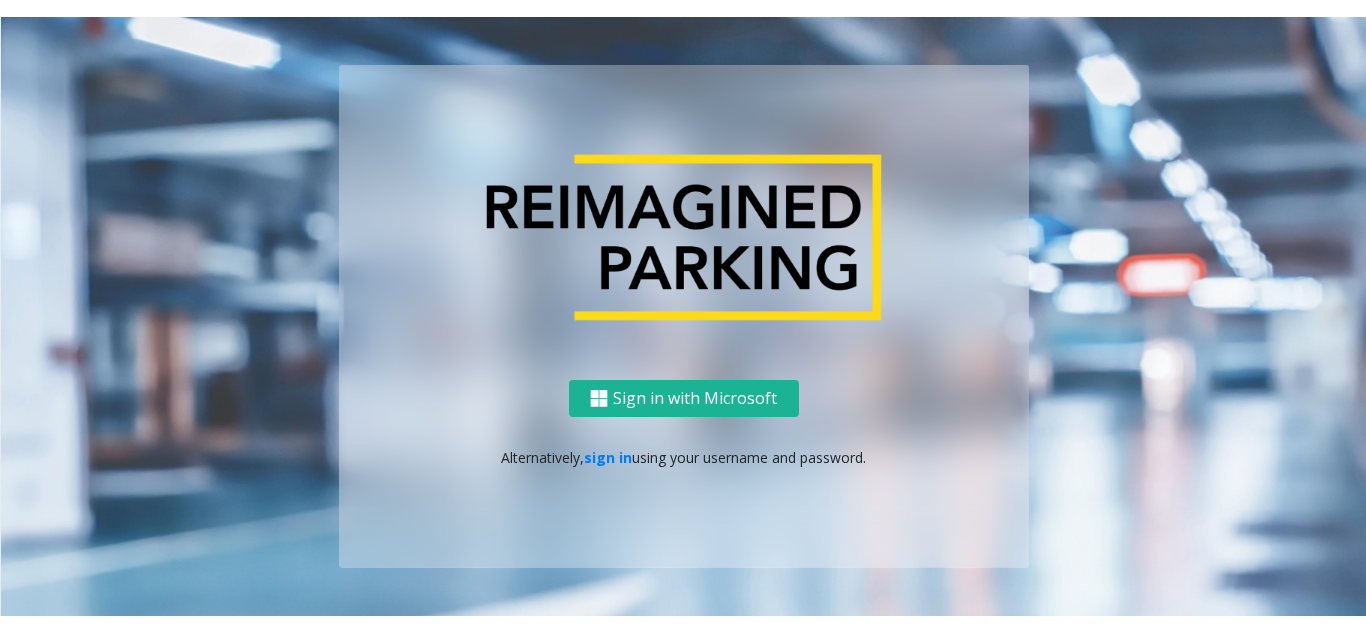 scroll, scrollTop: 0, scrollLeft: 0, axis: both 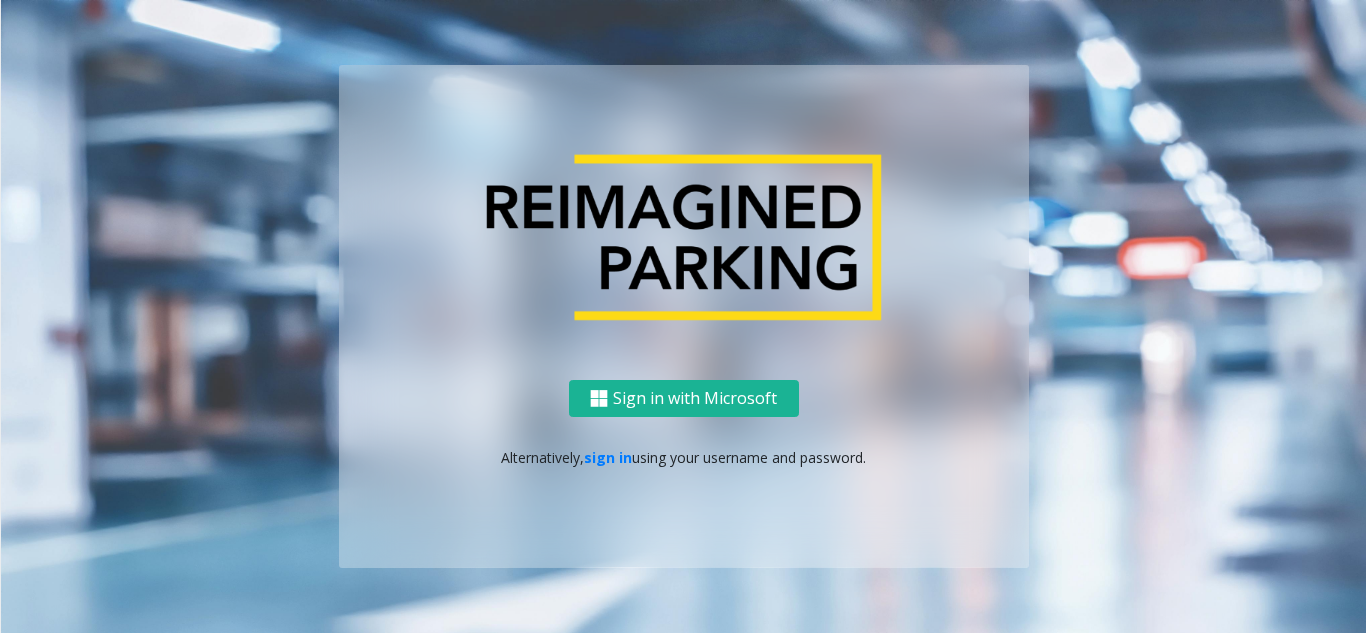 click on "Alternatively,   sign in  using your username and password." 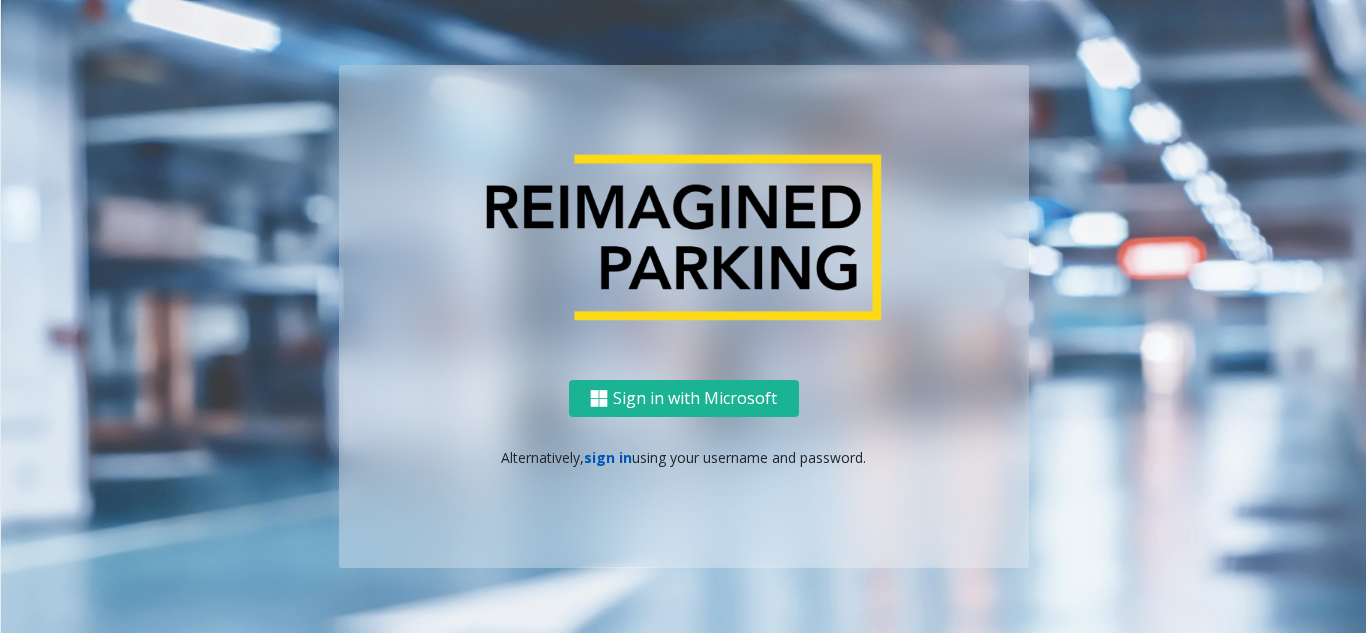 click on "sign in" 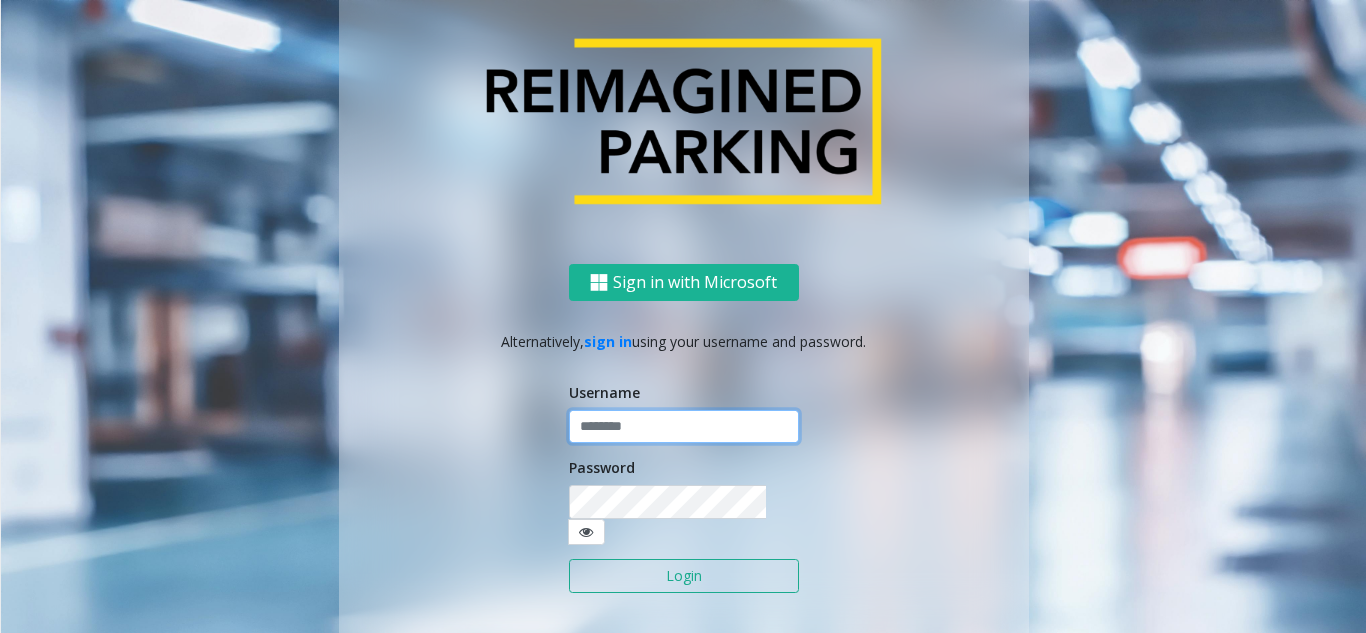 click 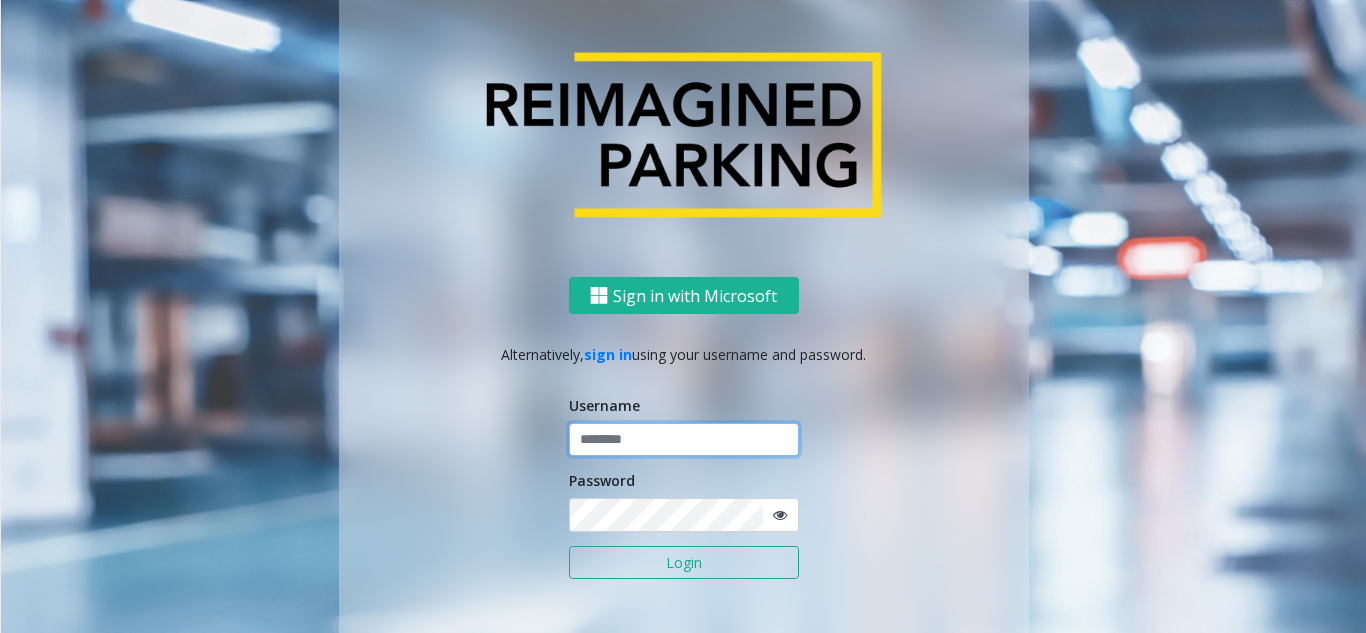 type on "********" 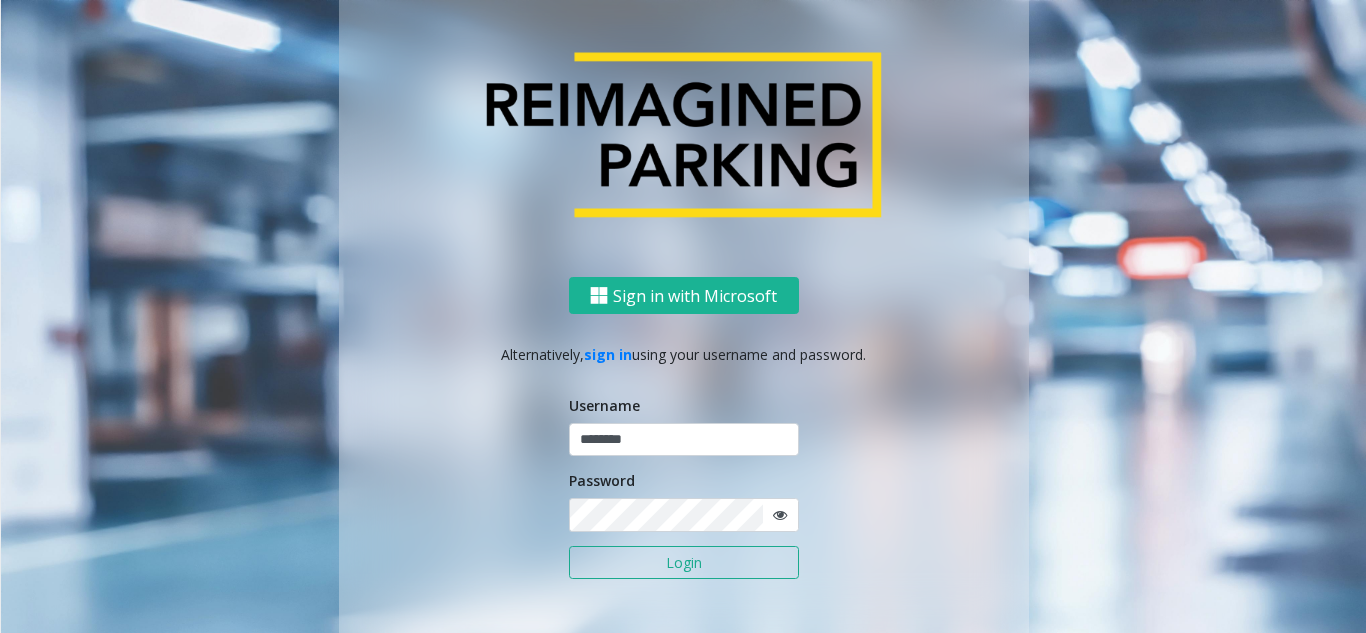 click 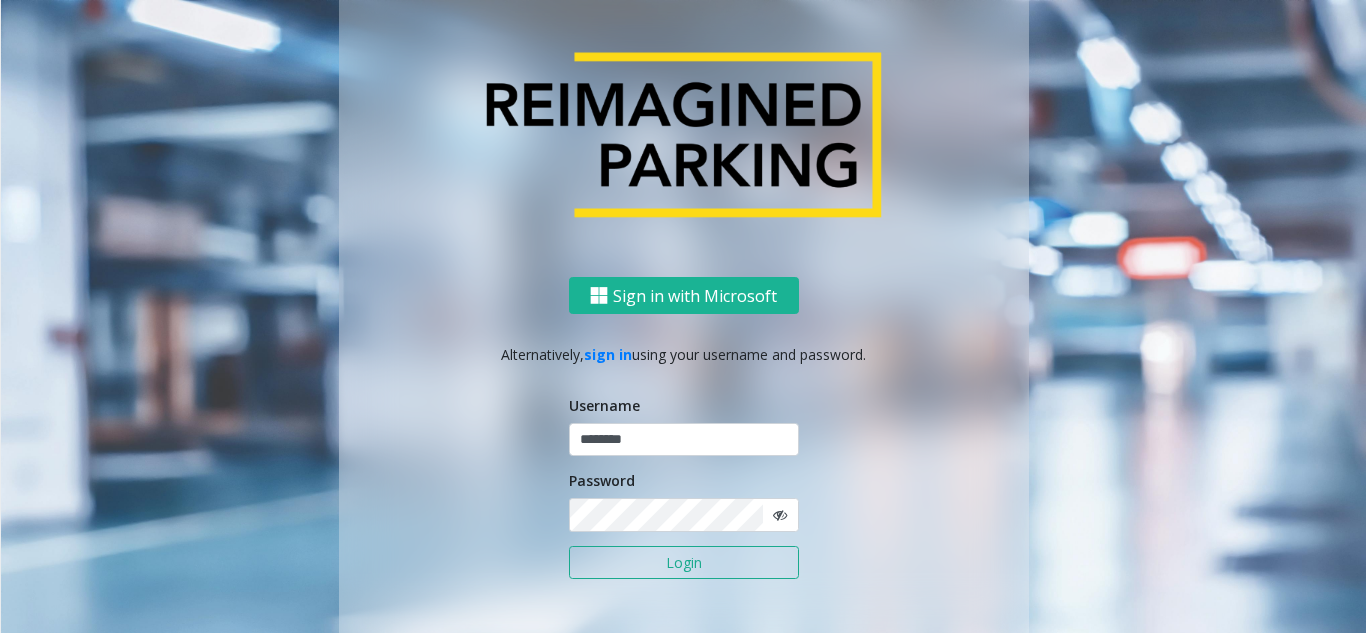 click 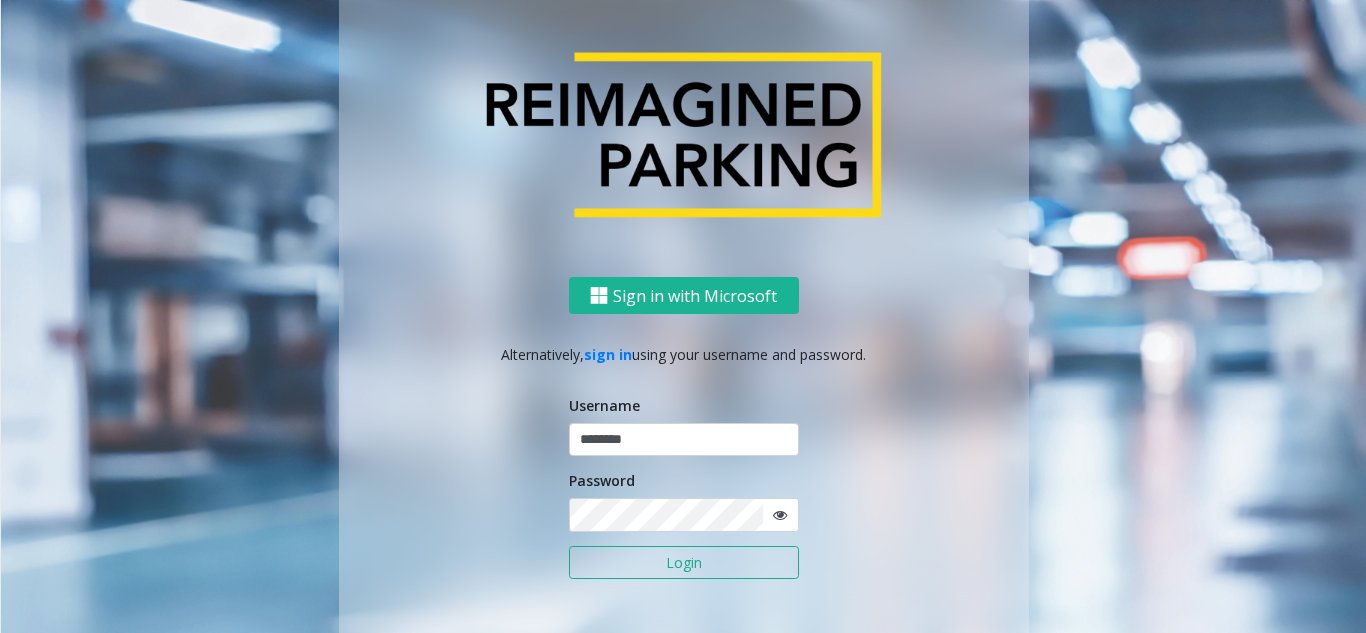 click on "Login" 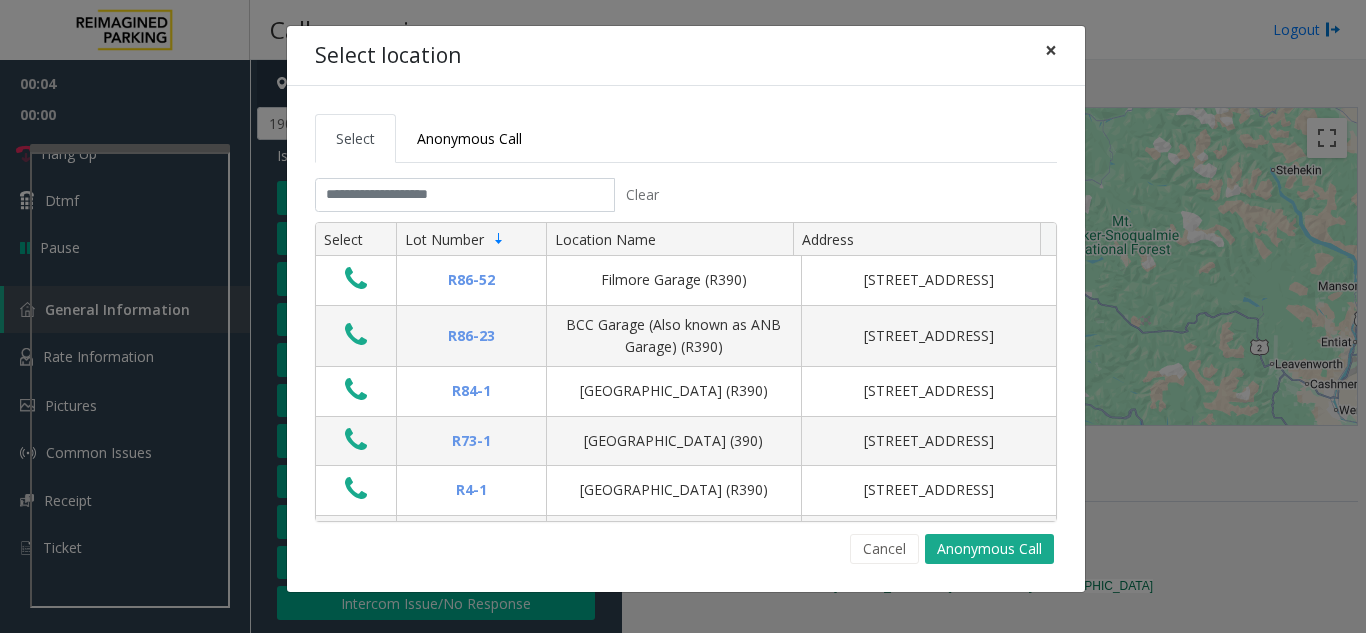 click on "×" 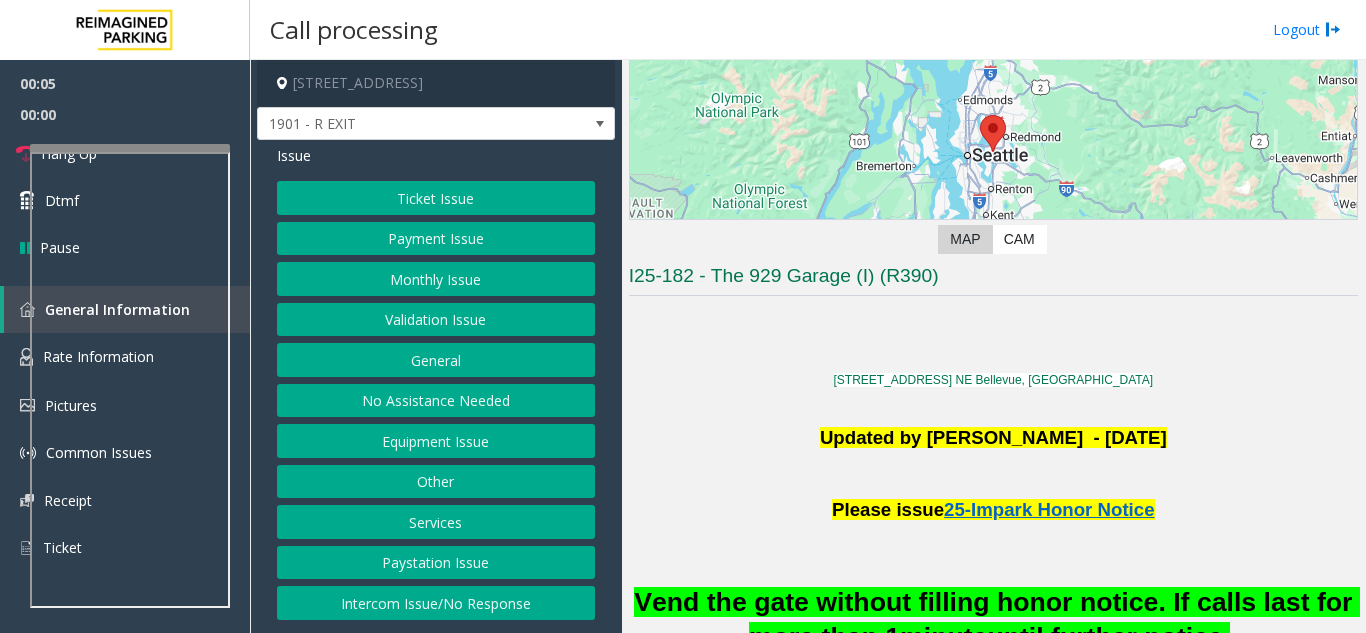 scroll, scrollTop: 500, scrollLeft: 0, axis: vertical 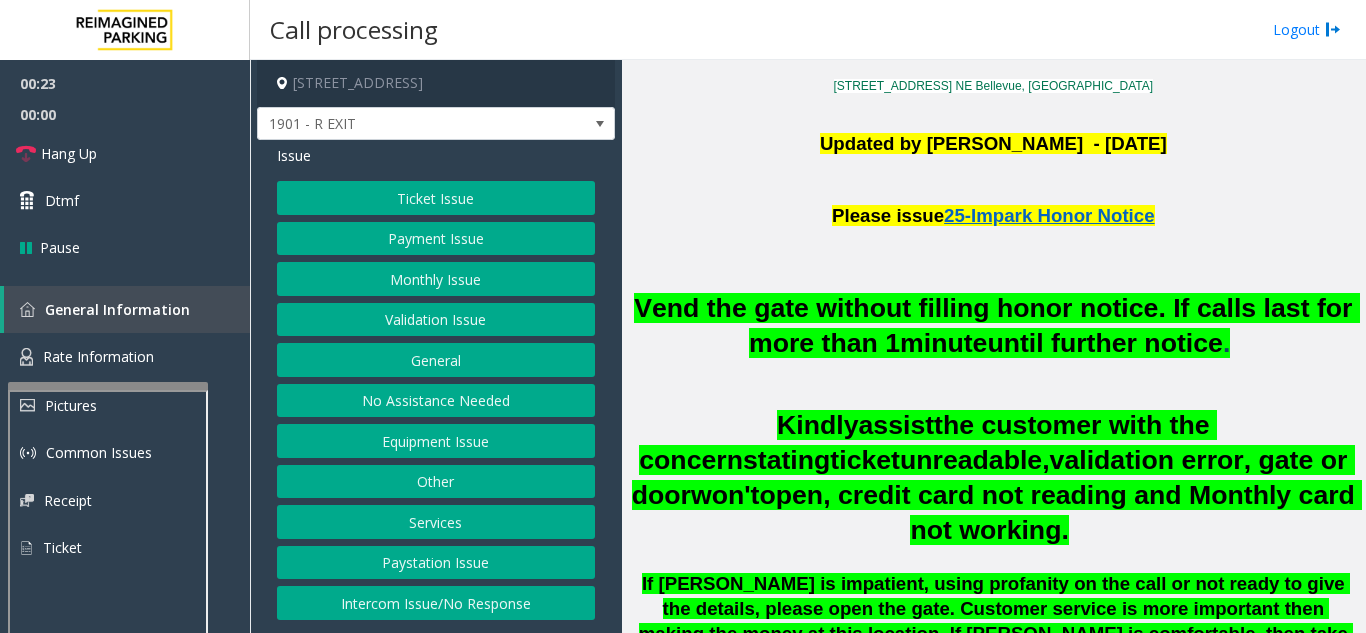 click at bounding box center (108, 386) 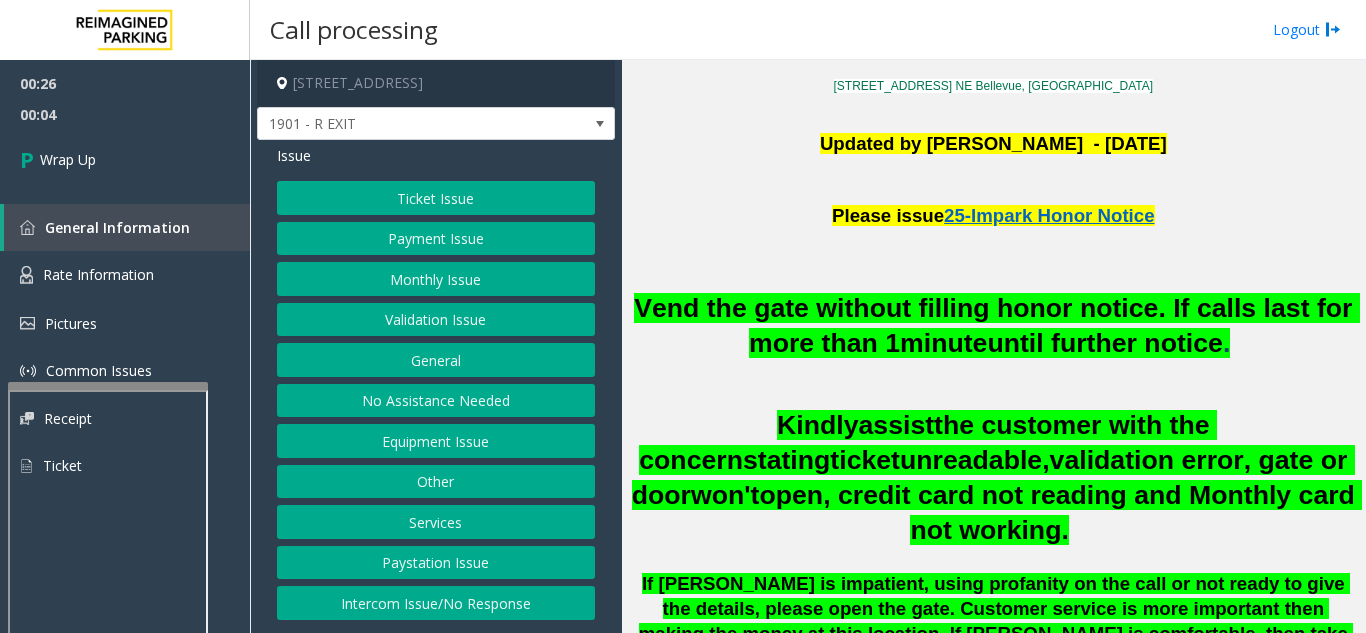 click on "Equipment Issue" 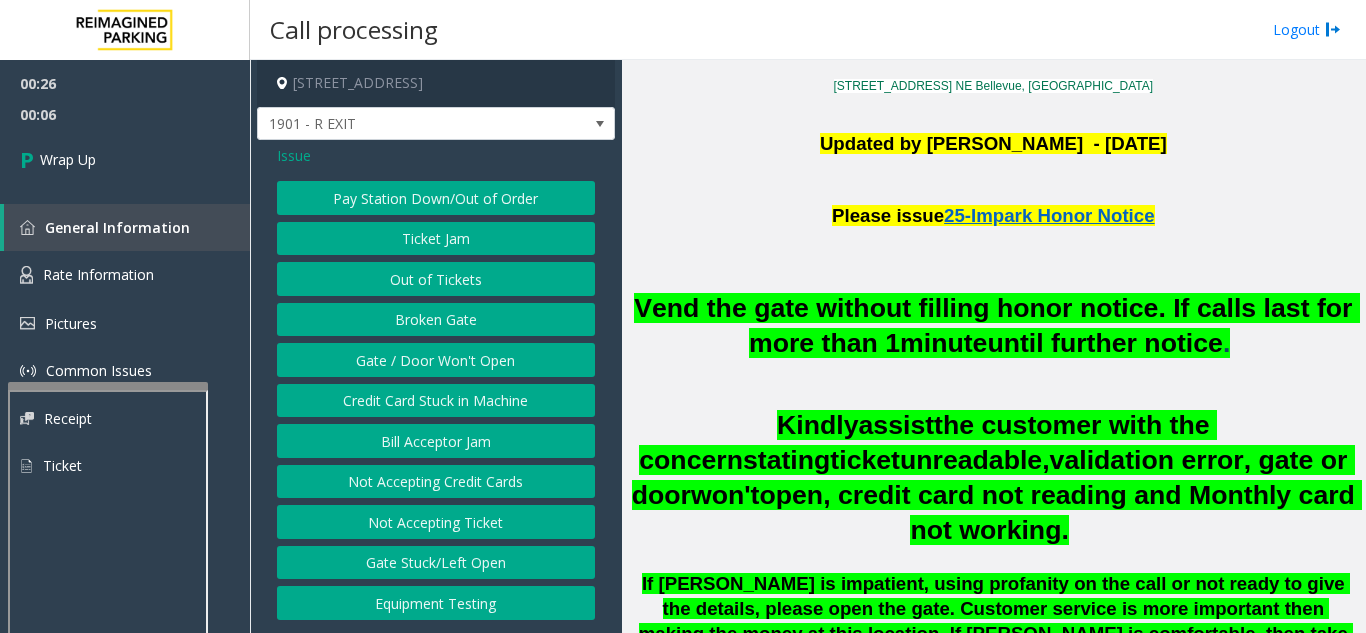 click on "Gate / Door Won't Open" 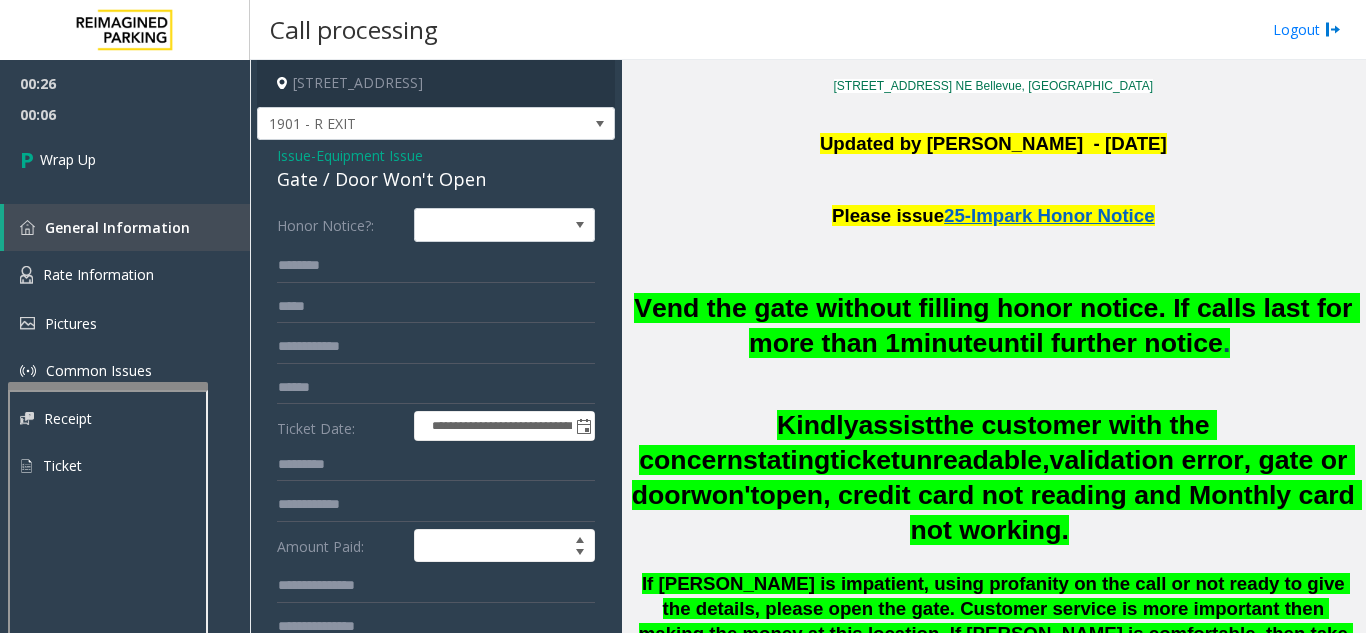 scroll, scrollTop: 100, scrollLeft: 0, axis: vertical 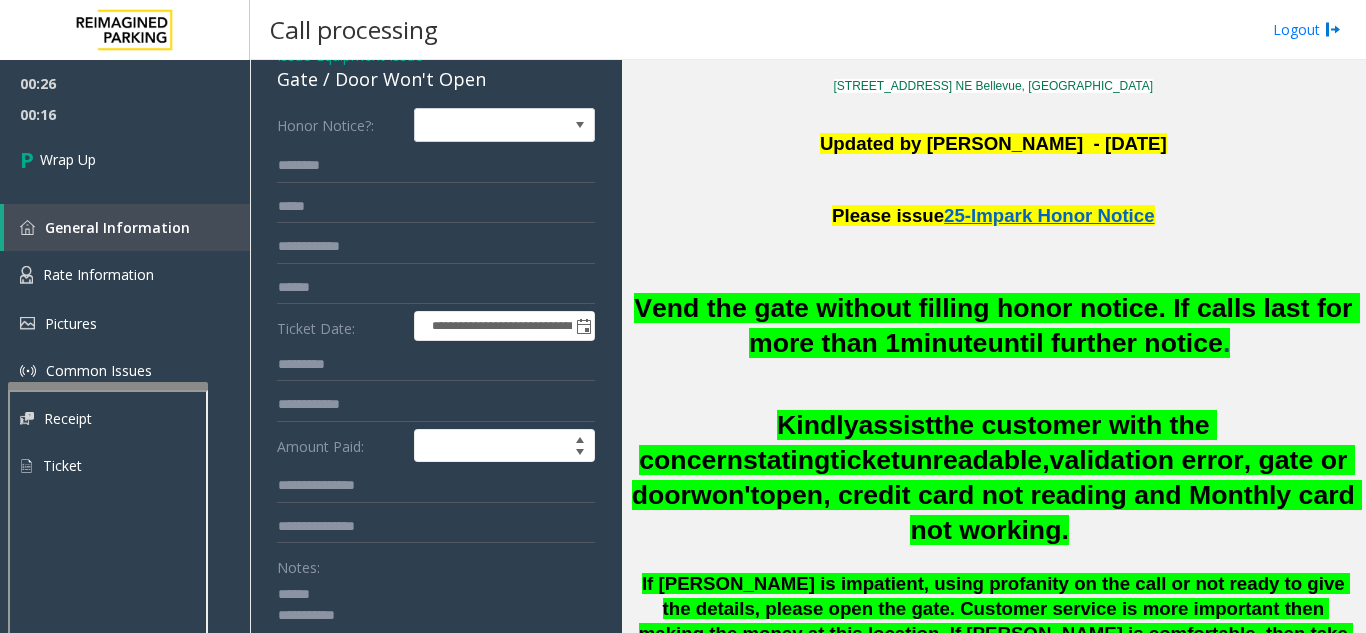 click 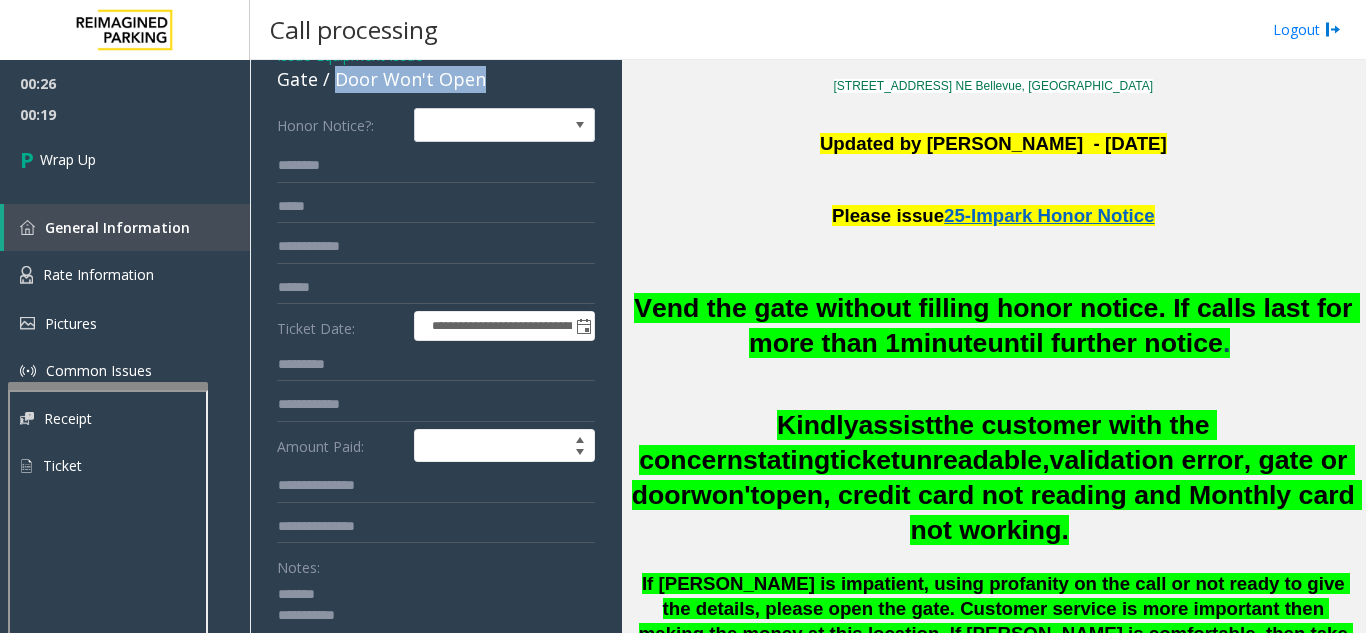 drag, startPoint x: 332, startPoint y: 81, endPoint x: 489, endPoint y: 90, distance: 157.25775 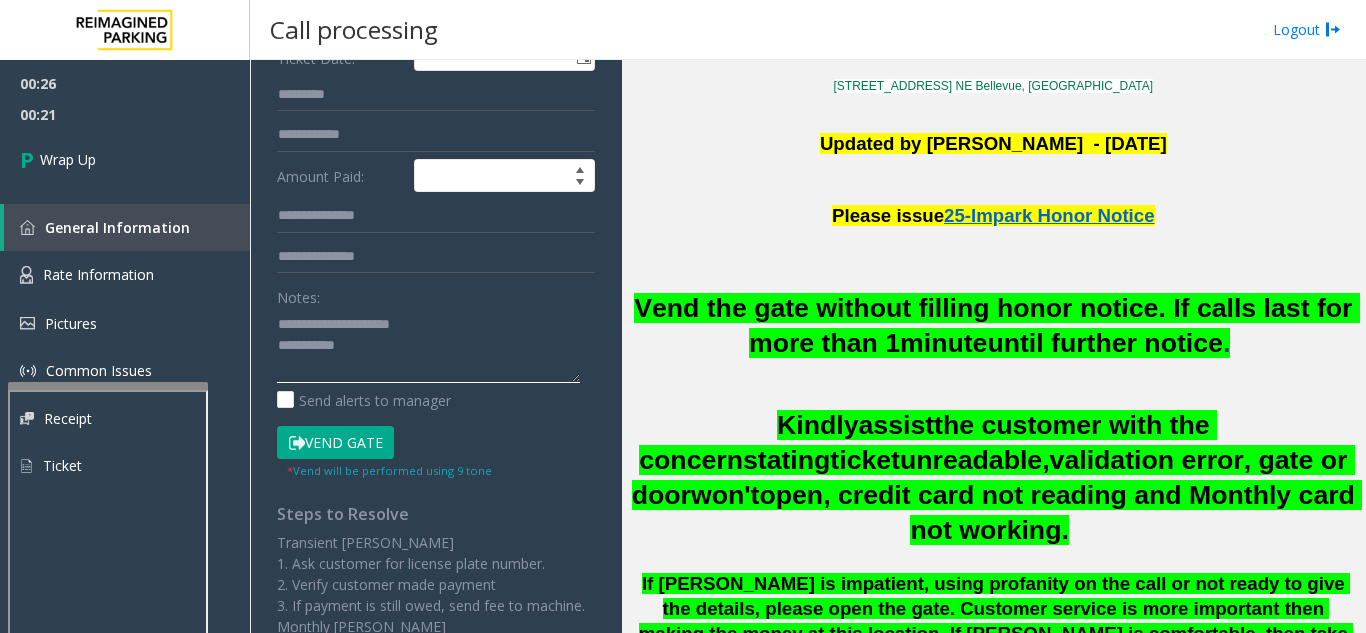 scroll, scrollTop: 400, scrollLeft: 0, axis: vertical 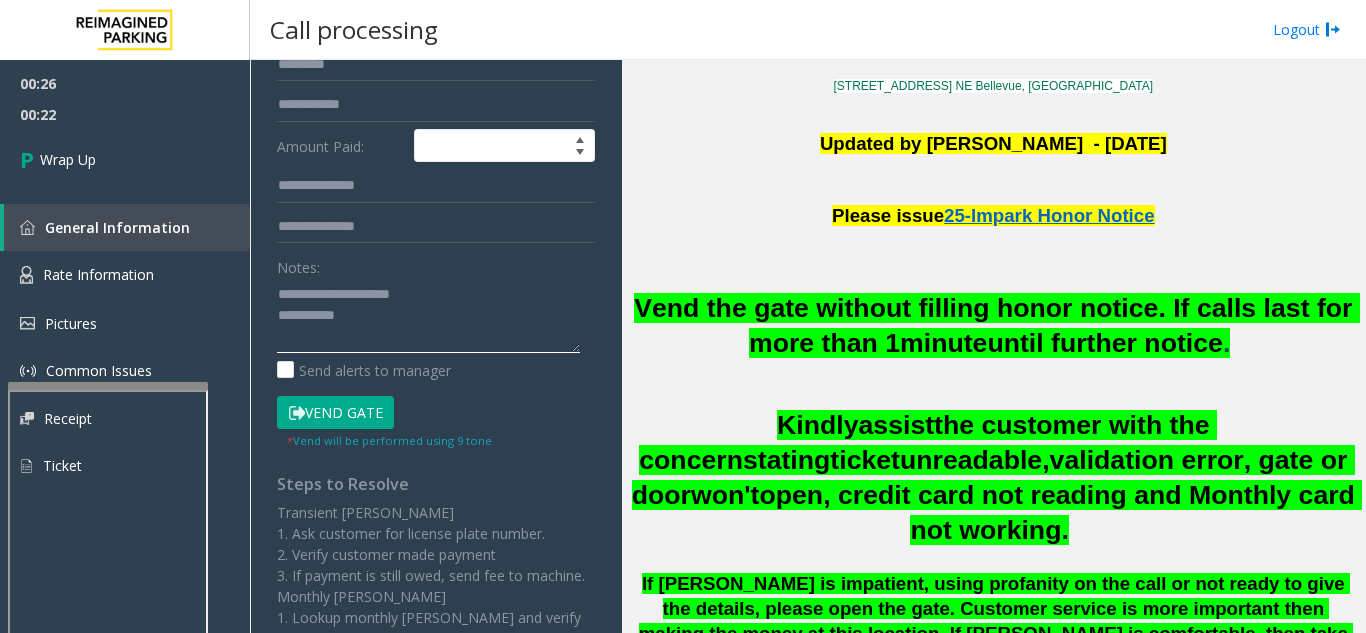 click 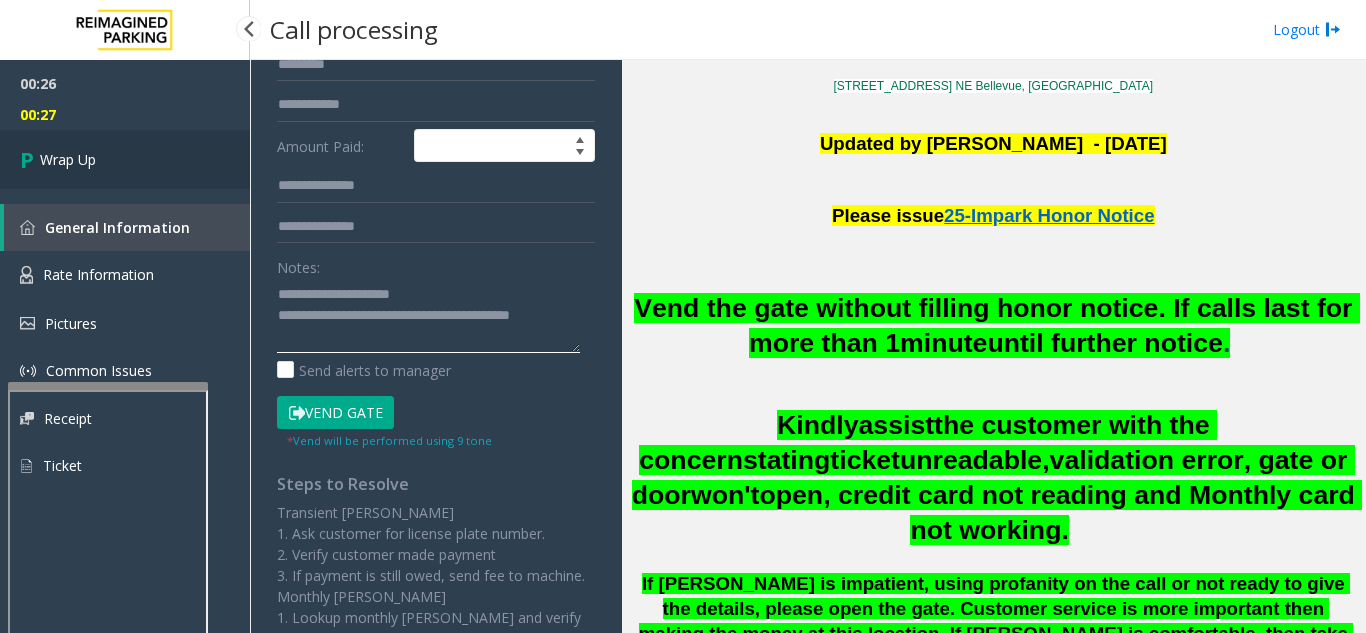 type on "**********" 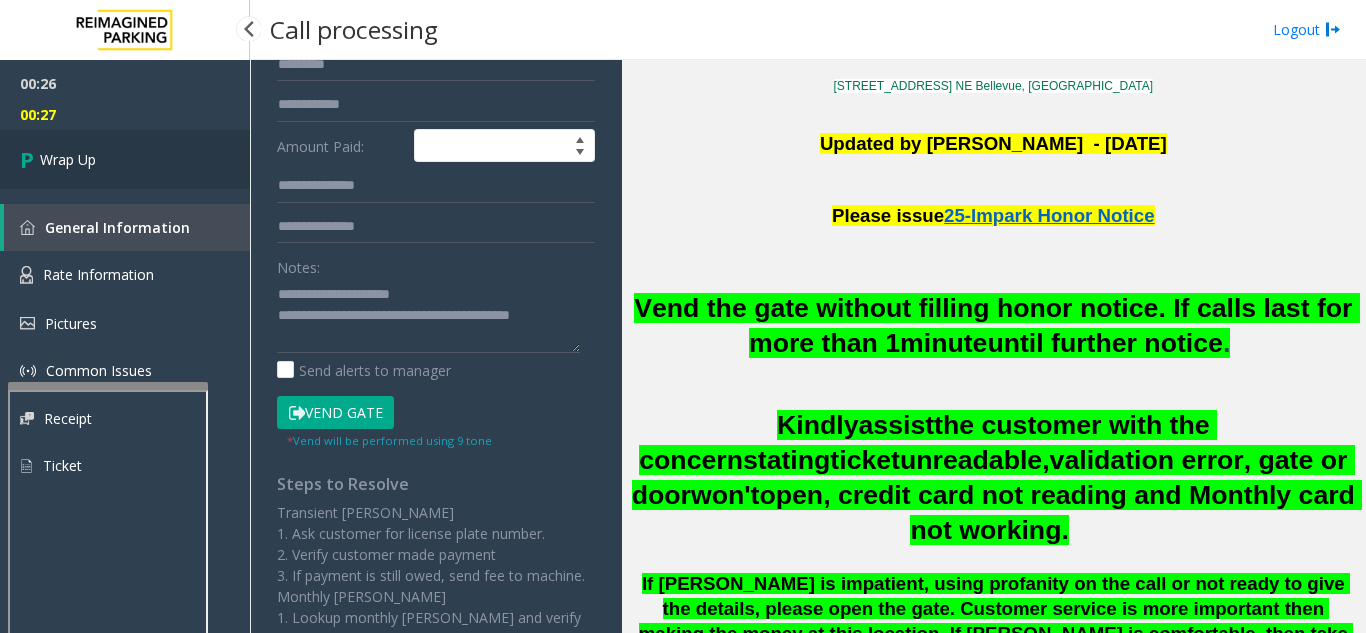 click on "Wrap Up" at bounding box center [68, 159] 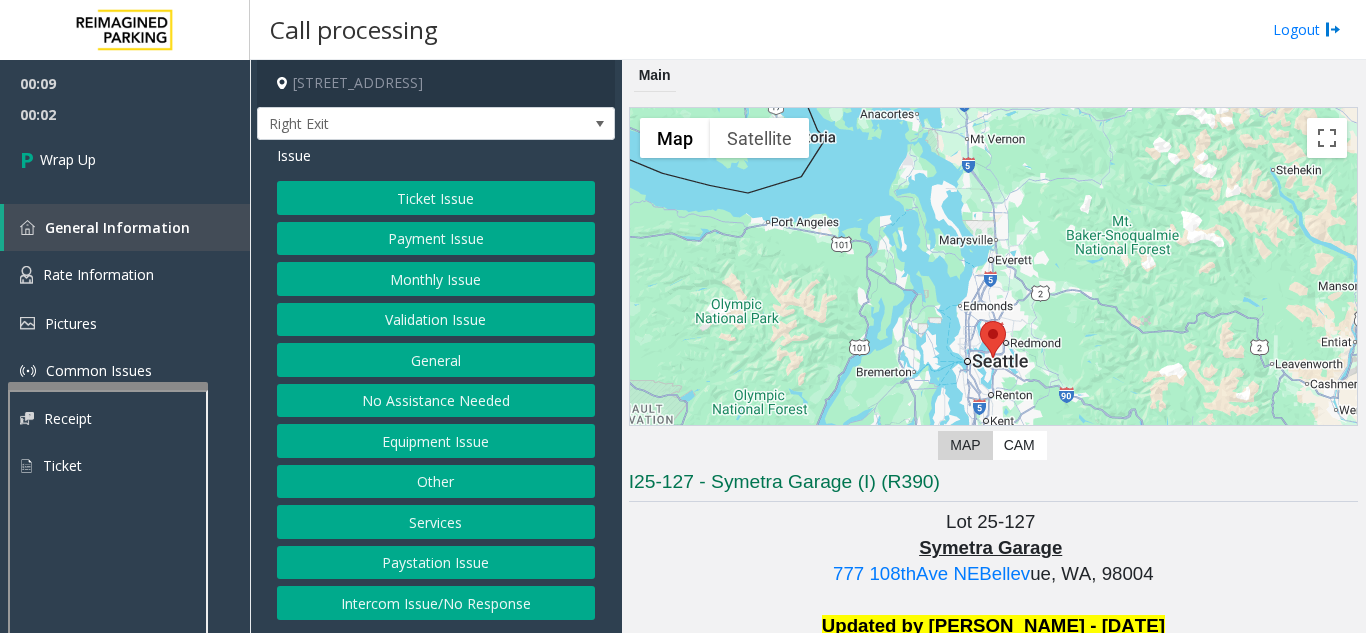 click on "Intercom Issue/No Response" 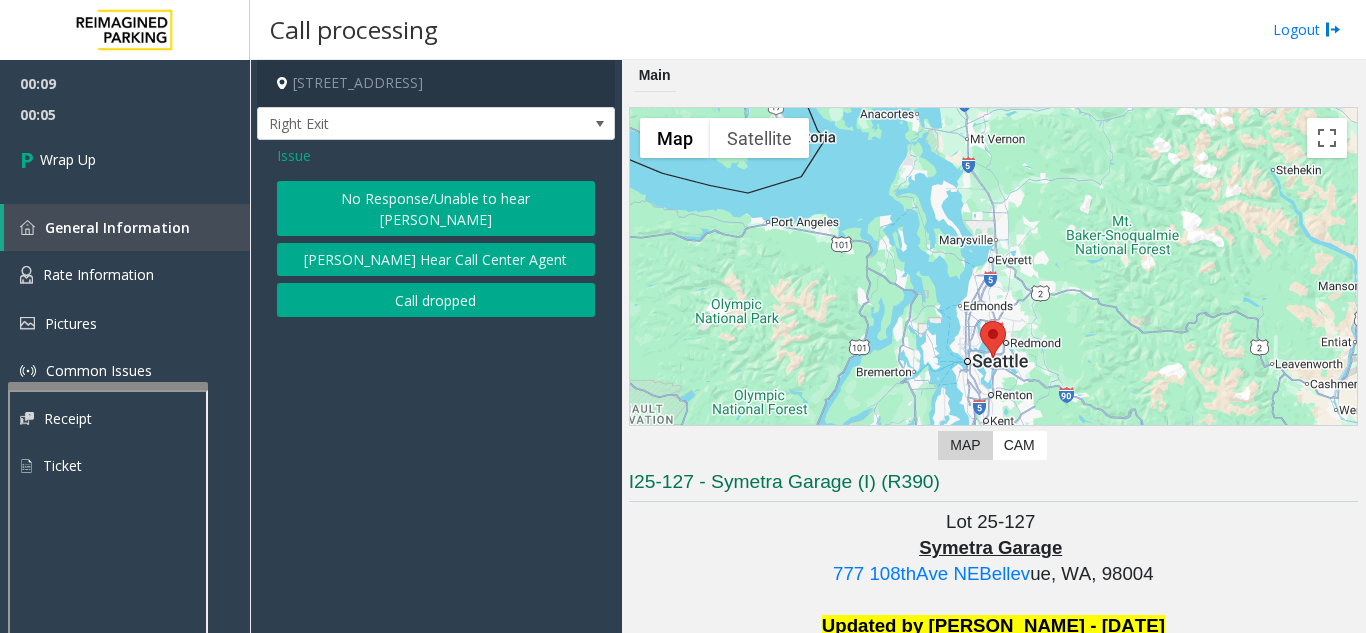 click on "Call dropped" 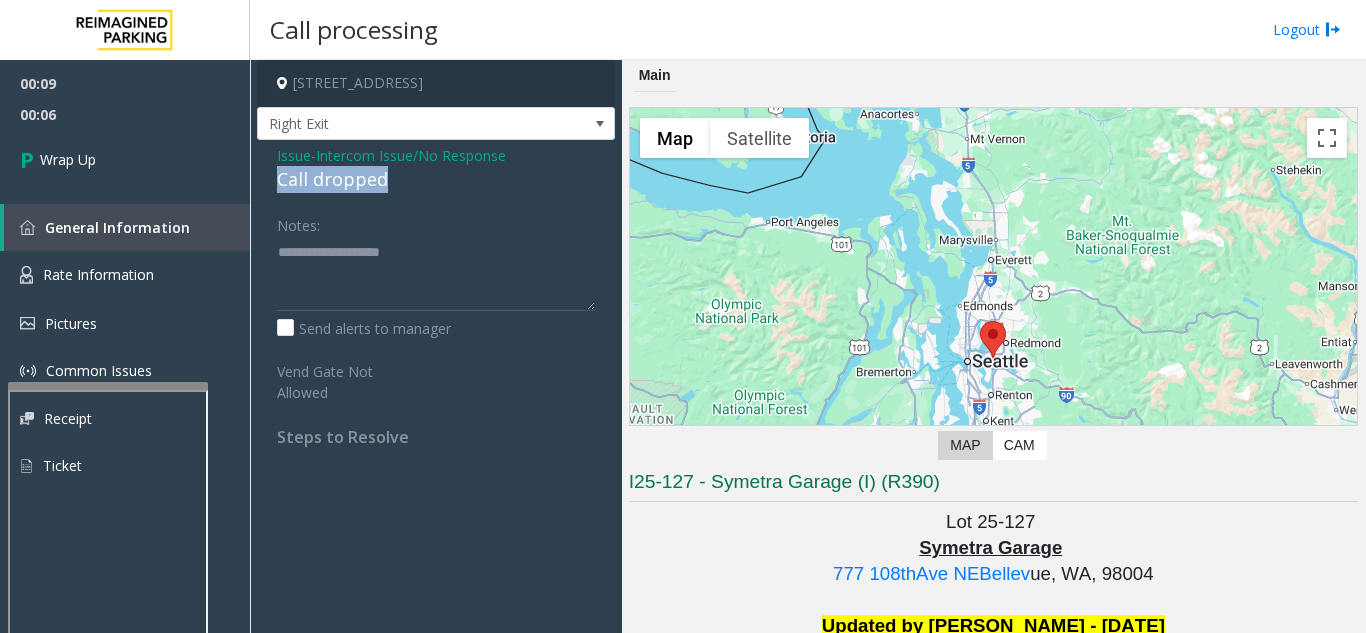 drag, startPoint x: 275, startPoint y: 179, endPoint x: 406, endPoint y: 187, distance: 131.24405 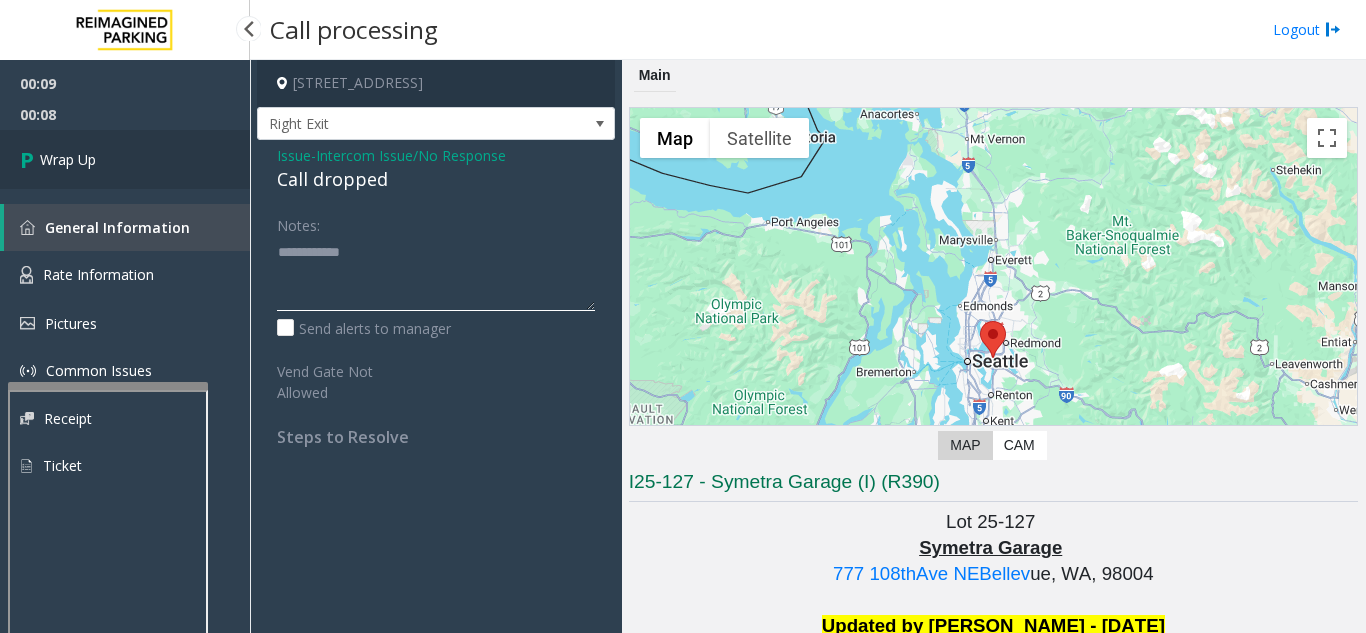 type on "**********" 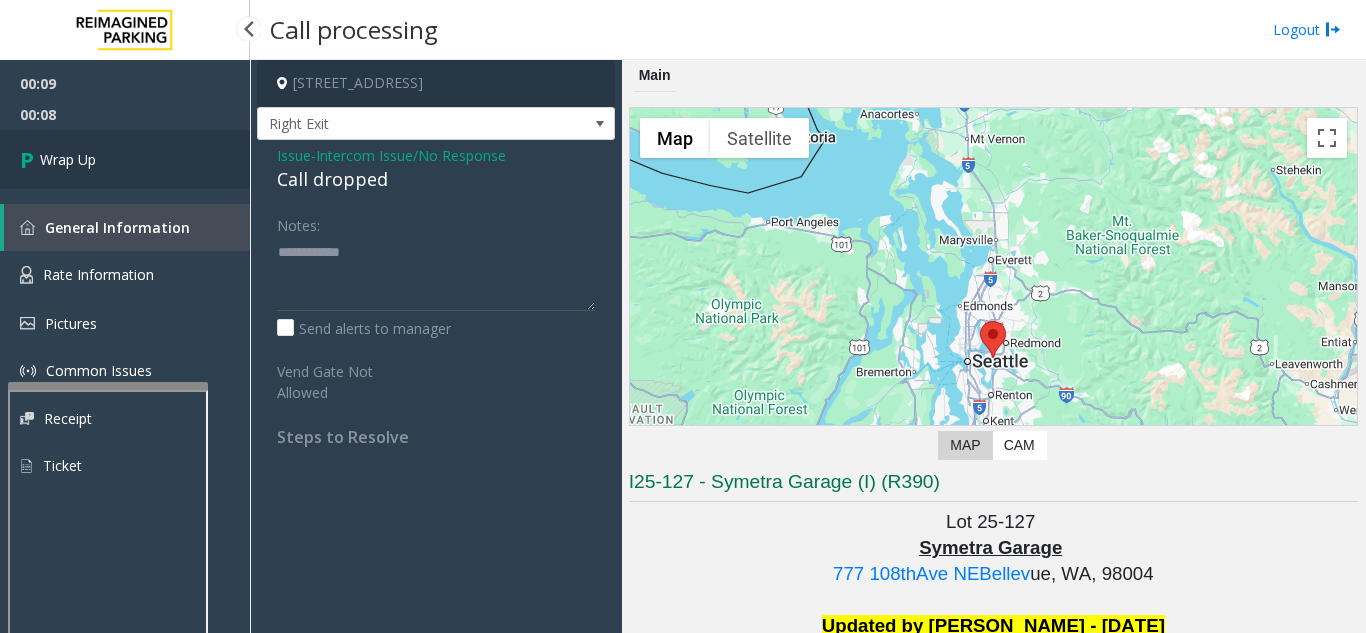 click on "Wrap Up" at bounding box center [125, 159] 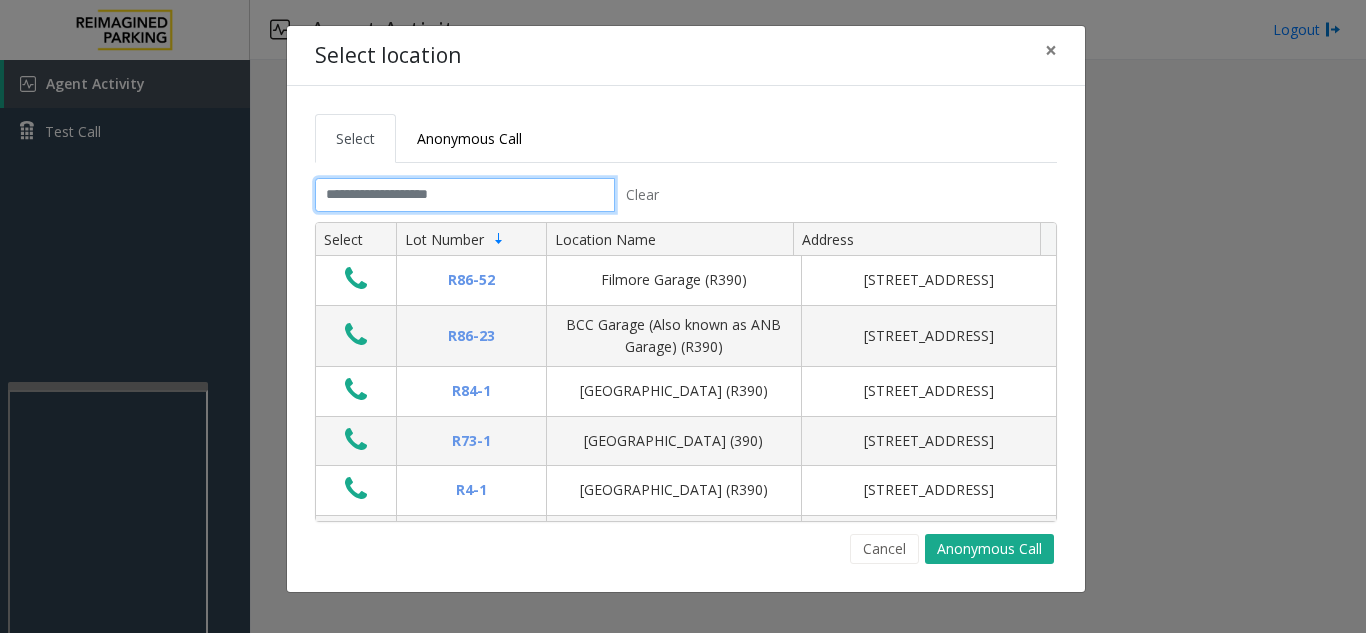 click 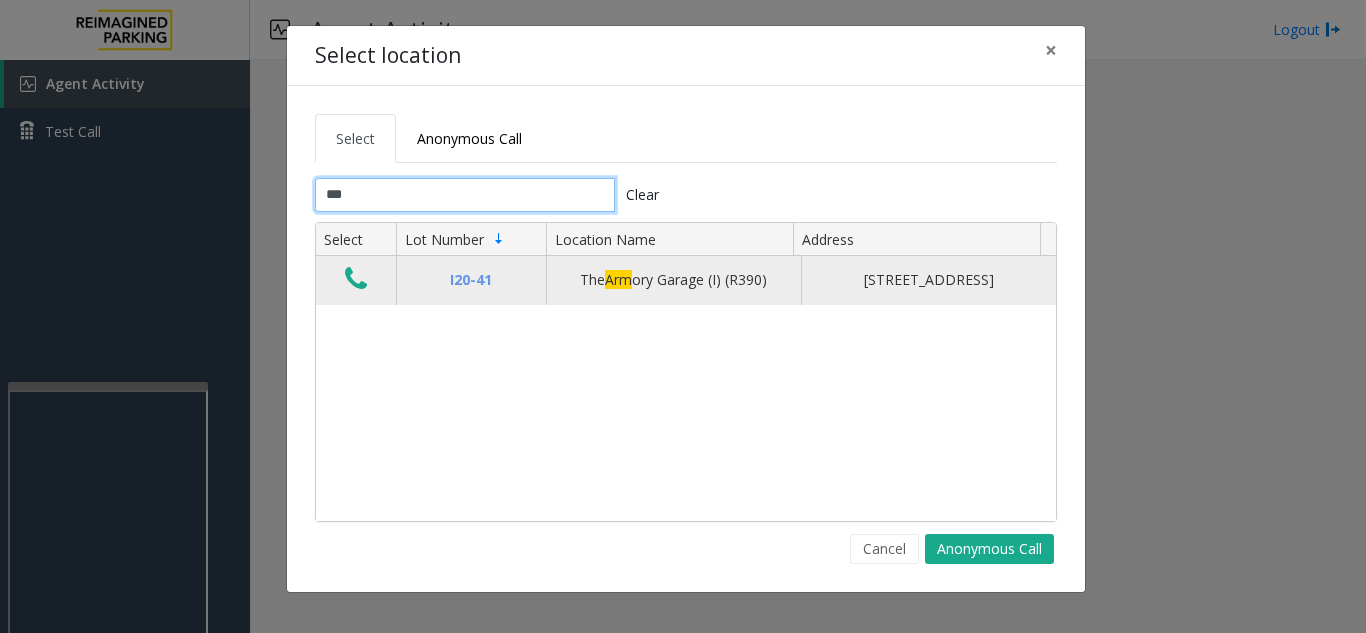 type on "***" 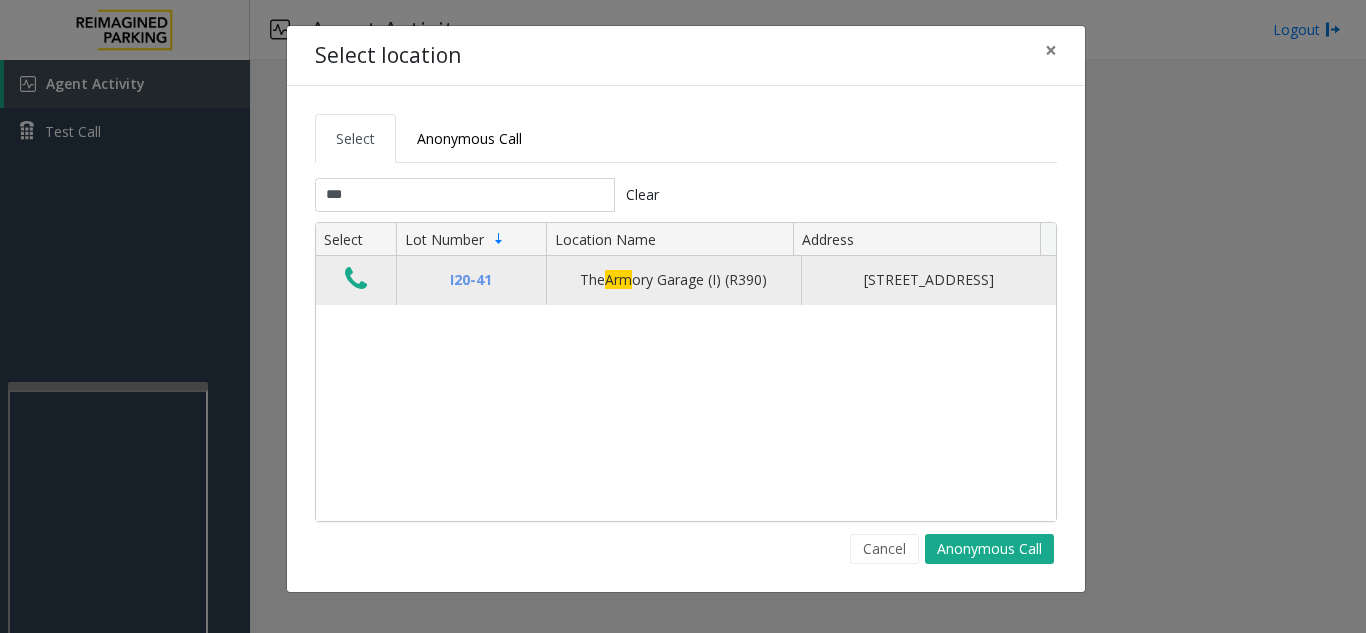 click 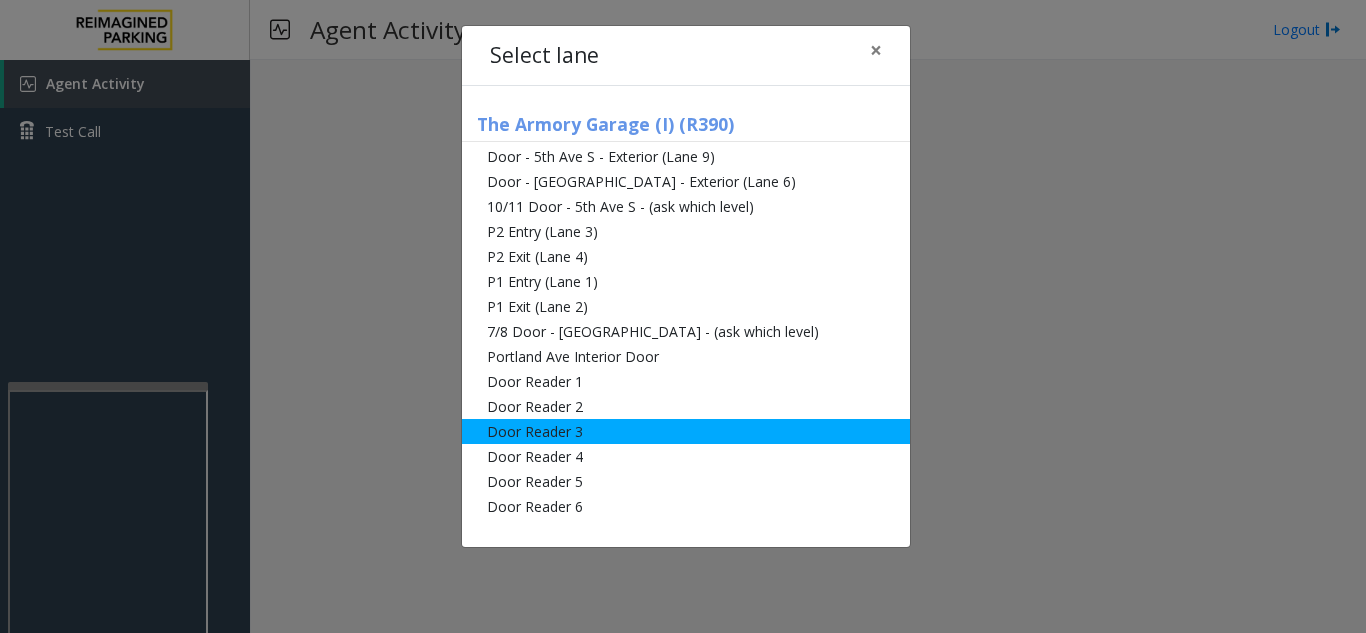 click on "Door Reader 3" 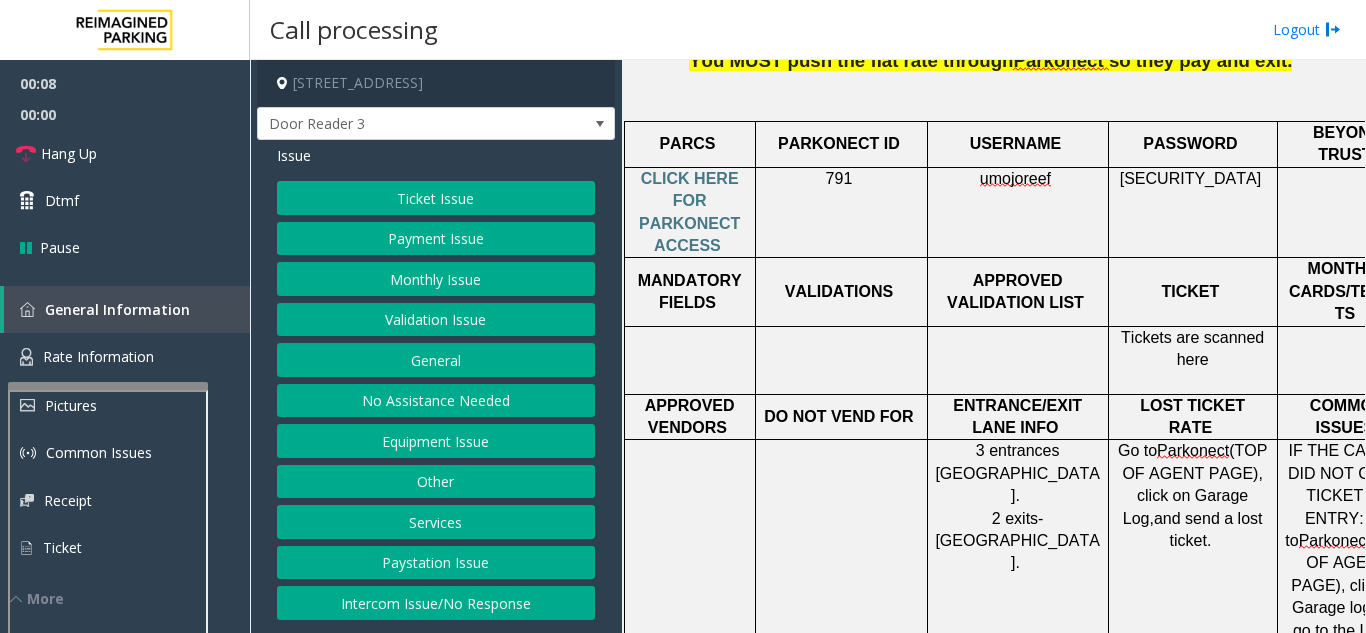 scroll, scrollTop: 1100, scrollLeft: 0, axis: vertical 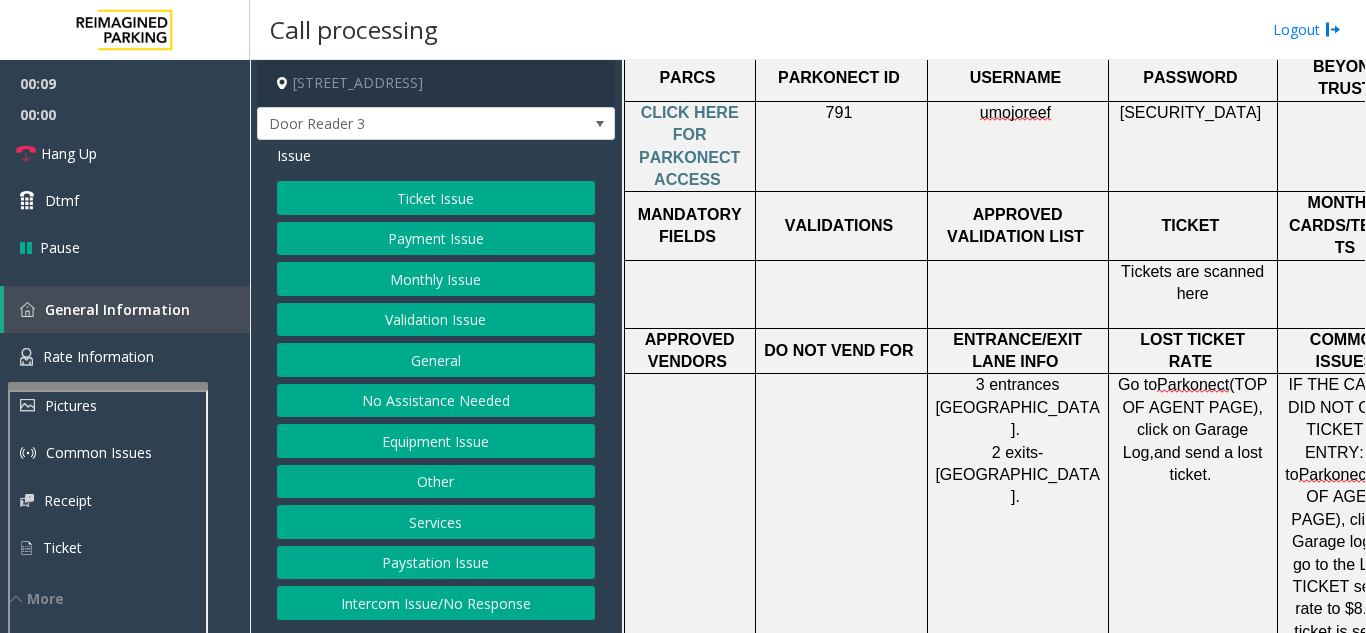 click on "Ticket Issue" 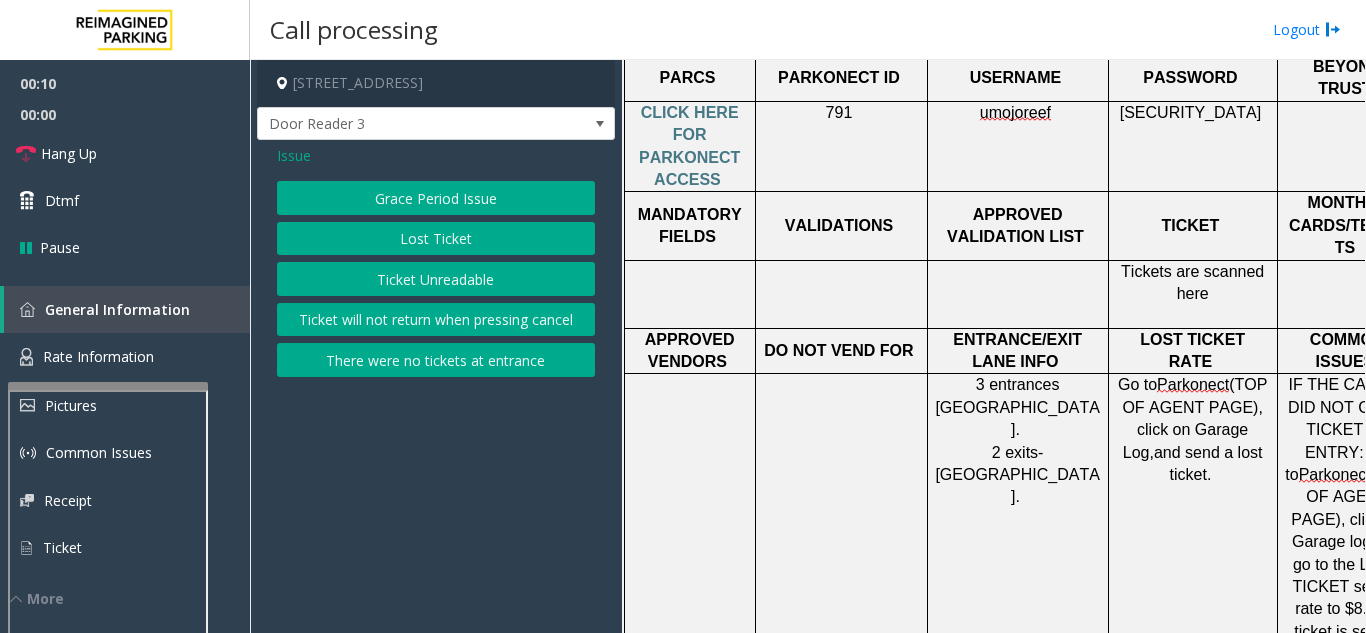 click on "There were no tickets at entrance" 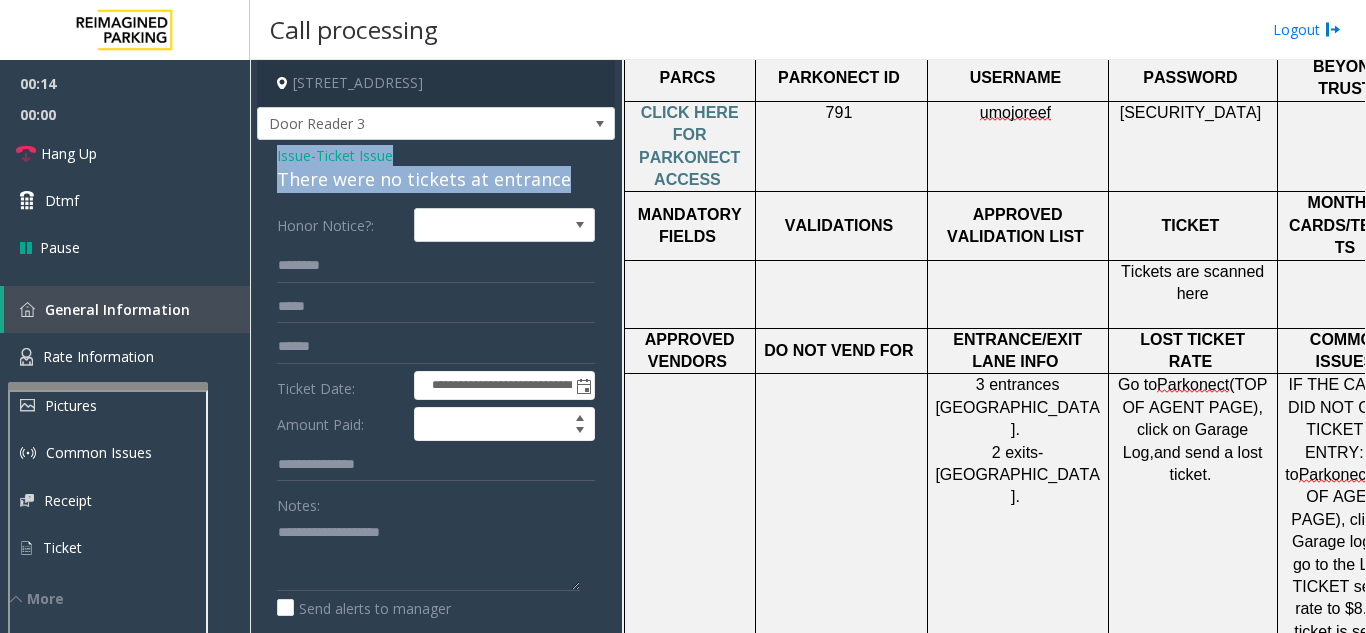 drag, startPoint x: 268, startPoint y: 153, endPoint x: 559, endPoint y: 178, distance: 292.0719 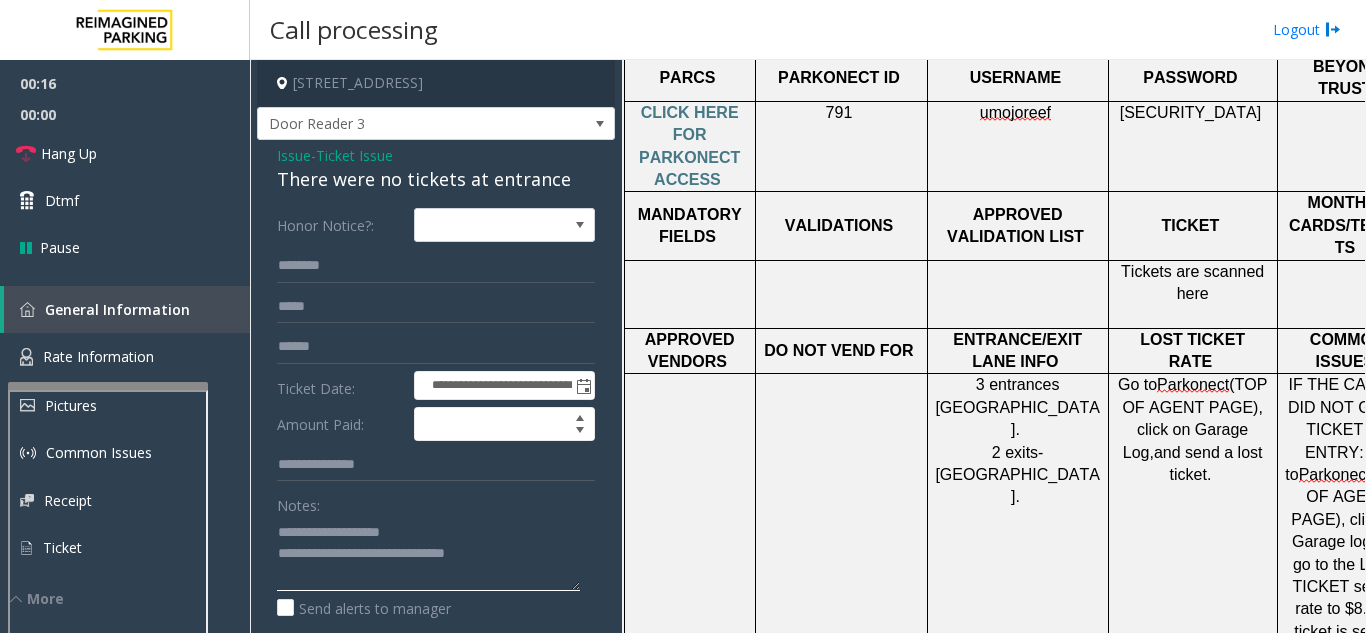 type on "**********" 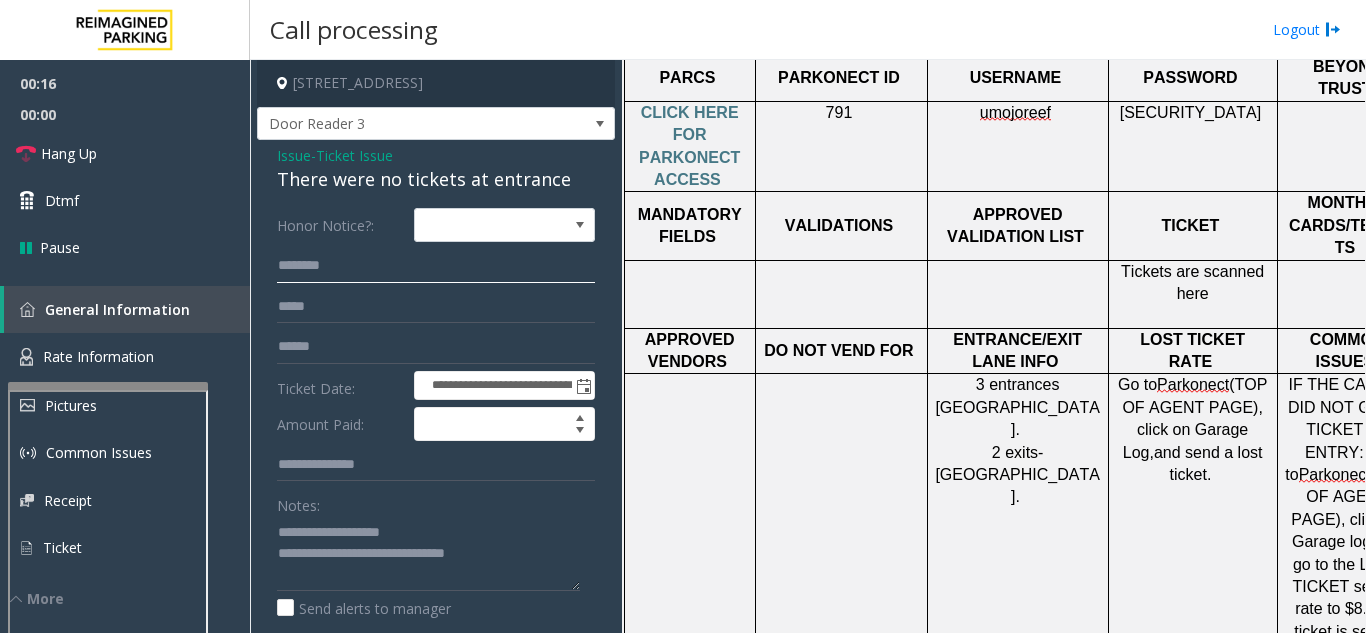 click 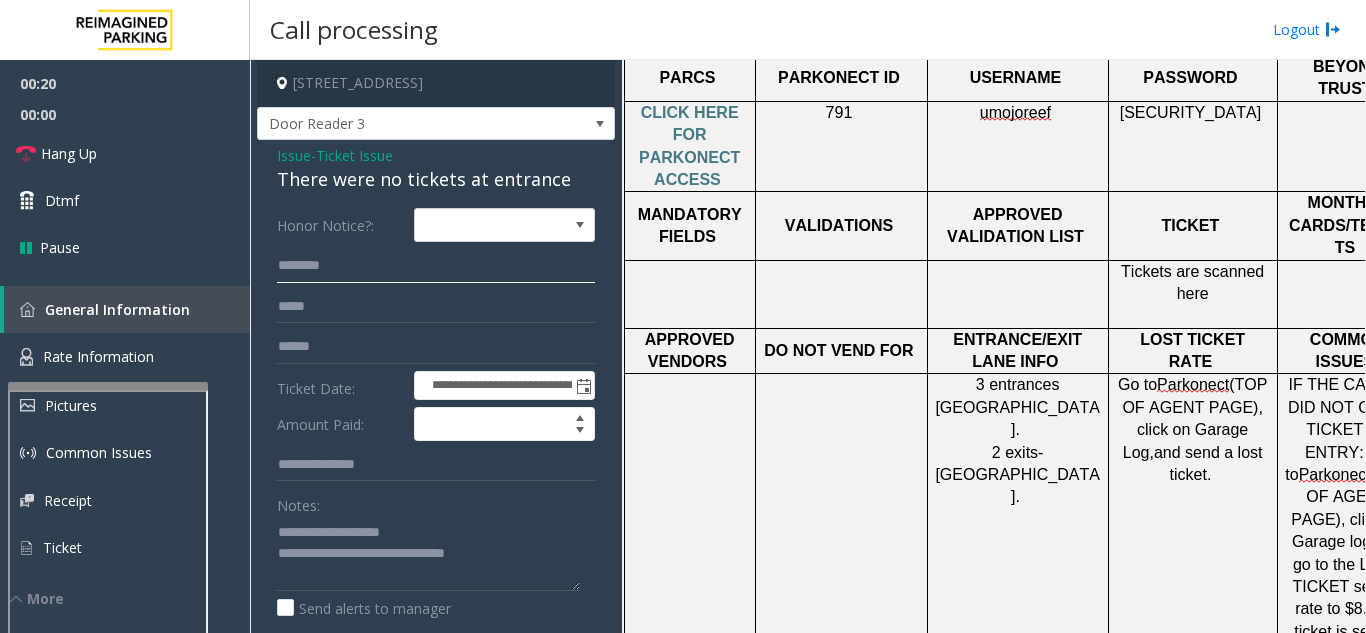scroll, scrollTop: 100, scrollLeft: 0, axis: vertical 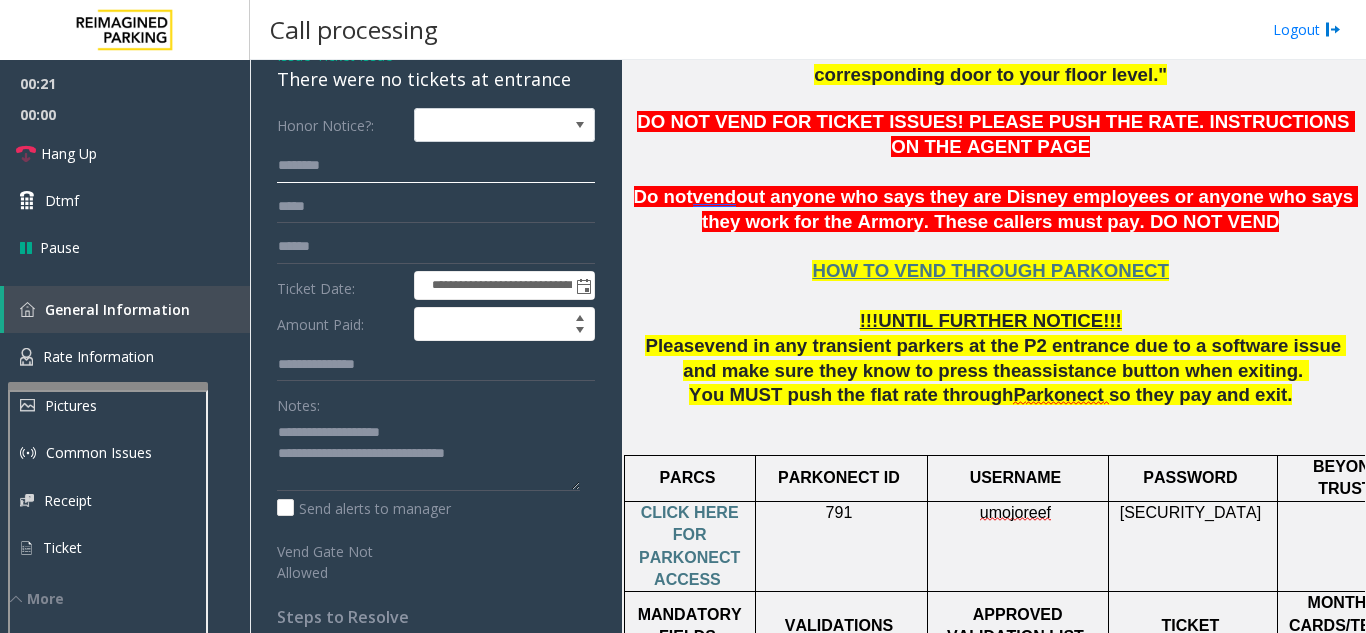 click 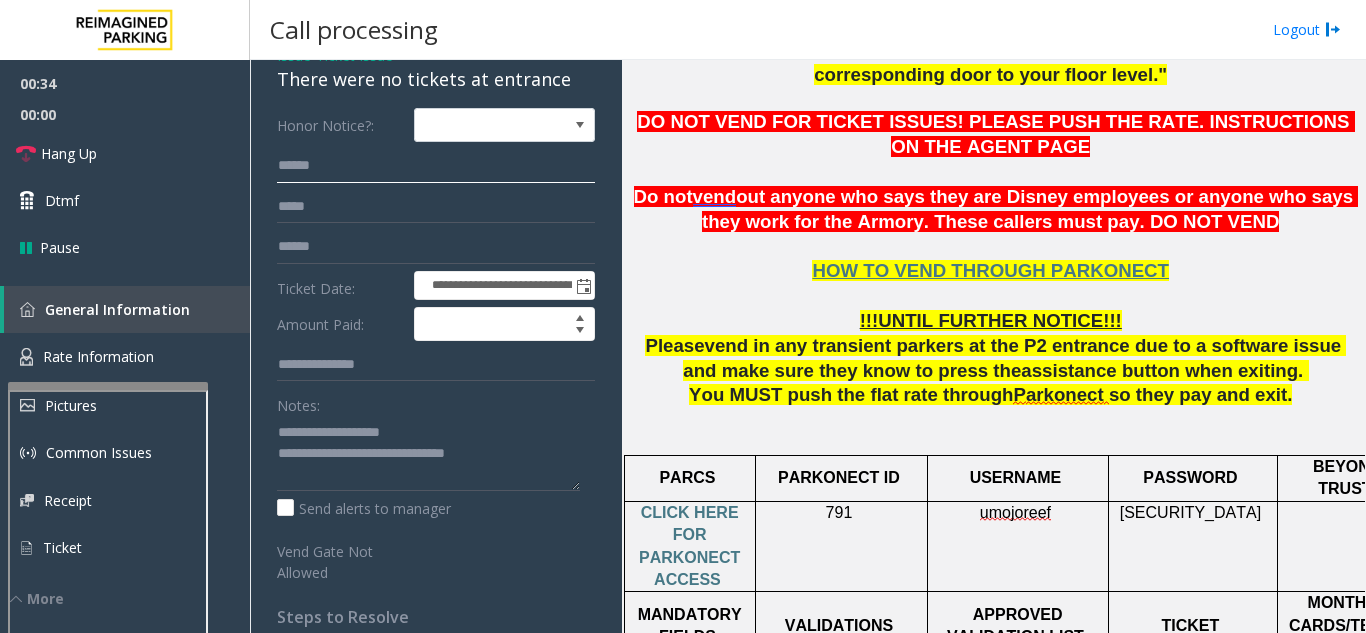 click on "******" 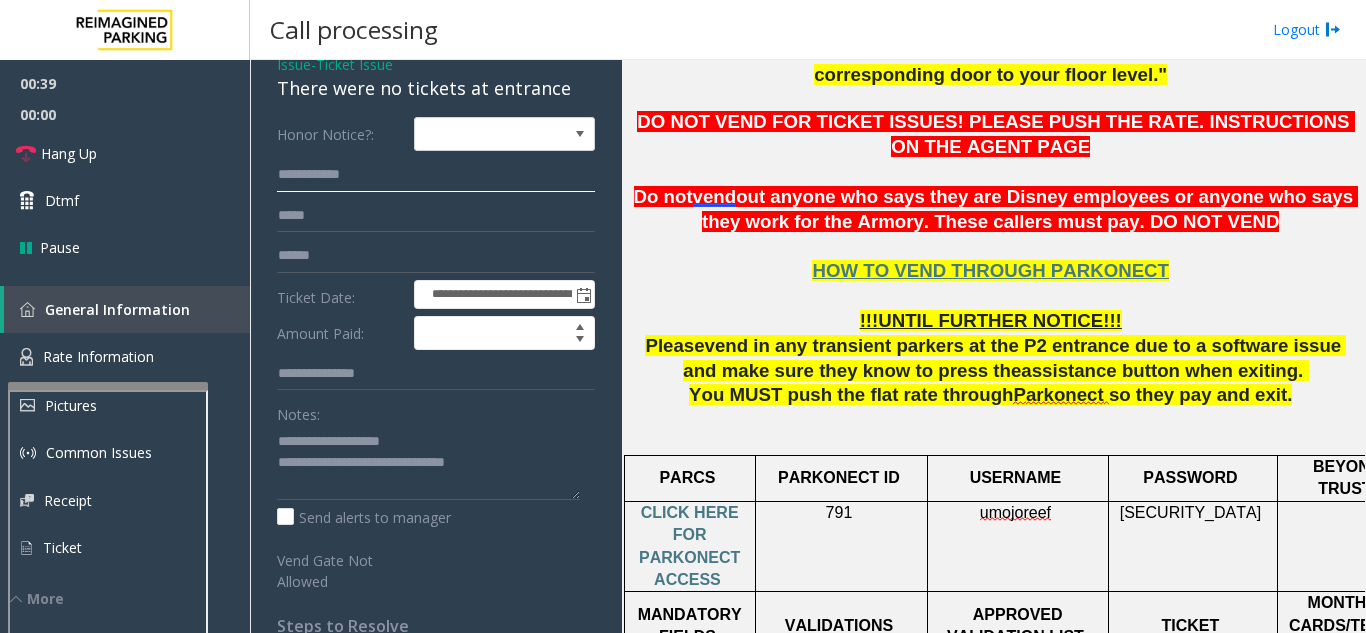 scroll, scrollTop: 0, scrollLeft: 0, axis: both 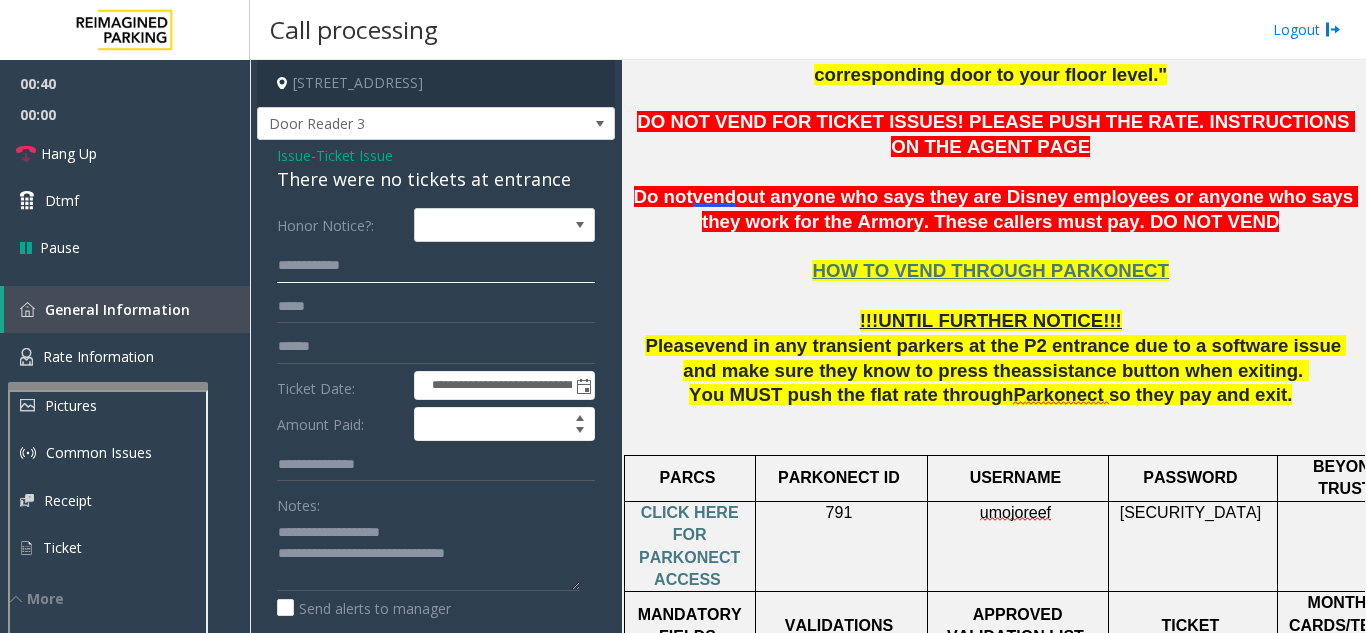 drag, startPoint x: 306, startPoint y: 269, endPoint x: 274, endPoint y: 280, distance: 33.83785 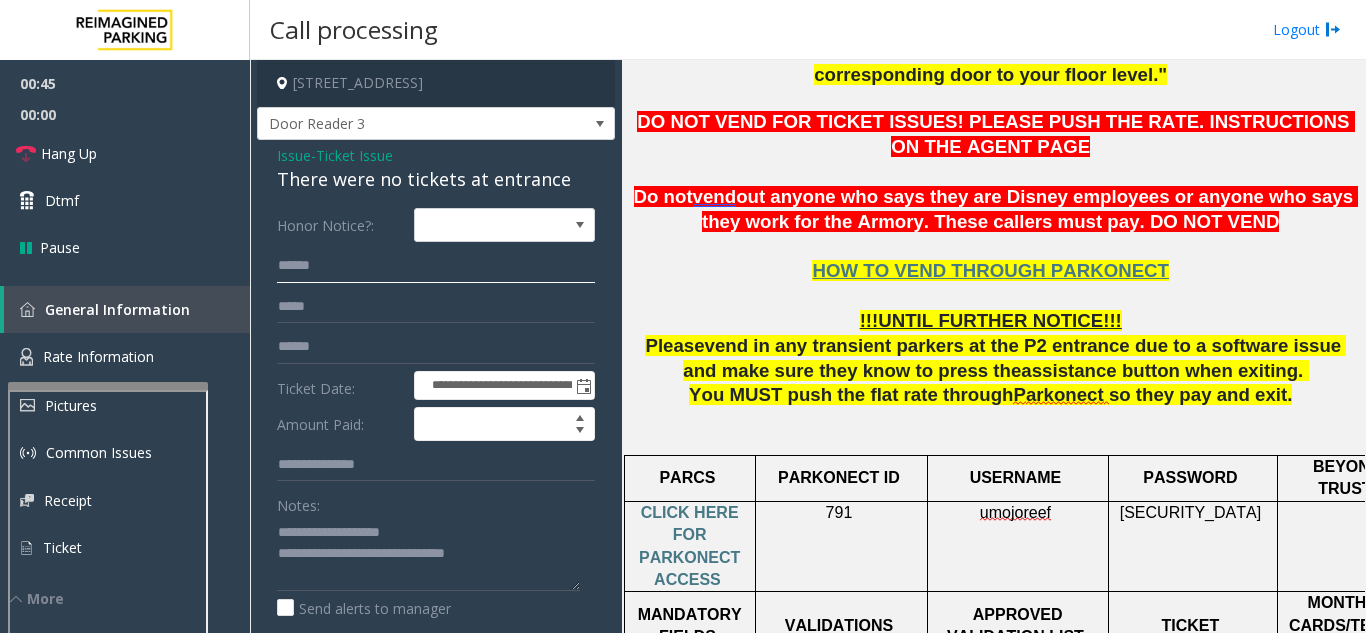 type on "*****" 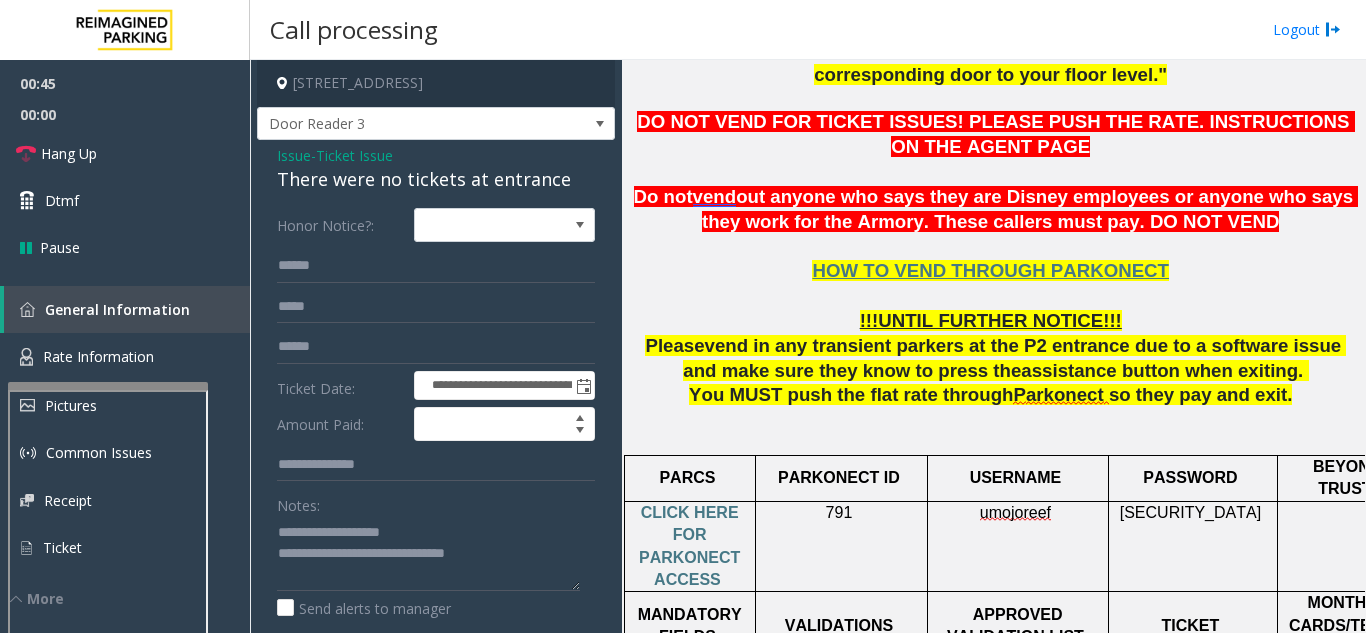 click on "Issue" 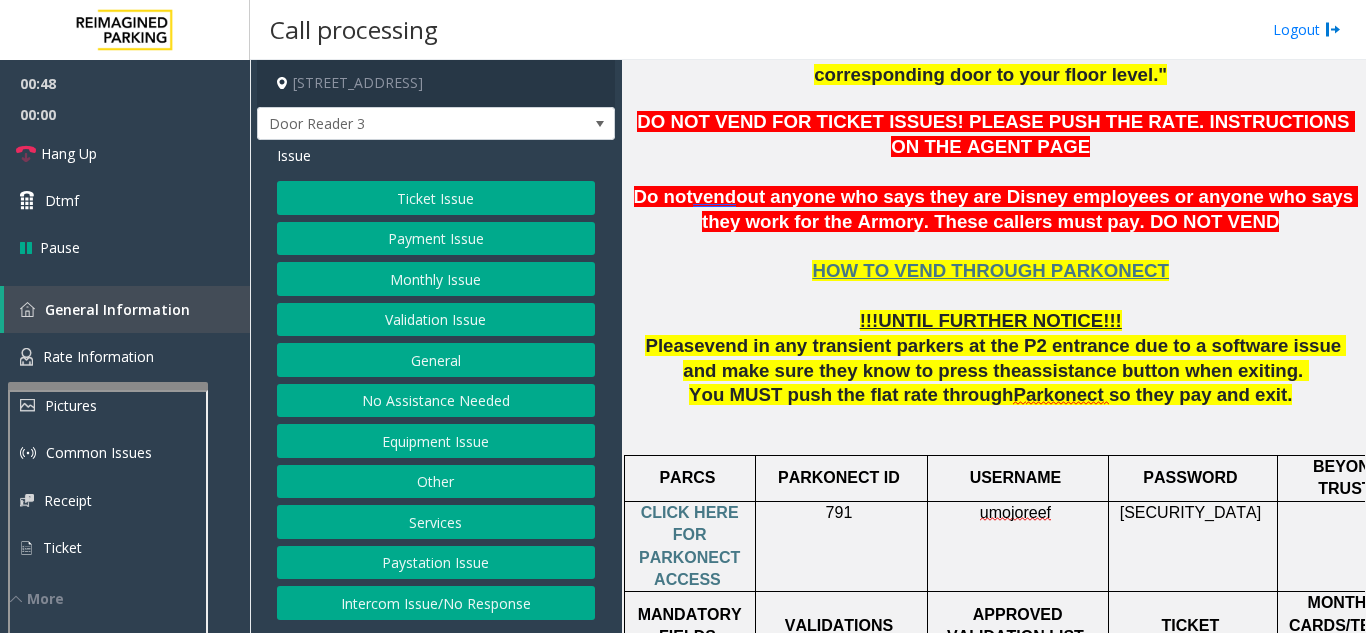 click on "Validation Issue" 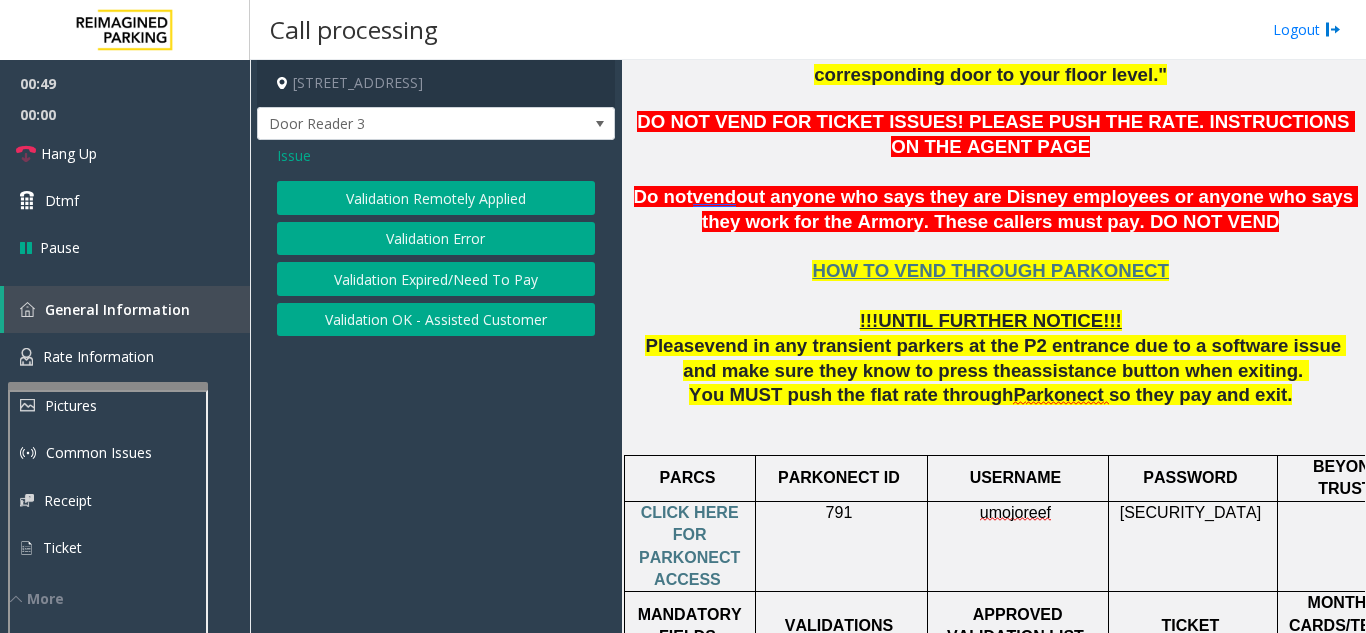 click on "Validation Remotely Applied" 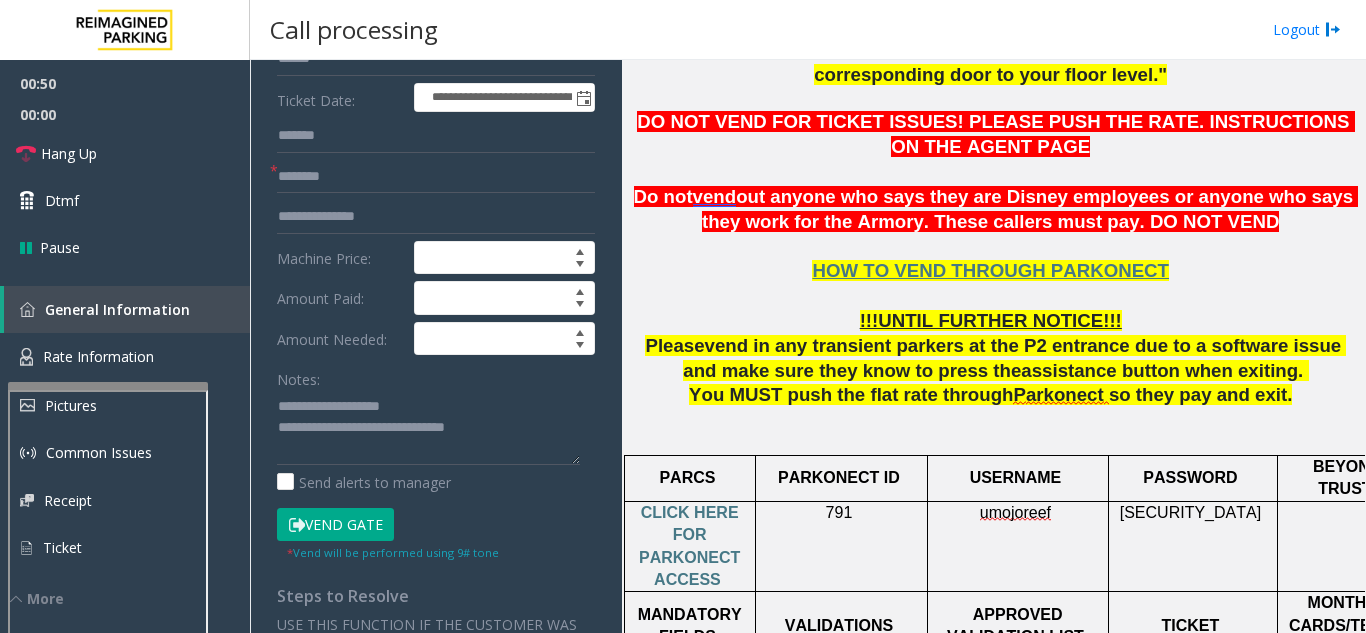 scroll, scrollTop: 300, scrollLeft: 0, axis: vertical 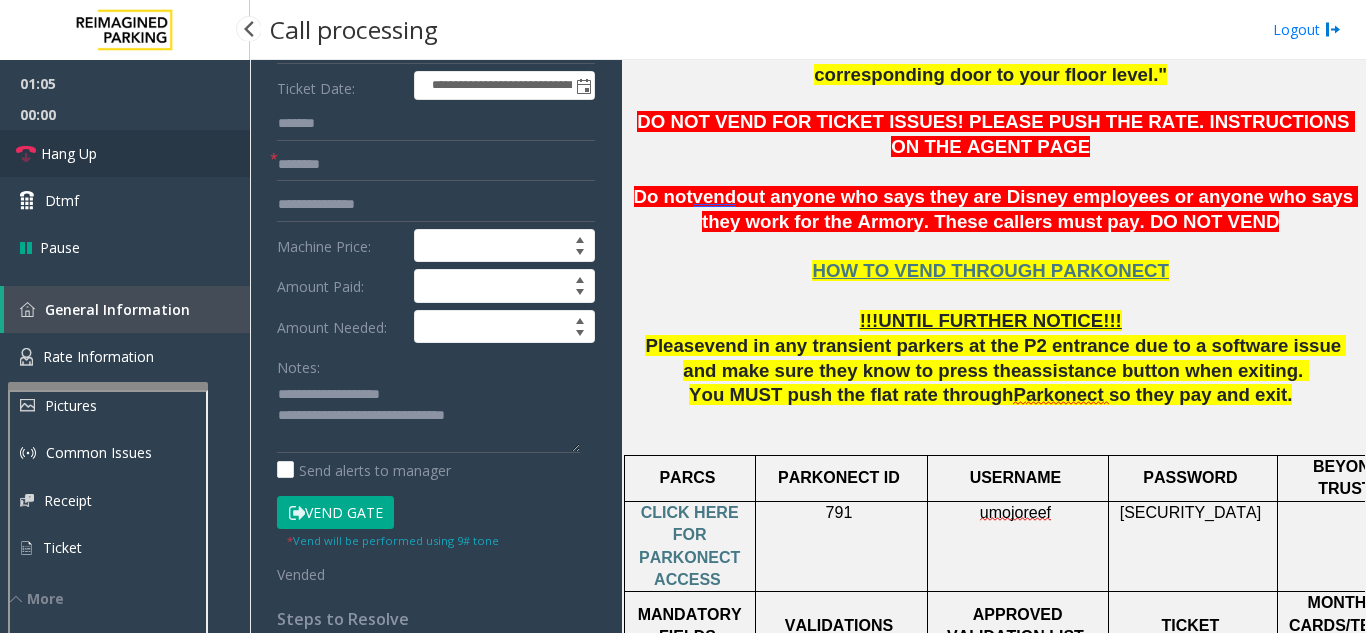 click on "Hang Up" at bounding box center [125, 153] 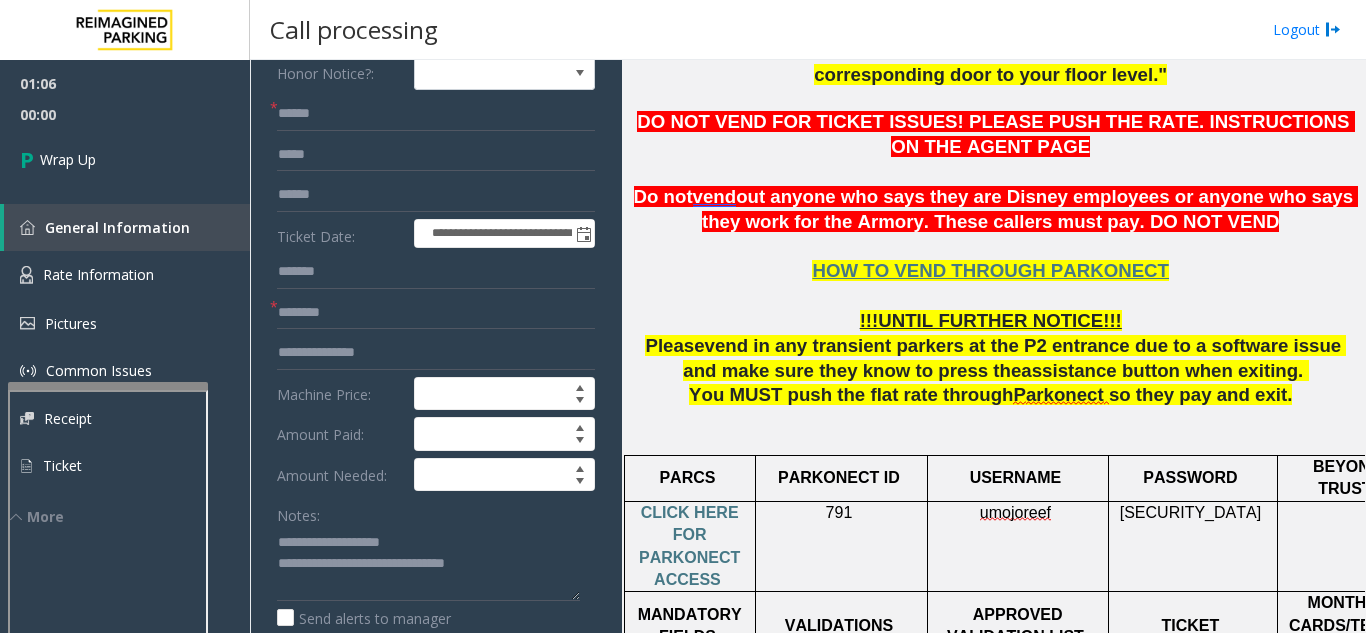 scroll, scrollTop: 0, scrollLeft: 0, axis: both 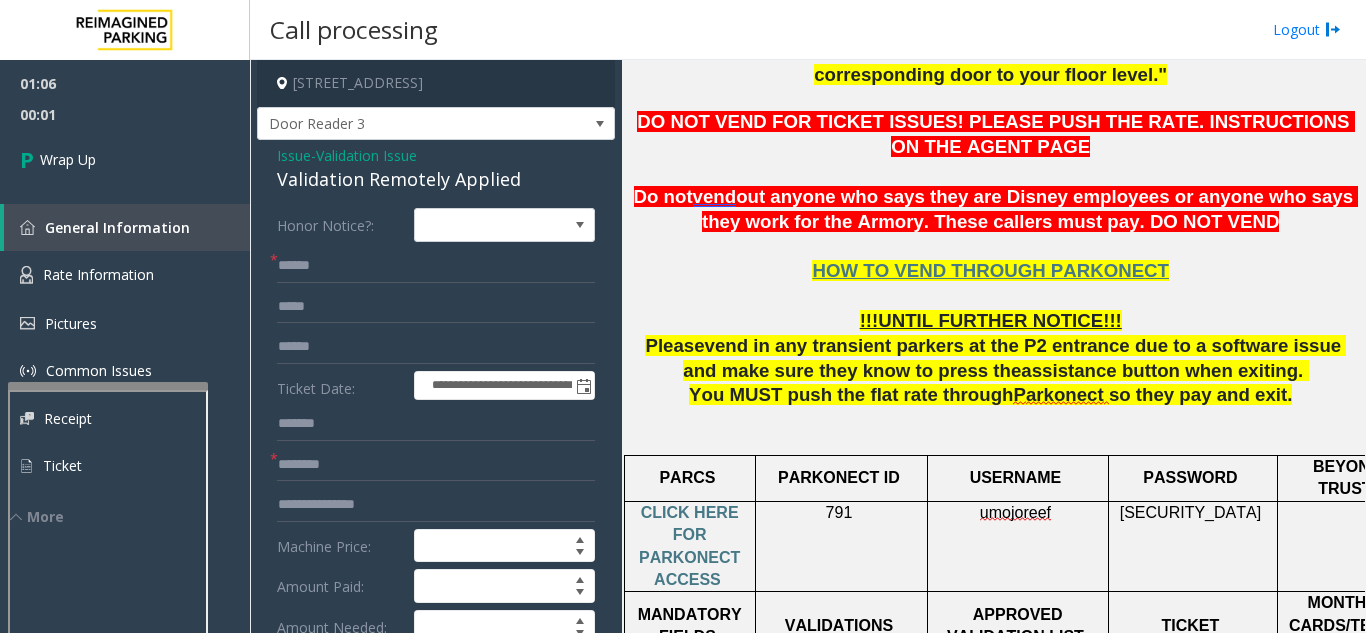 click on "Issue" 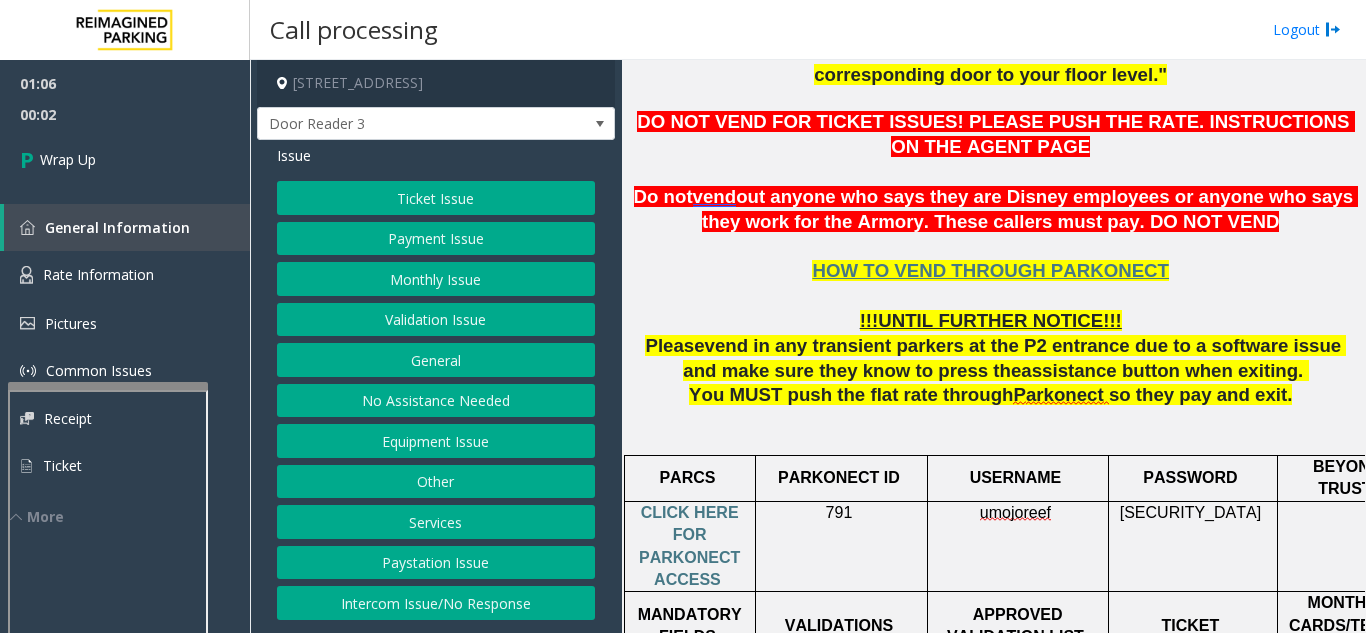 click on "Ticket Issue" 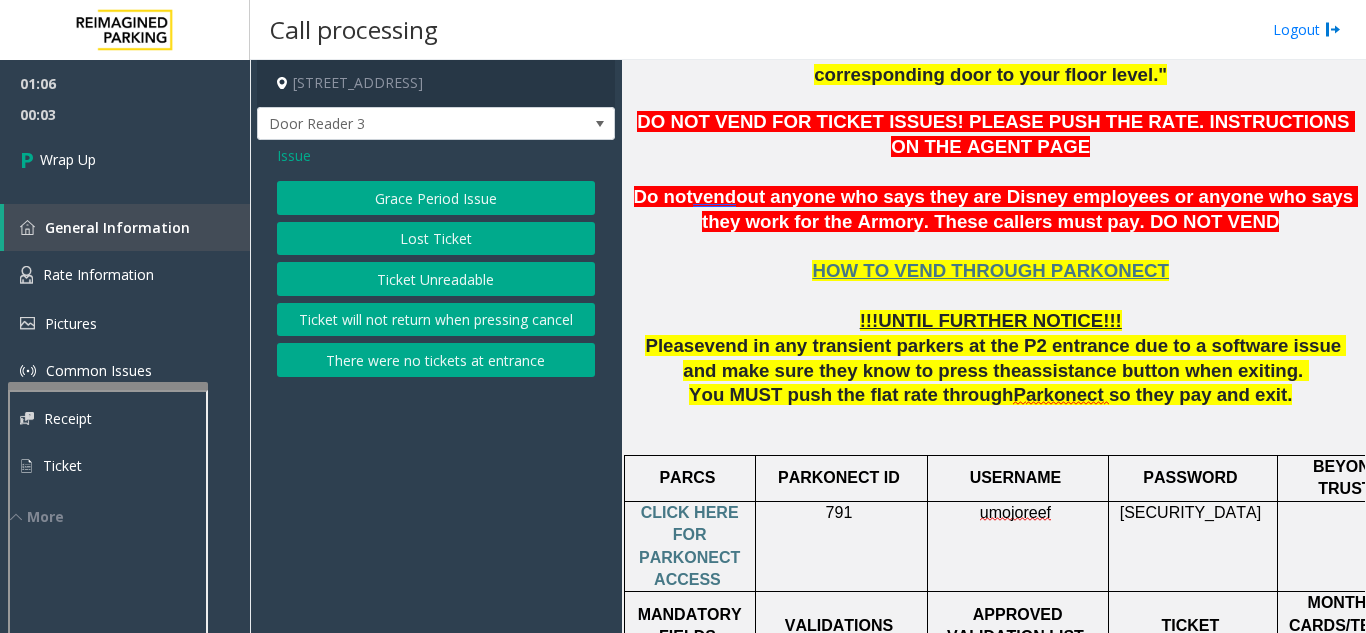 click on "There were no tickets at entrance" 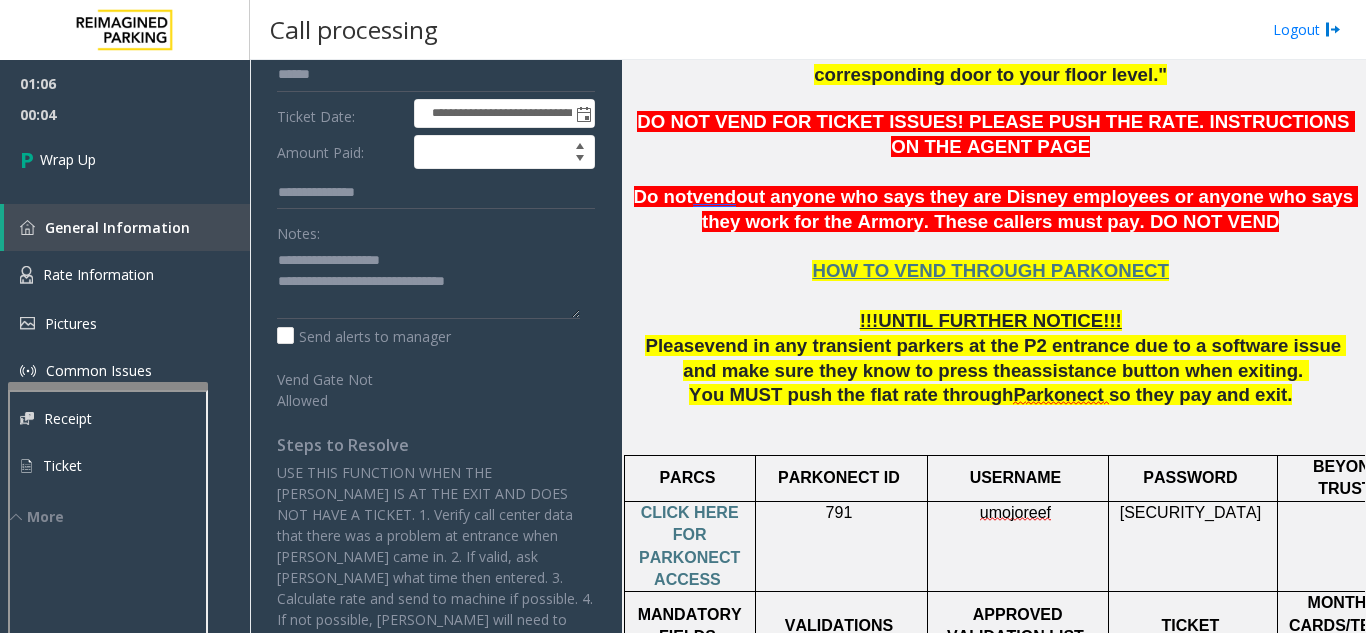 scroll, scrollTop: 300, scrollLeft: 0, axis: vertical 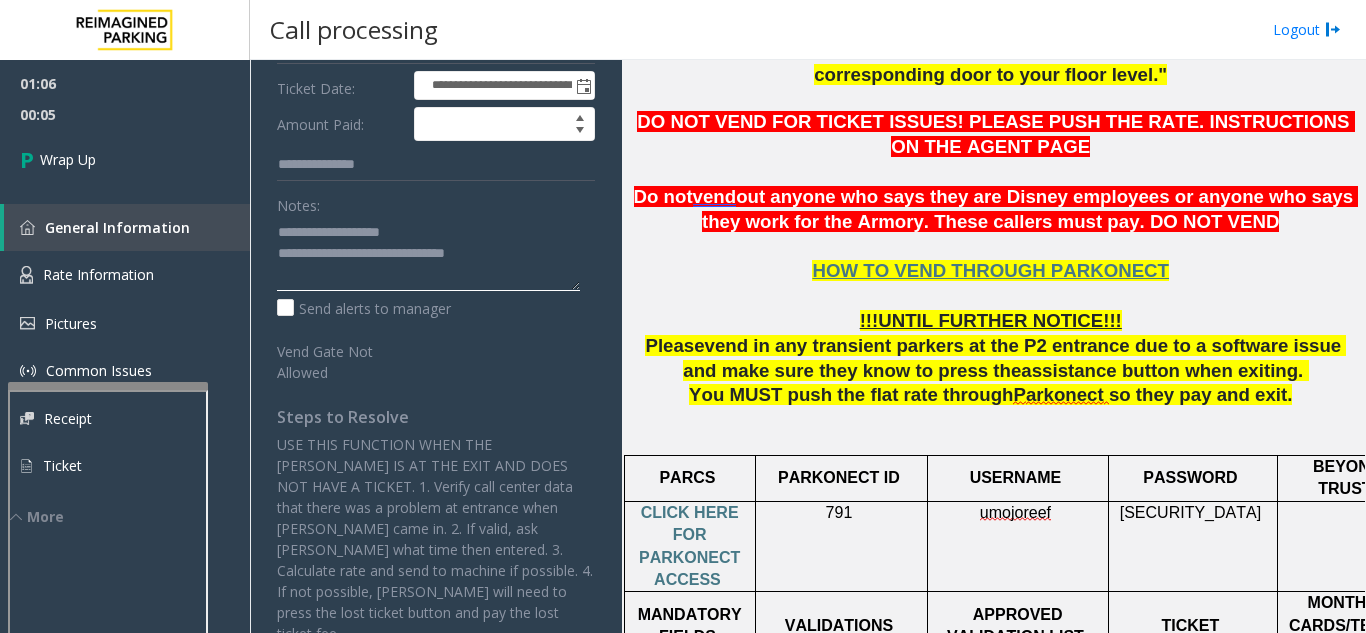 click 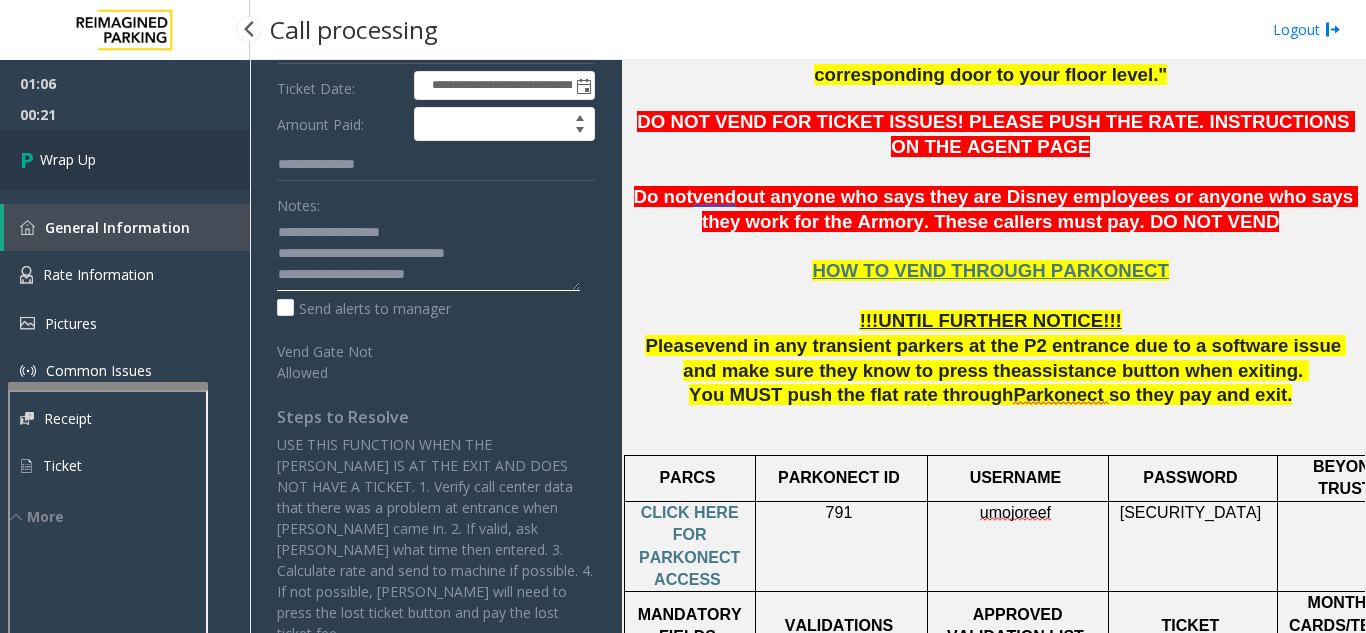 type on "**********" 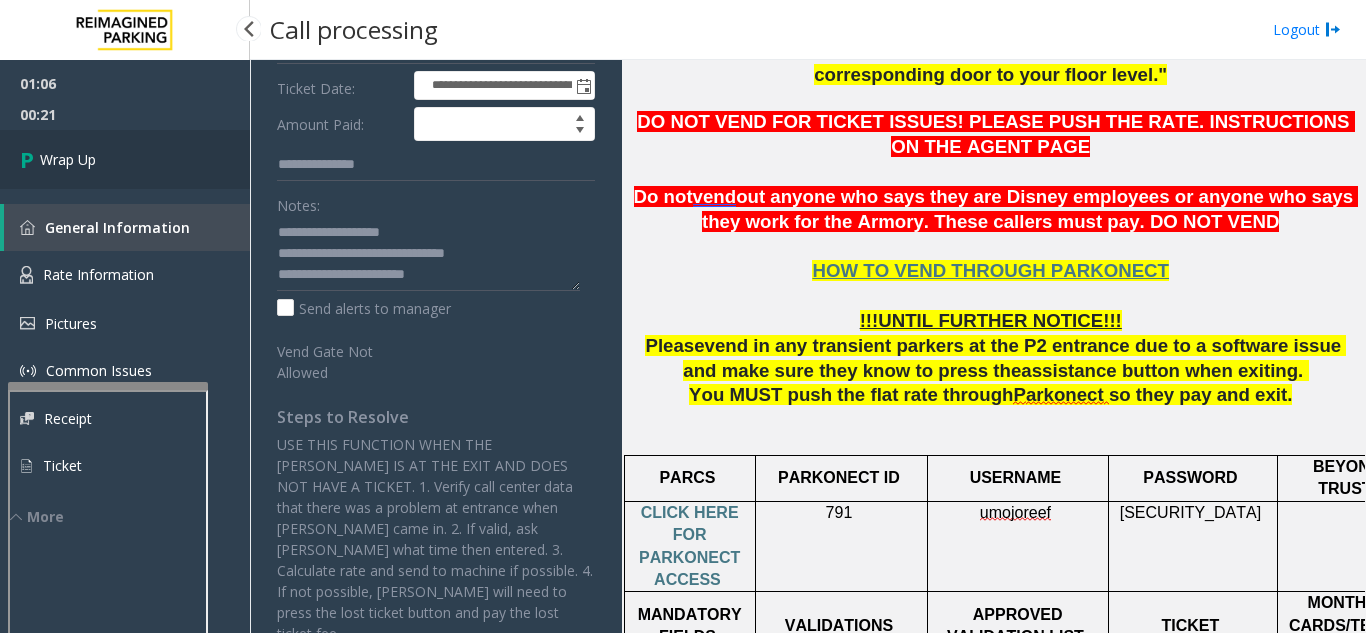 click on "Wrap Up" at bounding box center [125, 159] 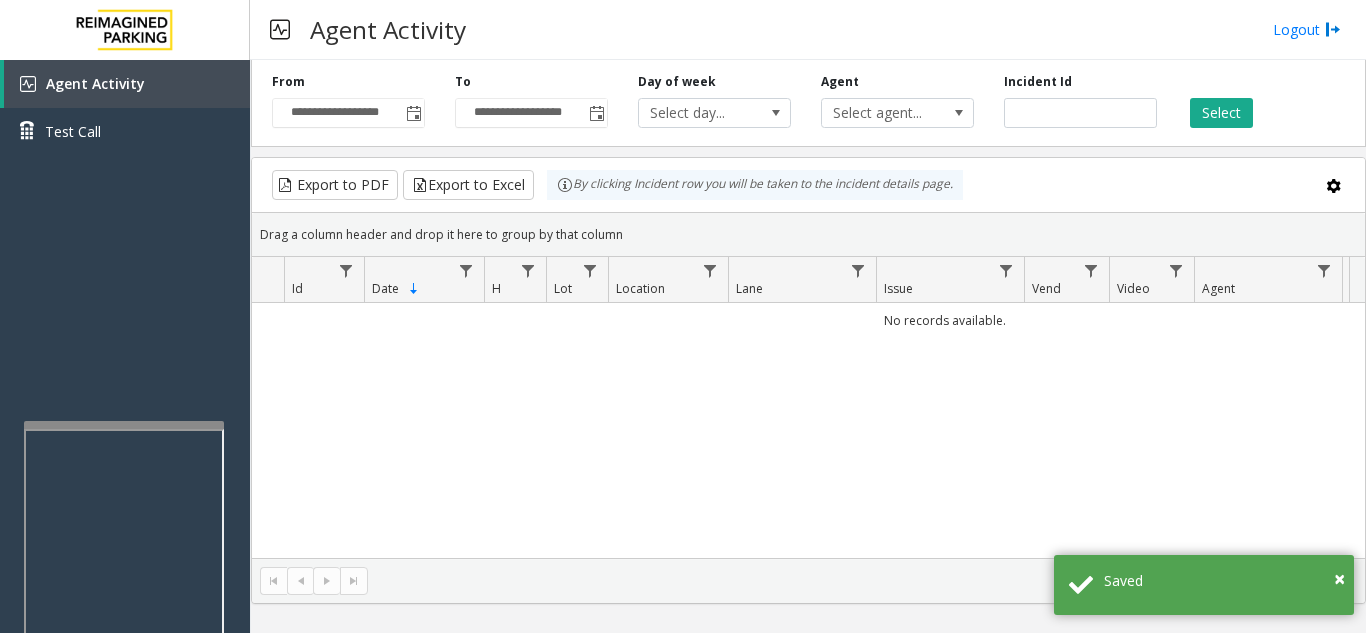 click at bounding box center [124, 425] 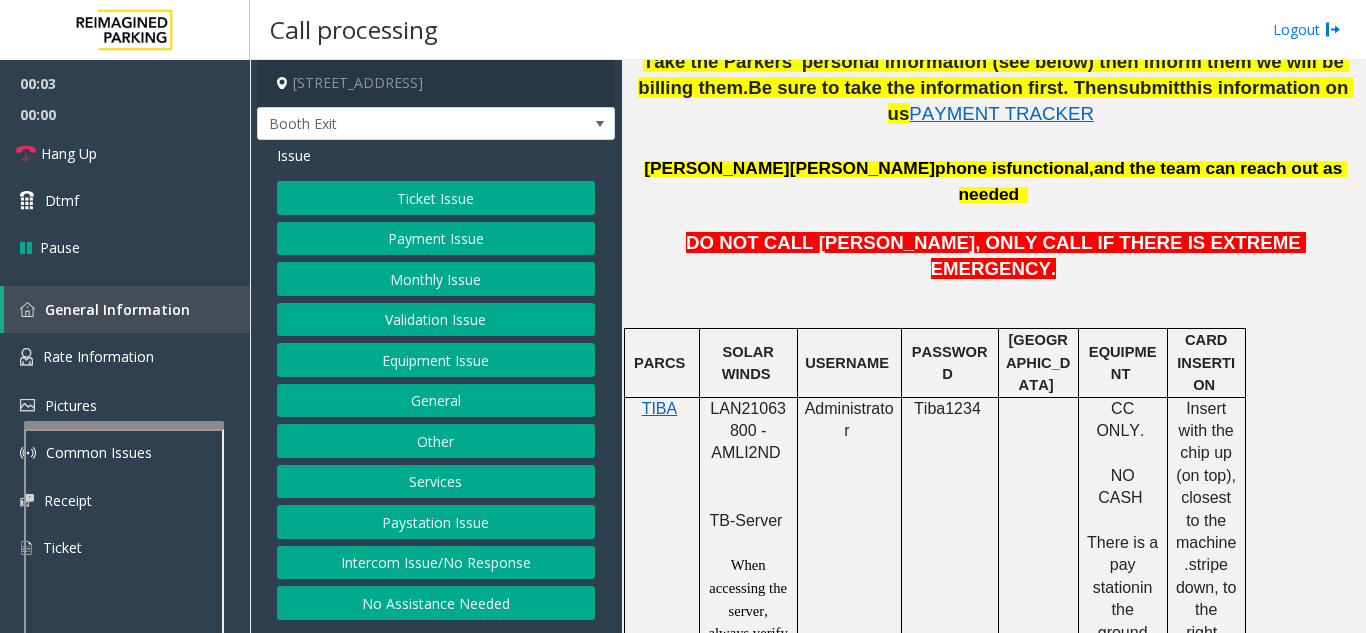 scroll, scrollTop: 1100, scrollLeft: 0, axis: vertical 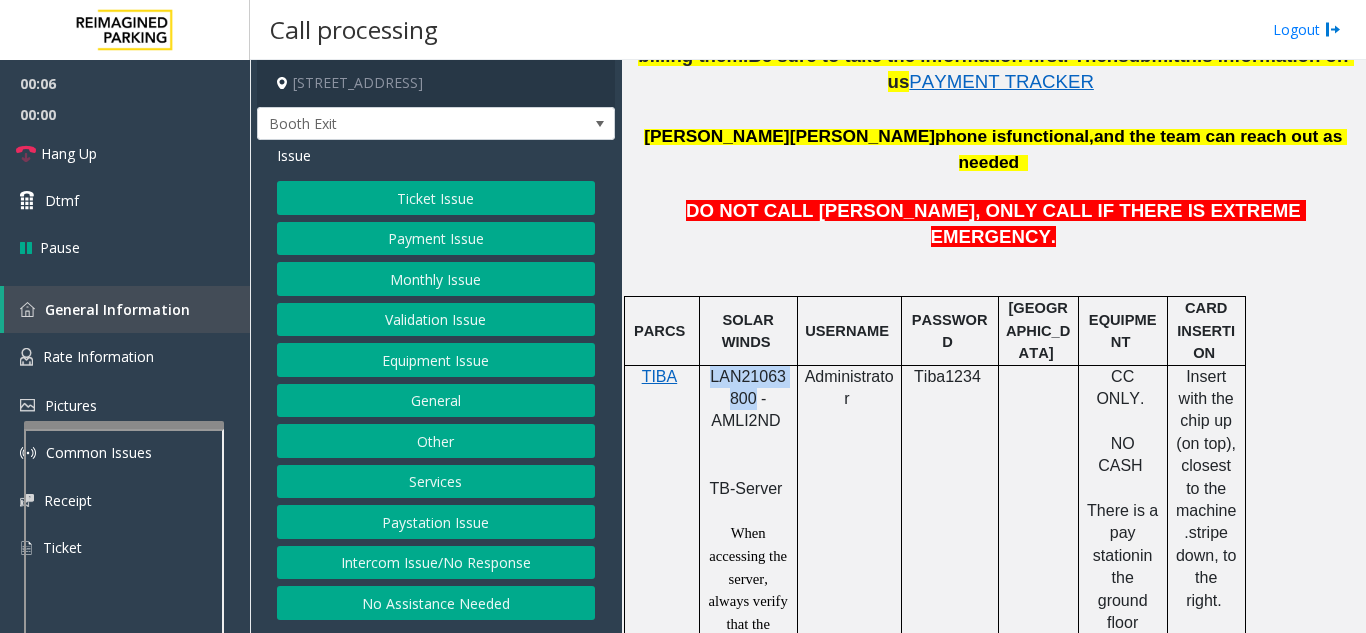 drag, startPoint x: 752, startPoint y: 291, endPoint x: 712, endPoint y: 275, distance: 43.081318 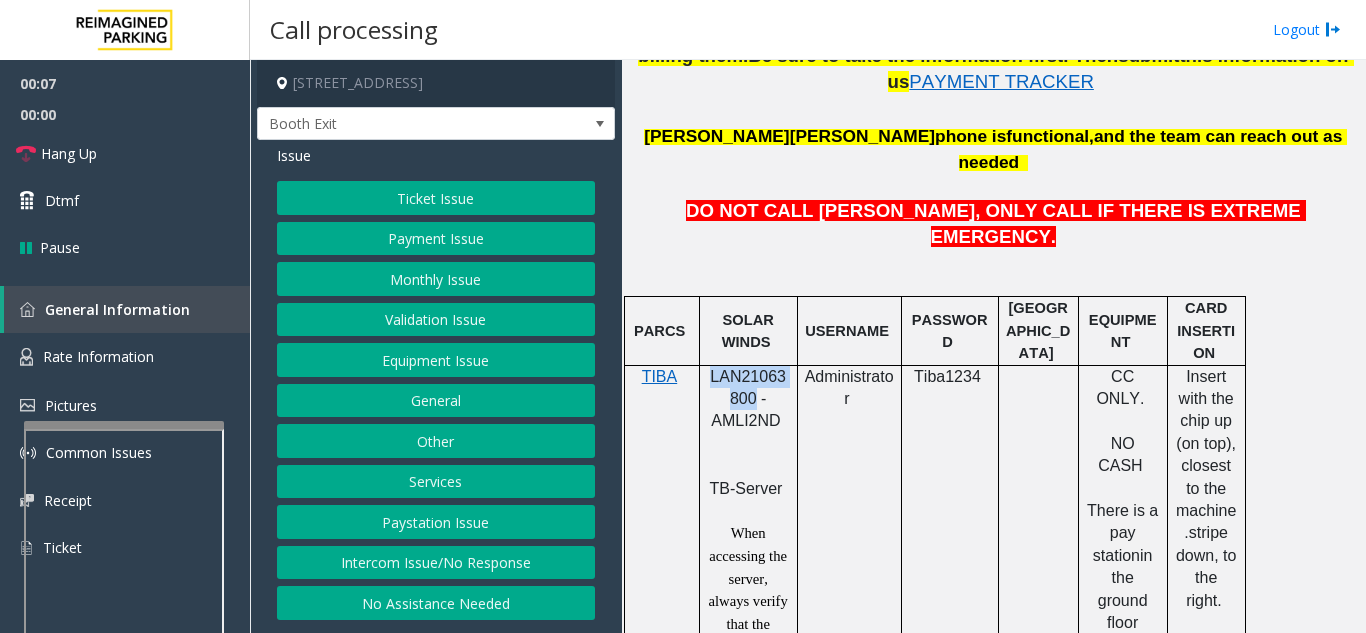 copy on "LAN21063800" 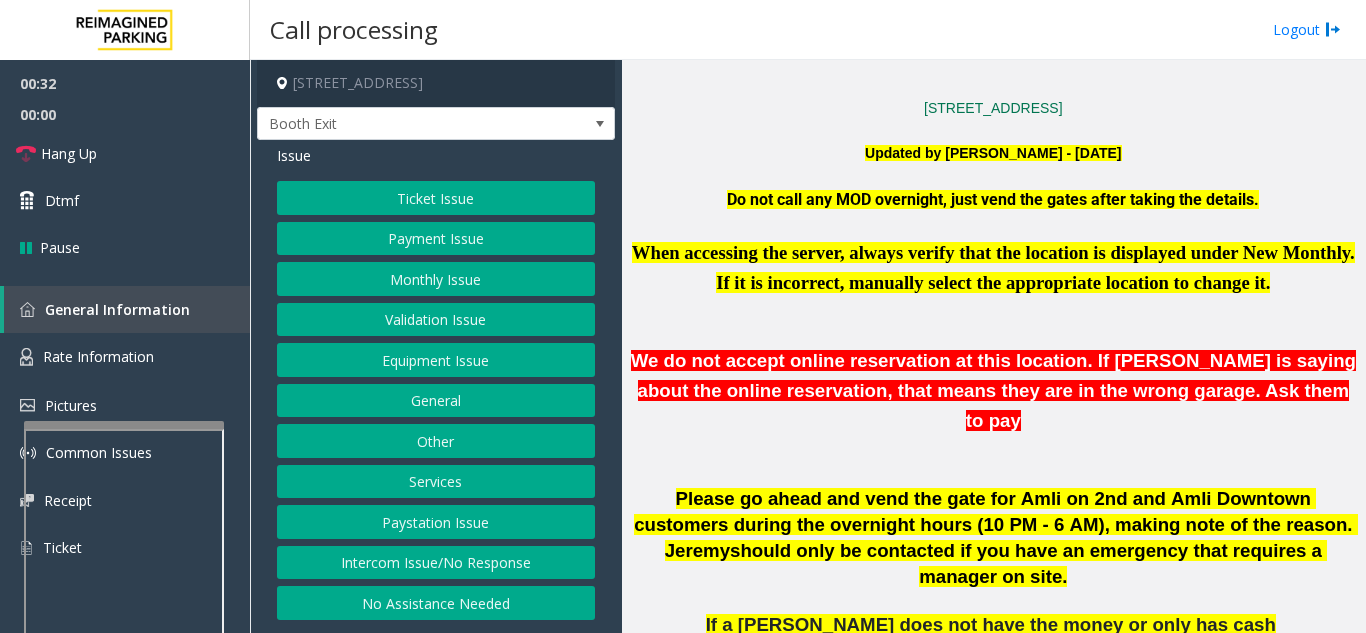 scroll, scrollTop: 500, scrollLeft: 0, axis: vertical 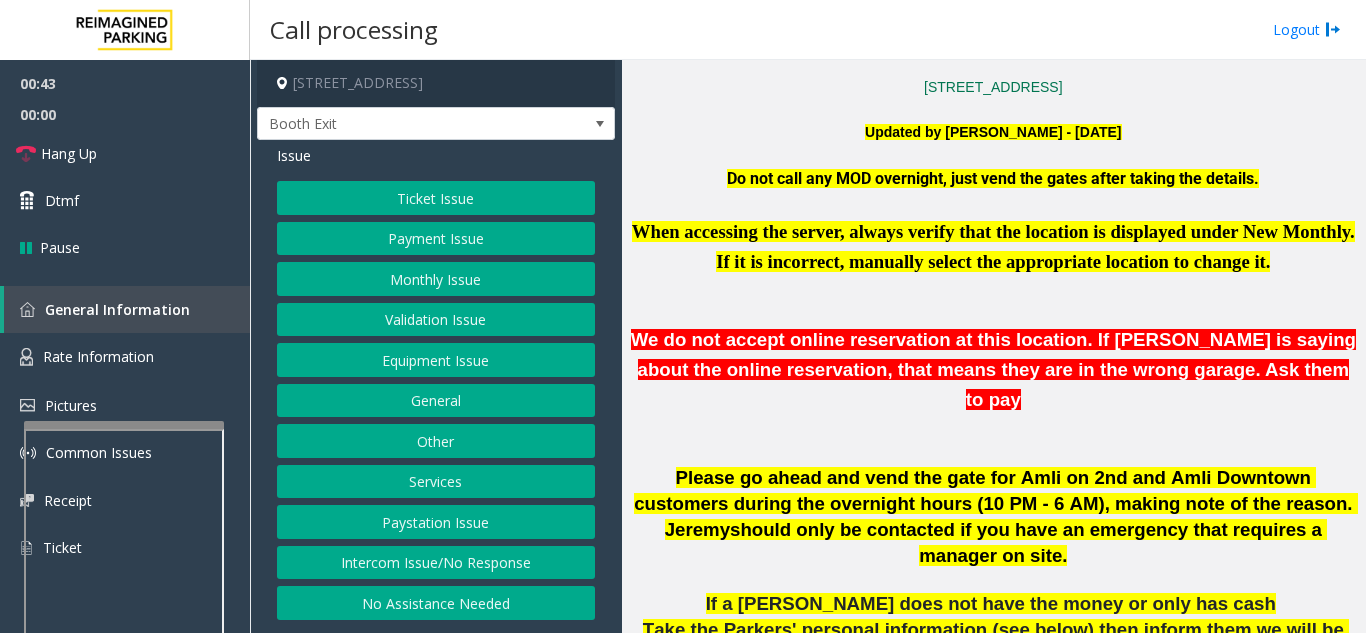 click on "Equipment Issue" 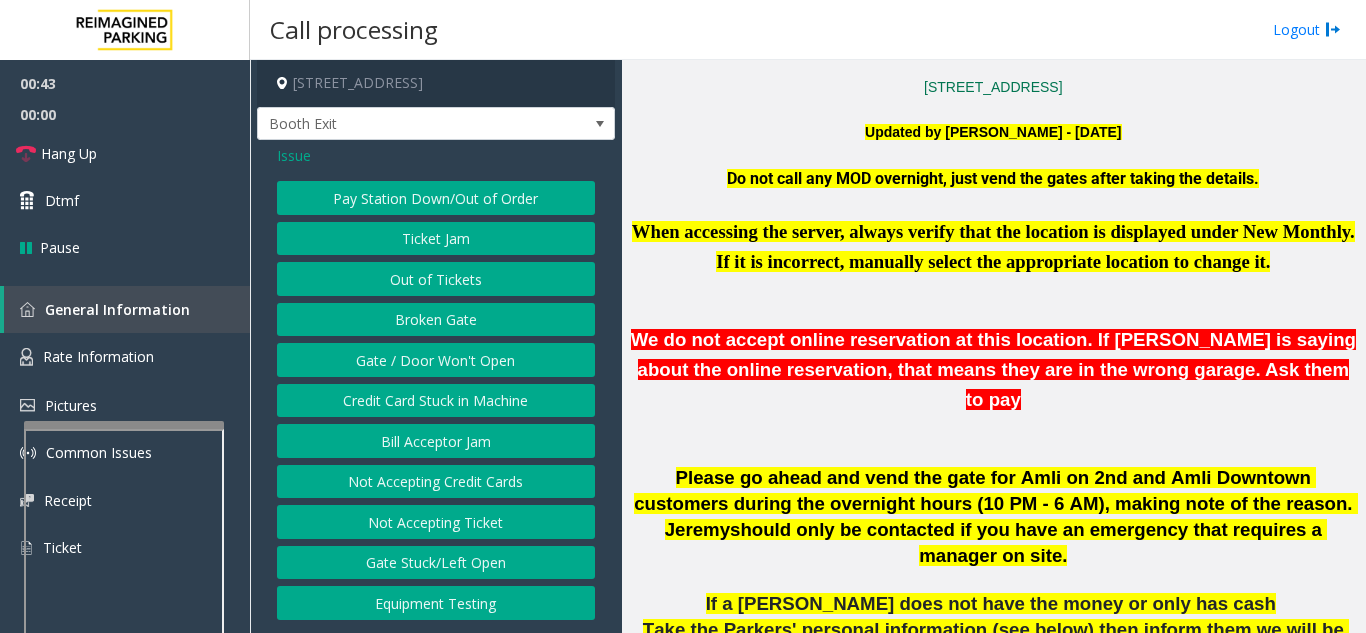 click on "Gate / Door Won't Open" 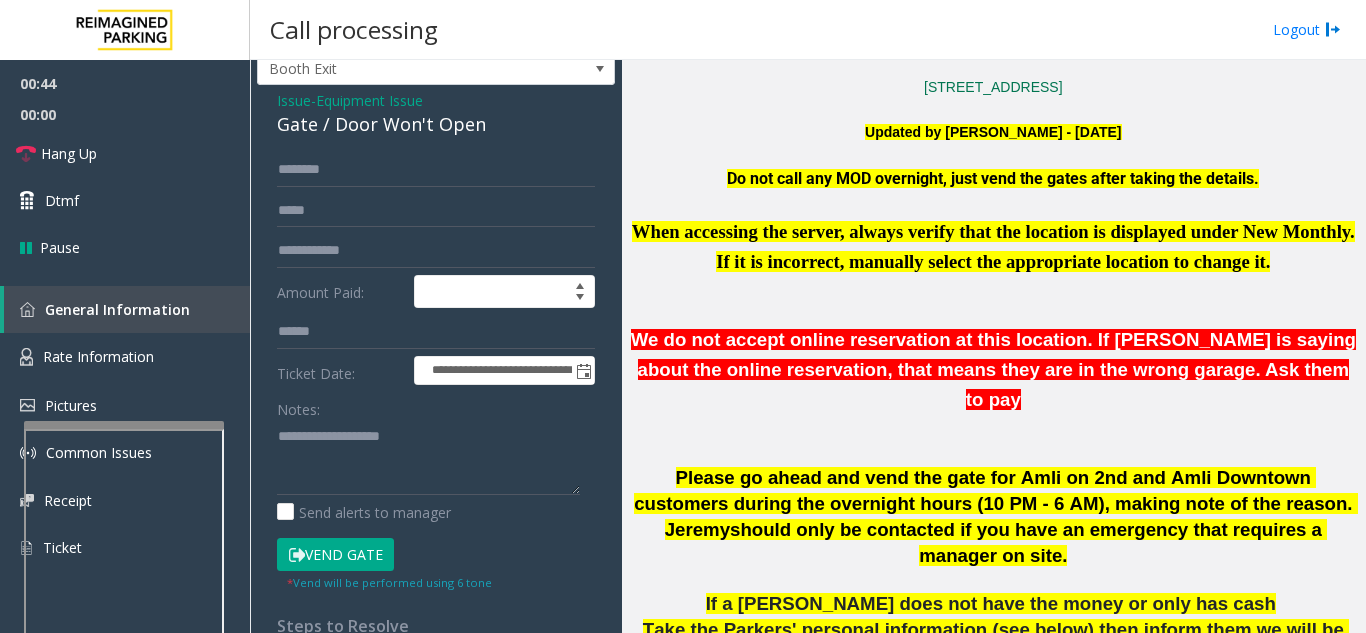 scroll, scrollTop: 100, scrollLeft: 0, axis: vertical 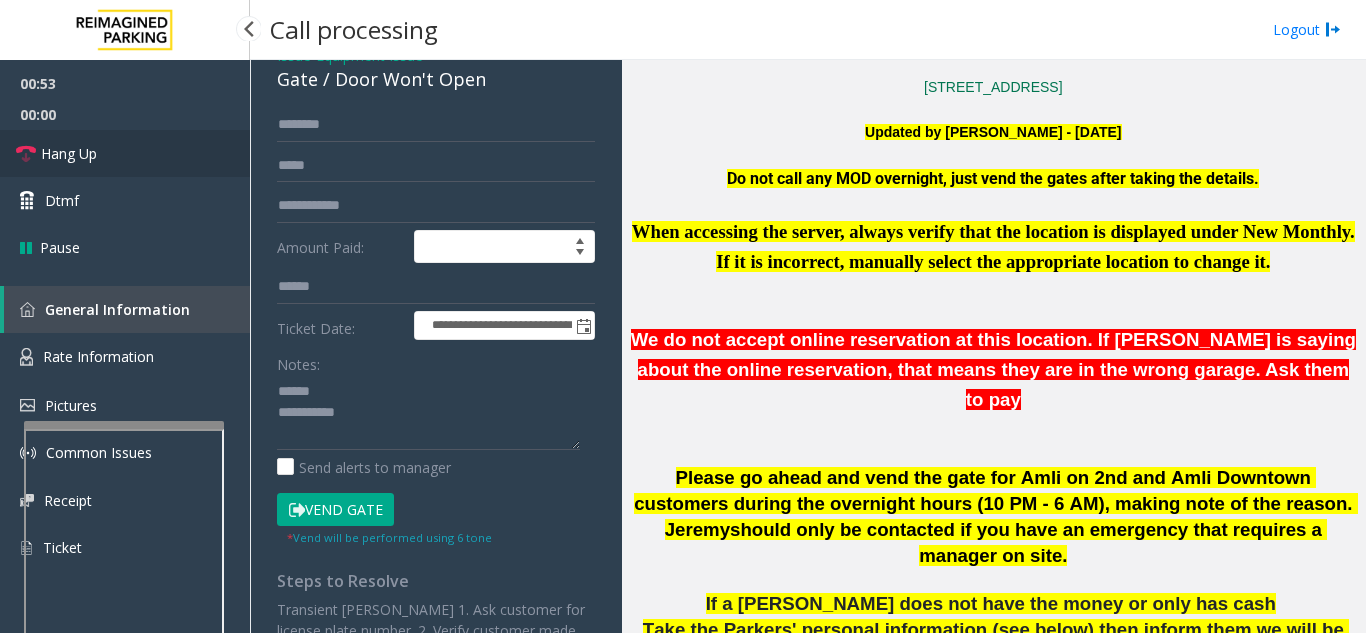 click on "Hang Up" at bounding box center (125, 153) 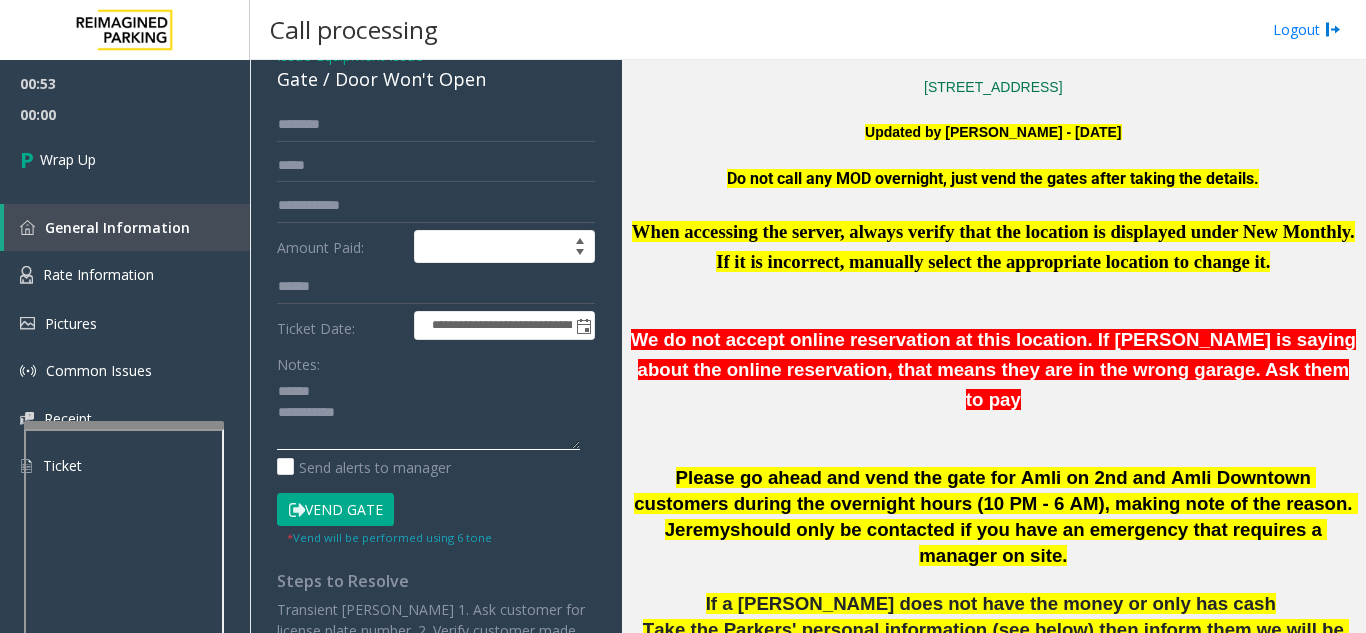 click 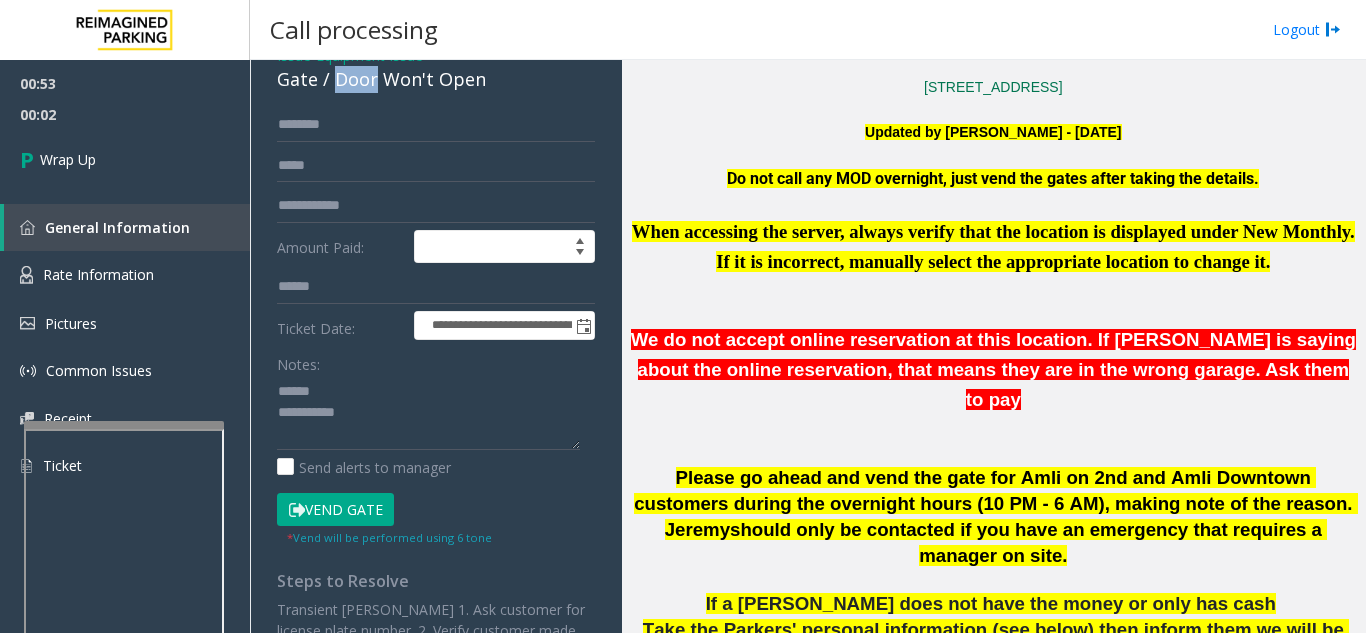 scroll, scrollTop: 99, scrollLeft: 0, axis: vertical 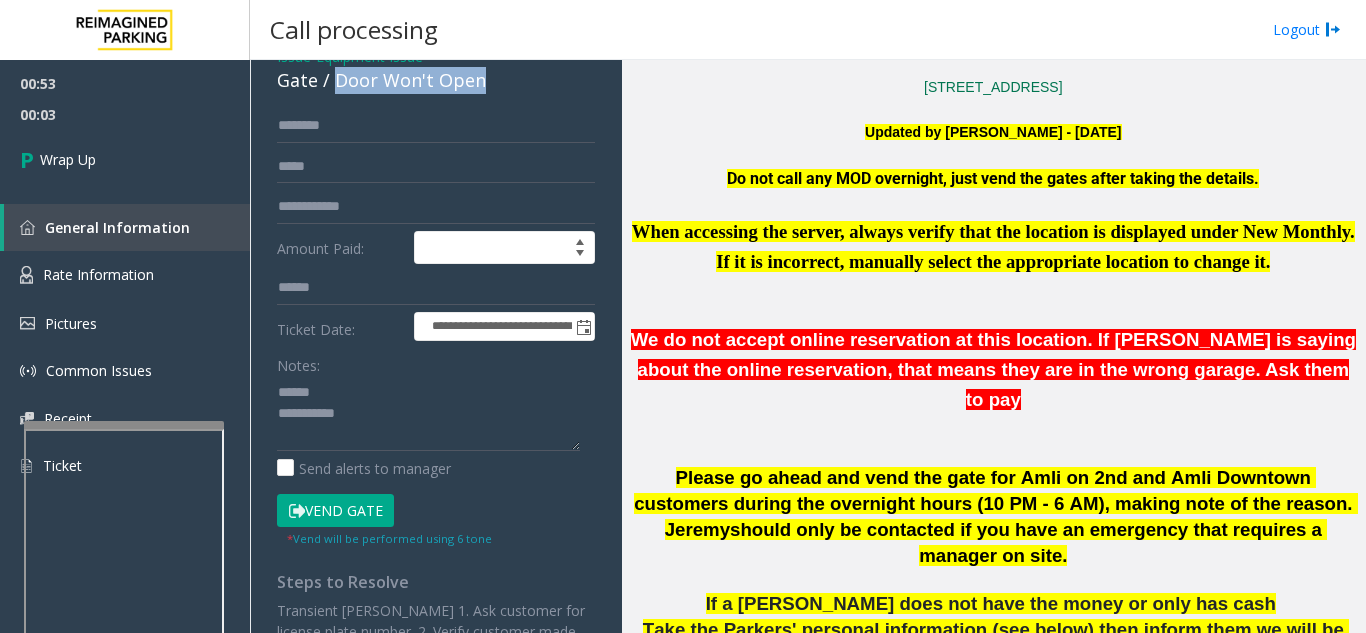 drag, startPoint x: 331, startPoint y: 78, endPoint x: 498, endPoint y: 93, distance: 167.6723 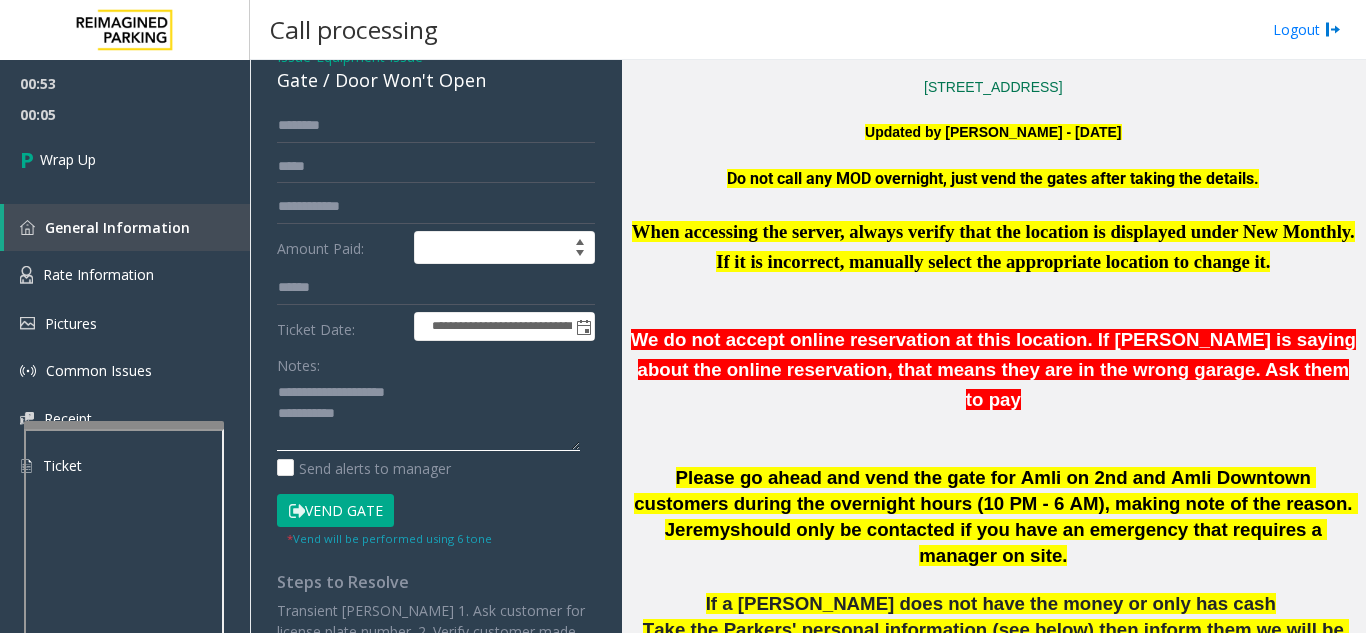 click 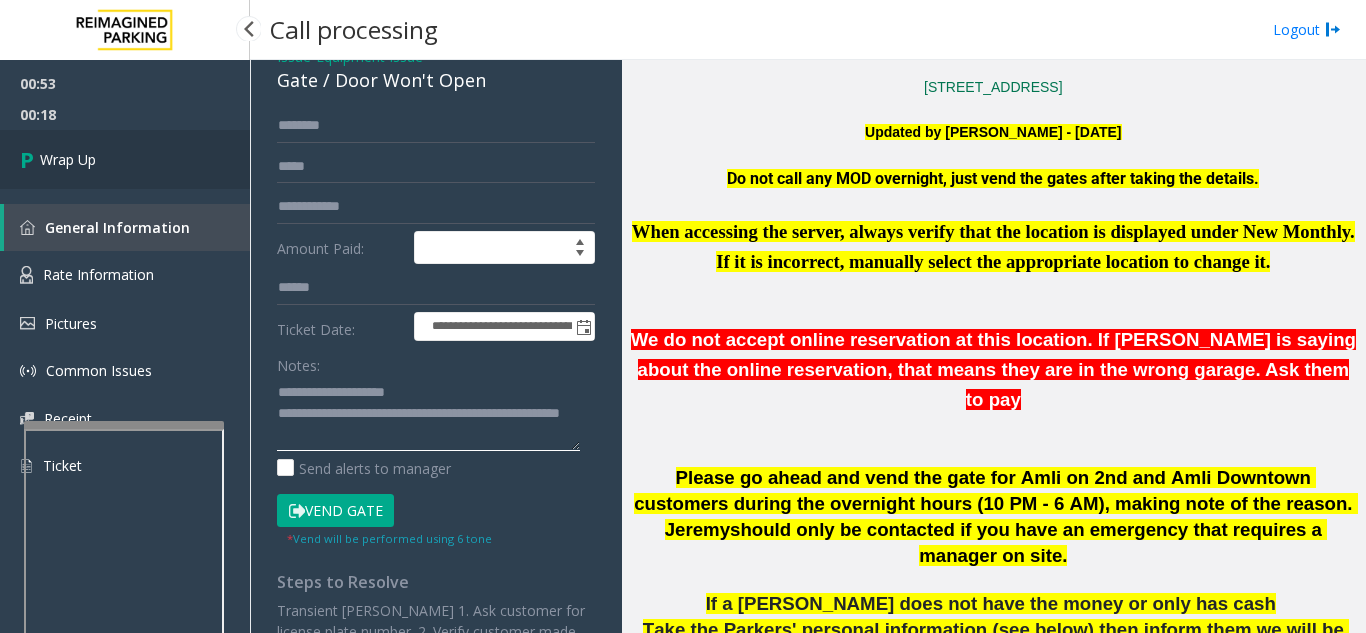 type on "**********" 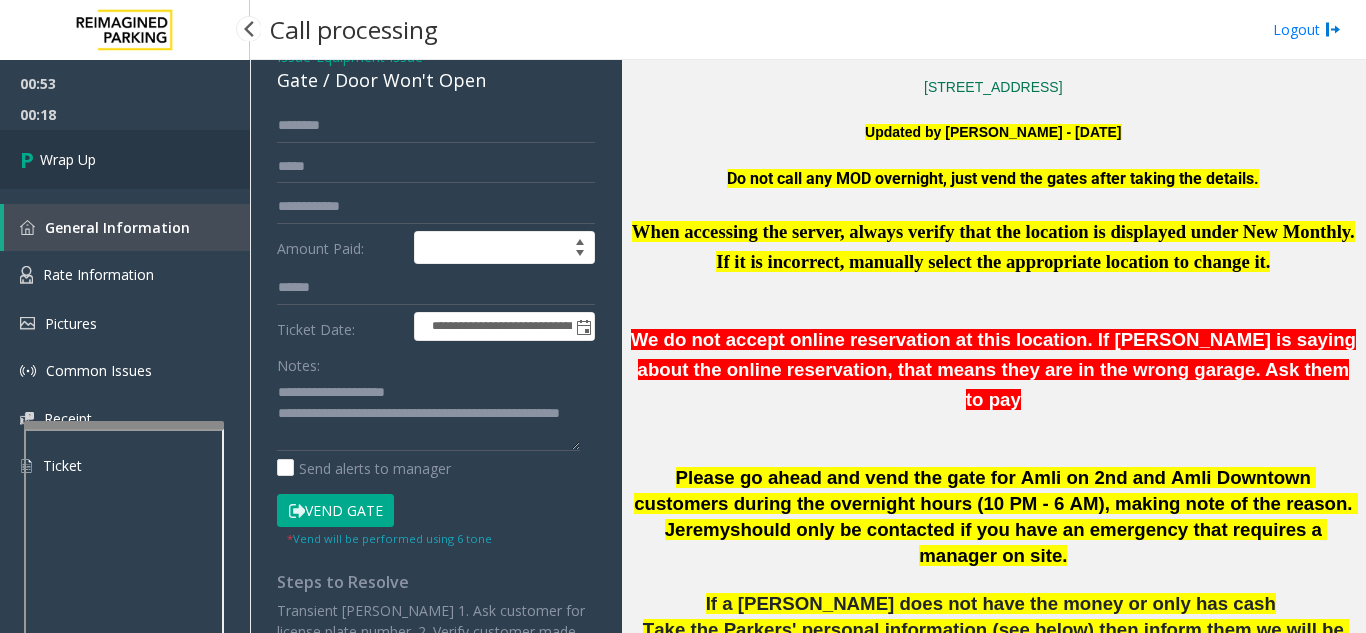 click on "Wrap Up" at bounding box center [125, 159] 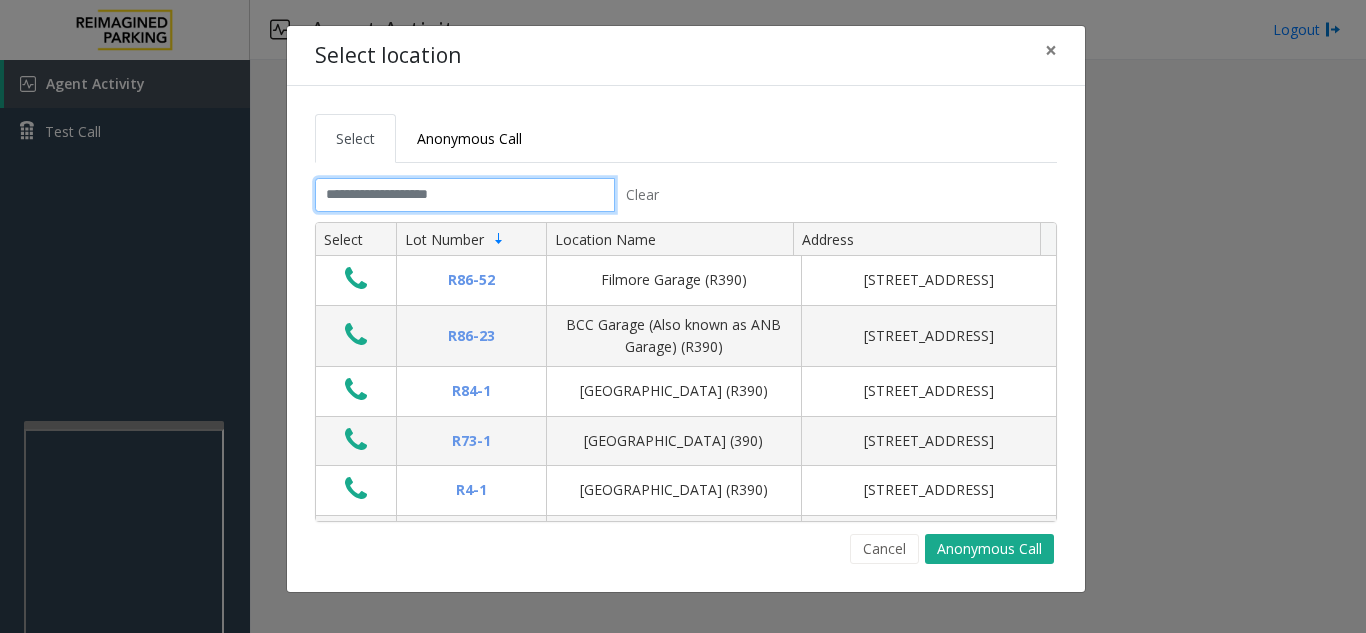 click 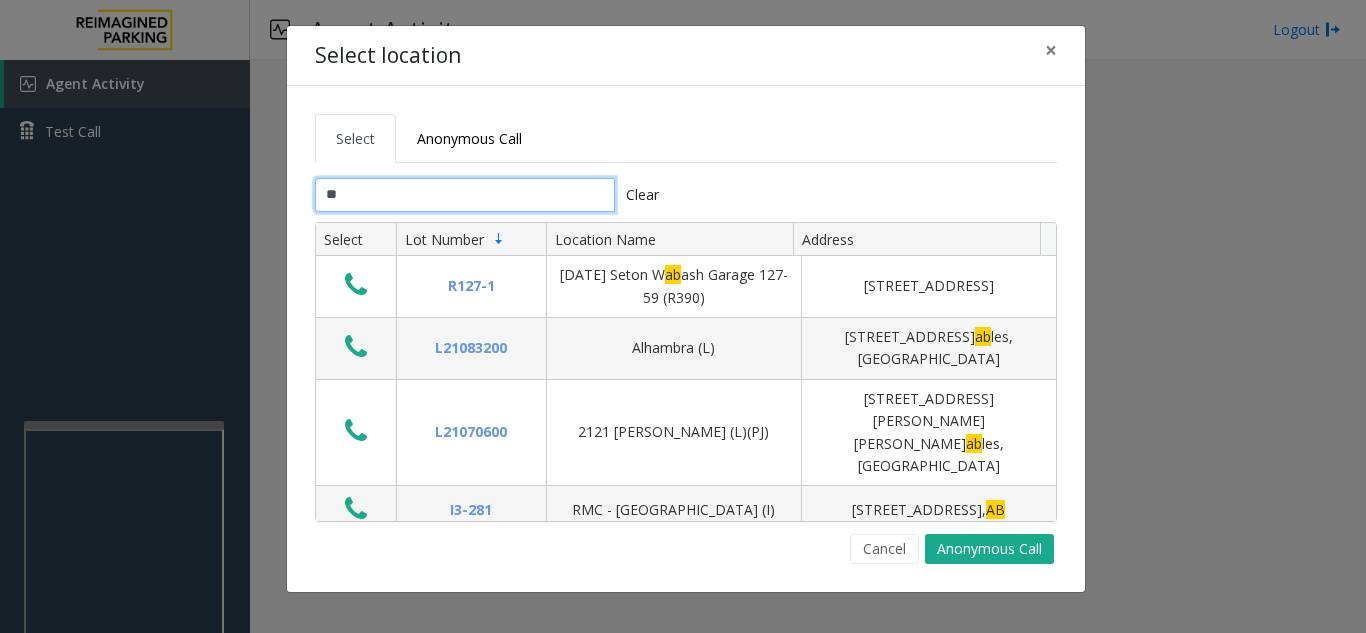 type on "*" 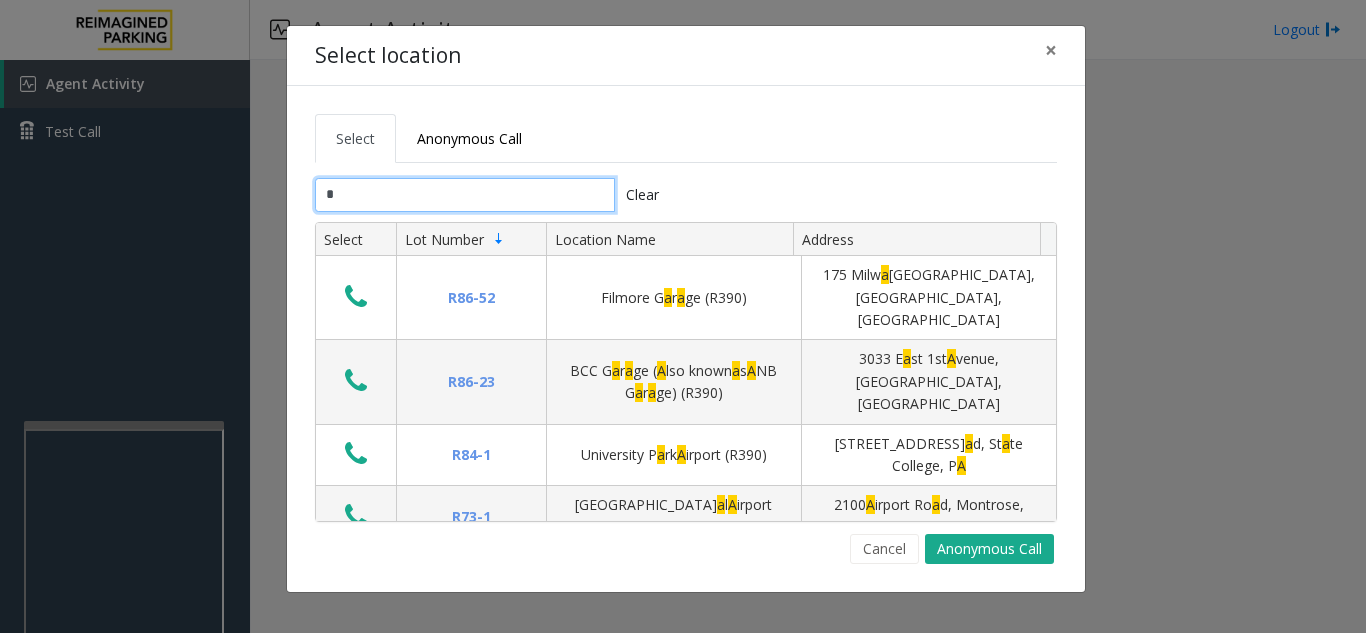 type 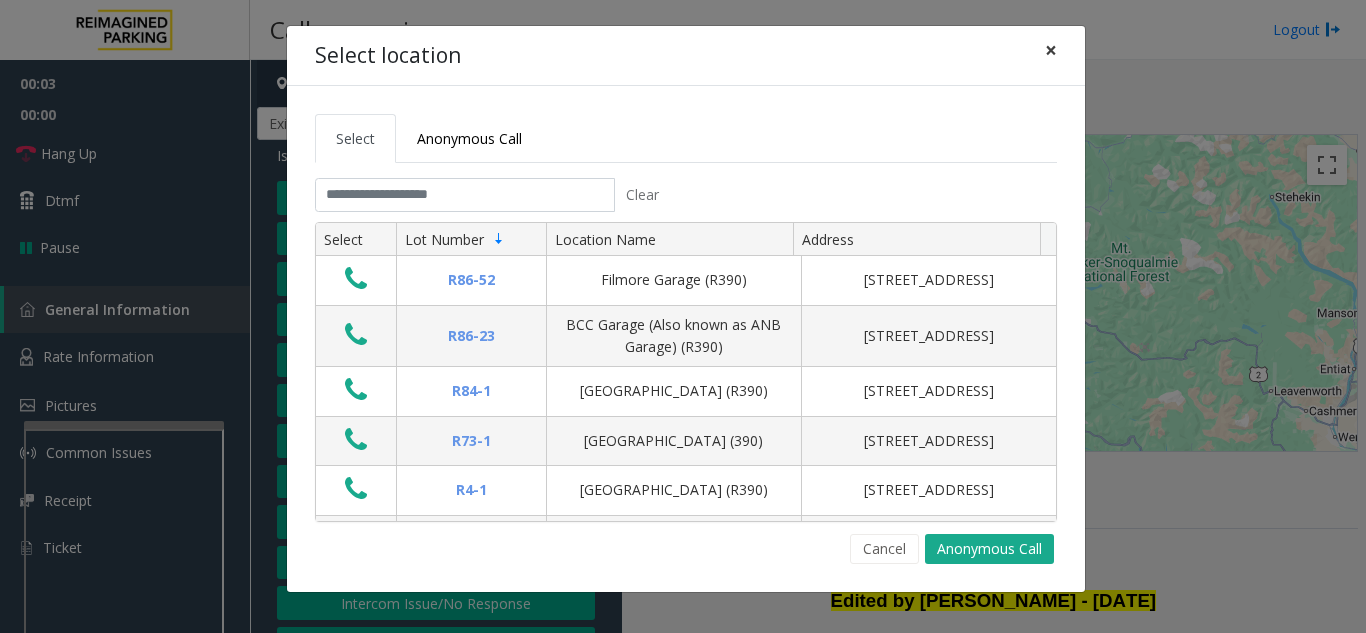 click on "×" 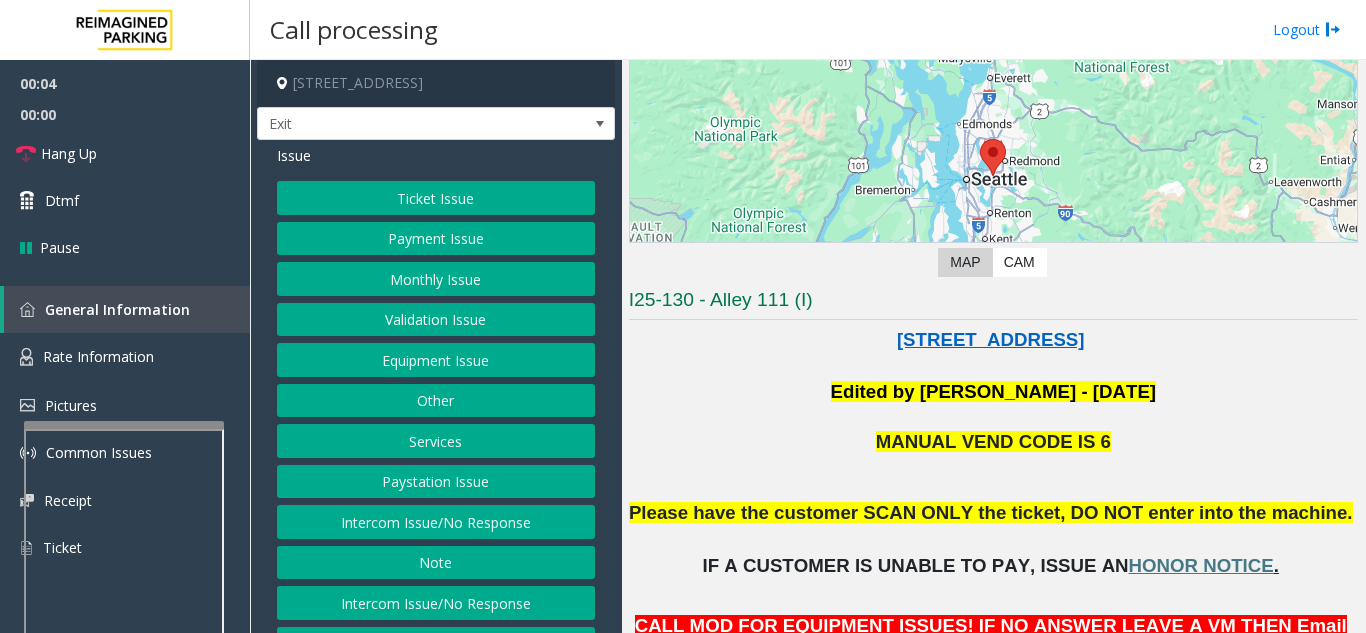 scroll, scrollTop: 500, scrollLeft: 0, axis: vertical 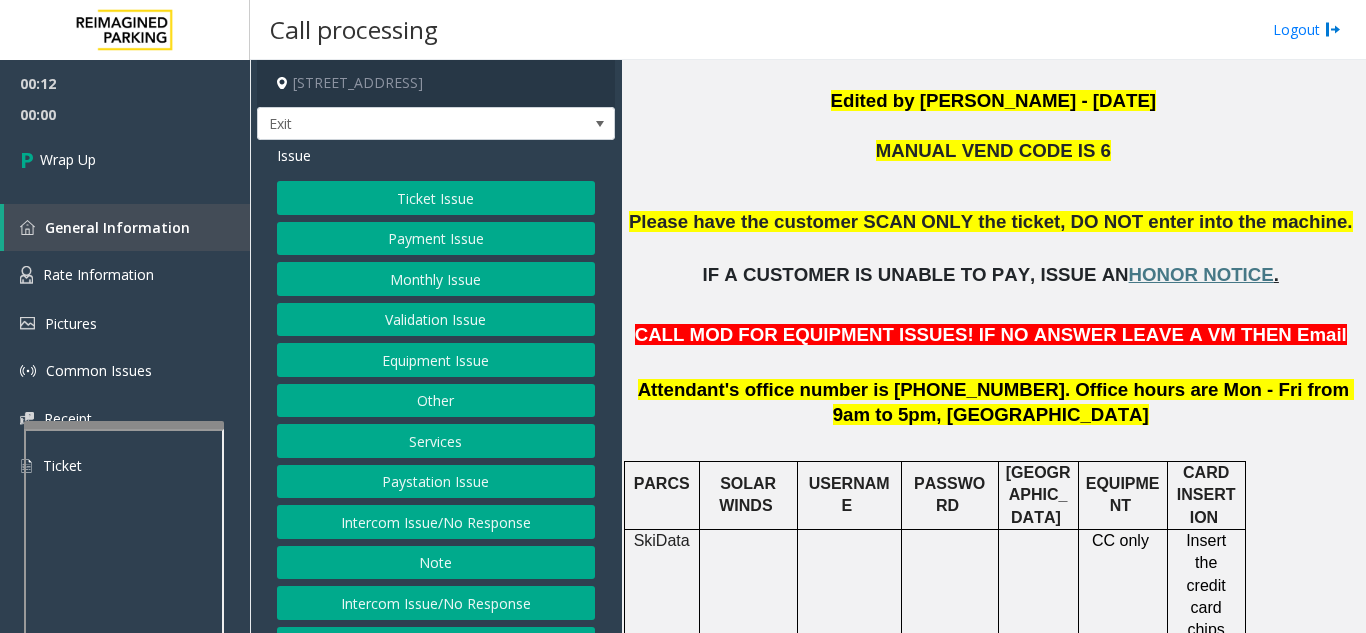 click on "Intercom Issue/No Response" 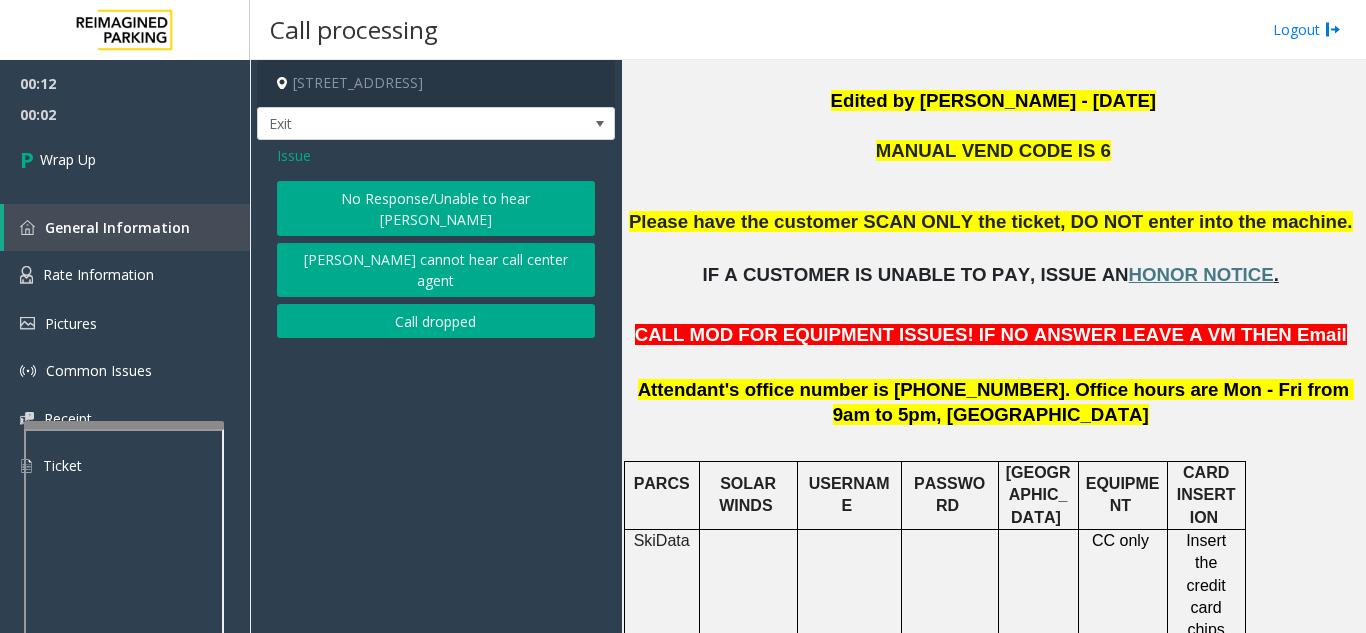 click on "No Response/Unable to hear [PERSON_NAME]" 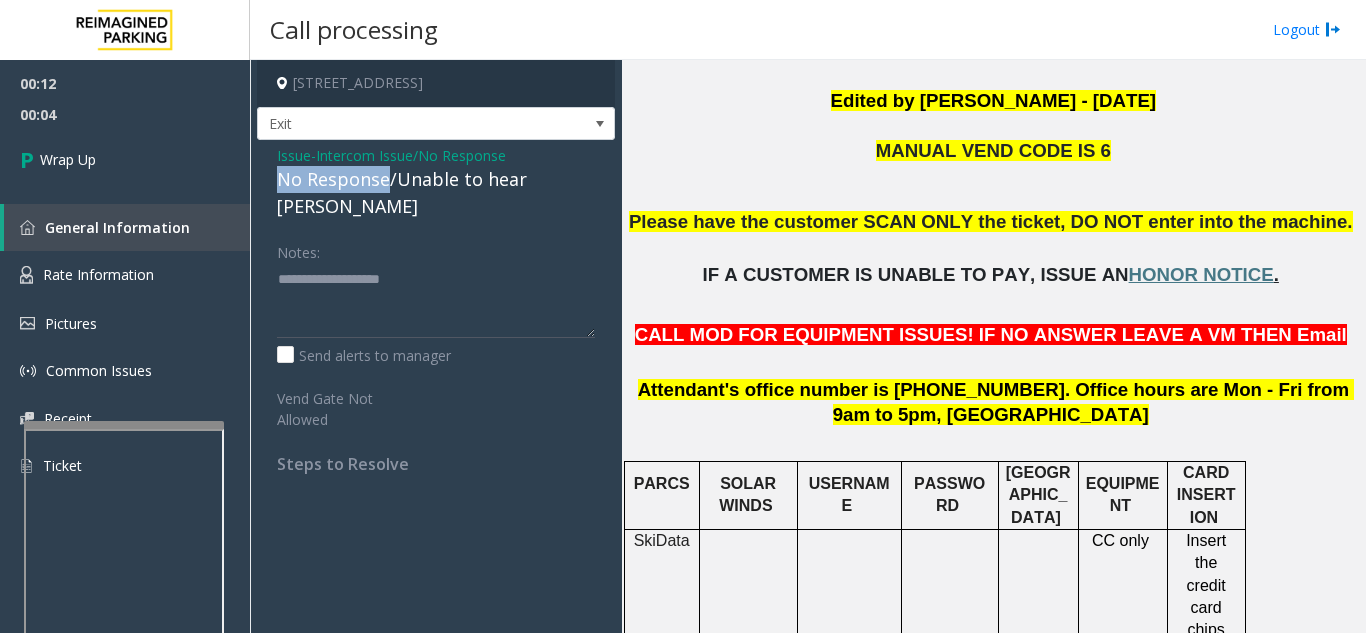 drag, startPoint x: 385, startPoint y: 179, endPoint x: 321, endPoint y: 183, distance: 64.12488 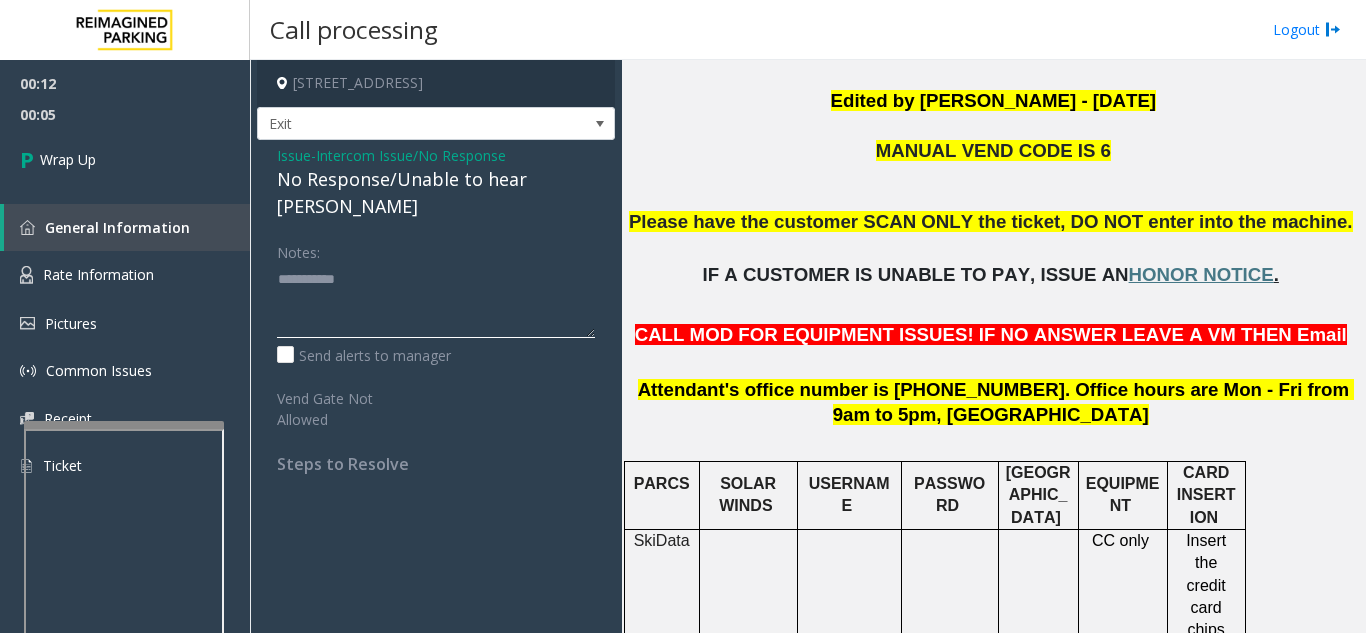 click 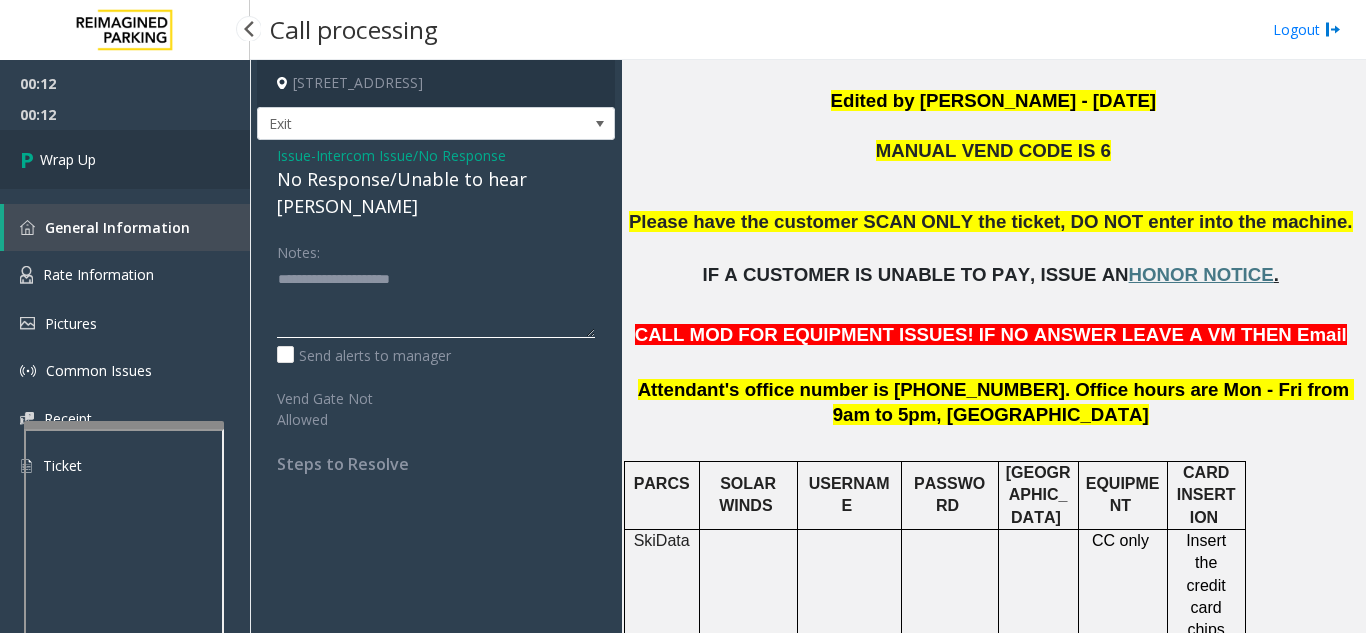 type on "**********" 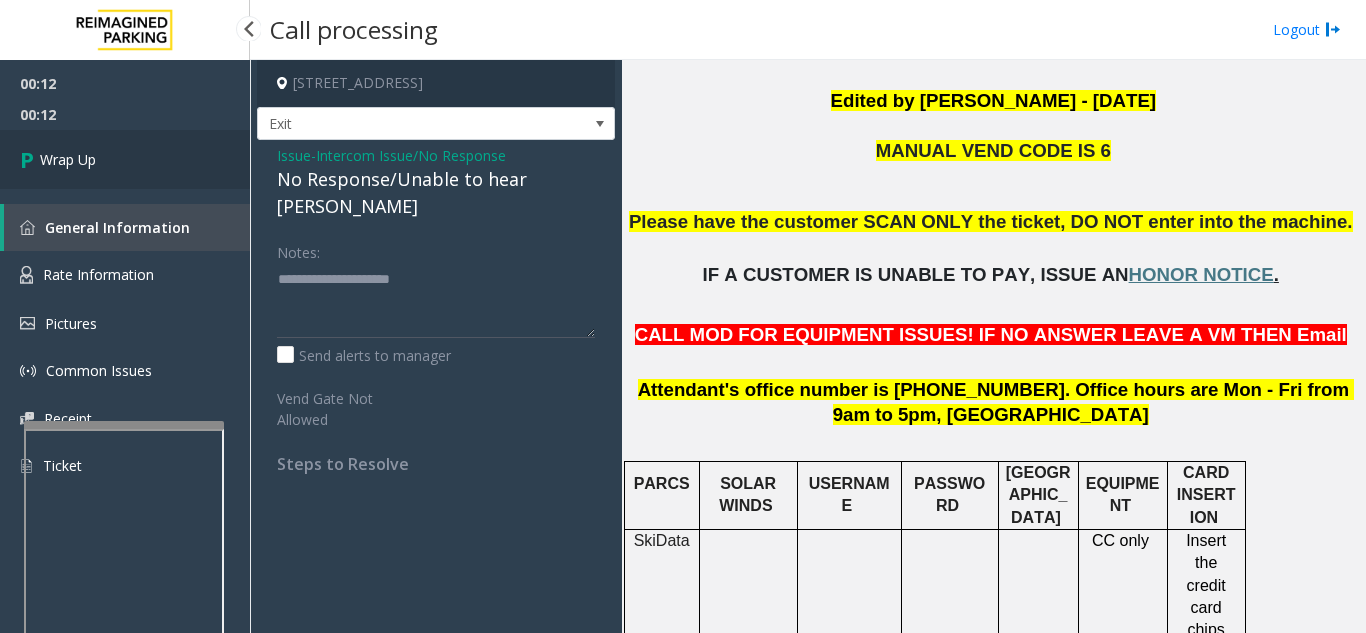 click on "Wrap Up" at bounding box center [68, 159] 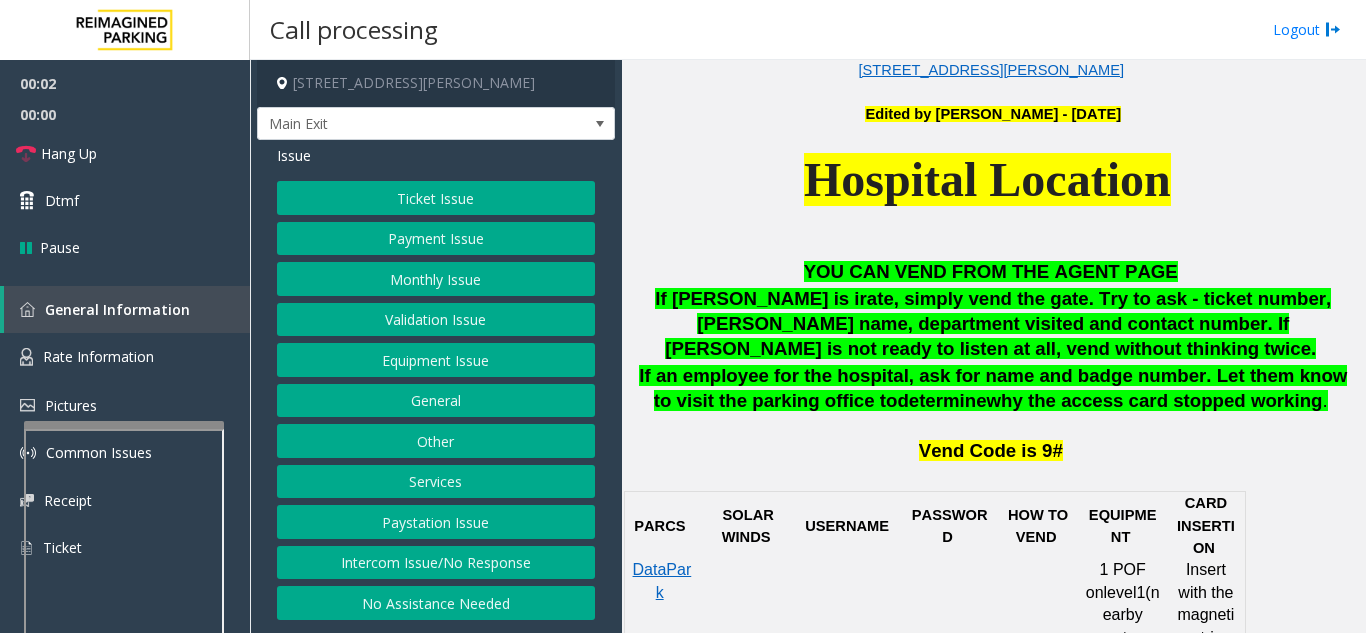 scroll, scrollTop: 800, scrollLeft: 0, axis: vertical 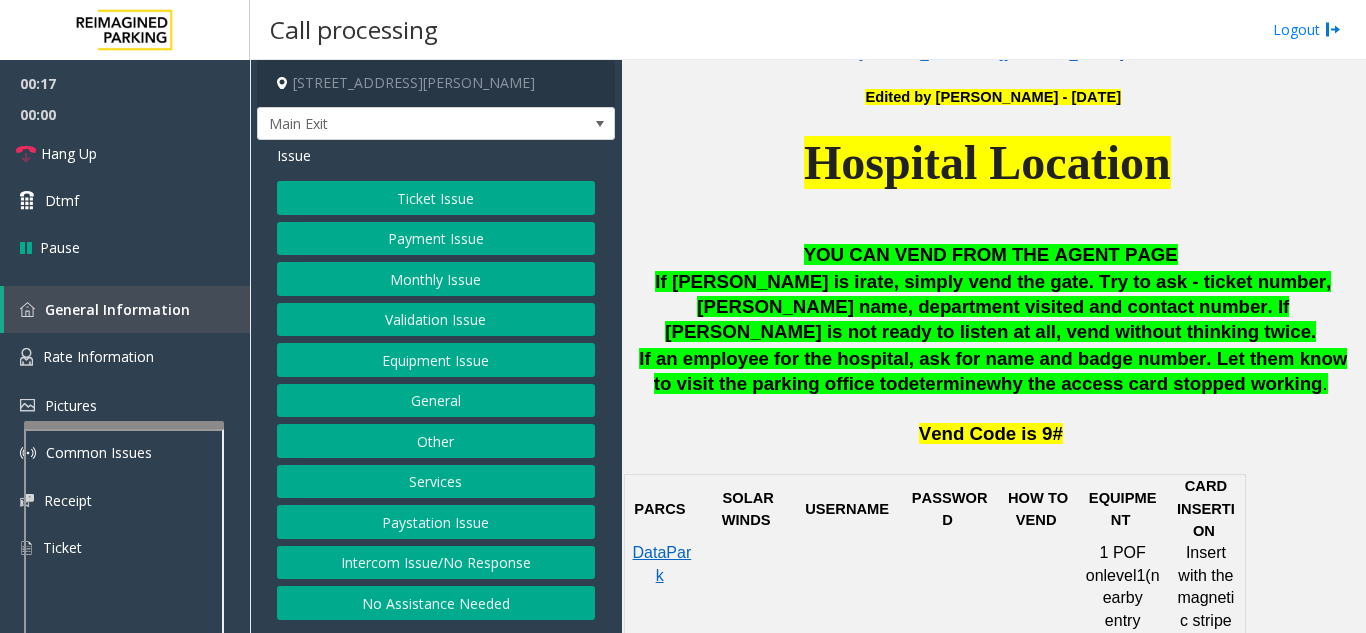 click on "Validation Issue" 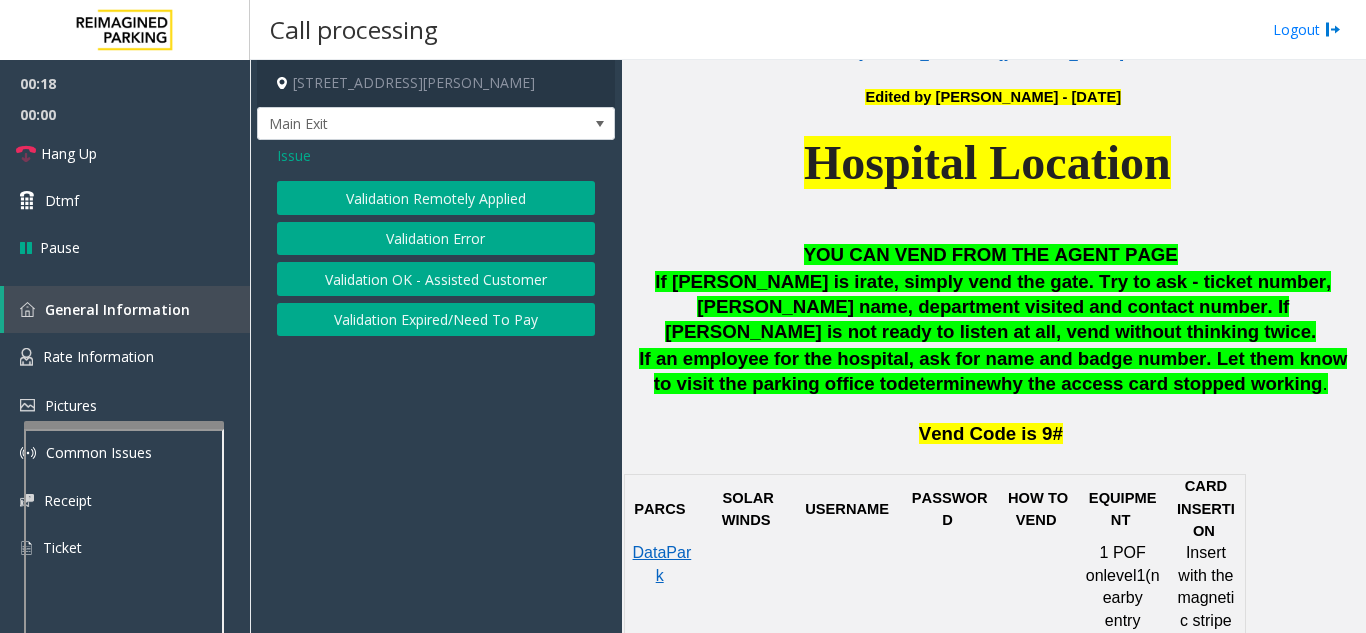 click on "Validation Error" 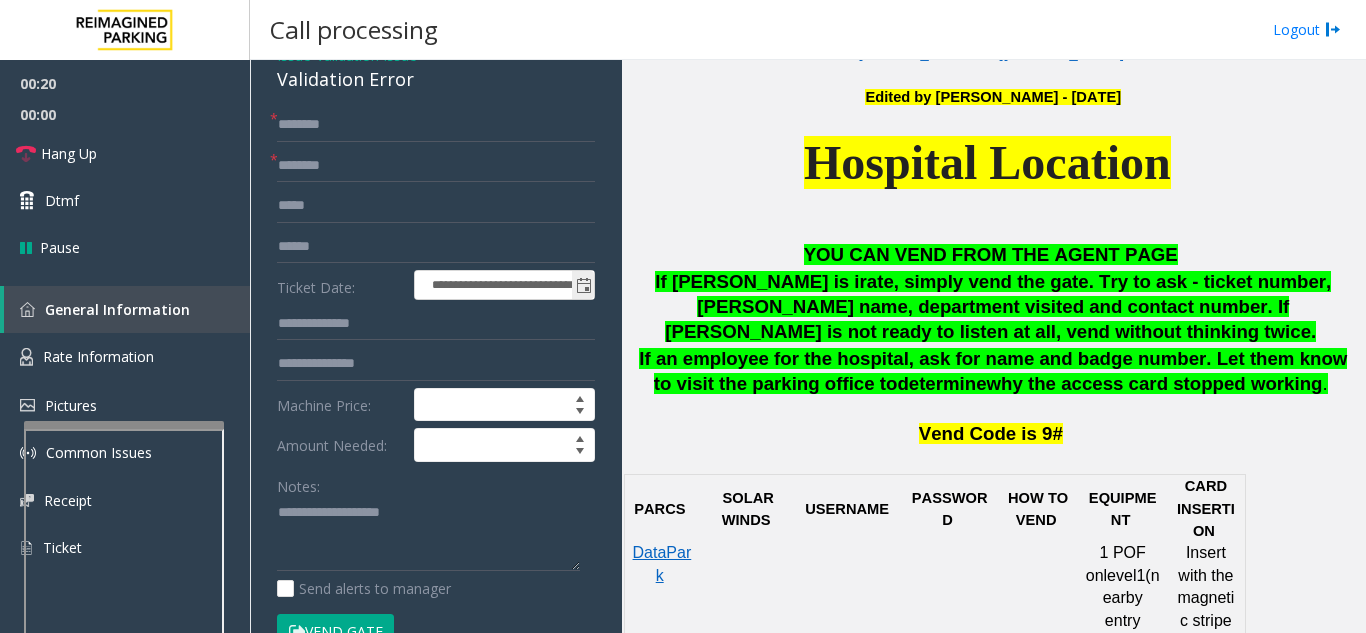 scroll, scrollTop: 0, scrollLeft: 0, axis: both 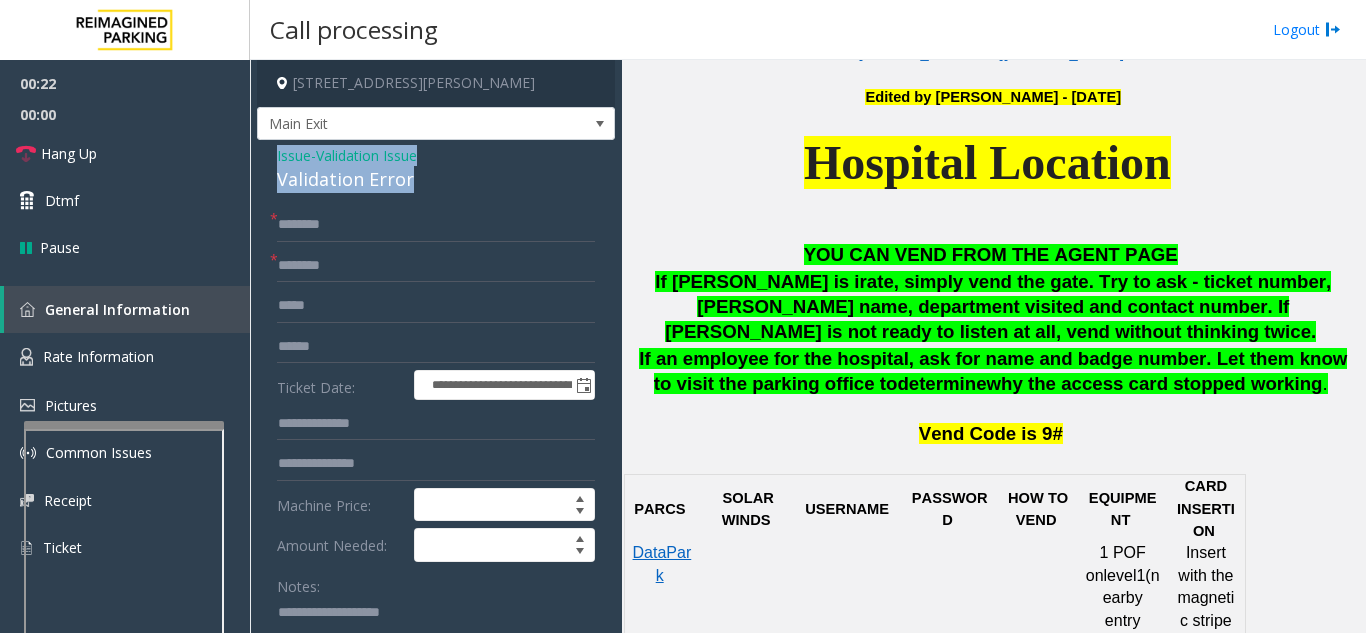 drag, startPoint x: 268, startPoint y: 151, endPoint x: 423, endPoint y: 171, distance: 156.285 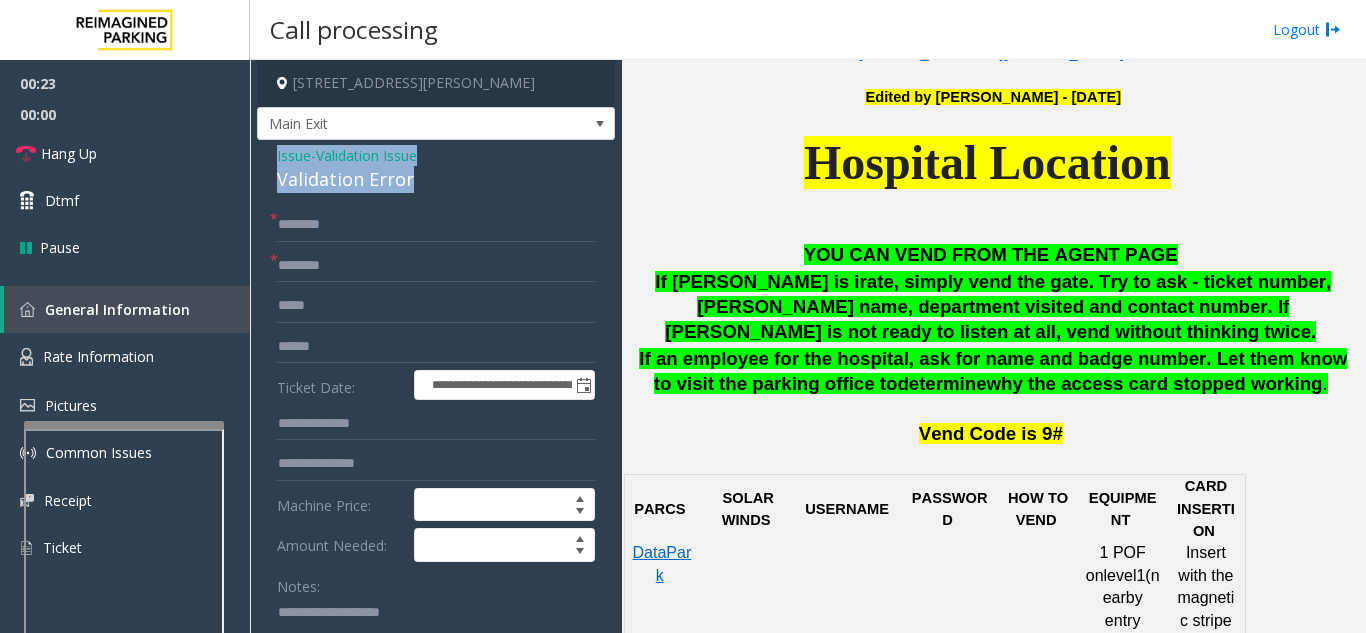 scroll, scrollTop: 72, scrollLeft: 0, axis: vertical 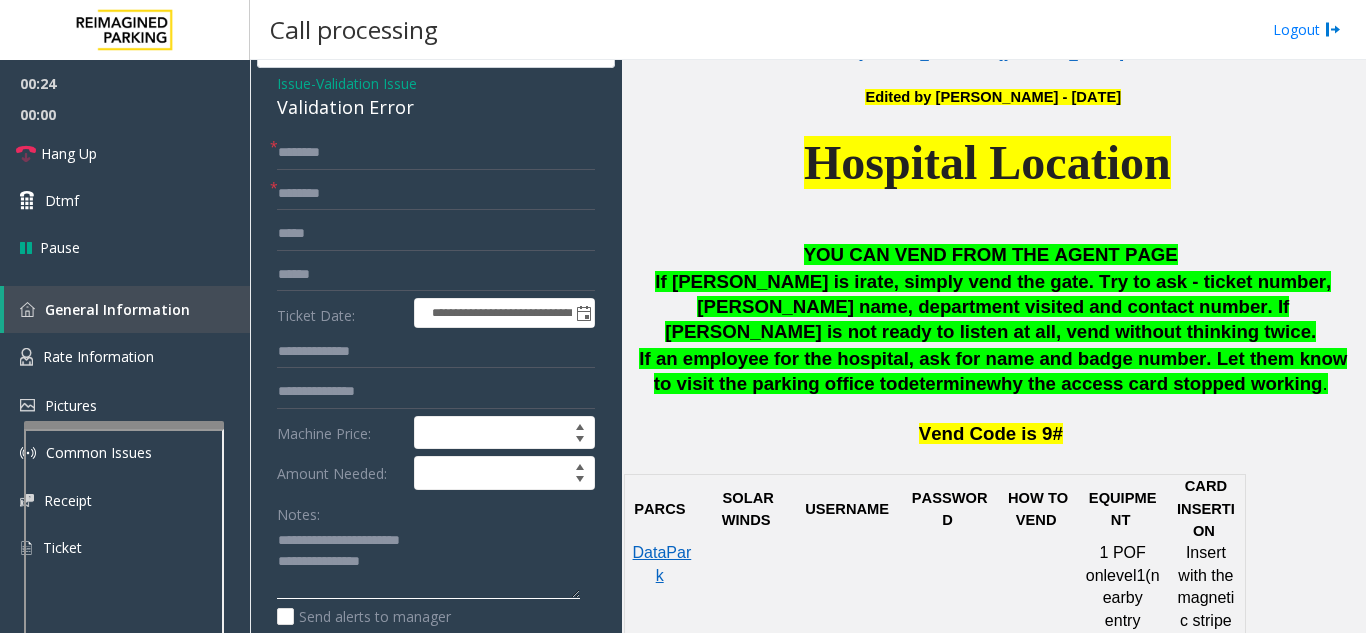 click 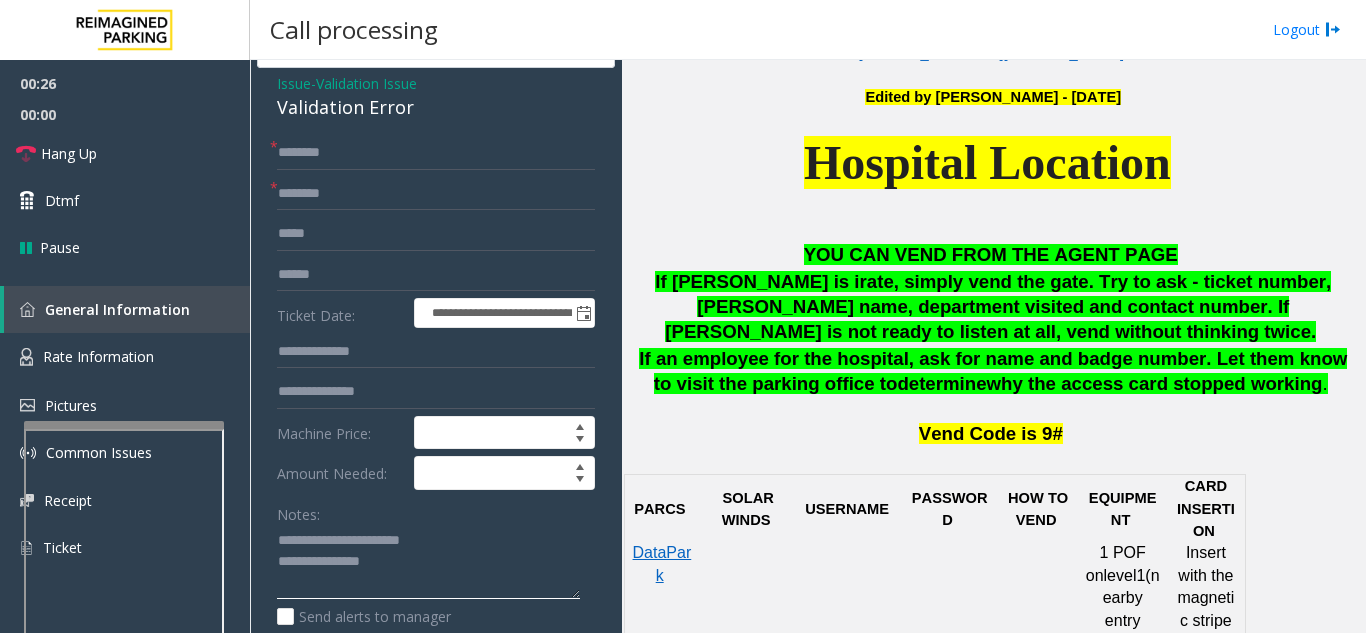drag, startPoint x: 325, startPoint y: 538, endPoint x: 430, endPoint y: 542, distance: 105.076164 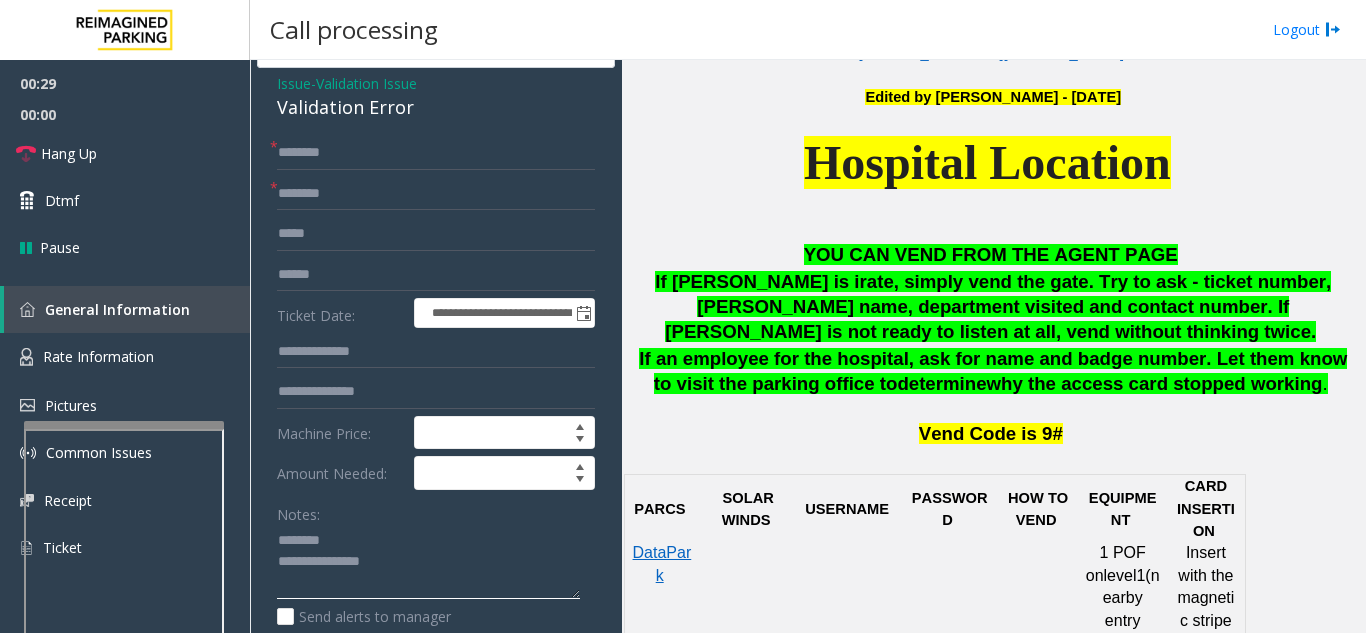 click 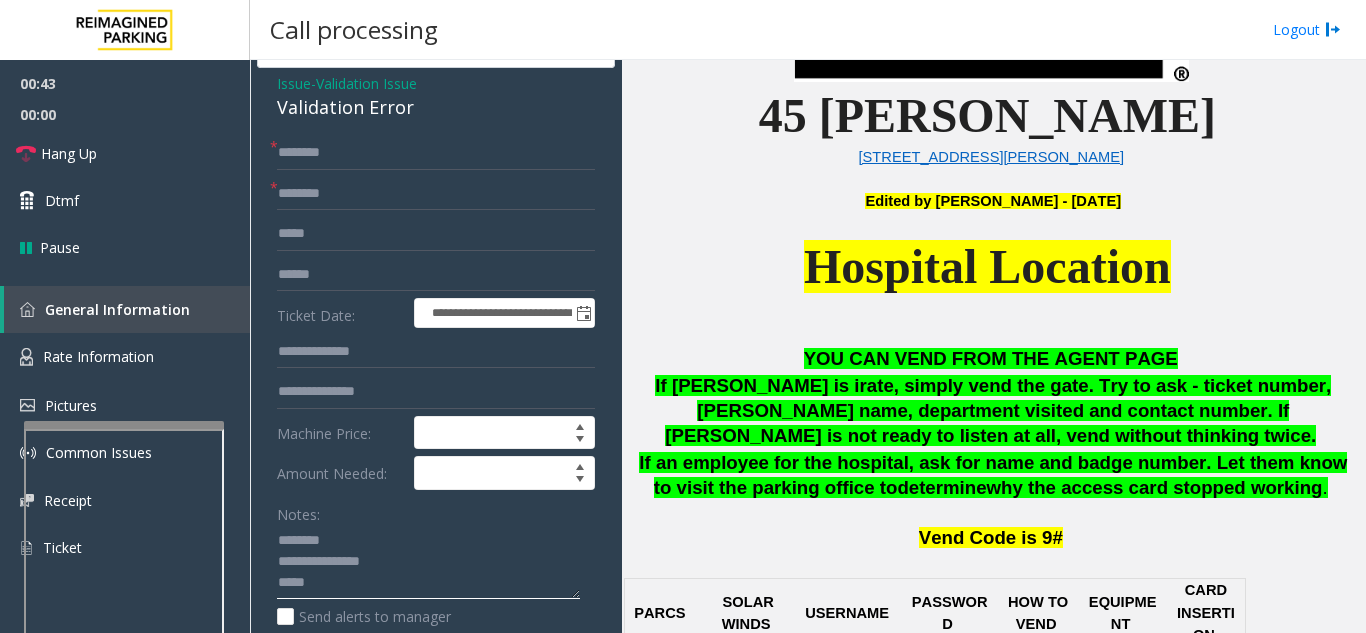 scroll, scrollTop: 600, scrollLeft: 0, axis: vertical 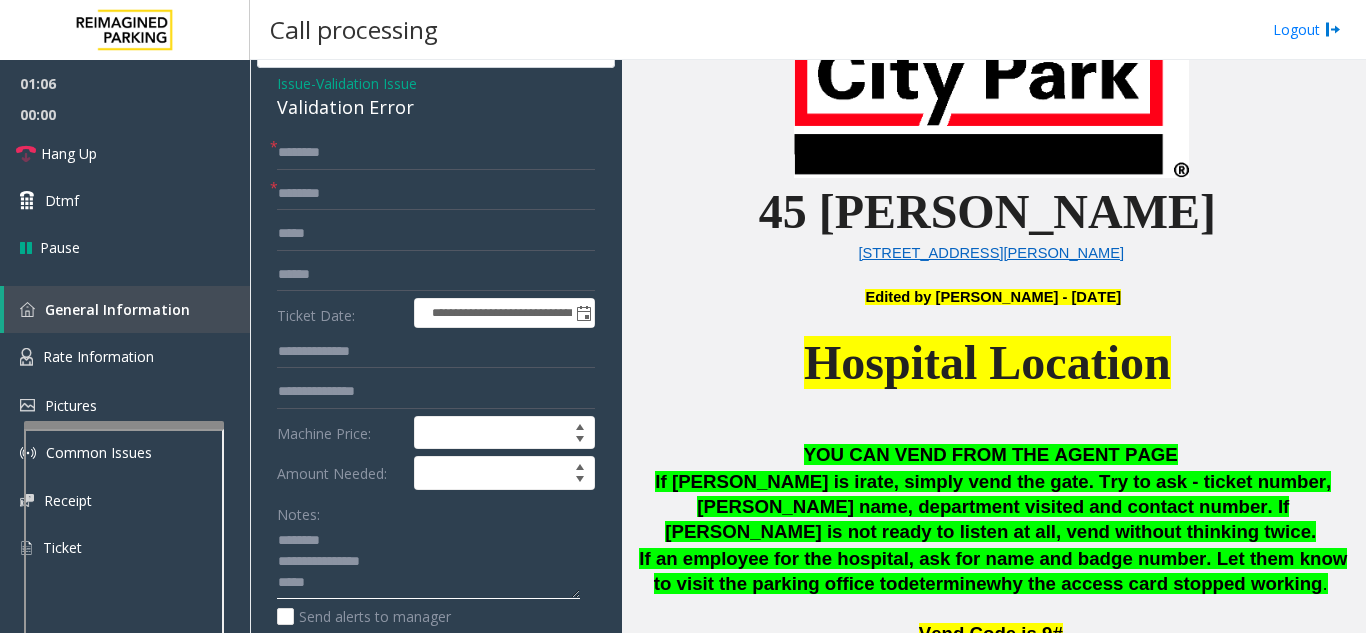 type on "**********" 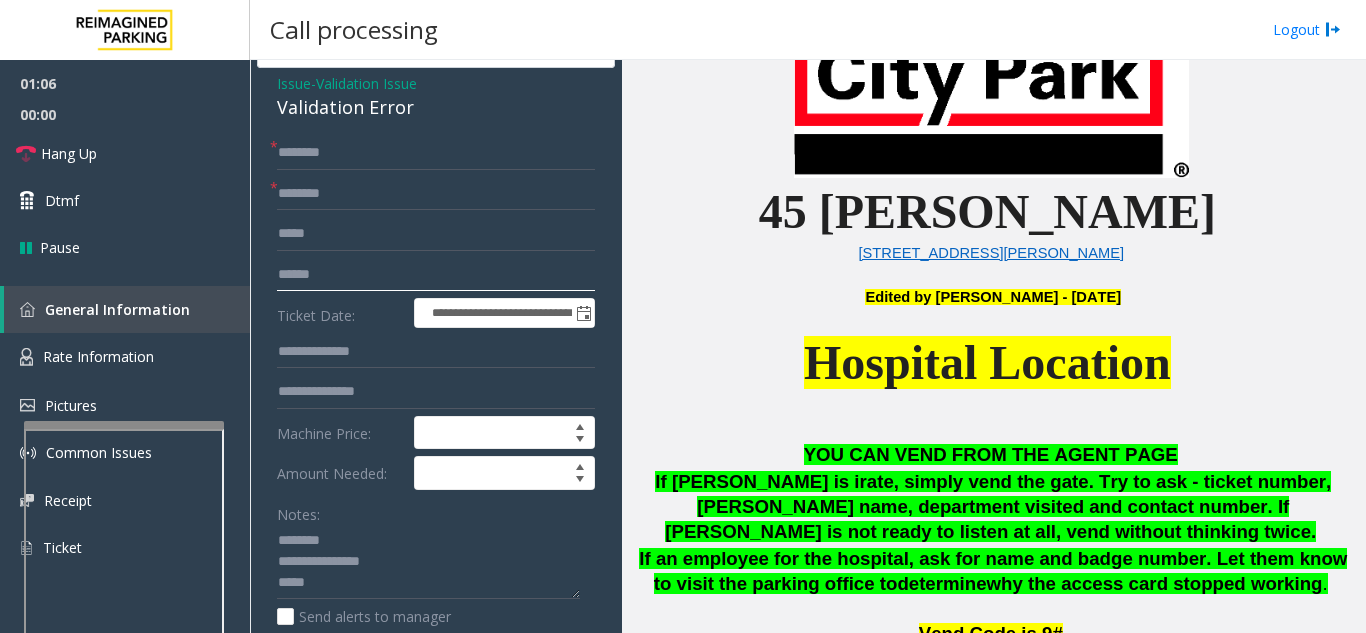 click 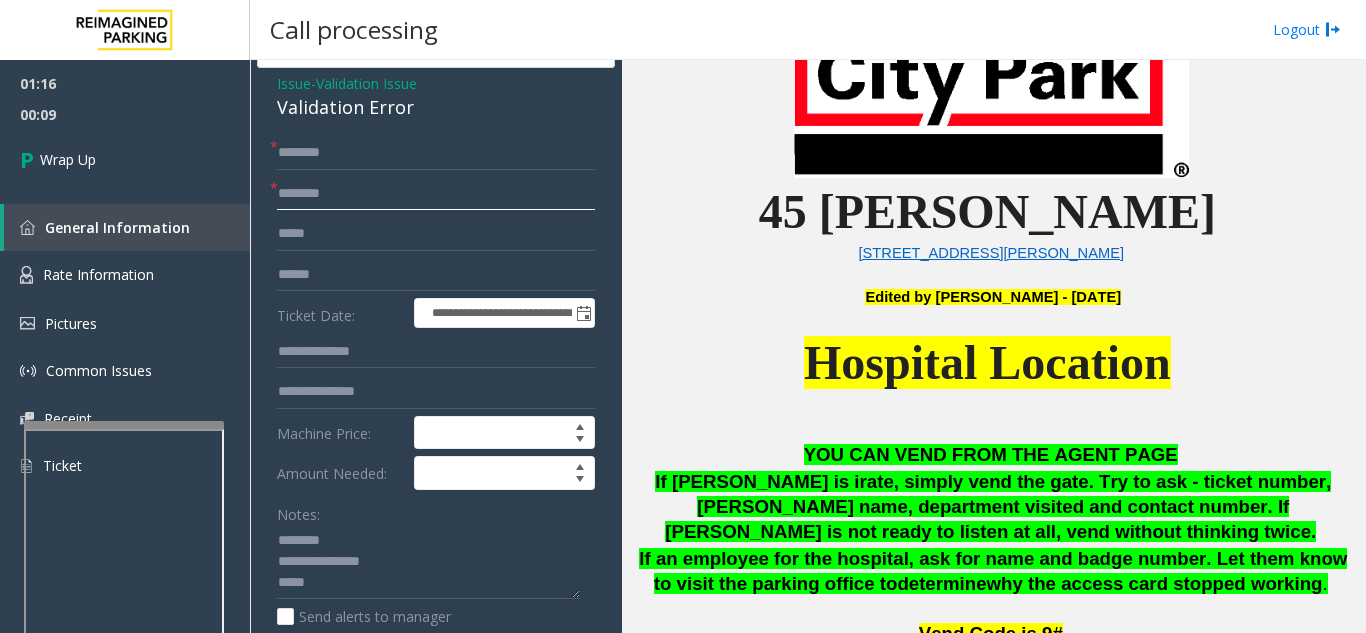 click 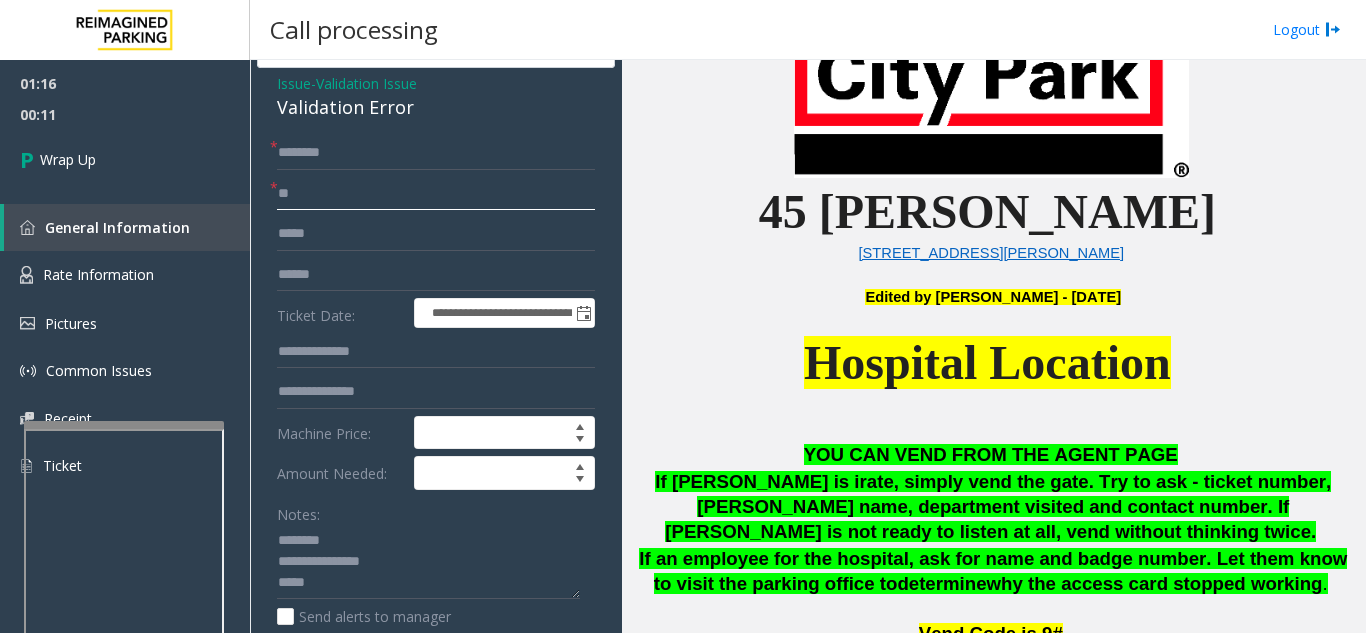 type on "**" 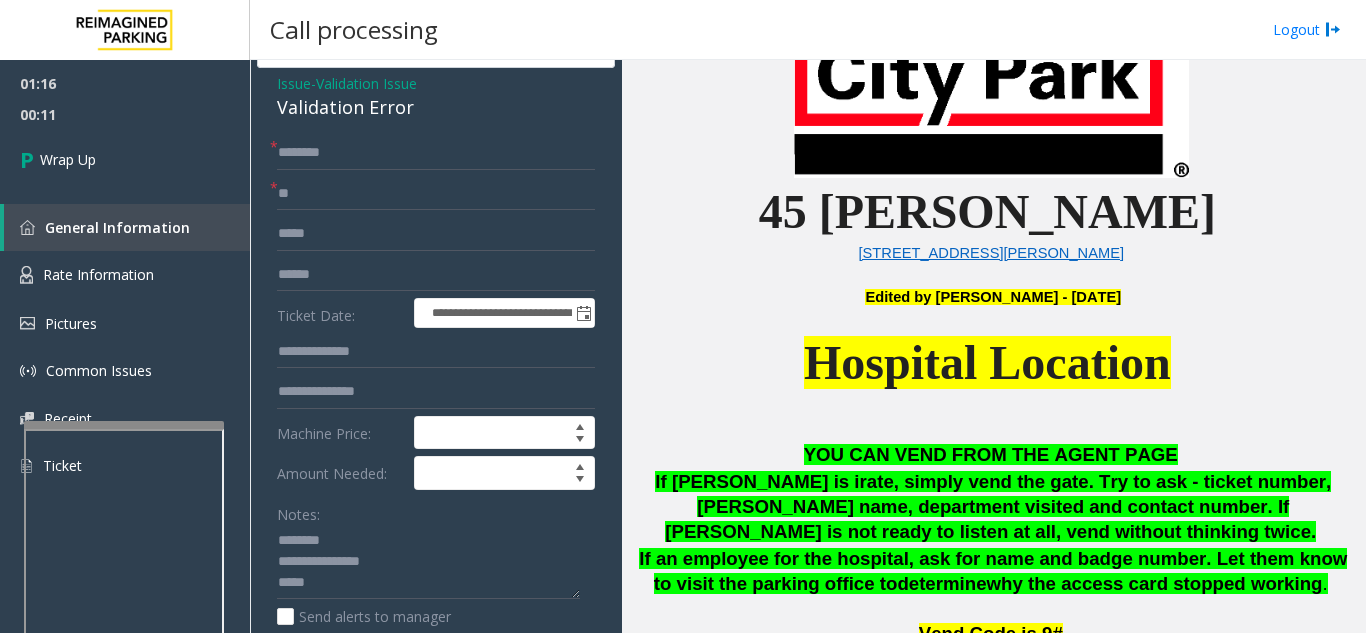 drag, startPoint x: 357, startPoint y: 124, endPoint x: 351, endPoint y: 146, distance: 22.803509 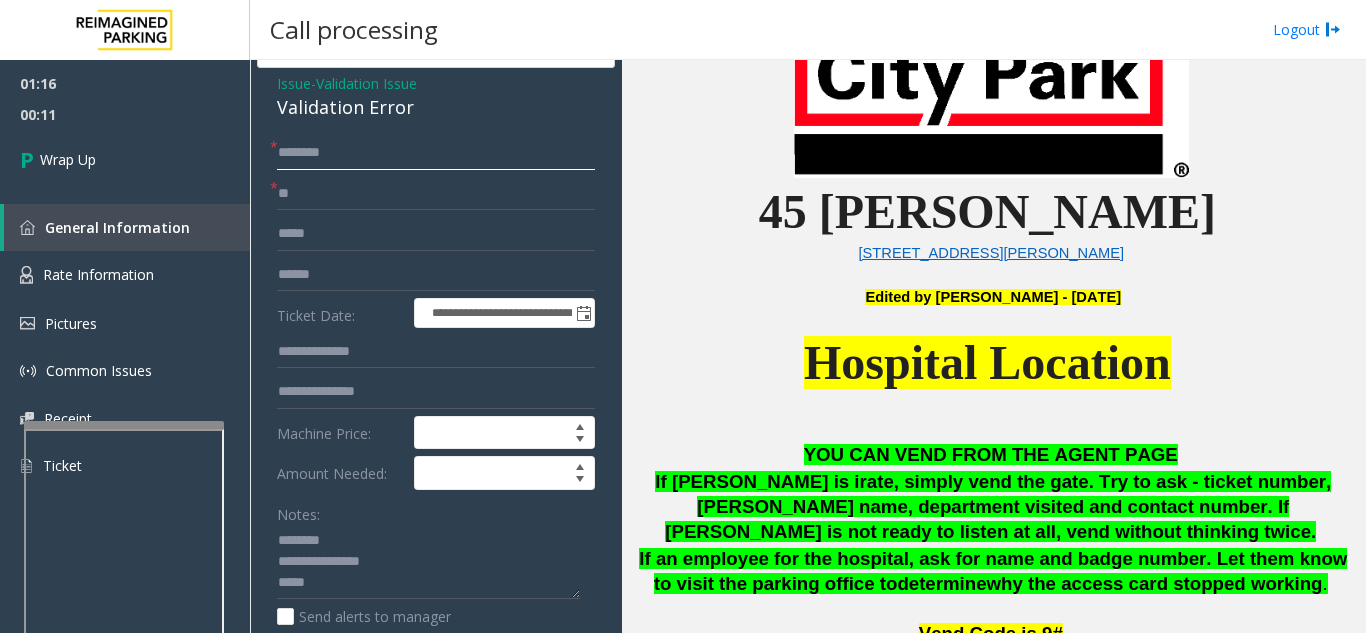 click 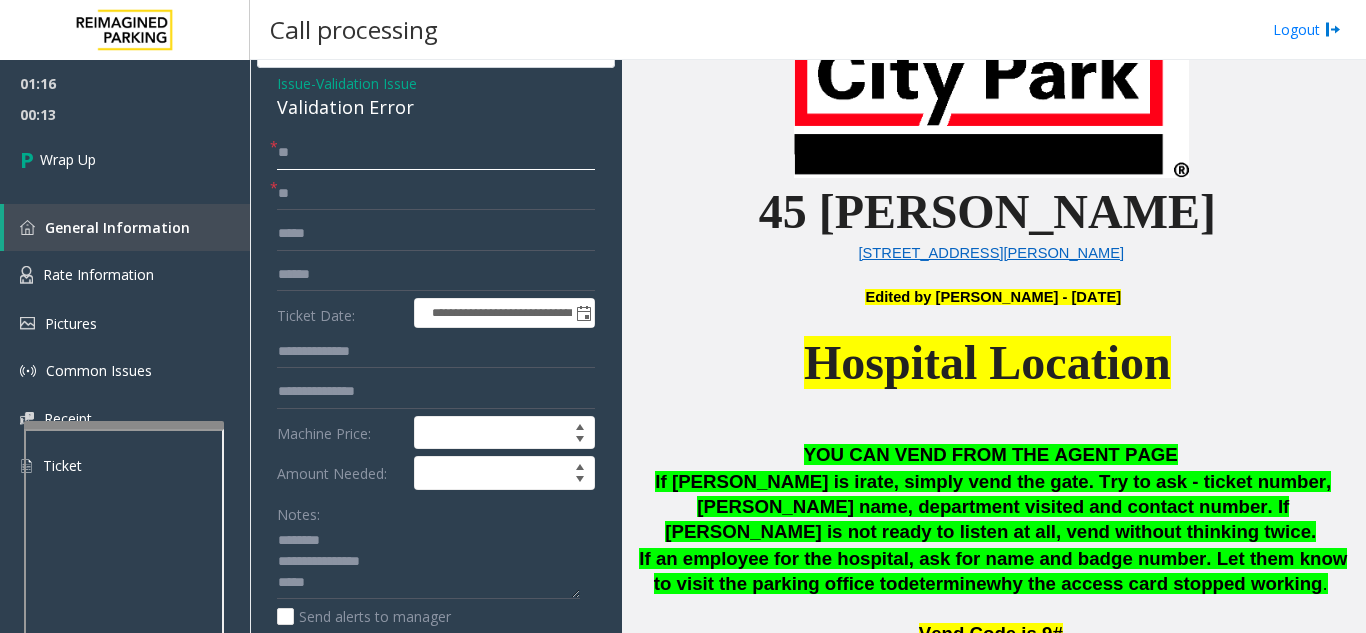 scroll, scrollTop: 172, scrollLeft: 0, axis: vertical 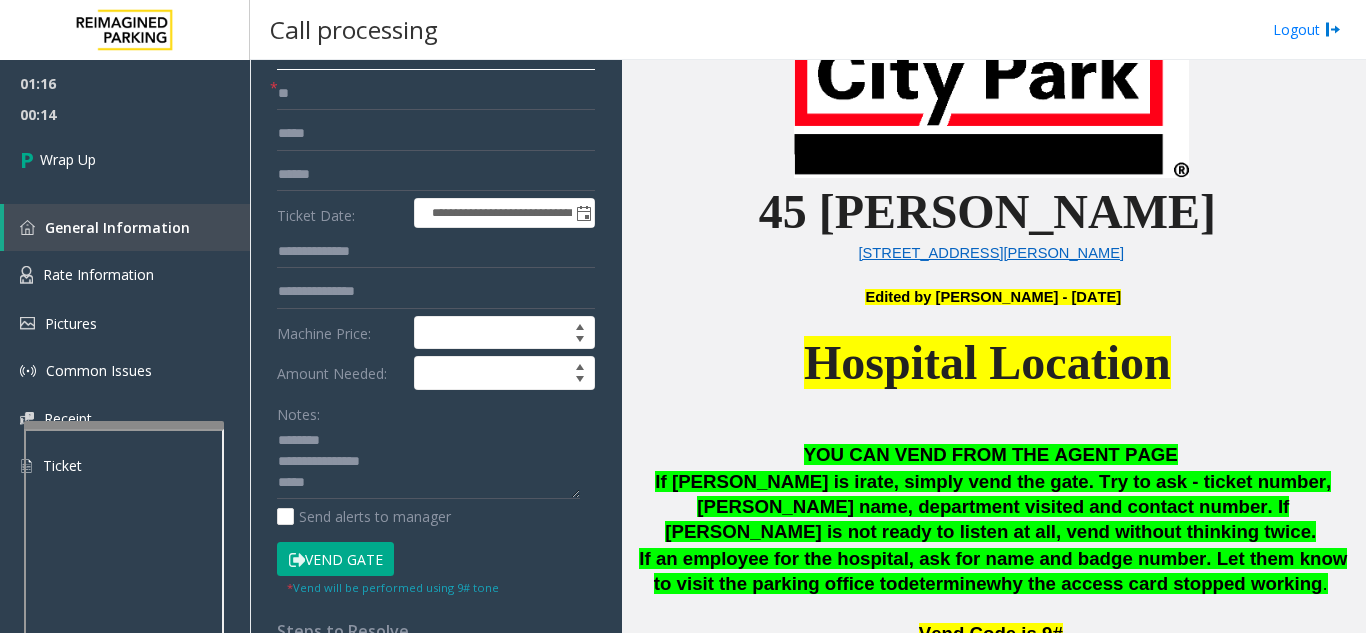 type on "**" 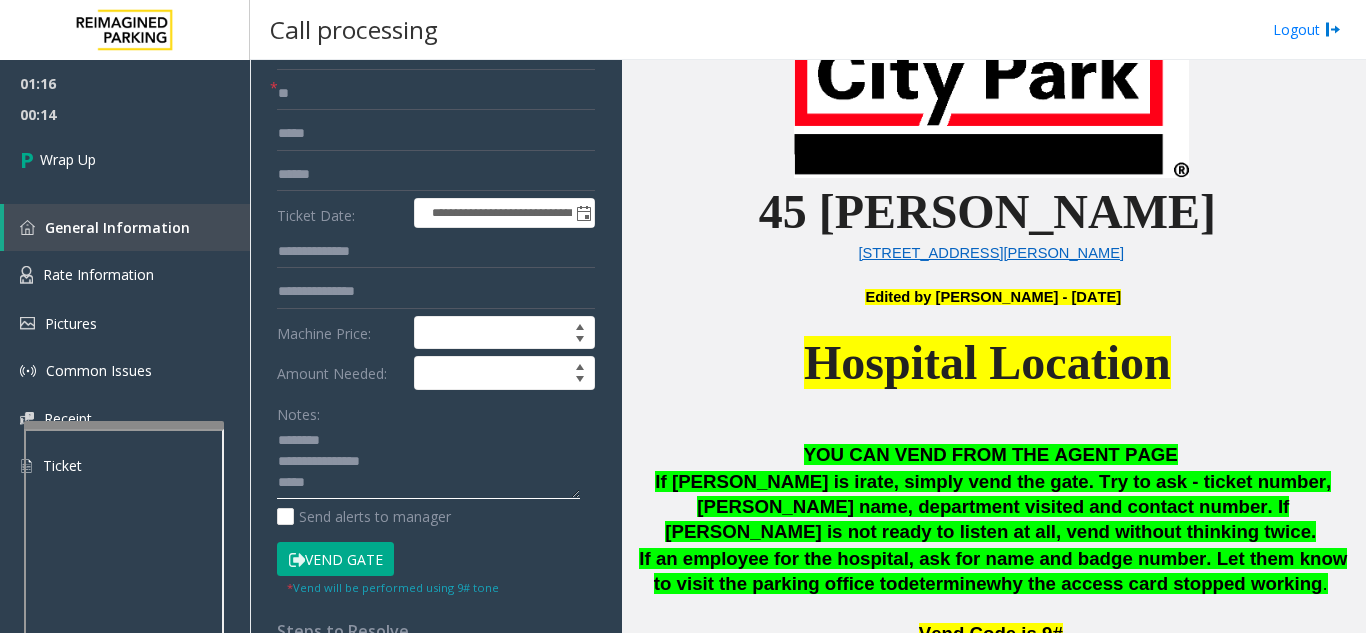 click 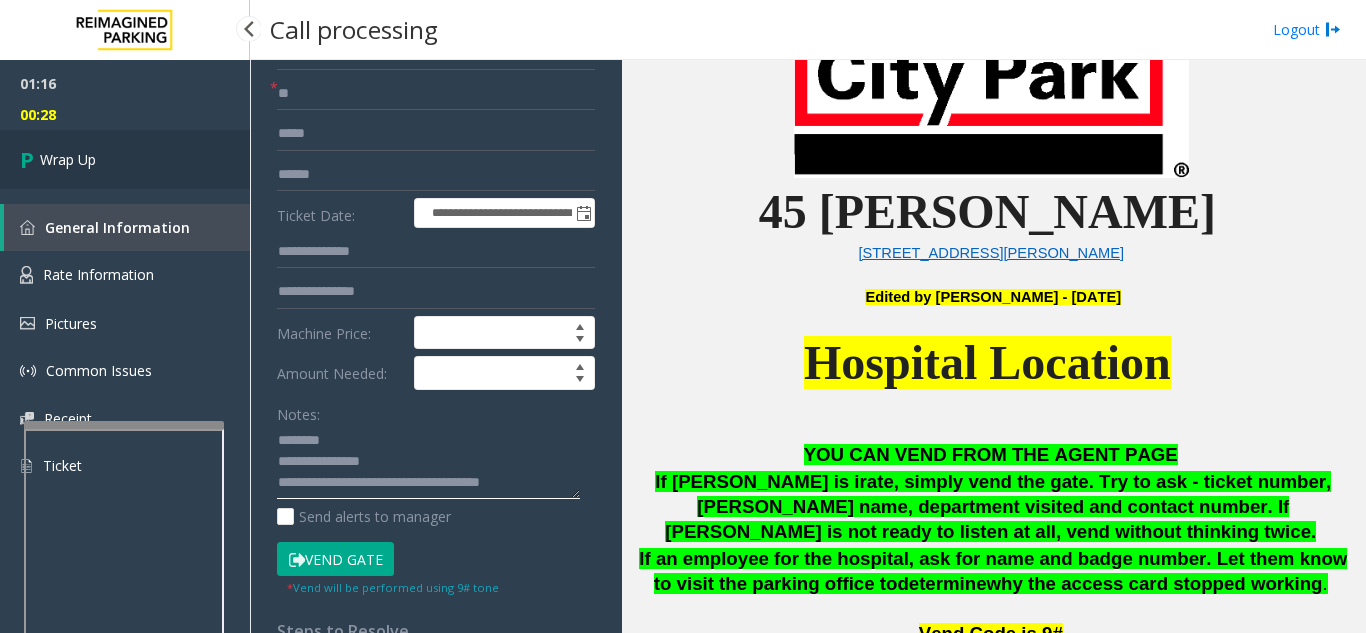 type on "**********" 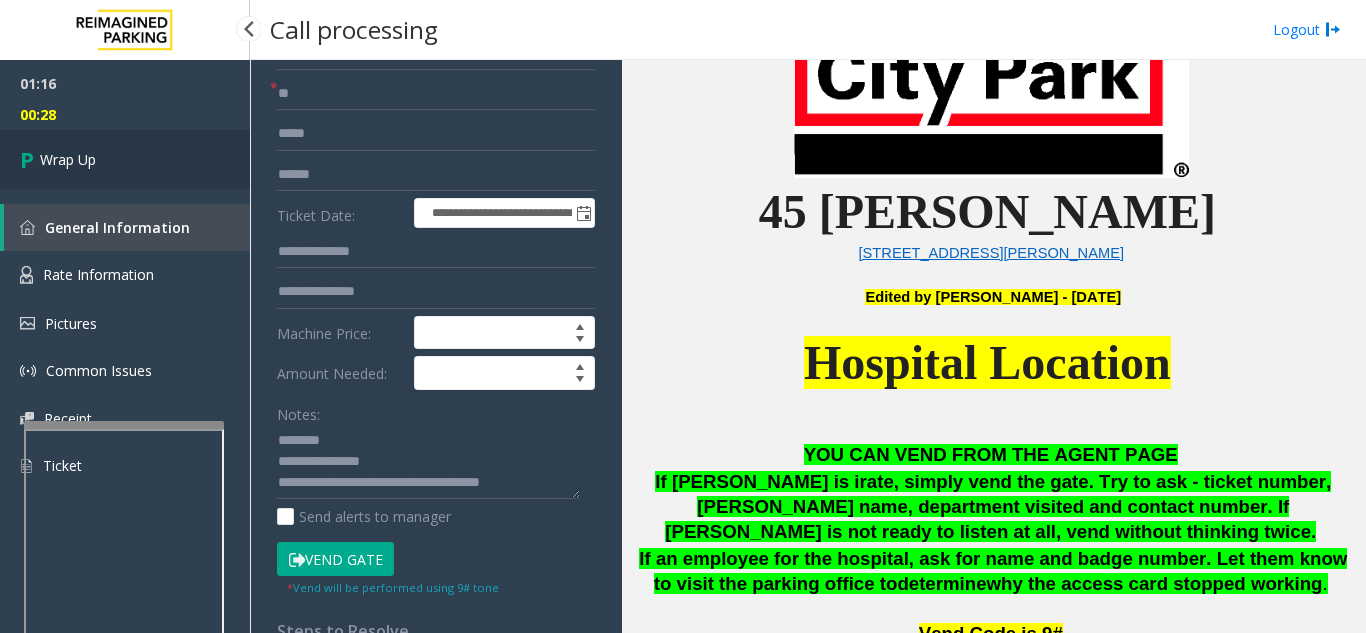 click on "Wrap Up" at bounding box center [125, 159] 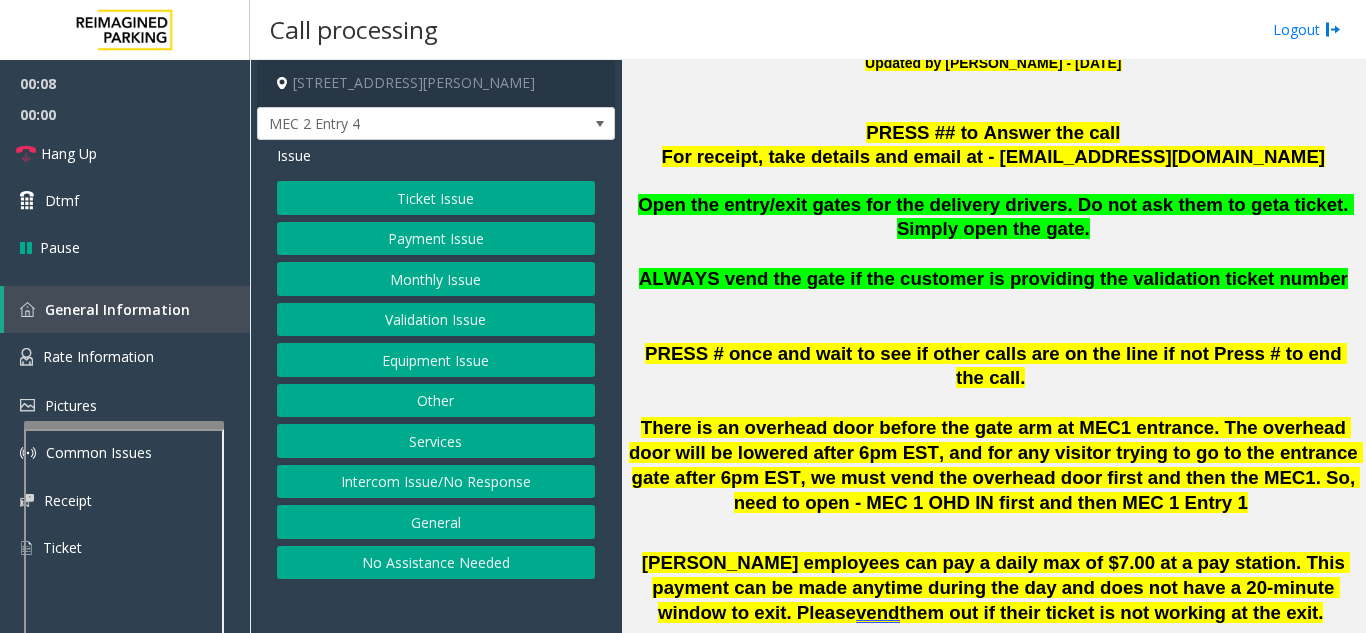 scroll, scrollTop: 600, scrollLeft: 0, axis: vertical 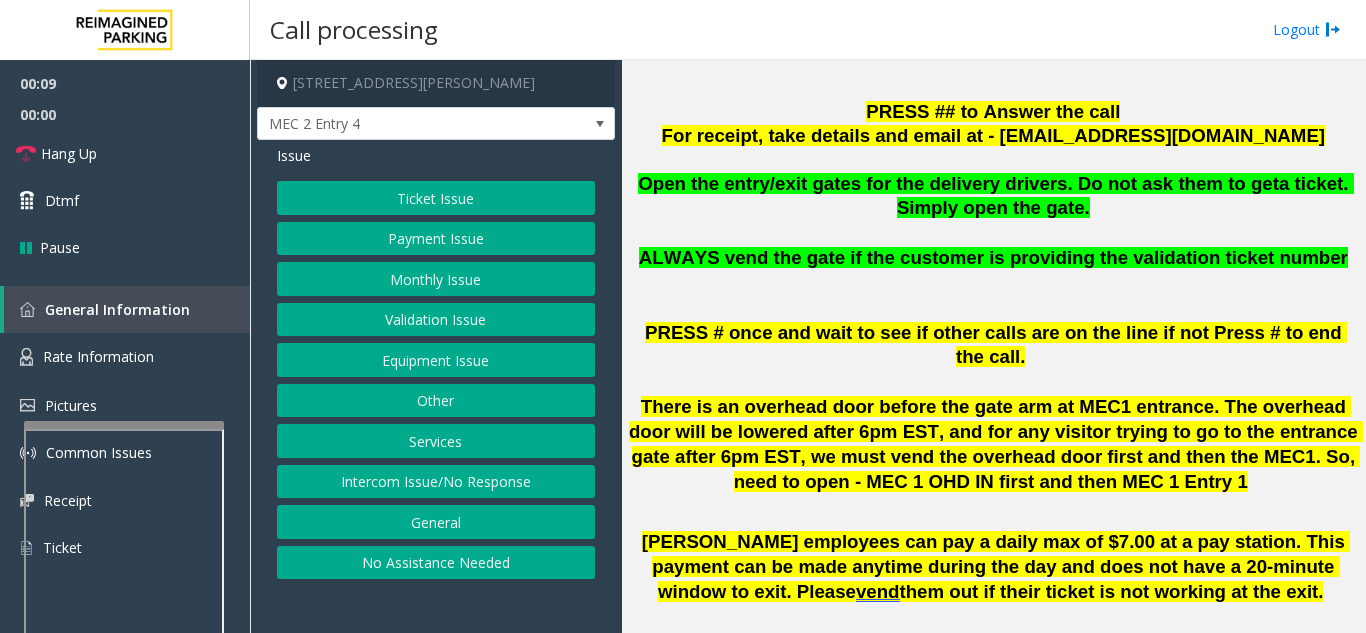 click on "Equipment Issue" 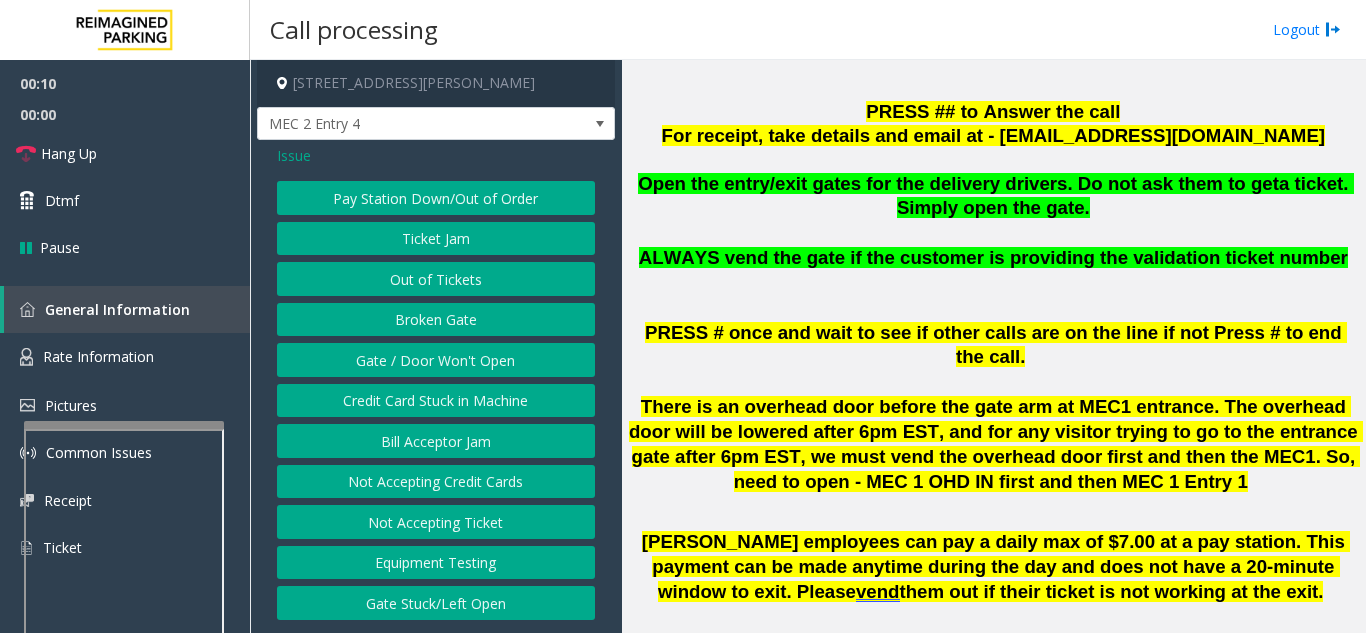 click on "Gate / Door Won't Open" 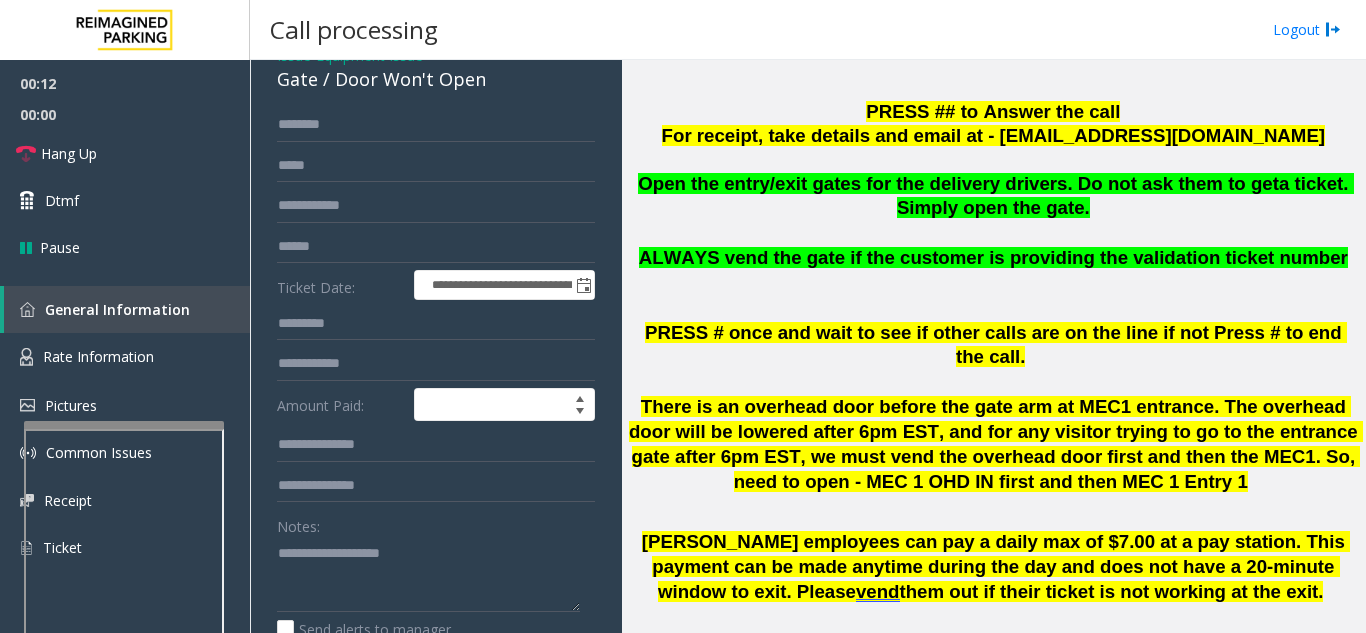 scroll, scrollTop: 0, scrollLeft: 0, axis: both 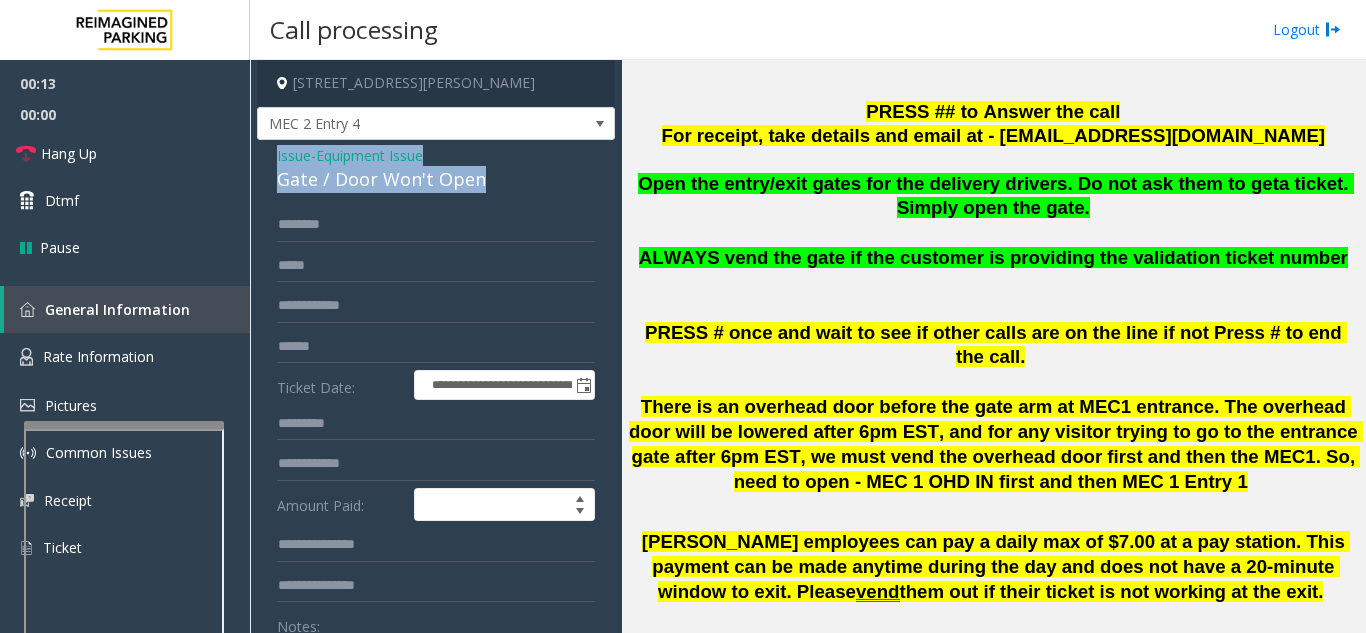 drag, startPoint x: 272, startPoint y: 155, endPoint x: 501, endPoint y: 167, distance: 229.3142 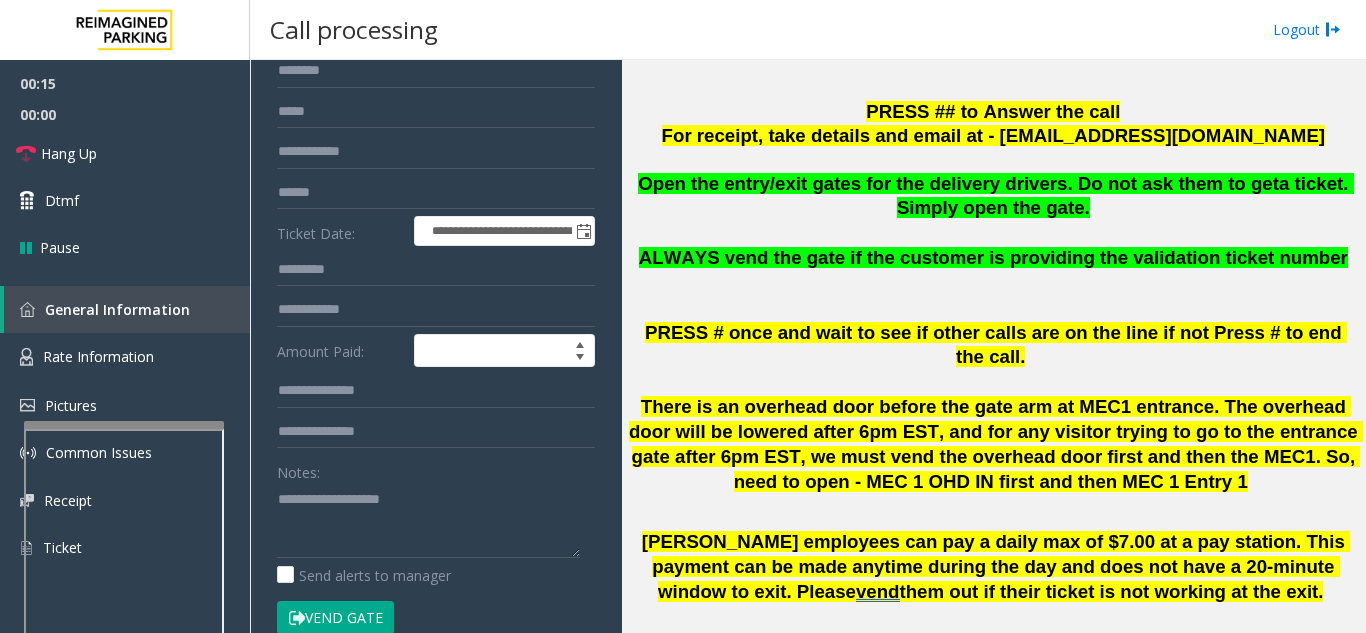 scroll, scrollTop: 167, scrollLeft: 0, axis: vertical 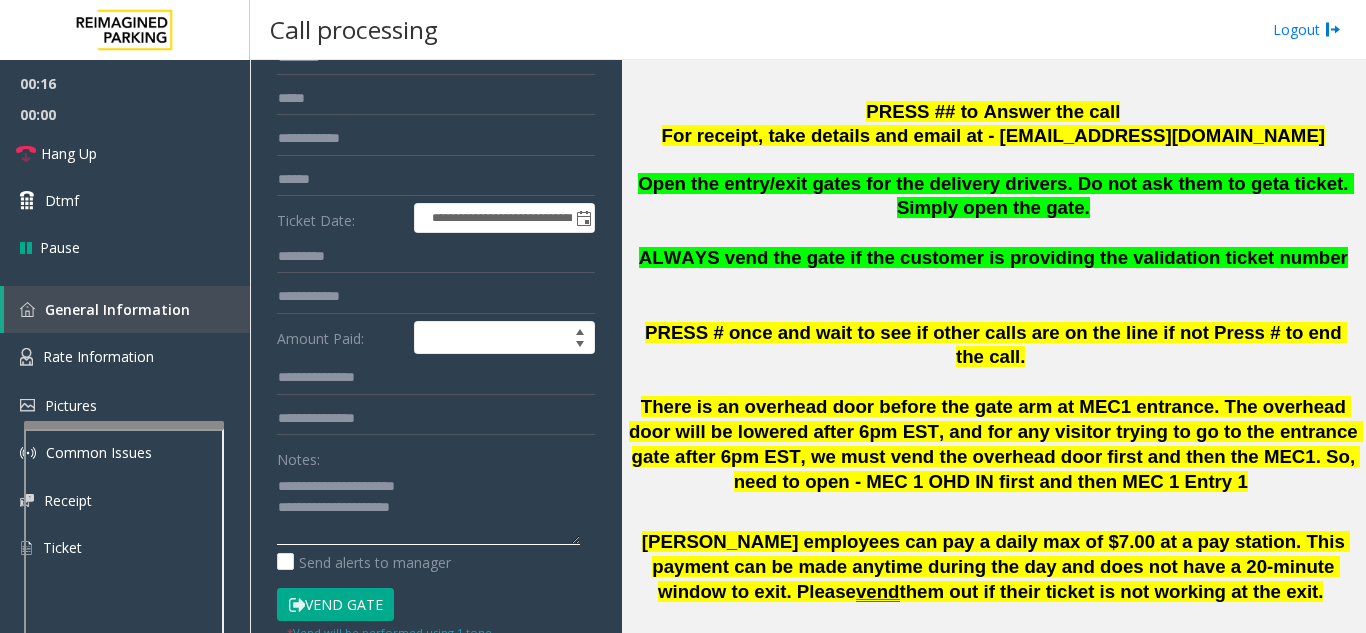click 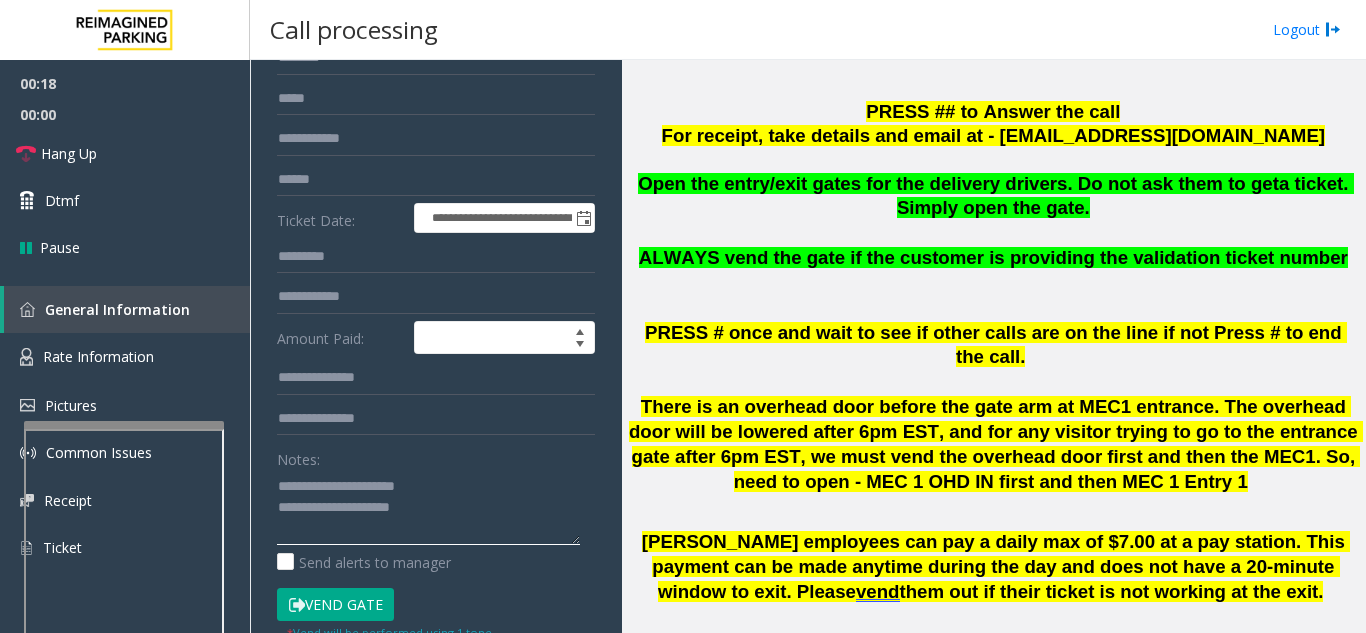 drag, startPoint x: 322, startPoint y: 484, endPoint x: 443, endPoint y: 491, distance: 121.20231 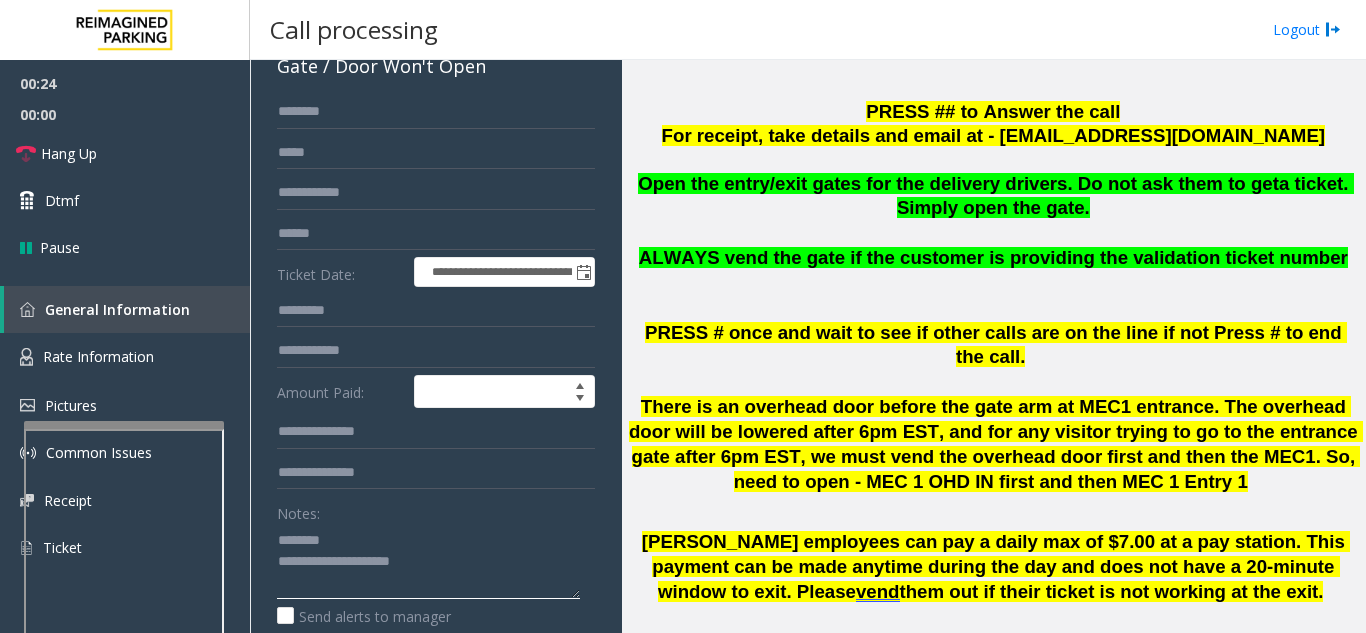 scroll, scrollTop: 67, scrollLeft: 0, axis: vertical 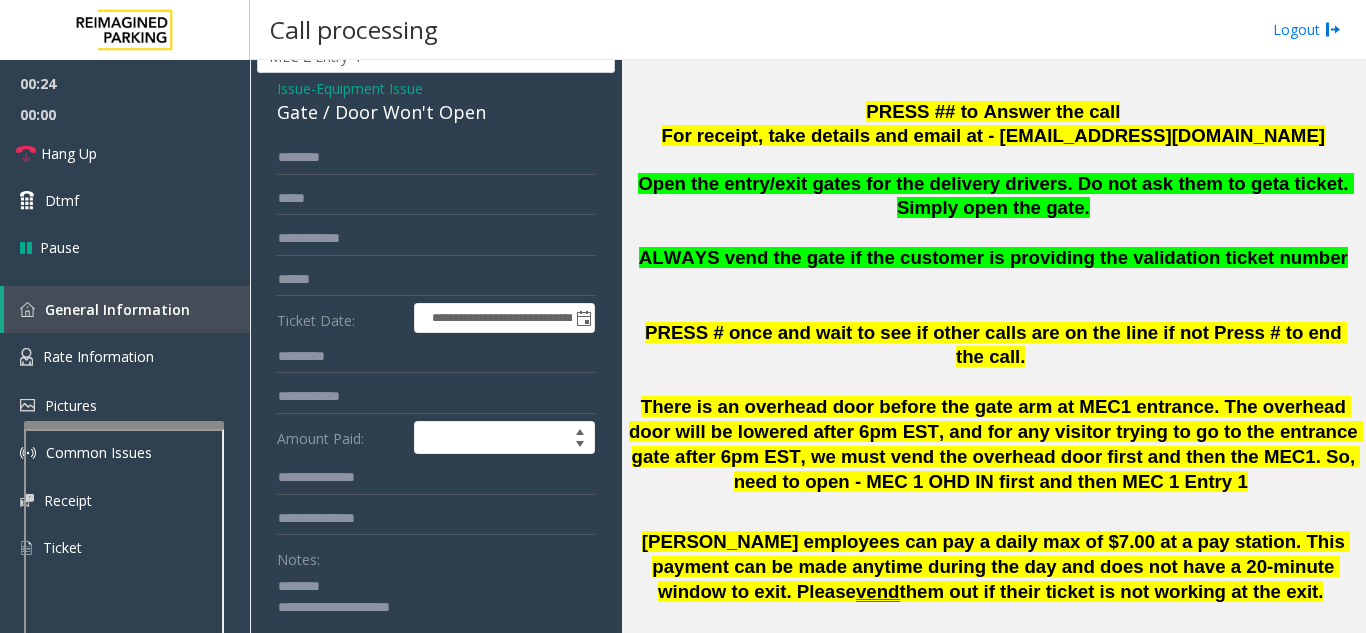 type on "**********" 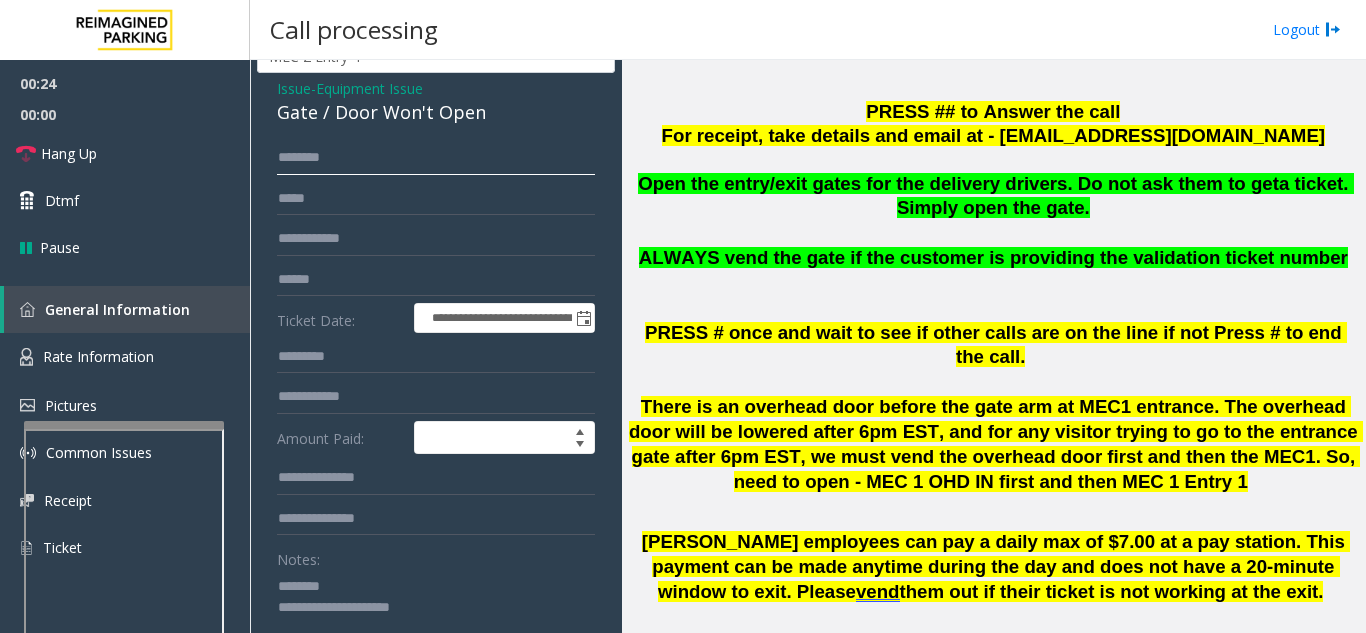 click 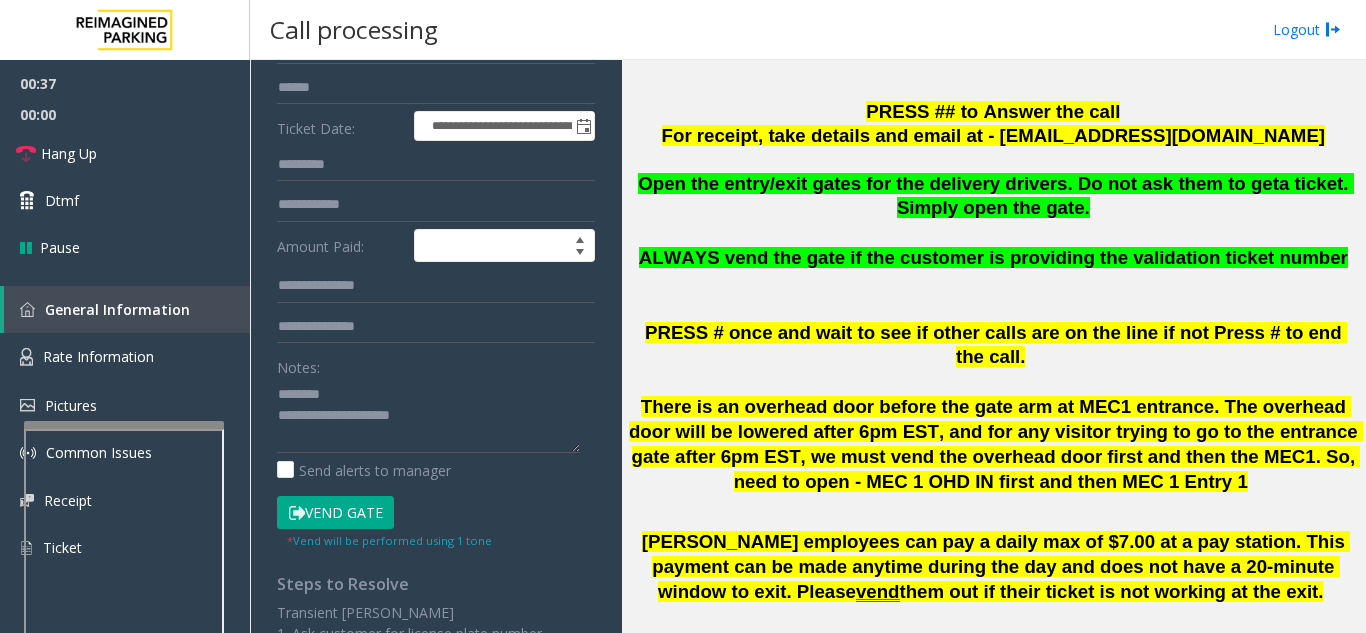 scroll, scrollTop: 267, scrollLeft: 0, axis: vertical 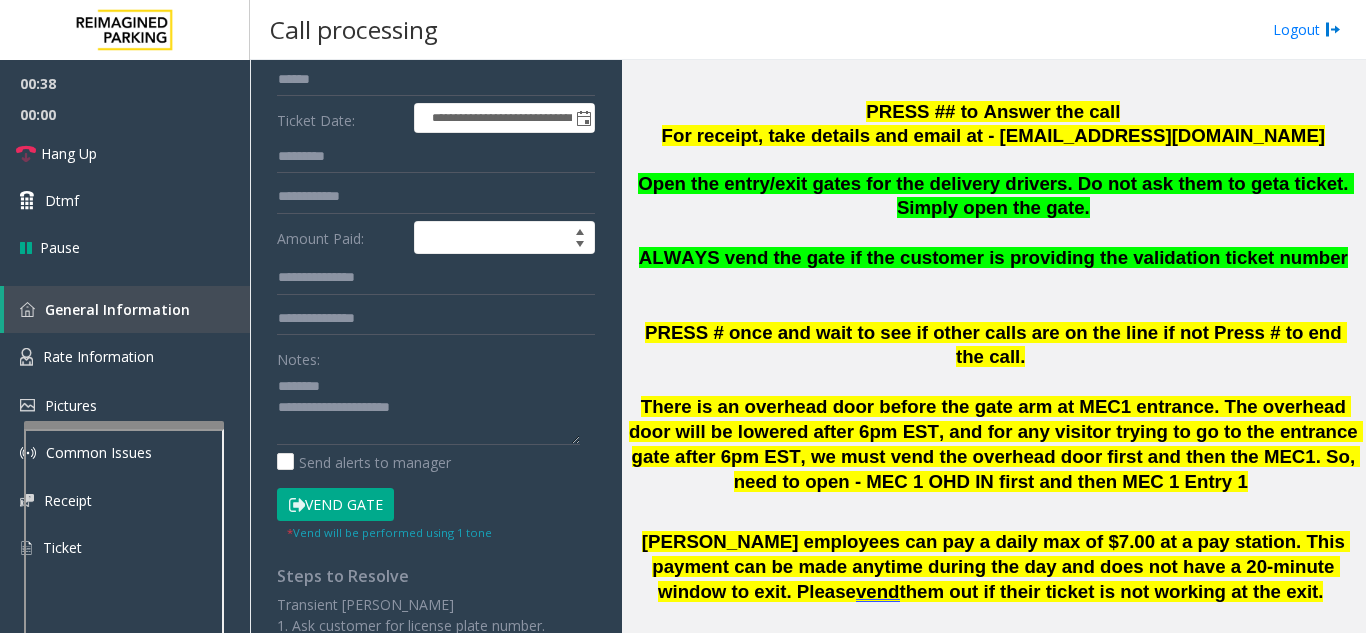 type on "*****" 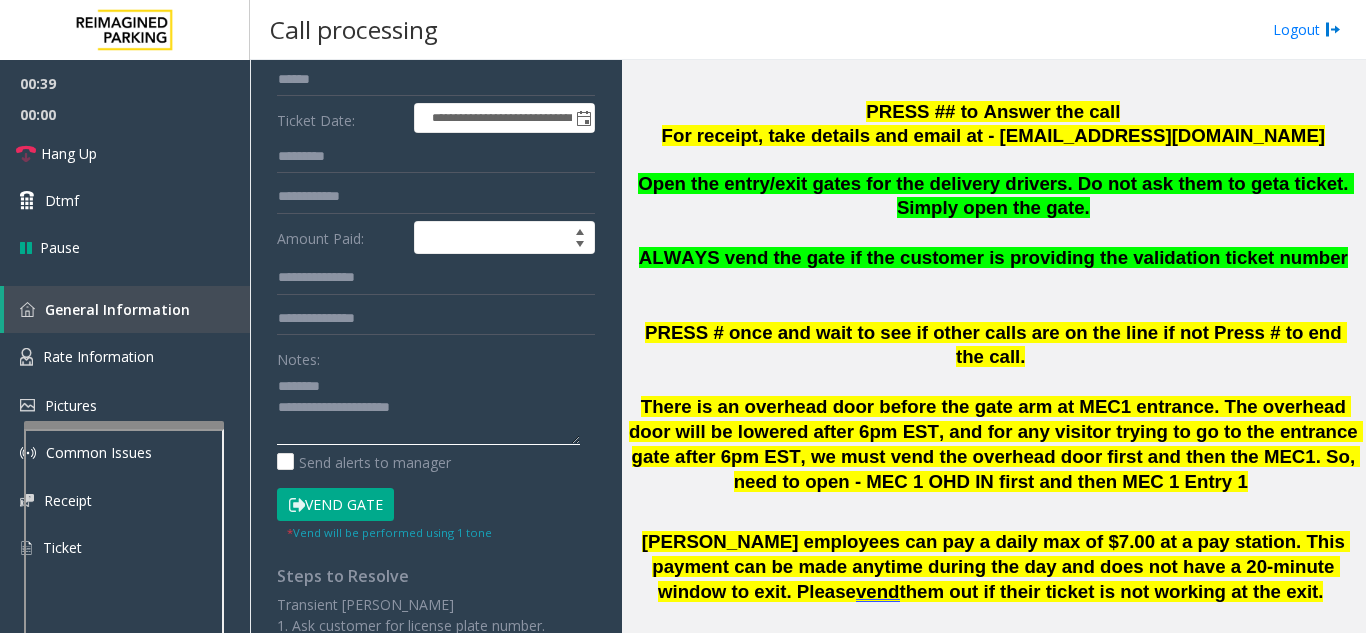 click 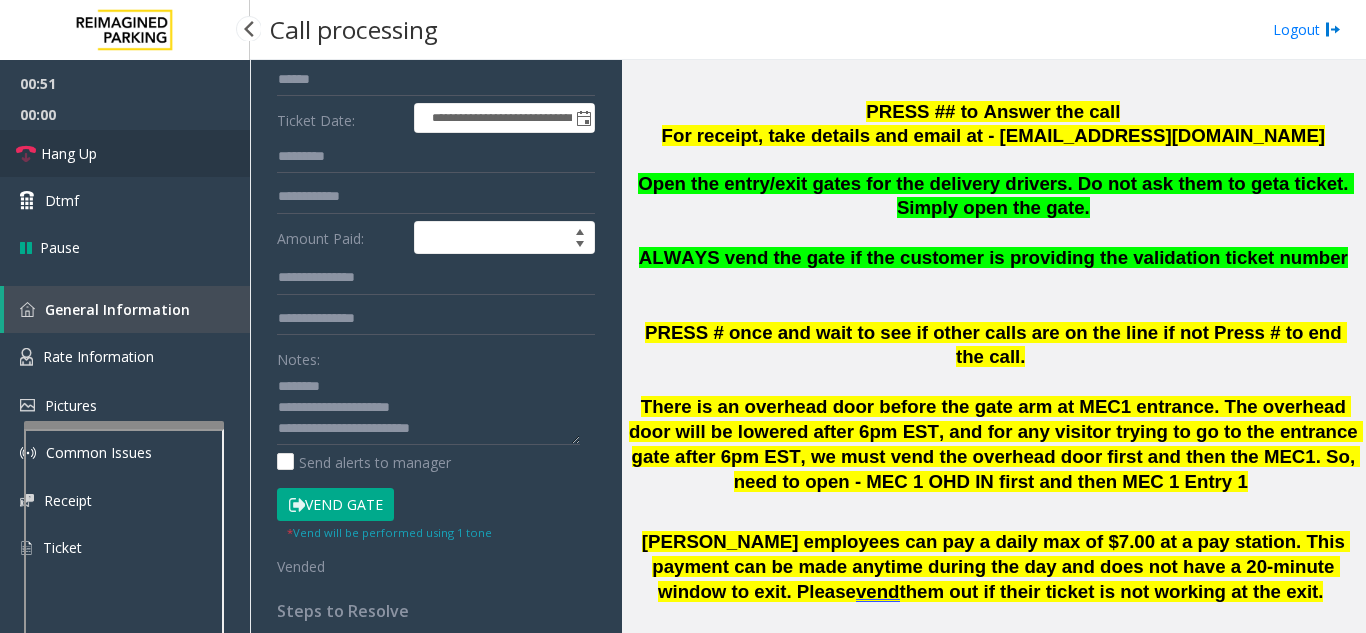 click on "Hang Up" at bounding box center (125, 153) 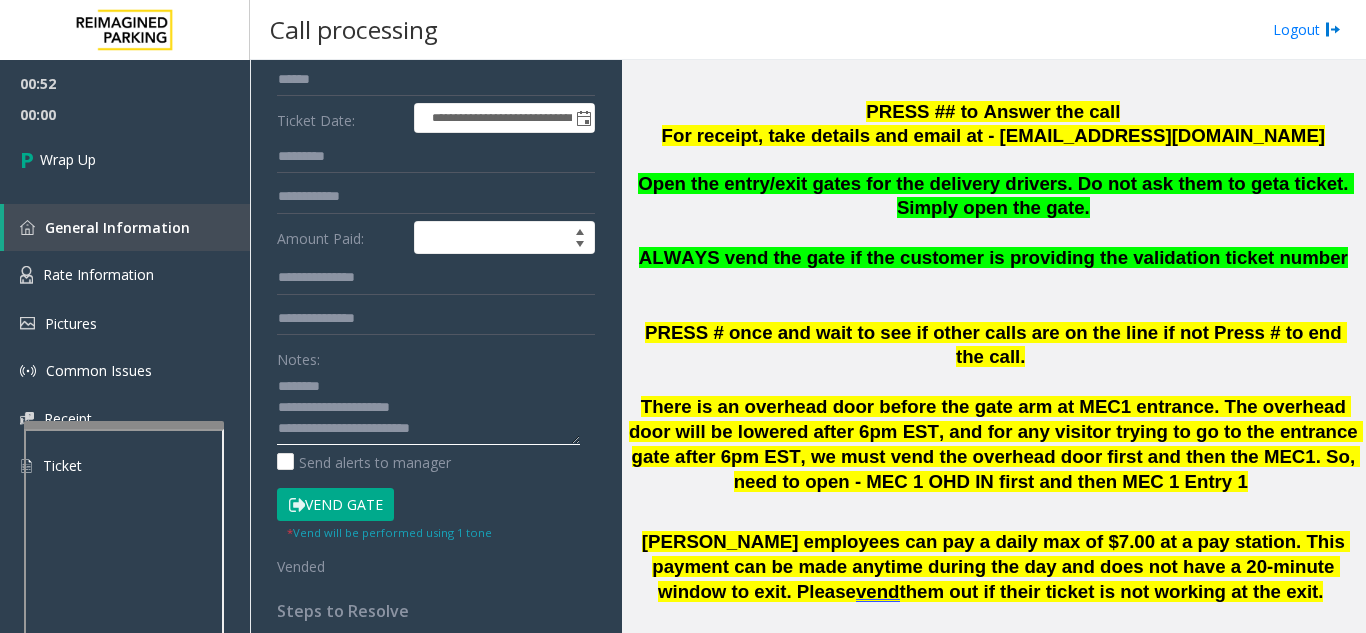 drag, startPoint x: 448, startPoint y: 410, endPoint x: 273, endPoint y: 411, distance: 175.00285 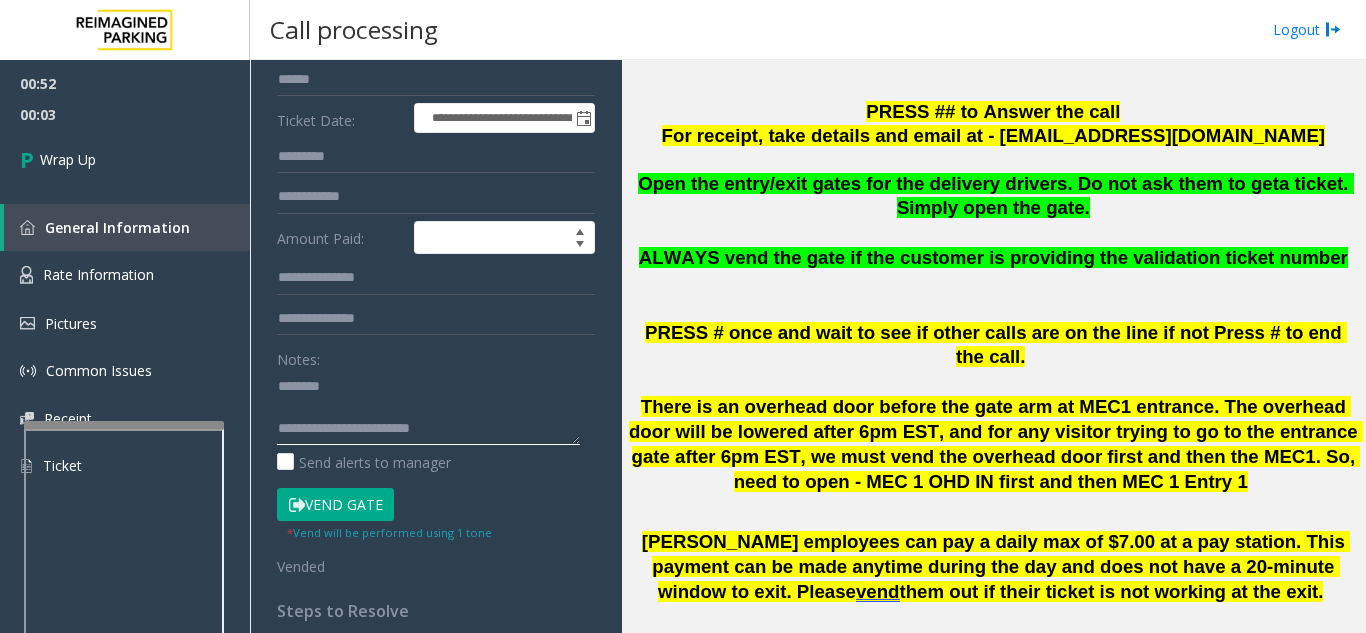 click 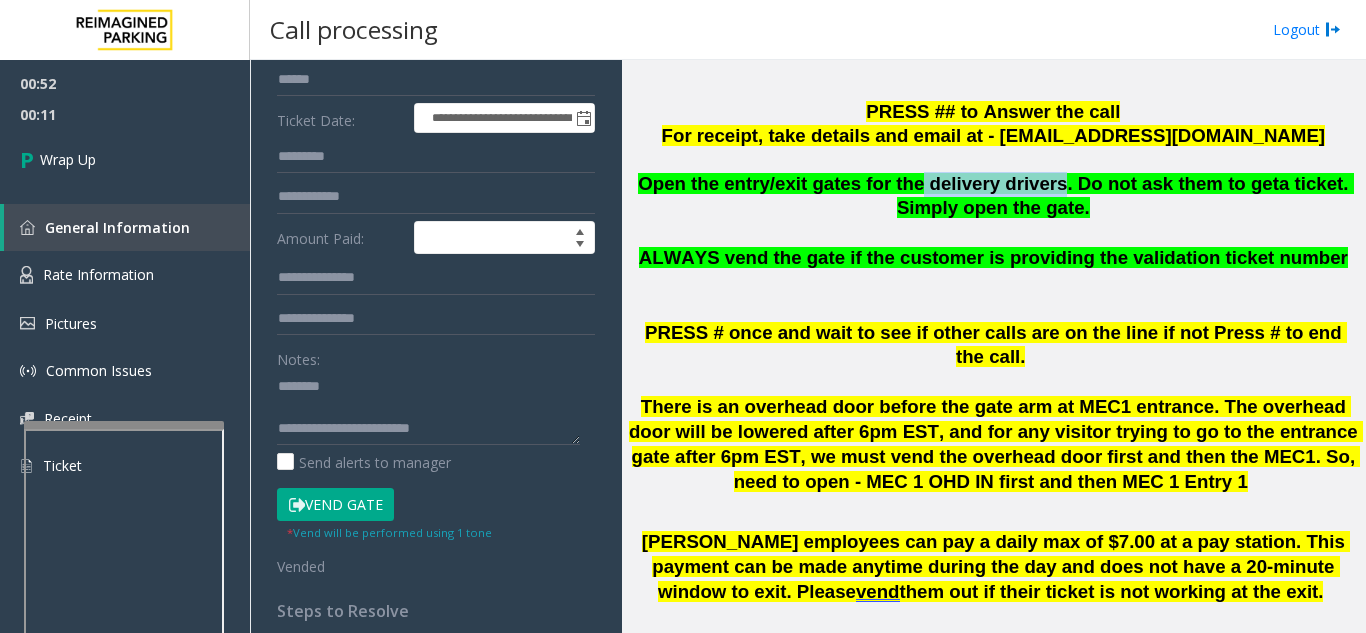 drag, startPoint x: 899, startPoint y: 182, endPoint x: 1021, endPoint y: 189, distance: 122.20065 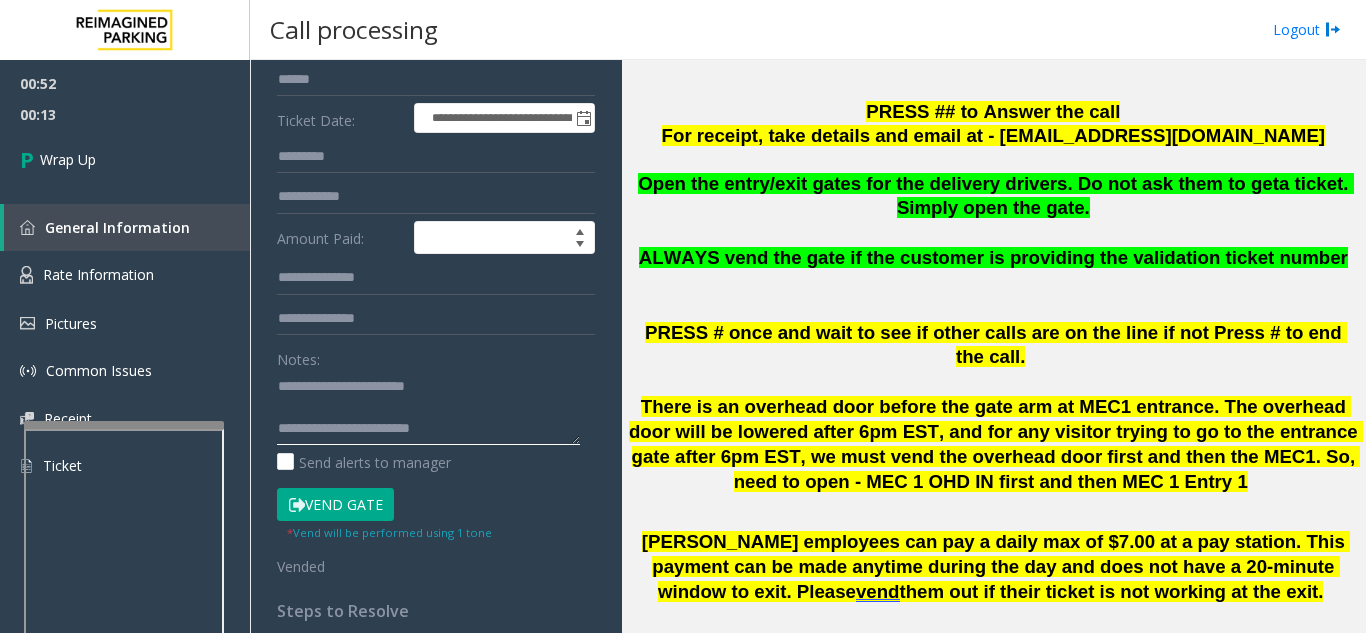 click 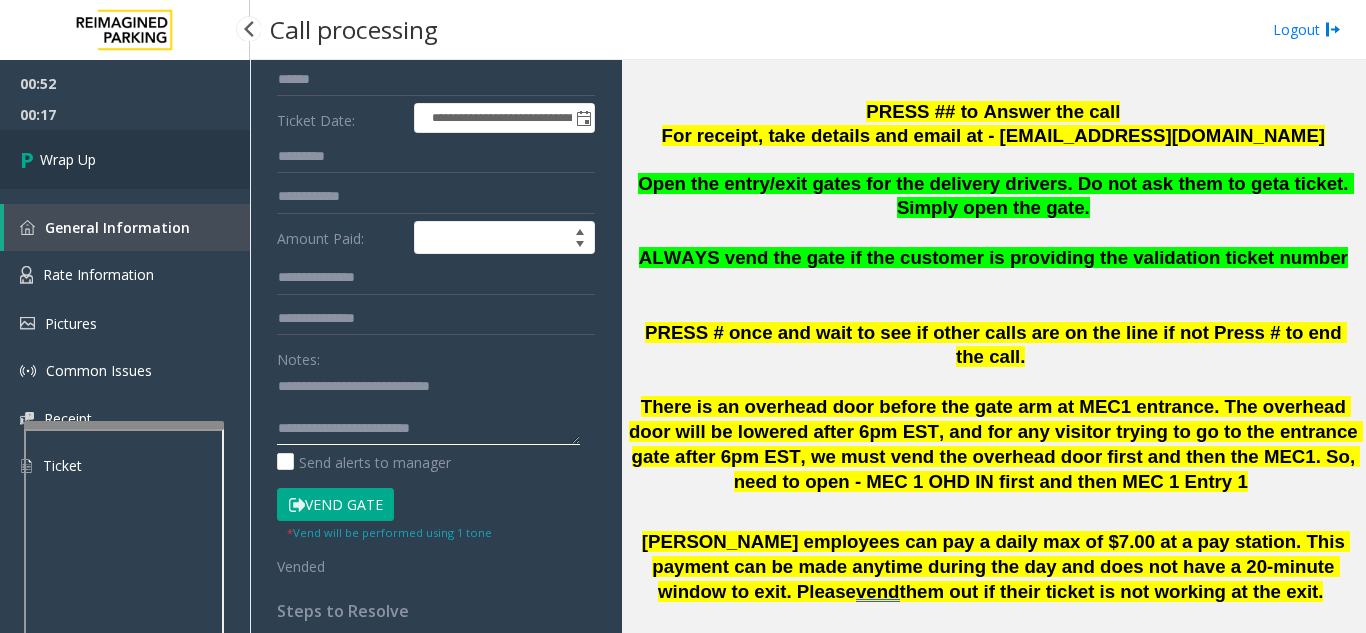 type on "**********" 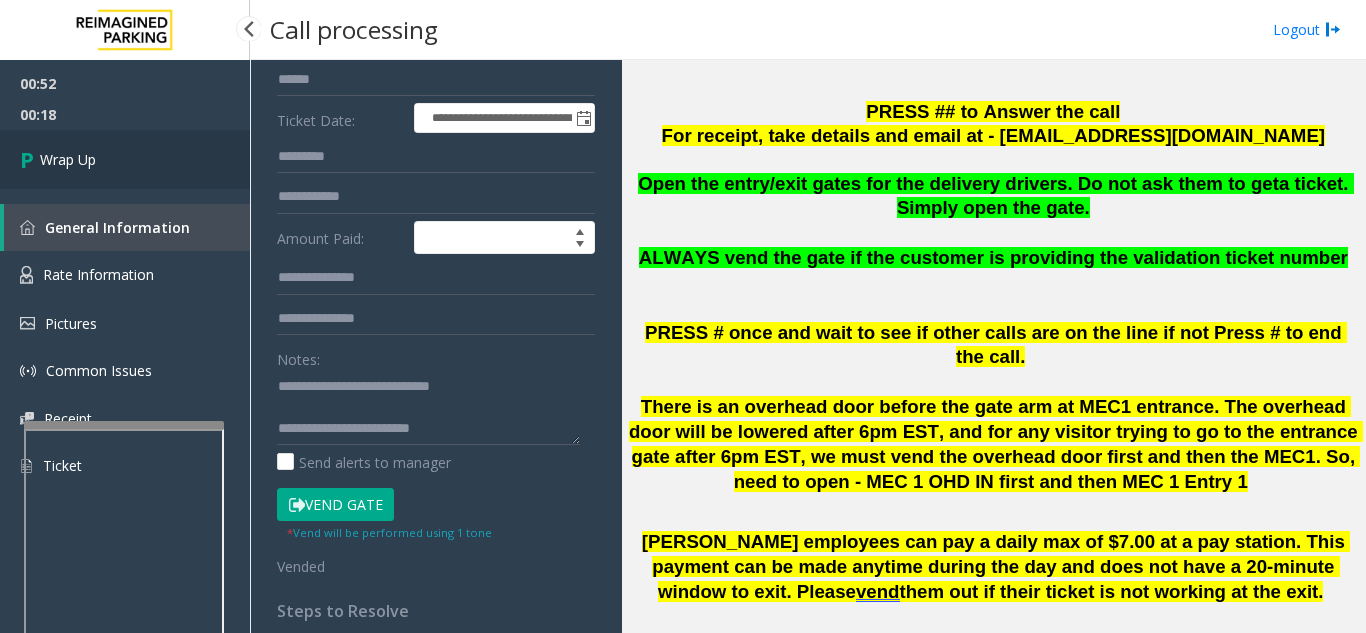 click on "Wrap Up" at bounding box center [68, 159] 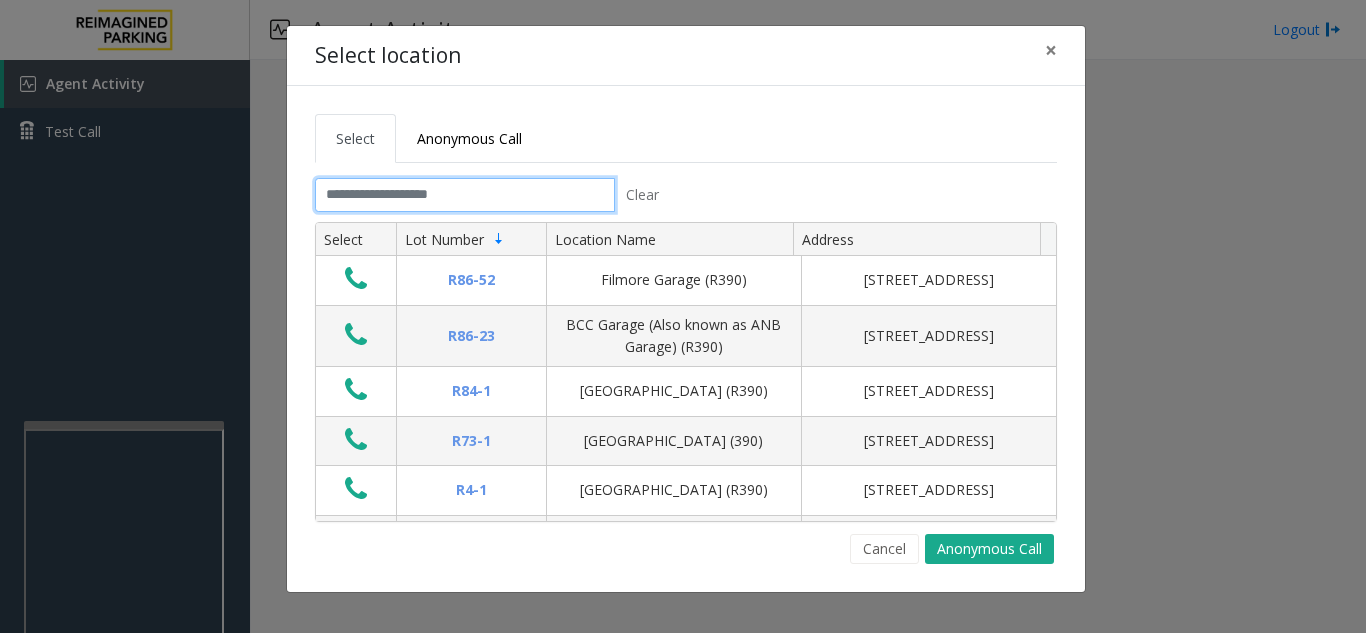 click 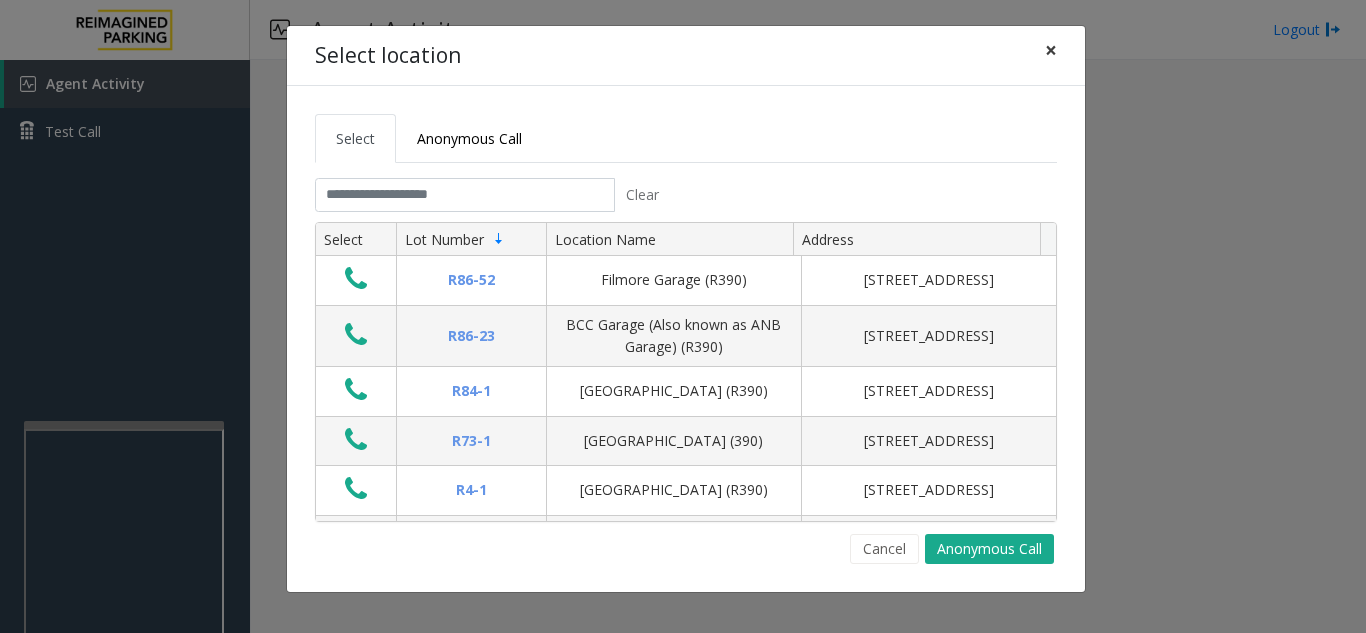 click on "×" 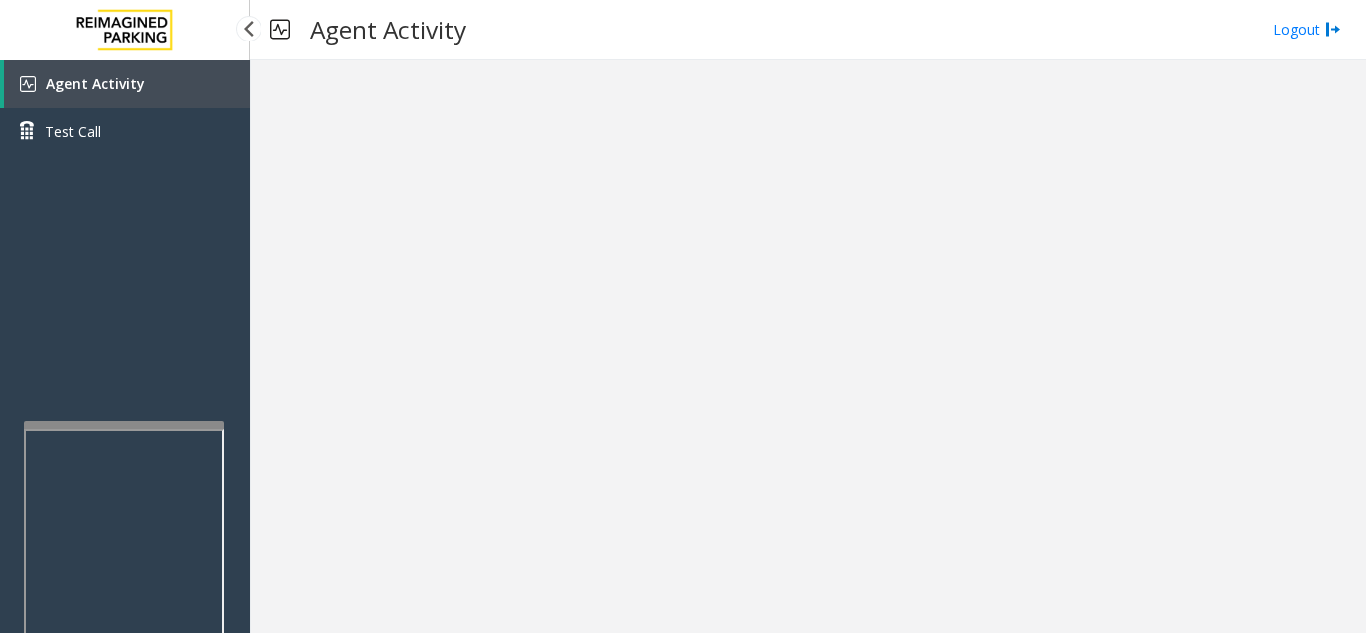 click on "Agent Activity" at bounding box center [127, 84] 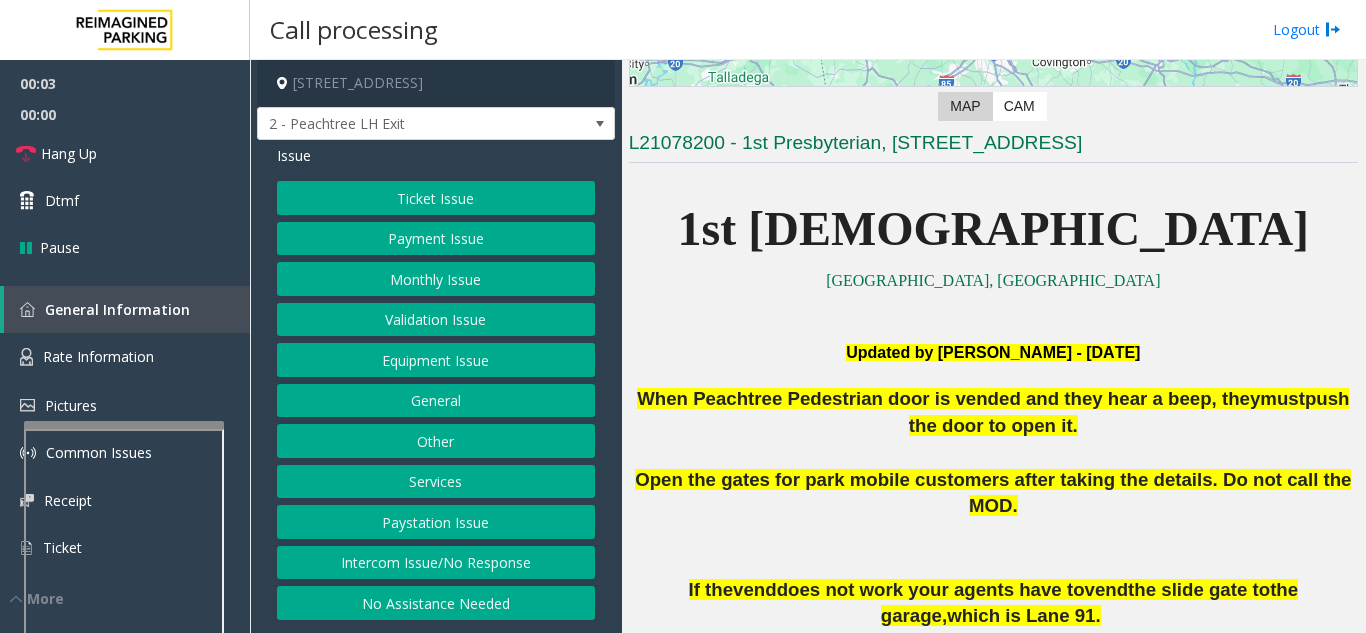 scroll, scrollTop: 400, scrollLeft: 0, axis: vertical 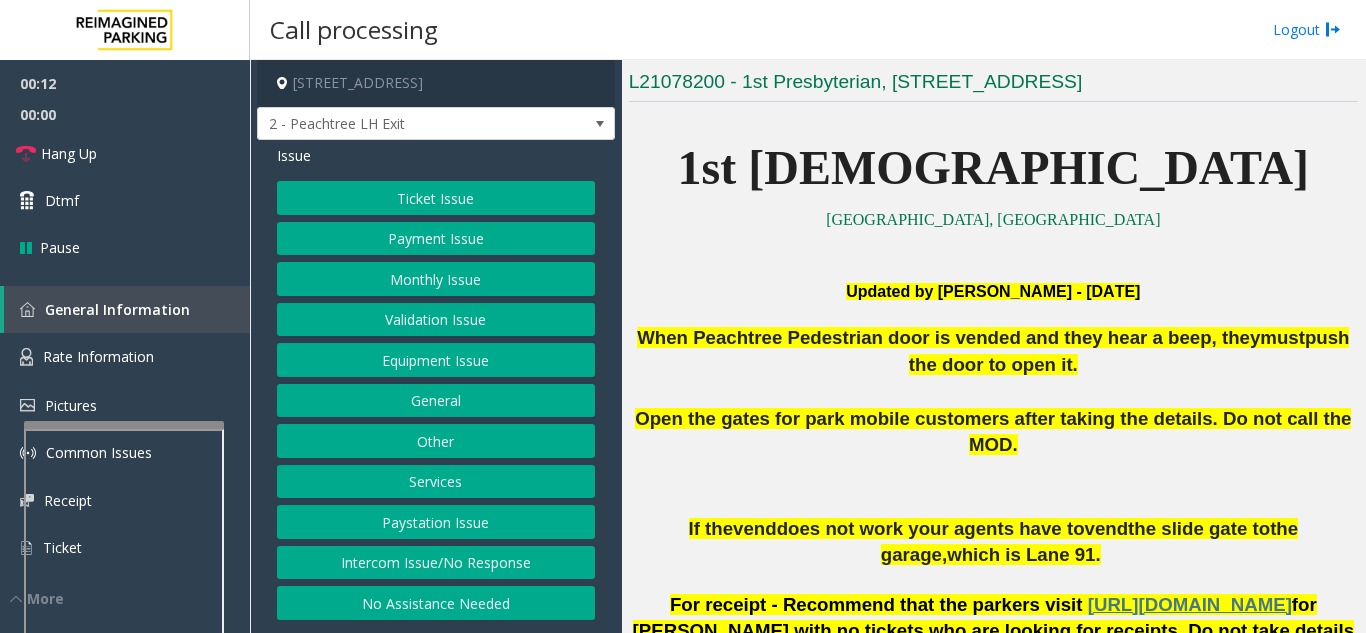 click on "Intercom Issue/No Response" 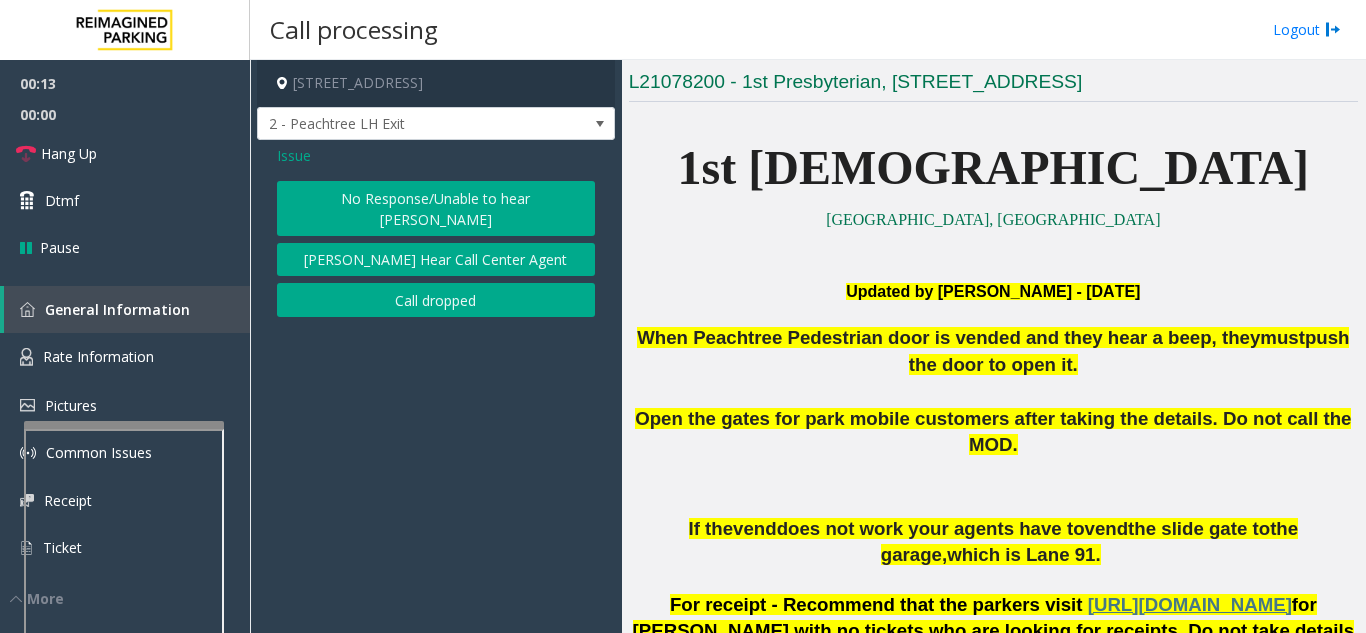 click on "No Response/Unable to hear [PERSON_NAME]" 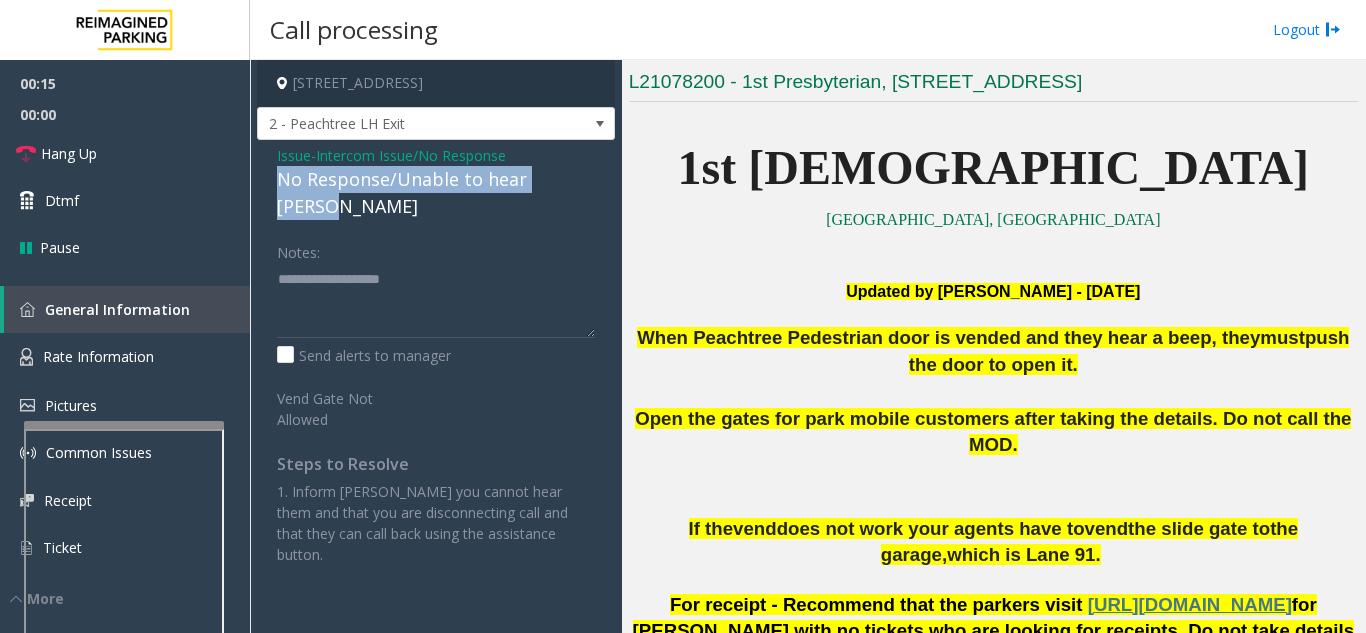 drag, startPoint x: 277, startPoint y: 176, endPoint x: 596, endPoint y: 182, distance: 319.05643 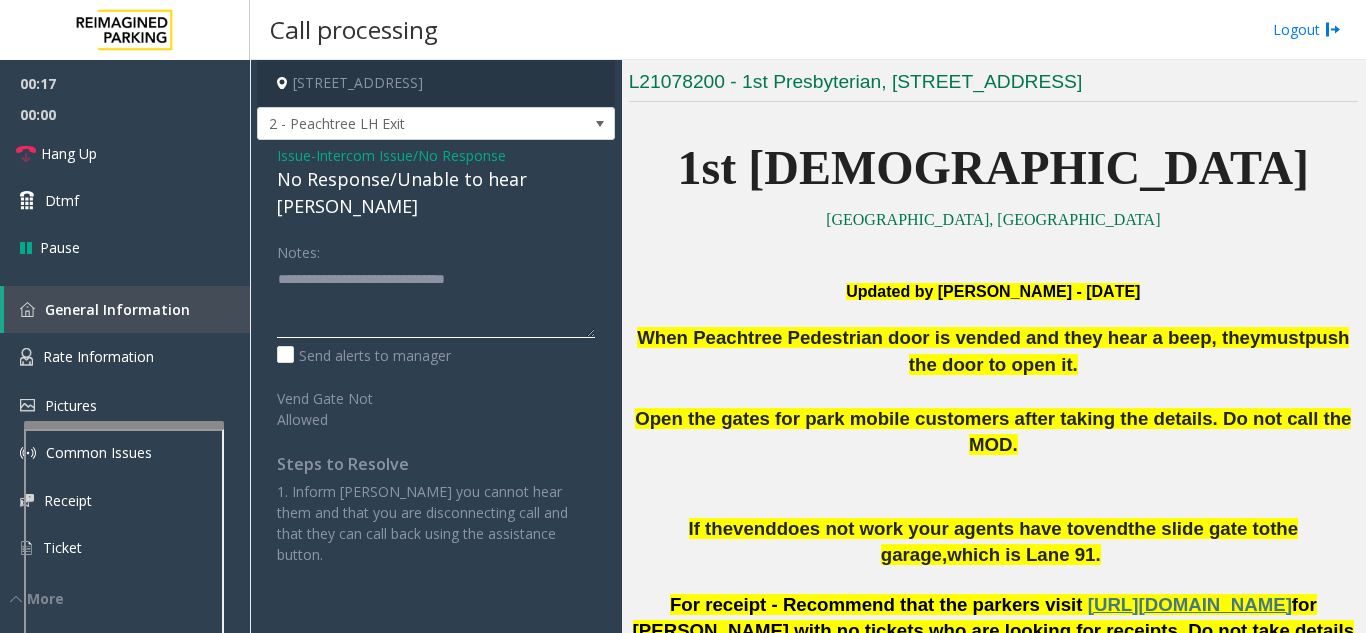 click 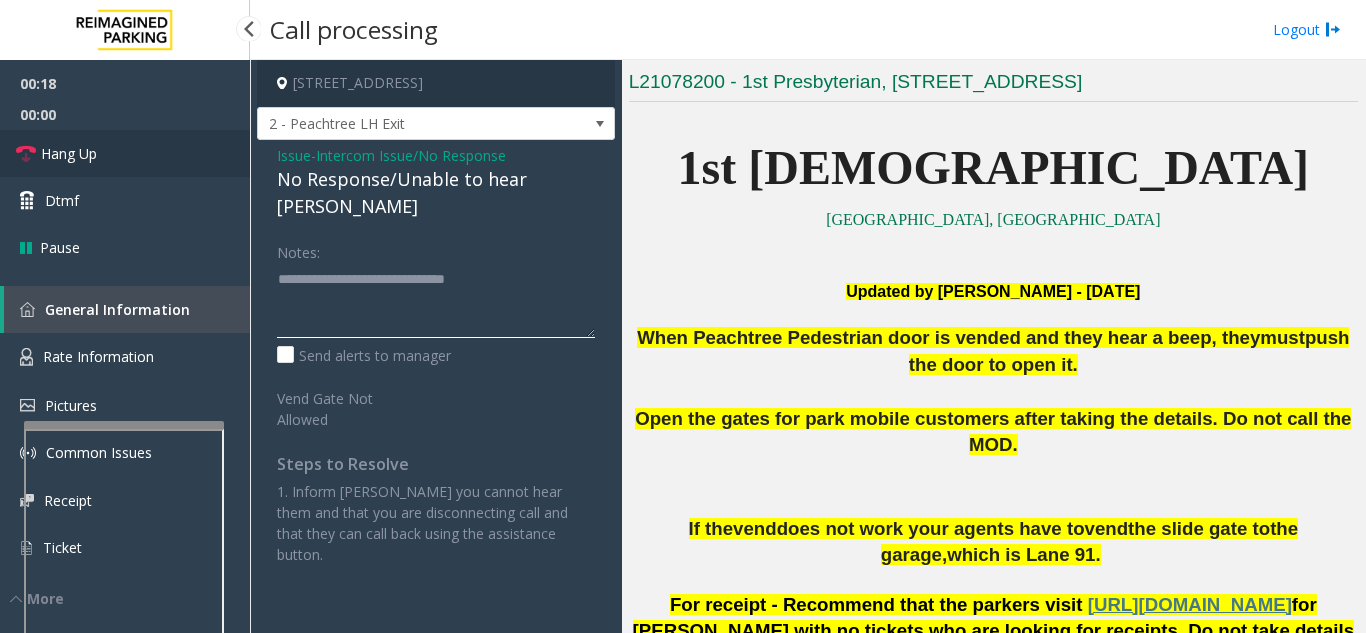 type on "**********" 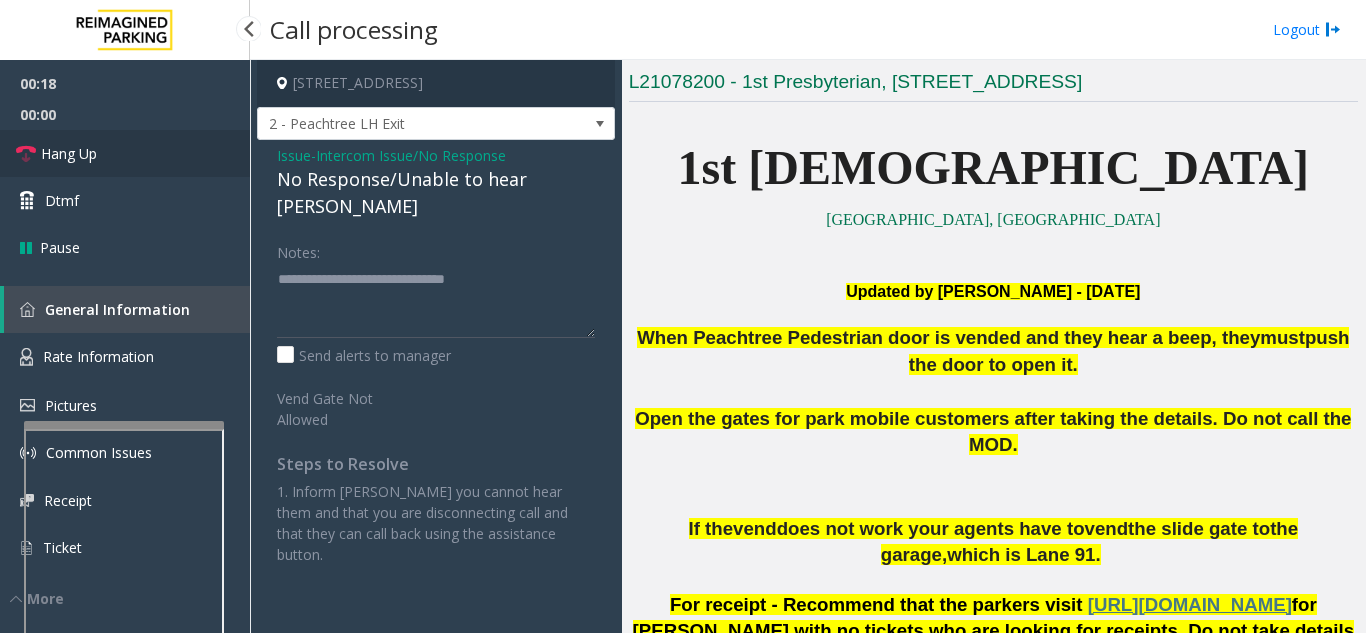click on "Hang Up" at bounding box center [125, 153] 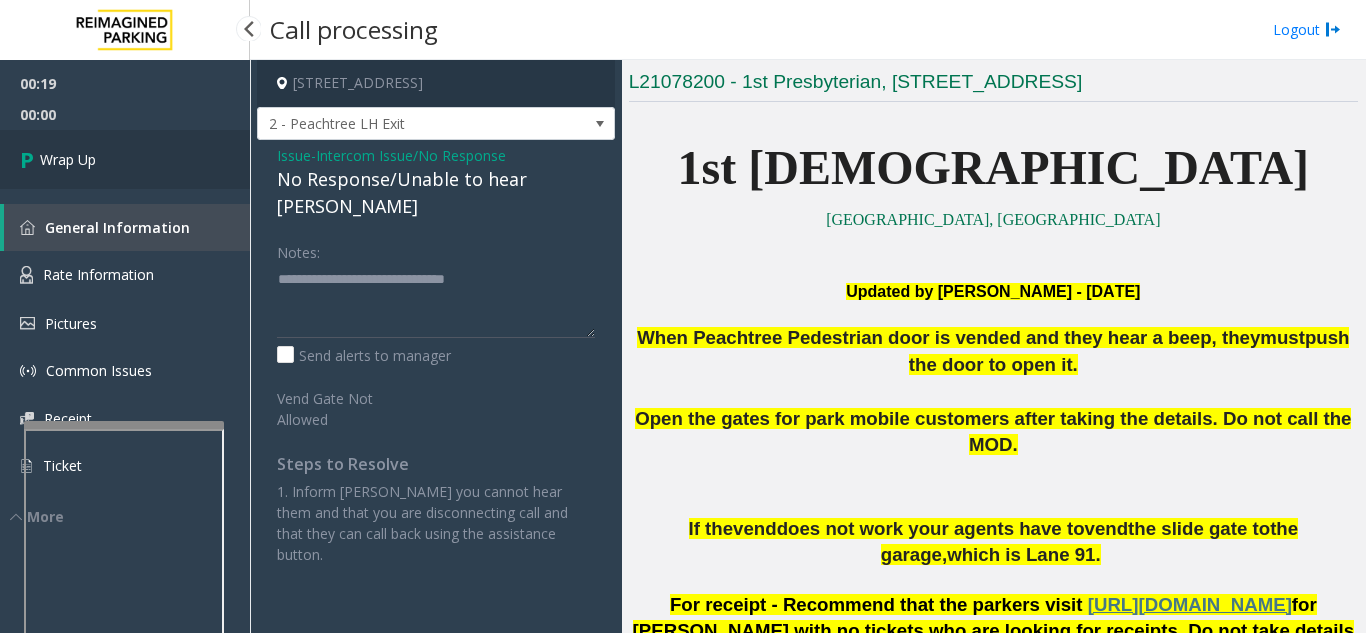 click on "Wrap Up" at bounding box center (125, 159) 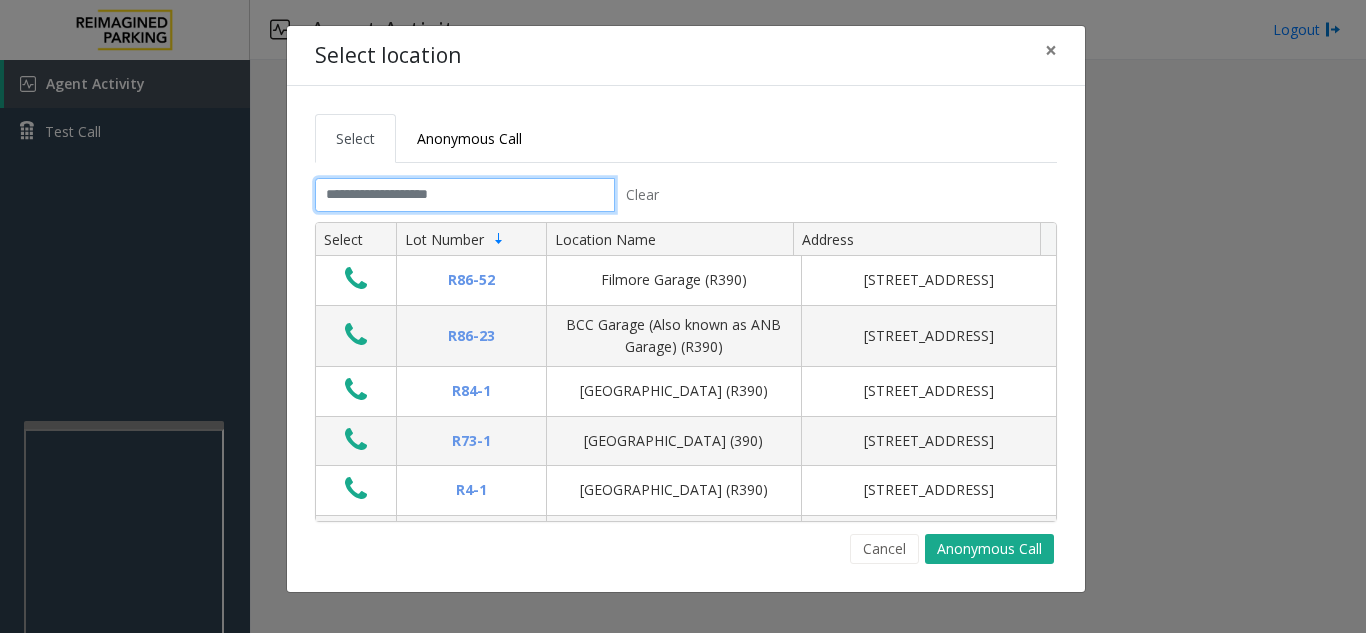 click 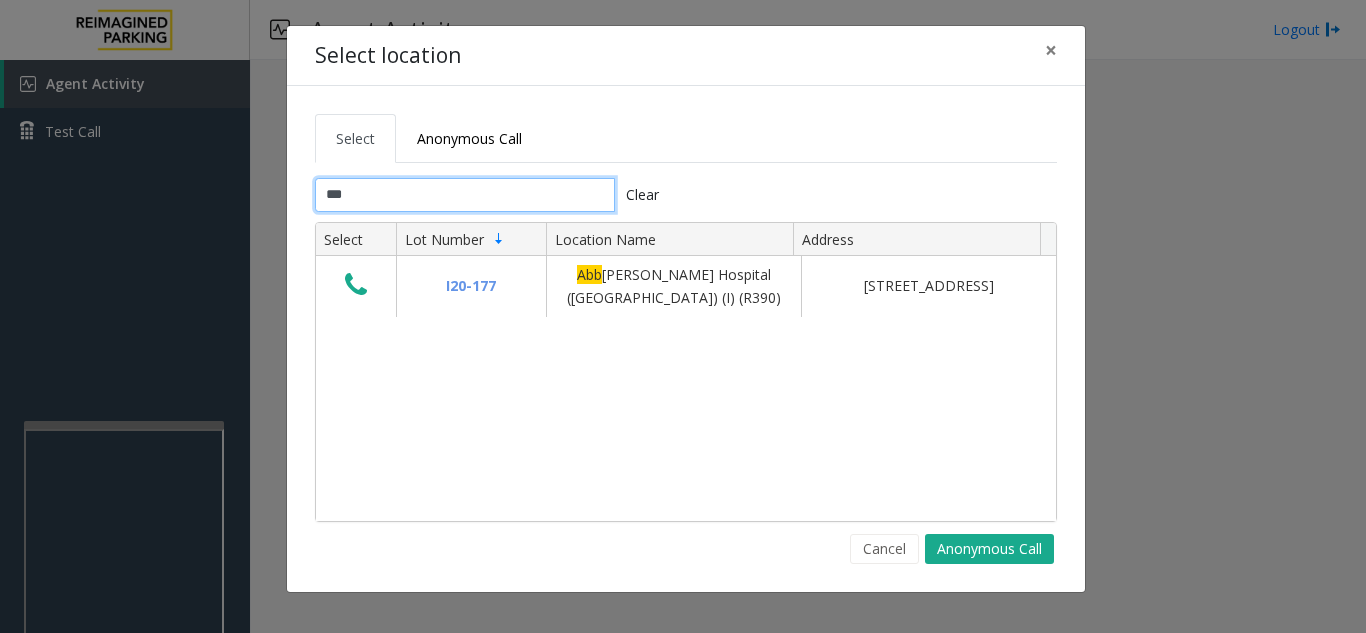 type on "***" 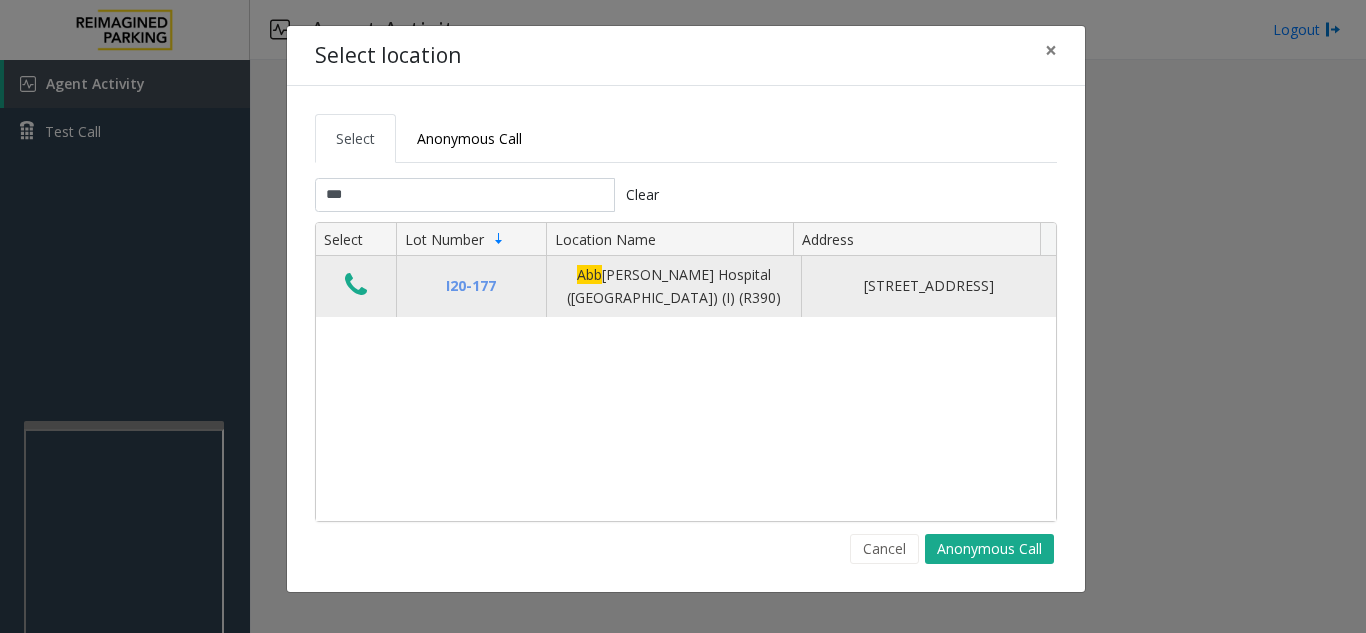 click 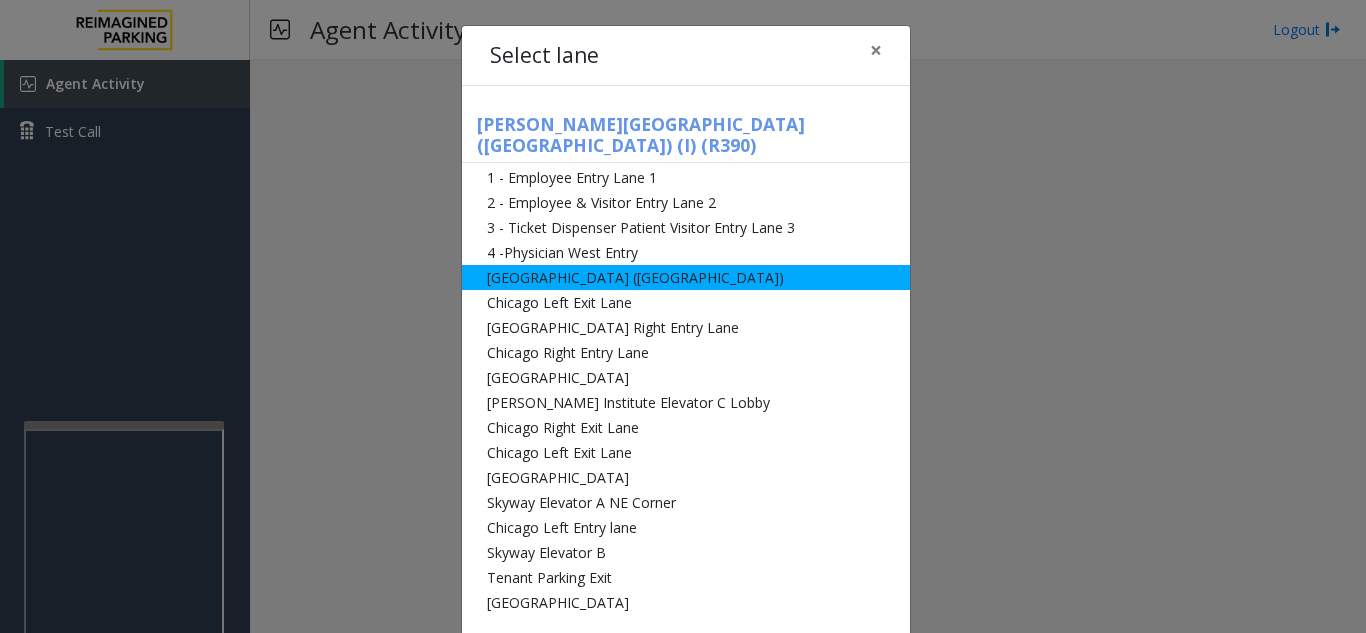click on "[GEOGRAPHIC_DATA] ([GEOGRAPHIC_DATA])" 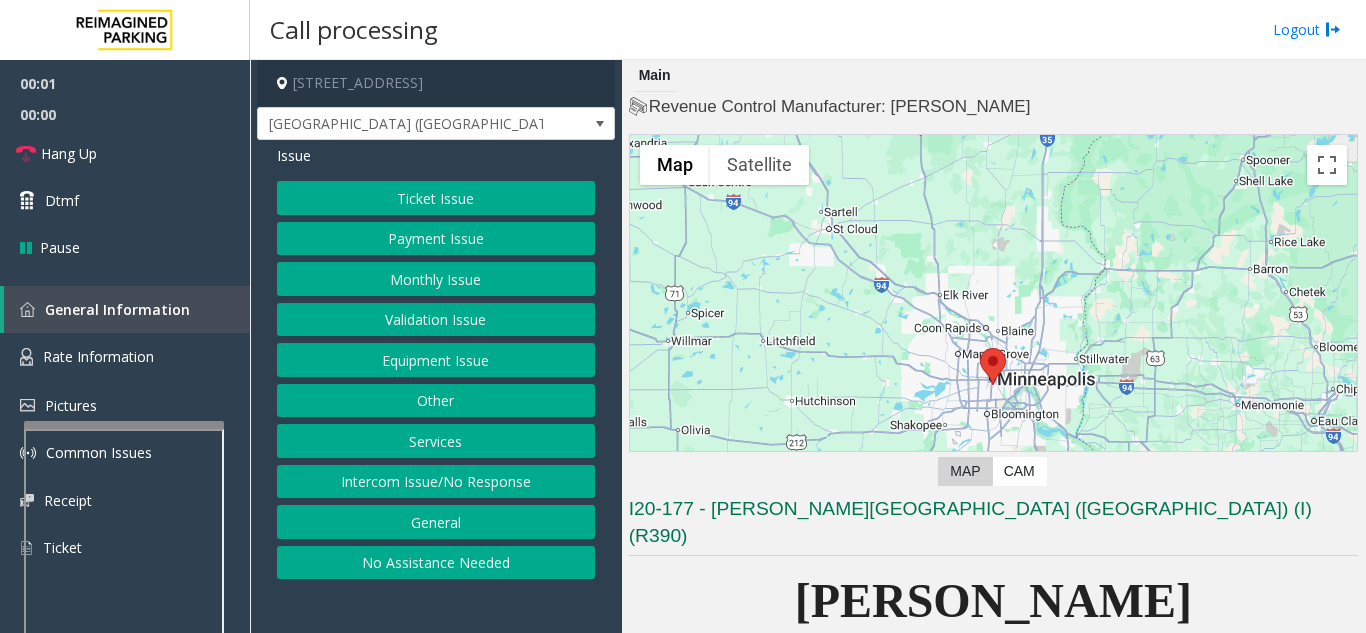 click on "Monthly Issue" 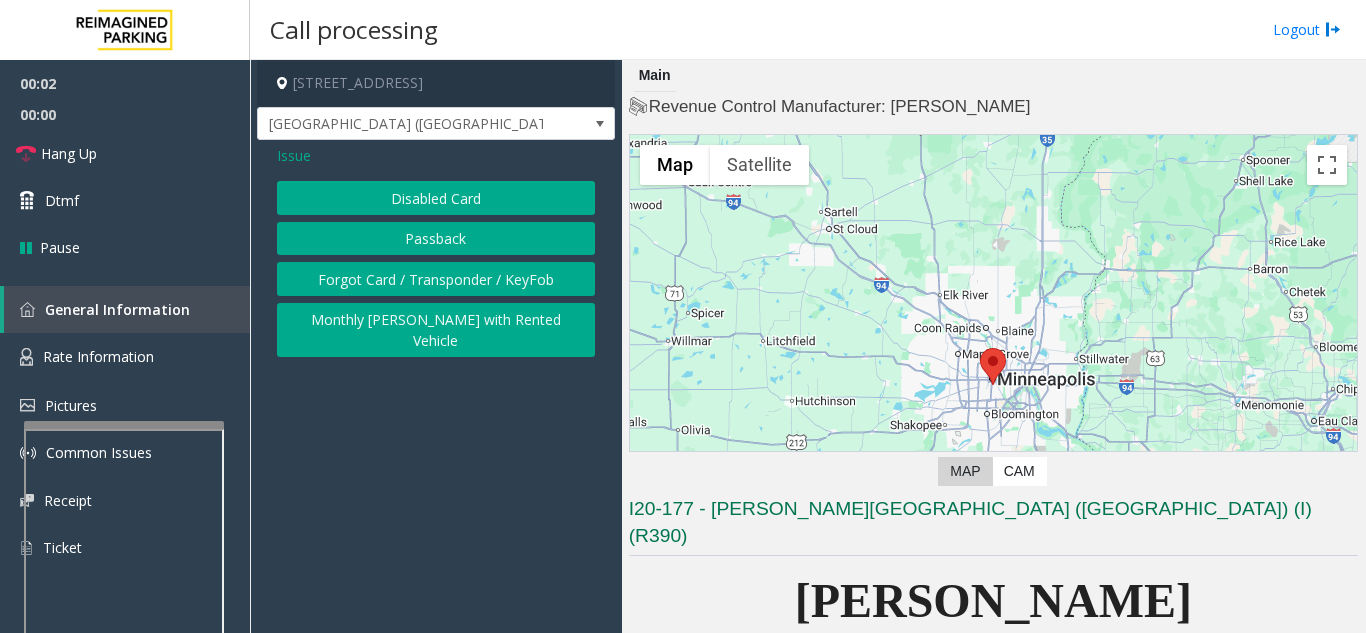 click on "Disabled Card" 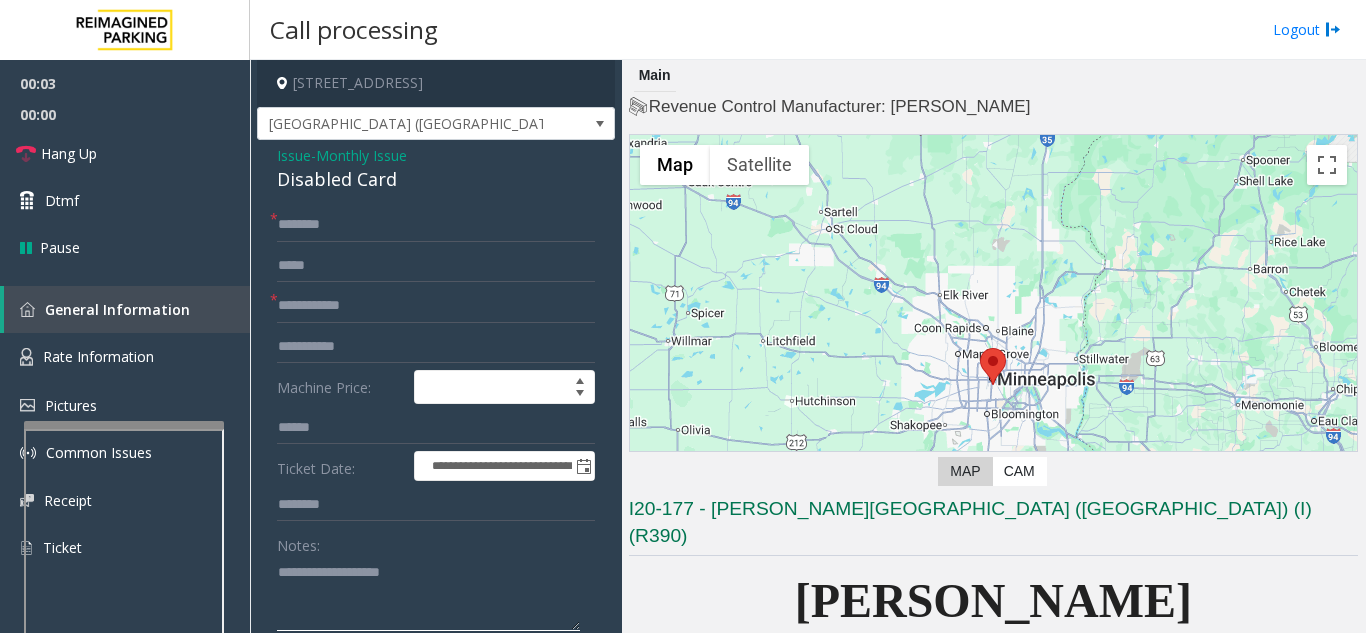 click 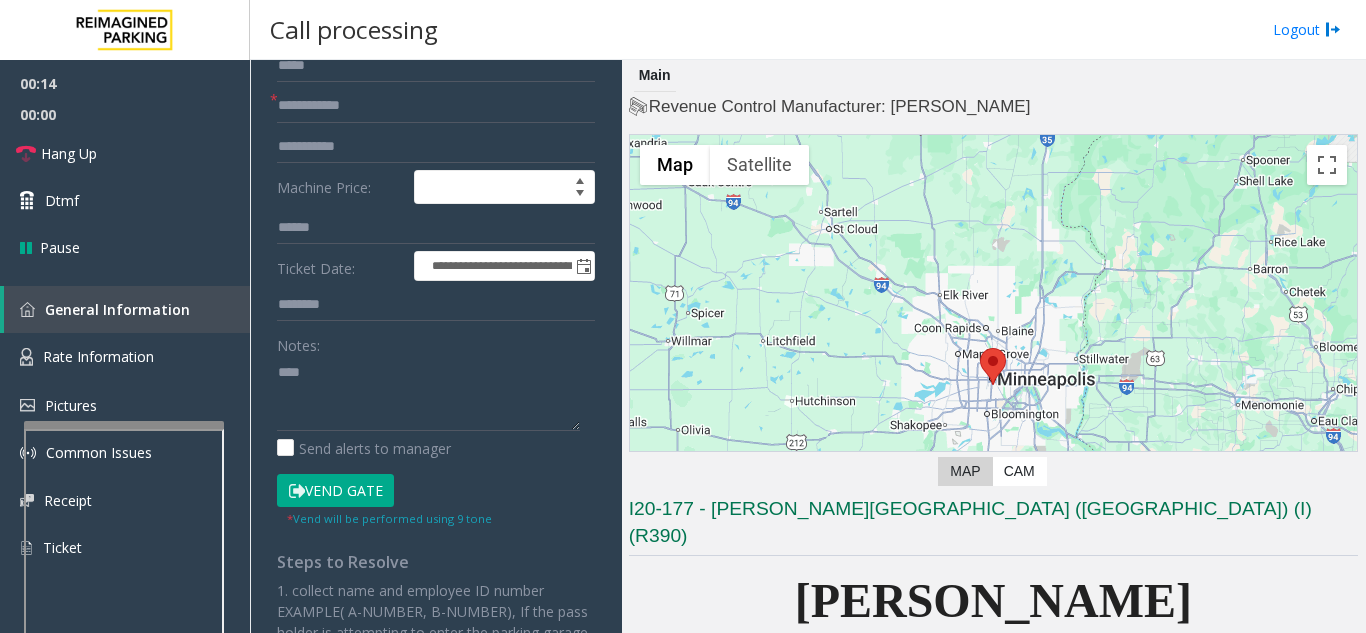 click on "Vend Gate" 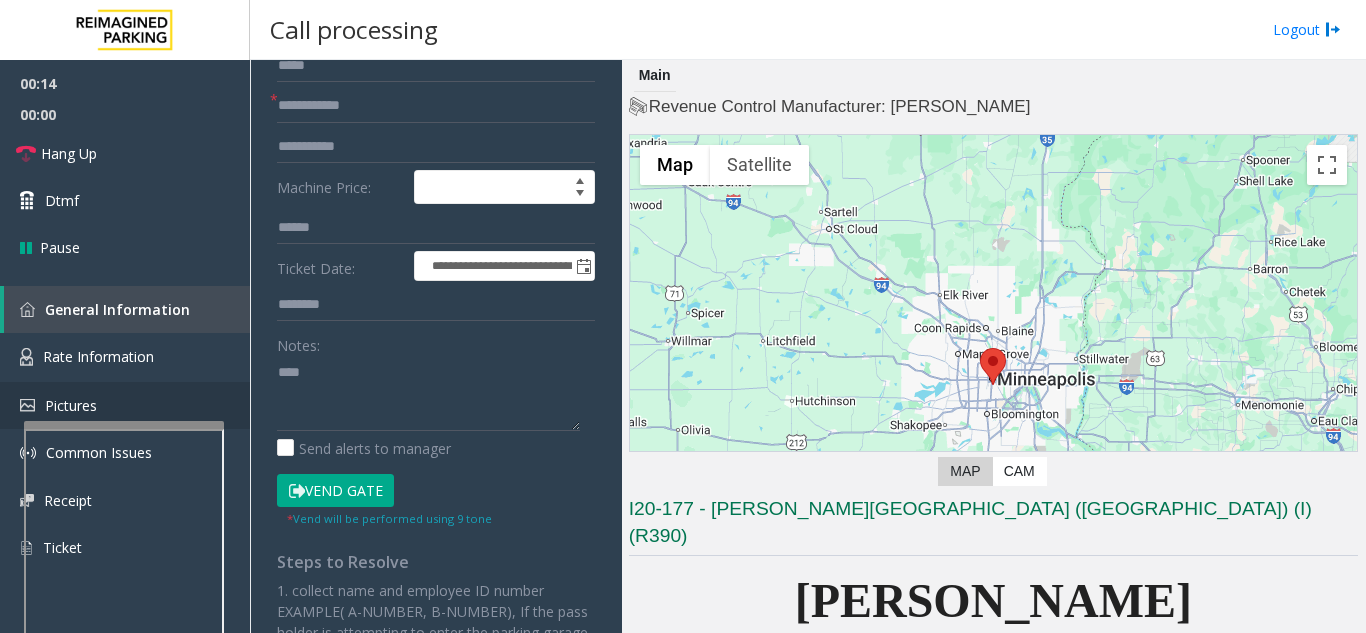 scroll, scrollTop: 148, scrollLeft: 0, axis: vertical 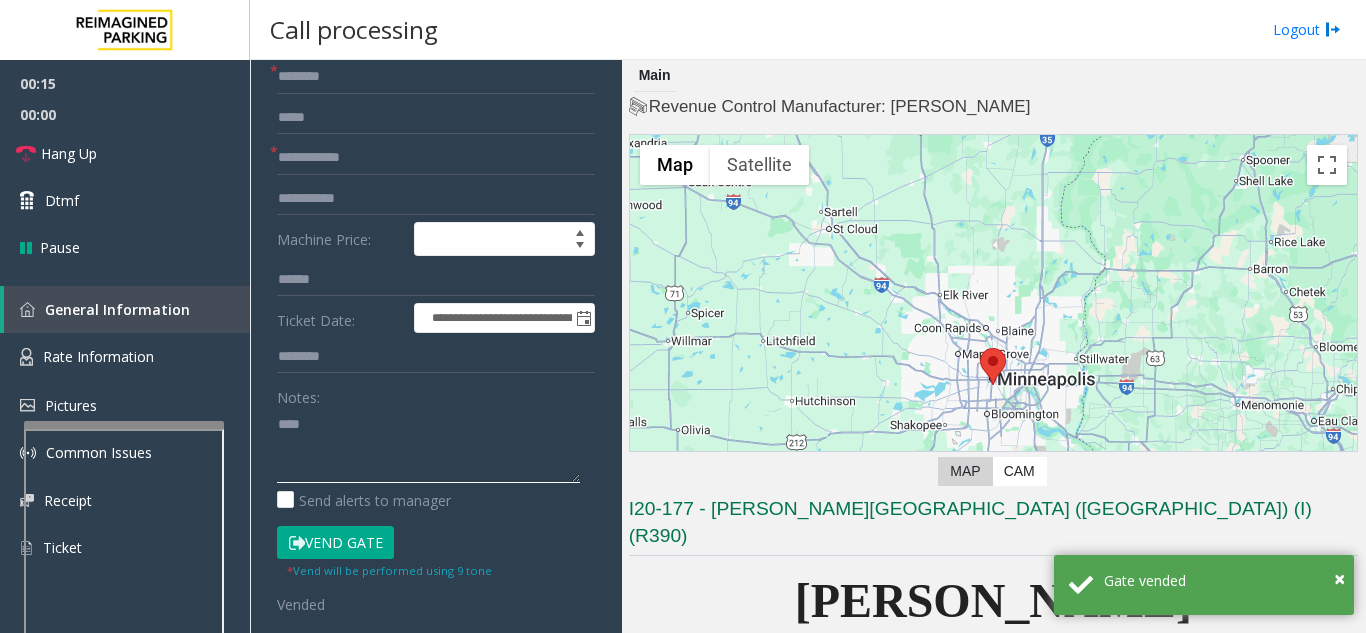 click 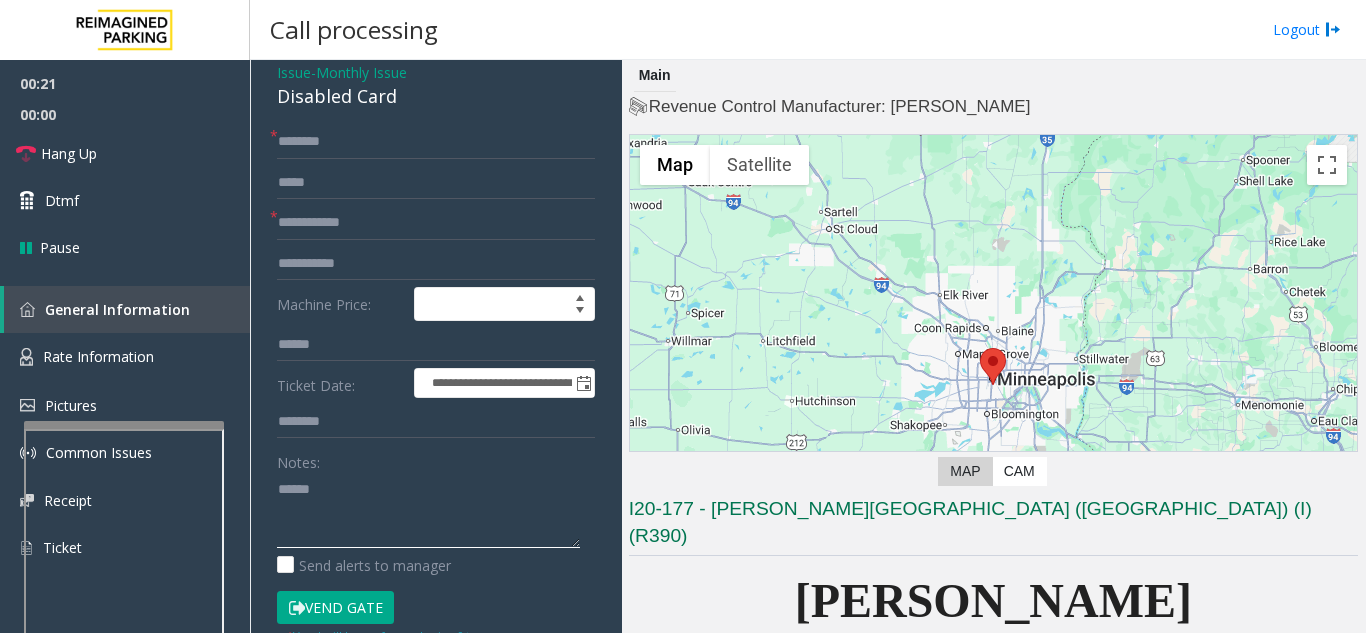 scroll, scrollTop: 48, scrollLeft: 0, axis: vertical 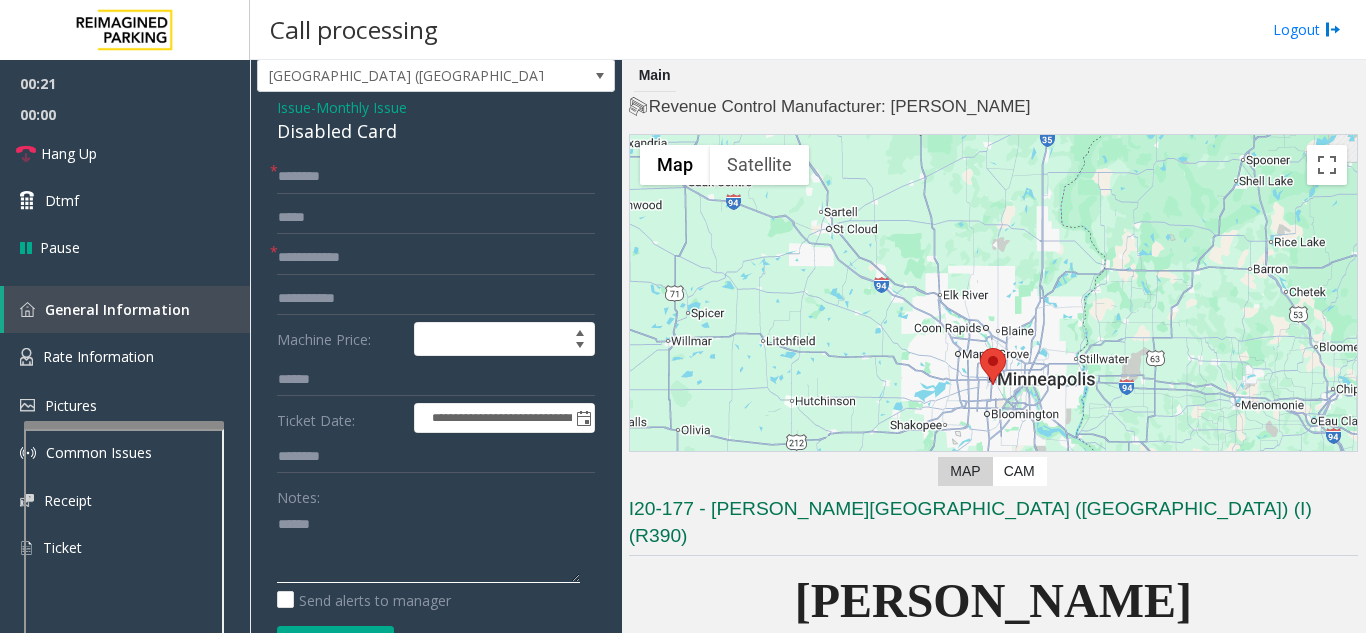 type on "******" 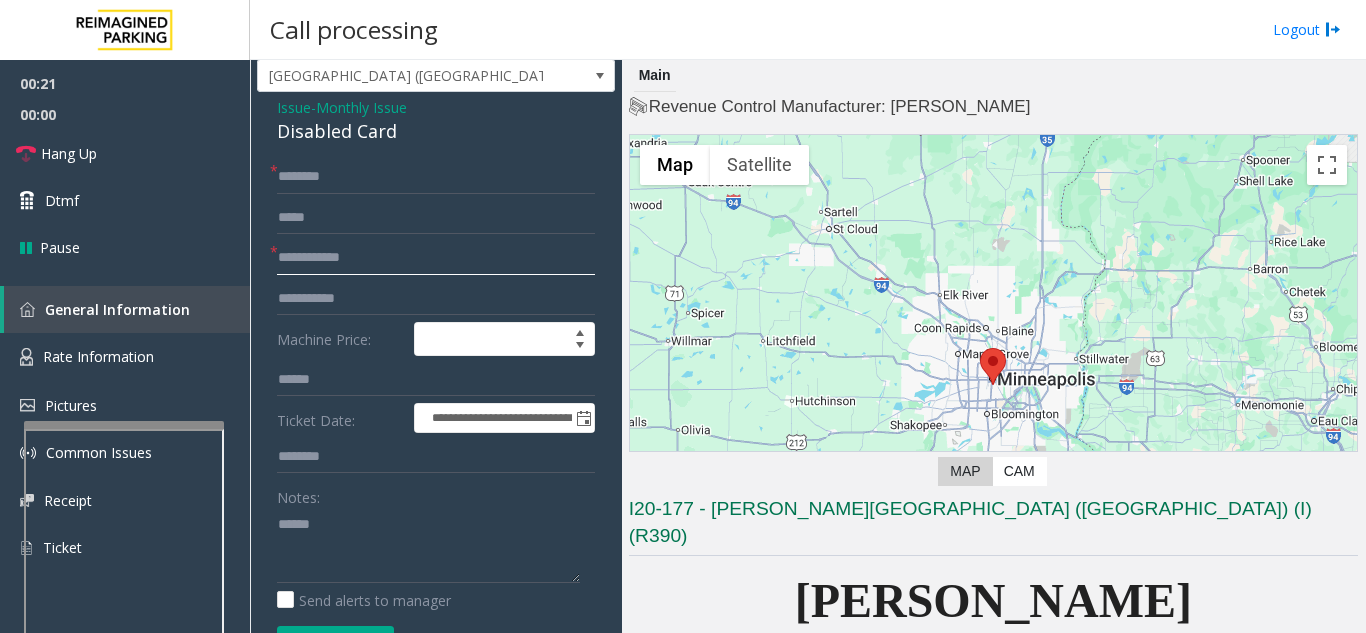 click 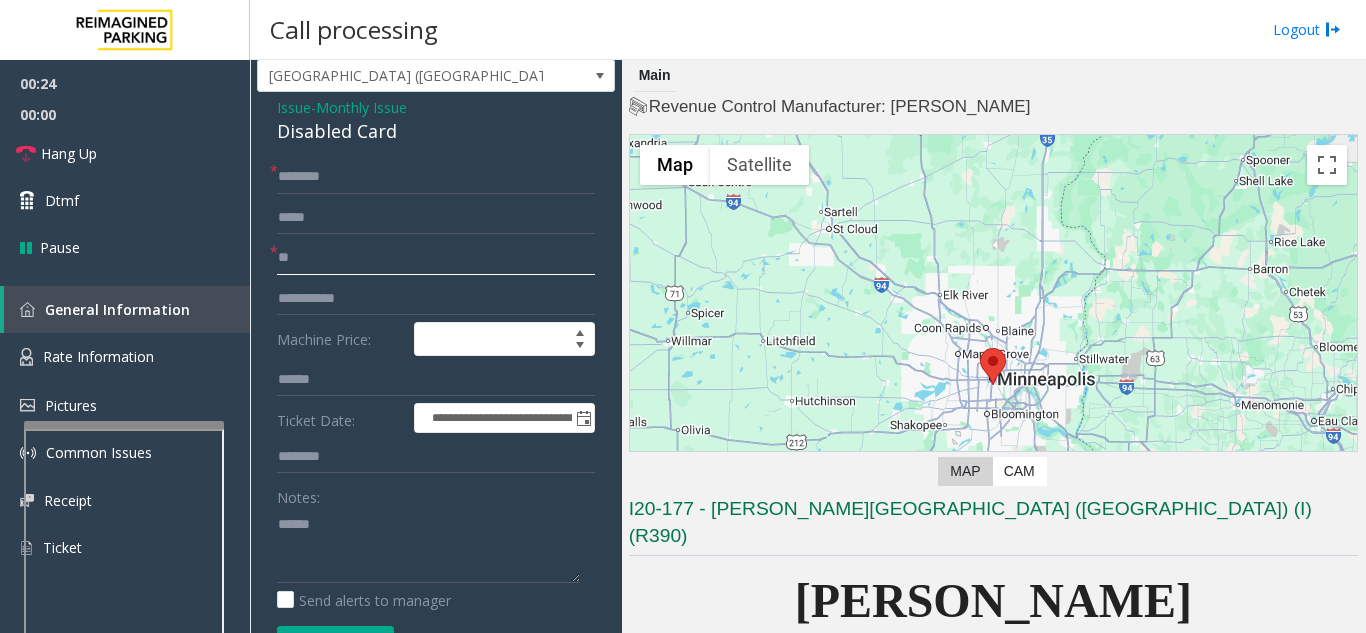 type on "**" 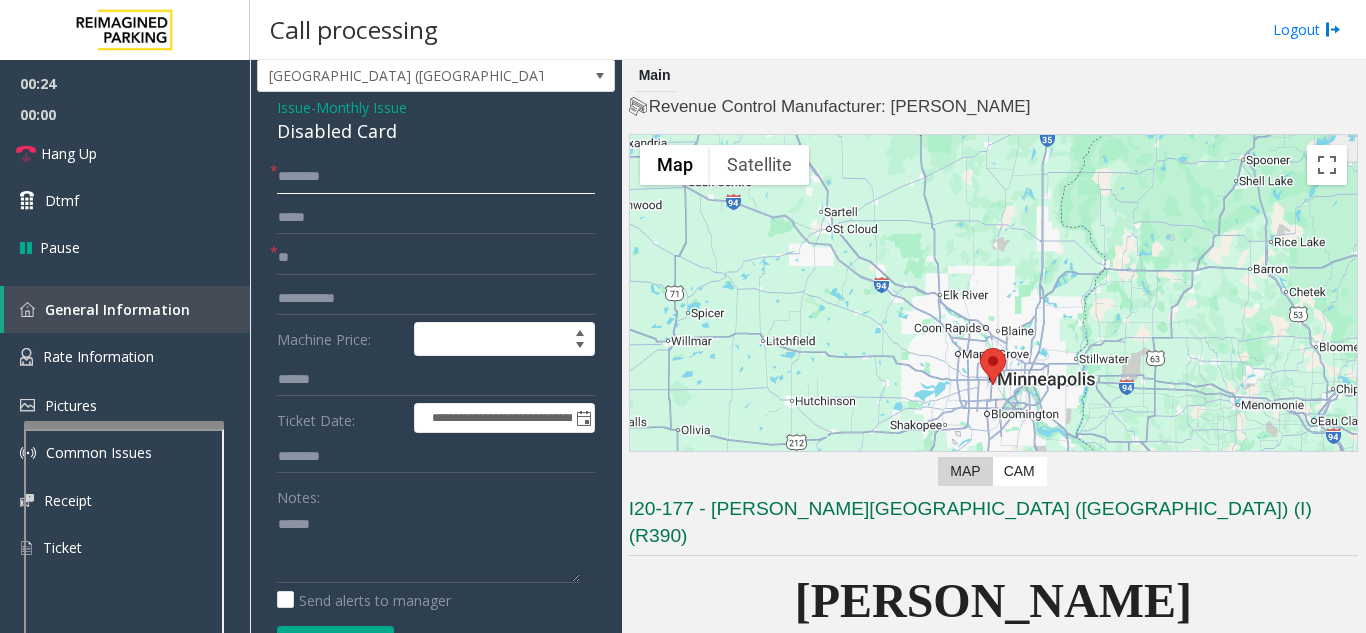 click 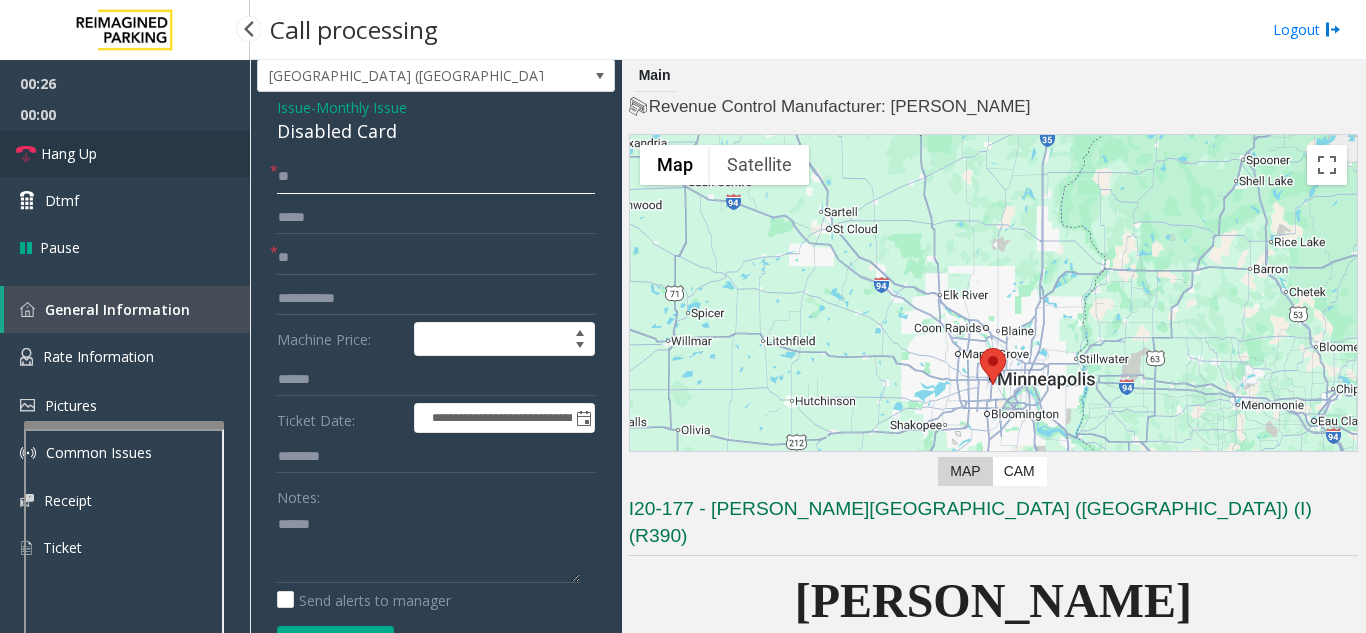 type on "**" 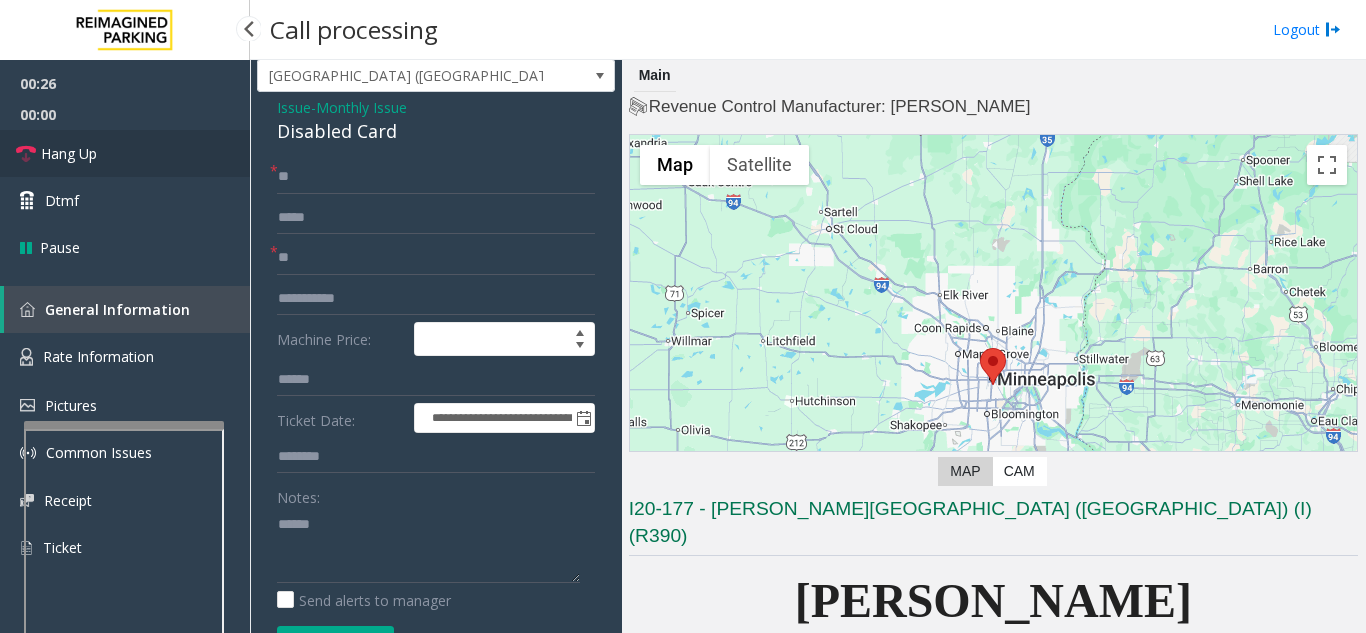 click on "Hang Up" at bounding box center (125, 153) 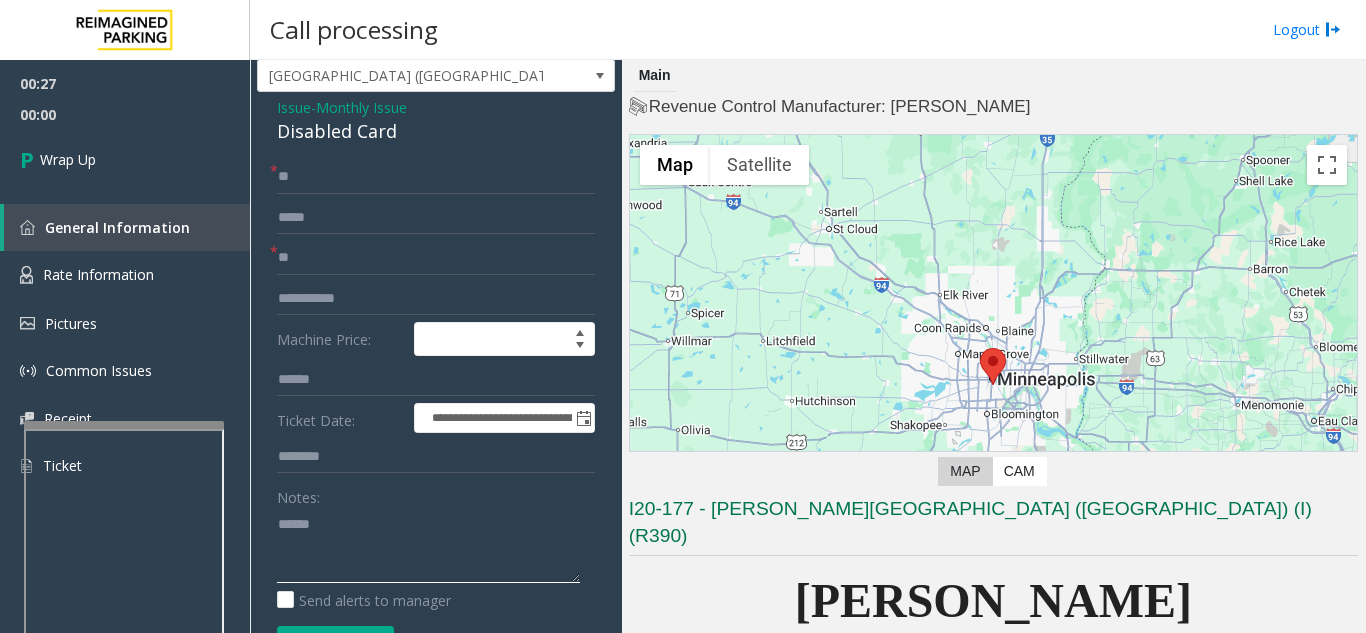 click 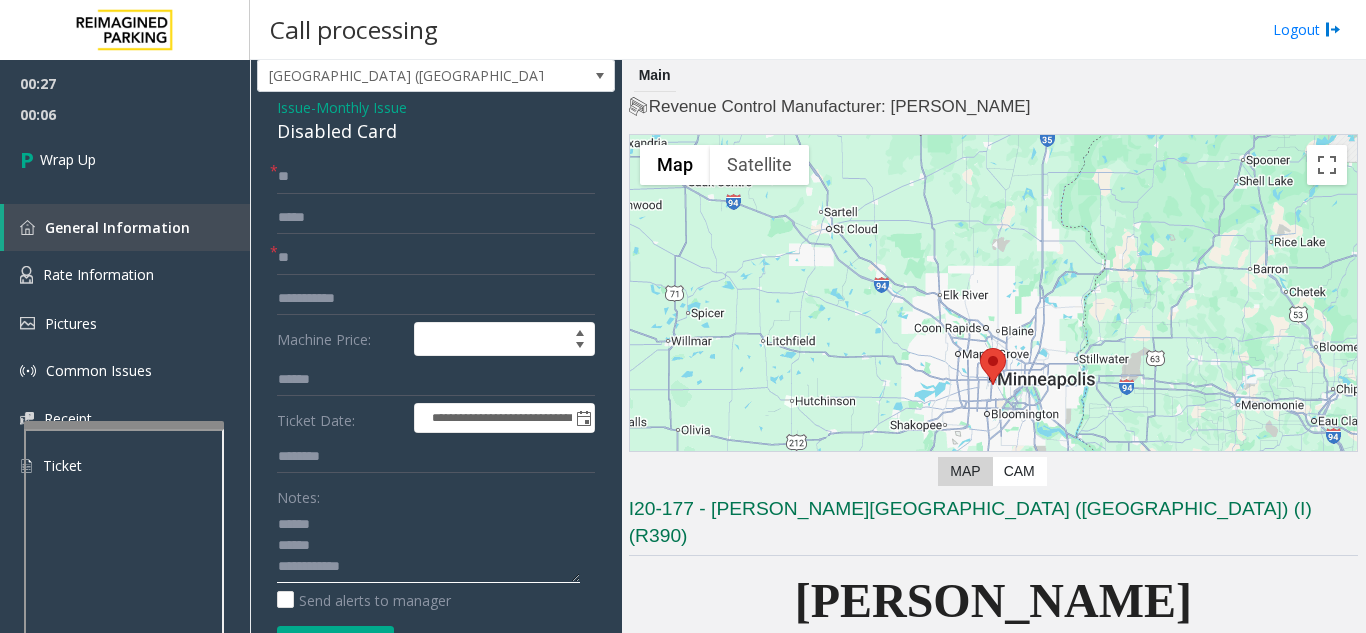 click 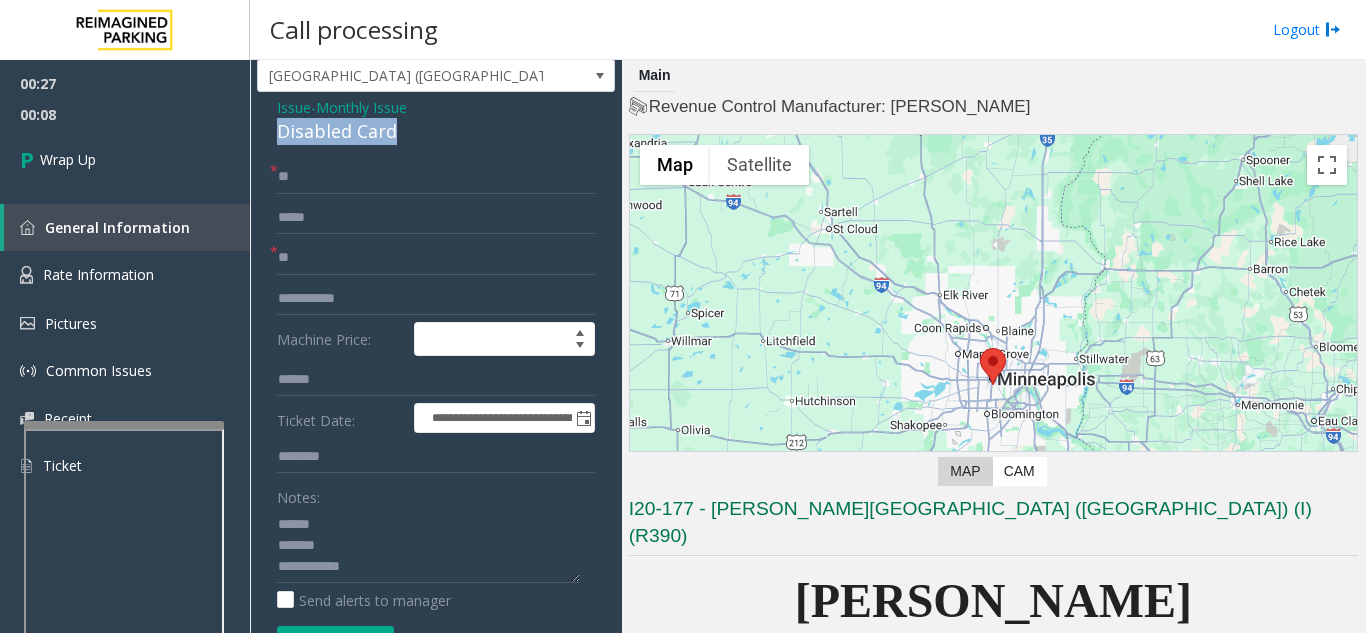 drag, startPoint x: 272, startPoint y: 131, endPoint x: 422, endPoint y: 136, distance: 150.08331 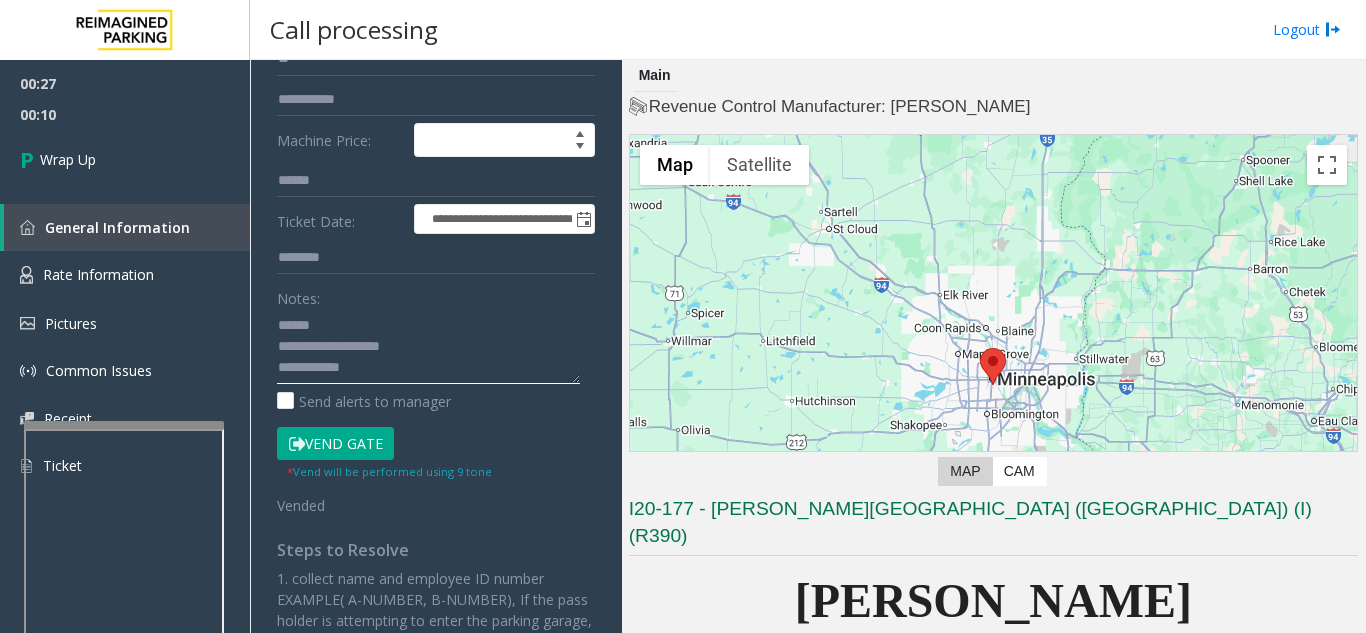 scroll, scrollTop: 248, scrollLeft: 0, axis: vertical 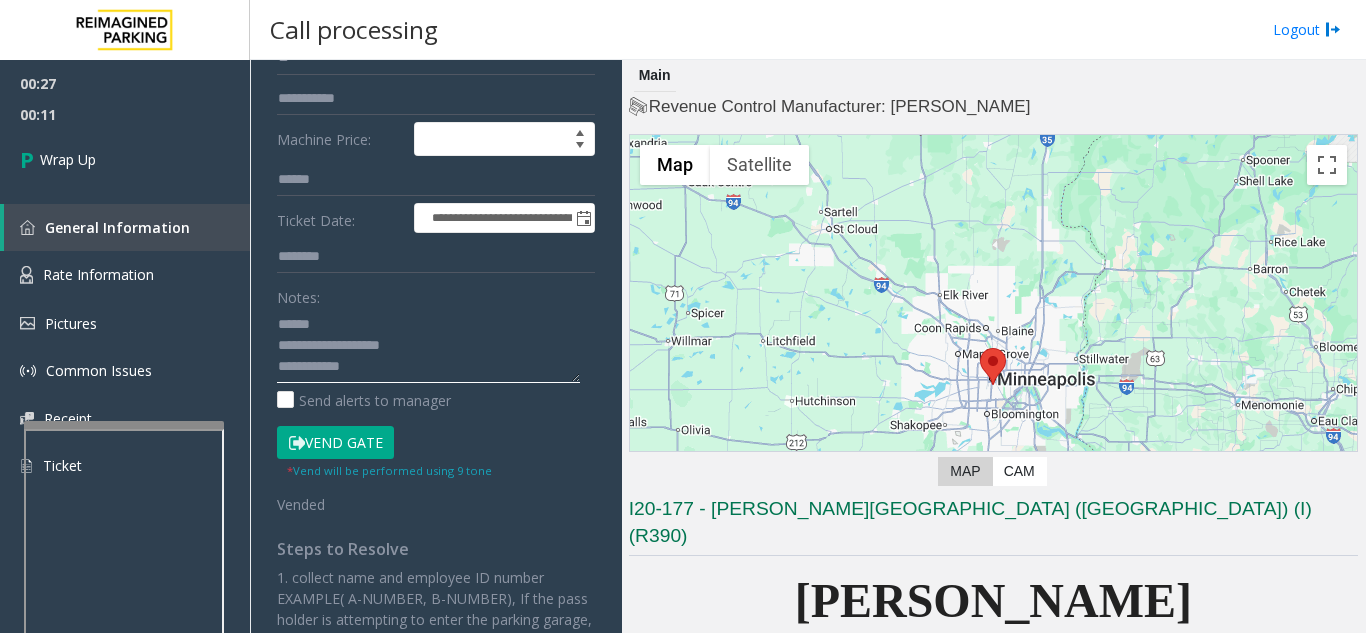 click 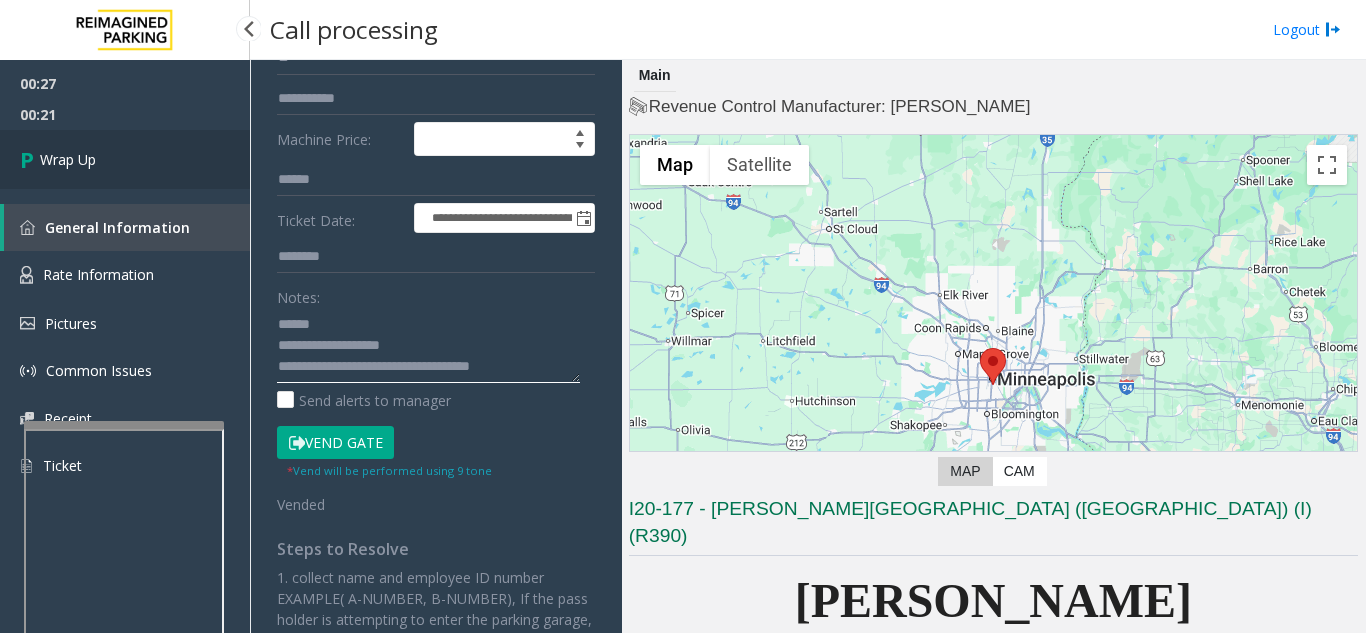 type on "**********" 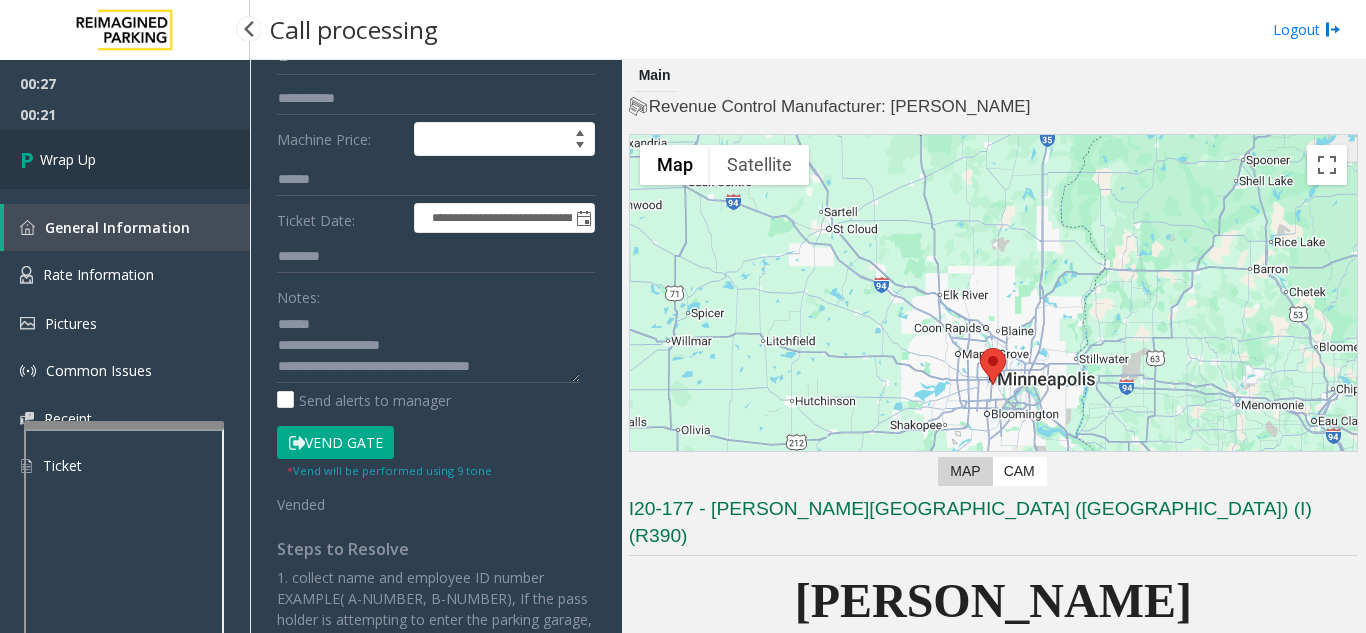 click on "Wrap Up" at bounding box center (68, 159) 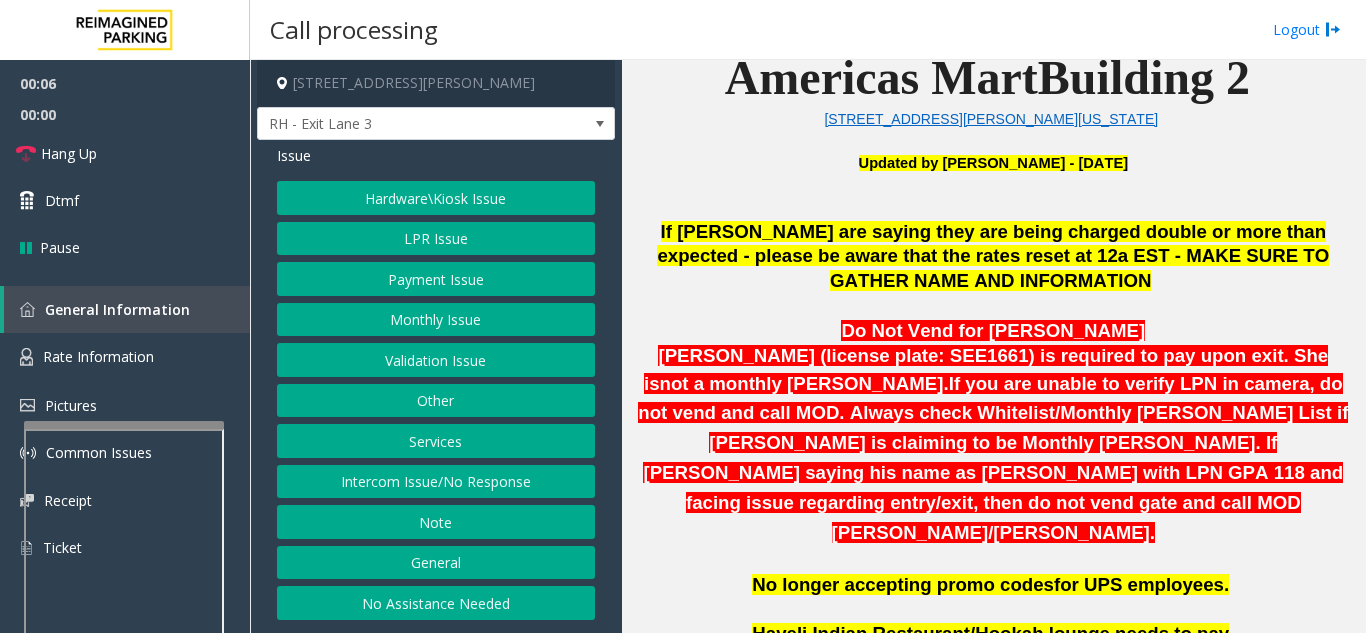 scroll, scrollTop: 600, scrollLeft: 0, axis: vertical 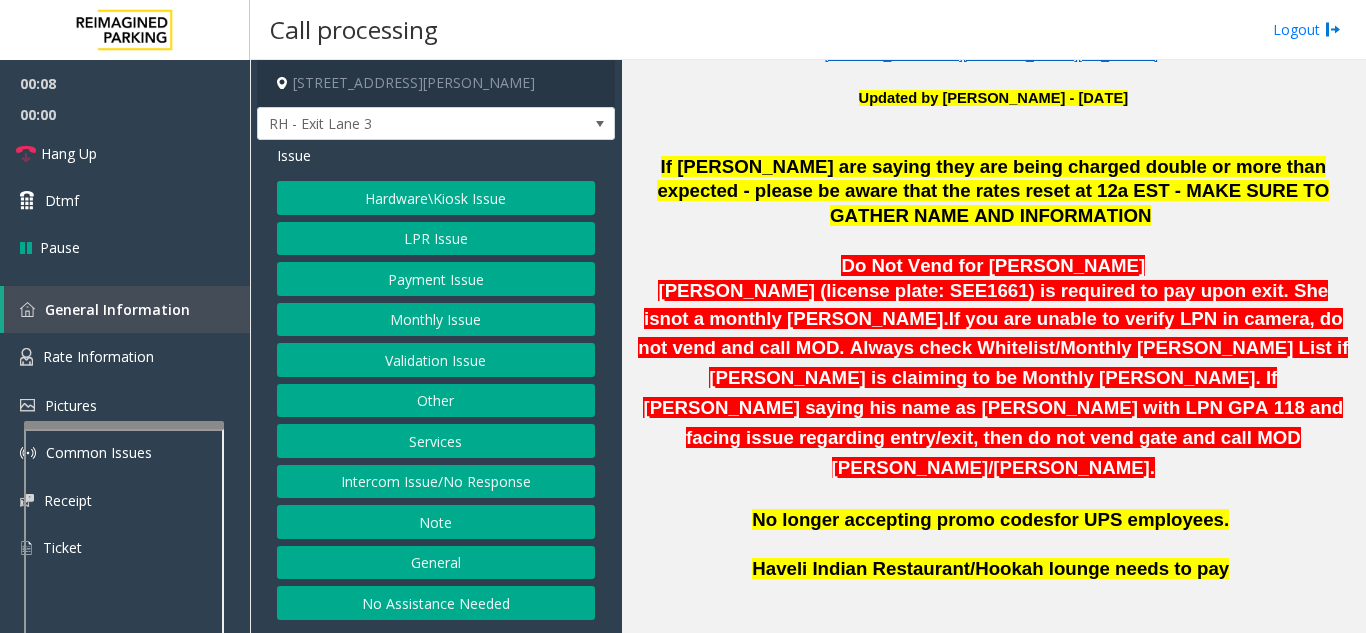 click on "LPR Issue" 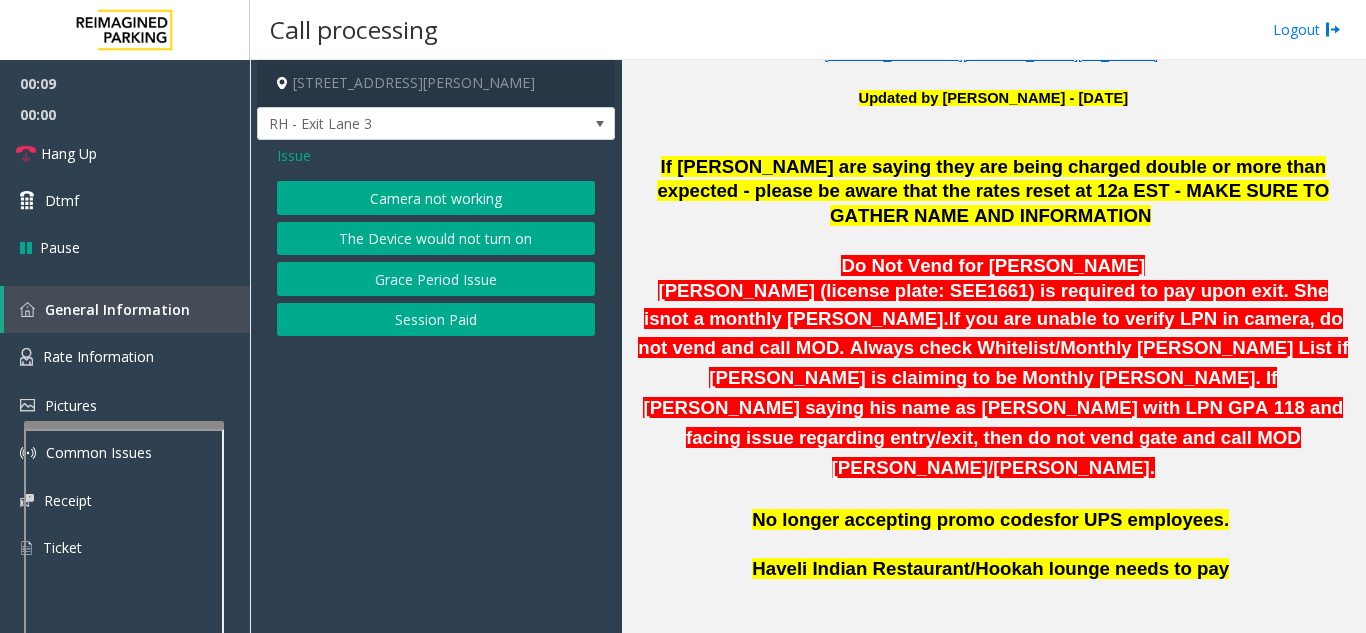 click on "Camera not working" 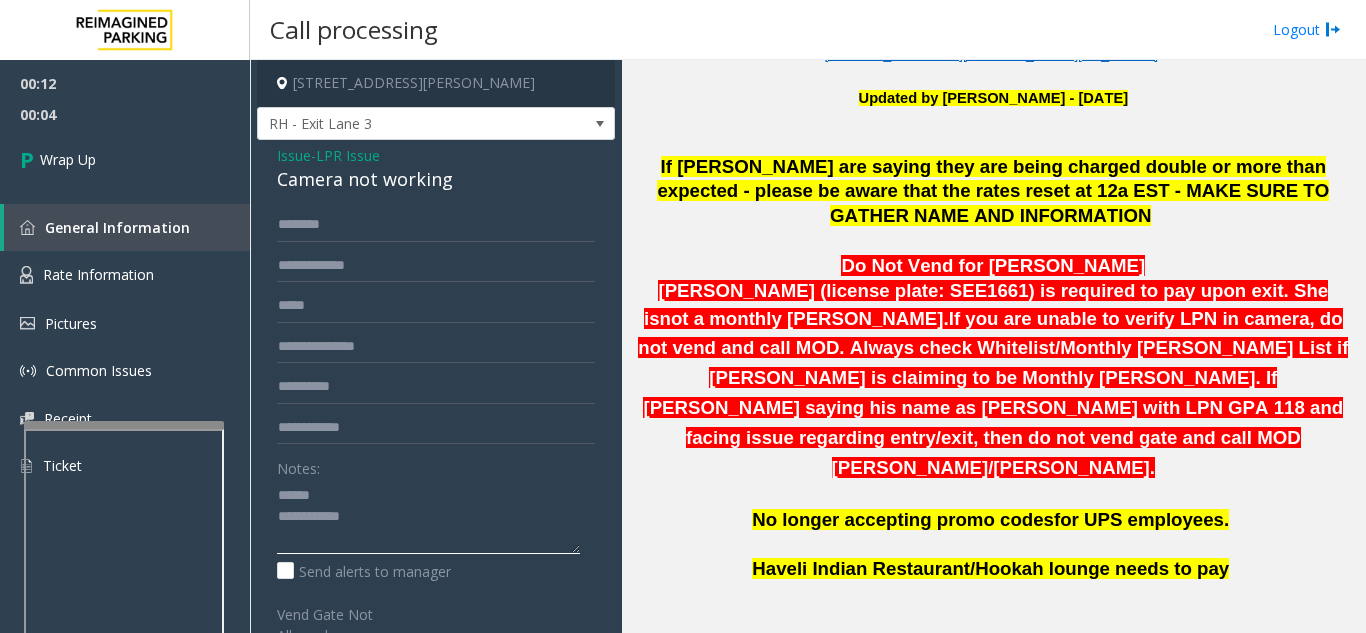click 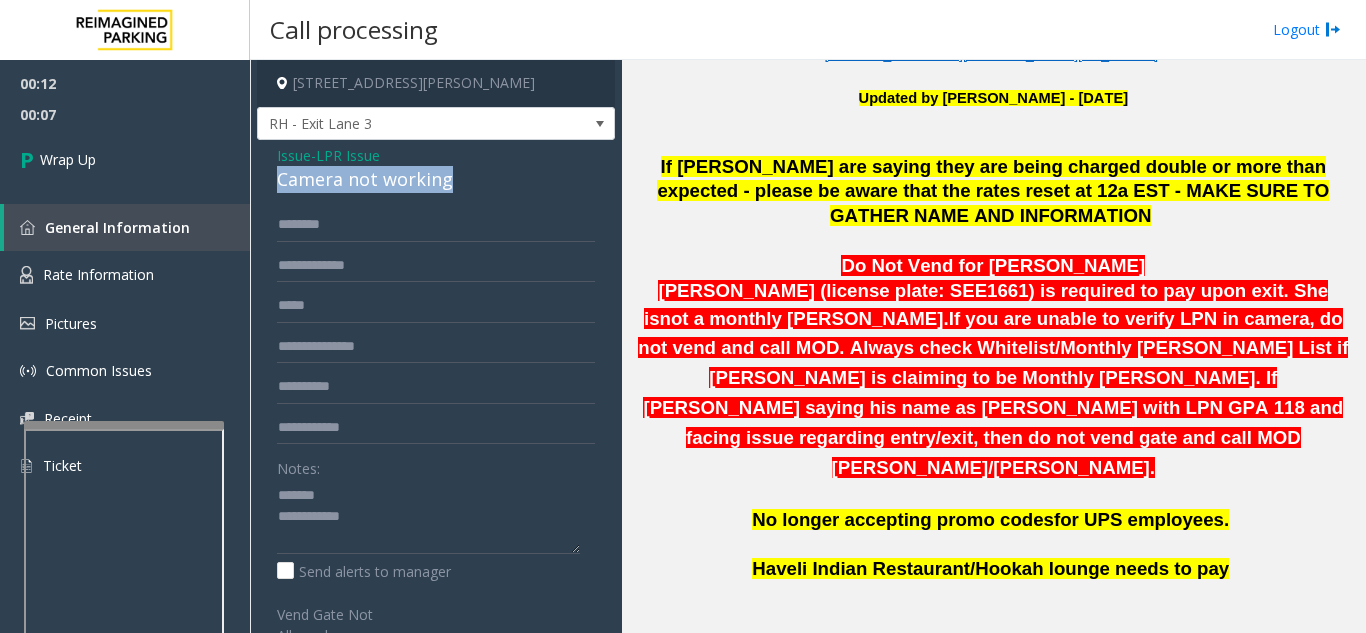 drag, startPoint x: 272, startPoint y: 181, endPoint x: 474, endPoint y: 177, distance: 202.0396 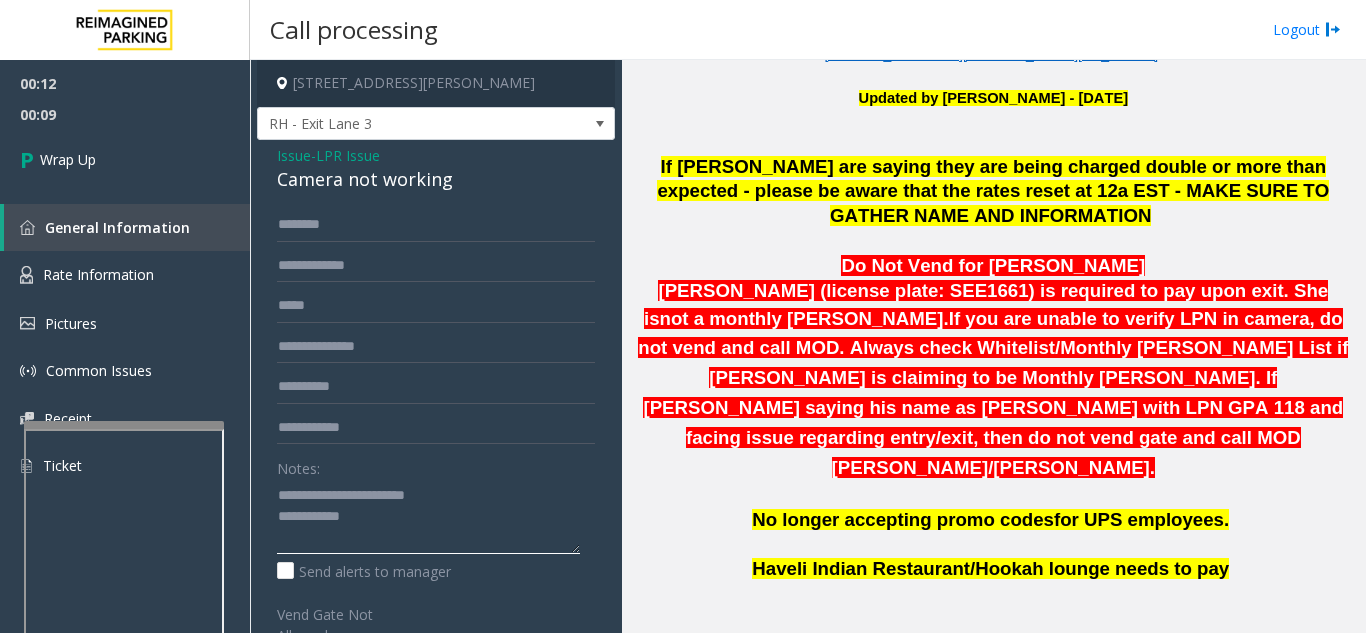 click 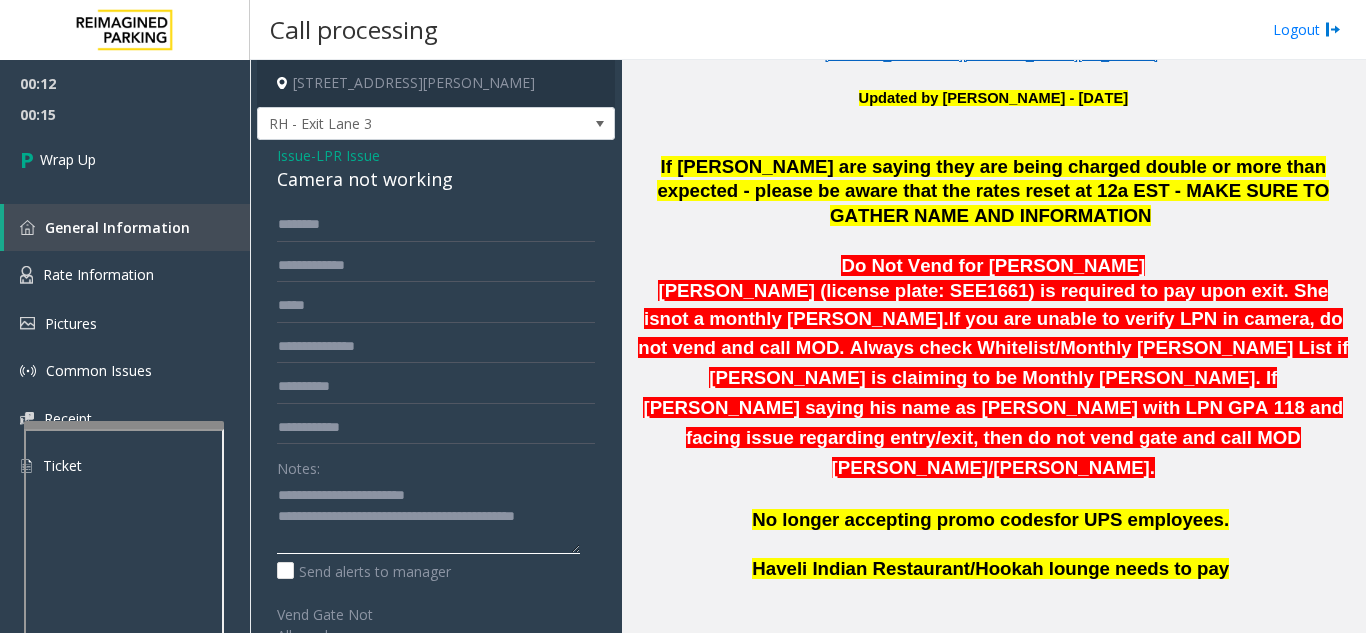 type on "**********" 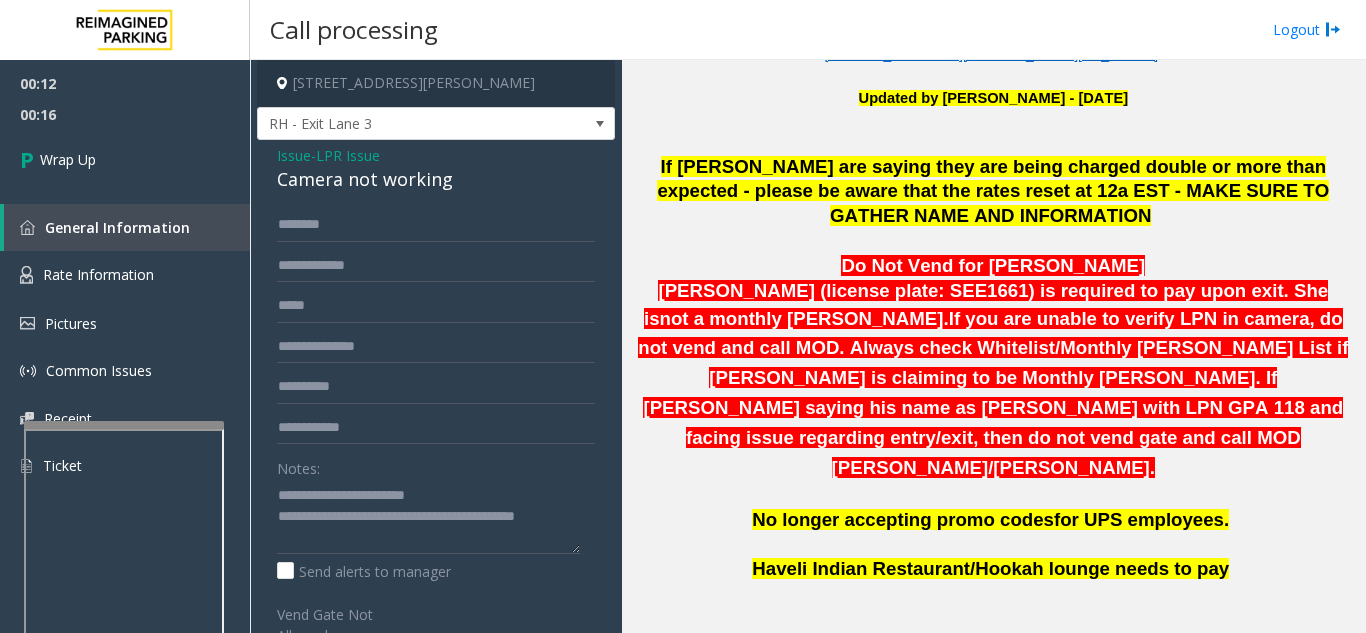 click on "Notes:" 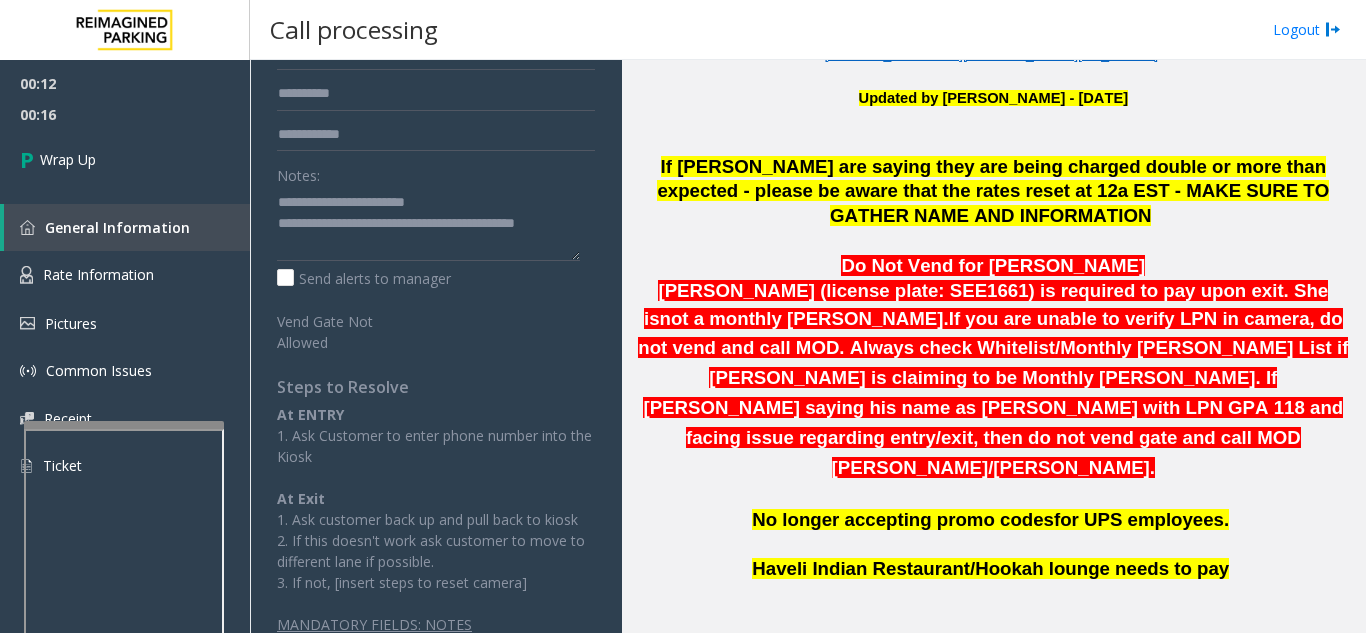 scroll, scrollTop: 336, scrollLeft: 0, axis: vertical 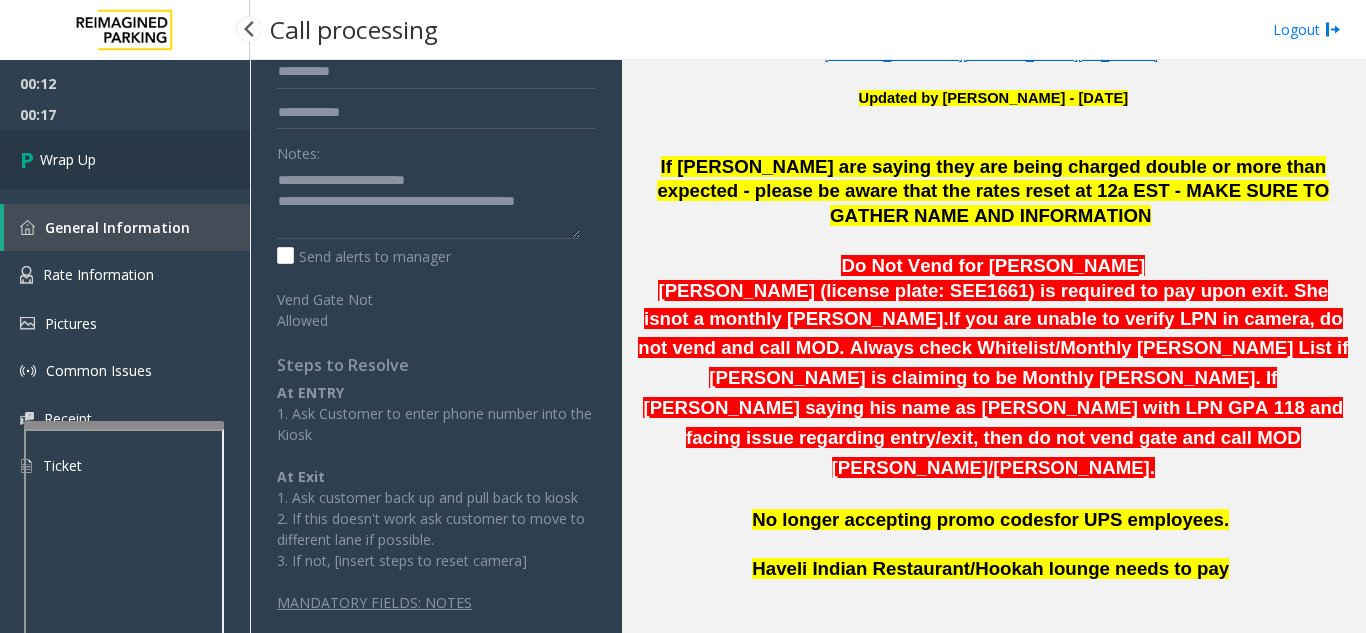 click on "Wrap Up" at bounding box center (68, 159) 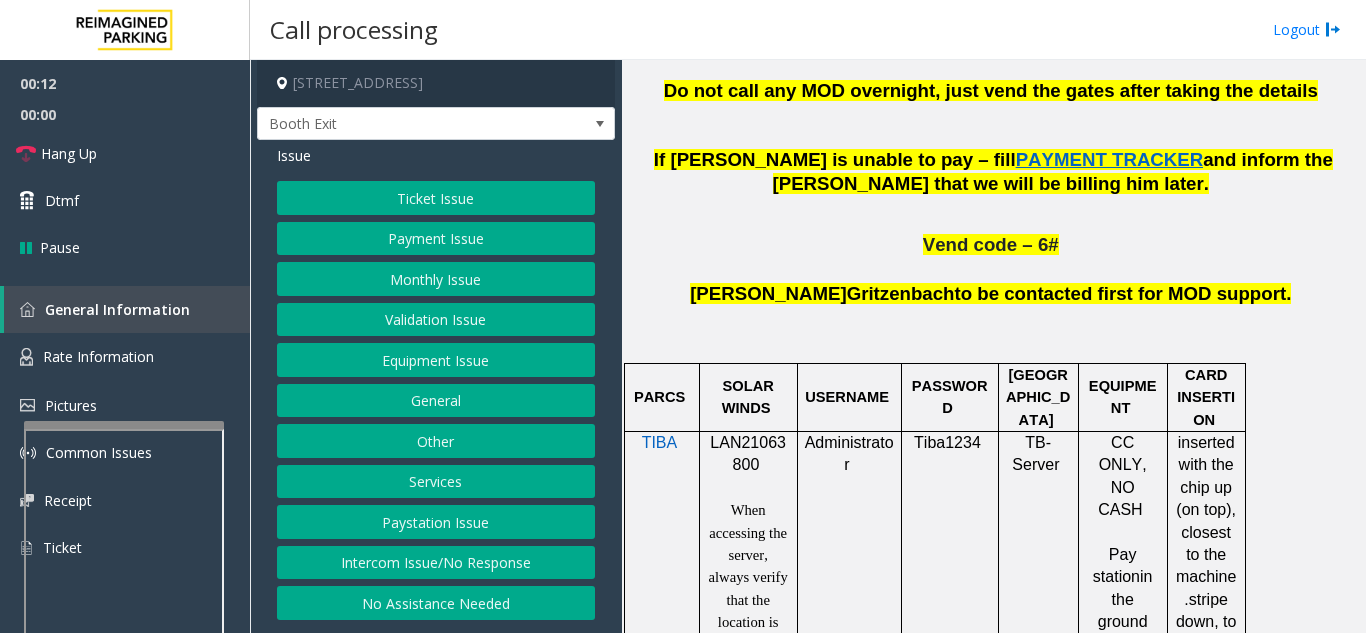scroll, scrollTop: 1200, scrollLeft: 0, axis: vertical 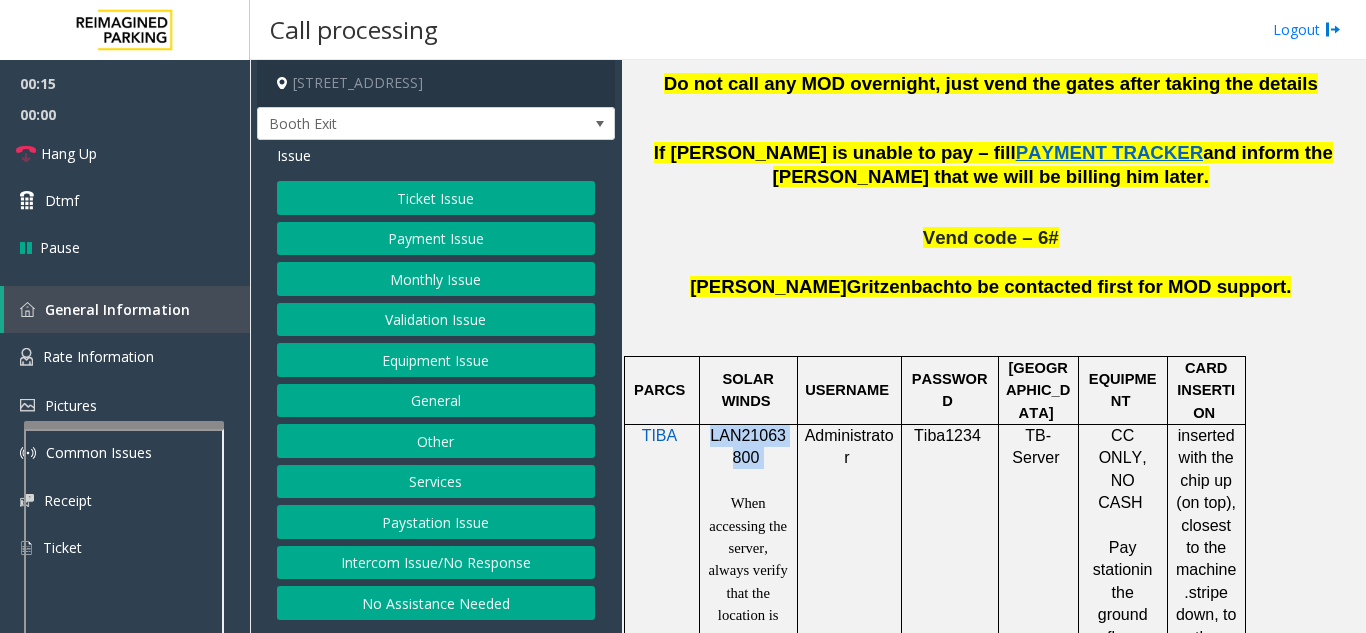 drag, startPoint x: 764, startPoint y: 355, endPoint x: 706, endPoint y: 337, distance: 60.728905 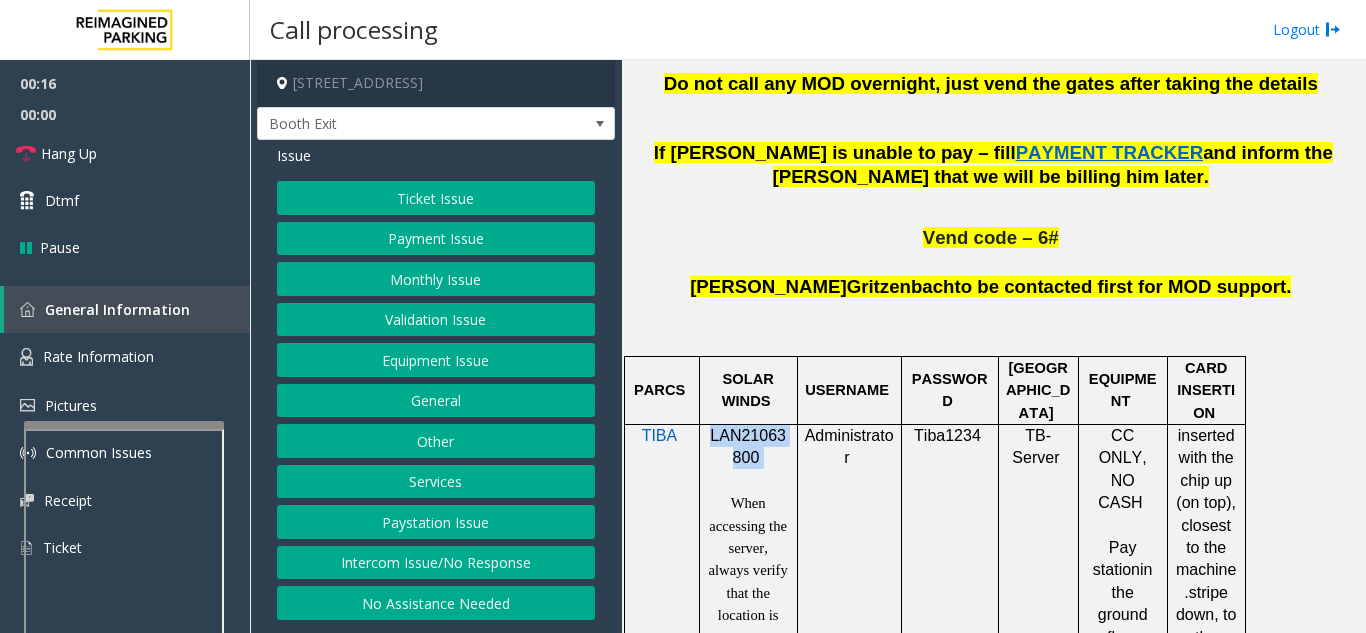 copy on "LAN21063800" 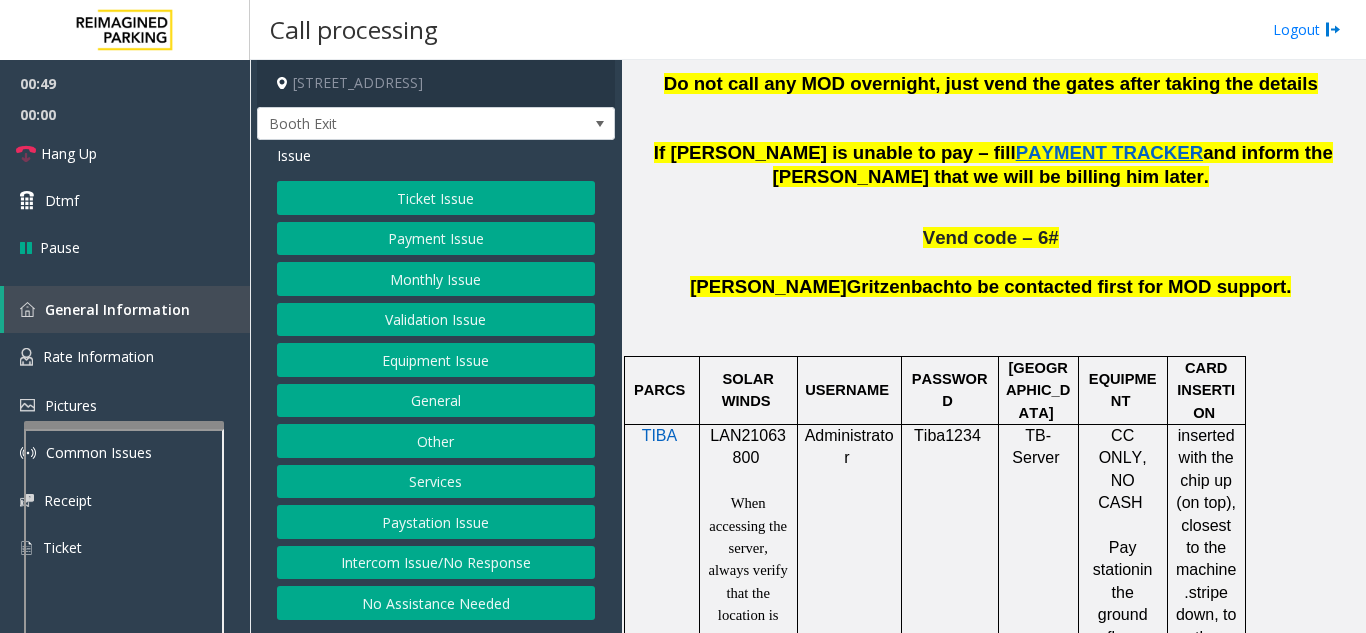 click on "Jeremy  Gritzenbach  to be contacted first for MOD support." 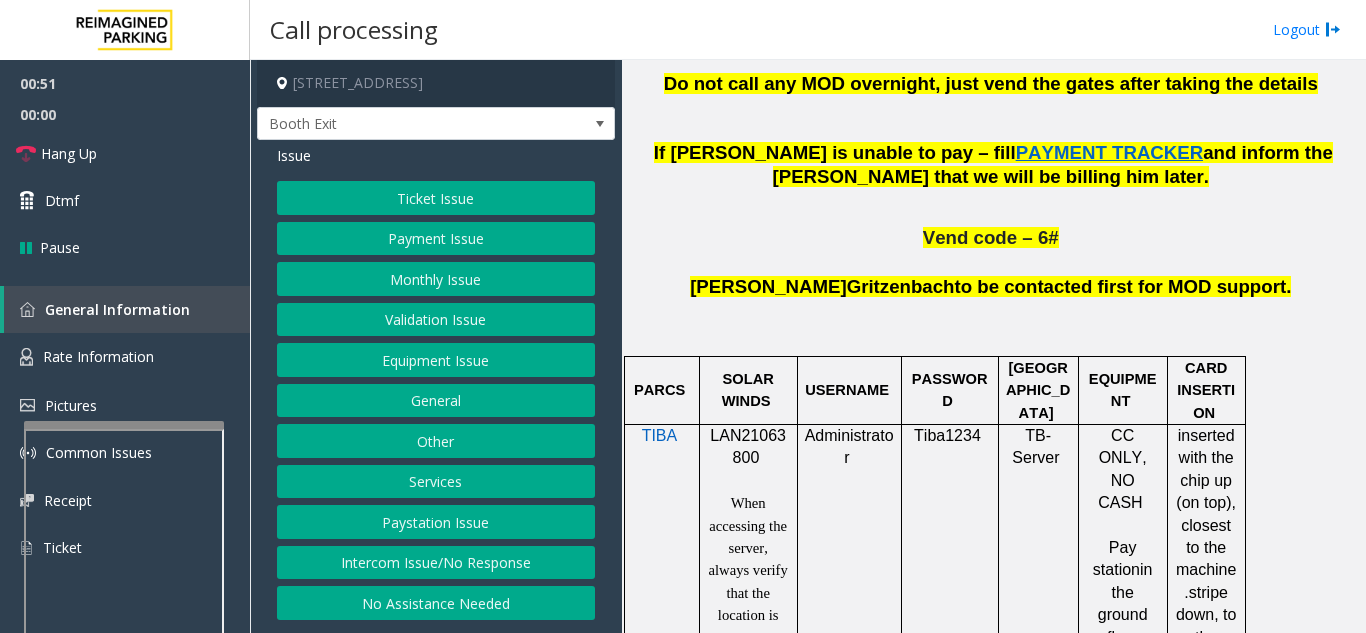 click on "Equipment Issue" 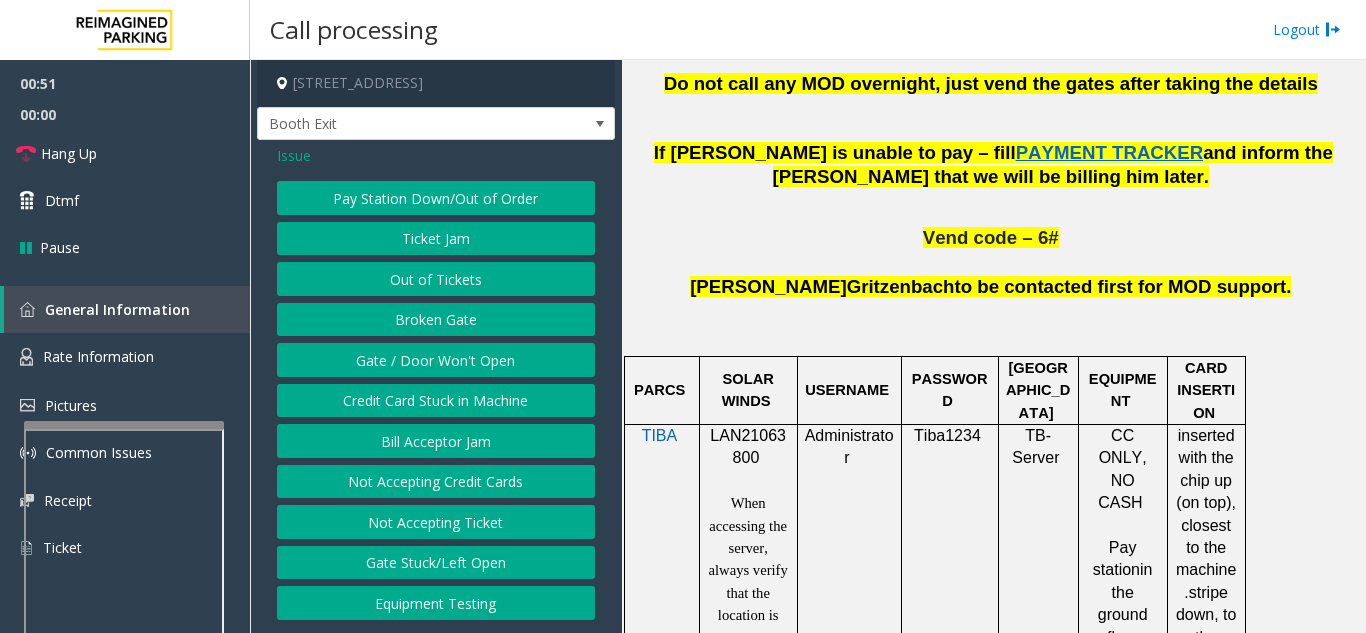 click on "Gate / Door Won't Open" 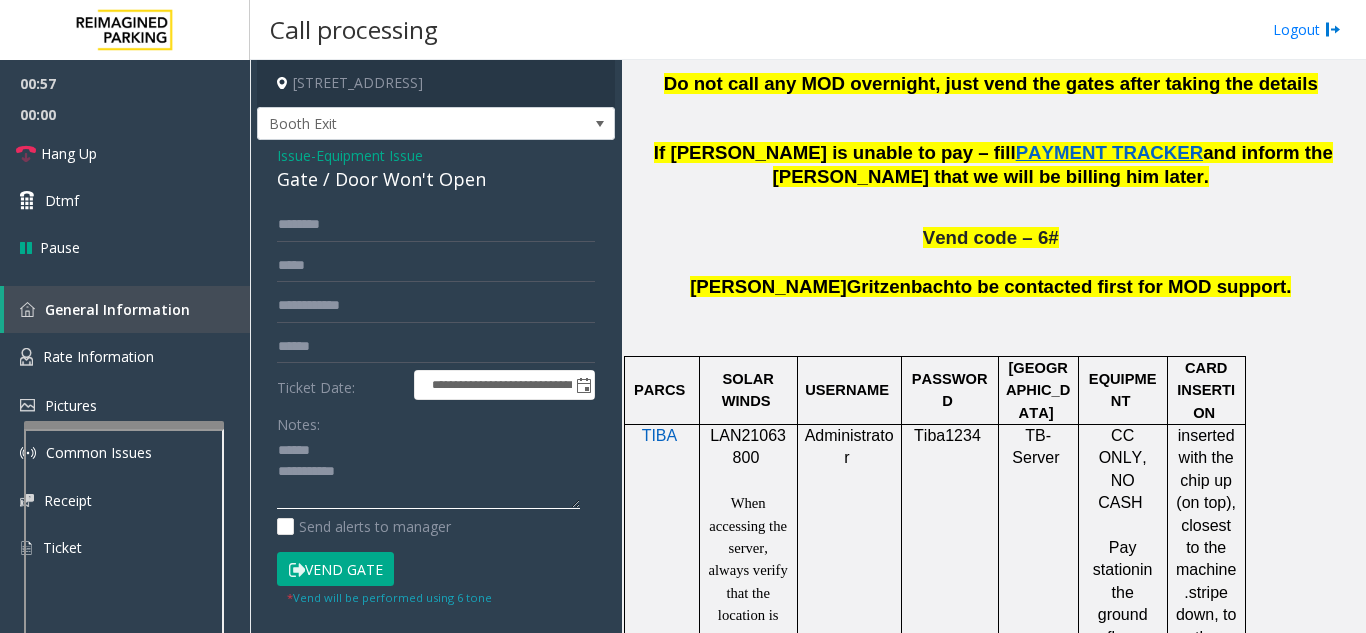 click 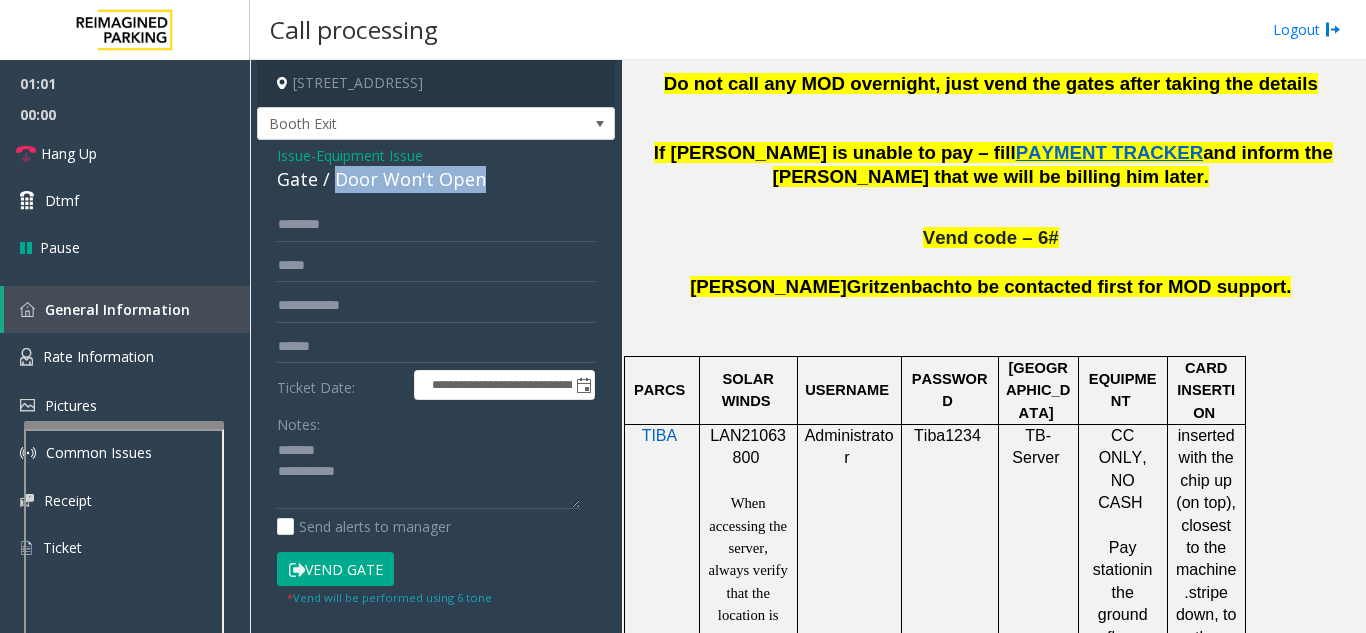 drag, startPoint x: 350, startPoint y: 184, endPoint x: 512, endPoint y: 197, distance: 162.52077 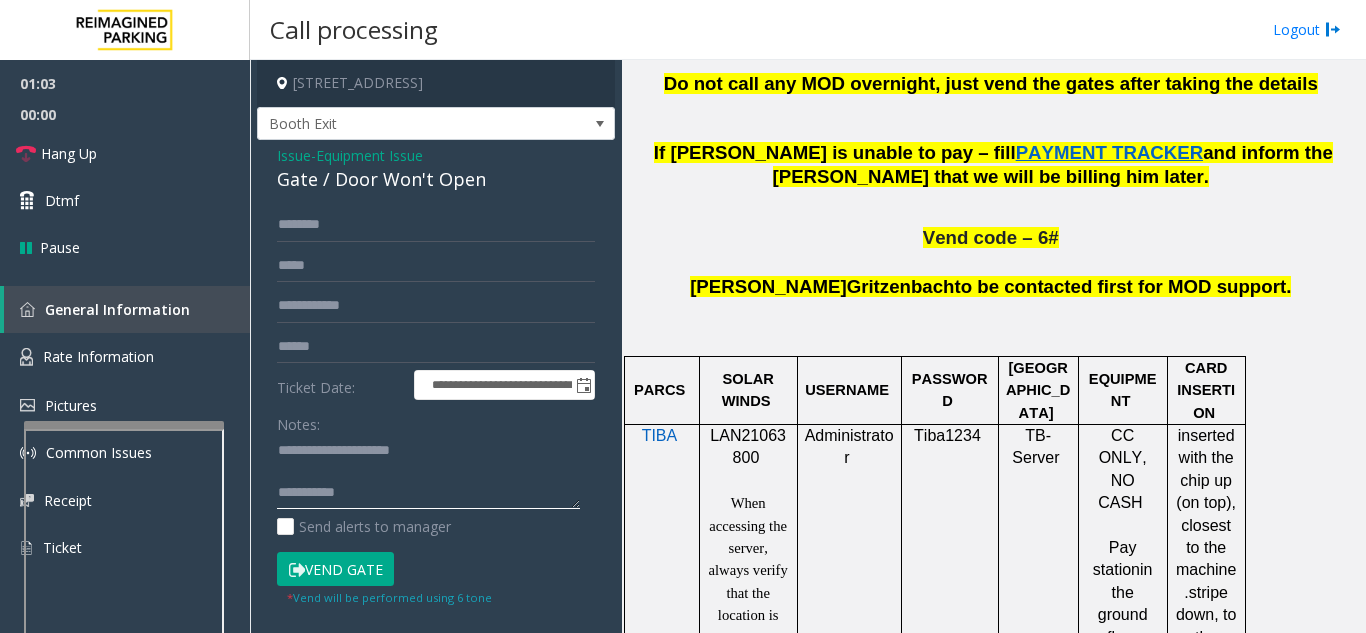 click 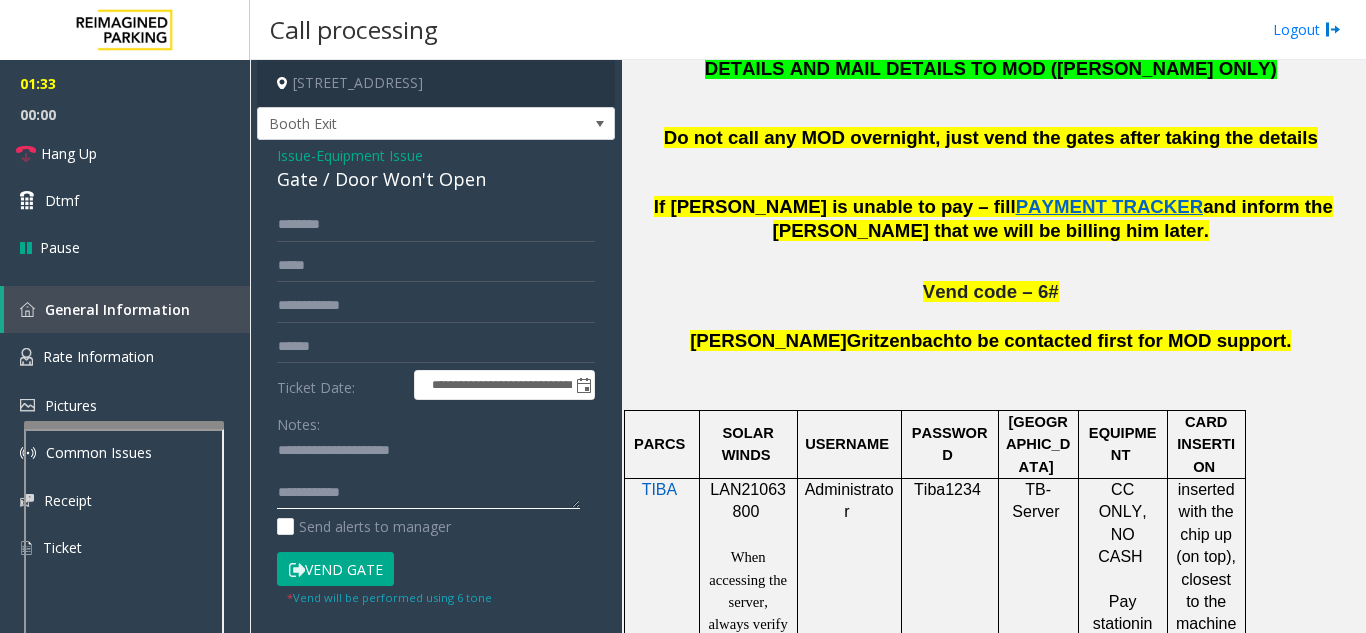 scroll, scrollTop: 1100, scrollLeft: 0, axis: vertical 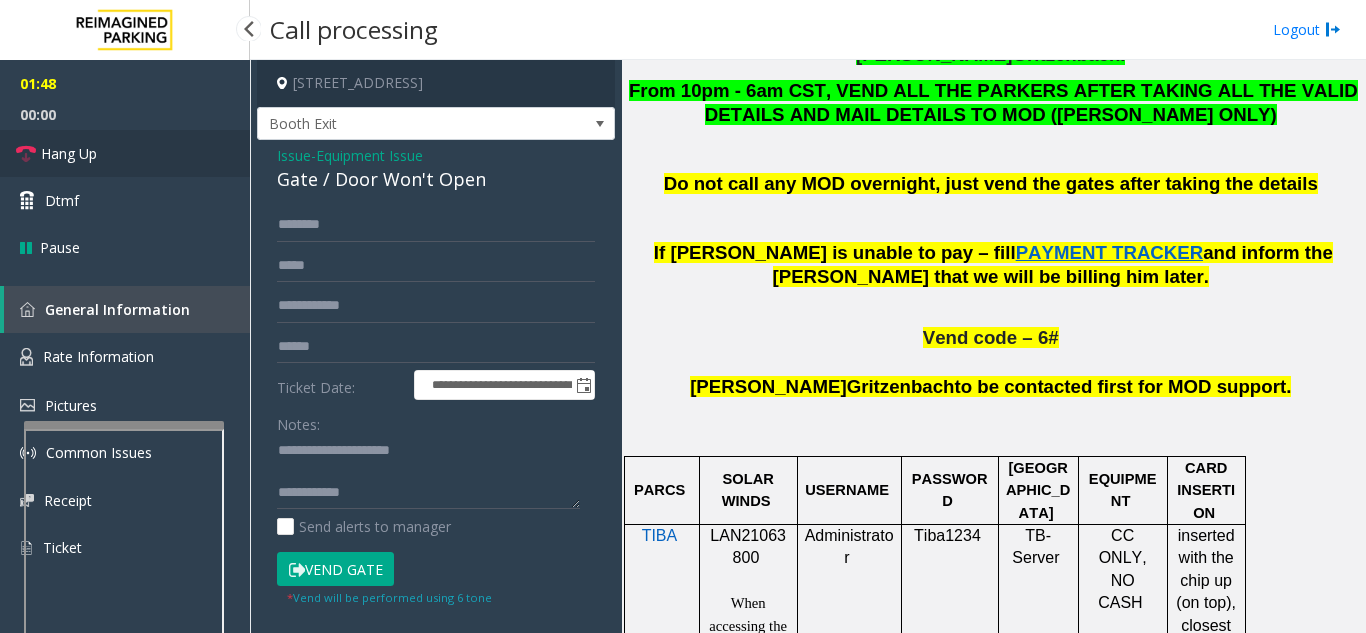 click on "Hang Up" at bounding box center (69, 153) 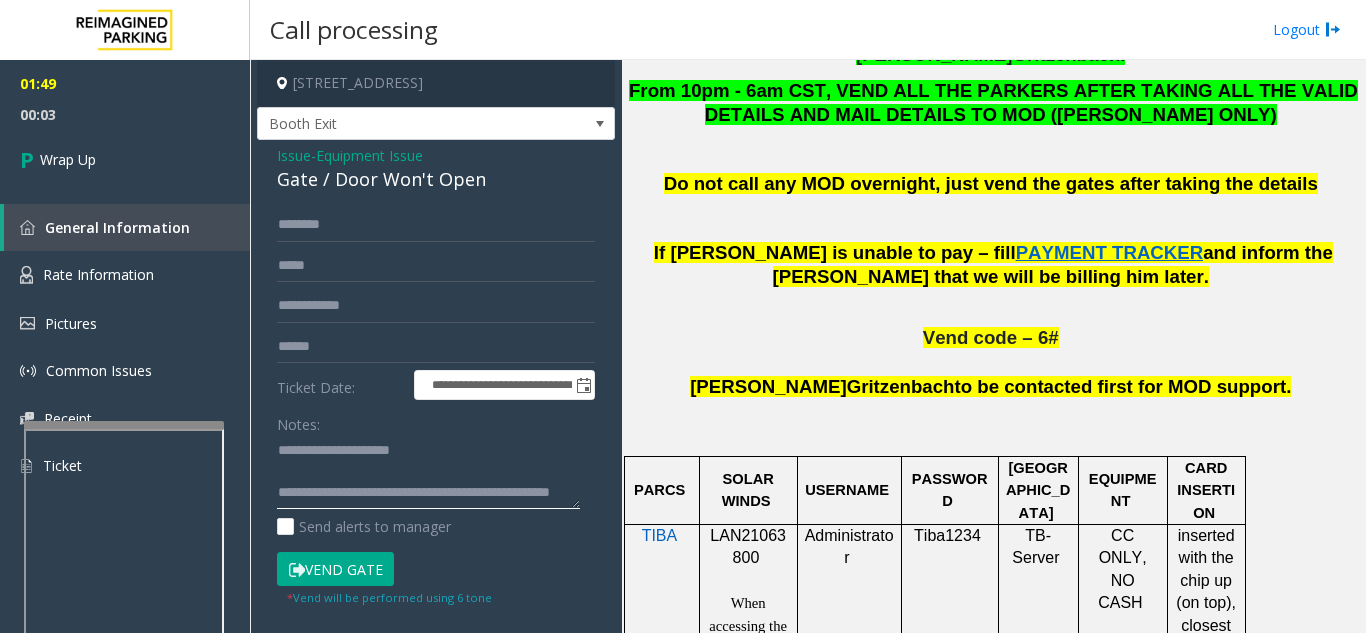 click 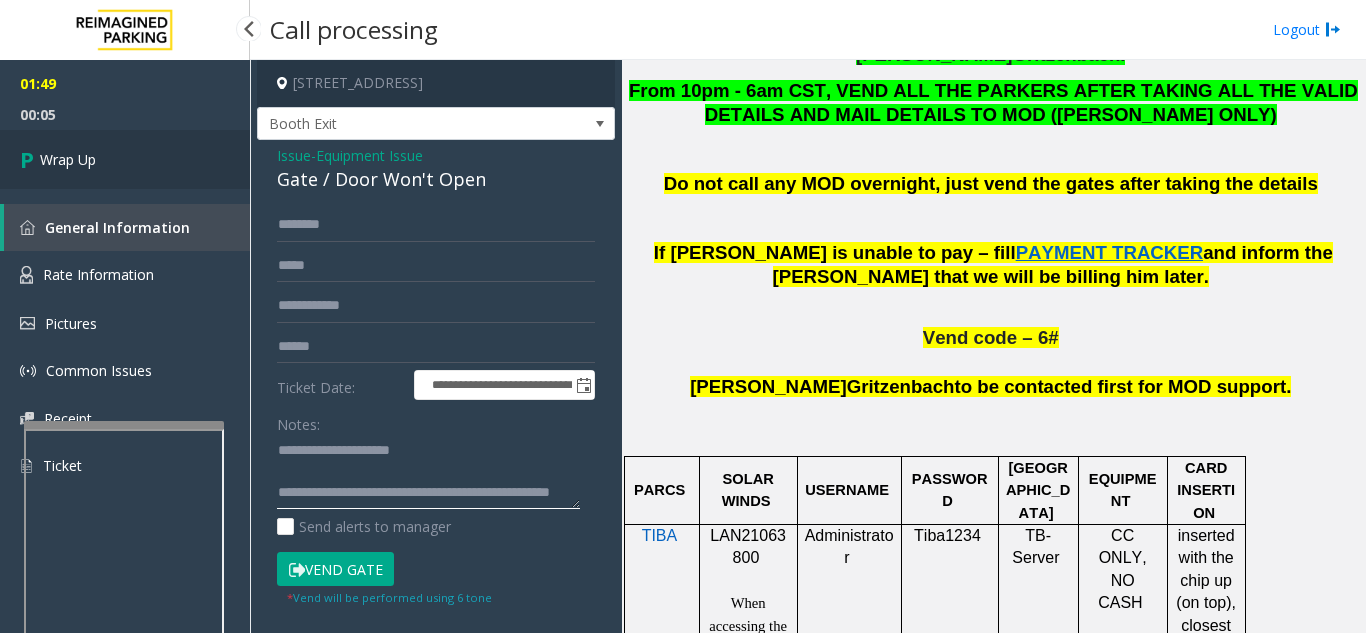type on "**********" 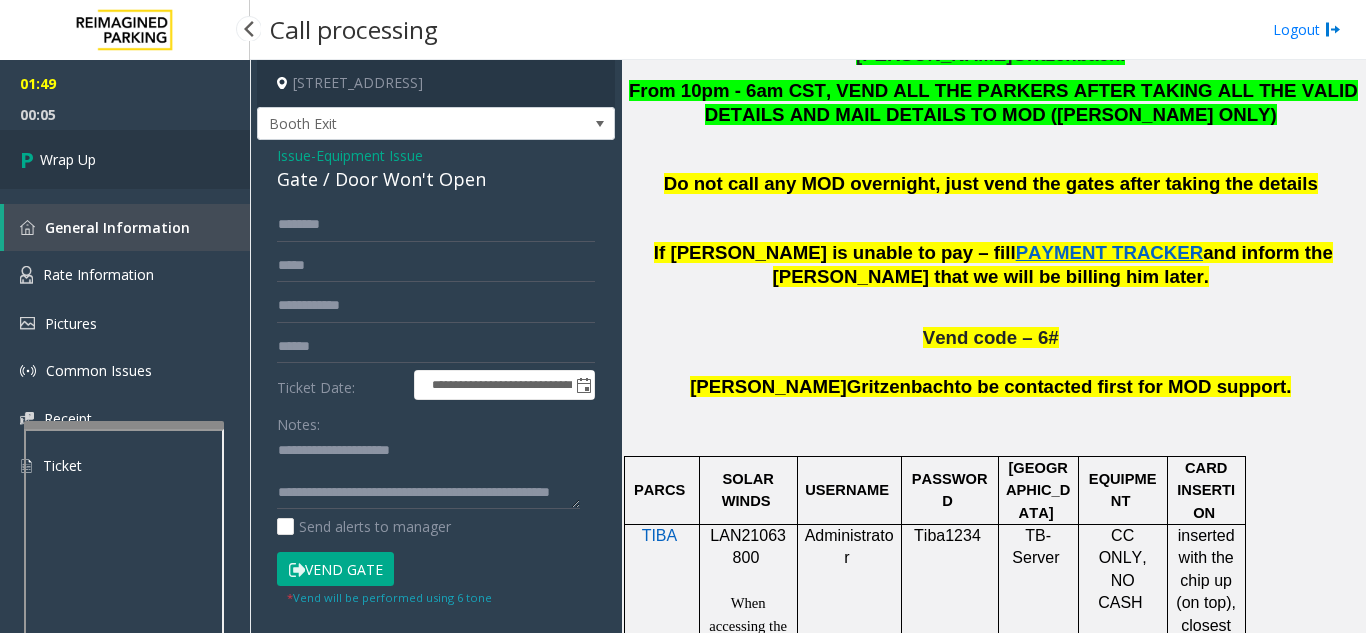 click on "Wrap Up" at bounding box center (125, 159) 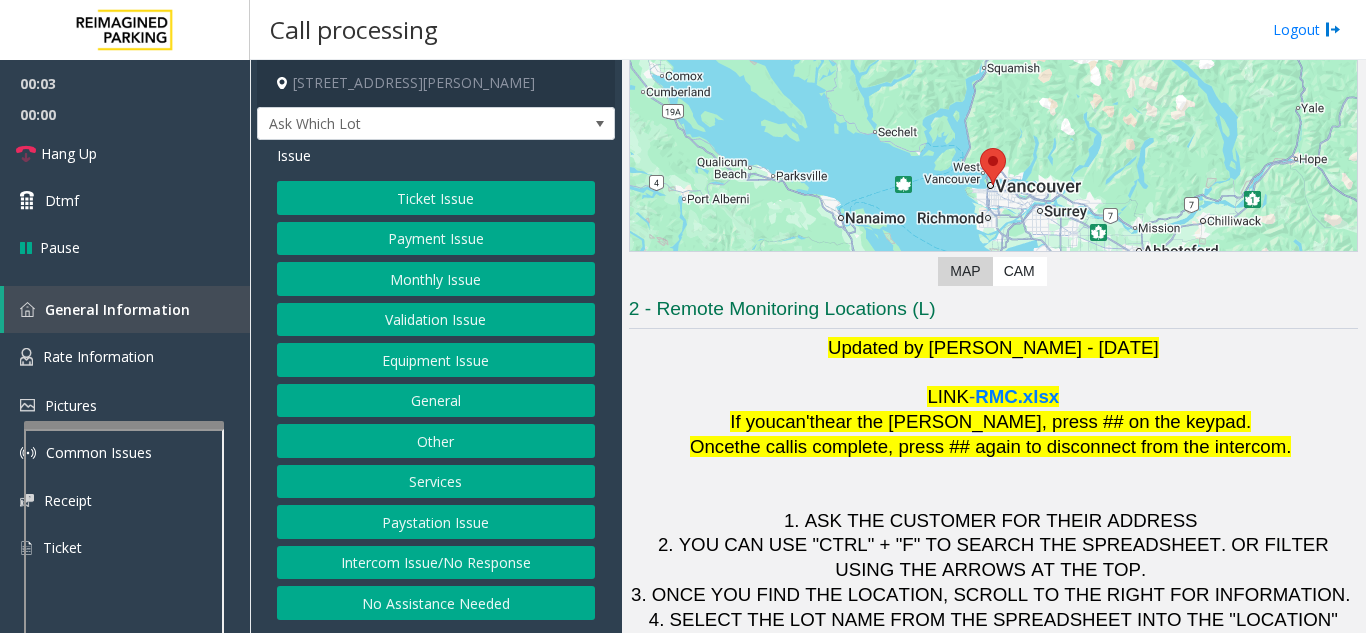 scroll, scrollTop: 294, scrollLeft: 0, axis: vertical 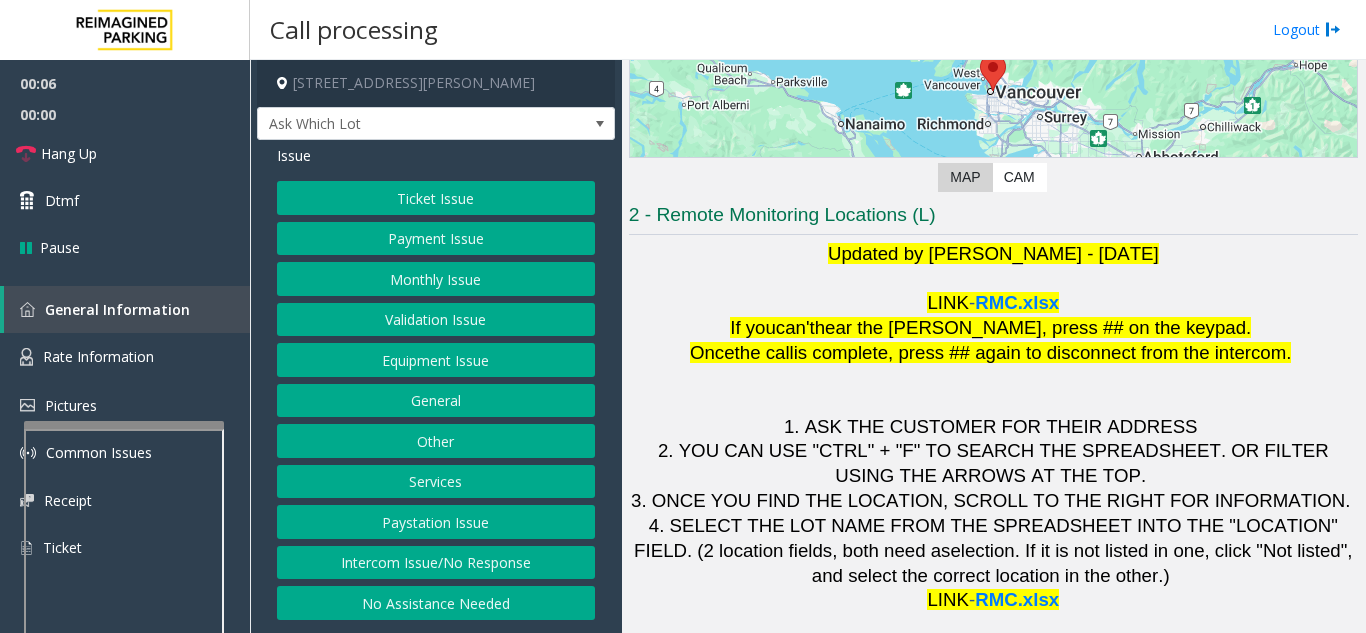 click on "Validation Issue" 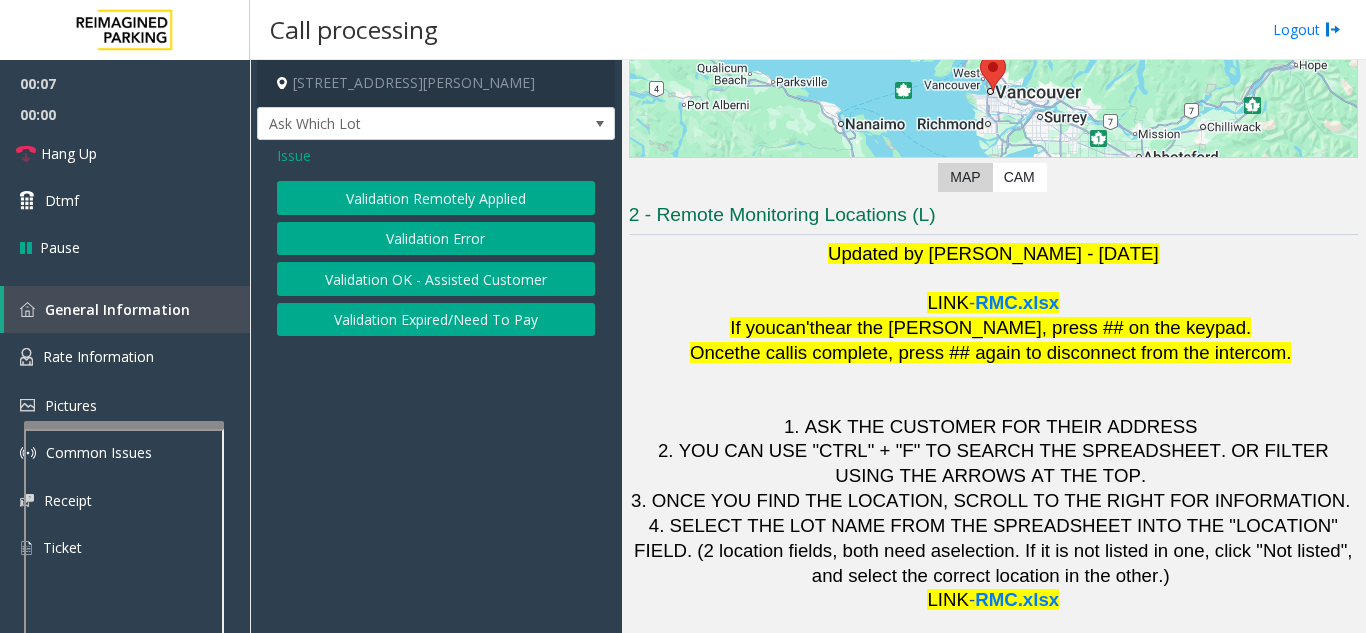 click on "Validation Error" 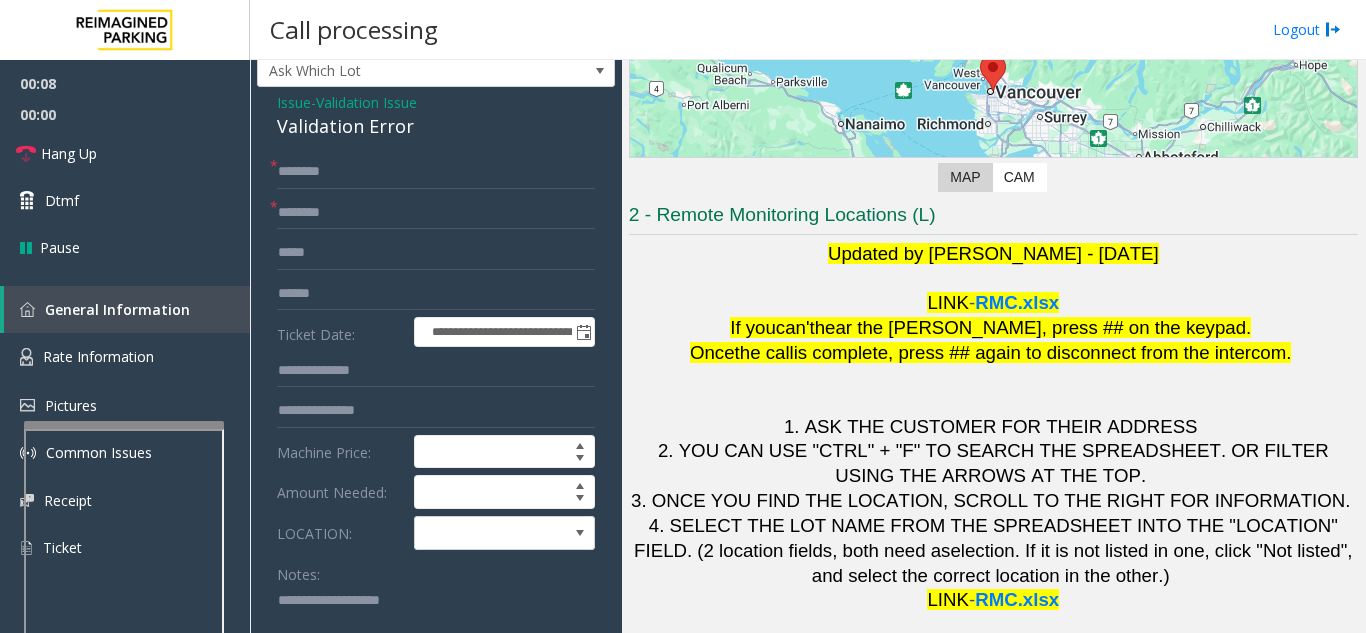 scroll, scrollTop: 100, scrollLeft: 0, axis: vertical 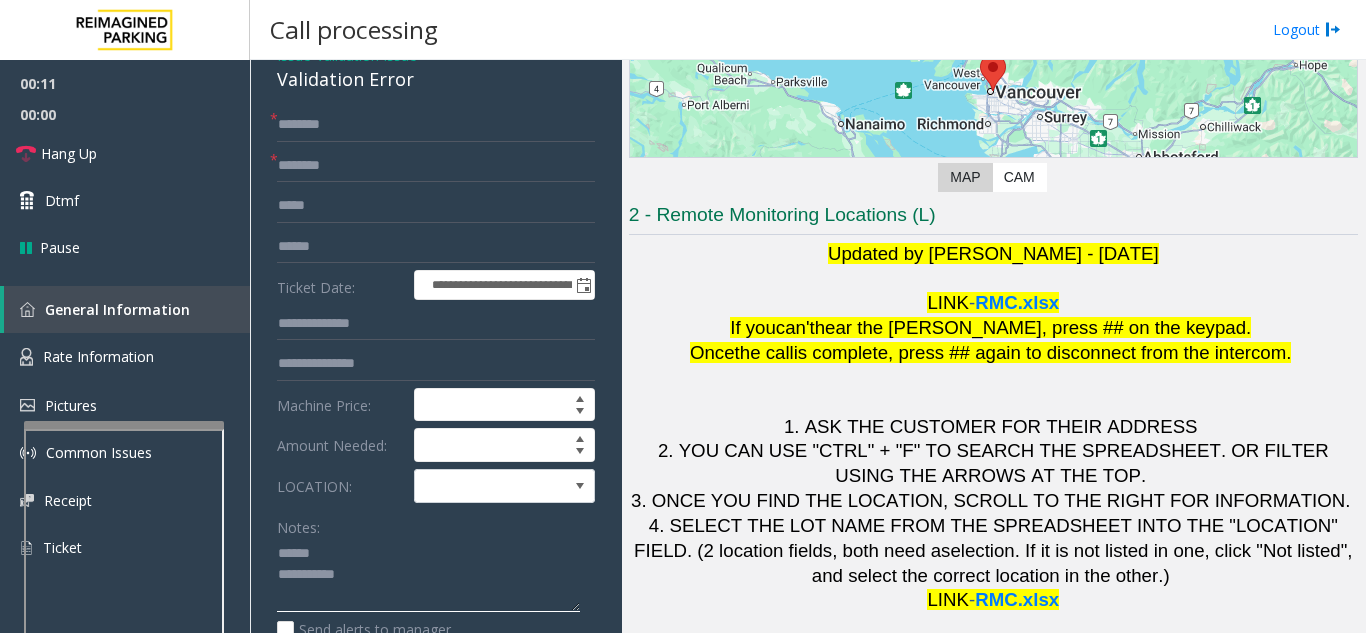 click 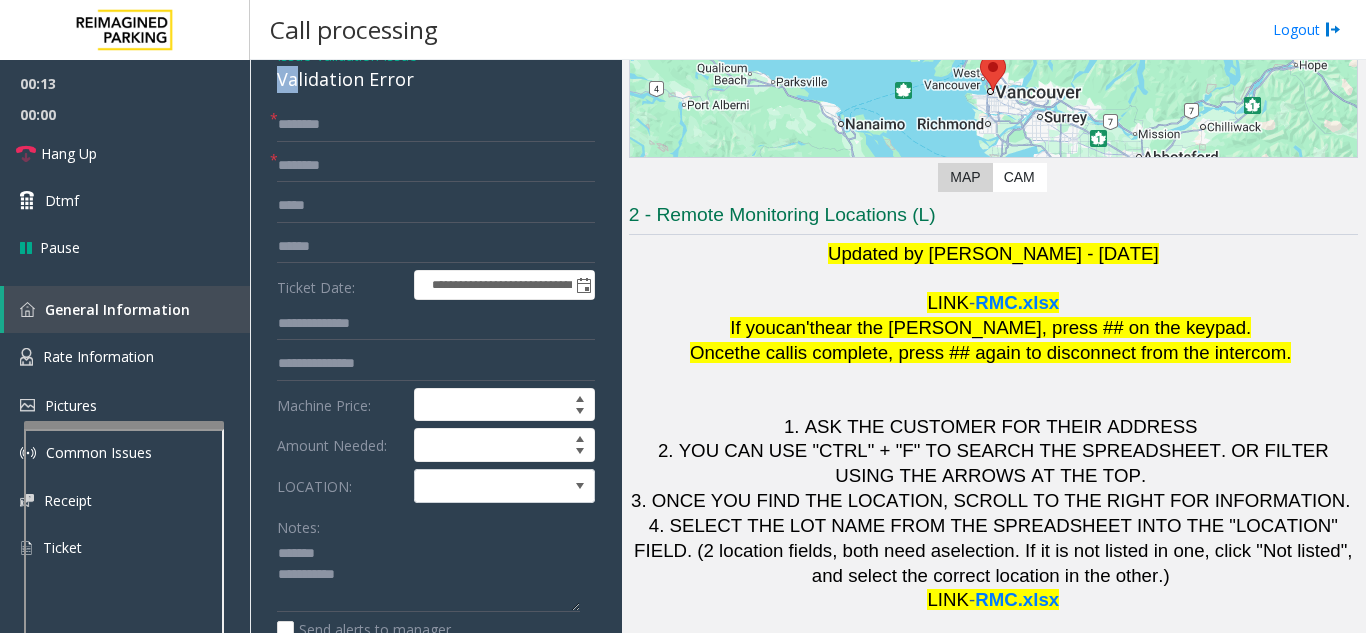scroll, scrollTop: 90, scrollLeft: 0, axis: vertical 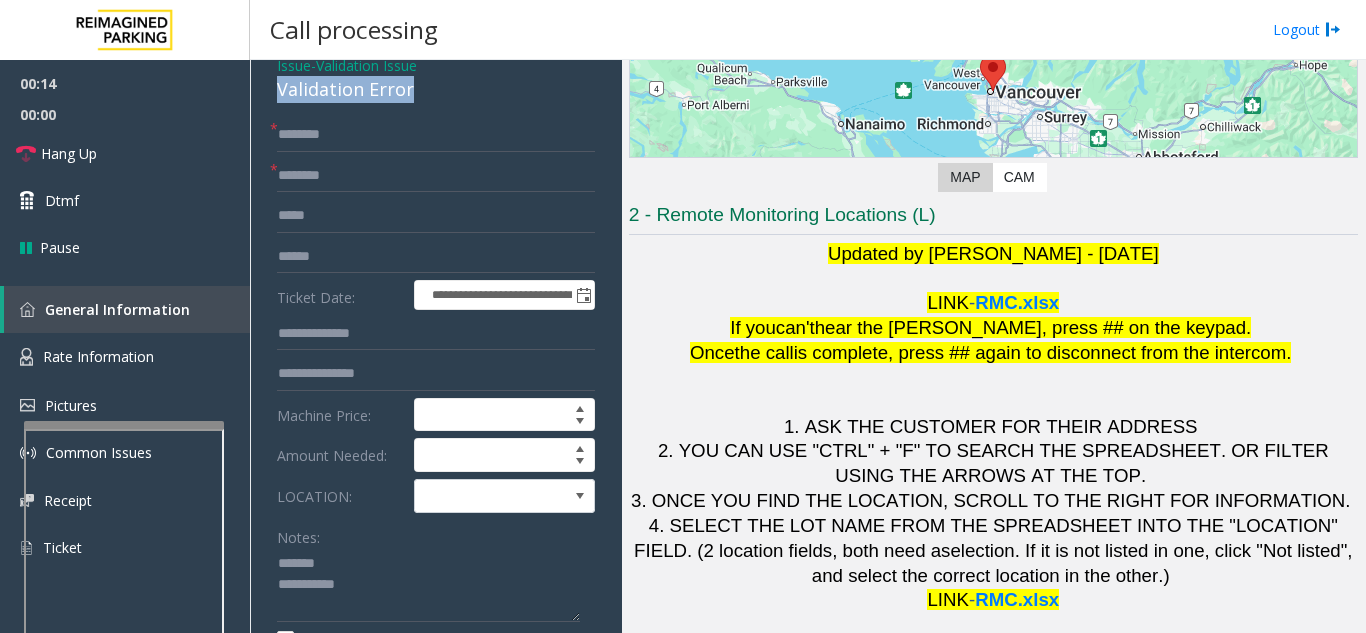 drag, startPoint x: 272, startPoint y: 76, endPoint x: 428, endPoint y: 89, distance: 156.54073 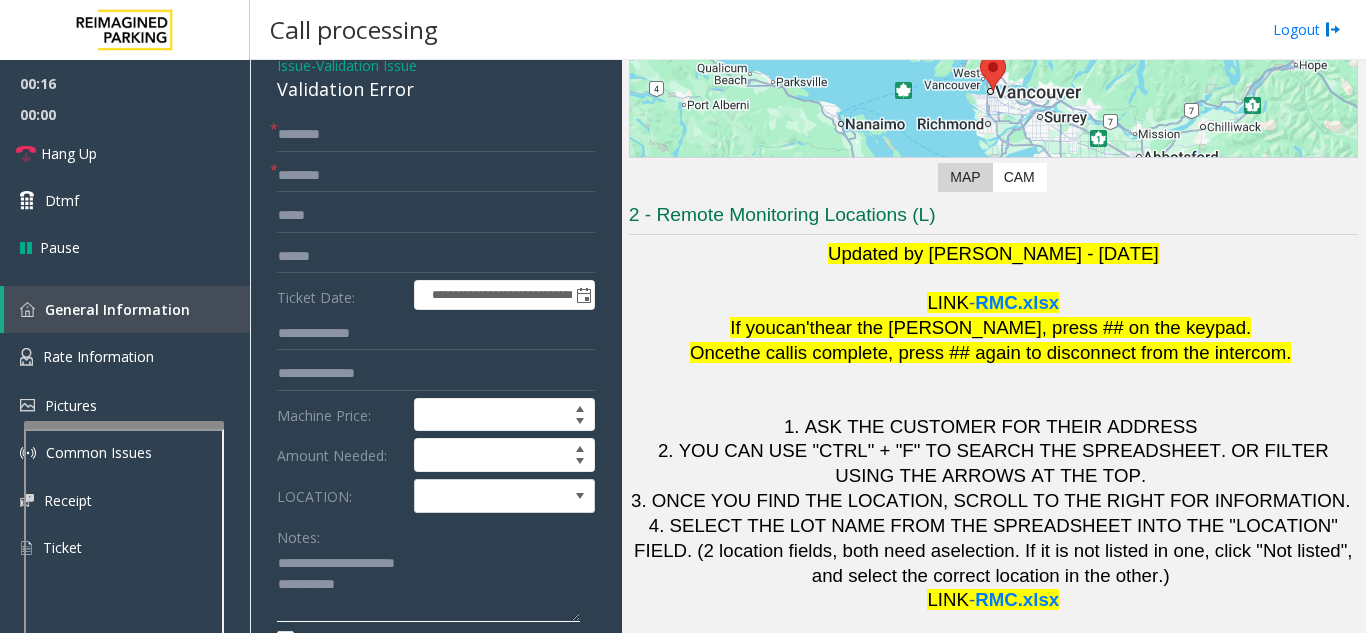 type on "**********" 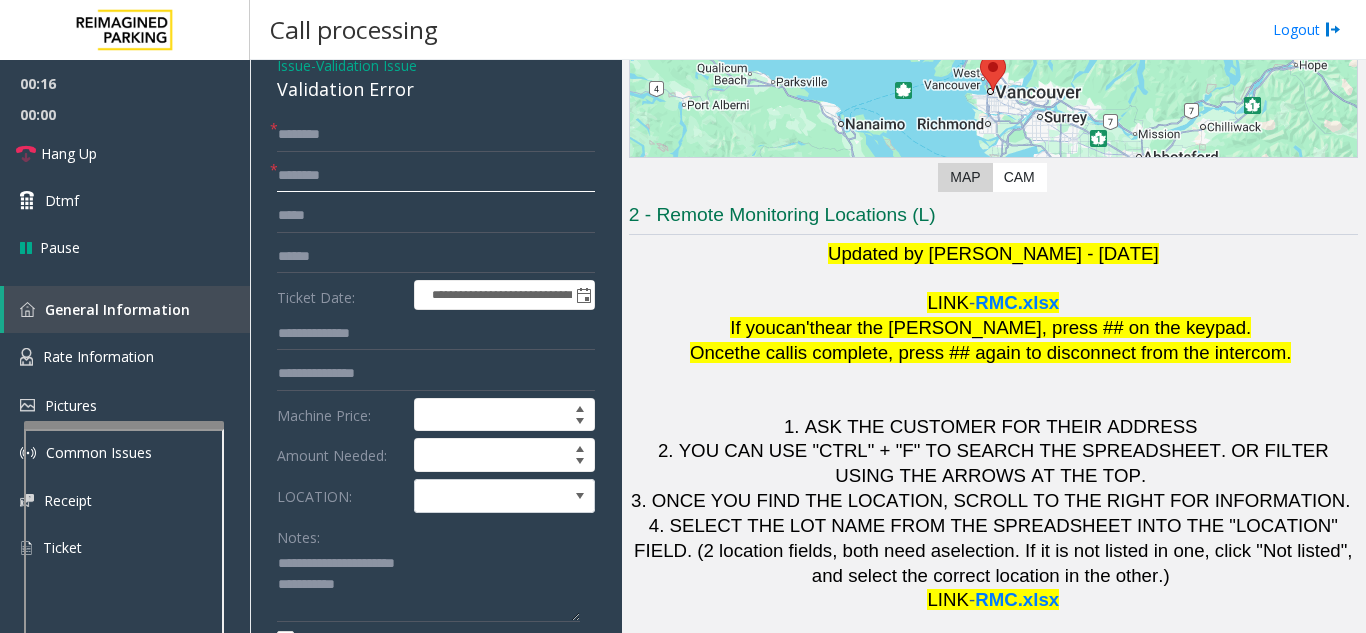click 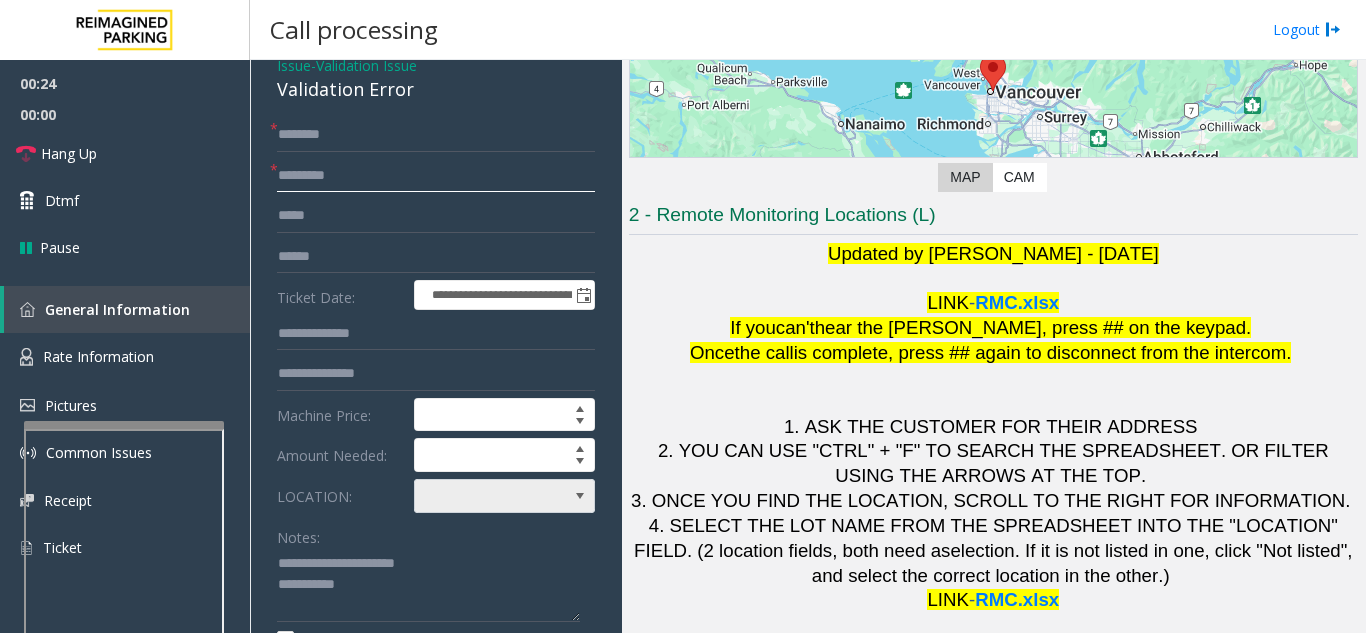 type on "********" 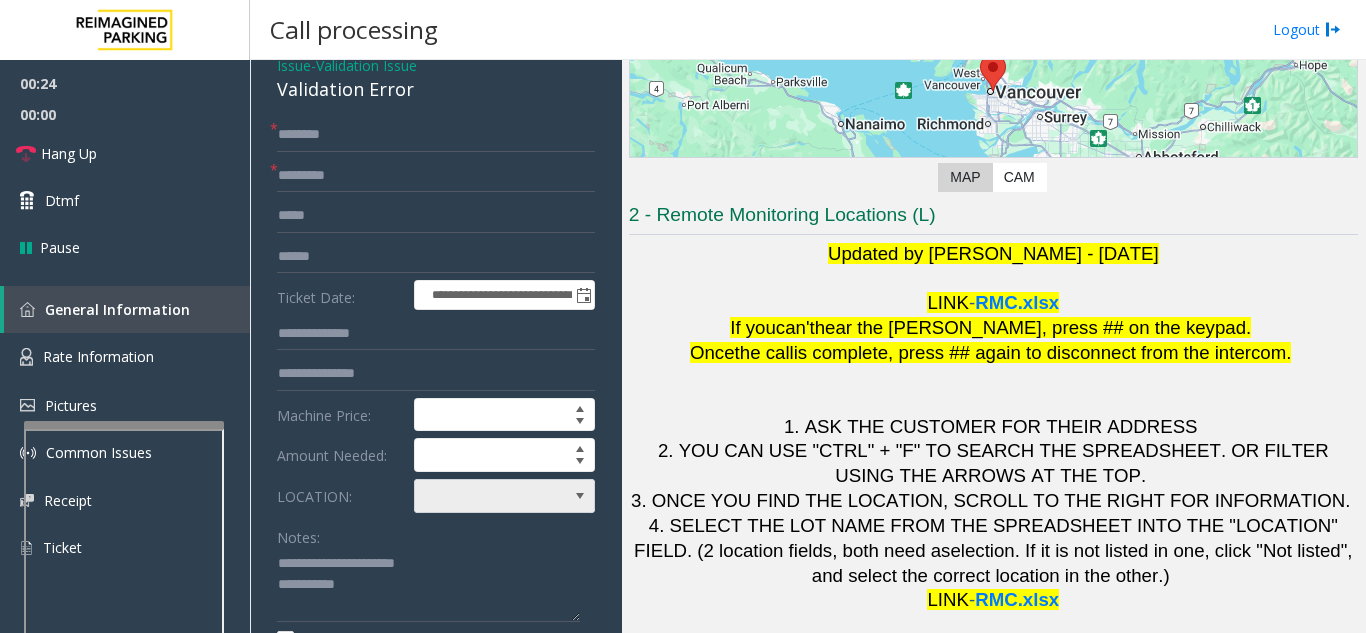 click at bounding box center (486, 496) 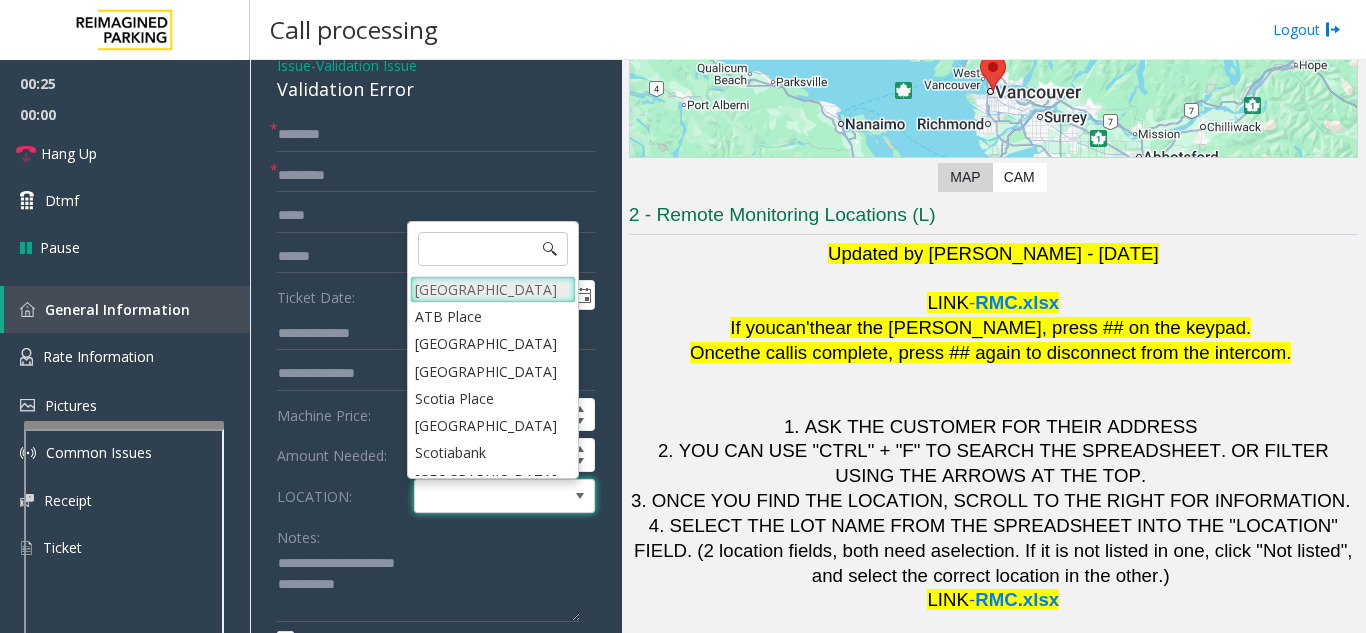 click on "Mount Royal Village" at bounding box center [493, 289] 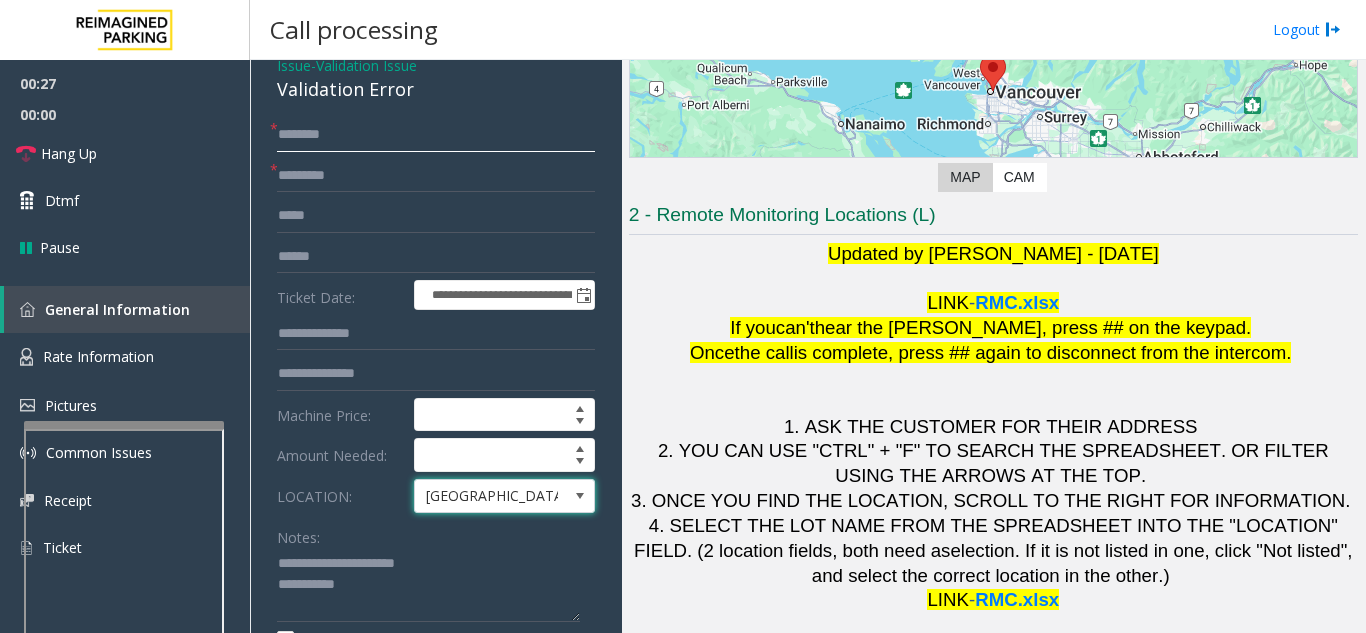 click 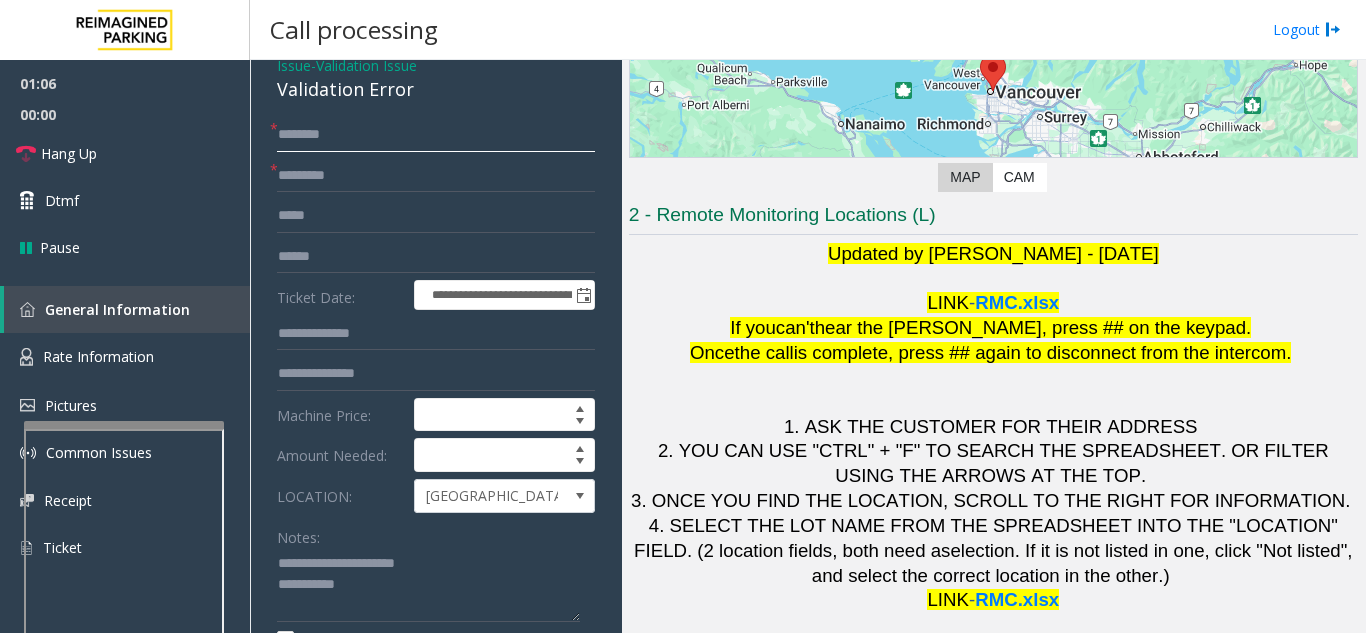 type on "*******" 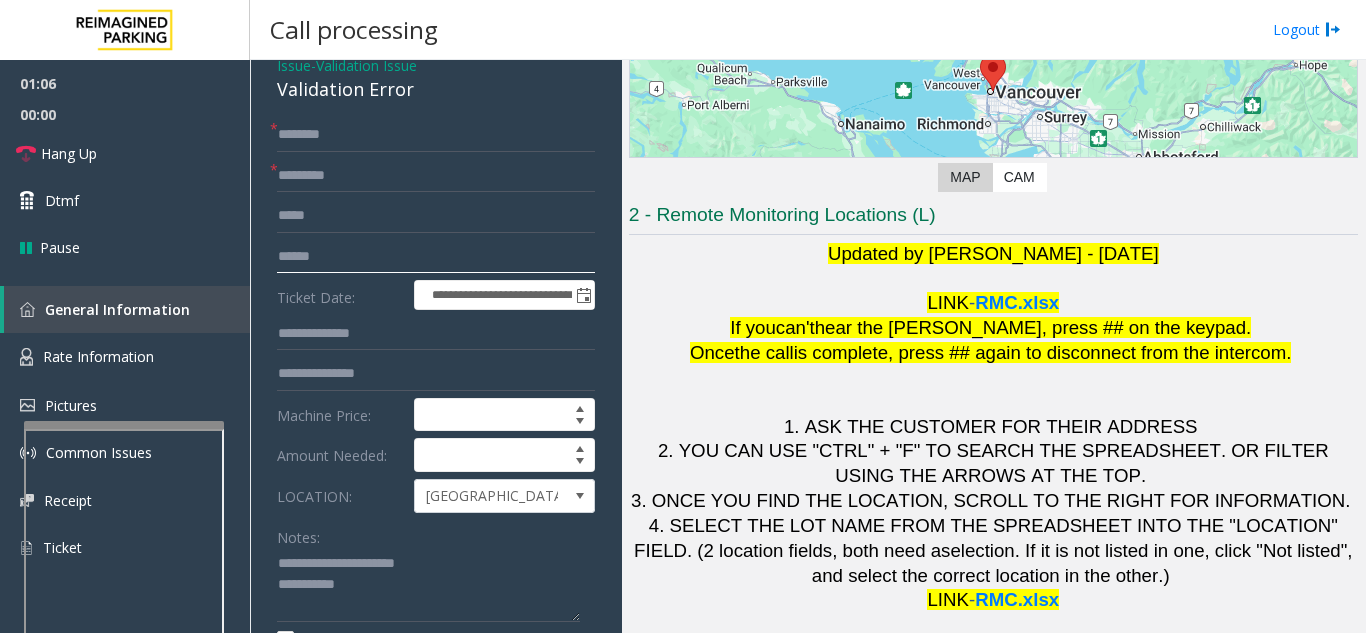 click 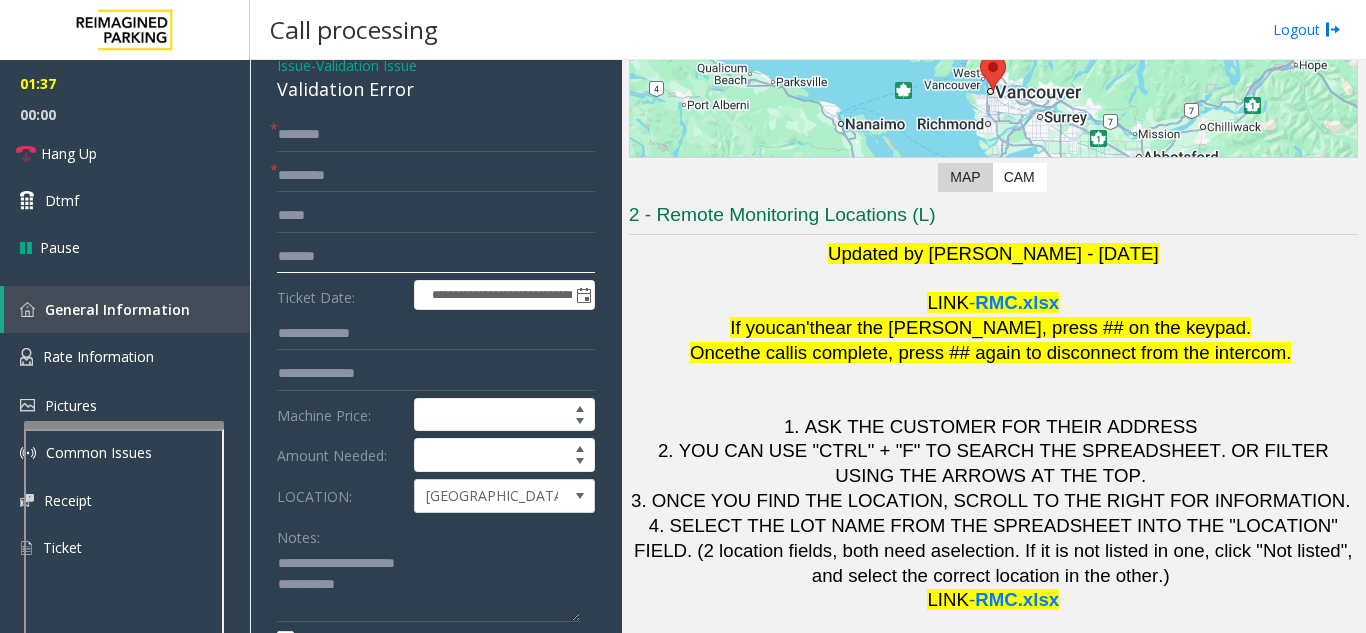 type on "*******" 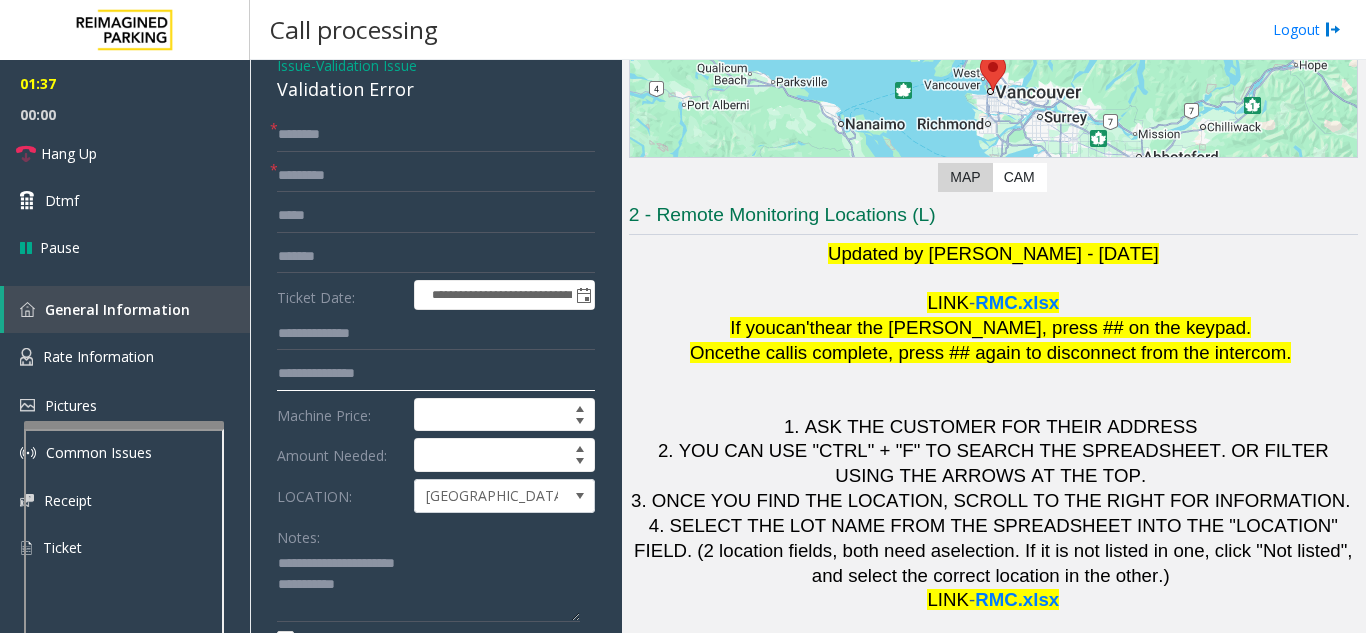 click 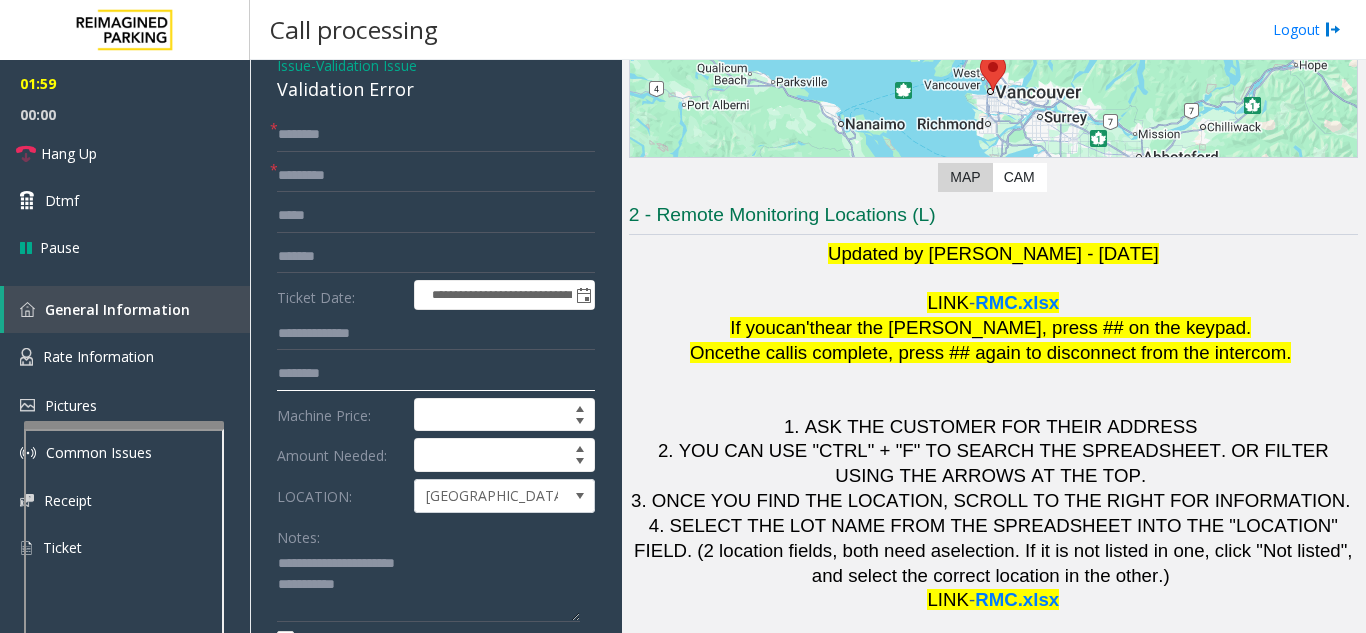 type on "********" 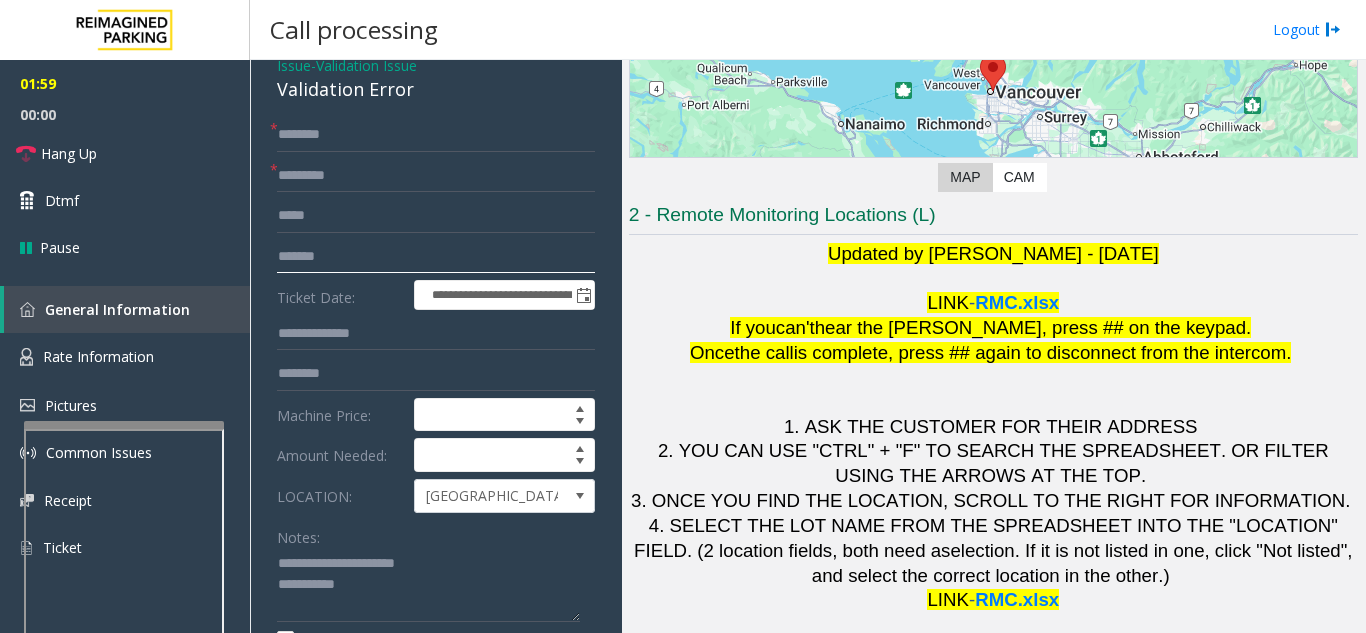 click on "*******" 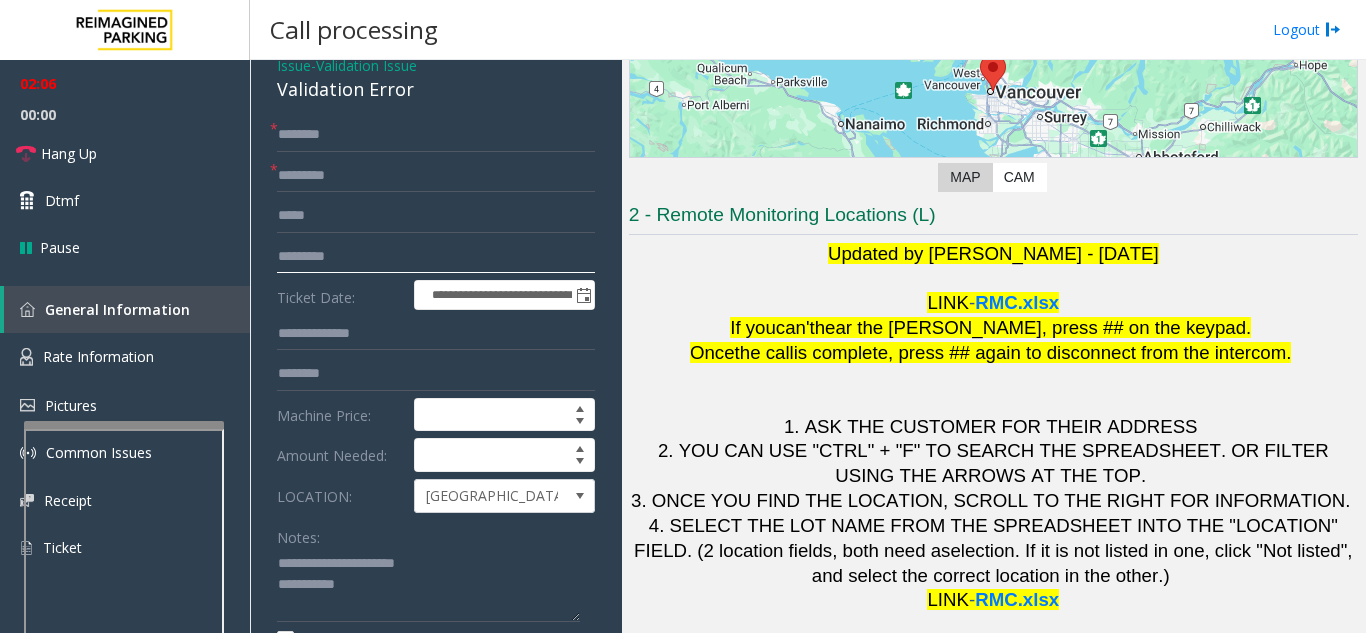 type on "*******" 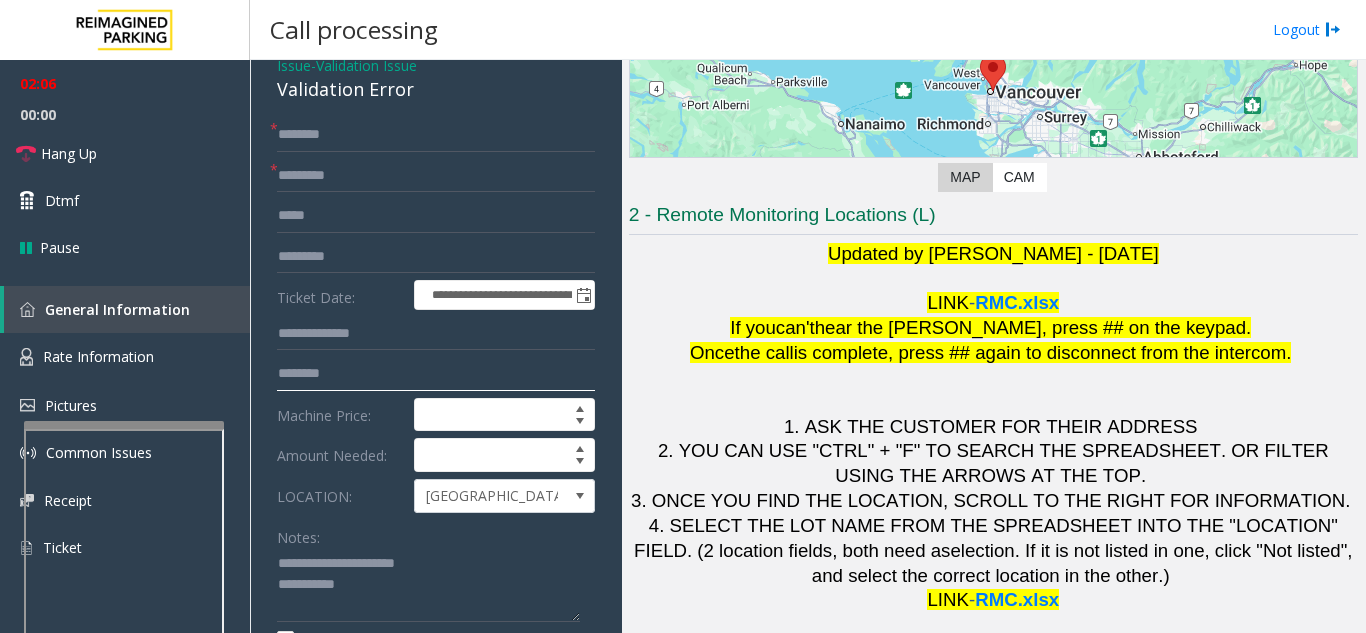 click on "********" 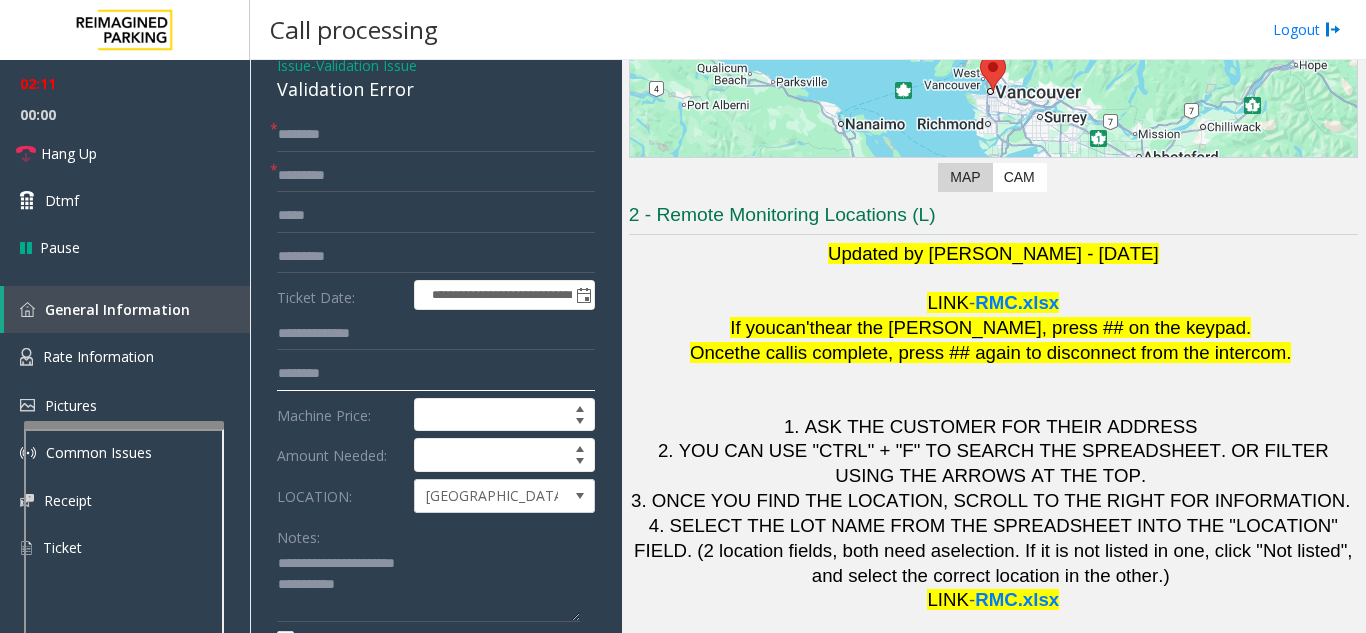 type on "********" 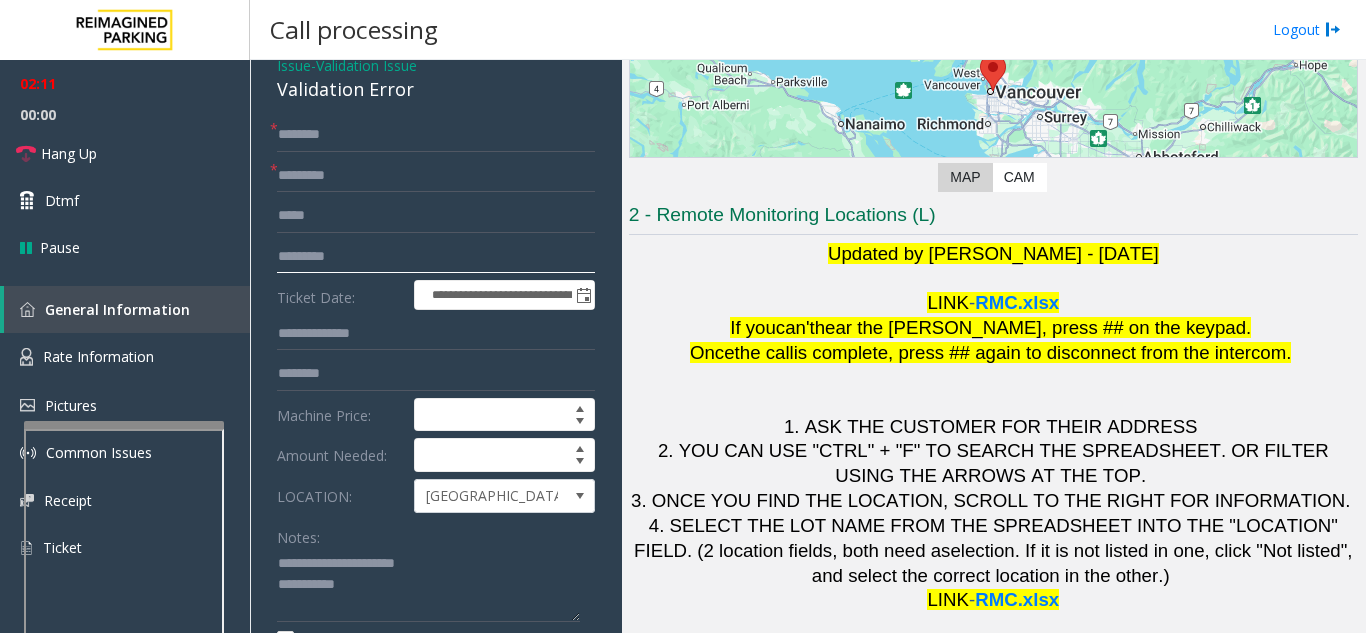 click on "*******" 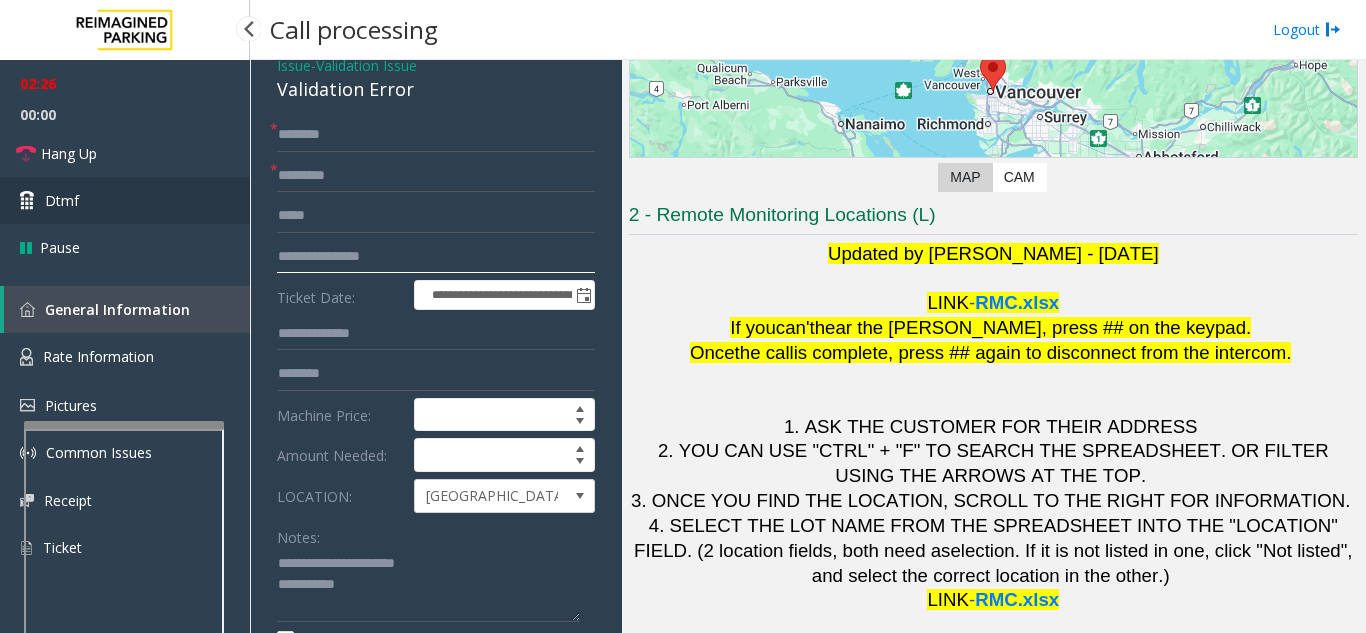 type on "**********" 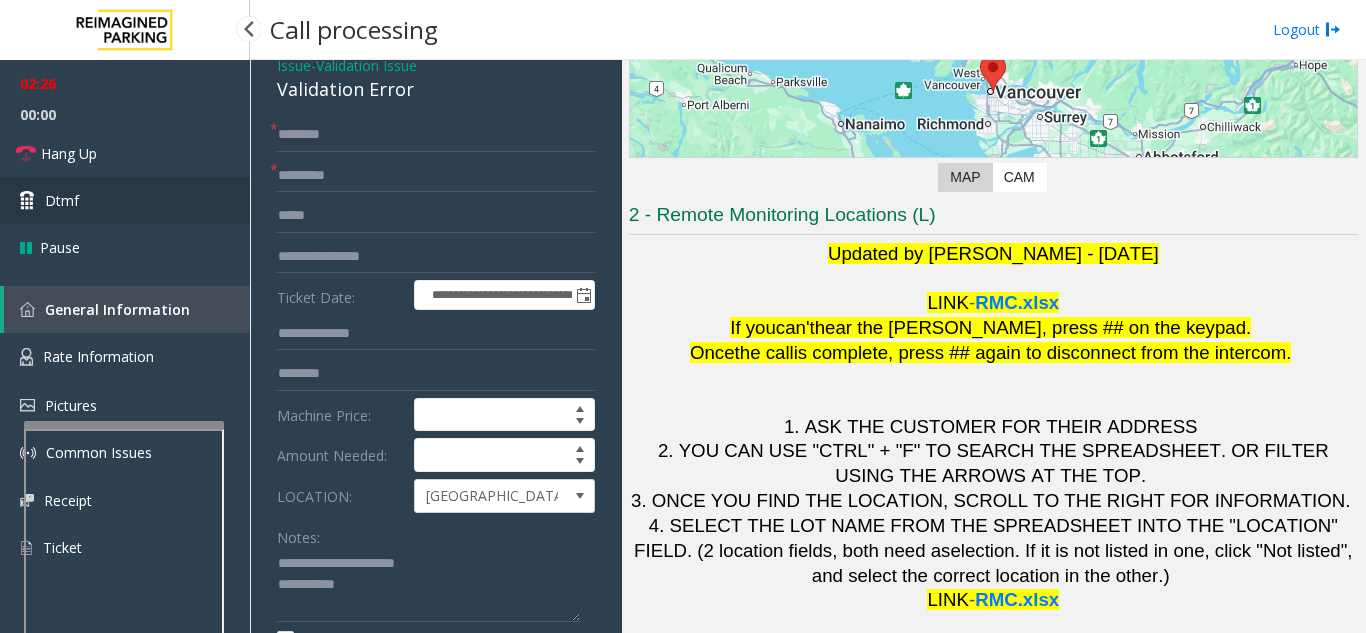 click on "Dtmf" at bounding box center (125, 200) 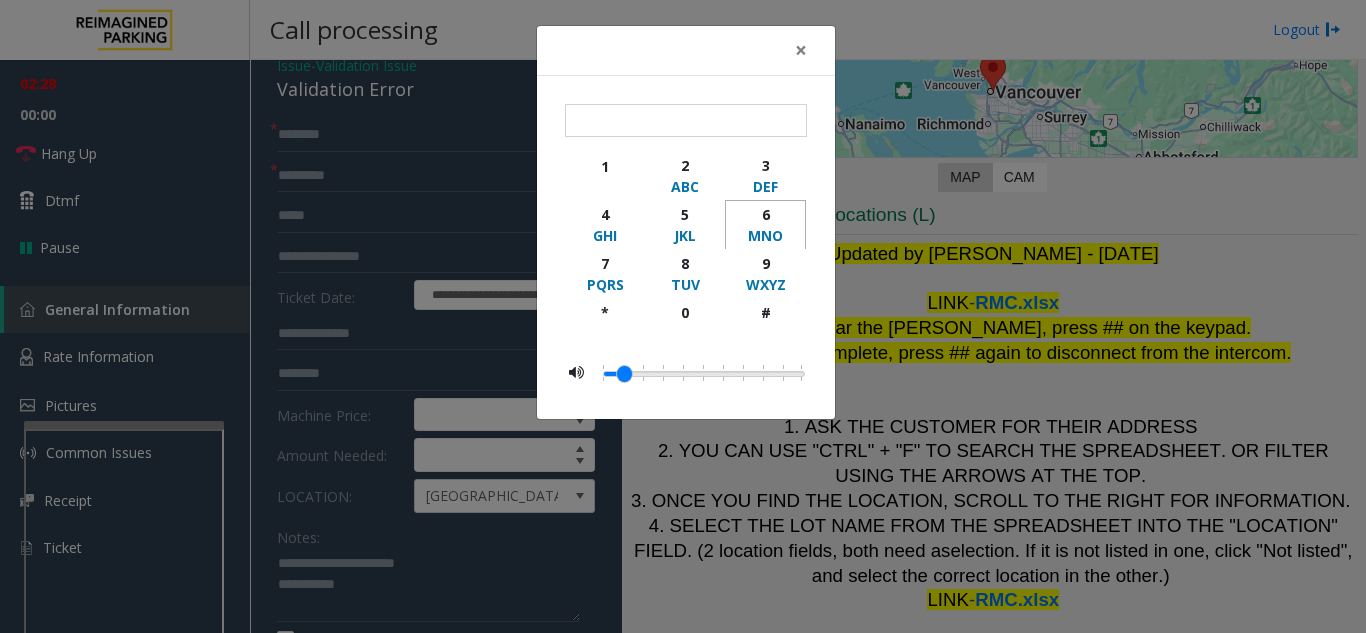 click on "6" 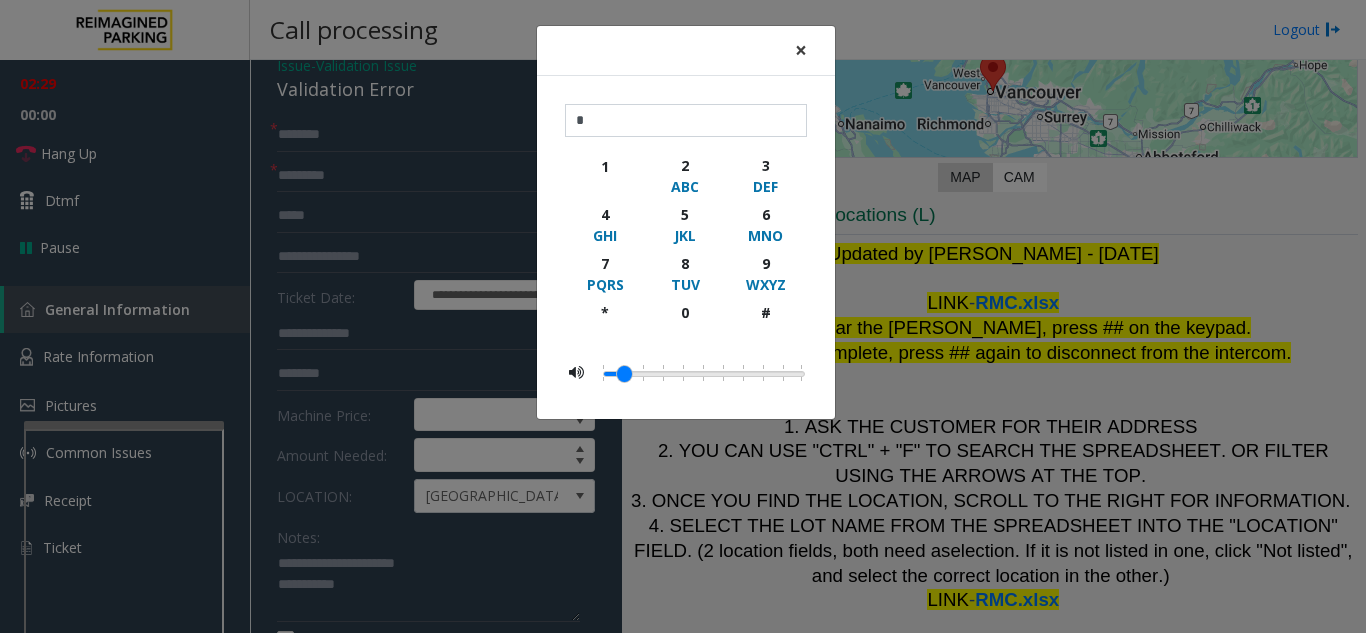 click on "×" 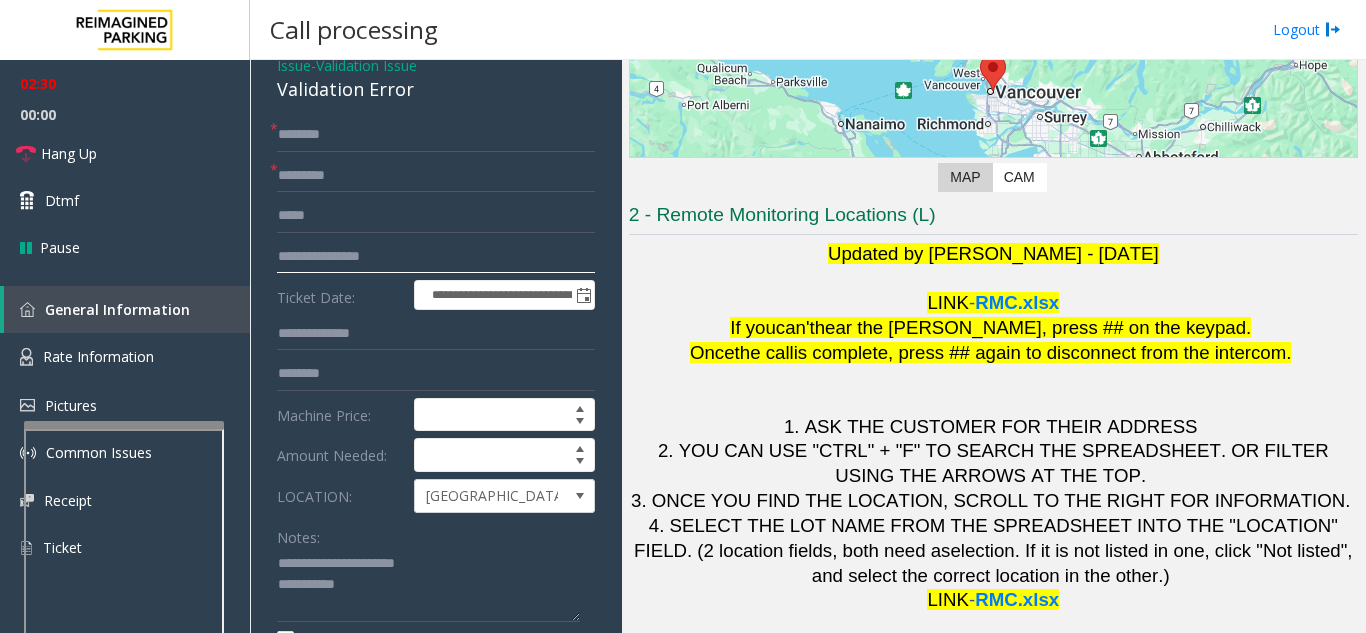 drag, startPoint x: 337, startPoint y: 259, endPoint x: 273, endPoint y: 264, distance: 64.195015 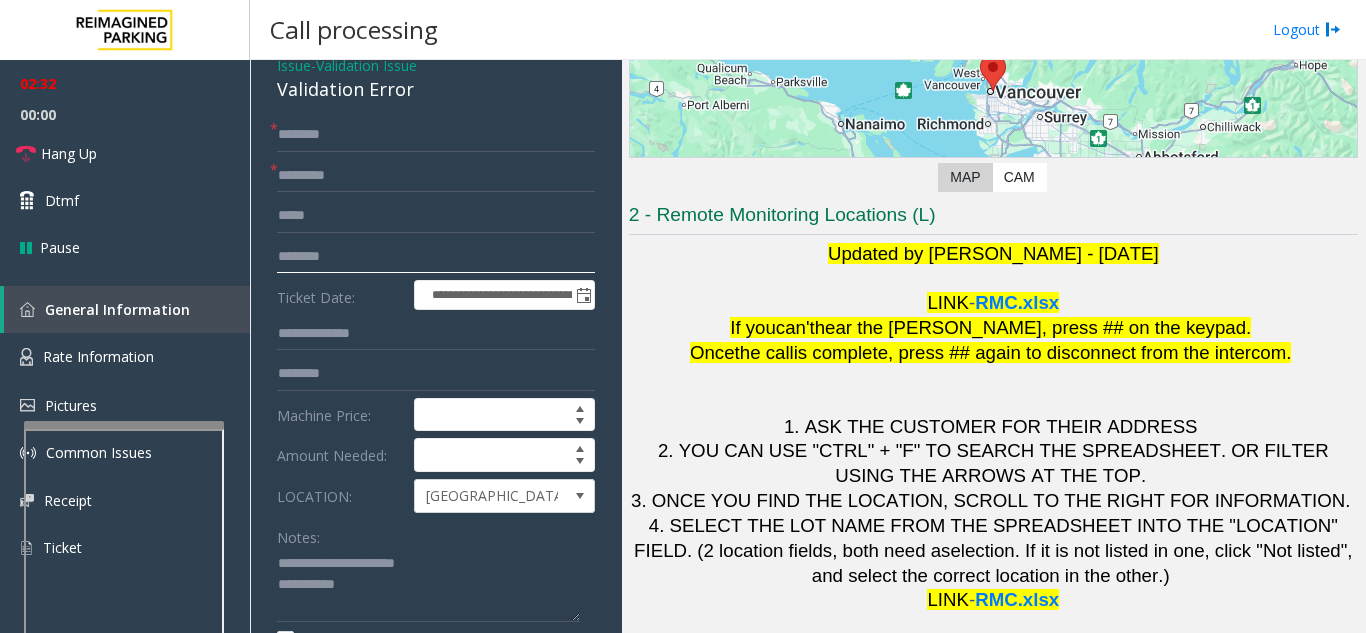 type on "*******" 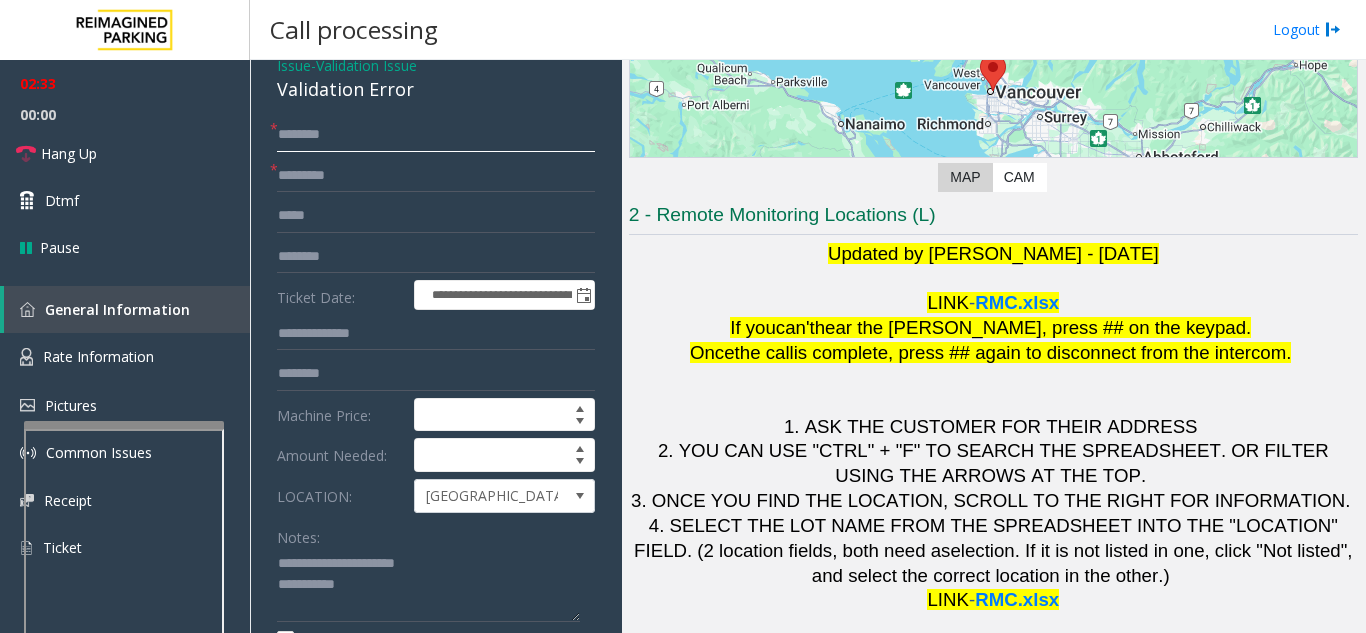 drag, startPoint x: 367, startPoint y: 129, endPoint x: 275, endPoint y: 135, distance: 92.19544 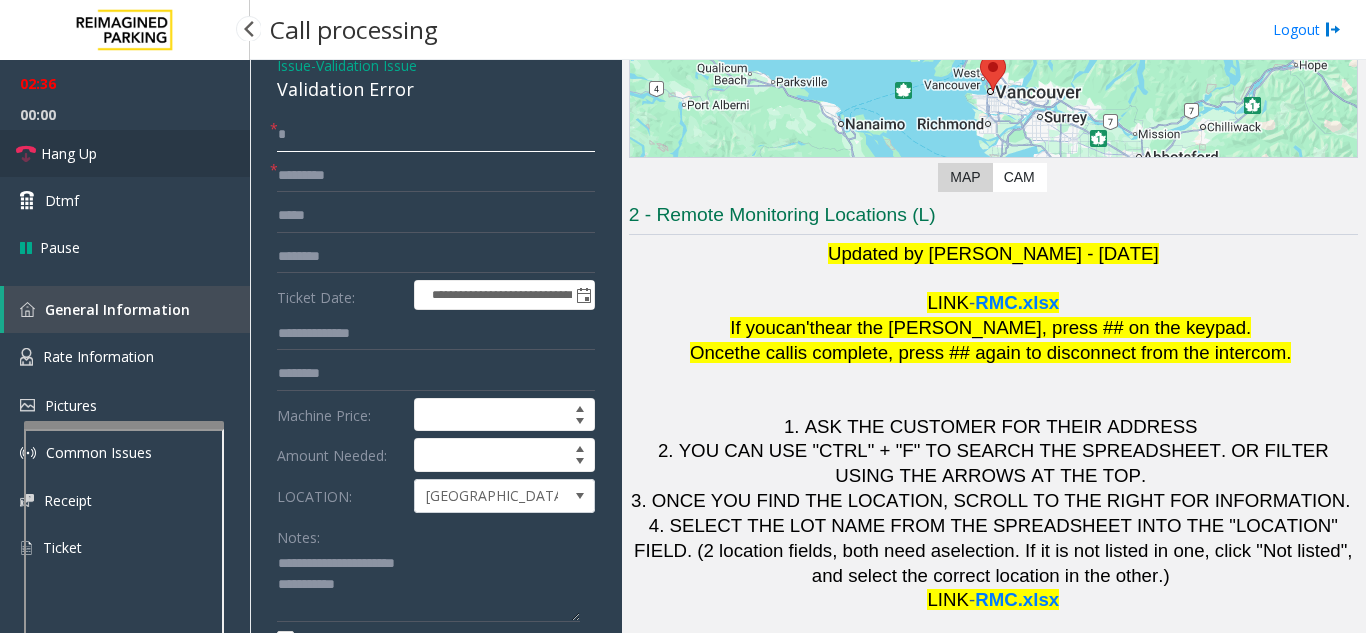 type on "*" 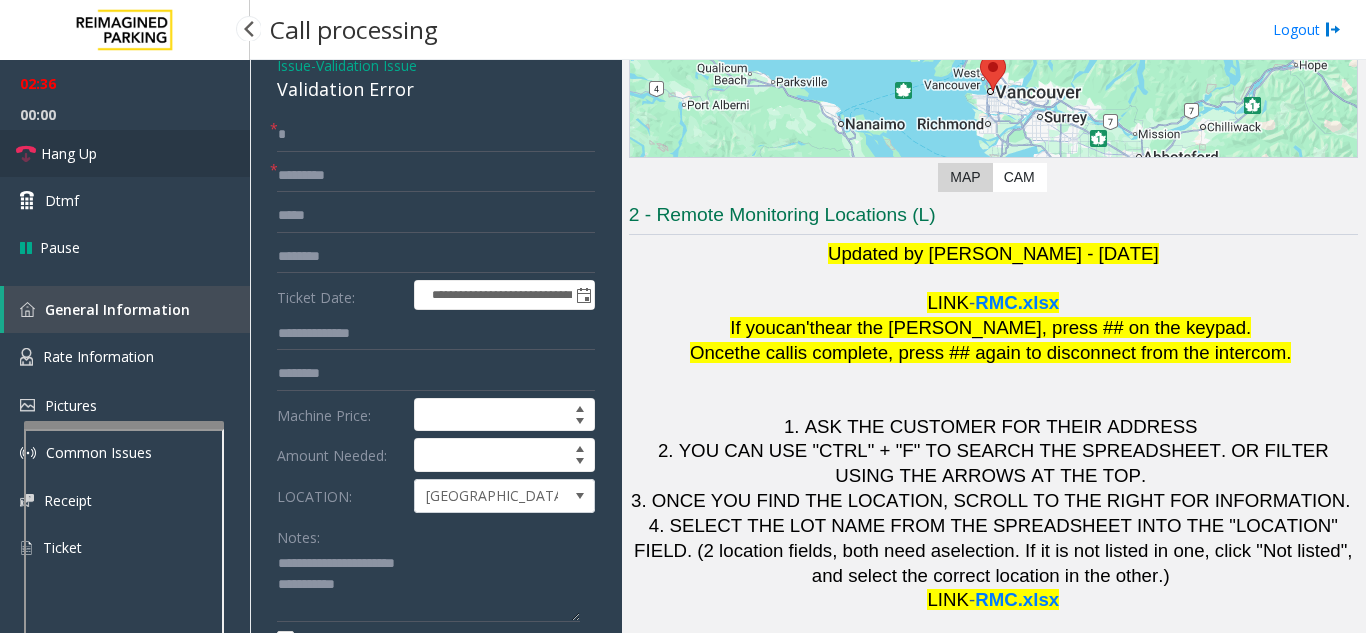 click on "Hang Up" at bounding box center [125, 153] 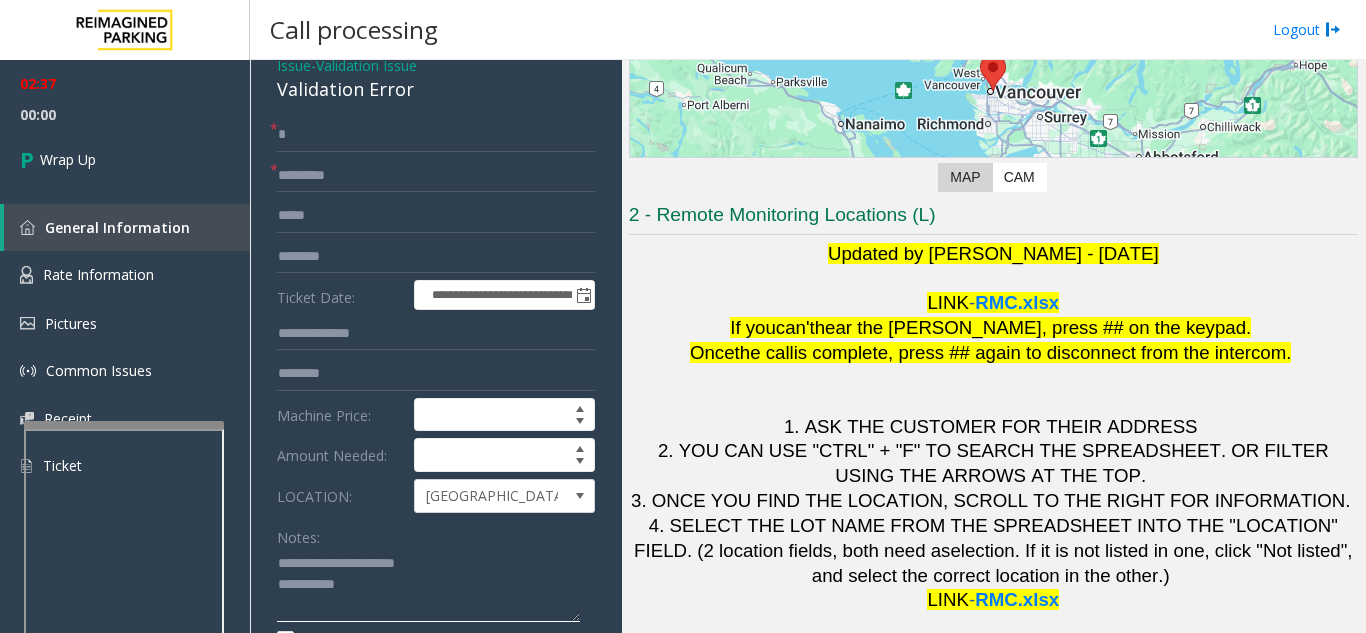 click 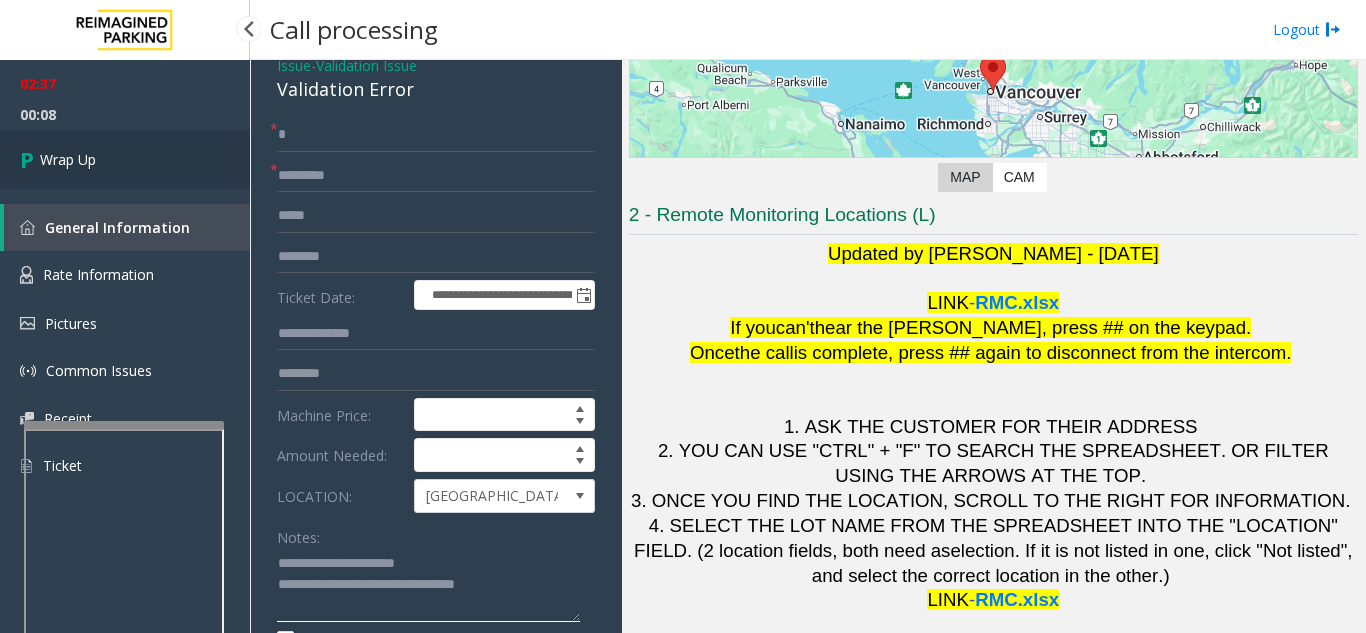 type on "**********" 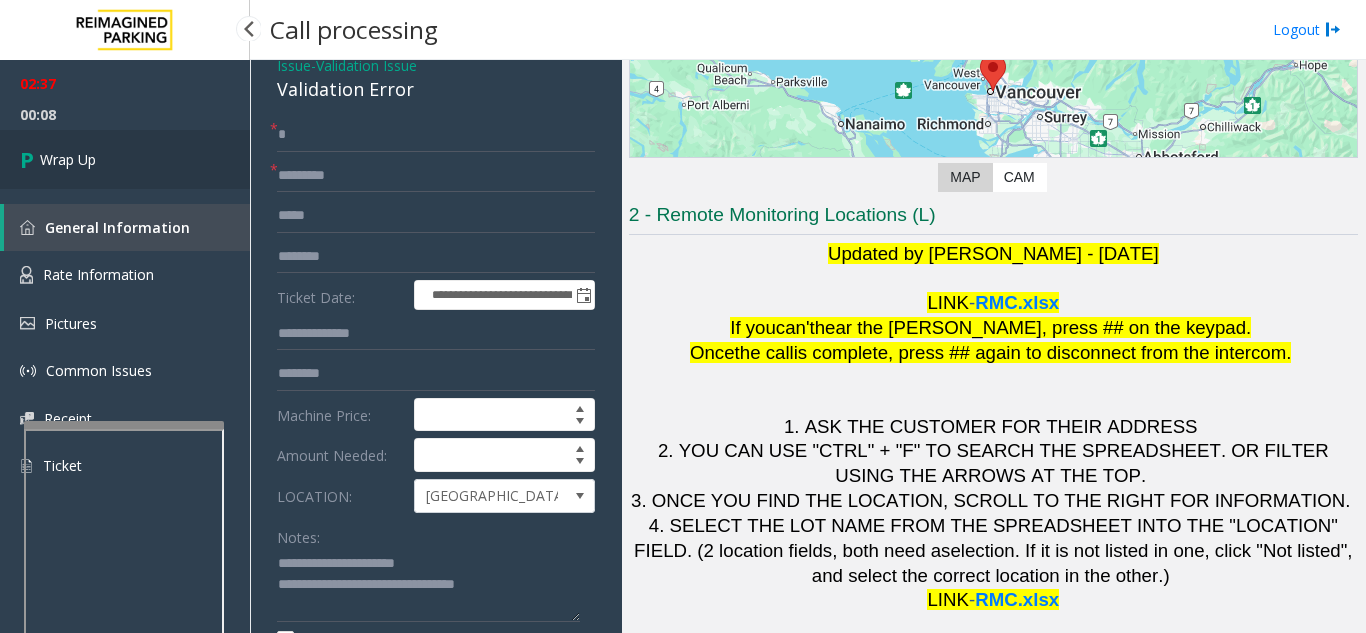 click on "Wrap Up" at bounding box center (125, 159) 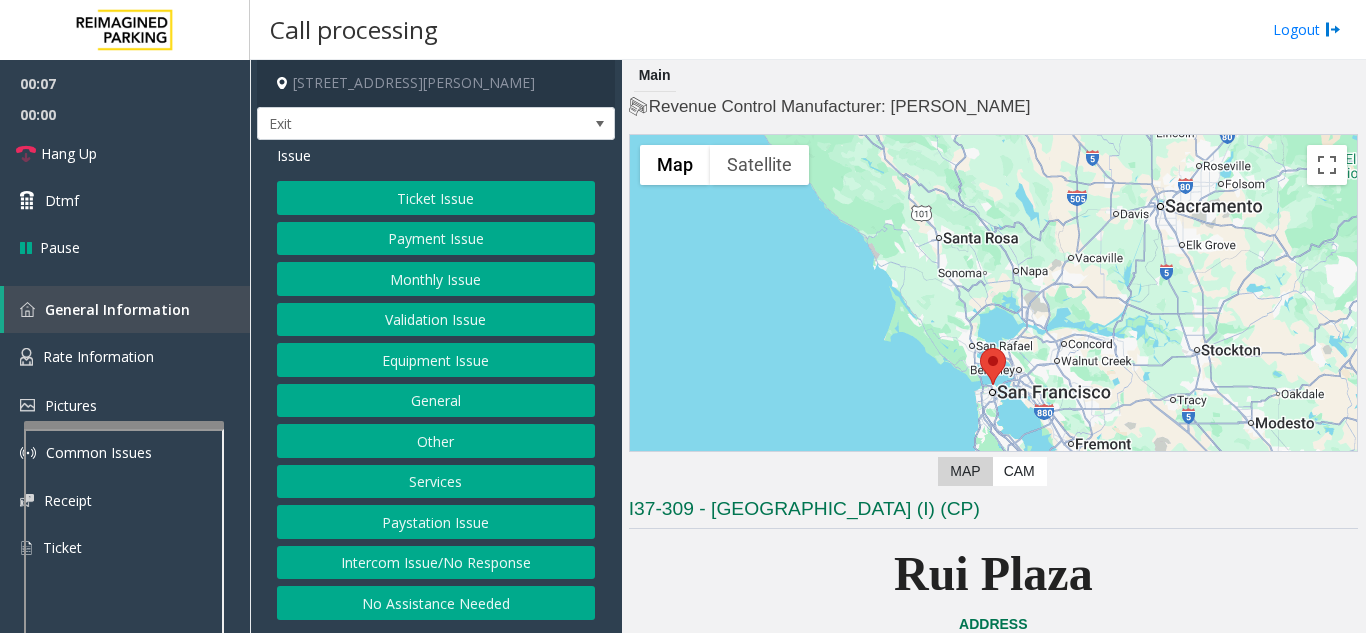 click on "Services" 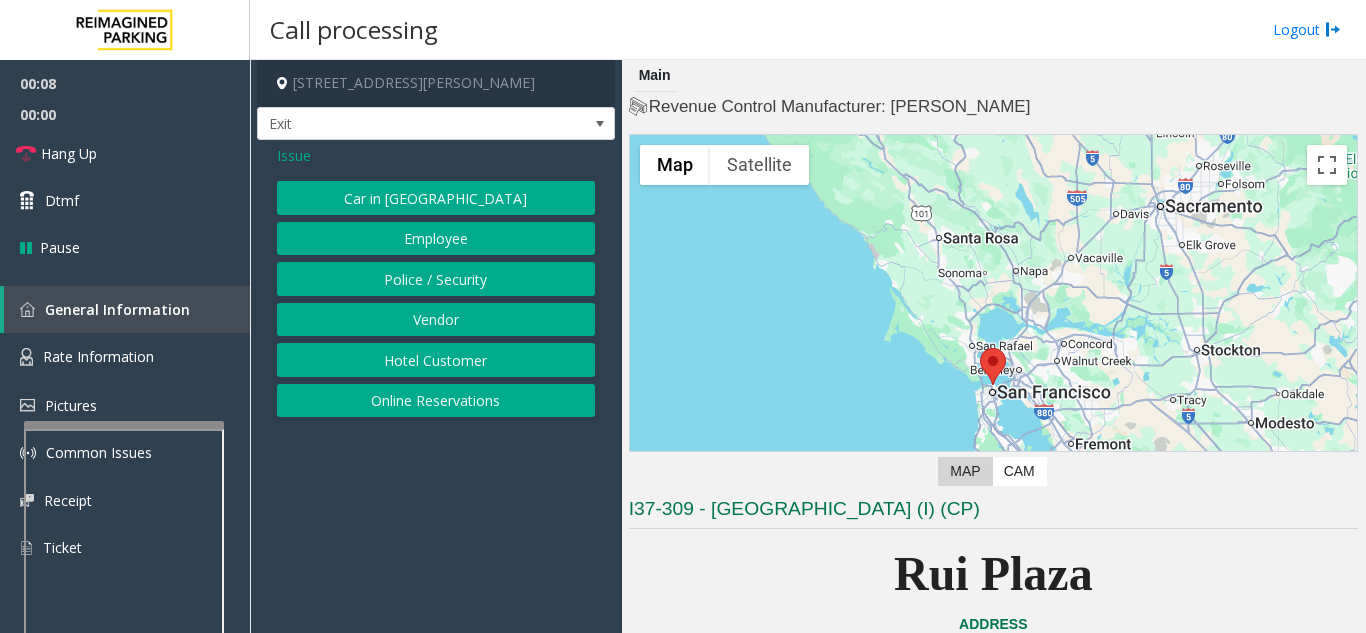 click on "Online Reservations" 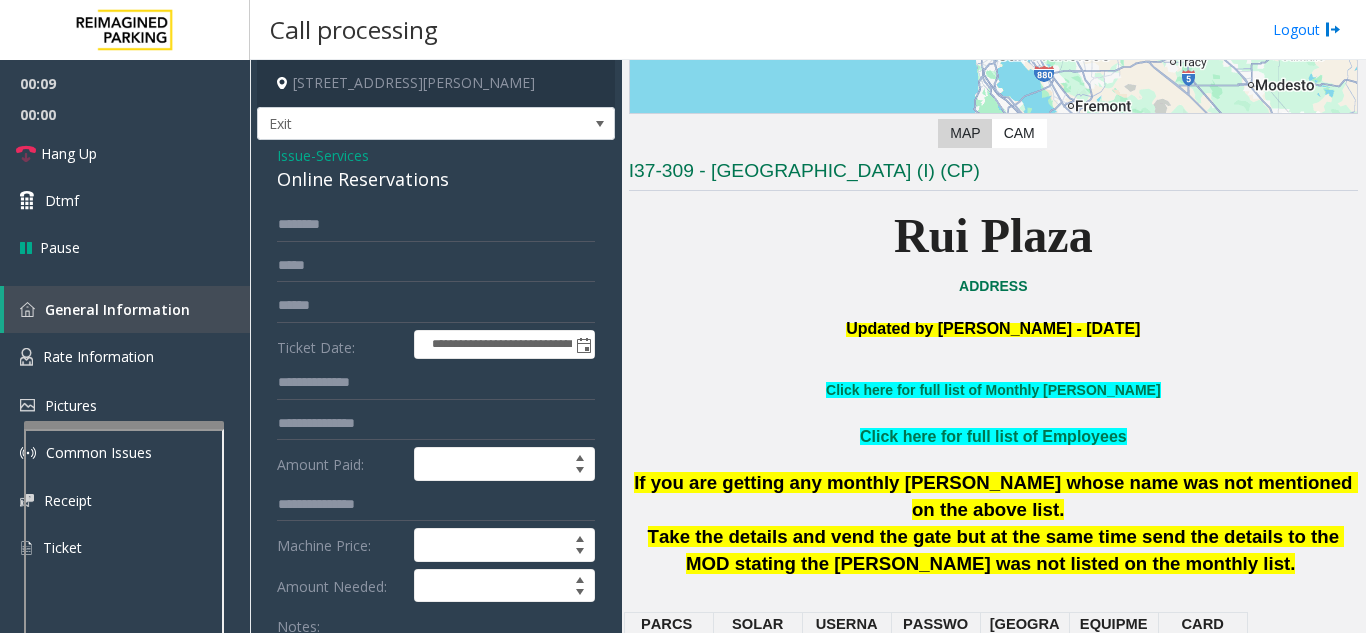 scroll, scrollTop: 400, scrollLeft: 0, axis: vertical 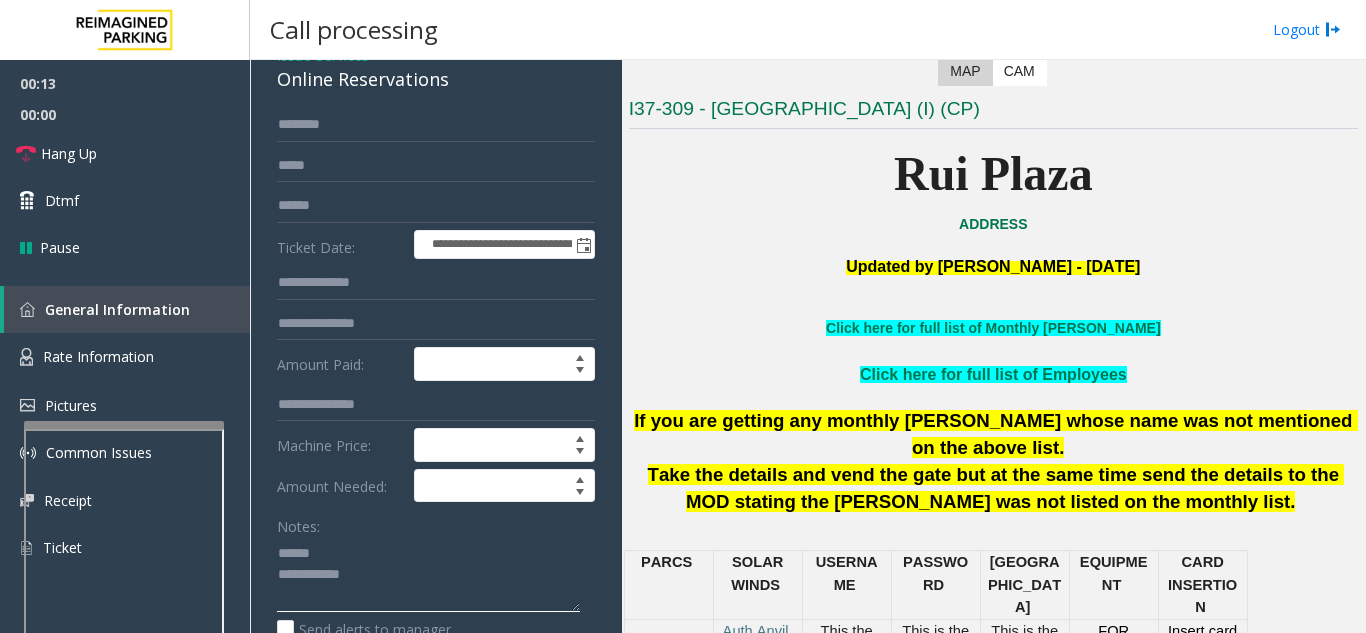click 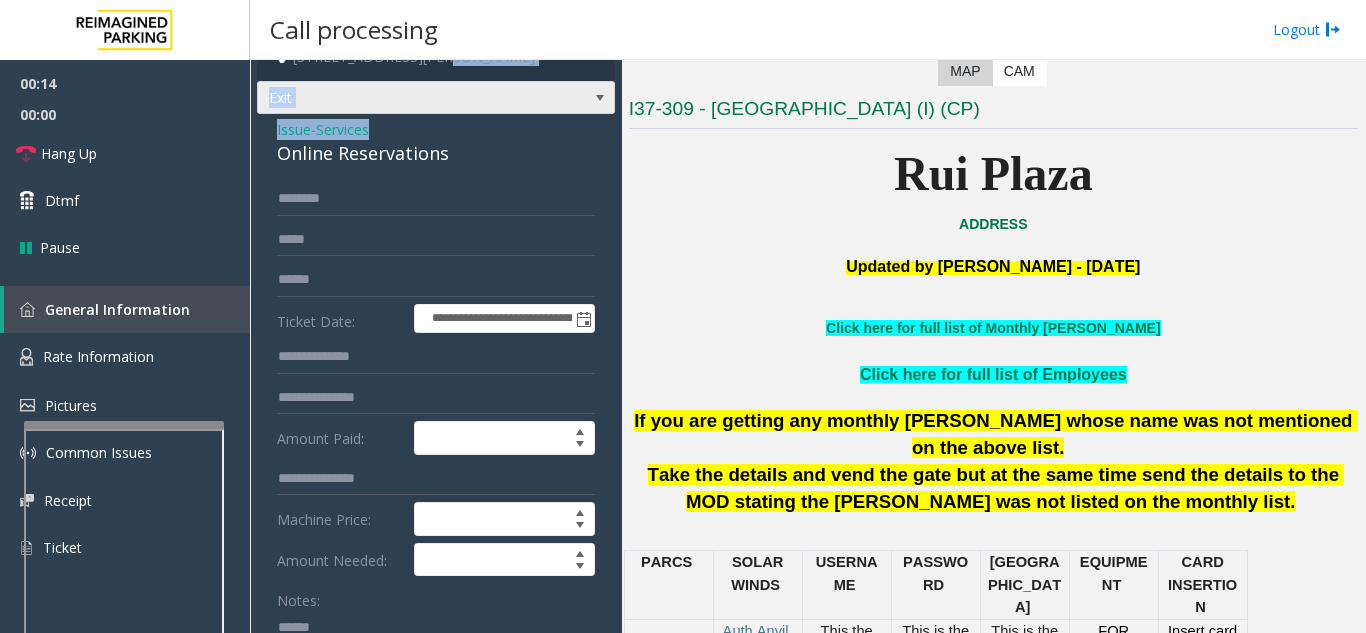 scroll, scrollTop: 0, scrollLeft: 0, axis: both 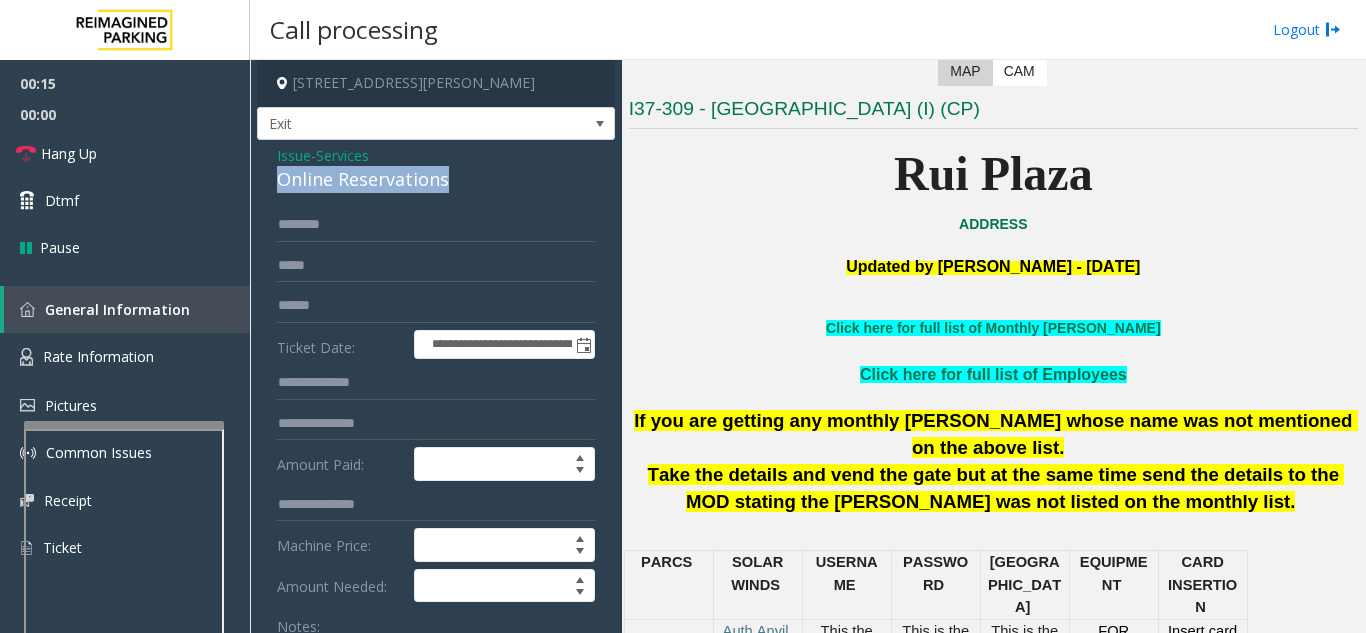 drag, startPoint x: 270, startPoint y: 82, endPoint x: 452, endPoint y: 187, distance: 210.11664 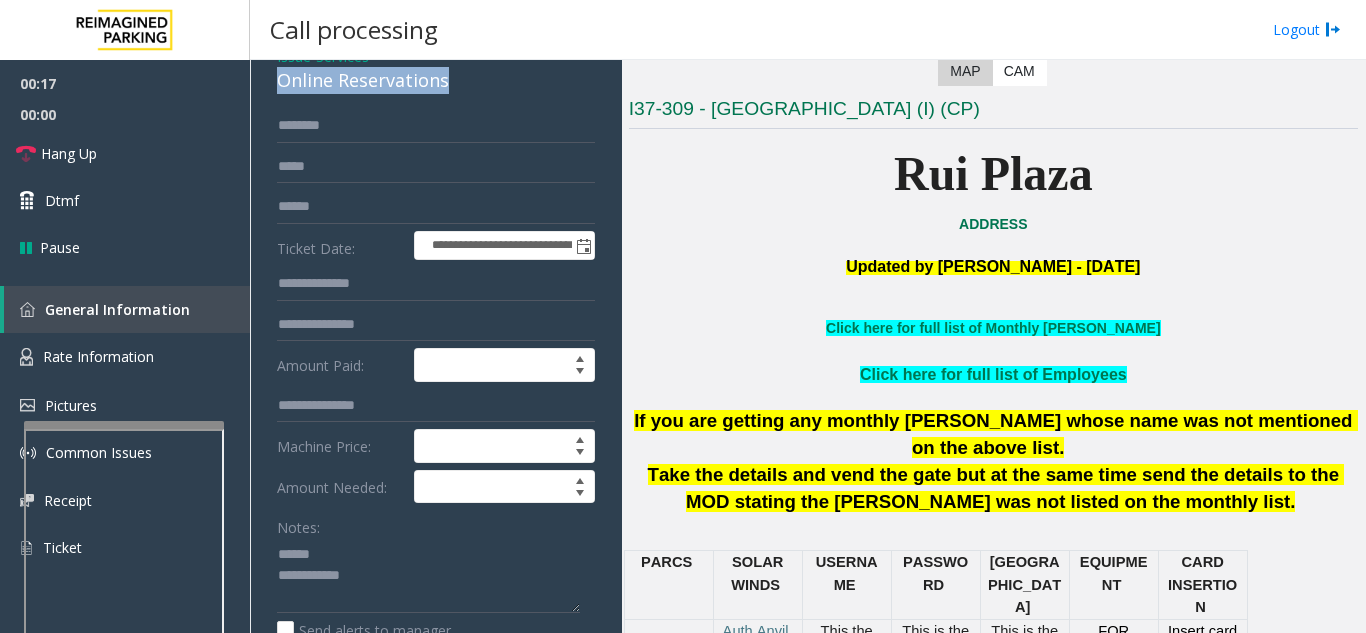 scroll, scrollTop: 169, scrollLeft: 0, axis: vertical 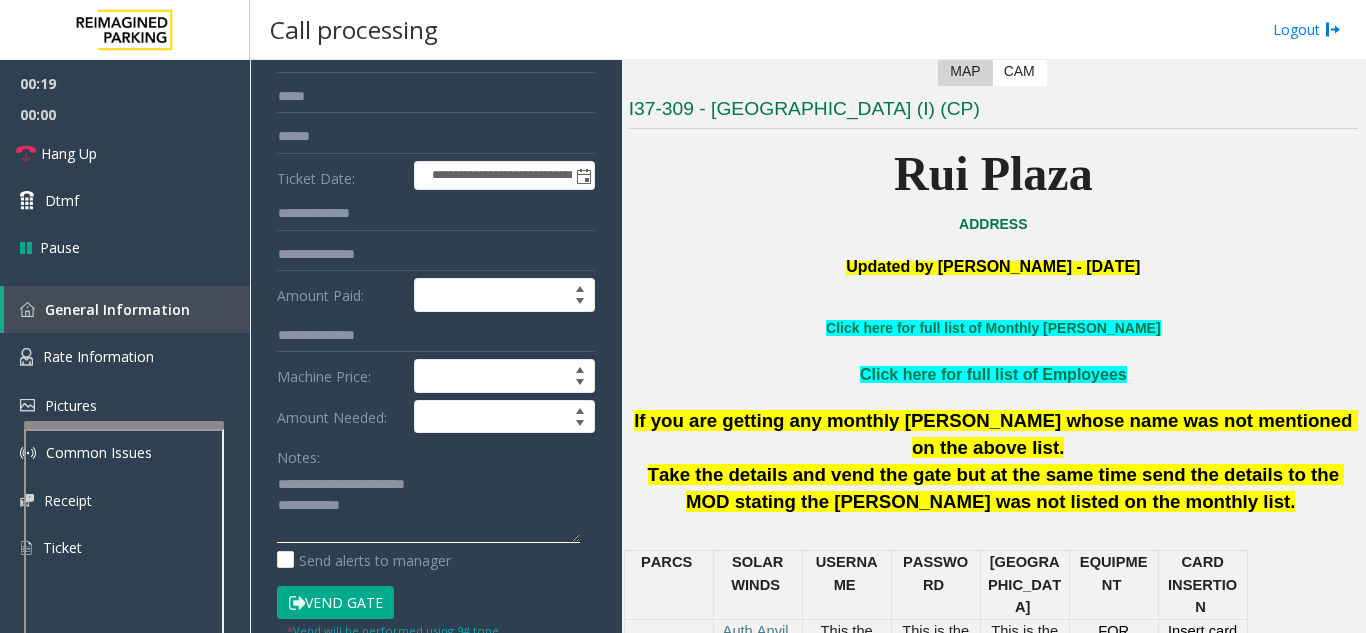 type on "**********" 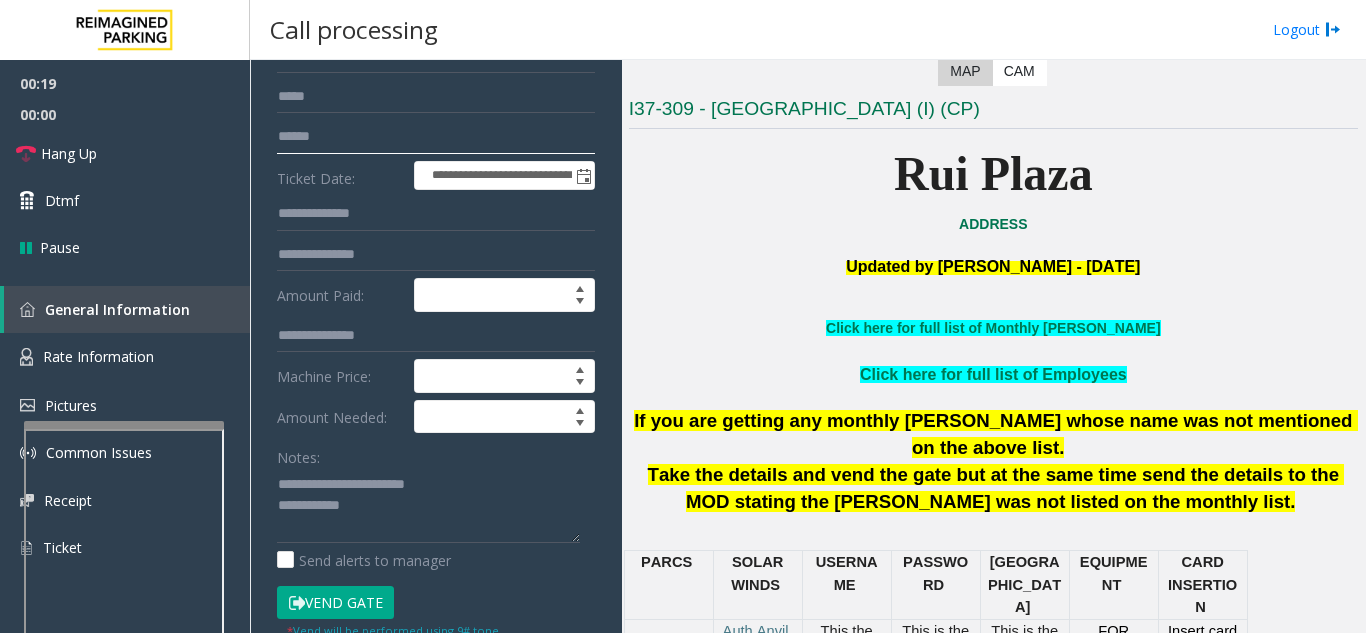 click 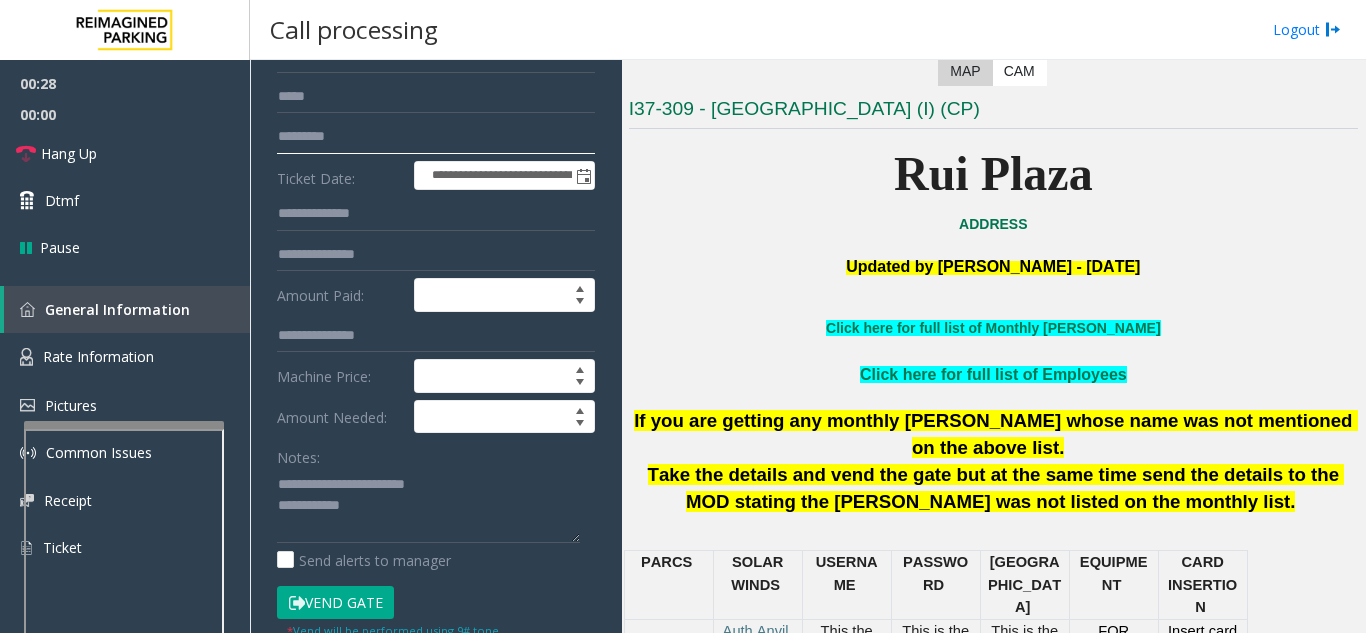 type on "*********" 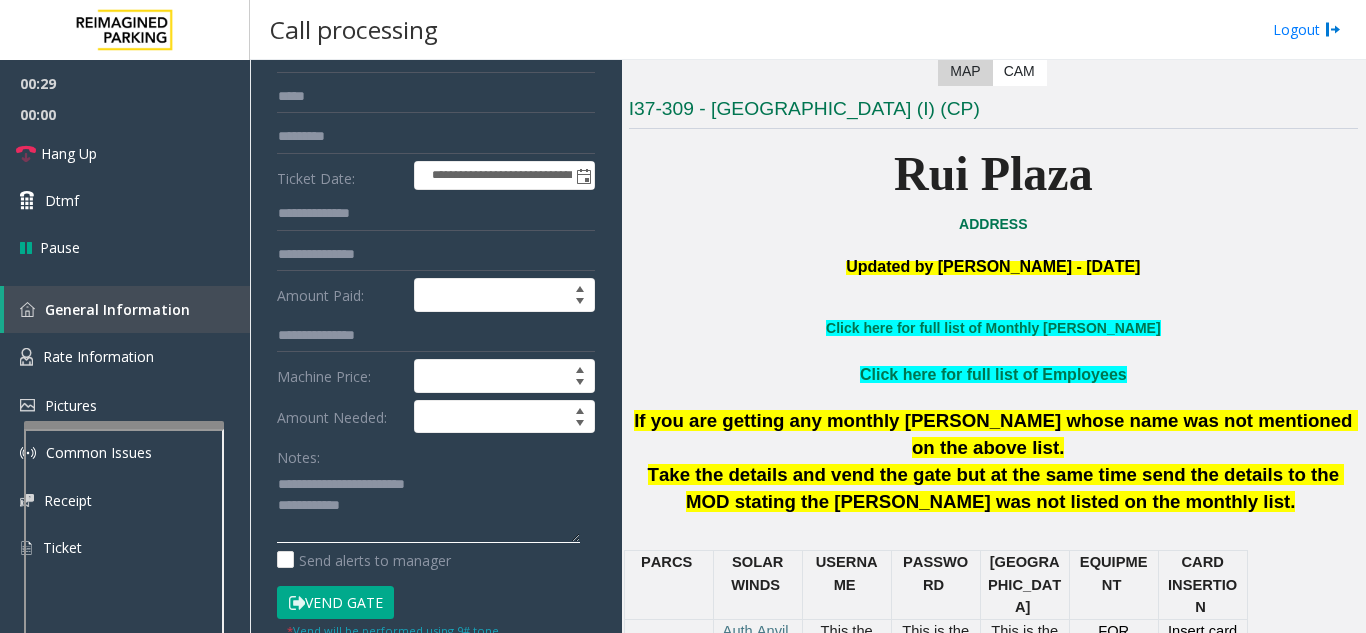 click 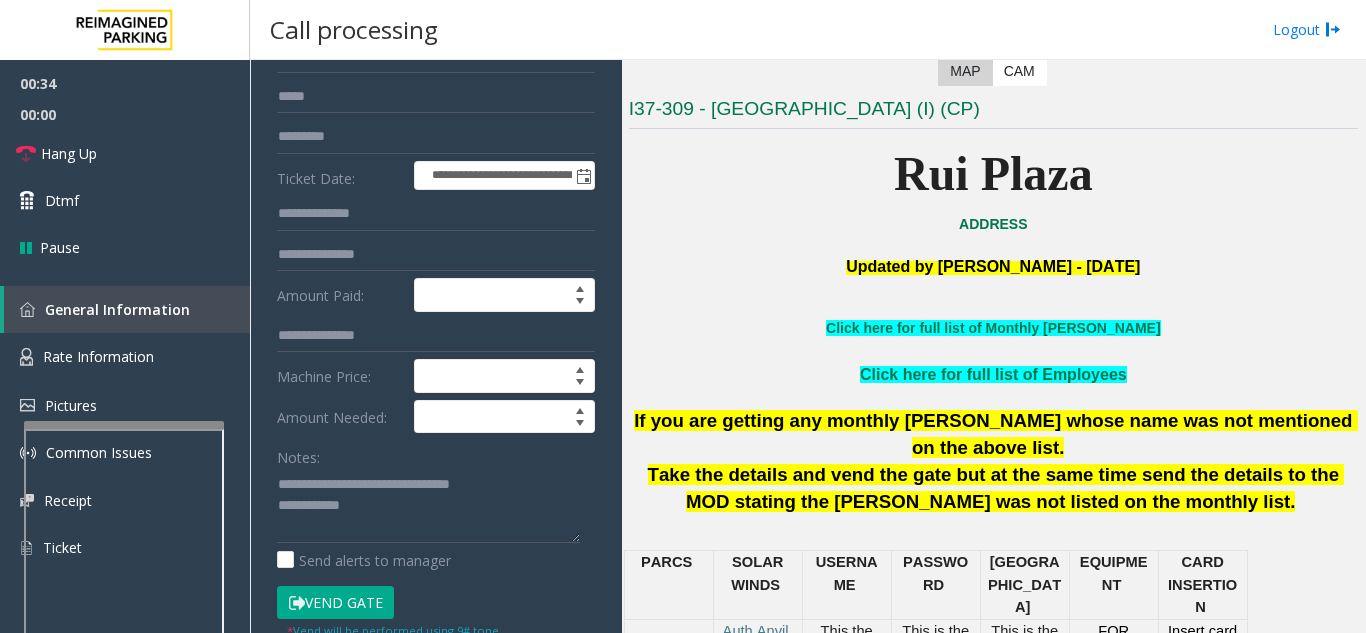 click on "Vend Gate" 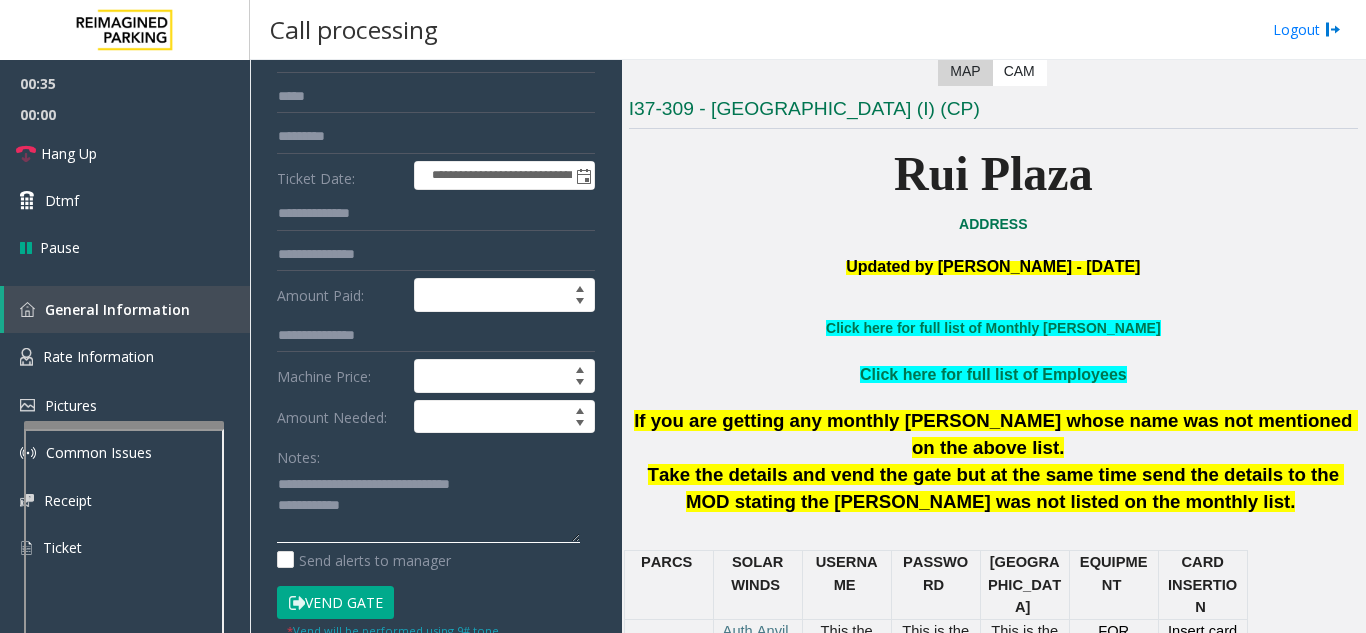 click 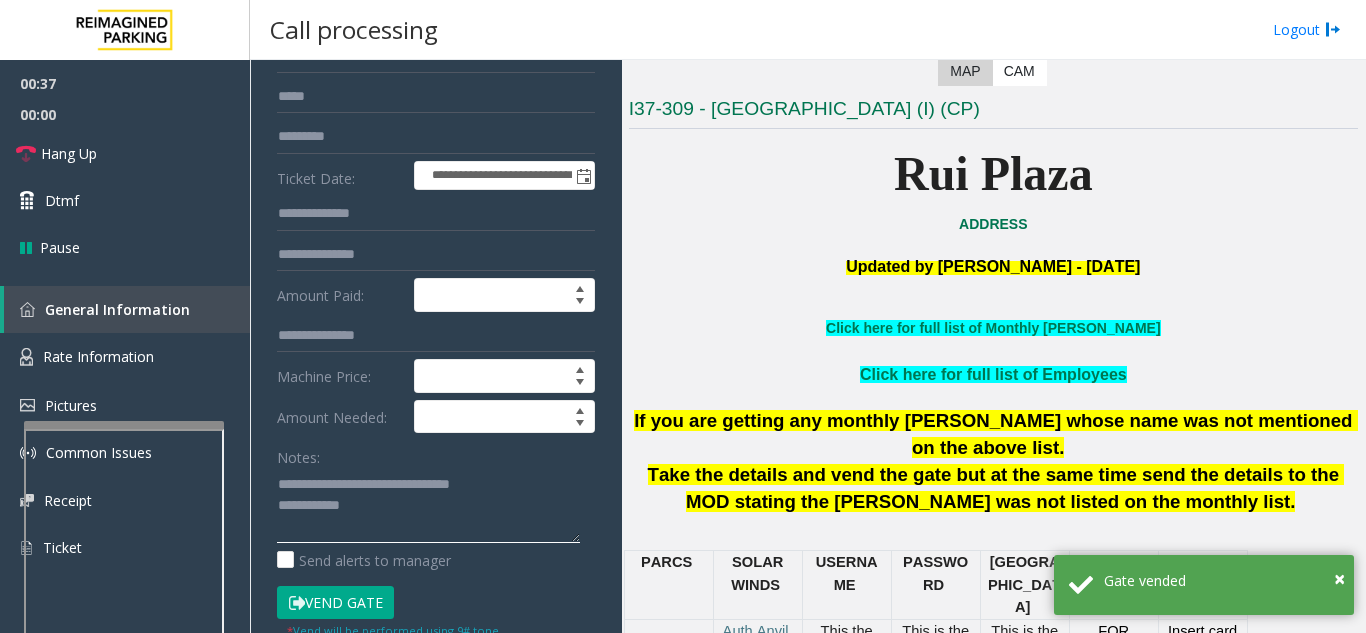 click 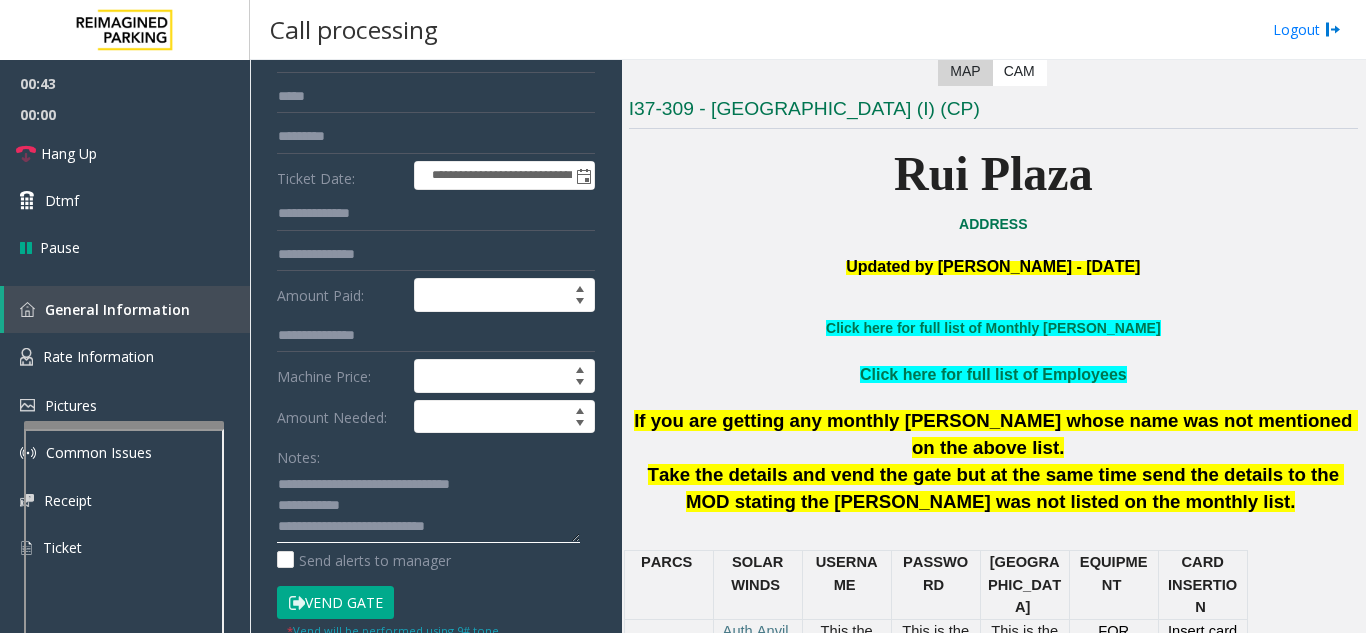 type on "**********" 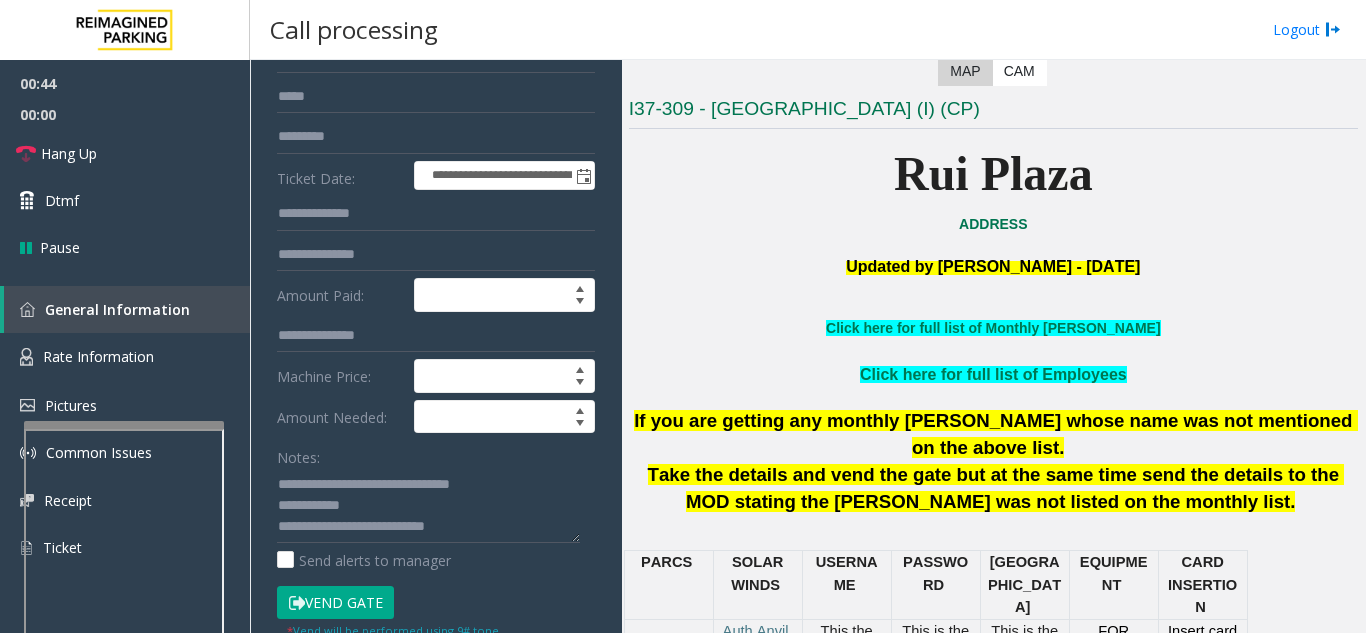 click on "Notes:" 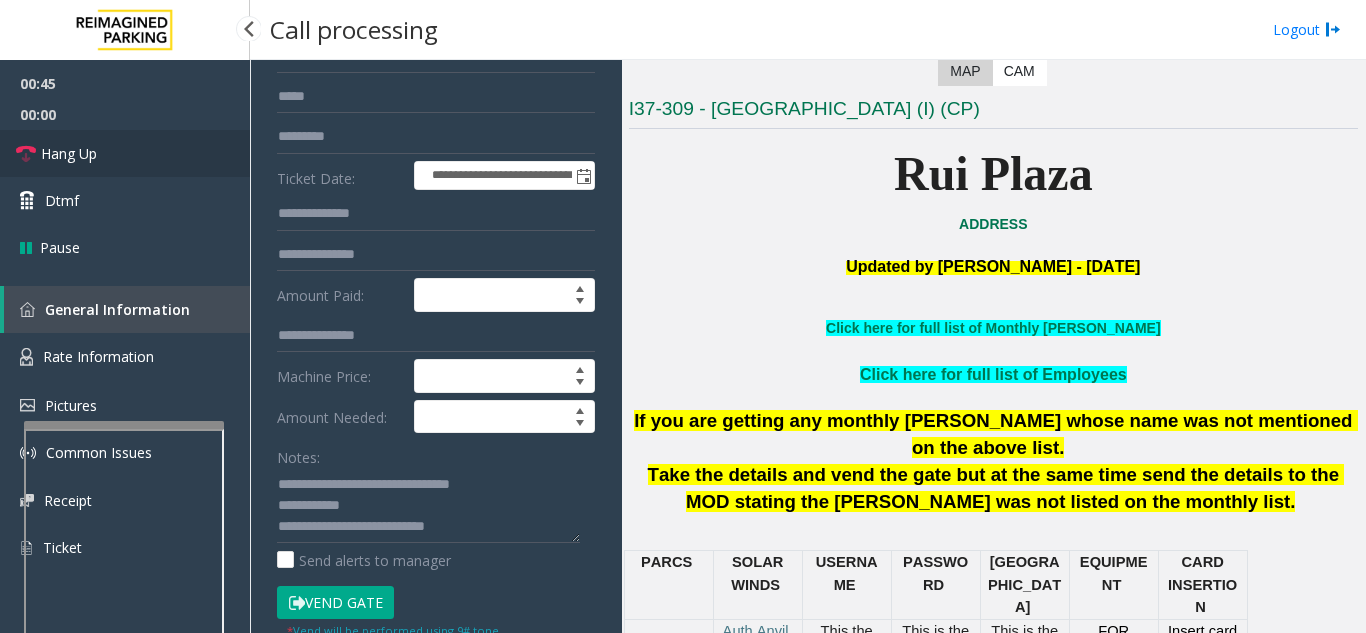 click on "Hang Up" at bounding box center (125, 153) 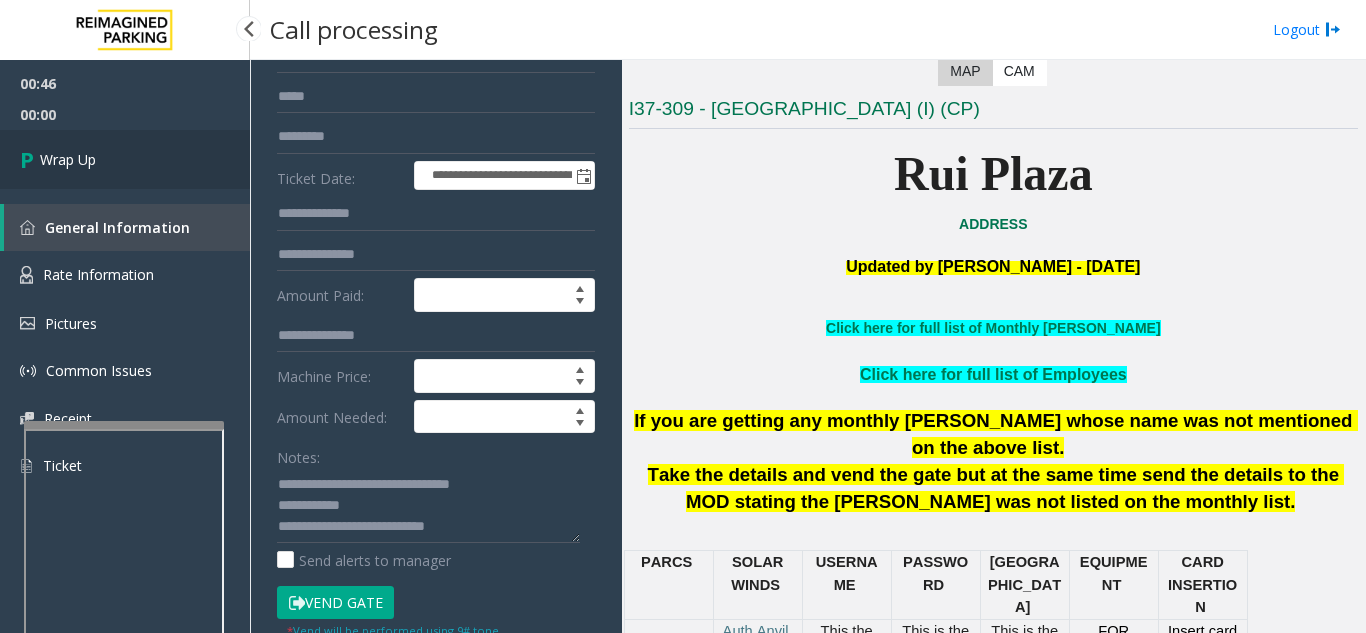 click on "Wrap Up" at bounding box center (125, 159) 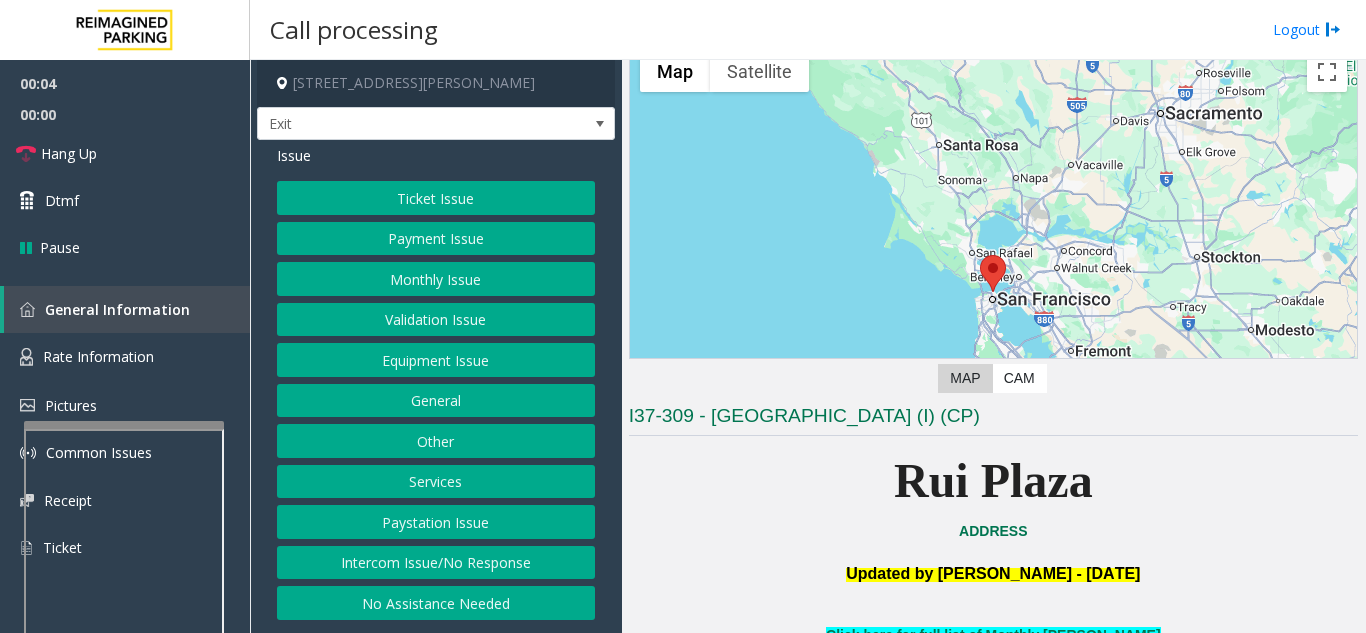 scroll, scrollTop: 300, scrollLeft: 0, axis: vertical 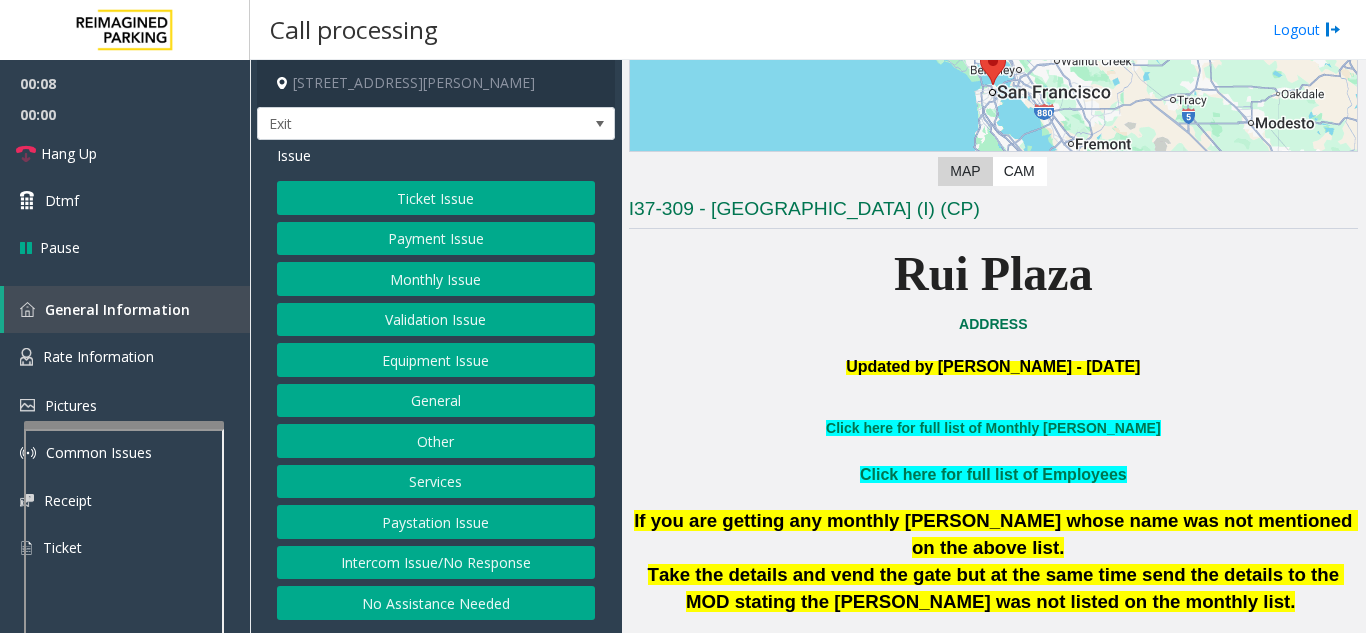 click on "Services" 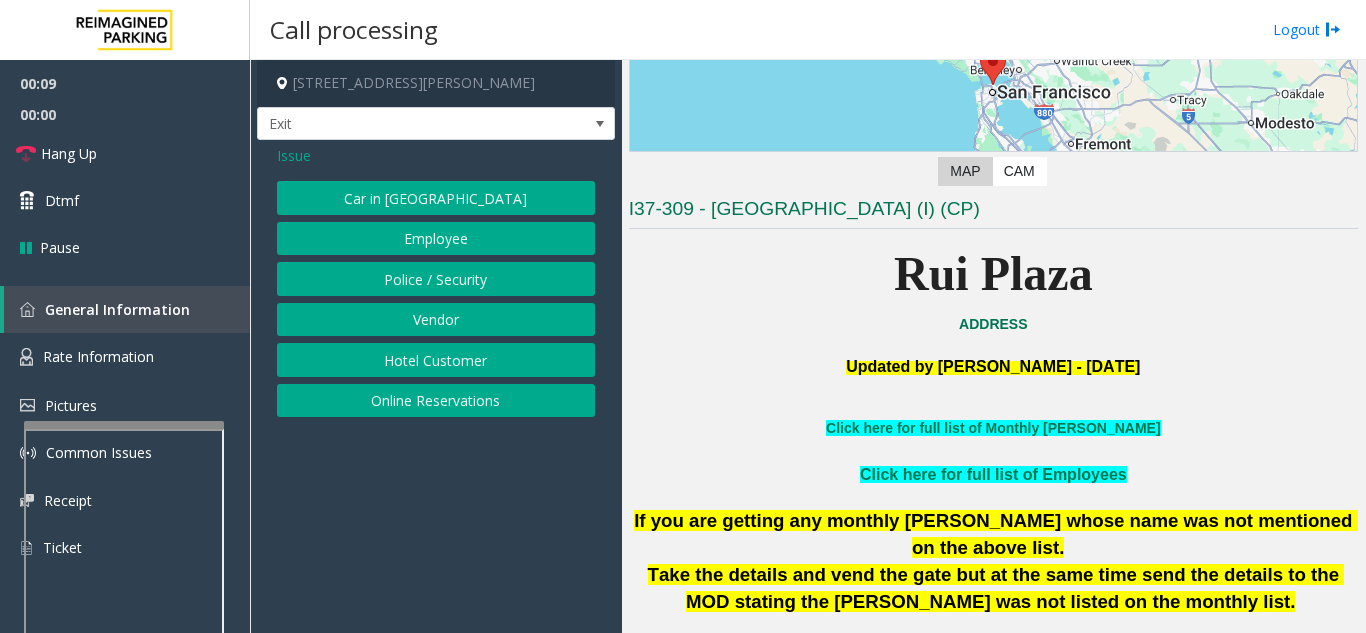 click on "Online Reservations" 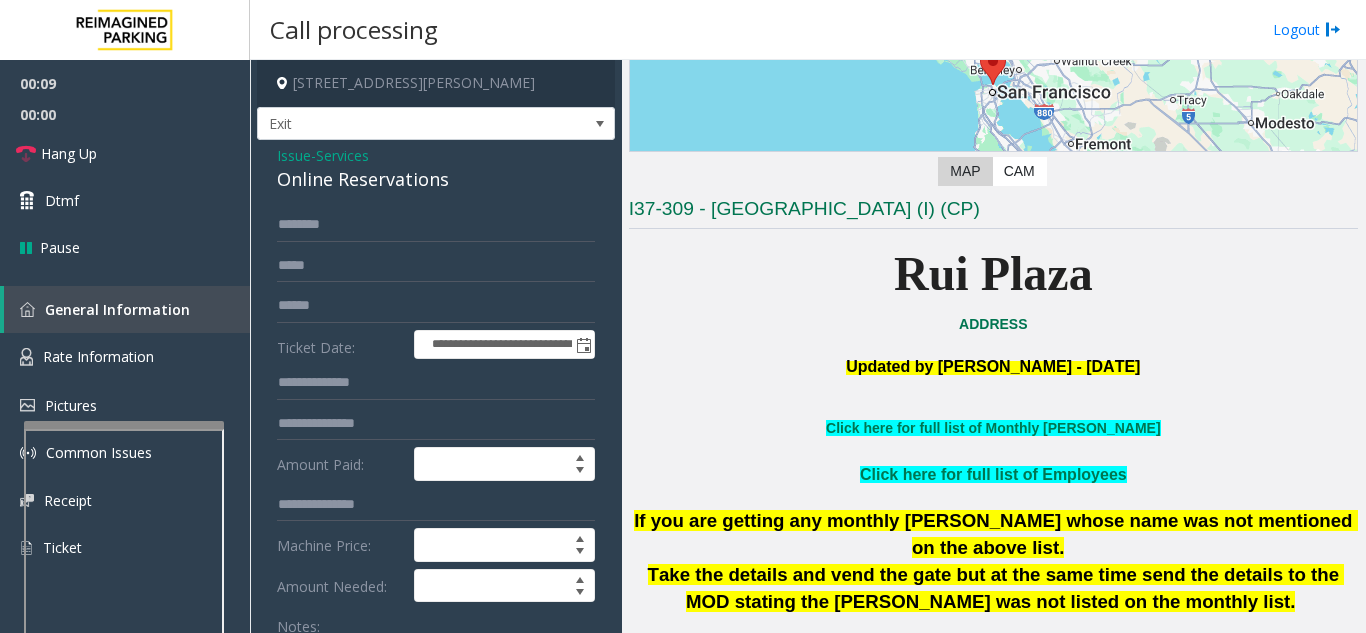 scroll, scrollTop: 100, scrollLeft: 0, axis: vertical 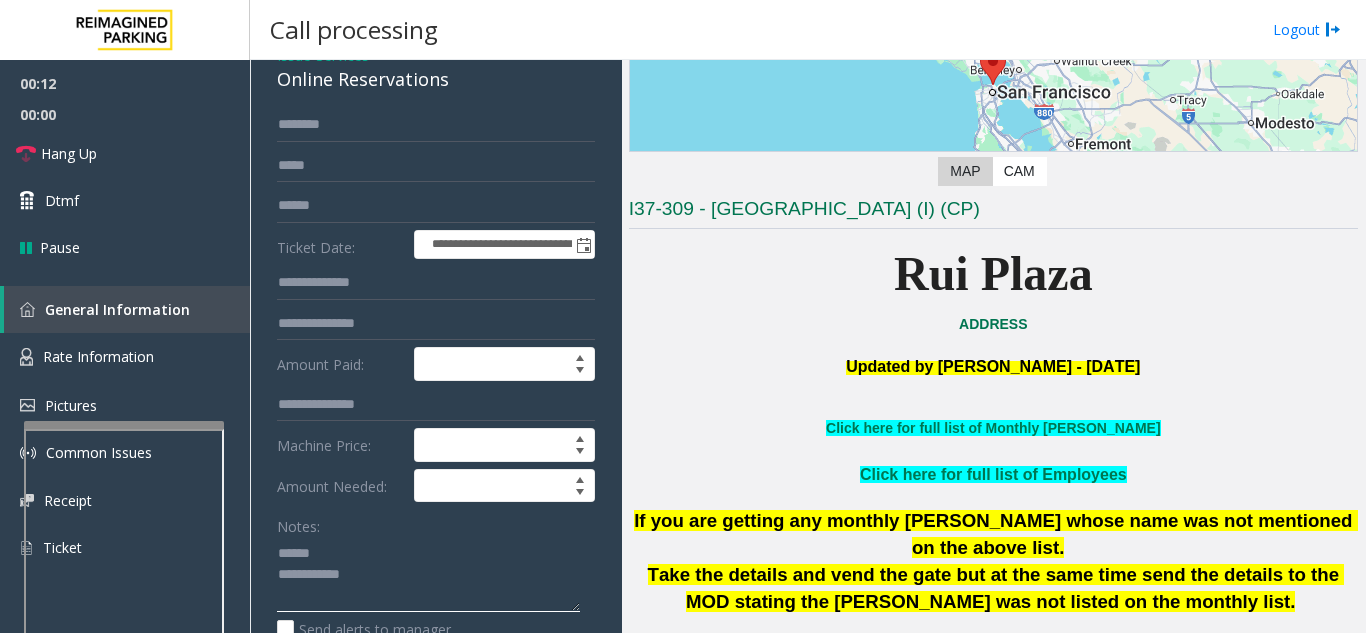click 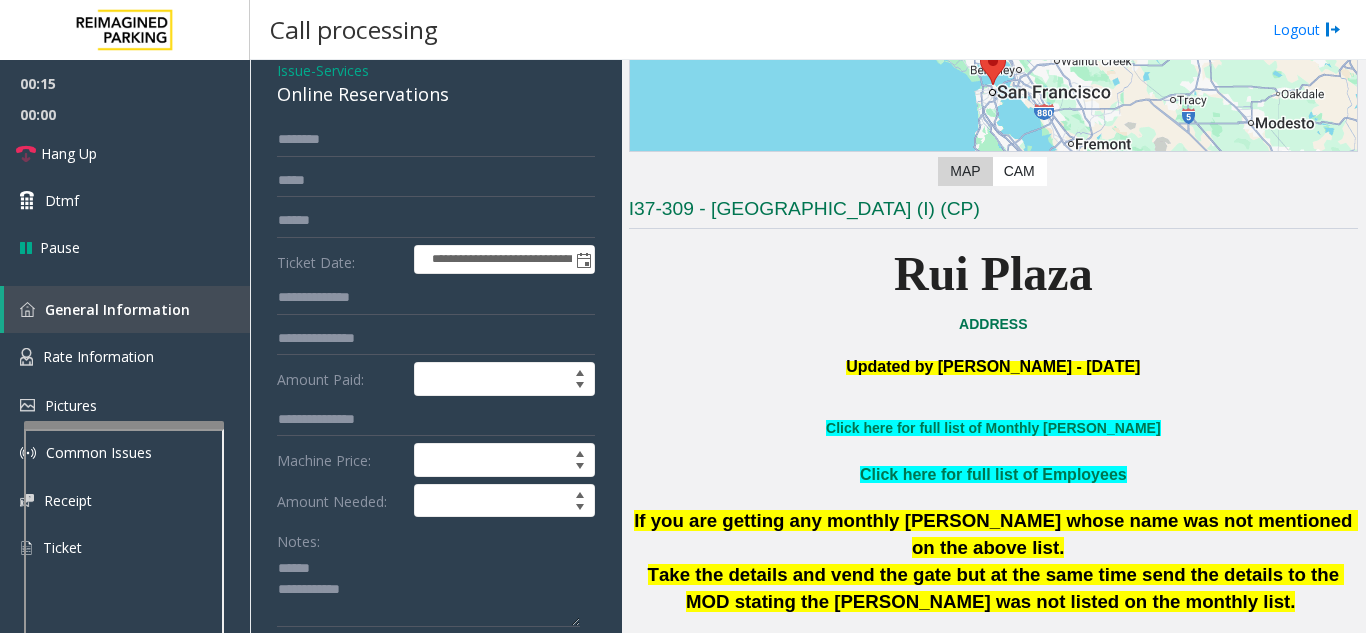 drag, startPoint x: 270, startPoint y: 79, endPoint x: 460, endPoint y: 77, distance: 190.01053 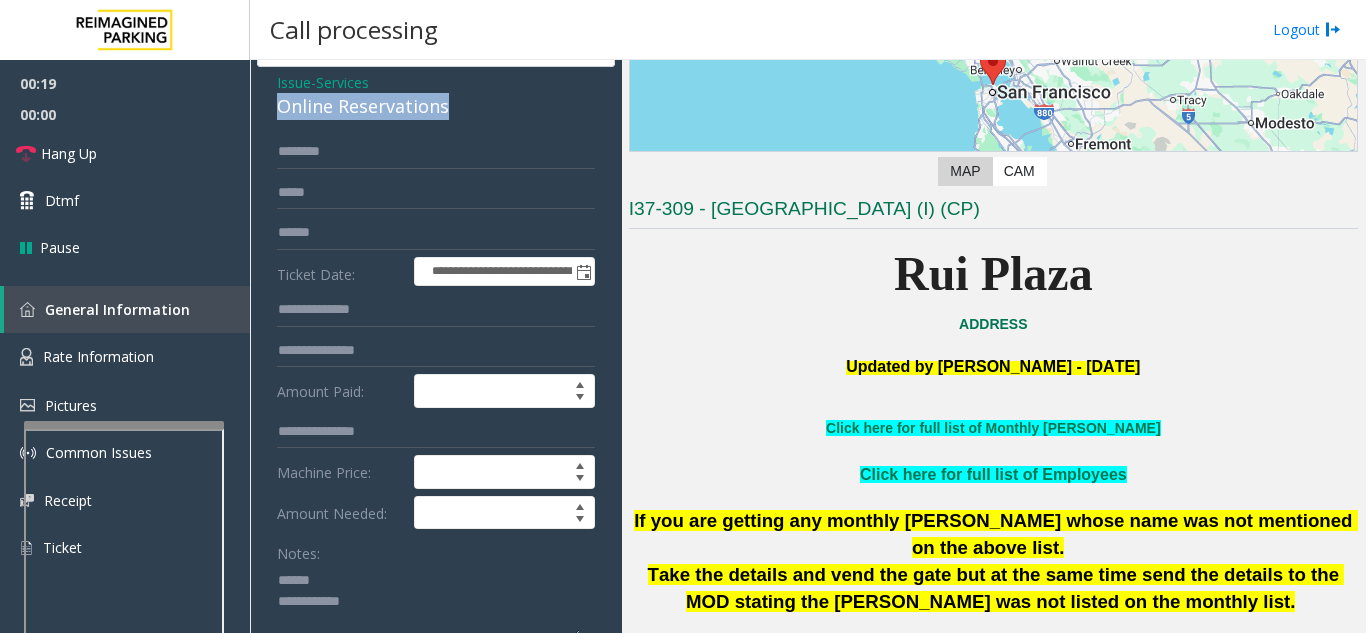 drag, startPoint x: 455, startPoint y: 107, endPoint x: 299, endPoint y: 106, distance: 156.0032 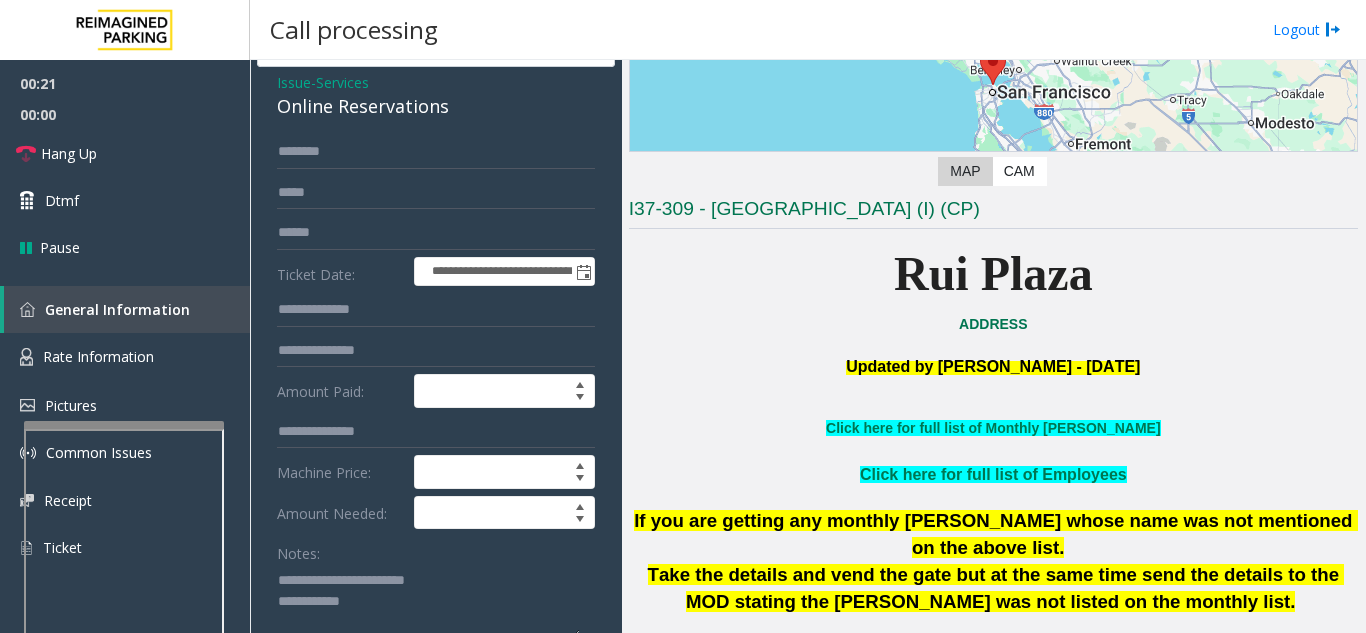 type on "**********" 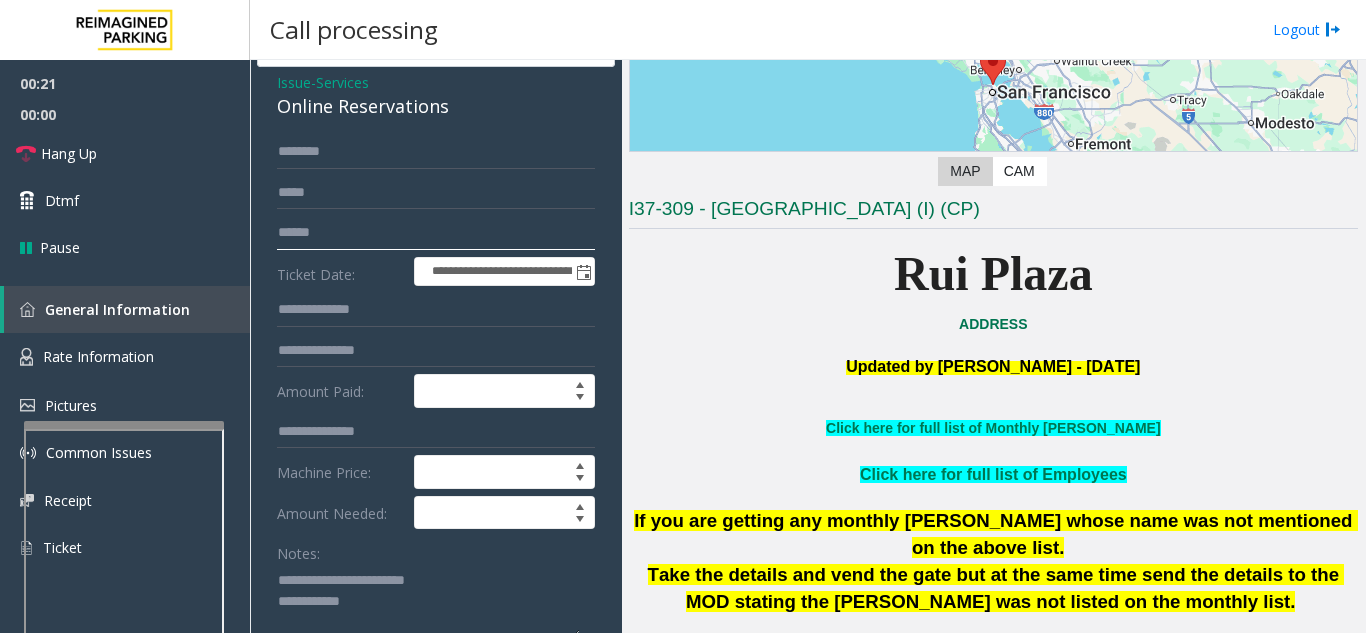click 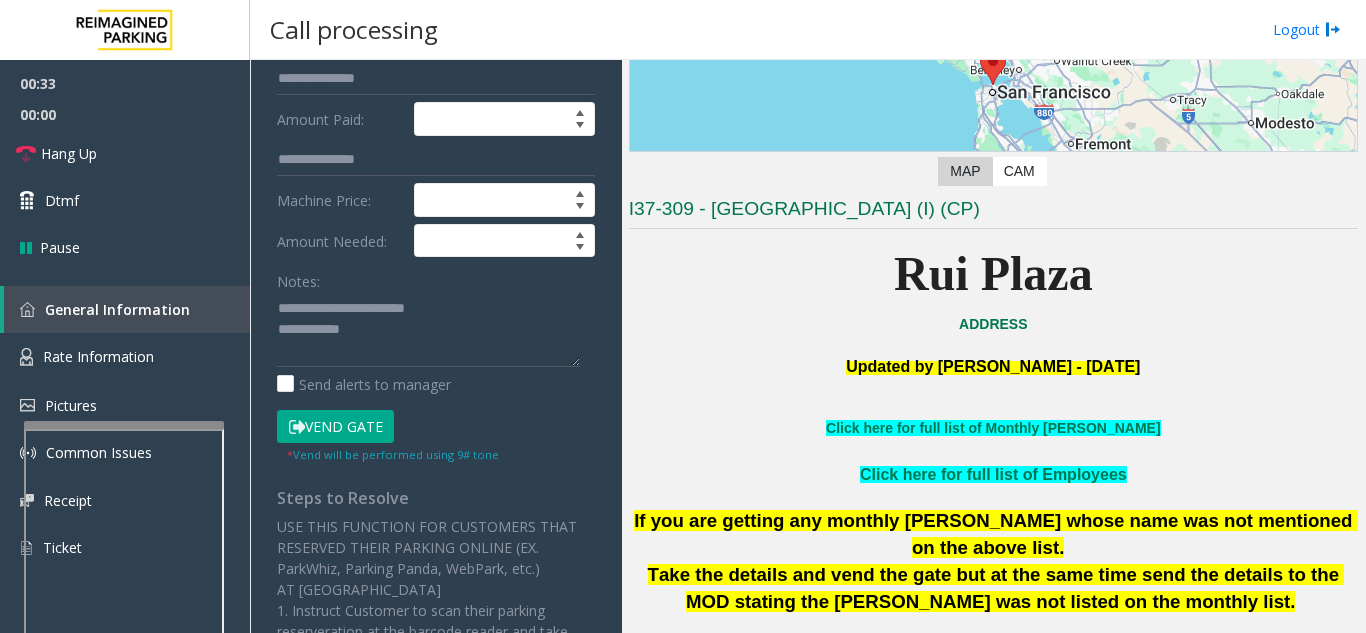 scroll, scrollTop: 373, scrollLeft: 0, axis: vertical 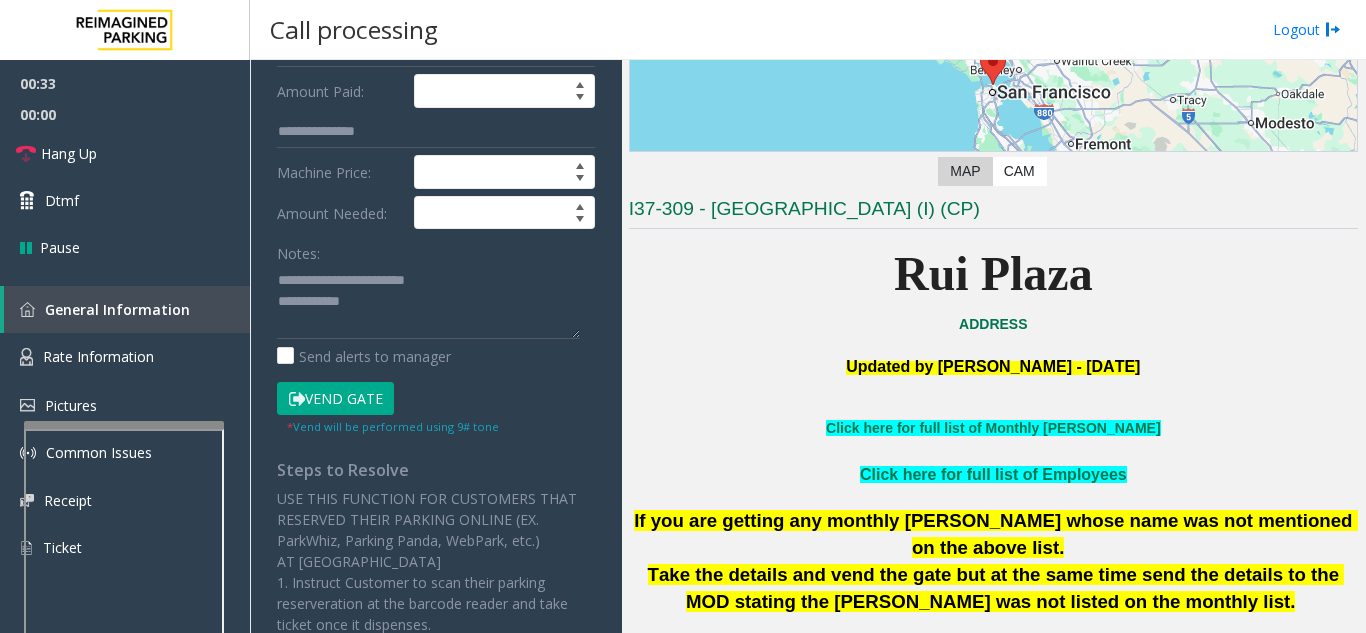 type on "*********" 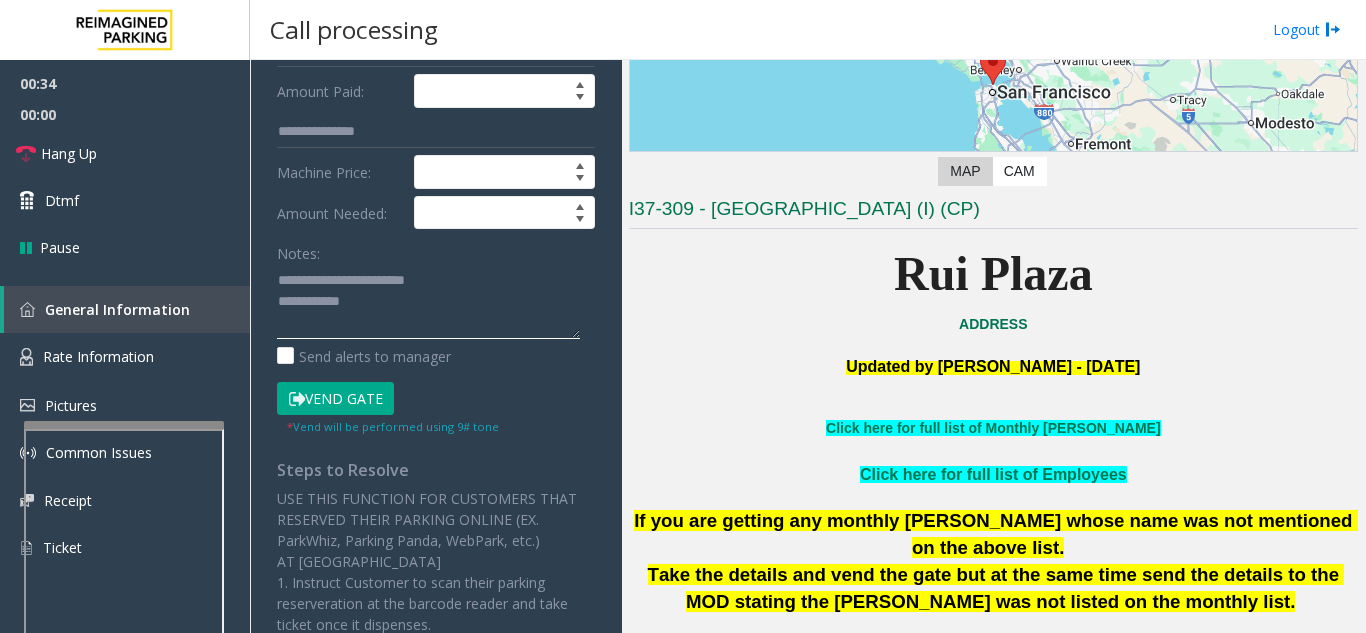 click 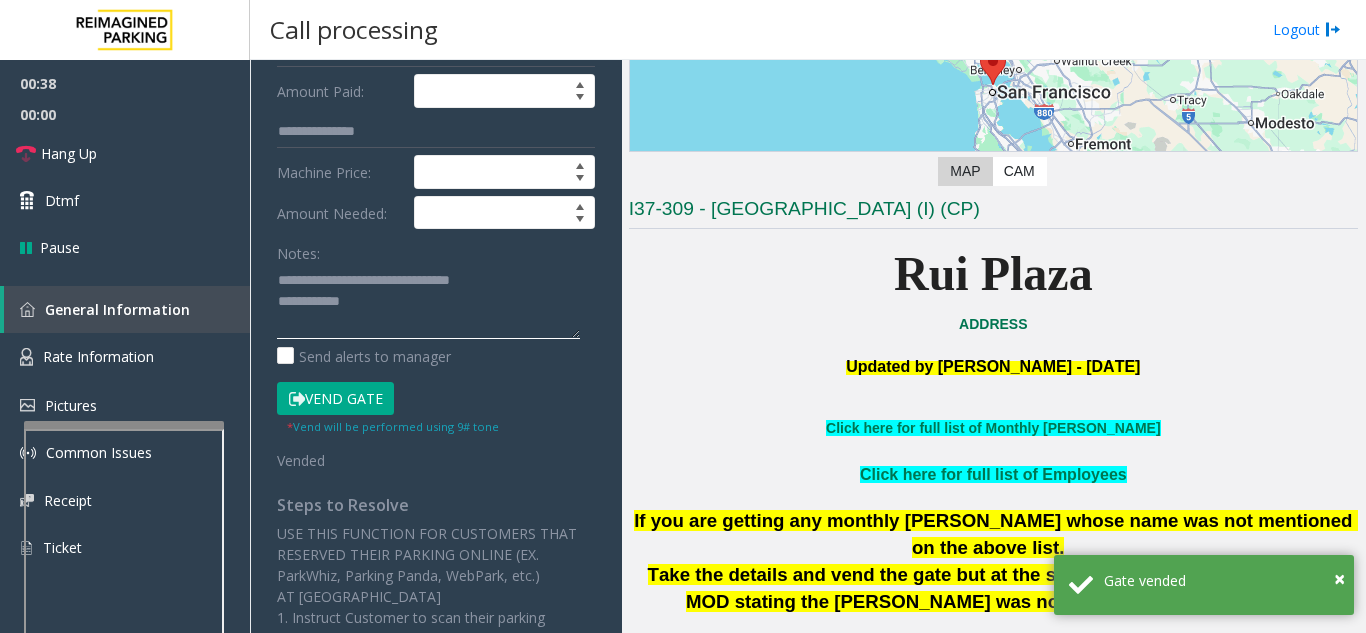 click 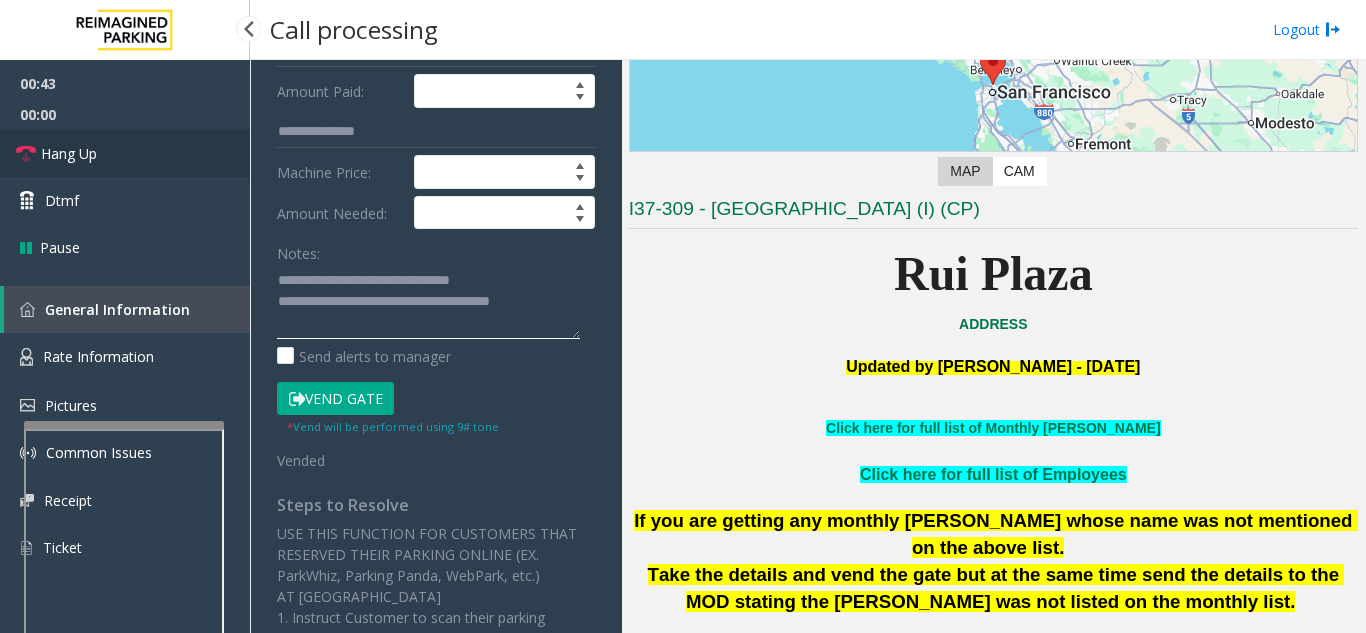 type on "**********" 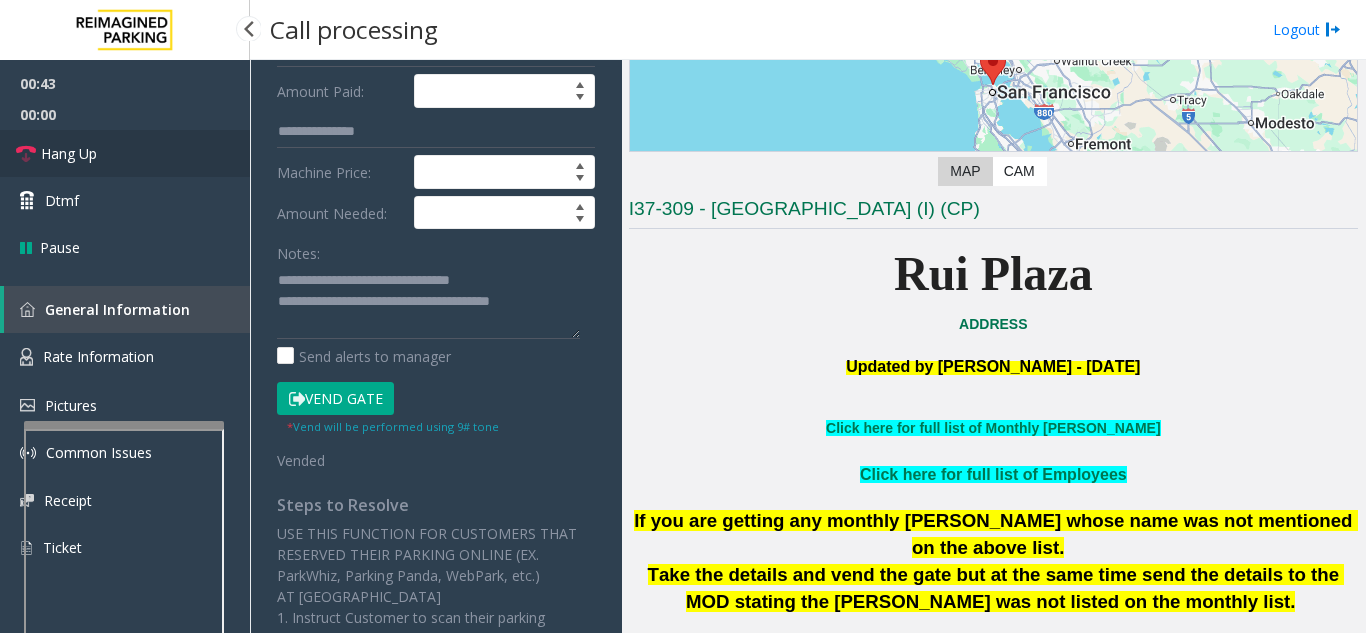 click on "Hang Up" at bounding box center [69, 153] 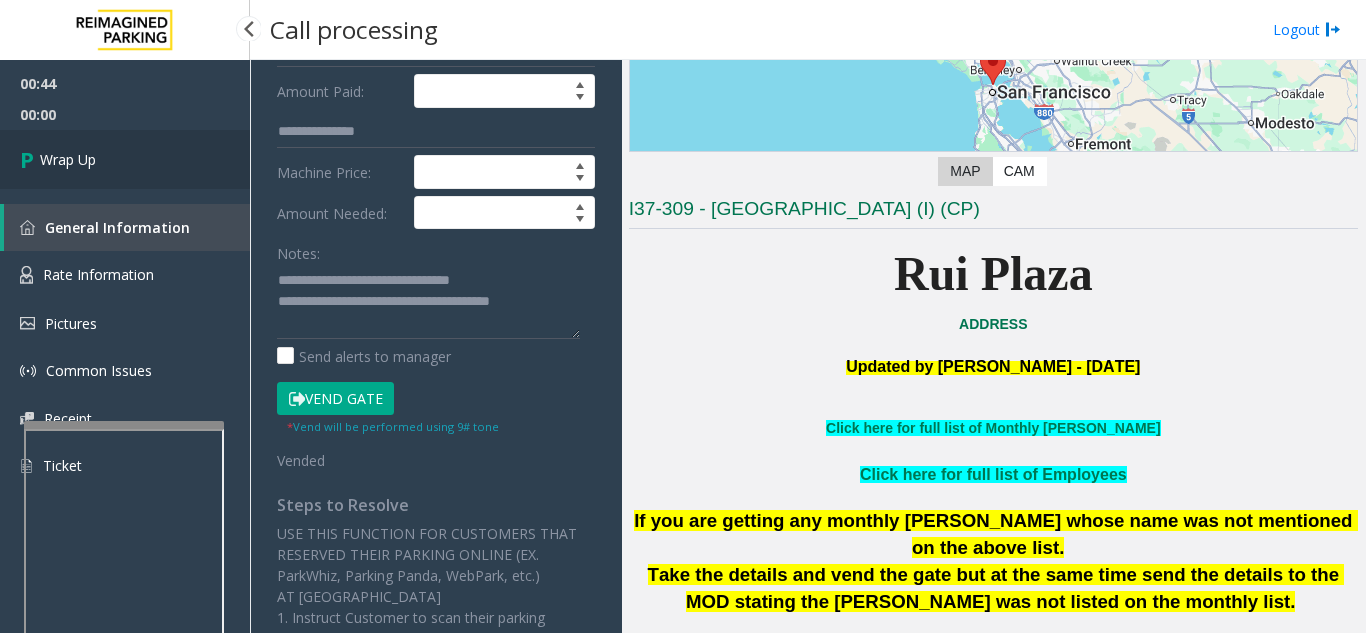click on "Wrap Up" at bounding box center [68, 159] 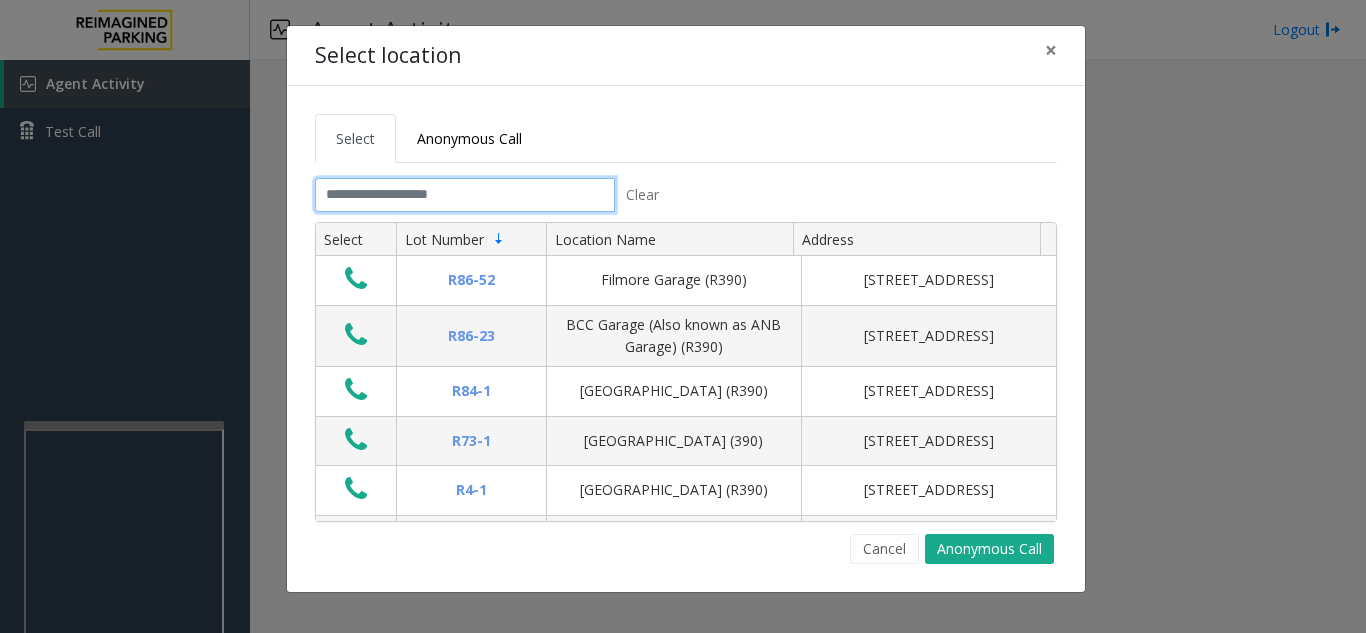 click 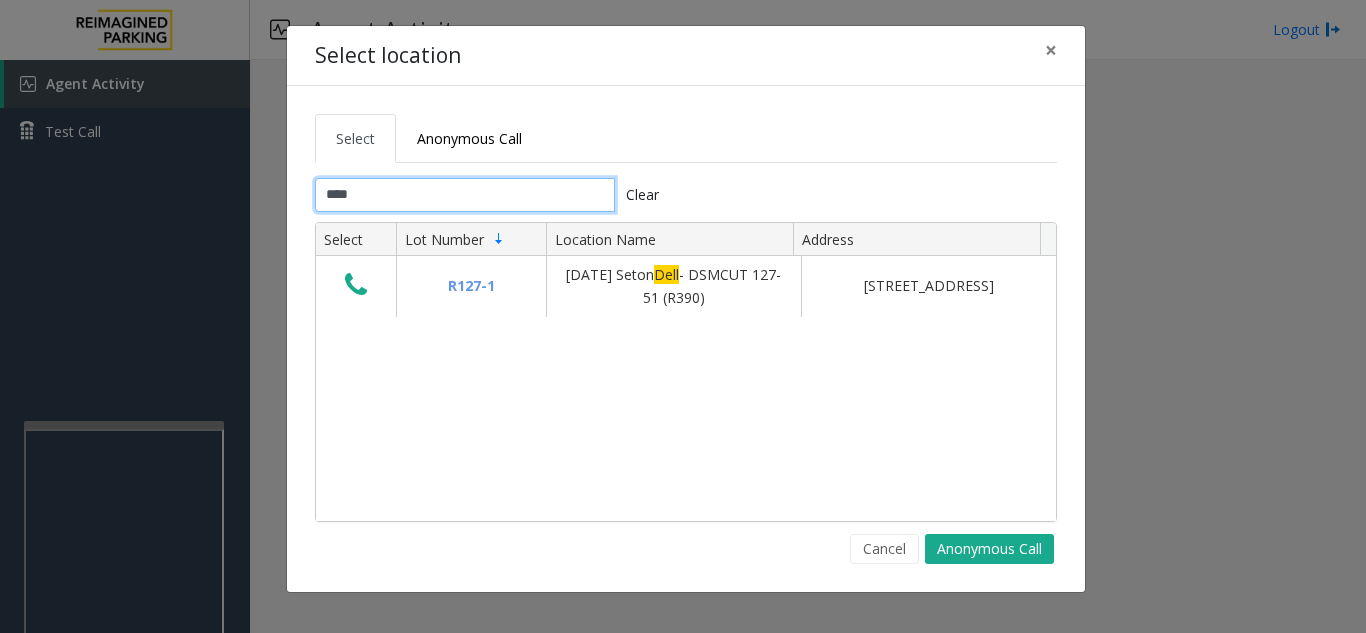 type on "****" 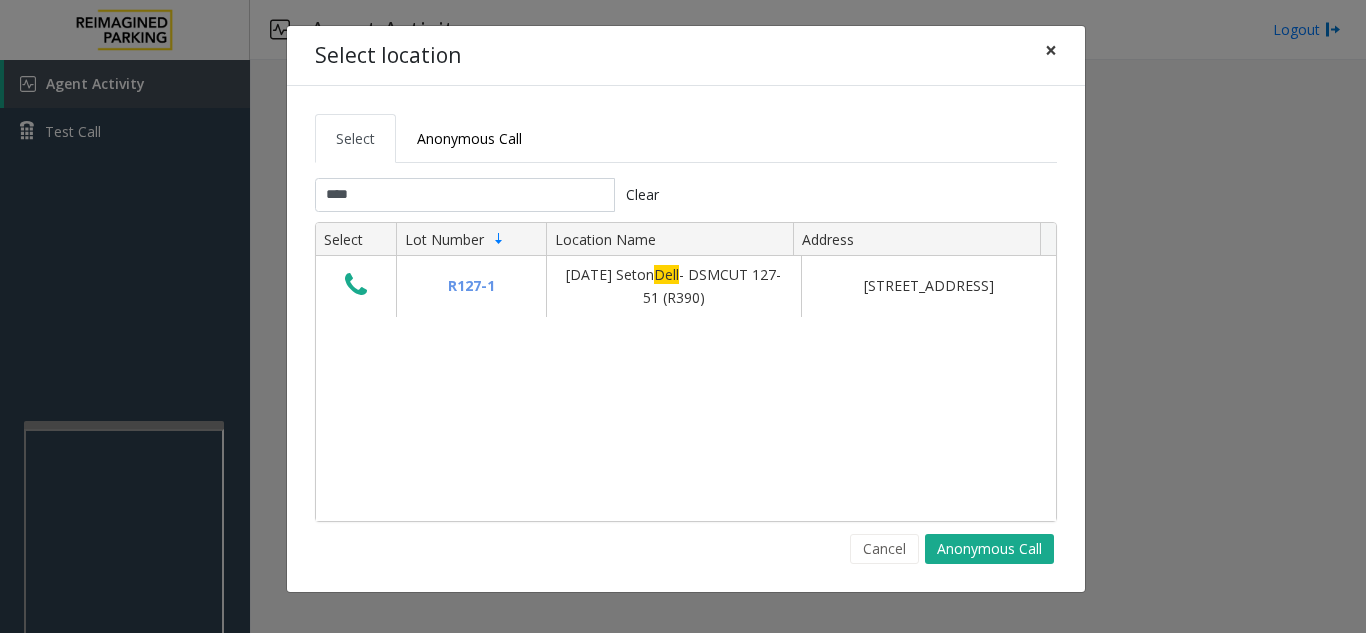 click on "×" 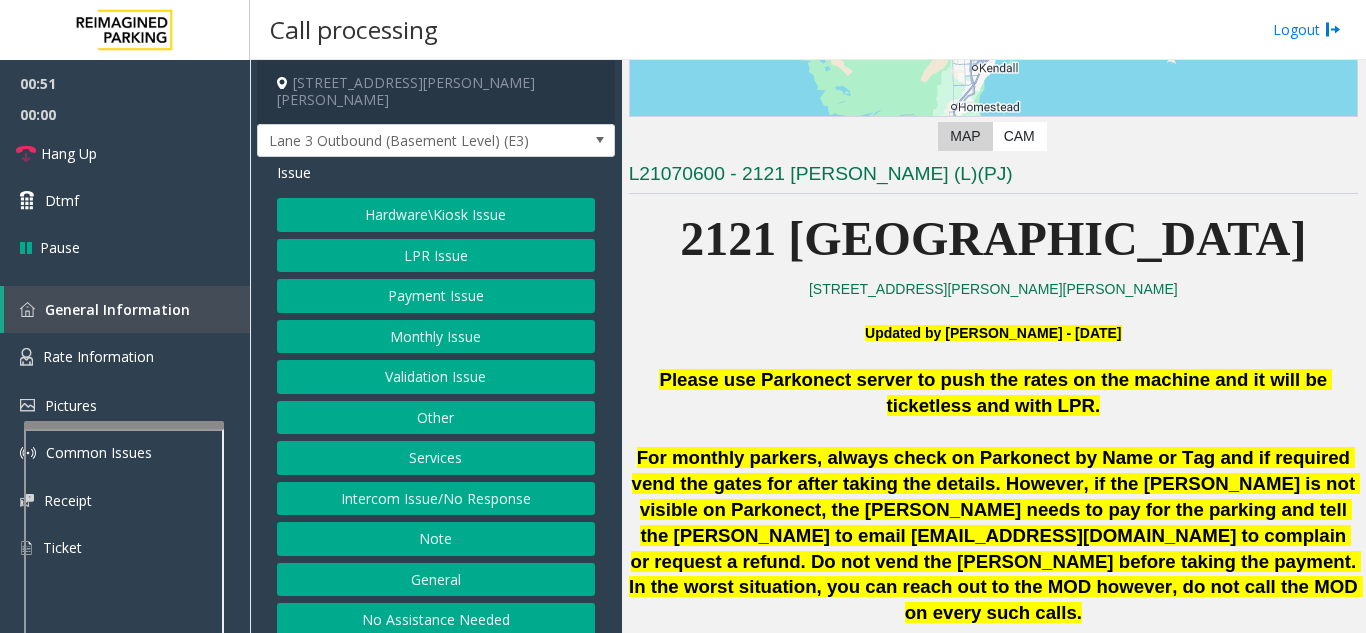 scroll, scrollTop: 300, scrollLeft: 0, axis: vertical 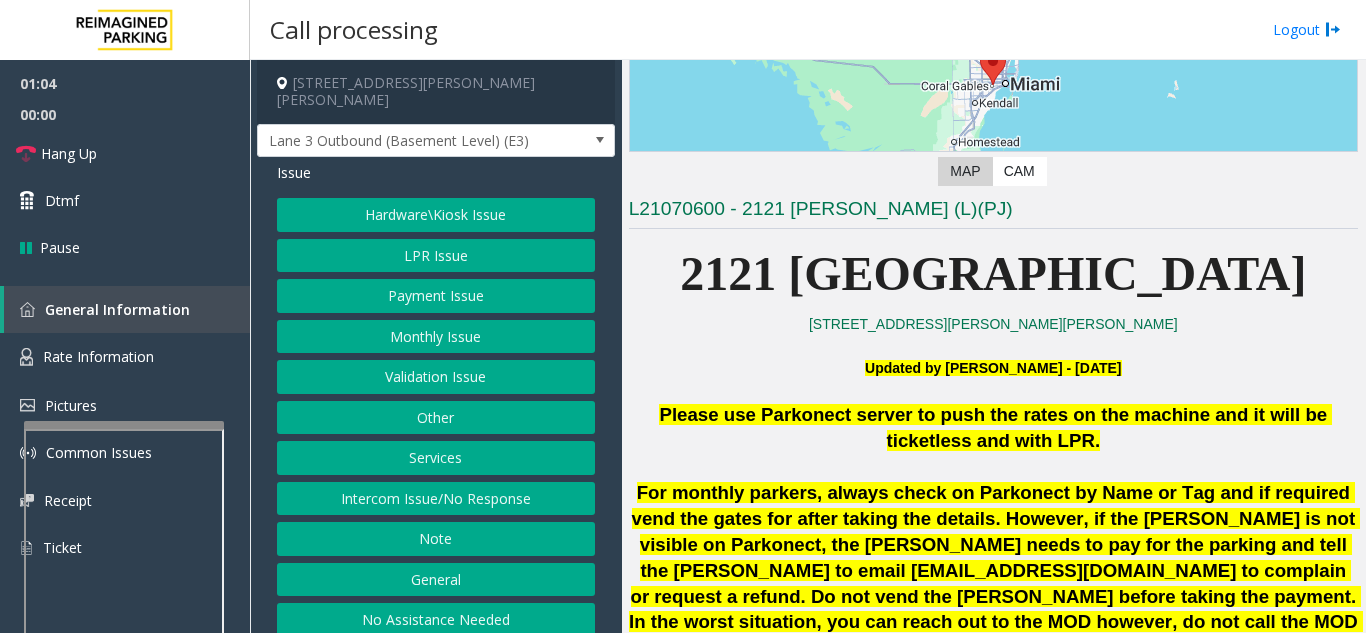 click on "LPR Issue" 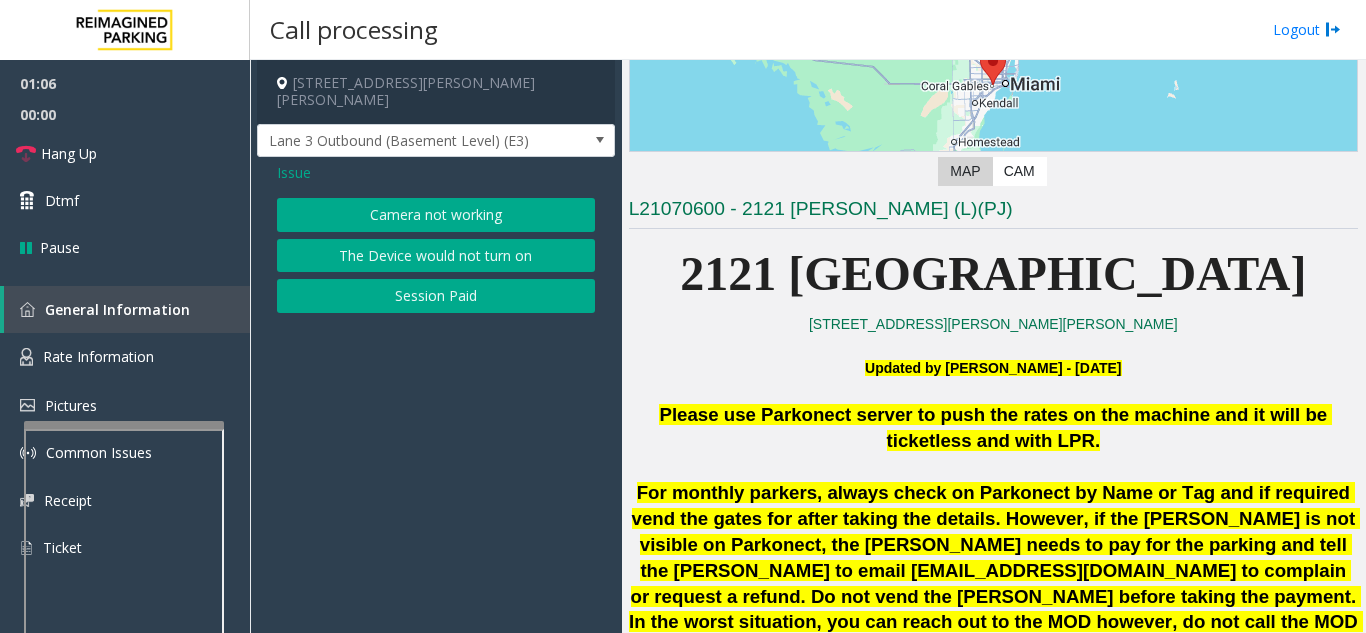 click on "Camera not working" 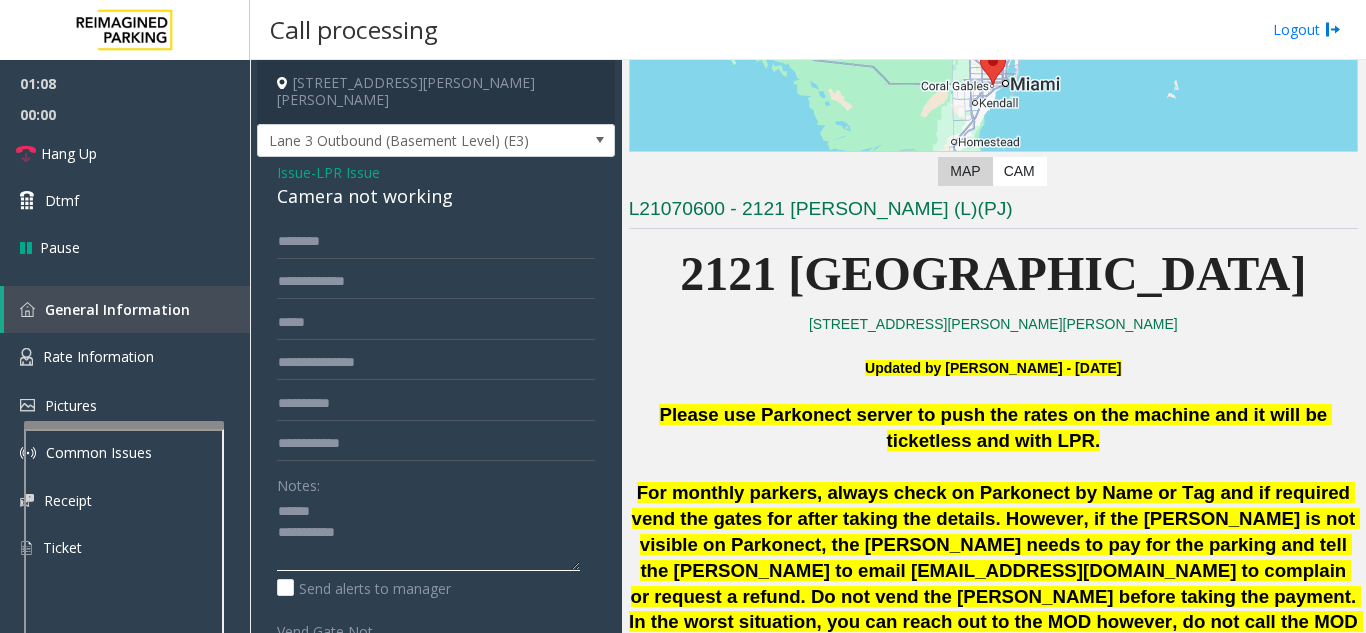 click 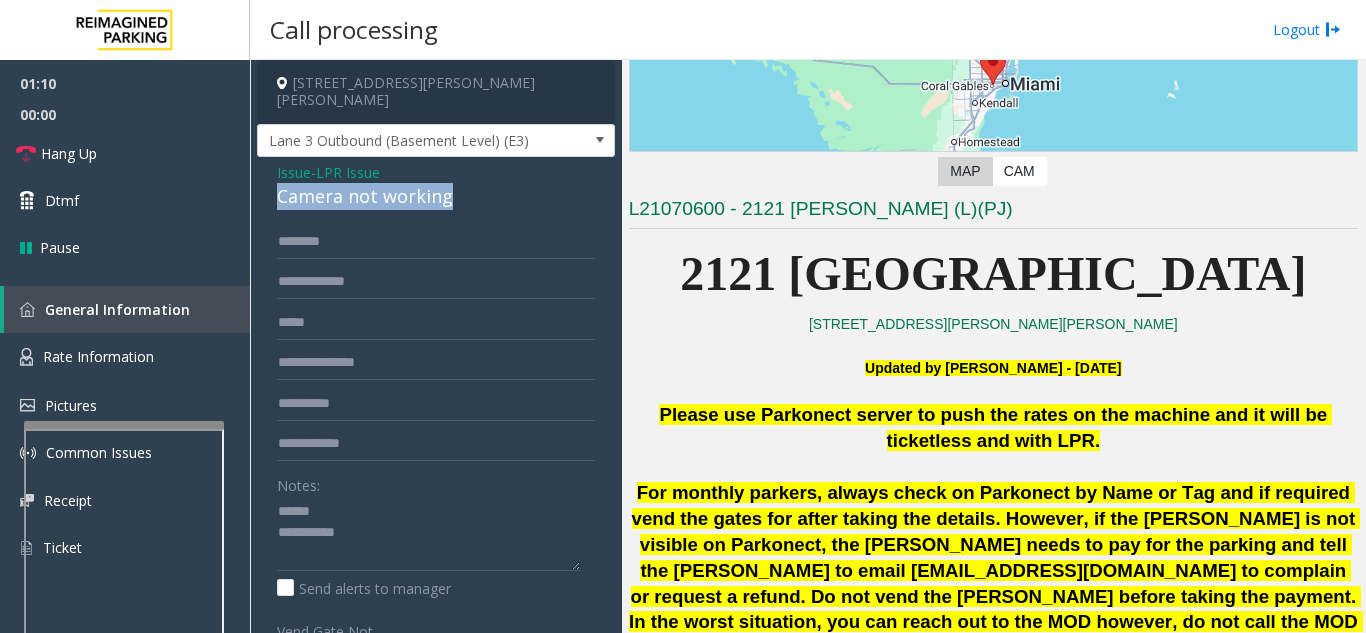 drag, startPoint x: 267, startPoint y: 171, endPoint x: 454, endPoint y: 181, distance: 187.26718 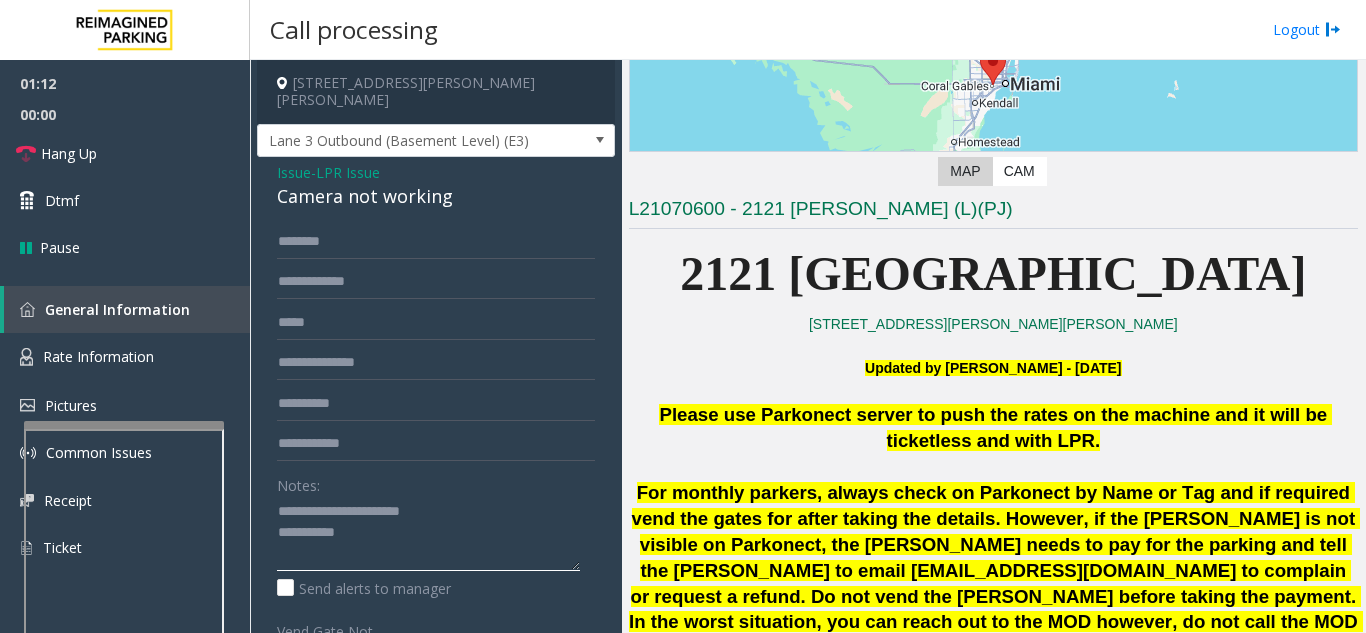 click 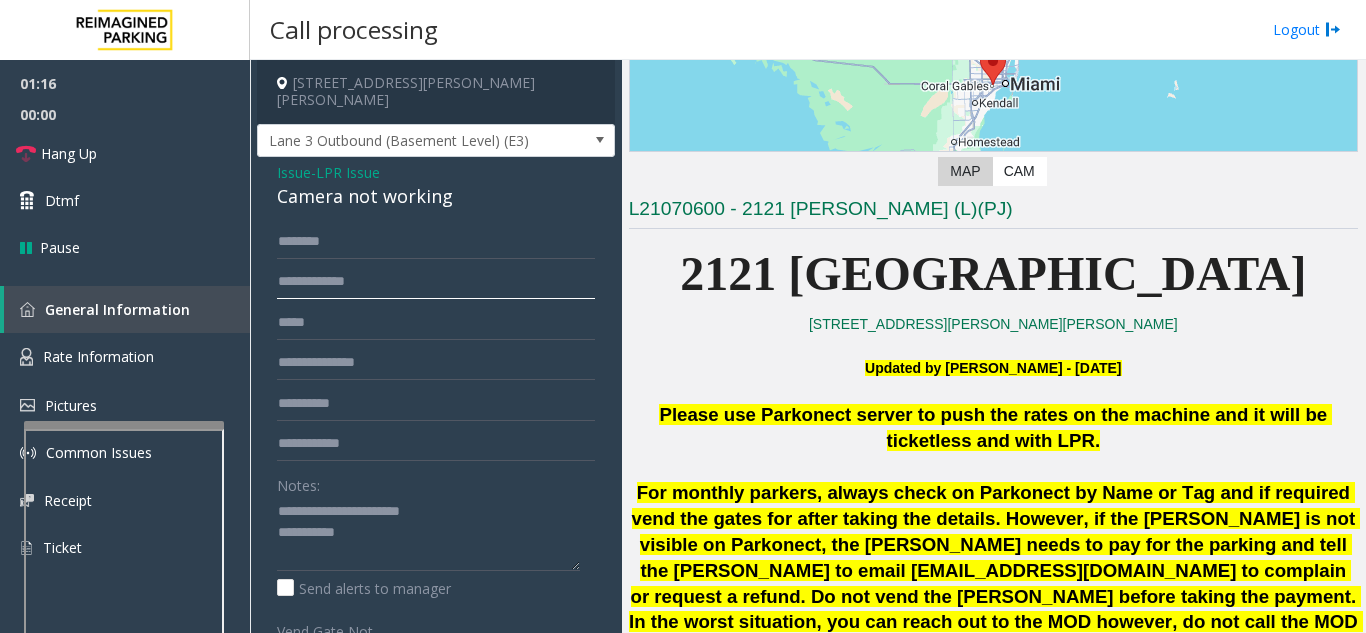 click 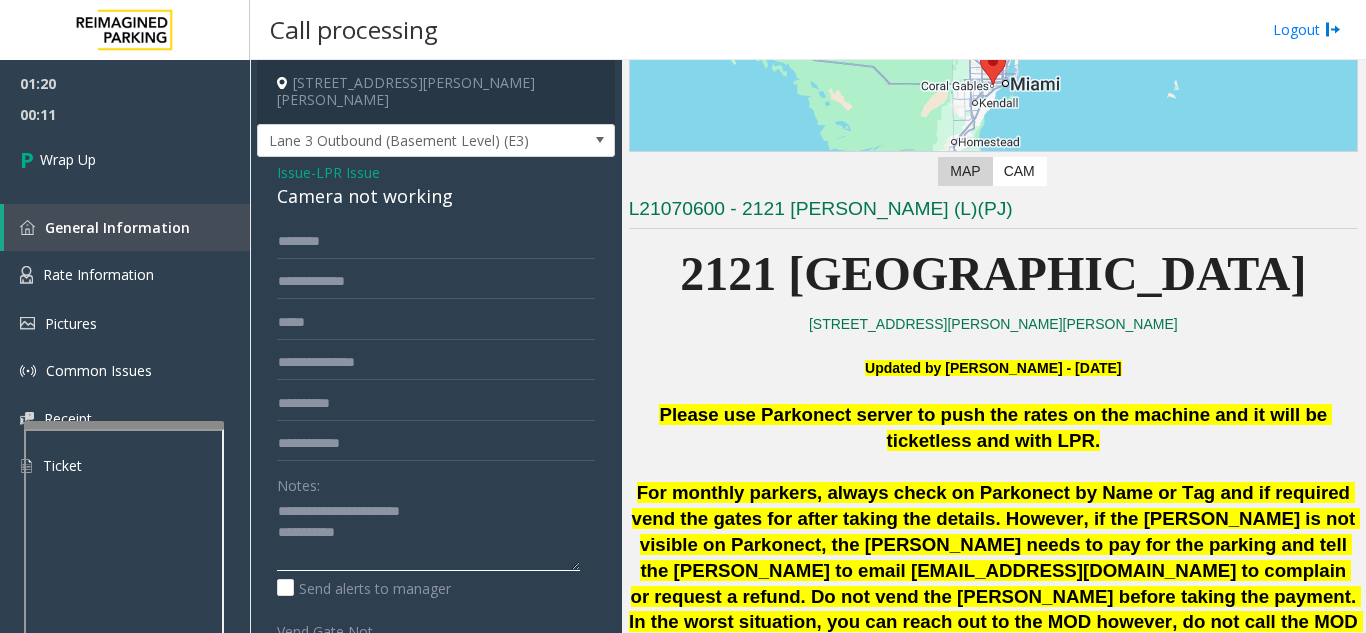 click 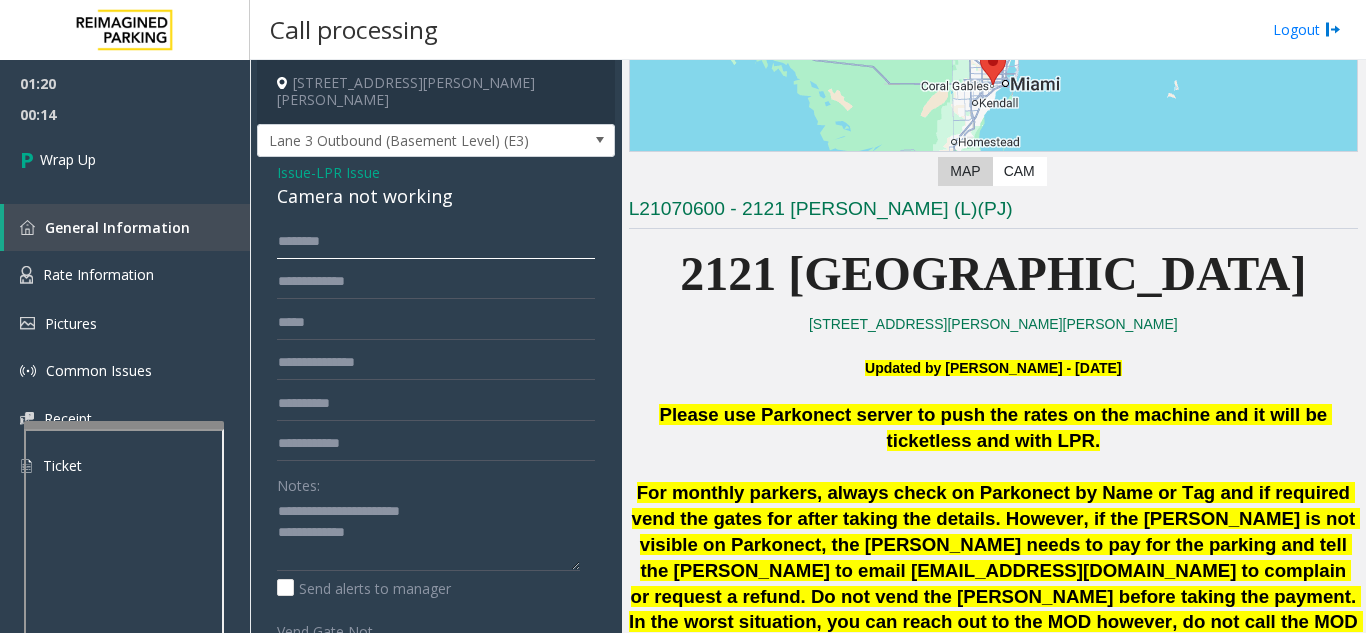 click 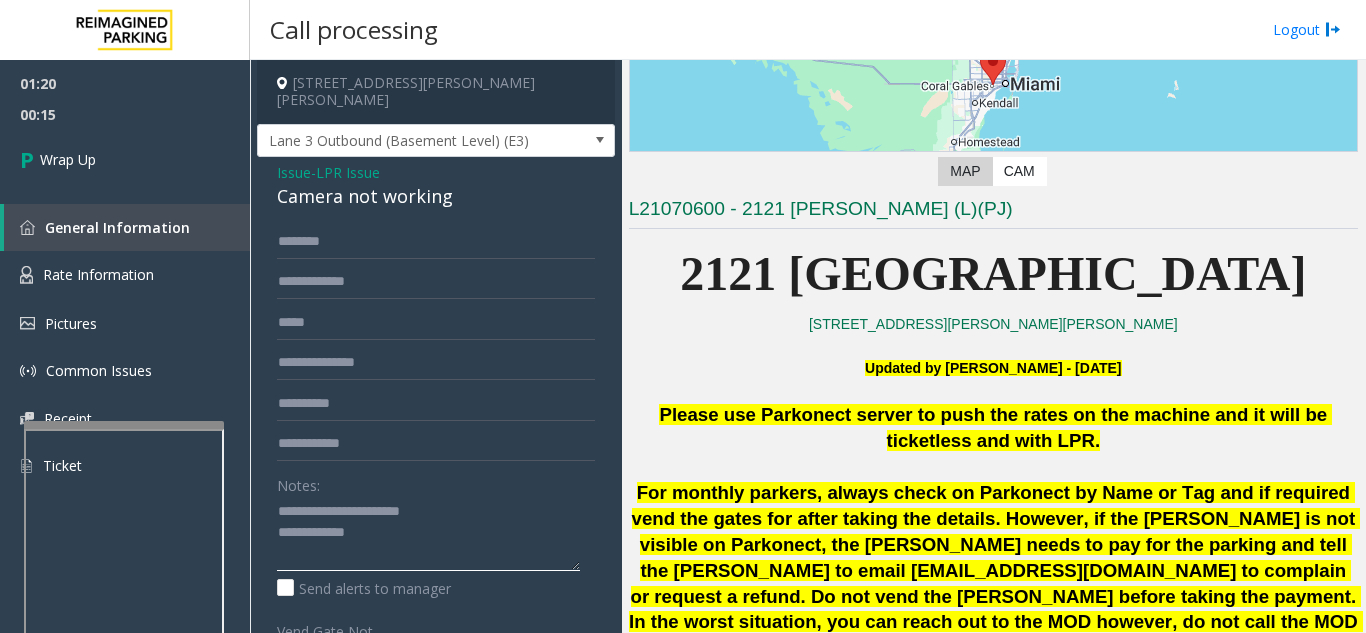 click 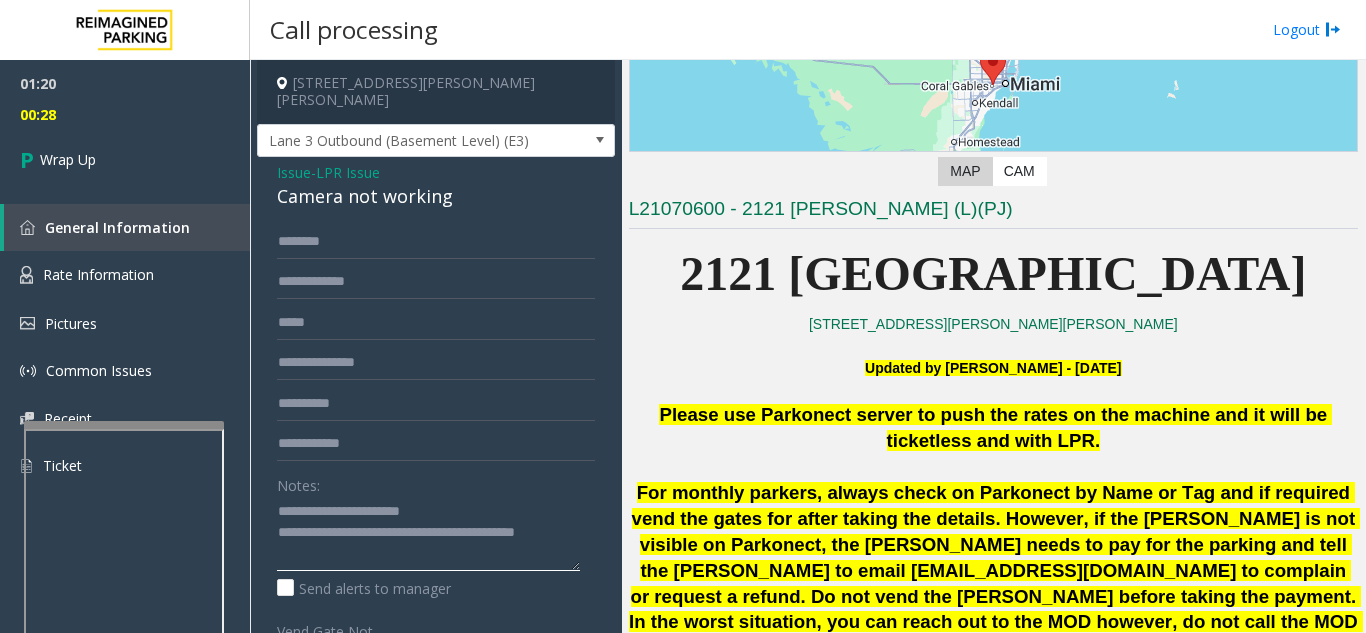 type on "**********" 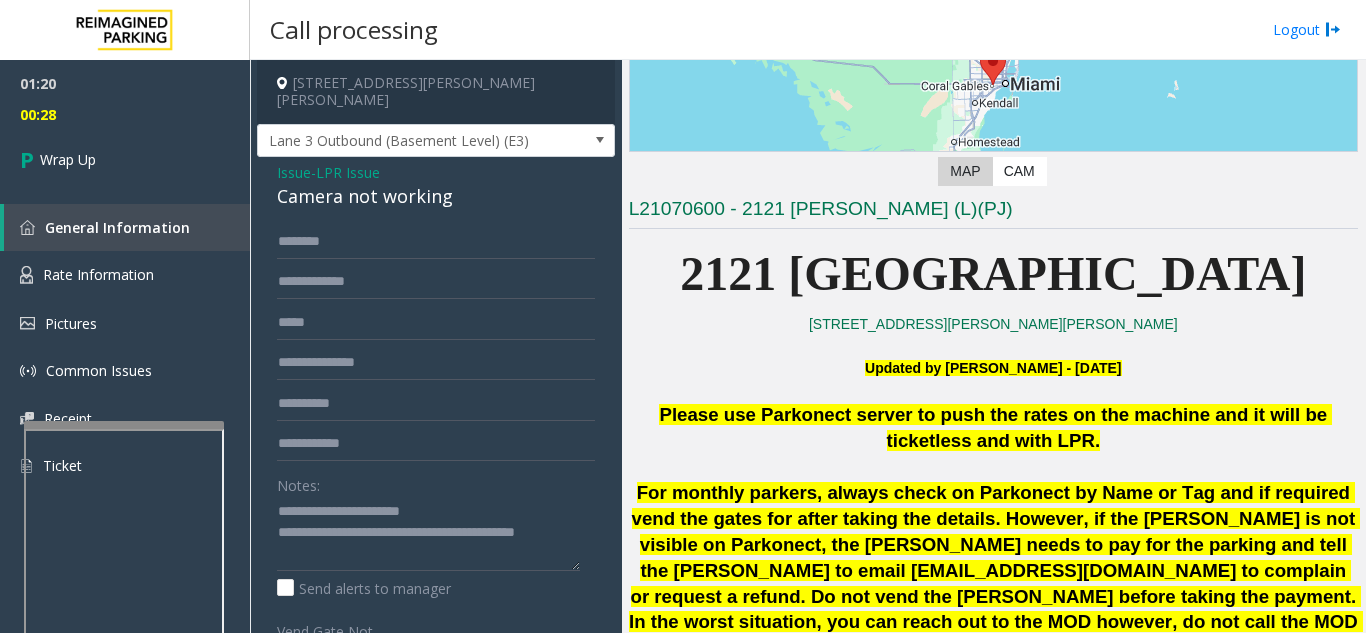 click on "Notes:" 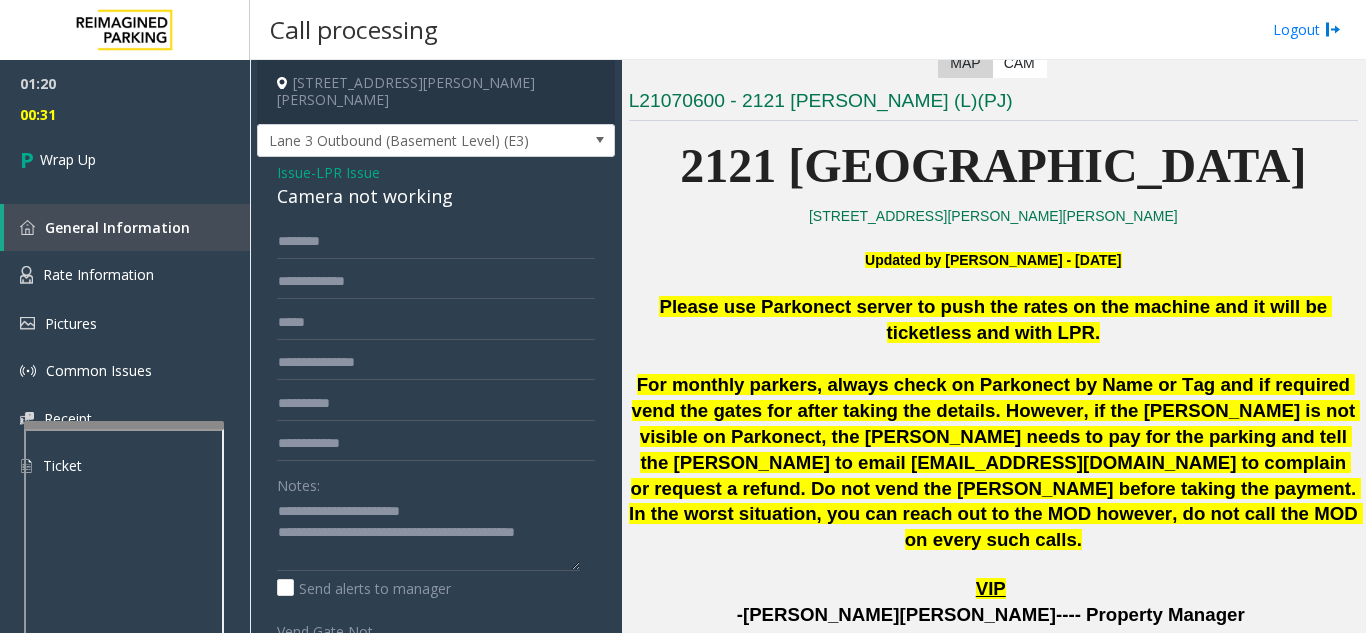 scroll, scrollTop: 400, scrollLeft: 0, axis: vertical 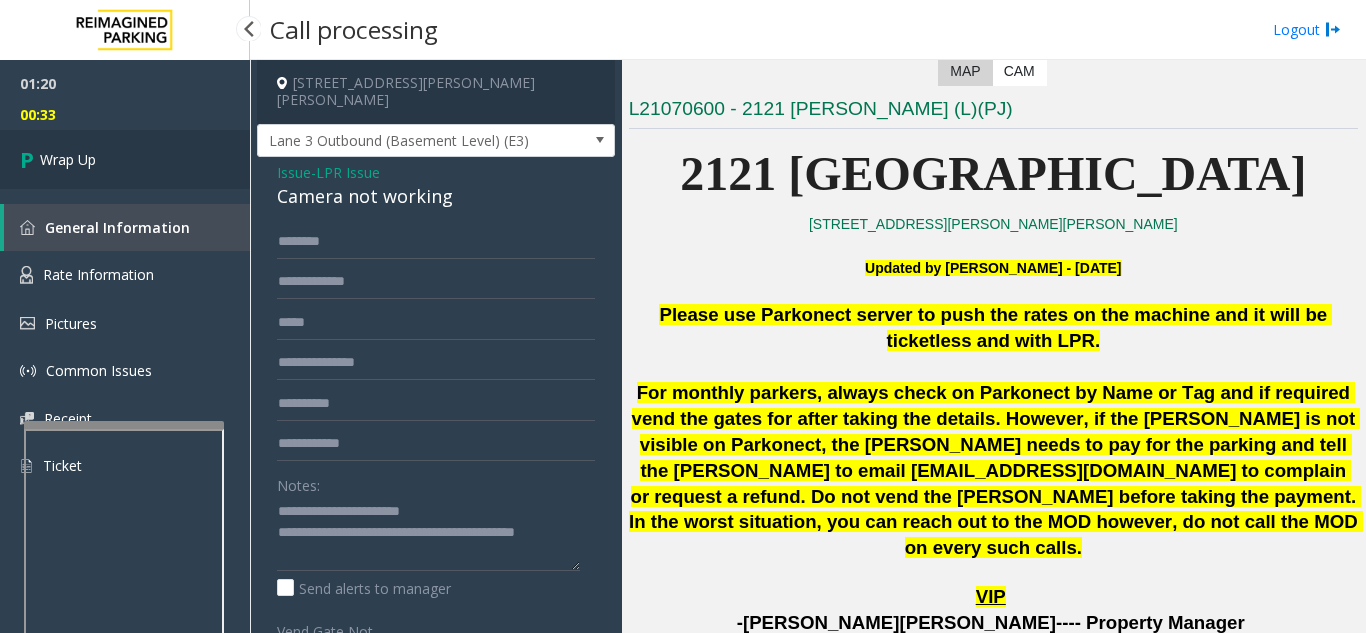 click on "Wrap Up" at bounding box center [125, 159] 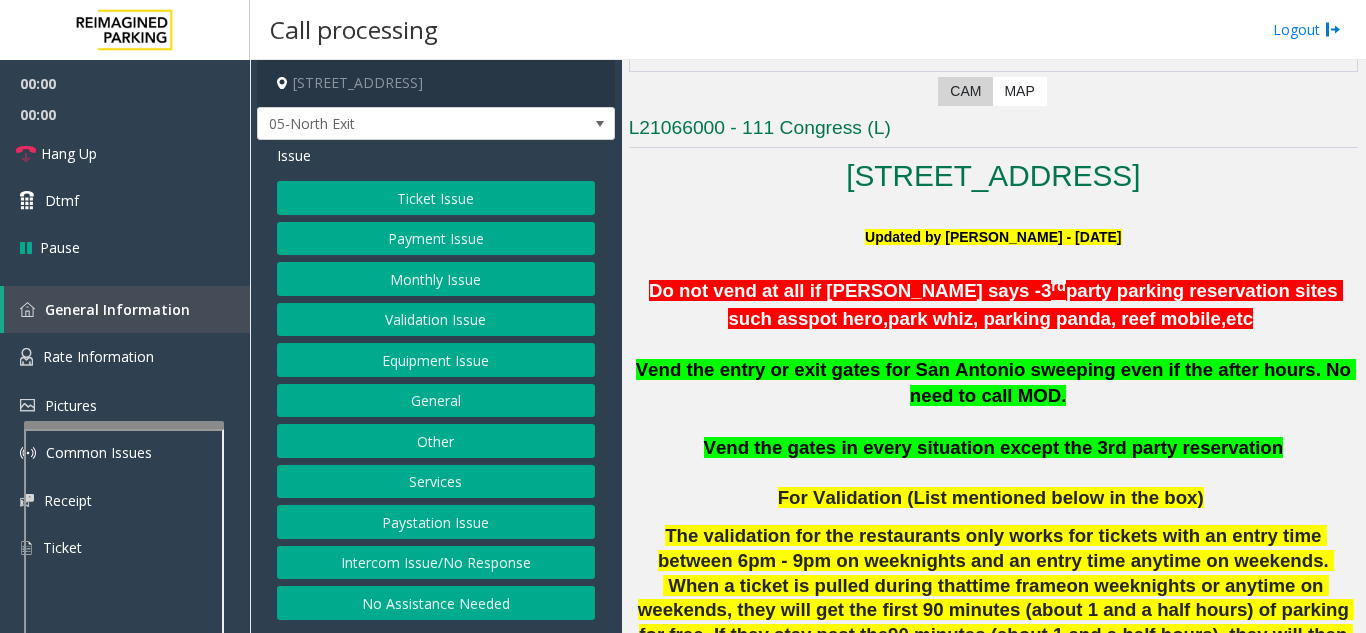 scroll, scrollTop: 400, scrollLeft: 0, axis: vertical 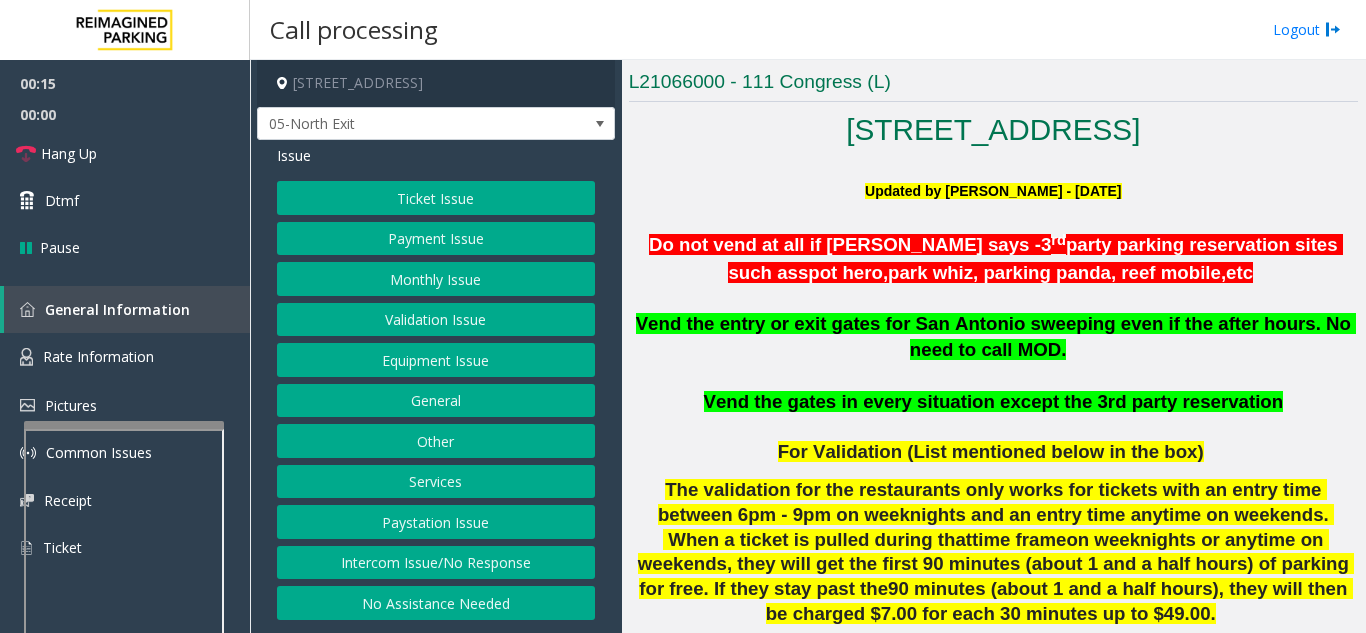 click on "Intercom Issue/No Response" 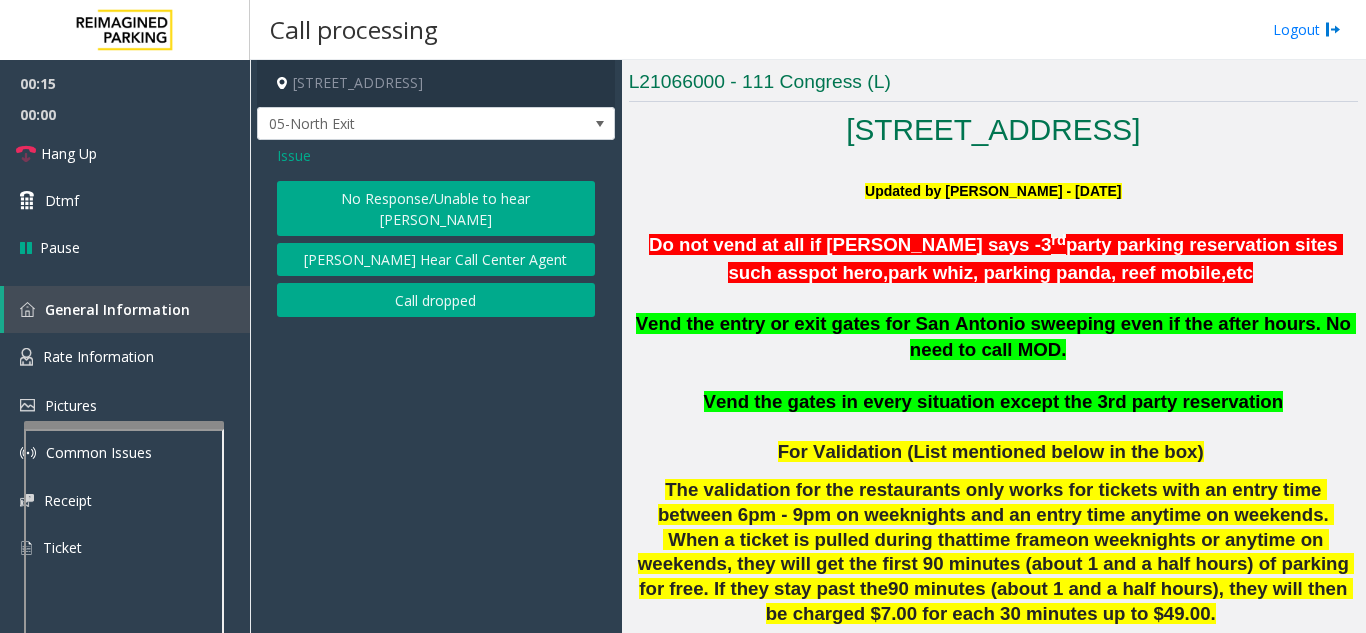 click on "No Response/Unable to hear [PERSON_NAME]" 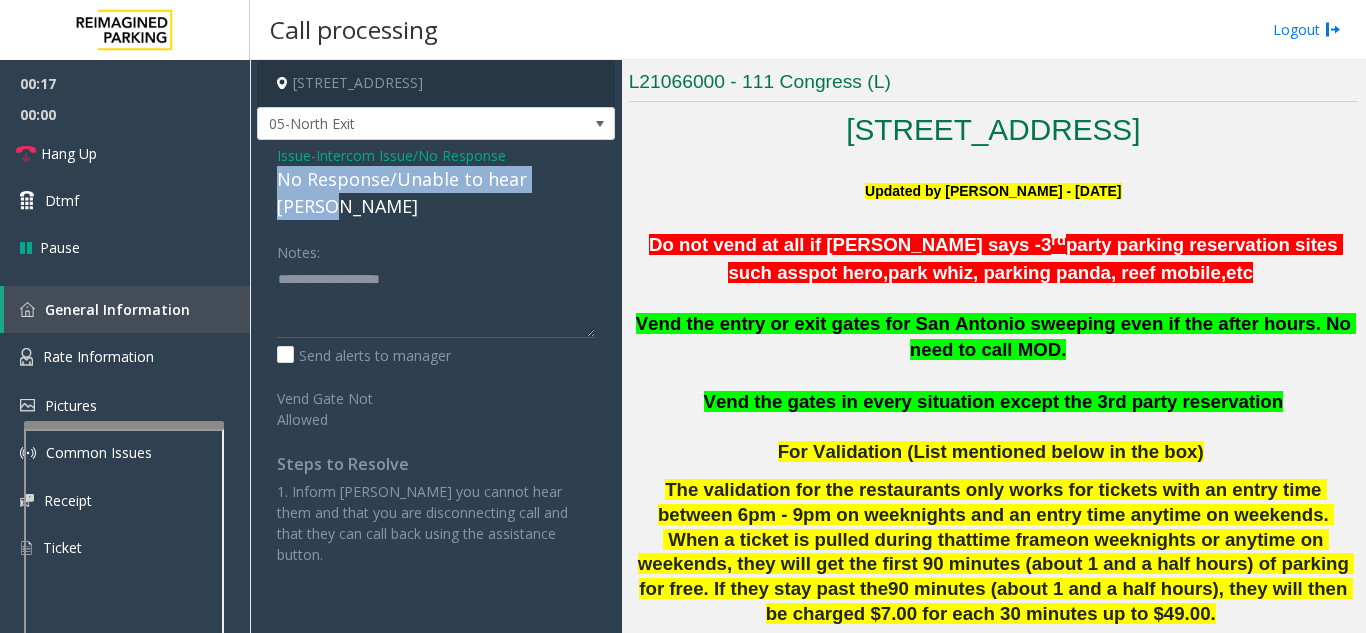 drag, startPoint x: 271, startPoint y: 180, endPoint x: 583, endPoint y: 180, distance: 312 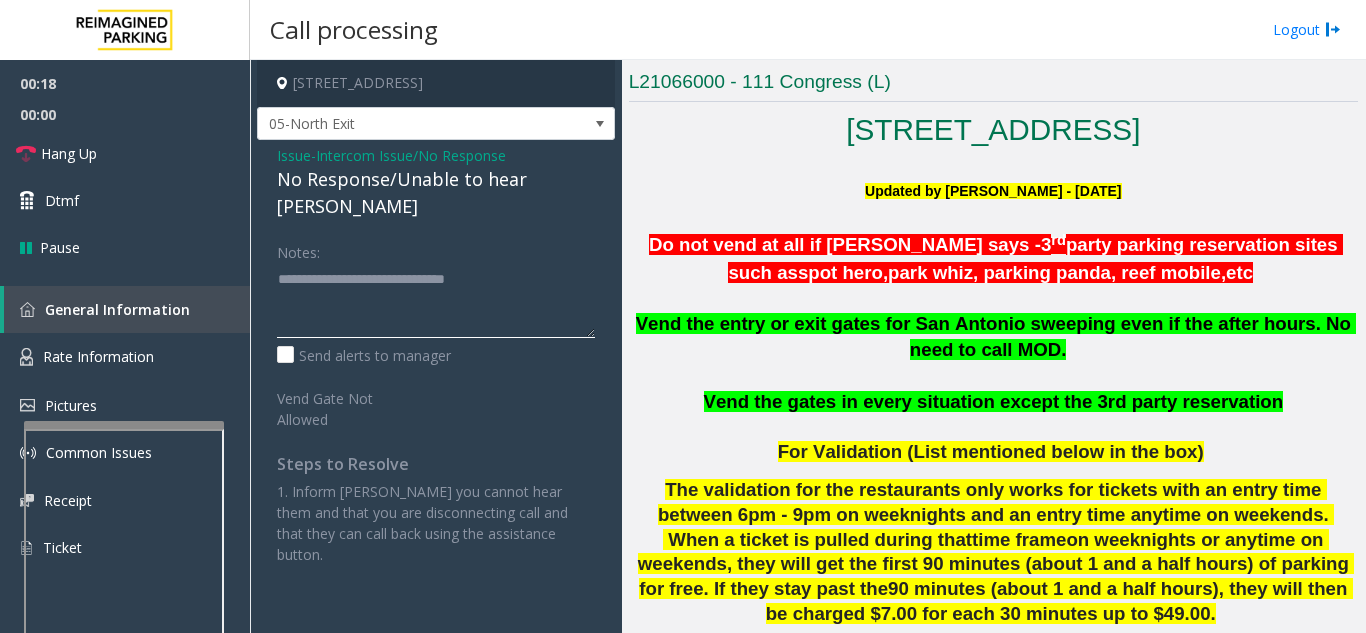 type on "**********" 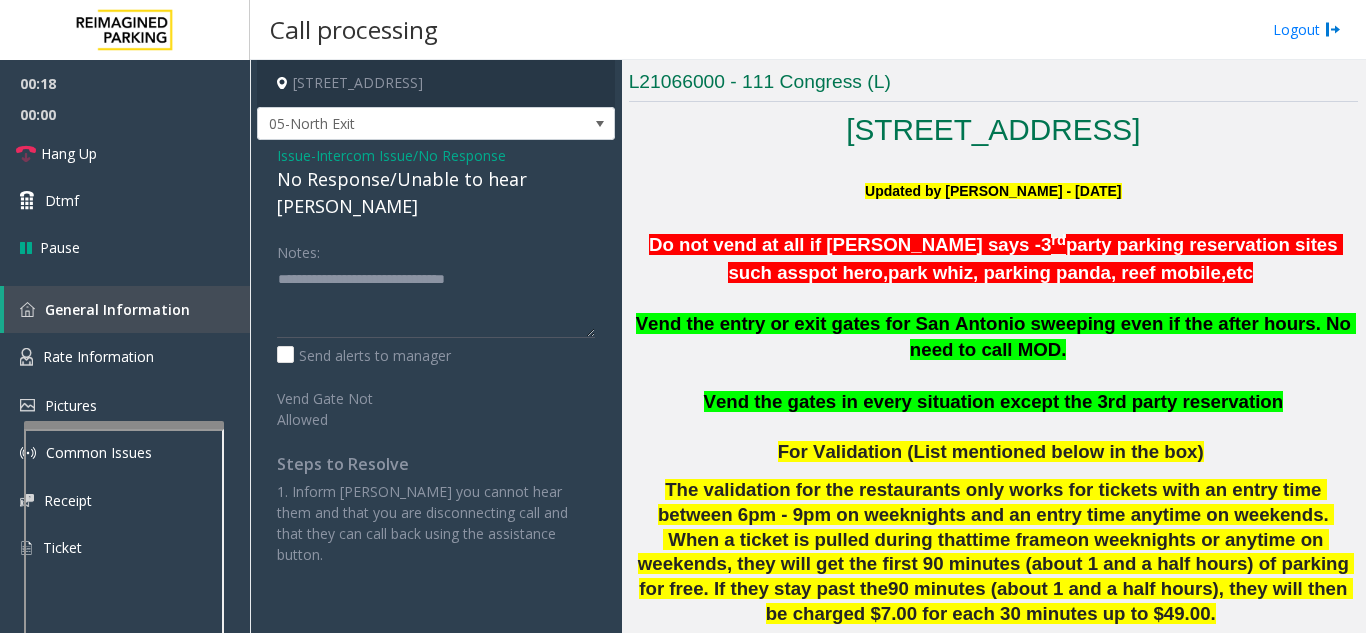 click on "Notes:" 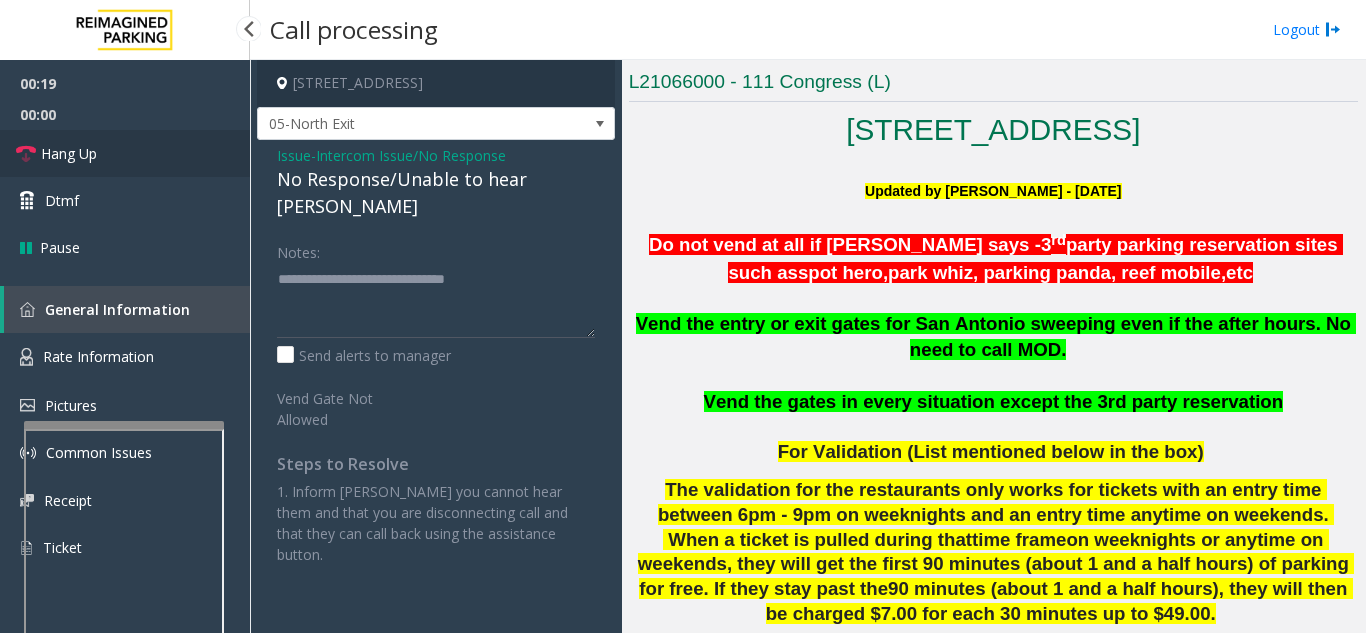 click on "Hang Up" at bounding box center (125, 153) 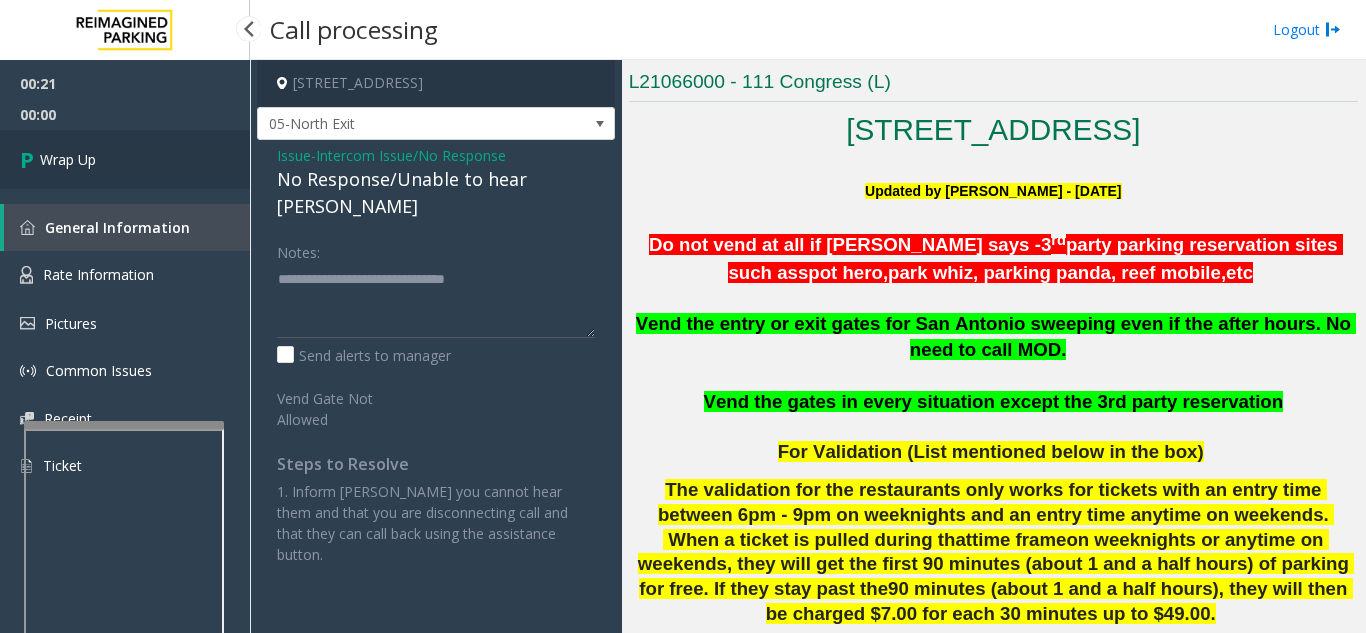 click on "Wrap Up" at bounding box center [125, 159] 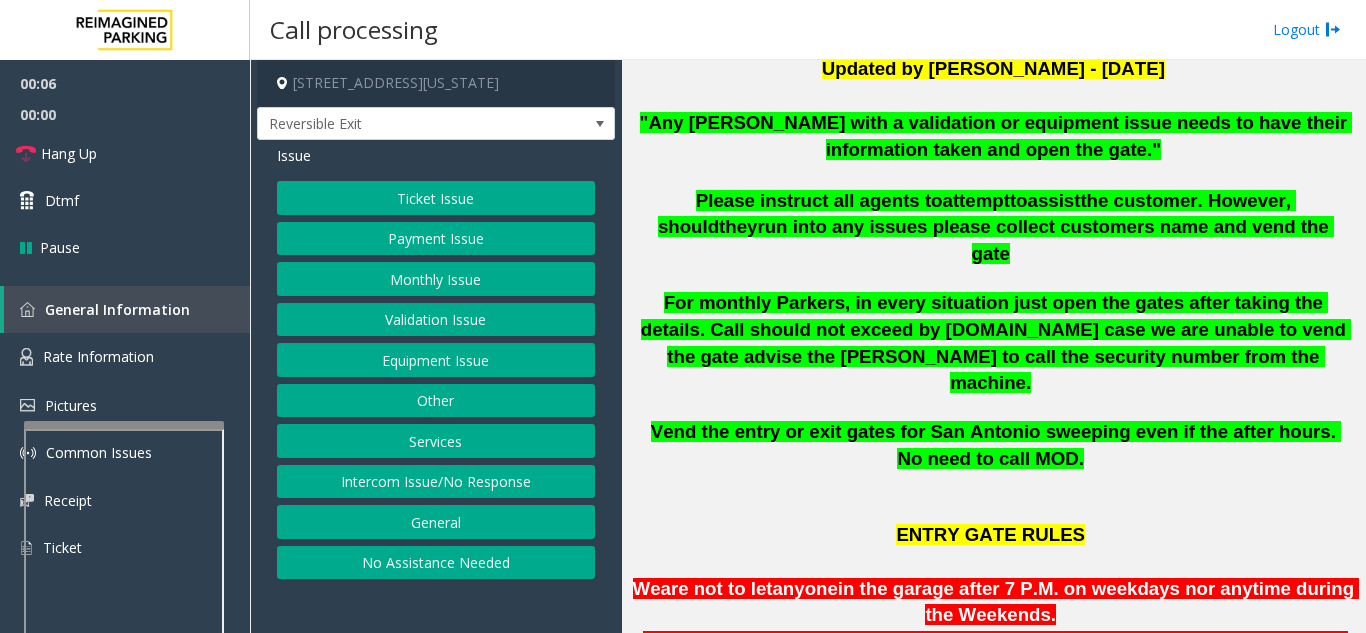scroll, scrollTop: 500, scrollLeft: 0, axis: vertical 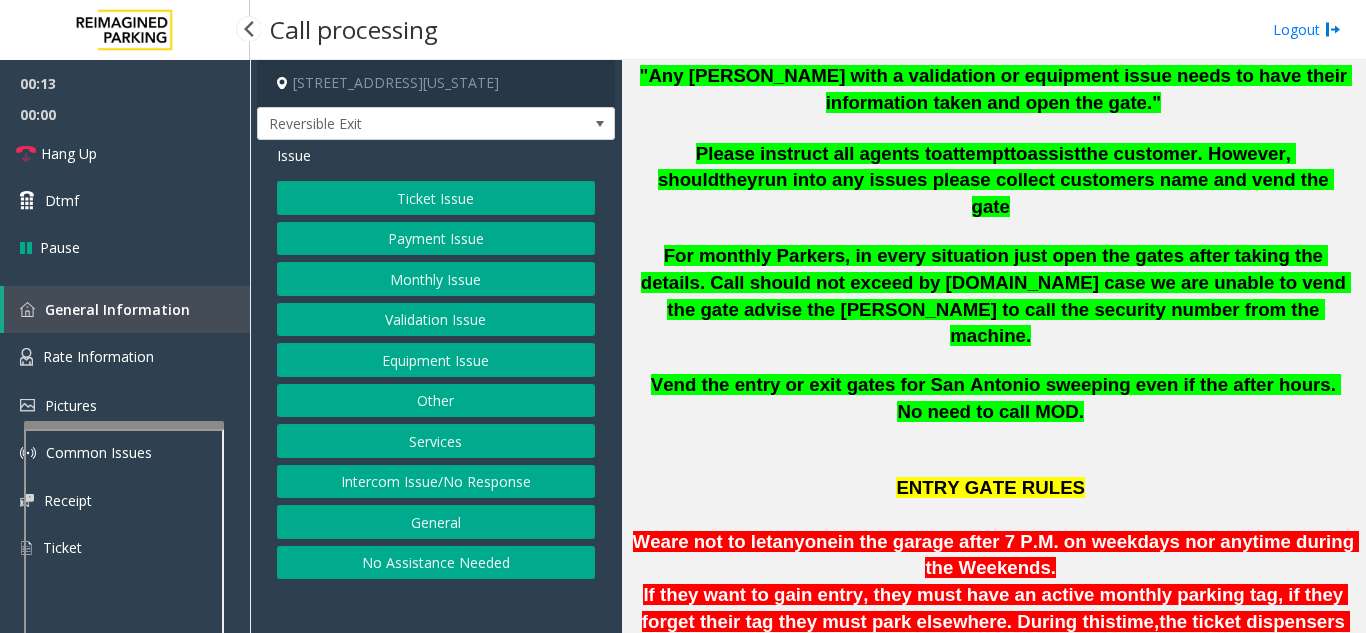 click on "Payment Issue" 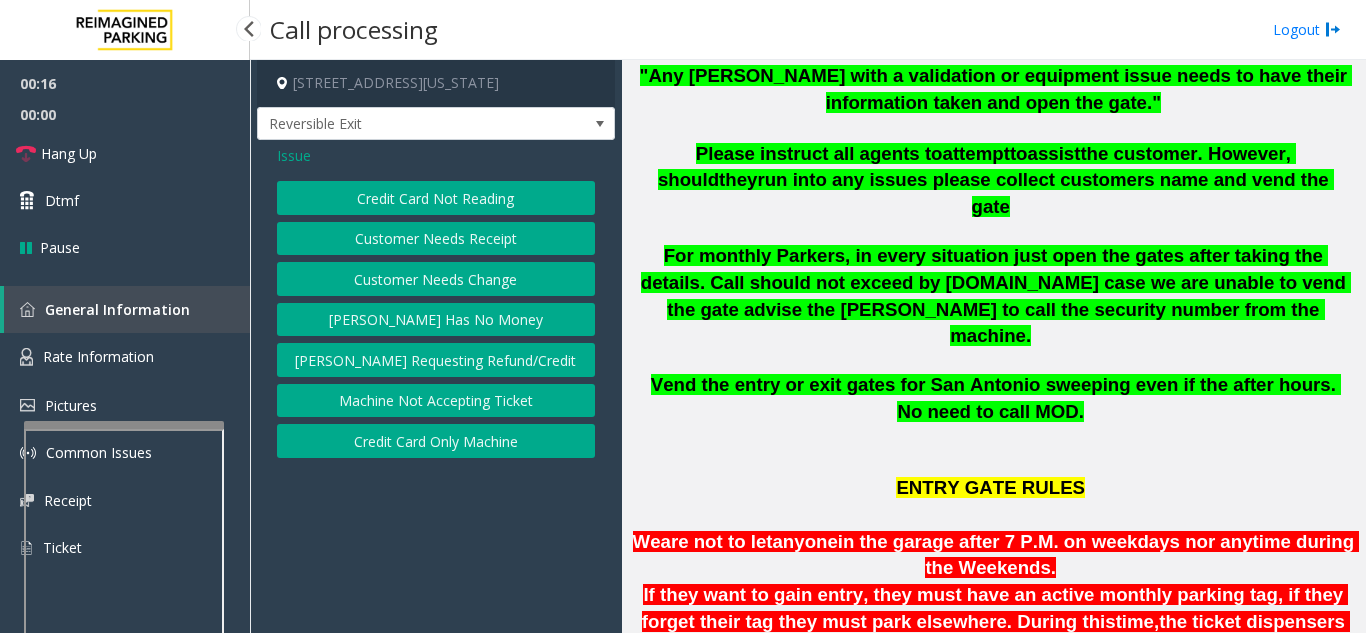 click on "Customer Needs Receipt" 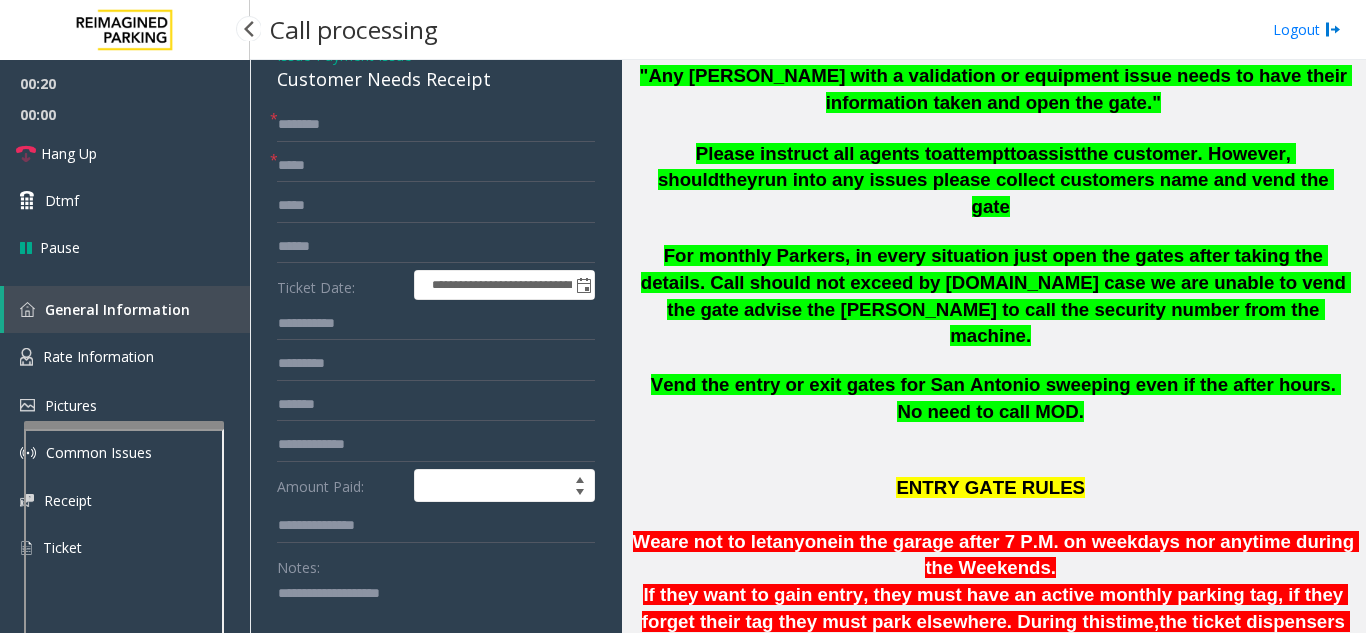 scroll, scrollTop: 128, scrollLeft: 0, axis: vertical 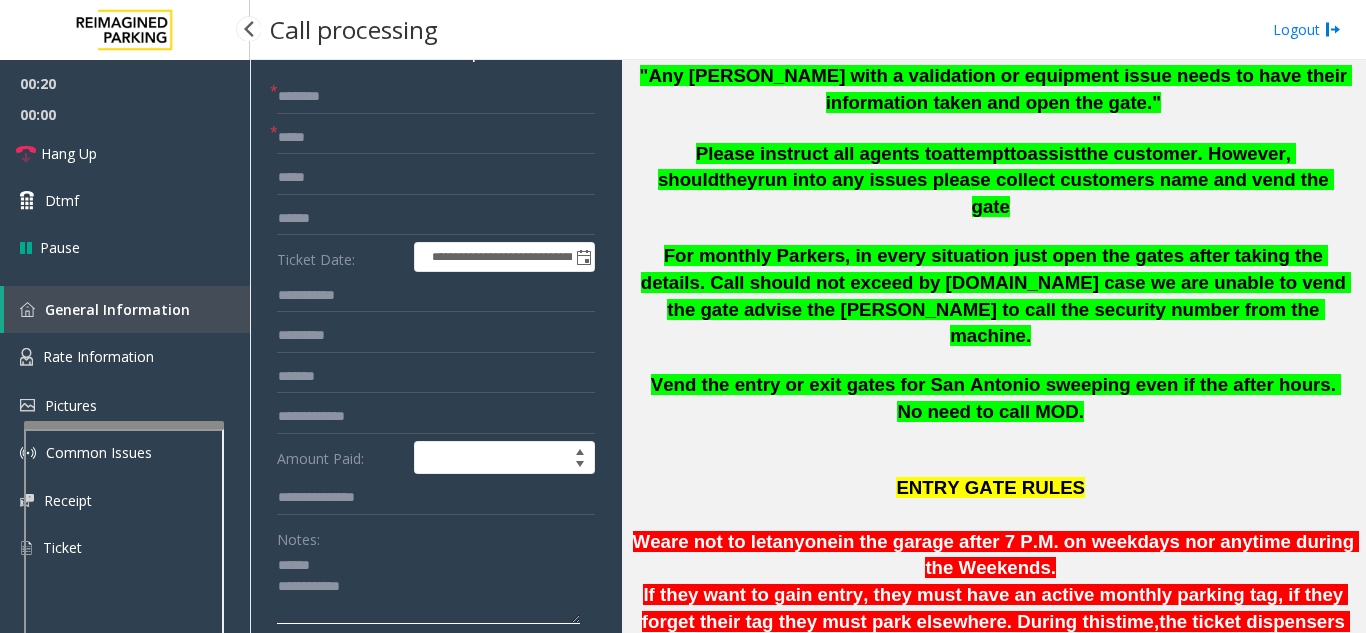 click 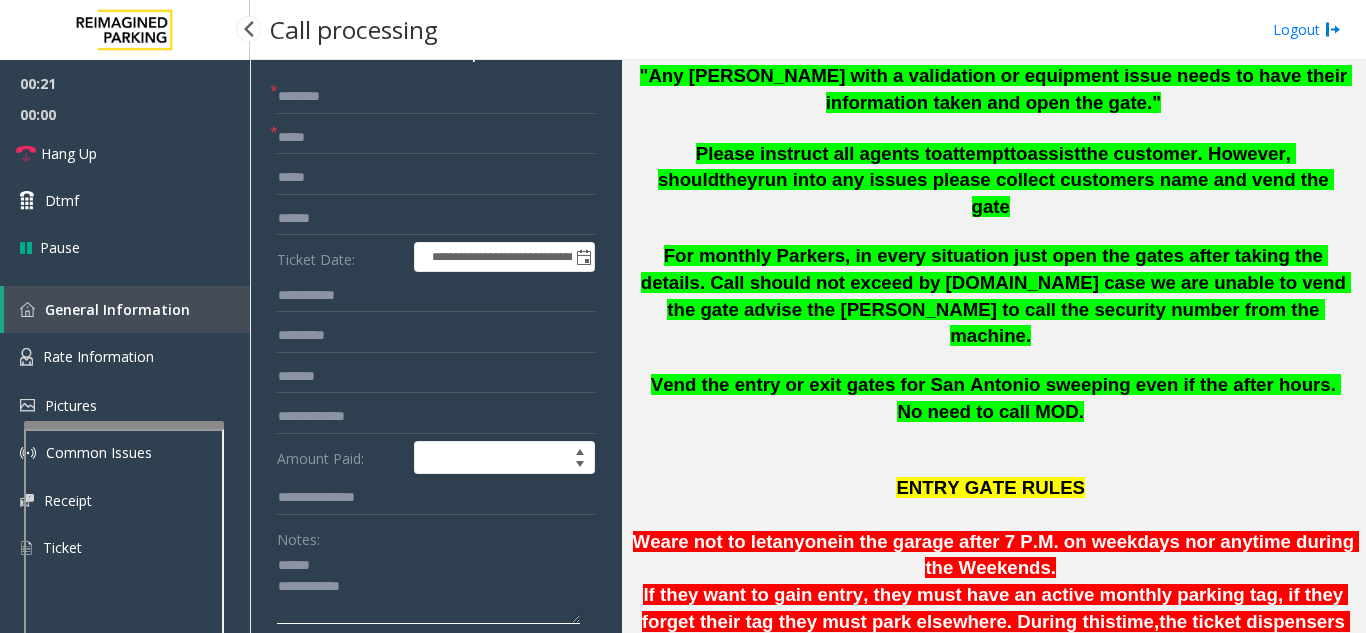 click 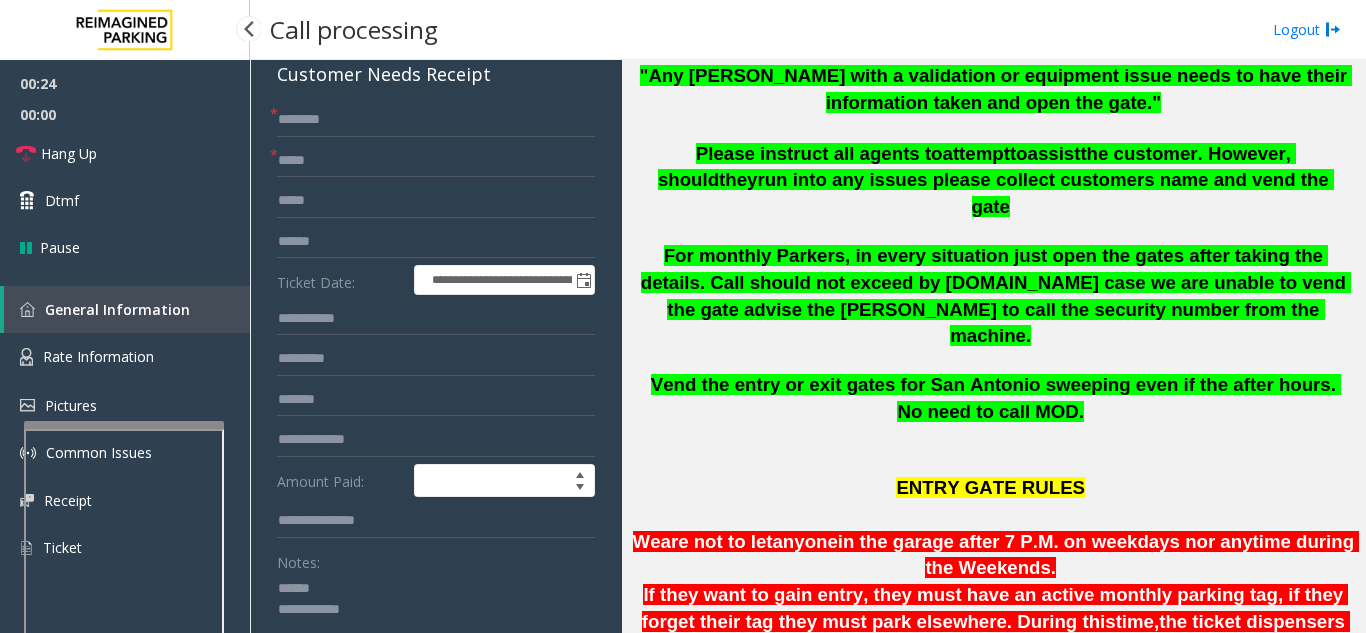 scroll, scrollTop: 97, scrollLeft: 0, axis: vertical 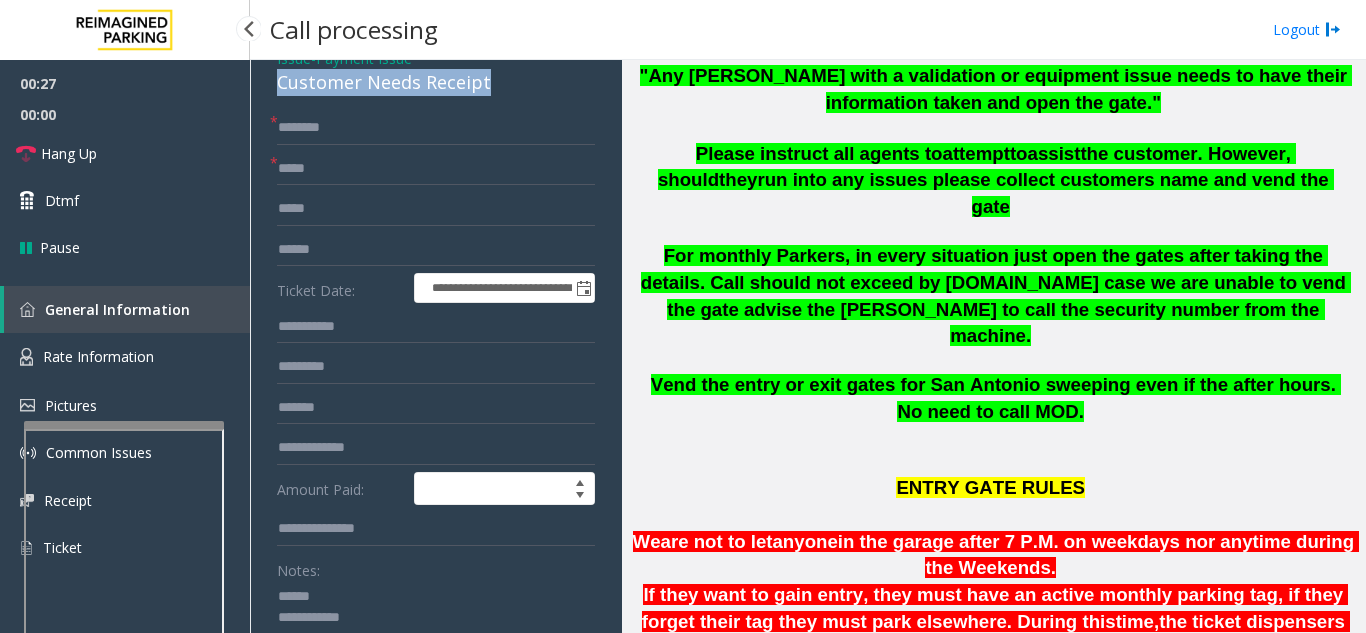 drag, startPoint x: 275, startPoint y: 86, endPoint x: 488, endPoint y: 90, distance: 213.03755 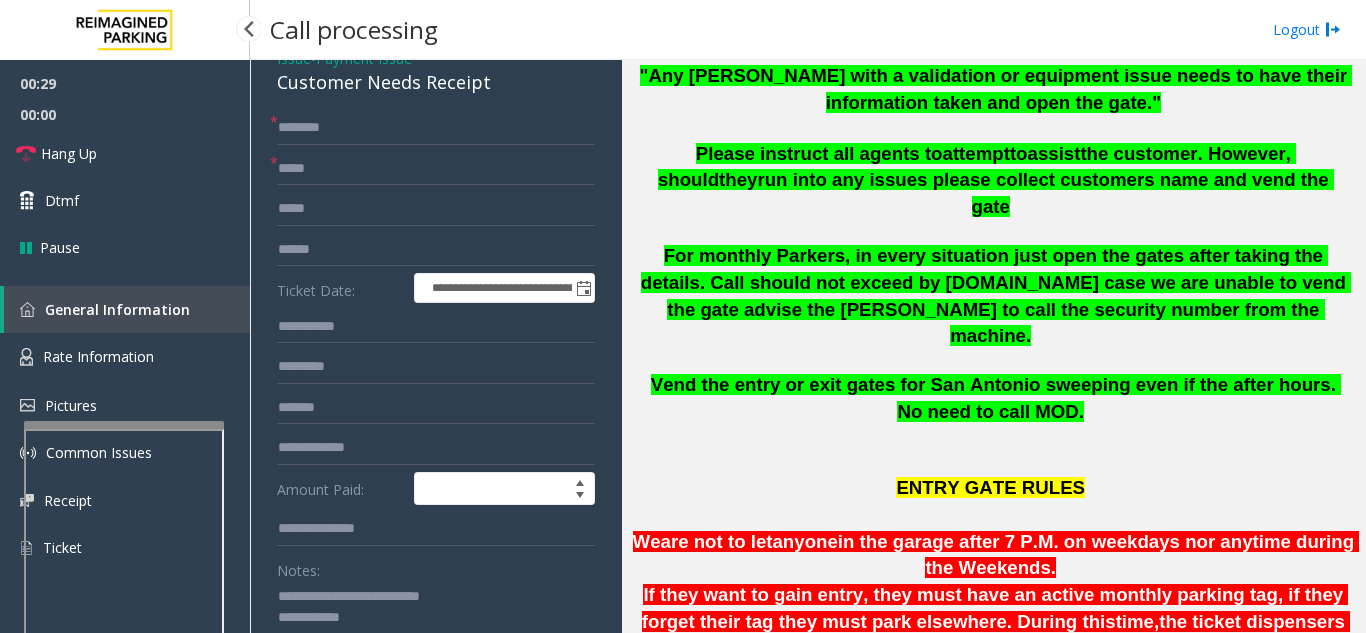 type on "**********" 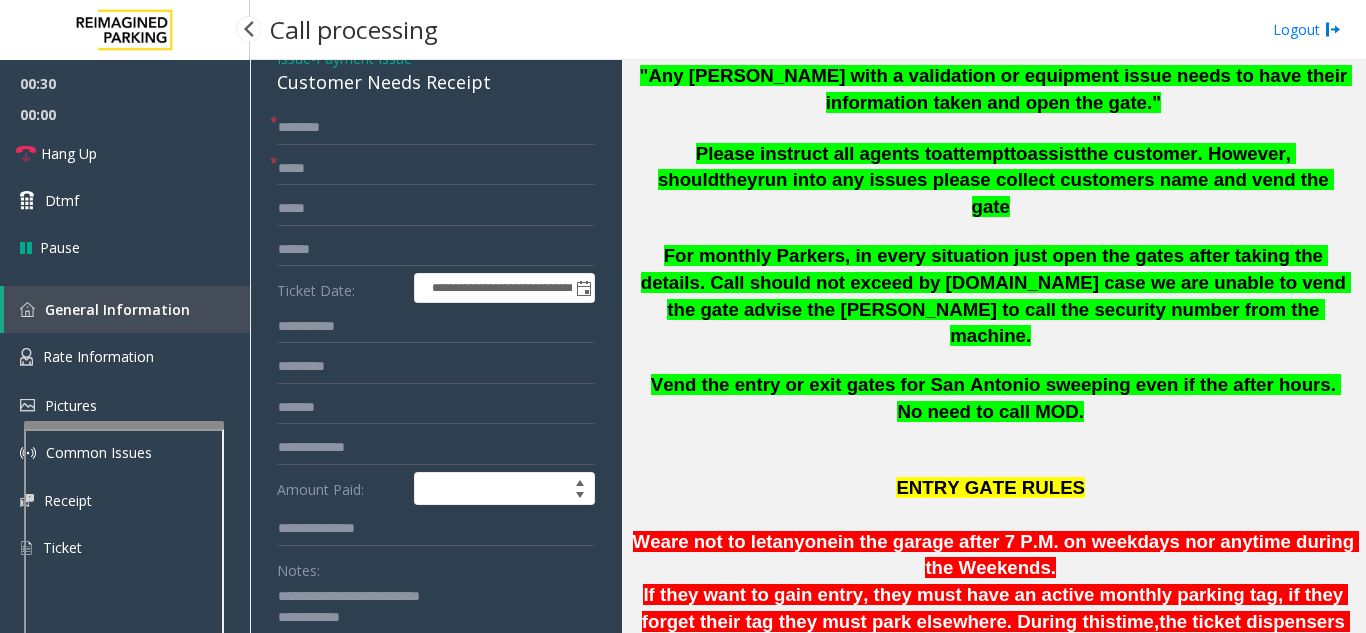 click on "Notes:" 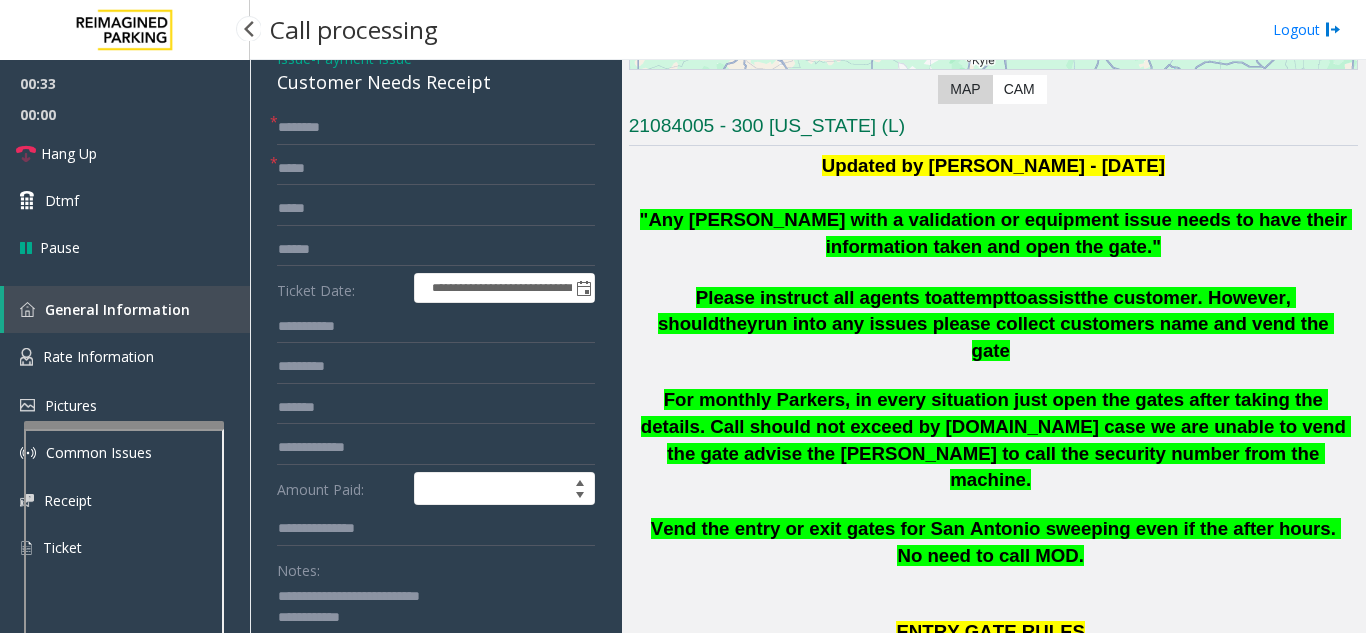 scroll, scrollTop: 300, scrollLeft: 0, axis: vertical 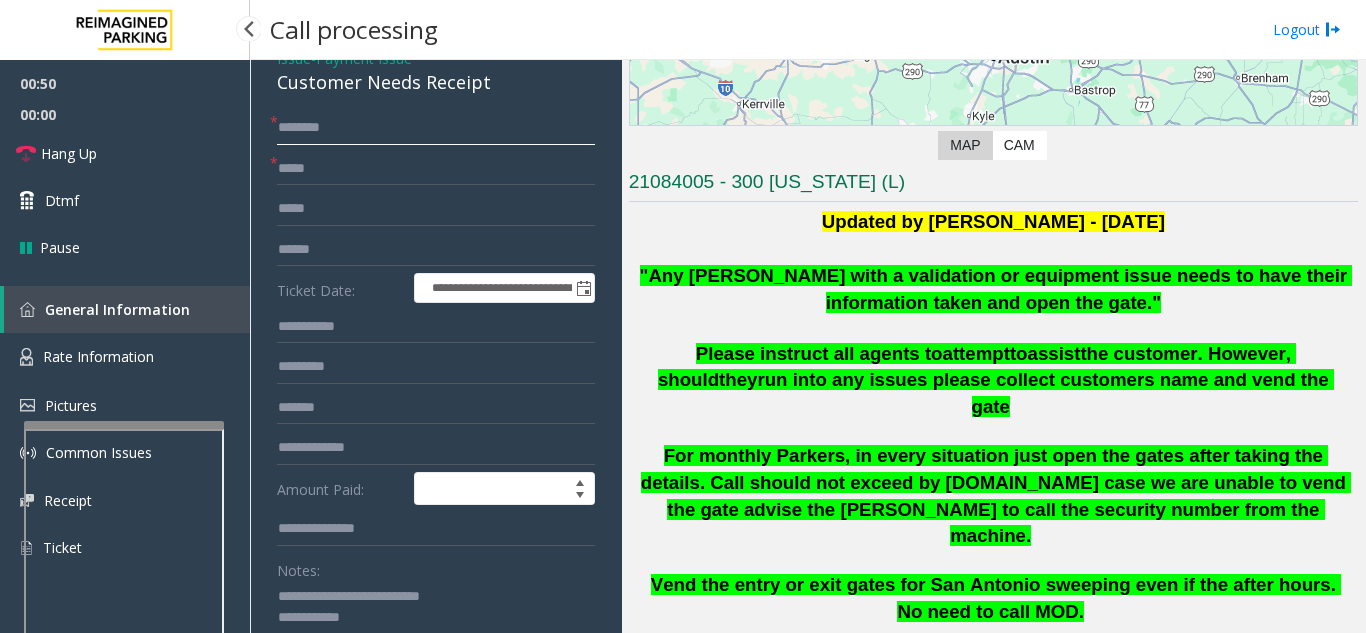 click 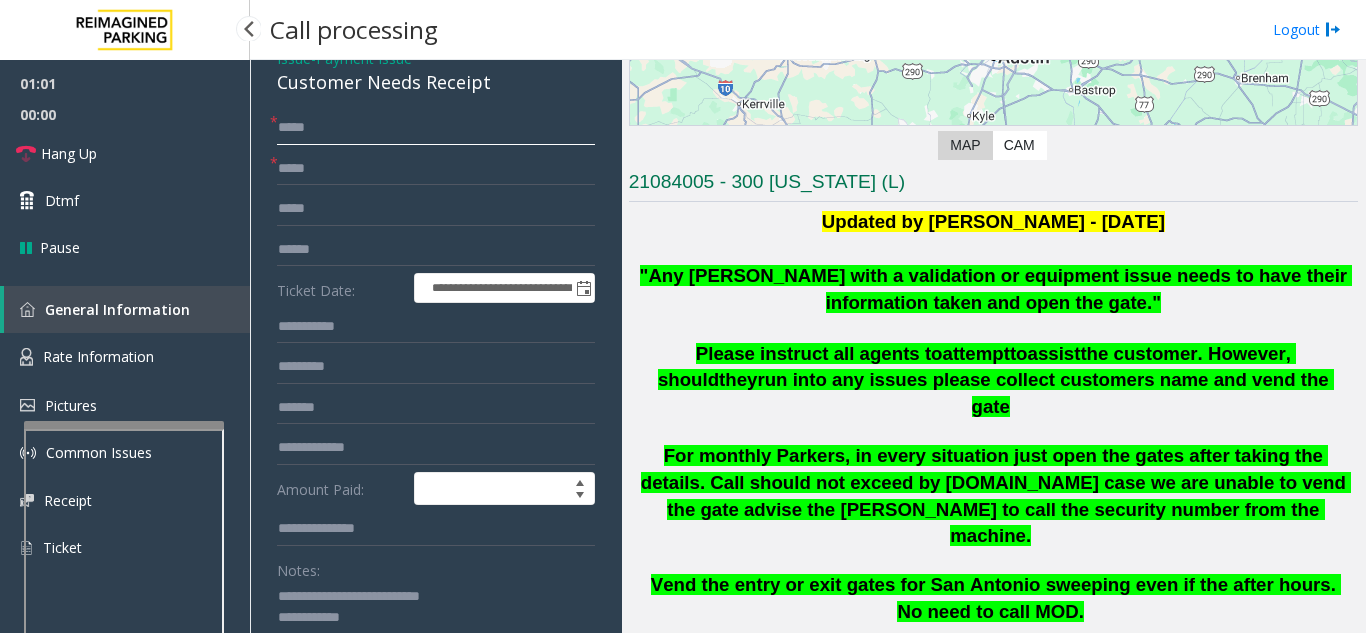 type on "****" 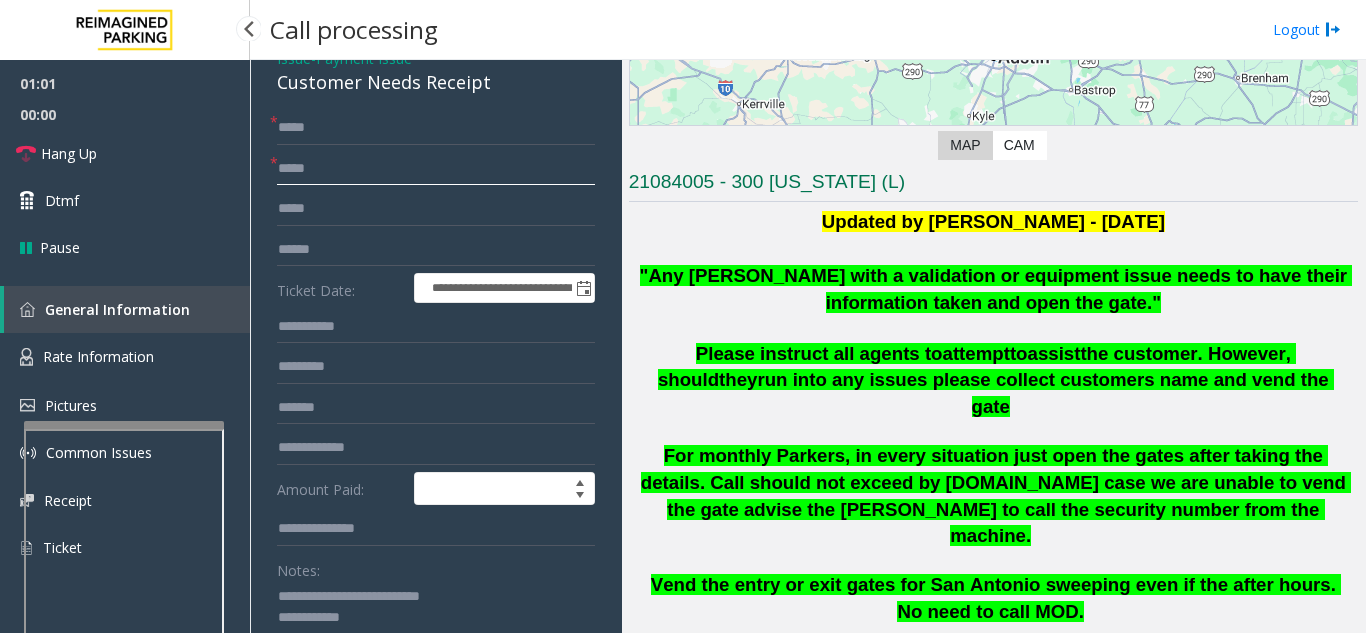 click 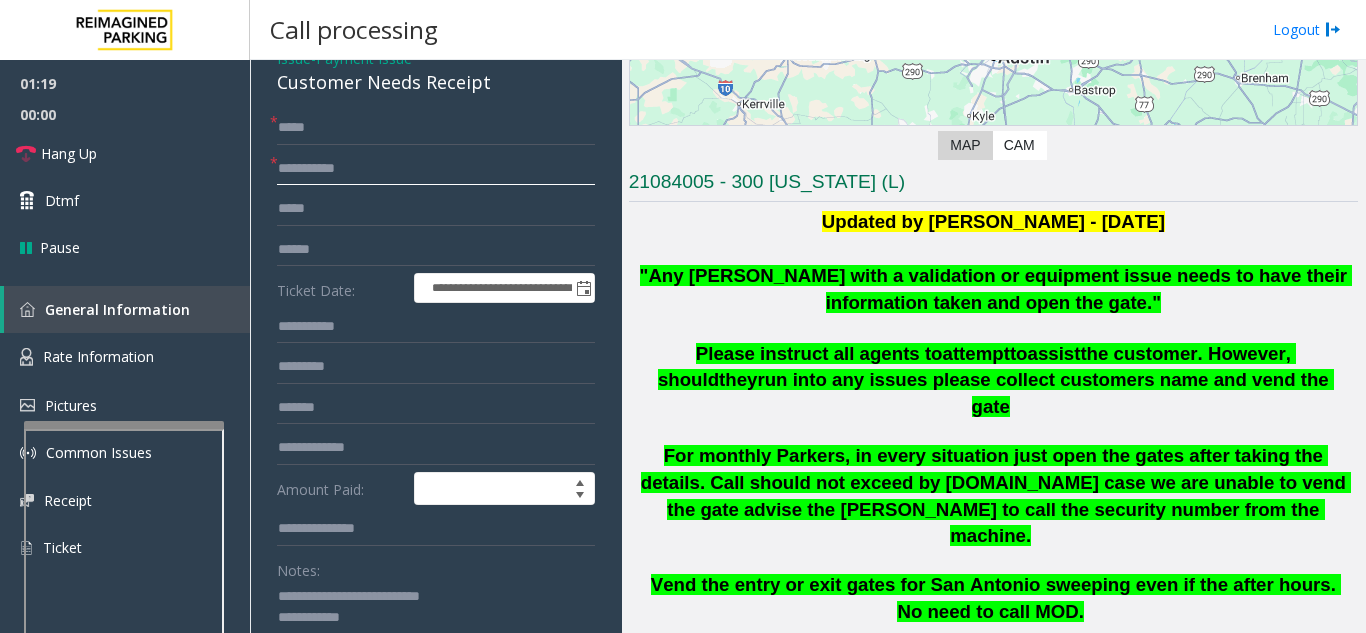 type on "**********" 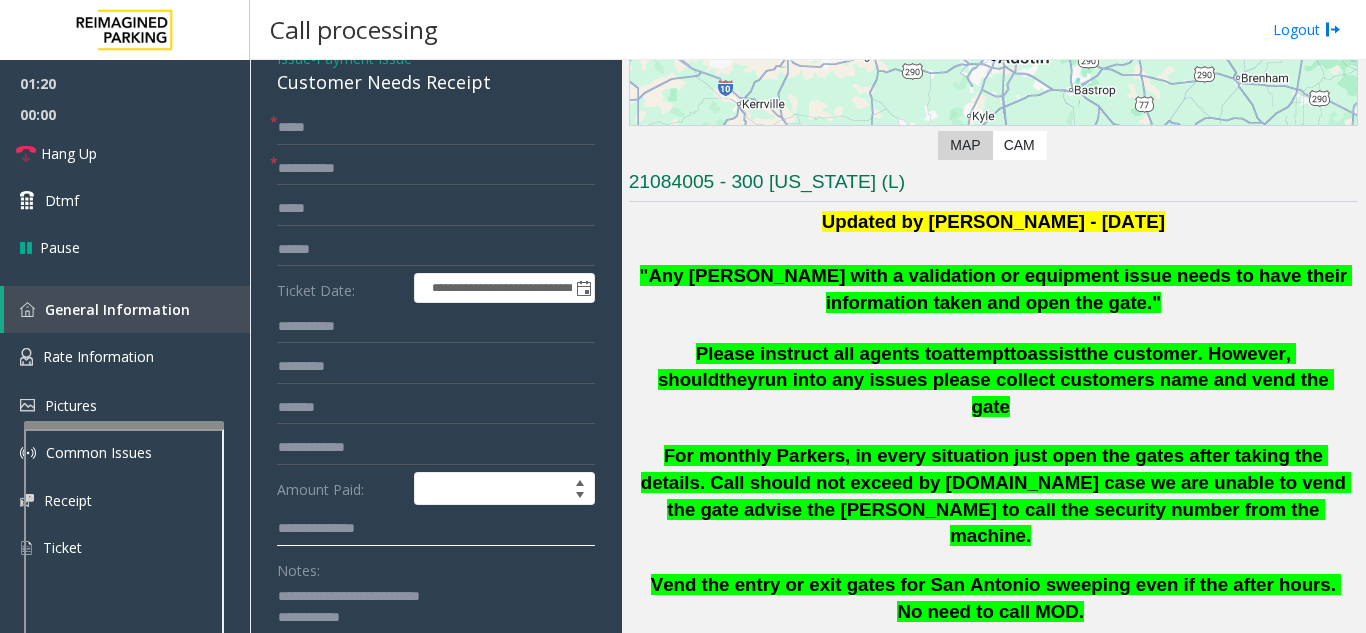 click 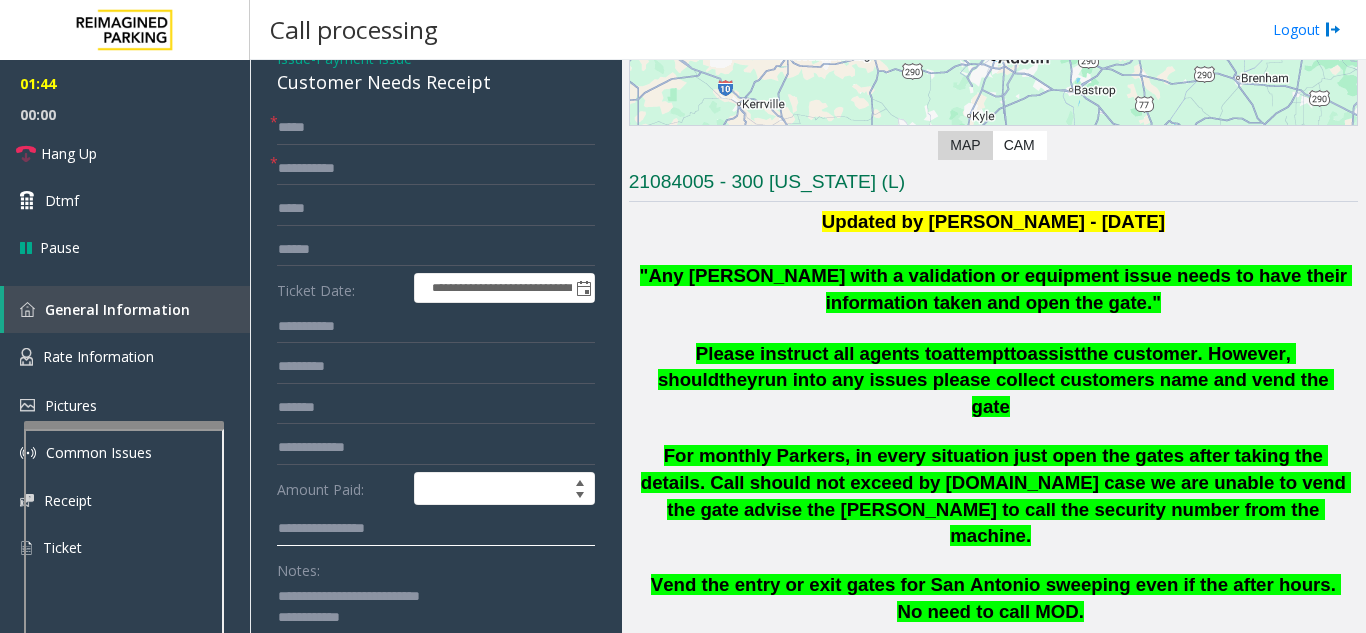 type on "**********" 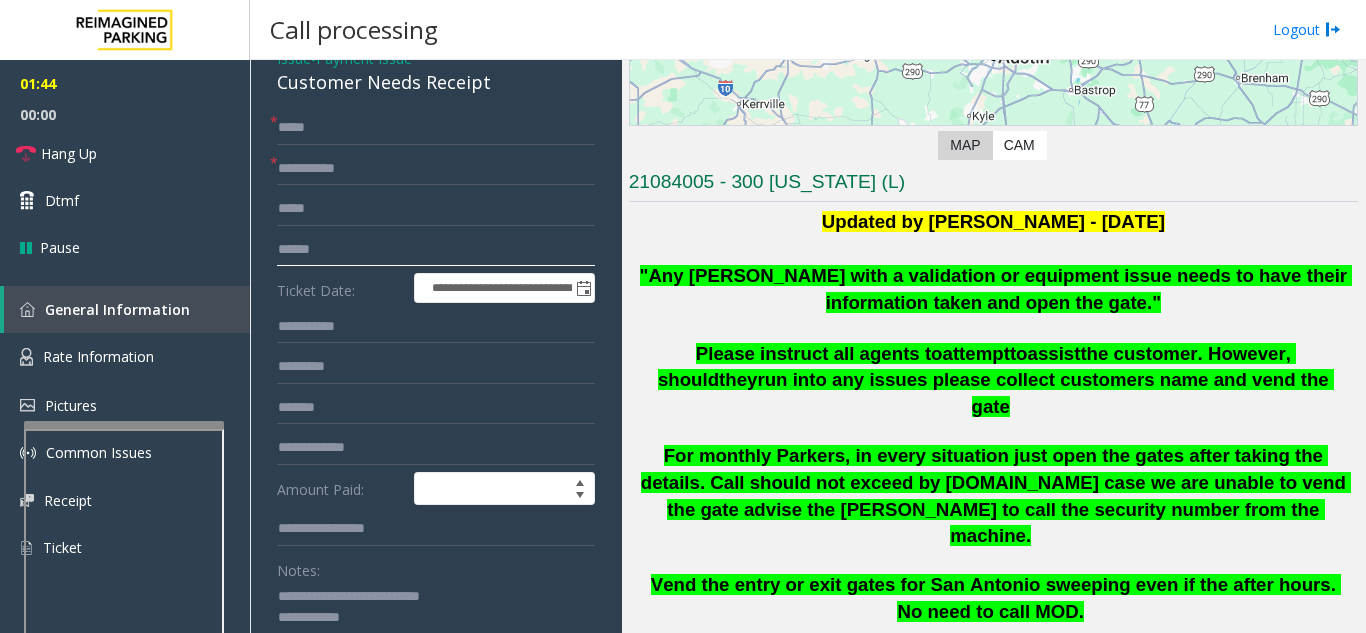 click 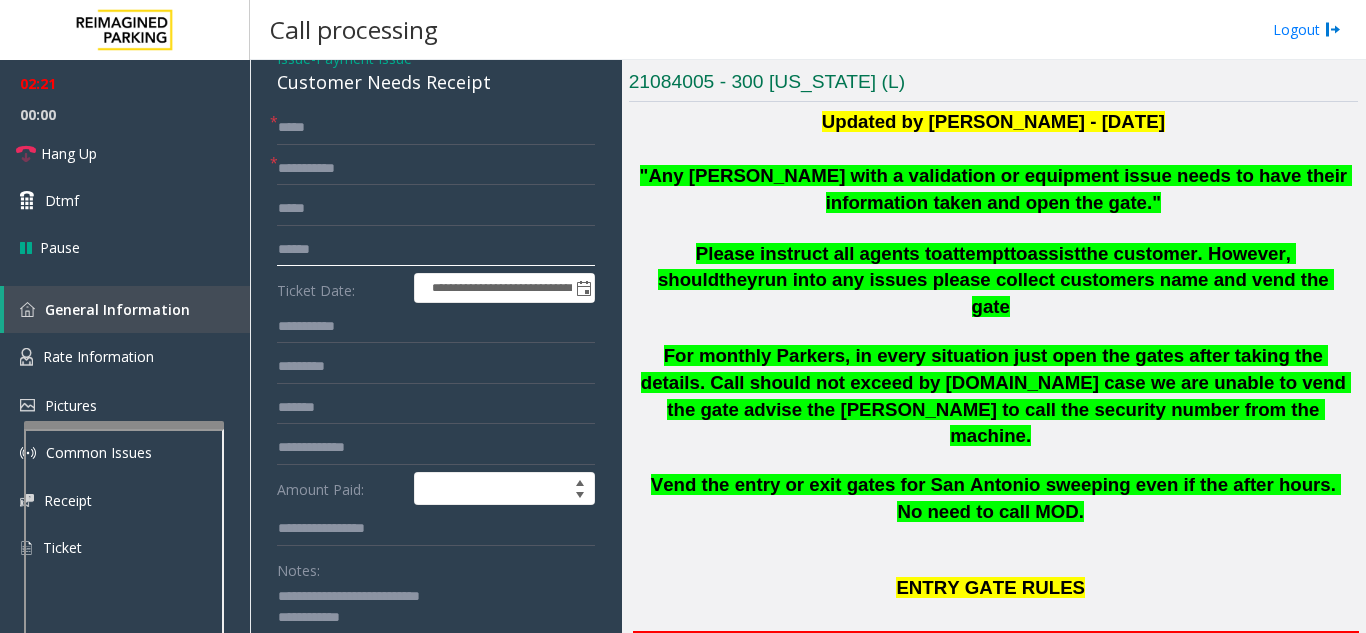 scroll, scrollTop: 500, scrollLeft: 0, axis: vertical 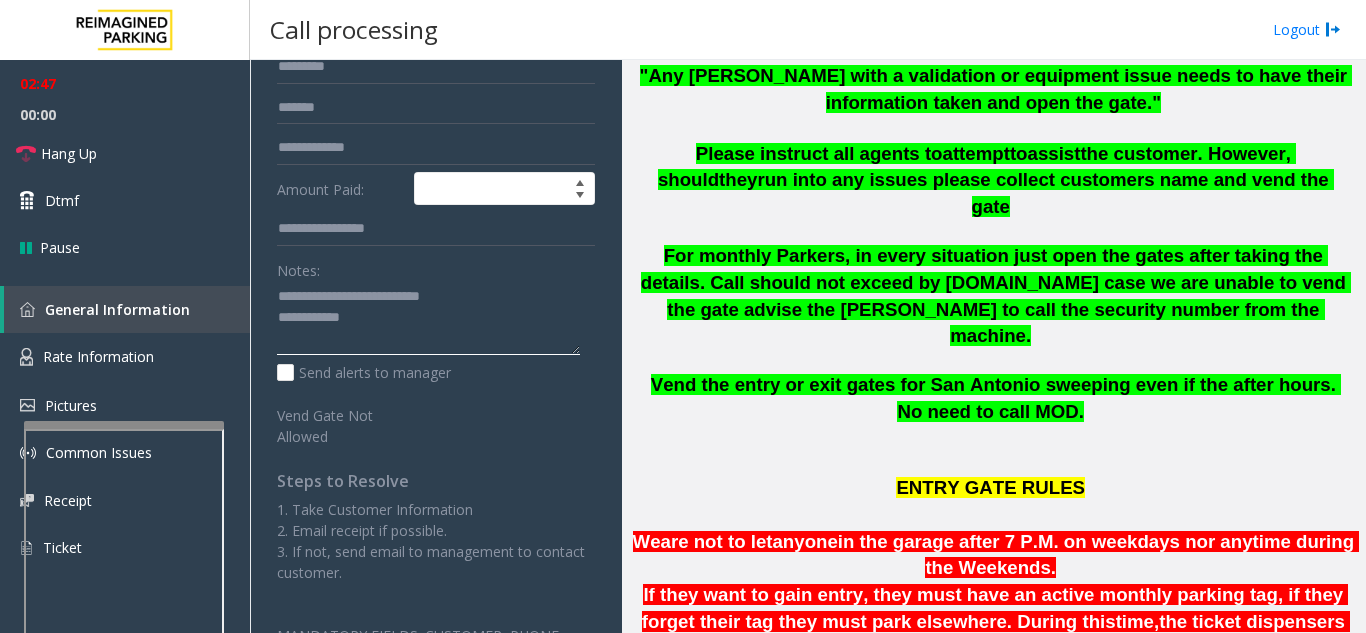click 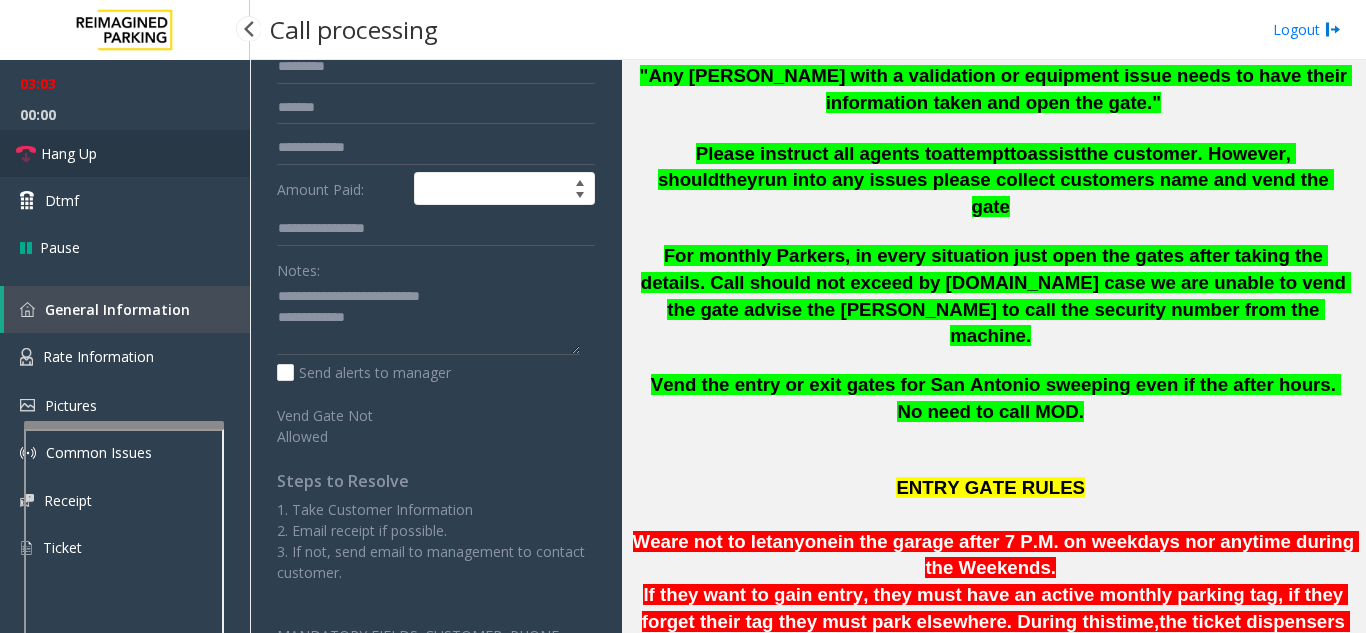 click on "Hang Up" at bounding box center (125, 153) 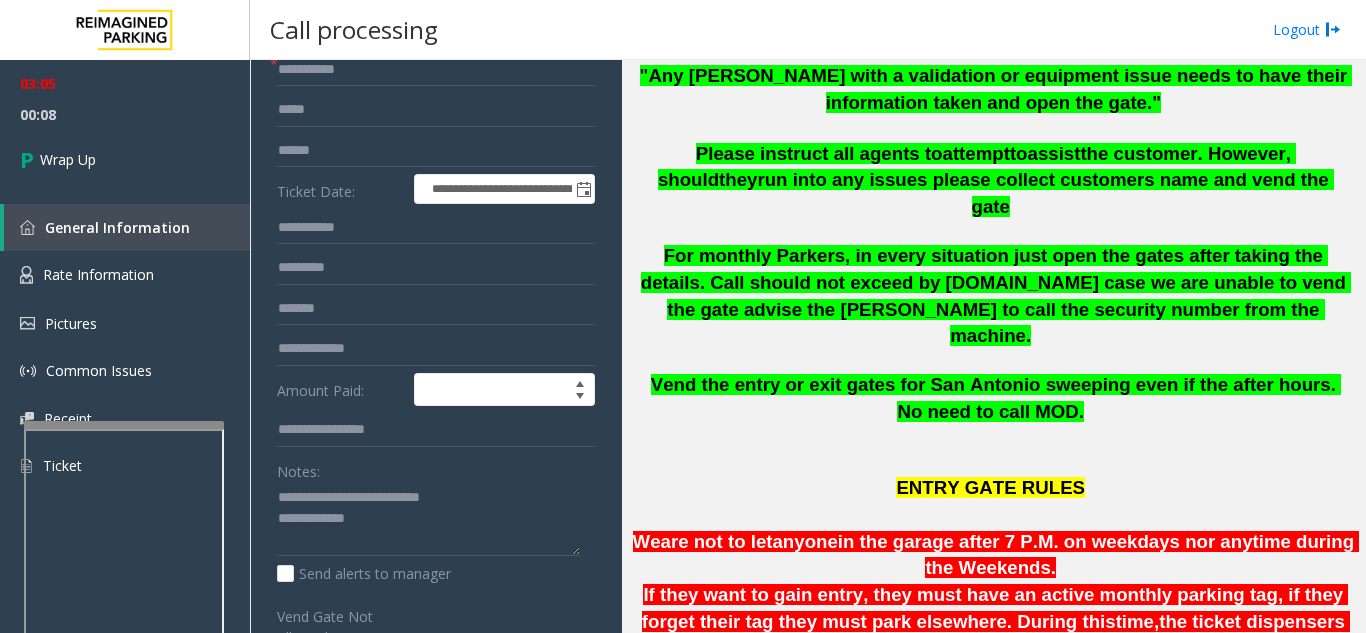 scroll, scrollTop: 197, scrollLeft: 0, axis: vertical 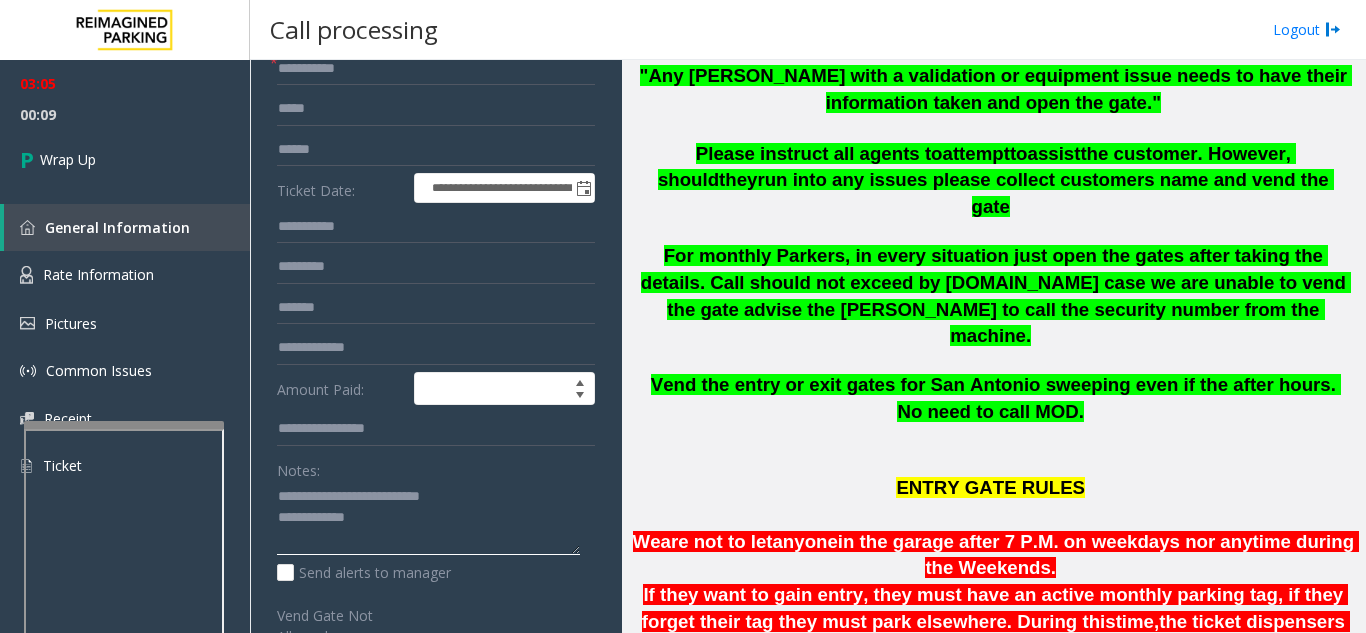 click 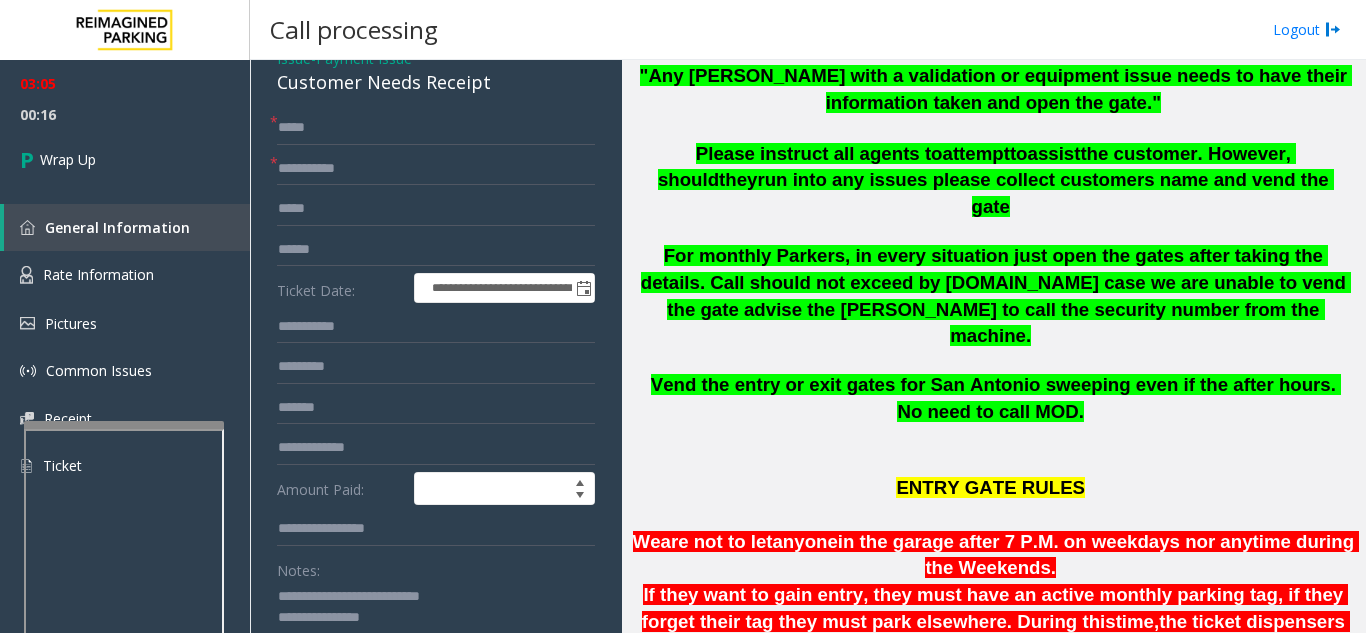 scroll, scrollTop: 197, scrollLeft: 0, axis: vertical 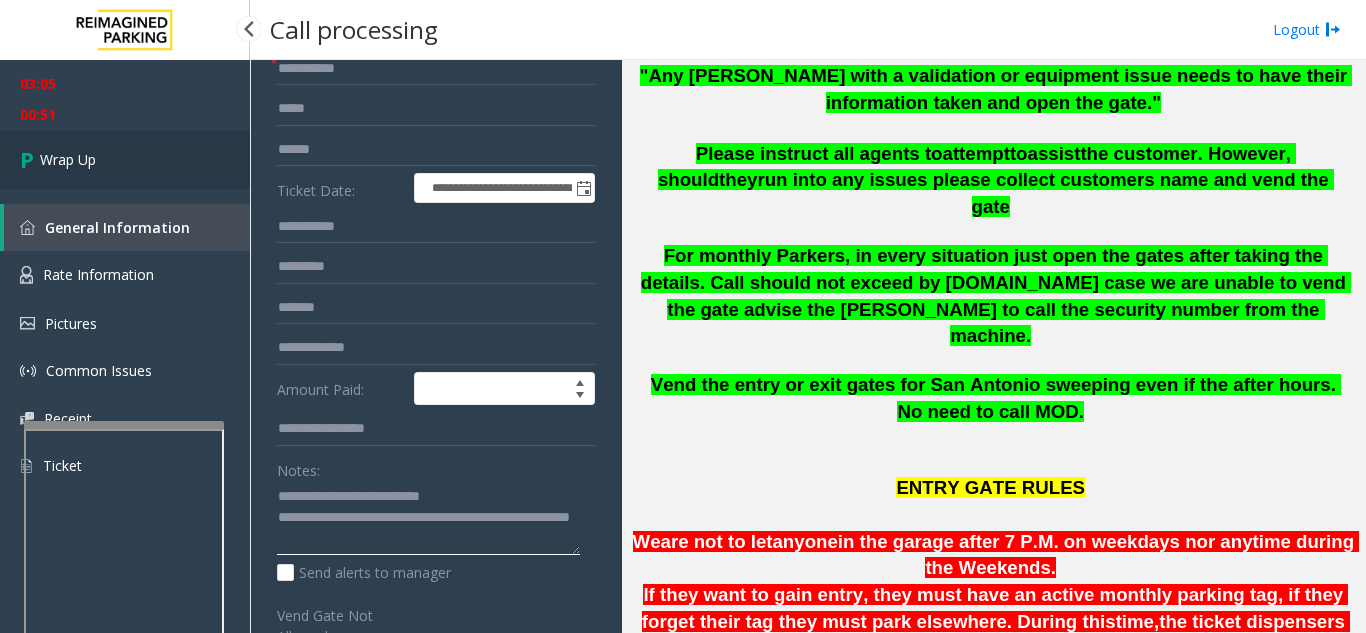 type on "**********" 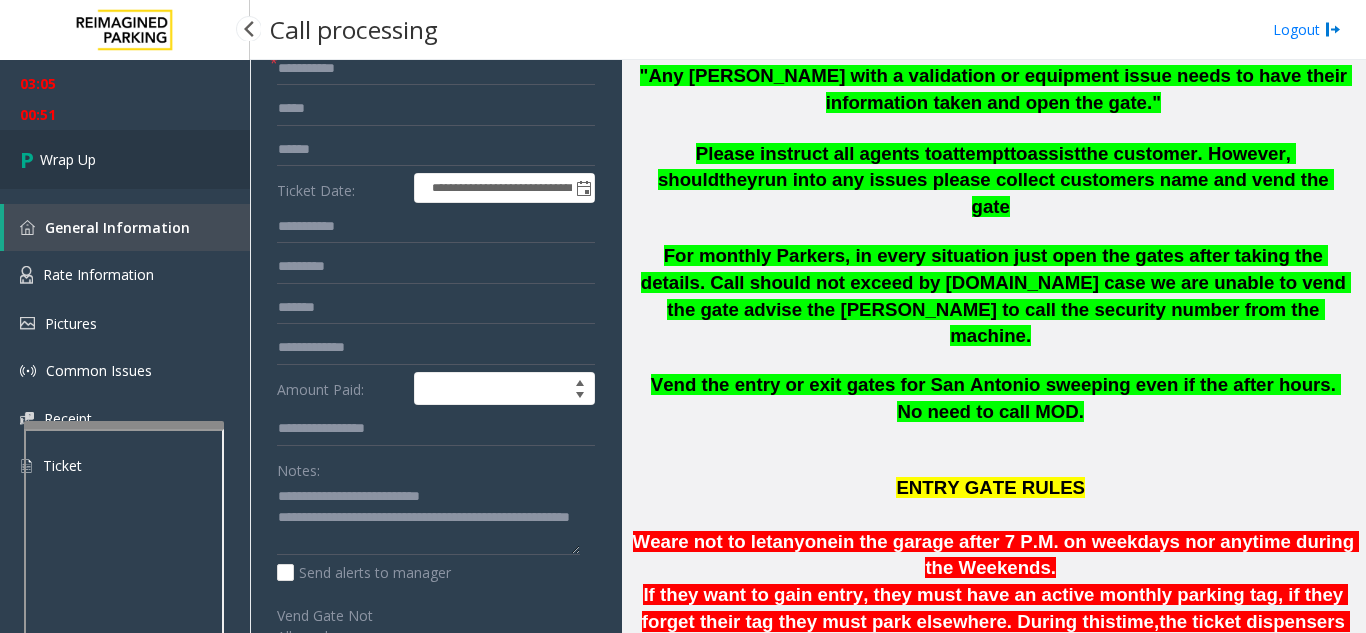 click on "Wrap Up" at bounding box center (125, 159) 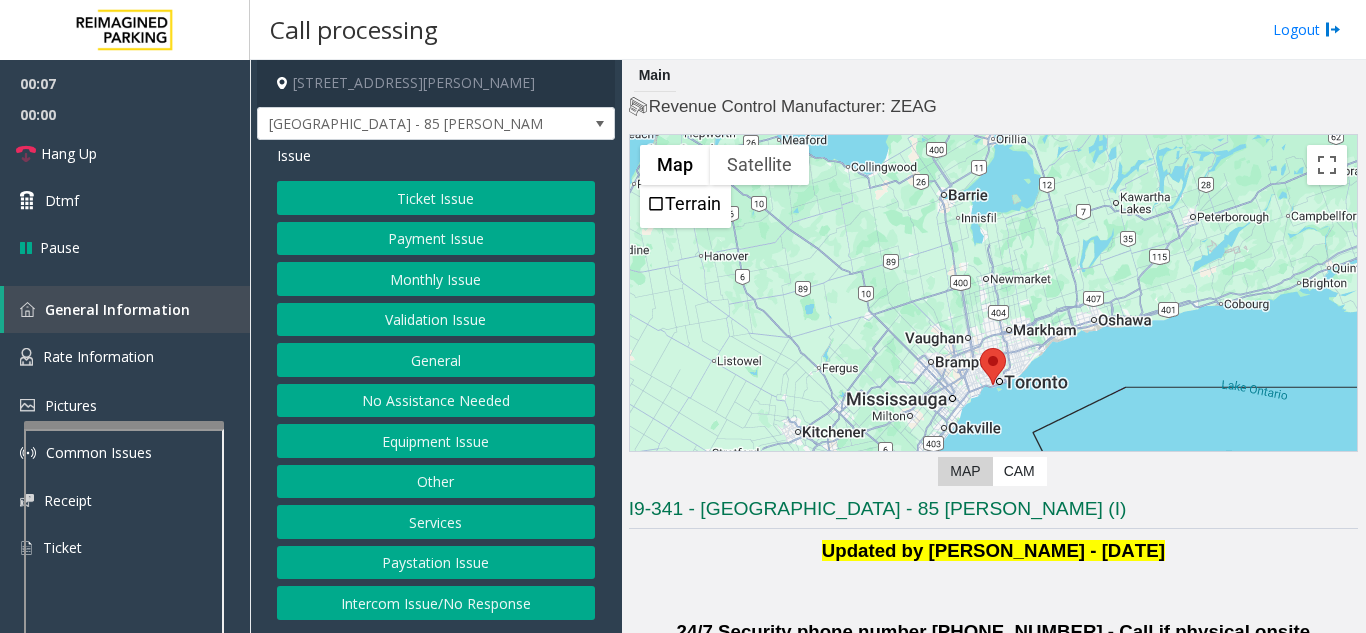 click on "Ticket Issue   Payment Issue   Monthly Issue   Validation Issue   General   No Assistance Needed   Equipment Issue   Other   Services   Paystation Issue   Intercom Issue/No Response" 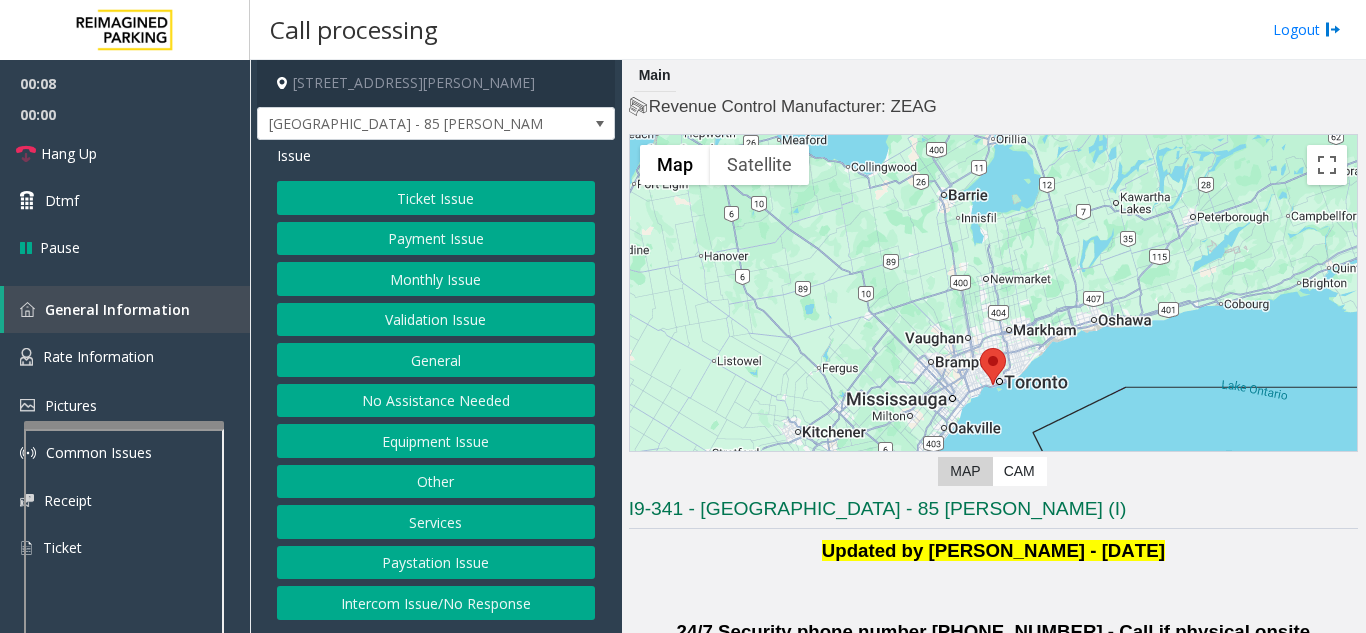 click on "Validation Issue" 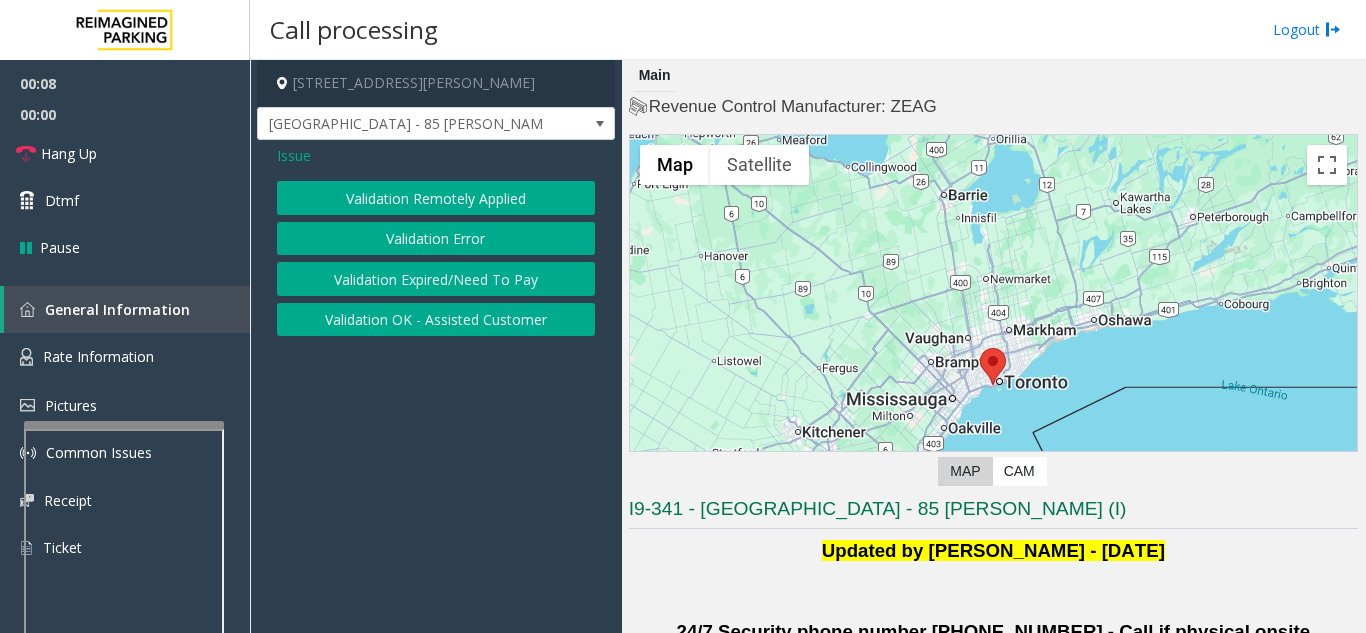 click on "Validation Error" 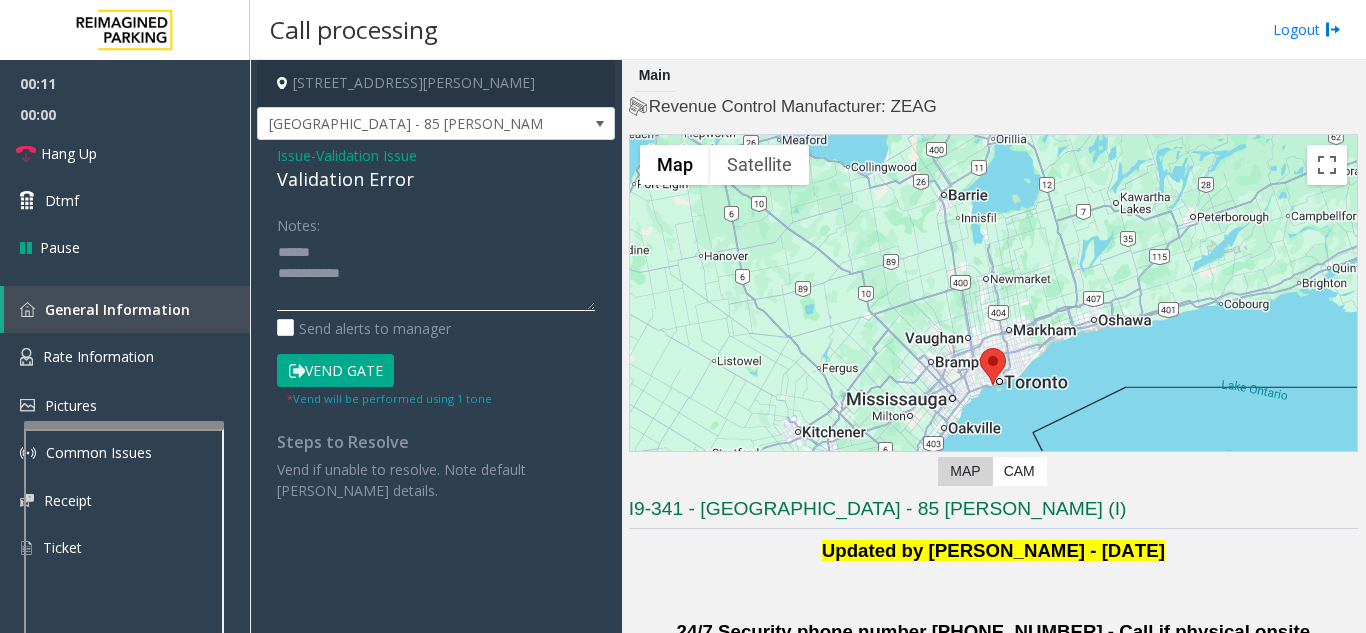 click 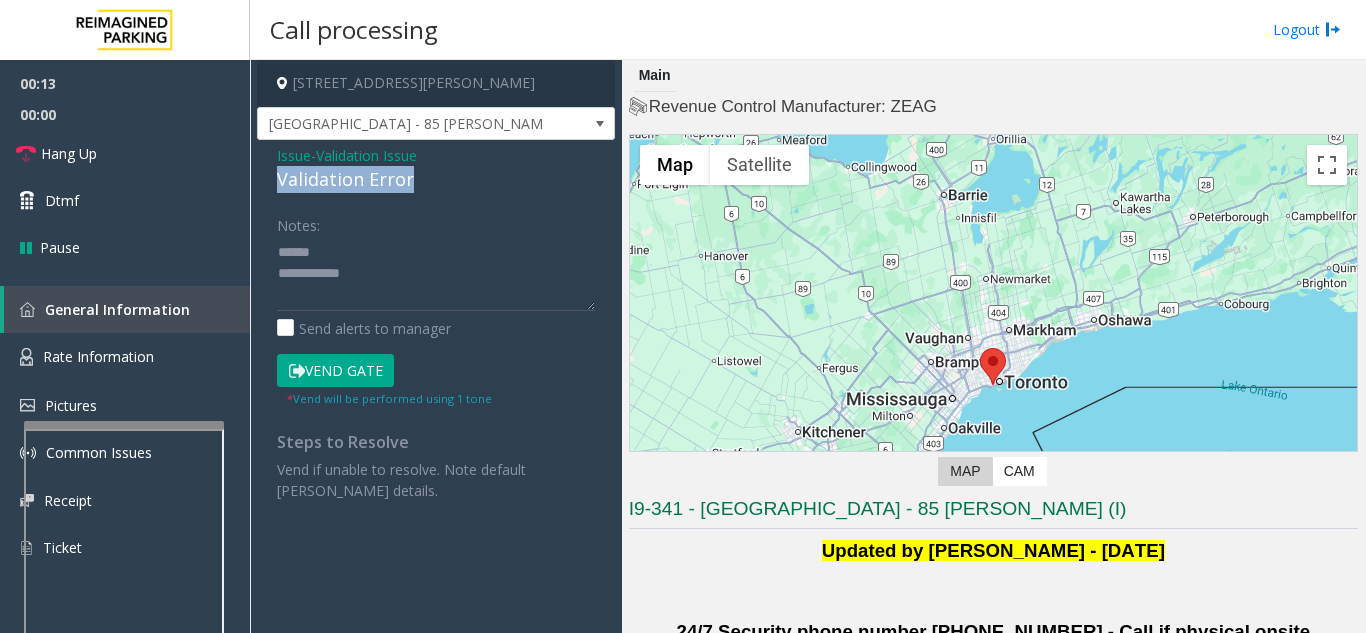 drag, startPoint x: 276, startPoint y: 184, endPoint x: 411, endPoint y: 184, distance: 135 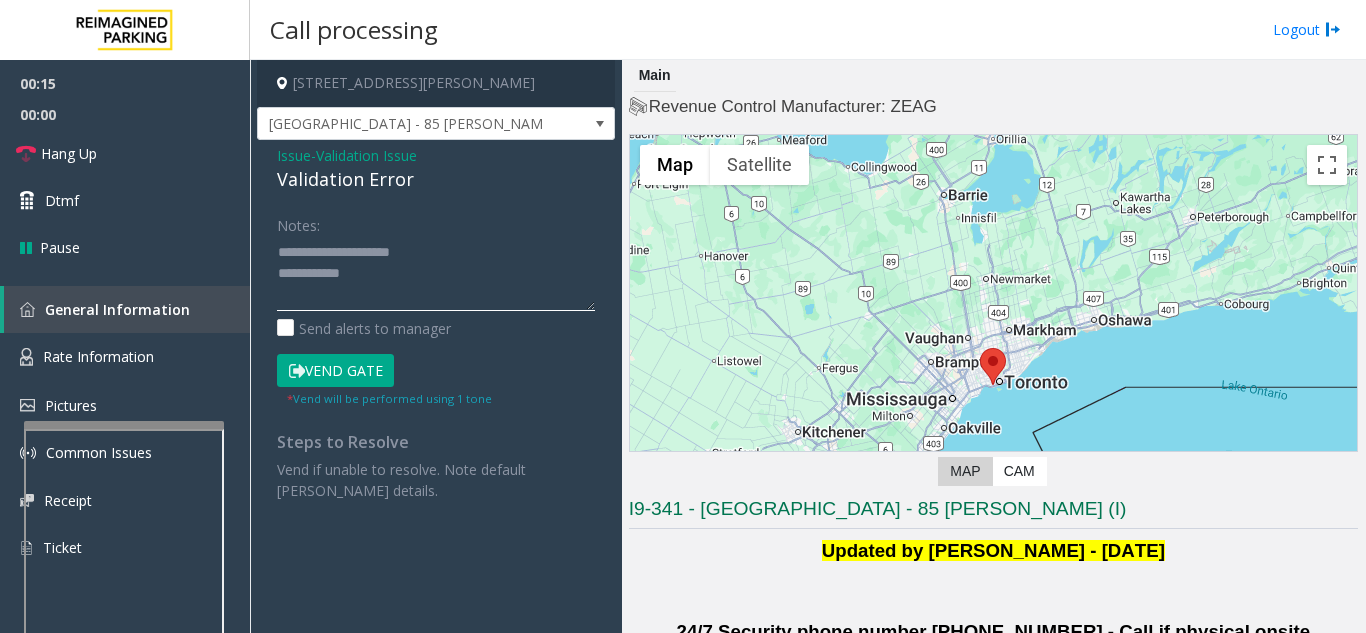 click 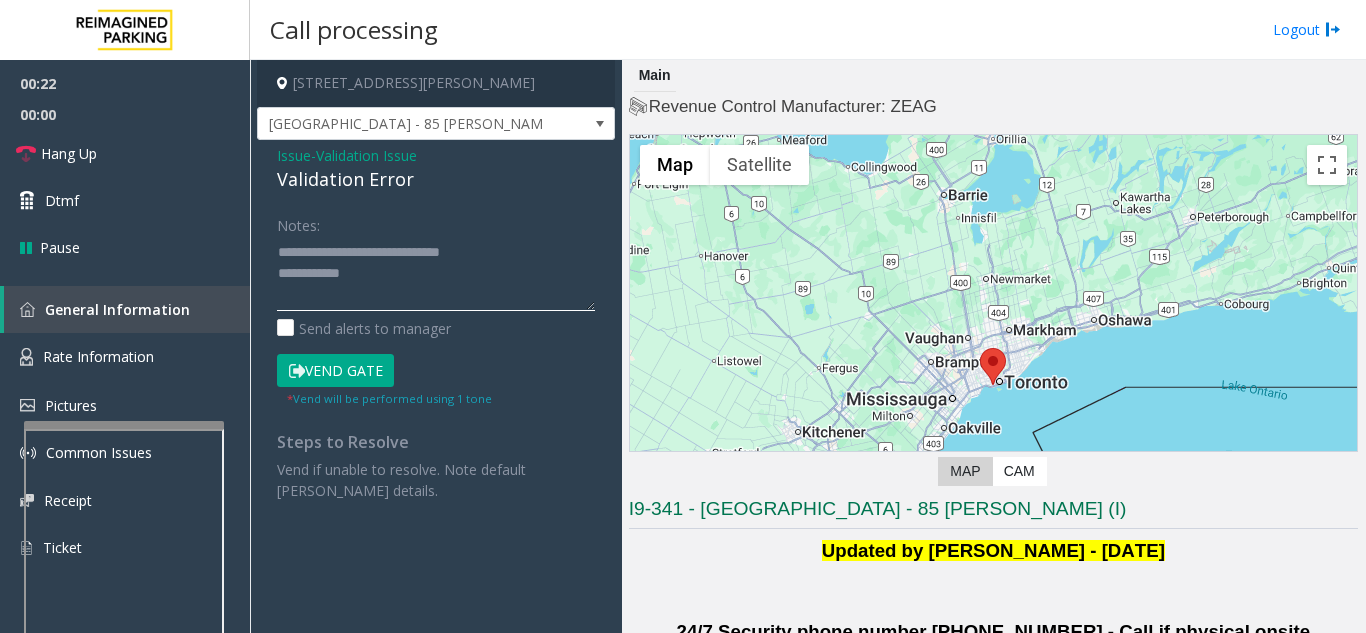 click 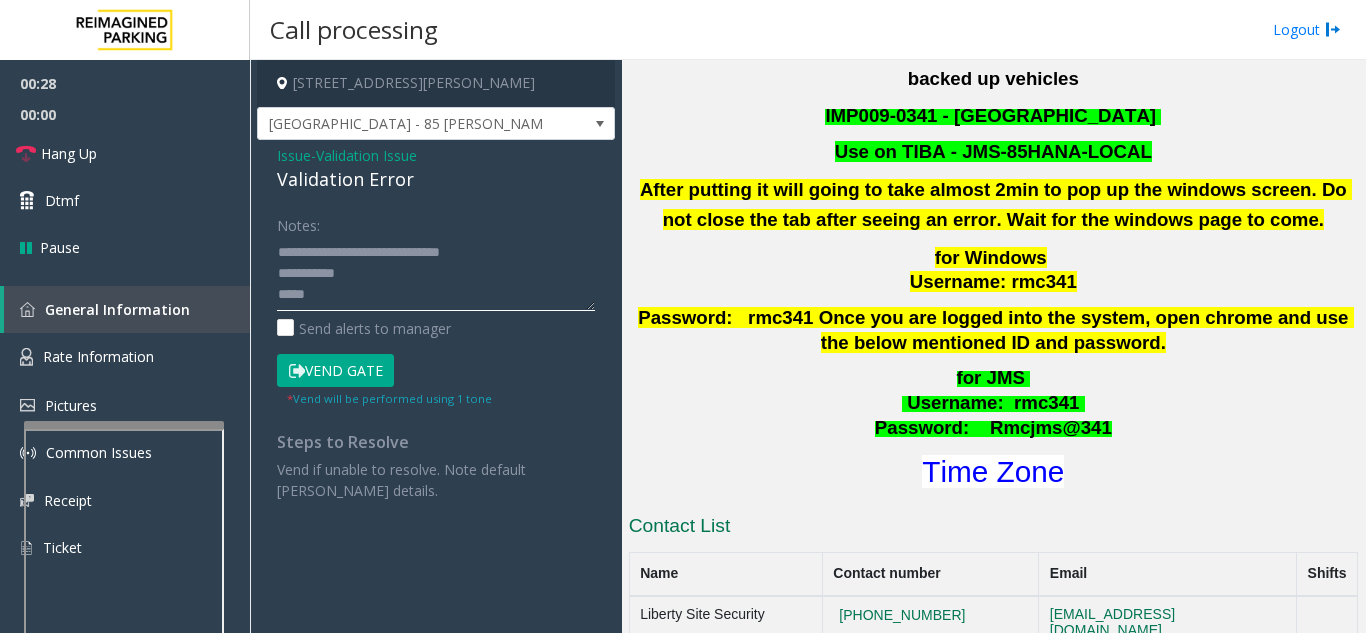 scroll, scrollTop: 700, scrollLeft: 0, axis: vertical 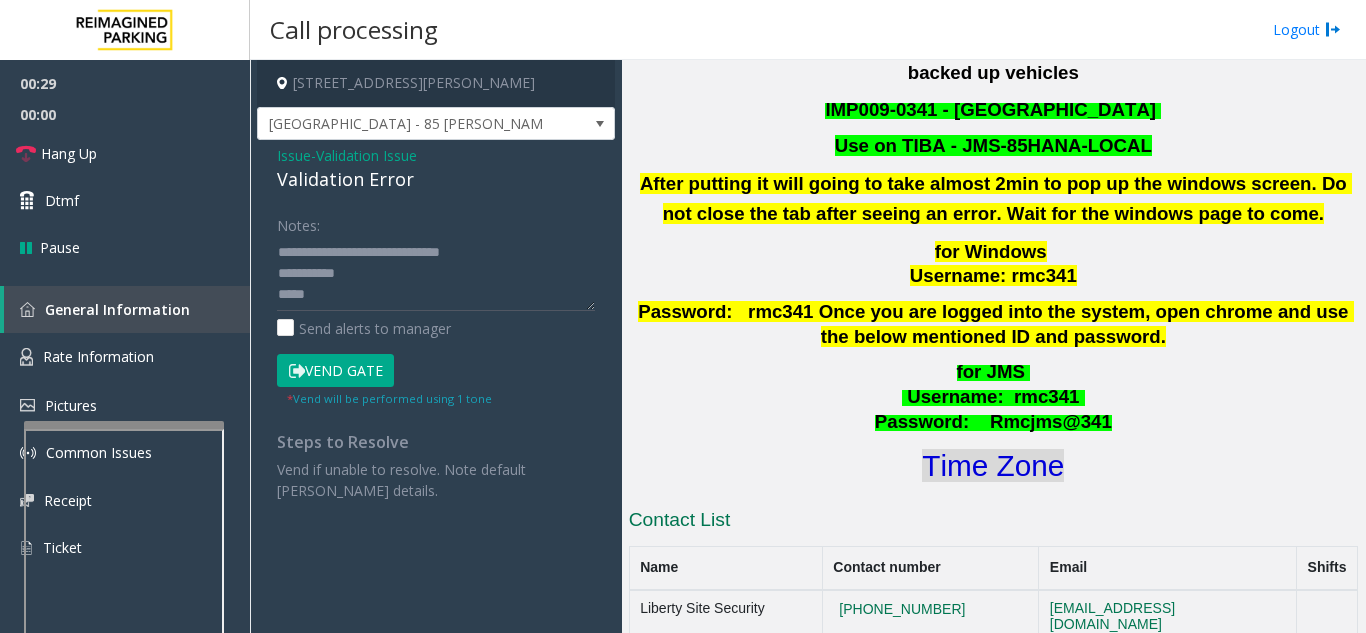 click on "Time Zone" 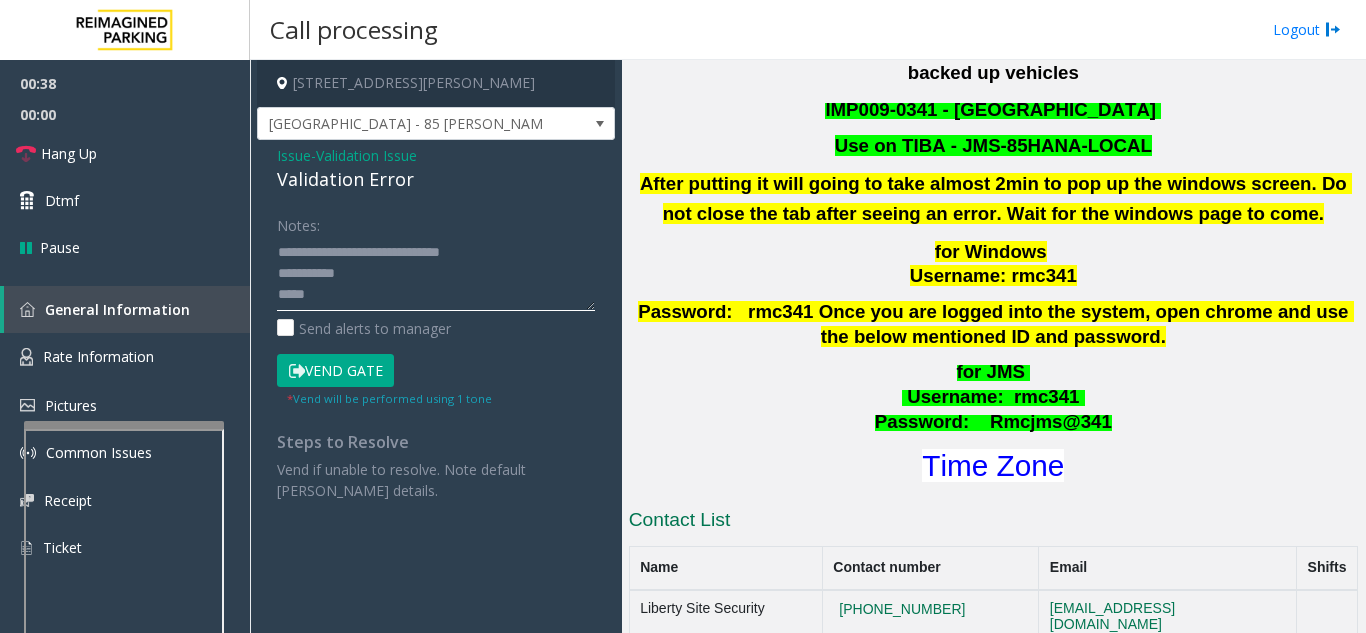 click 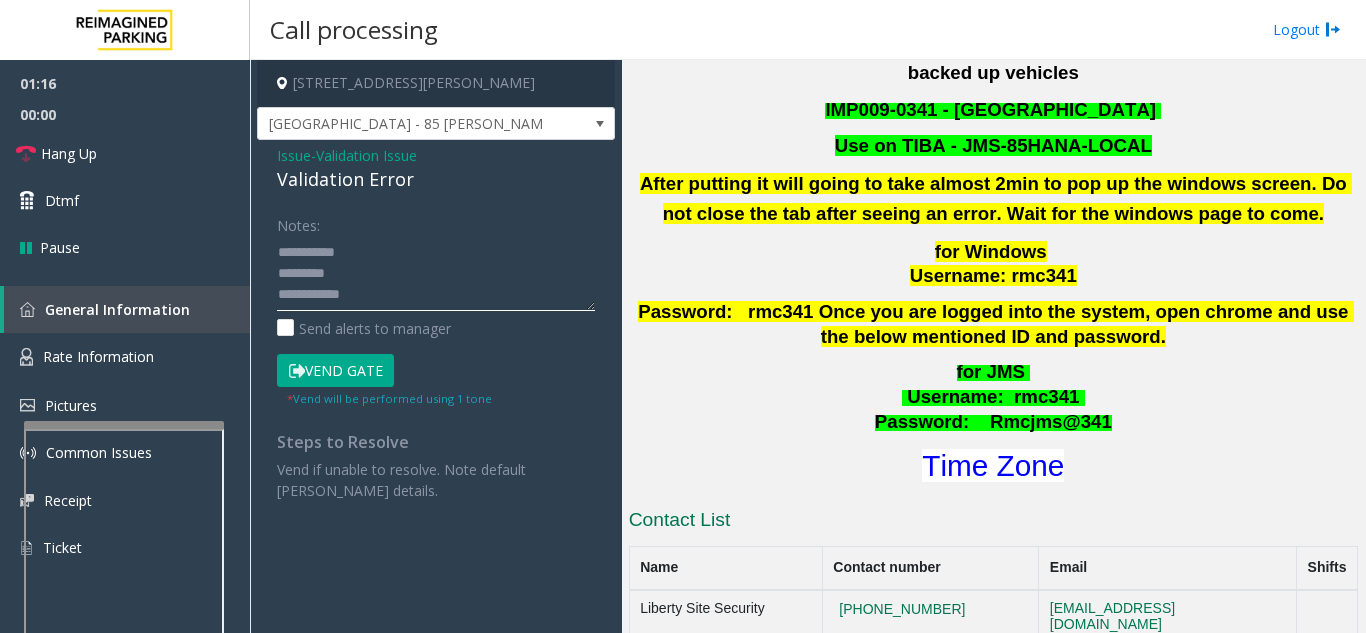 scroll, scrollTop: 36, scrollLeft: 0, axis: vertical 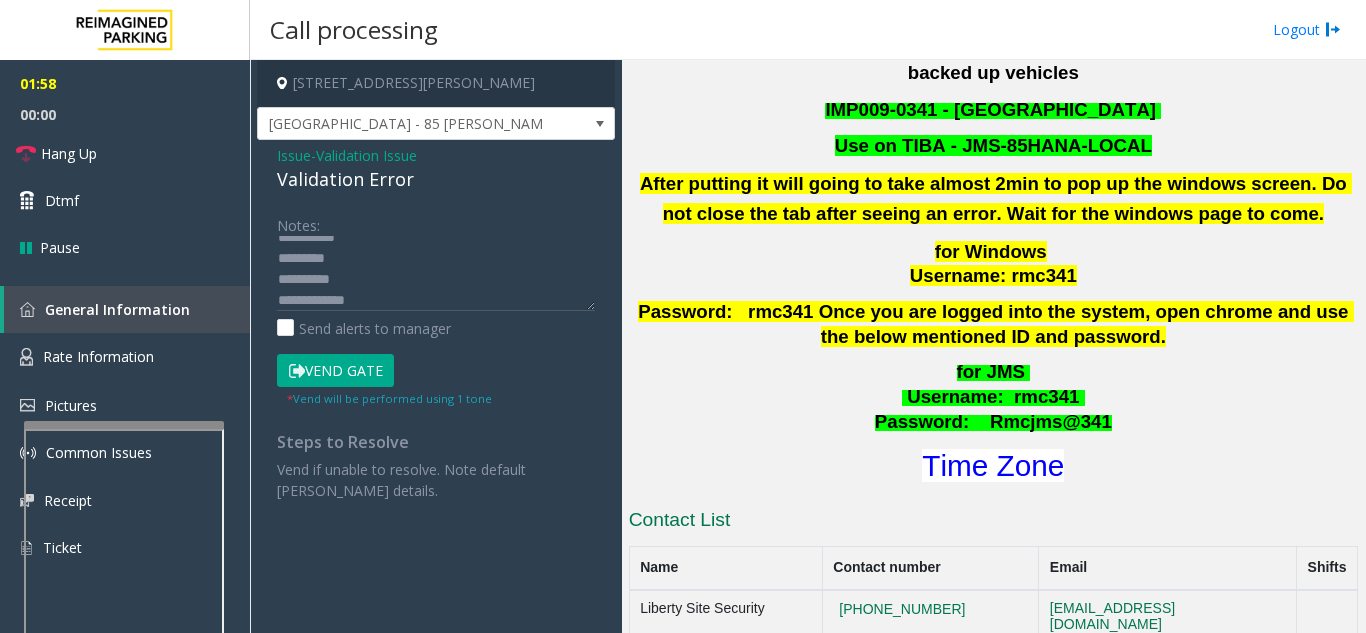 click on "Vend Gate" 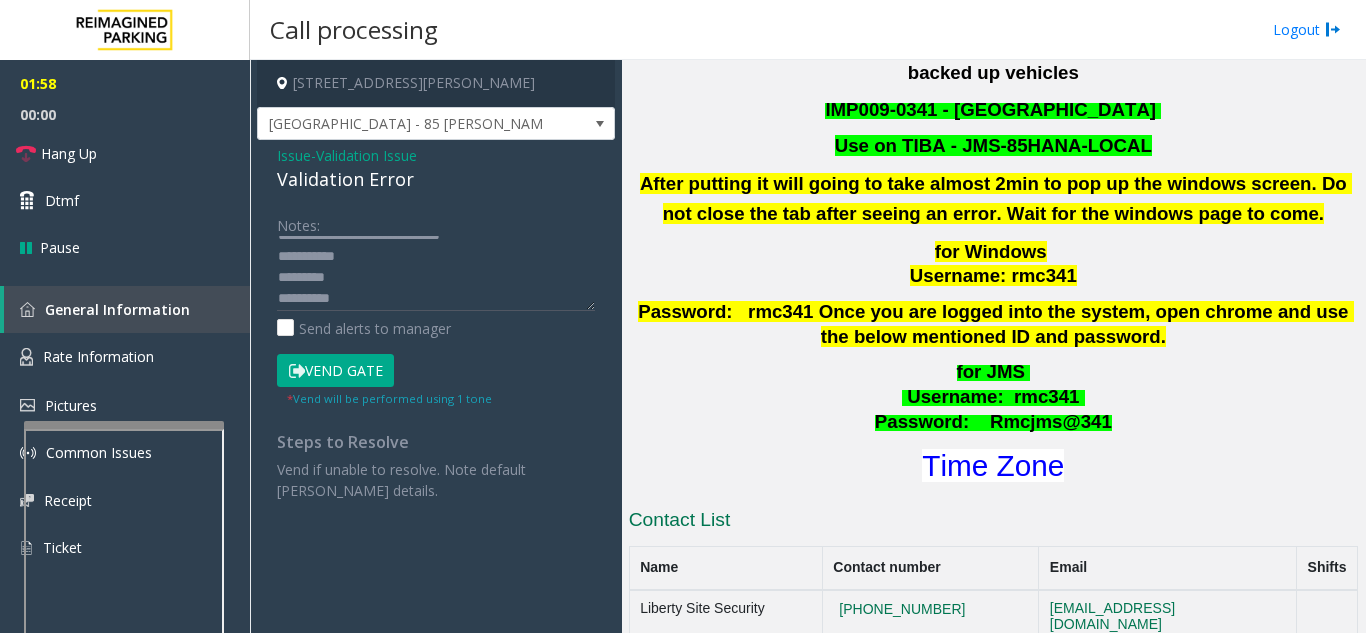 scroll, scrollTop: 0, scrollLeft: 0, axis: both 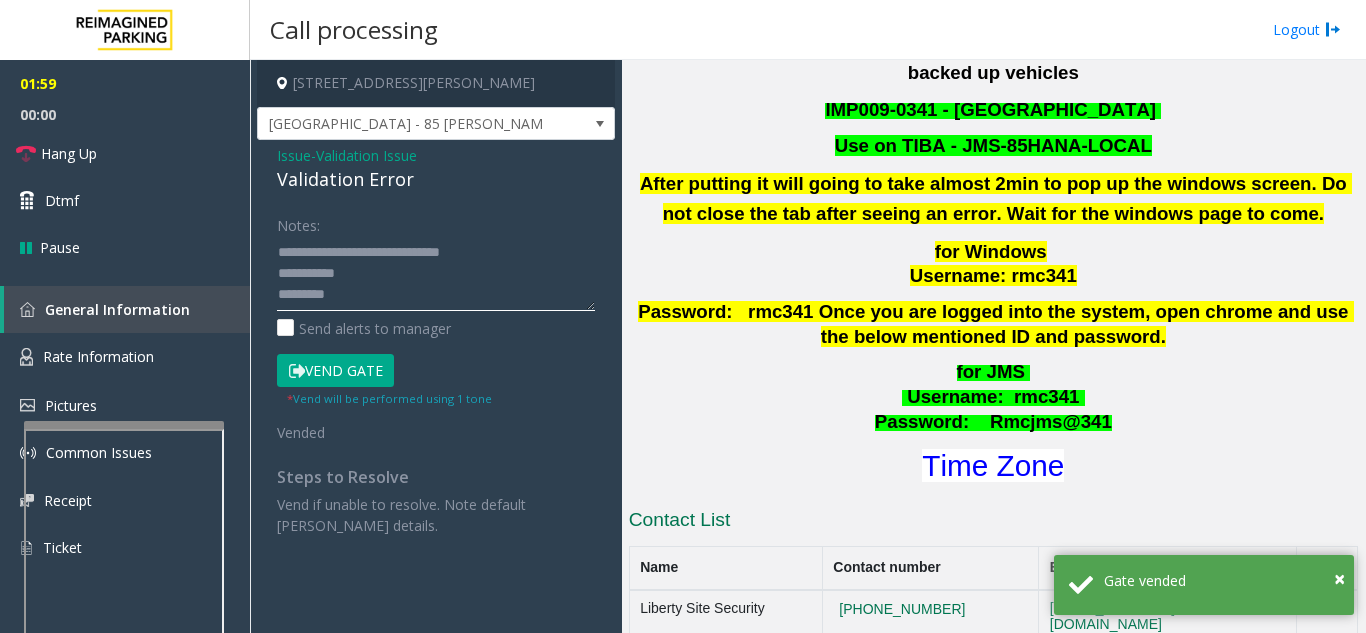 click 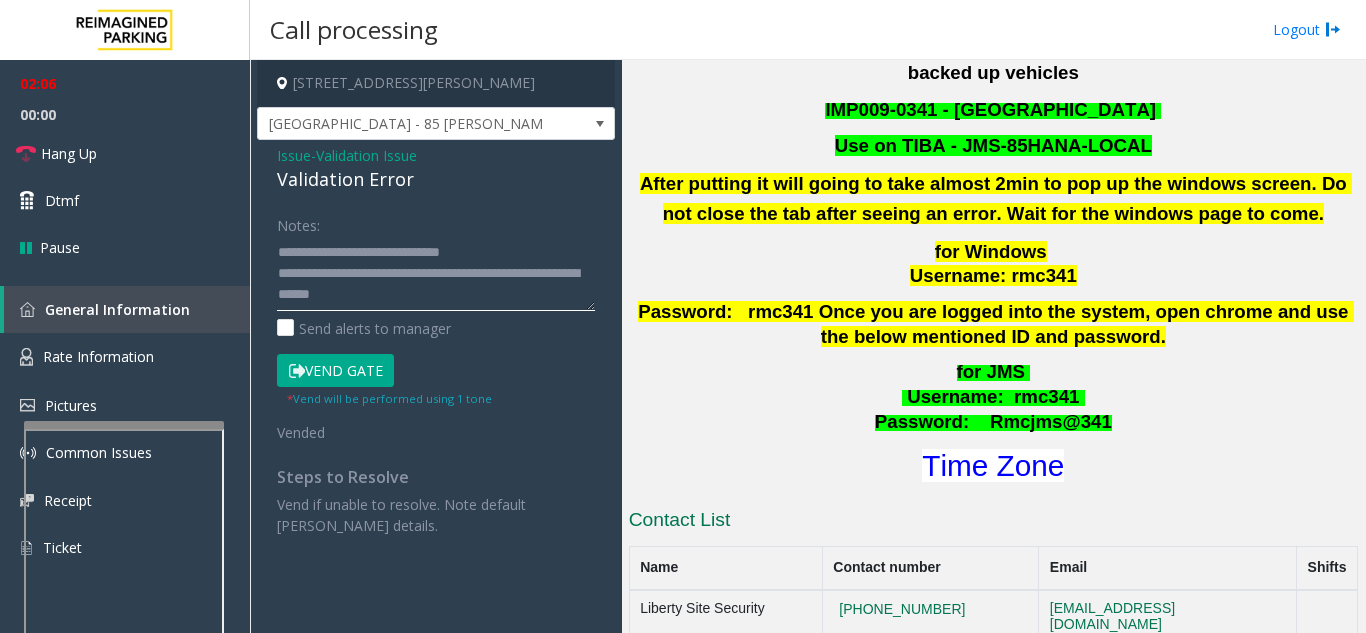 type on "**********" 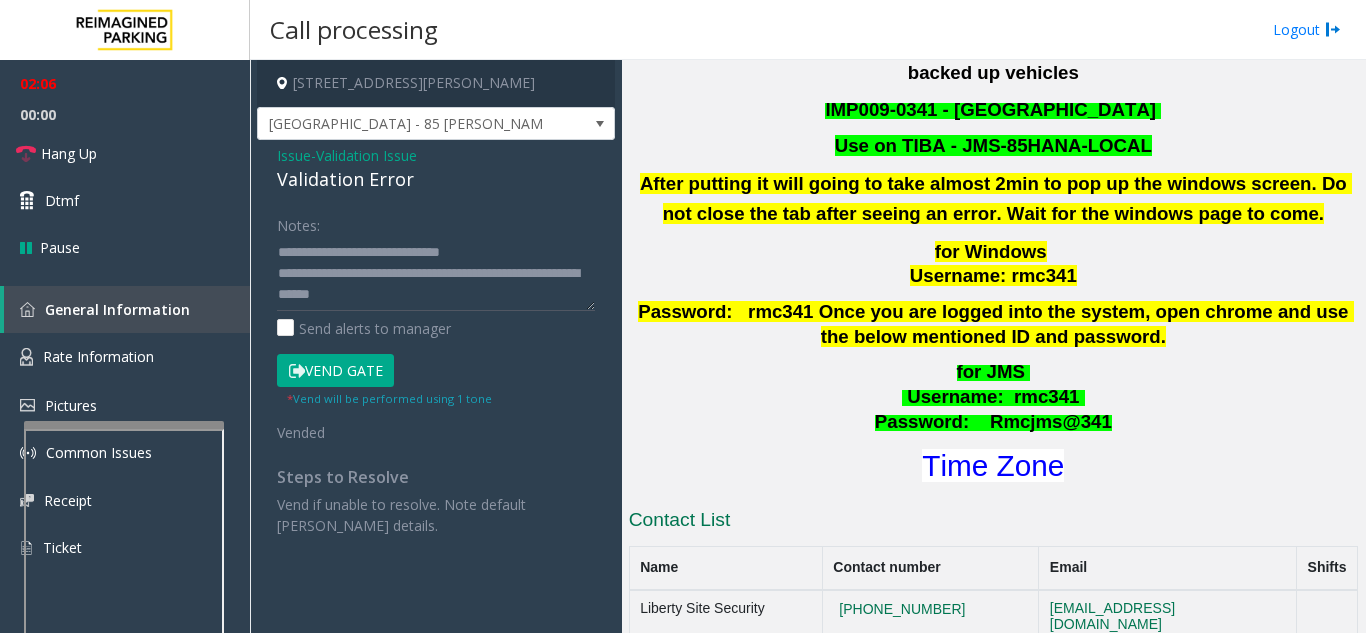click on "Notes:" 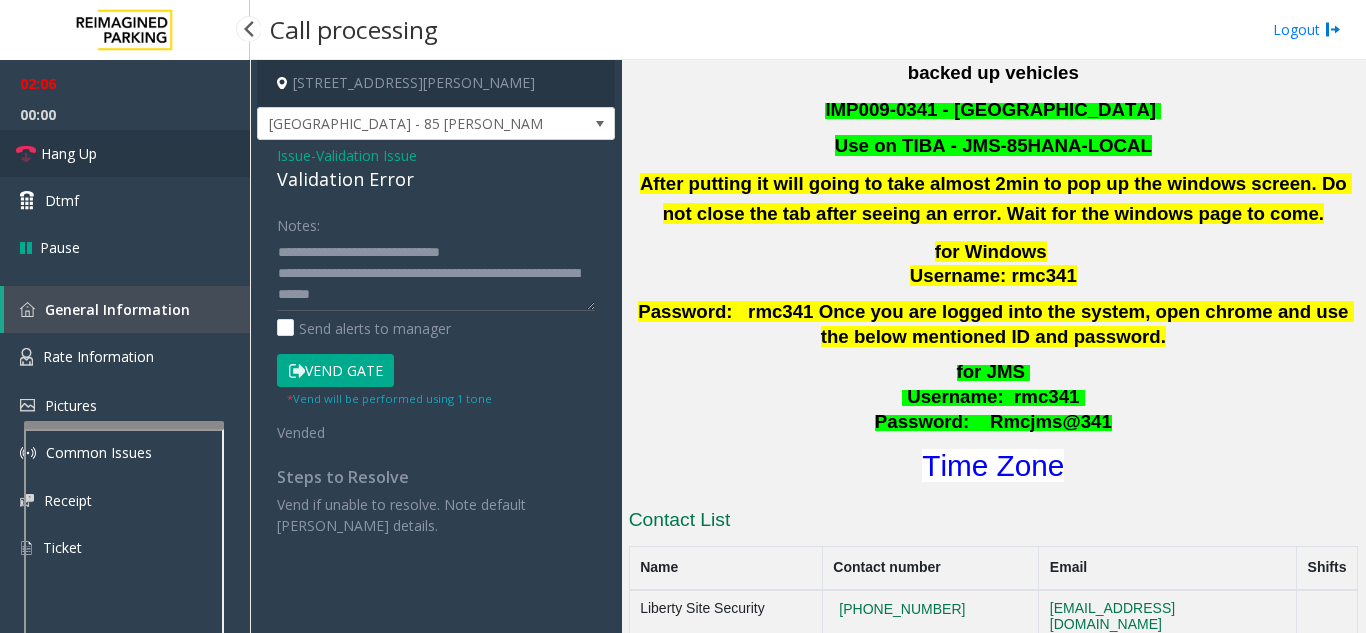 click on "Hang Up" at bounding box center (125, 153) 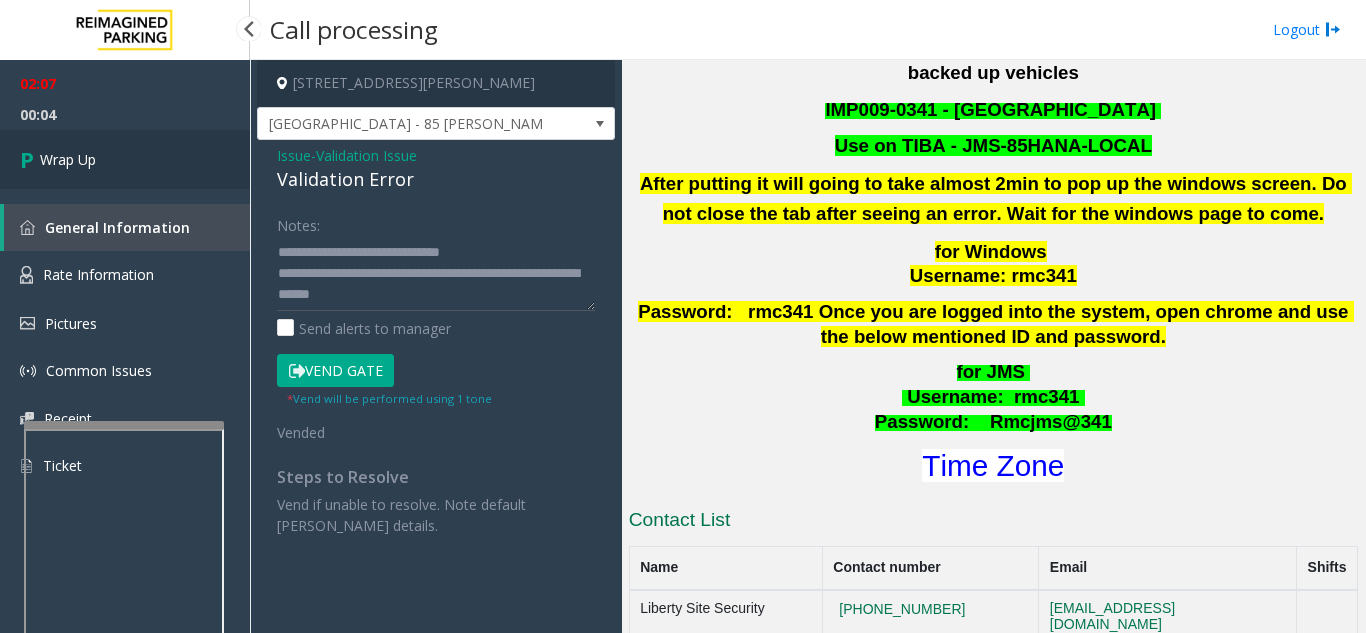 click on "Wrap Up" at bounding box center (125, 159) 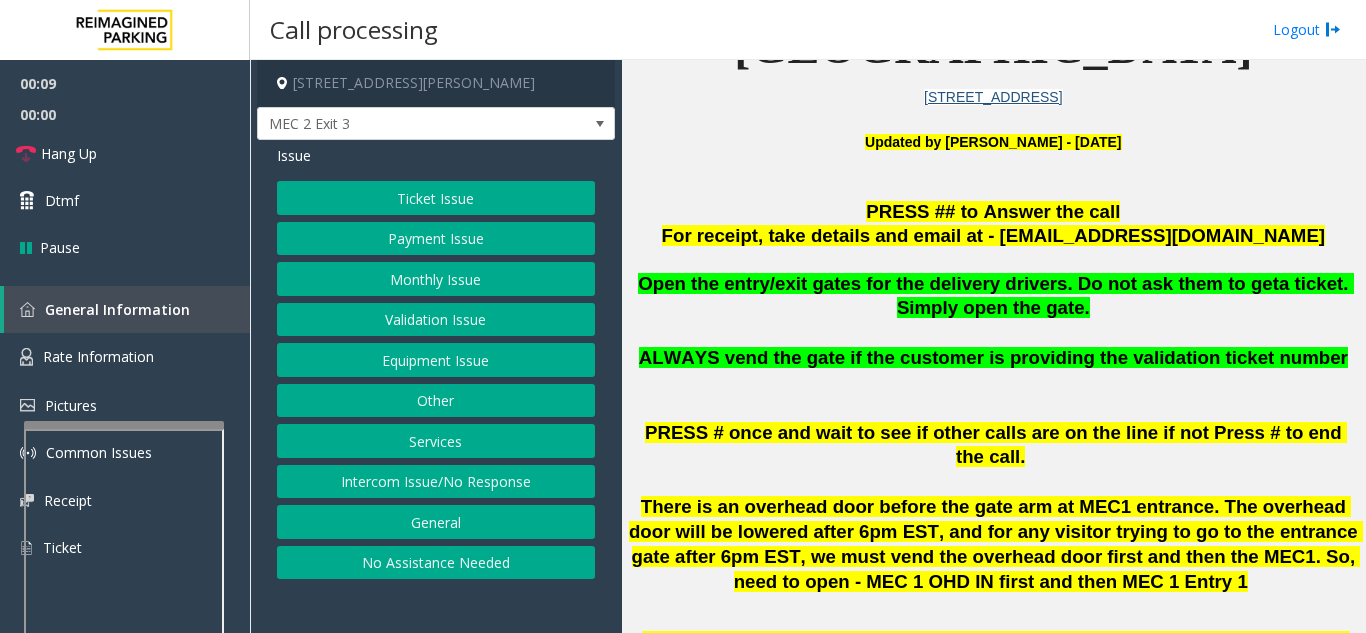 scroll, scrollTop: 600, scrollLeft: 0, axis: vertical 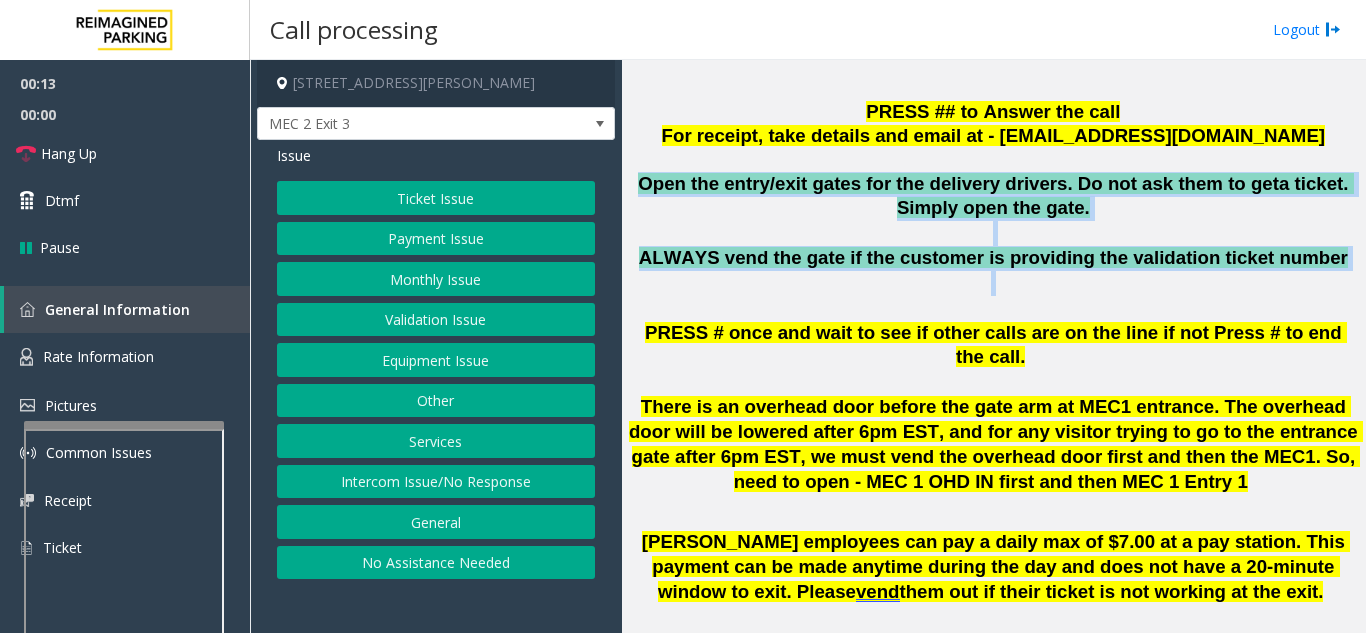 drag, startPoint x: 635, startPoint y: 171, endPoint x: 1361, endPoint y: 274, distance: 733.2701 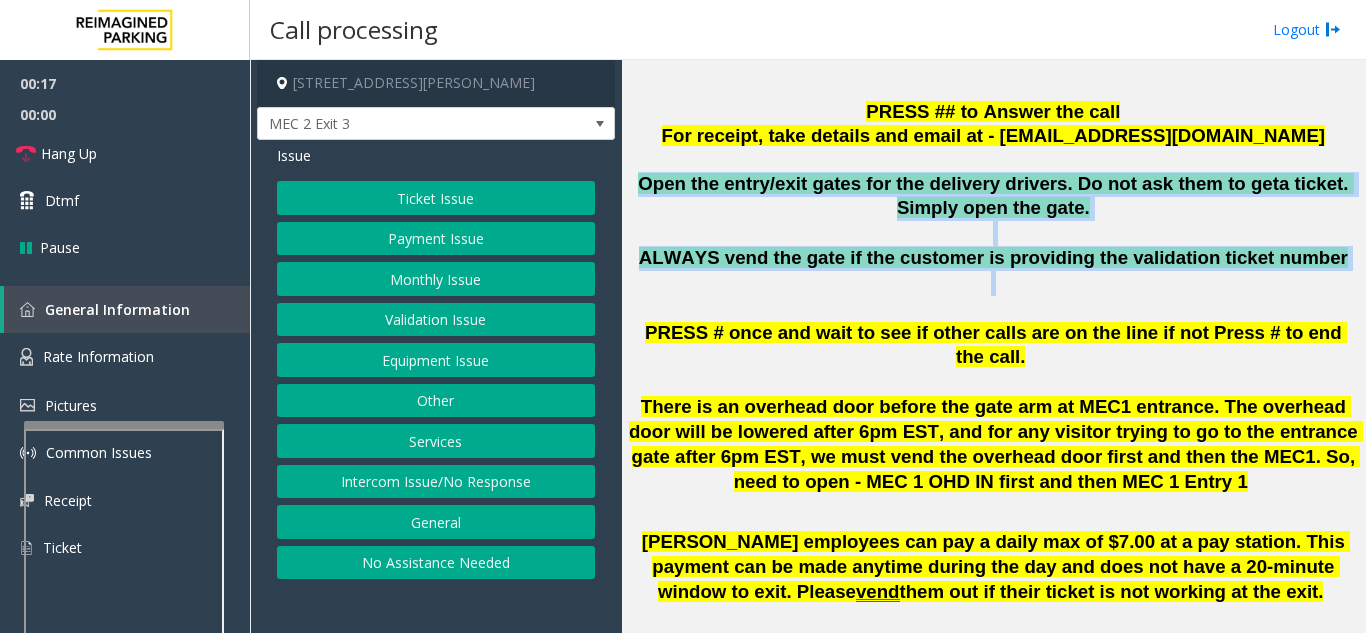 click at bounding box center (993, 233) 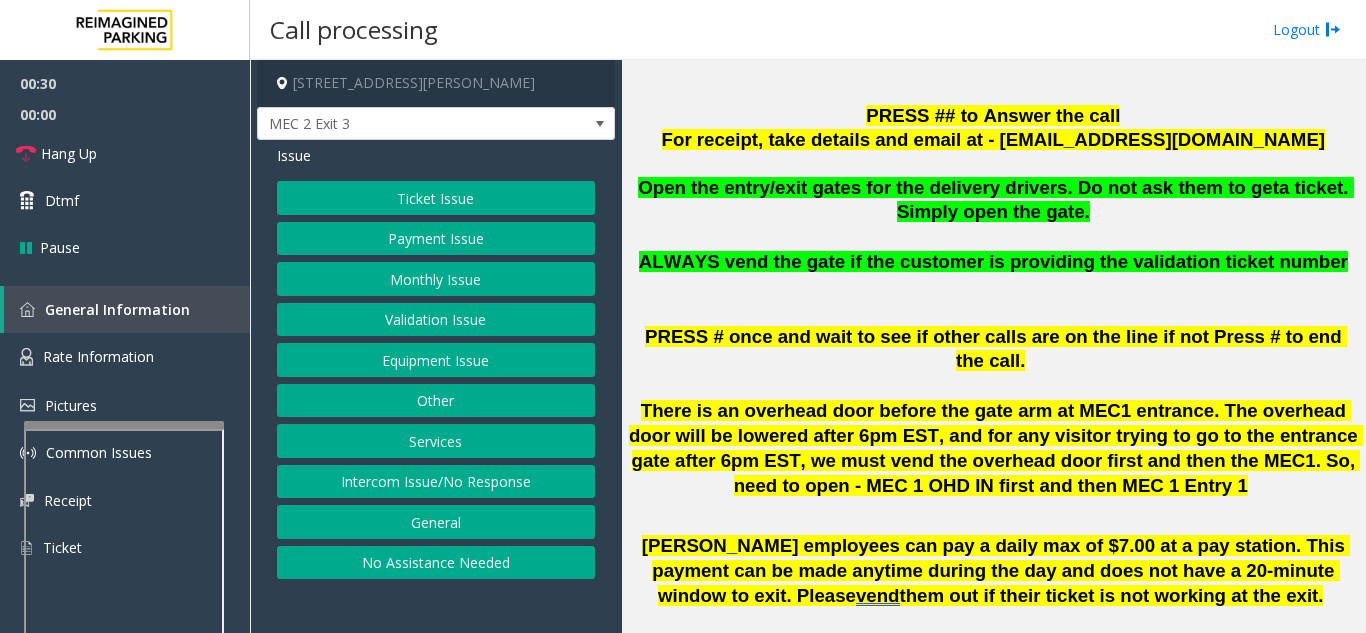 scroll, scrollTop: 600, scrollLeft: 0, axis: vertical 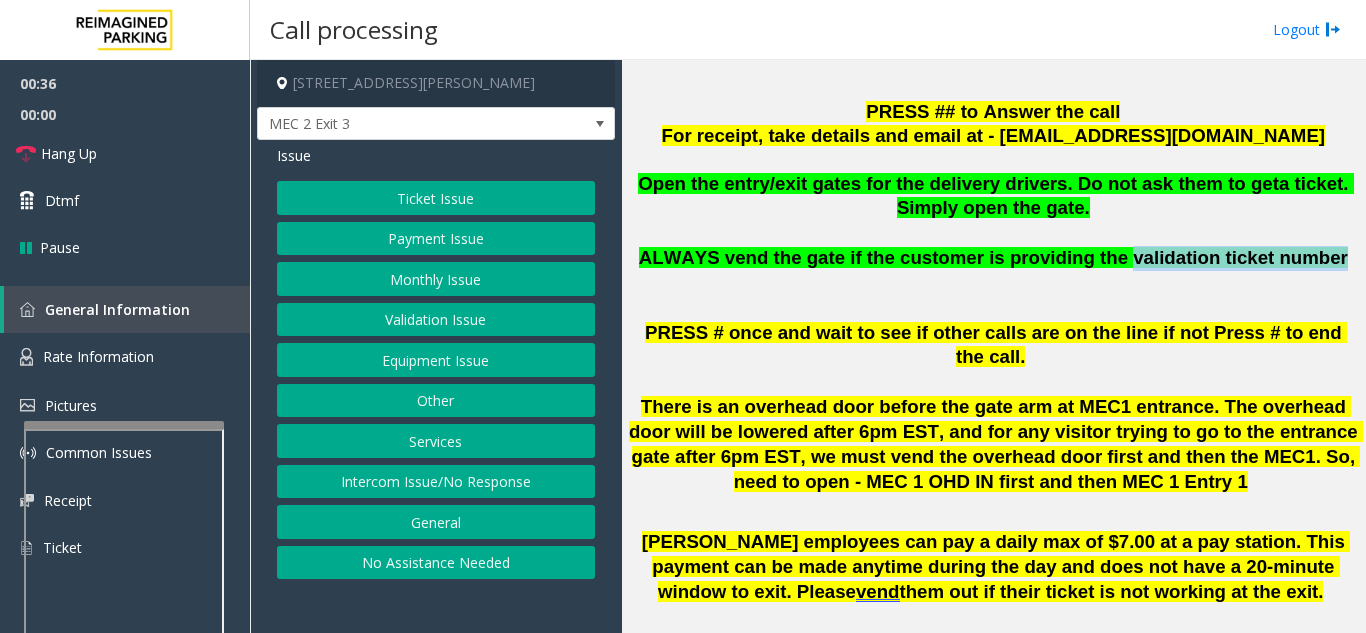 drag, startPoint x: 1103, startPoint y: 262, endPoint x: 1296, endPoint y: 266, distance: 193.04144 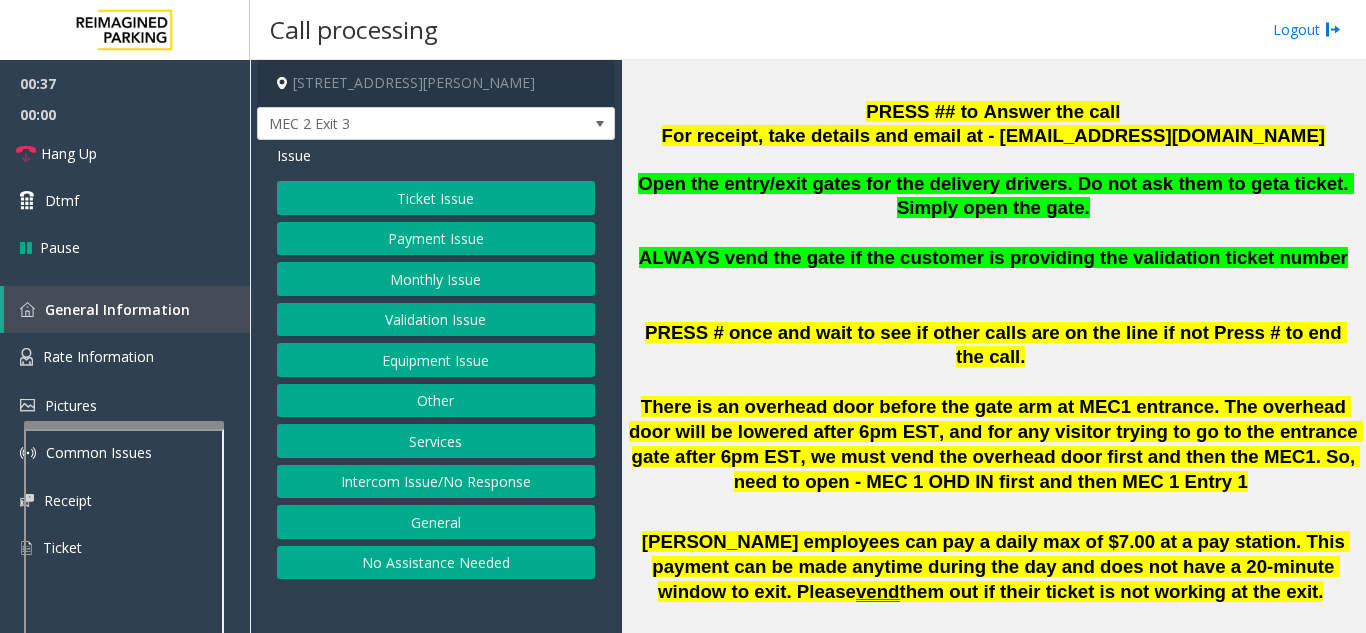 click on "ALWAYS vend the gate if the customer is providing the validation ticket number" at bounding box center (993, 271) 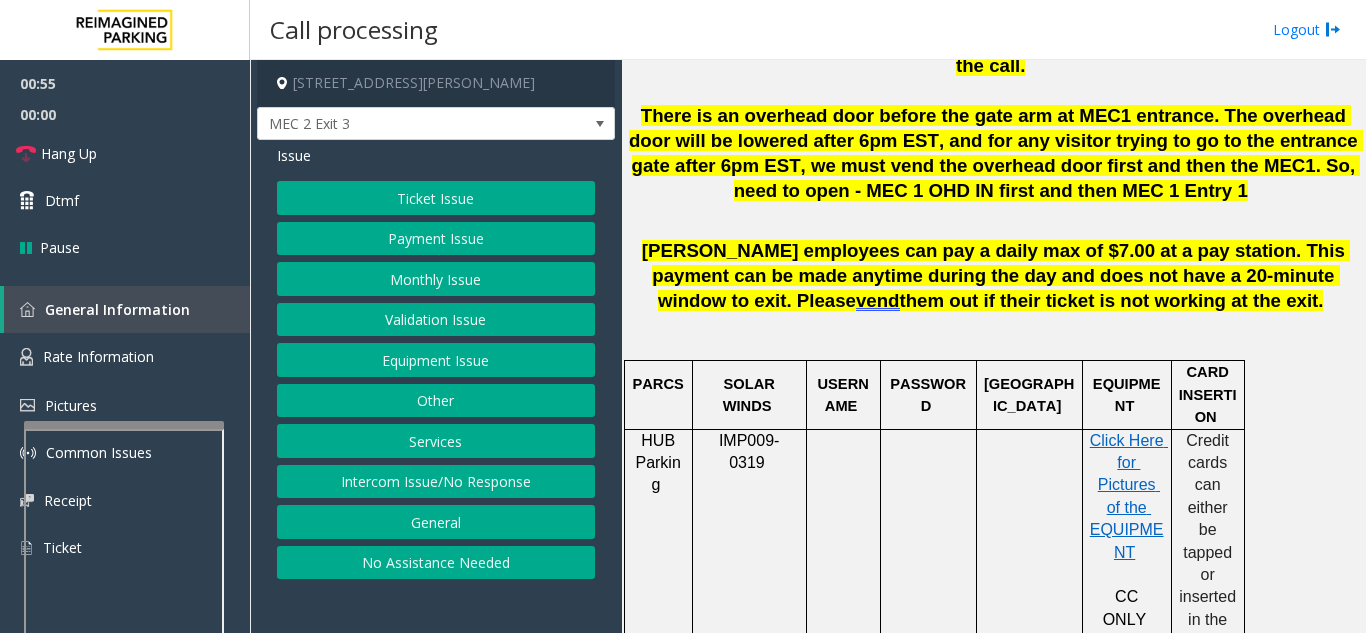 scroll, scrollTop: 900, scrollLeft: 0, axis: vertical 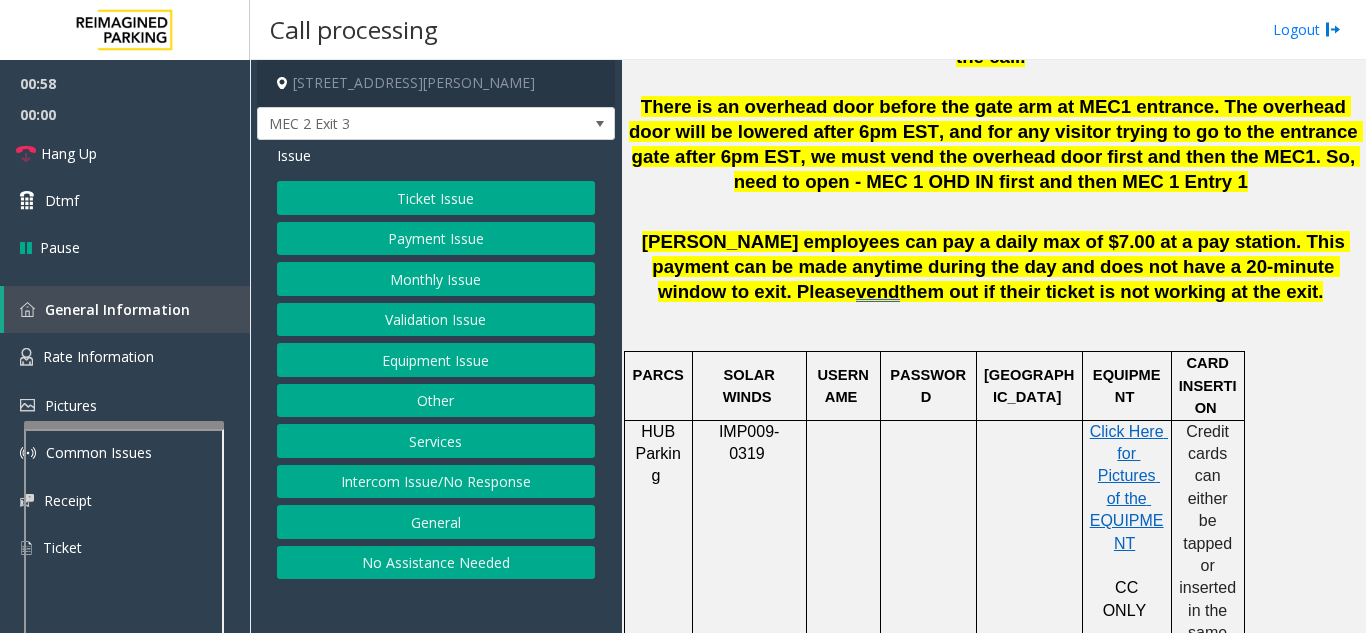 click on "Equipment Issue" 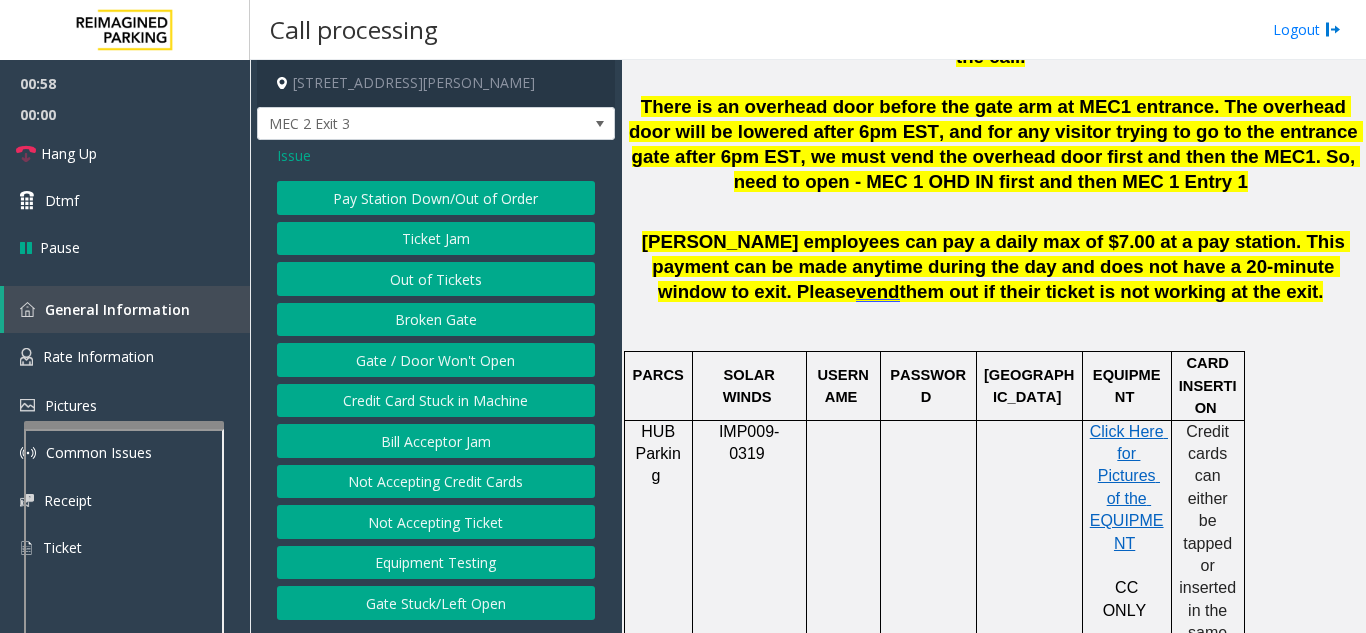 click on "Gate / Door Won't Open" 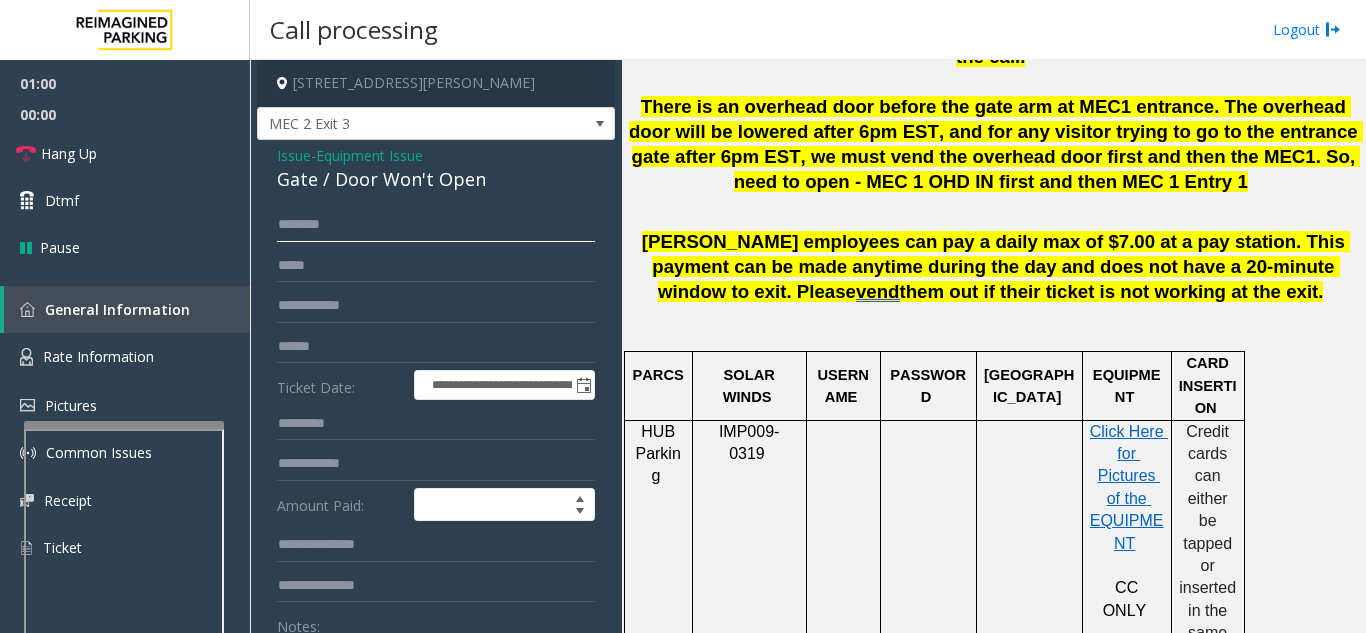 click 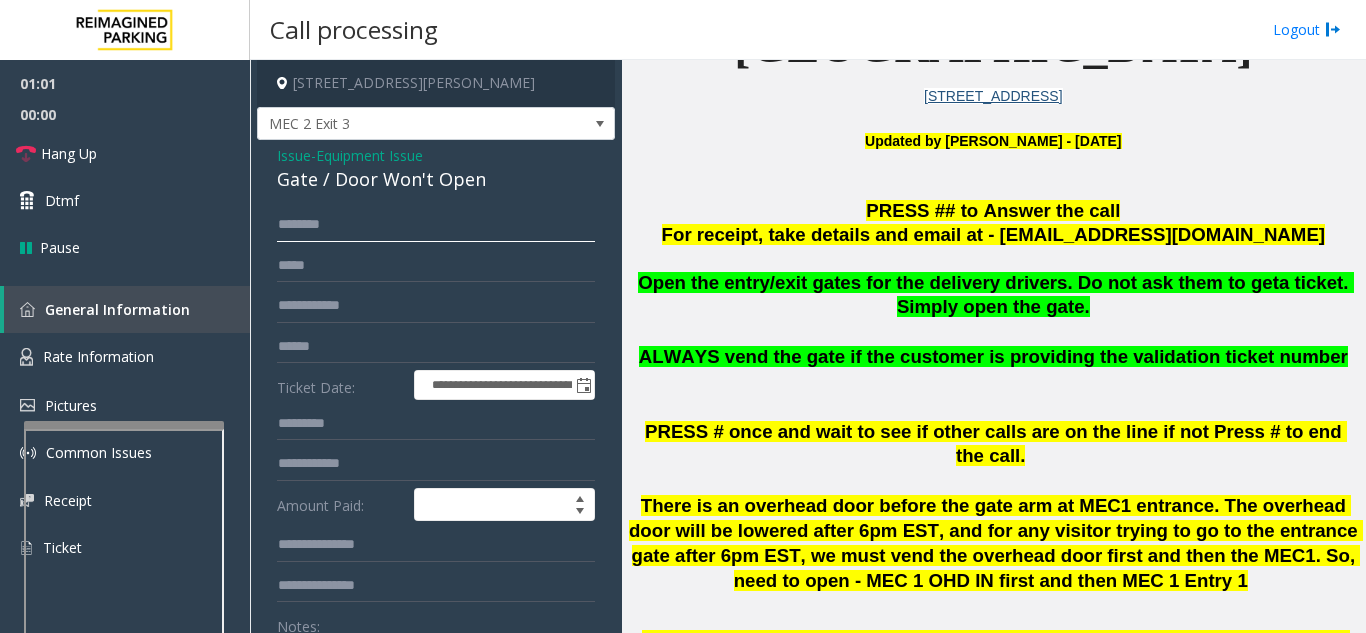 scroll, scrollTop: 500, scrollLeft: 0, axis: vertical 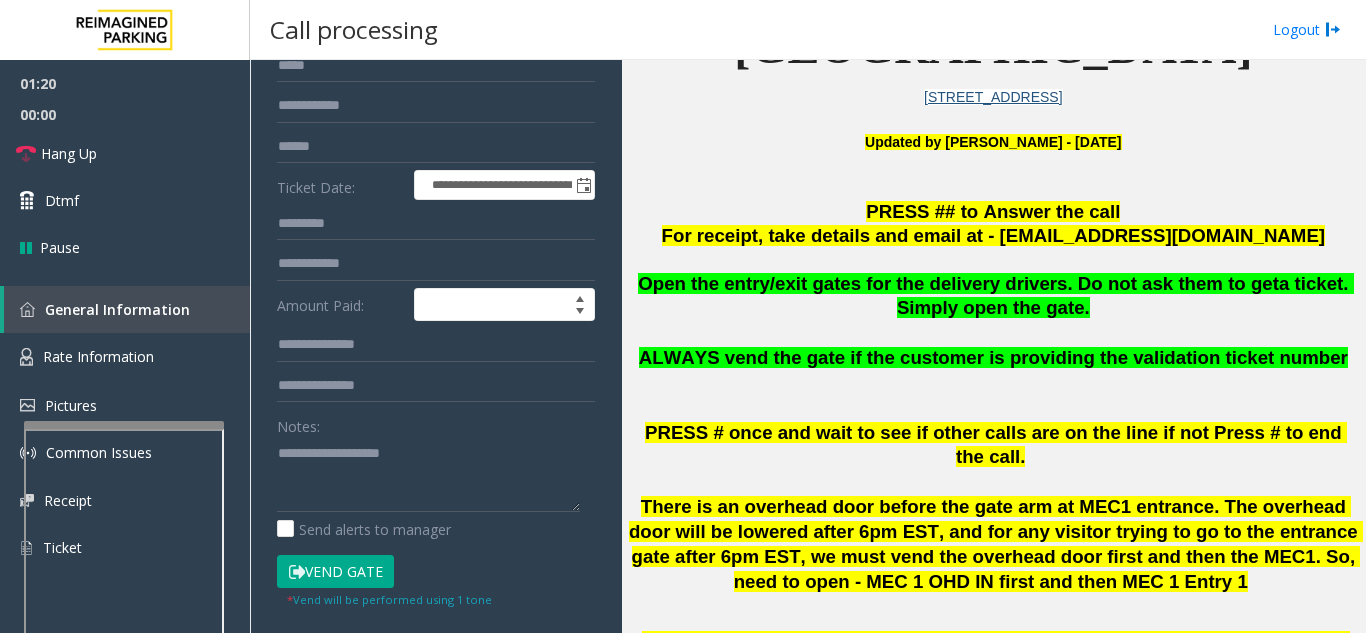 type on "******" 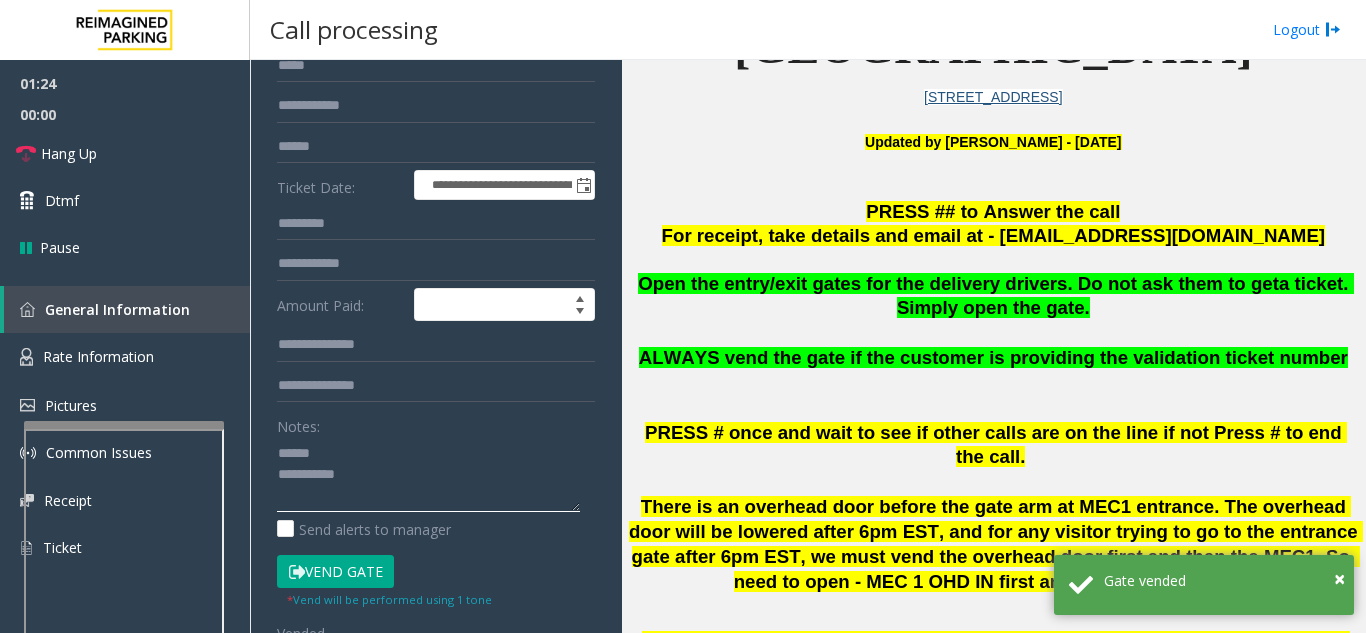 click 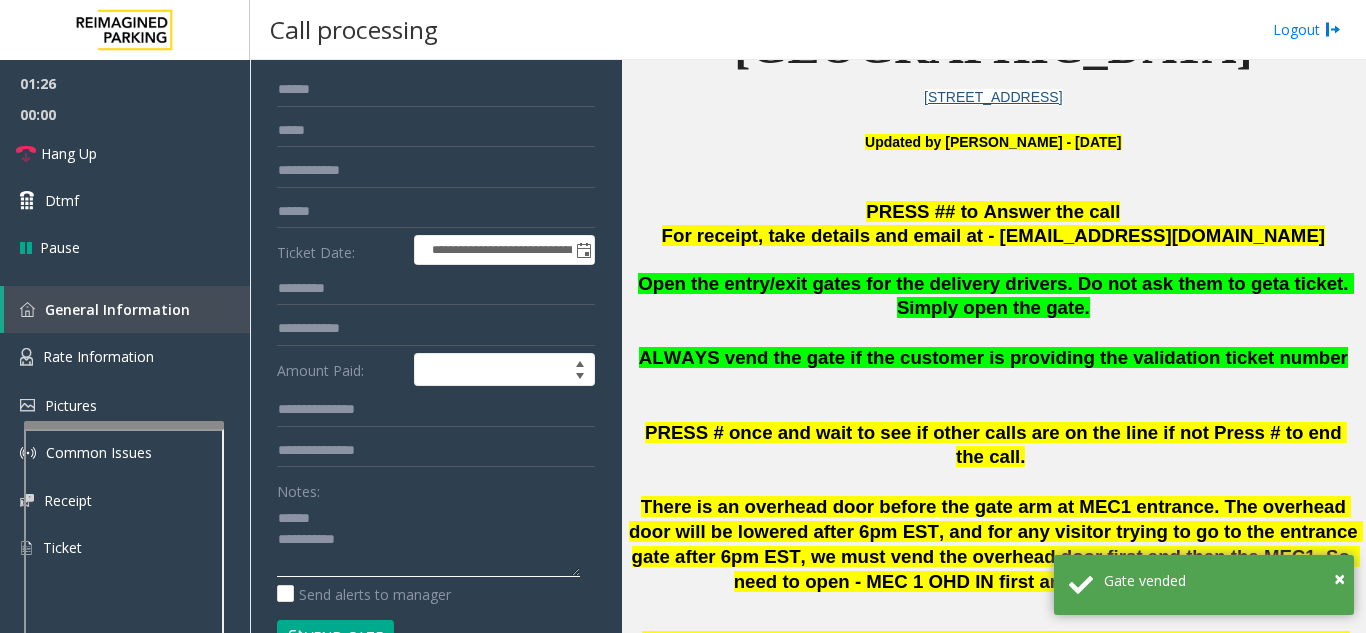scroll, scrollTop: 100, scrollLeft: 0, axis: vertical 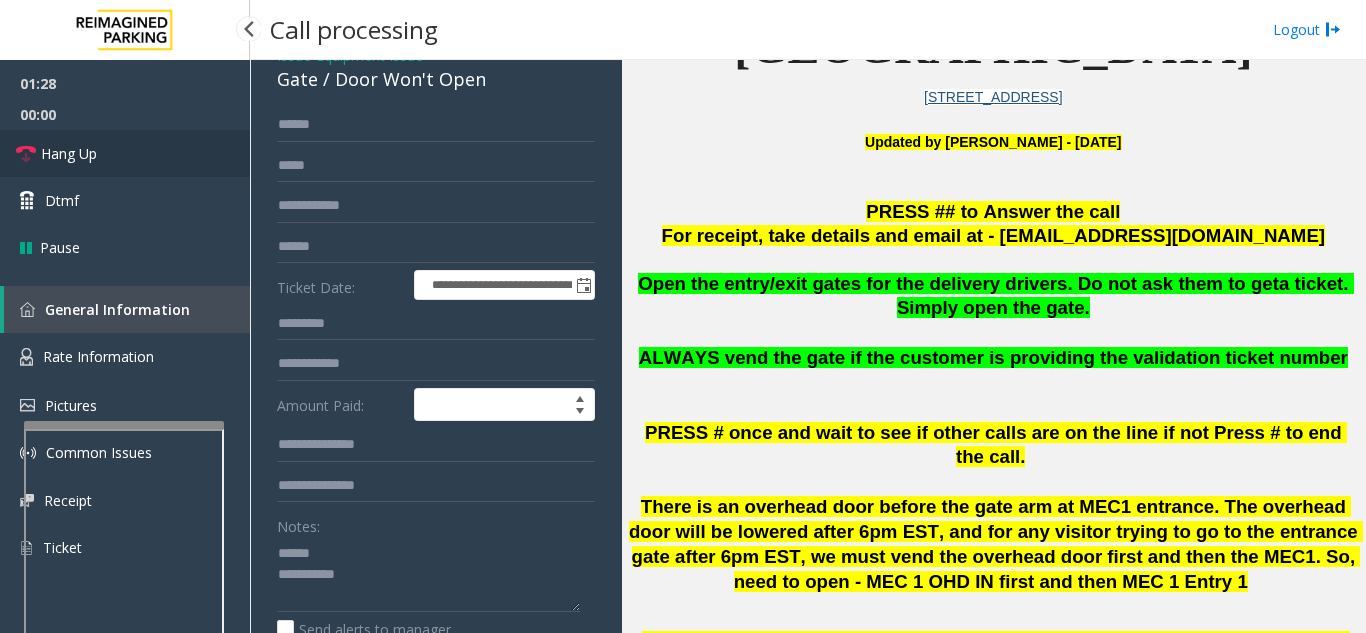 click on "Hang Up" at bounding box center [69, 153] 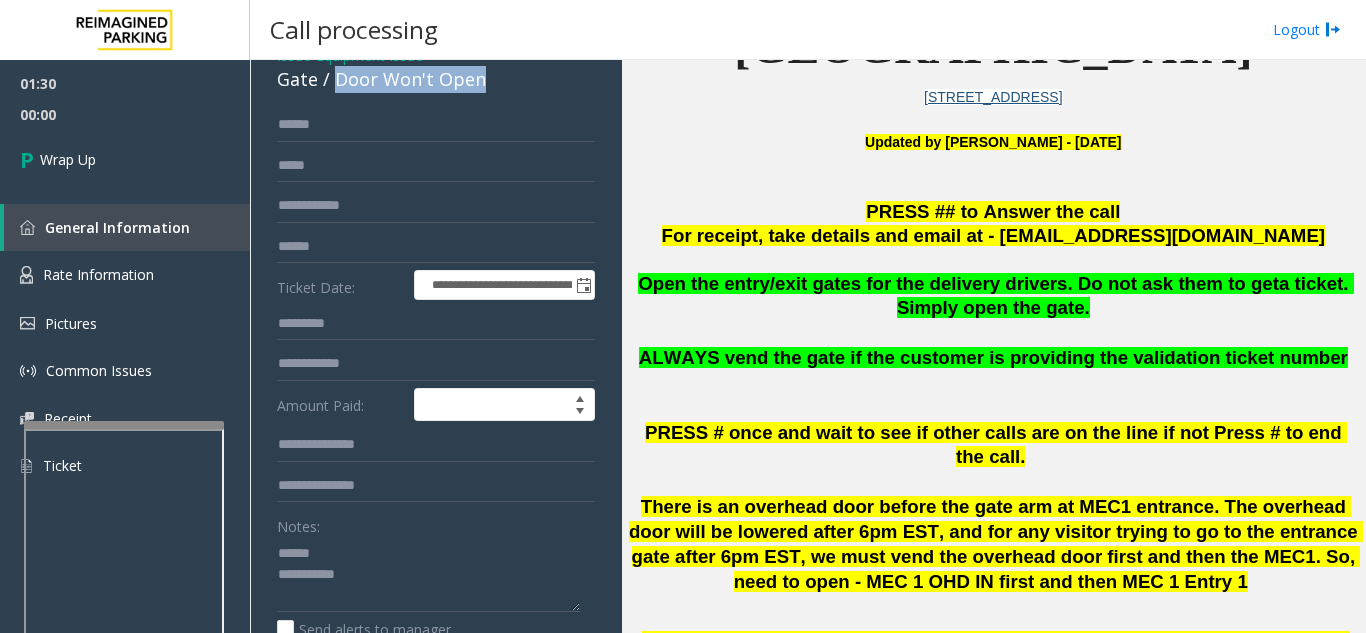 drag, startPoint x: 332, startPoint y: 84, endPoint x: 499, endPoint y: 80, distance: 167.0479 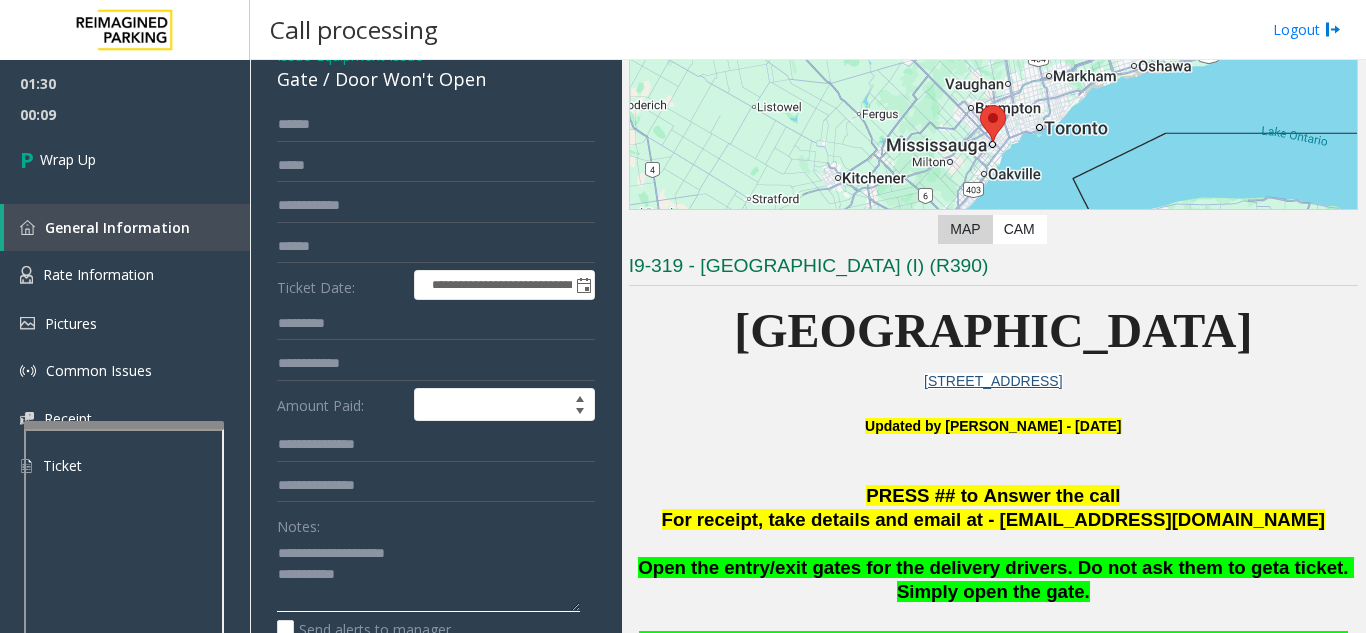 scroll, scrollTop: 200, scrollLeft: 0, axis: vertical 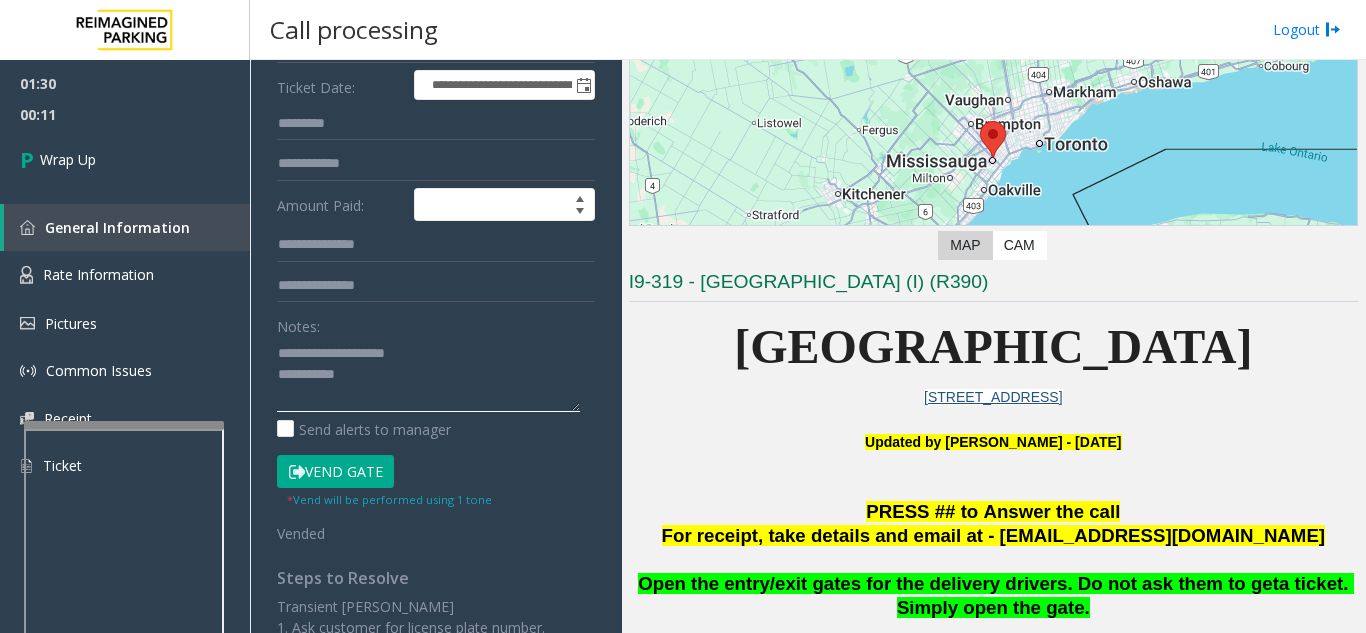 click 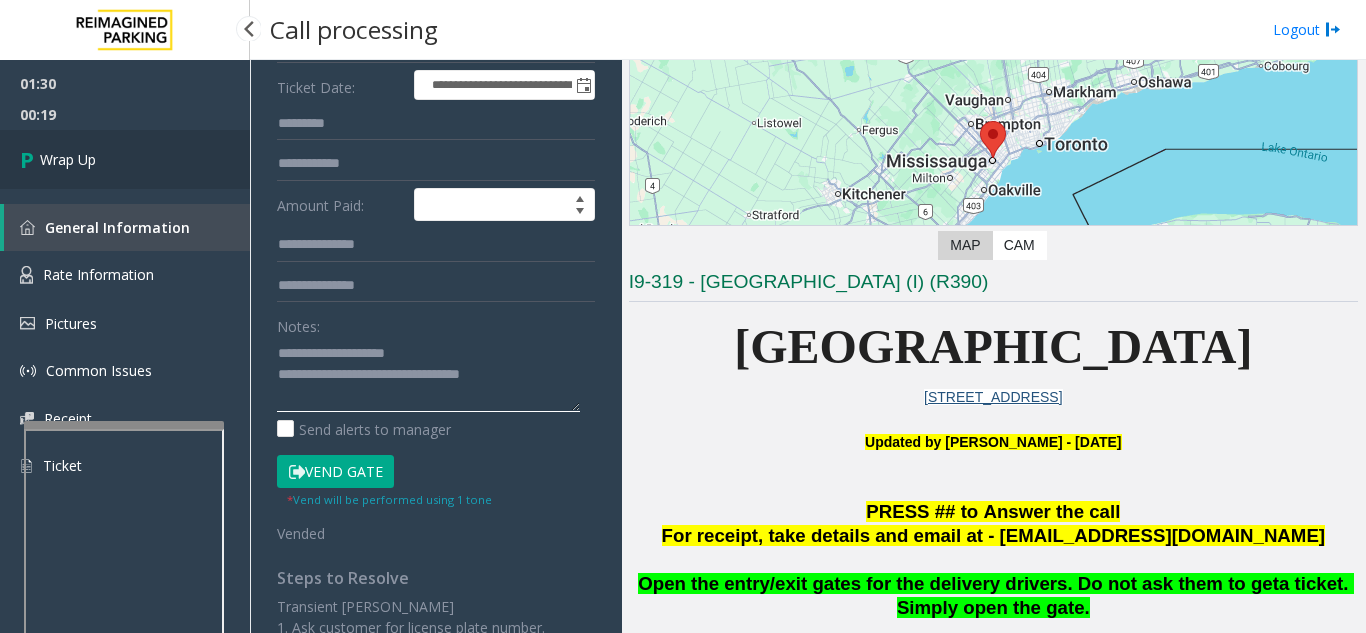 type on "**********" 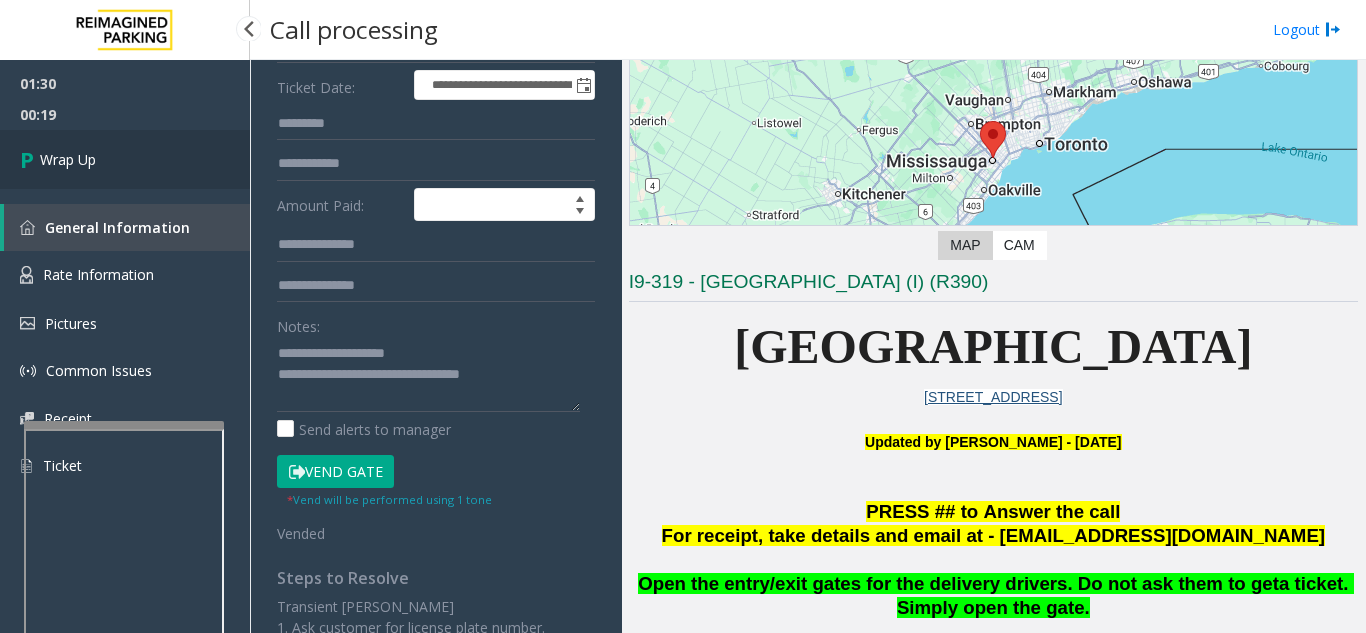 click on "Wrap Up" at bounding box center [68, 159] 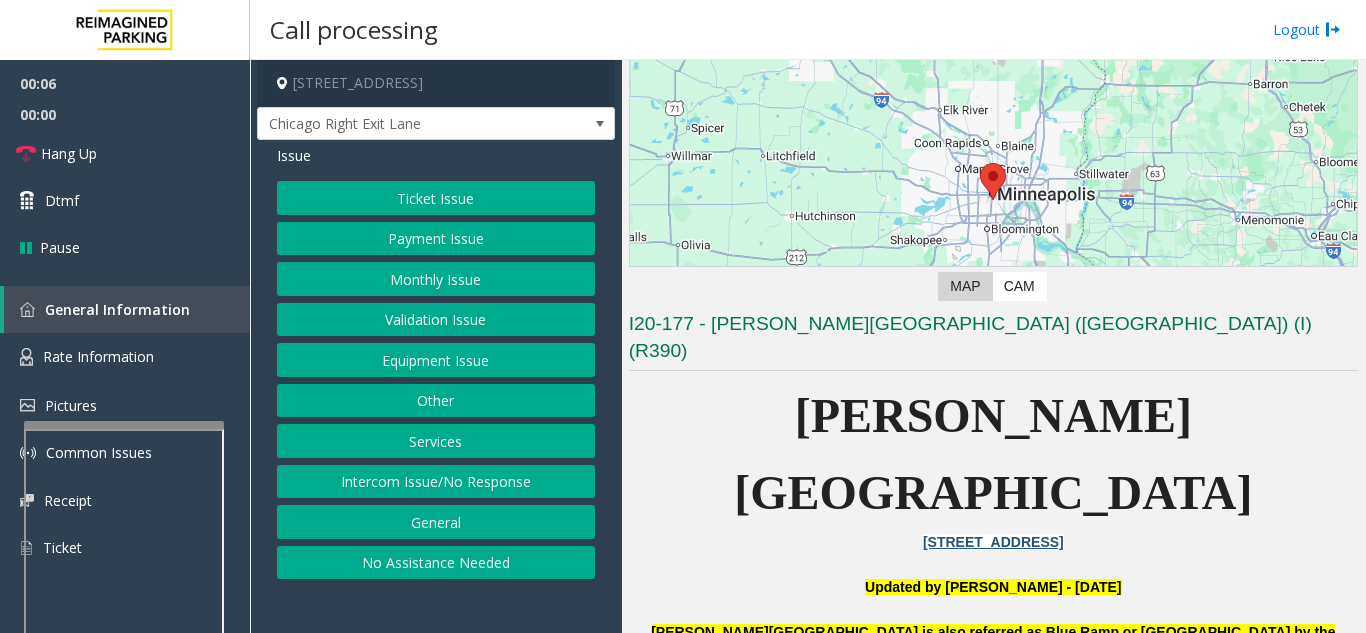 scroll, scrollTop: 500, scrollLeft: 0, axis: vertical 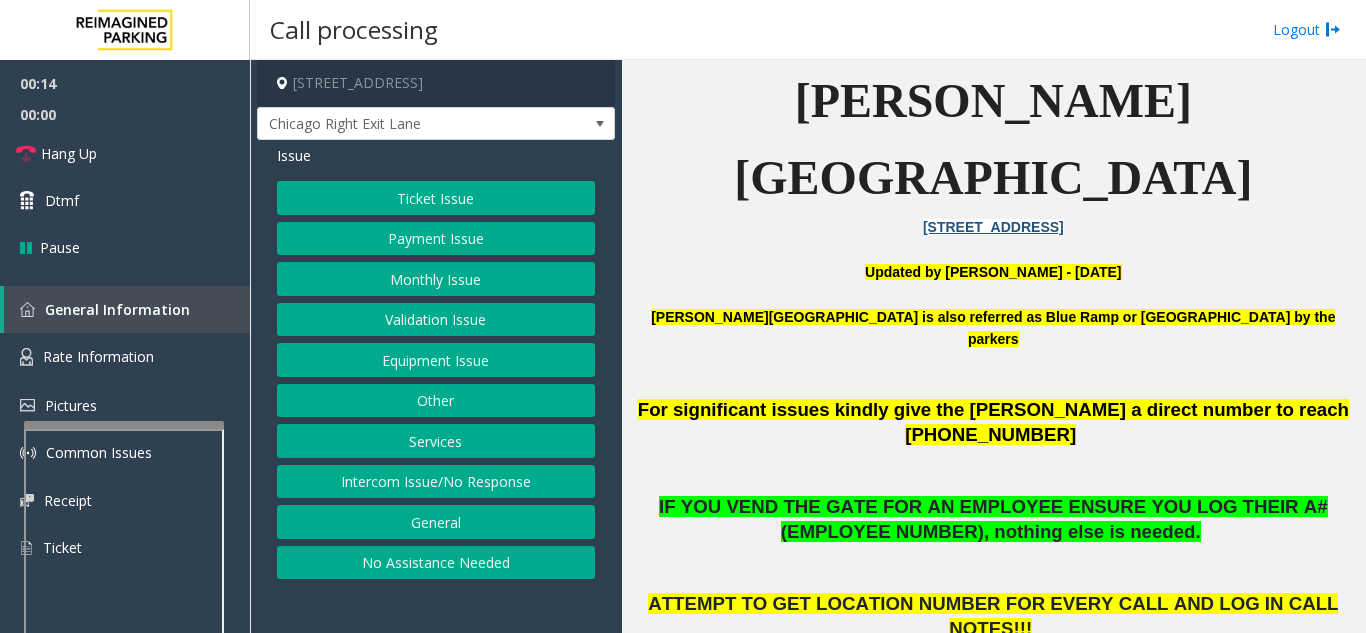 click on "Intercom Issue/No Response" 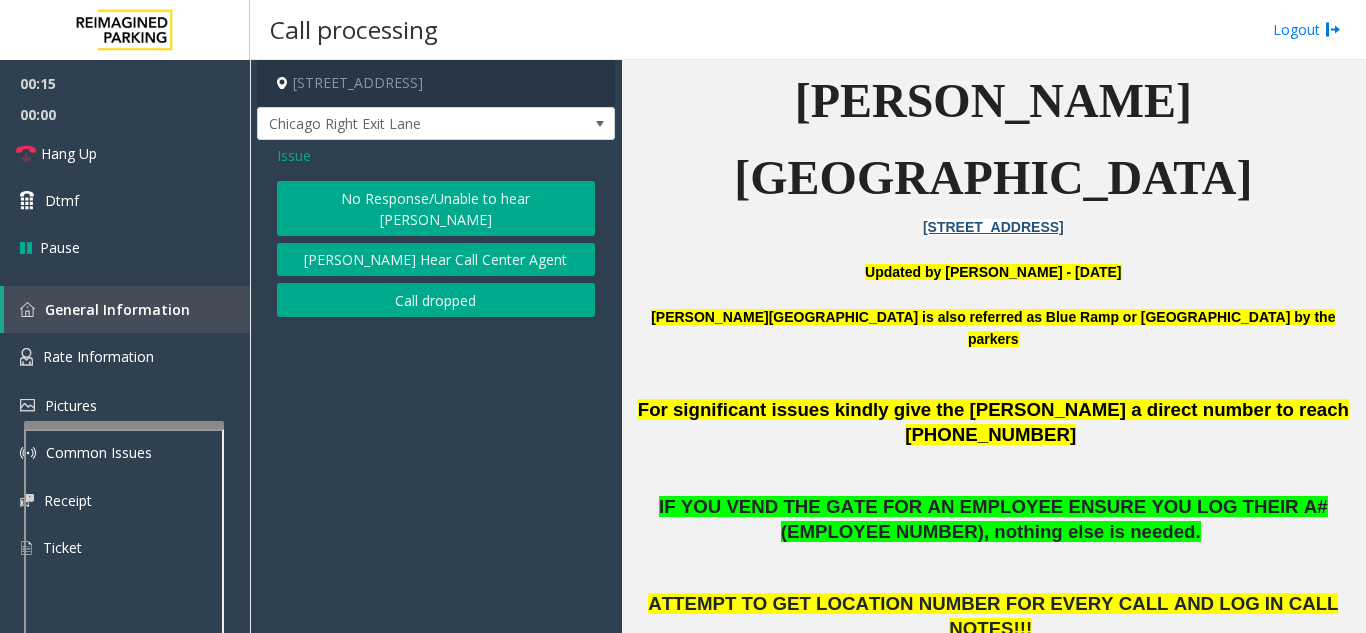 click on "No Response/Unable to hear [PERSON_NAME]" 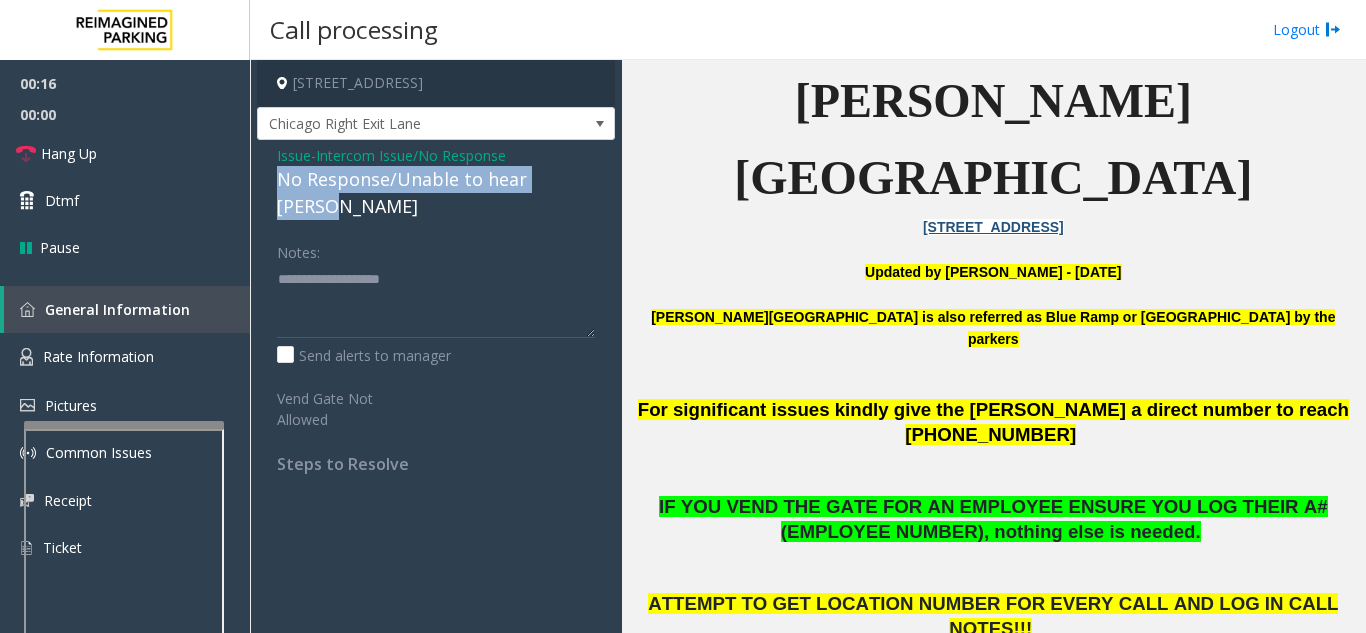 drag, startPoint x: 266, startPoint y: 171, endPoint x: 602, endPoint y: 178, distance: 336.0729 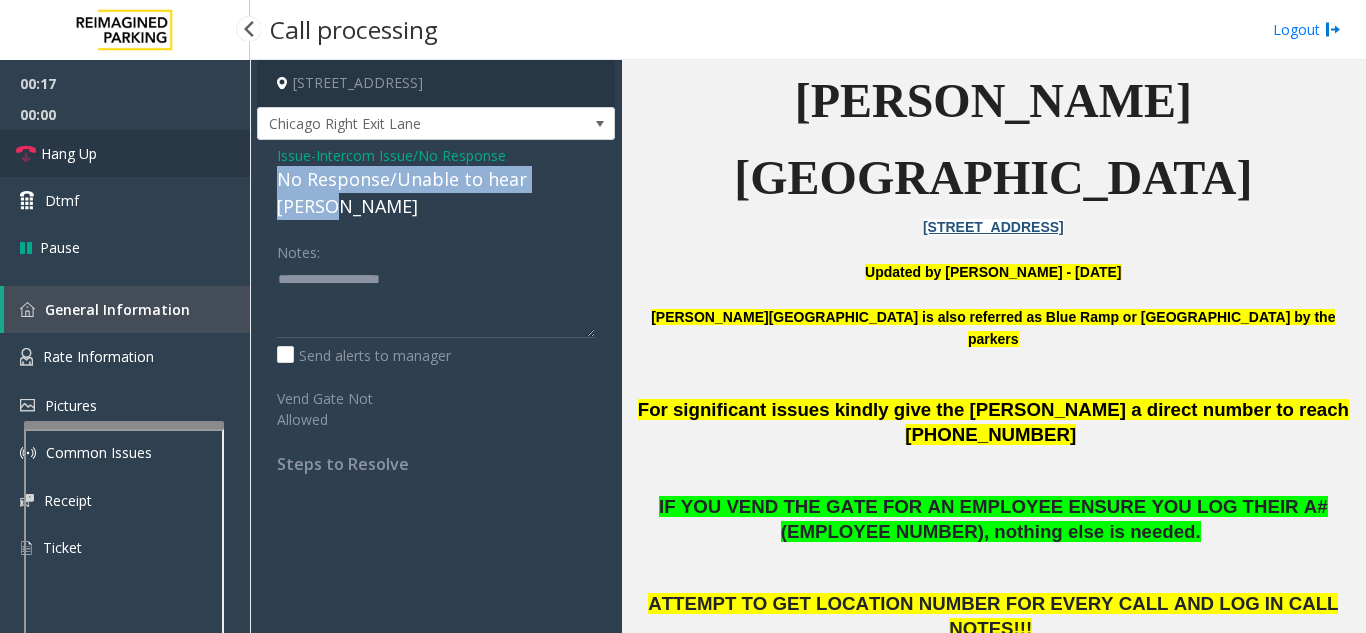 click on "Hang Up" at bounding box center [125, 153] 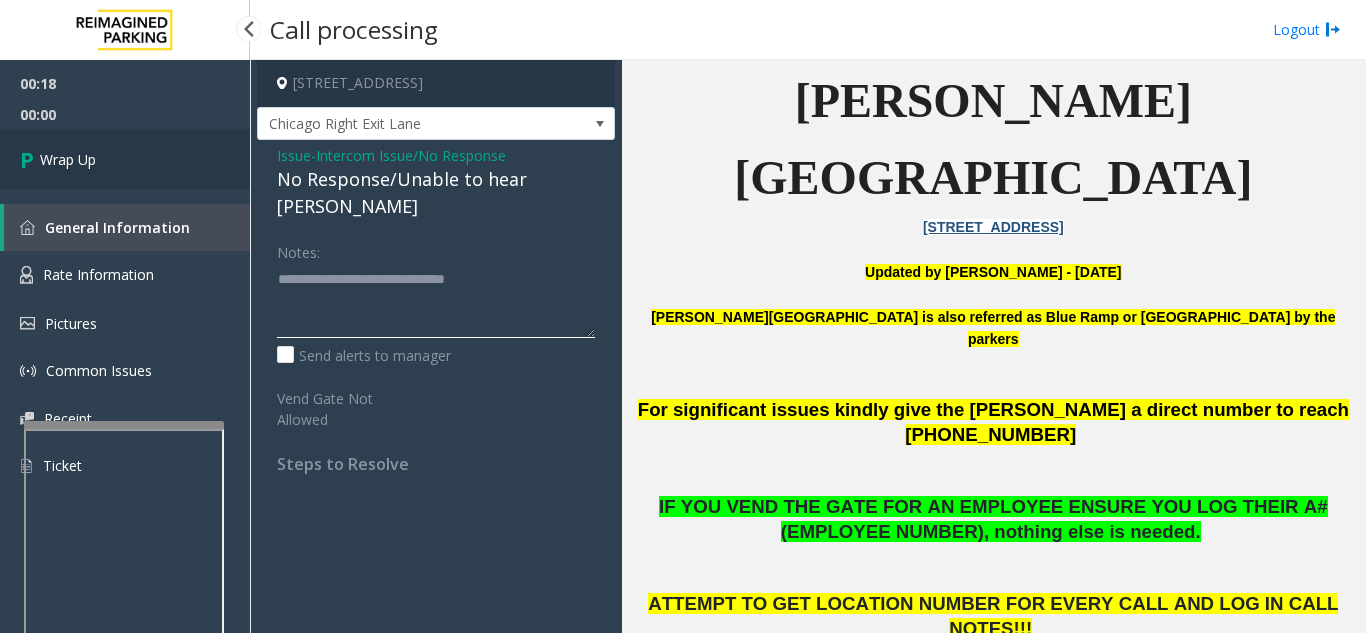 type on "**********" 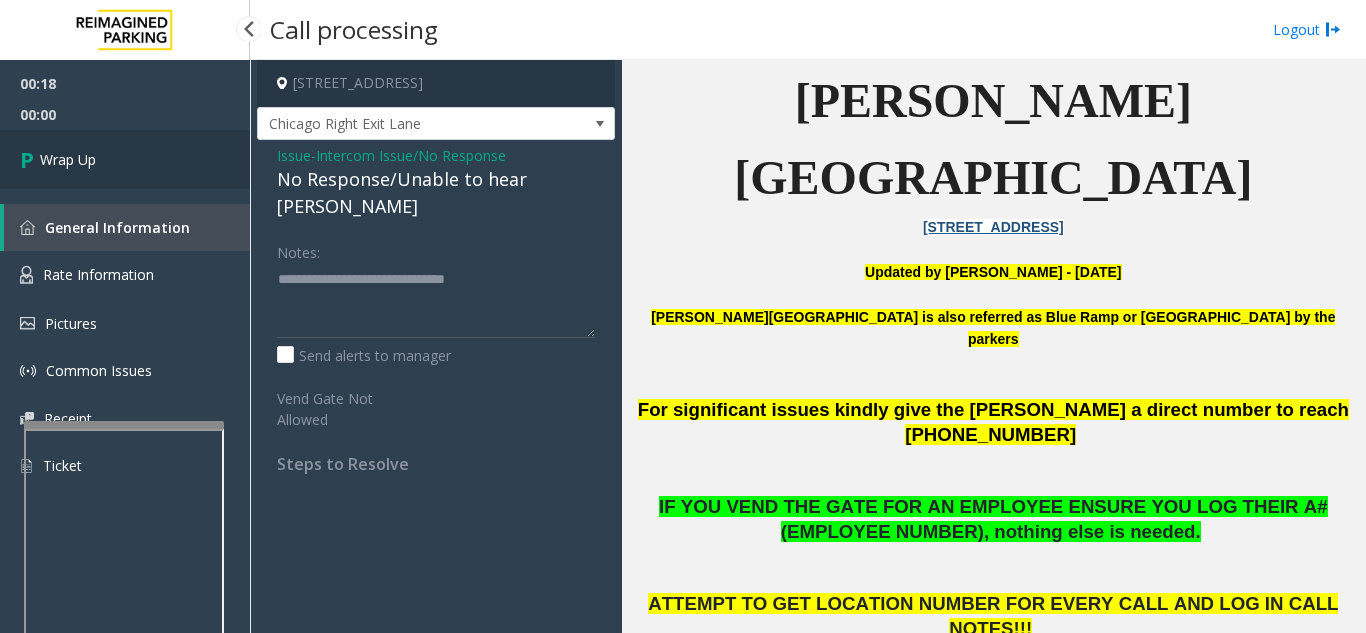 click on "Wrap Up" at bounding box center (125, 159) 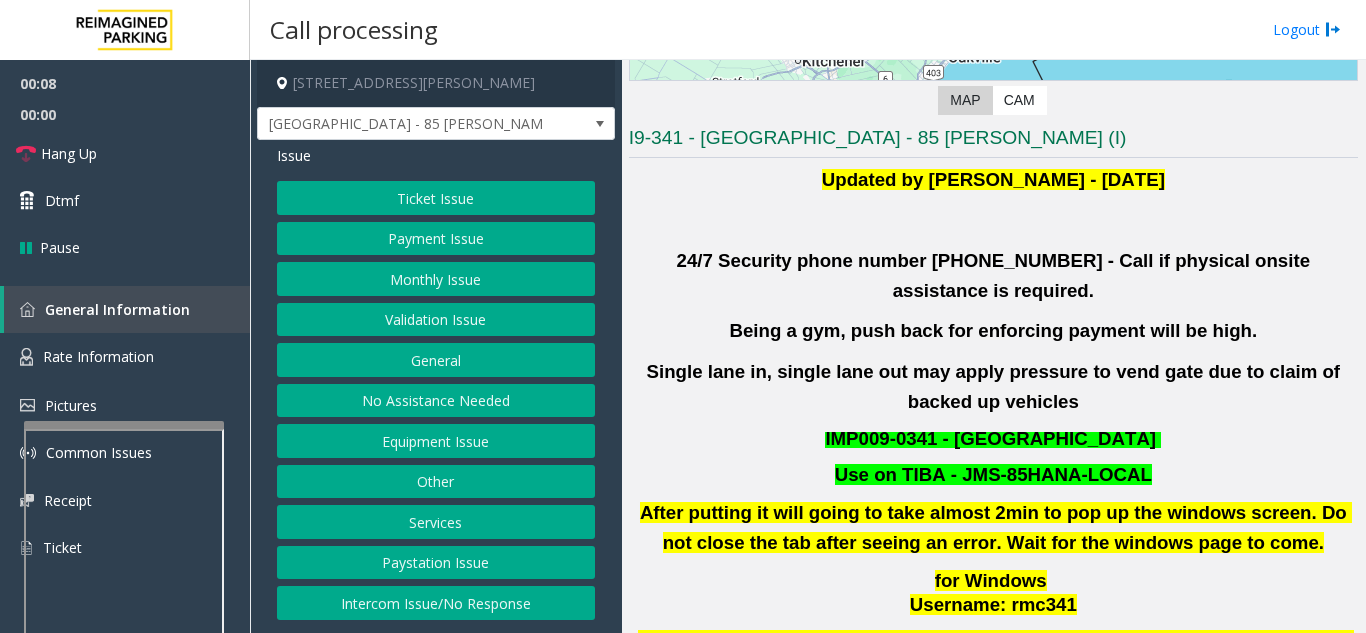 scroll, scrollTop: 400, scrollLeft: 0, axis: vertical 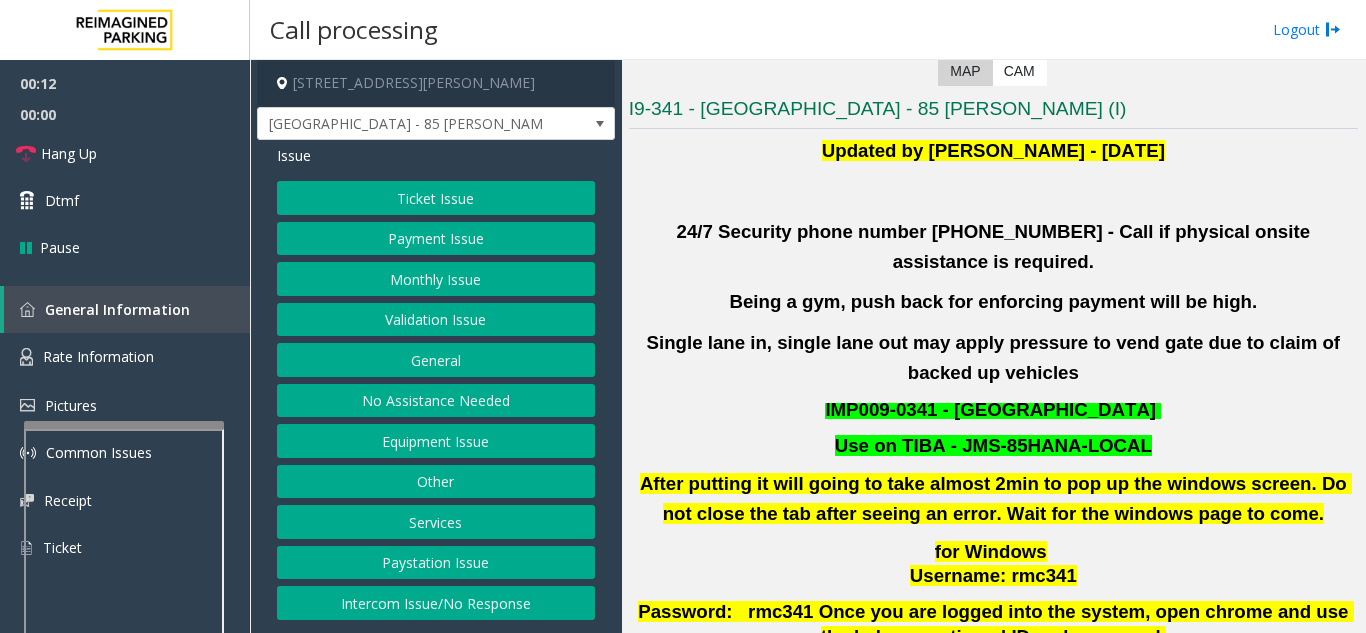 click on "Validation Issue" 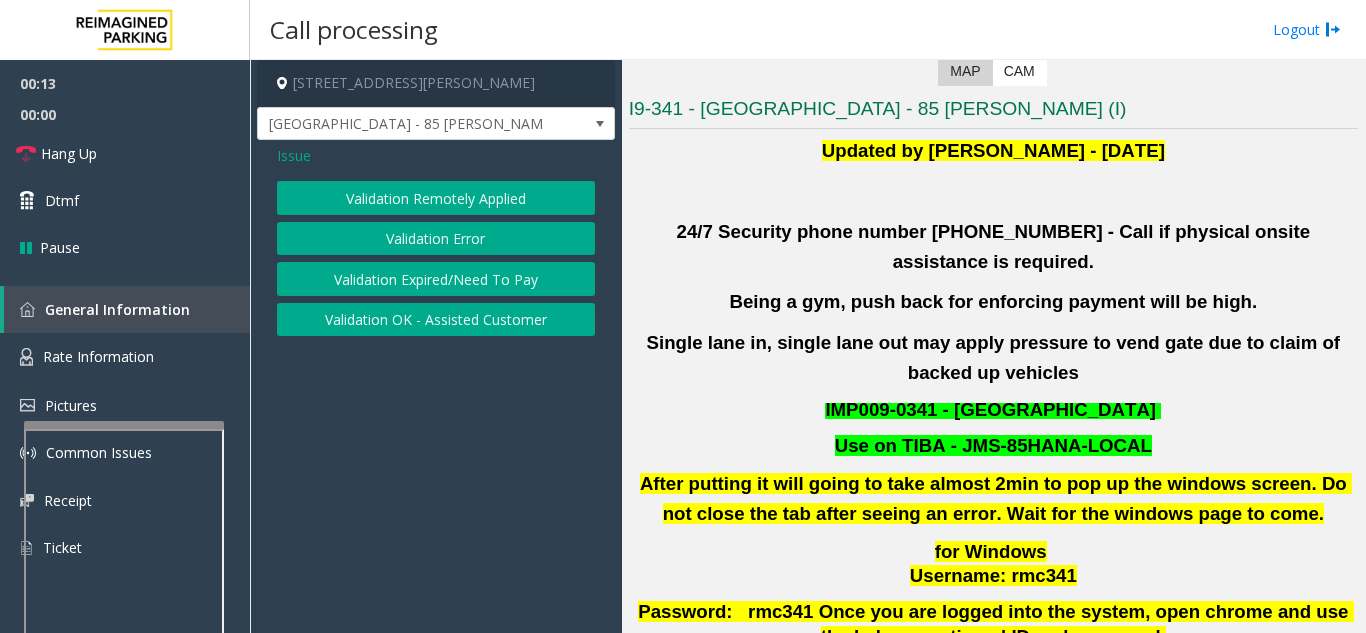 click on "Validation Error" 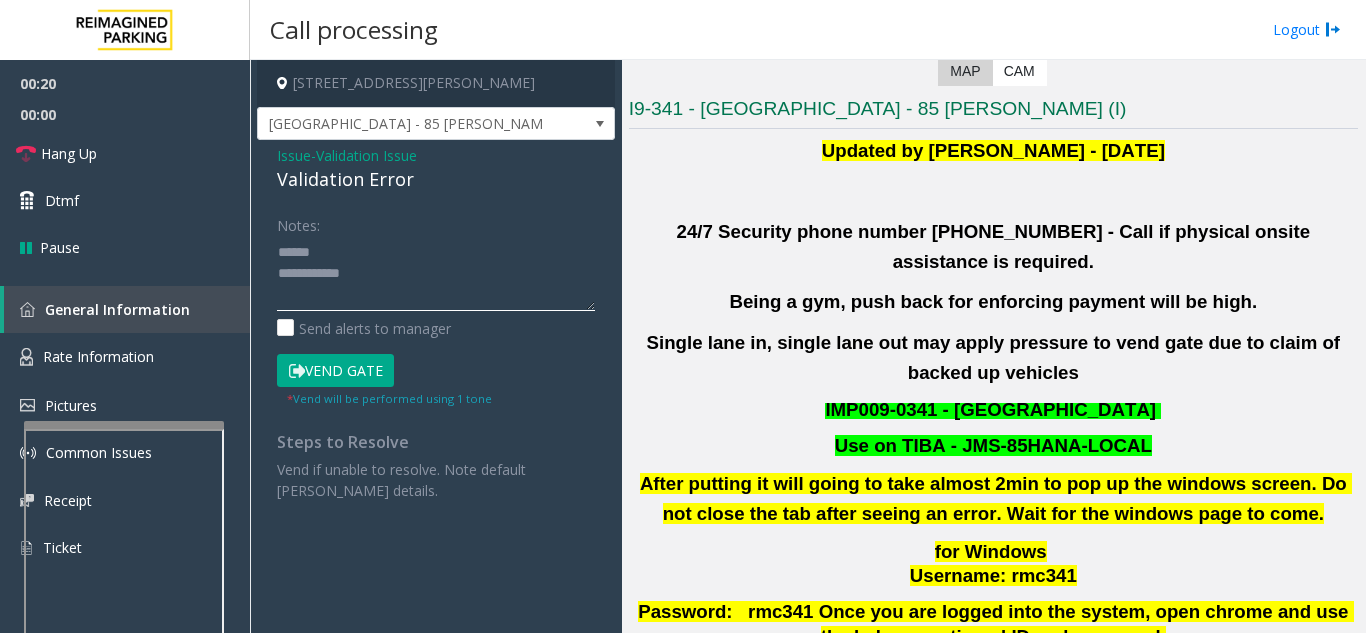 click 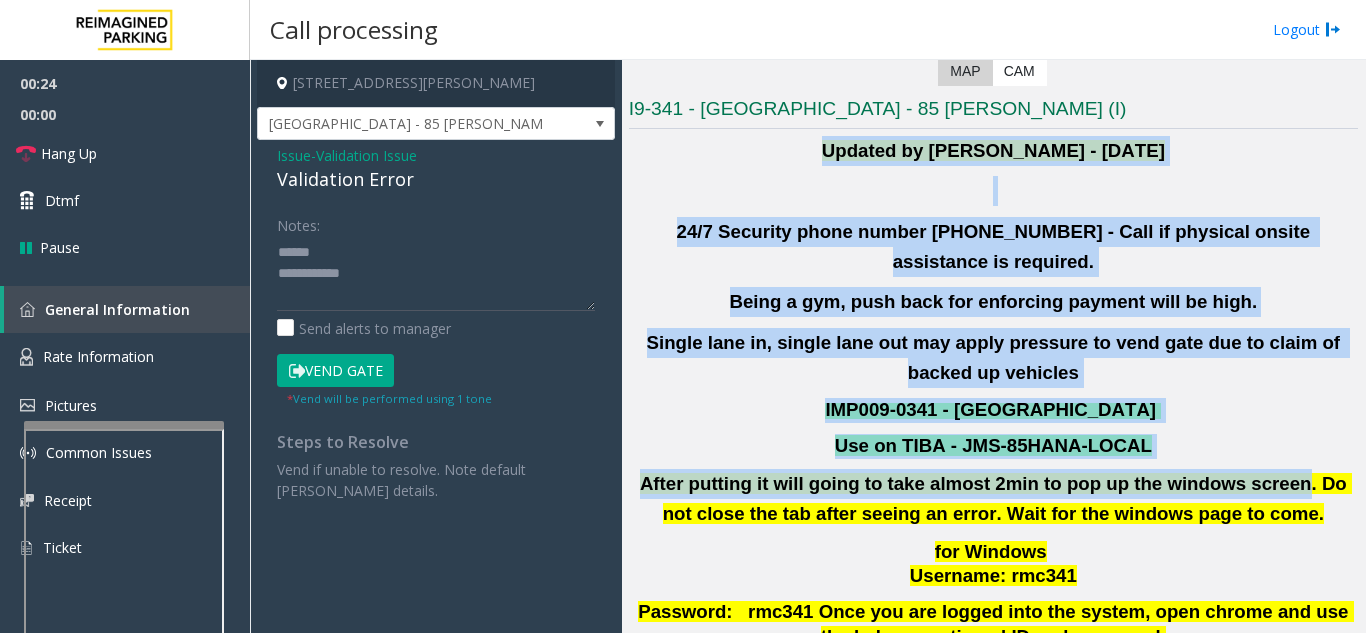 drag, startPoint x: 768, startPoint y: 158, endPoint x: 1226, endPoint y: 448, distance: 542.0922 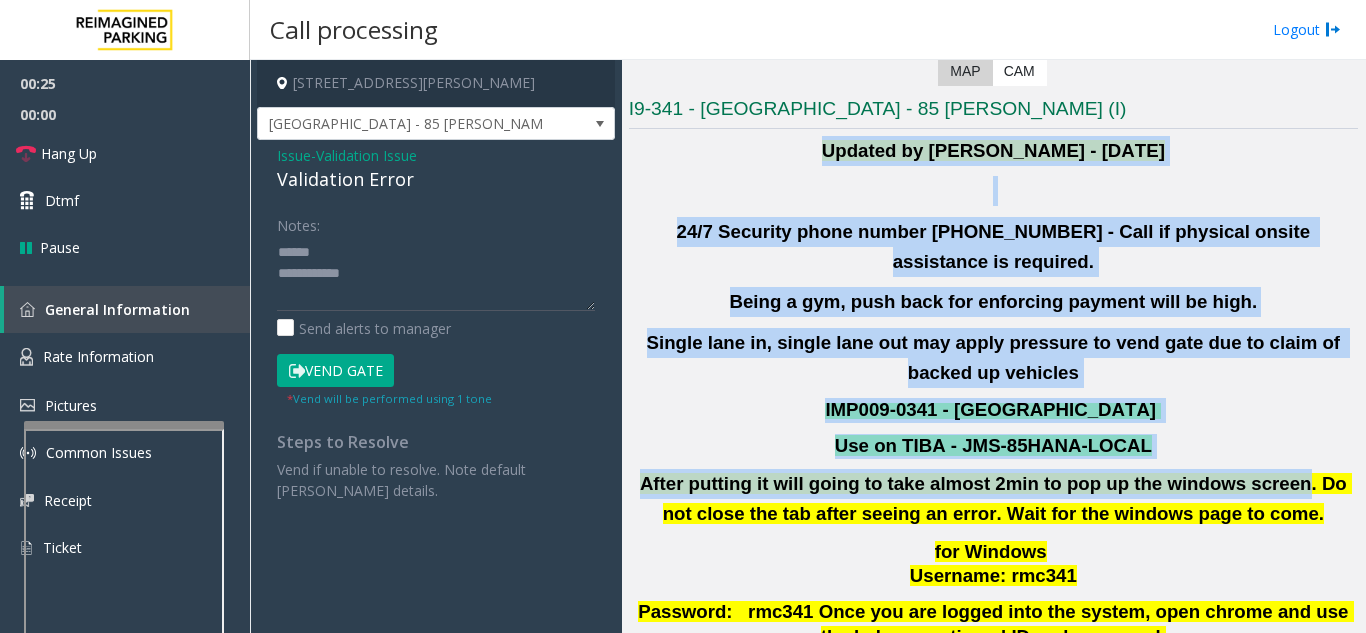 click on "IMP009-0341 - [GEOGRAPHIC_DATA]" 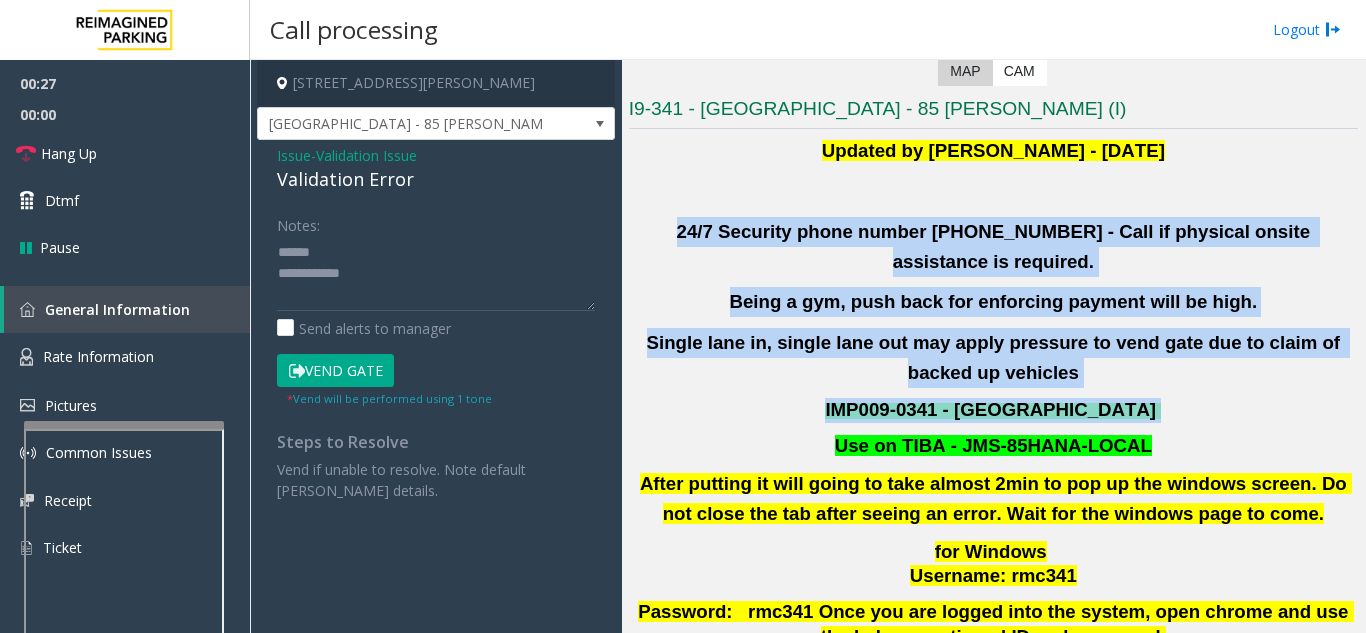 drag, startPoint x: 630, startPoint y: 237, endPoint x: 1157, endPoint y: 363, distance: 541.8533 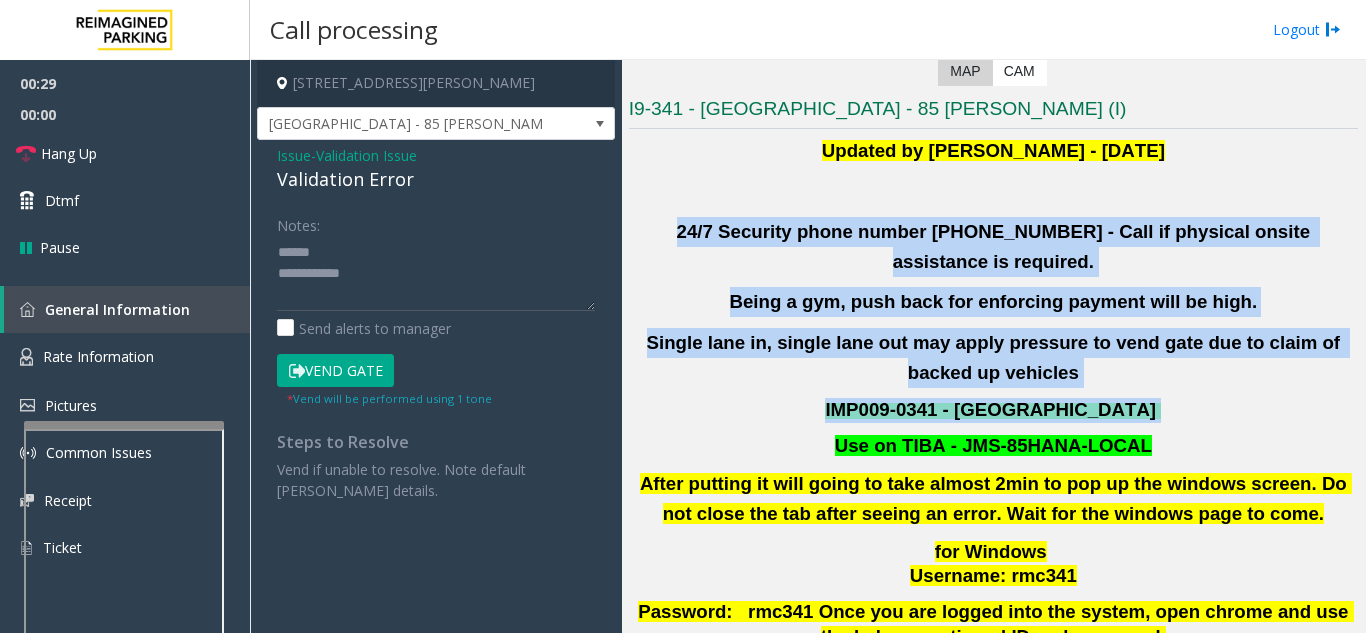 click on "Updated by Pranav Babbar - 28th Jan 2025 24/7 Security phone number 416.534.3439 - Call if physical onsite assistance is required. Being a gym, push back for enforcing payment will be high.  Single lane in, single lane out may apply pressure to vend gate due to claim of backed up vehicles IMP009-0341 - KING LIBERTY VILLAGE   Use on TIBA - JMS-85HANA-LOCAL  After putting it will going to take almost 2min to pop up the windows screen. Do not close the tab after seeing an error. Wait for the windows page to come. for Windows    Username: rmc341  Password:   rmc341 Once you are logged into the system, open chrome and use the below mentioned ID and password. for JMS     Username :  rmc341   Password:    Rmcjms@341 Time Zone" 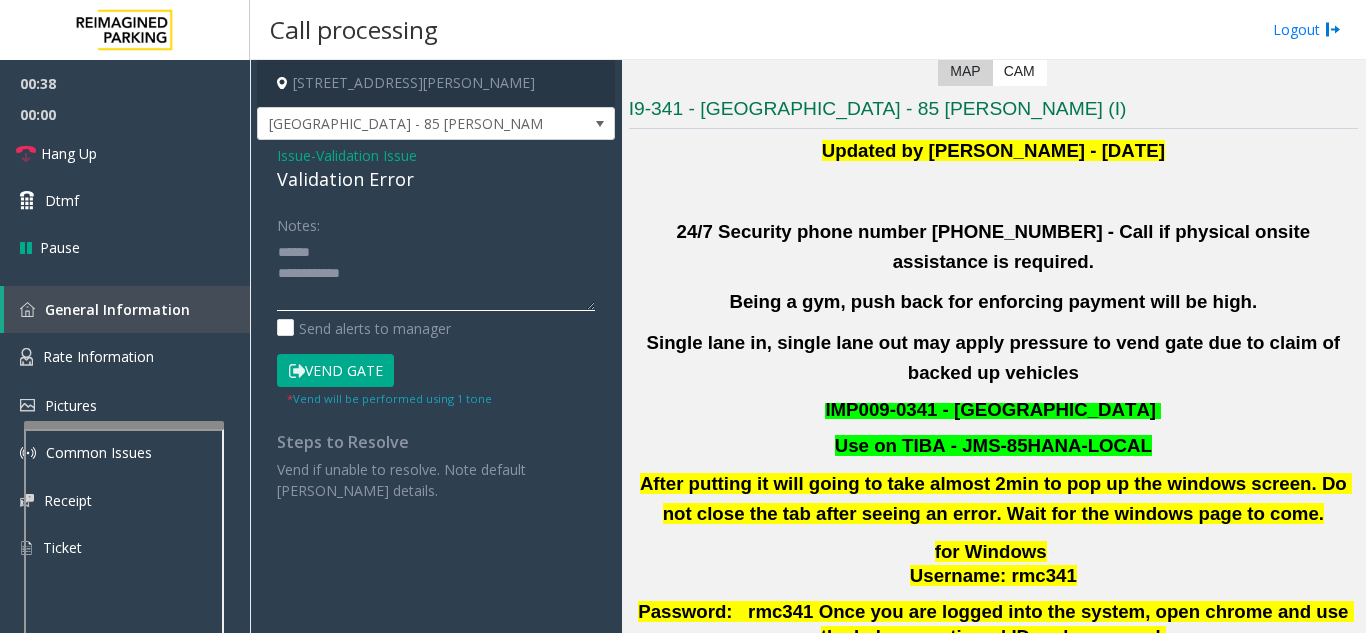 click 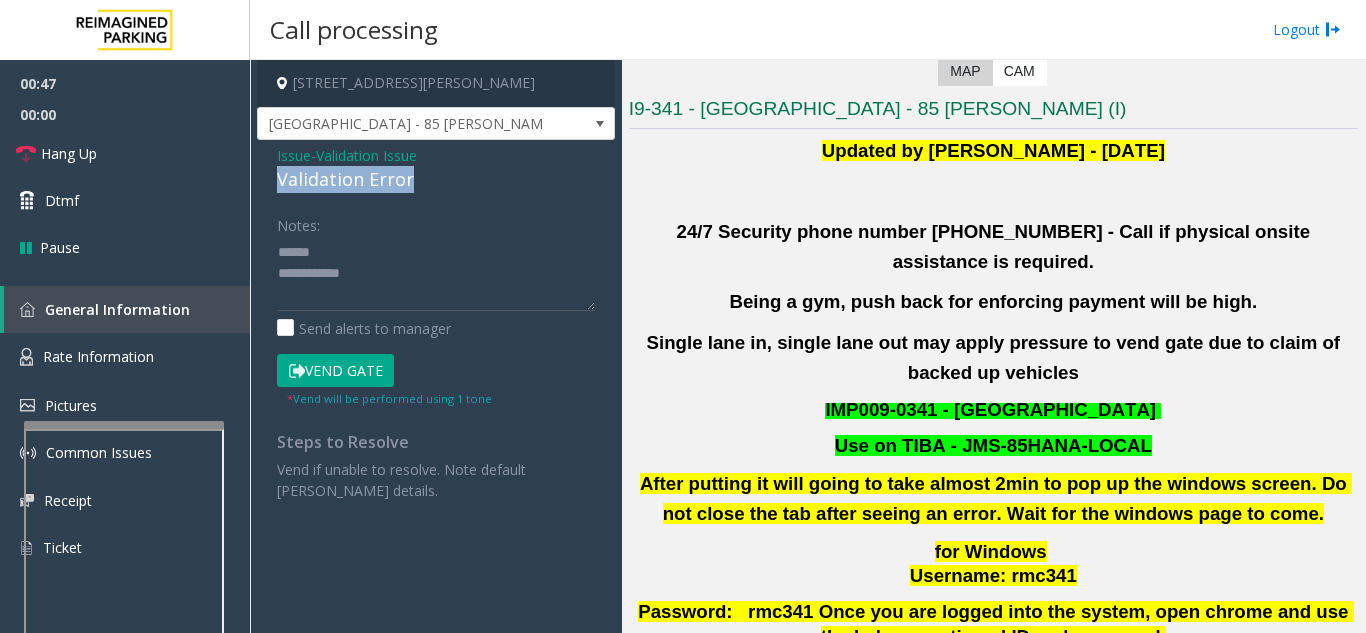 drag, startPoint x: 274, startPoint y: 175, endPoint x: 420, endPoint y: 178, distance: 146.03082 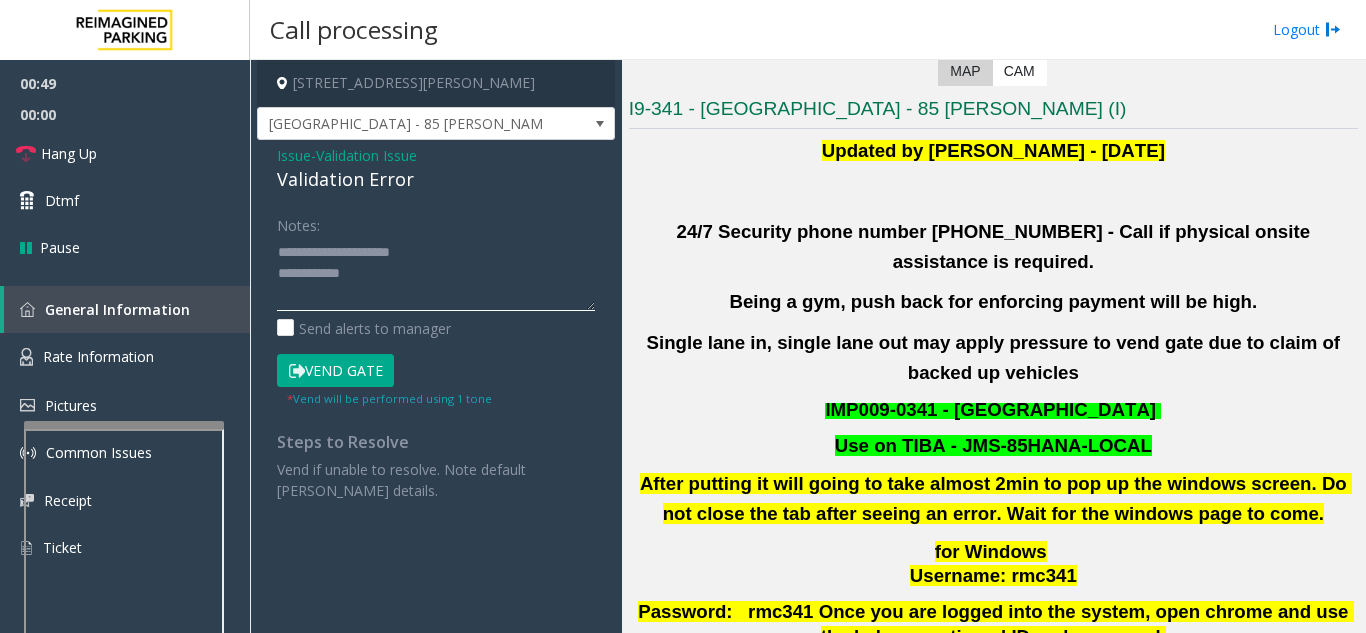 click 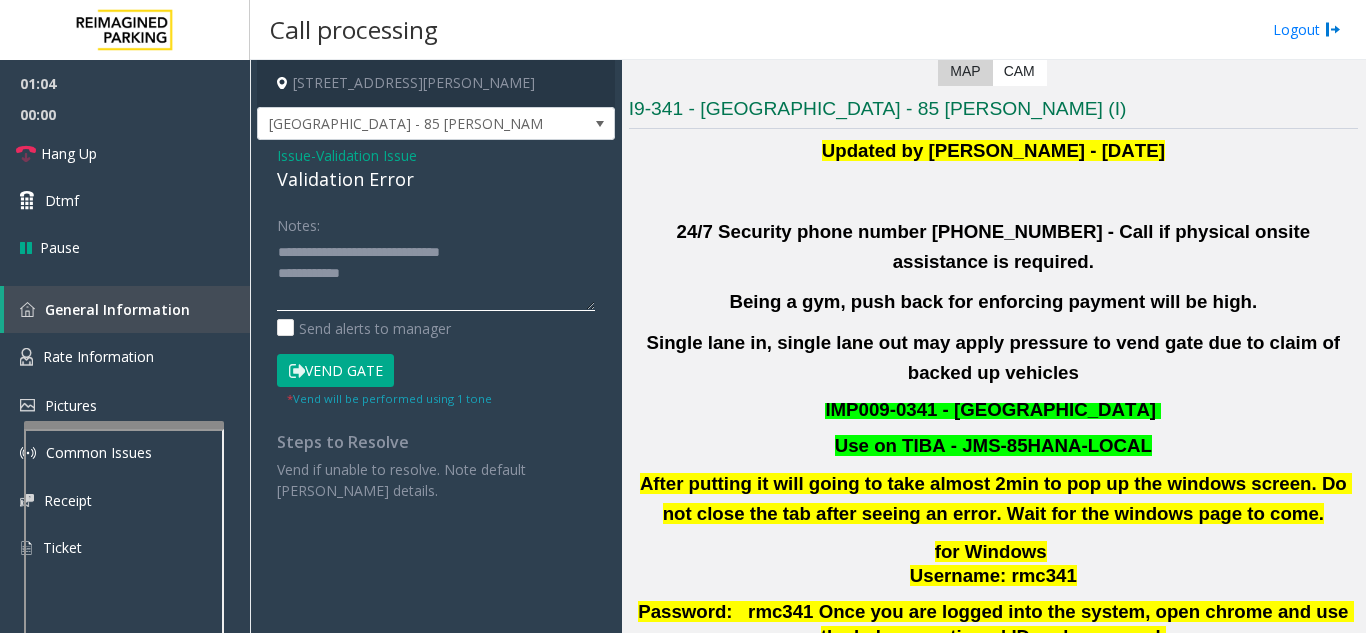 click 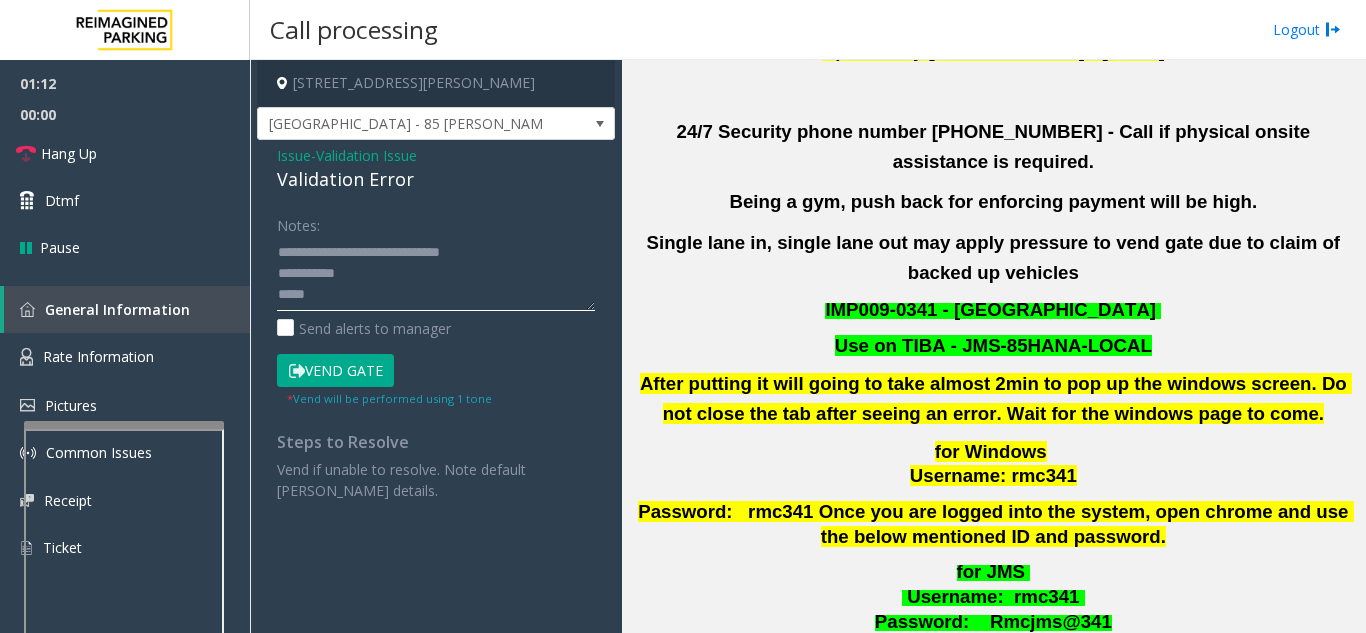 scroll, scrollTop: 700, scrollLeft: 0, axis: vertical 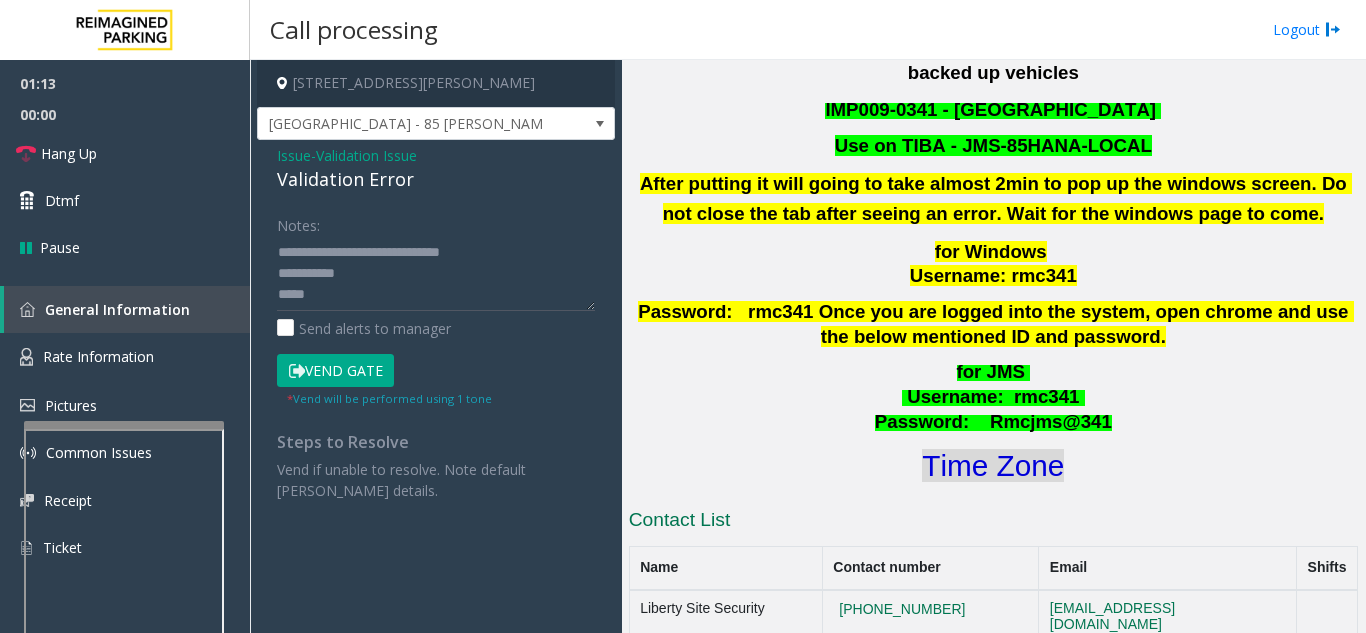 click on "Time Zone" 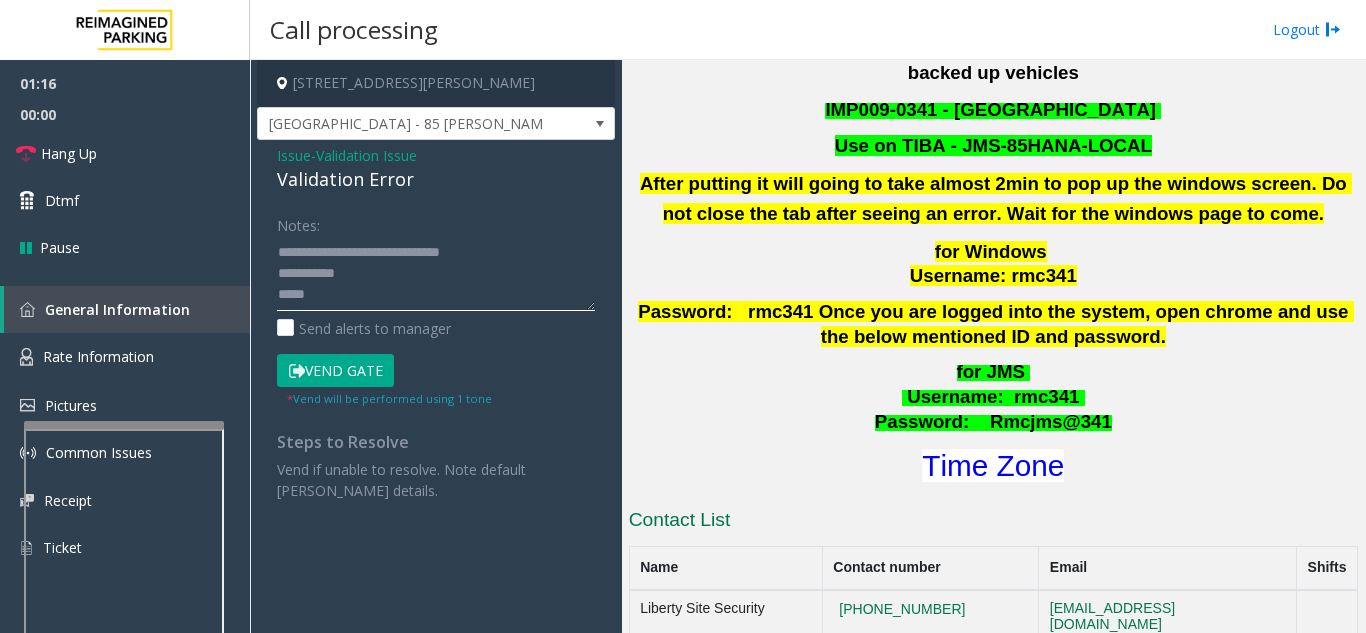 click 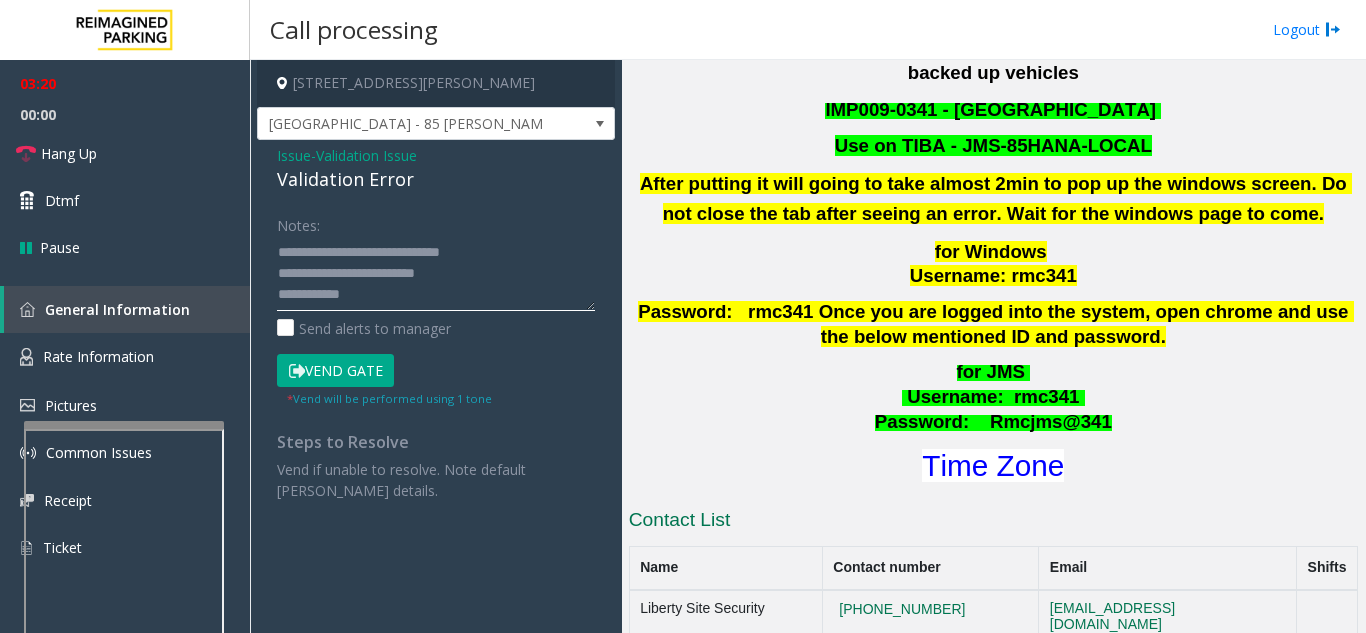 type on "**********" 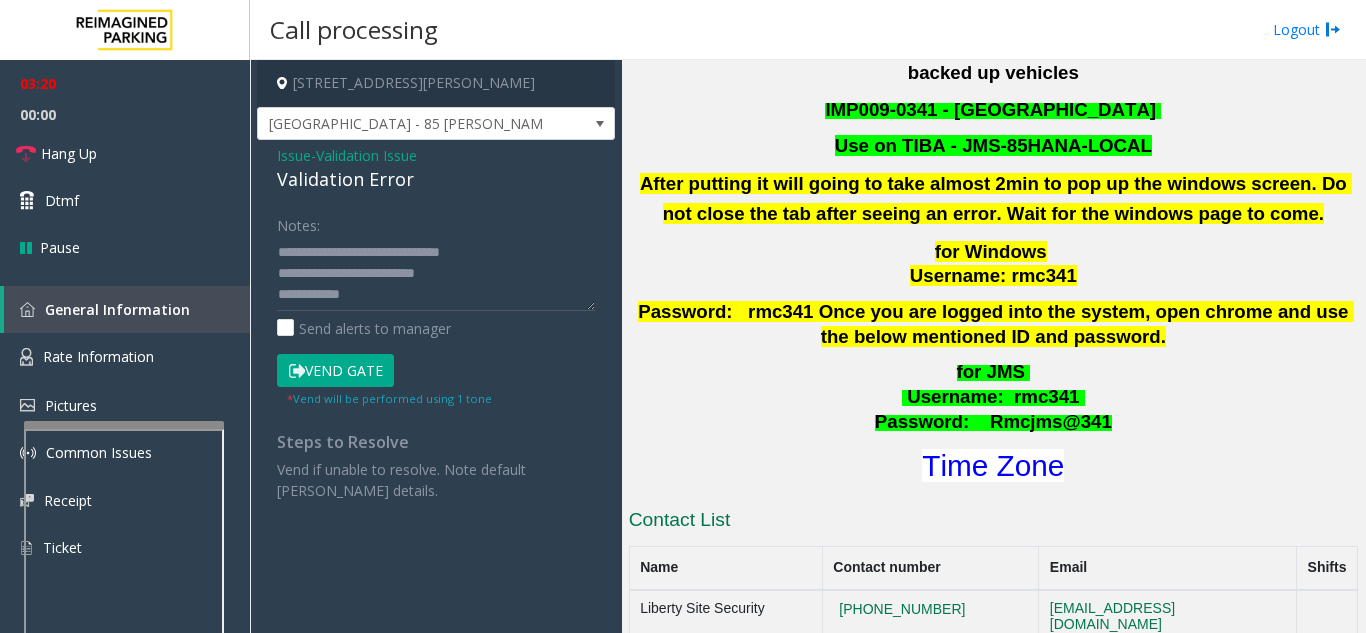 click on "Notes:                      Send alerts to manager  Vend Gate  * Vend will be performed using 1 tone" 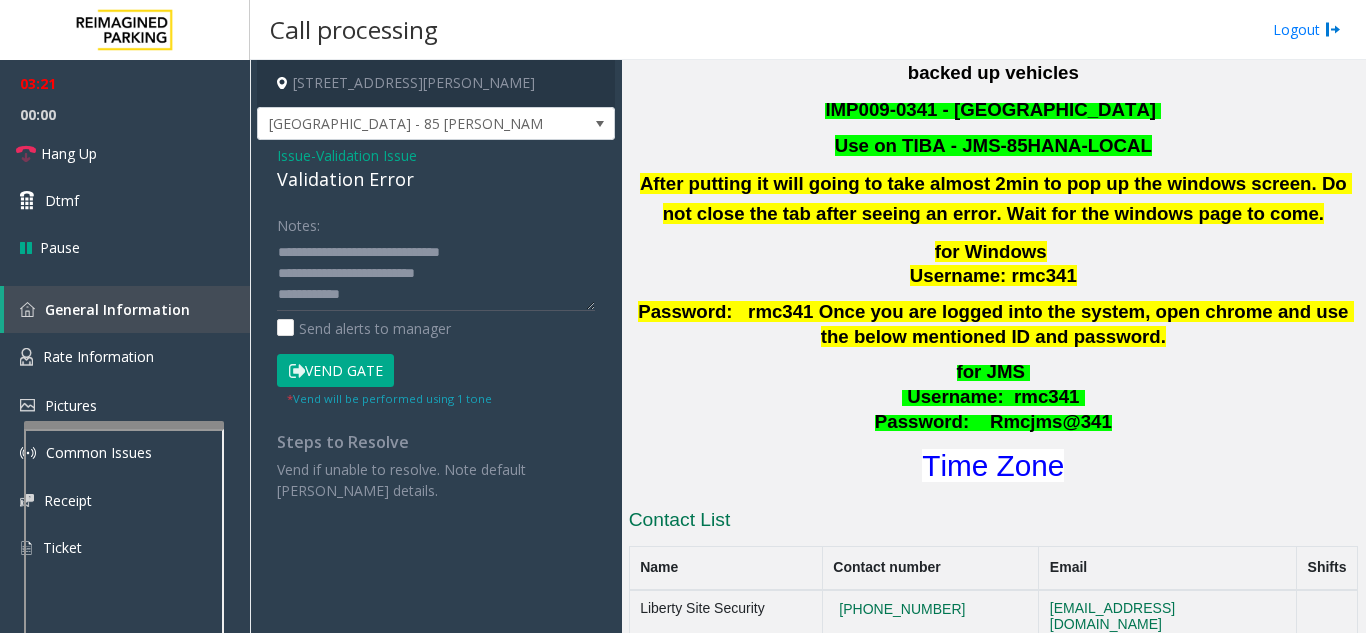 click on "Vend Gate" 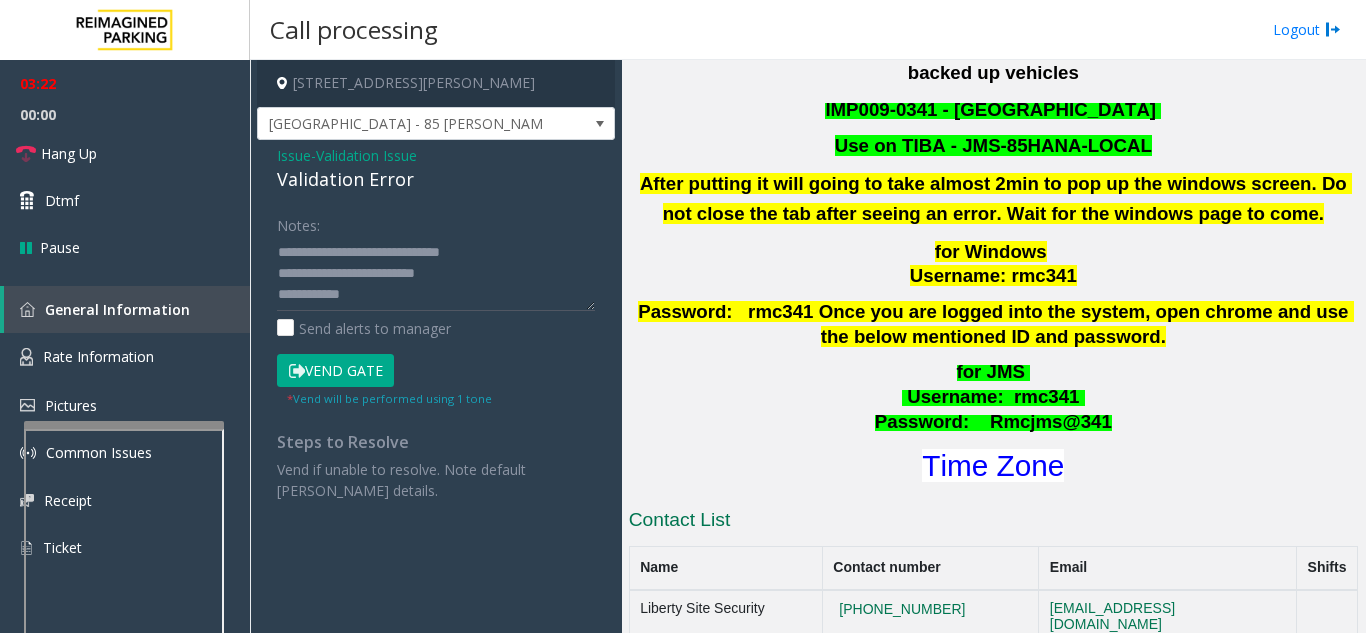 click on "Issue" 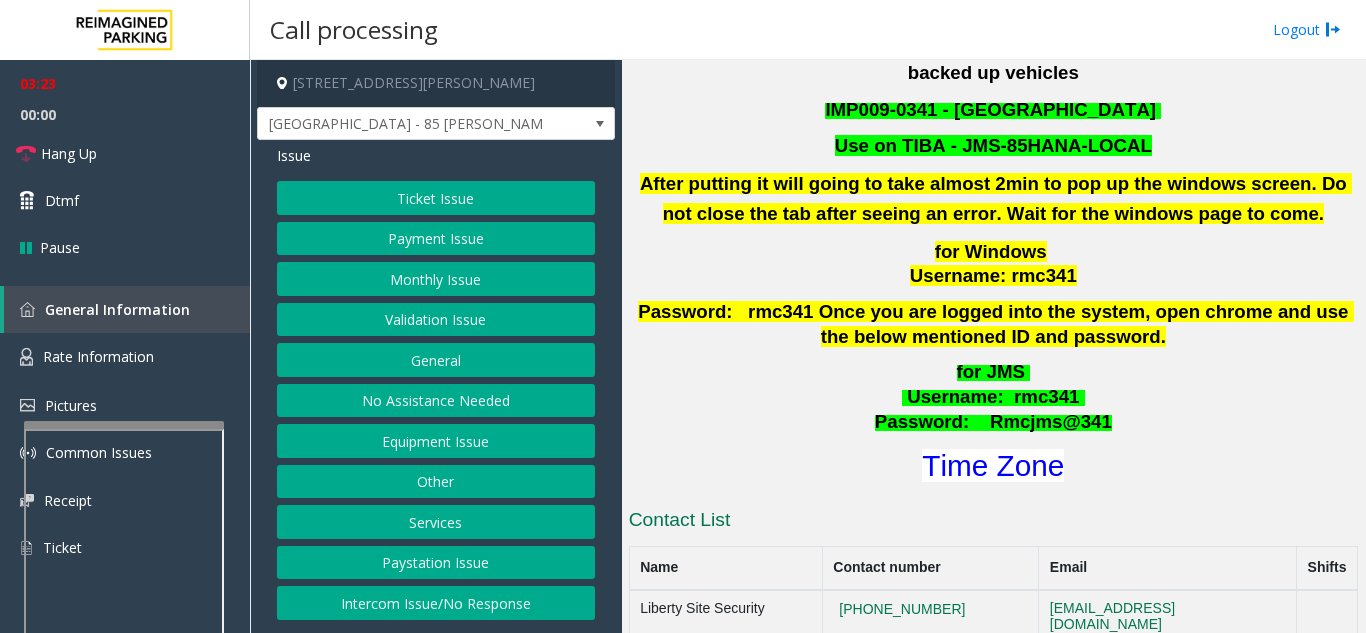 click on "Ticket Issue" 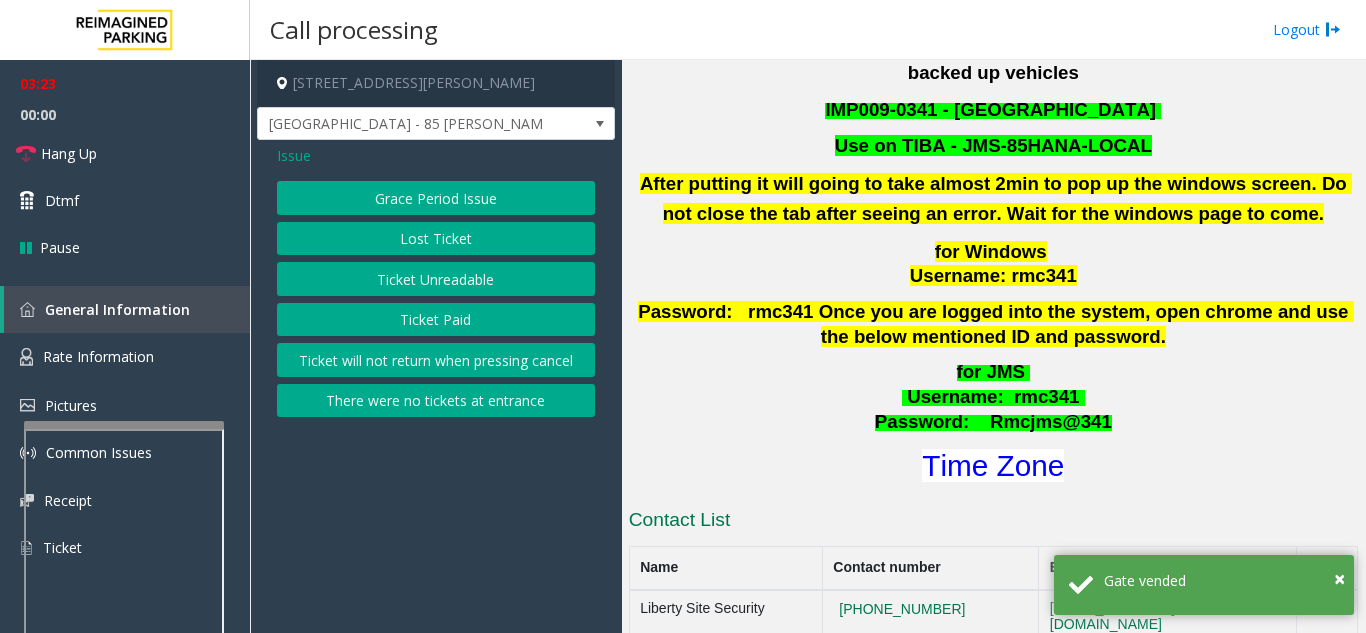 click on "Grace Period Issue   Lost Ticket   Ticket Unreadable   Ticket Paid   Ticket will not return when pressing cancel   There were no tickets at entrance" 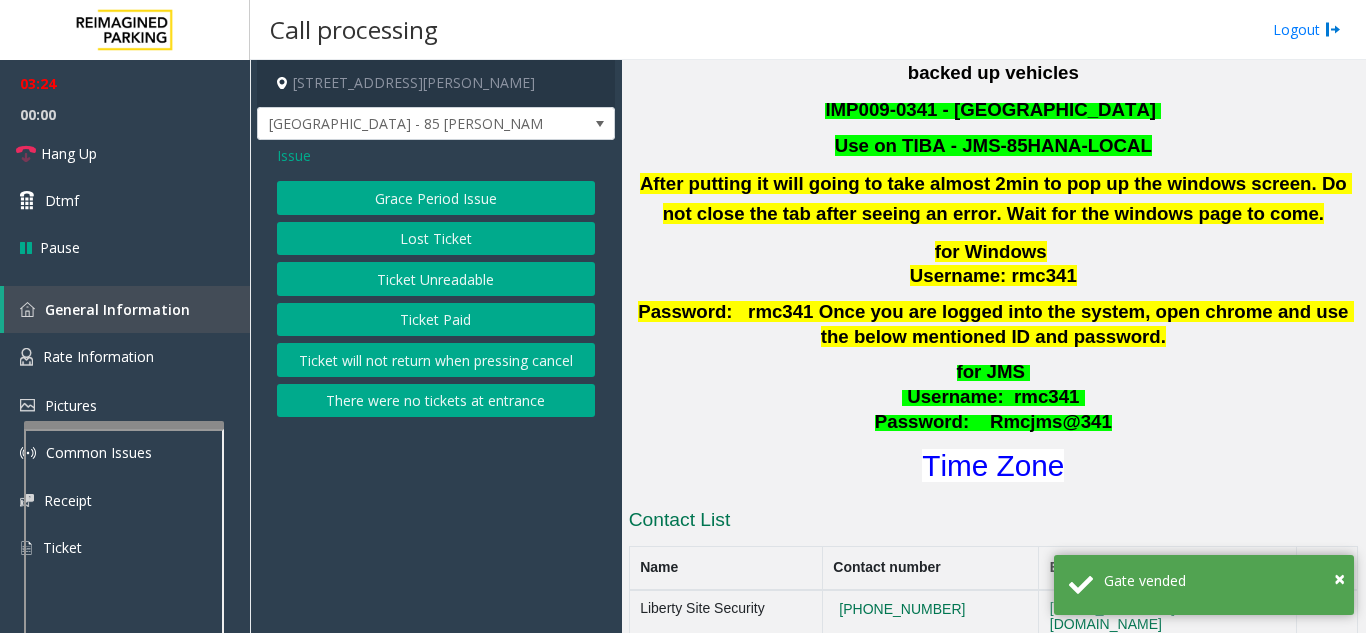 click on "Ticket Paid" 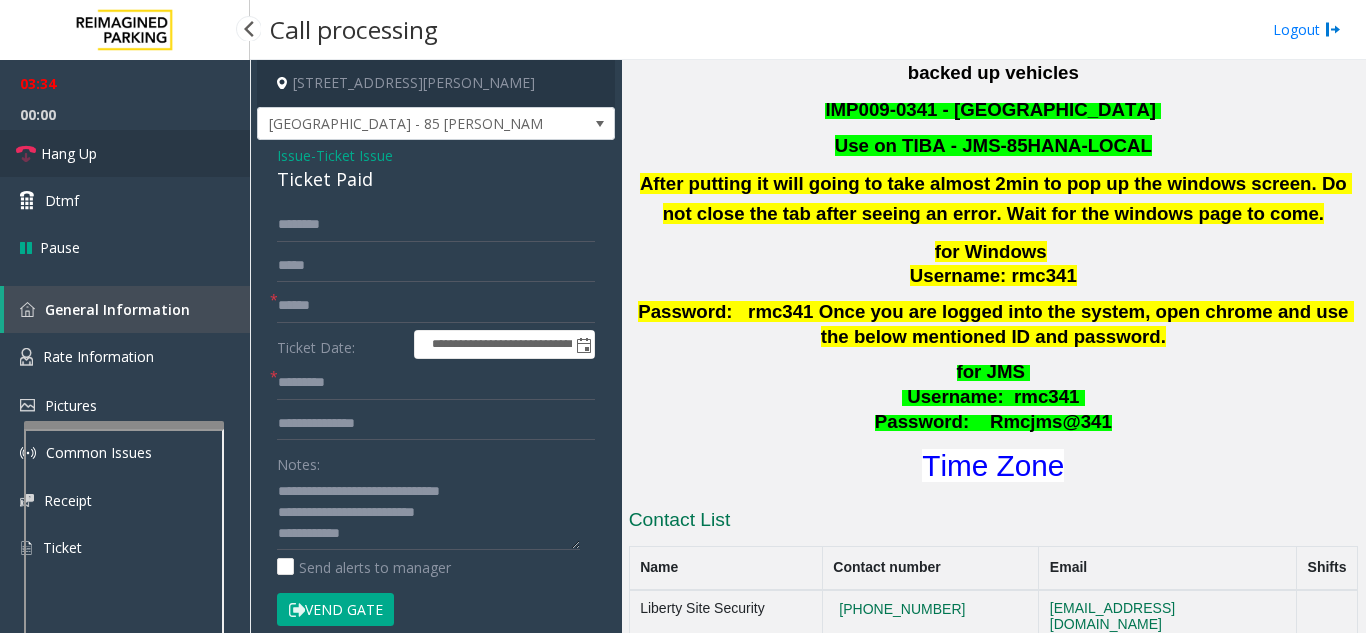 click on "Hang Up" at bounding box center (125, 153) 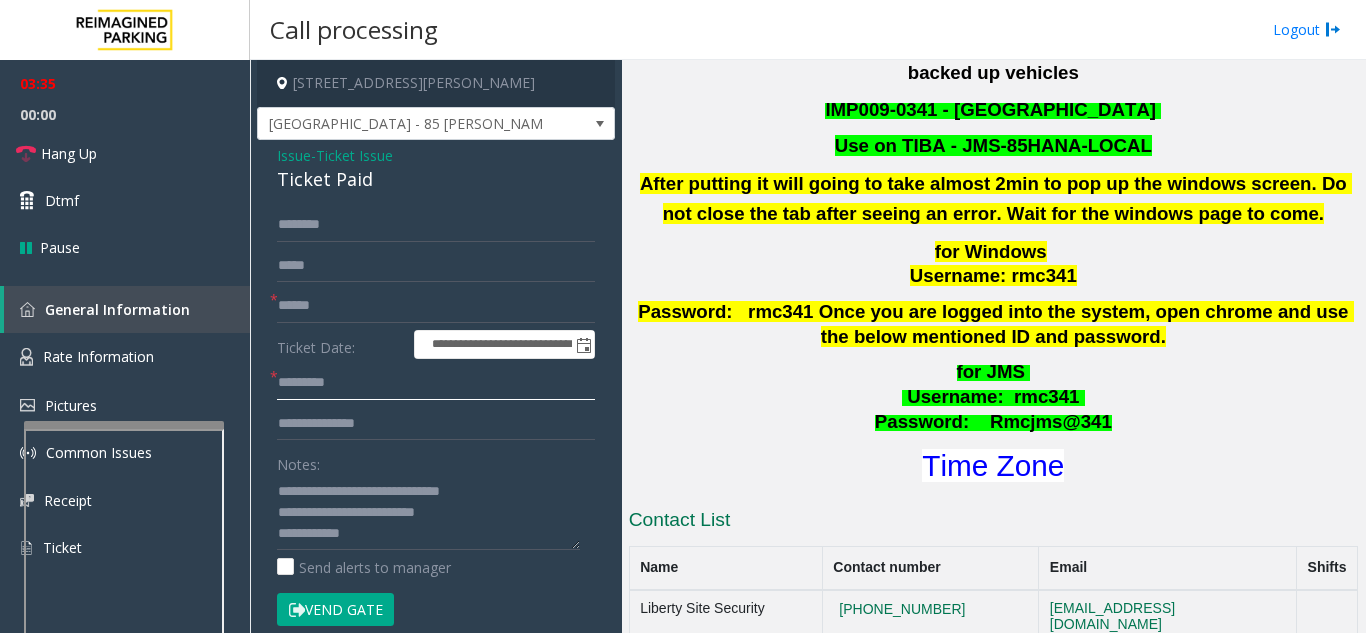 click 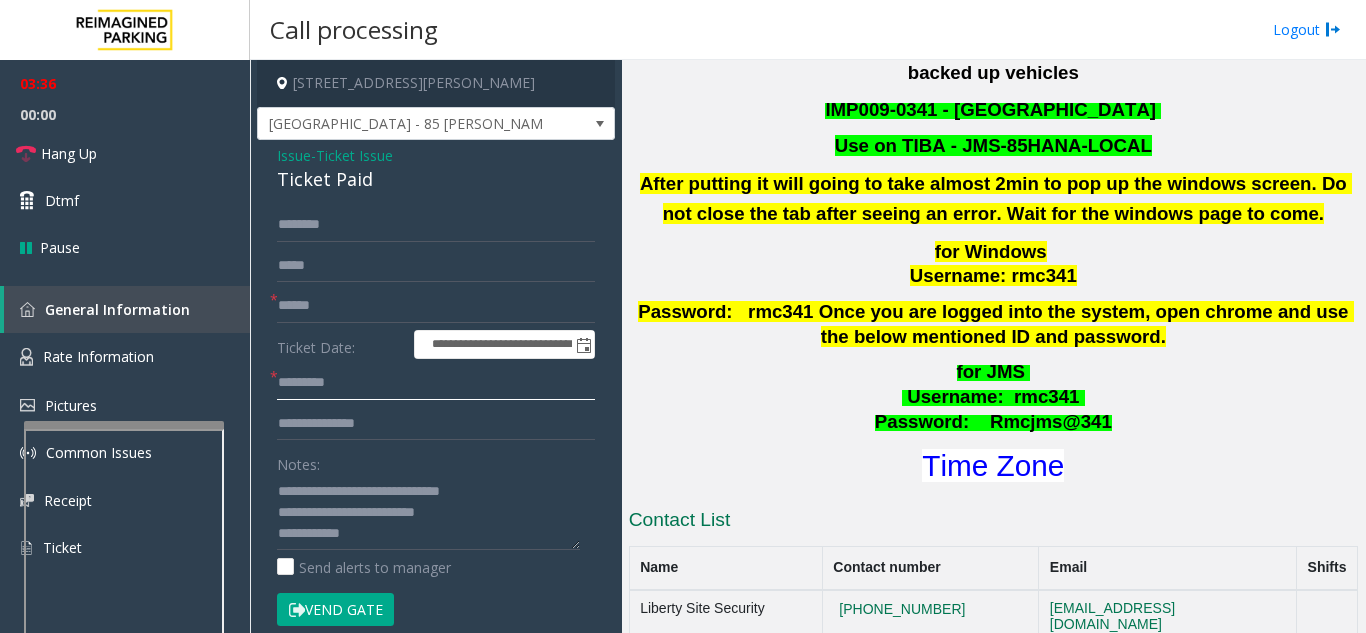 paste on "****" 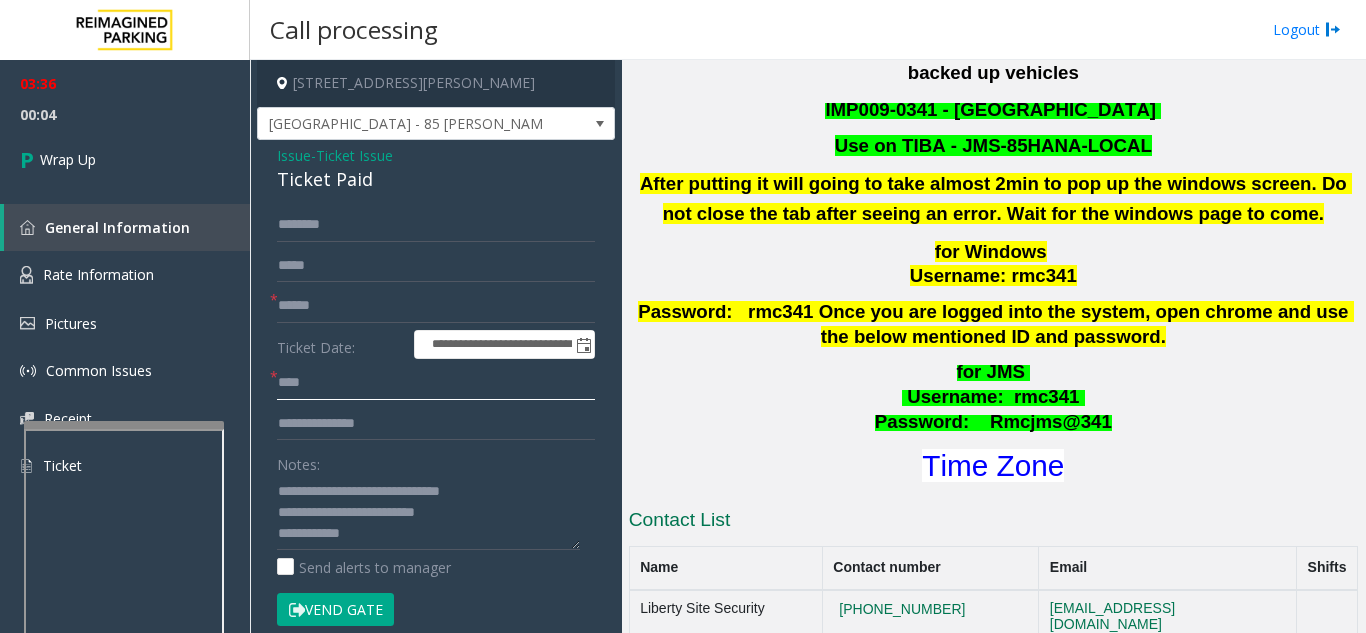 type on "****" 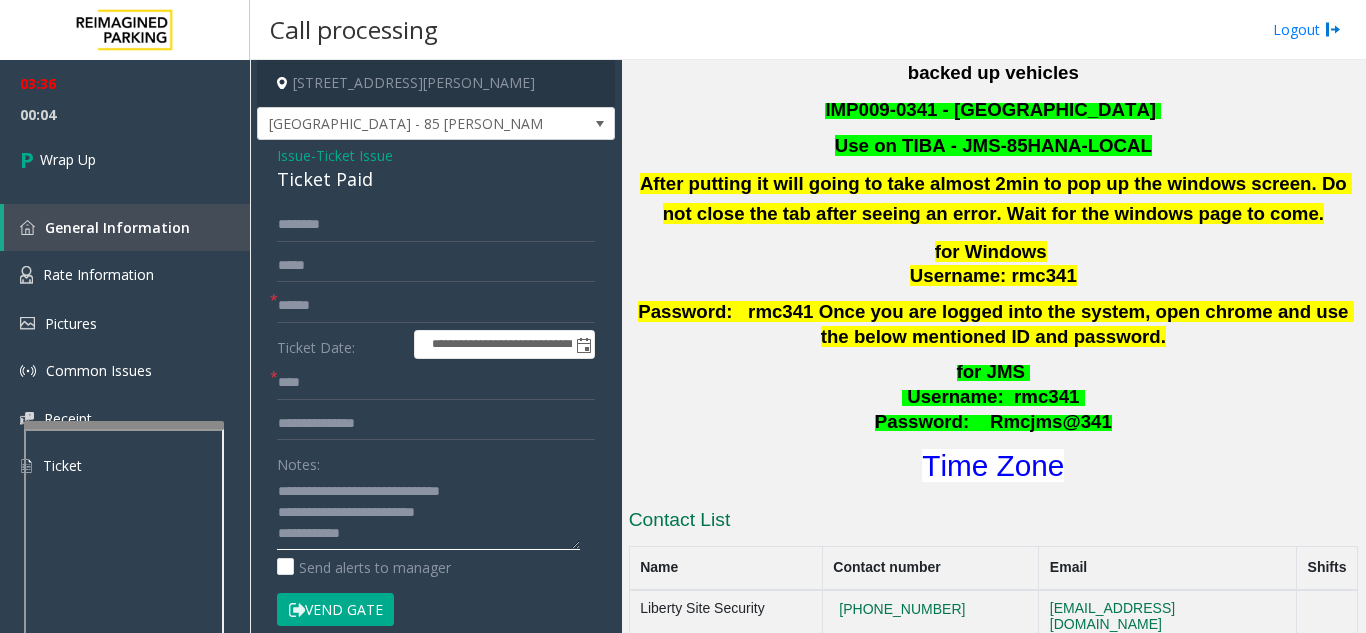 scroll, scrollTop: 21, scrollLeft: 0, axis: vertical 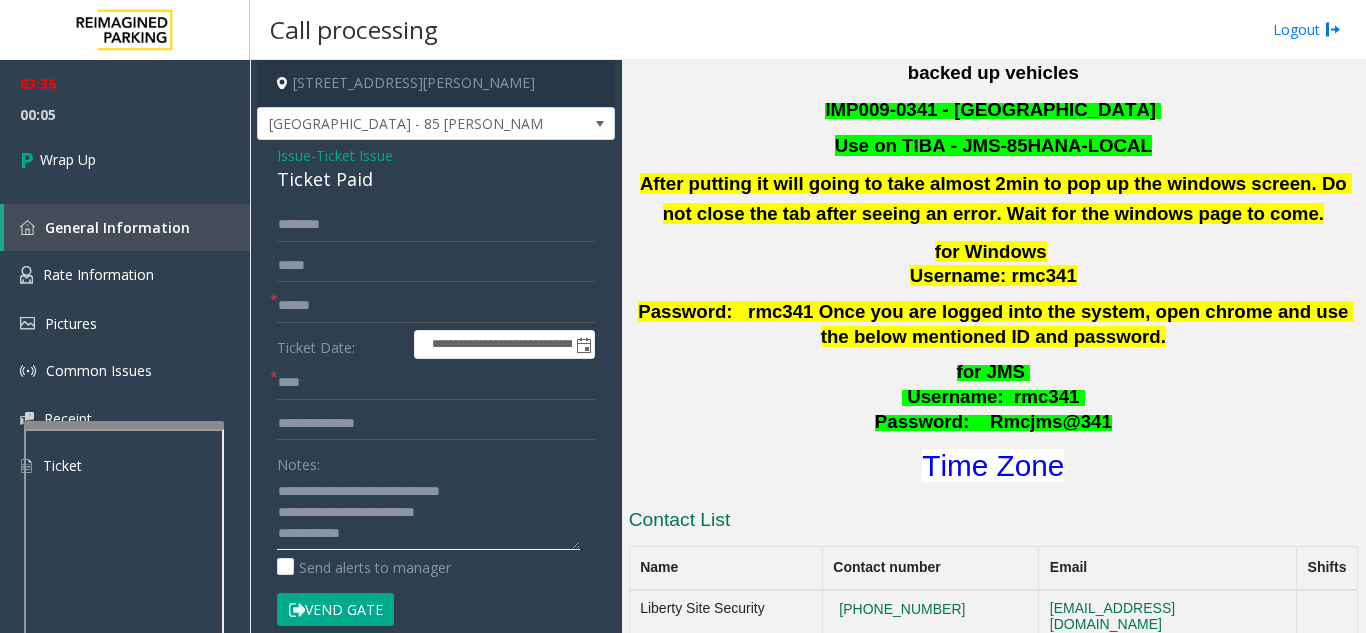 drag, startPoint x: 360, startPoint y: 533, endPoint x: 298, endPoint y: 522, distance: 62.968246 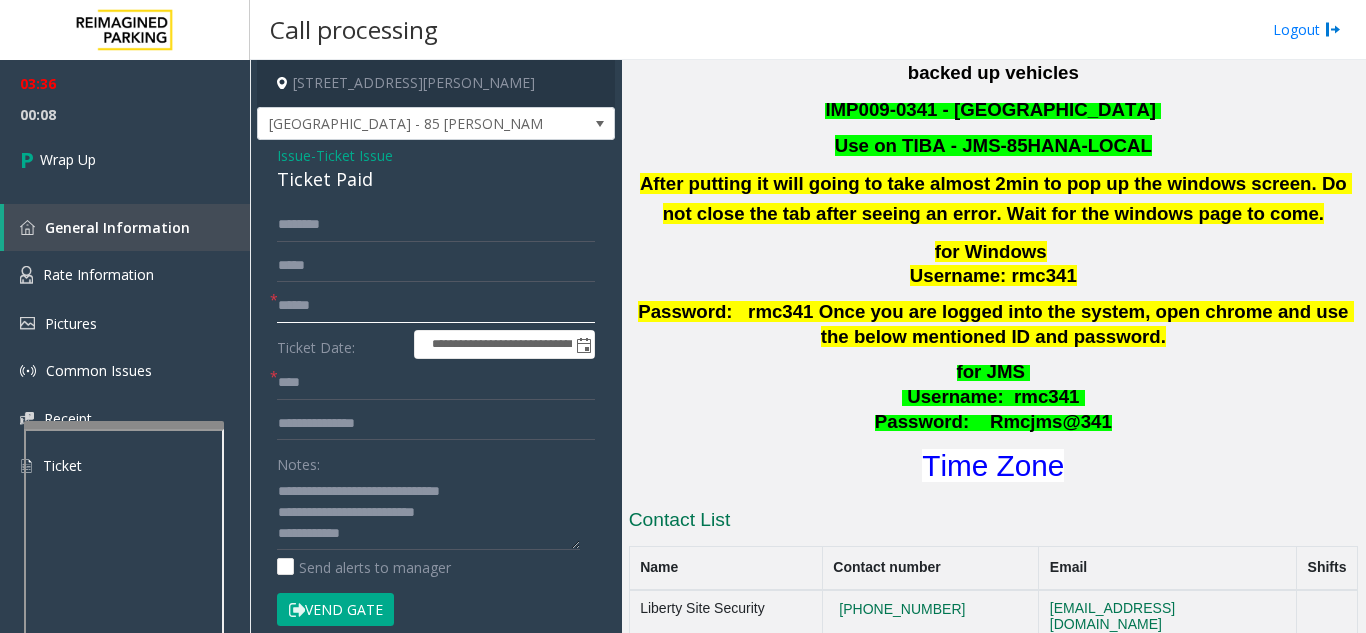 click 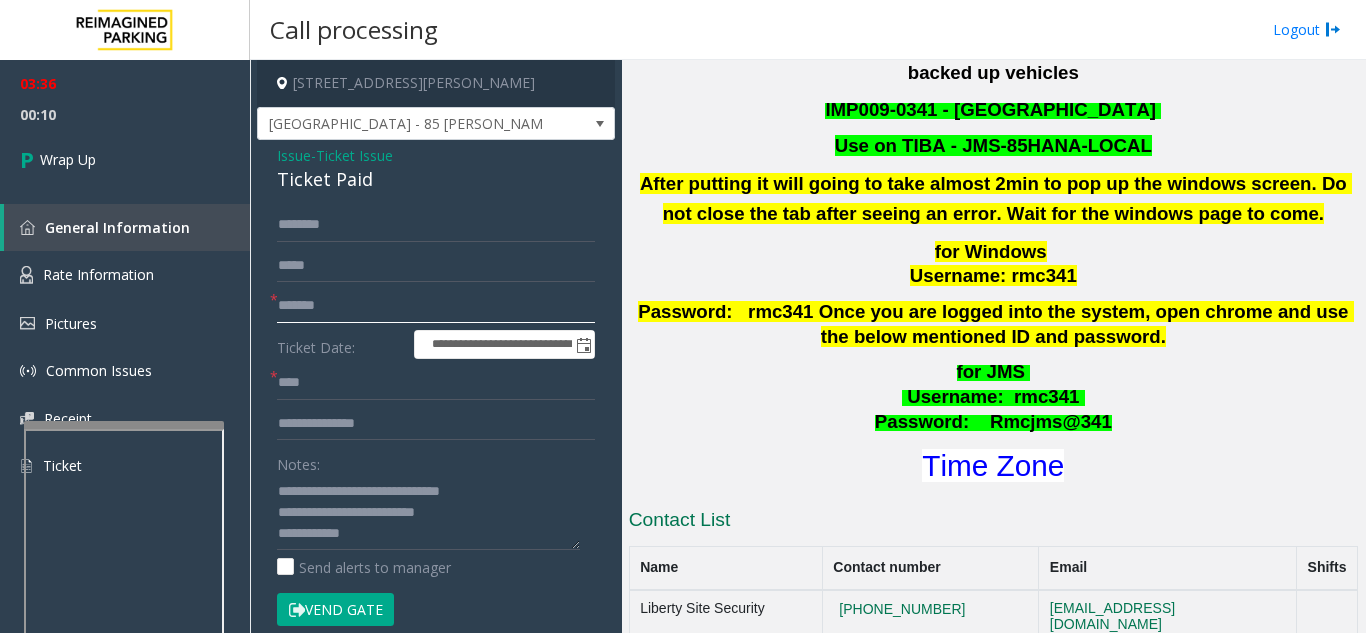 type on "******" 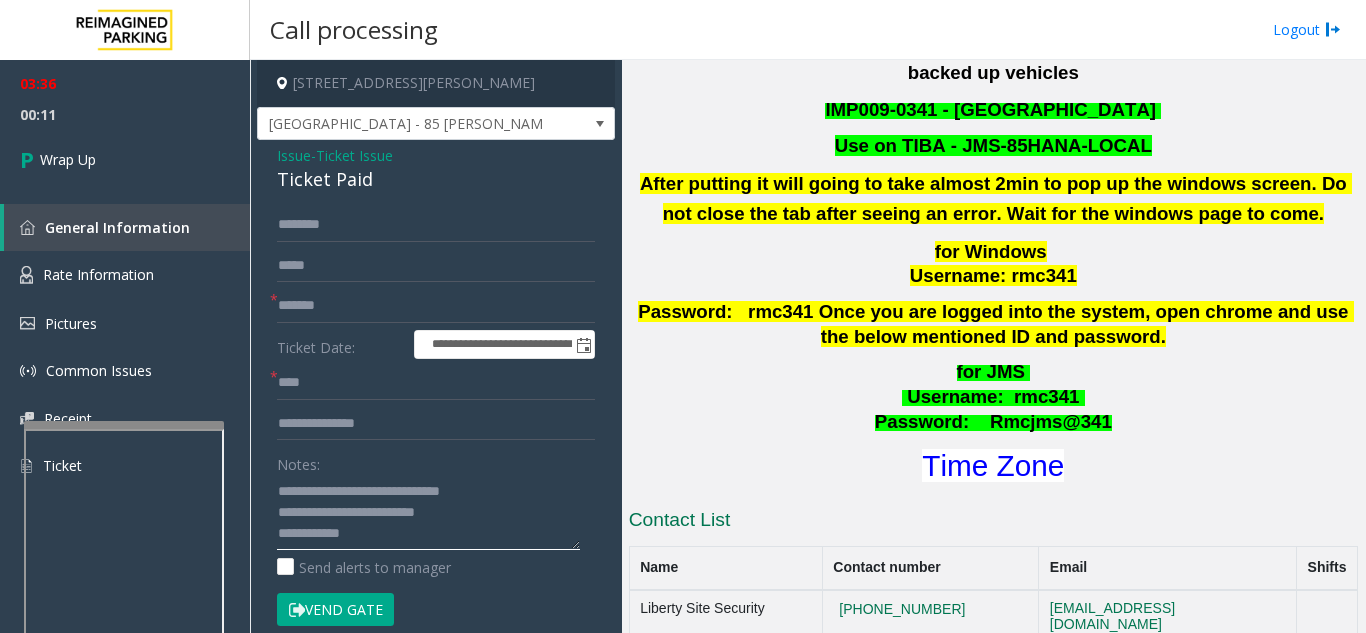 drag, startPoint x: 359, startPoint y: 512, endPoint x: 279, endPoint y: 507, distance: 80.1561 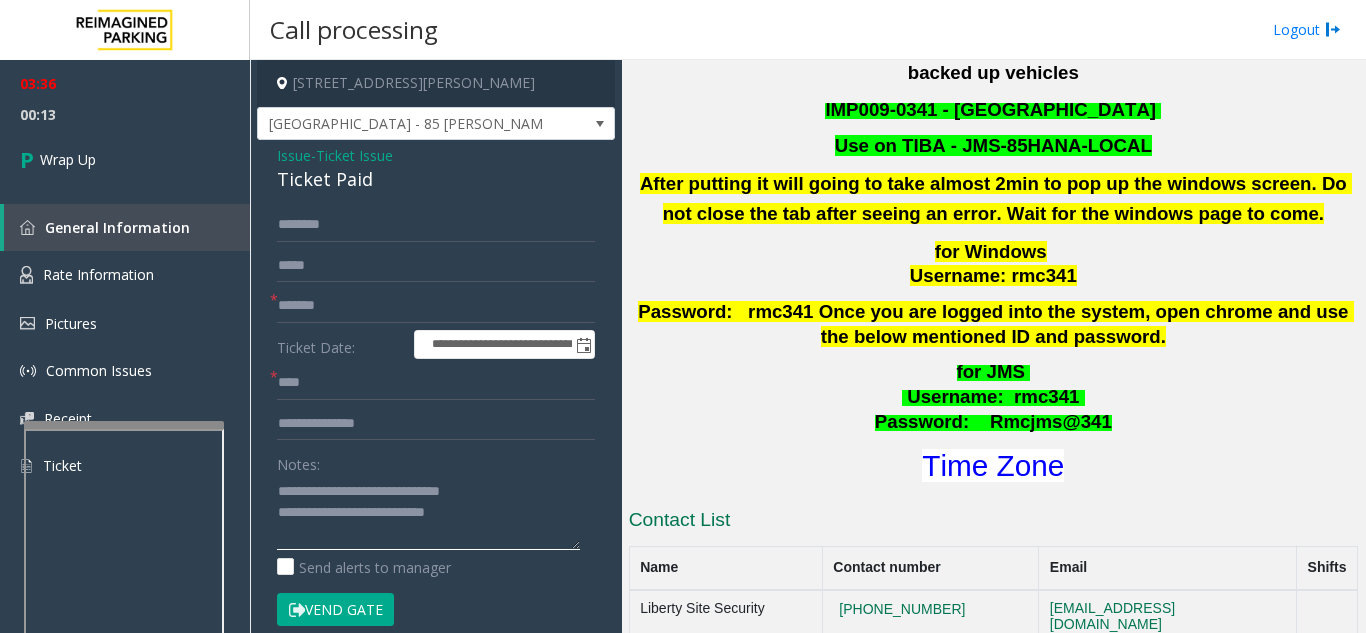click 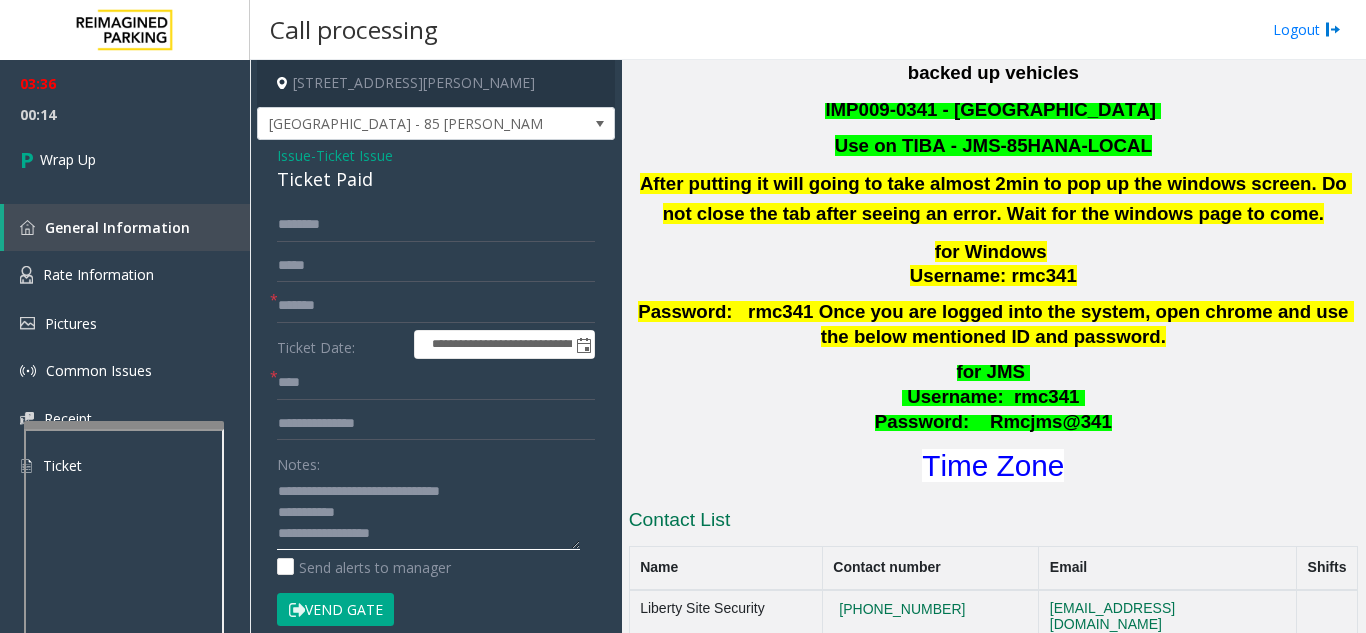 click 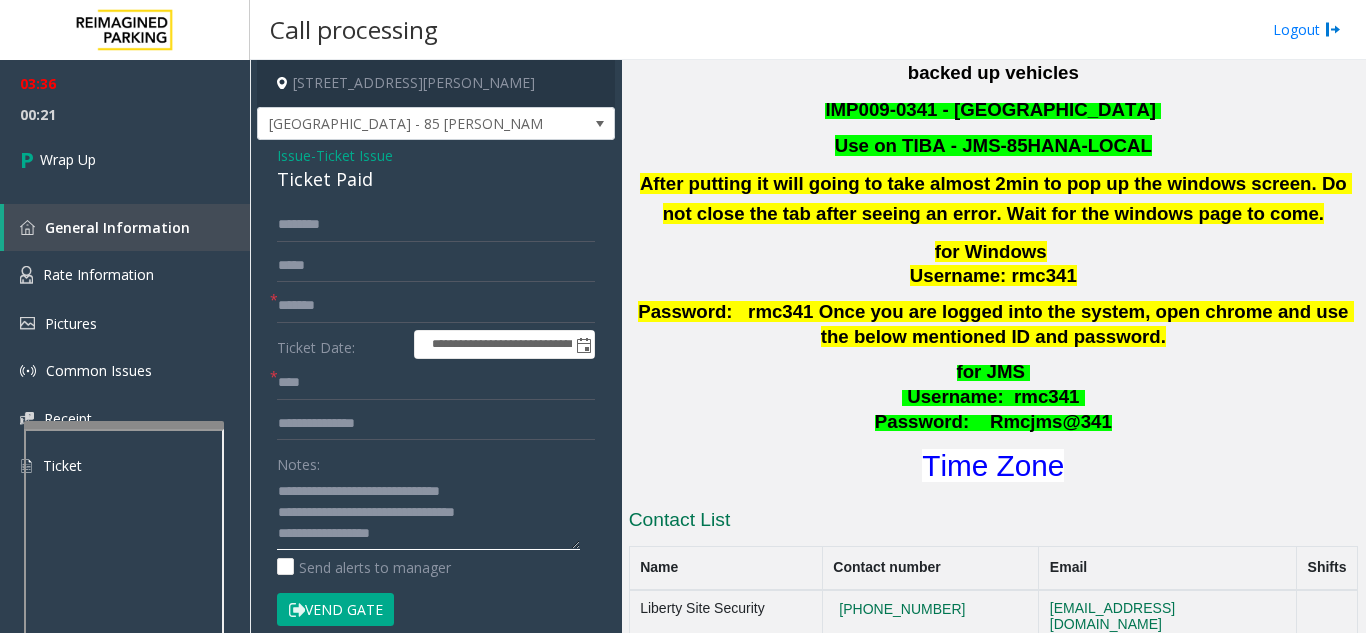 click 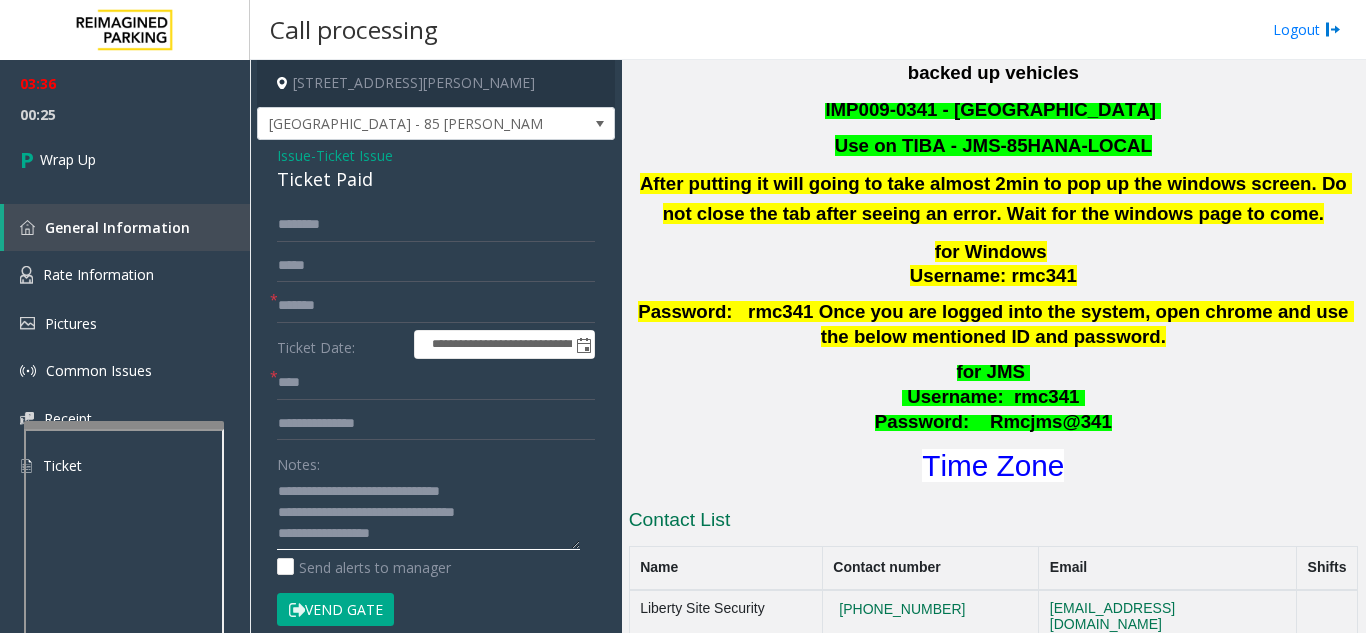 drag, startPoint x: 317, startPoint y: 485, endPoint x: 485, endPoint y: 493, distance: 168.19037 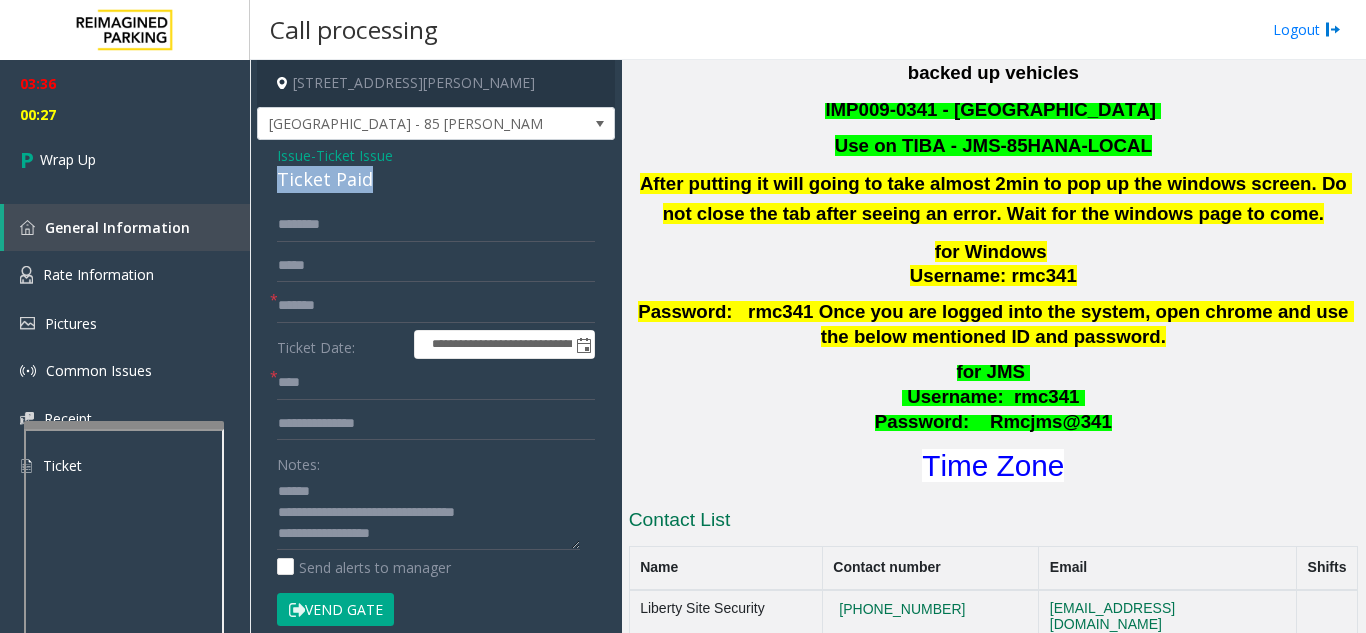 drag, startPoint x: 379, startPoint y: 188, endPoint x: 253, endPoint y: 188, distance: 126 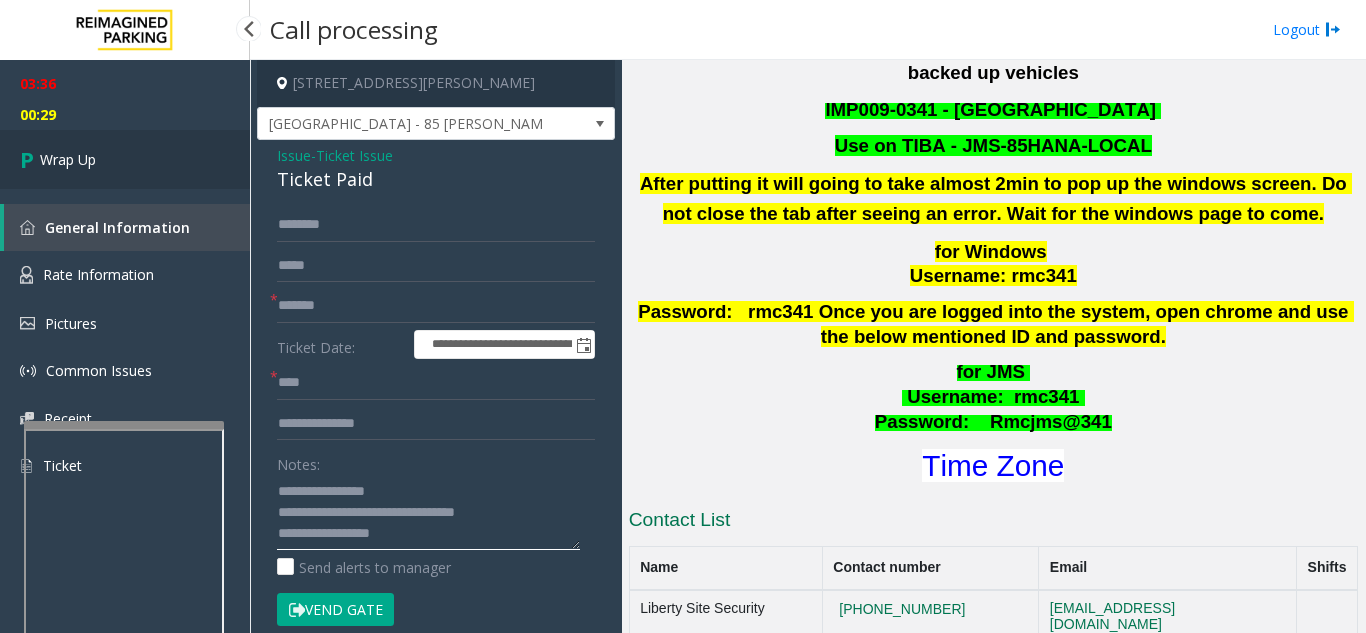 type on "**********" 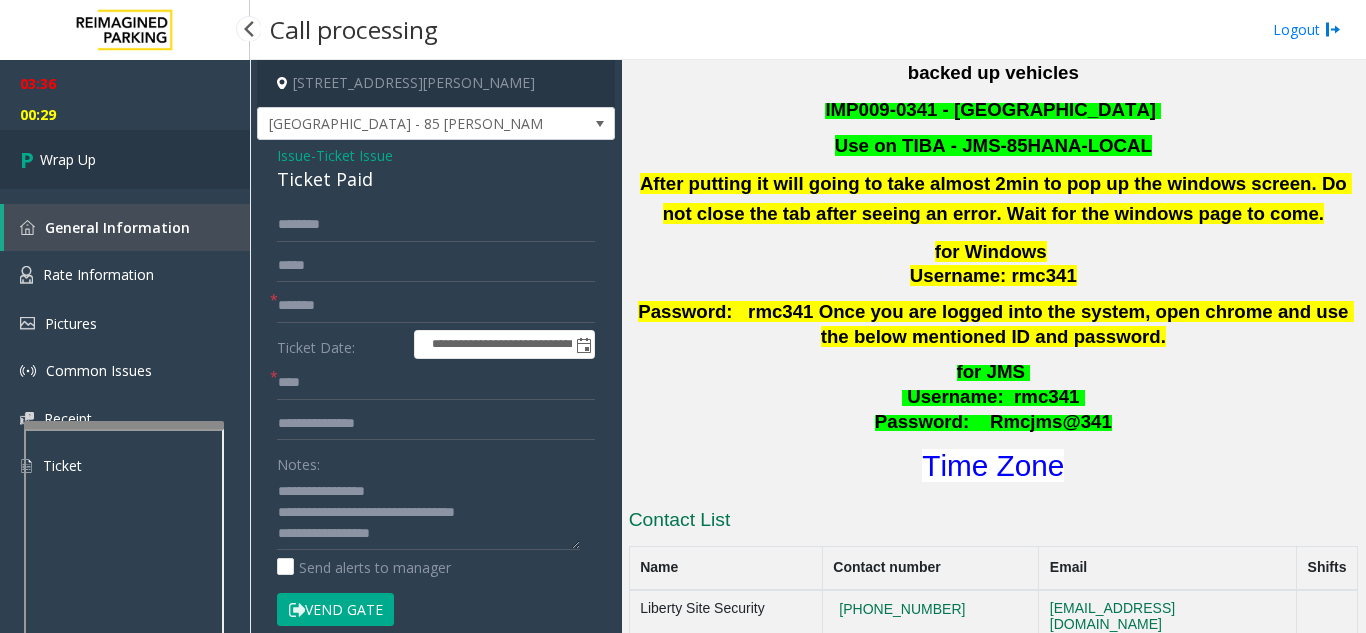 click on "Wrap Up" at bounding box center [125, 159] 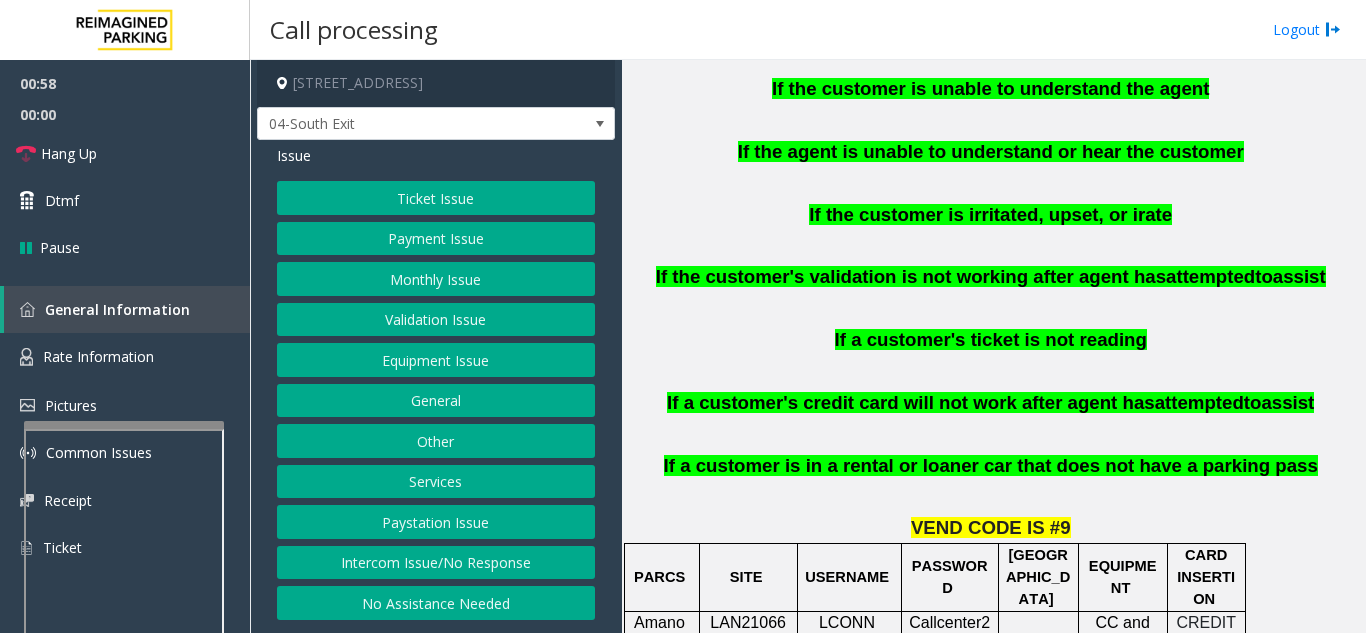 scroll, scrollTop: 1100, scrollLeft: 0, axis: vertical 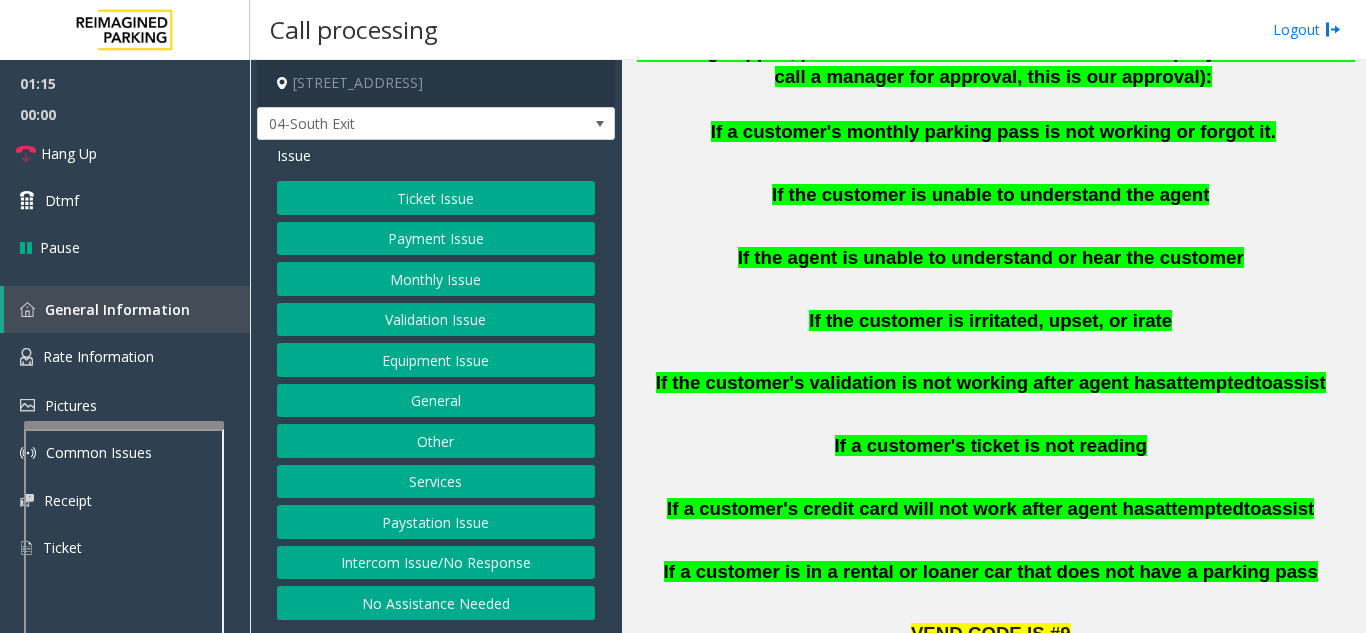 click on "Equipment Issue" 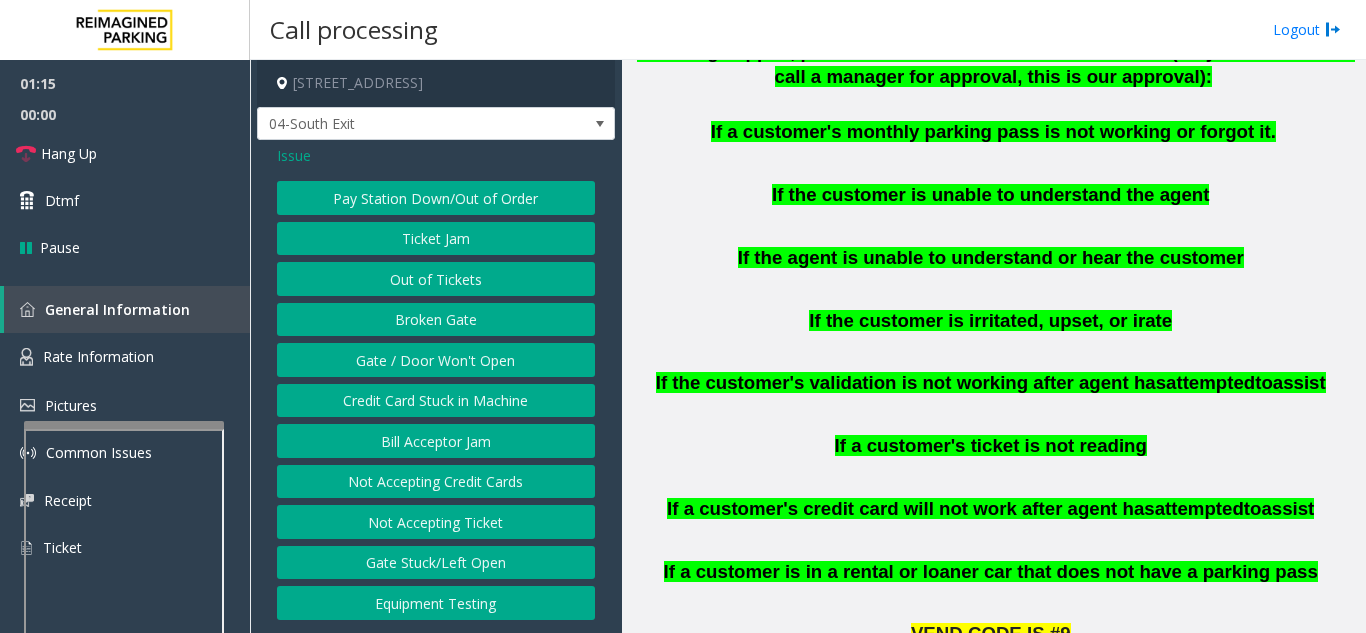 click on "Gate / Door Won't Open" 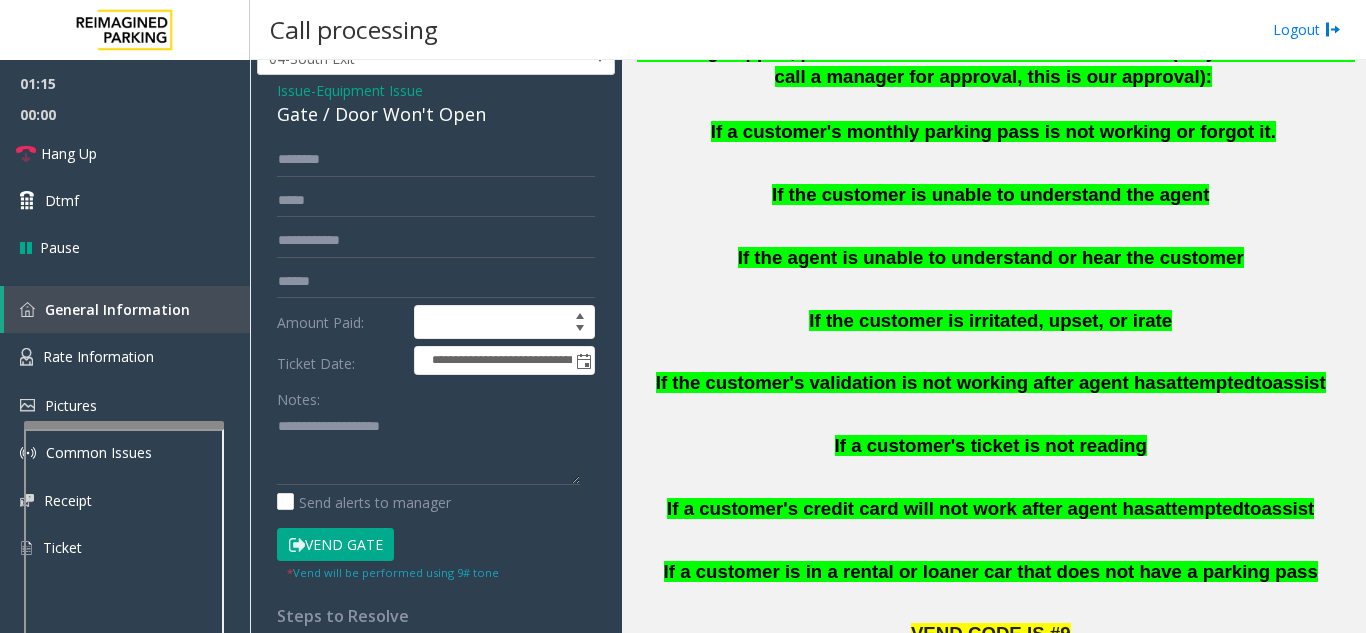 scroll, scrollTop: 100, scrollLeft: 0, axis: vertical 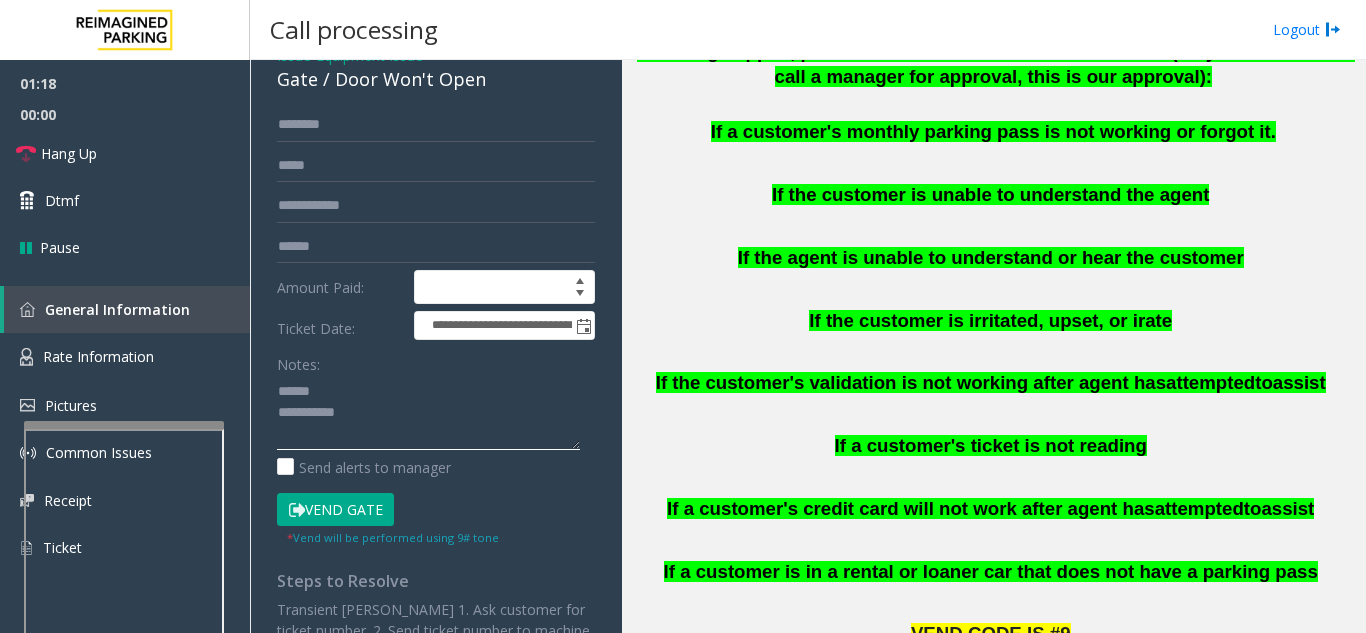 click 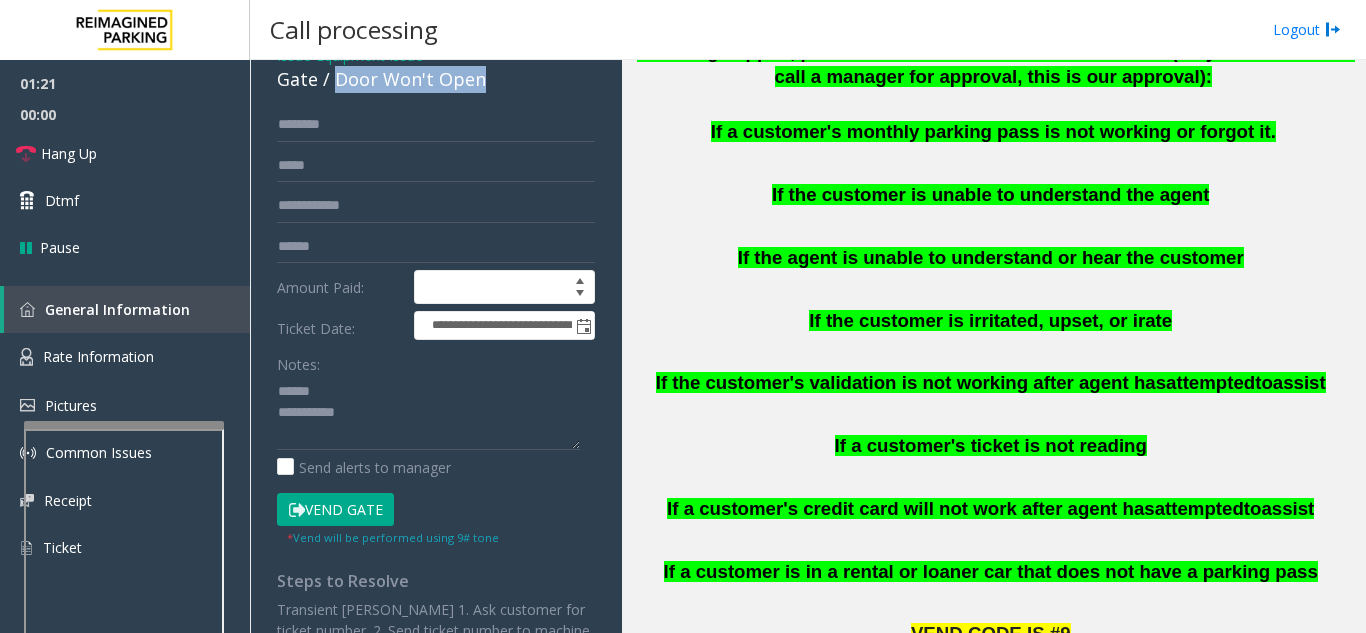 drag, startPoint x: 333, startPoint y: 84, endPoint x: 501, endPoint y: 85, distance: 168.00298 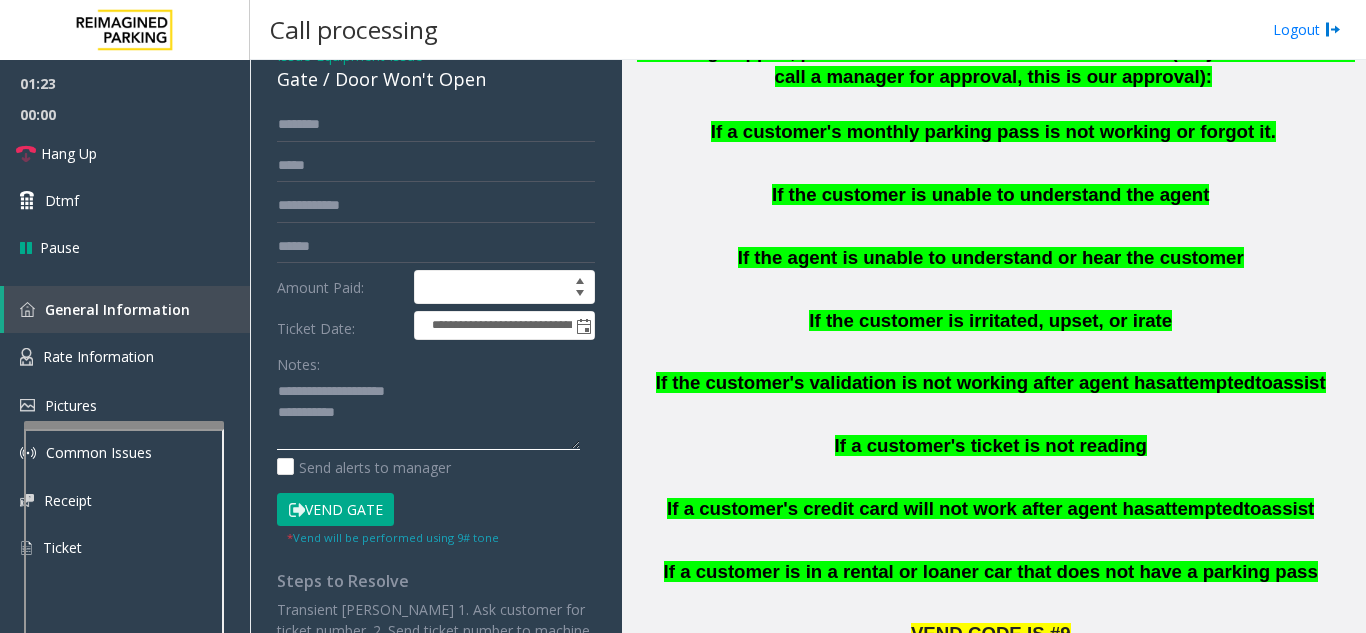 click 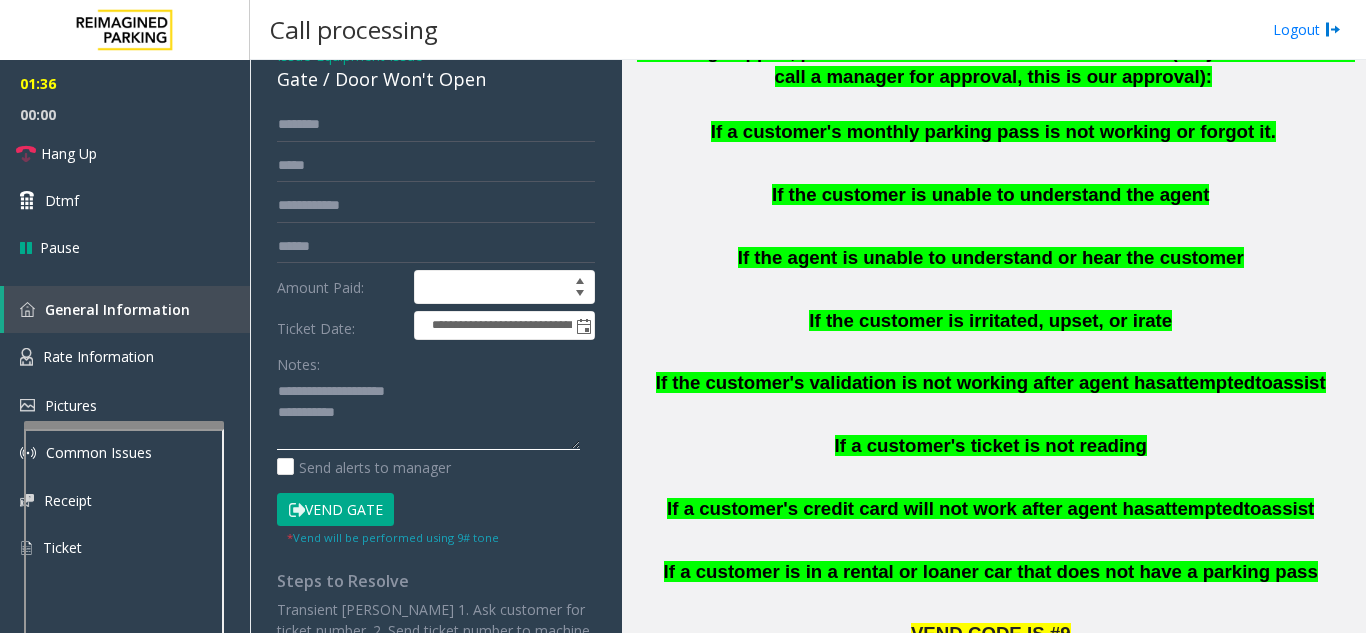 type on "**********" 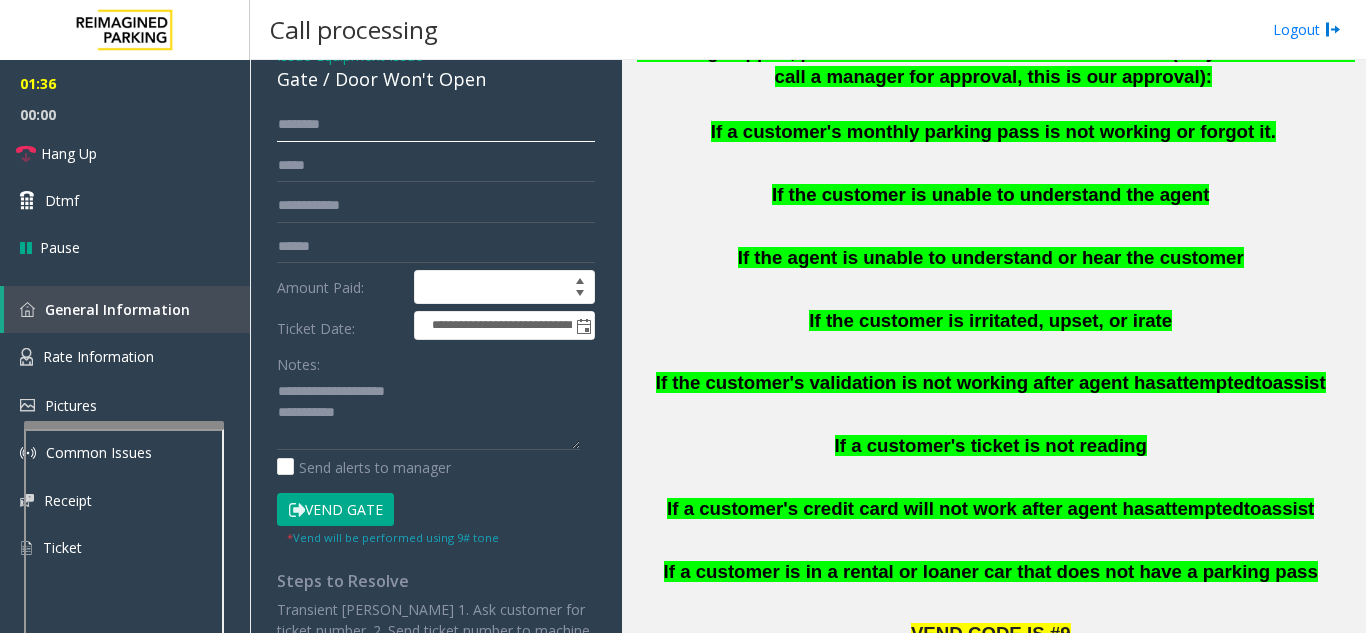 click 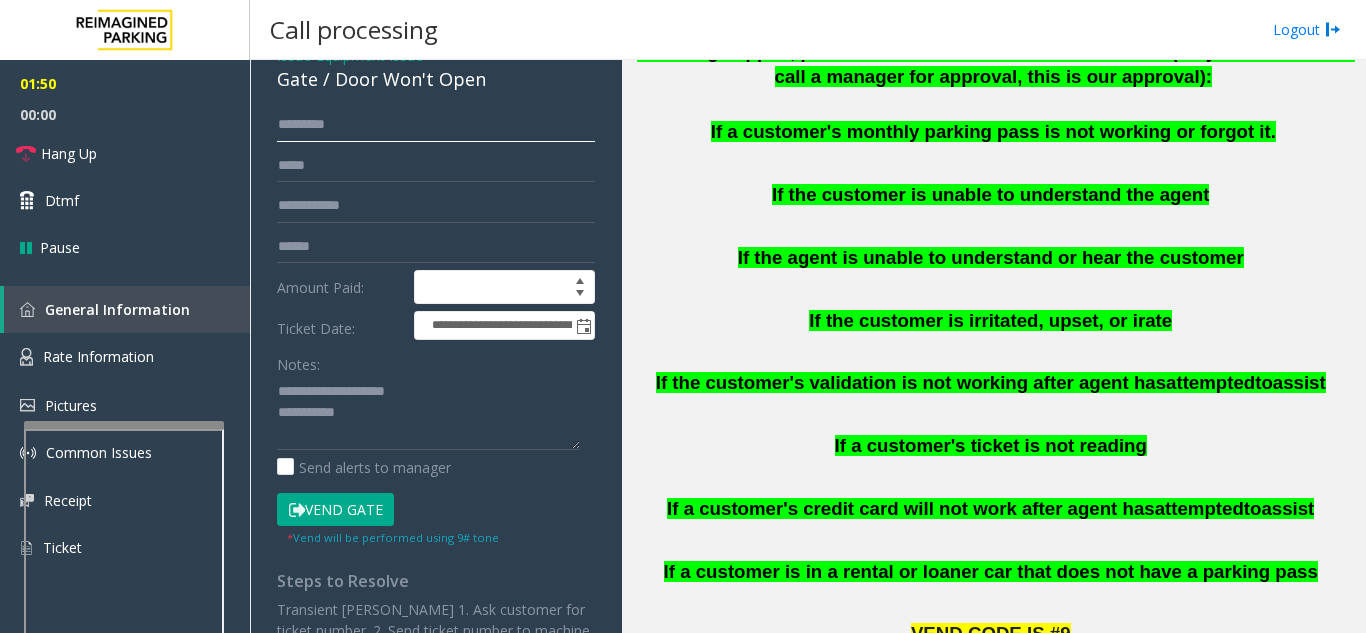 type on "********" 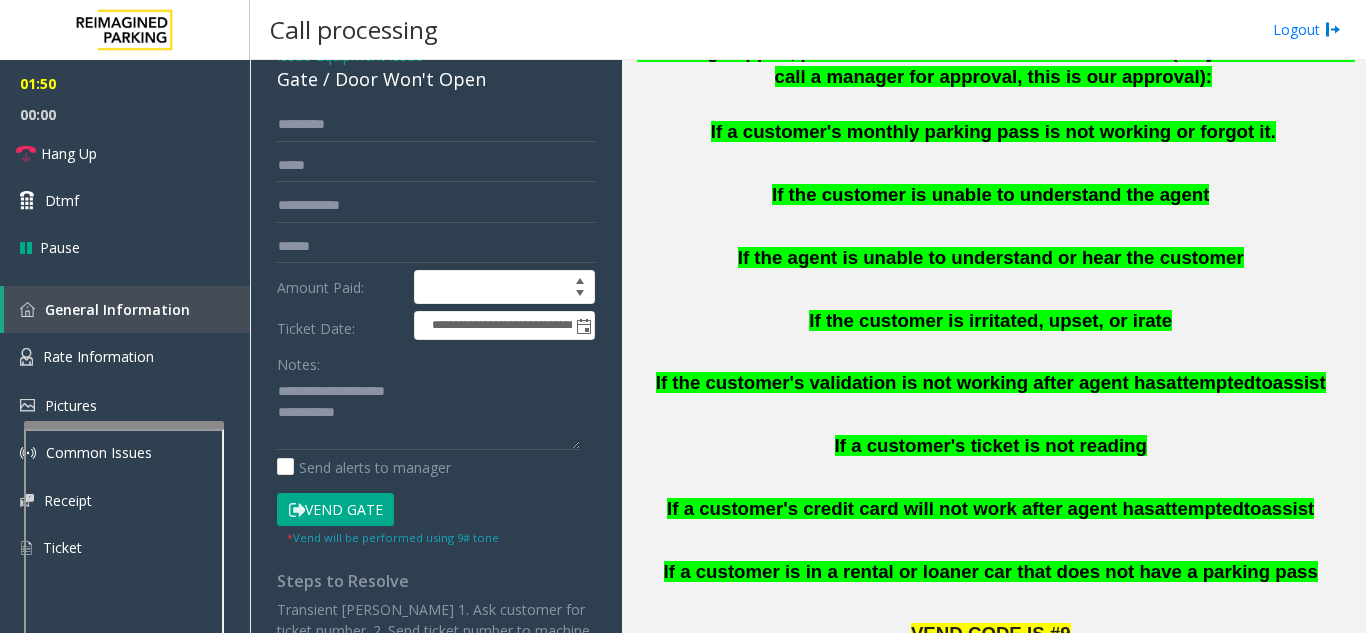 click on "Vend Gate" 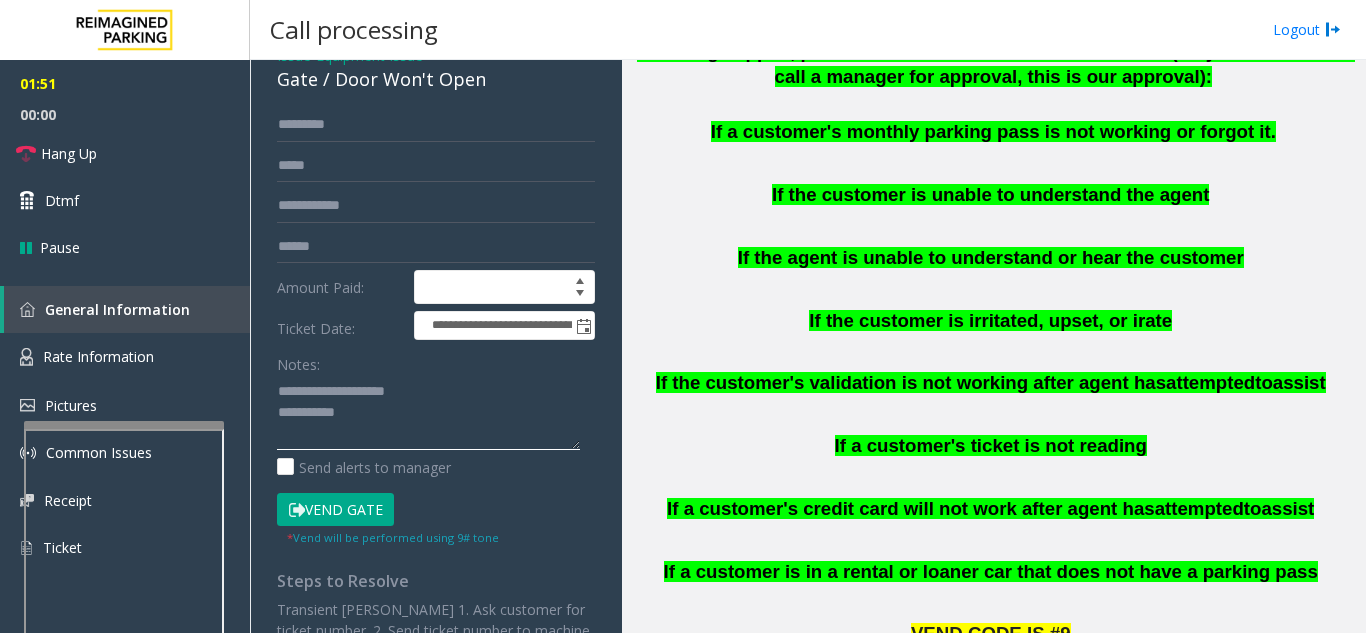 click 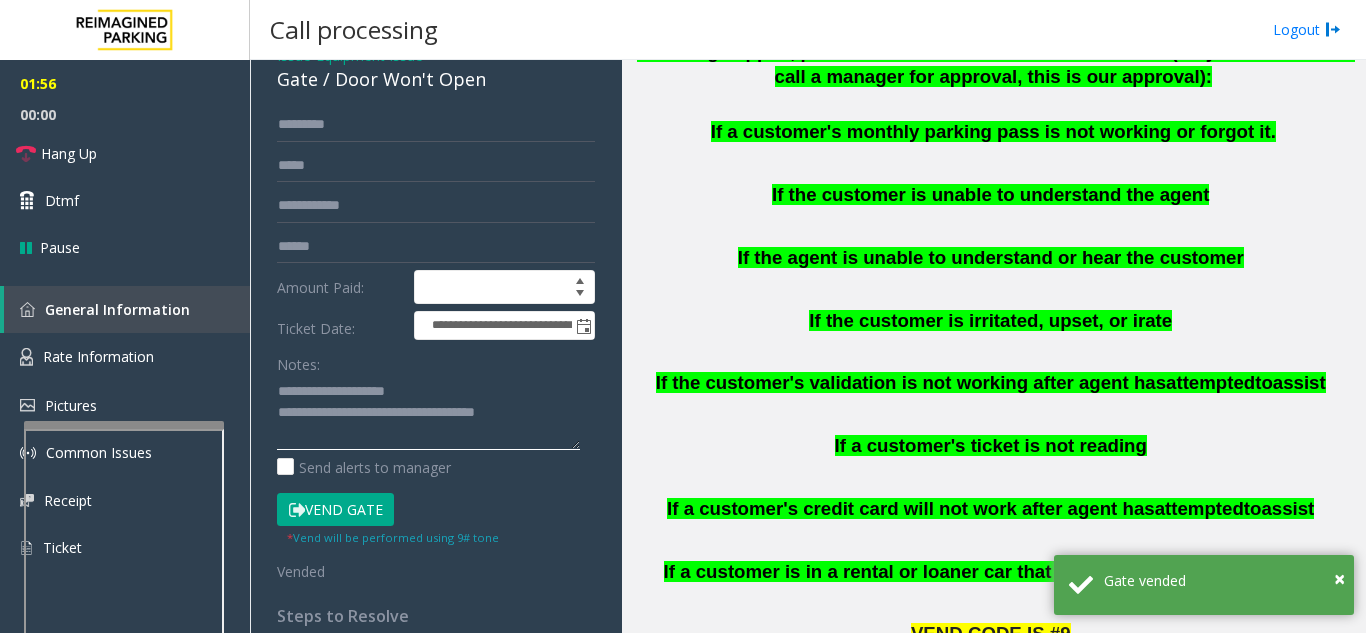 click 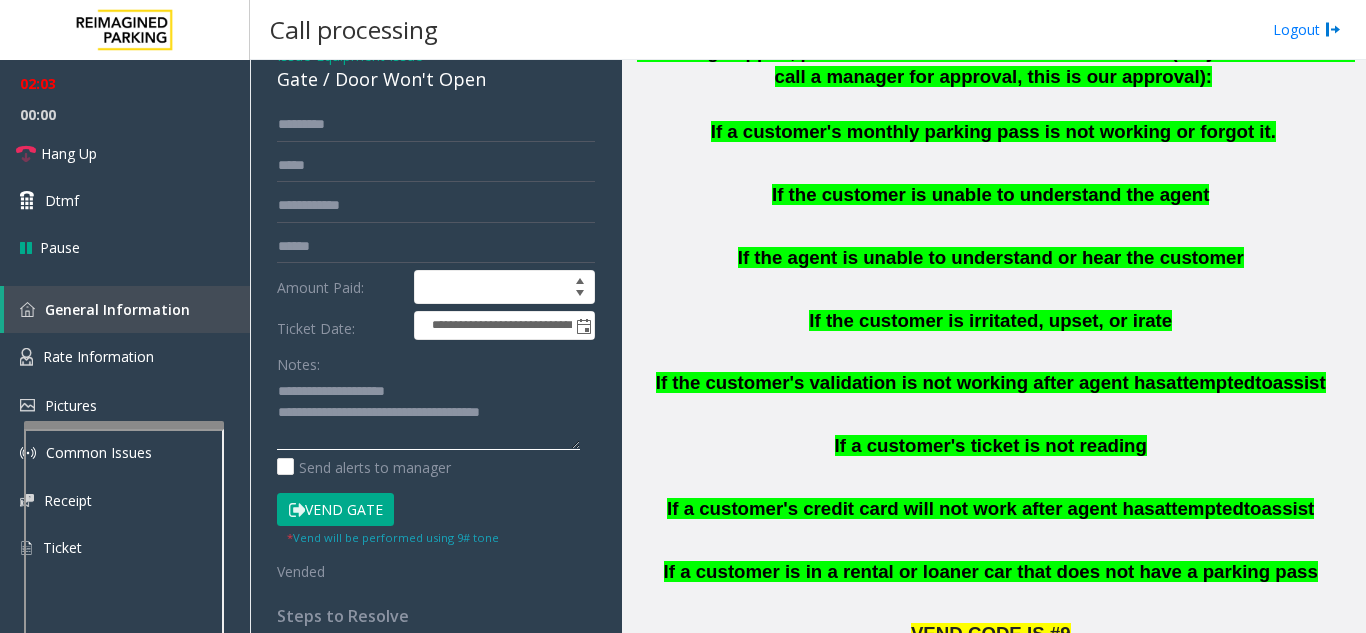 click 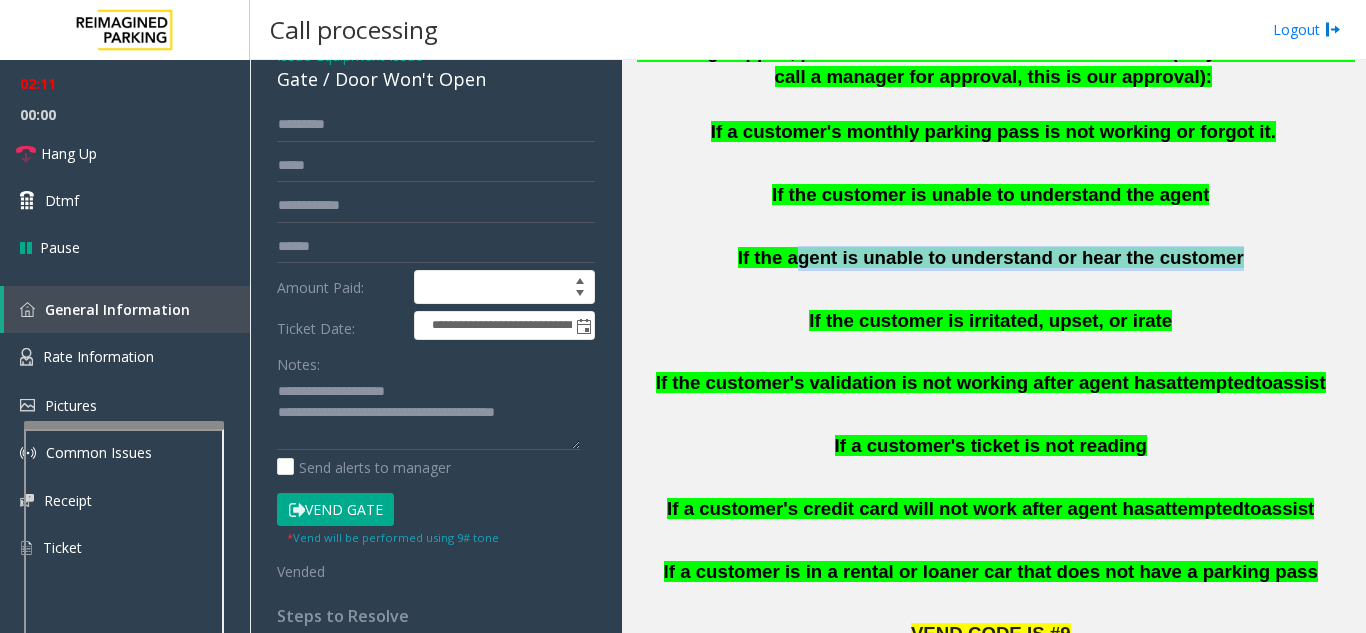 drag, startPoint x: 816, startPoint y: 207, endPoint x: 1204, endPoint y: 219, distance: 388.18552 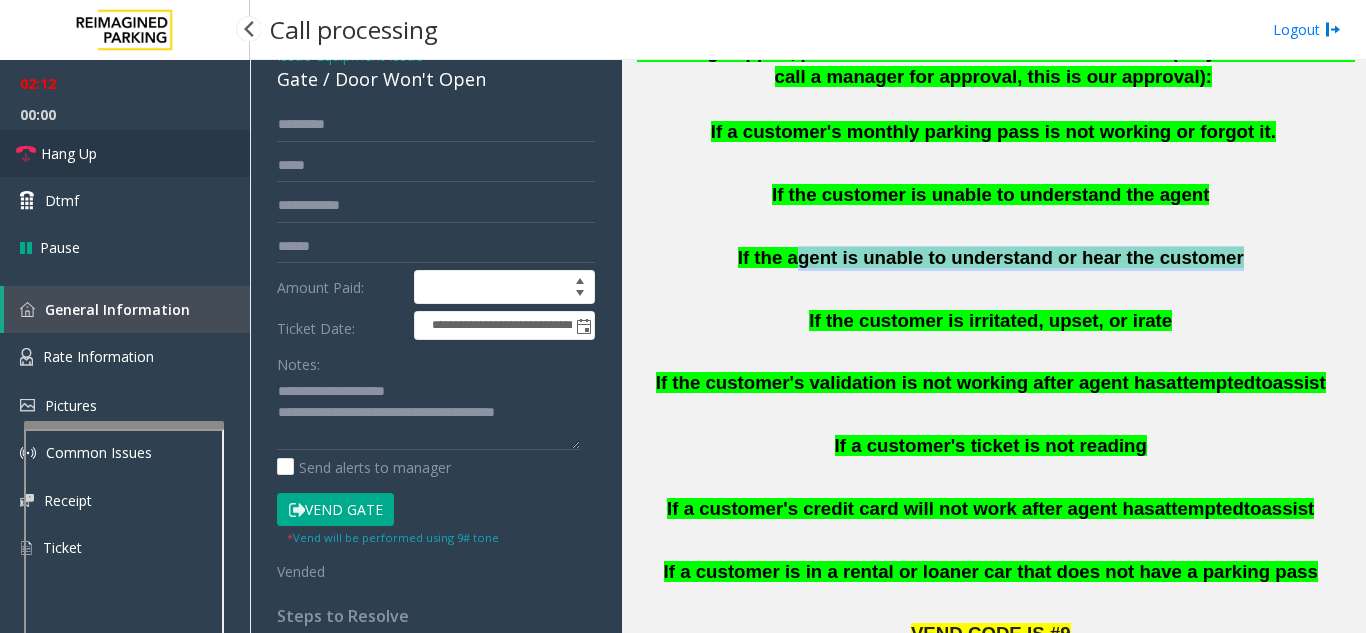 click on "Hang Up" at bounding box center [125, 153] 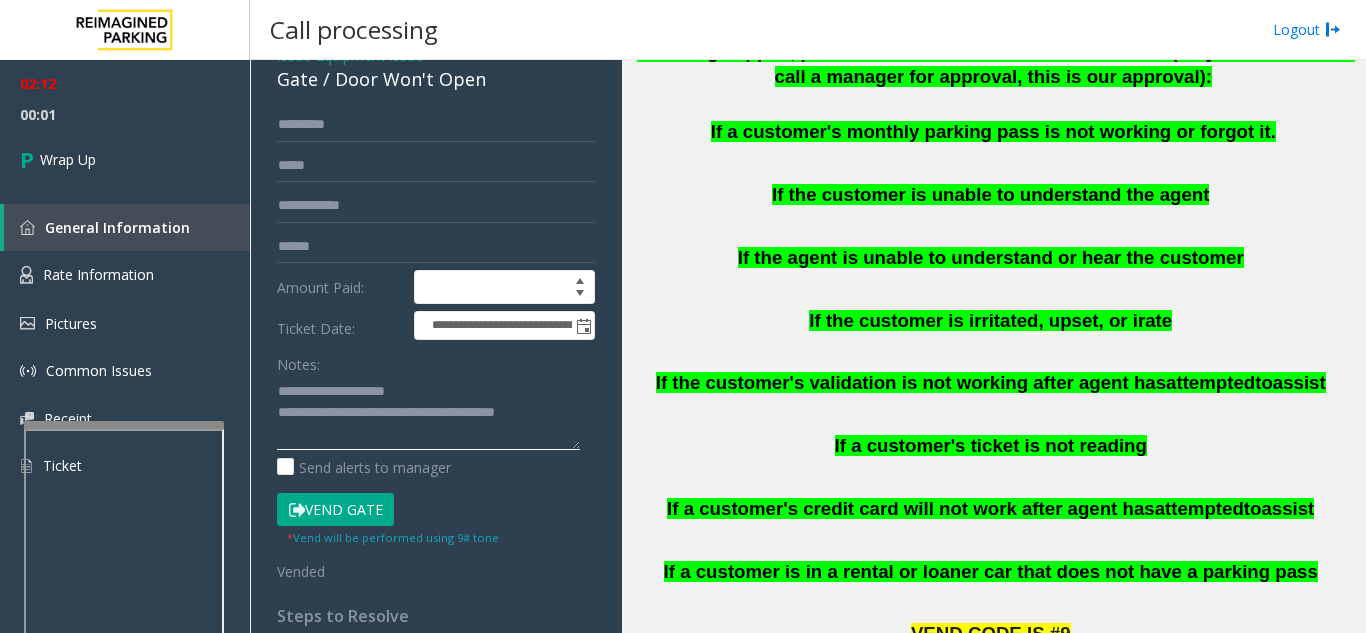 drag, startPoint x: 557, startPoint y: 418, endPoint x: 535, endPoint y: 428, distance: 24.166092 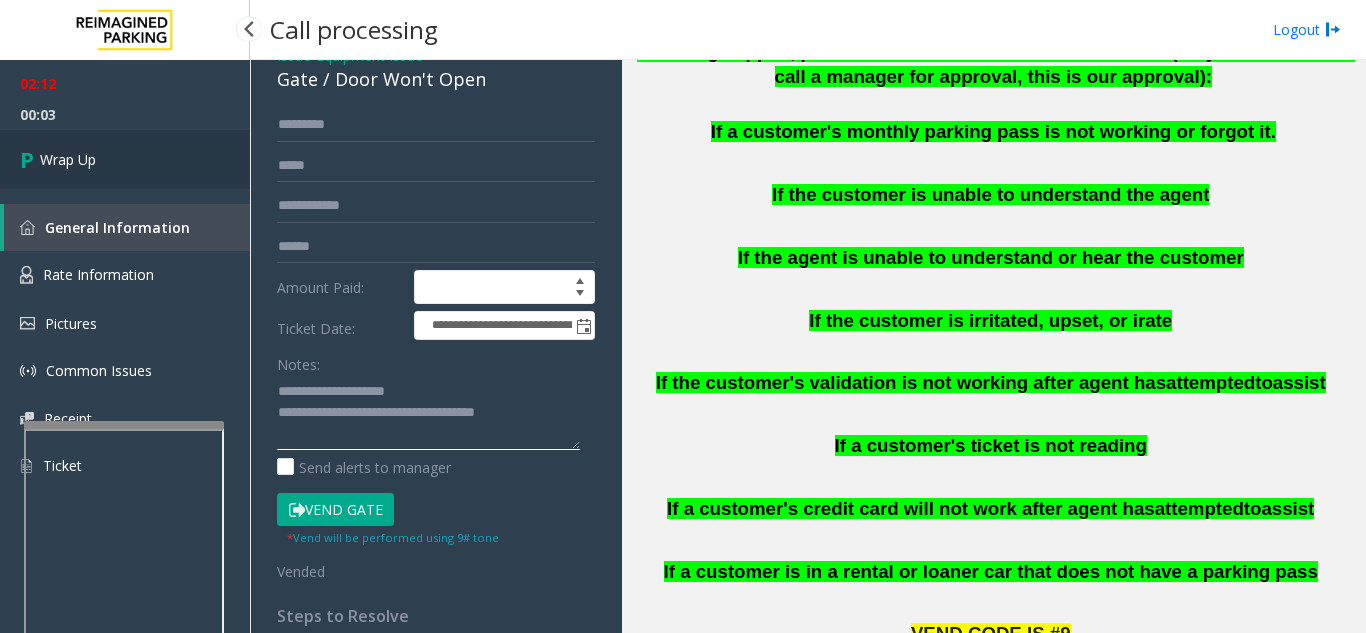 type on "**********" 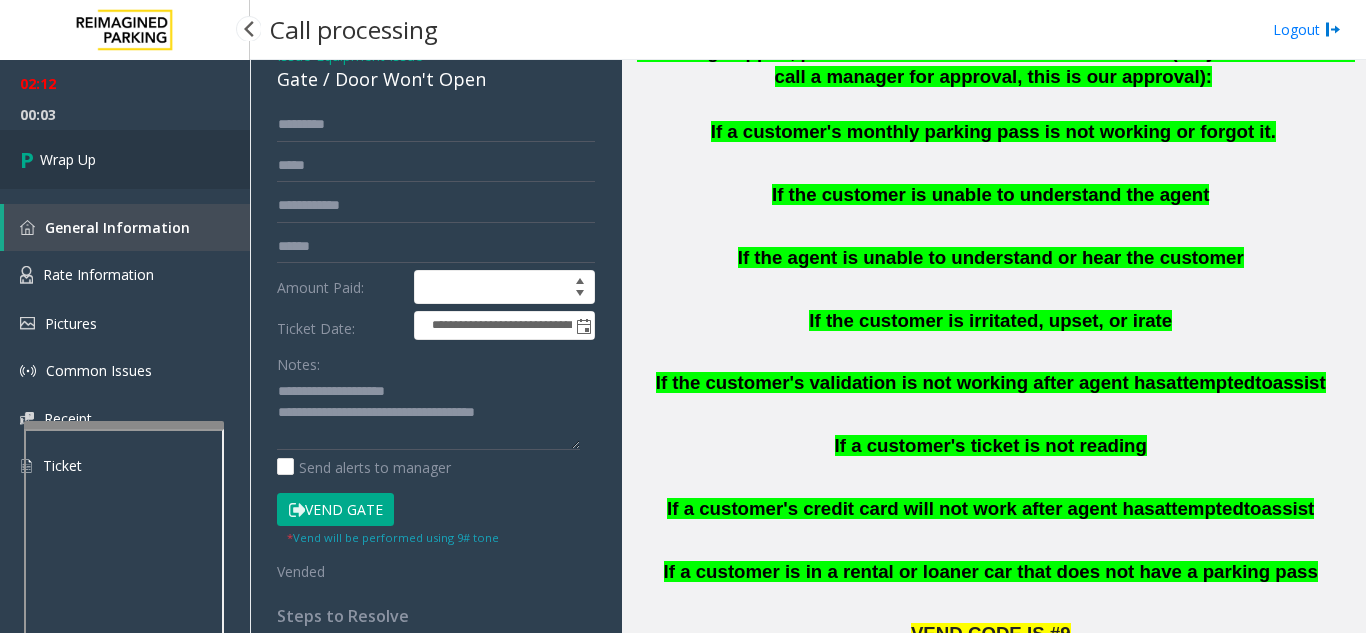 click on "Wrap Up" at bounding box center [125, 159] 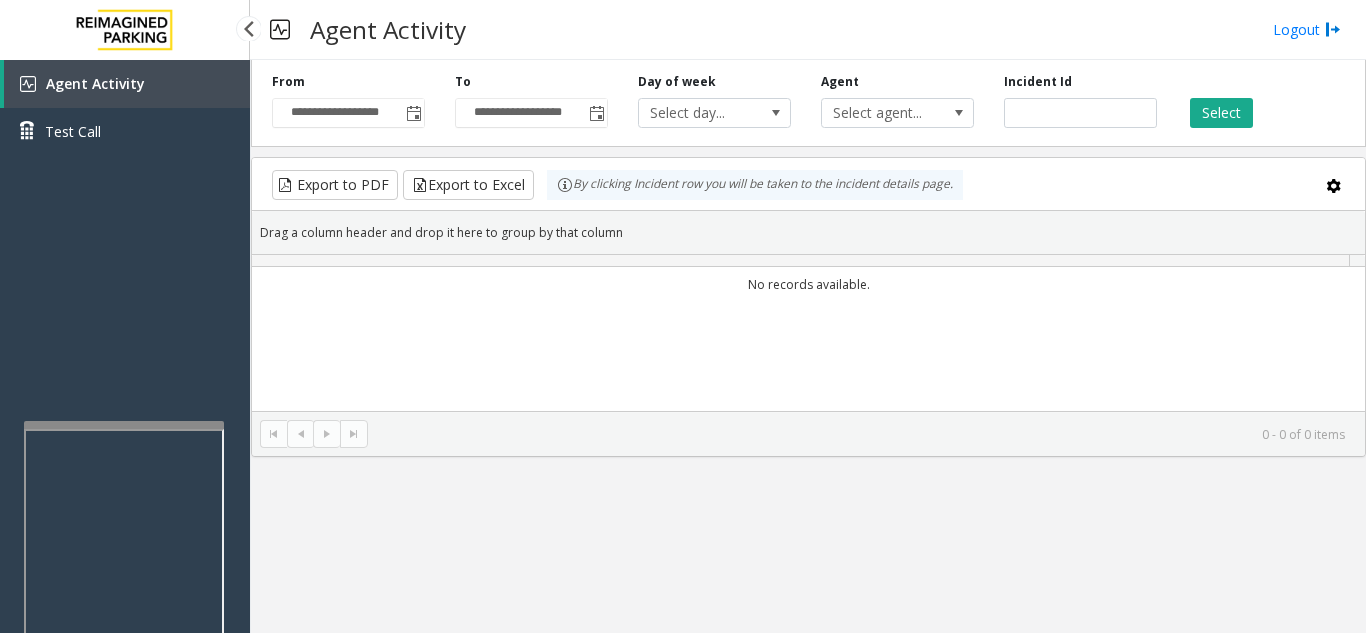 click on "Agent Activity Test Call" at bounding box center [125, 115] 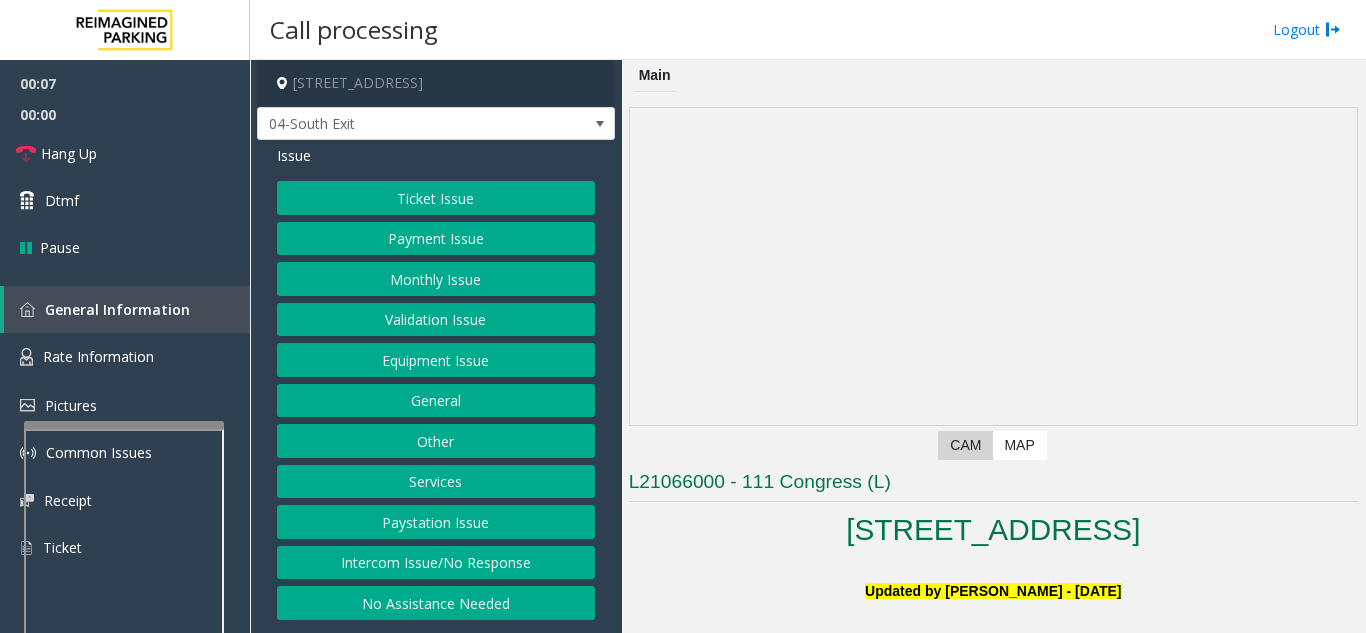click at bounding box center [993, 266] 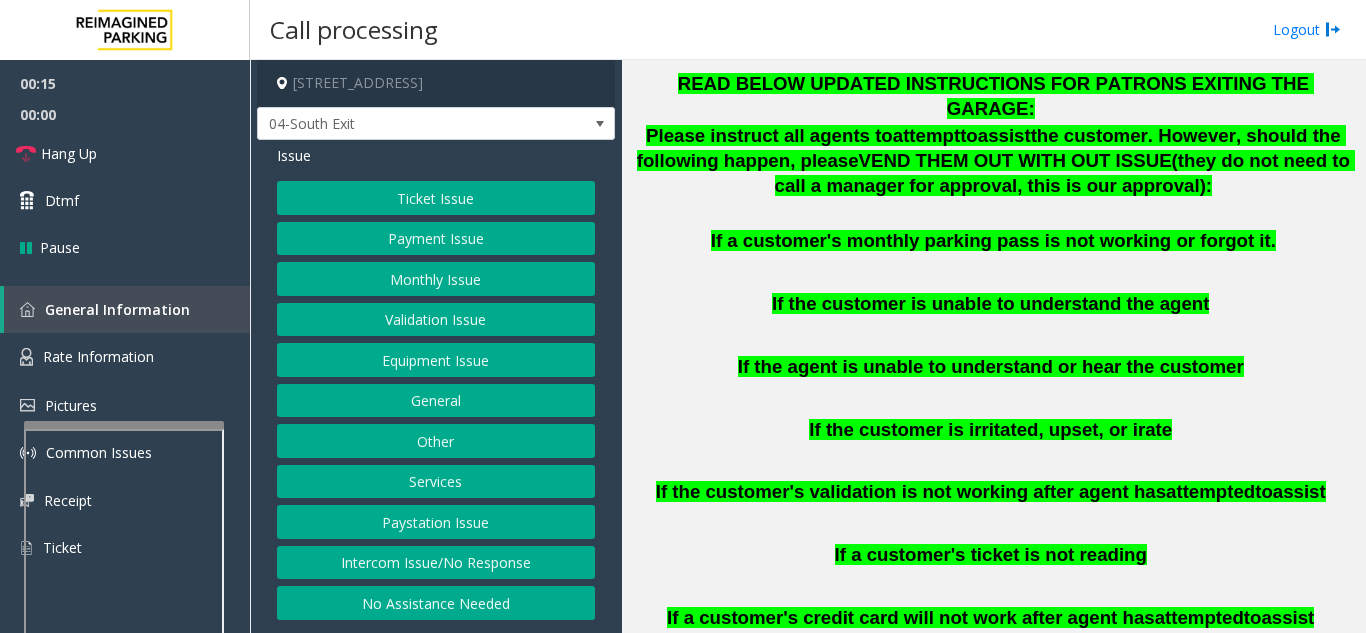 scroll, scrollTop: 1000, scrollLeft: 0, axis: vertical 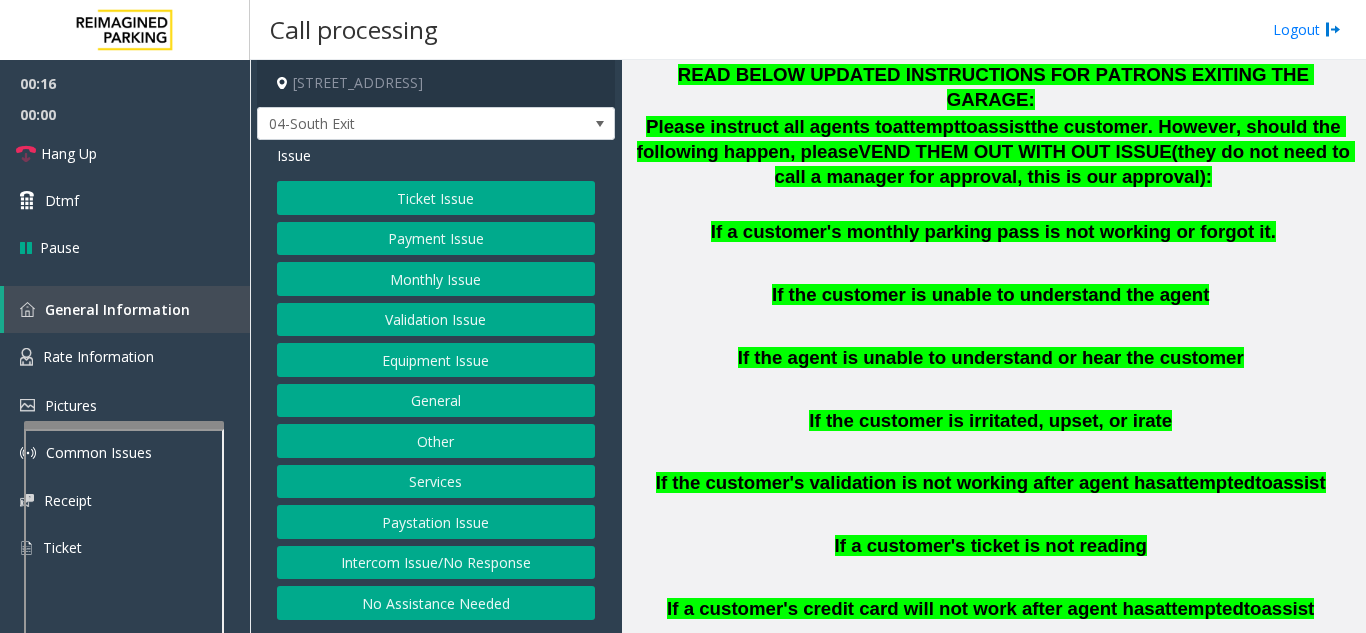 click on "Payment Issue" 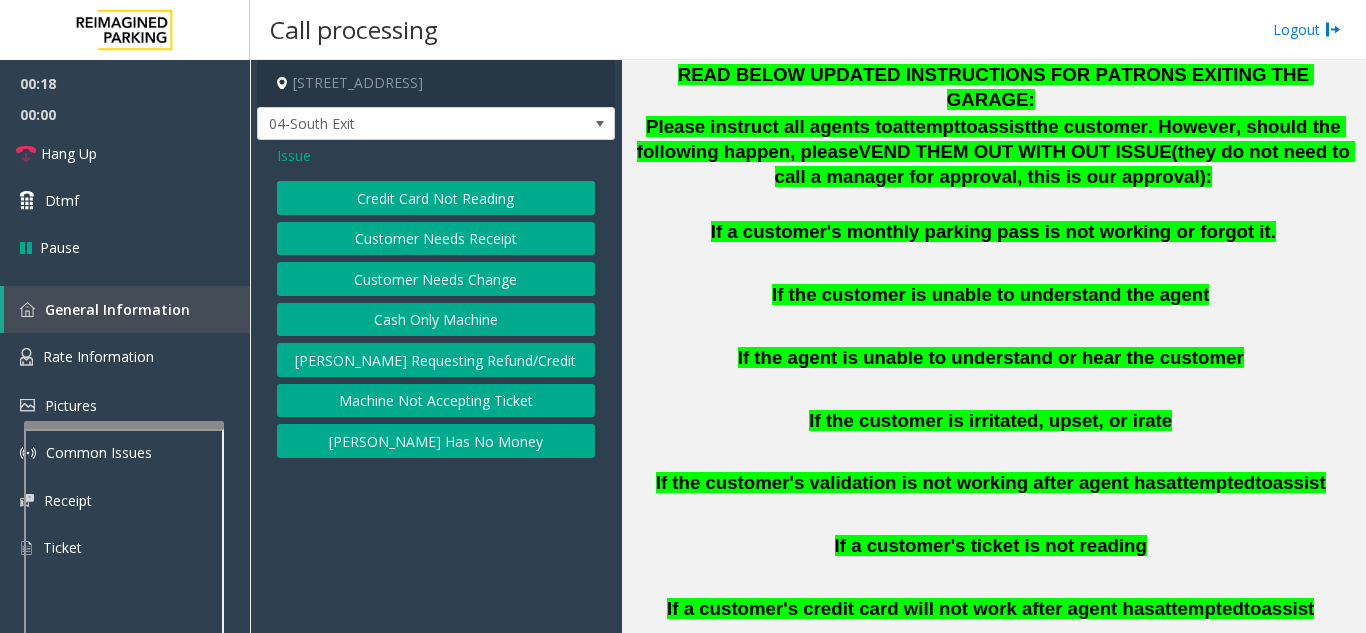click on "Credit Card Not Reading" 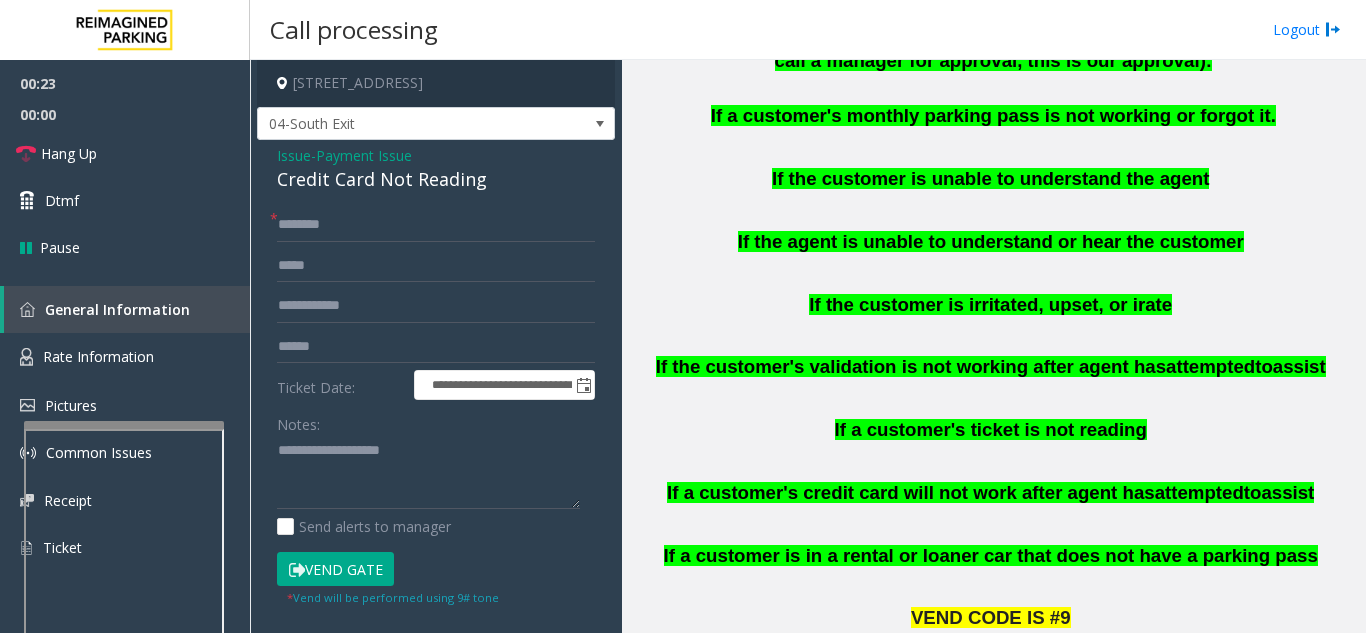 scroll, scrollTop: 1100, scrollLeft: 0, axis: vertical 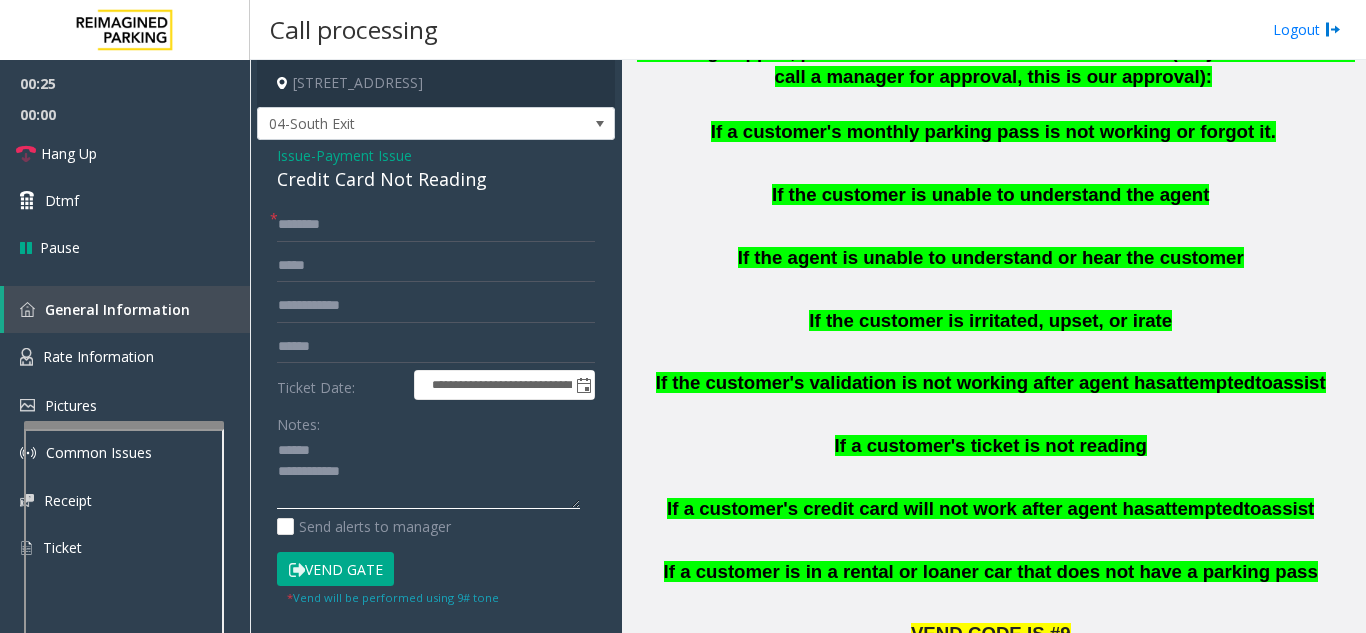 click 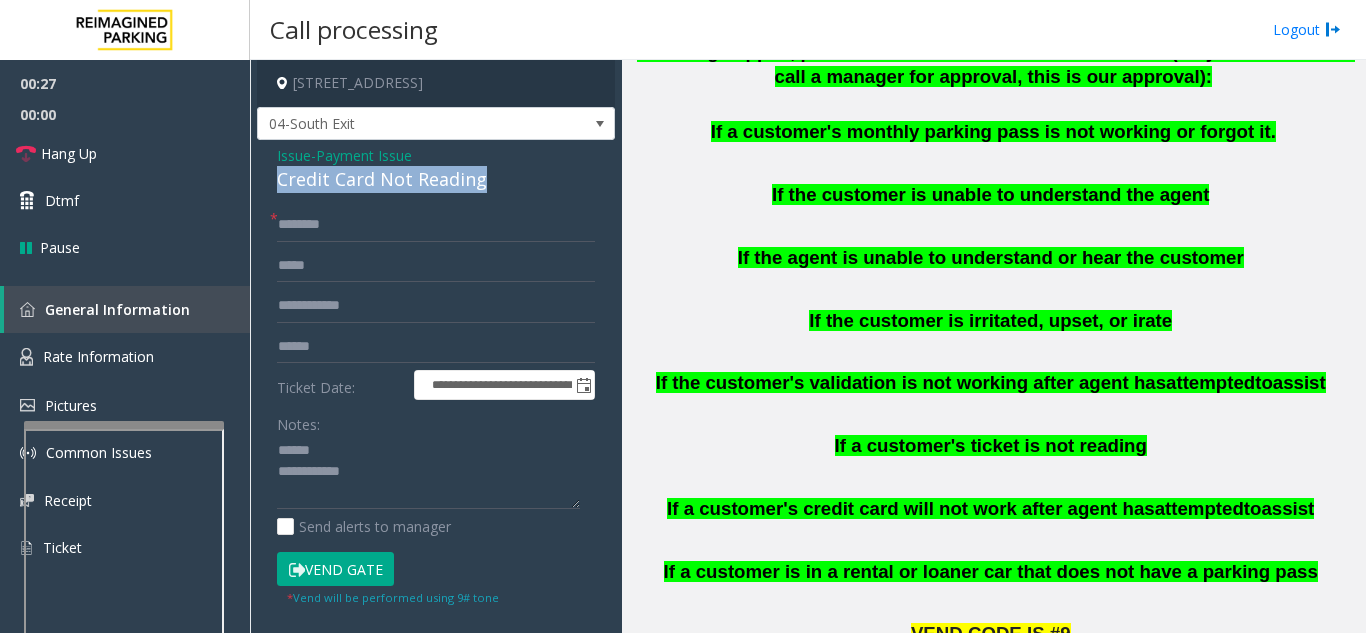 drag, startPoint x: 263, startPoint y: 180, endPoint x: 535, endPoint y: 183, distance: 272.01654 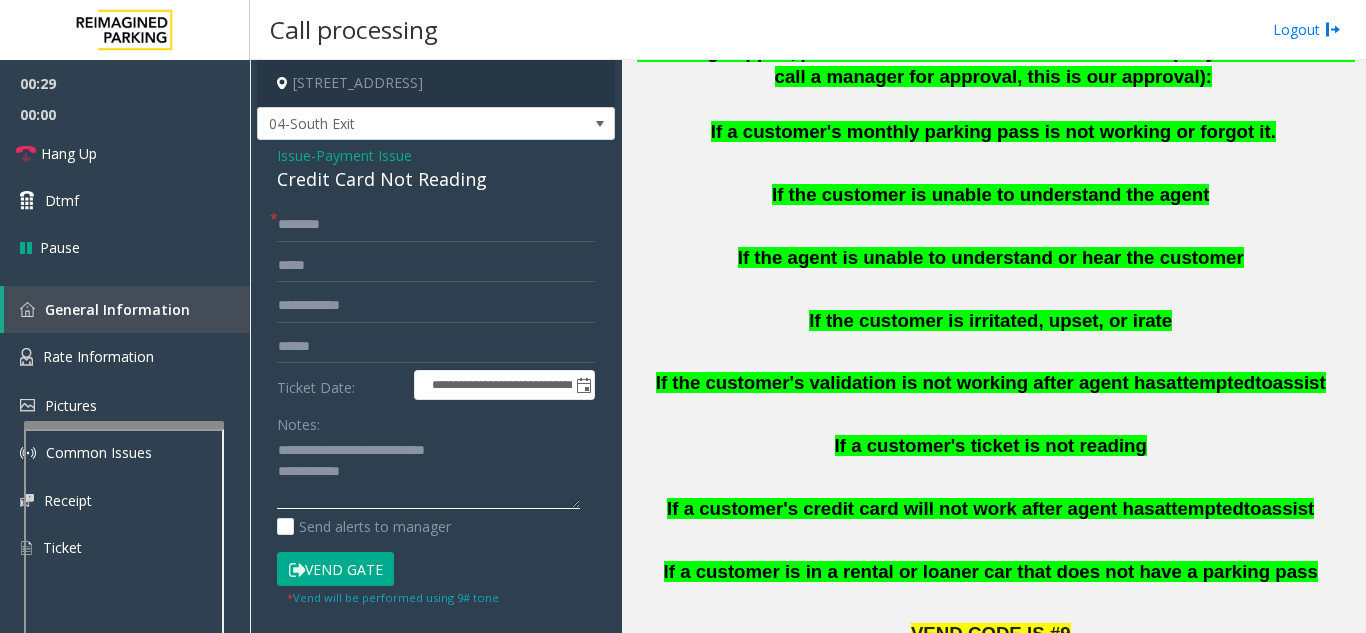 click 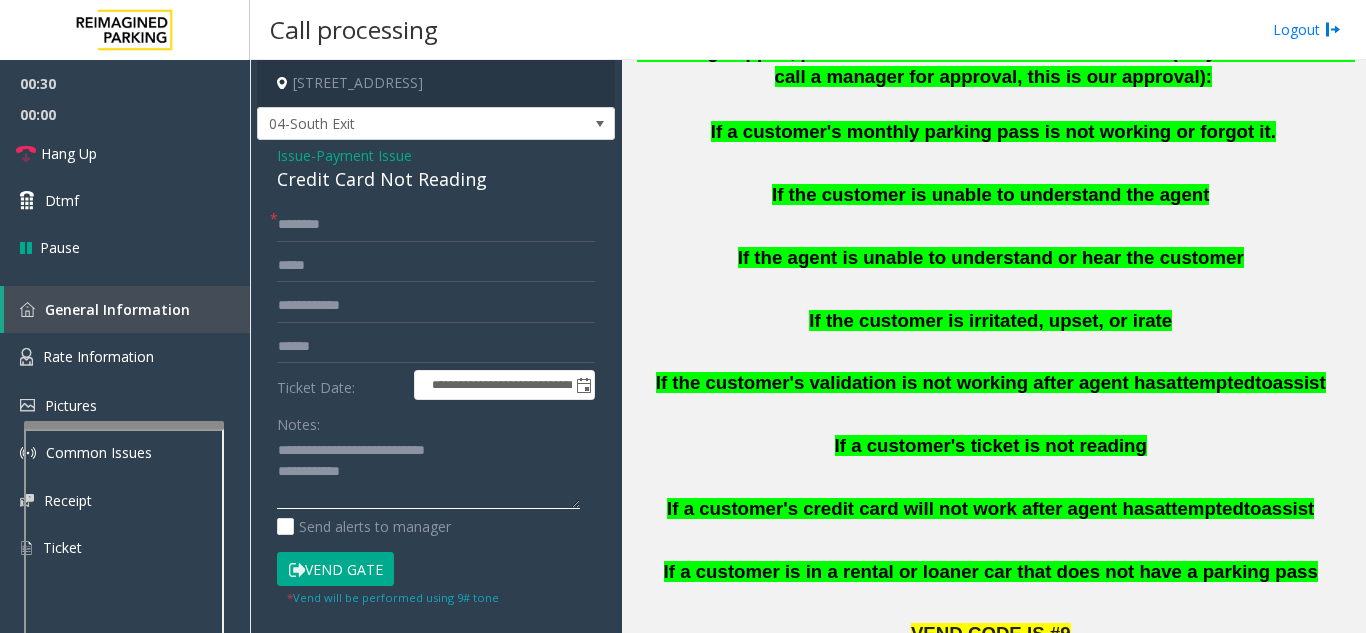 type on "**********" 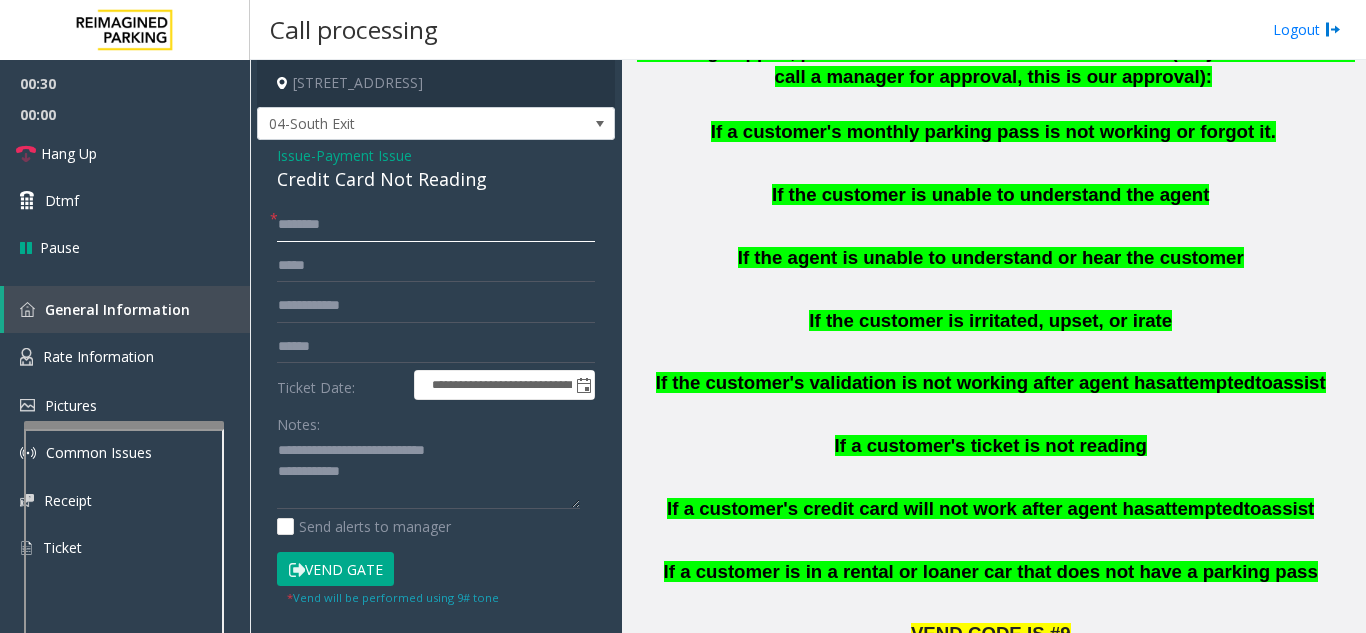 click 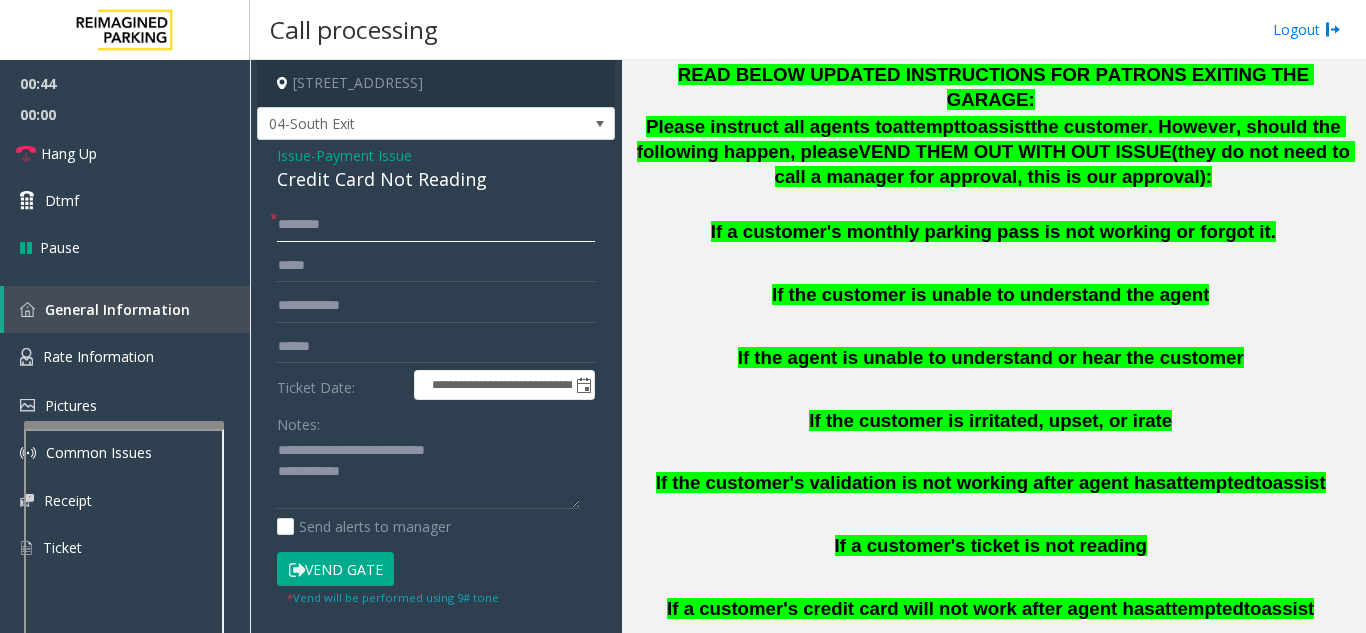 scroll, scrollTop: 1100, scrollLeft: 0, axis: vertical 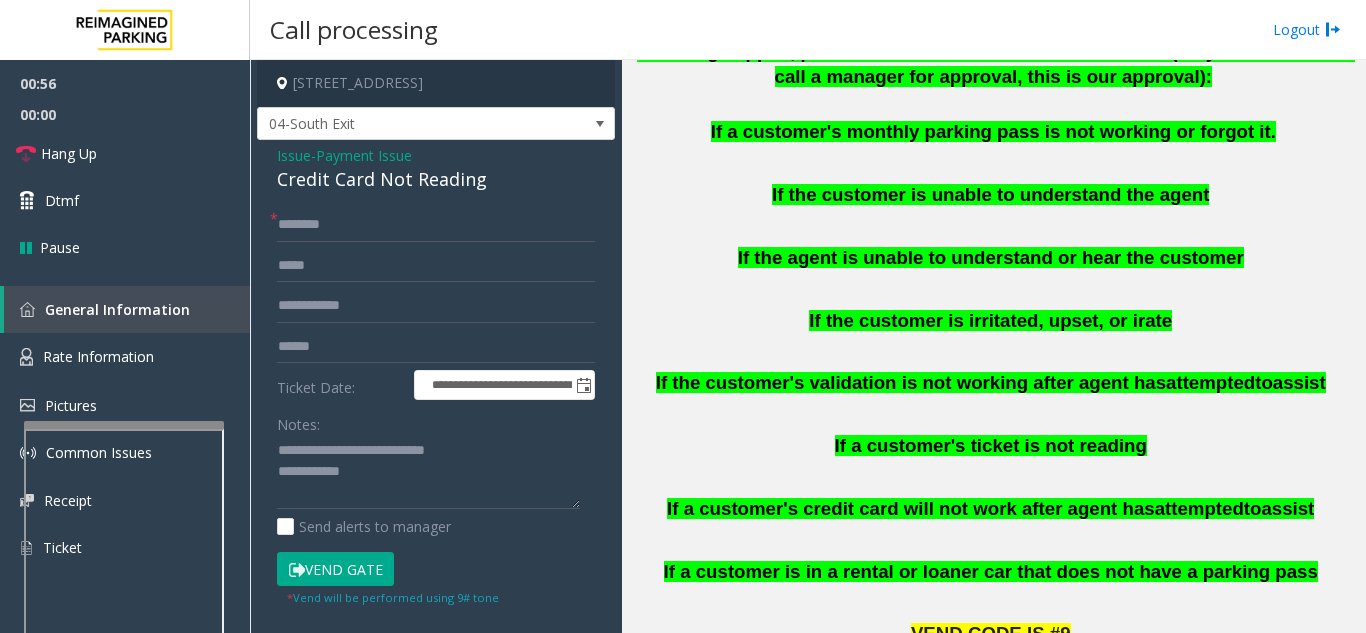 click on "Vend Gate" 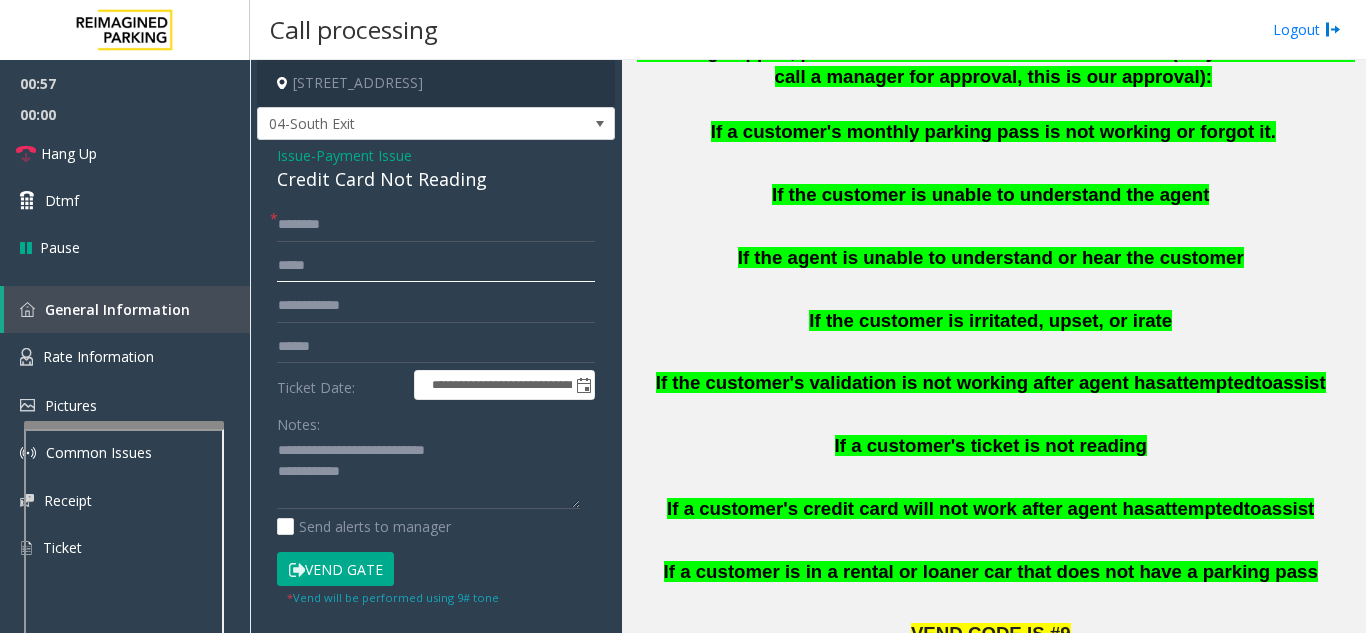 click 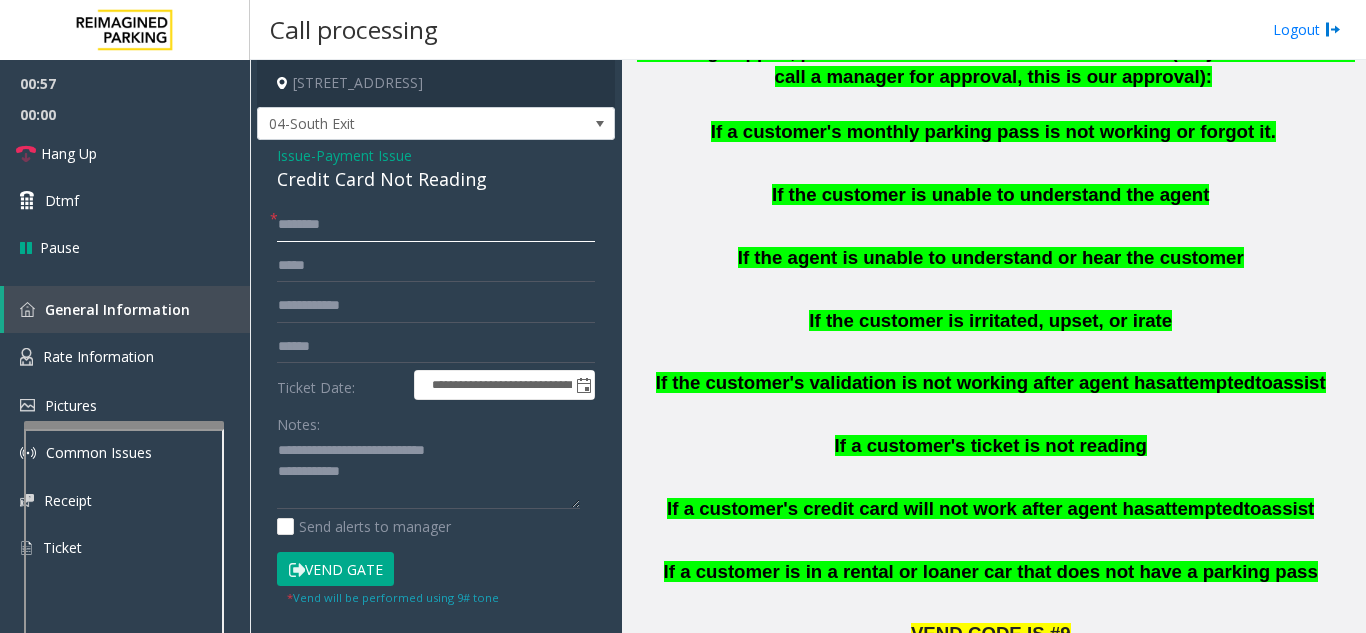 click 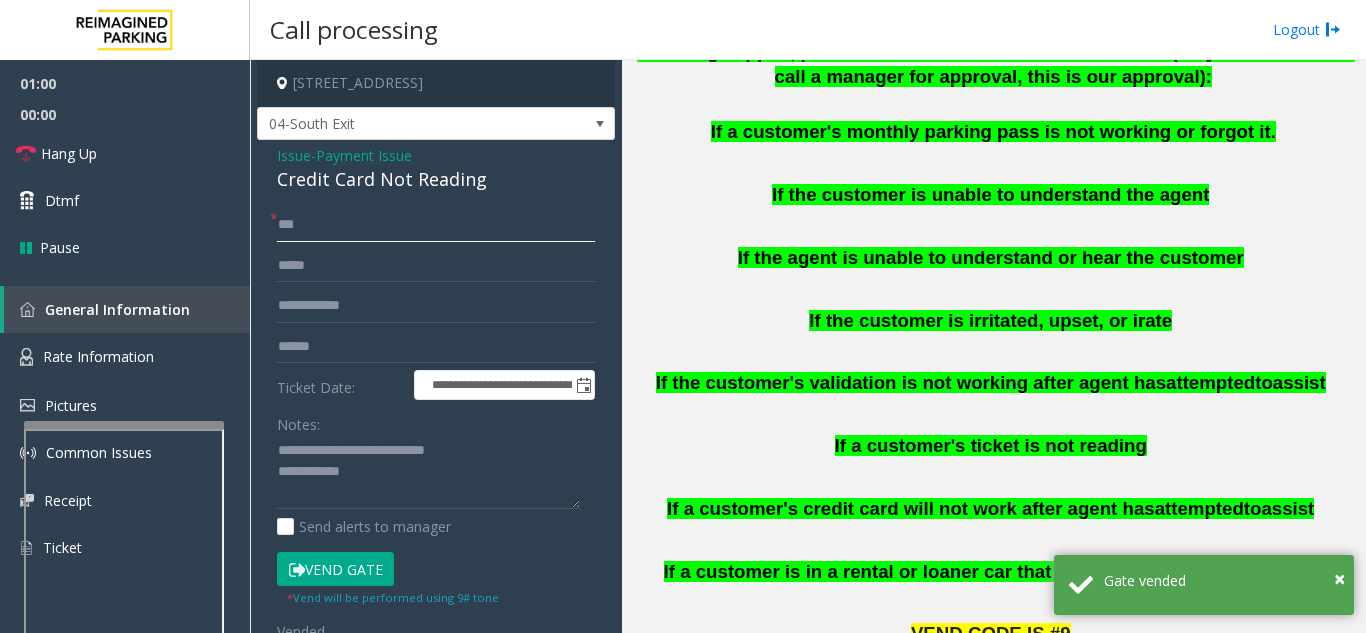 type on "**" 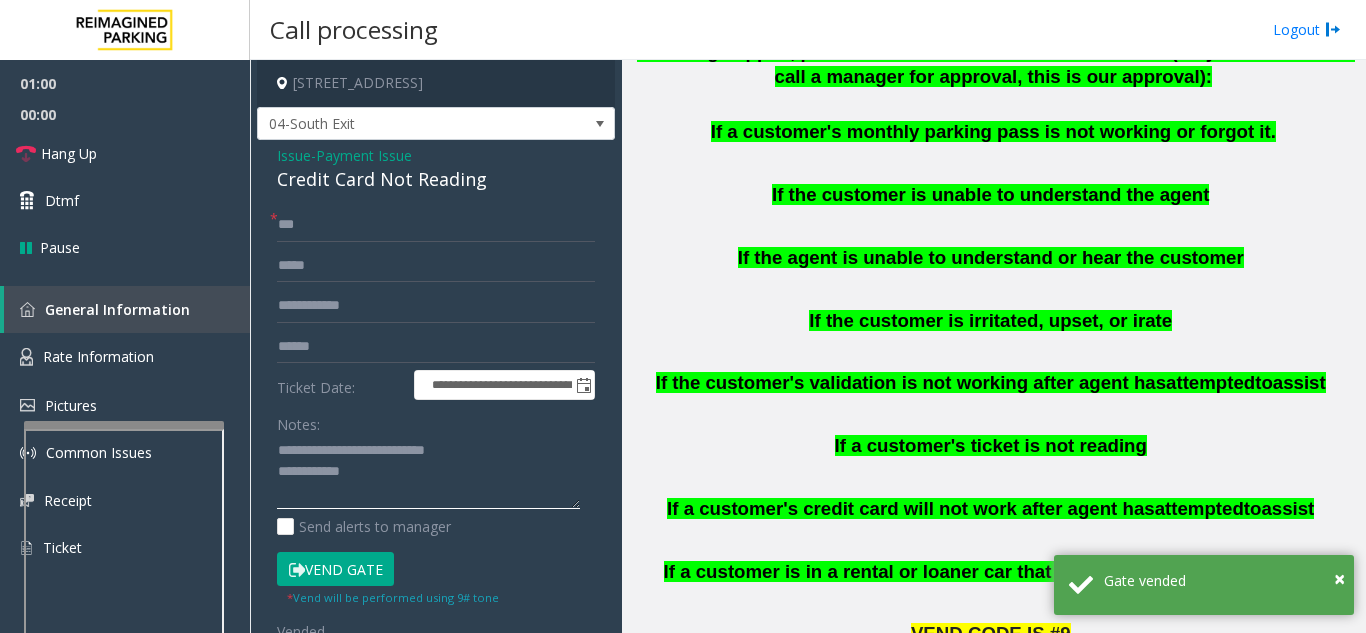 click 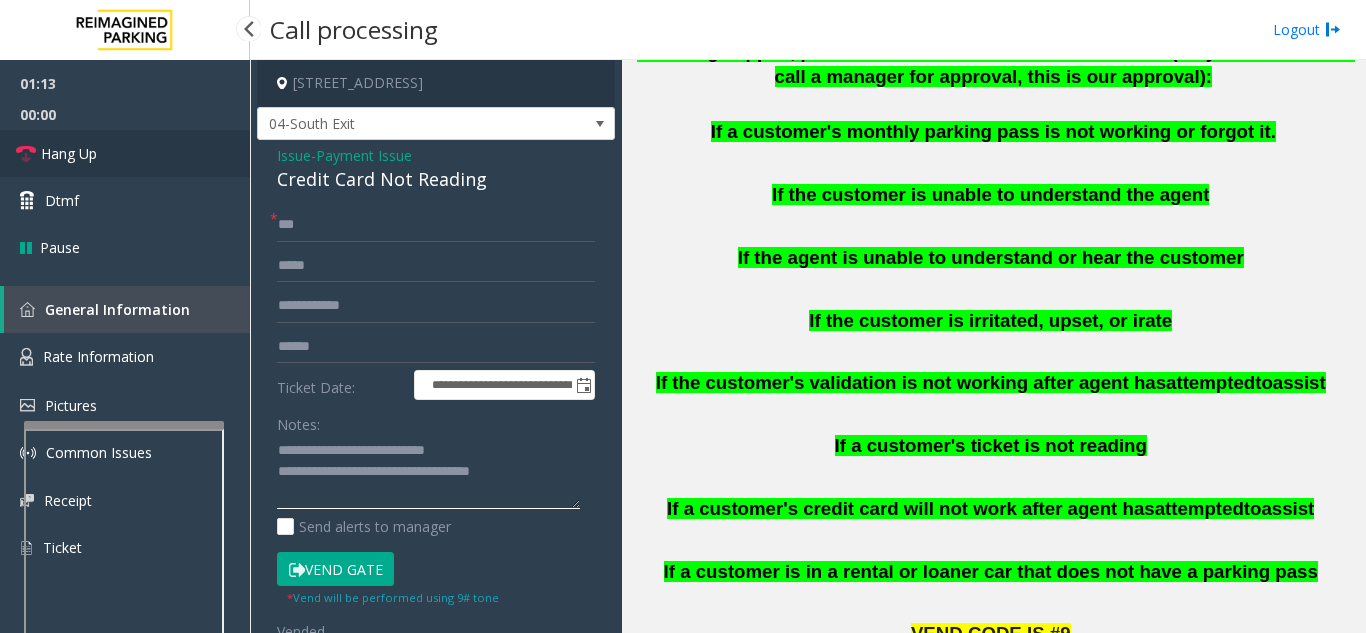 type on "**********" 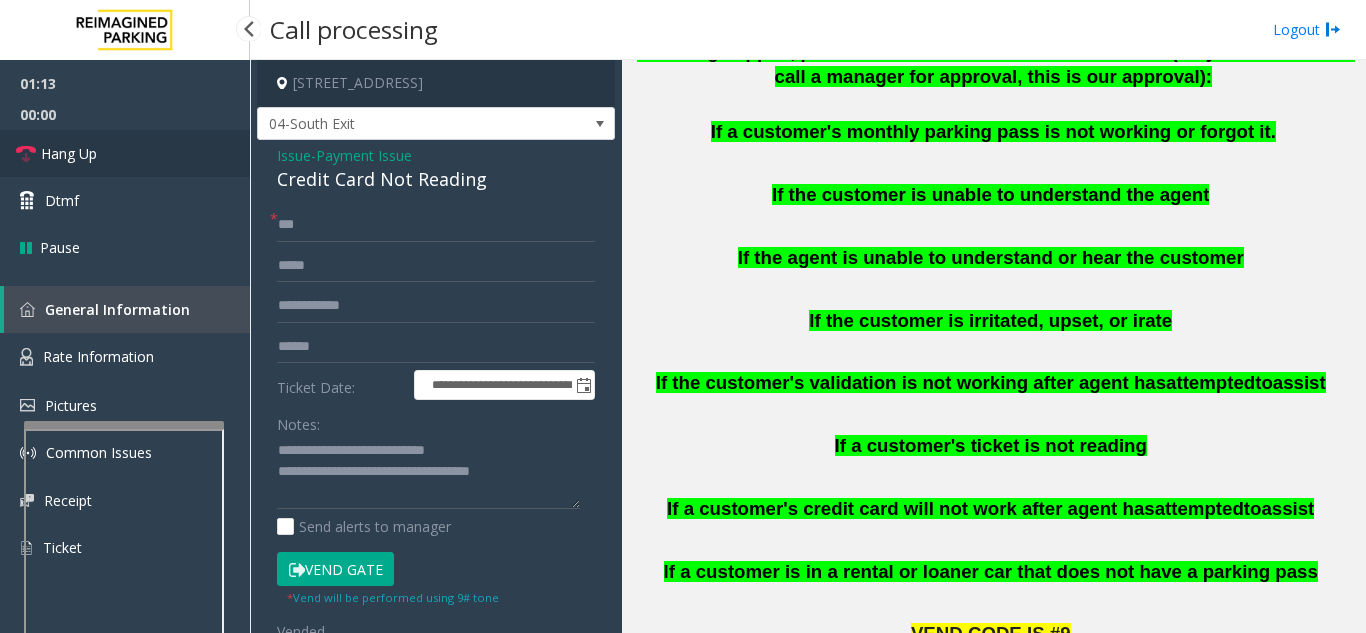 click on "Hang Up" at bounding box center (69, 153) 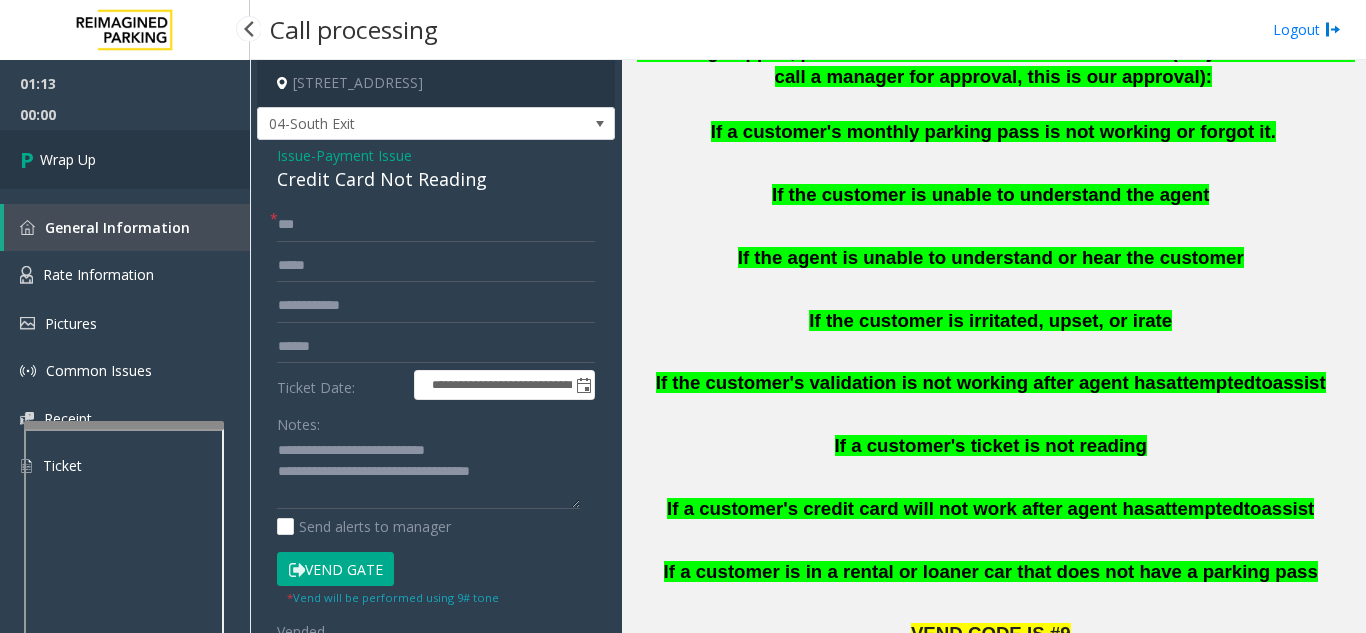 click on "Wrap Up" at bounding box center [125, 159] 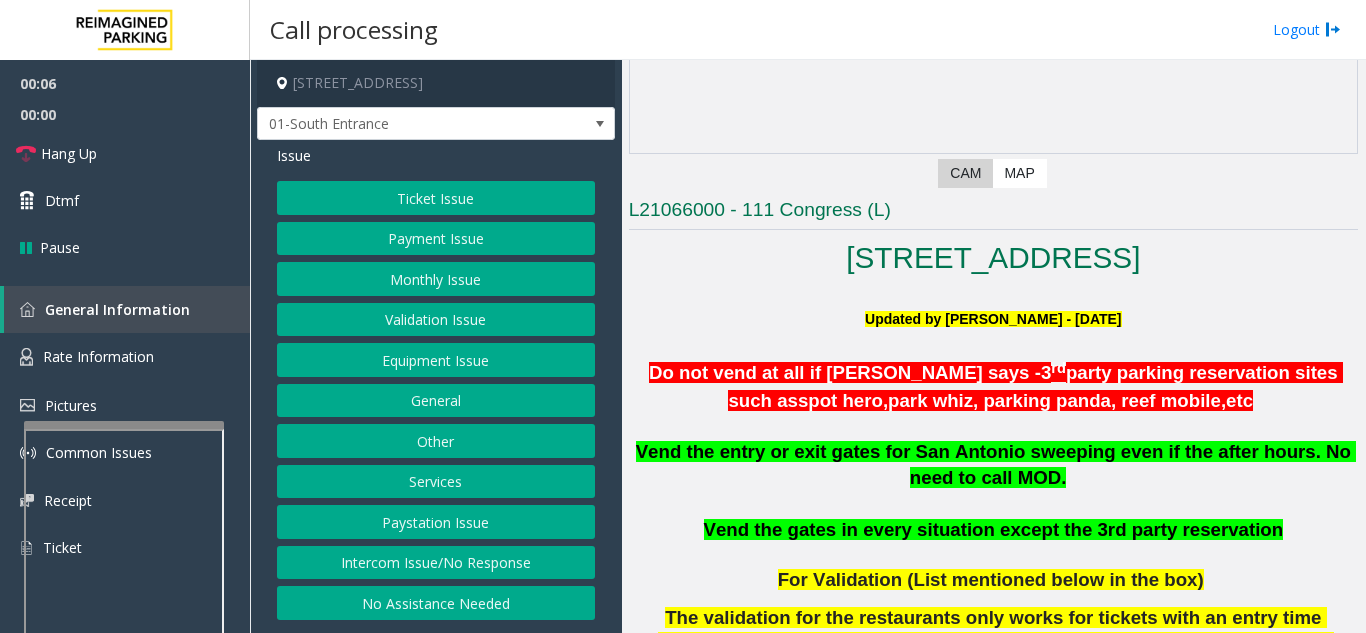 scroll, scrollTop: 400, scrollLeft: 0, axis: vertical 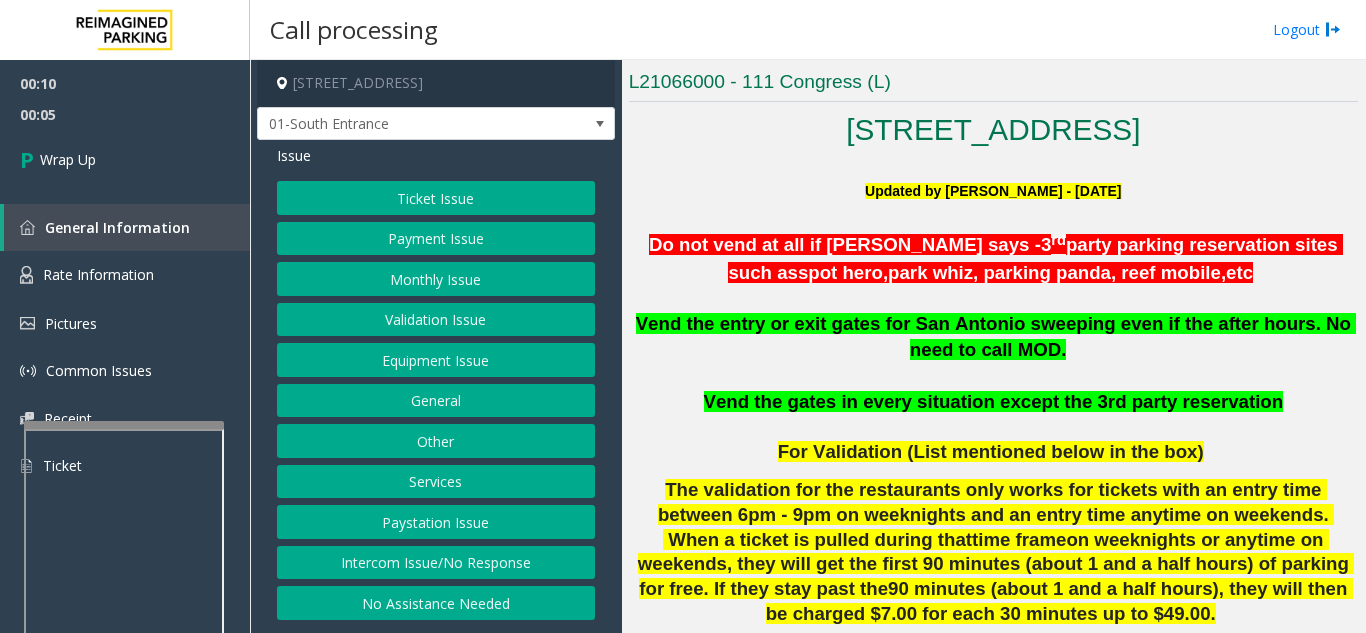 click on "Intercom Issue/No Response" 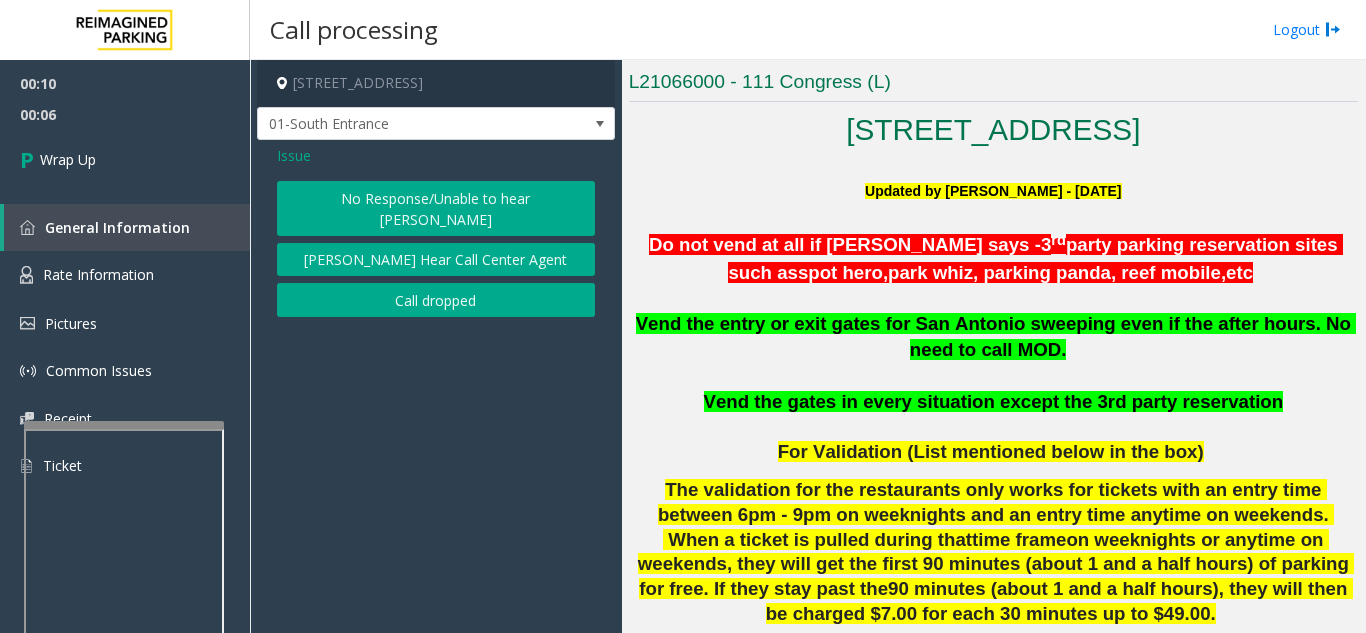 click on "Call dropped" 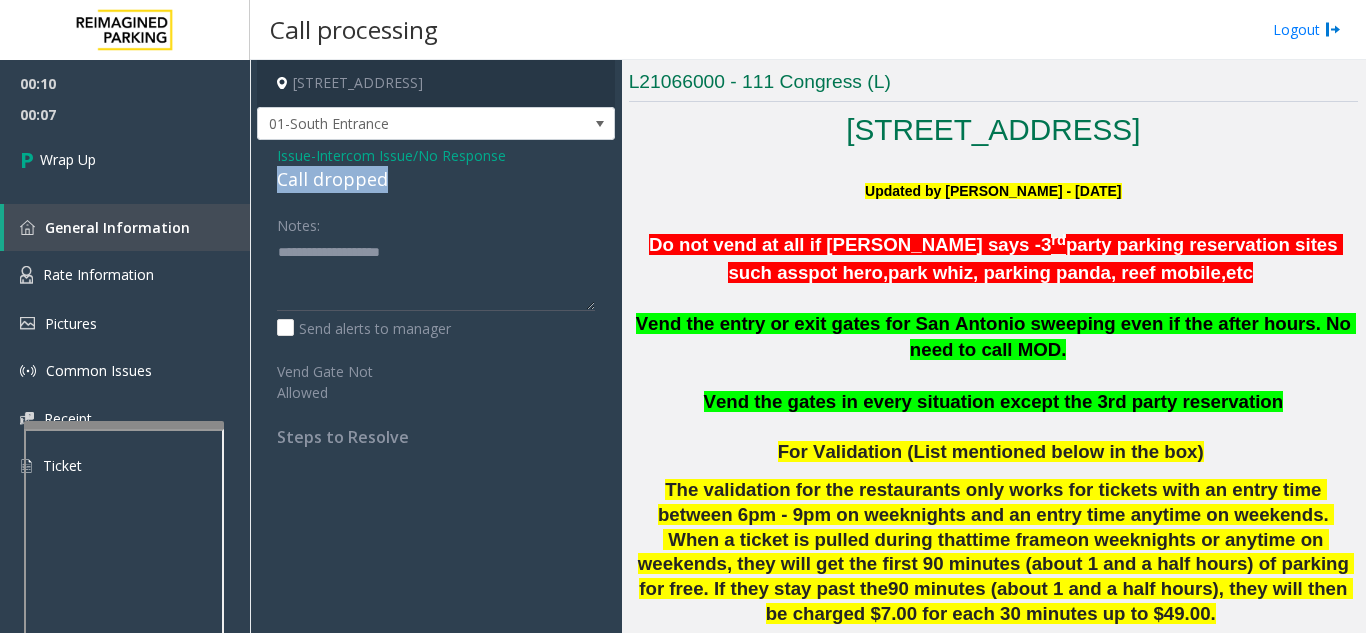 drag, startPoint x: 273, startPoint y: 183, endPoint x: 407, endPoint y: 179, distance: 134.0597 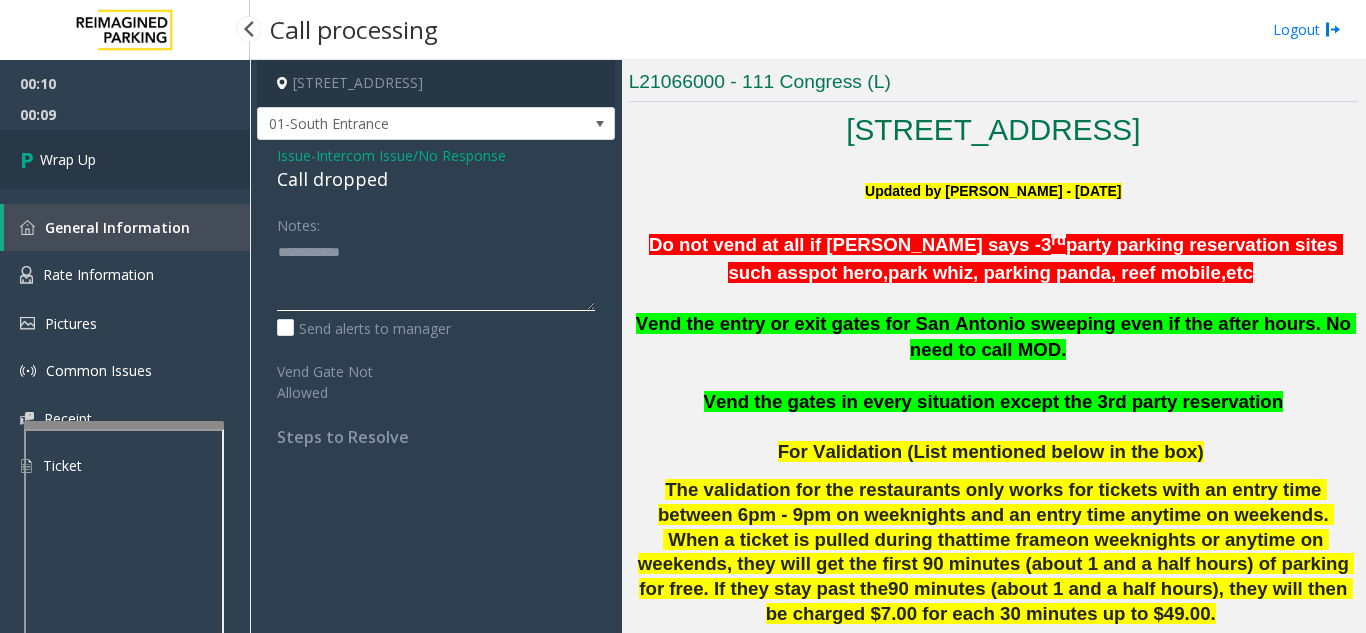 type on "**********" 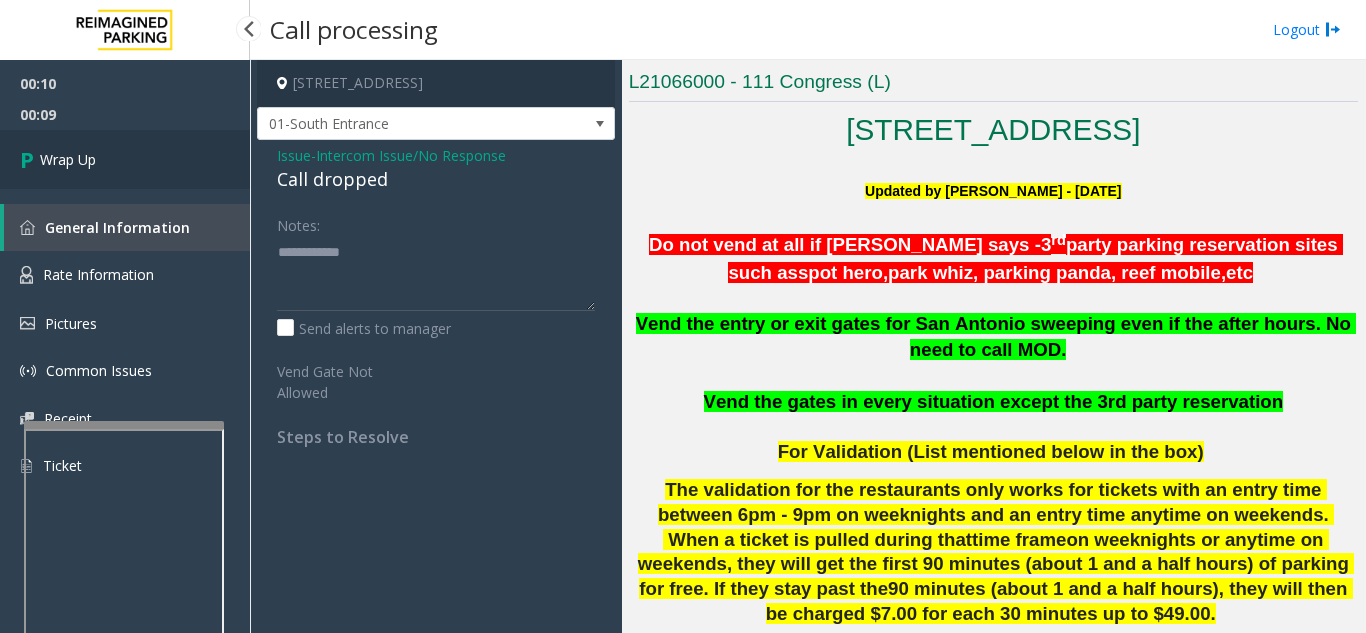 click on "Wrap Up" at bounding box center (125, 159) 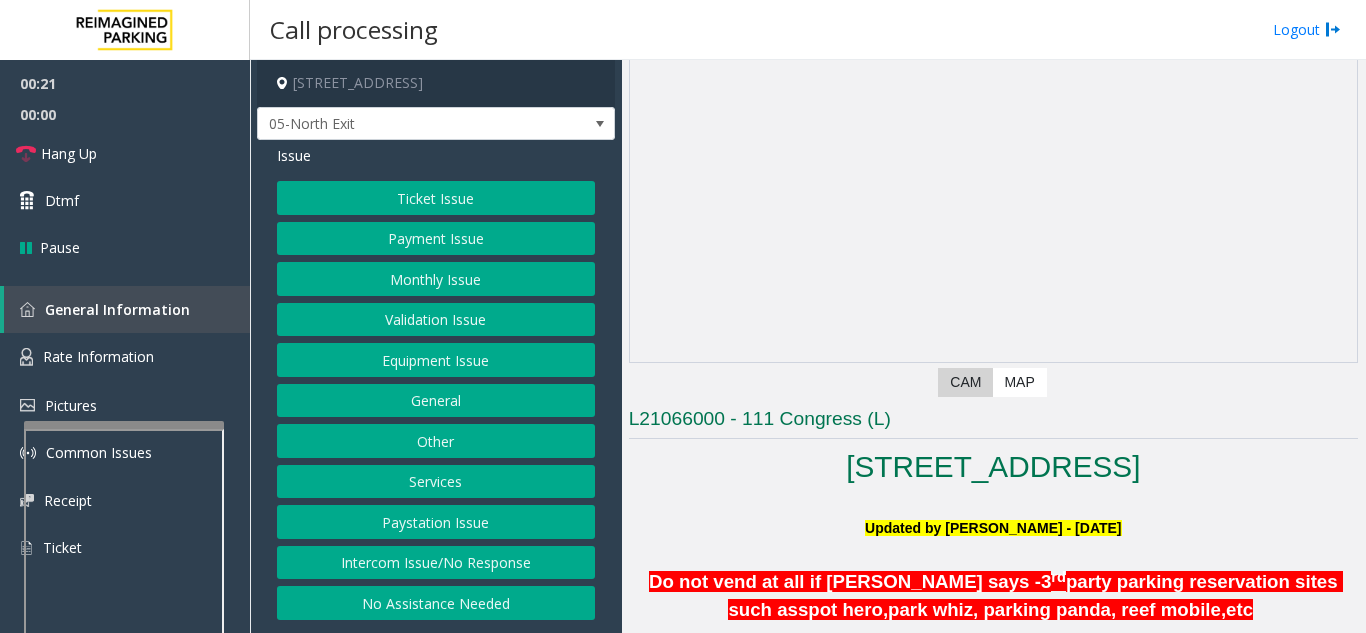 scroll, scrollTop: 400, scrollLeft: 0, axis: vertical 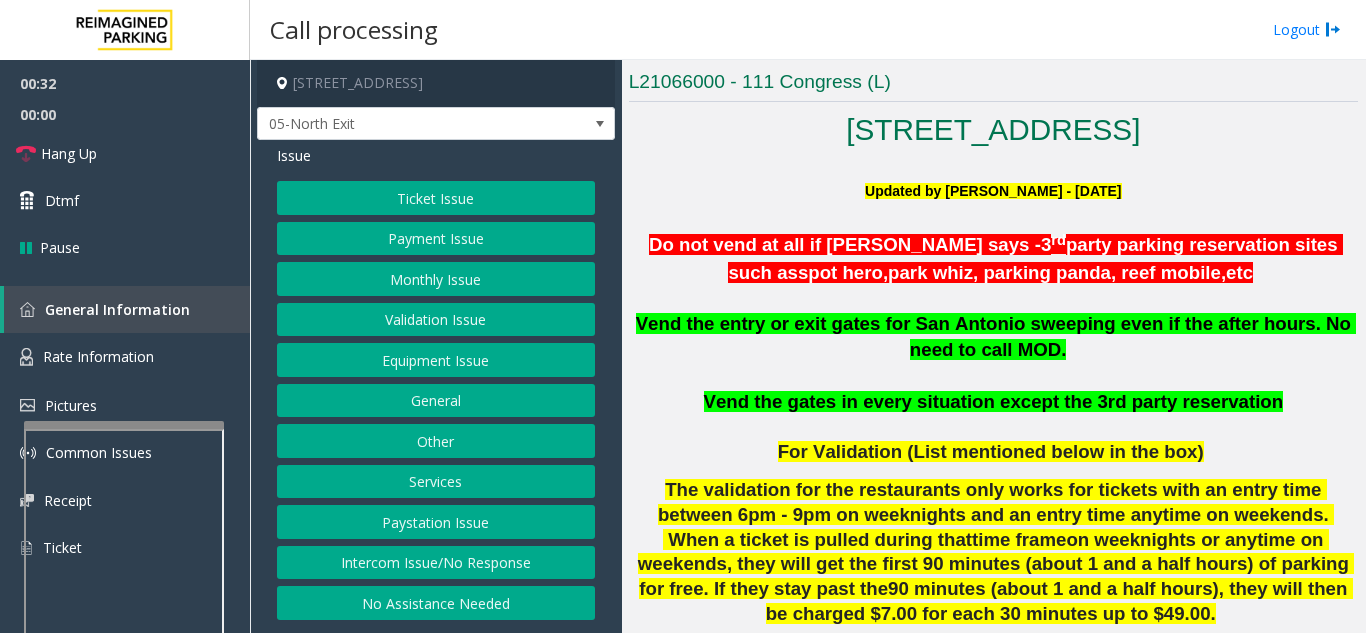 click on "Validation Issue" 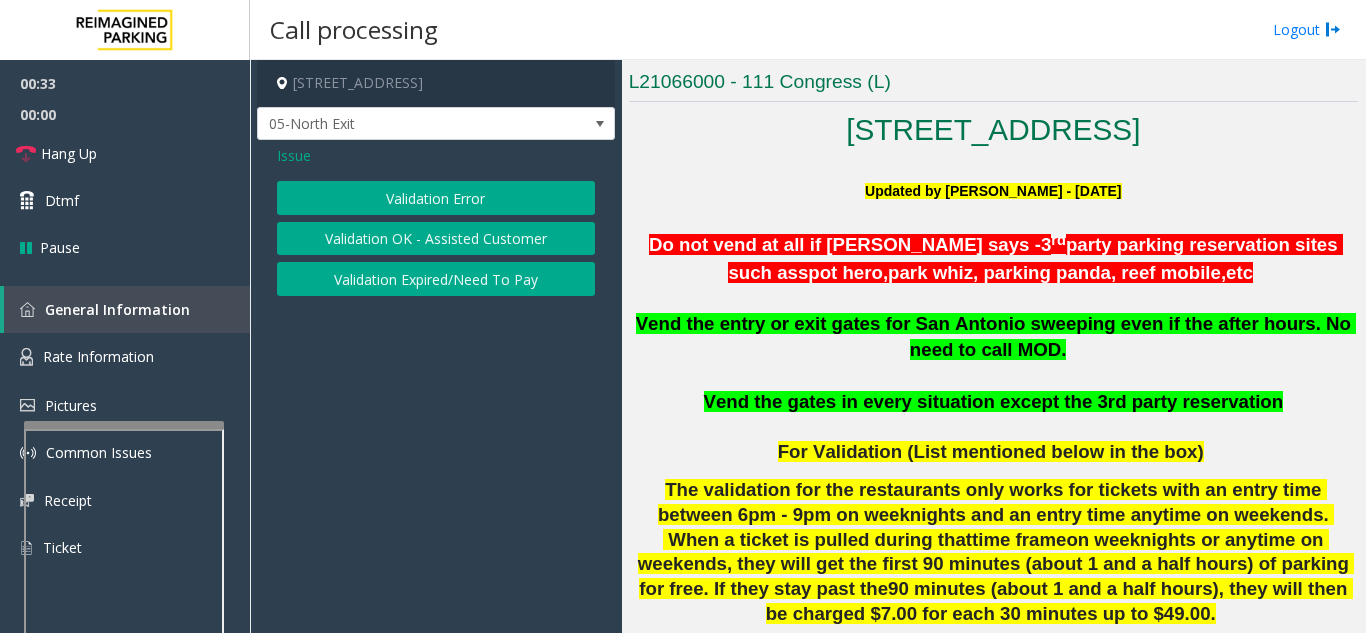 click on "Validation Error" 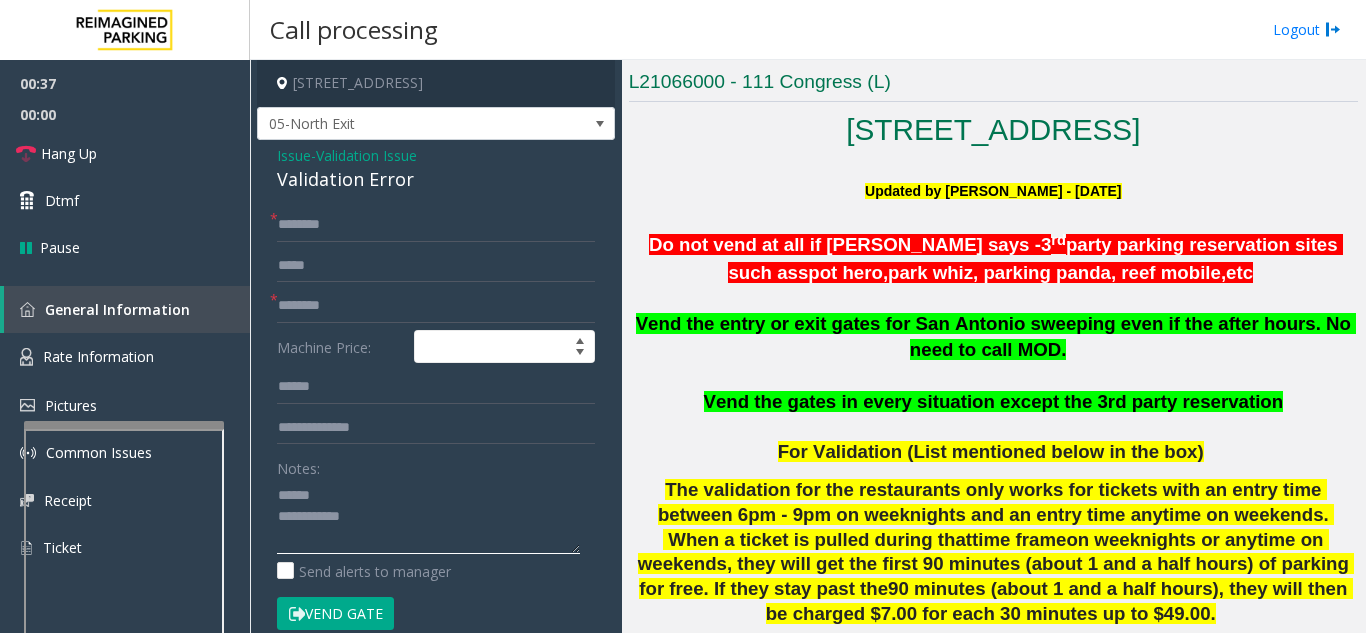 click 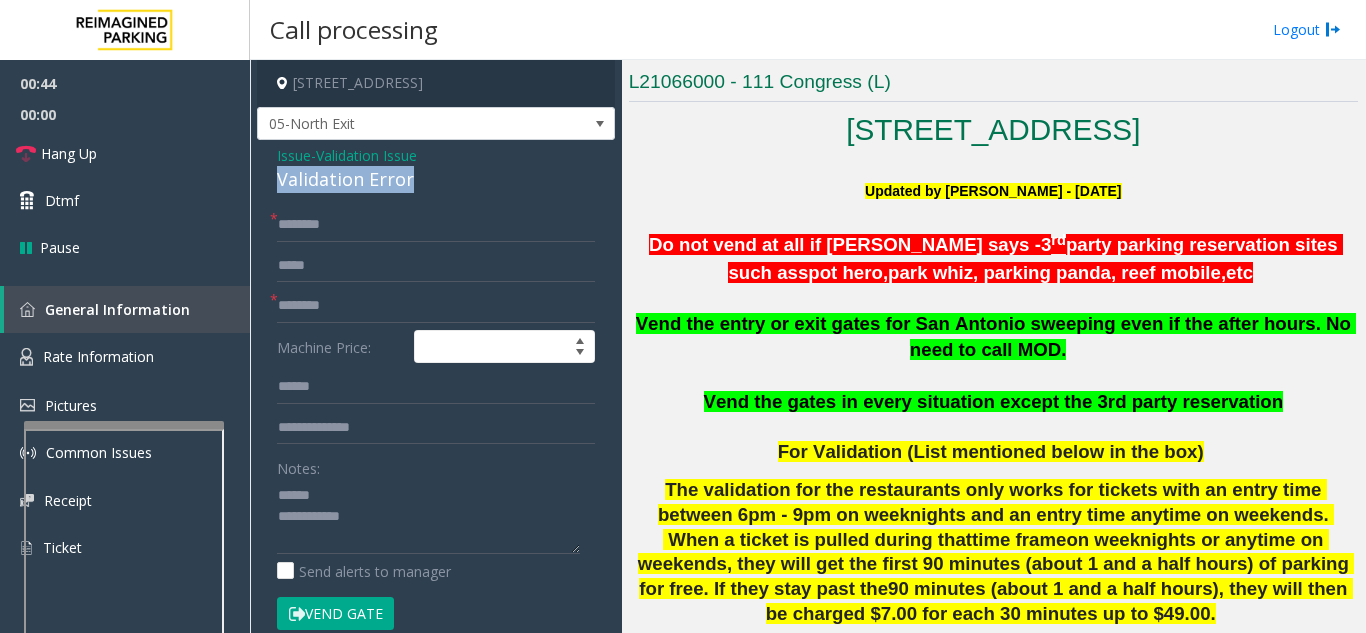 drag, startPoint x: 278, startPoint y: 182, endPoint x: 415, endPoint y: 185, distance: 137.03284 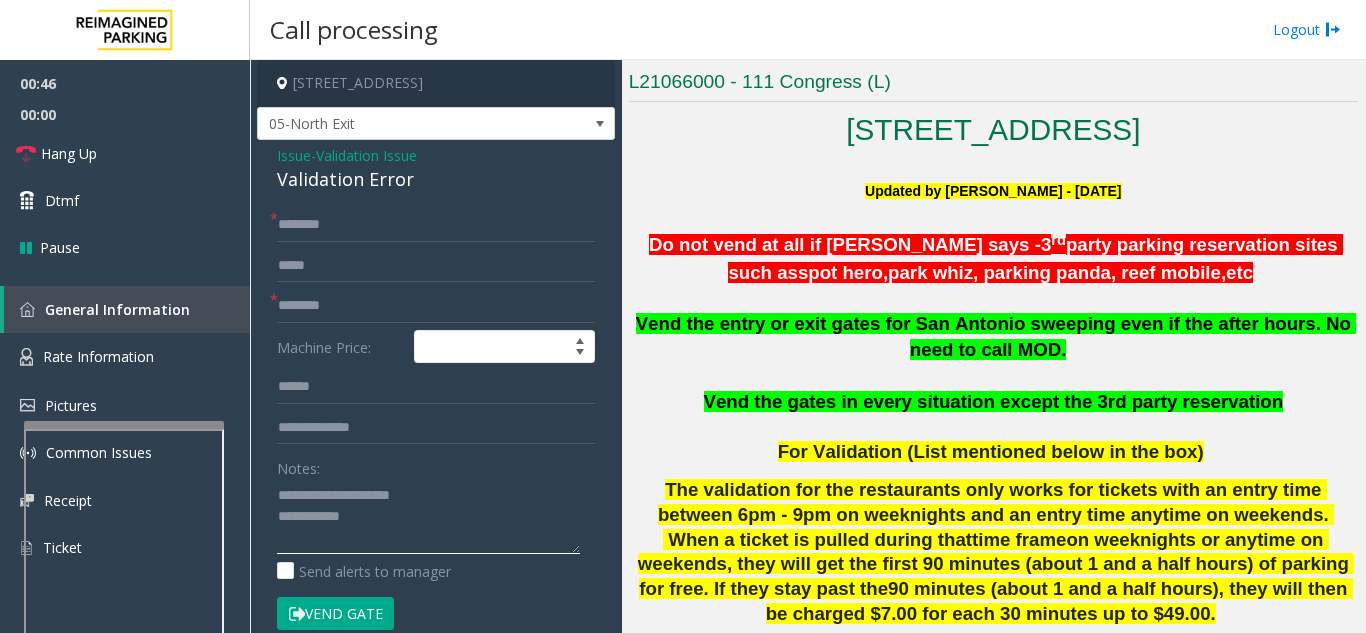 click 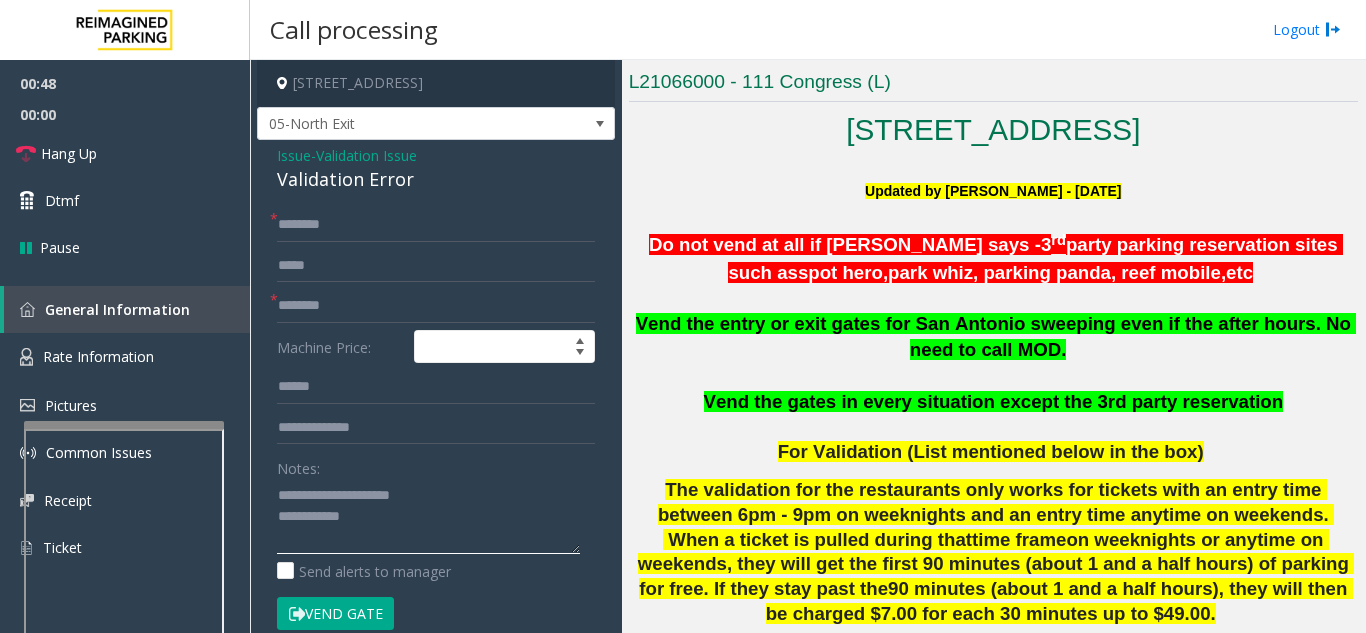 type on "**********" 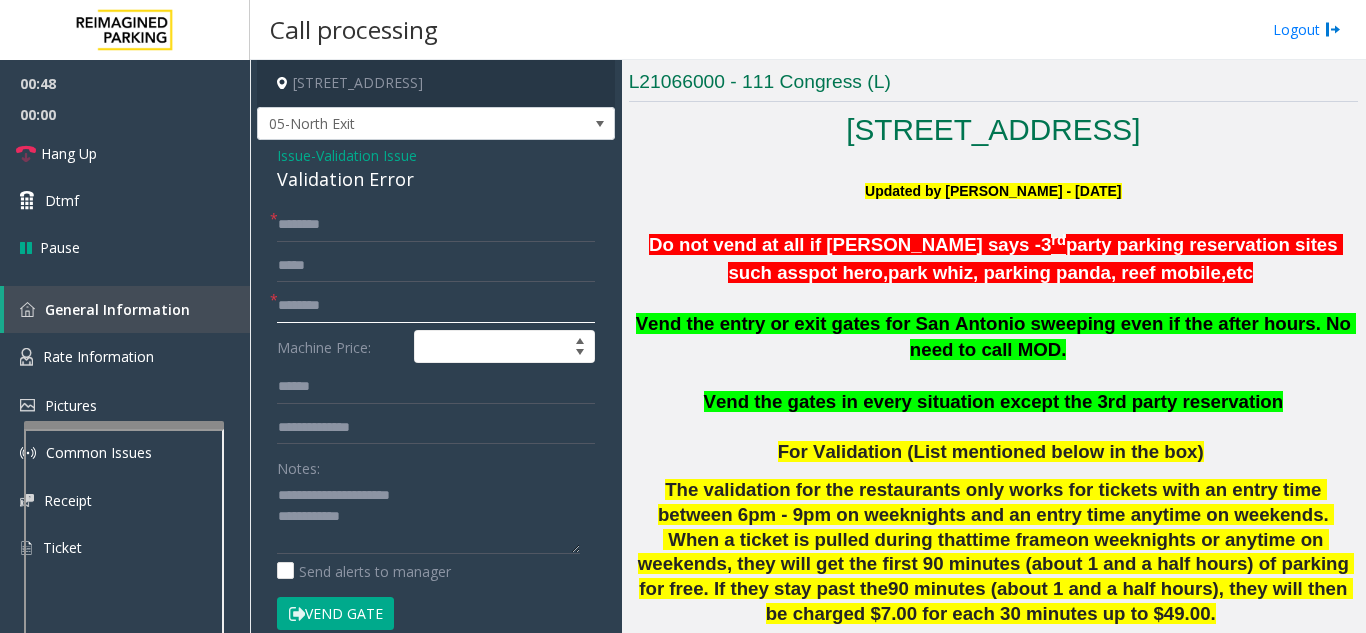 click 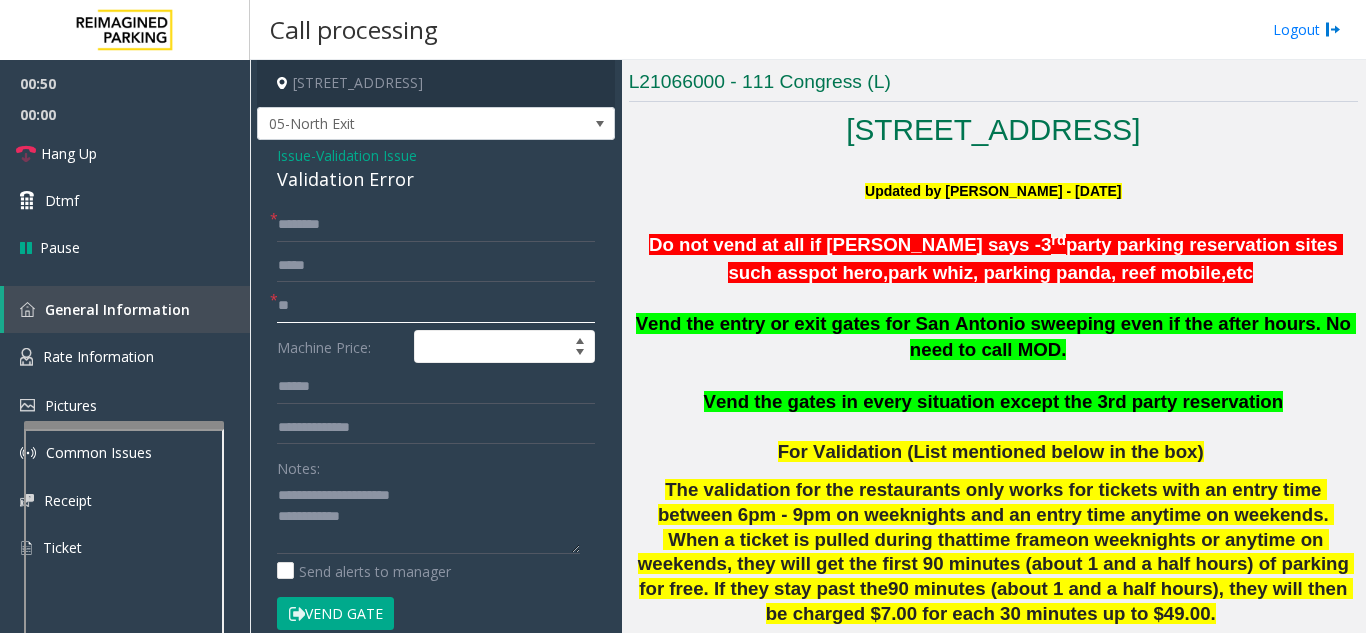 type on "**" 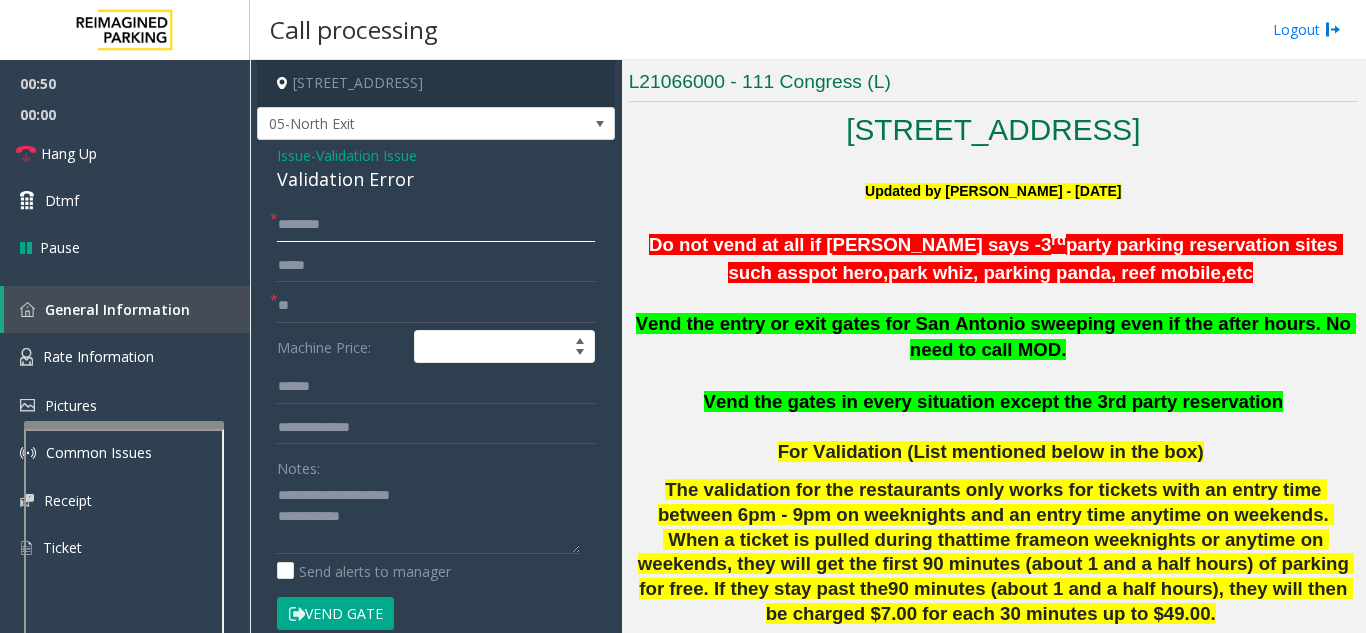 click 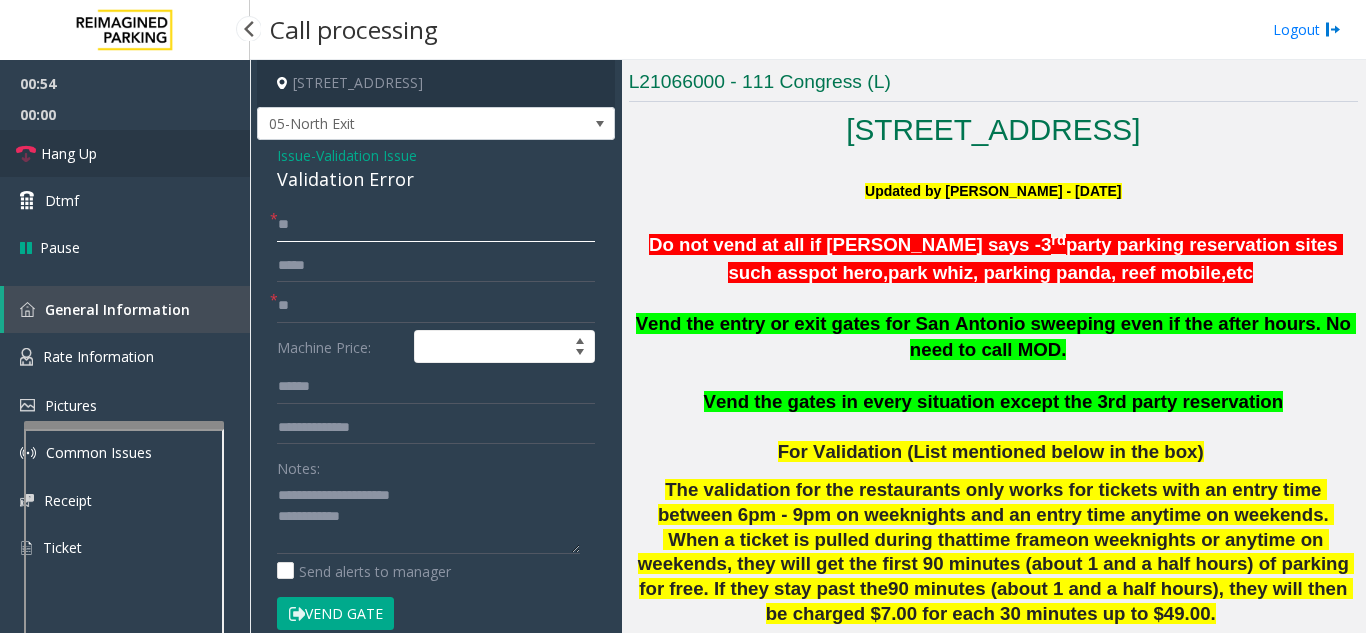 type on "**" 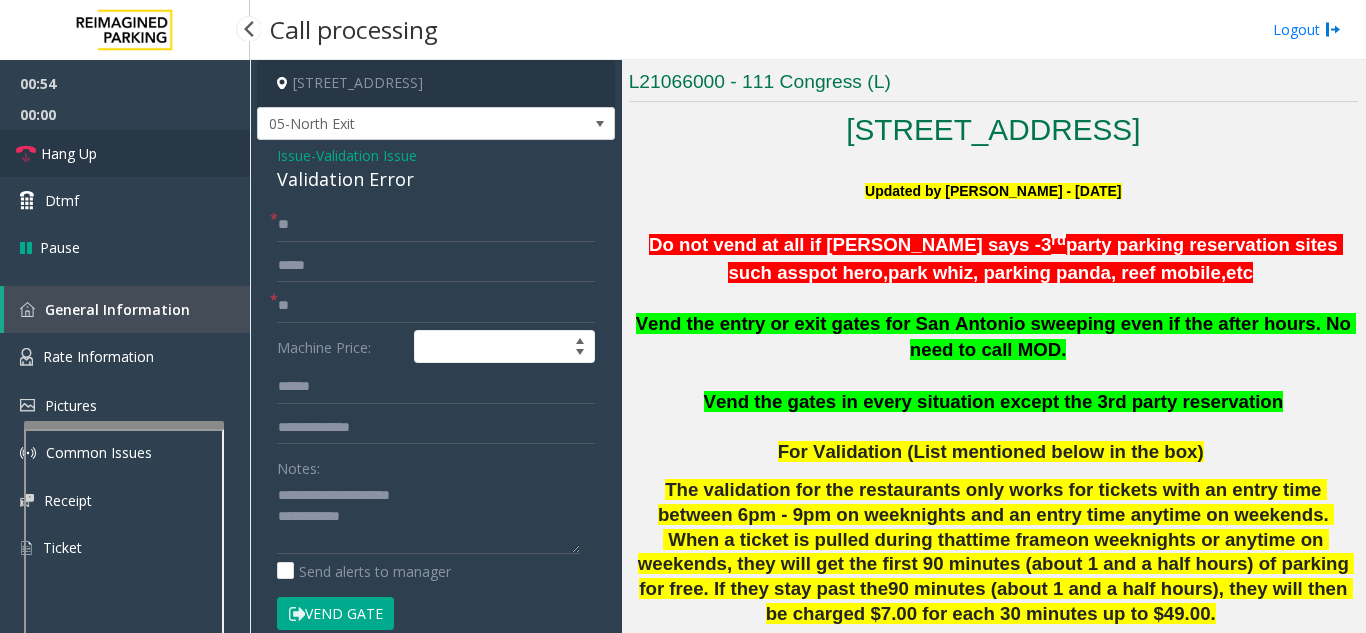 click on "Hang Up" at bounding box center (125, 153) 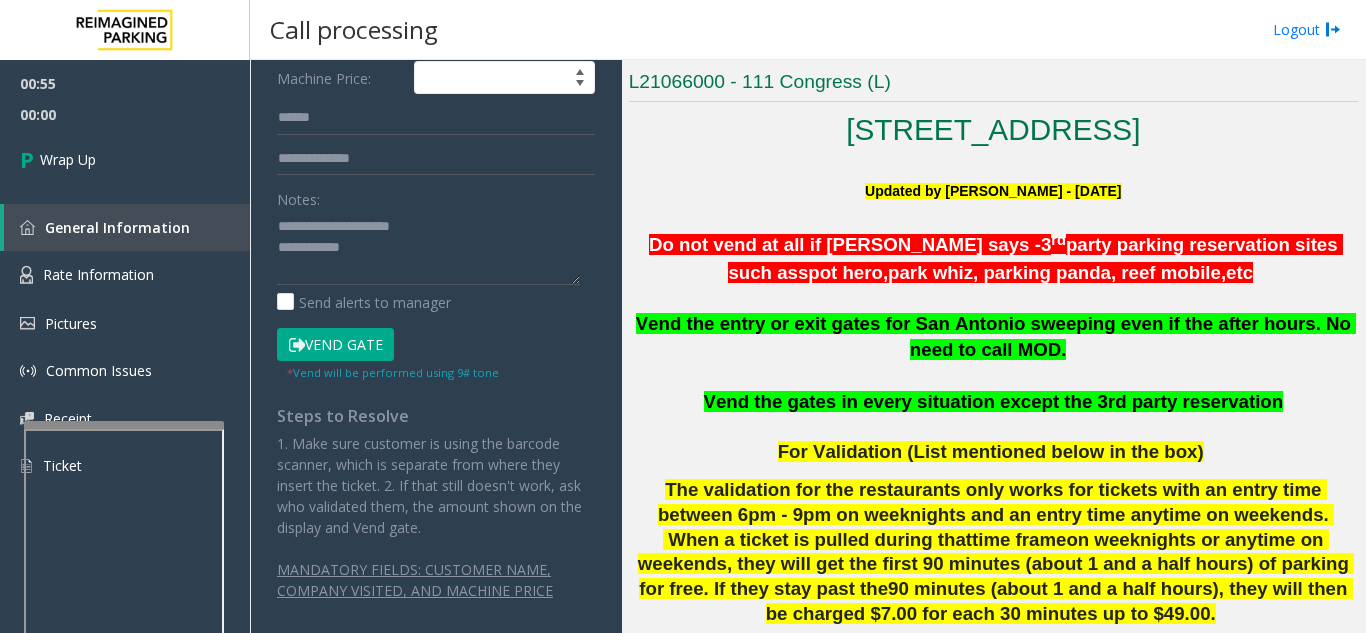 scroll, scrollTop: 278, scrollLeft: 0, axis: vertical 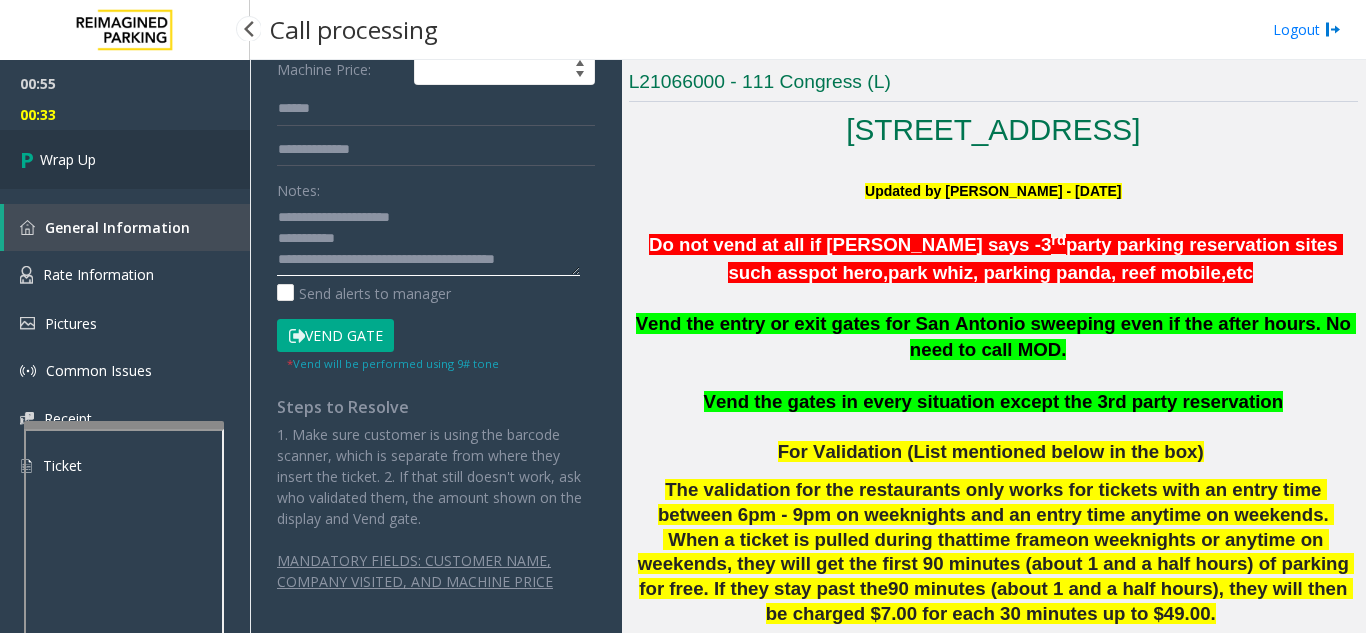 type on "**********" 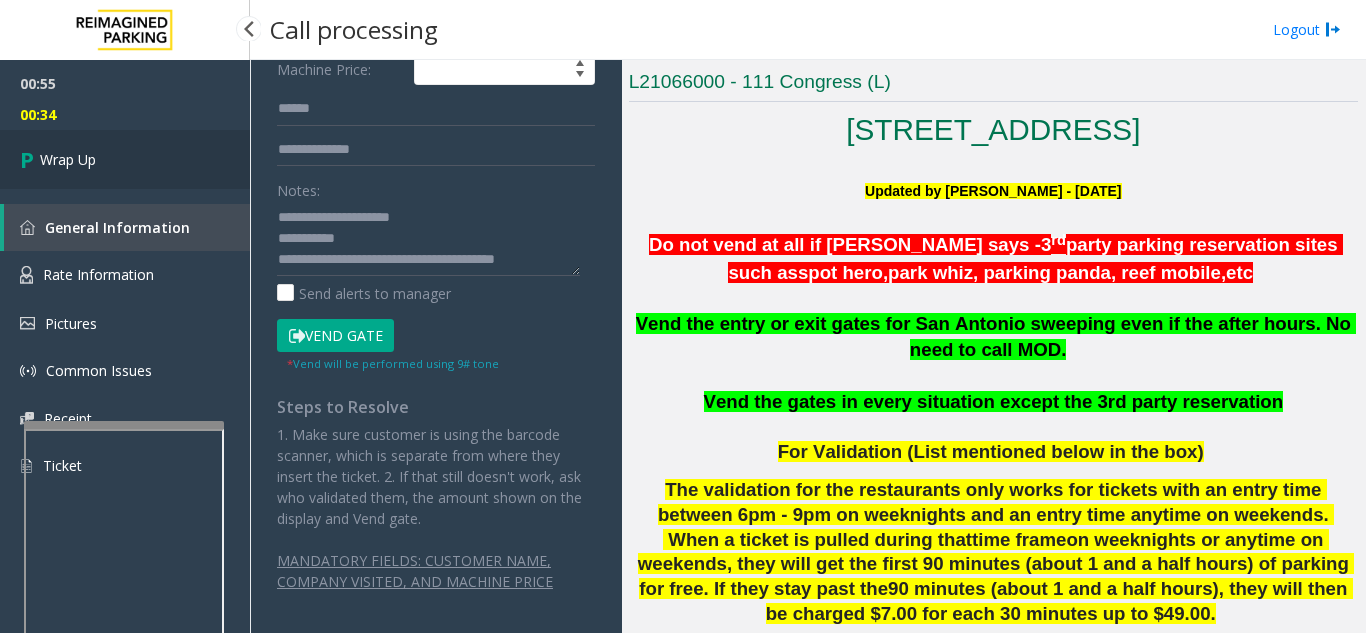click on "Wrap Up" at bounding box center [125, 159] 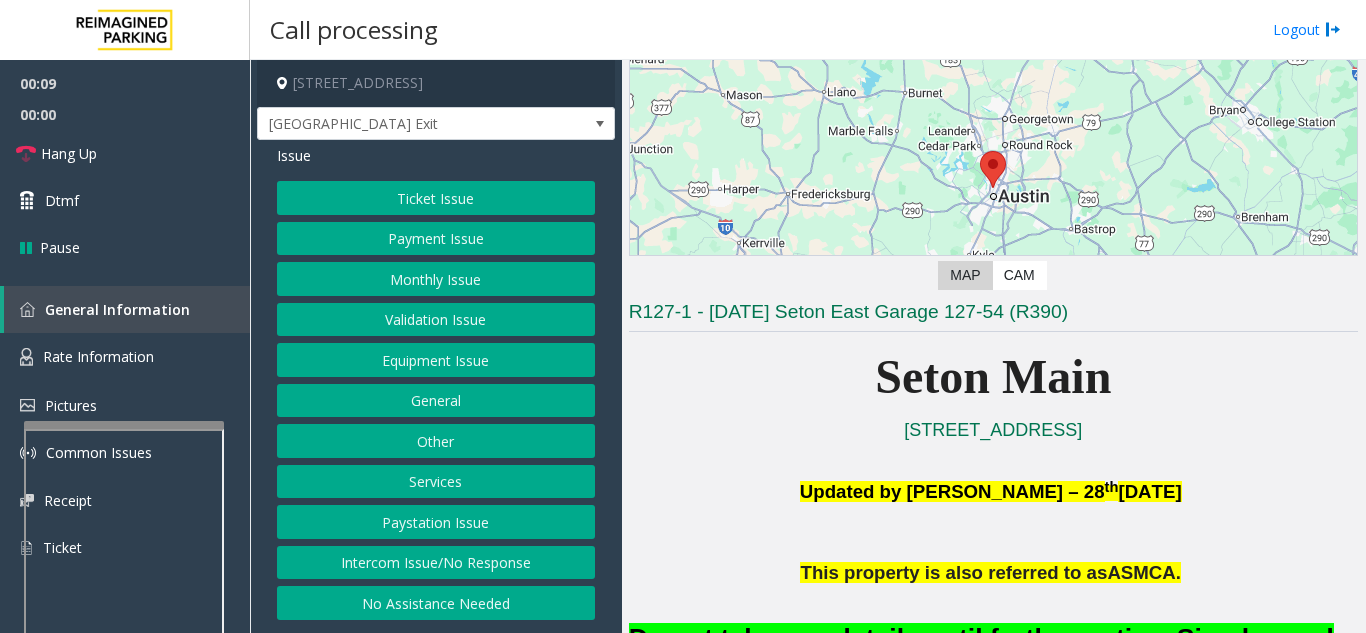 scroll, scrollTop: 100, scrollLeft: 0, axis: vertical 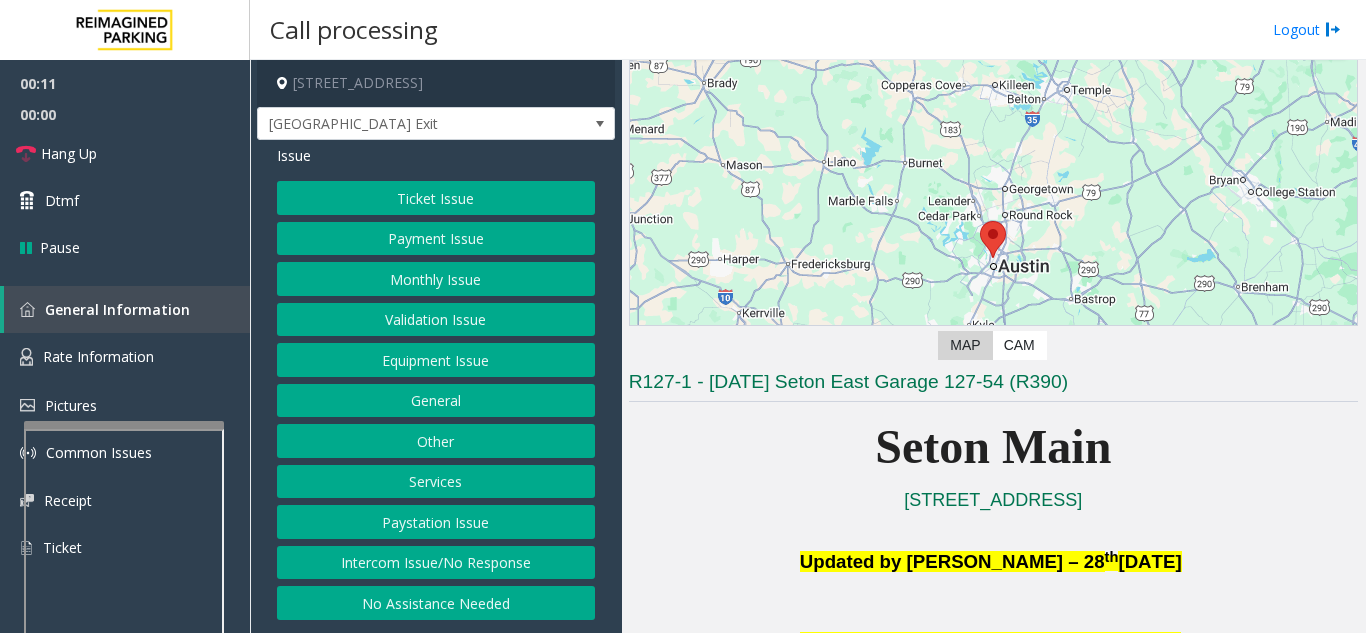 click on "Equipment Issue" 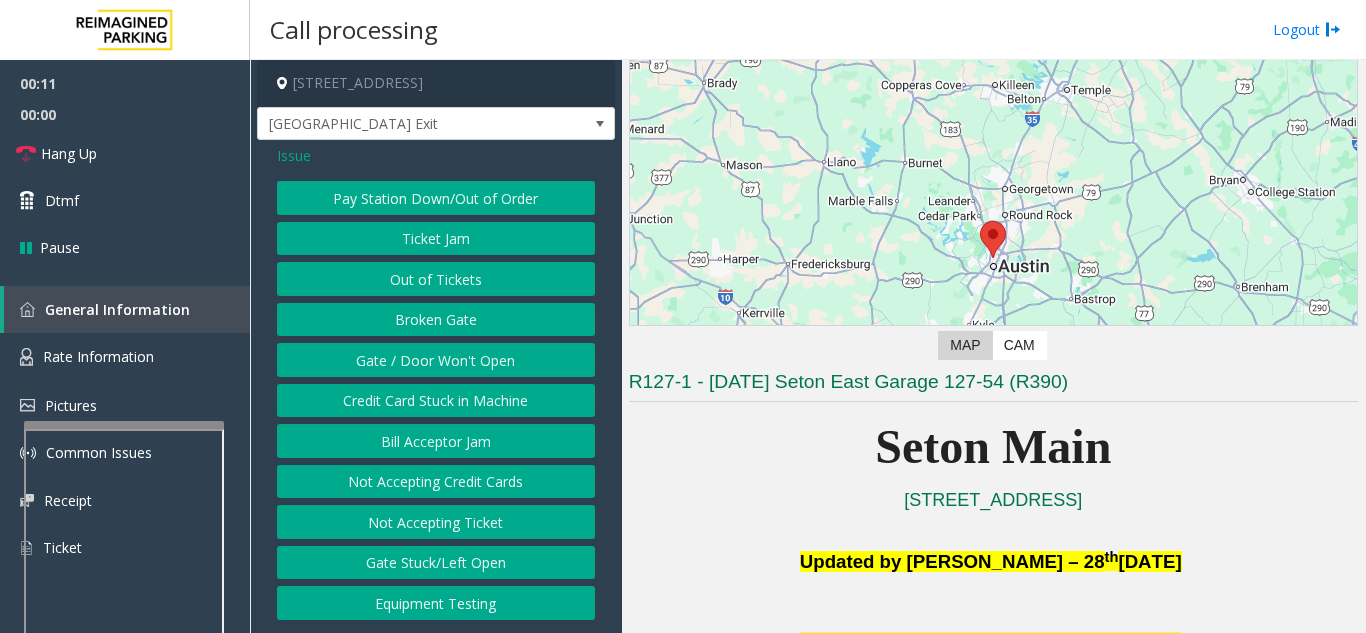 click on "Gate / Door Won't Open" 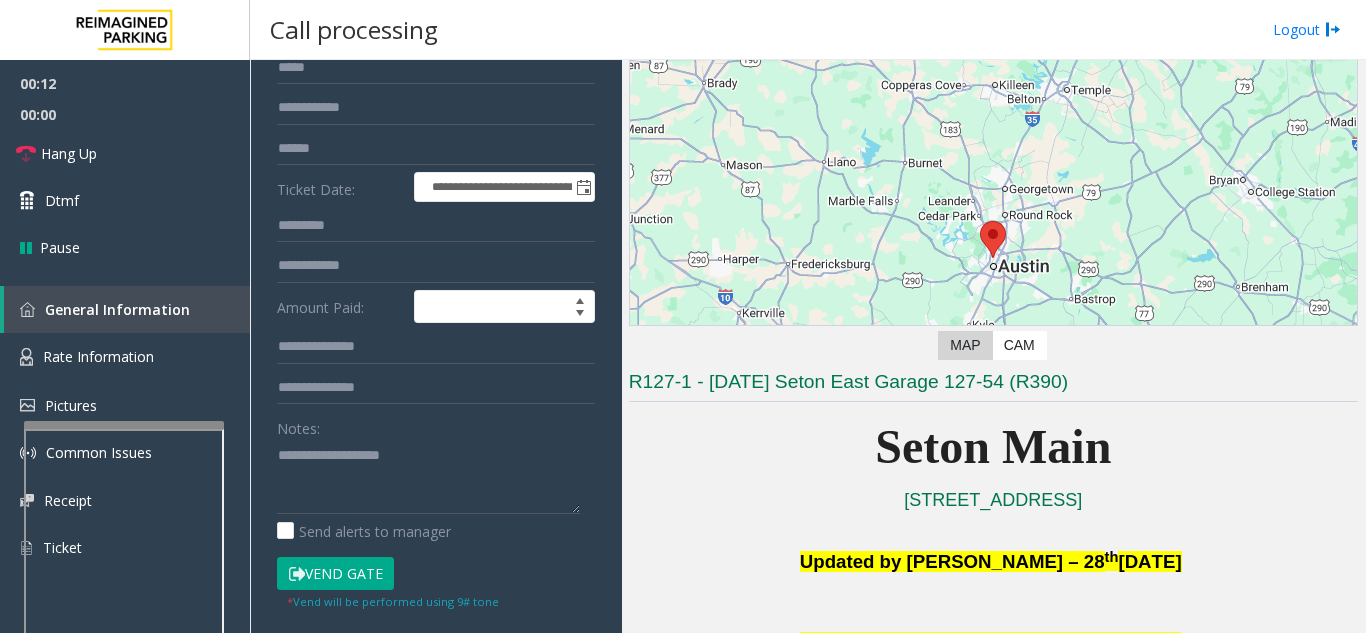 scroll, scrollTop: 200, scrollLeft: 0, axis: vertical 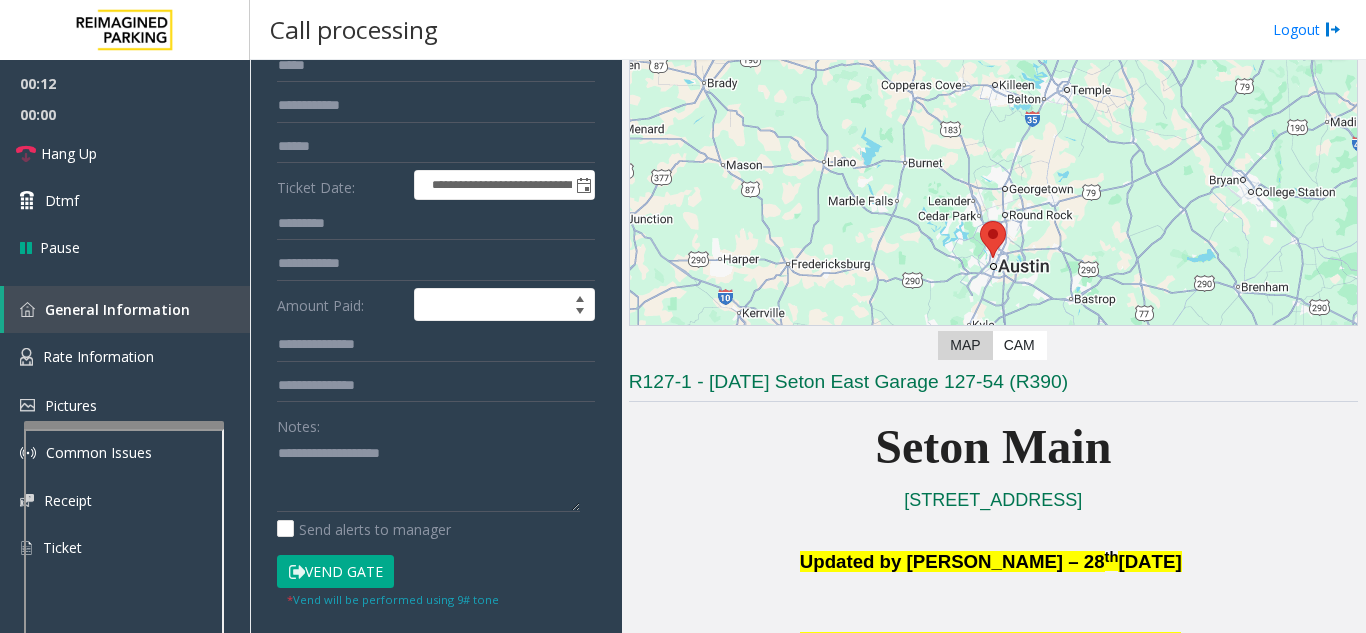 click on "Vend Gate" 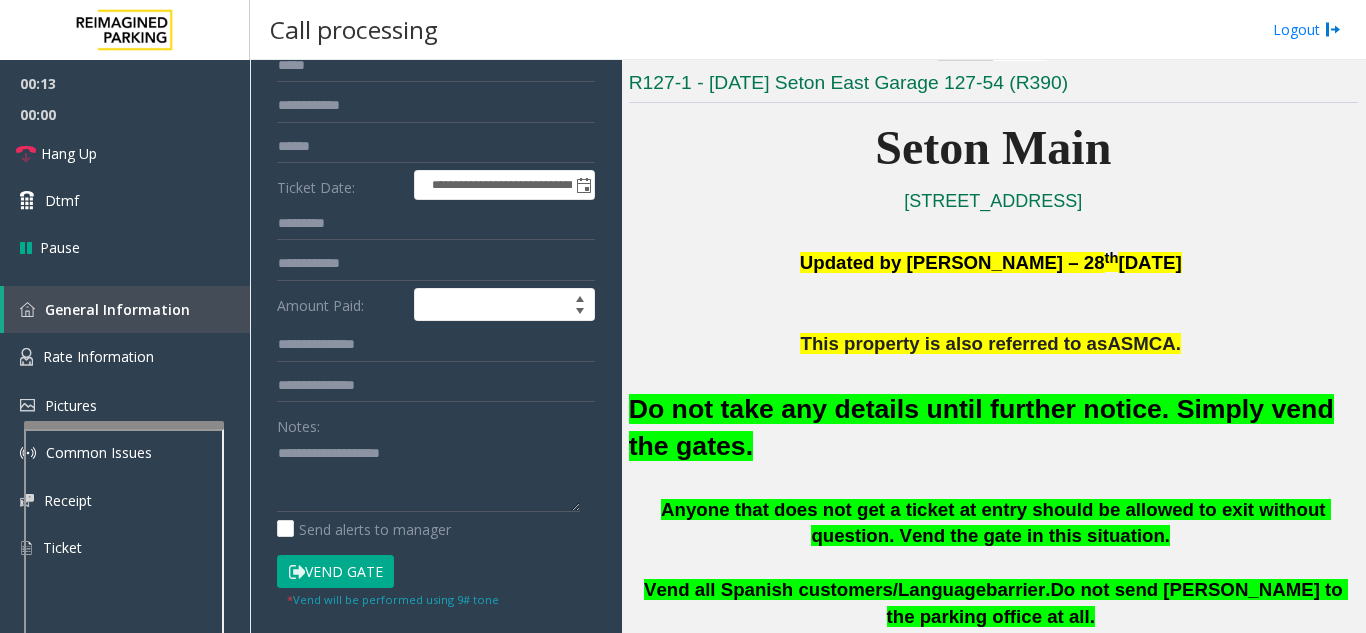 scroll, scrollTop: 400, scrollLeft: 0, axis: vertical 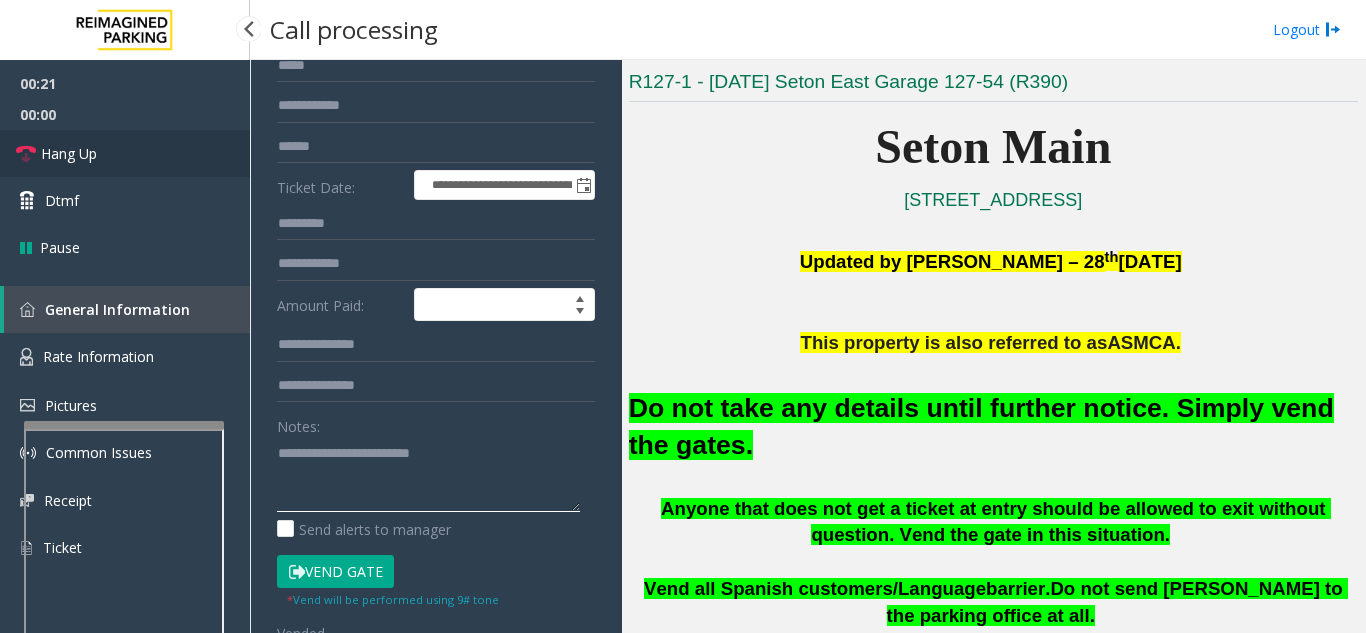 type on "**********" 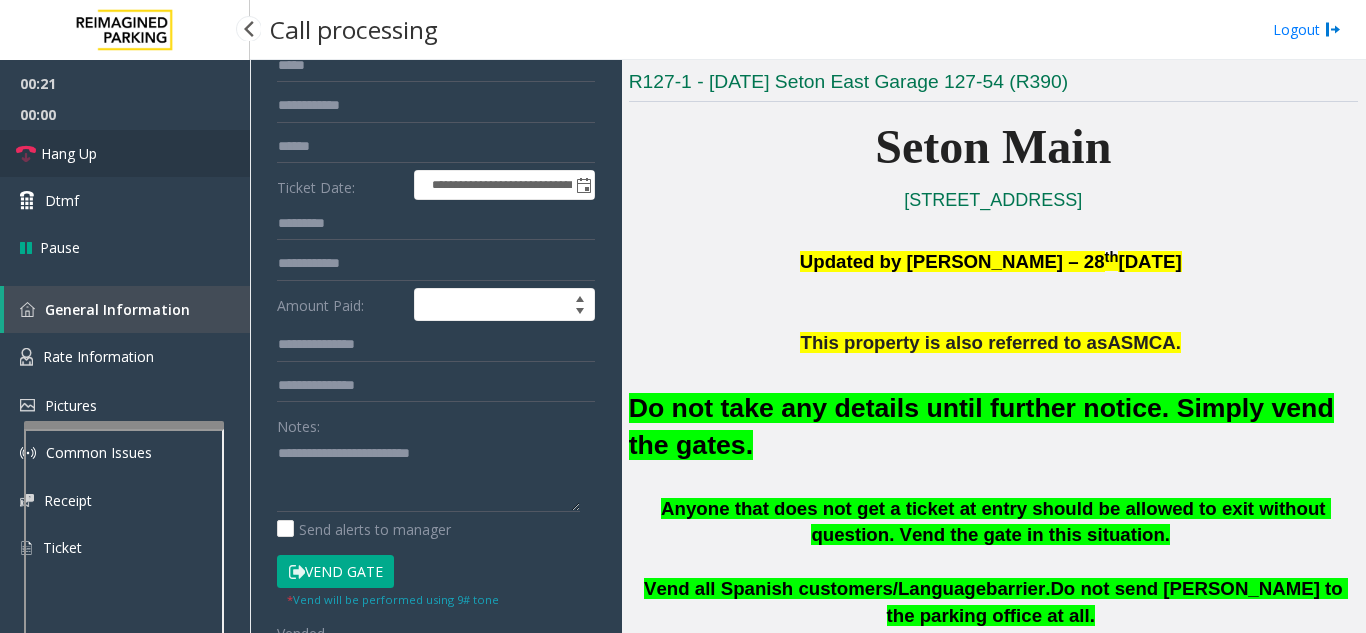 click on "Hang Up" at bounding box center (125, 153) 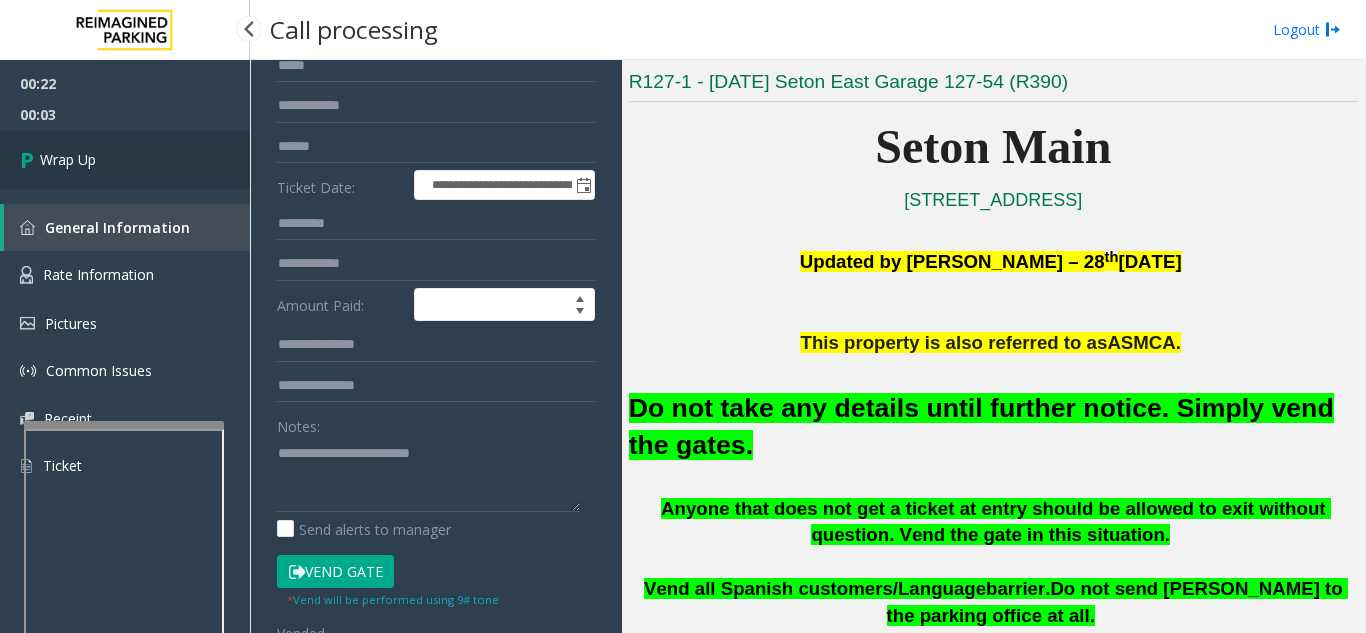 click on "Wrap Up" at bounding box center (125, 159) 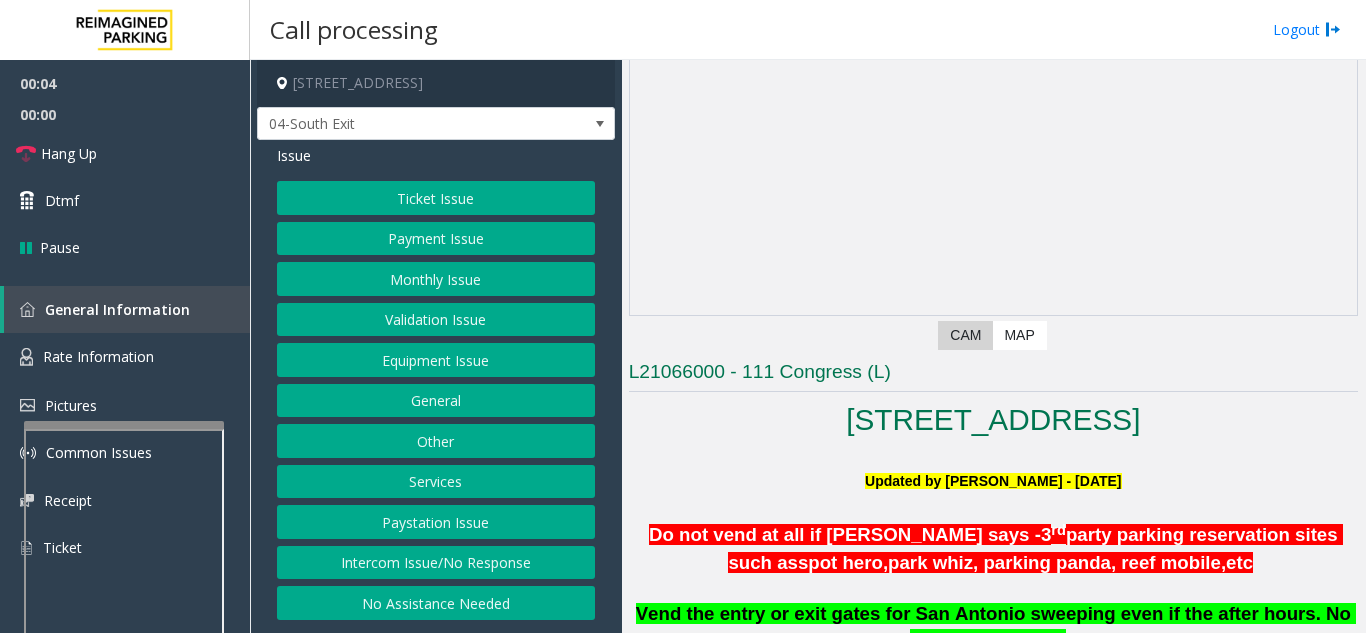 scroll, scrollTop: 300, scrollLeft: 0, axis: vertical 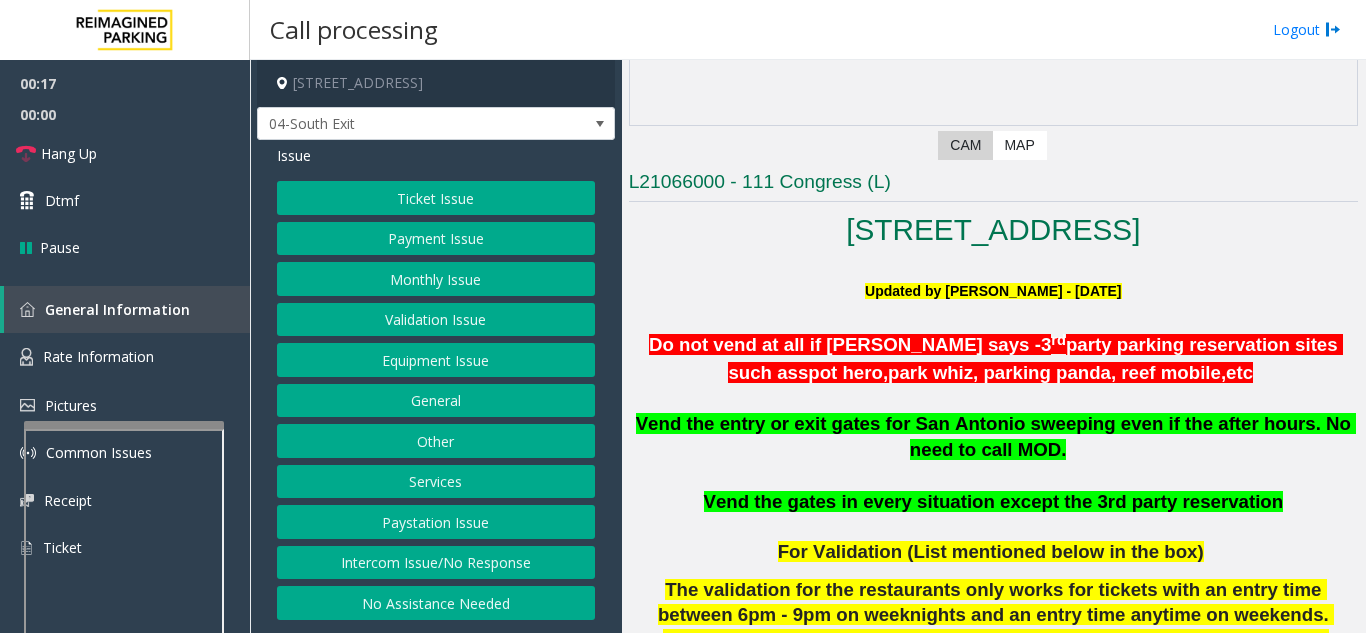 click on "Validation Issue" 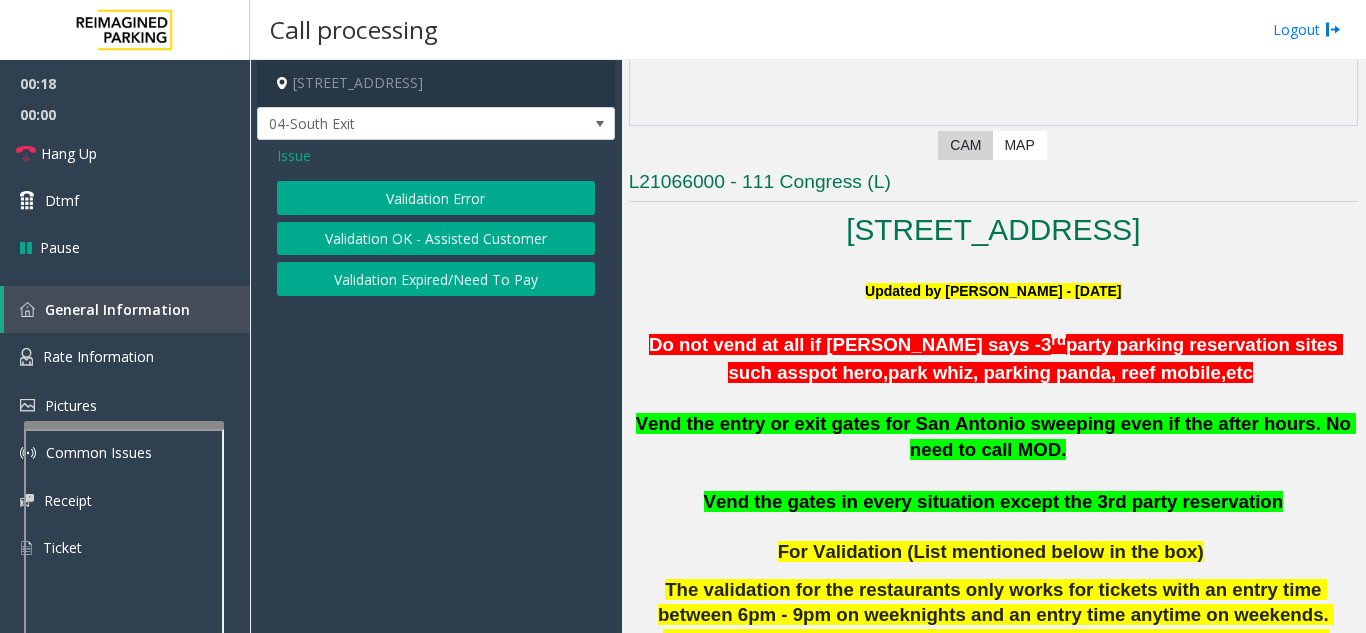 click on "Validation Error" 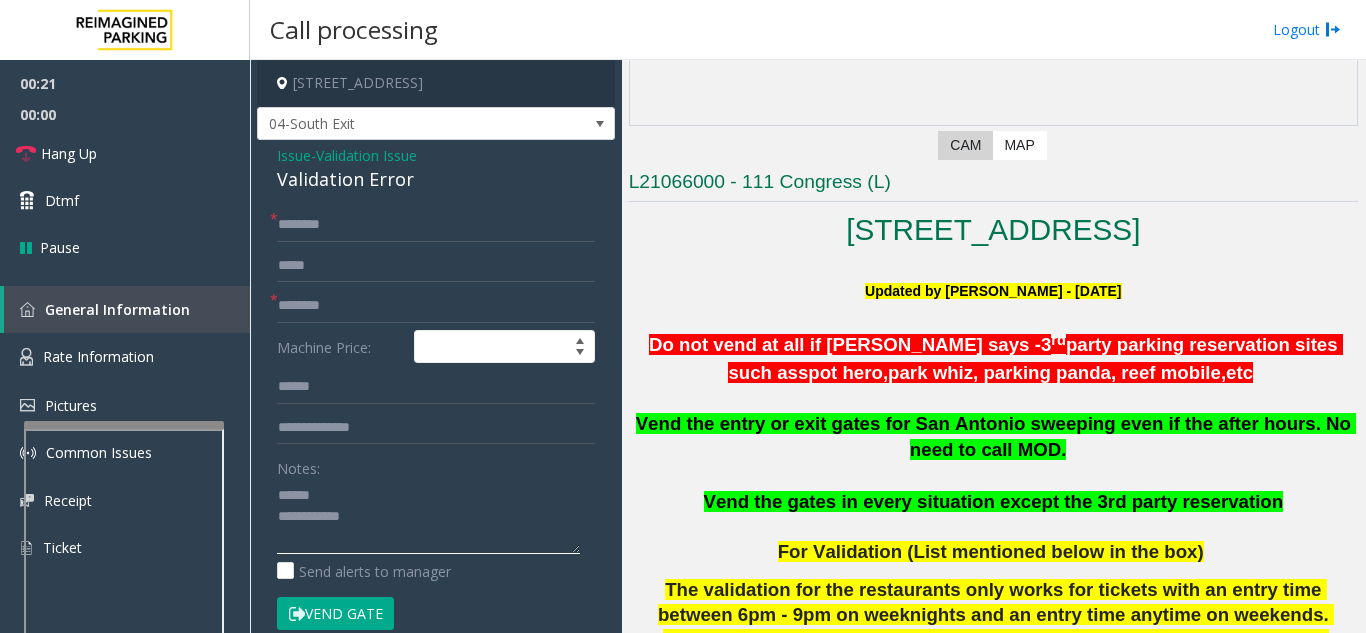 click 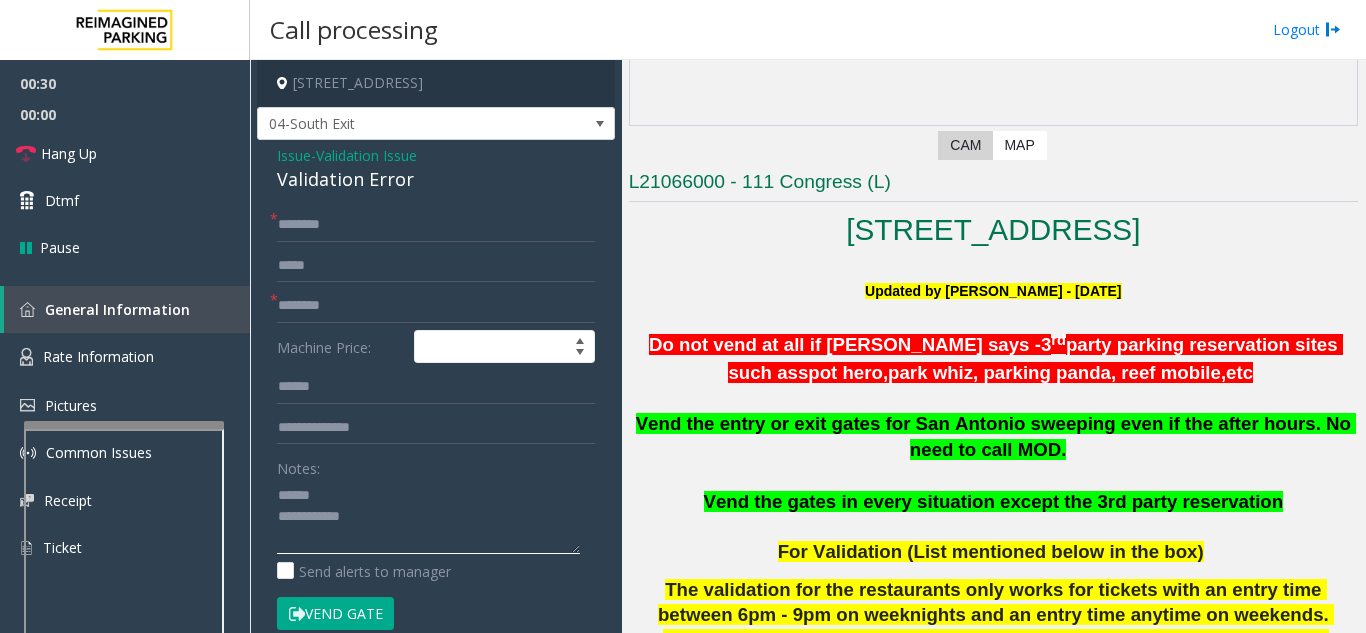 type on "**********" 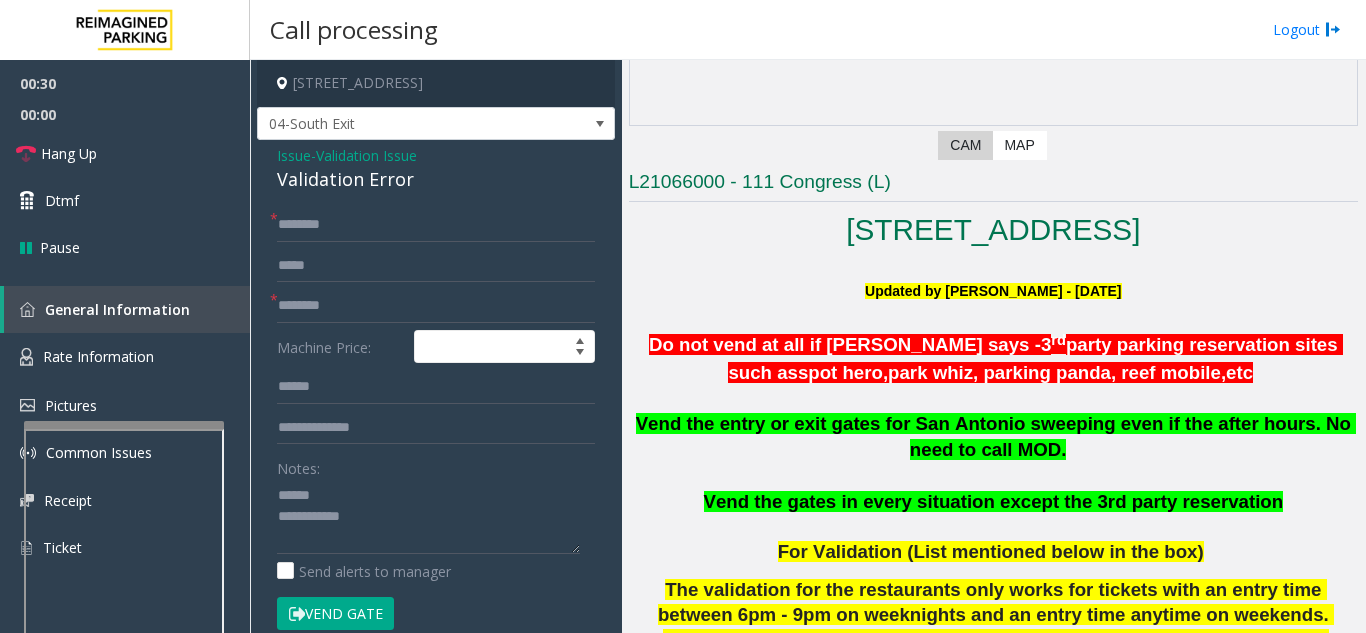 click on "* * Machine Price: Notes:                      Send alerts to manager  Vend Gate  * Vend will be performed using 9# tone" 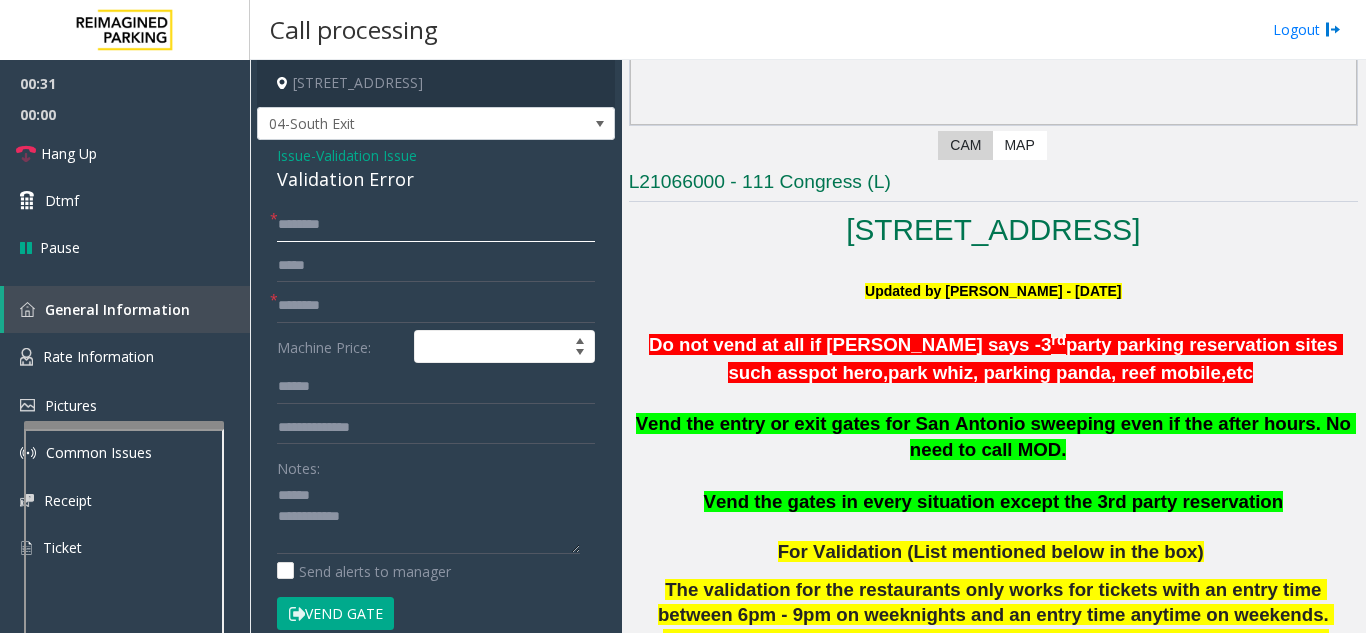 click 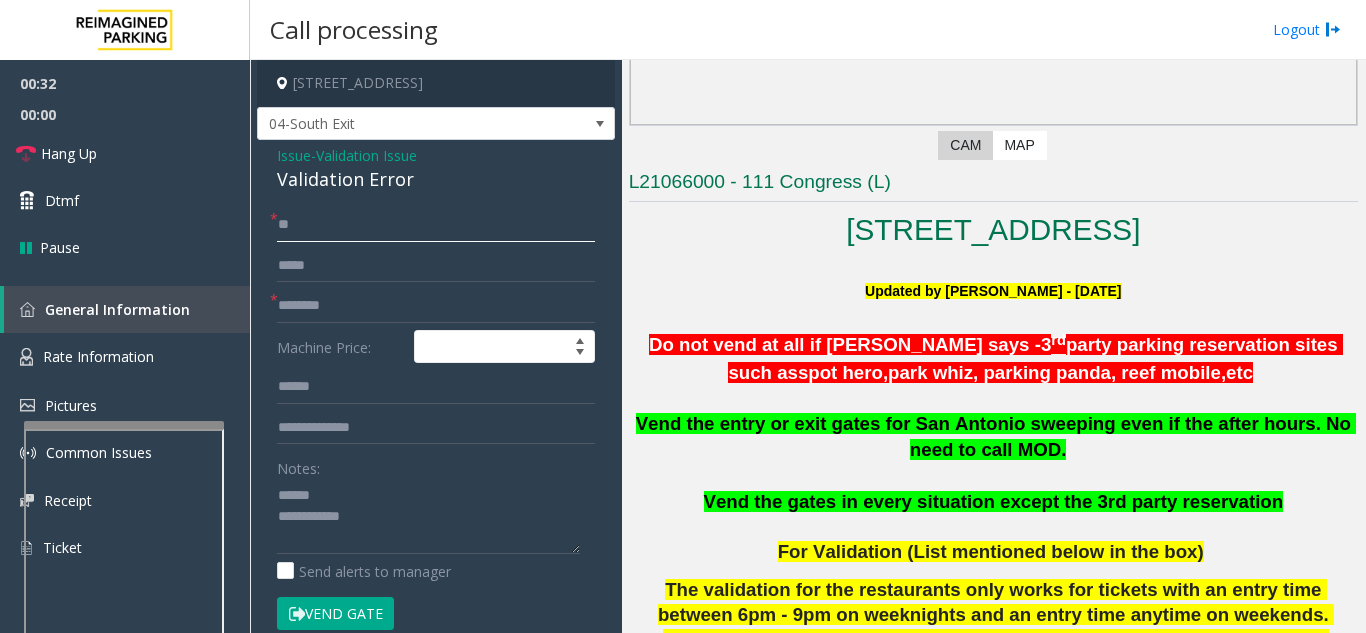 type on "**" 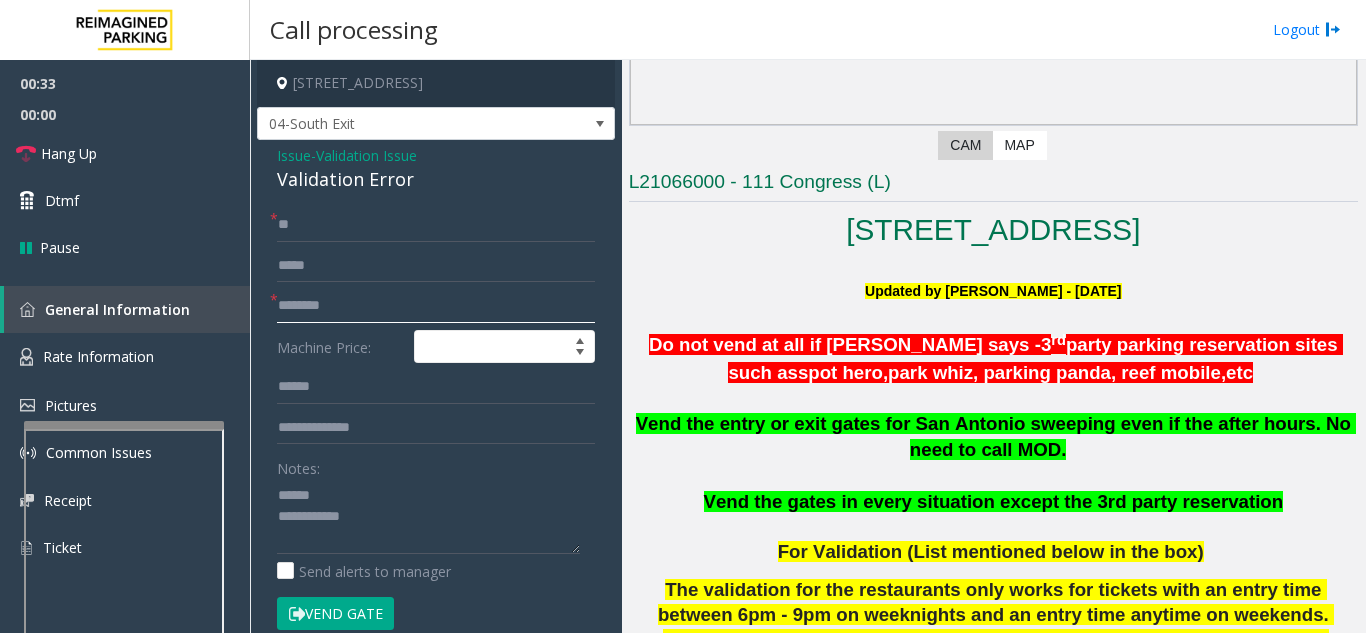 click 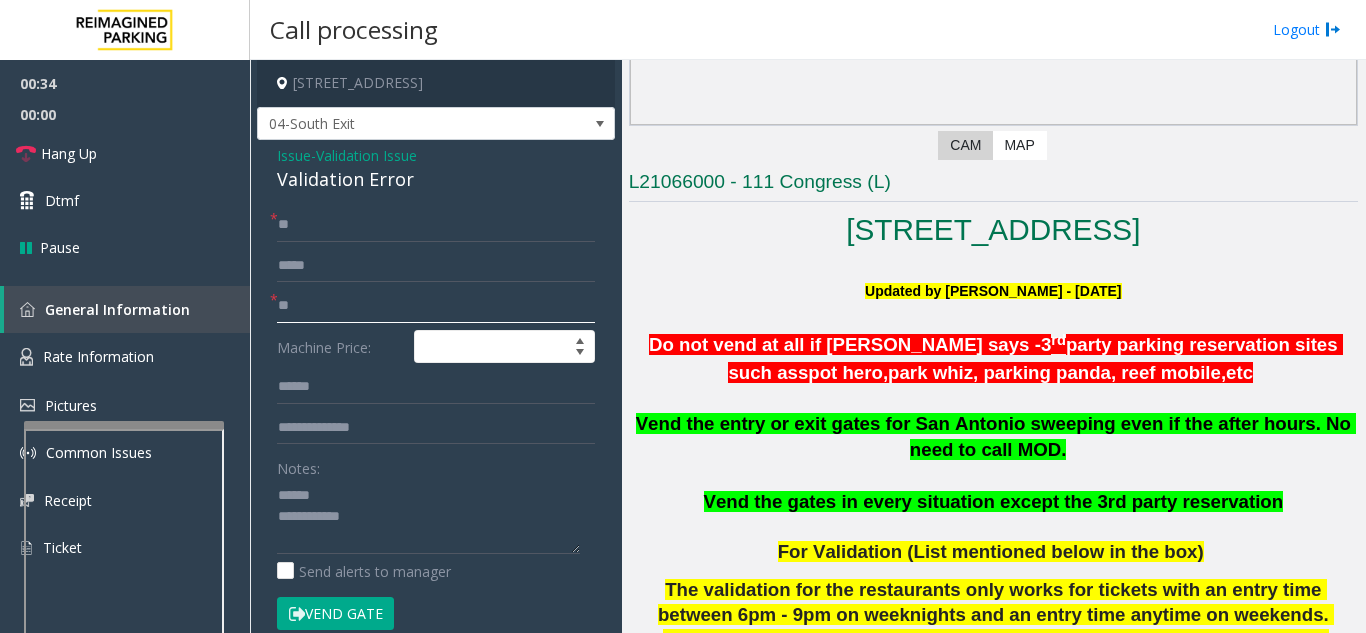 type on "**" 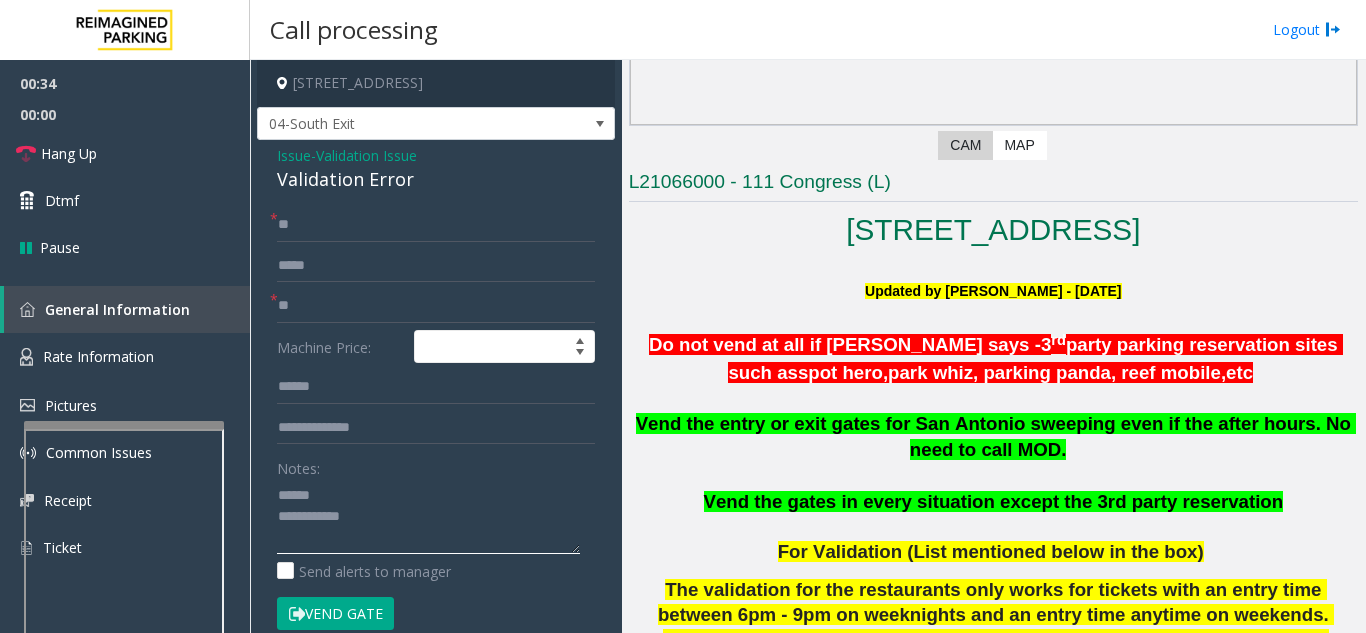 click 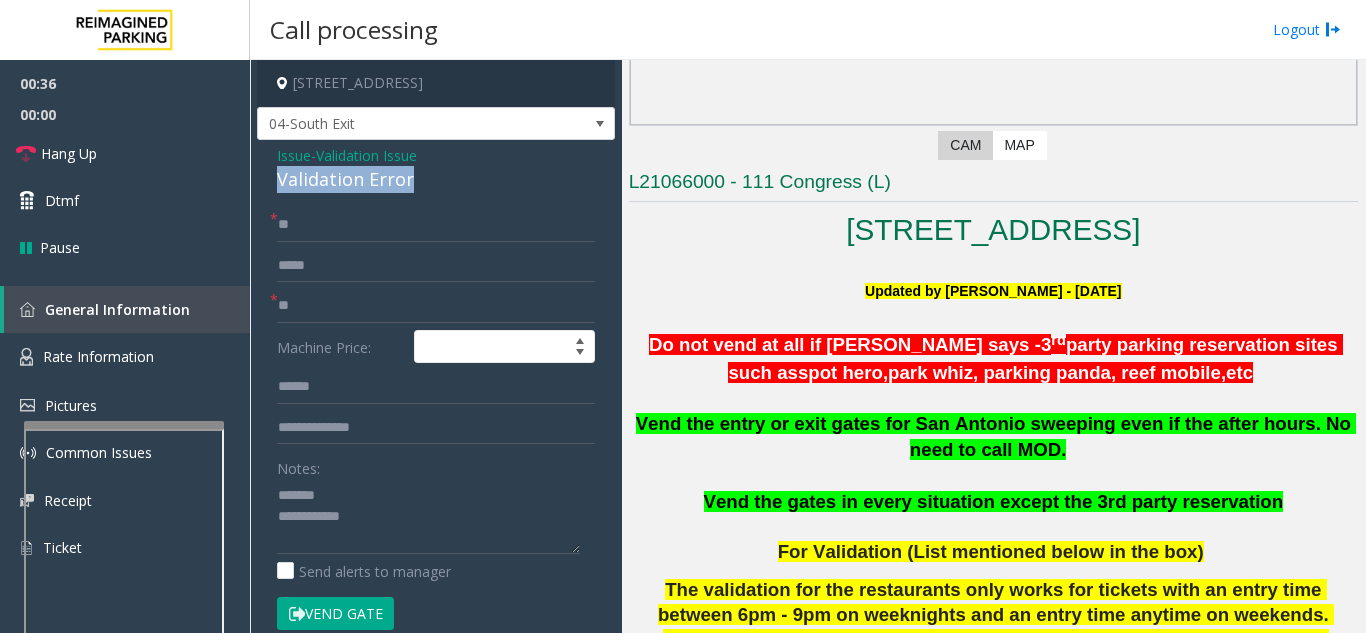 drag, startPoint x: 267, startPoint y: 179, endPoint x: 440, endPoint y: 179, distance: 173 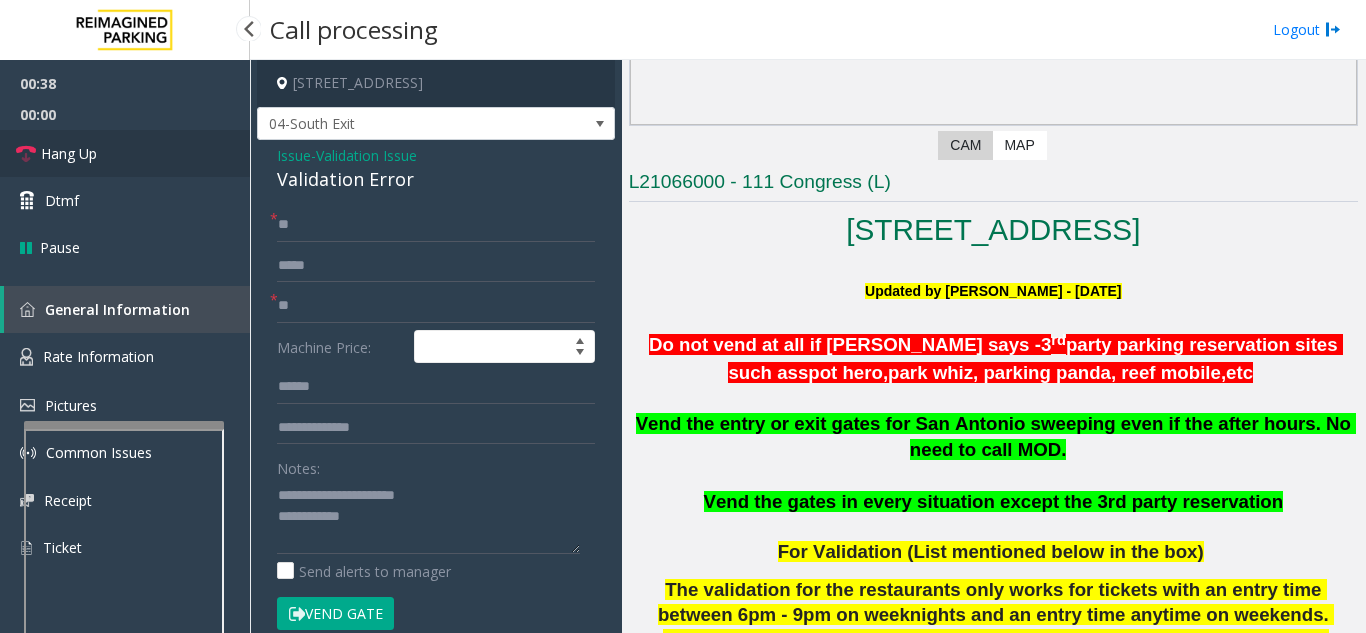 click on "Hang Up" at bounding box center [125, 153] 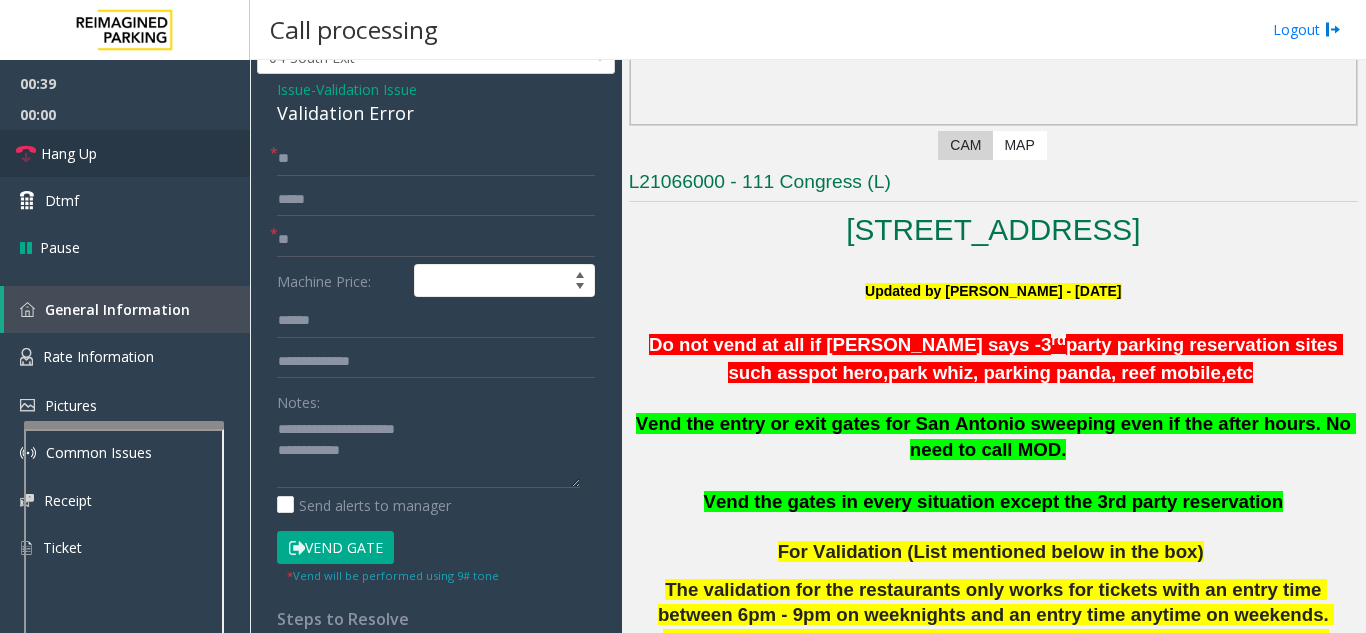 scroll, scrollTop: 200, scrollLeft: 0, axis: vertical 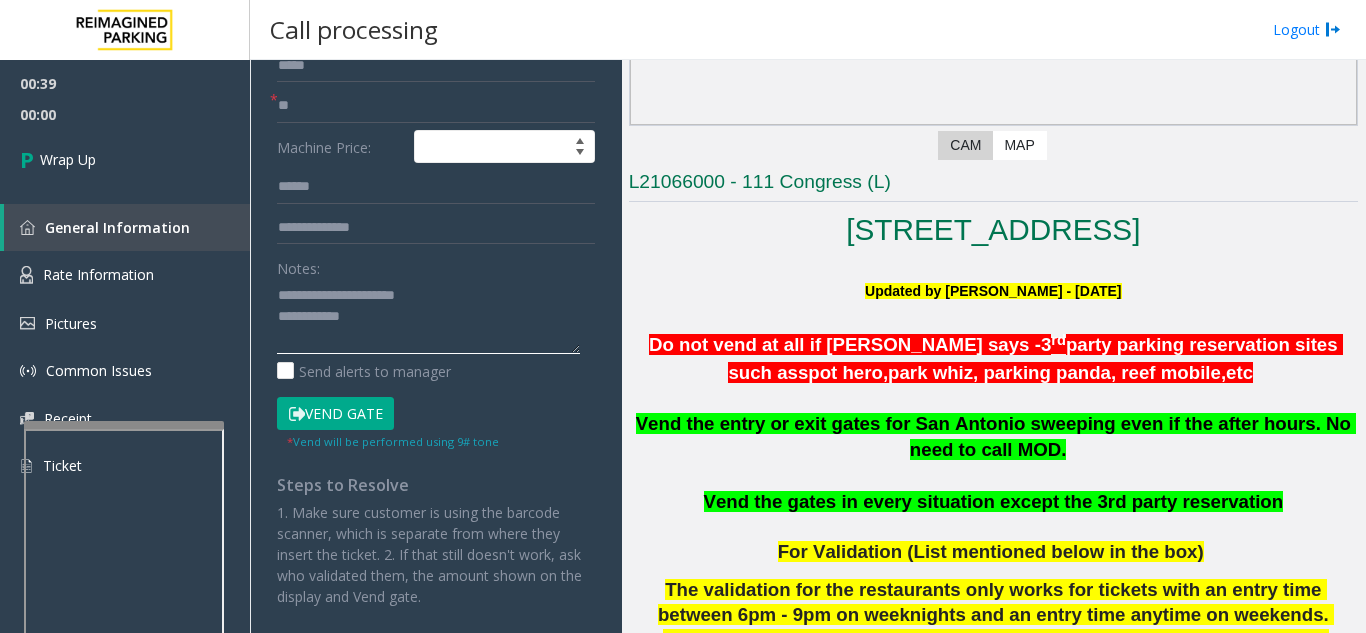 click 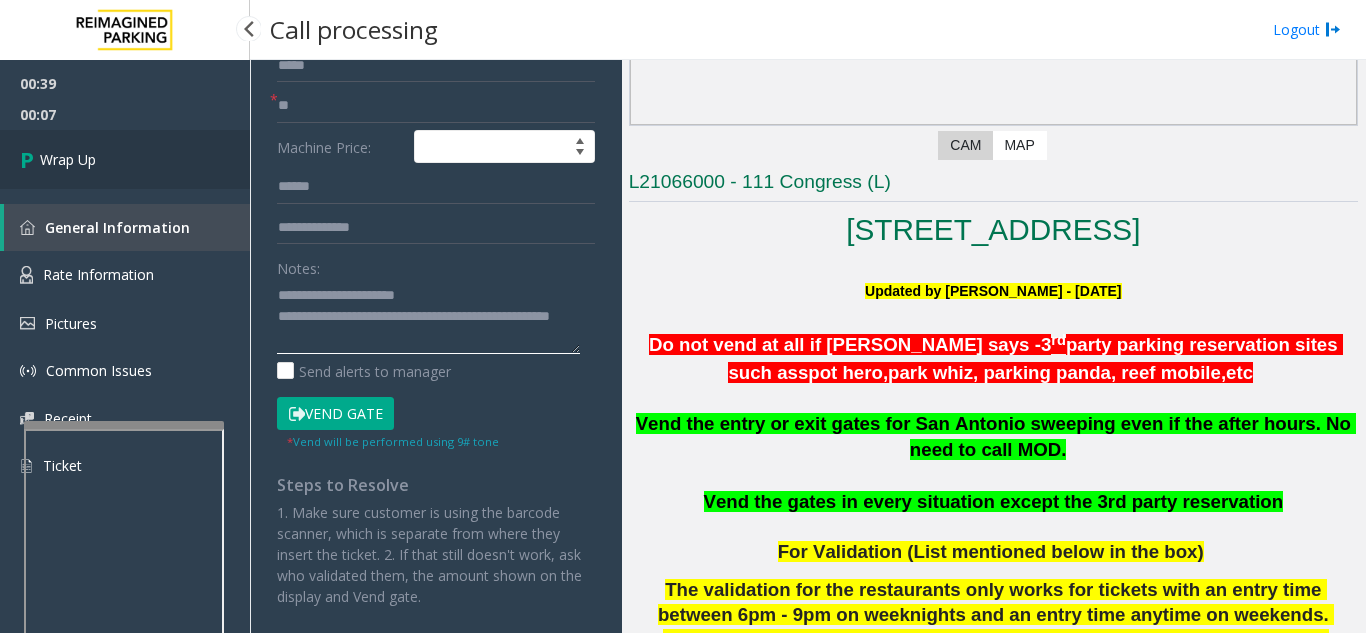 type on "**********" 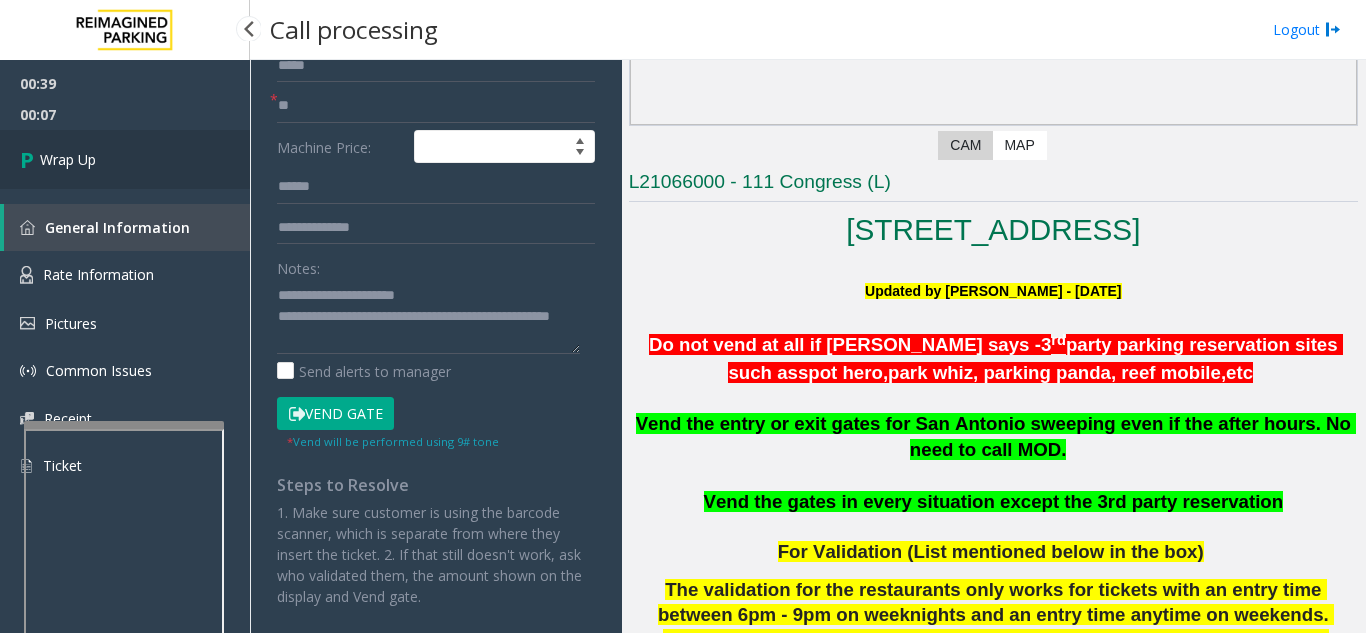 click on "Wrap Up" at bounding box center [125, 159] 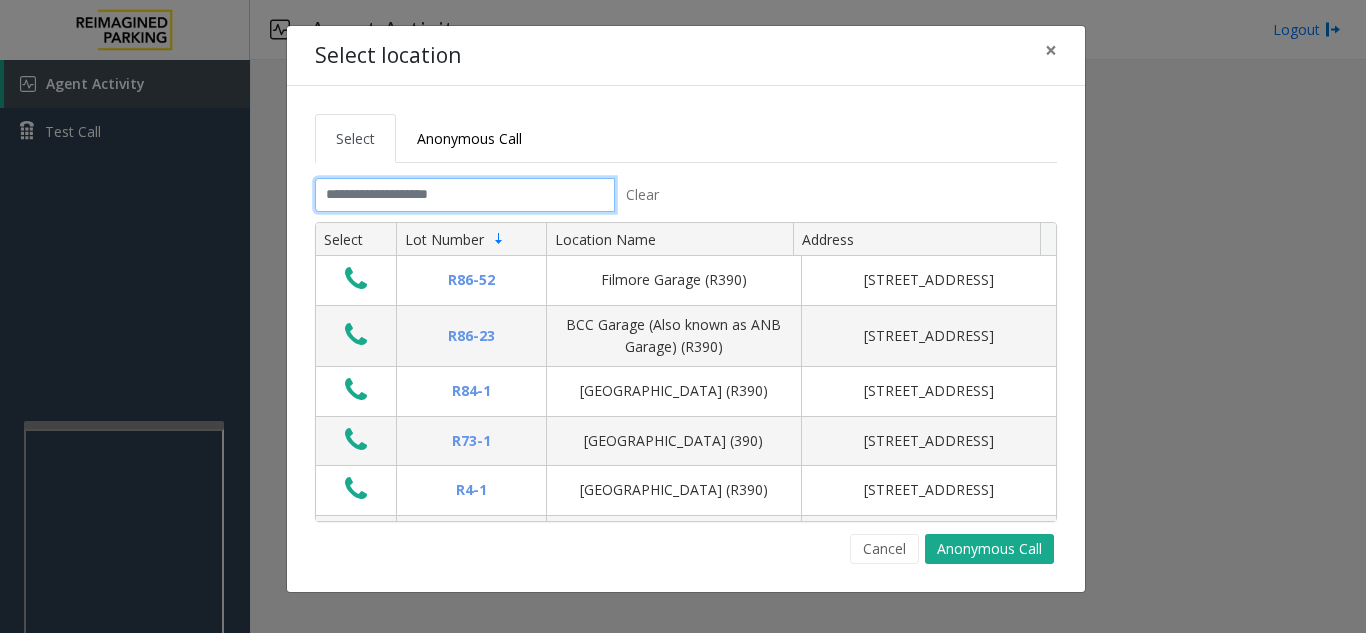 click 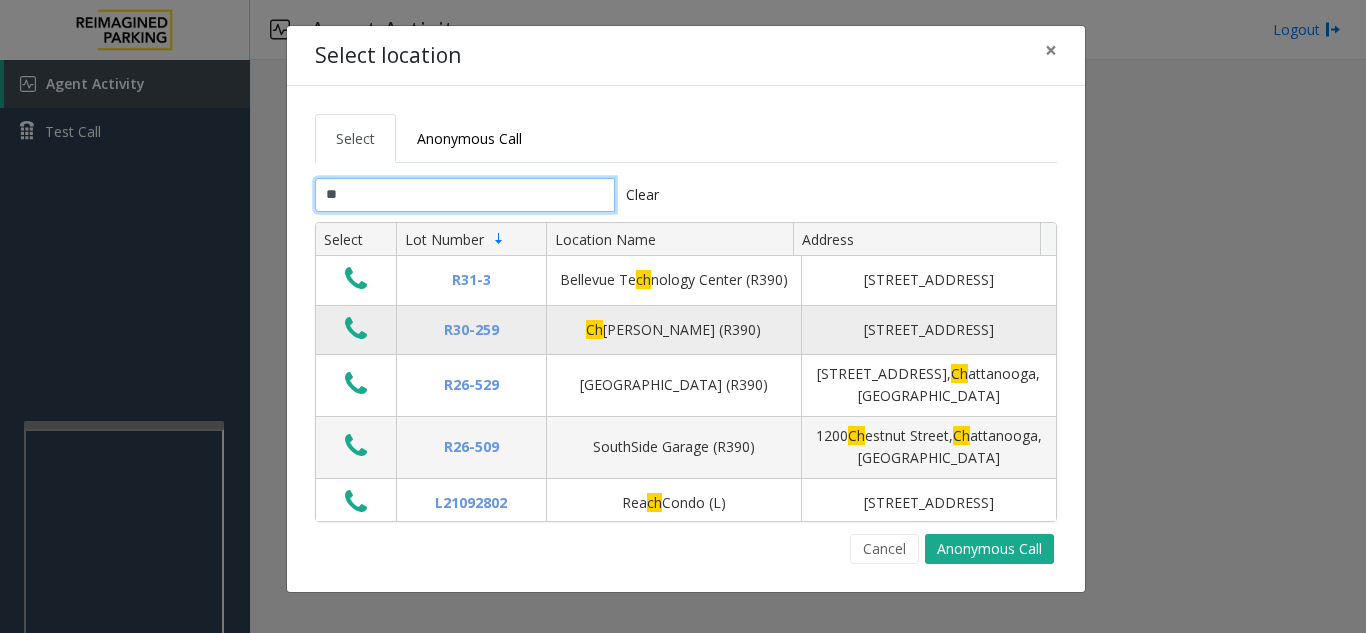 type on "**" 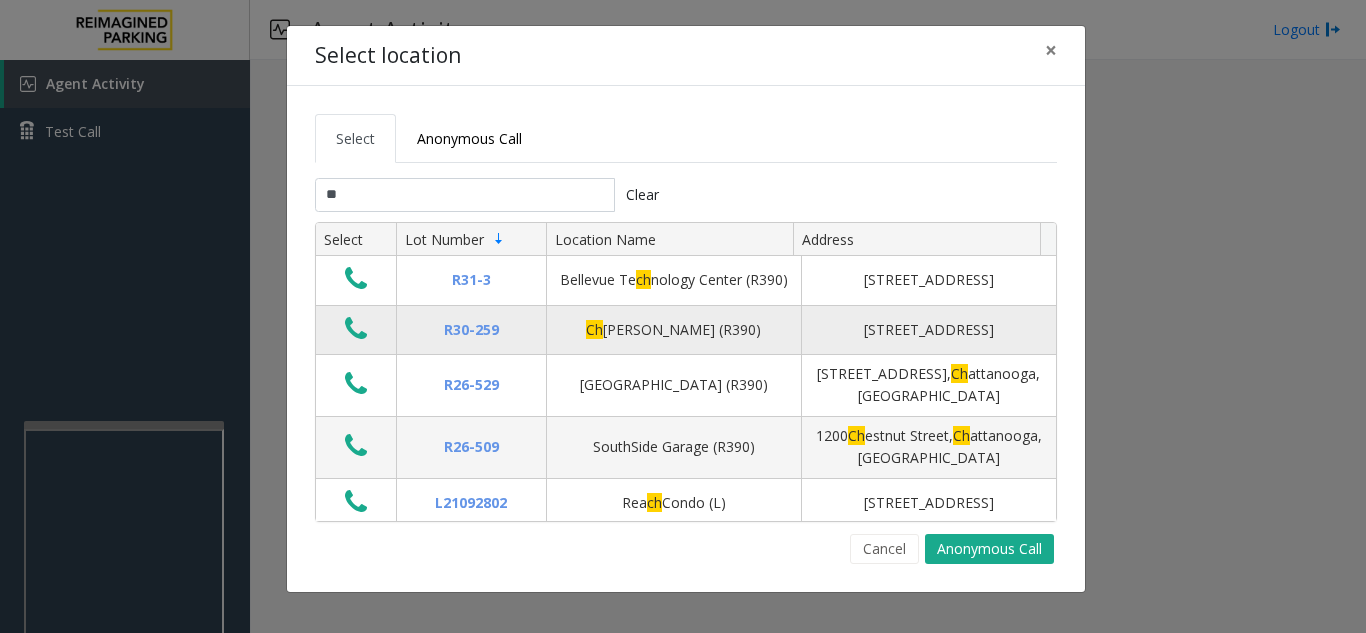 click 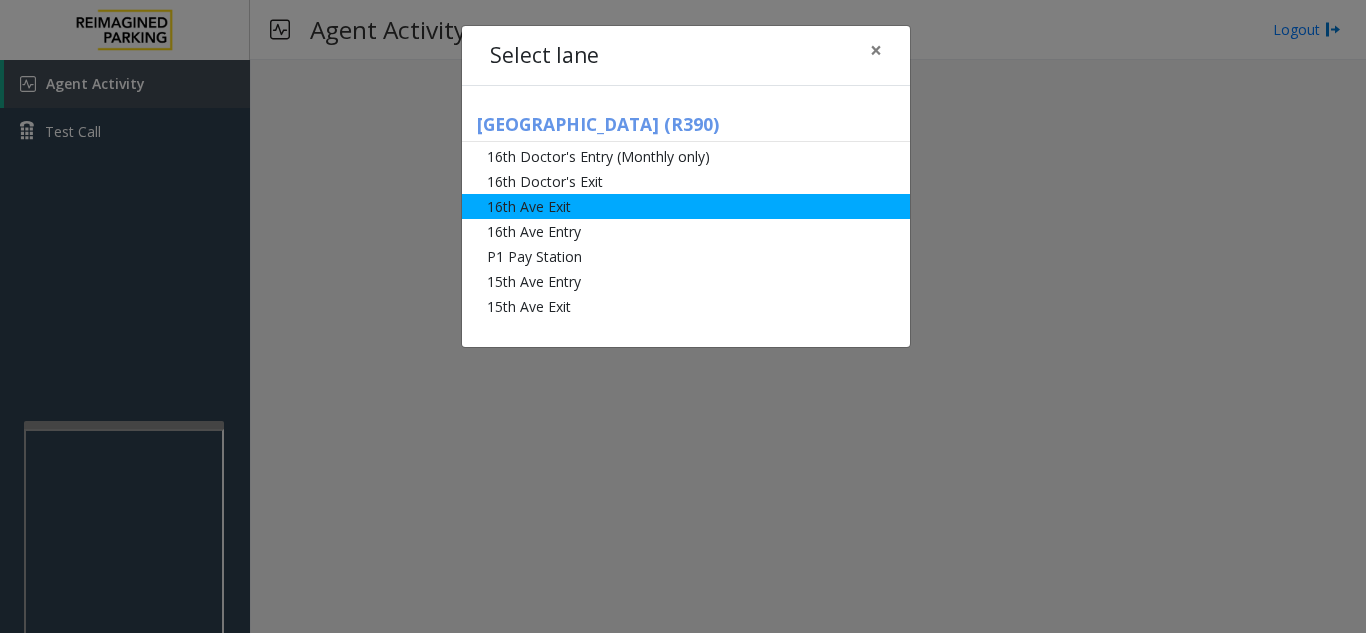 click on "16th Ave Exit" 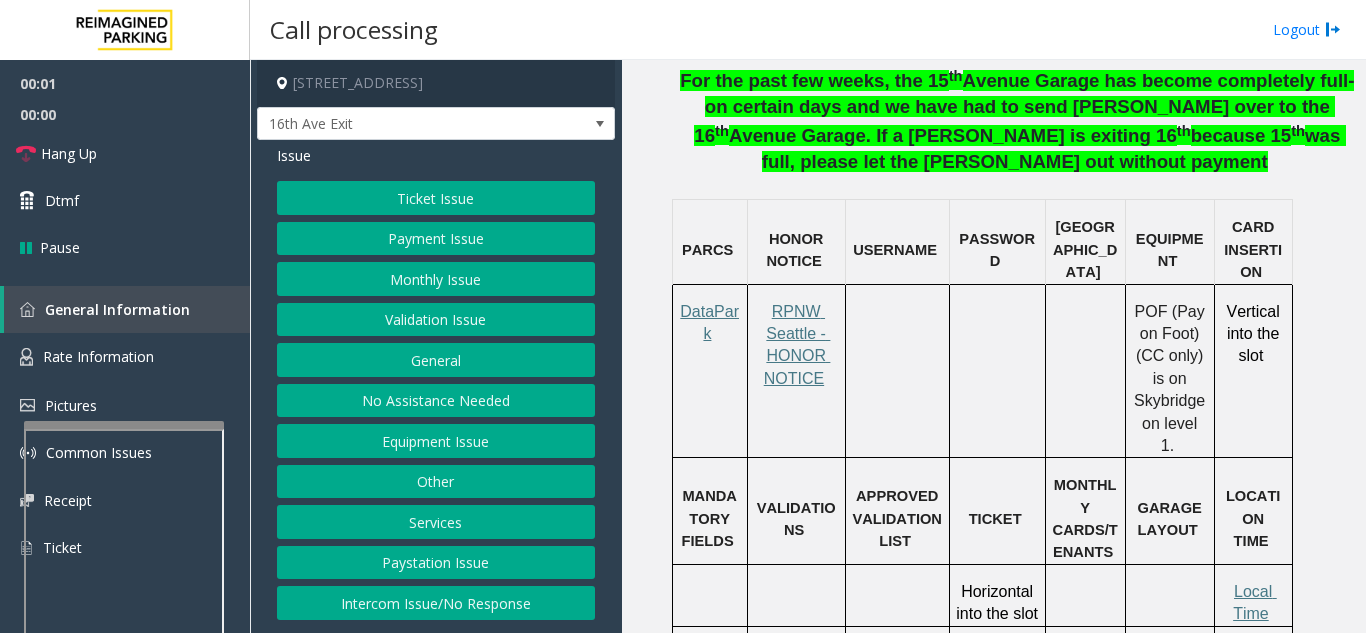 scroll, scrollTop: 1400, scrollLeft: 0, axis: vertical 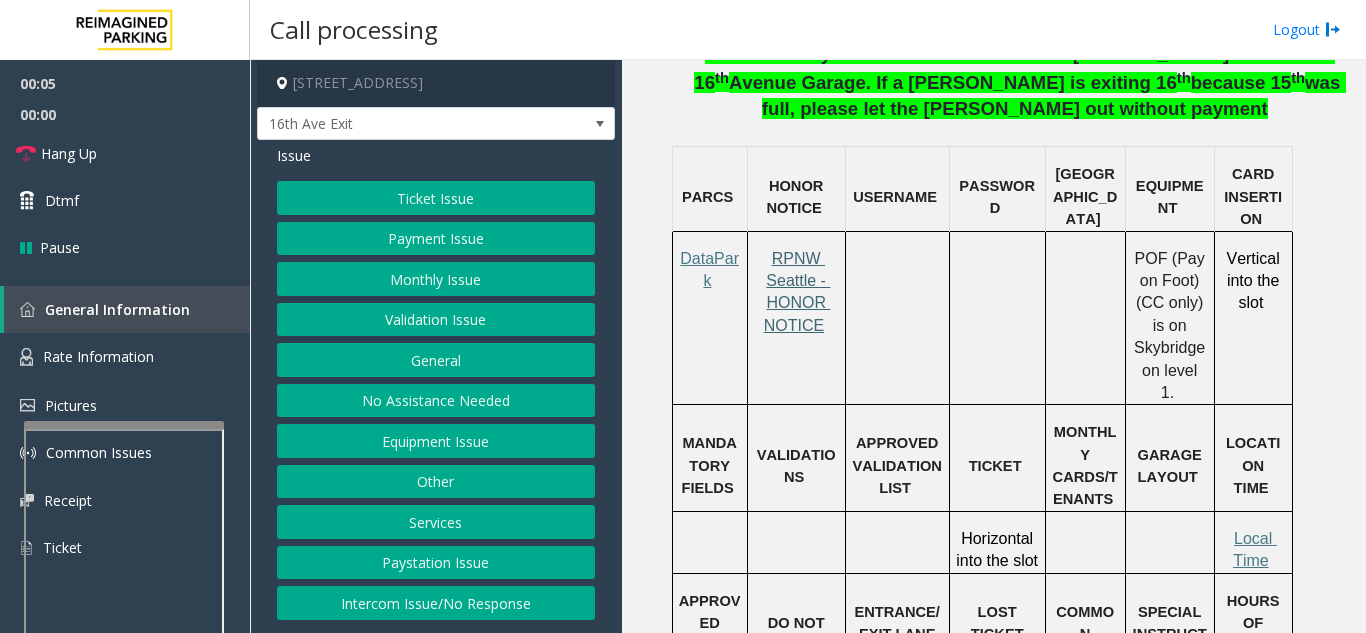 click on "RPNW Seattle - HONOR NOTICE" 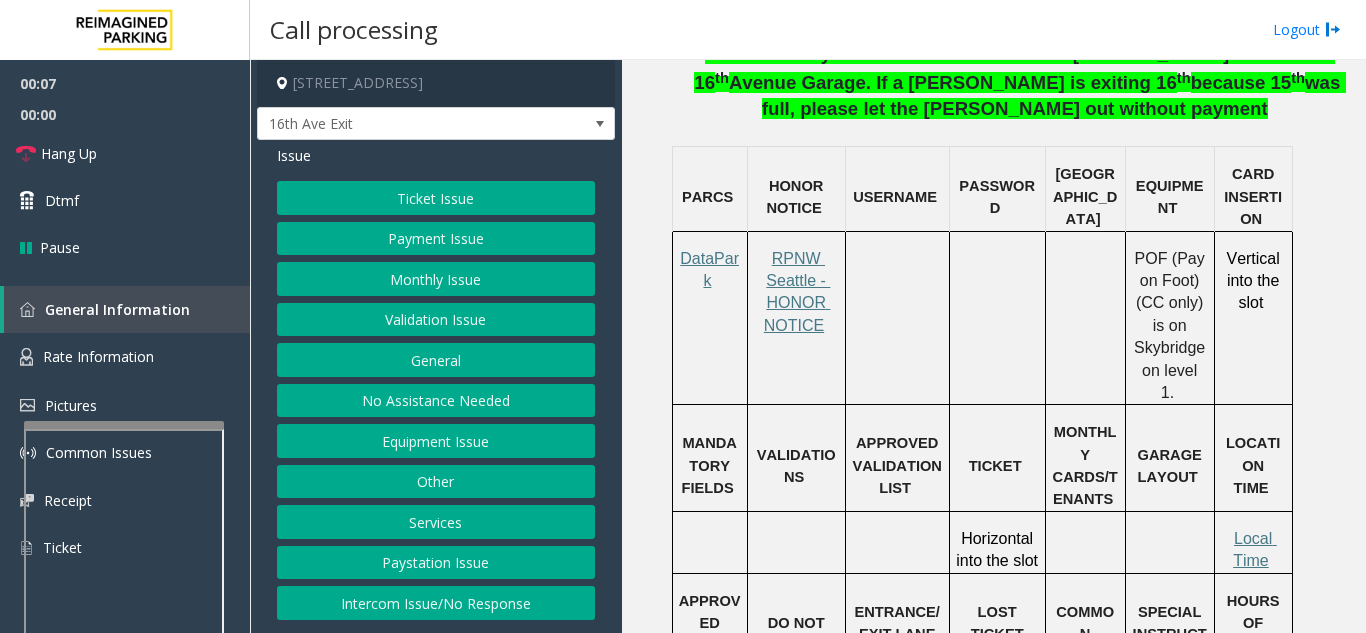 click on "Ticket Issue" 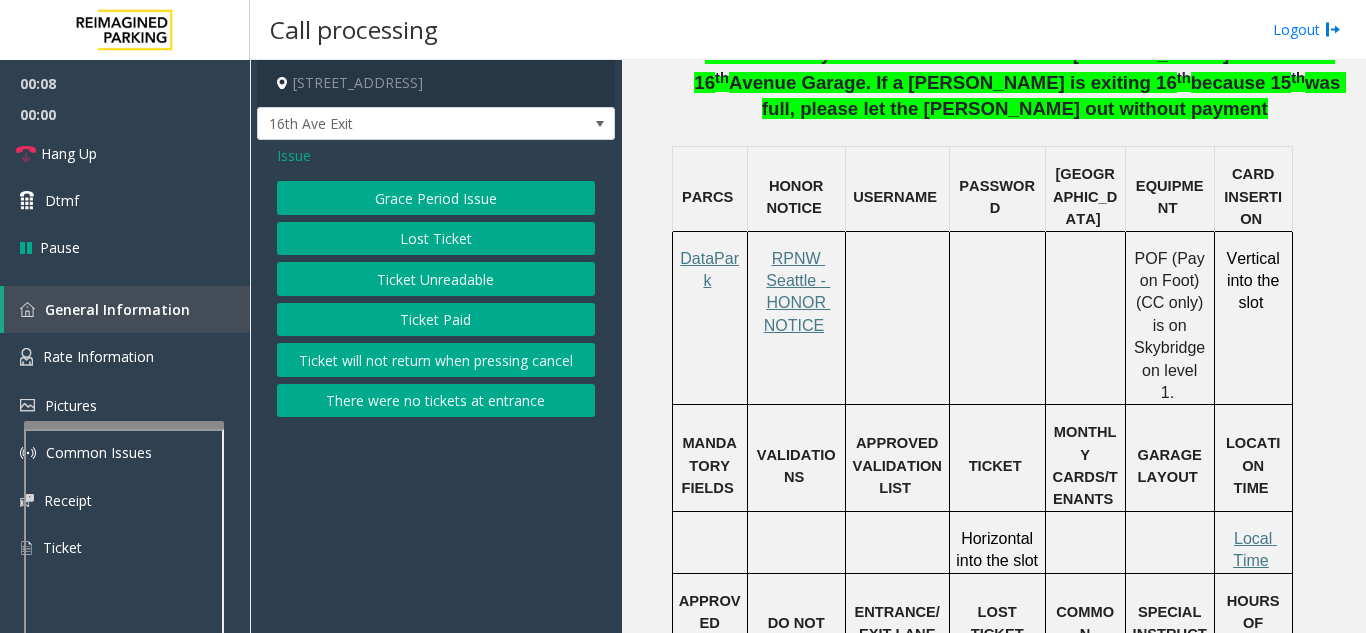 click on "Ticket Unreadable" 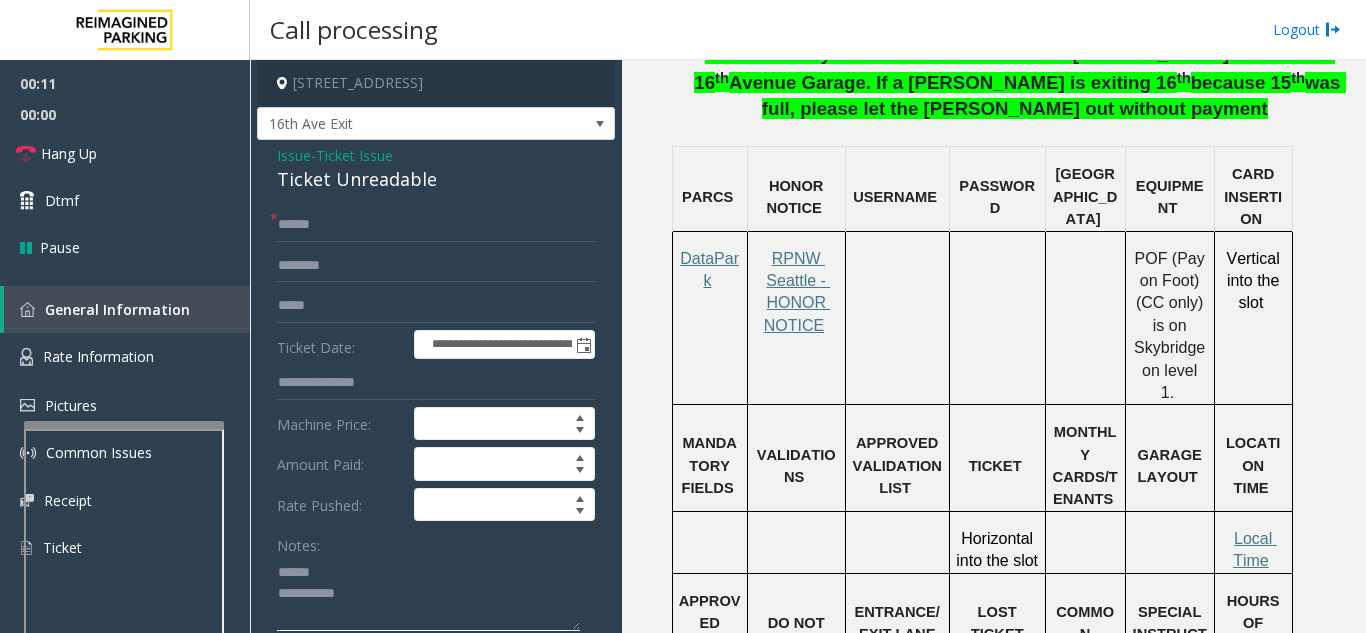 click 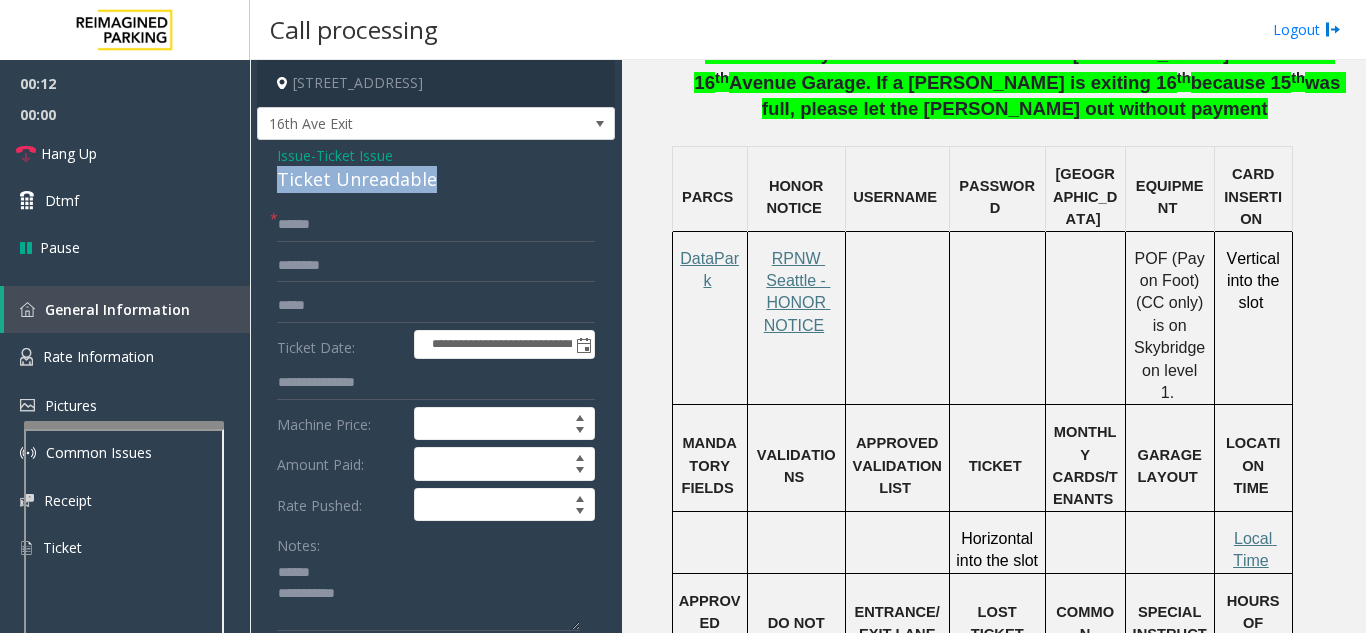 drag, startPoint x: 273, startPoint y: 180, endPoint x: 461, endPoint y: 182, distance: 188.01064 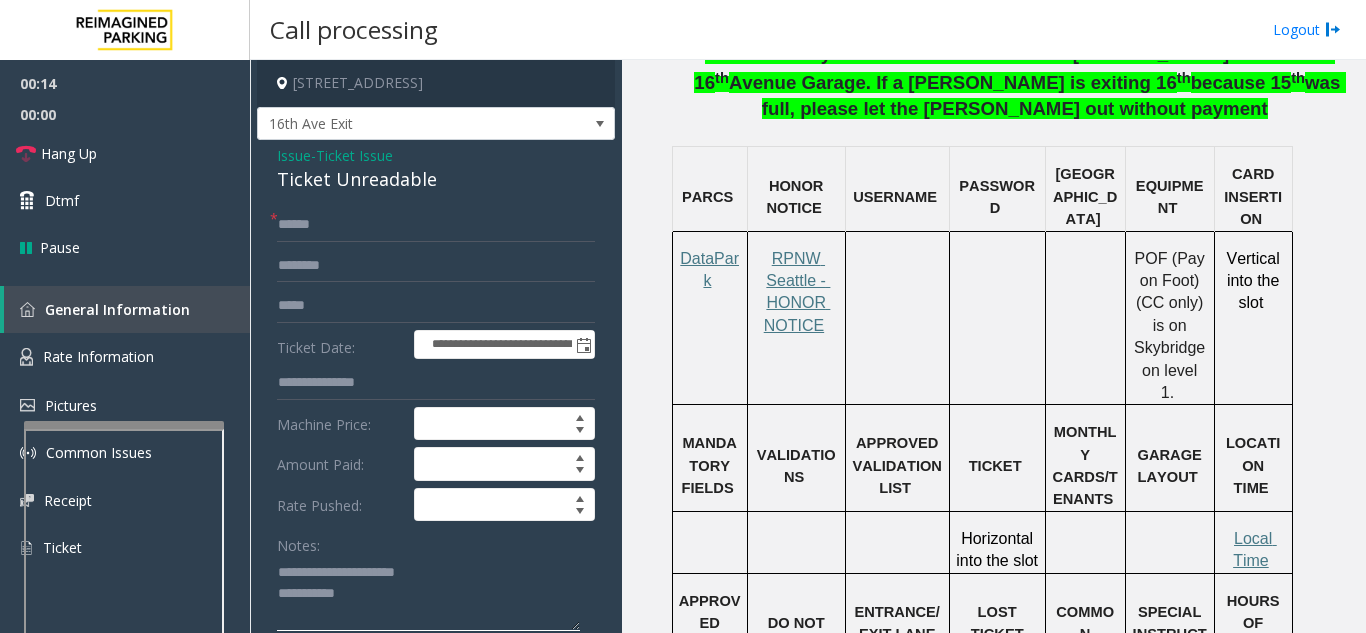 click 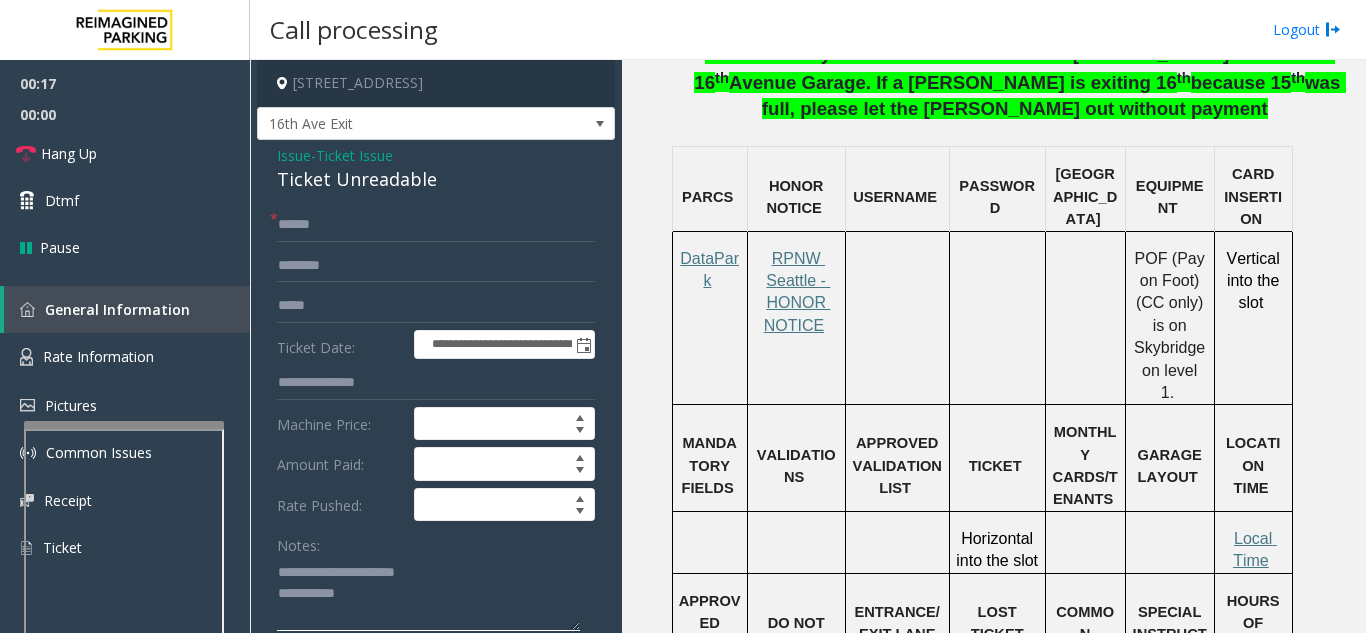 type on "**********" 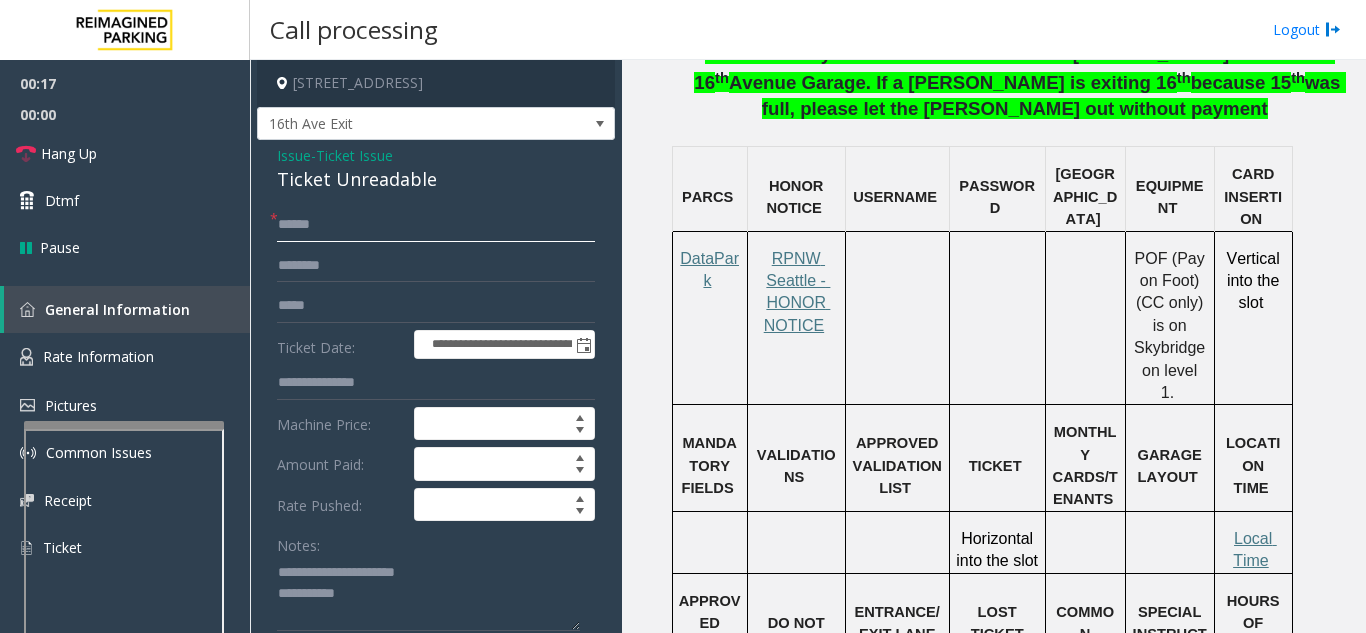 click 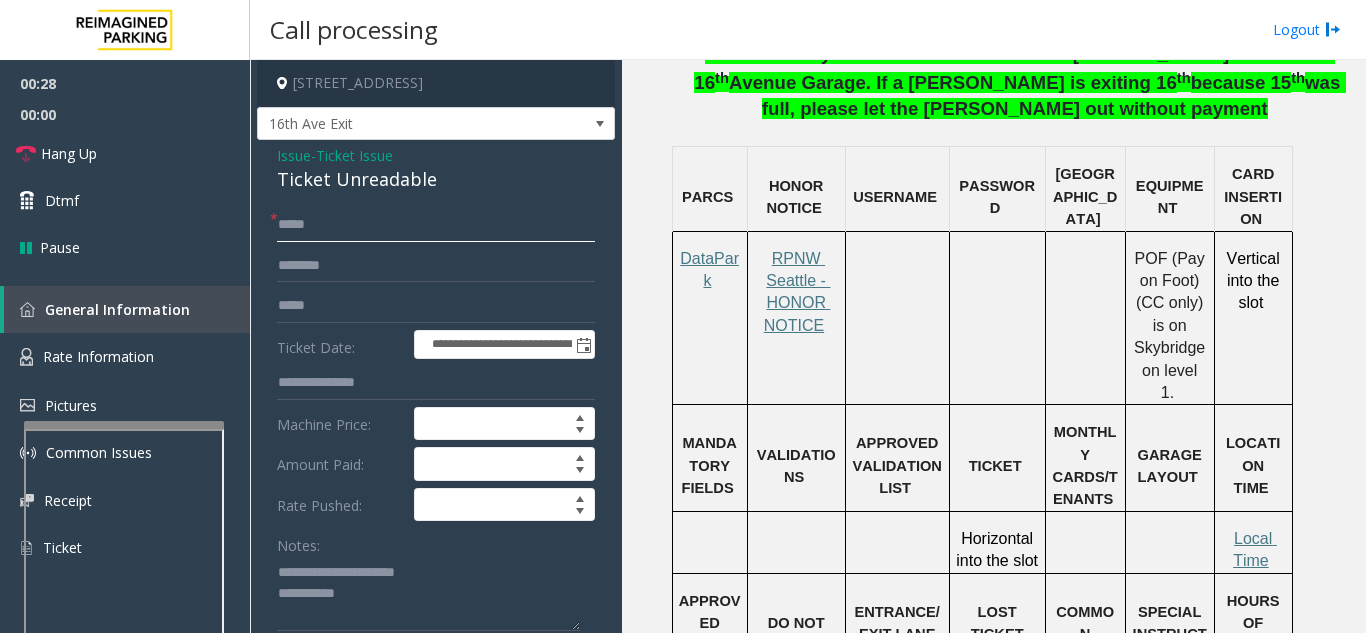 type on "*****" 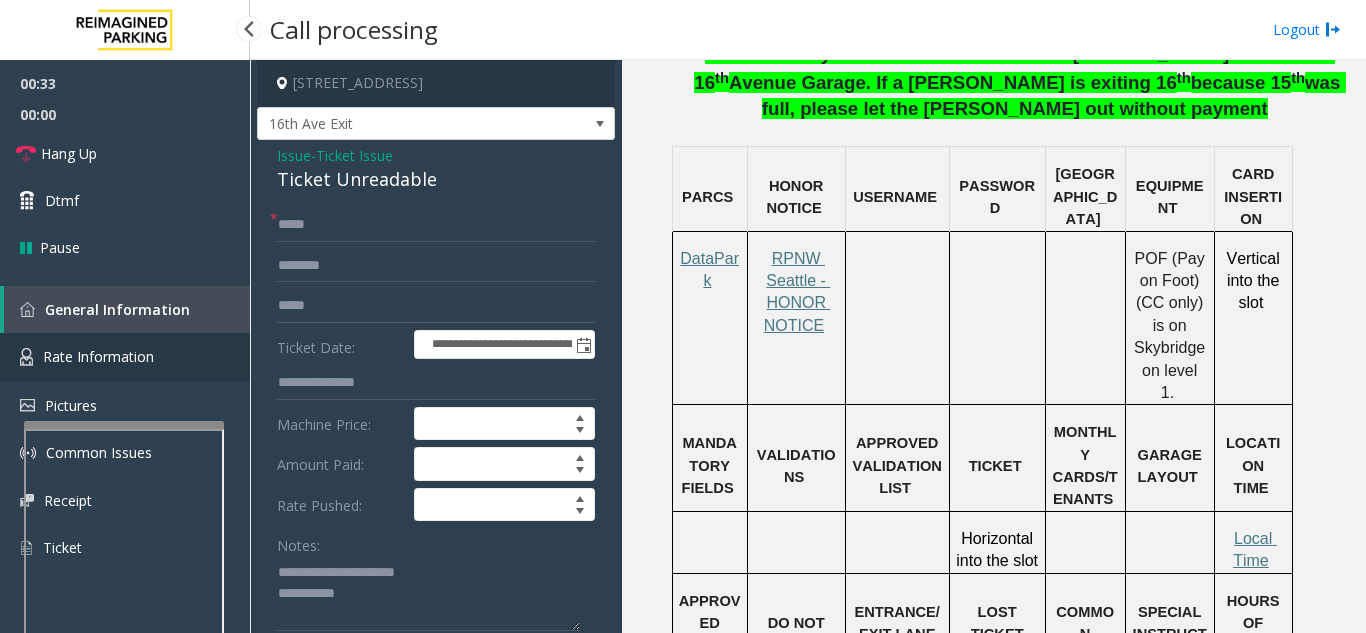 click on "Rate Information" at bounding box center [125, 357] 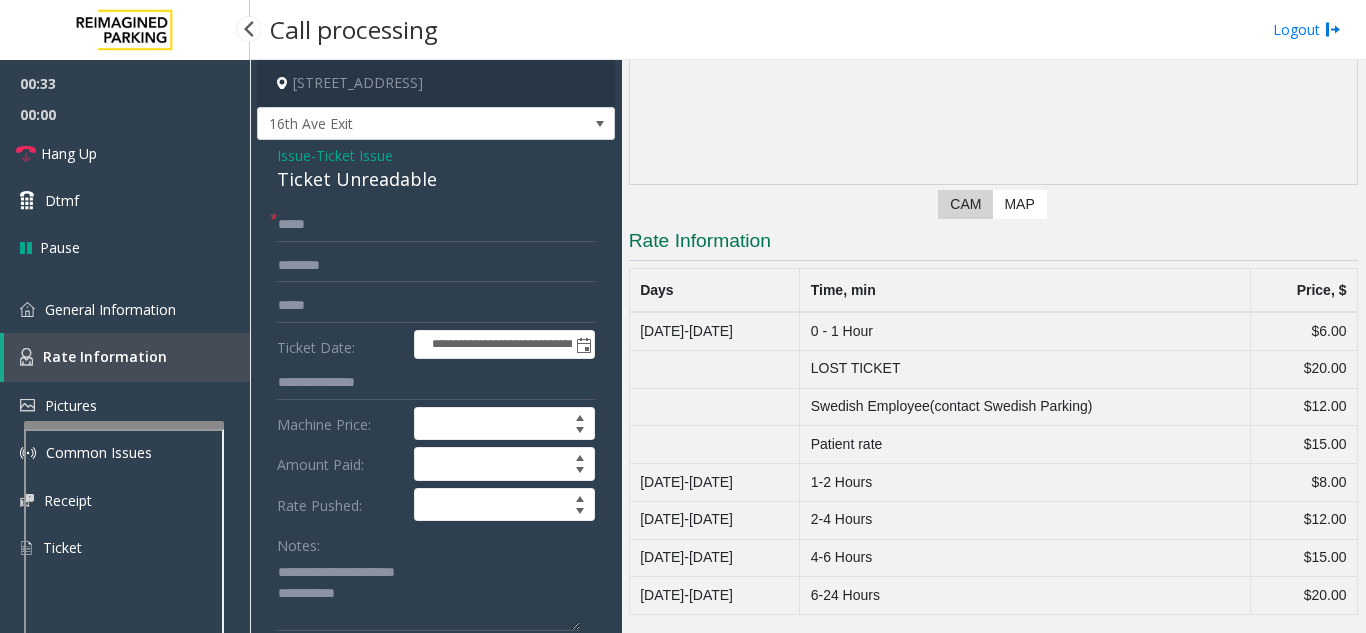 scroll, scrollTop: 241, scrollLeft: 0, axis: vertical 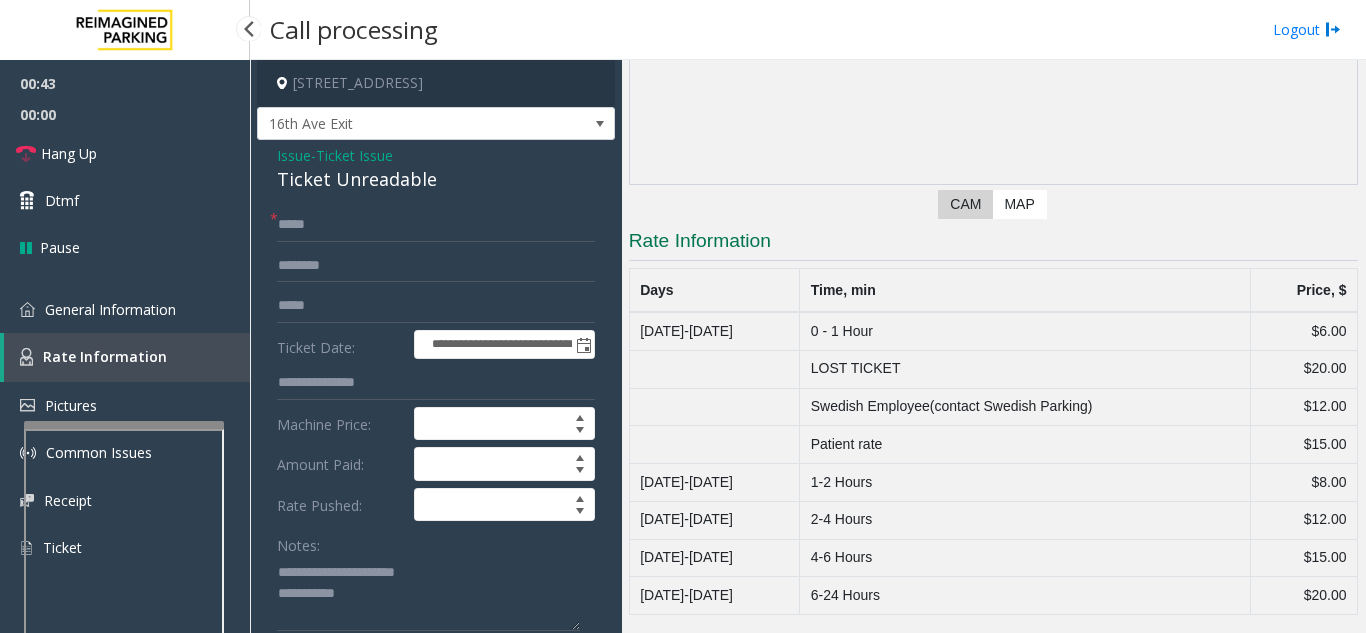 click on "Rate Information" at bounding box center [127, 357] 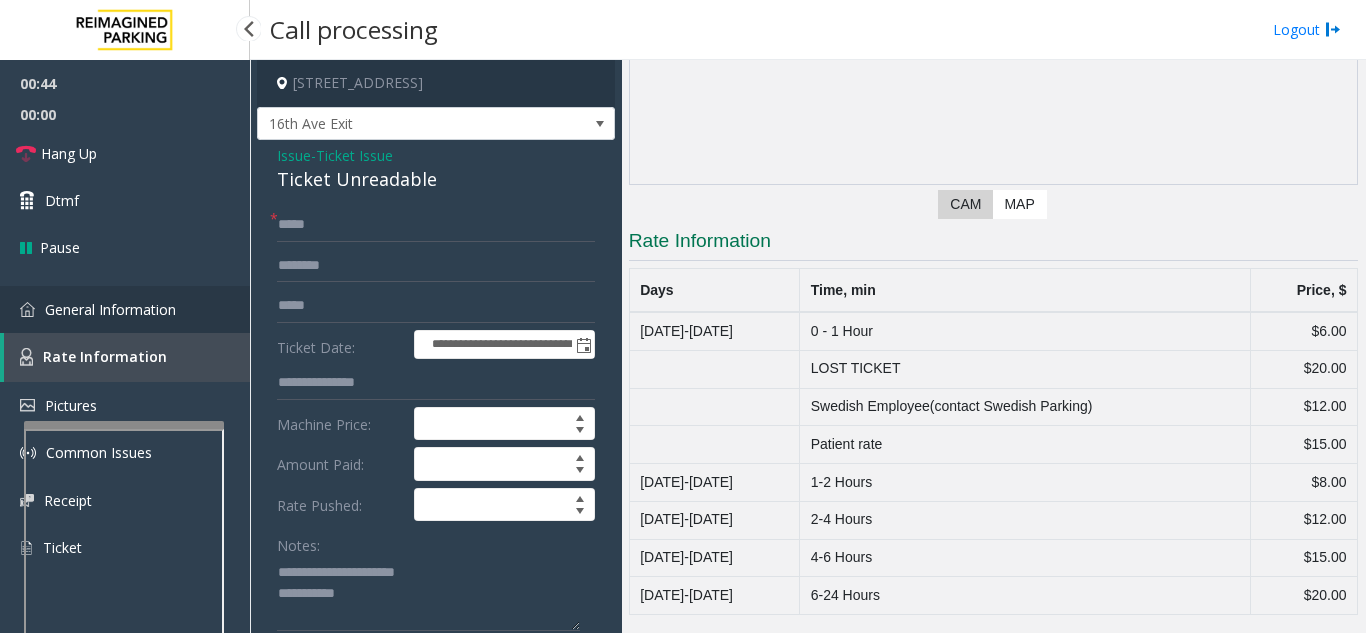 click on "General Information" at bounding box center (110, 309) 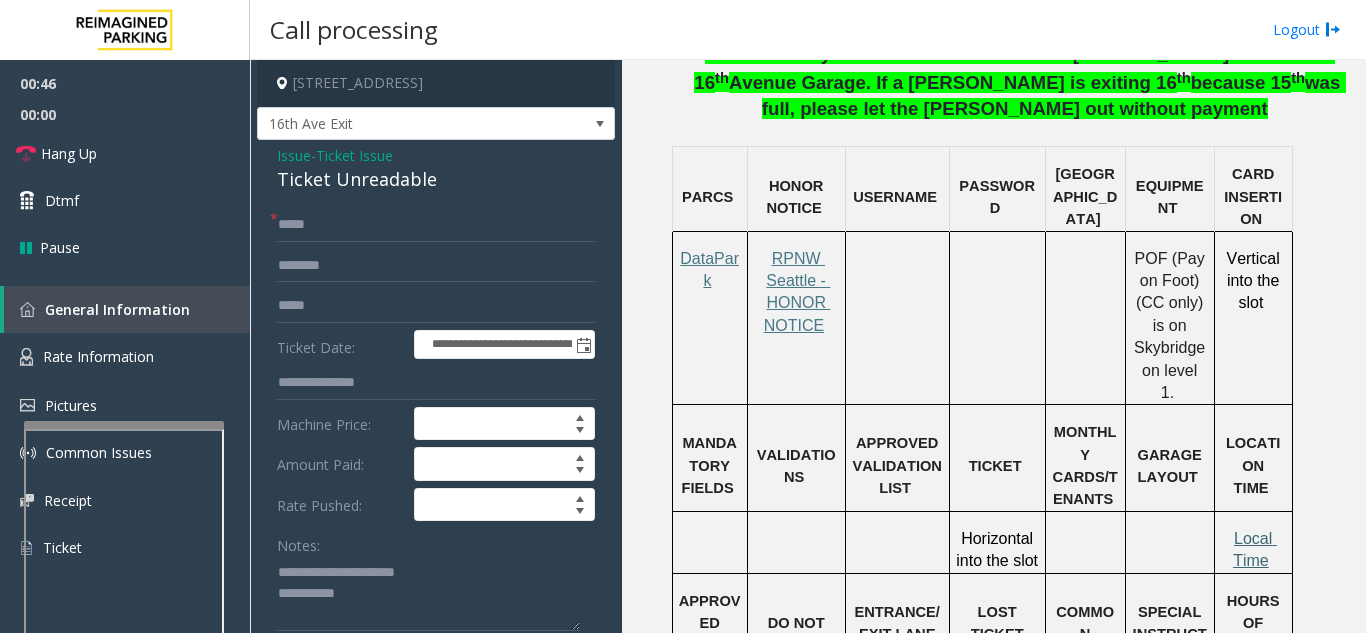 click on "Local Time" 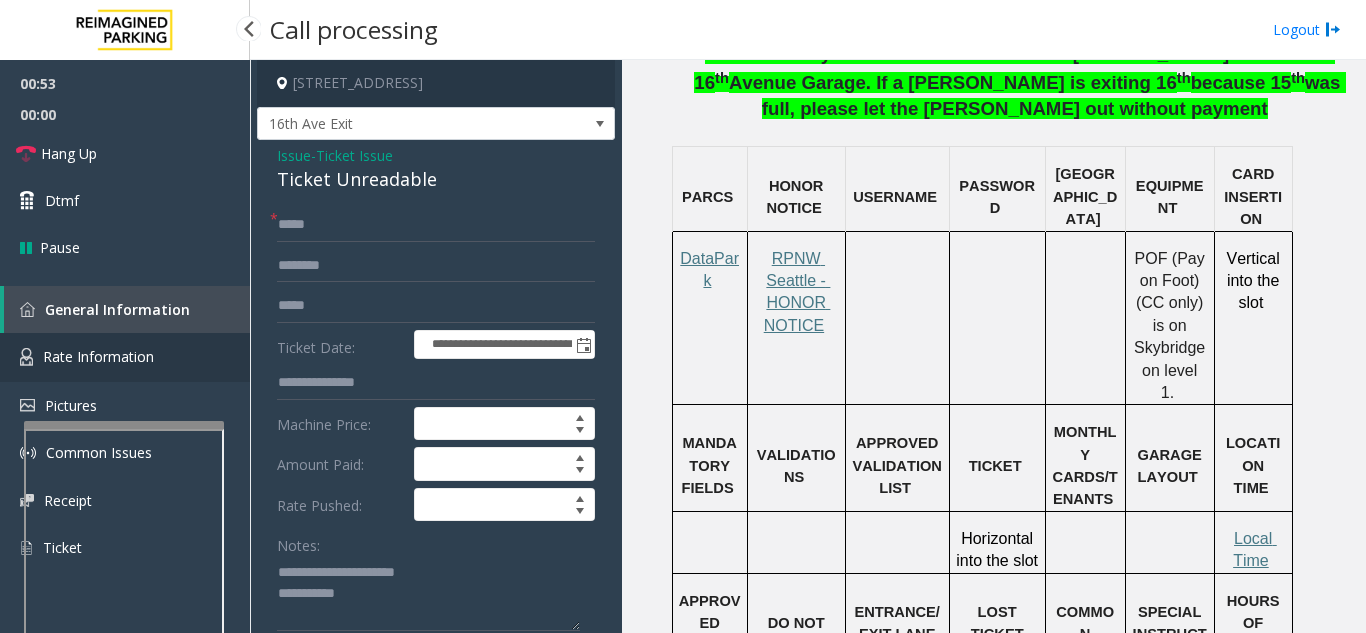 click on "Rate Information" at bounding box center [125, 357] 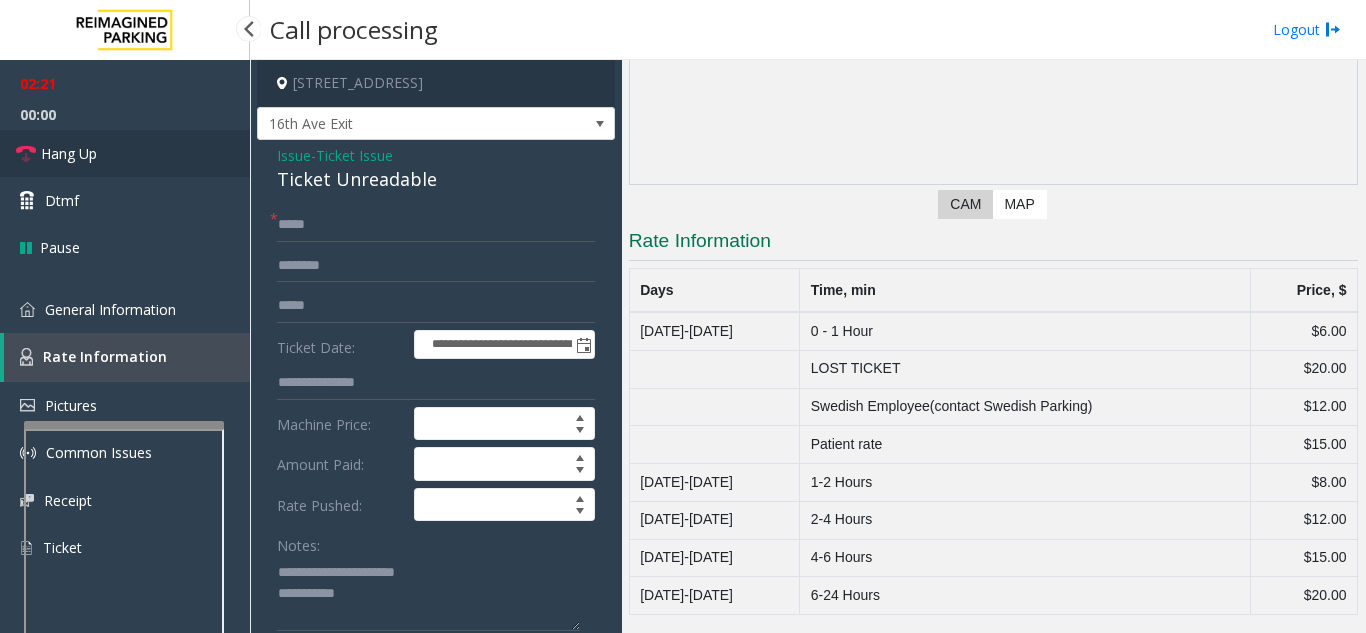 click on "Hang Up" at bounding box center (125, 153) 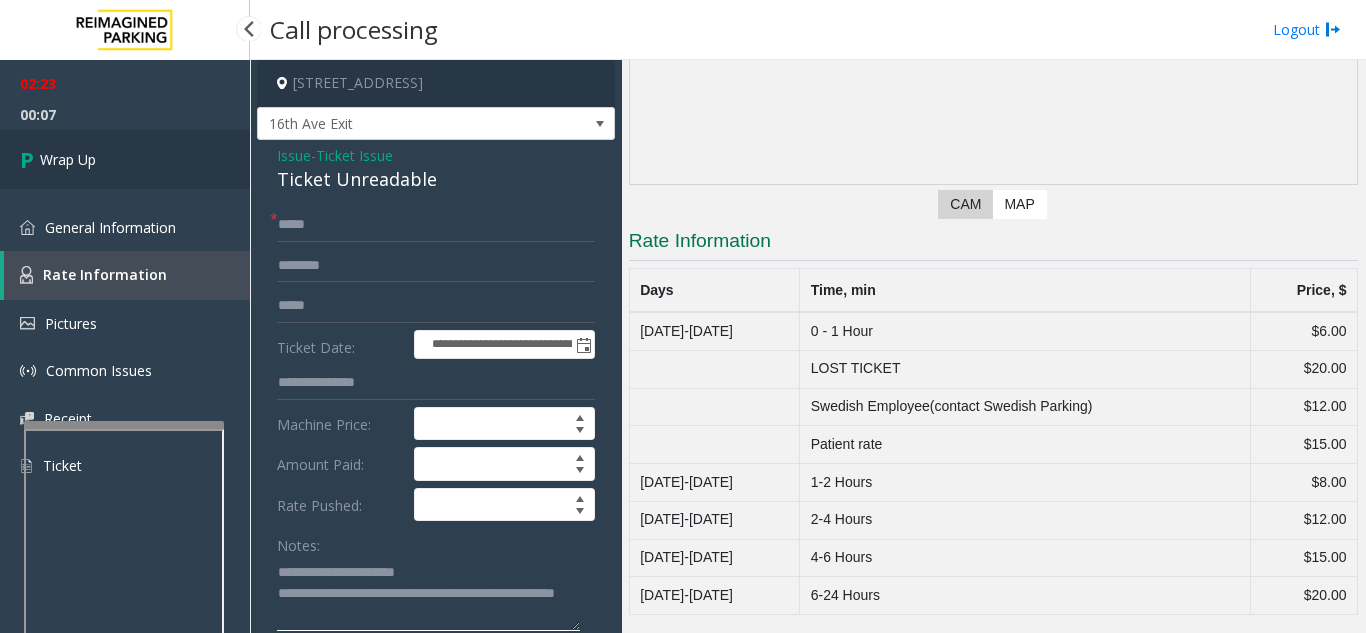 type on "**********" 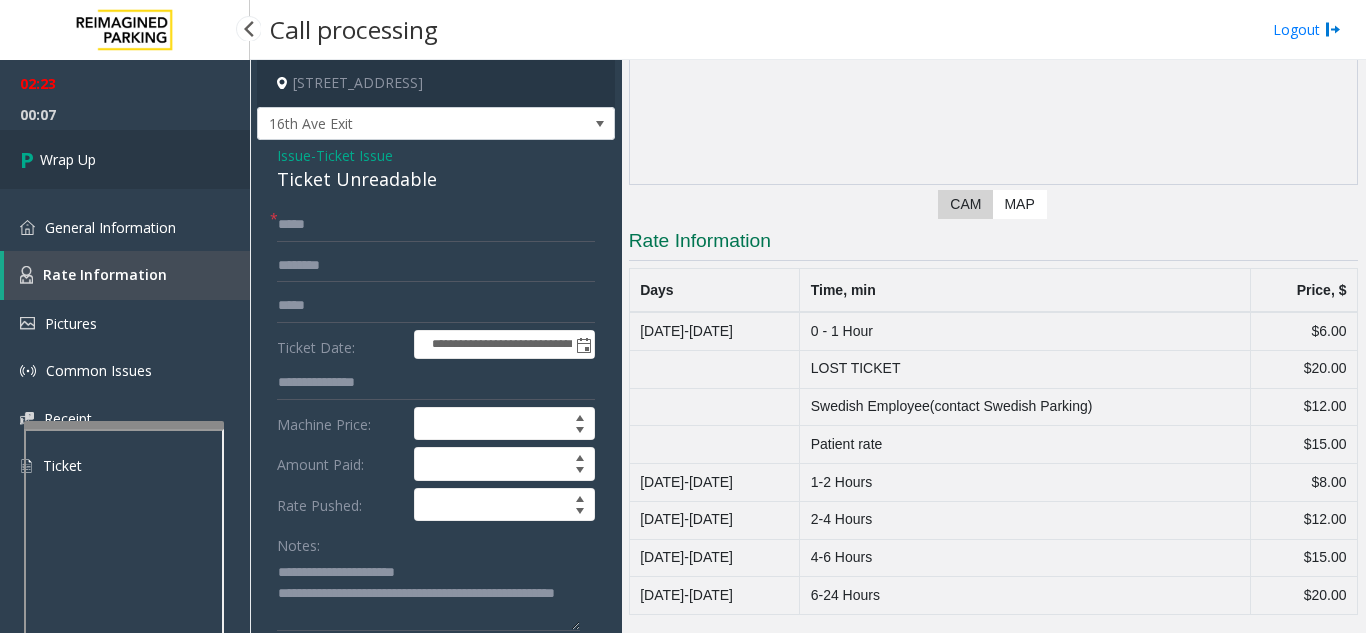 click on "Wrap Up" at bounding box center [125, 159] 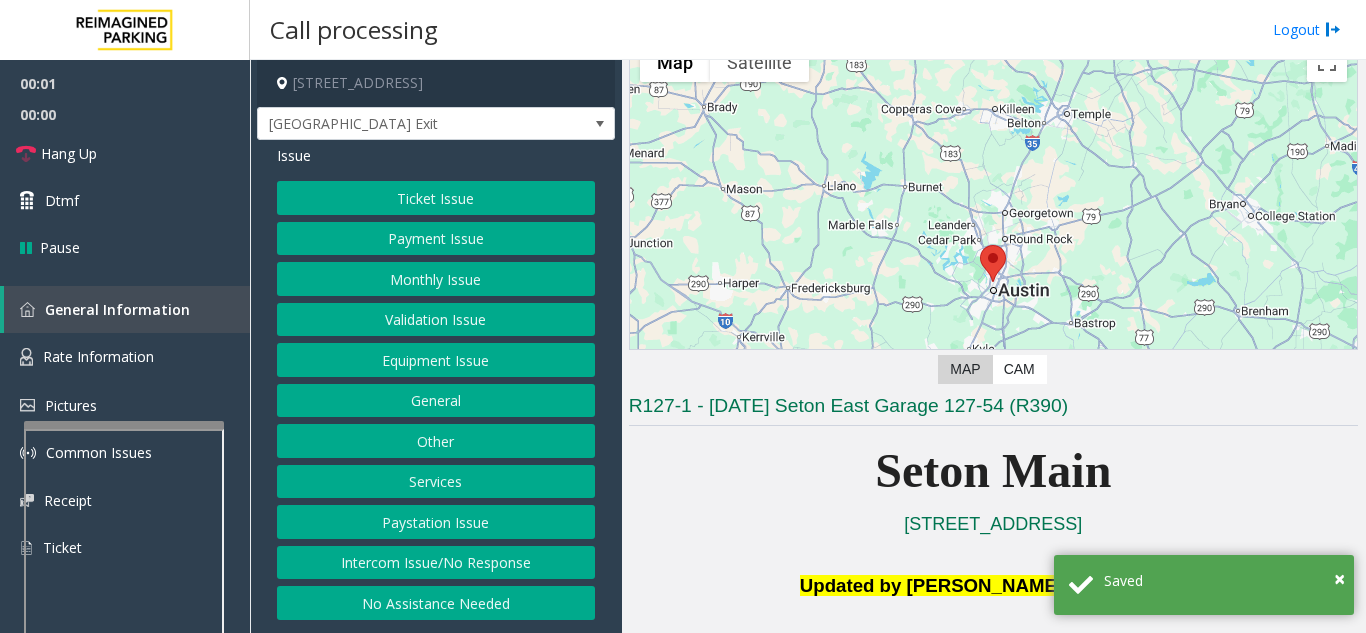 scroll, scrollTop: 400, scrollLeft: 0, axis: vertical 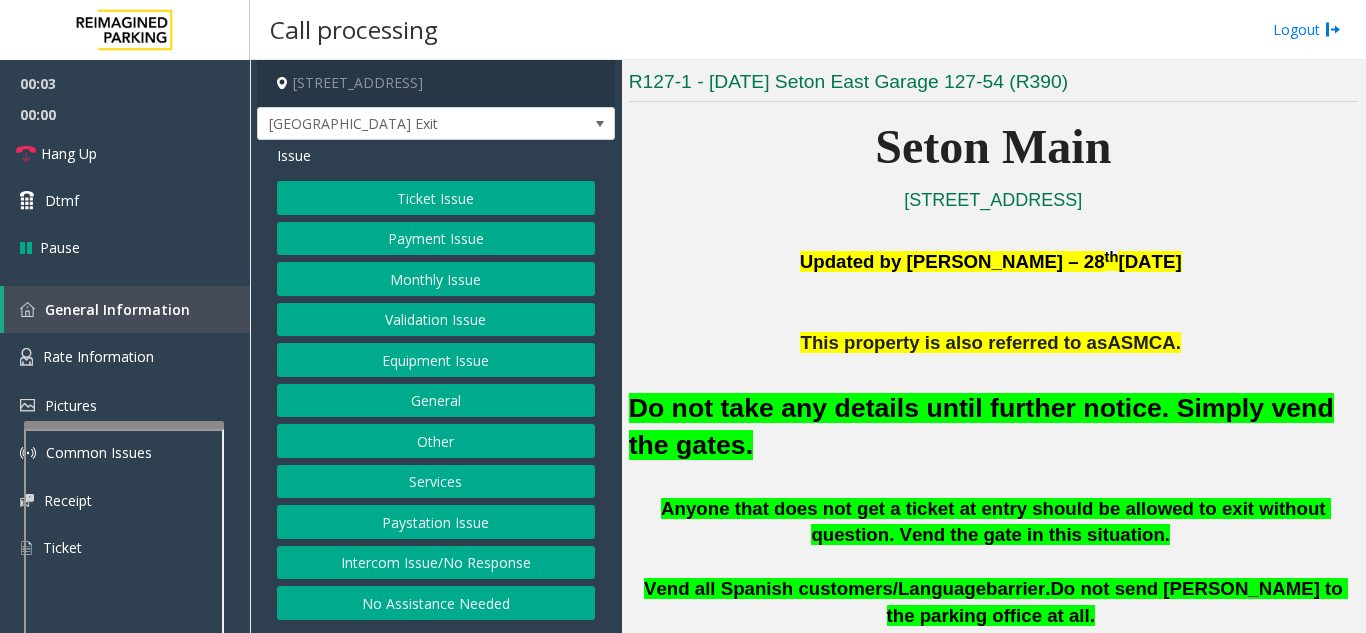 click on "Equipment Issue" 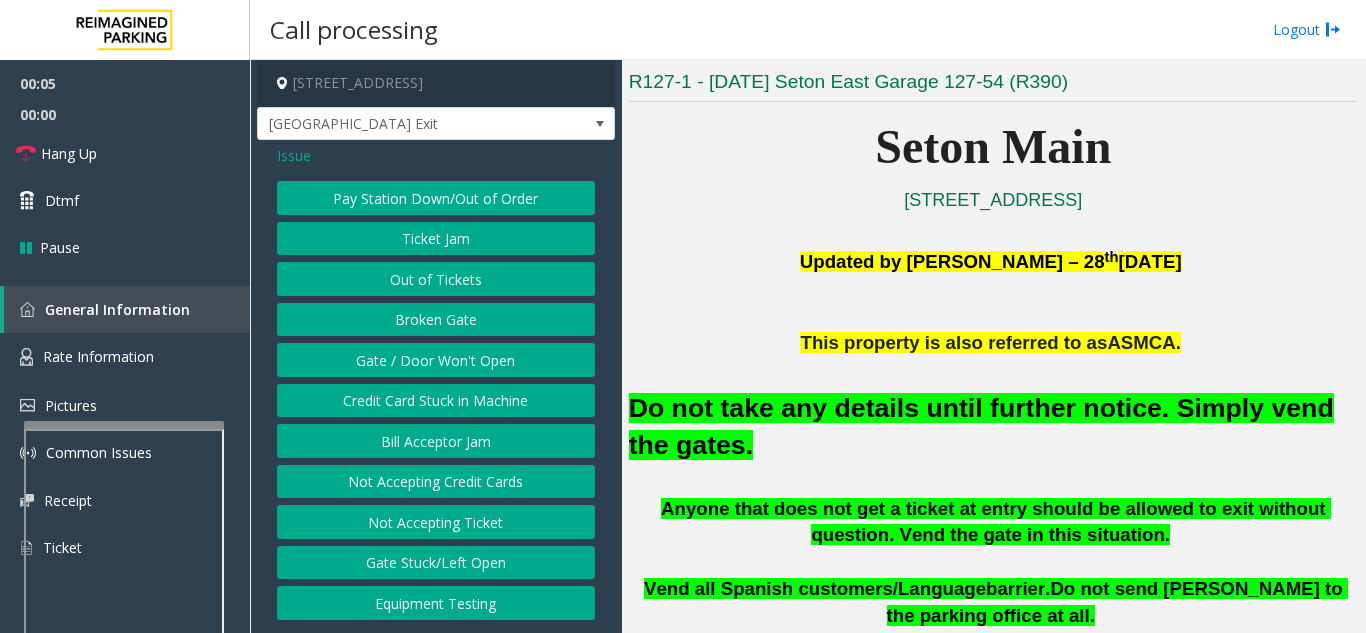 click on "Gate / Door Won't Open" 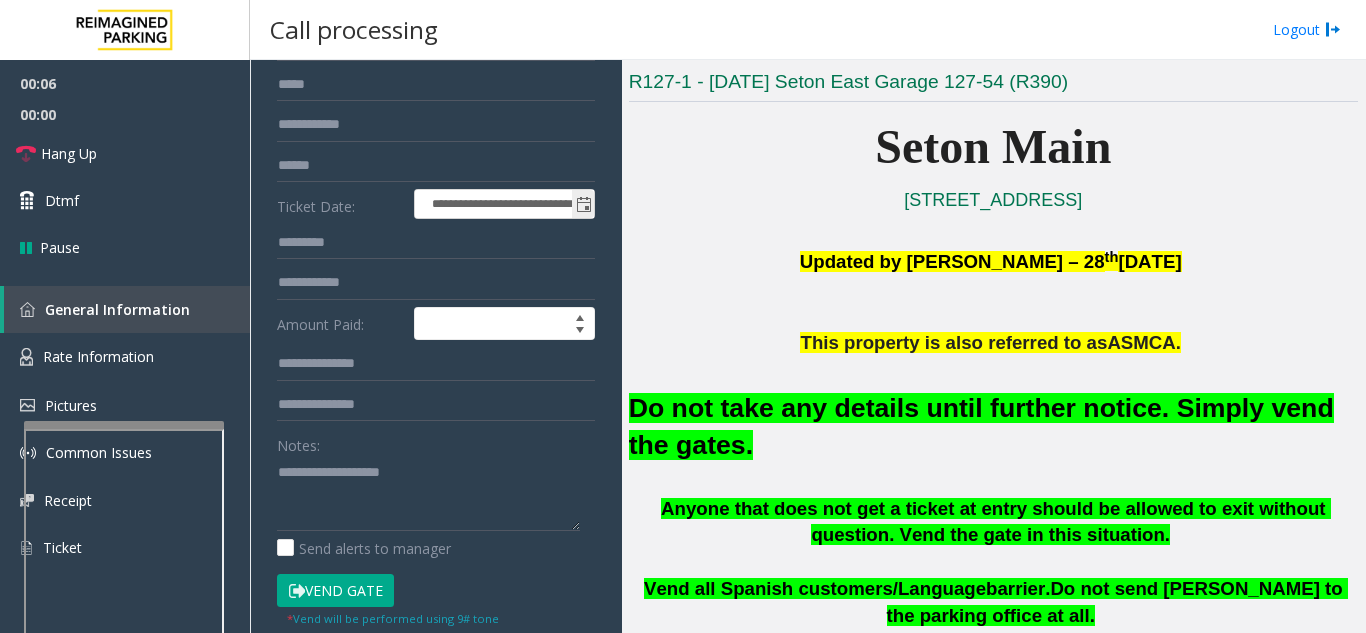 scroll, scrollTop: 300, scrollLeft: 0, axis: vertical 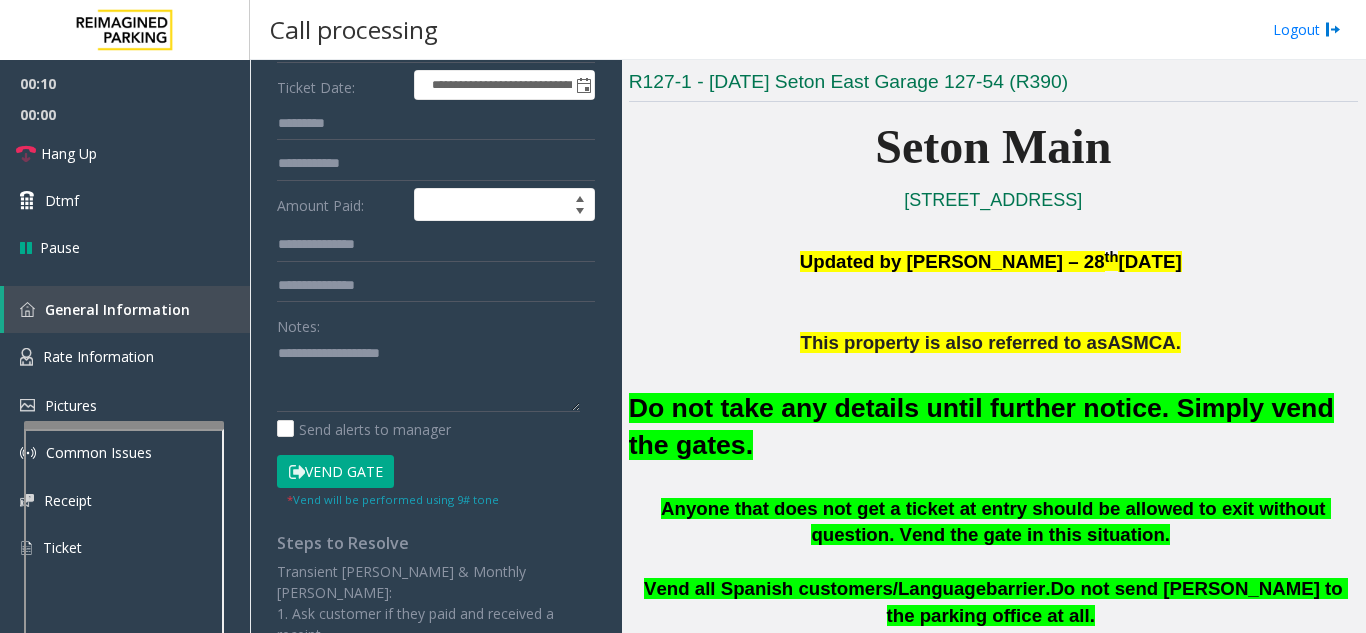 click on "Vend Gate" 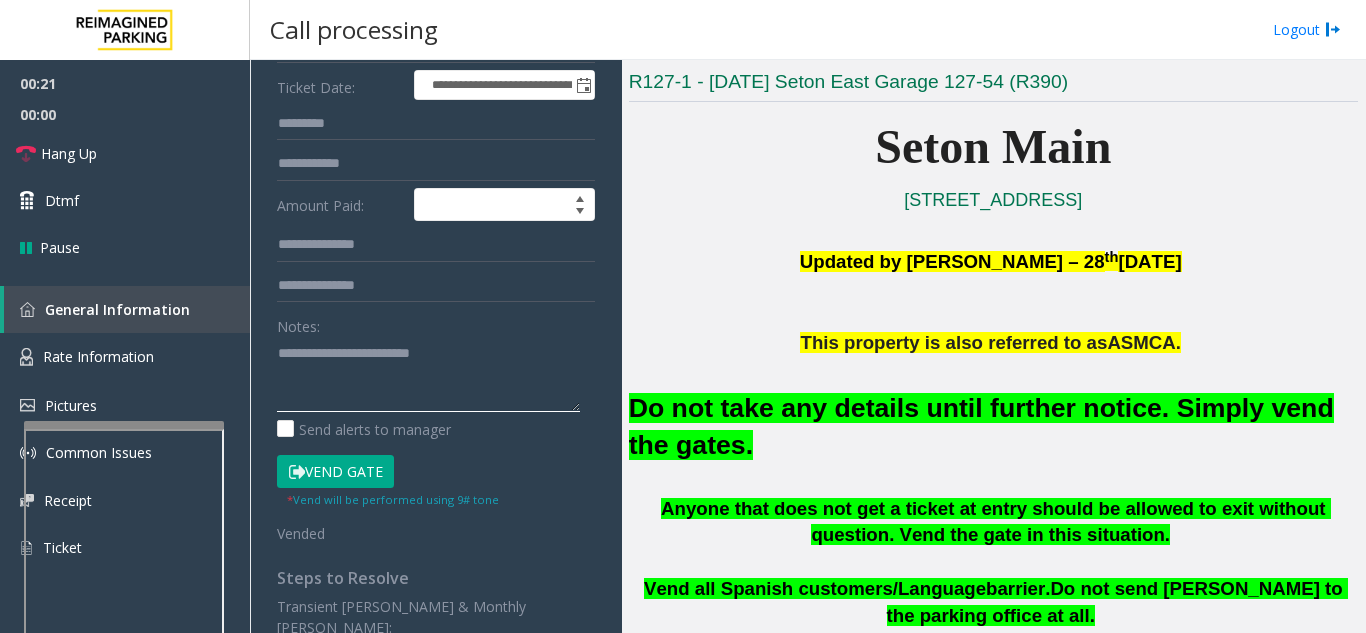 click 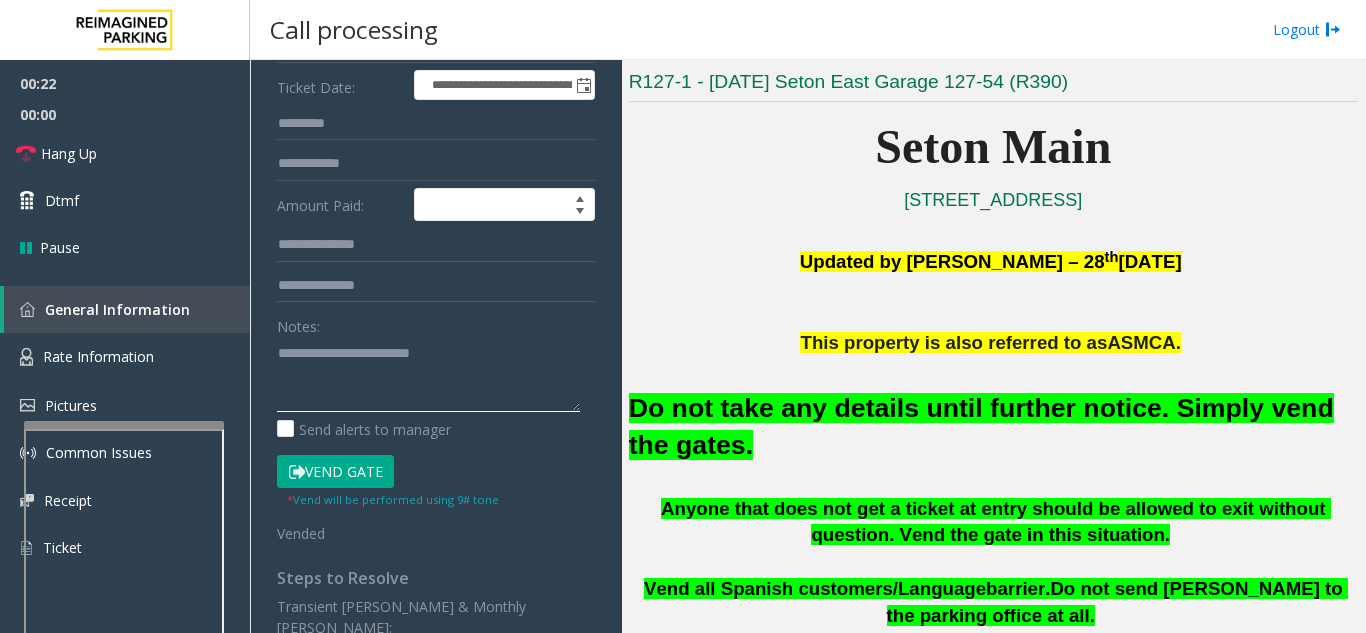 click 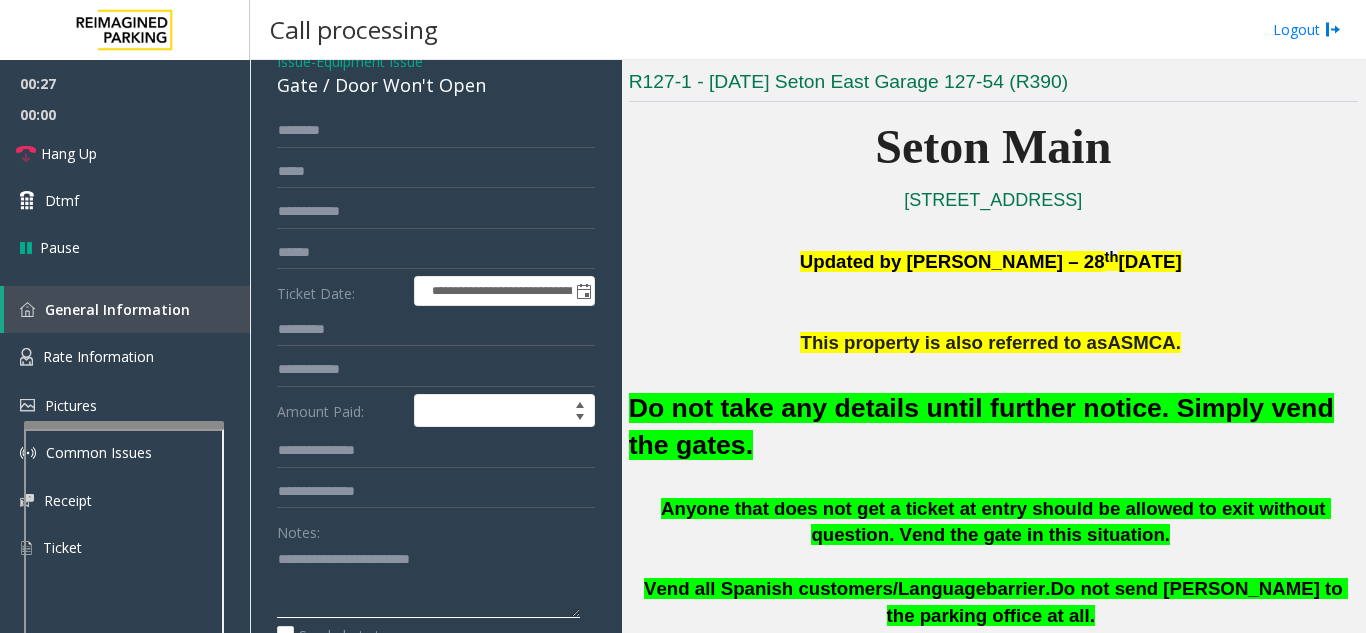 scroll, scrollTop: 0, scrollLeft: 0, axis: both 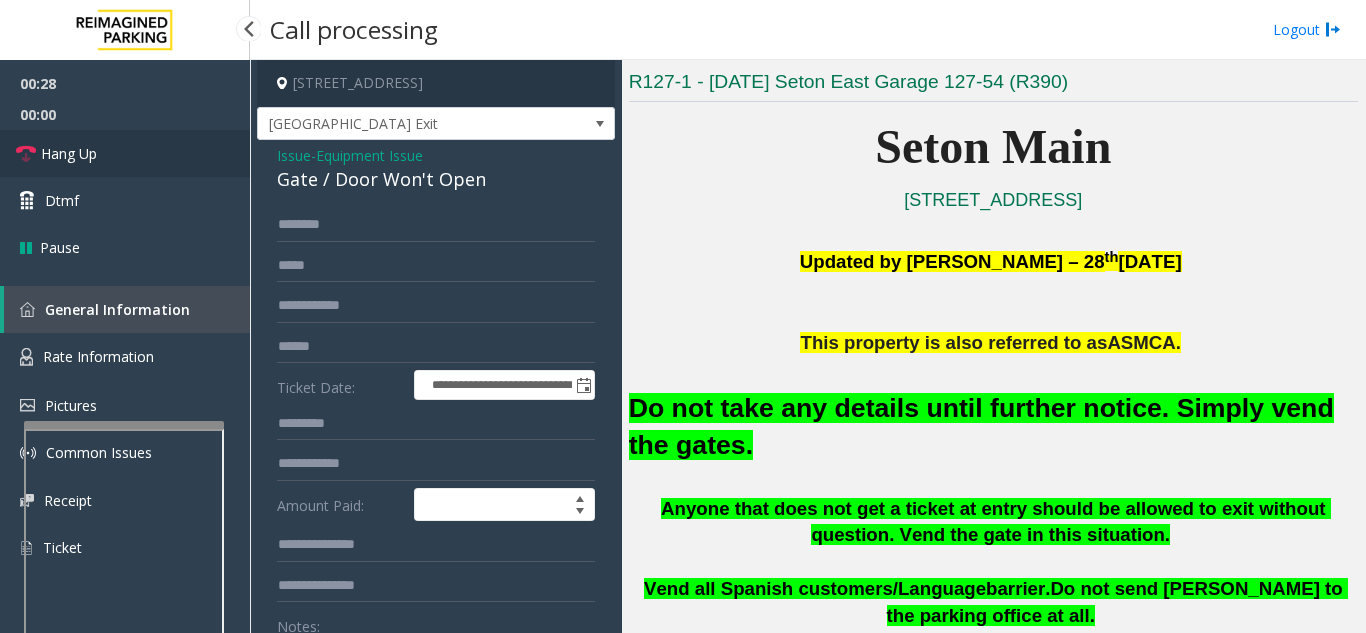 type on "**********" 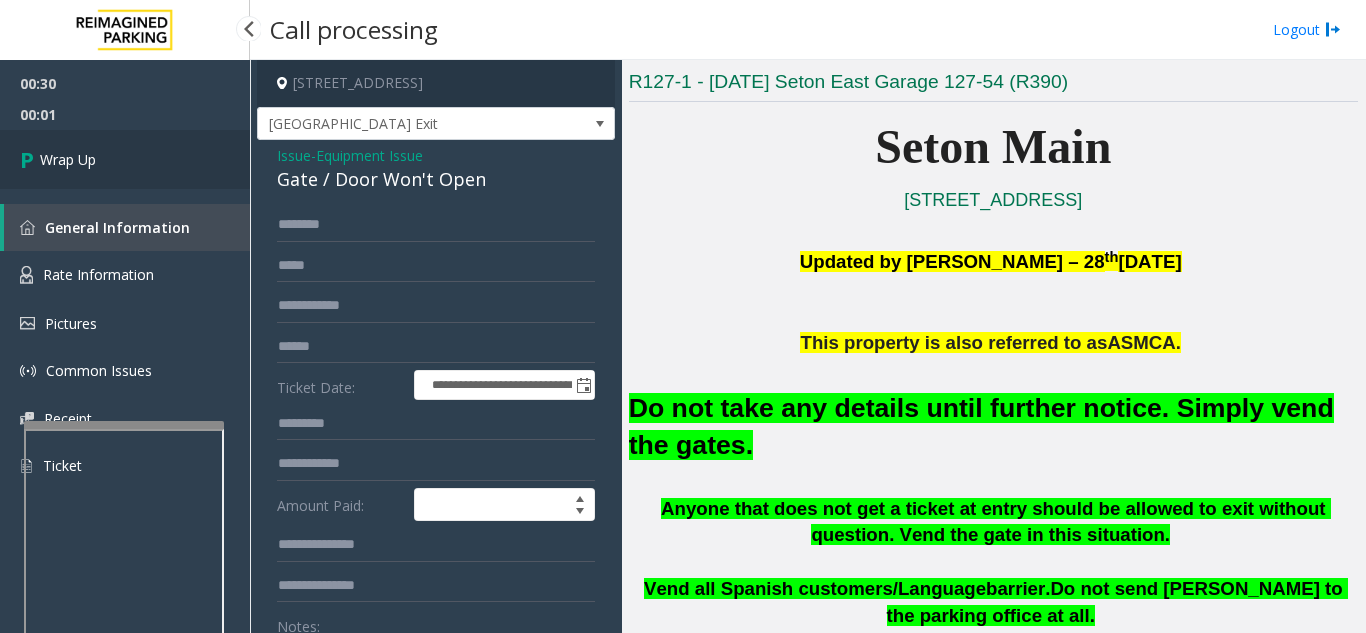 click on "Wrap Up" at bounding box center (125, 159) 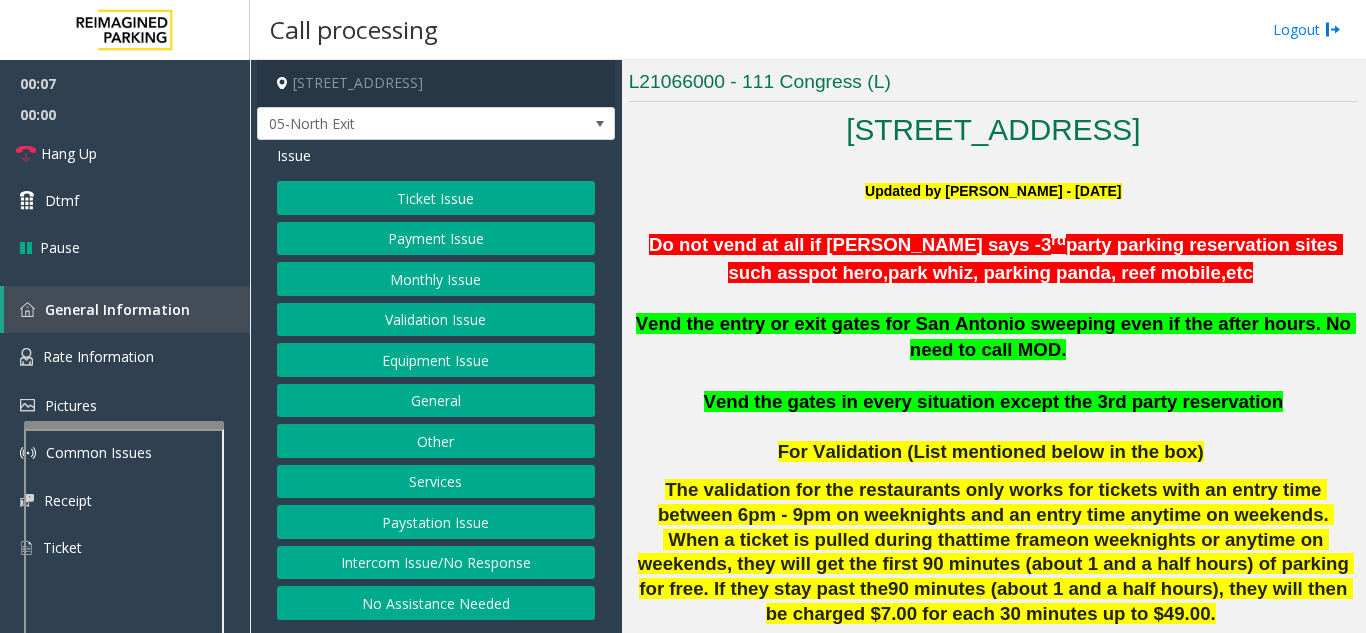 scroll, scrollTop: 500, scrollLeft: 0, axis: vertical 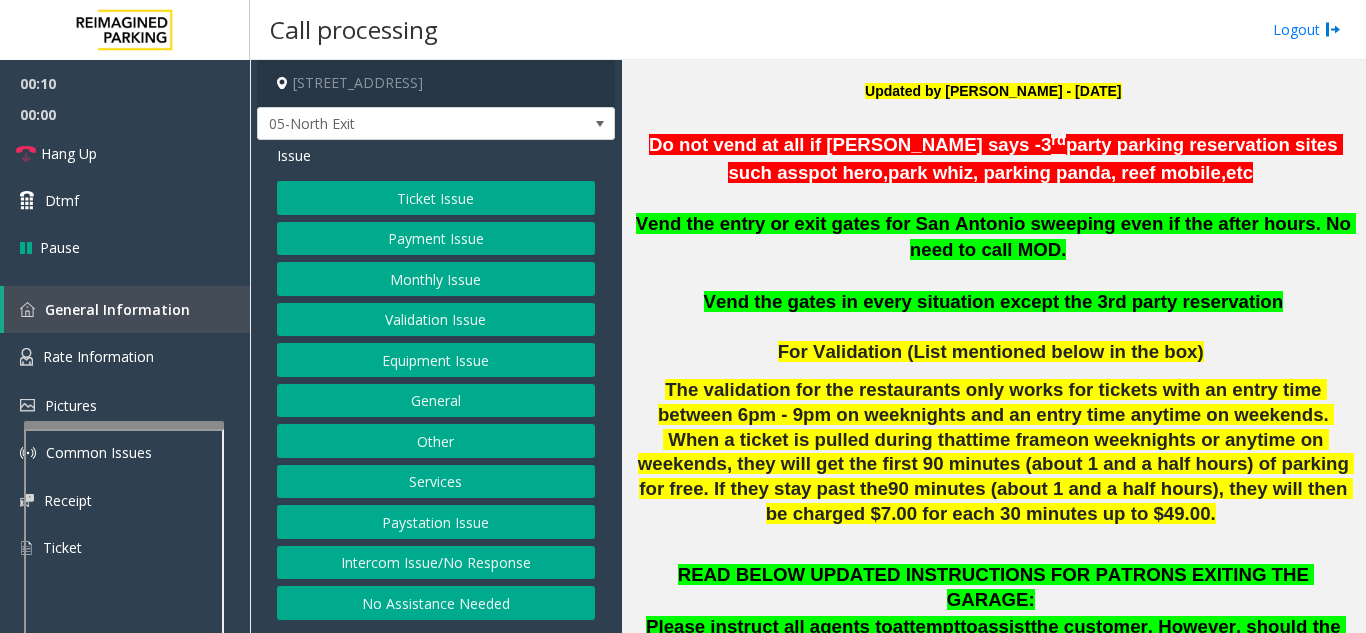 click on "Equipment Issue" 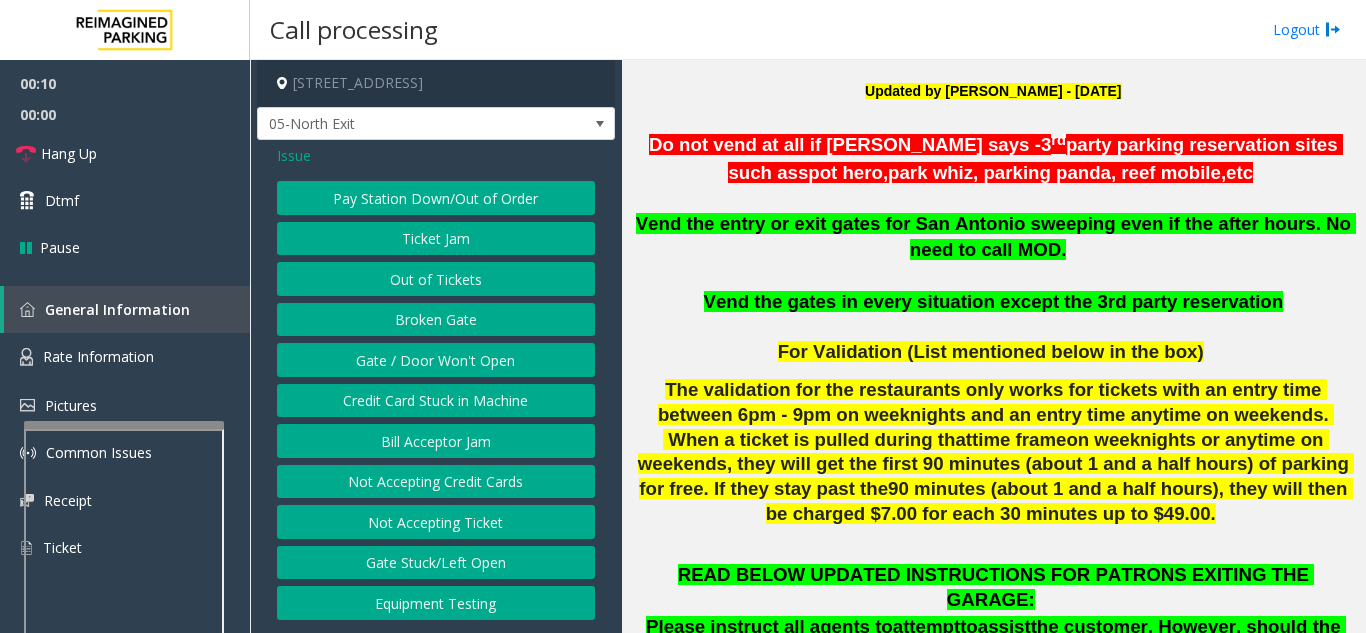 click on "Gate / Door Won't Open" 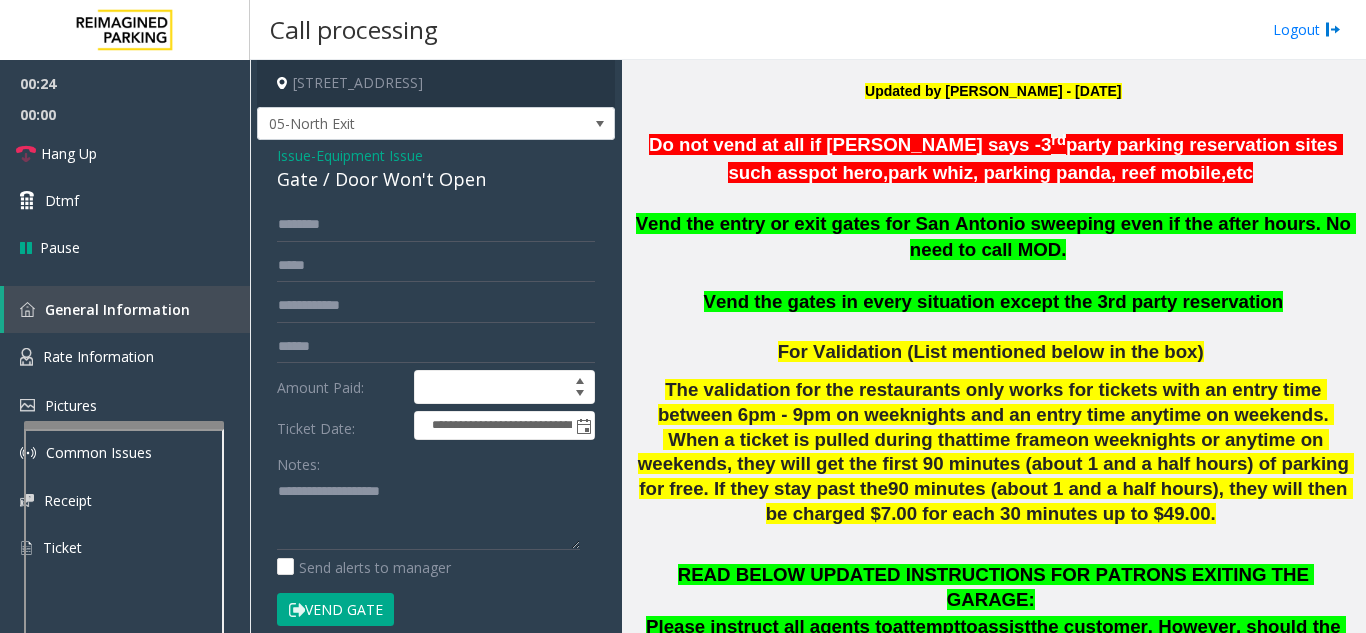 drag, startPoint x: 641, startPoint y: 229, endPoint x: 1258, endPoint y: 310, distance: 622.2941 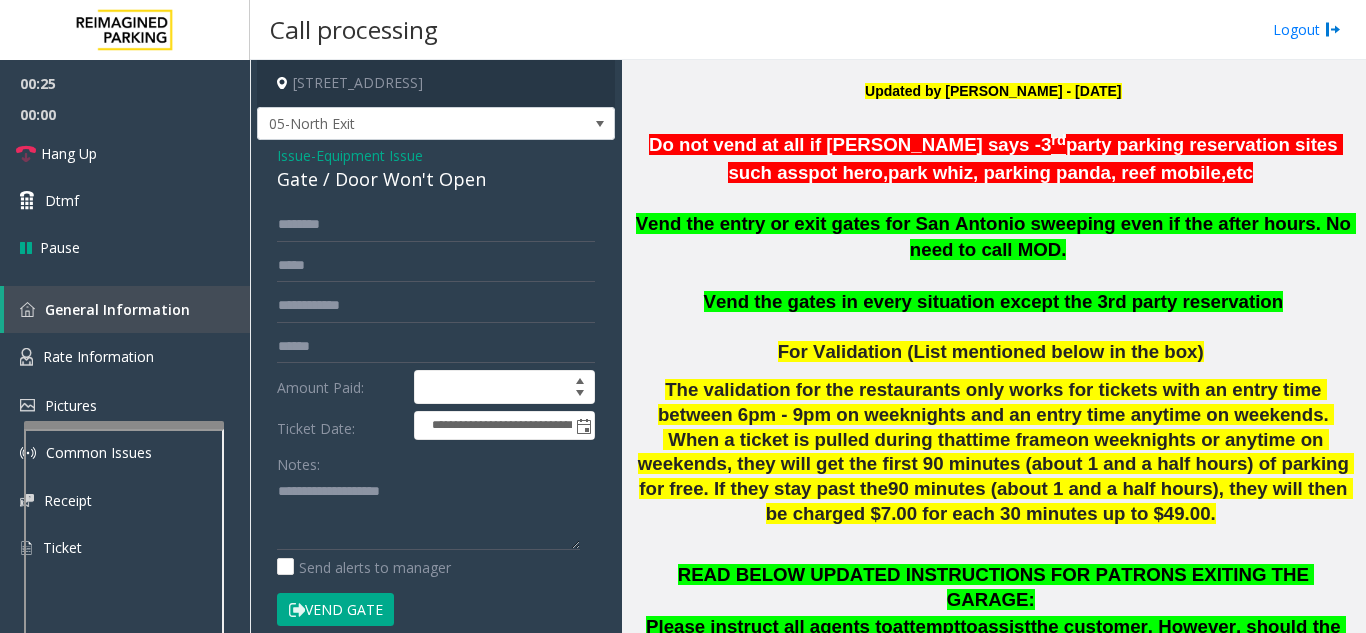 click 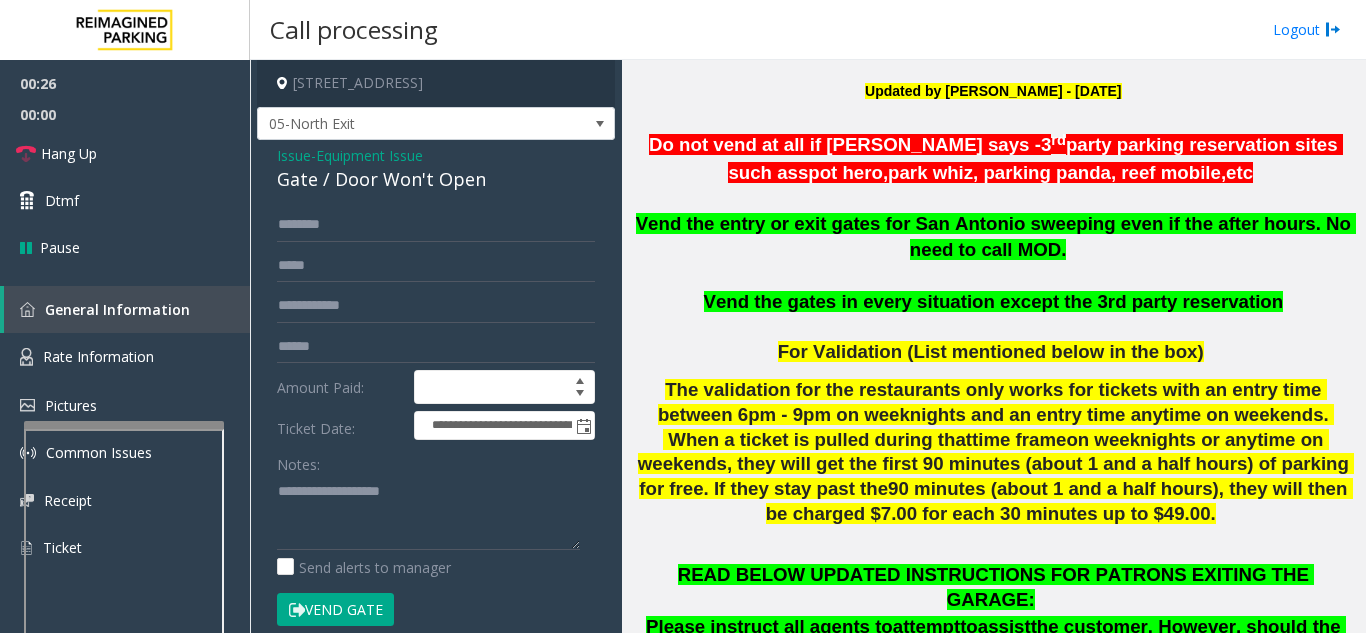click on "Vend the gates in every situation except the 3rd party reservation" 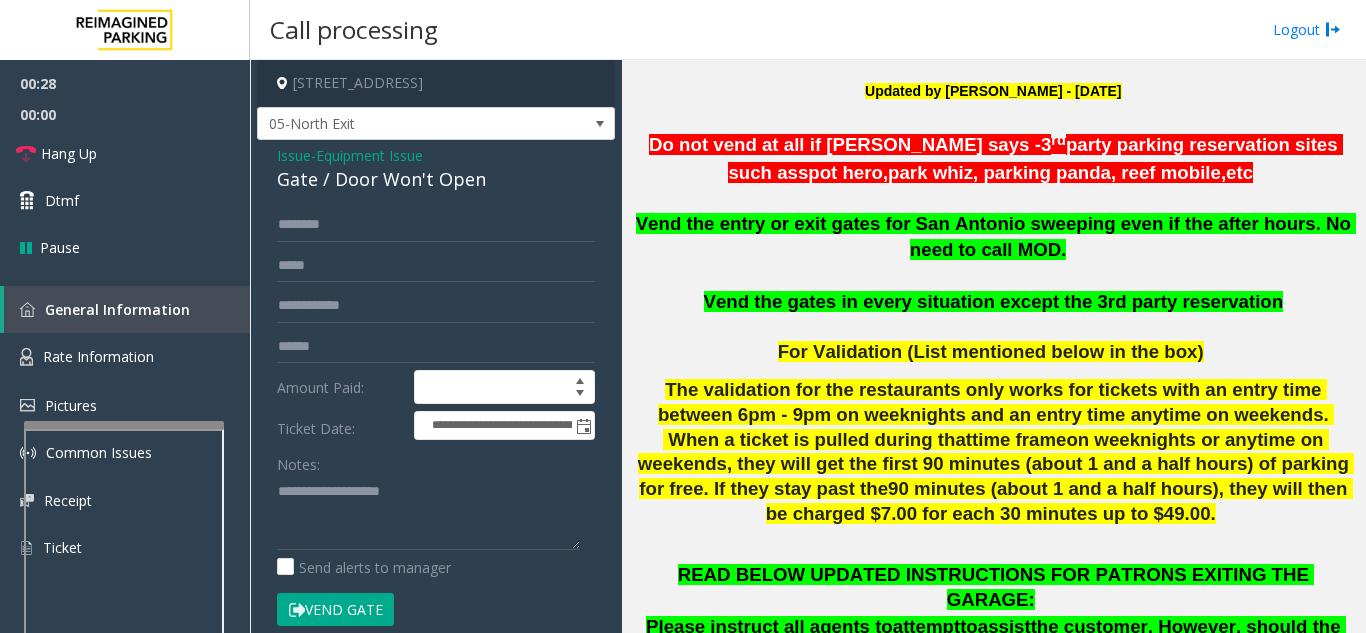 click on "Vend Gate" 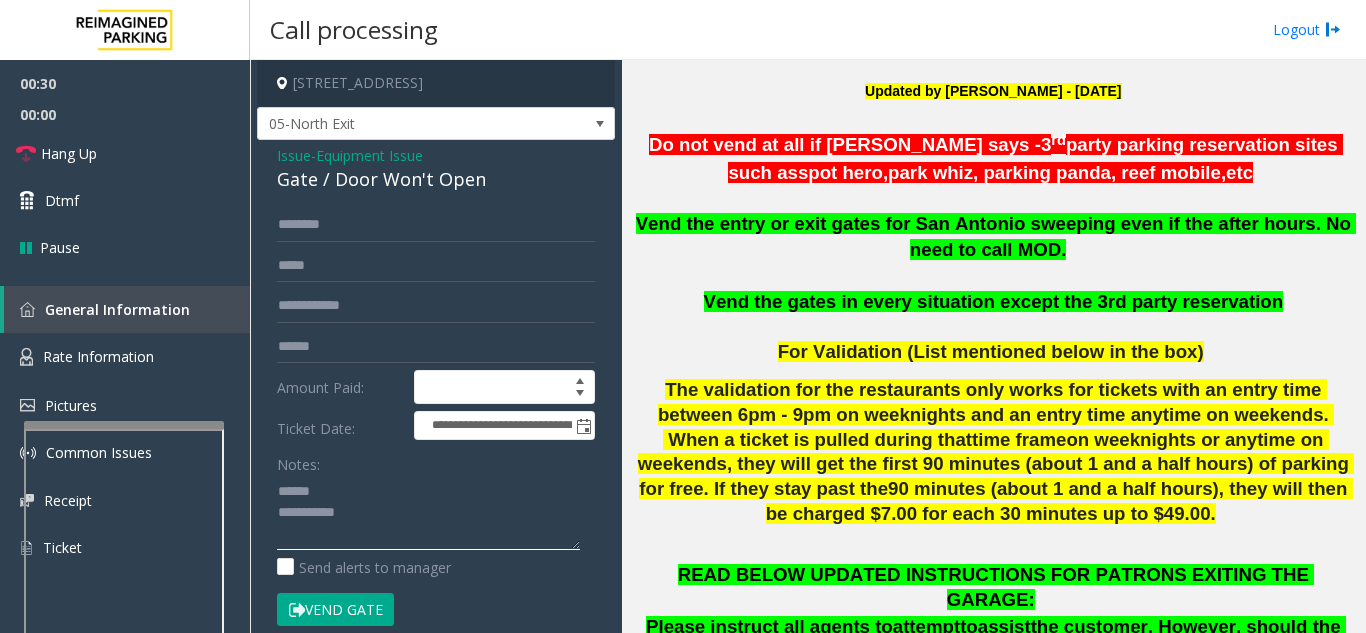click 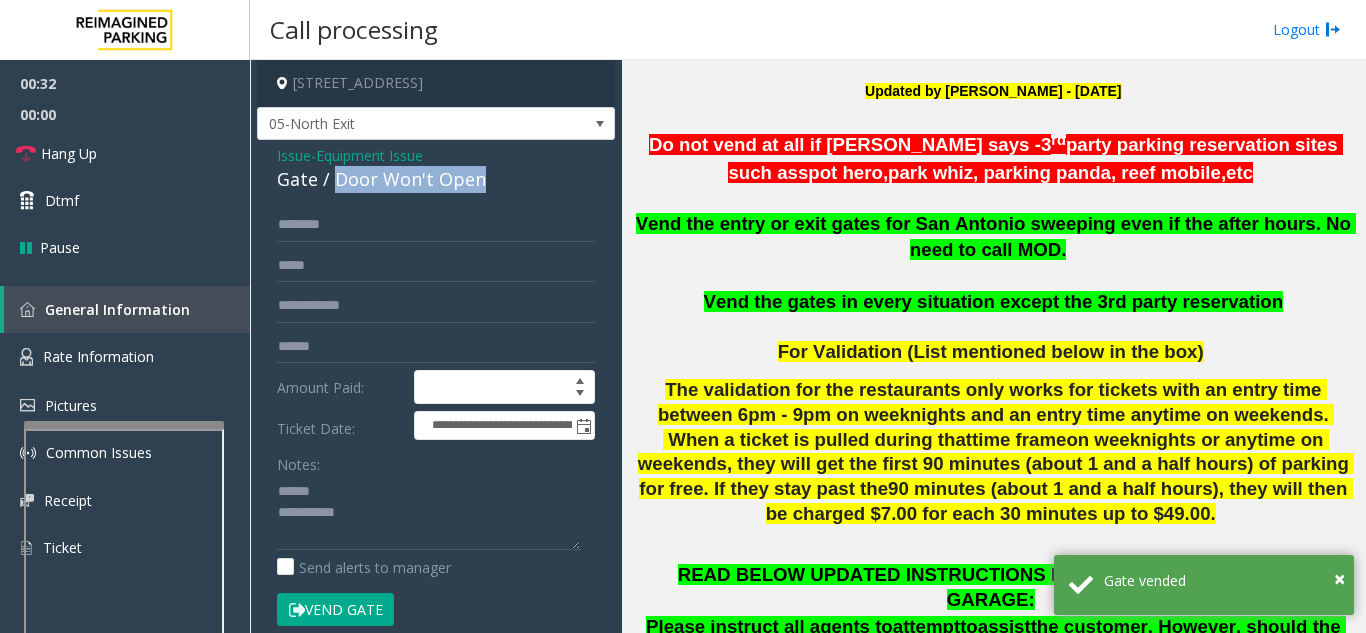 drag, startPoint x: 335, startPoint y: 176, endPoint x: 499, endPoint y: 183, distance: 164.14932 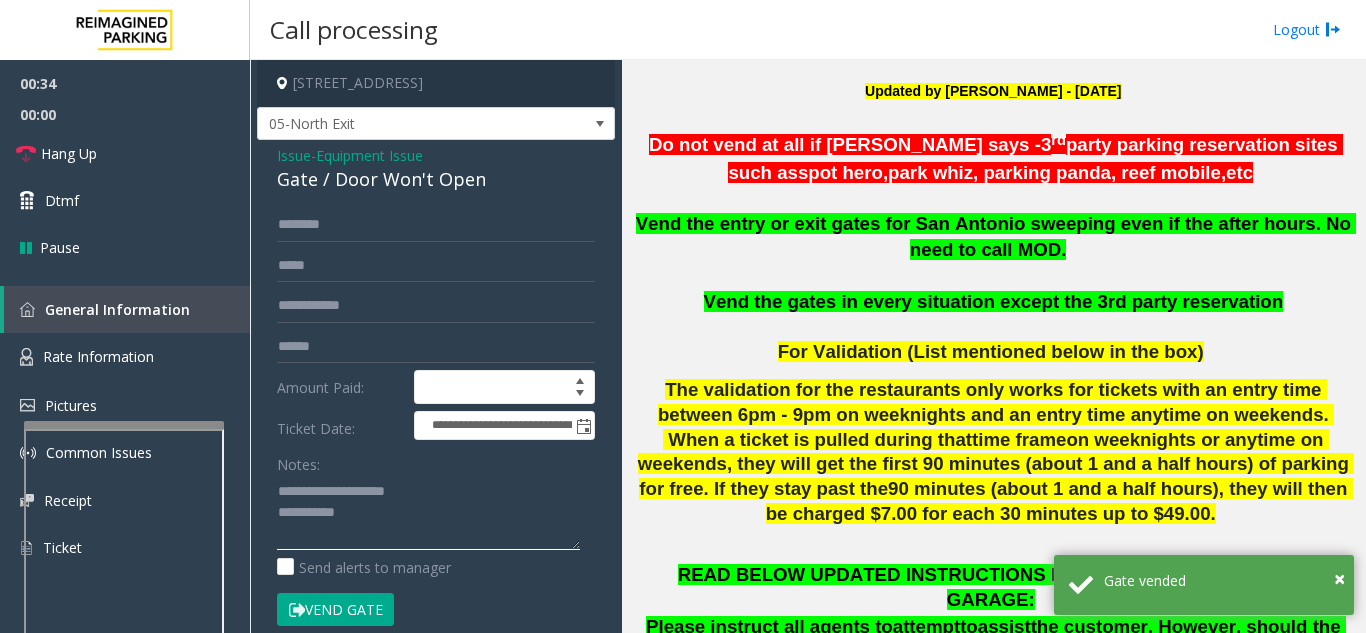 click 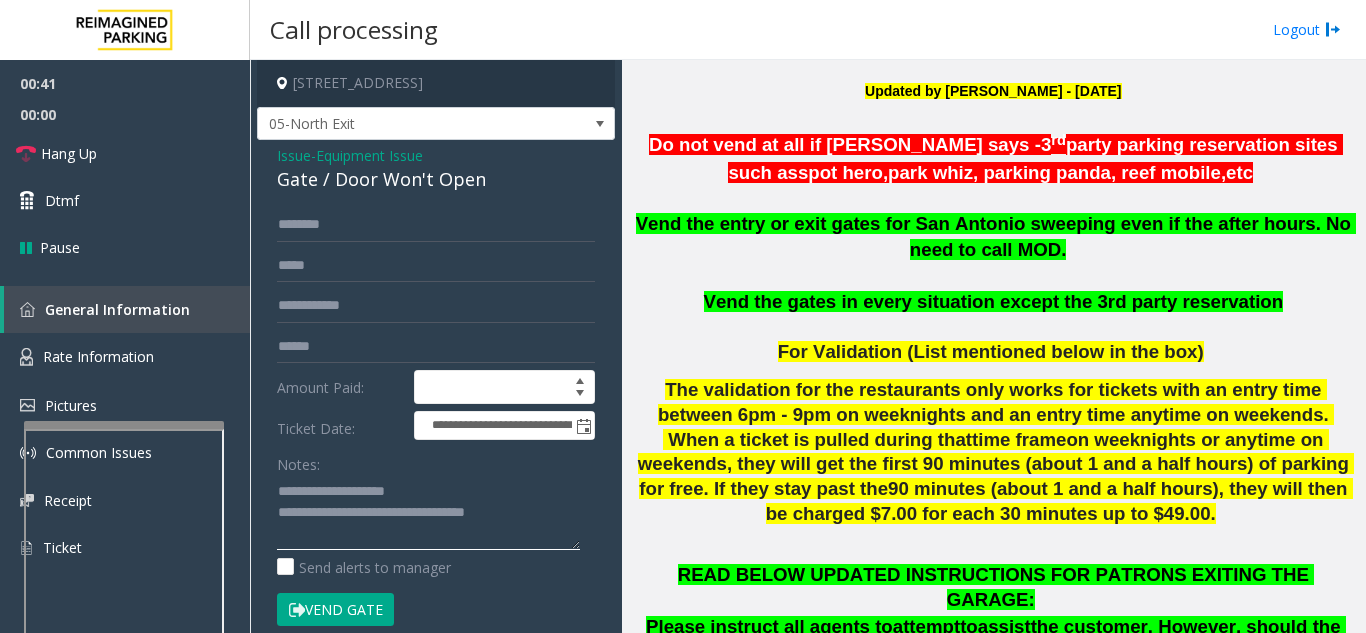 click 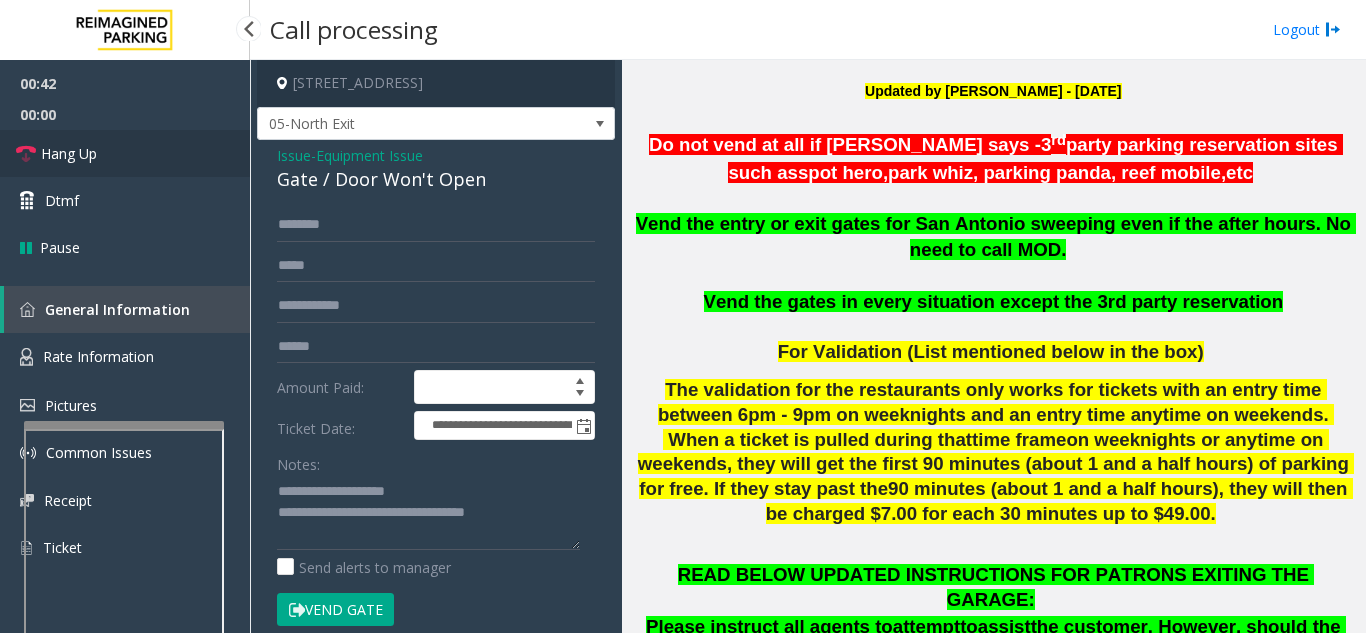 click on "Hang Up" at bounding box center [69, 153] 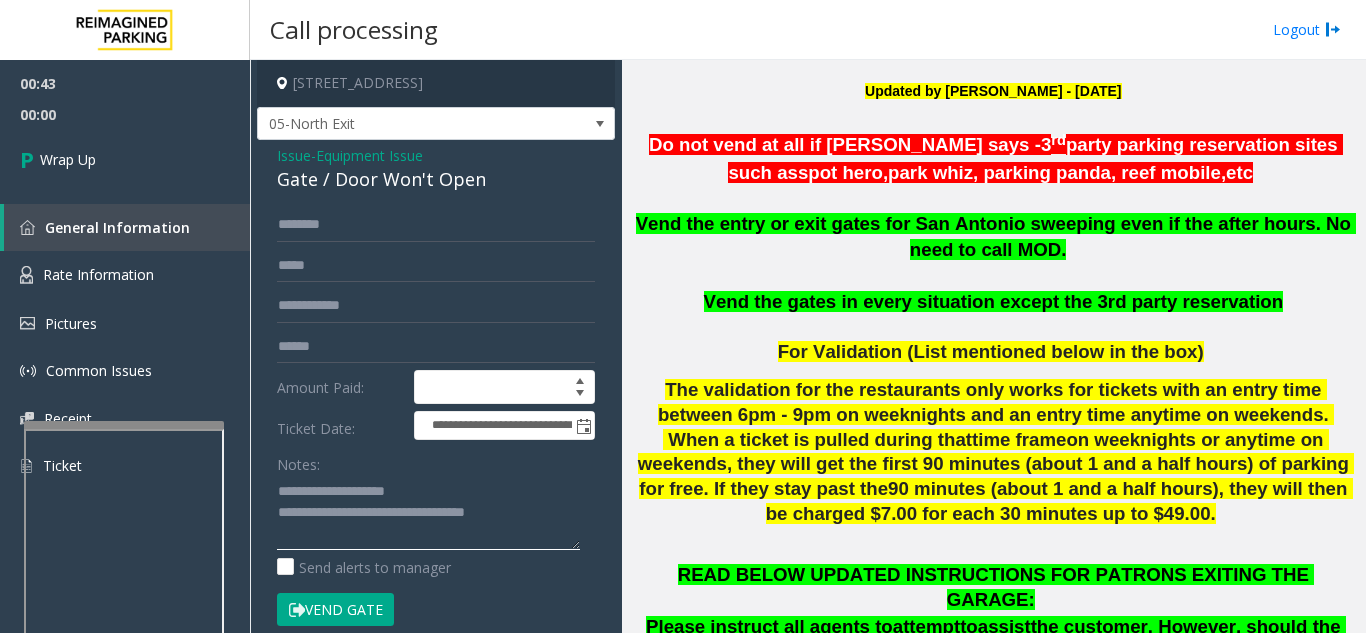 click 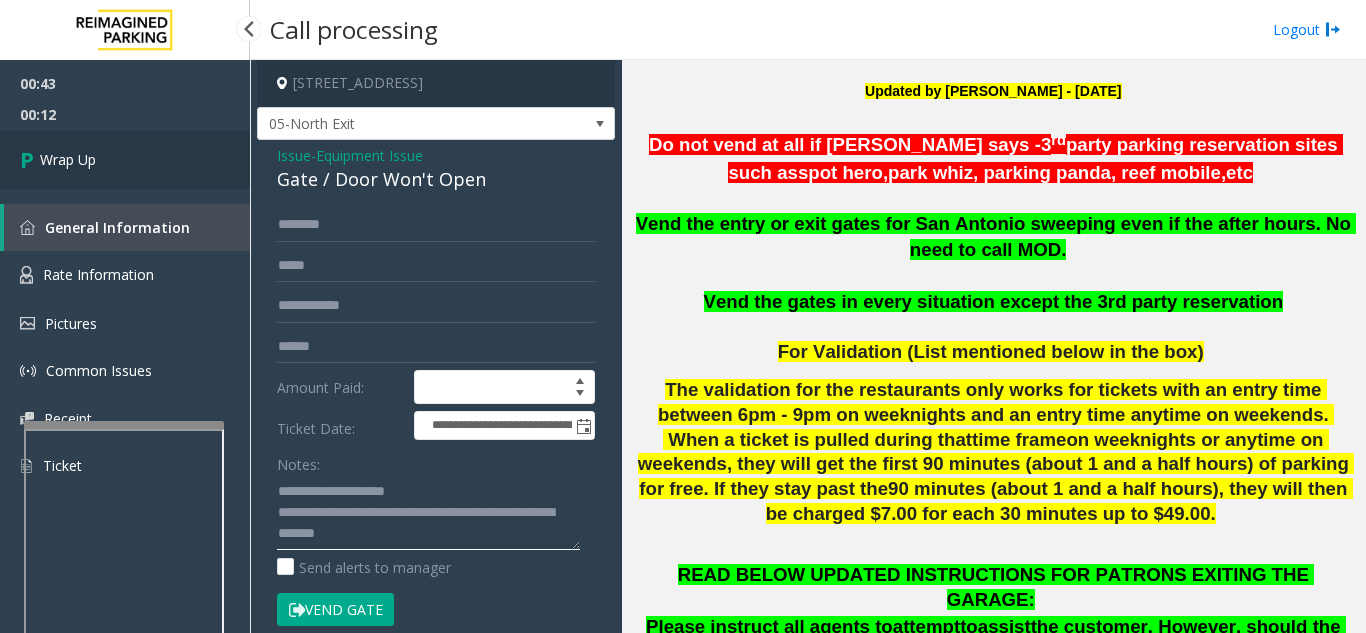 type on "**********" 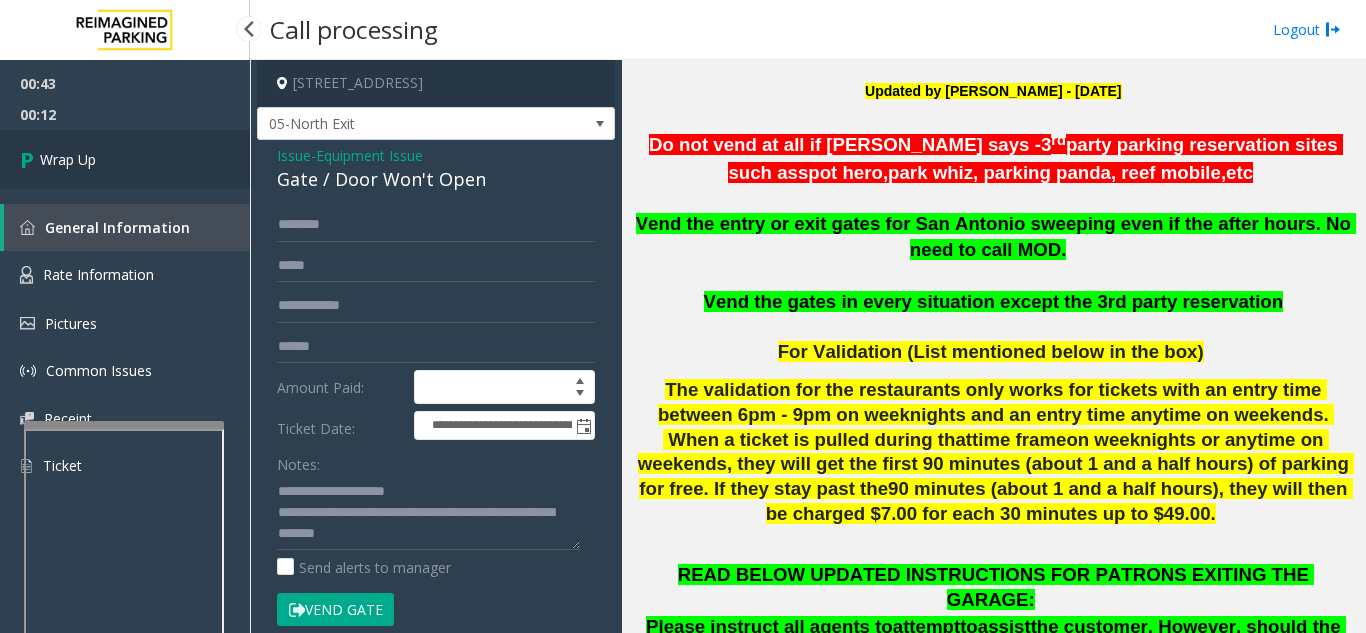 click on "Wrap Up" at bounding box center [68, 159] 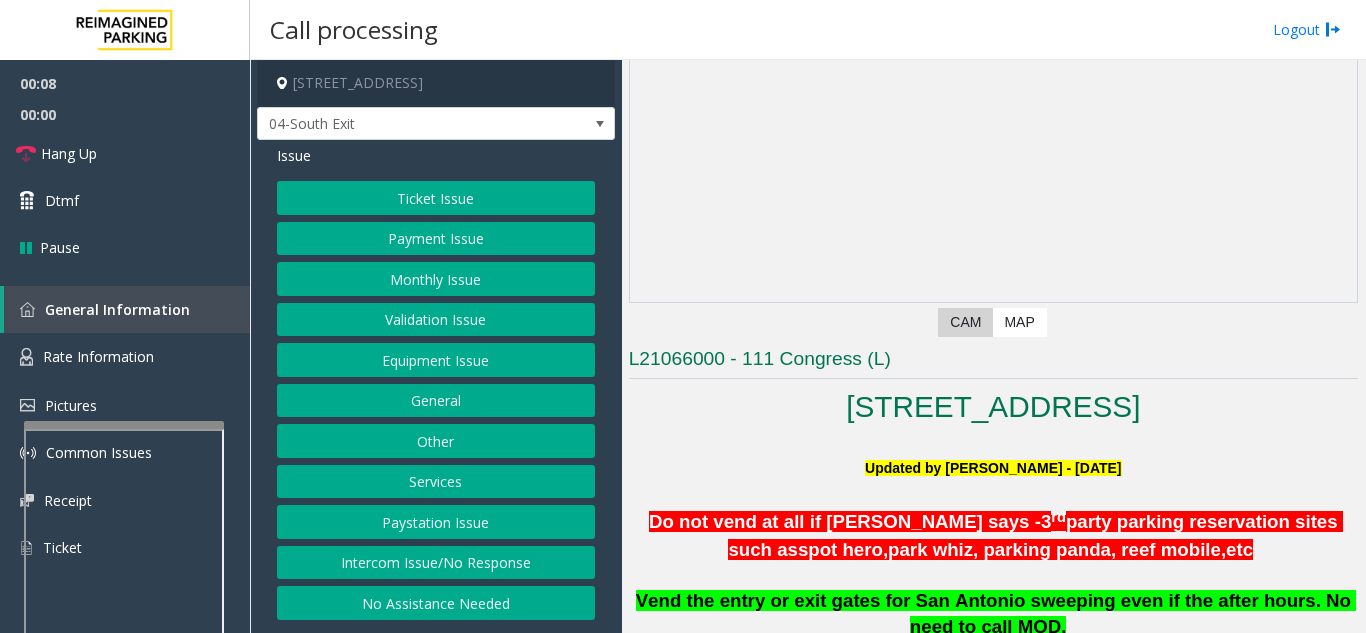 scroll, scrollTop: 400, scrollLeft: 0, axis: vertical 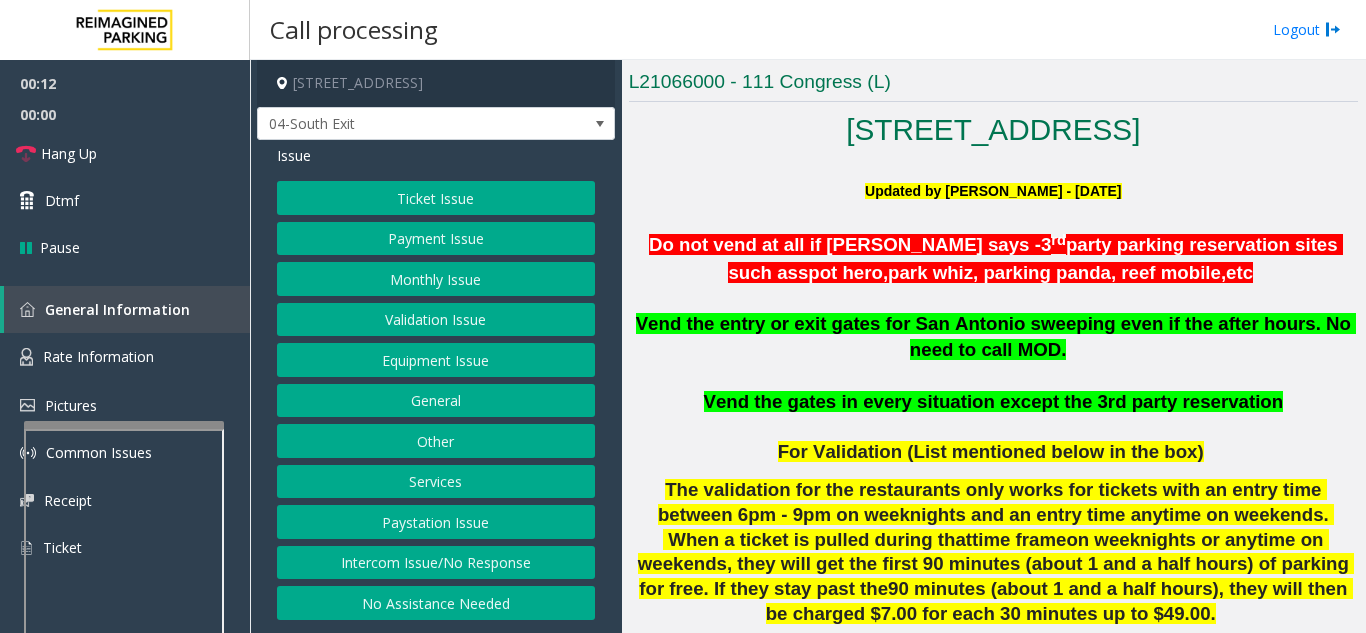 click on "Validation Issue" 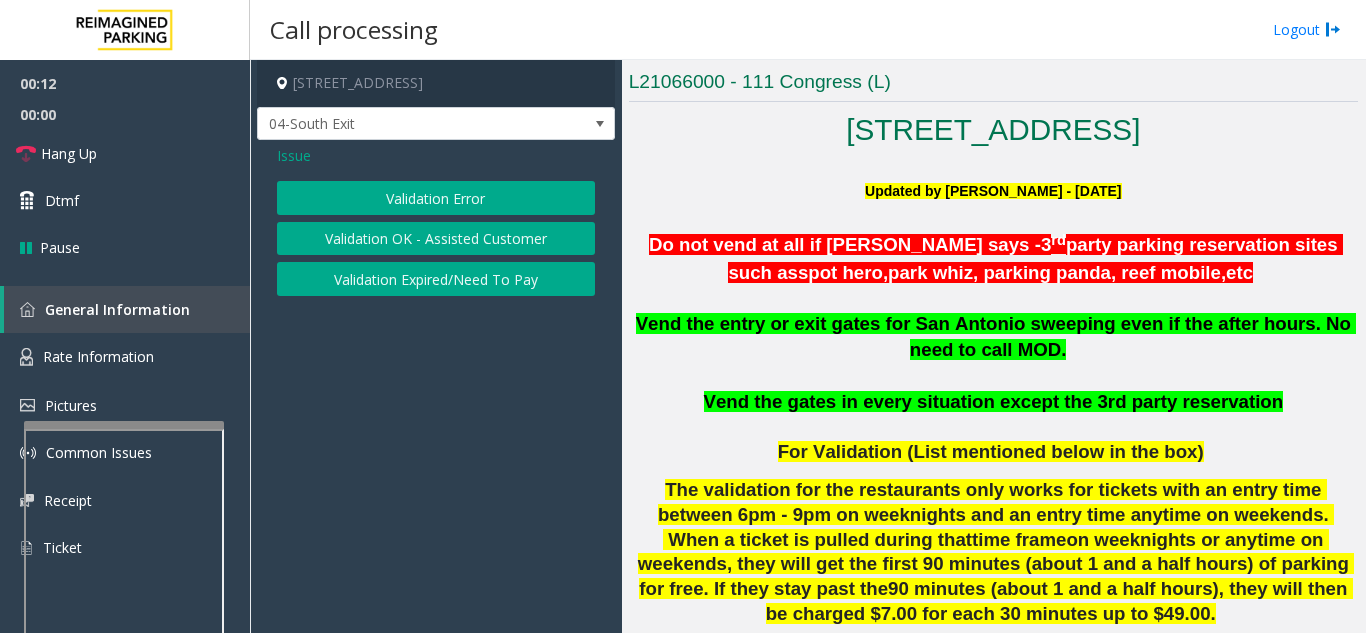 click on "Validation Error" 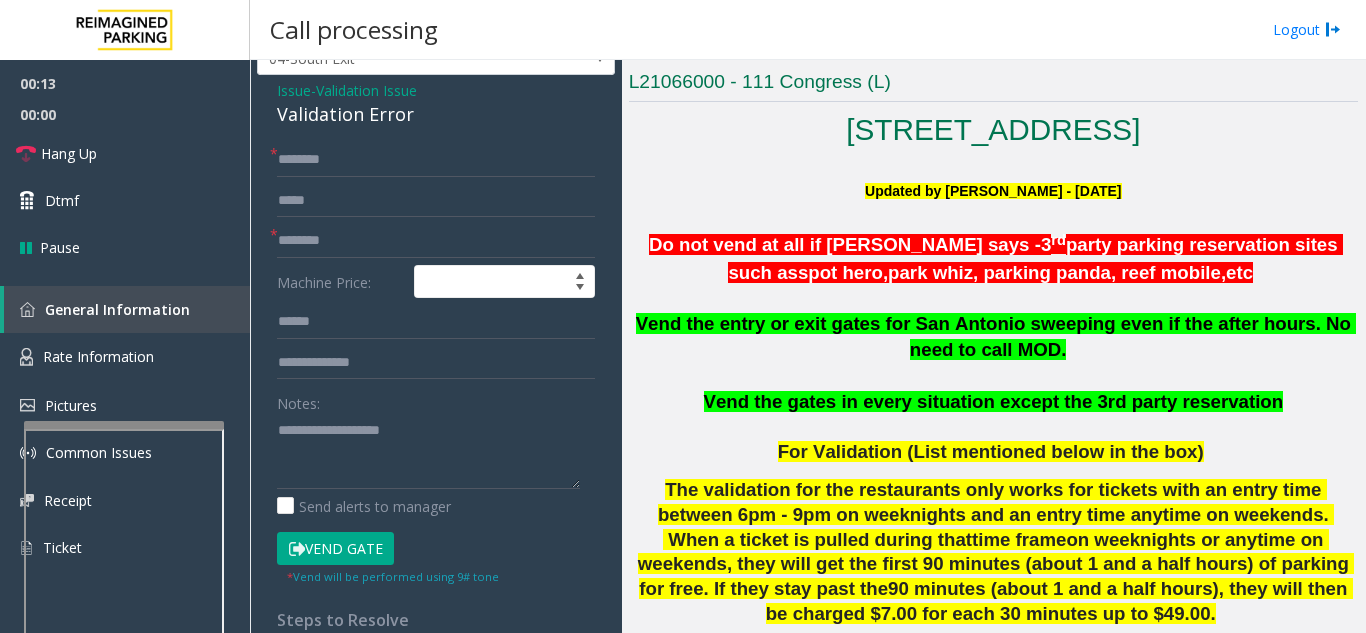 scroll, scrollTop: 100, scrollLeft: 0, axis: vertical 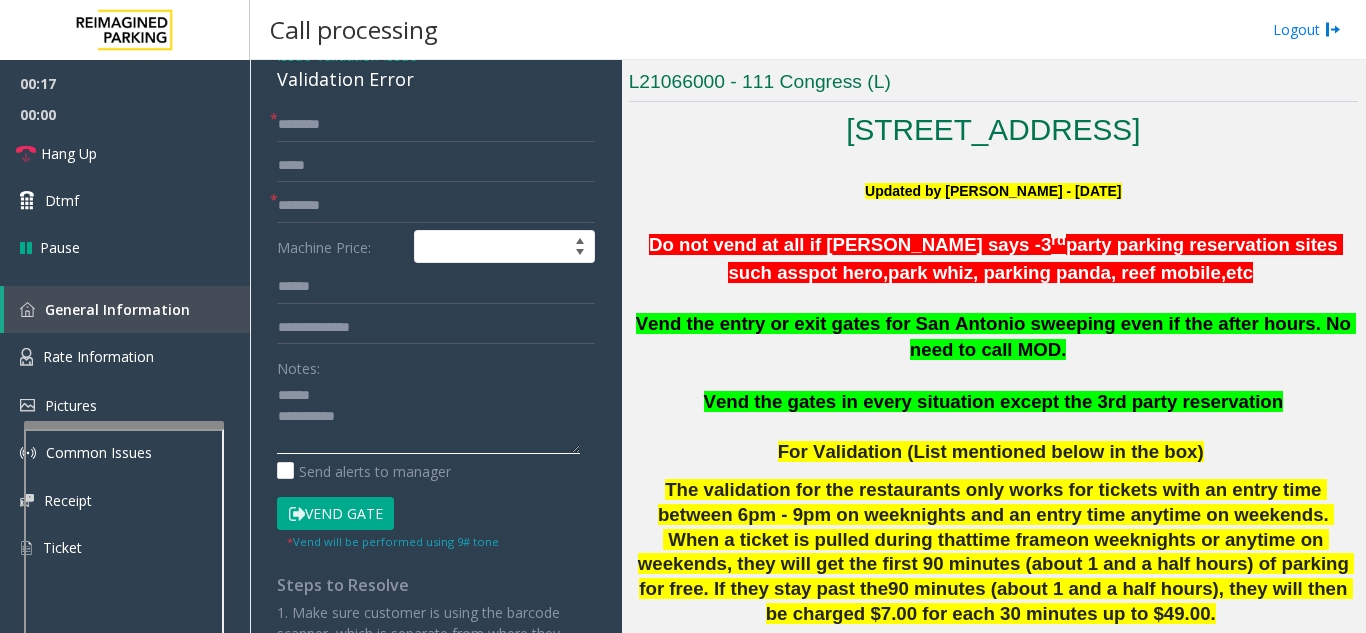 click 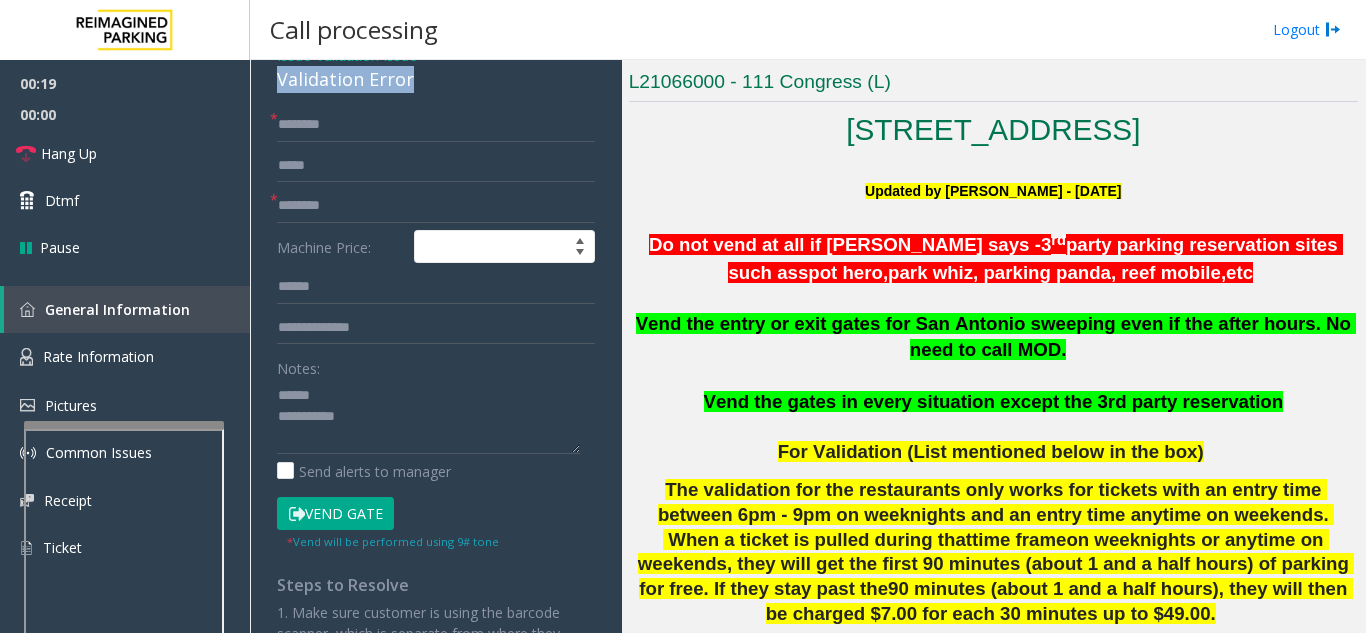 drag, startPoint x: 265, startPoint y: 82, endPoint x: 427, endPoint y: 86, distance: 162.04938 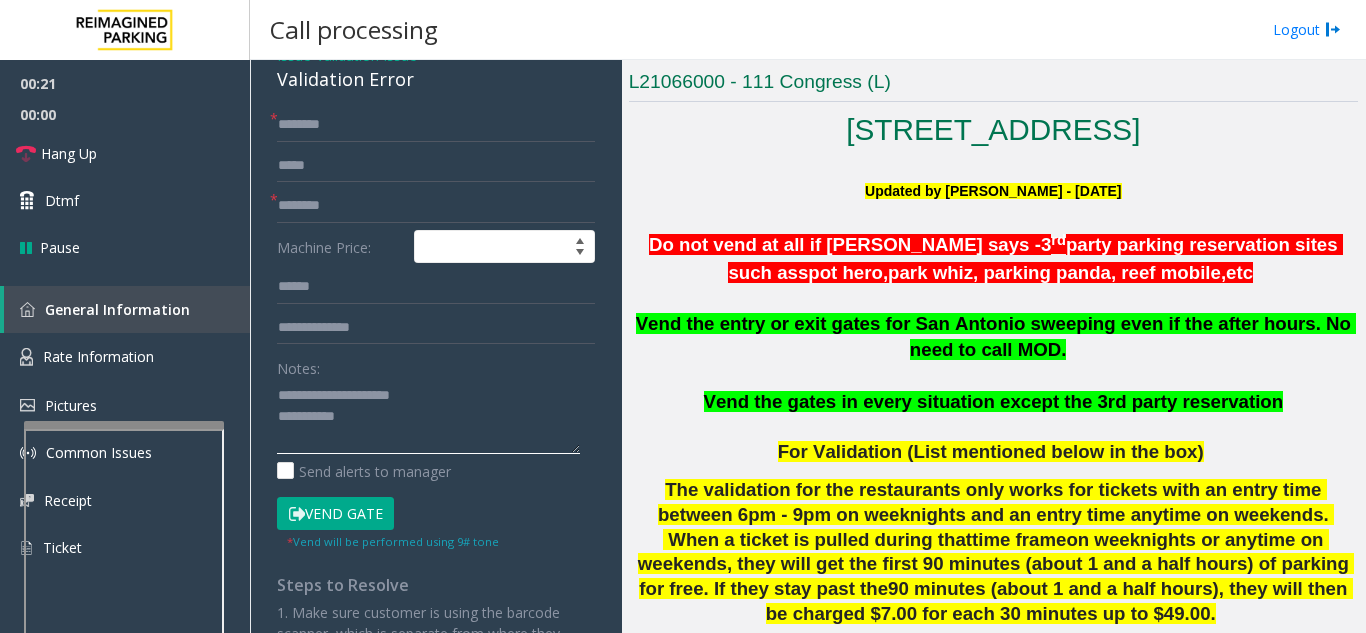click 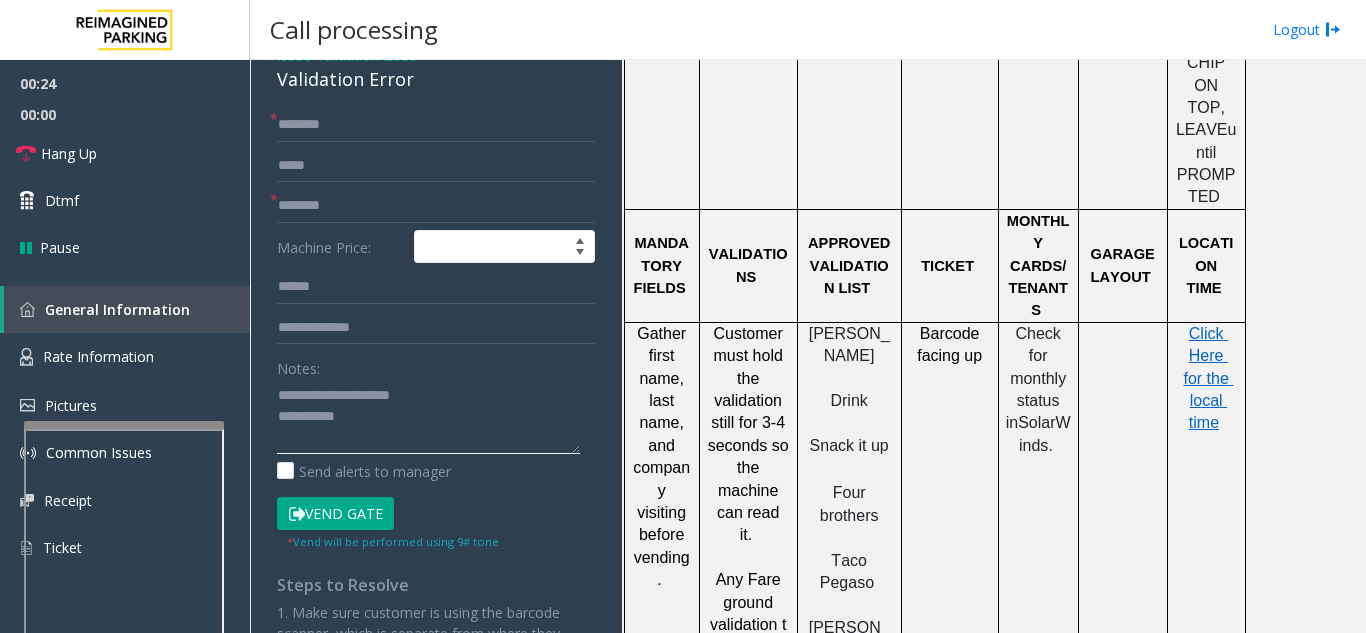 scroll, scrollTop: 2000, scrollLeft: 0, axis: vertical 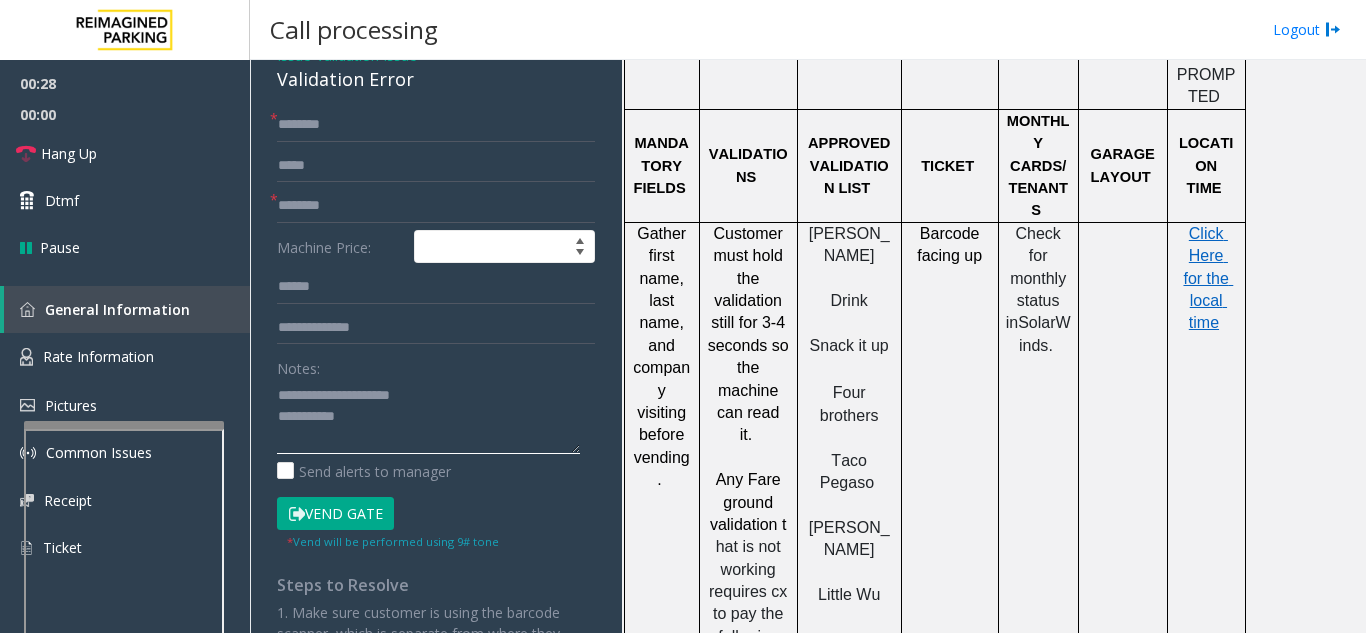 type on "**********" 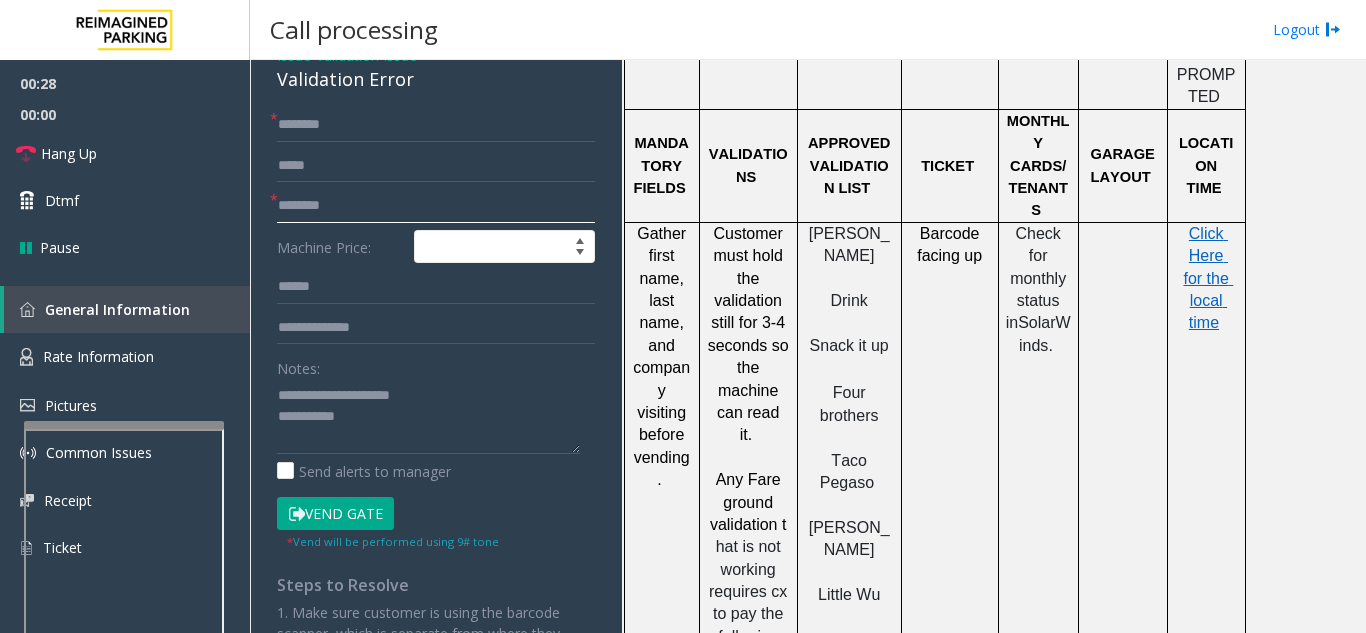click 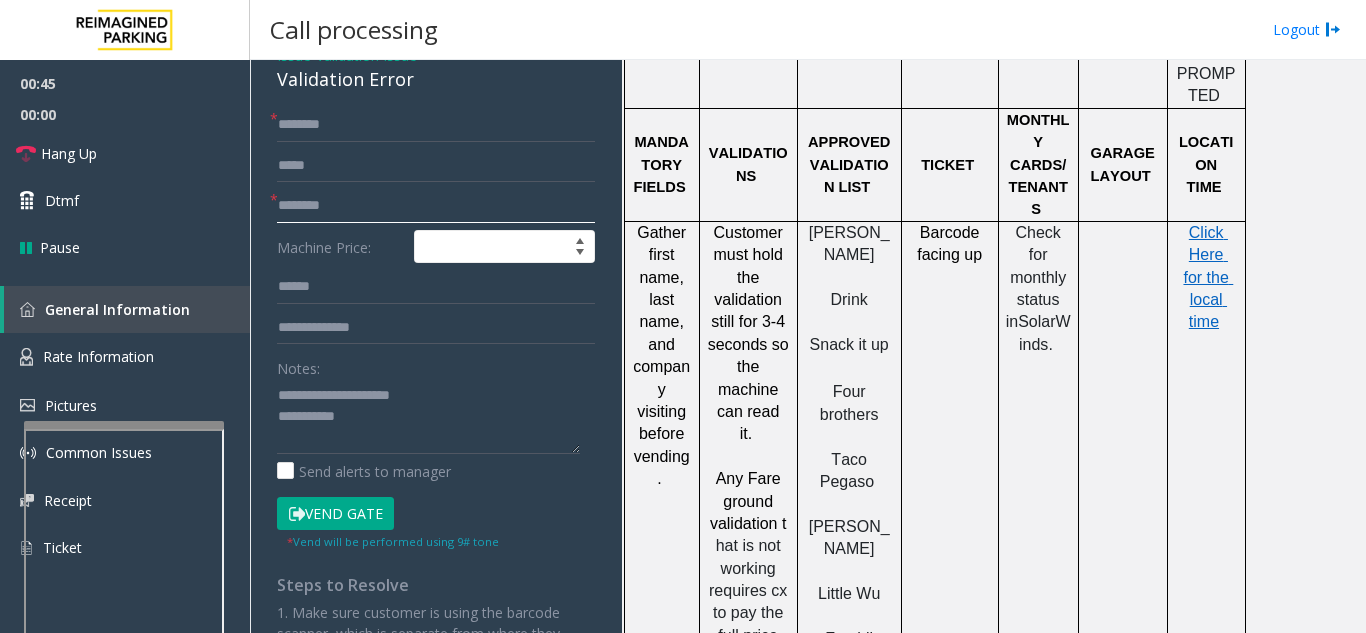scroll, scrollTop: 2000, scrollLeft: 0, axis: vertical 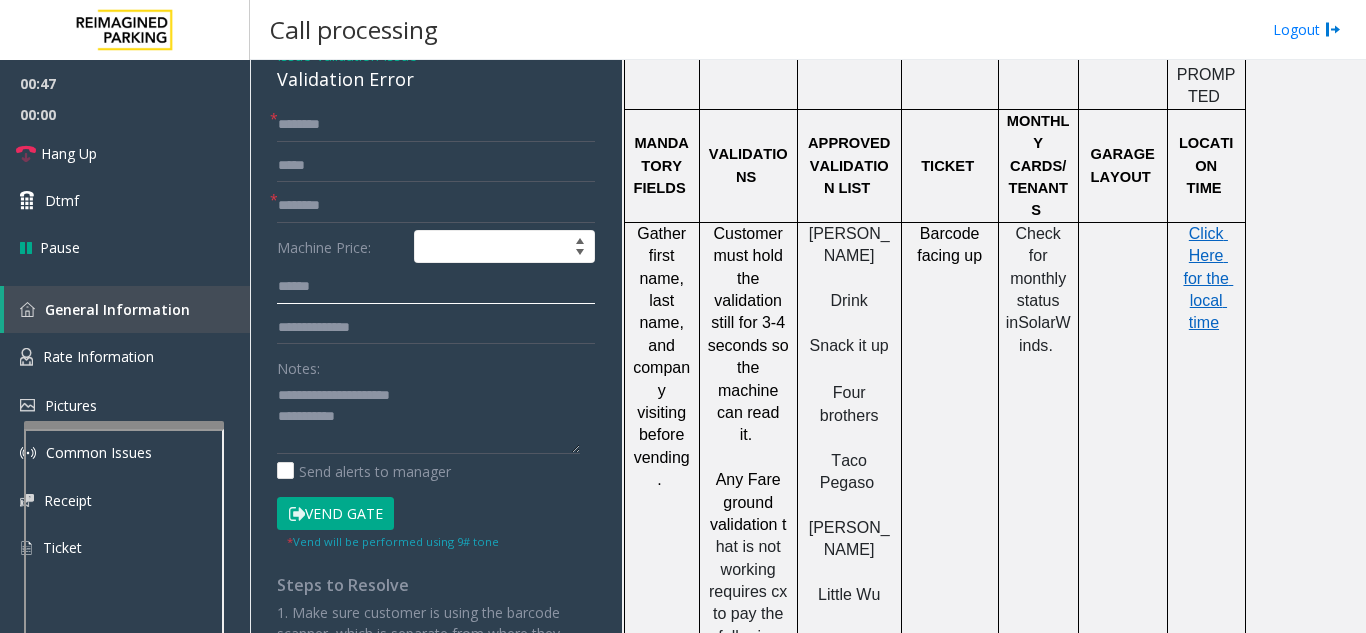 click 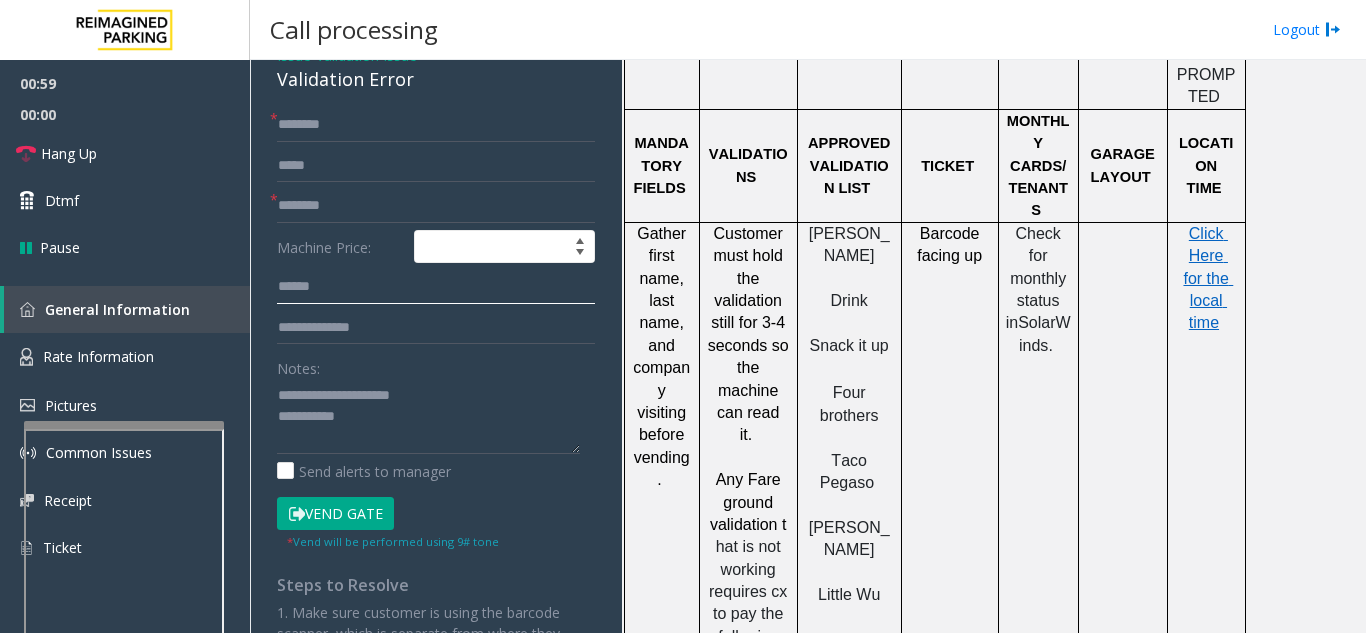 type on "******" 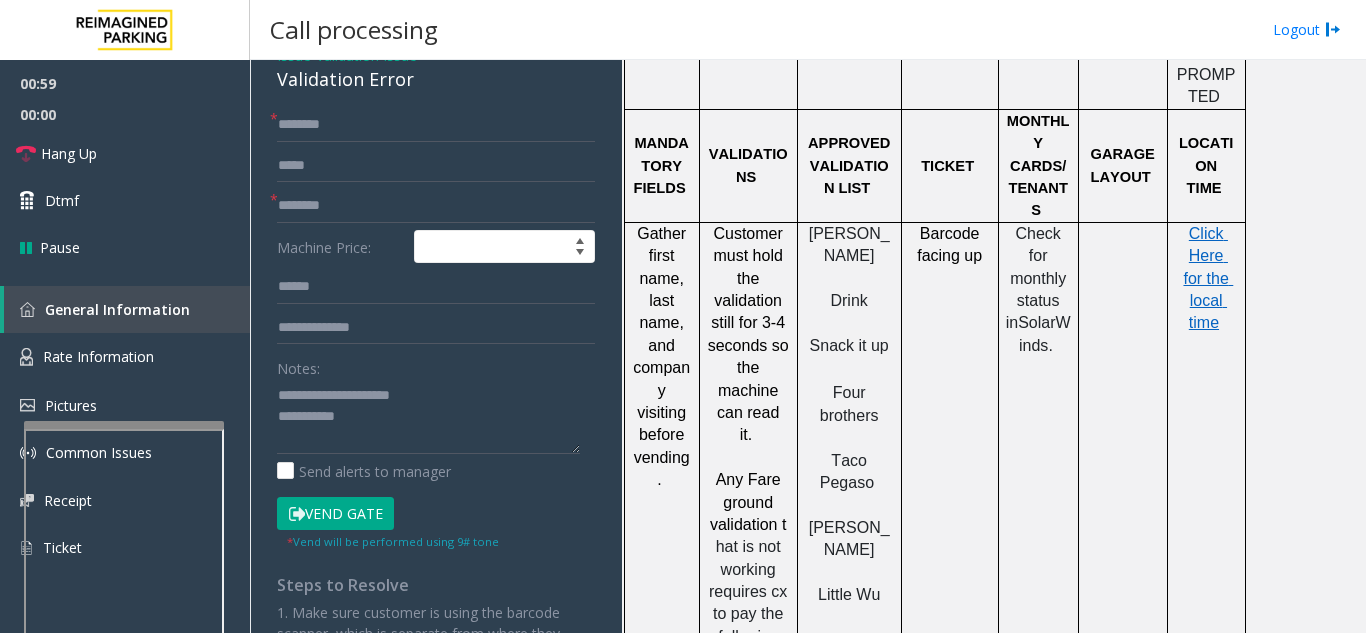 click on "Vend Gate" 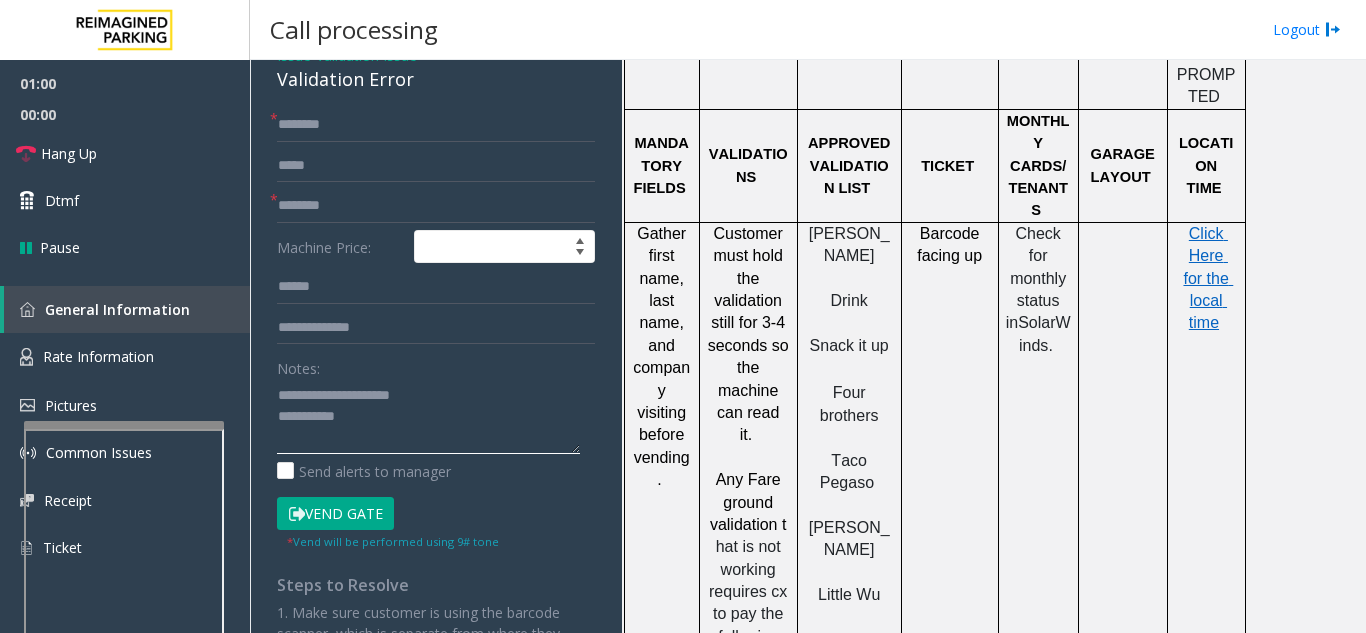 click 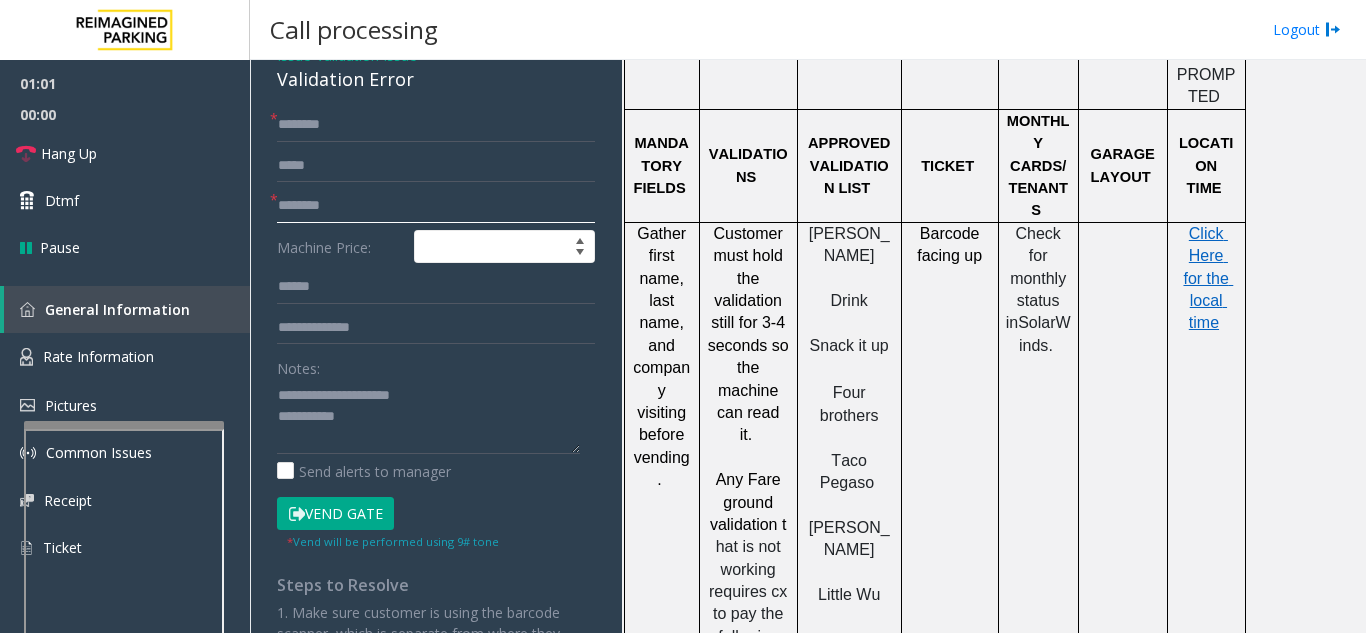 click 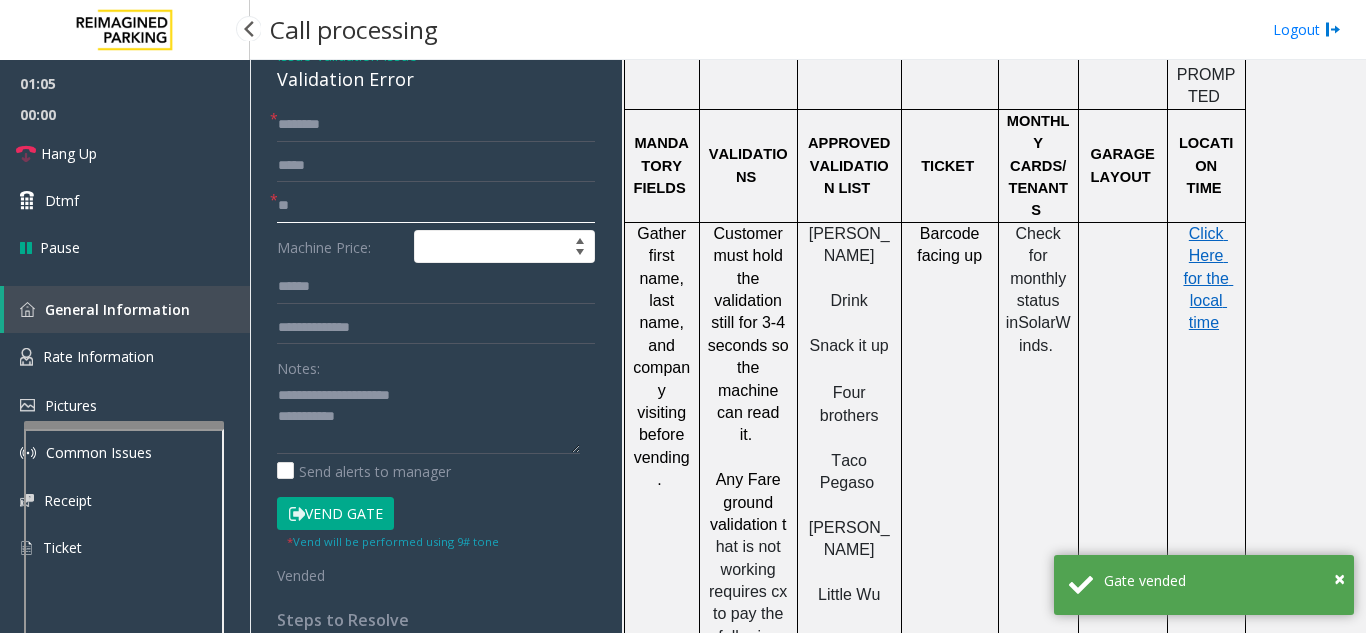 type on "**" 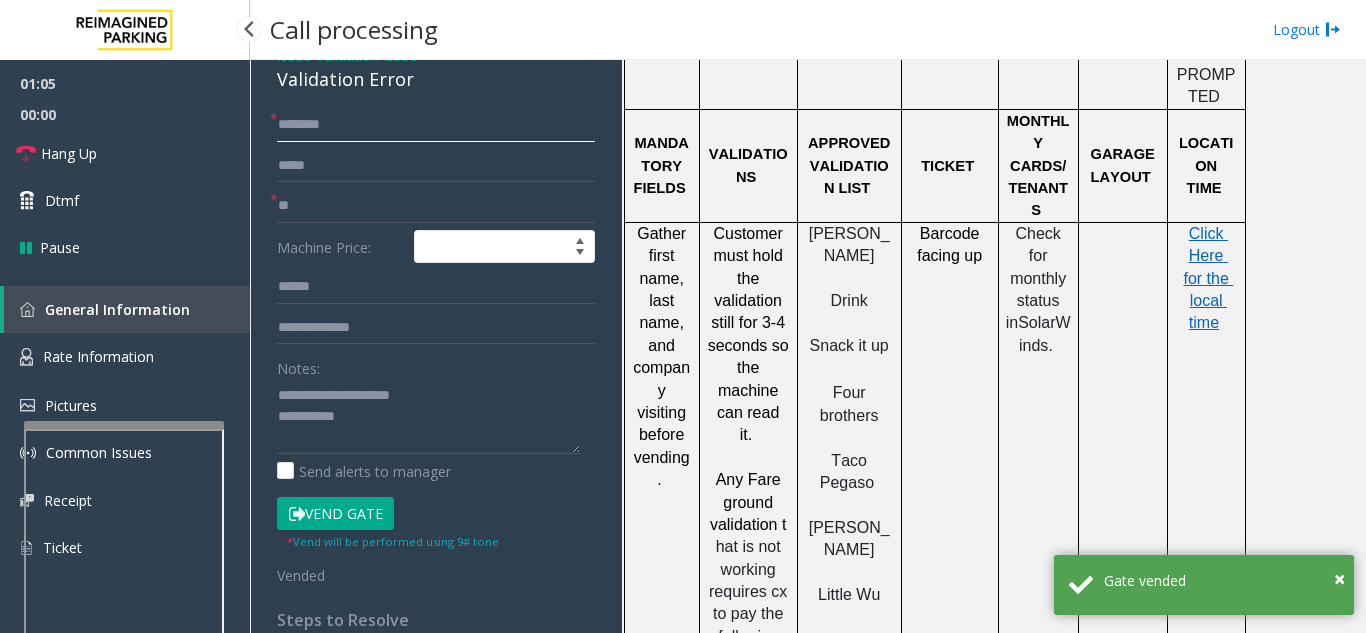 click 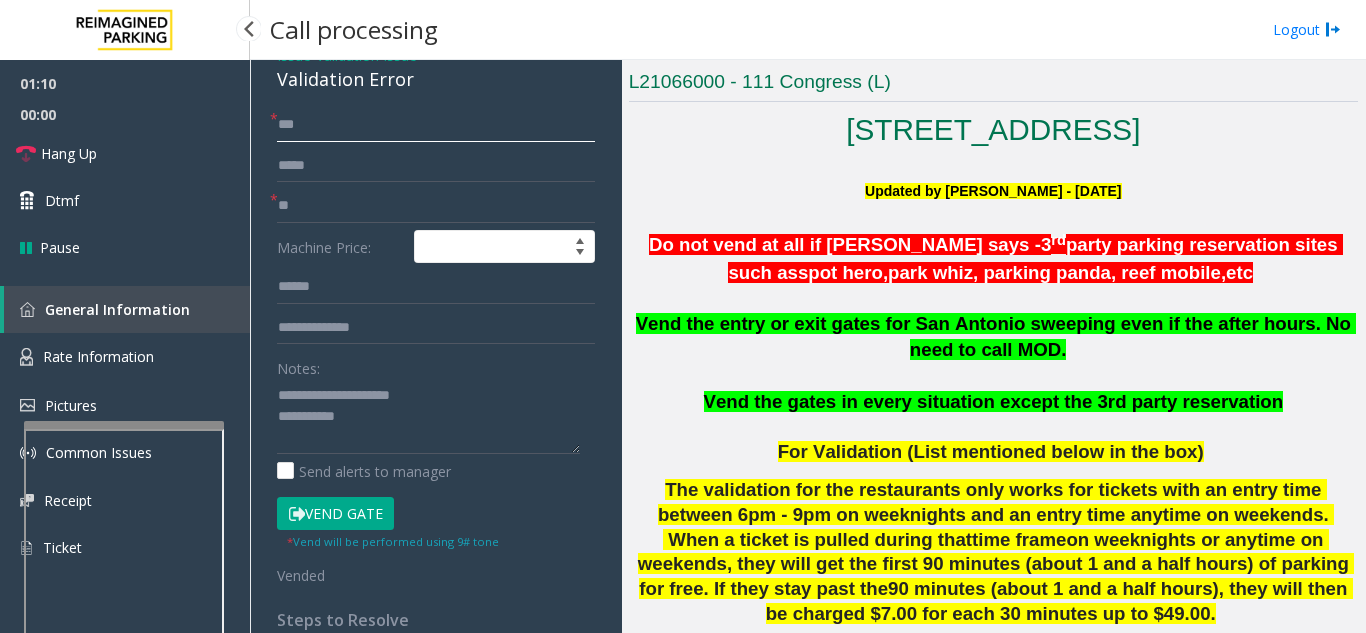 scroll, scrollTop: 300, scrollLeft: 0, axis: vertical 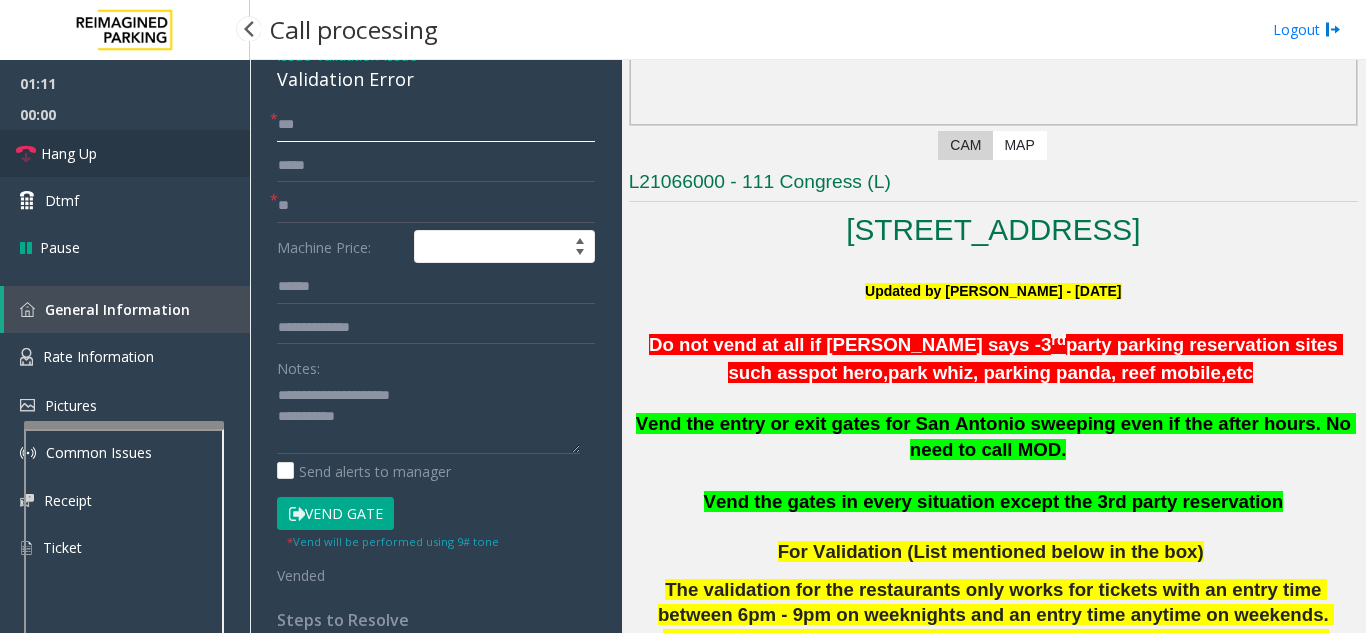 type on "**" 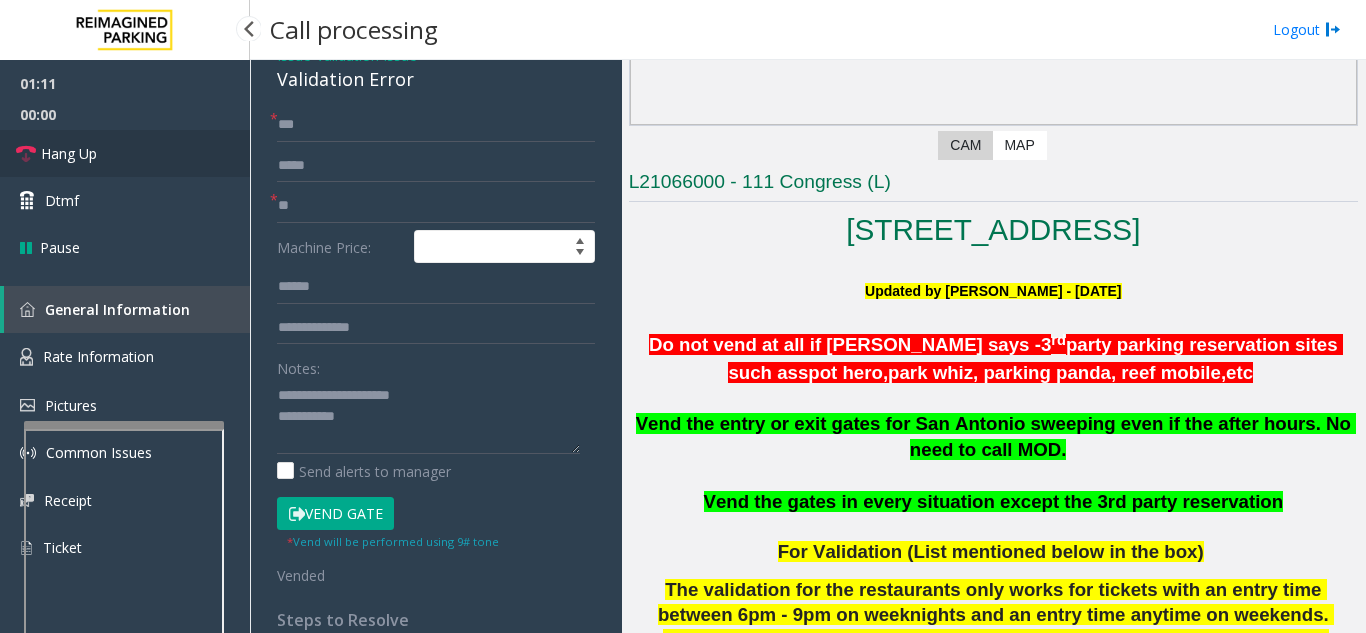 click on "Hang Up" at bounding box center [125, 153] 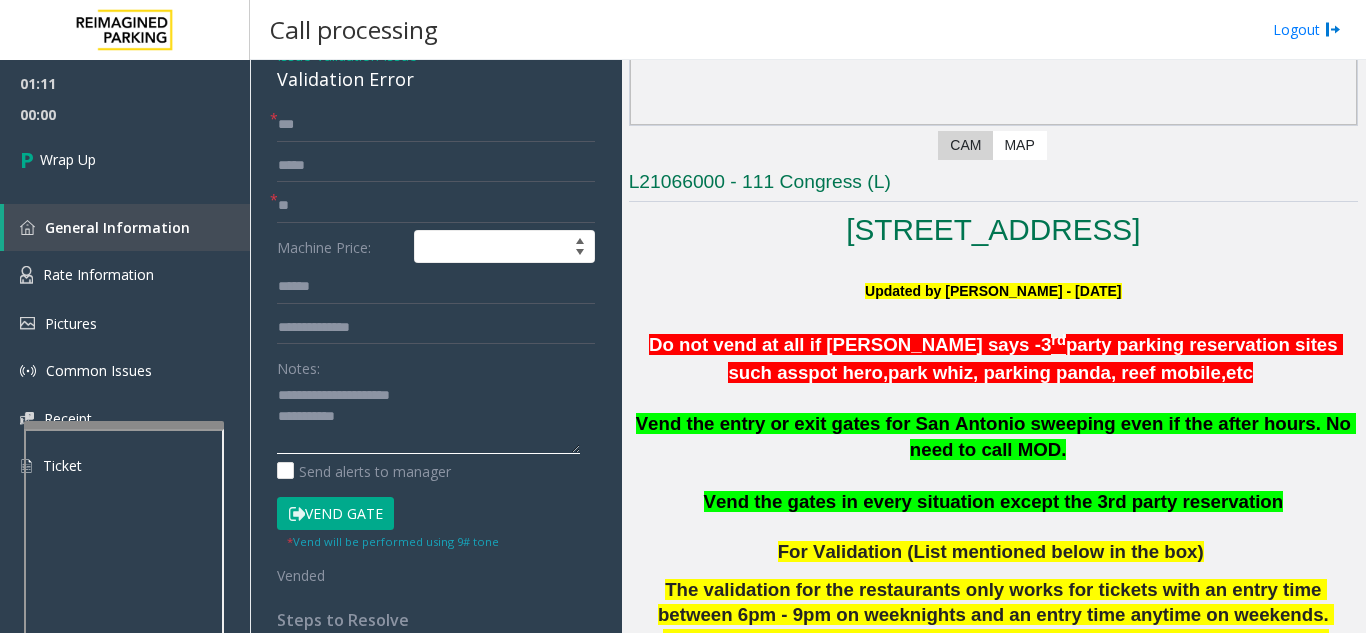 click 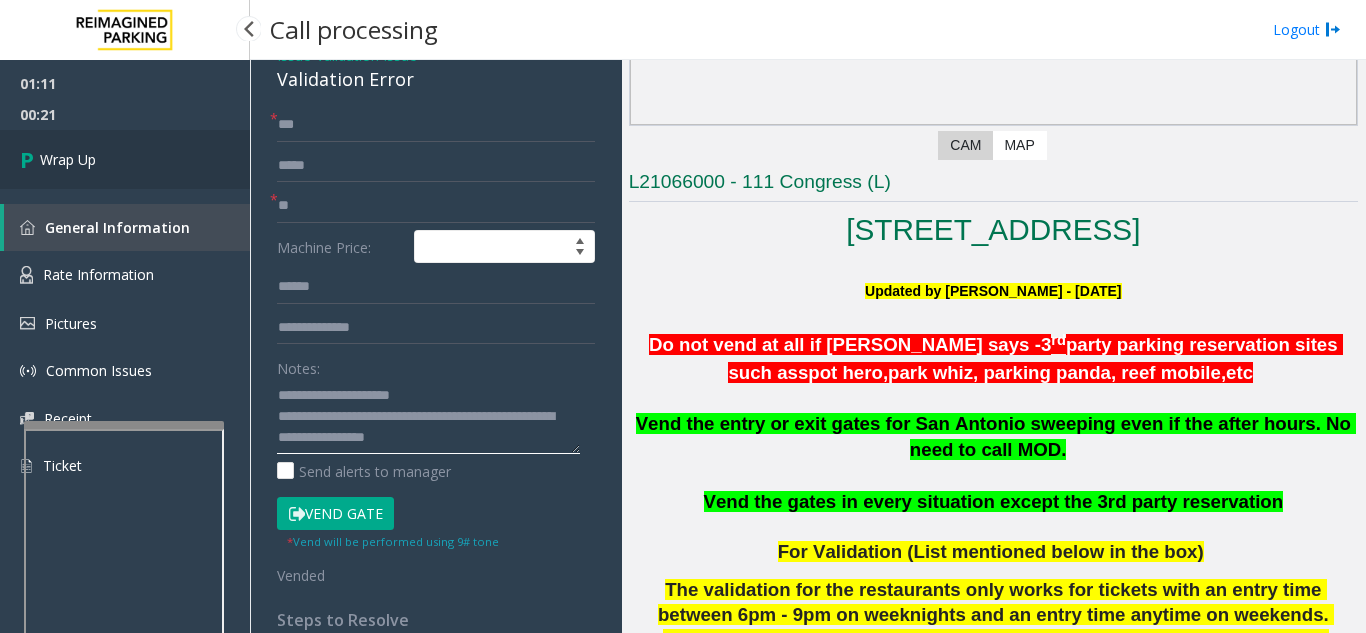 type on "**********" 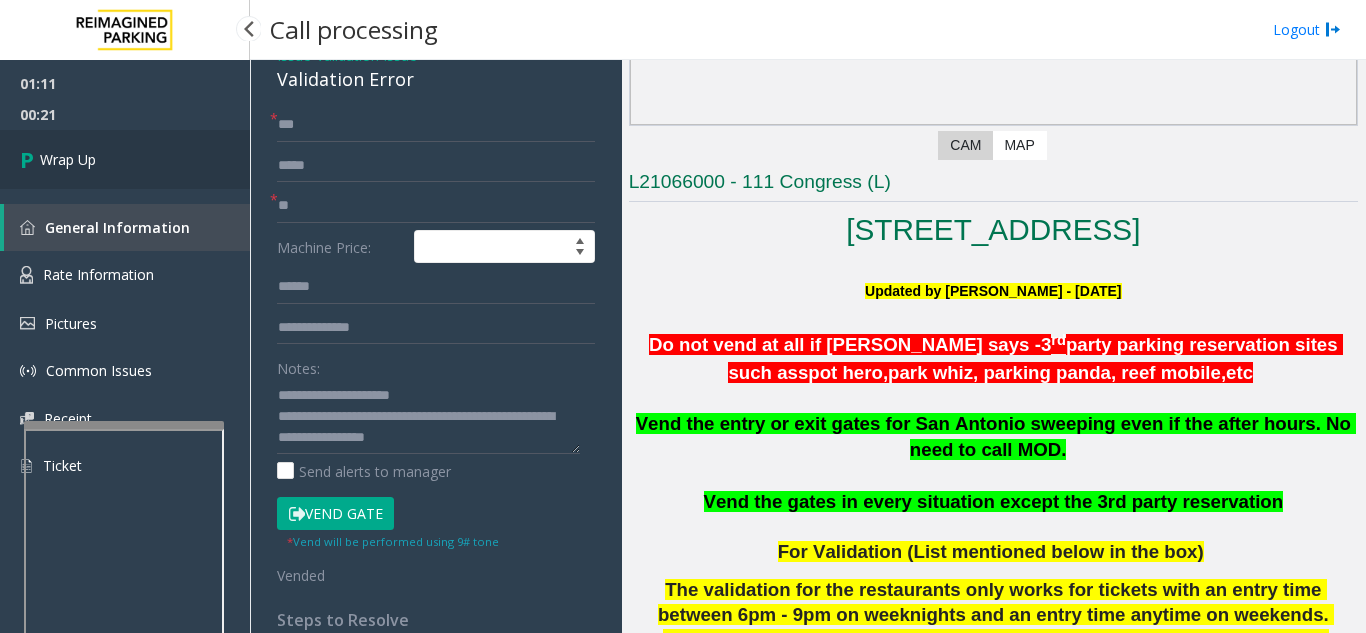 click on "Wrap Up" at bounding box center [125, 159] 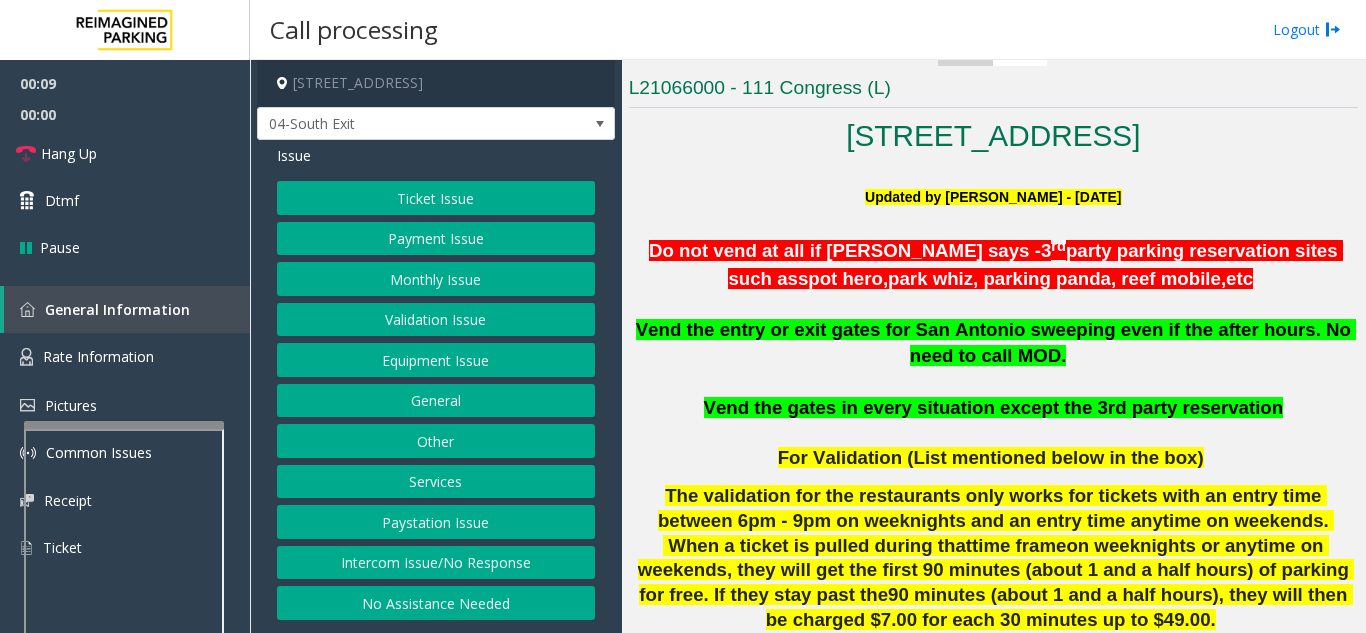 scroll, scrollTop: 400, scrollLeft: 0, axis: vertical 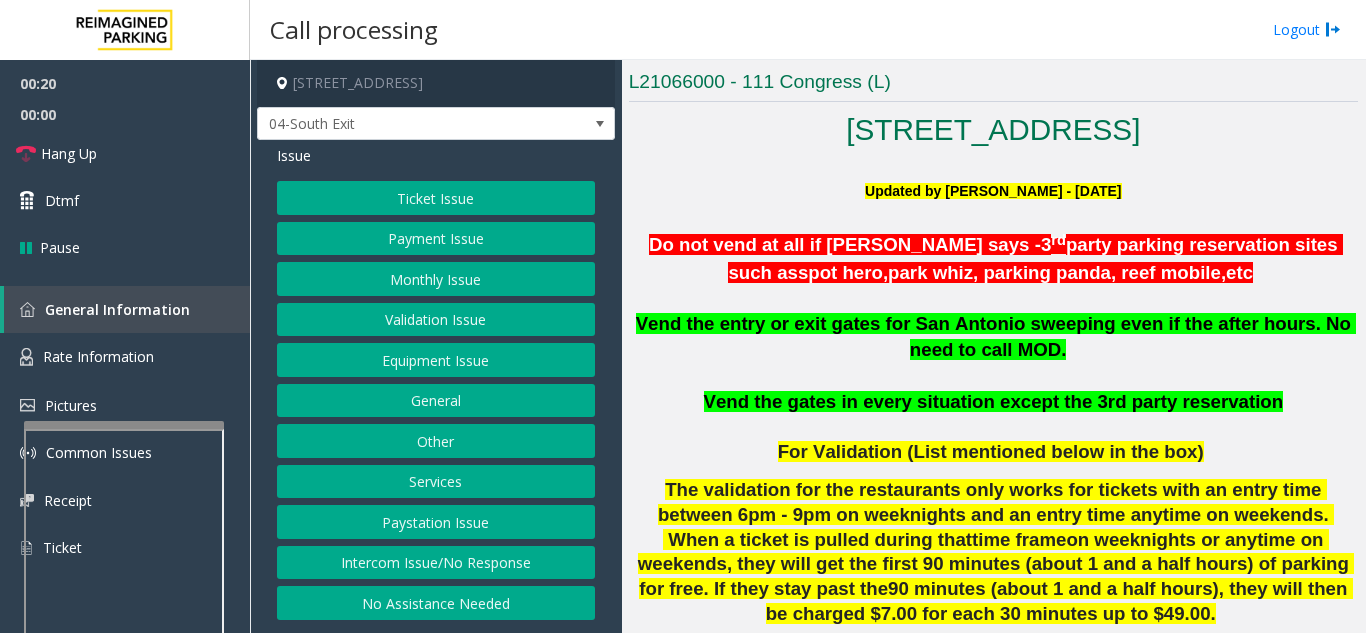 click on "Equipment Issue" 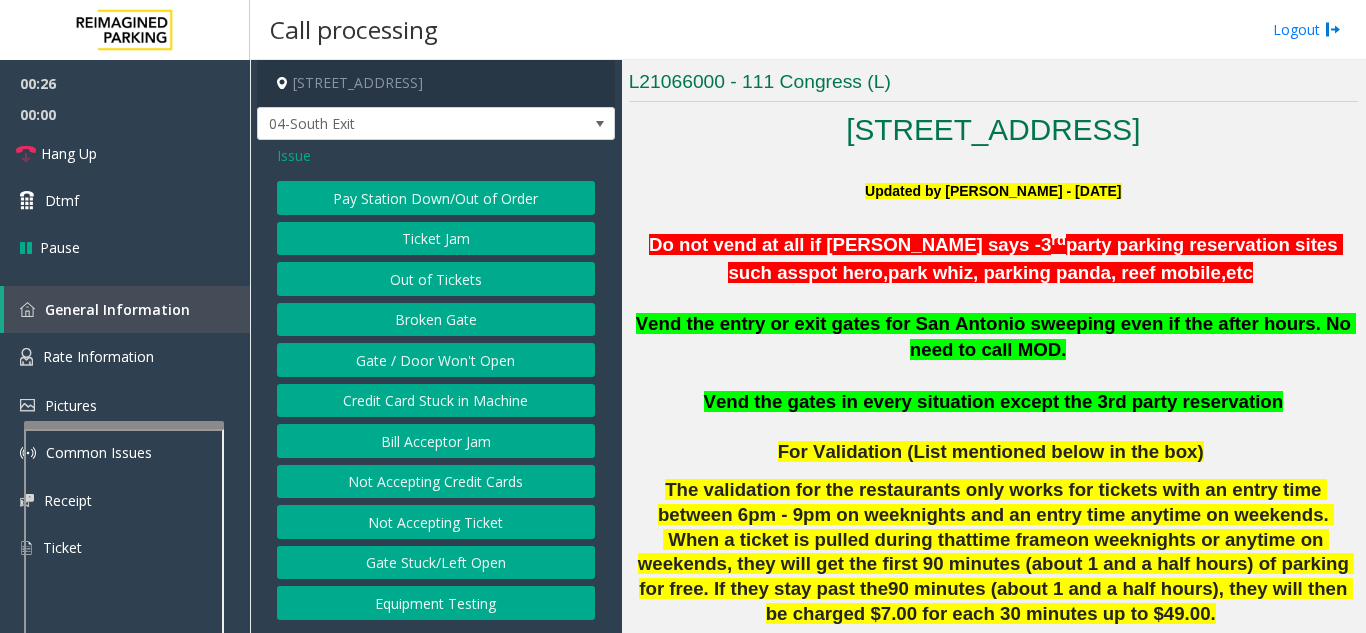 click on "Gate / Door Won't Open" 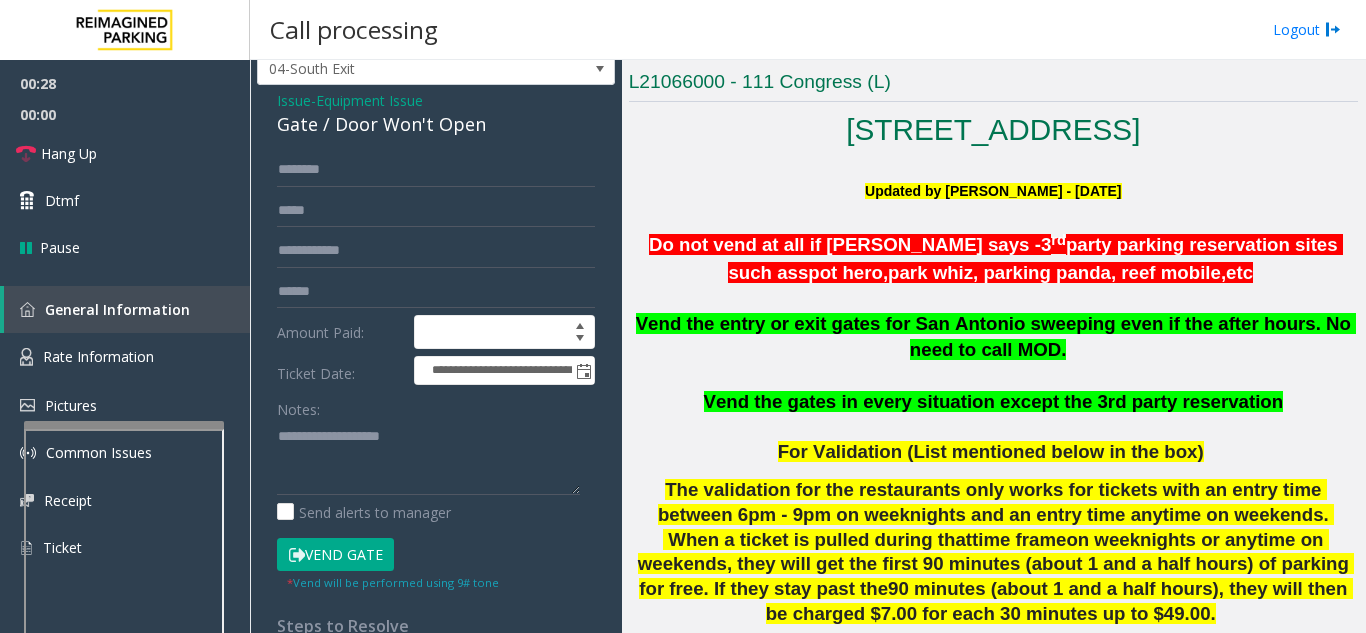 scroll, scrollTop: 100, scrollLeft: 0, axis: vertical 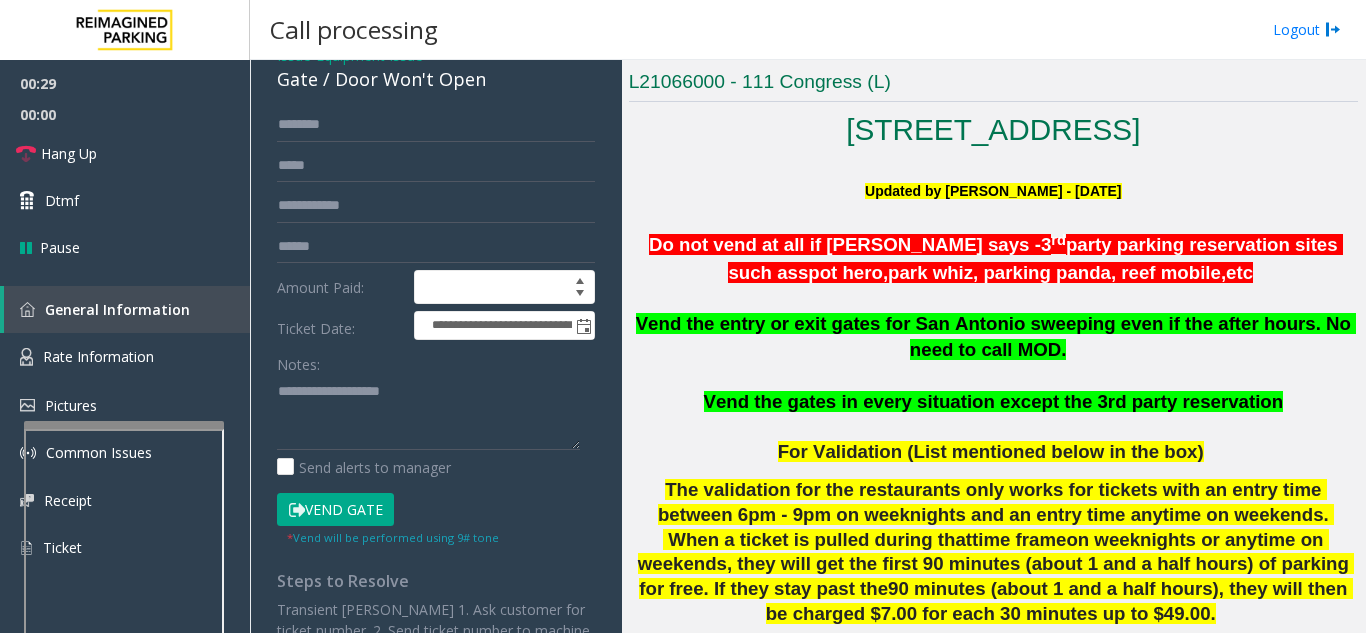 click on "Vend Gate" 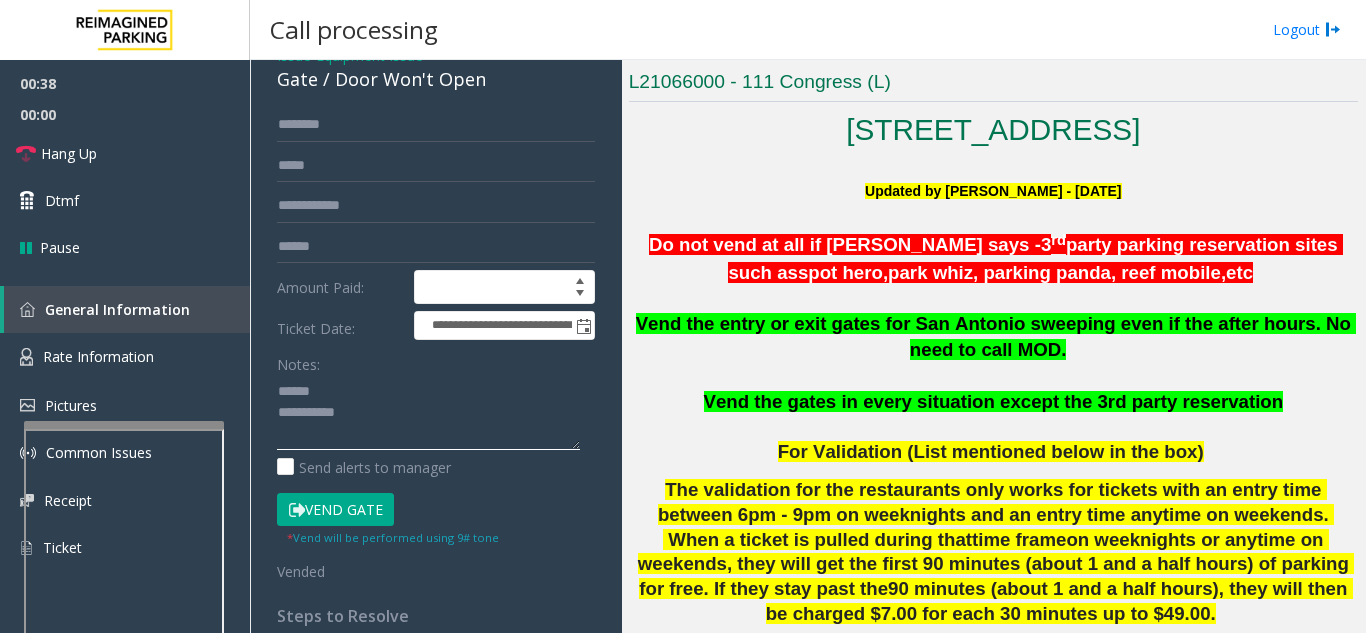 click 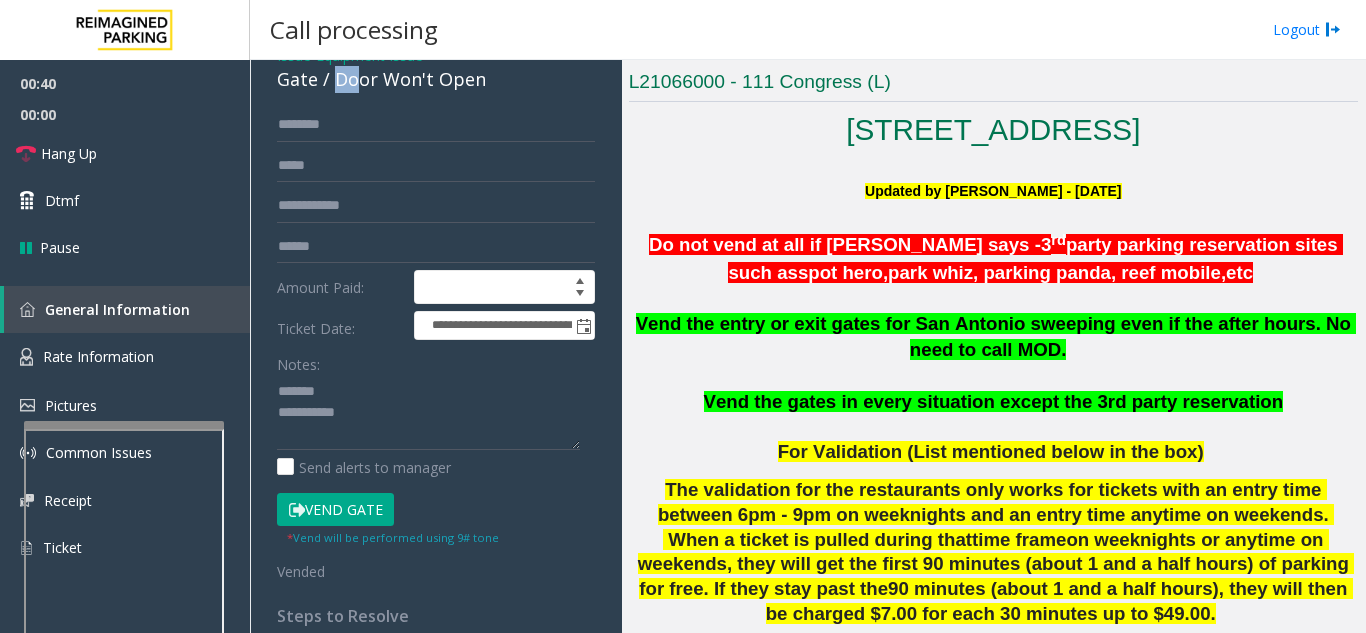 scroll, scrollTop: 99, scrollLeft: 0, axis: vertical 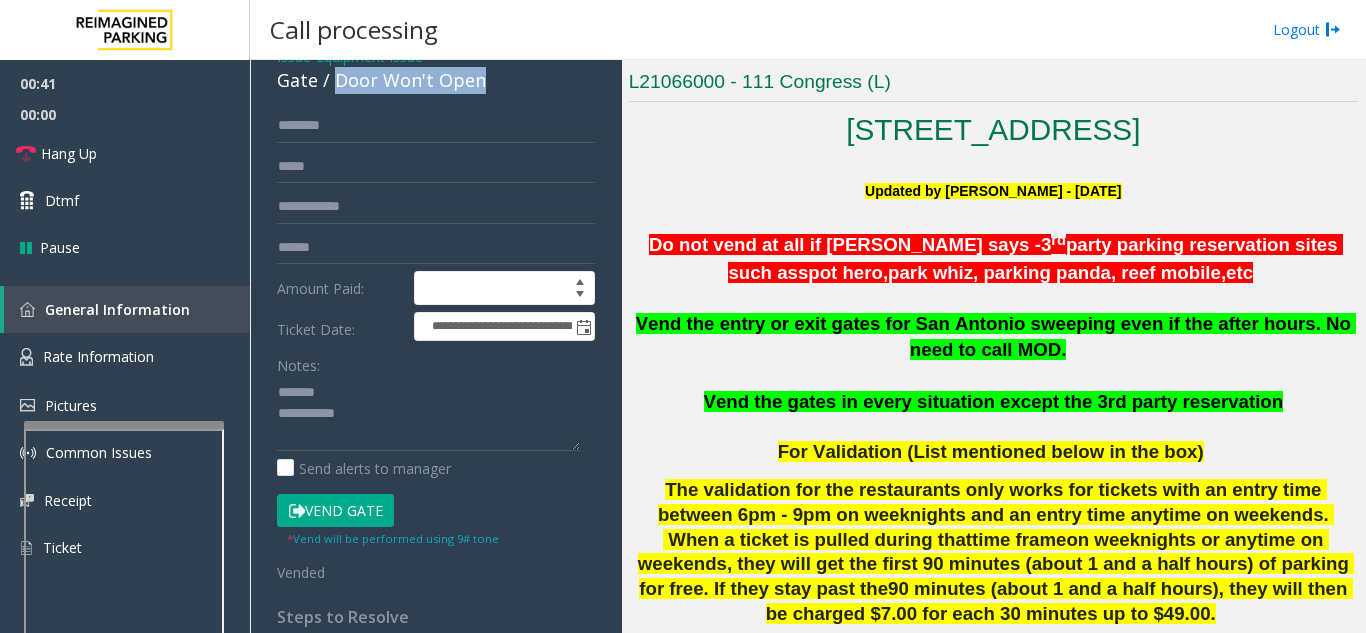 drag, startPoint x: 336, startPoint y: 79, endPoint x: 493, endPoint y: 84, distance: 157.0796 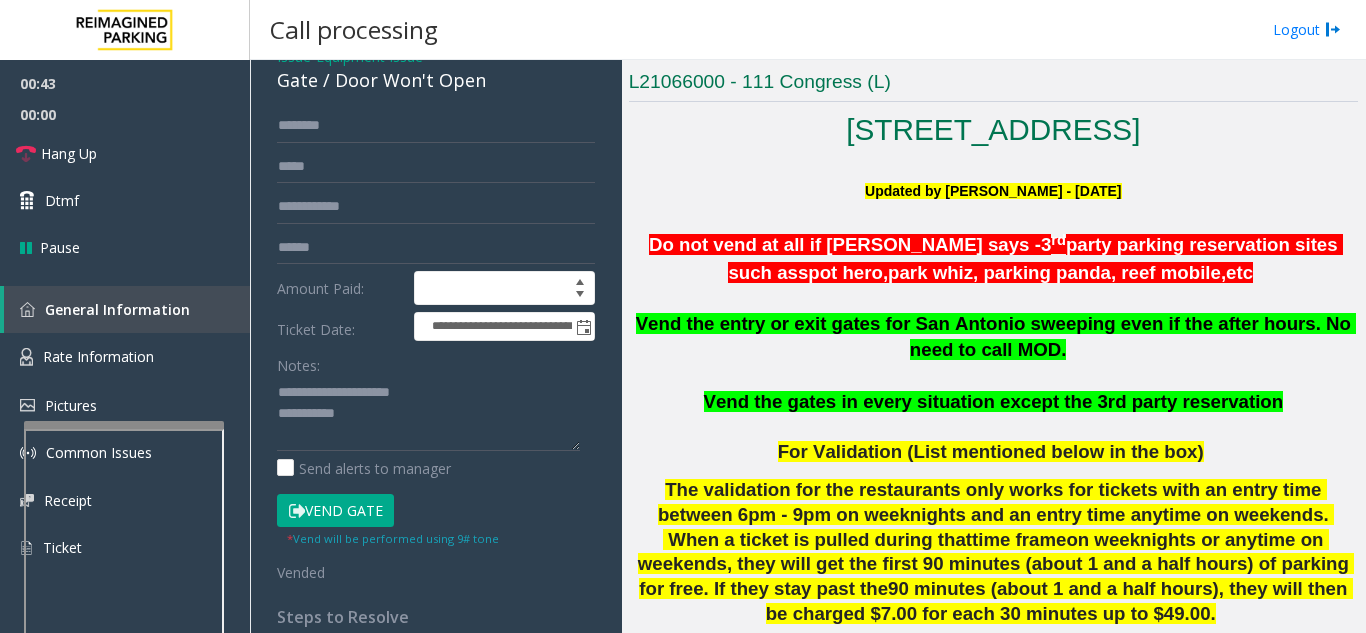 click on "Vend Gate" 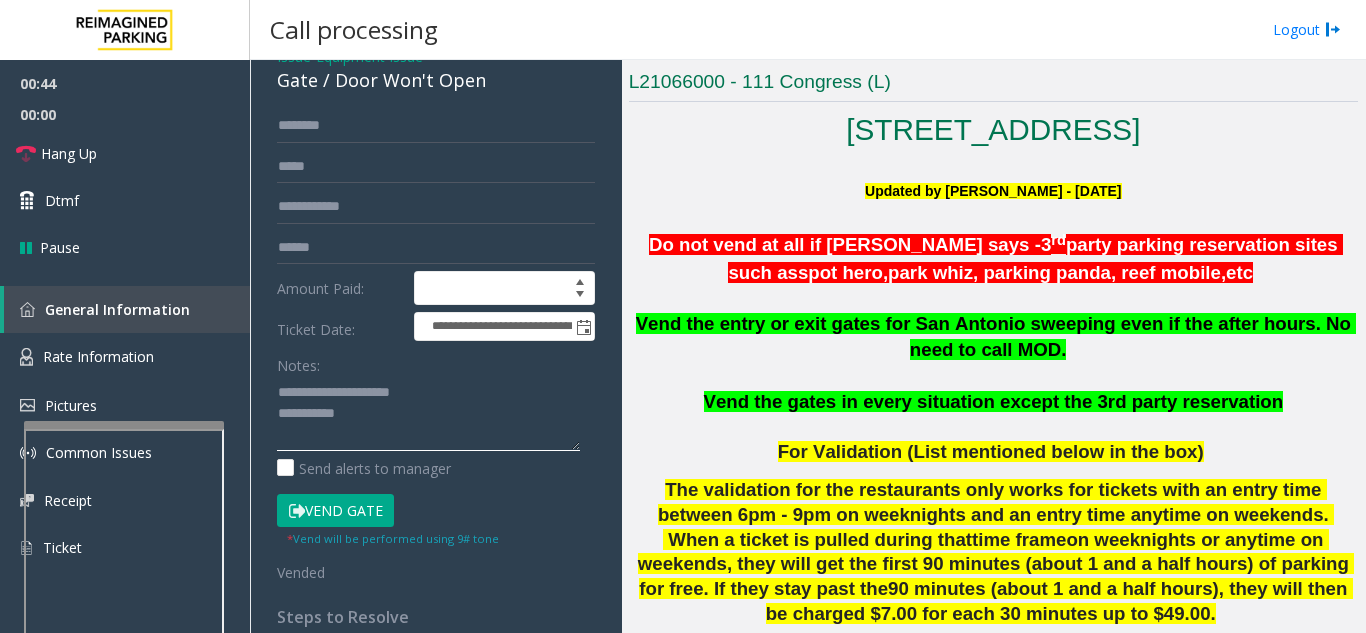 click 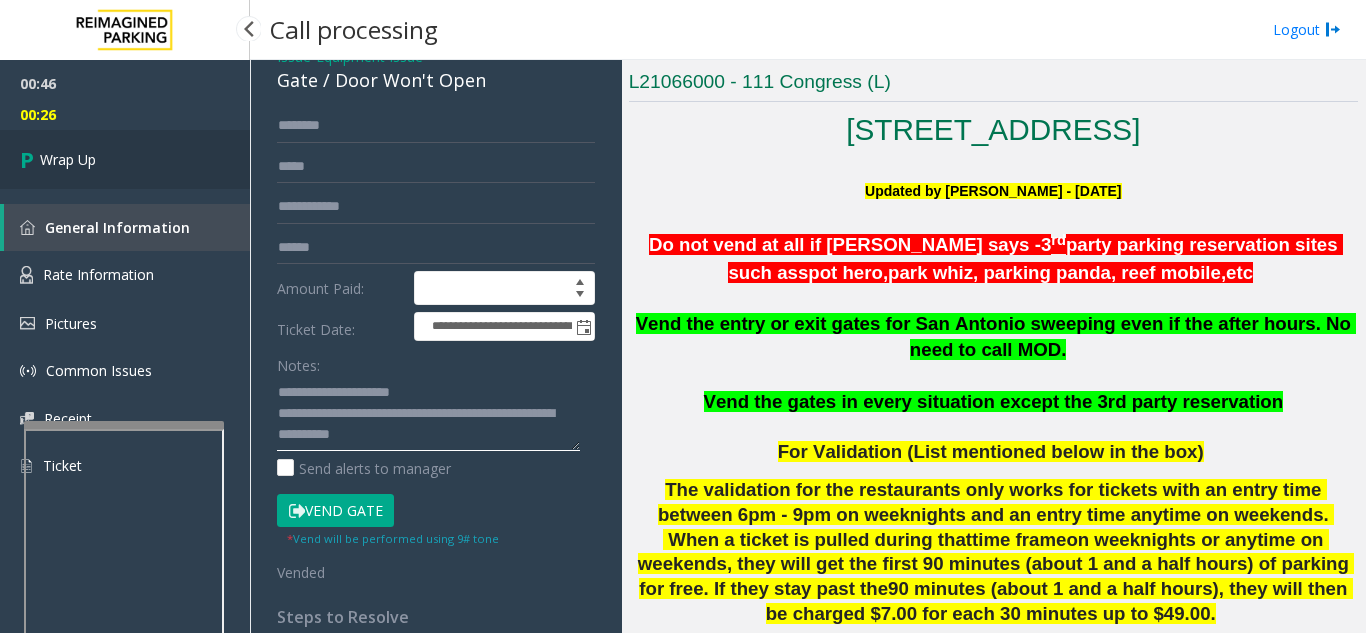 type on "**********" 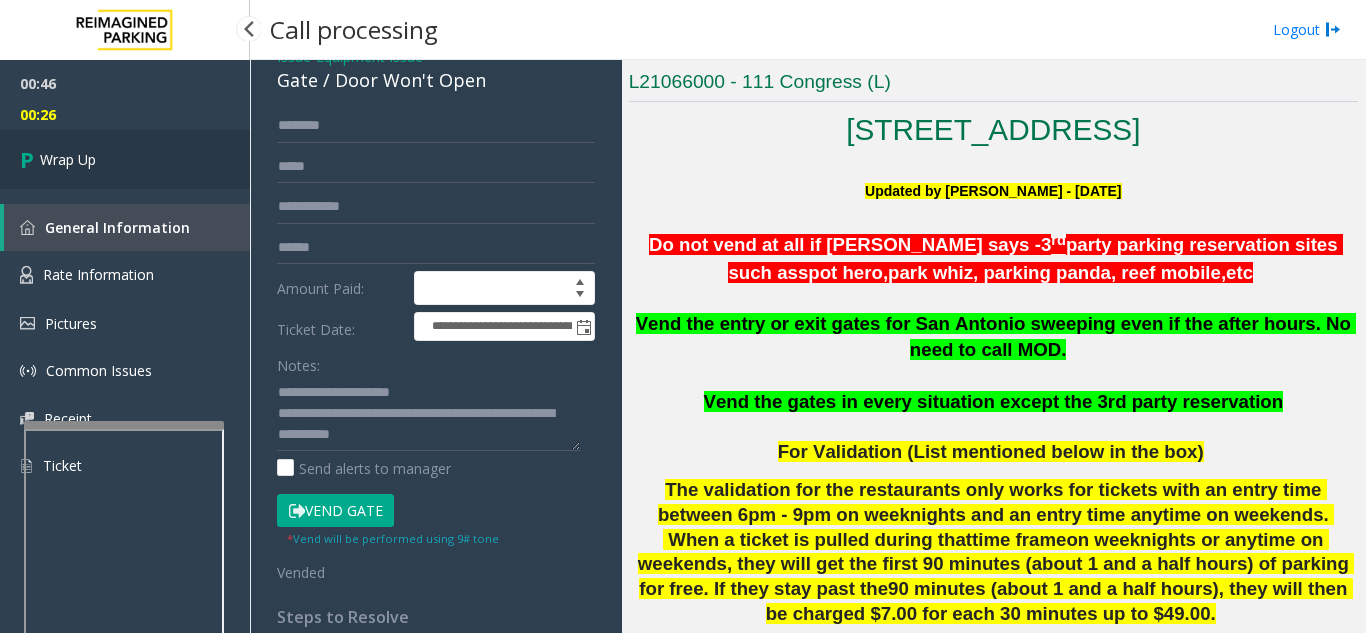 click on "Wrap Up" at bounding box center [125, 159] 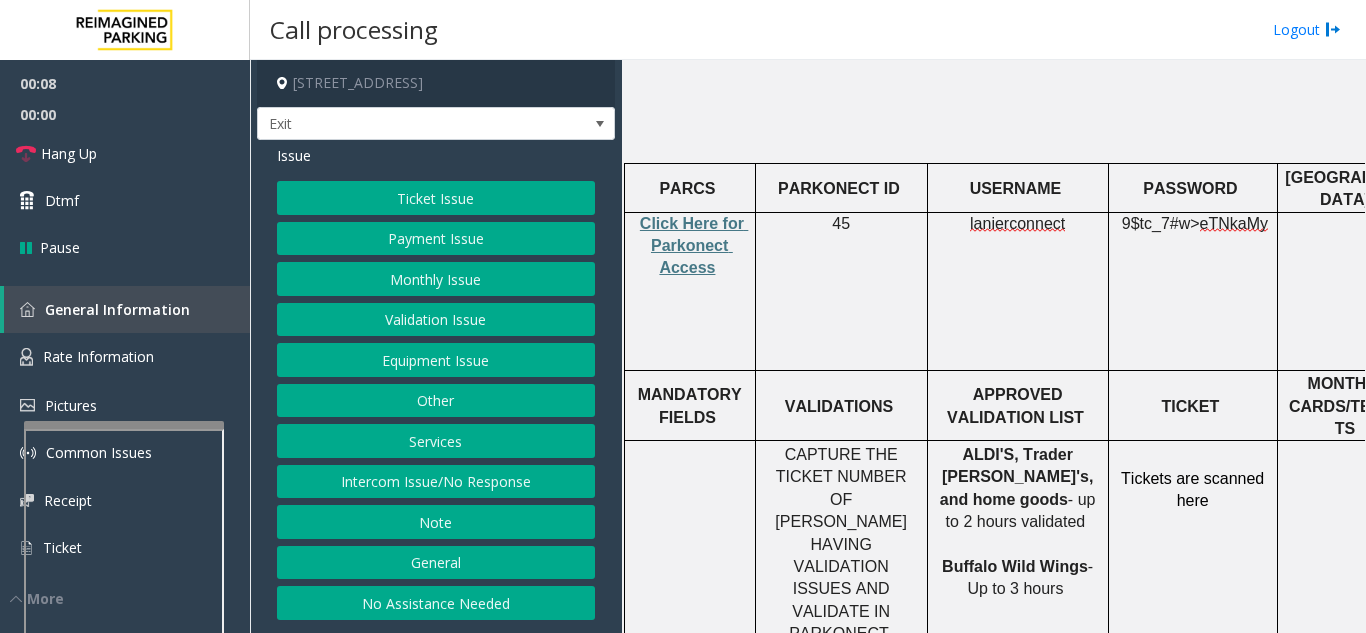 scroll, scrollTop: 700, scrollLeft: 0, axis: vertical 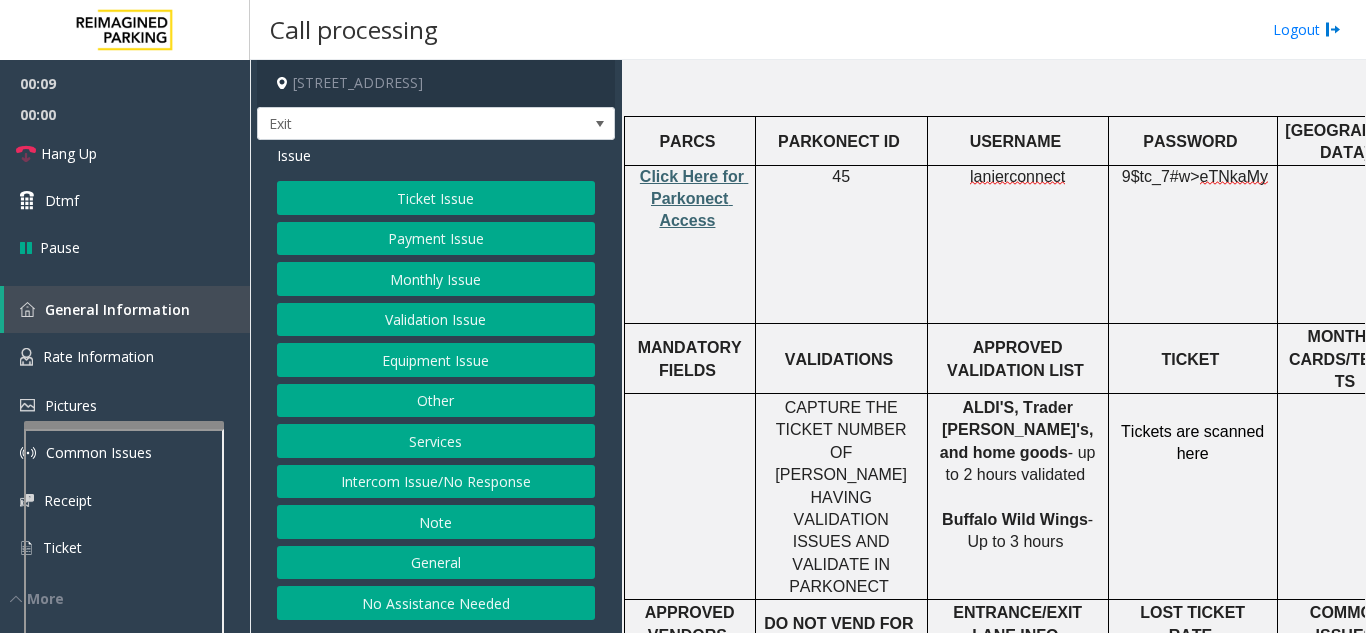 click on "Click Here for Parkonect Access" 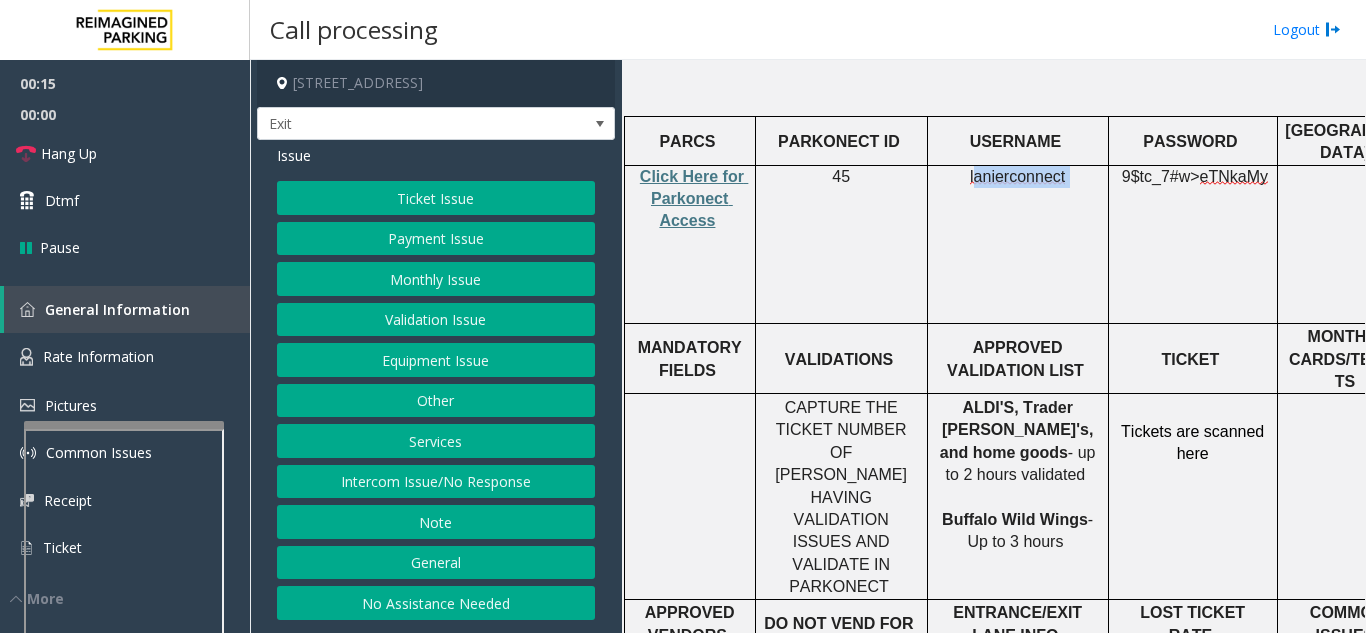 drag, startPoint x: 1071, startPoint y: 125, endPoint x: 977, endPoint y: 148, distance: 96.77293 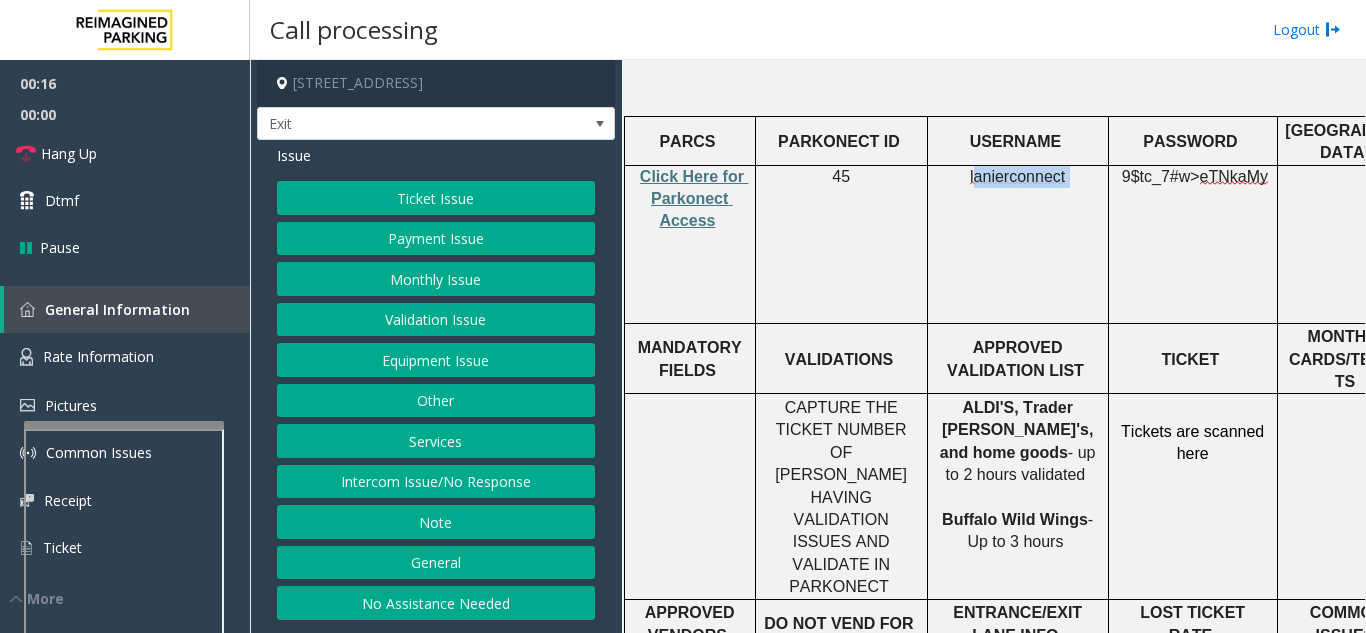 drag, startPoint x: 979, startPoint y: 167, endPoint x: 990, endPoint y: 161, distance: 12.529964 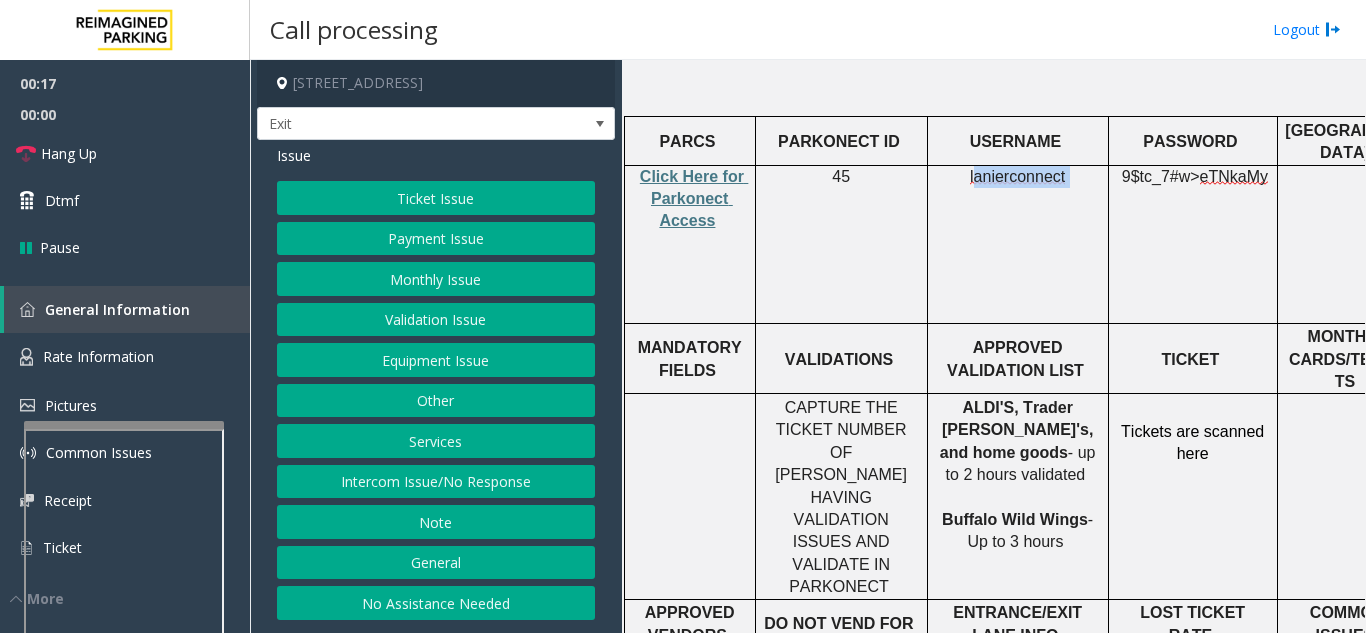 click on "lanierconnect" 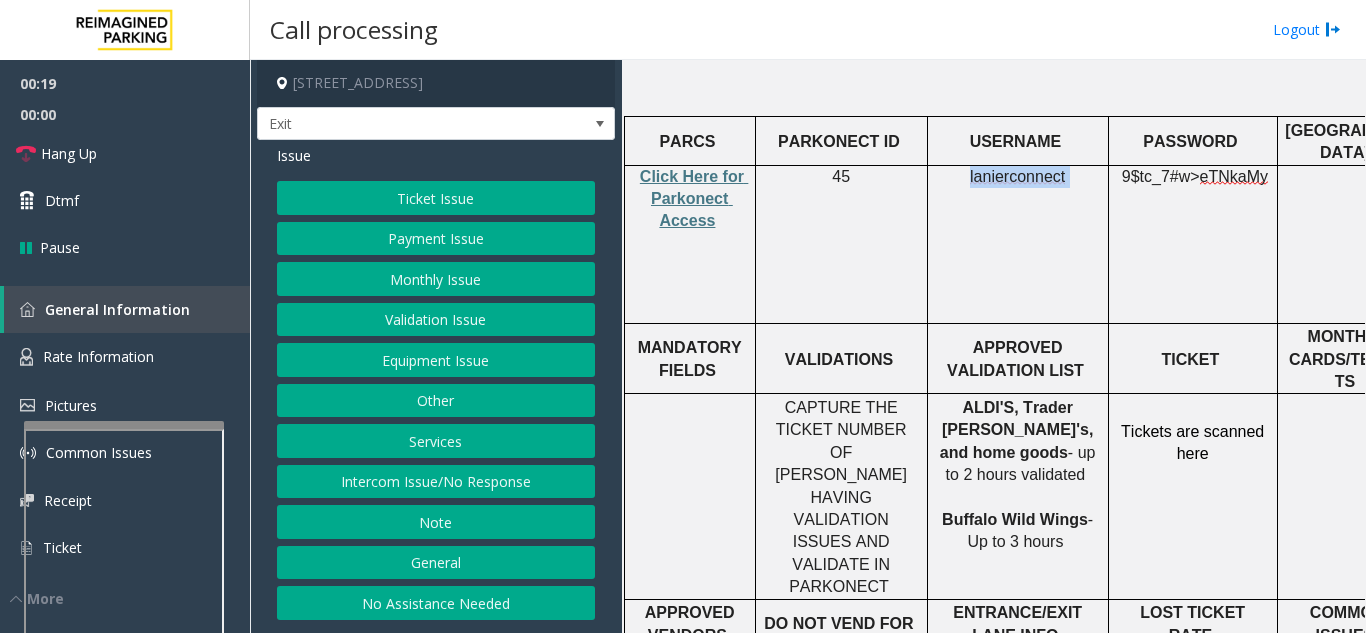 drag, startPoint x: 1071, startPoint y: 133, endPoint x: 974, endPoint y: 141, distance: 97.32934 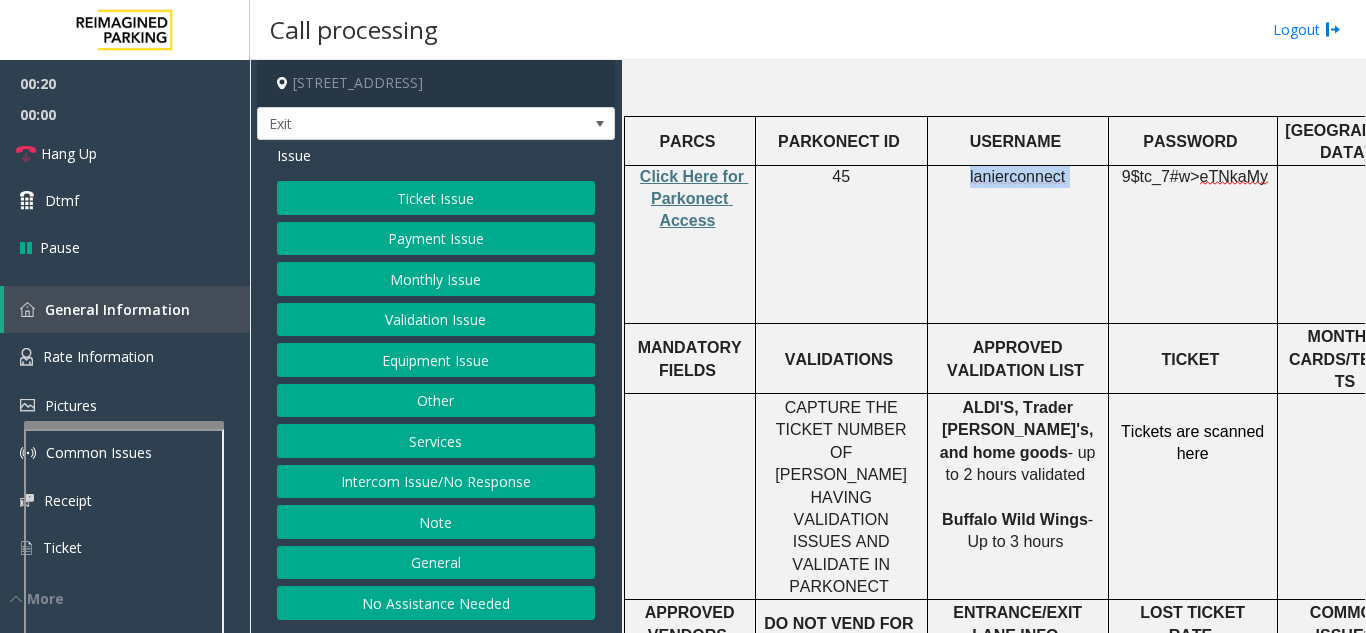 copy on "lanierconnect" 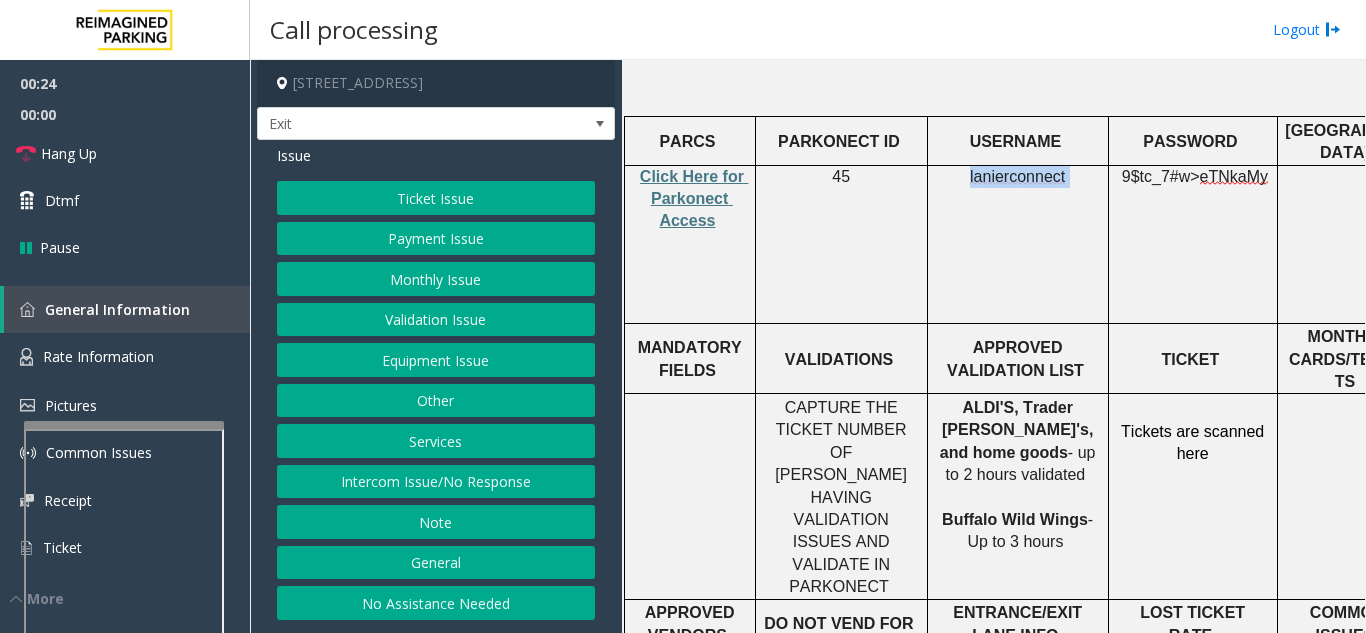 click on "Validation Issue" 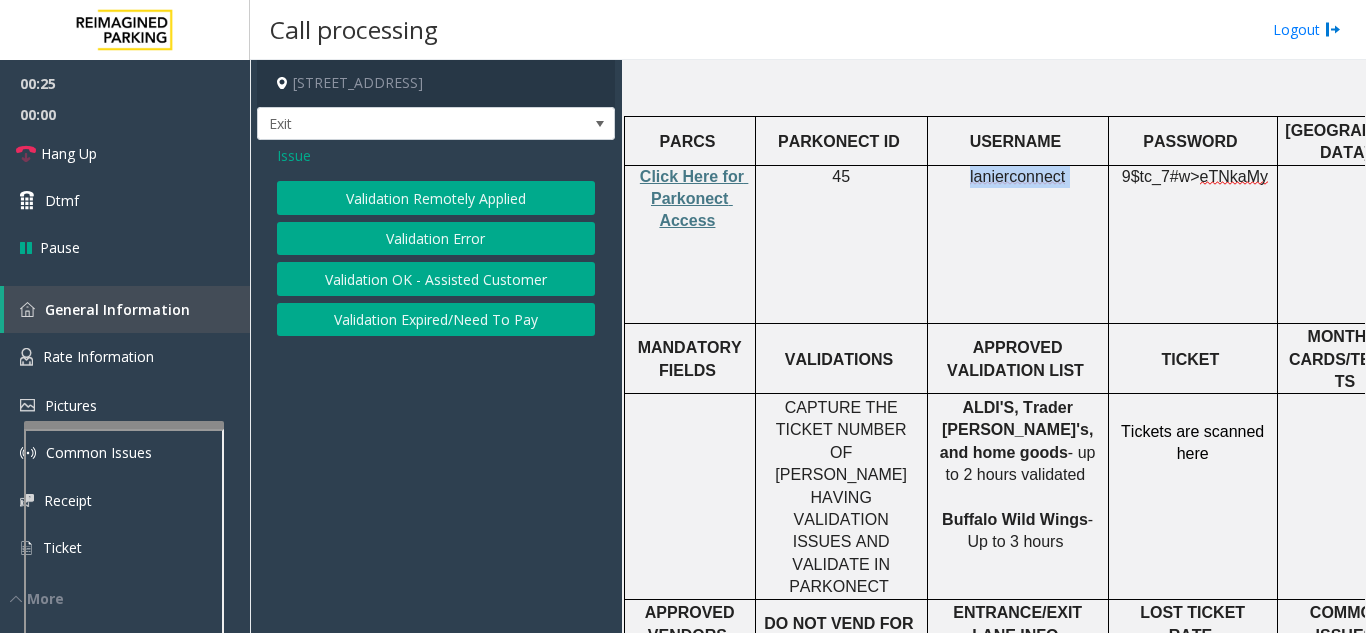 click on "Validation Error" 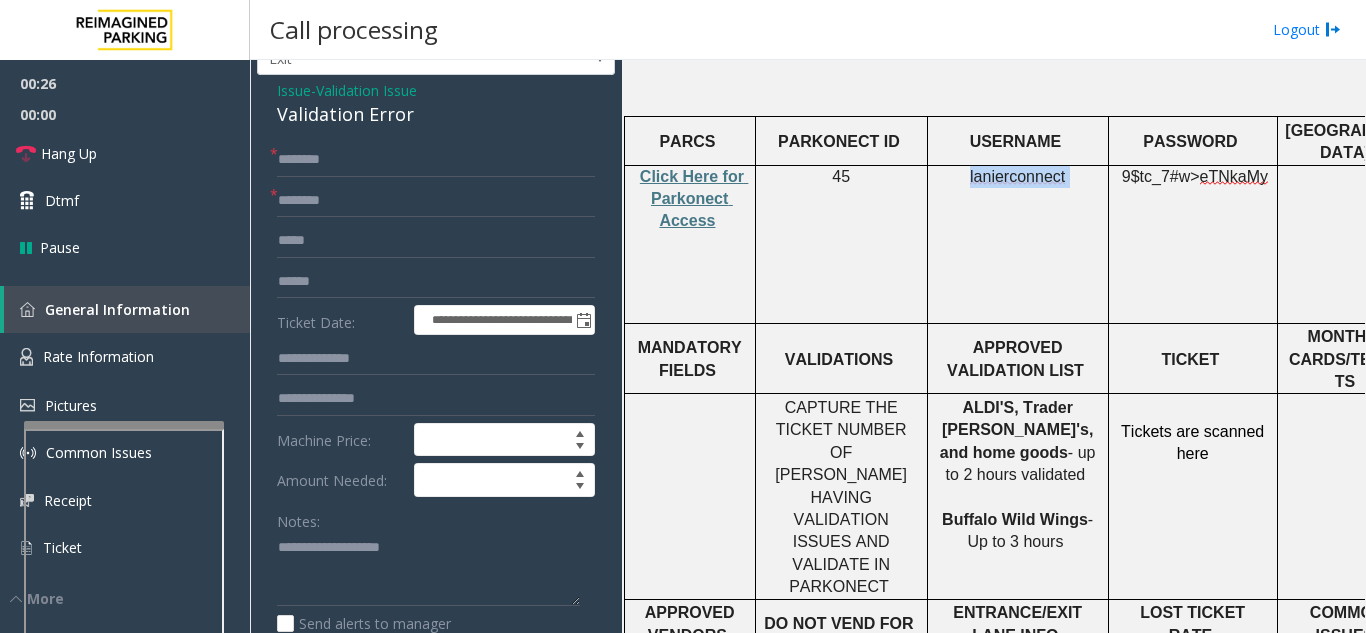 scroll, scrollTop: 100, scrollLeft: 0, axis: vertical 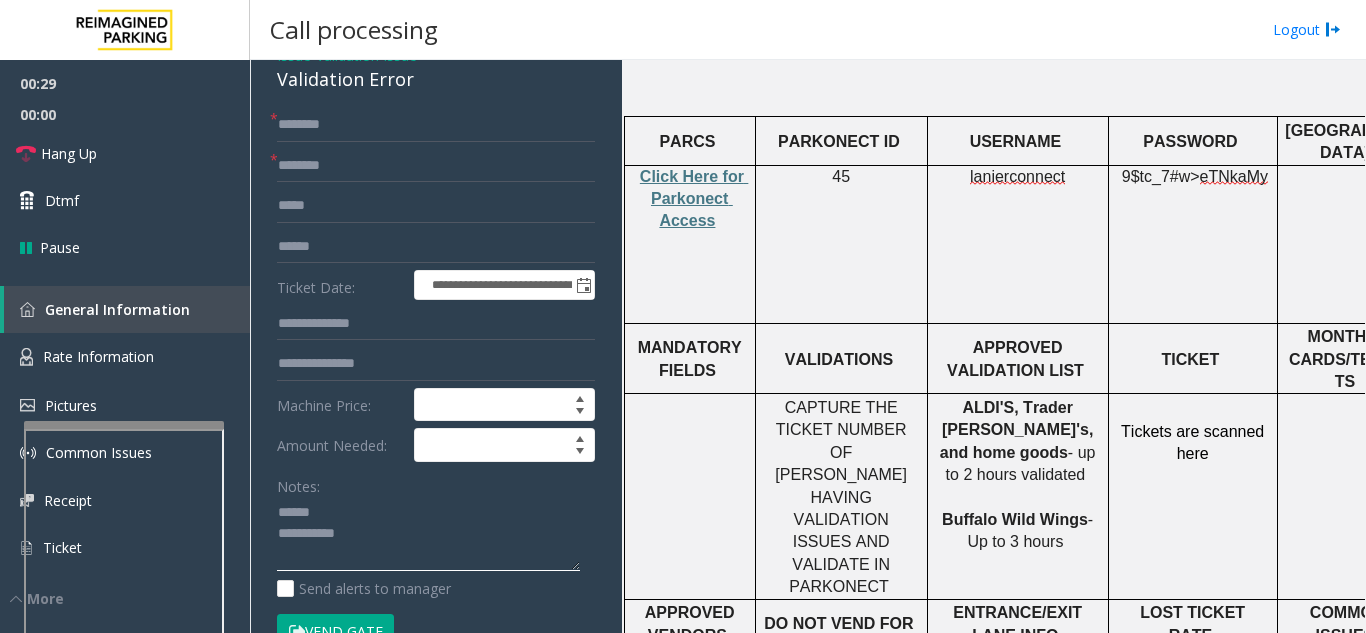 click 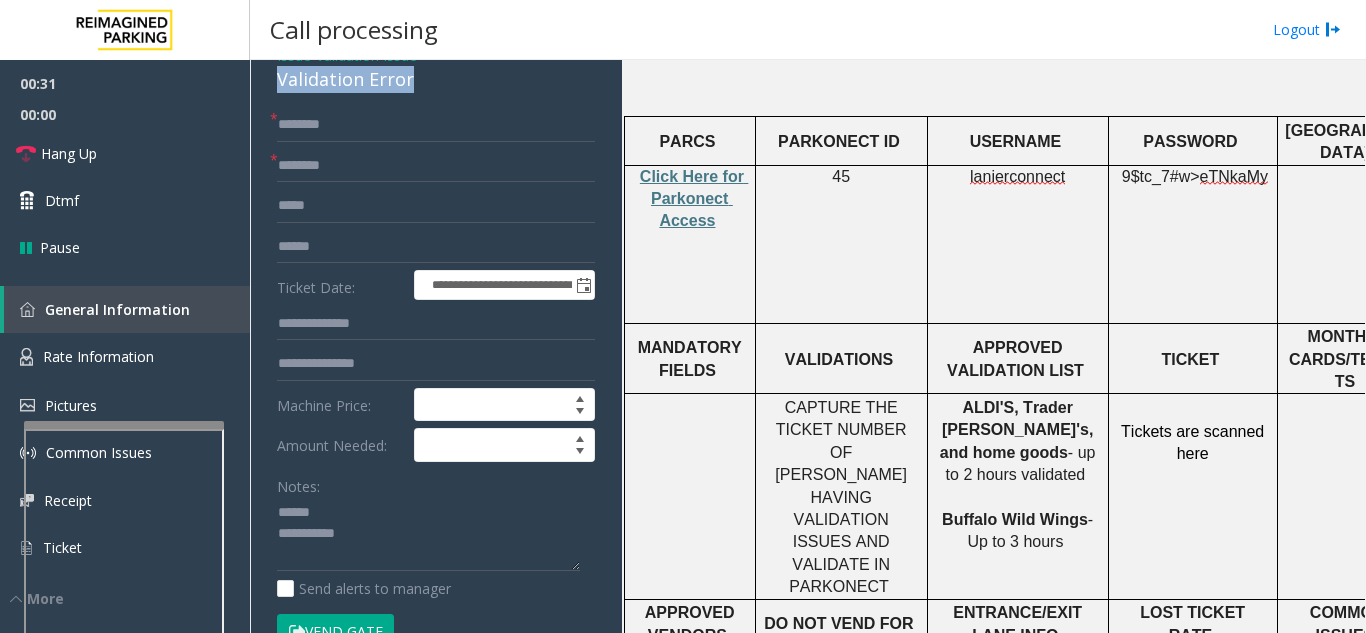 drag, startPoint x: 267, startPoint y: 83, endPoint x: 426, endPoint y: 91, distance: 159.20113 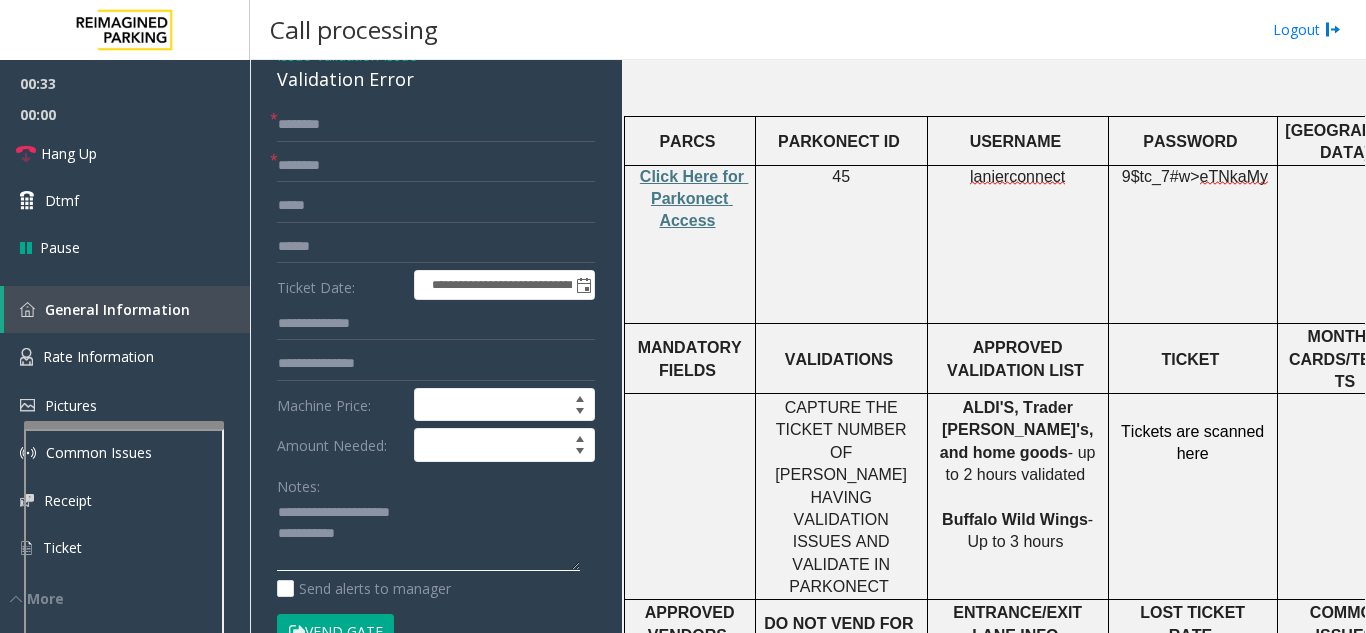 click 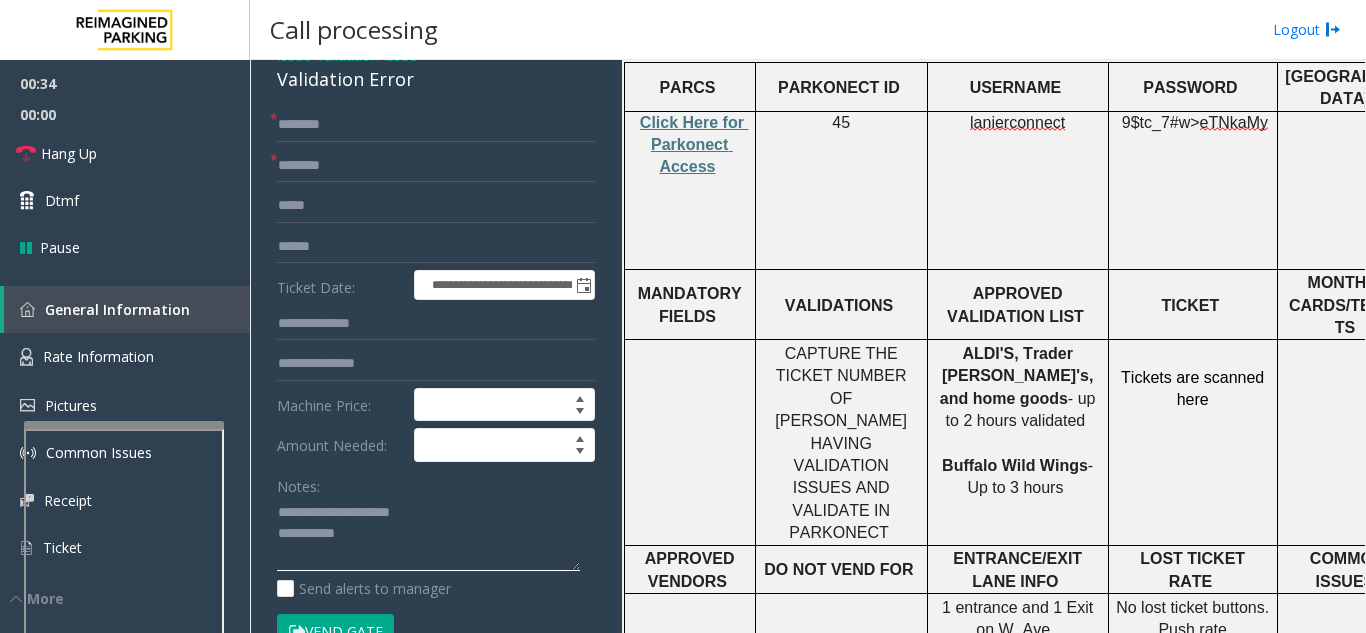 scroll, scrollTop: 800, scrollLeft: 0, axis: vertical 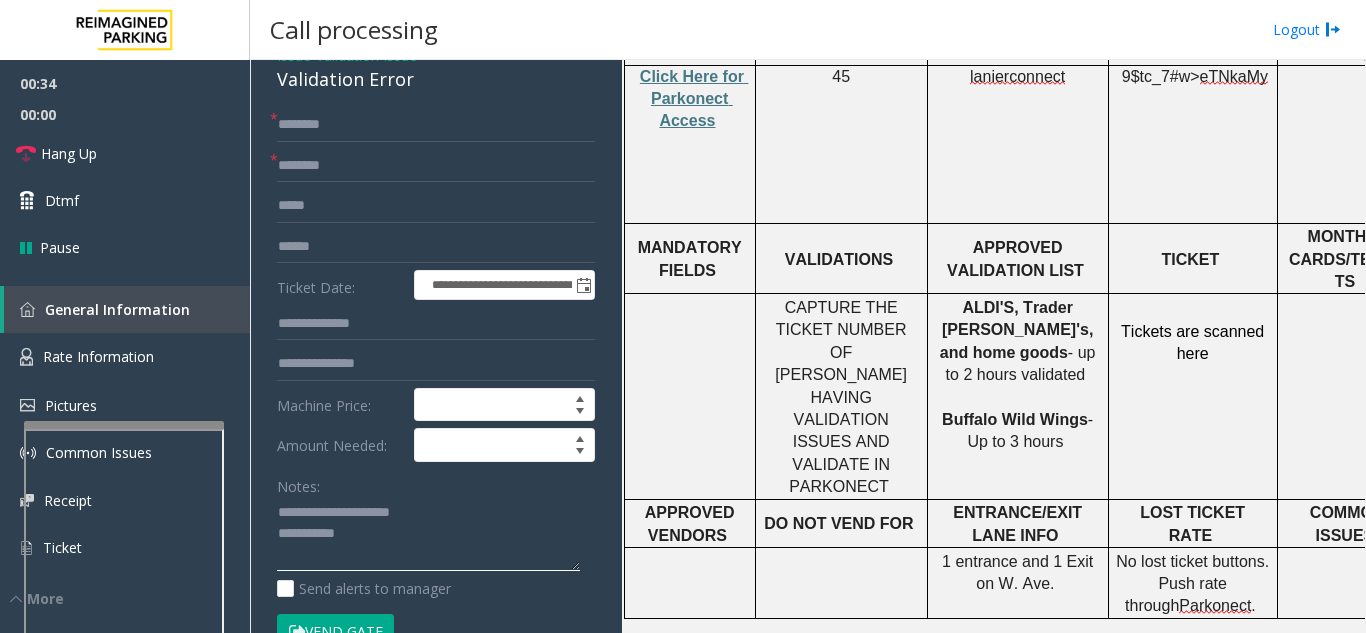 type on "**********" 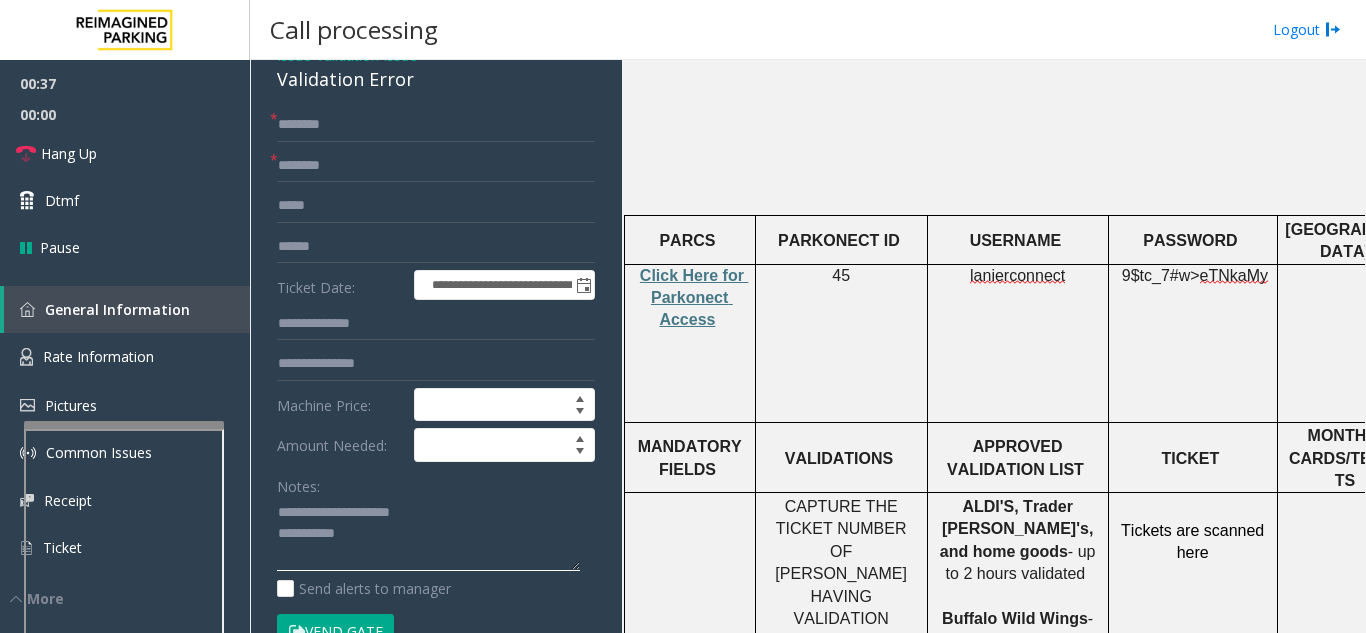 scroll, scrollTop: 600, scrollLeft: 0, axis: vertical 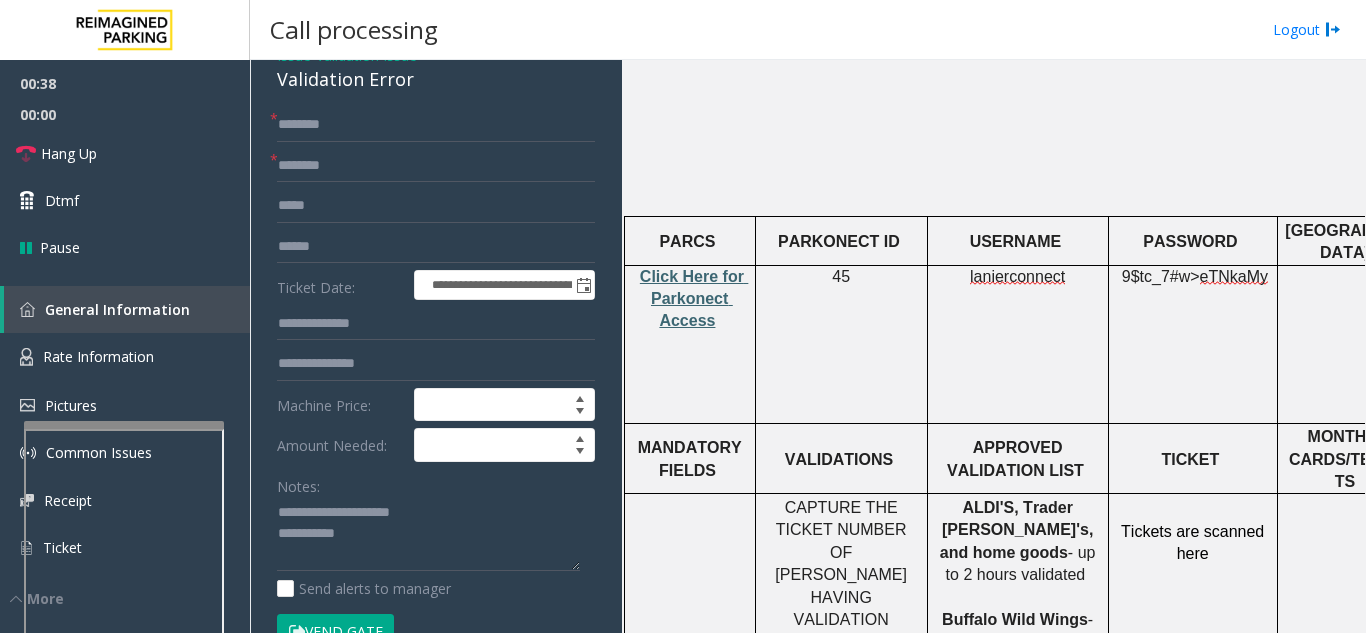 click on "Click Here for Parkonect Access" 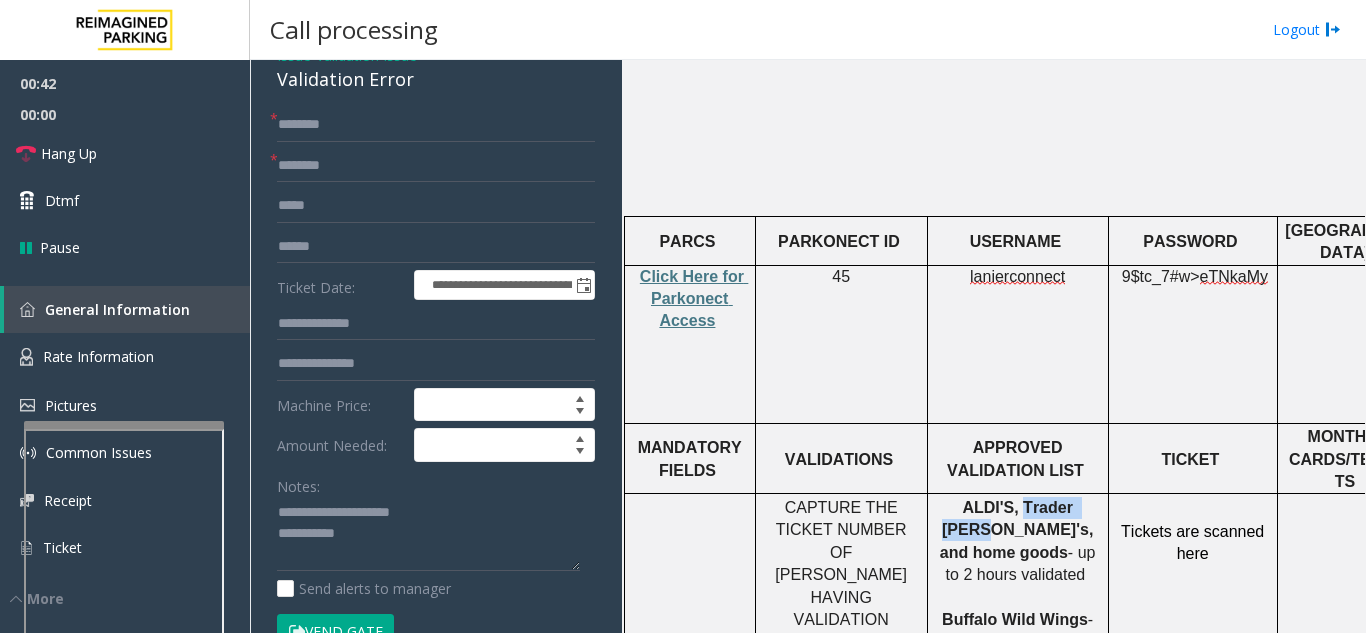drag, startPoint x: 987, startPoint y: 432, endPoint x: 1065, endPoint y: 433, distance: 78.00641 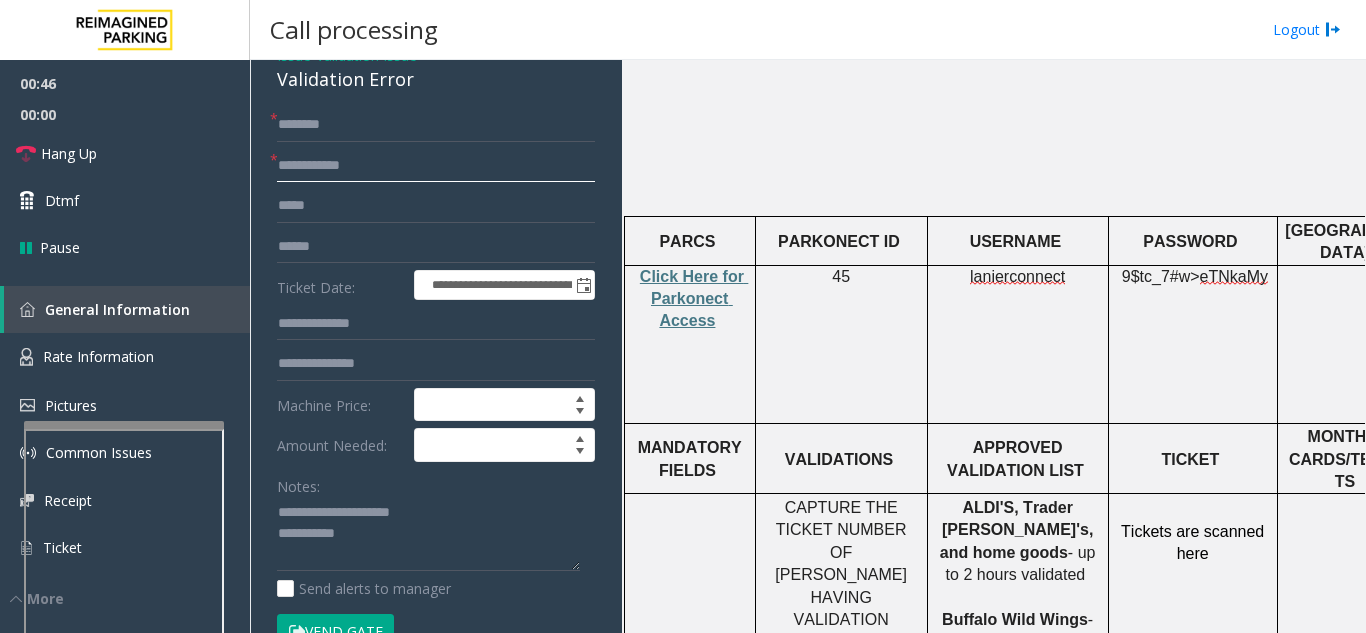 scroll, scrollTop: 600, scrollLeft: 137, axis: both 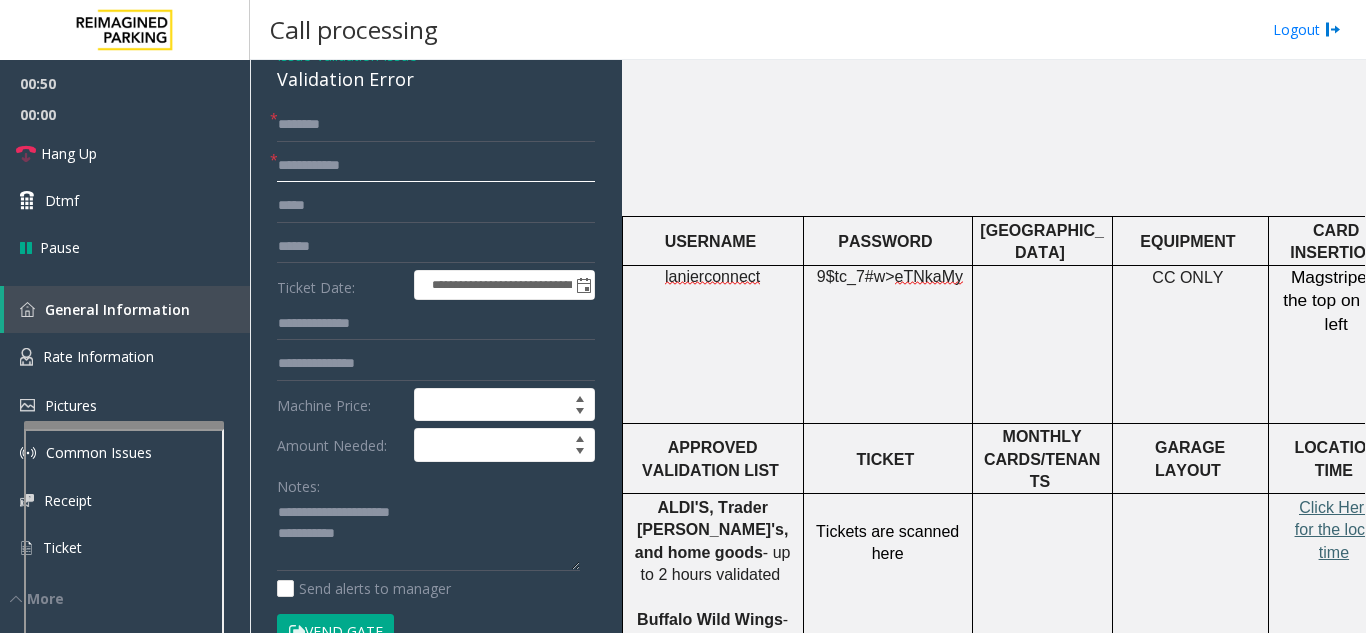 type on "**********" 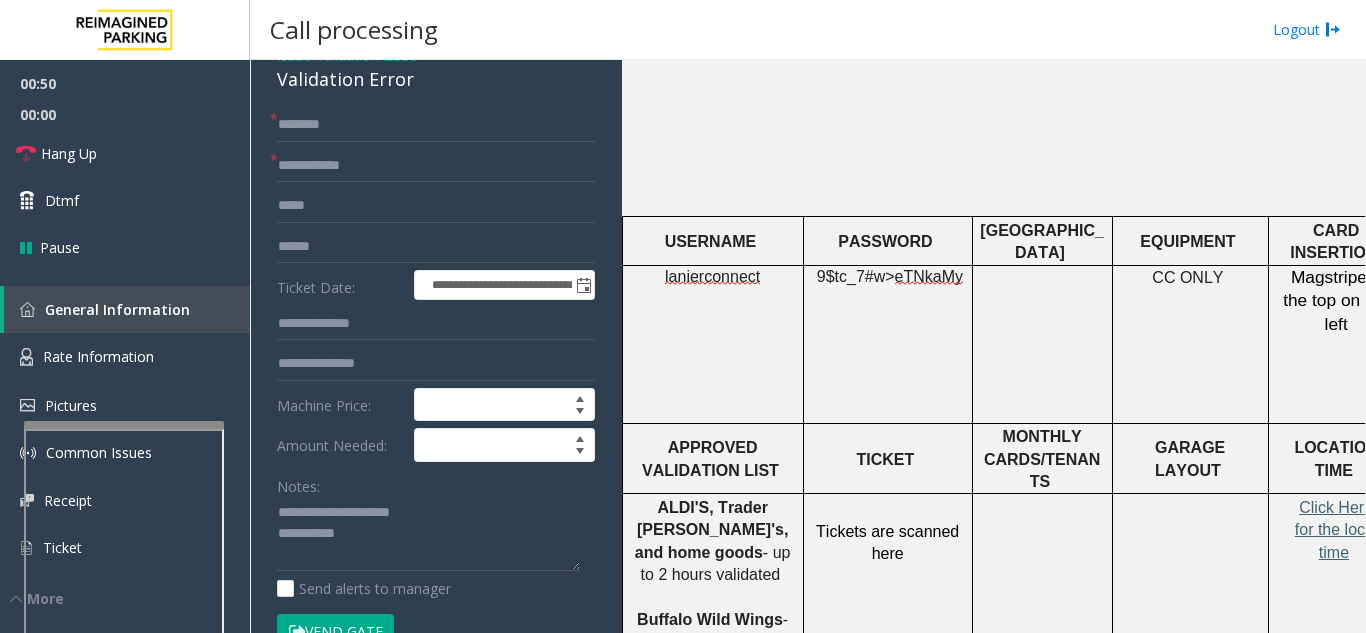 click on "Click Here for the local time" 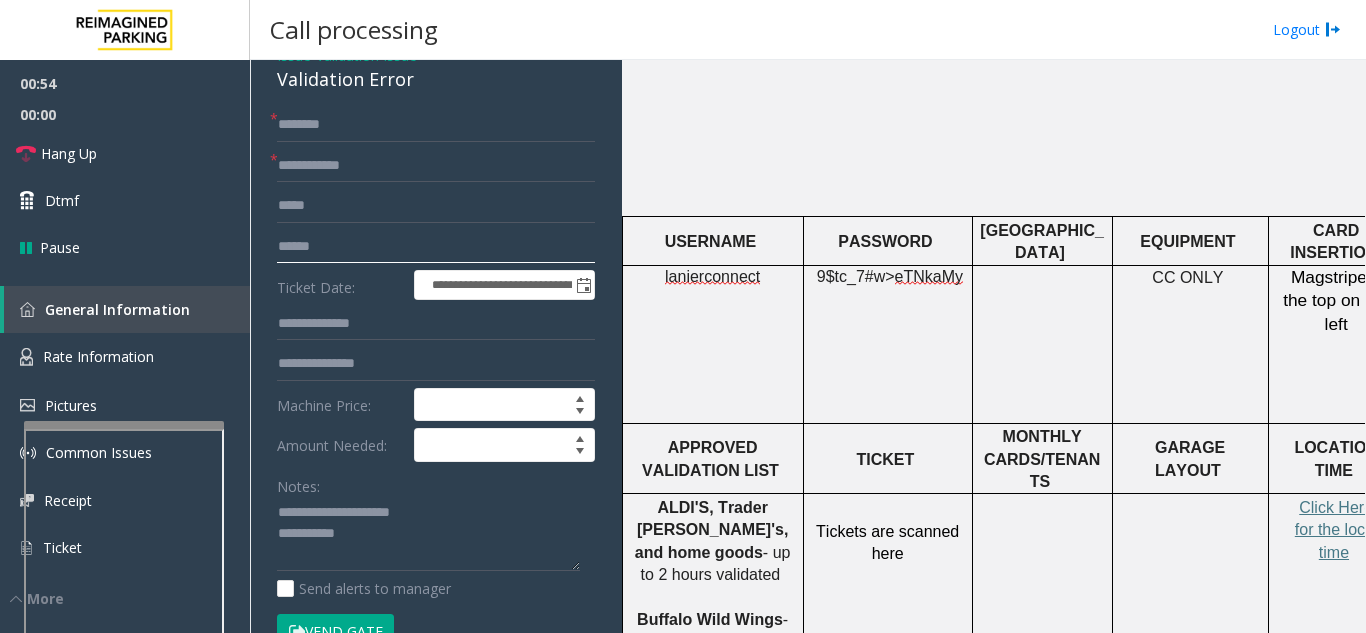 click 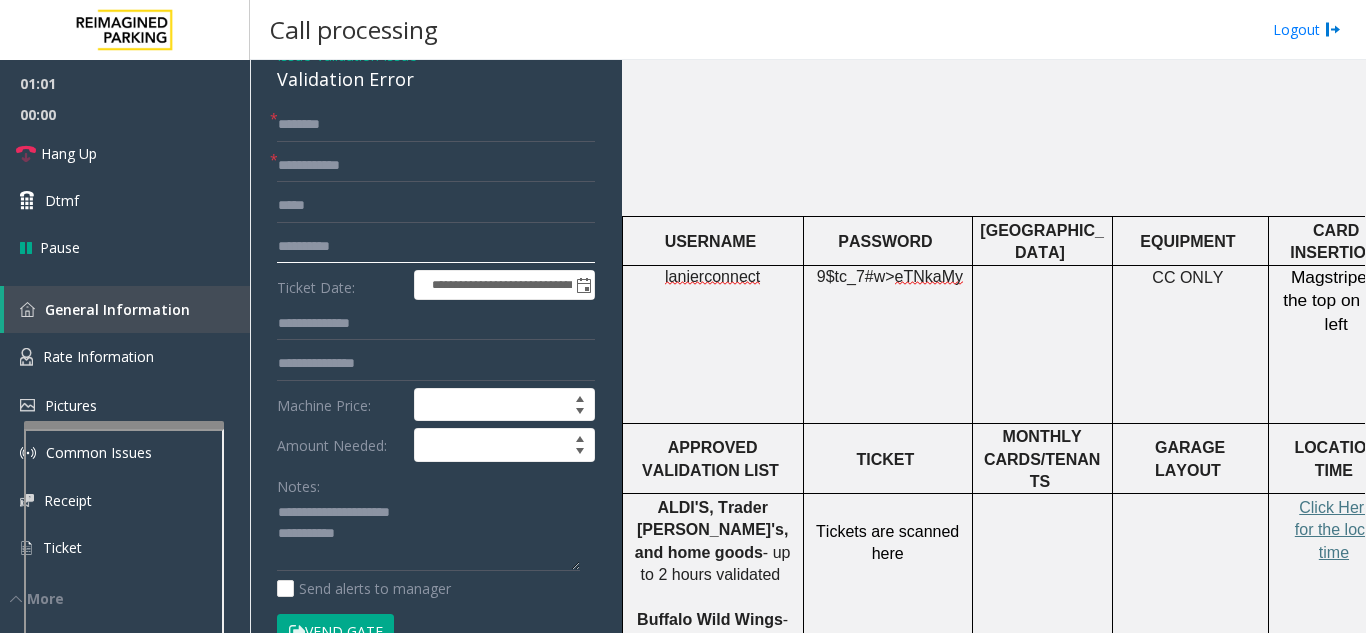 type on "*********" 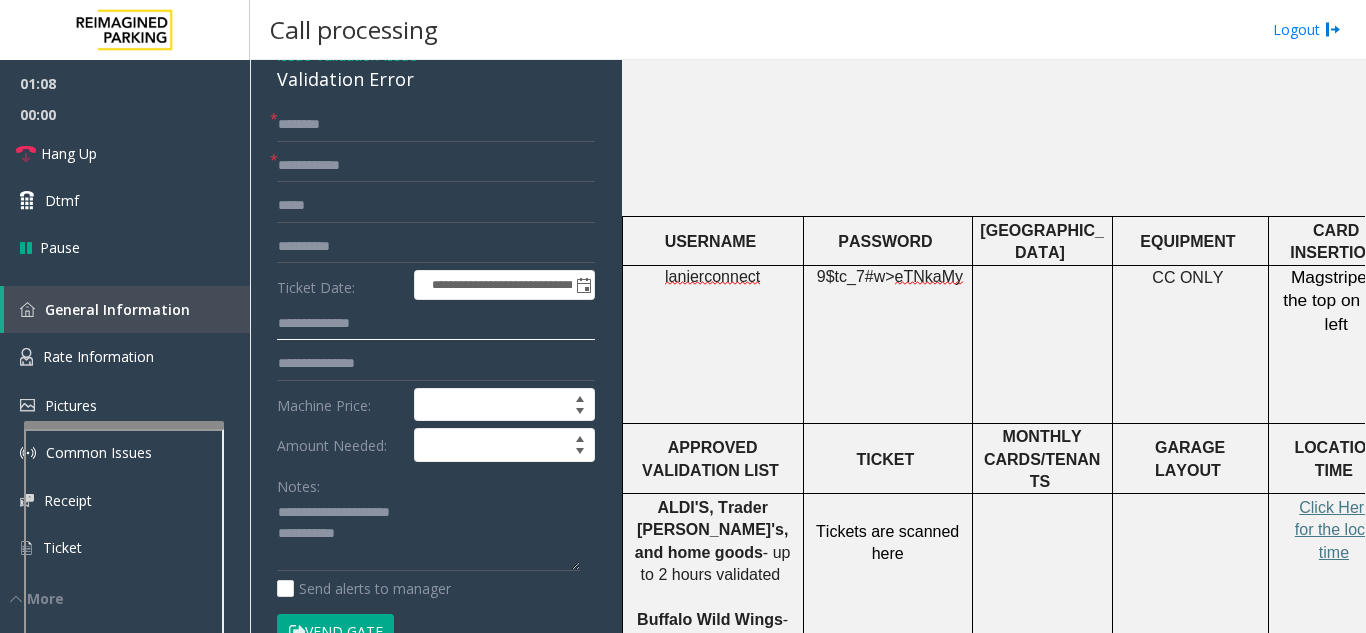 click 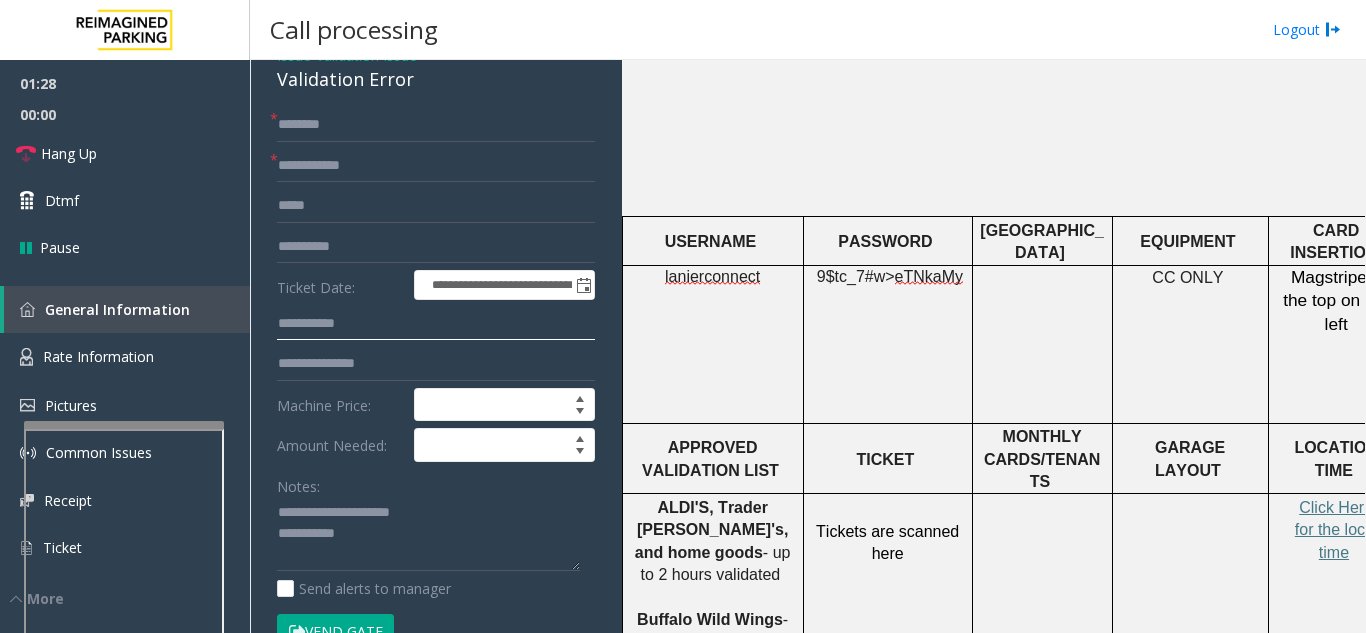 type on "**********" 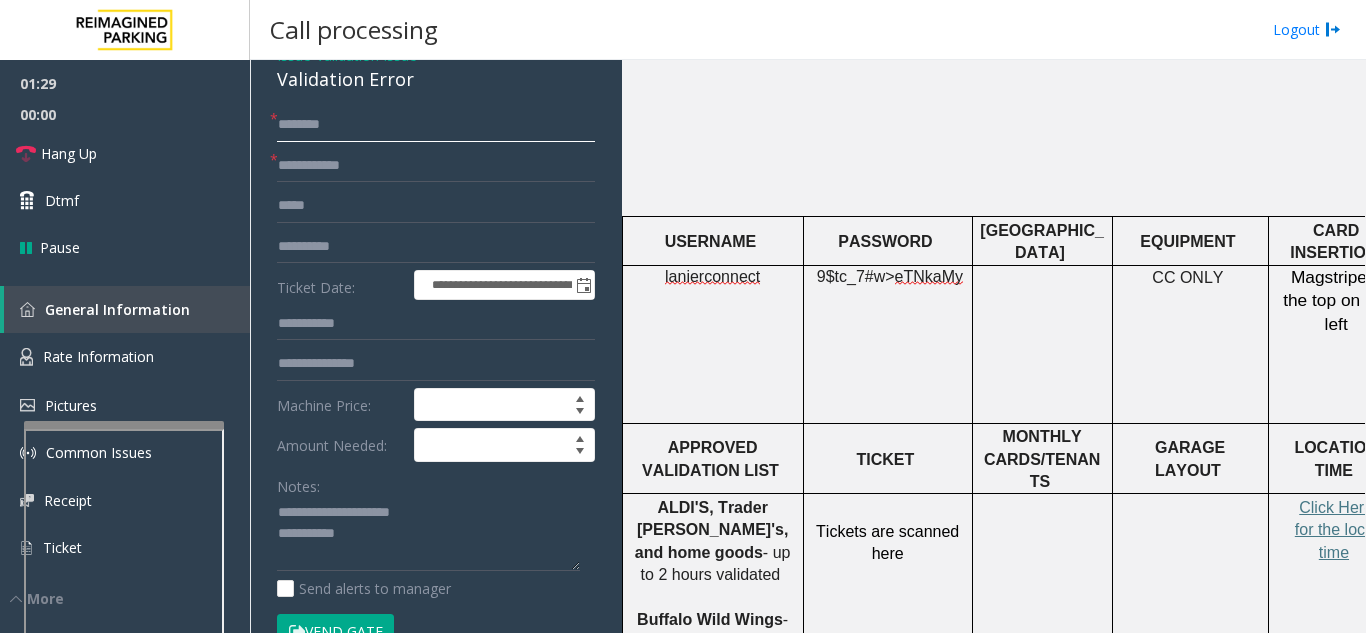 click 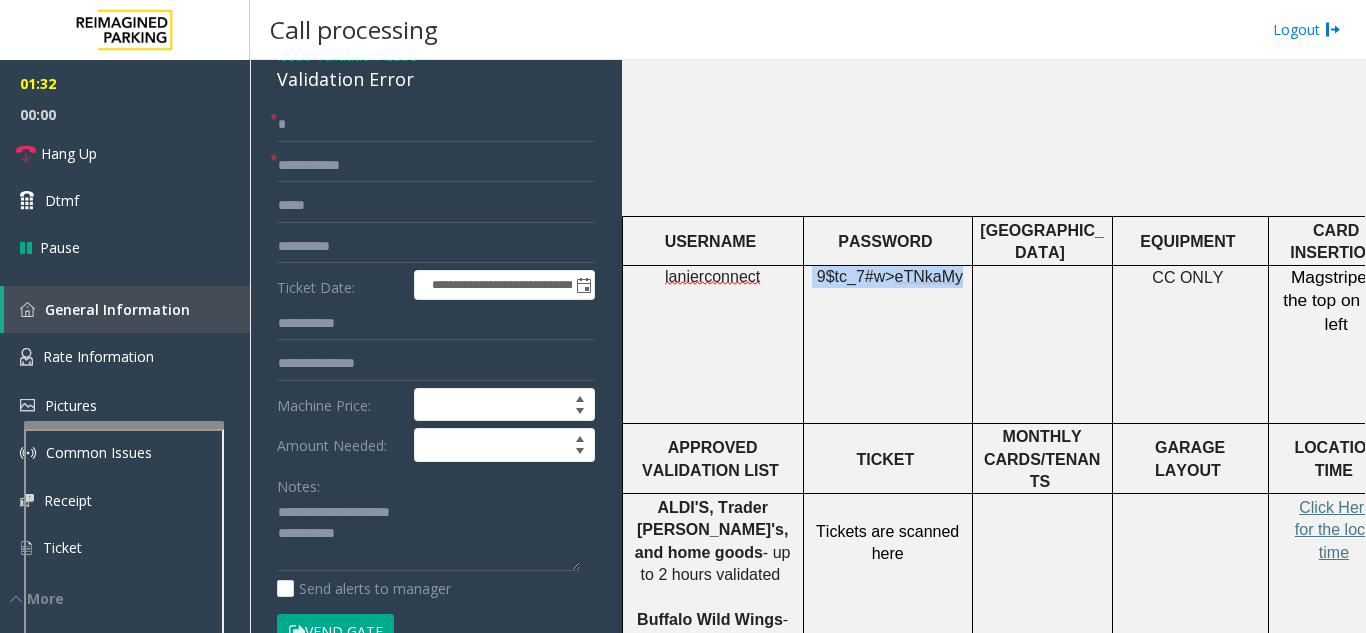 drag, startPoint x: 955, startPoint y: 228, endPoint x: 814, endPoint y: 236, distance: 141.22676 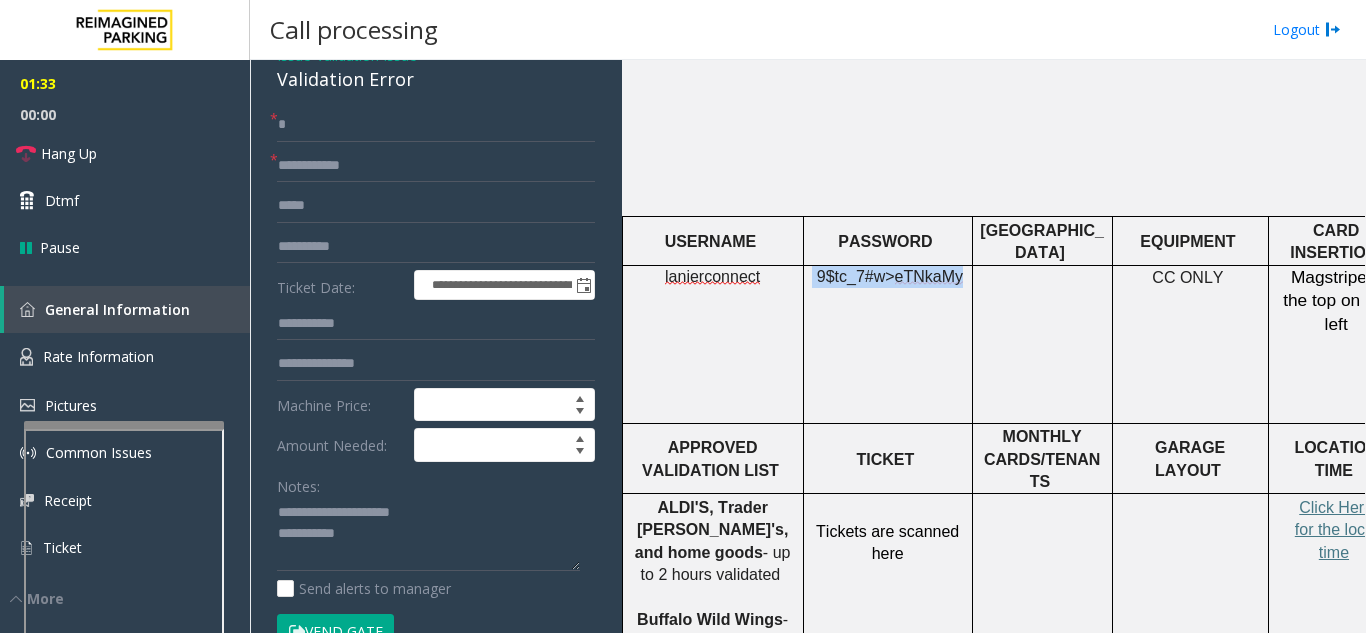 click on "9$tc_7#w> eTNkaMy" 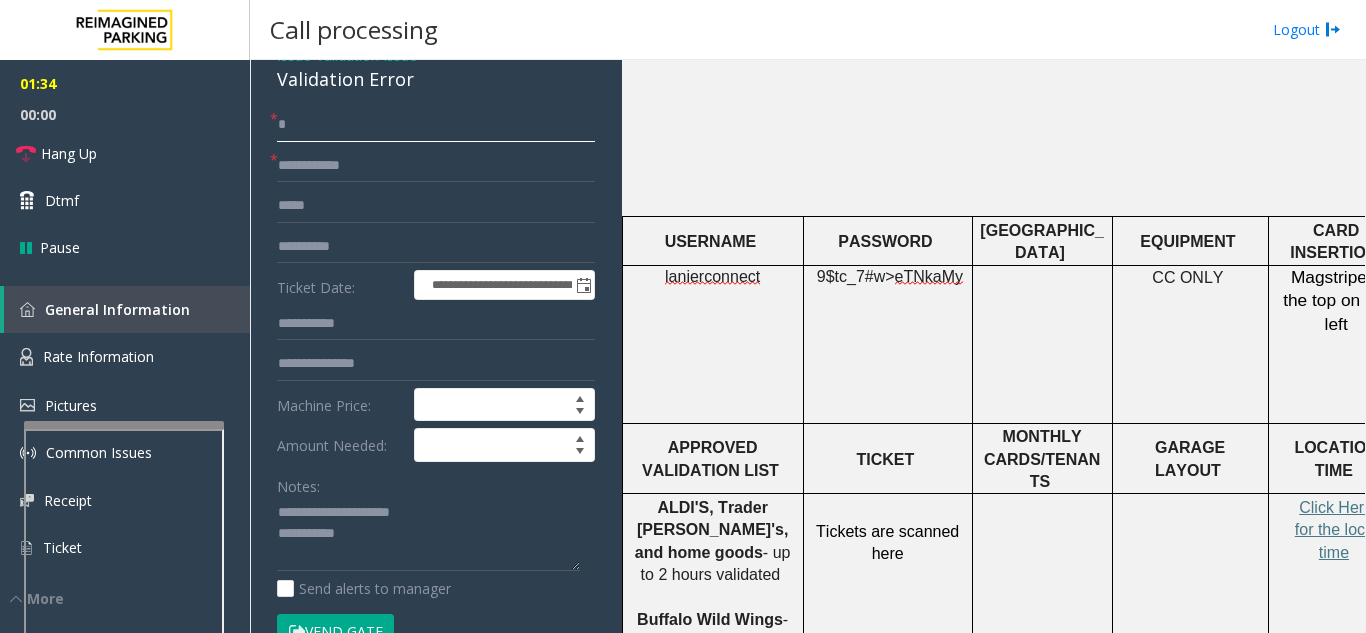 click 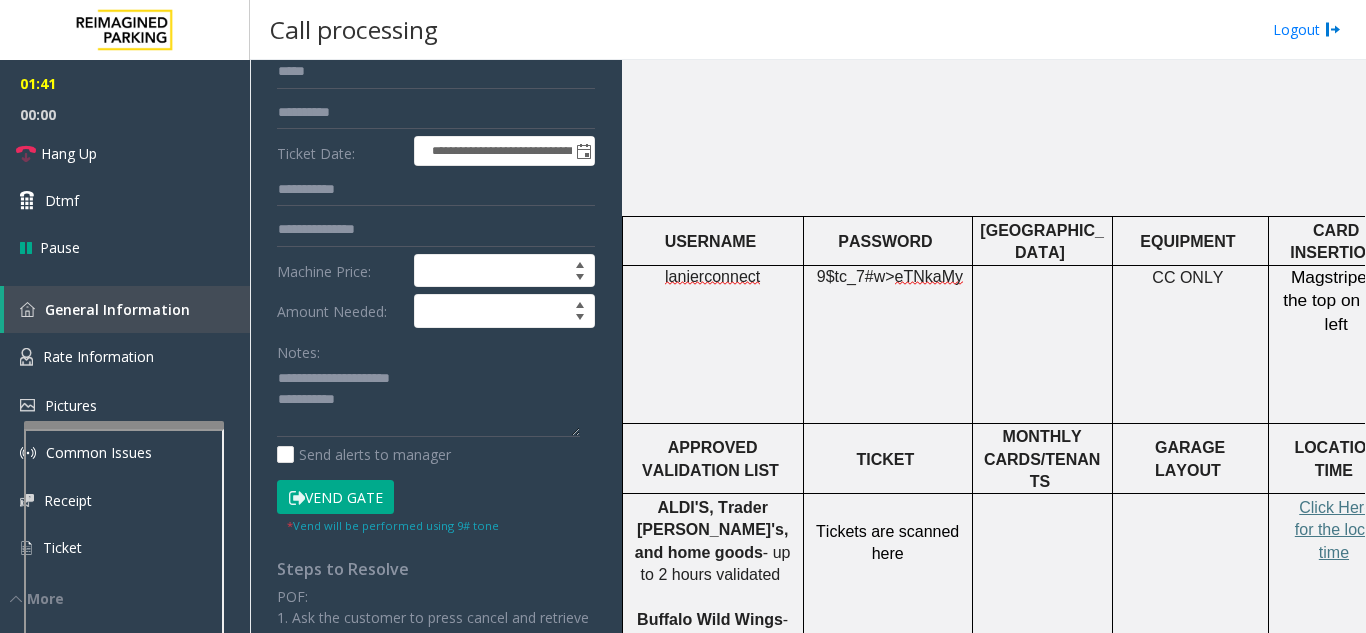 scroll, scrollTop: 300, scrollLeft: 0, axis: vertical 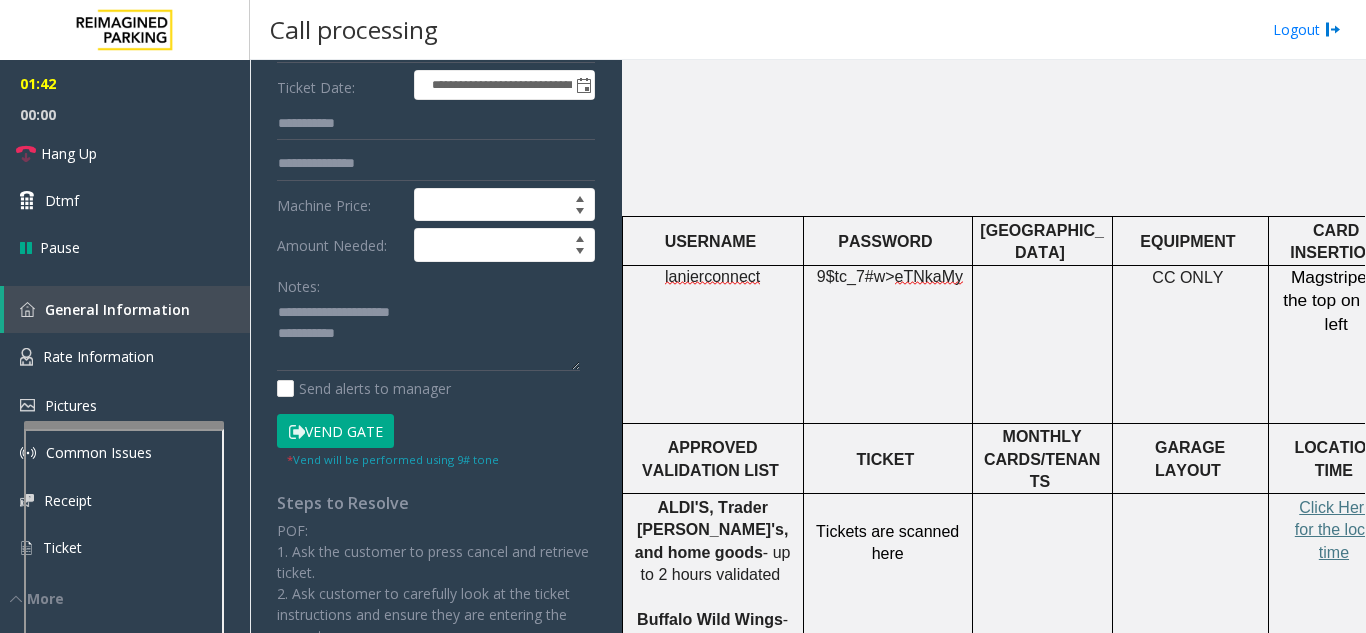 type on "******" 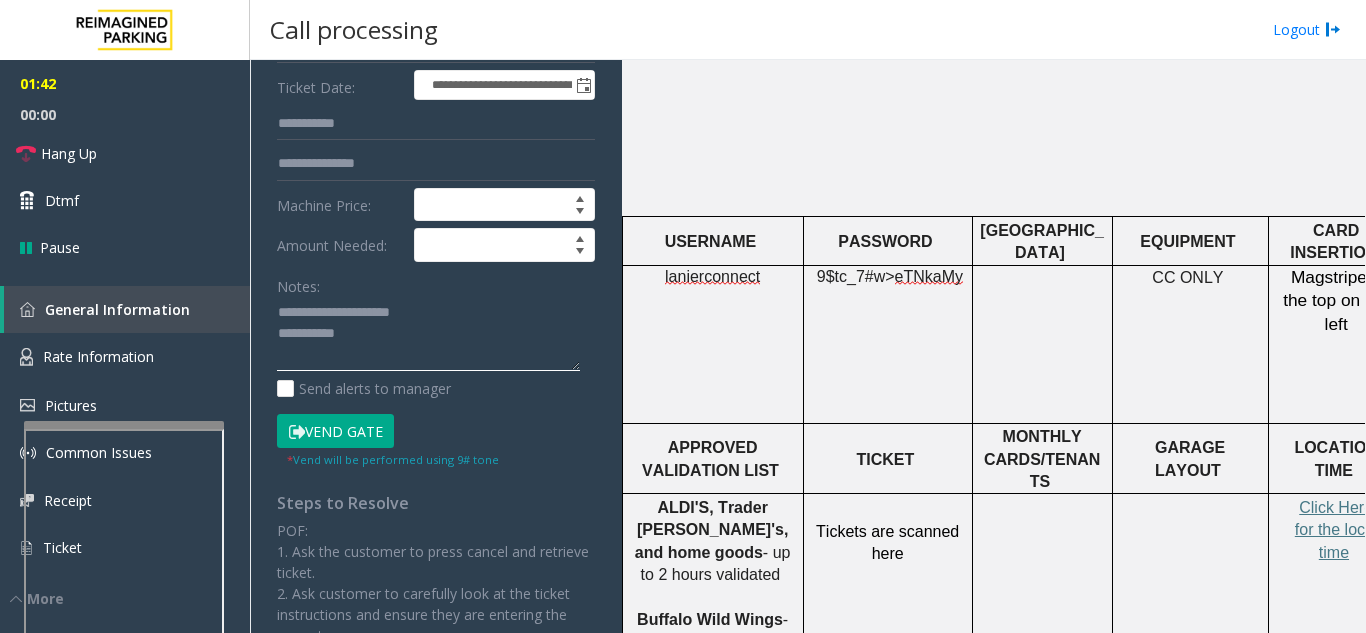 click 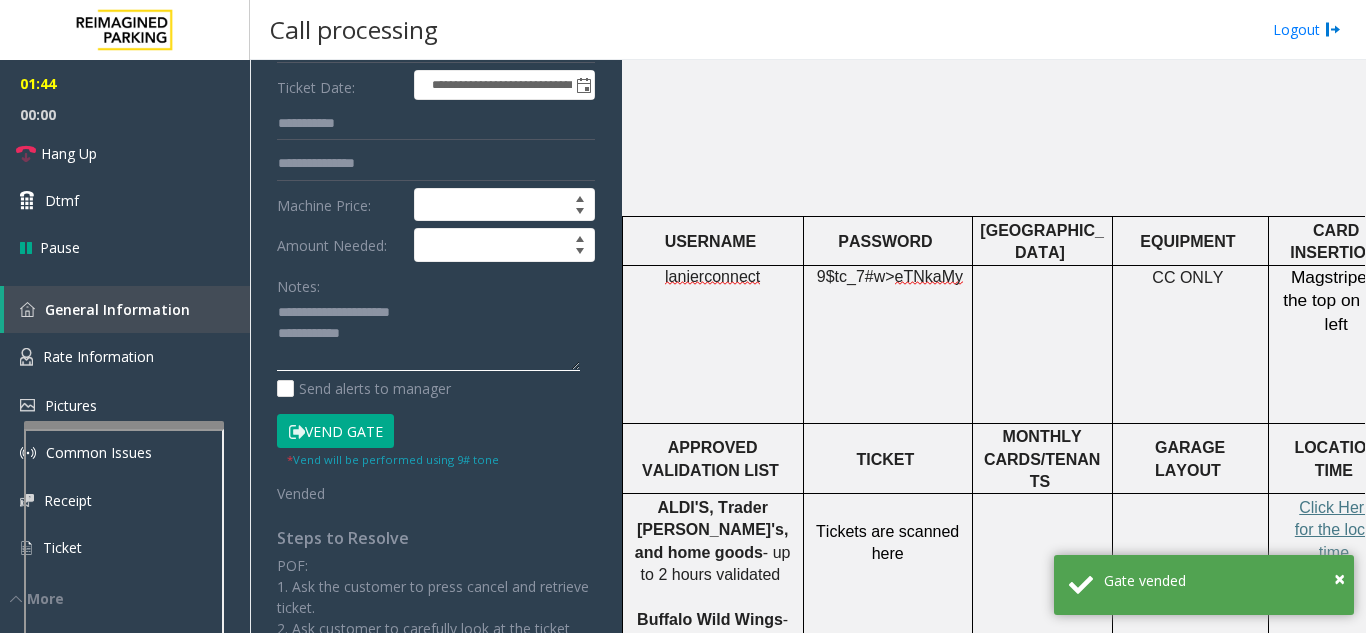 type on "**********" 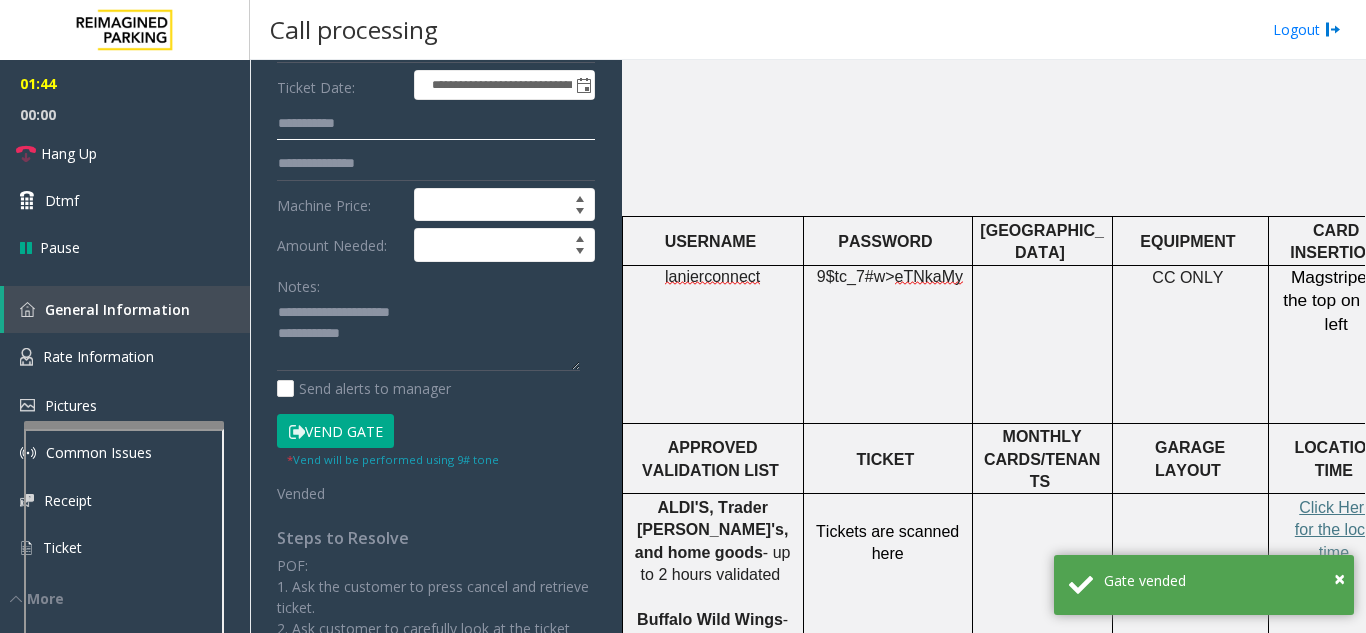 click on "**********" 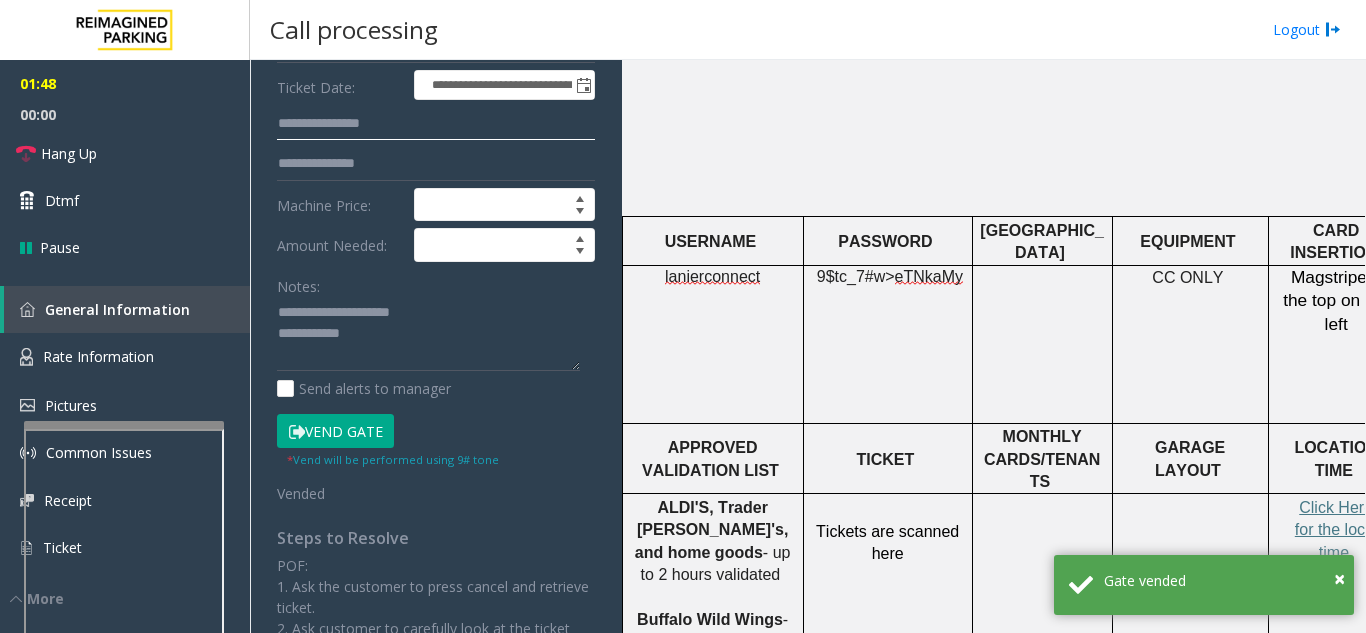 type on "**********" 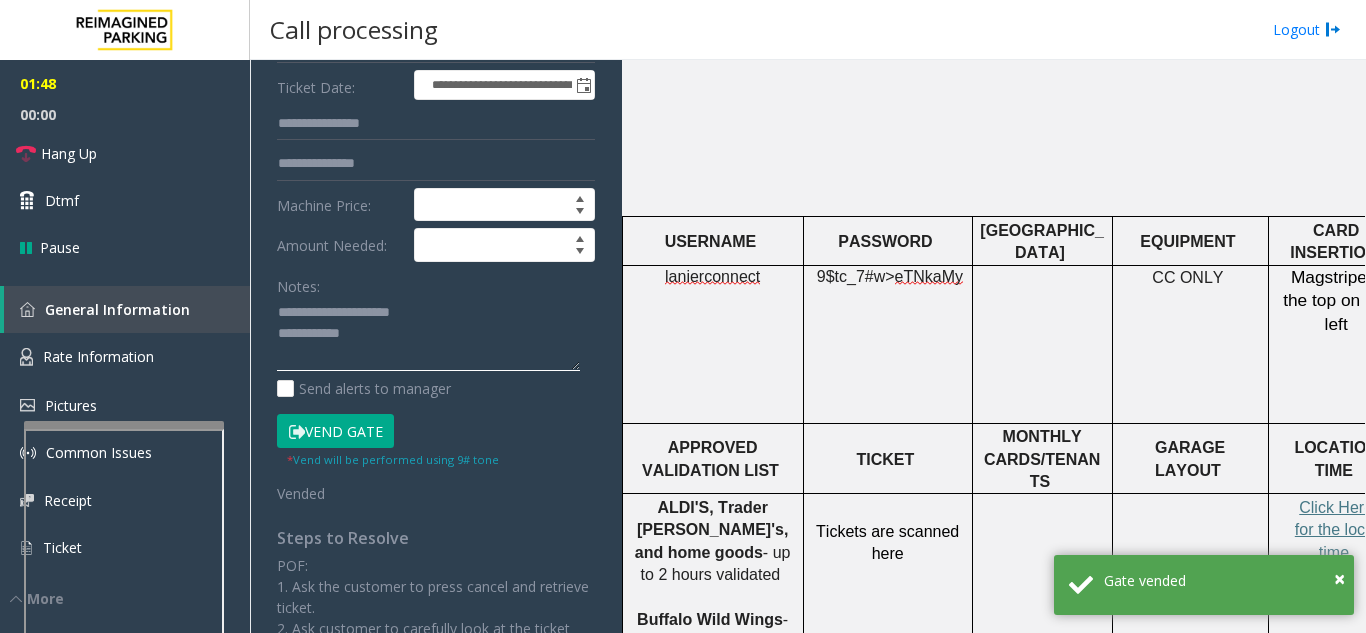 click 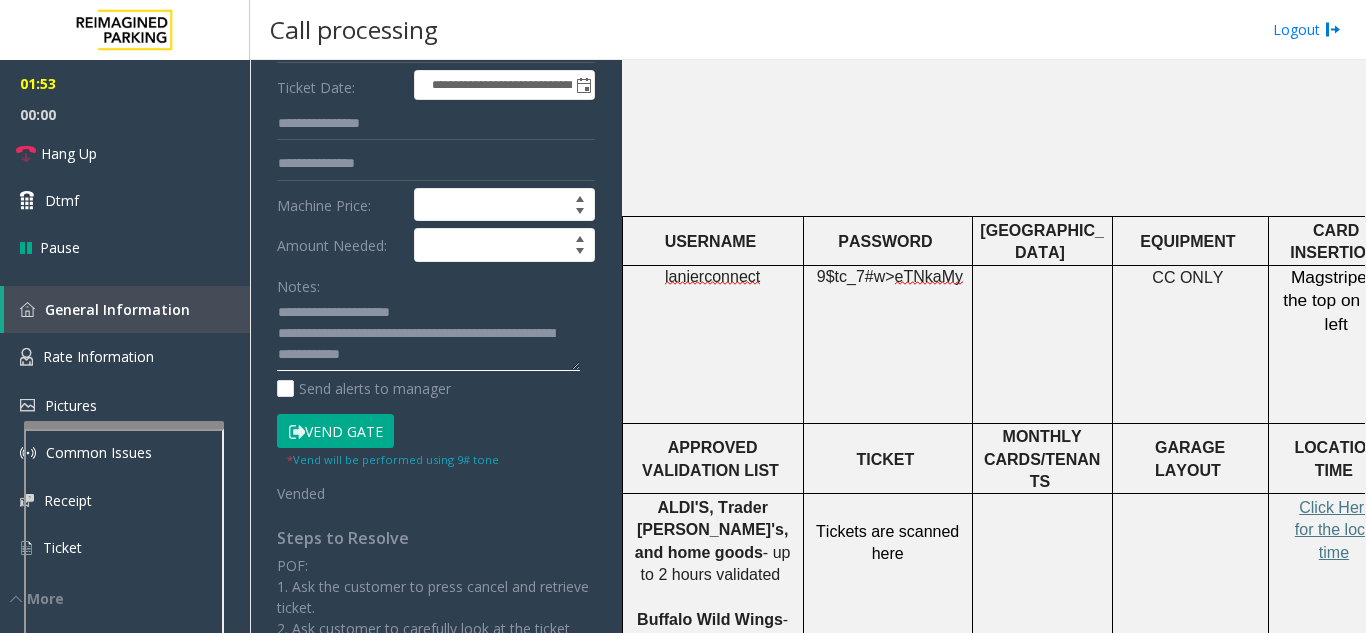 type on "**********" 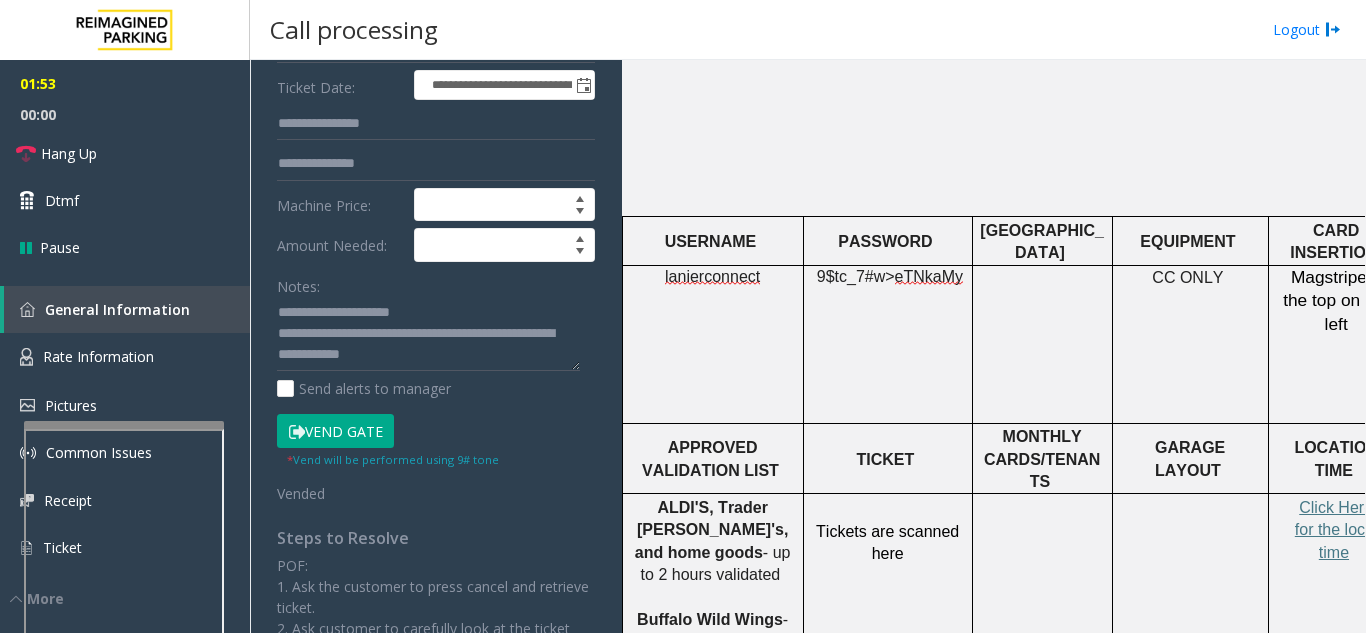 click on "Notes:" 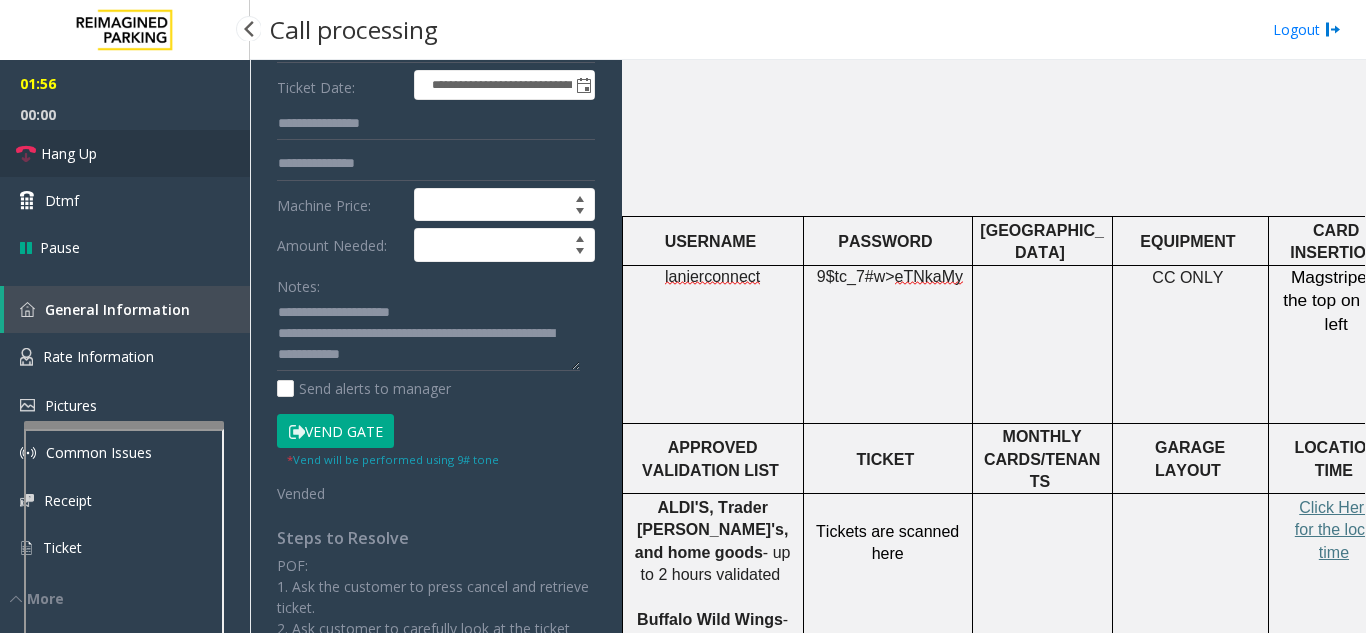 click on "Hang Up" at bounding box center [125, 153] 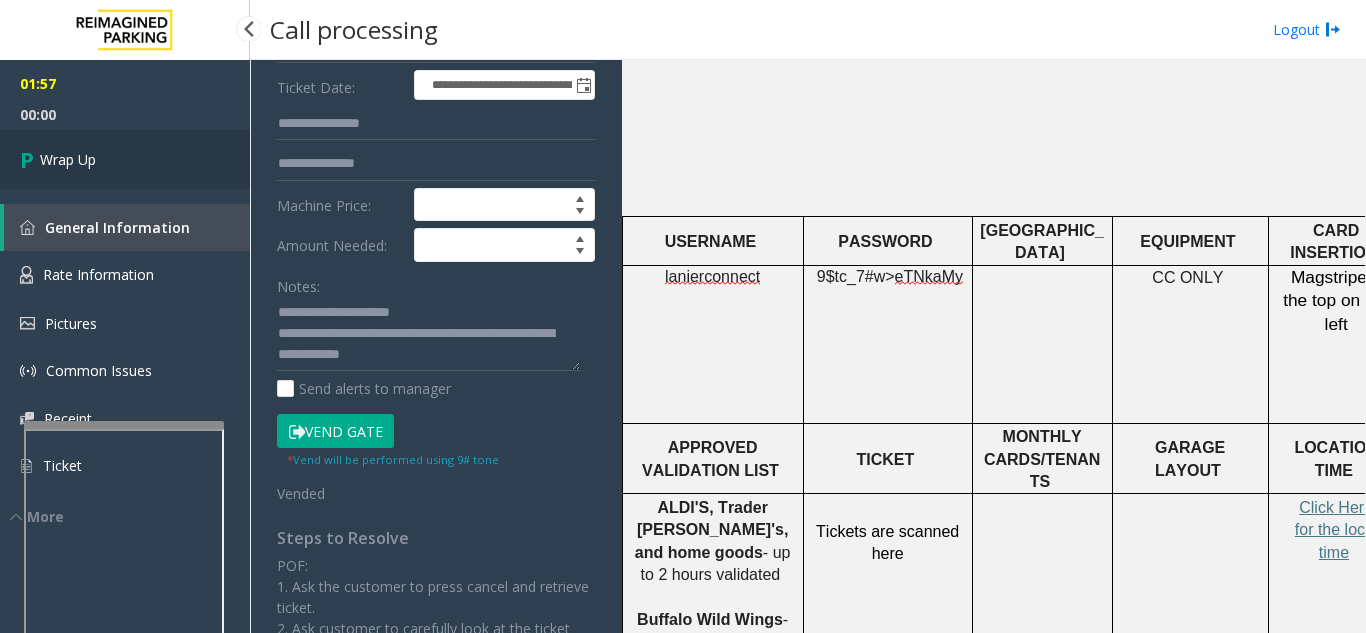 click on "Wrap Up" at bounding box center [125, 159] 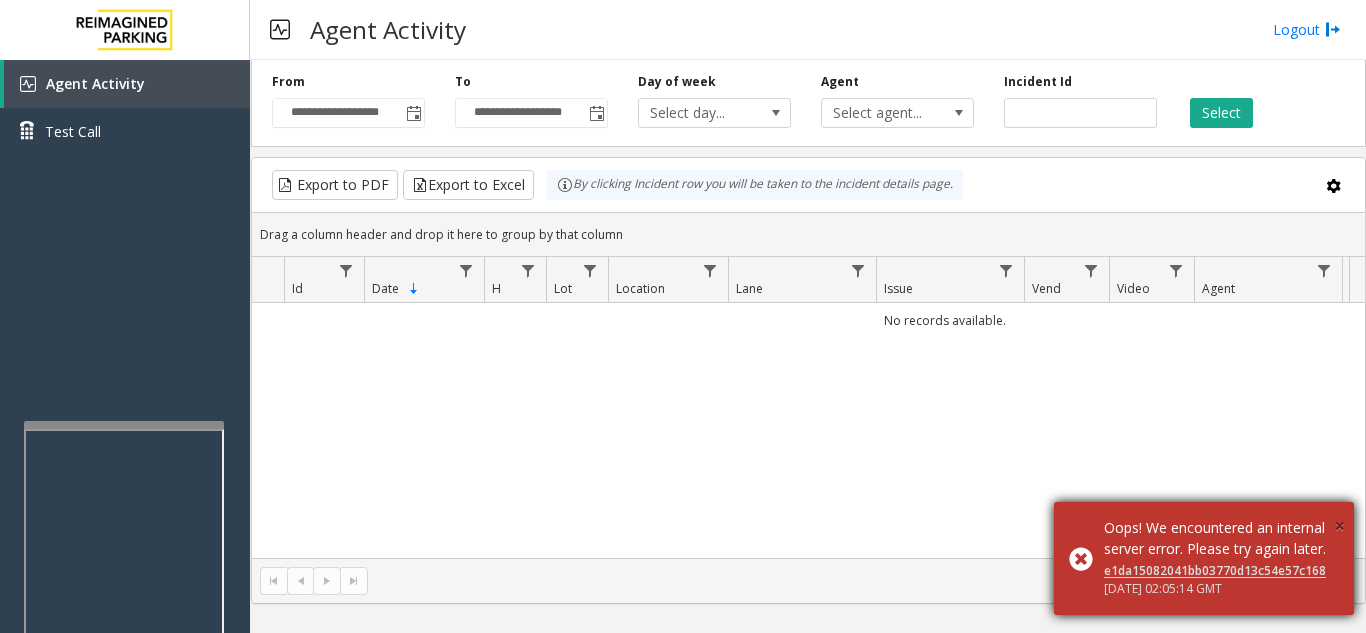 click on "×" at bounding box center (1339, 525) 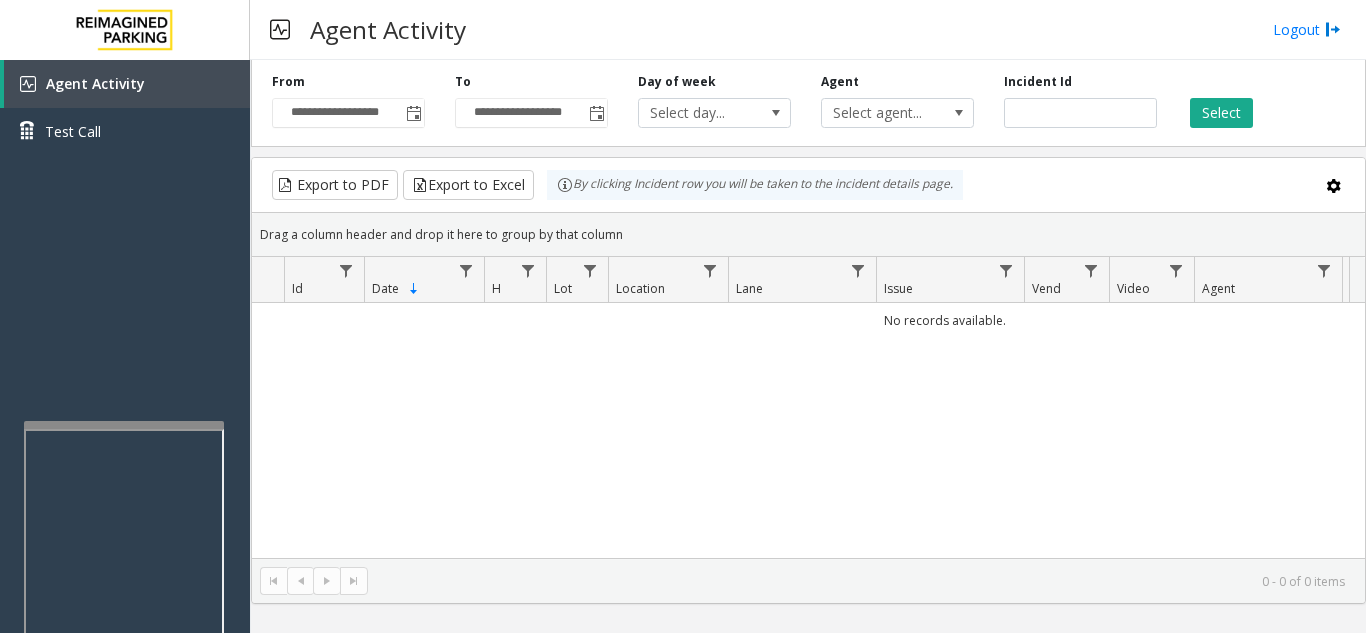 type 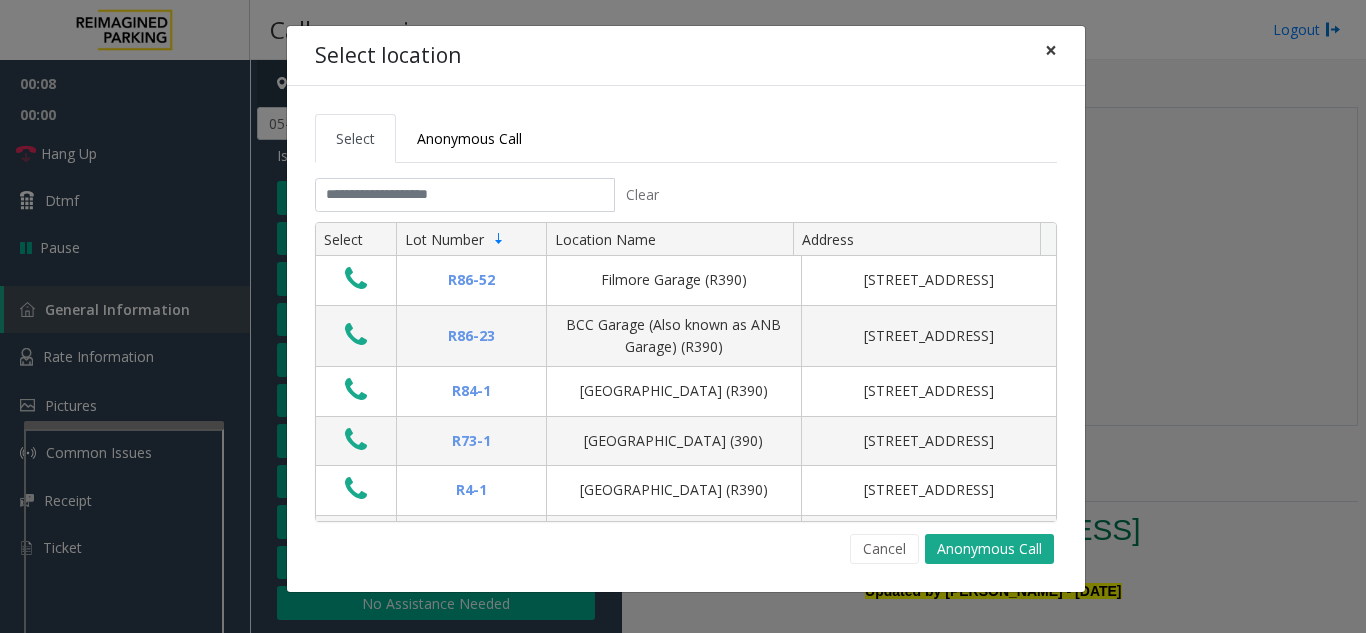 click on "×" 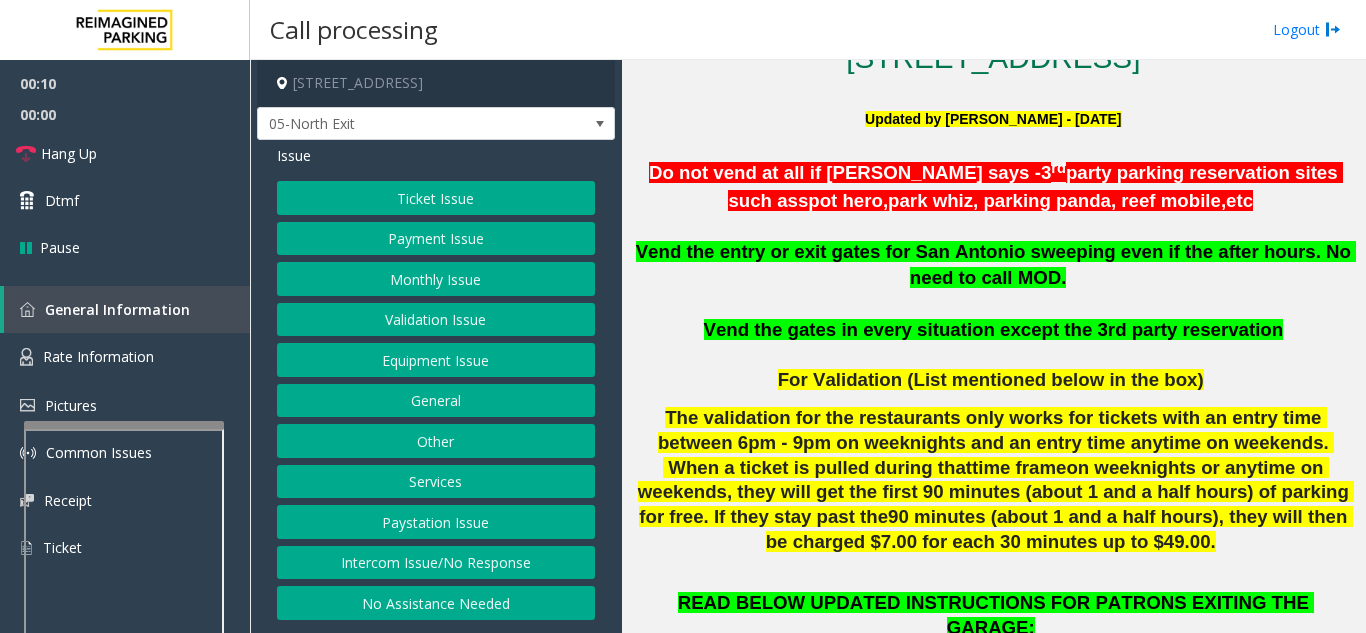 scroll, scrollTop: 500, scrollLeft: 0, axis: vertical 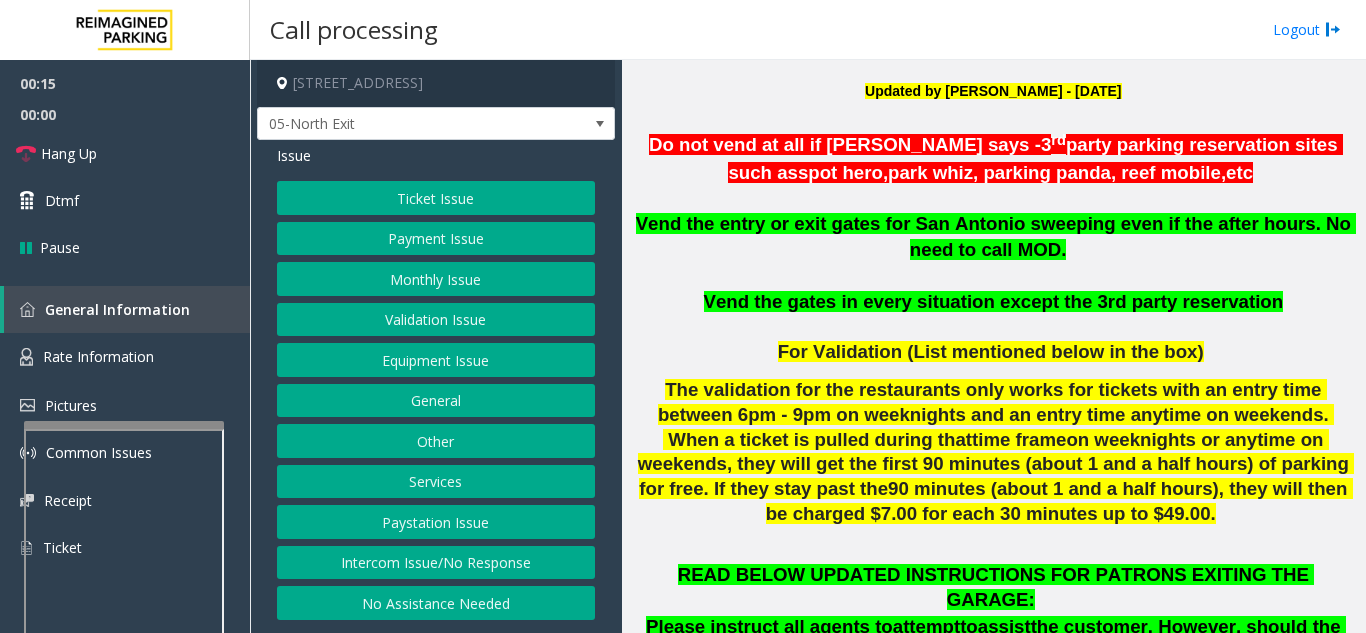 click on "Intercom Issue/No Response" 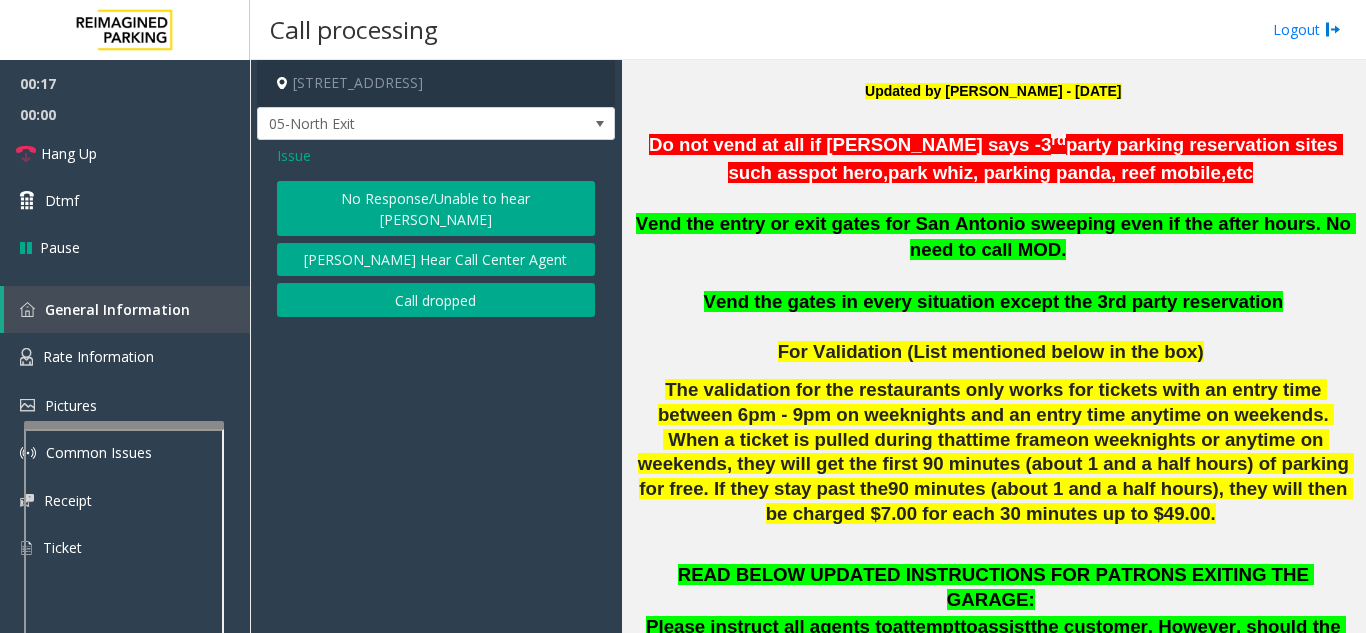 click on "No Response/Unable to hear [PERSON_NAME]" 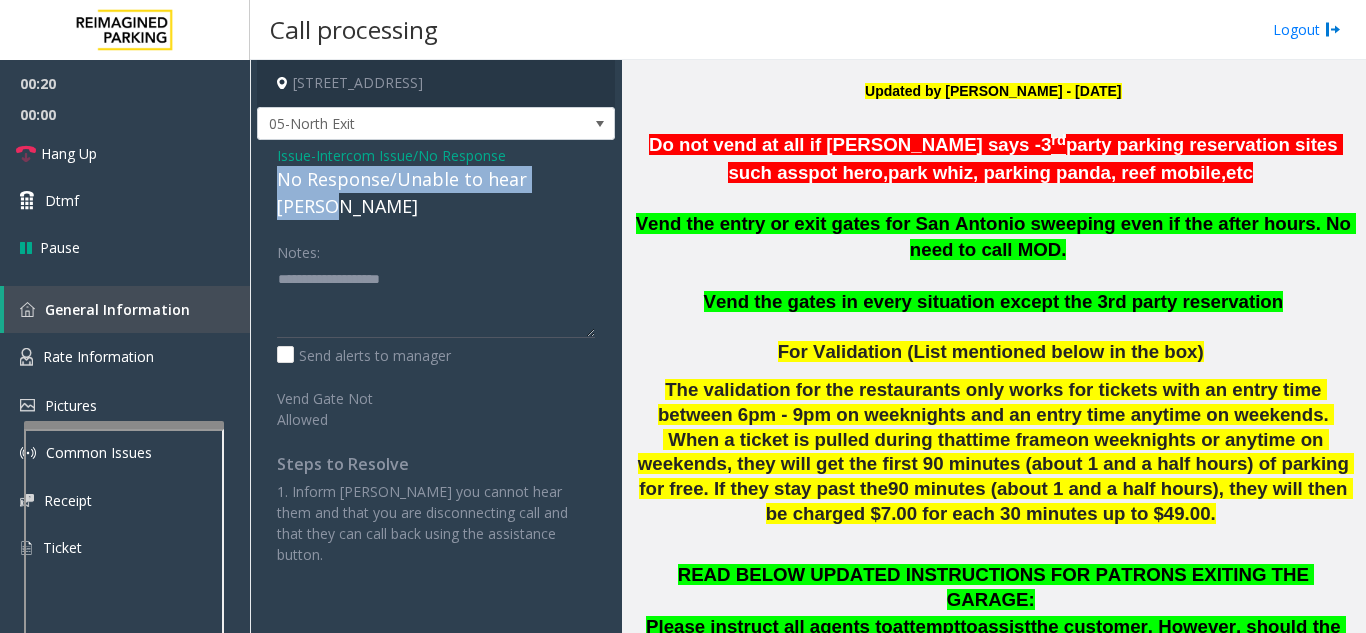 drag, startPoint x: 274, startPoint y: 179, endPoint x: 582, endPoint y: 173, distance: 308.05844 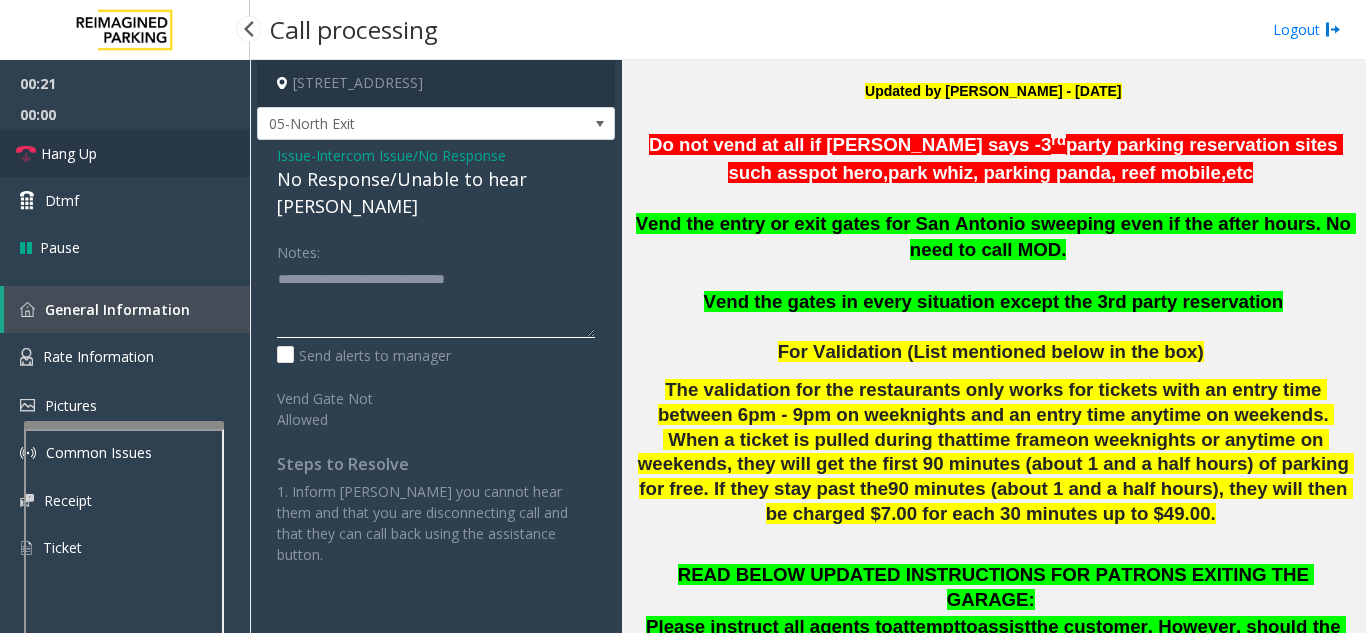 type on "**********" 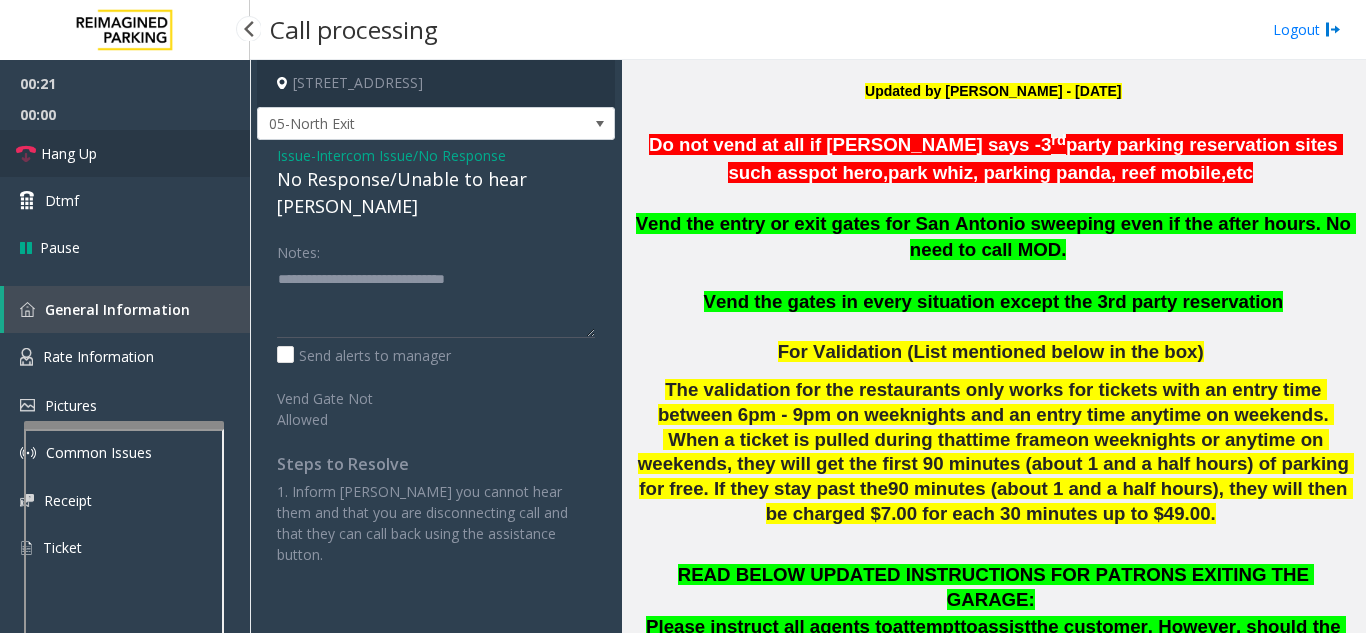 click on "Hang Up" at bounding box center [125, 153] 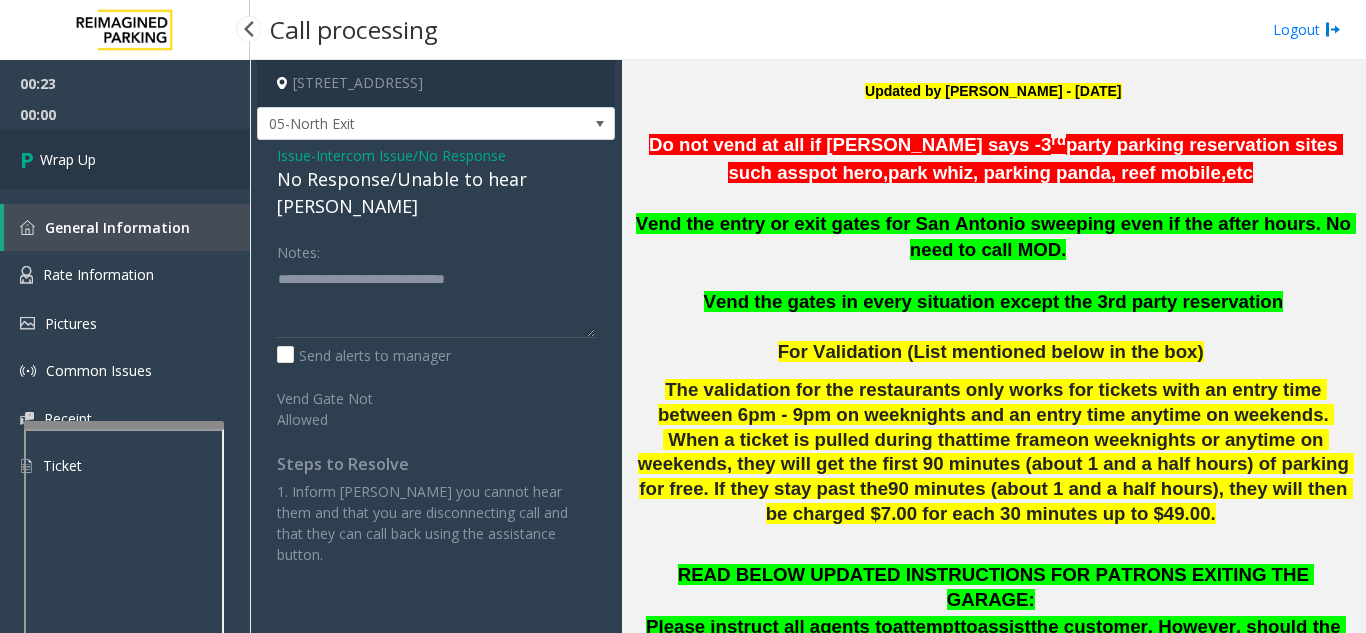 click on "Wrap Up" at bounding box center (125, 159) 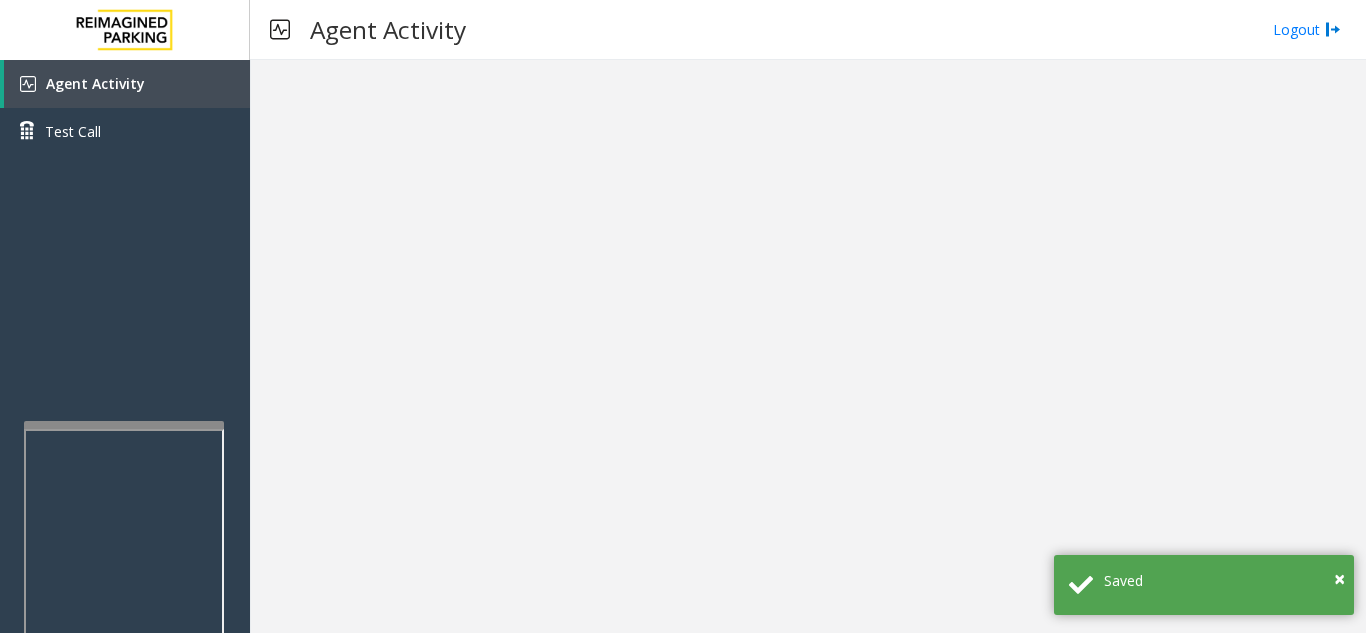 scroll, scrollTop: 0, scrollLeft: 0, axis: both 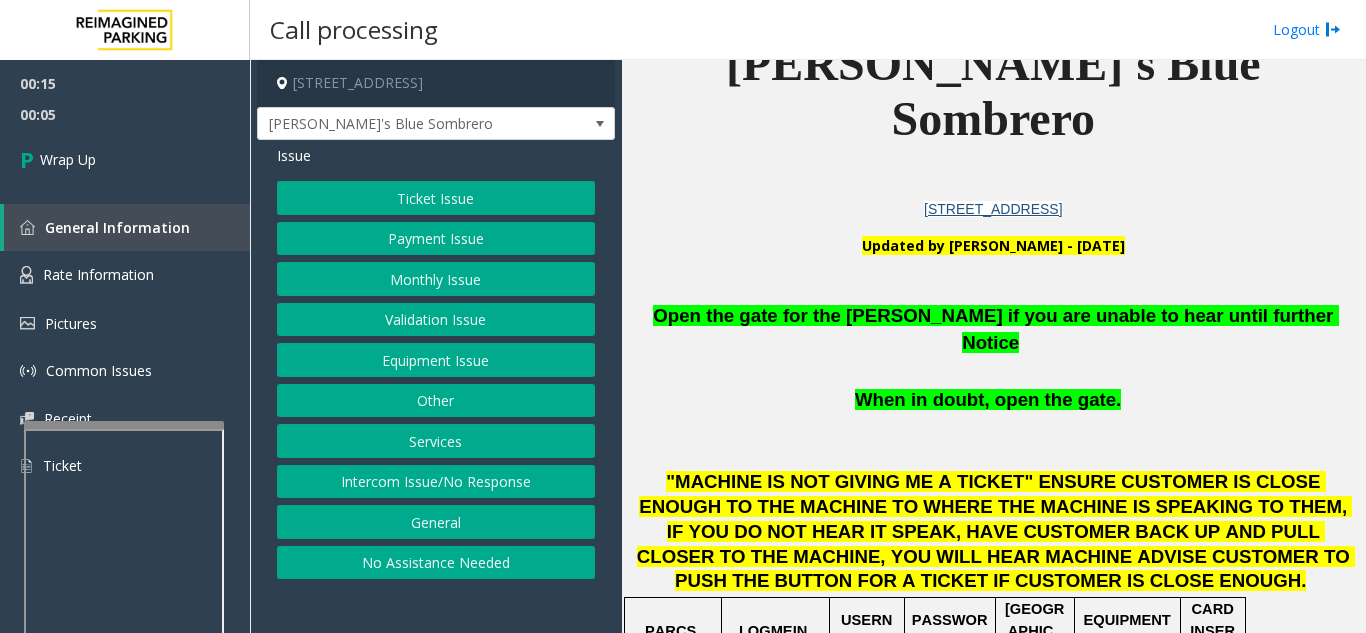 click on "Intercom Issue/No Response" 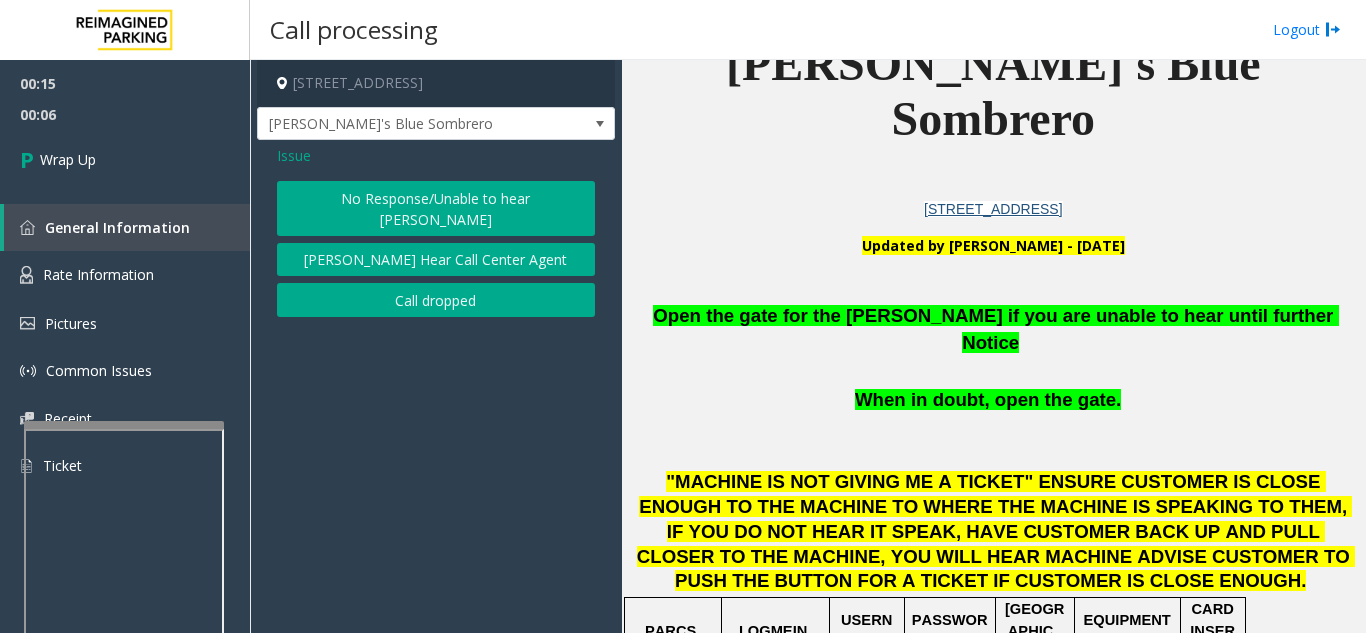 click on "Call dropped" 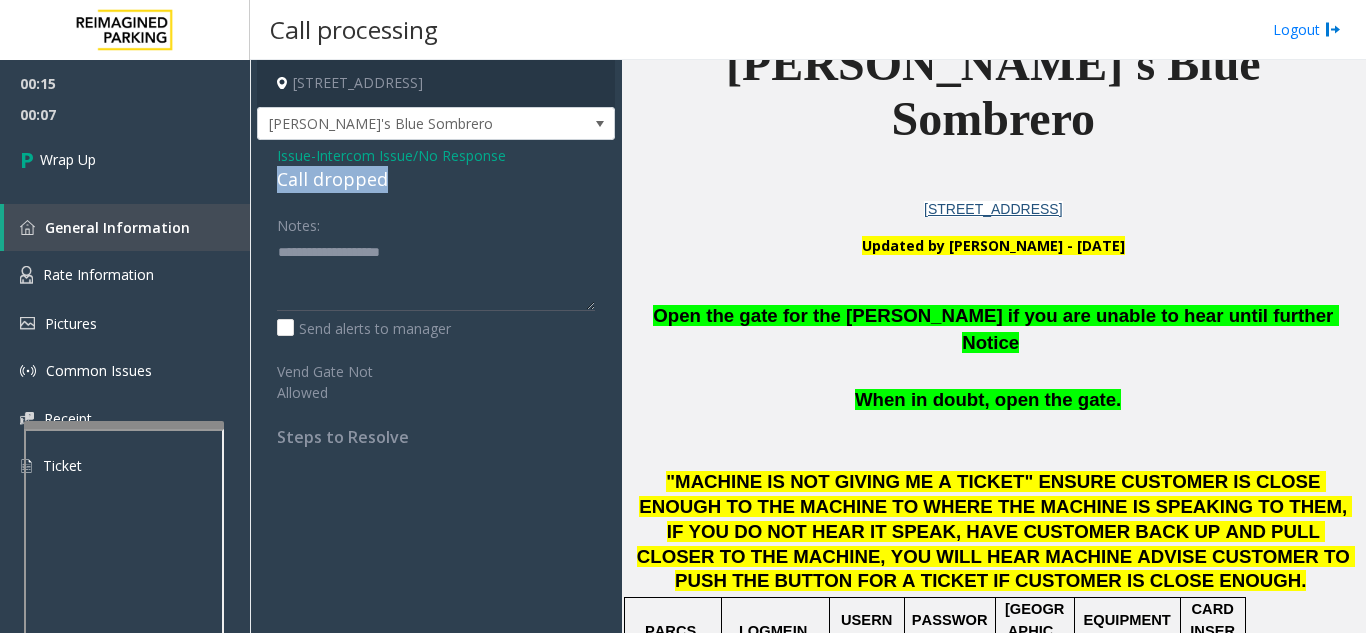 drag, startPoint x: 266, startPoint y: 183, endPoint x: 425, endPoint y: 190, distance: 159.154 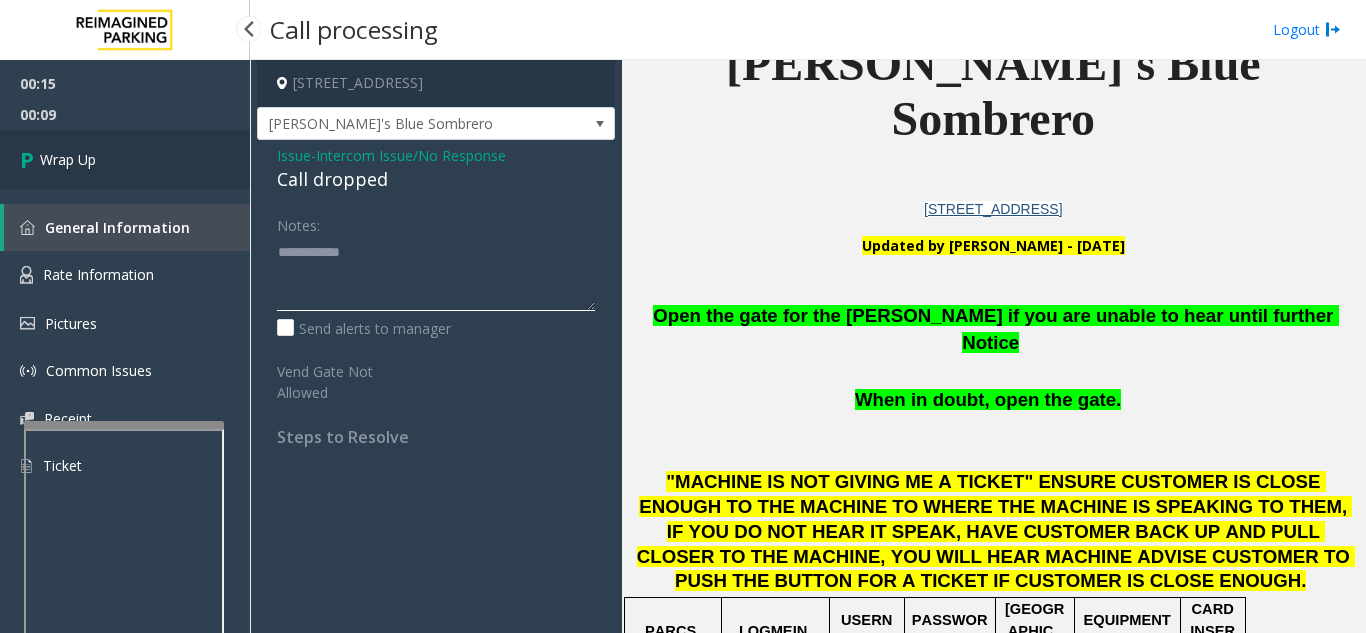 type on "**********" 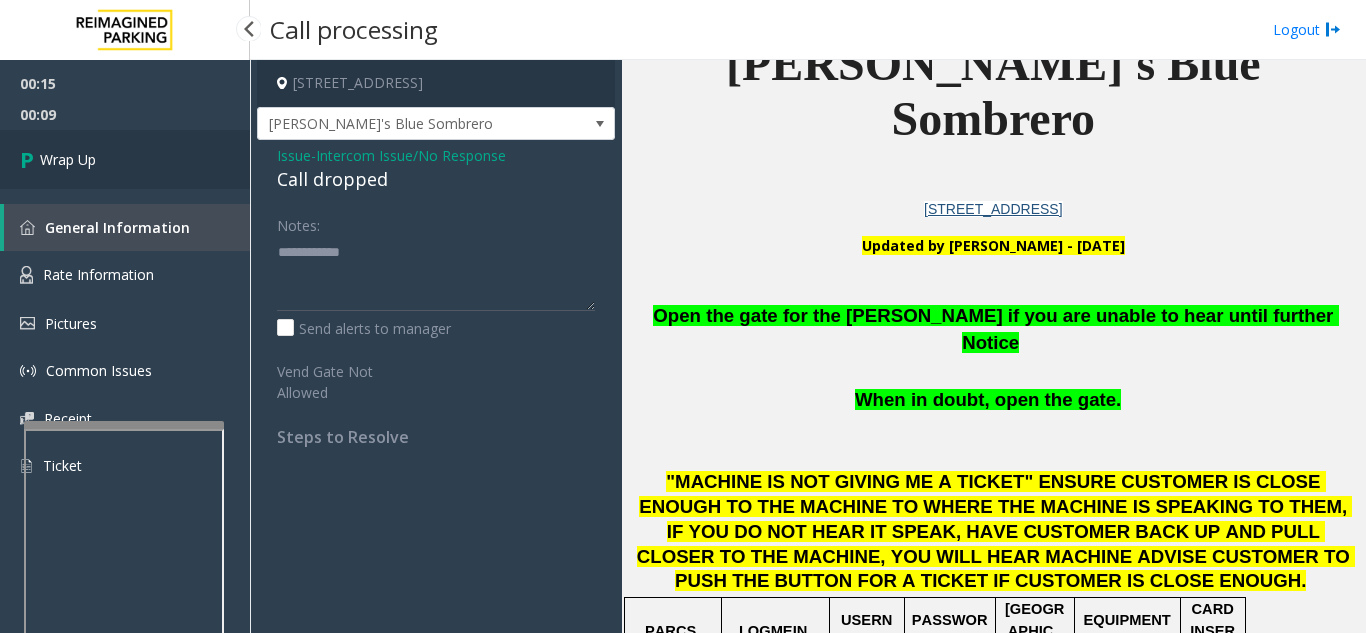 click on "Wrap Up" at bounding box center (125, 159) 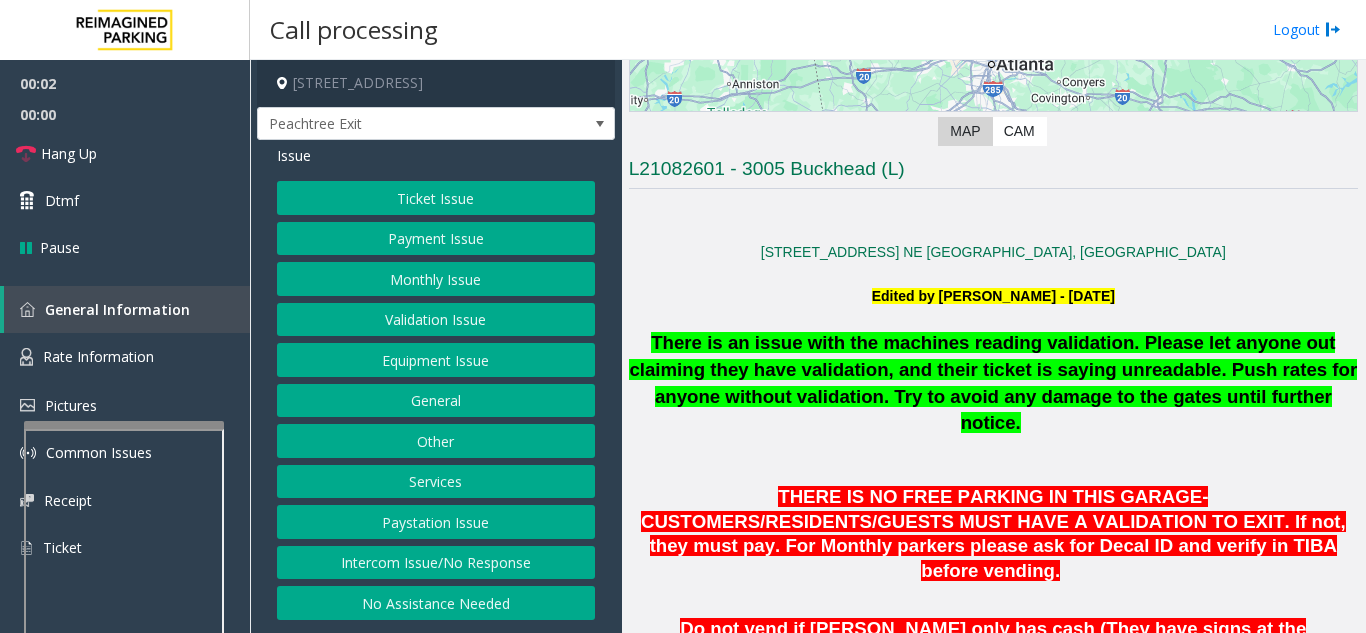 scroll, scrollTop: 400, scrollLeft: 0, axis: vertical 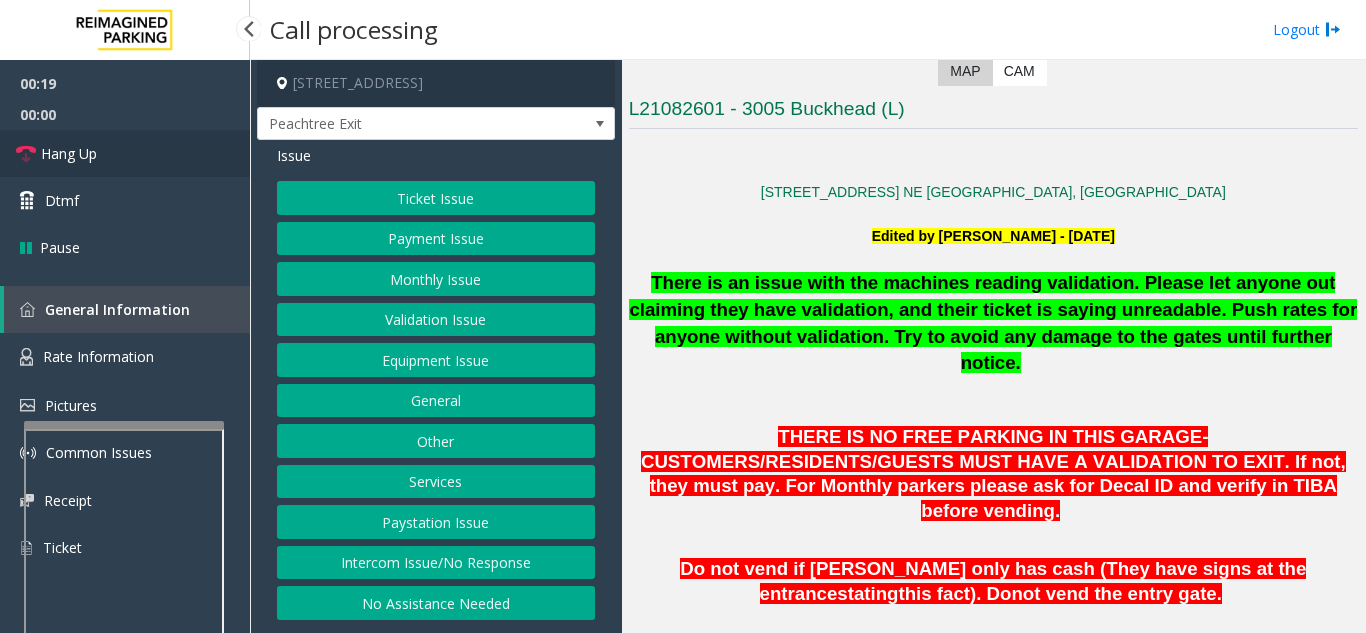 click on "Hang Up" at bounding box center (125, 153) 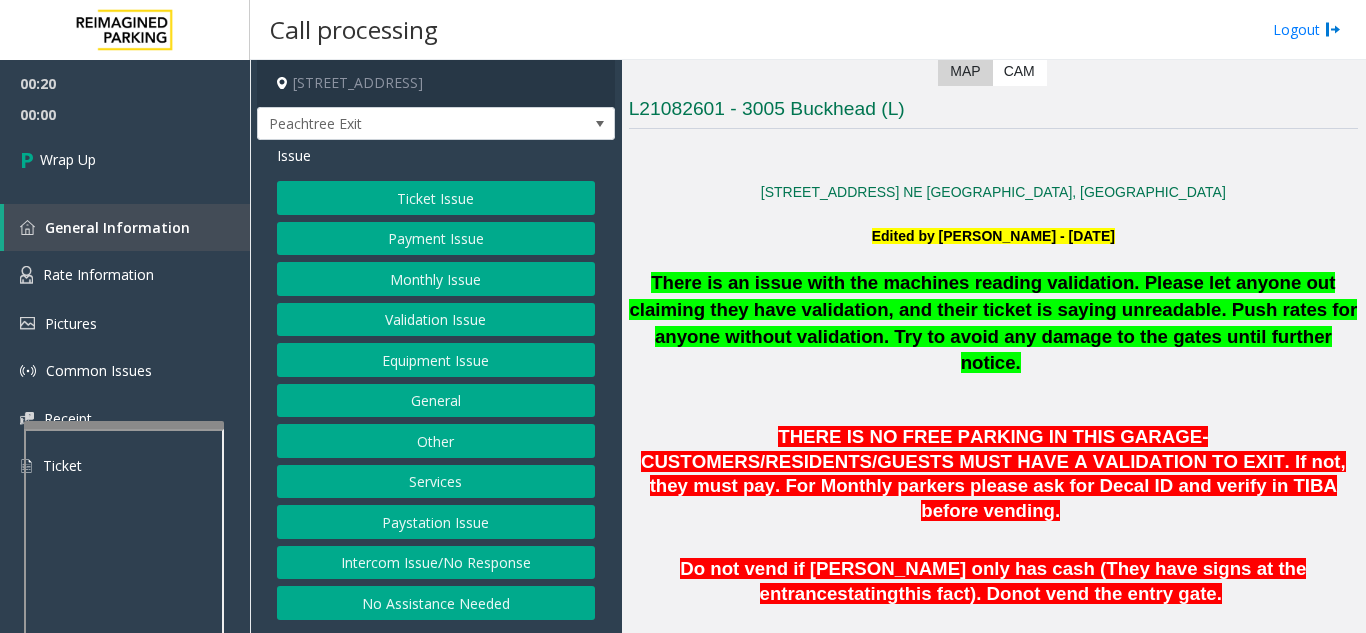 click on "Intercom Issue/No Response" 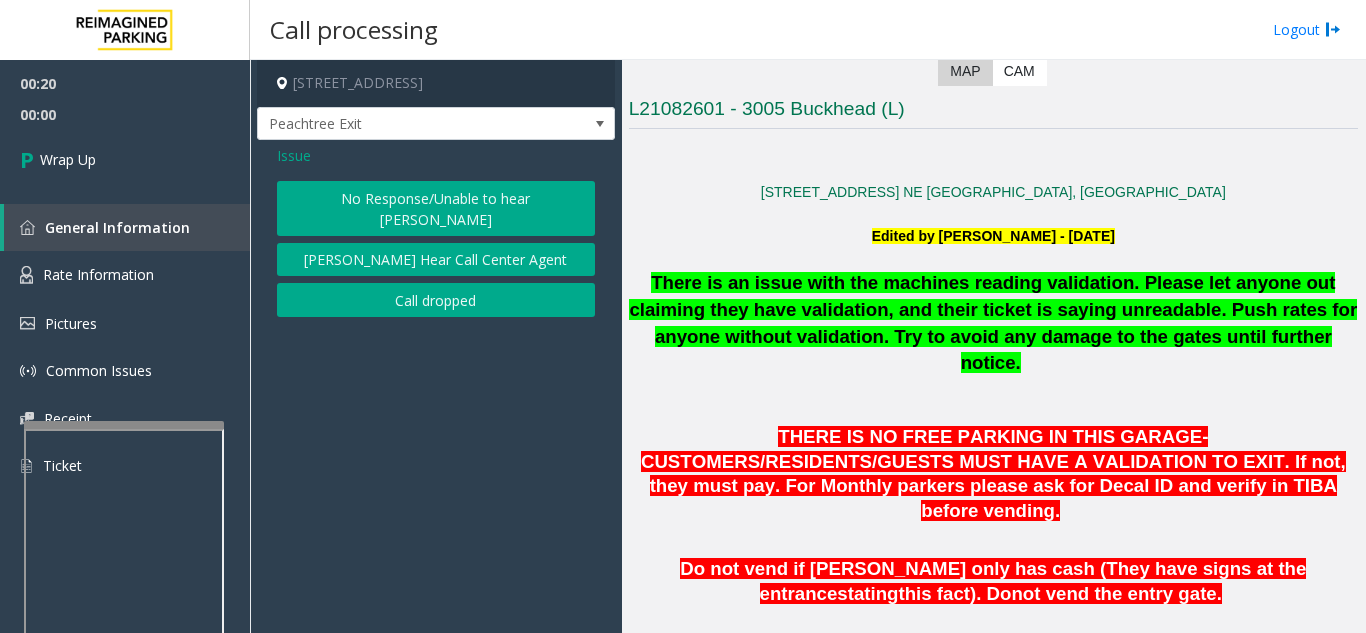 click on "No Response/Unable to hear [PERSON_NAME]" 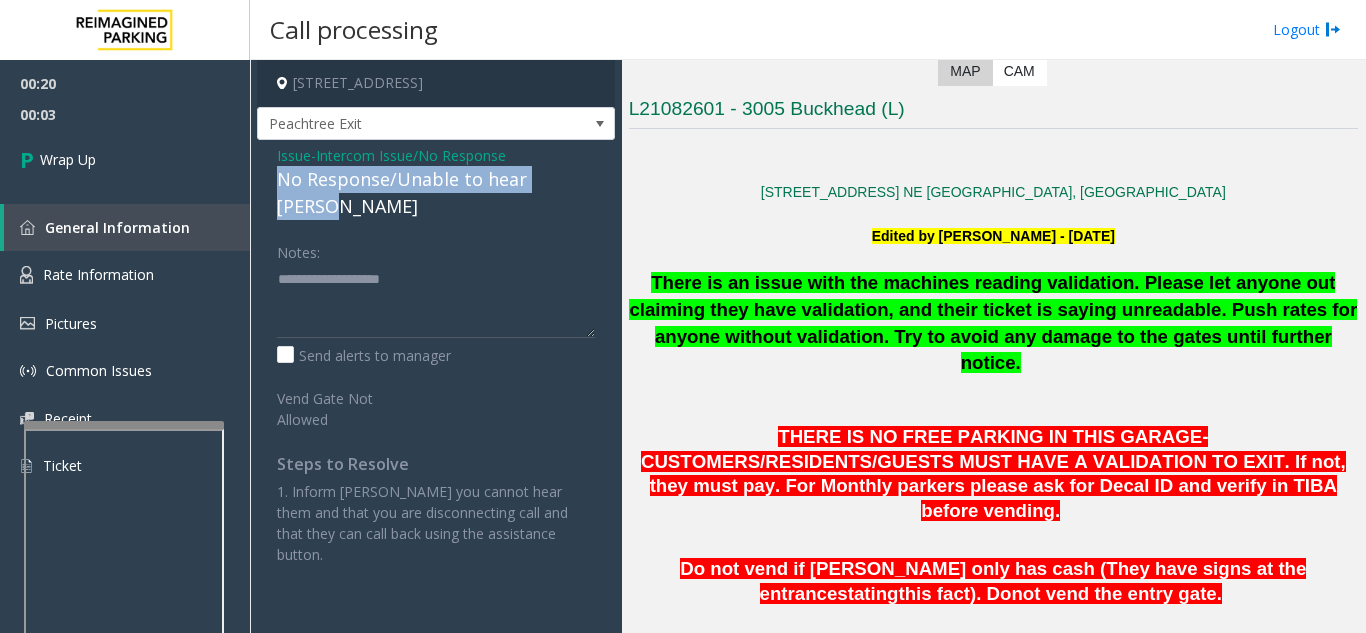 drag, startPoint x: 270, startPoint y: 172, endPoint x: 604, endPoint y: 192, distance: 334.59827 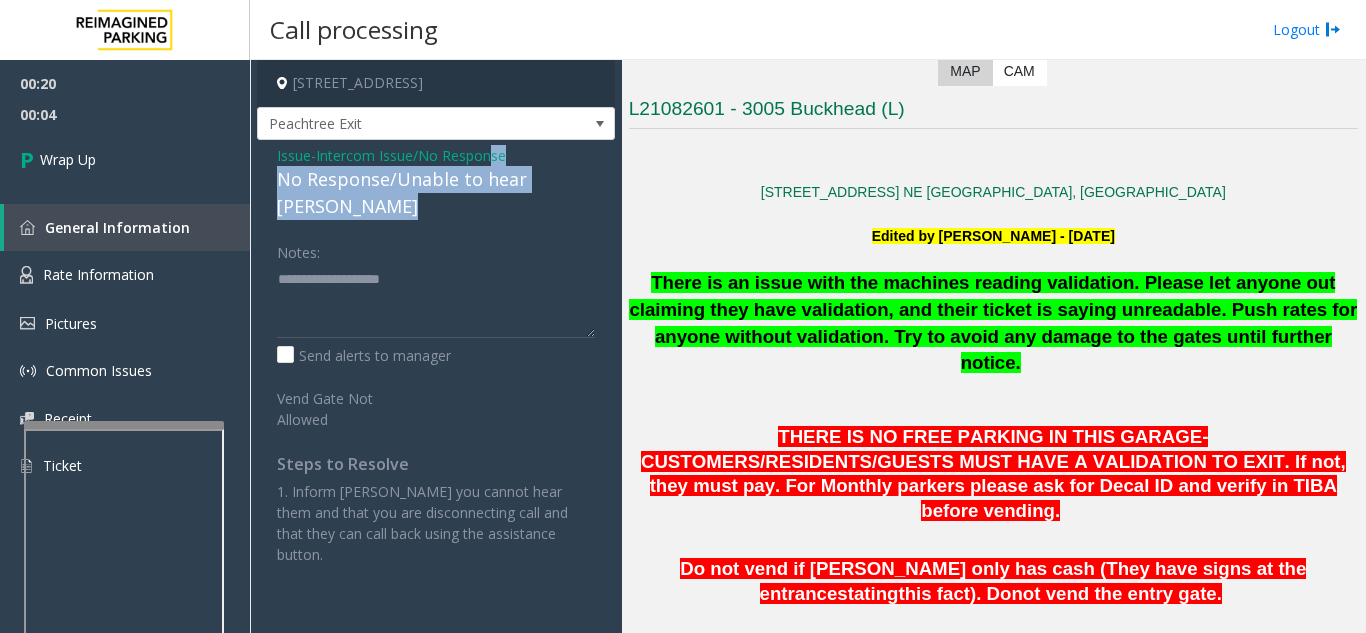 drag, startPoint x: 498, startPoint y: 165, endPoint x: 508, endPoint y: 255, distance: 90.55385 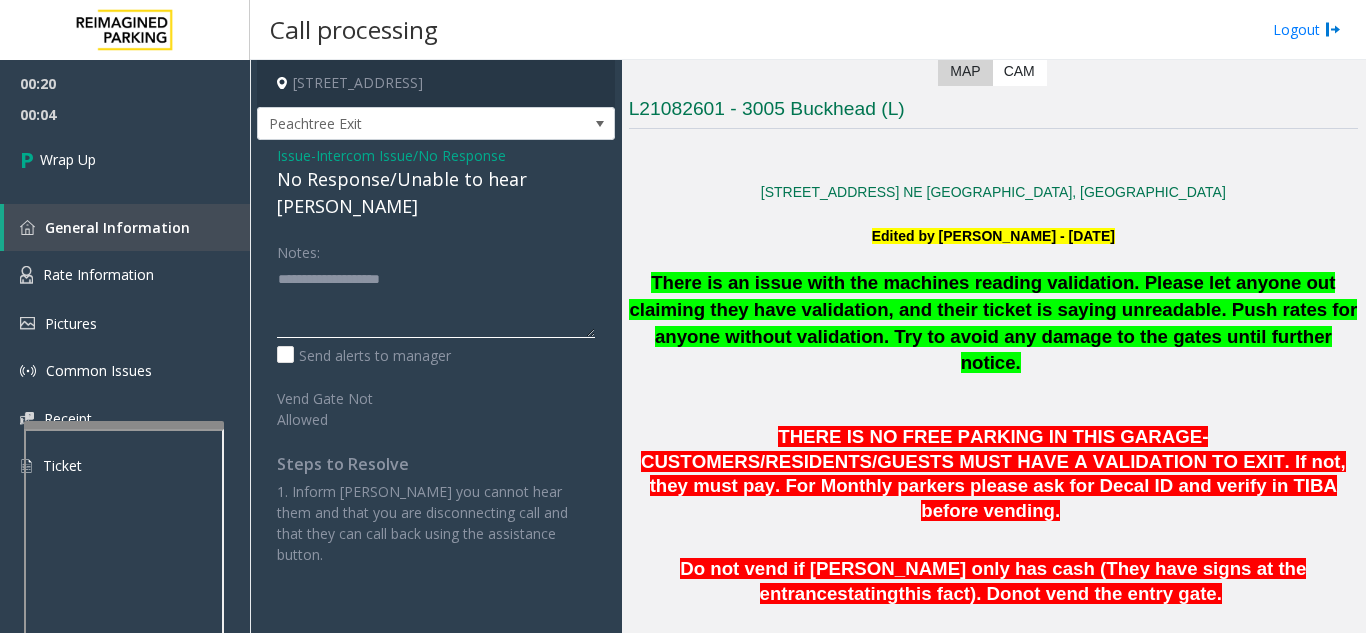 click 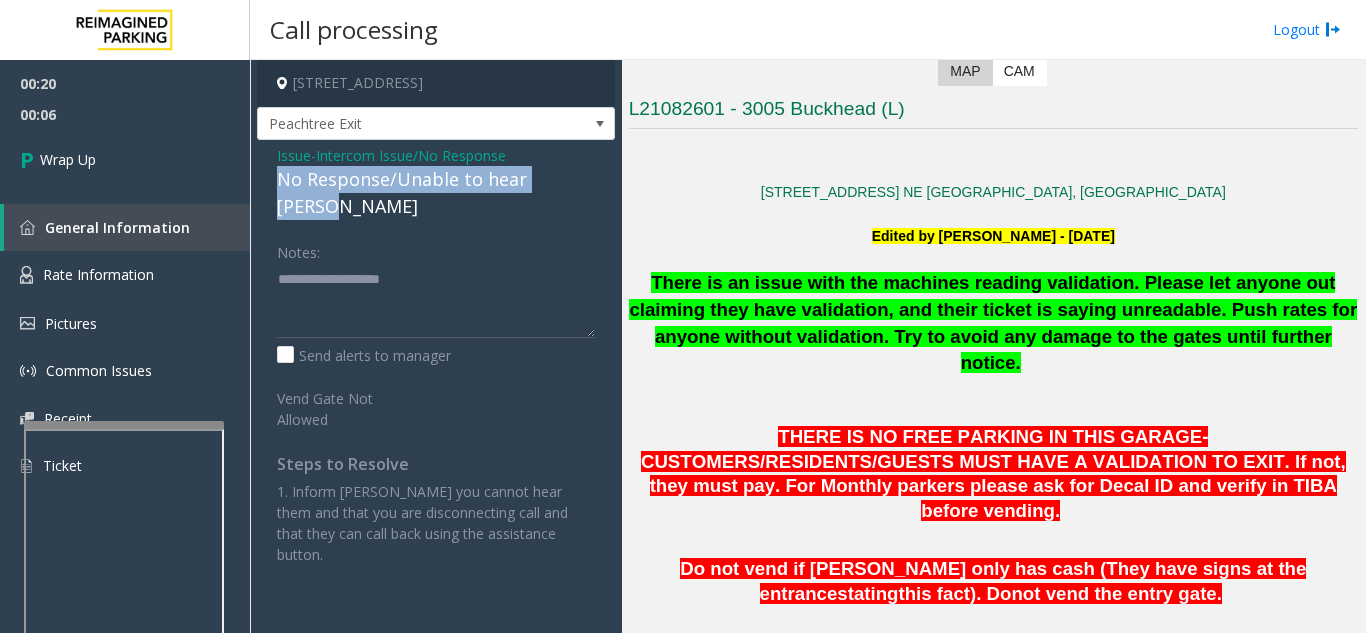 drag, startPoint x: 276, startPoint y: 179, endPoint x: 581, endPoint y: 185, distance: 305.05902 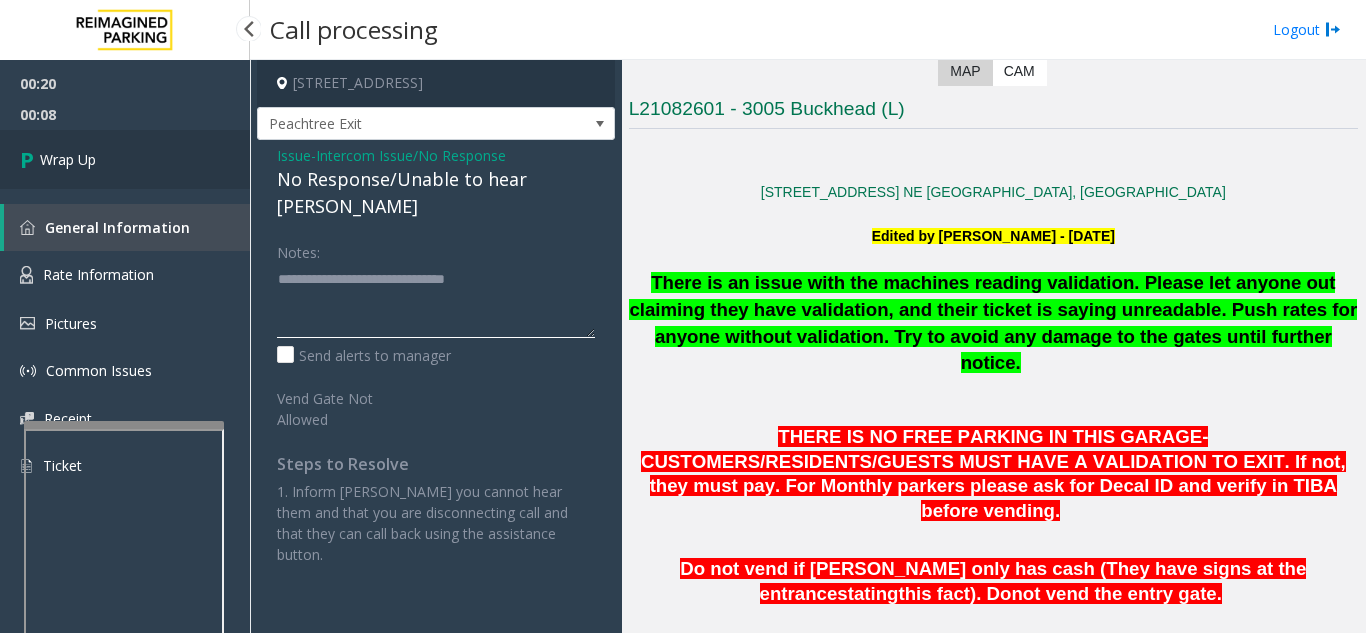 type on "**********" 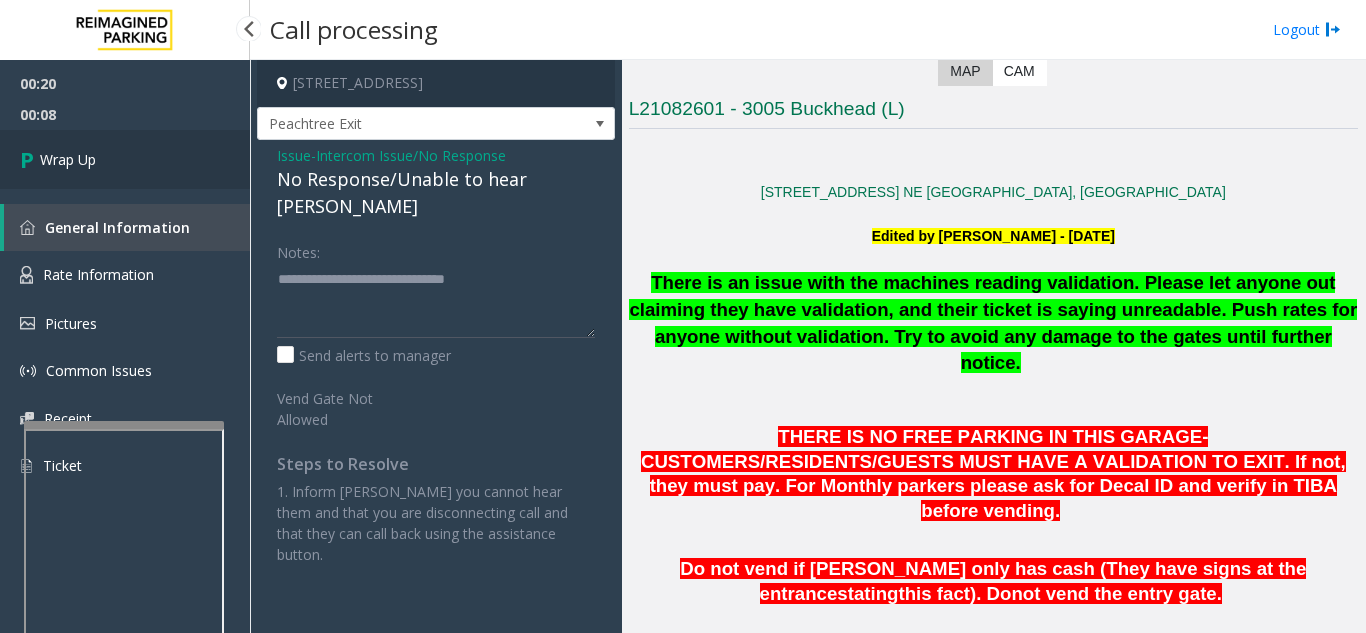 click on "Wrap Up" at bounding box center [68, 159] 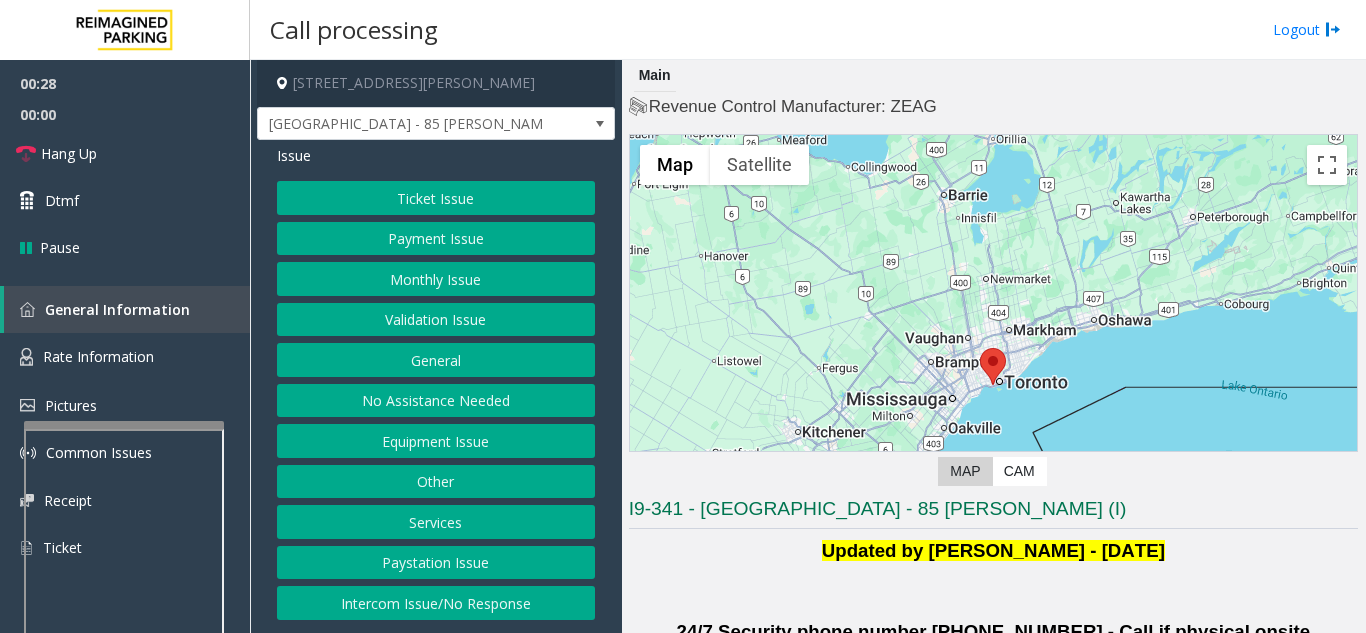 click on "Validation Issue" 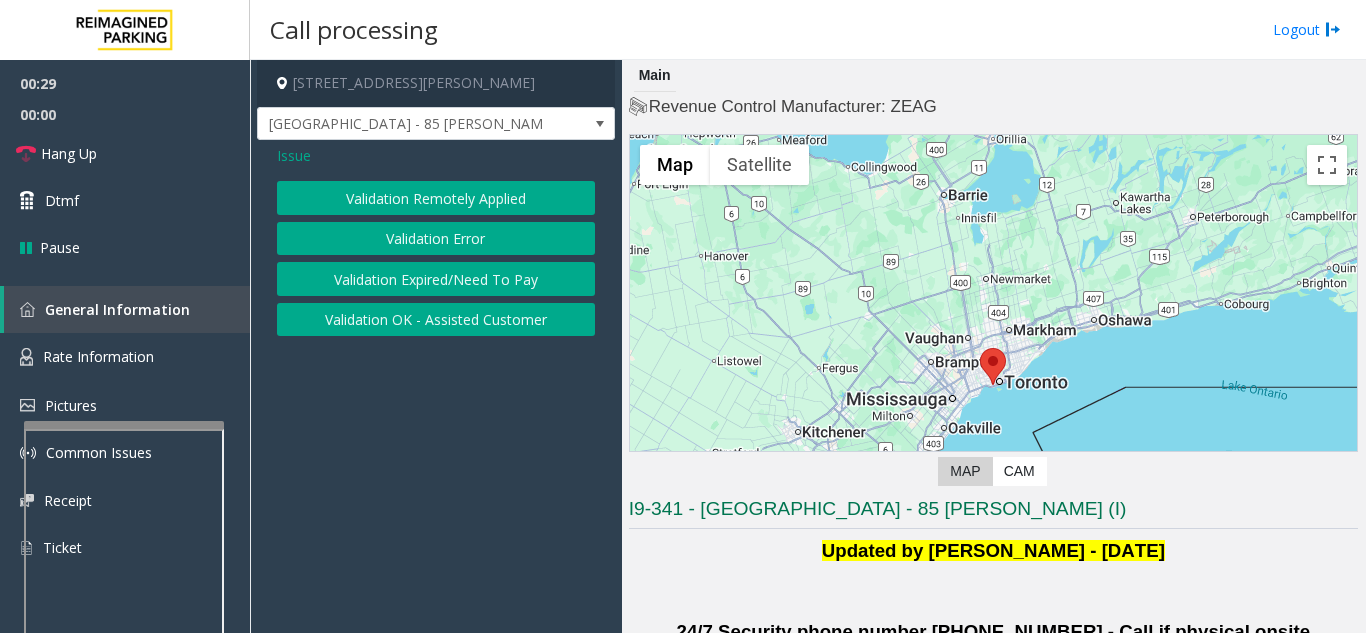click on "Validation Error" 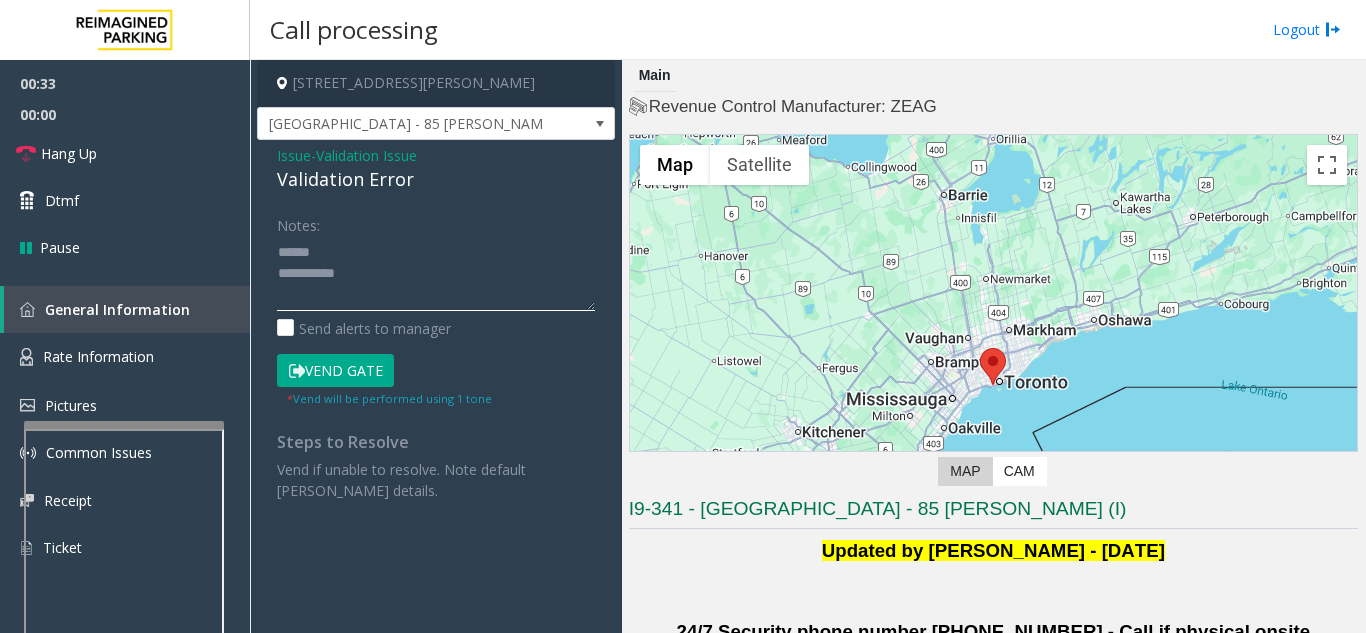 click 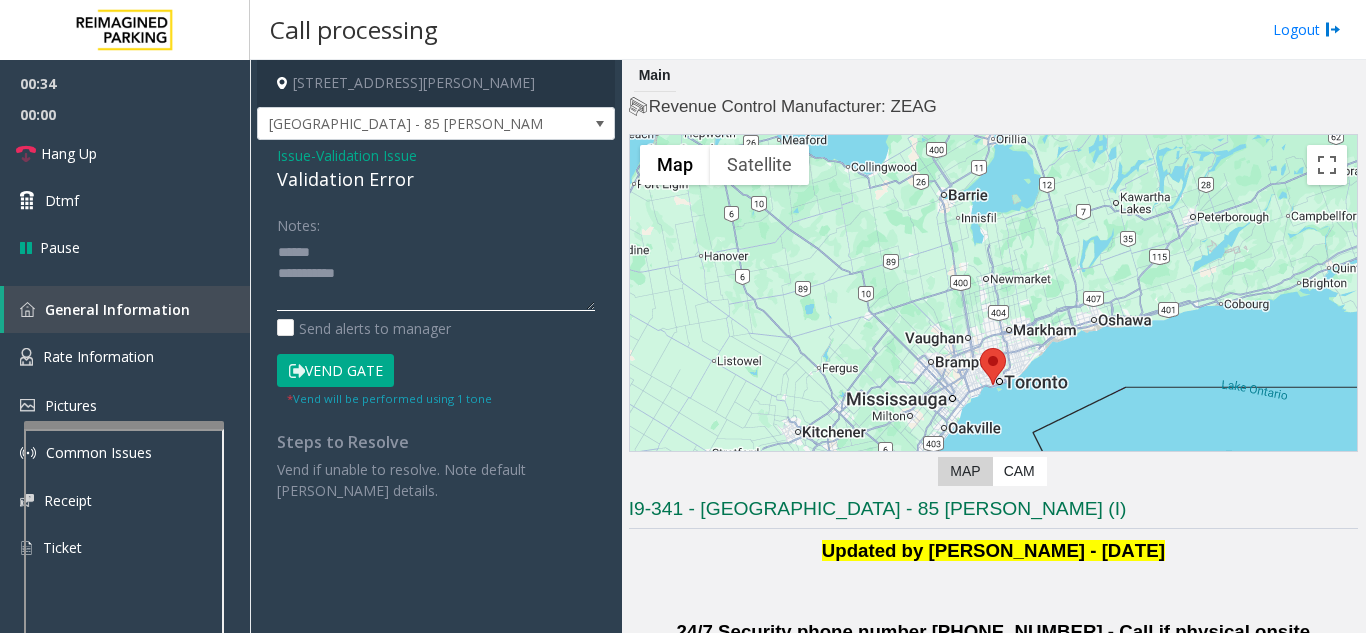 click 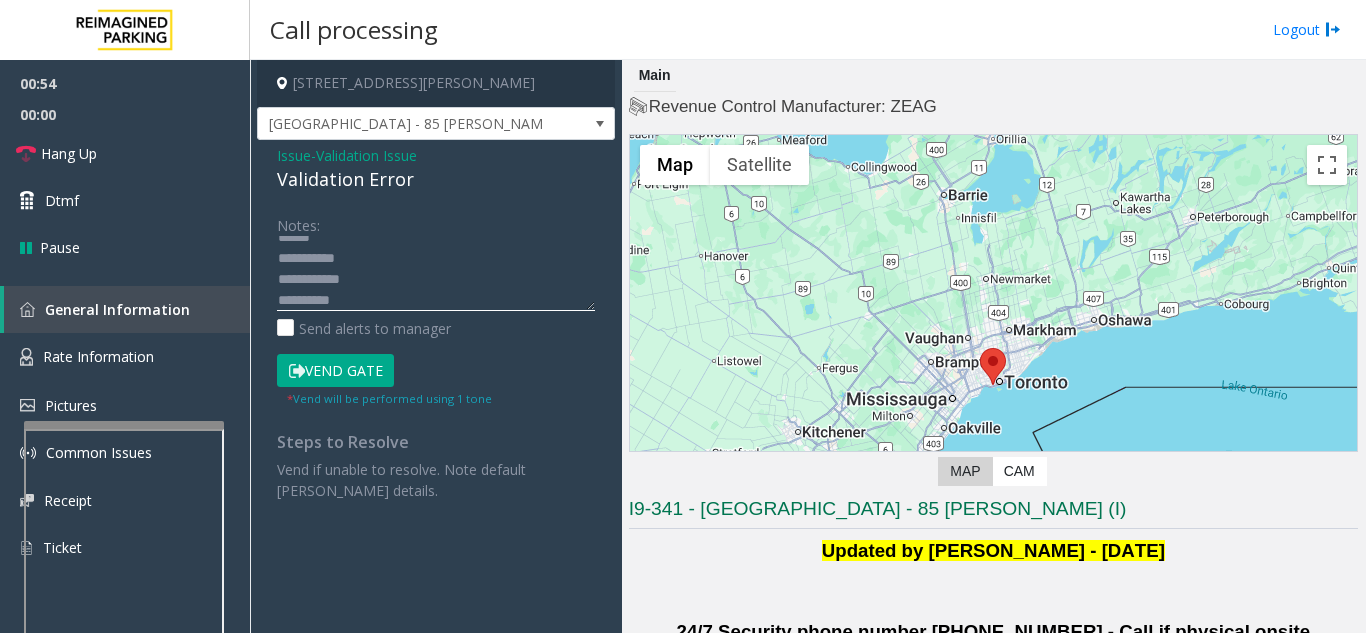 scroll, scrollTop: 36, scrollLeft: 0, axis: vertical 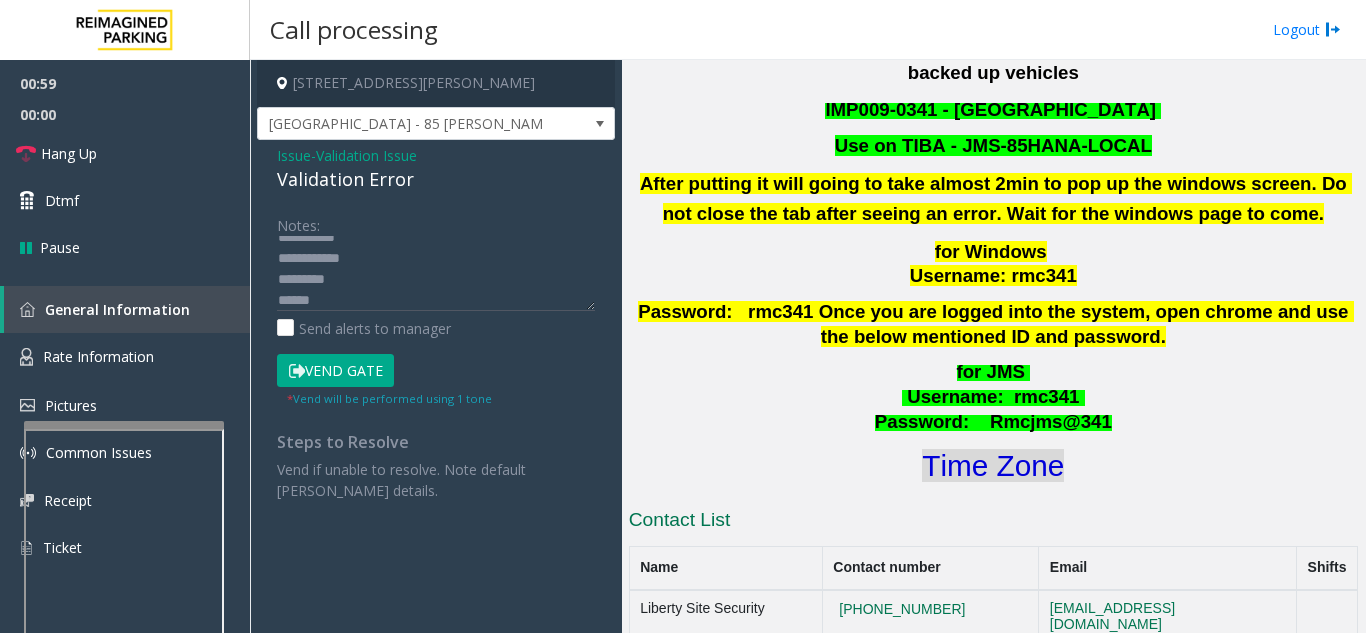 click on "Time Zone" 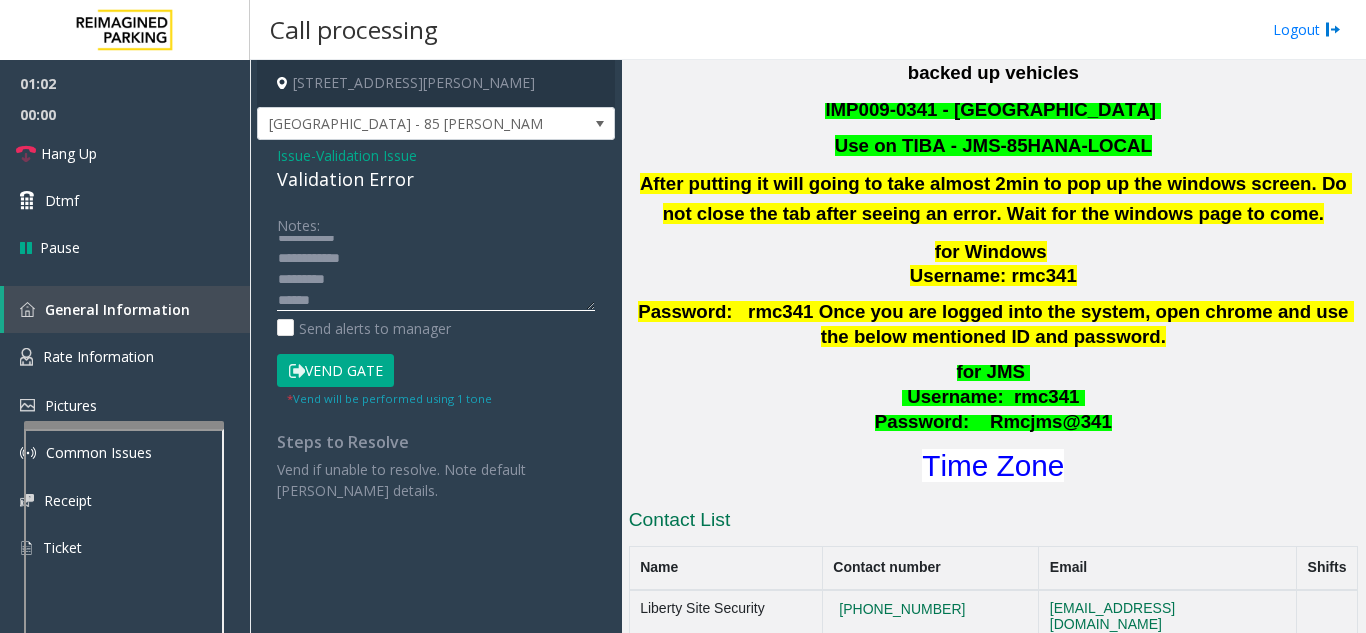 click 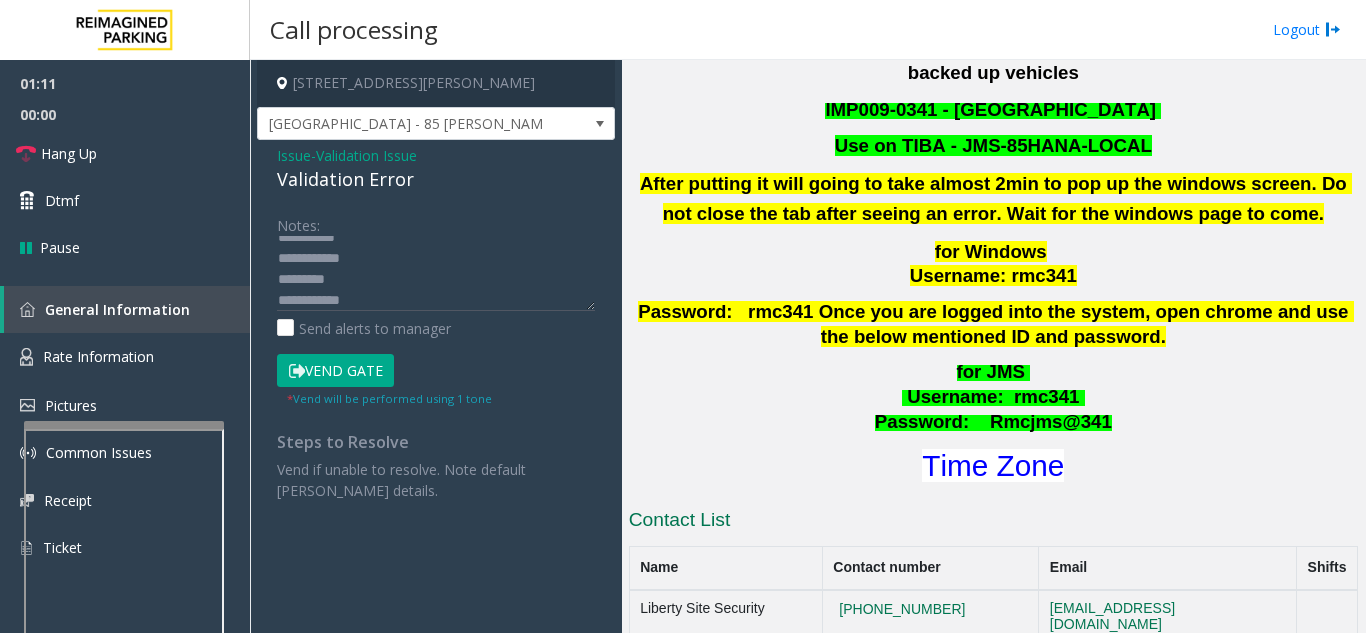 click on "Vend Gate" 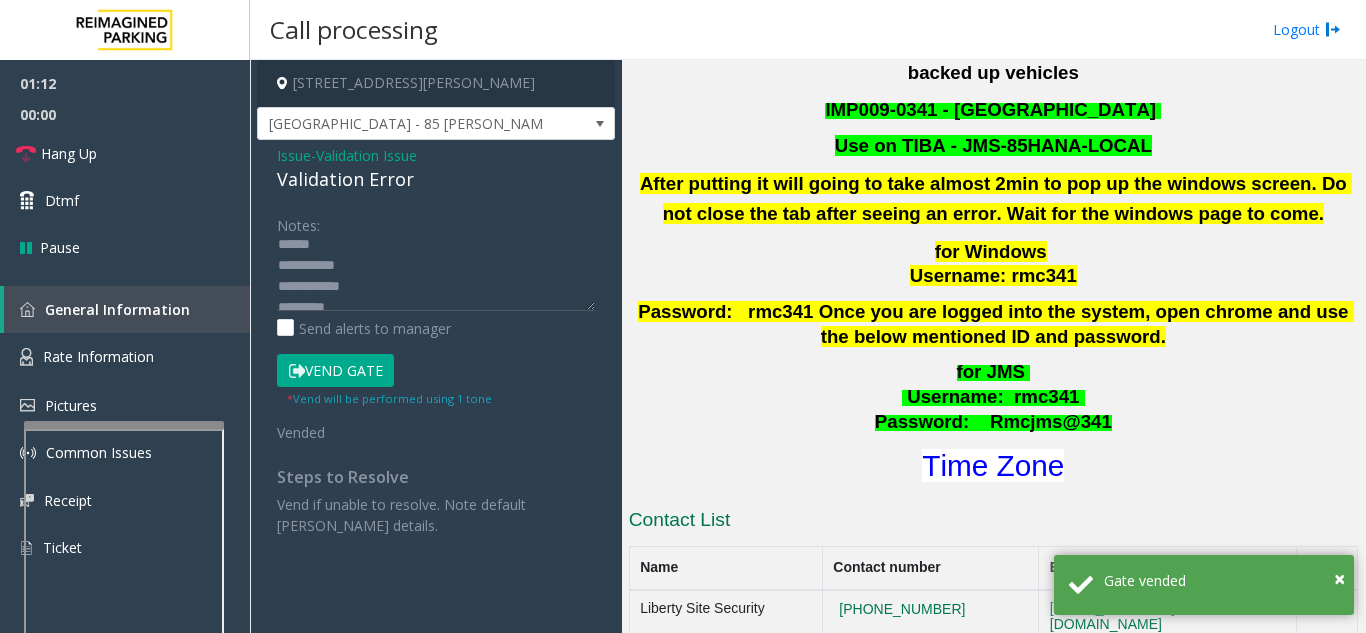 scroll, scrollTop: 0, scrollLeft: 0, axis: both 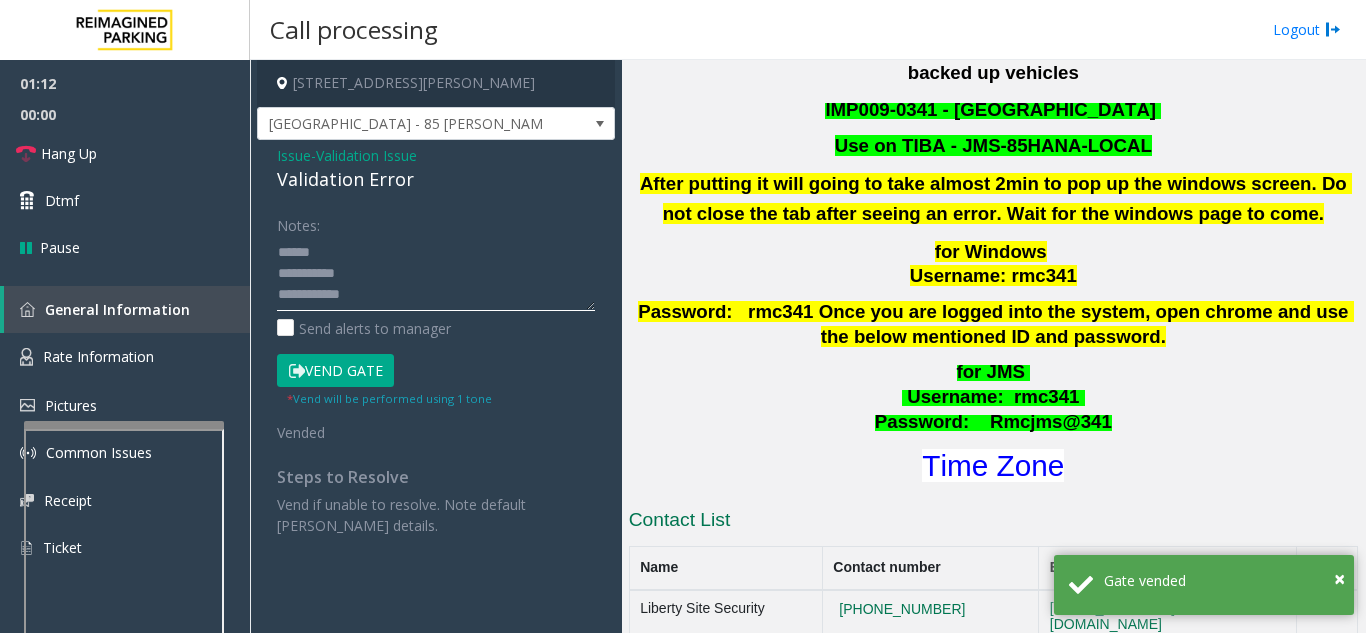 click 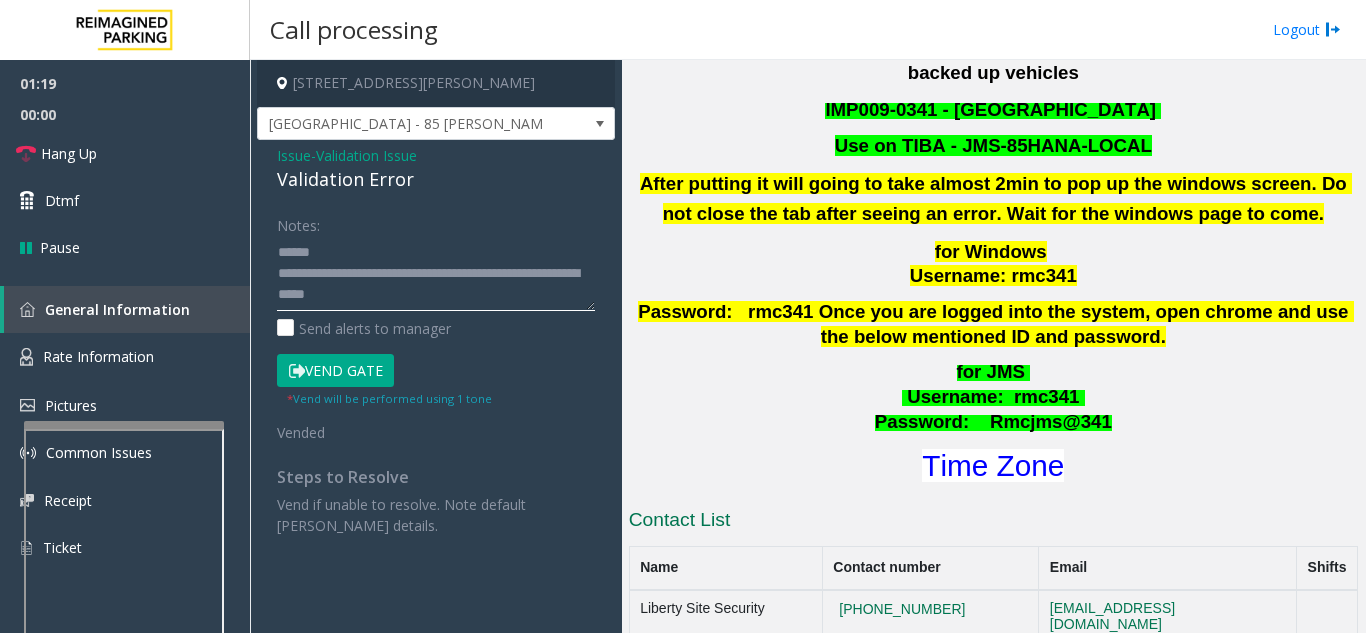 click 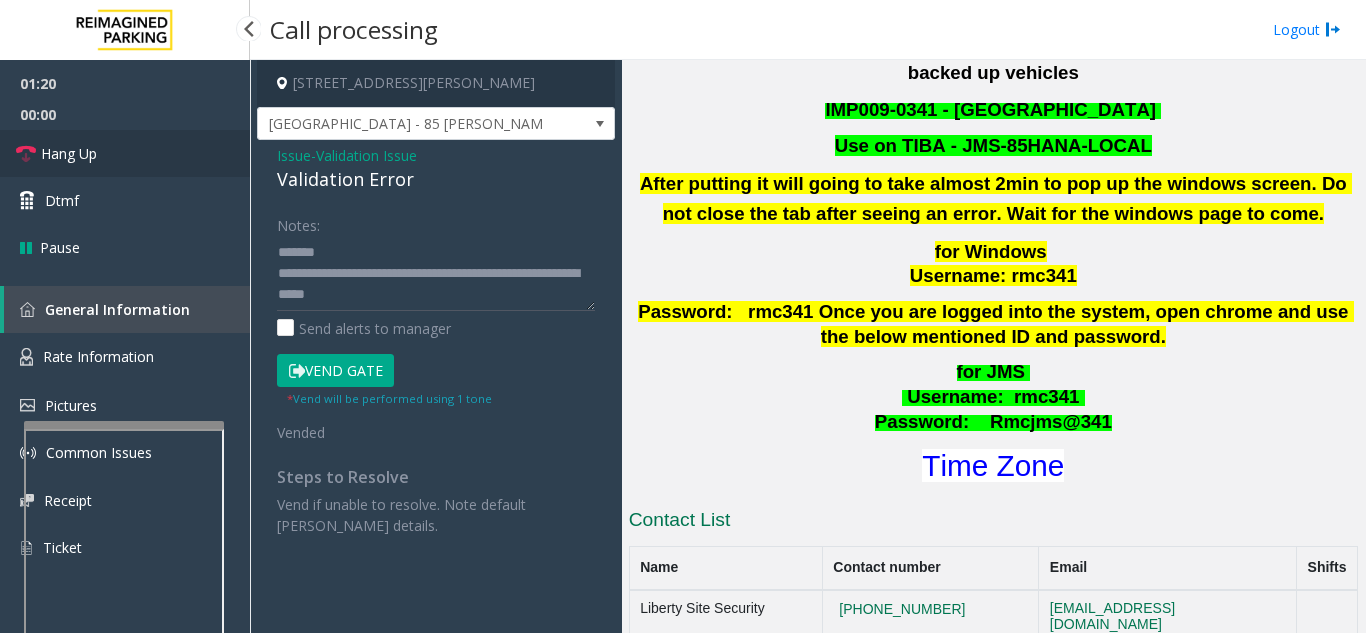 click on "Hang Up" at bounding box center [125, 153] 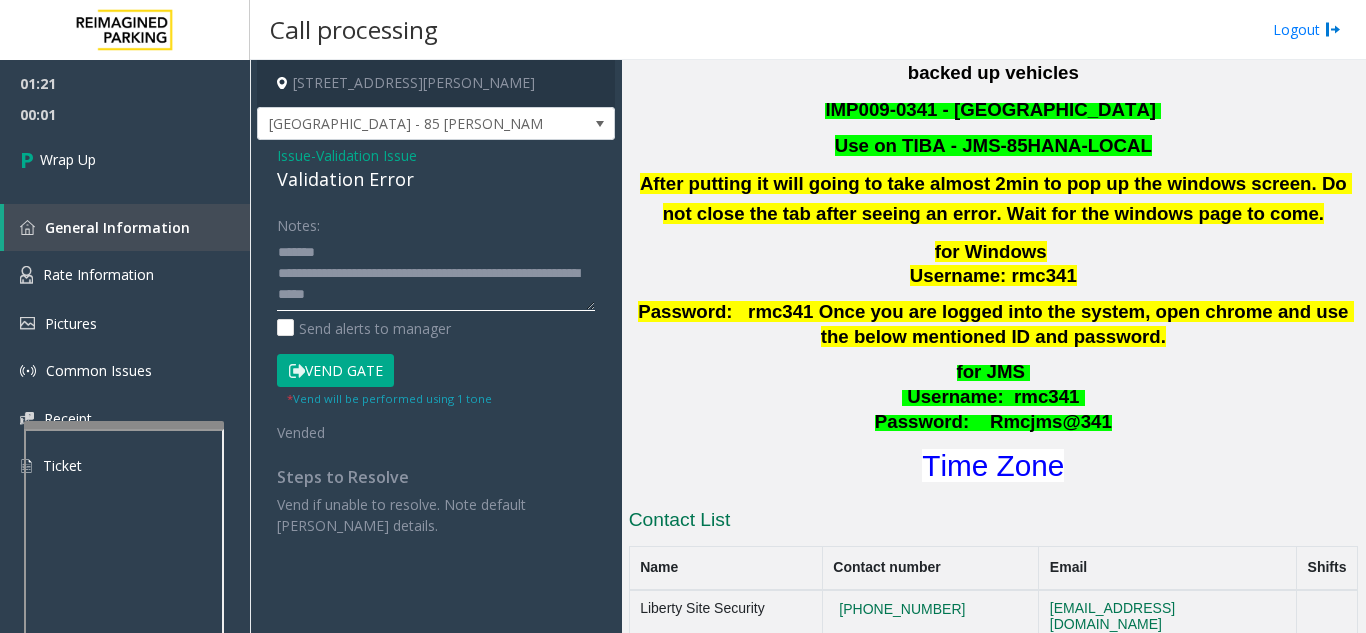 click 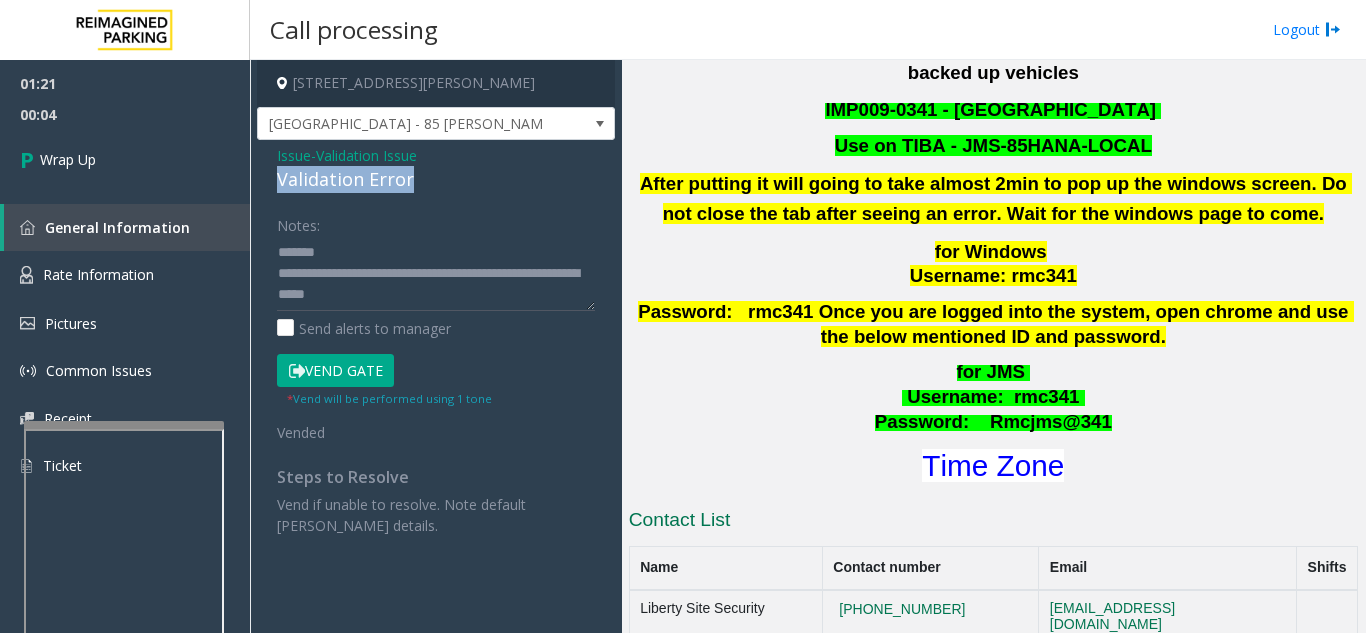 drag, startPoint x: 264, startPoint y: 191, endPoint x: 408, endPoint y: 205, distance: 144.67896 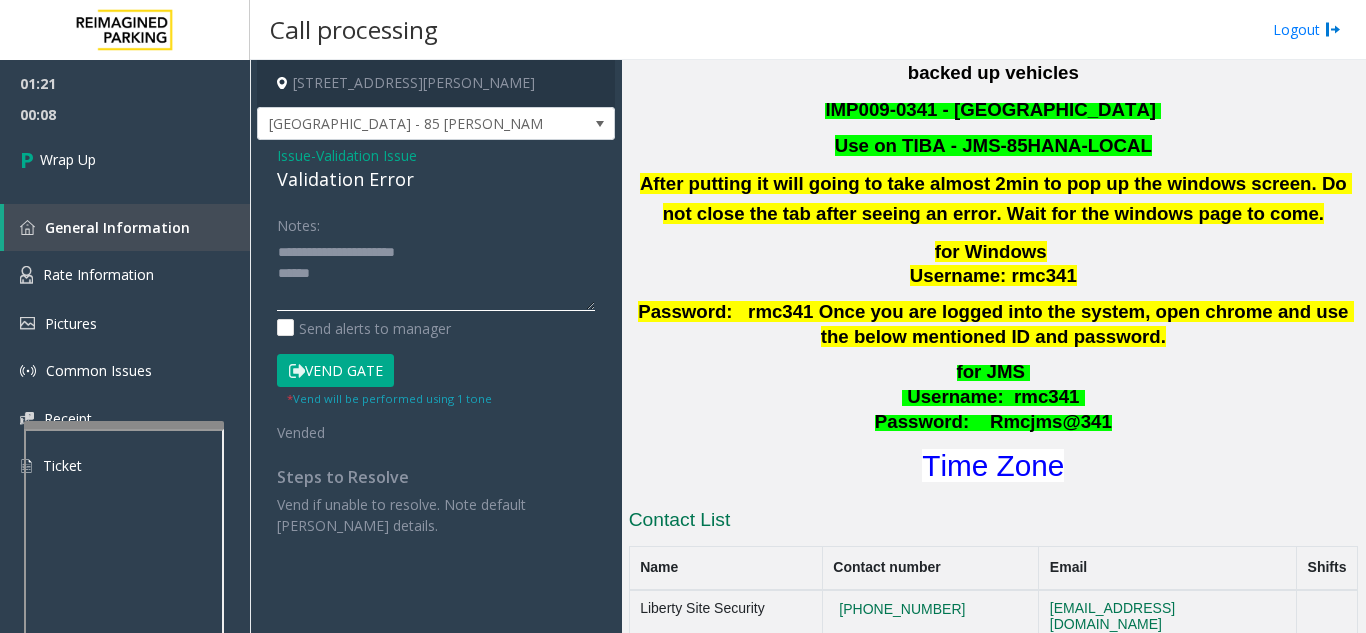 click 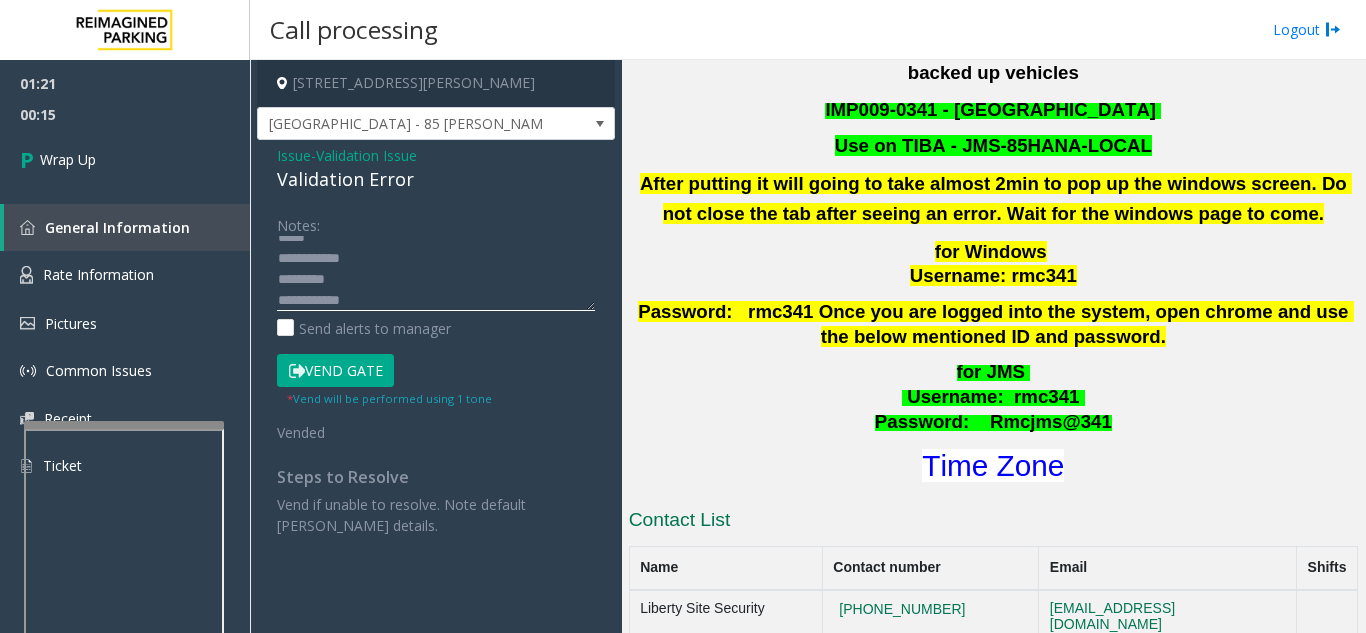 scroll, scrollTop: 105, scrollLeft: 0, axis: vertical 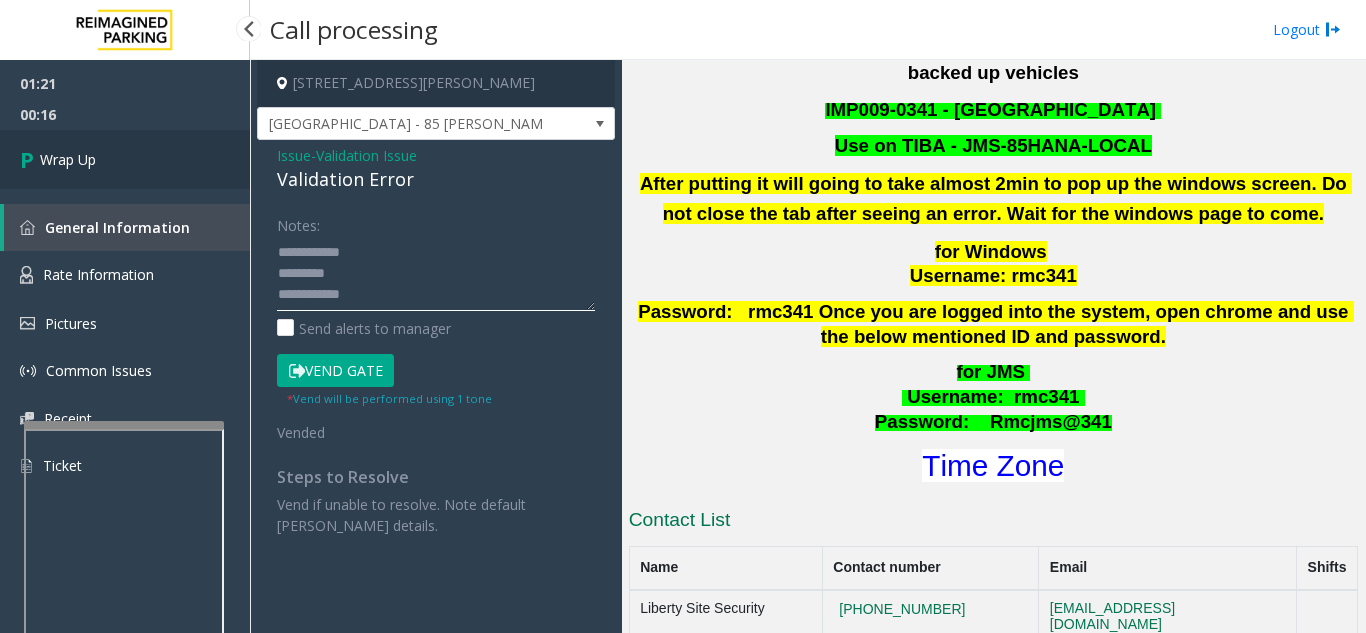 type on "**********" 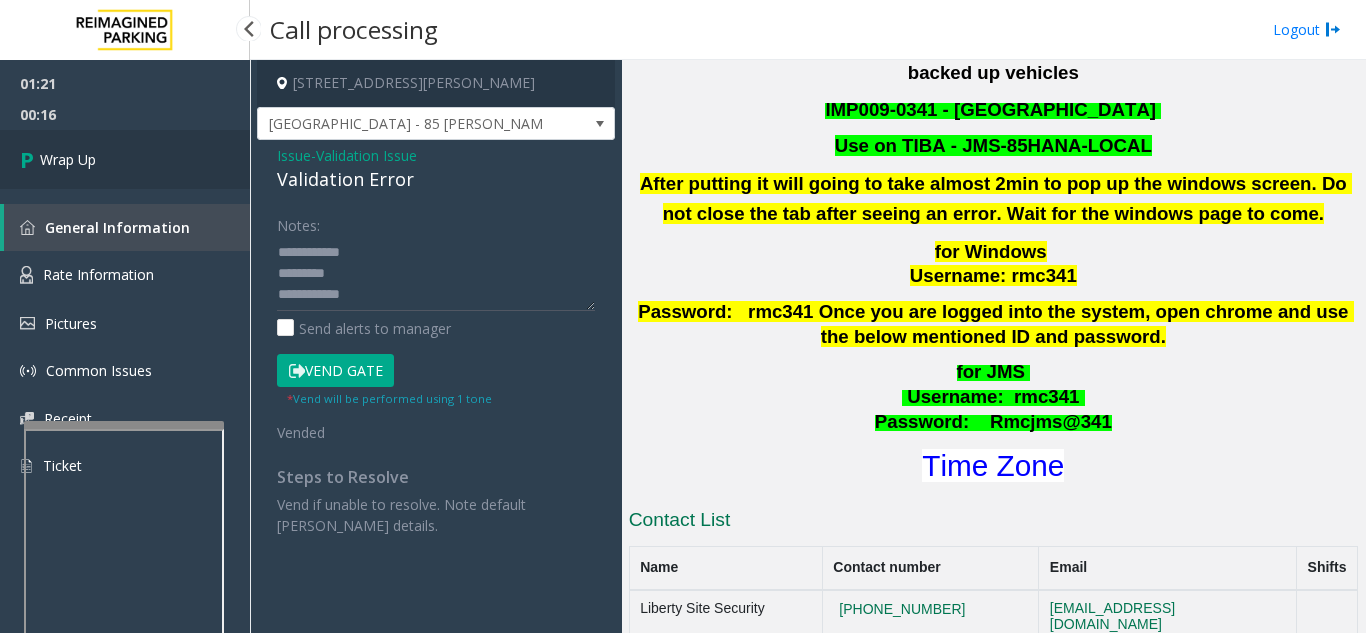 click on "Wrap Up" at bounding box center (125, 159) 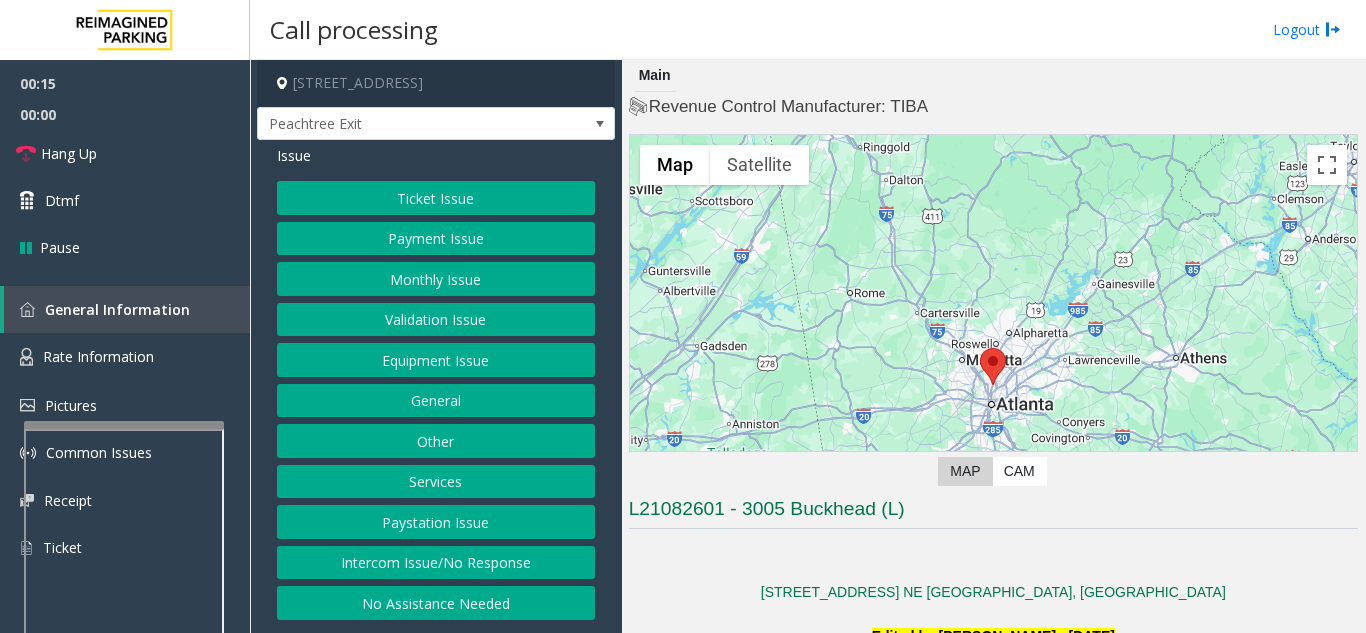 click on "Intercom Issue/No Response" 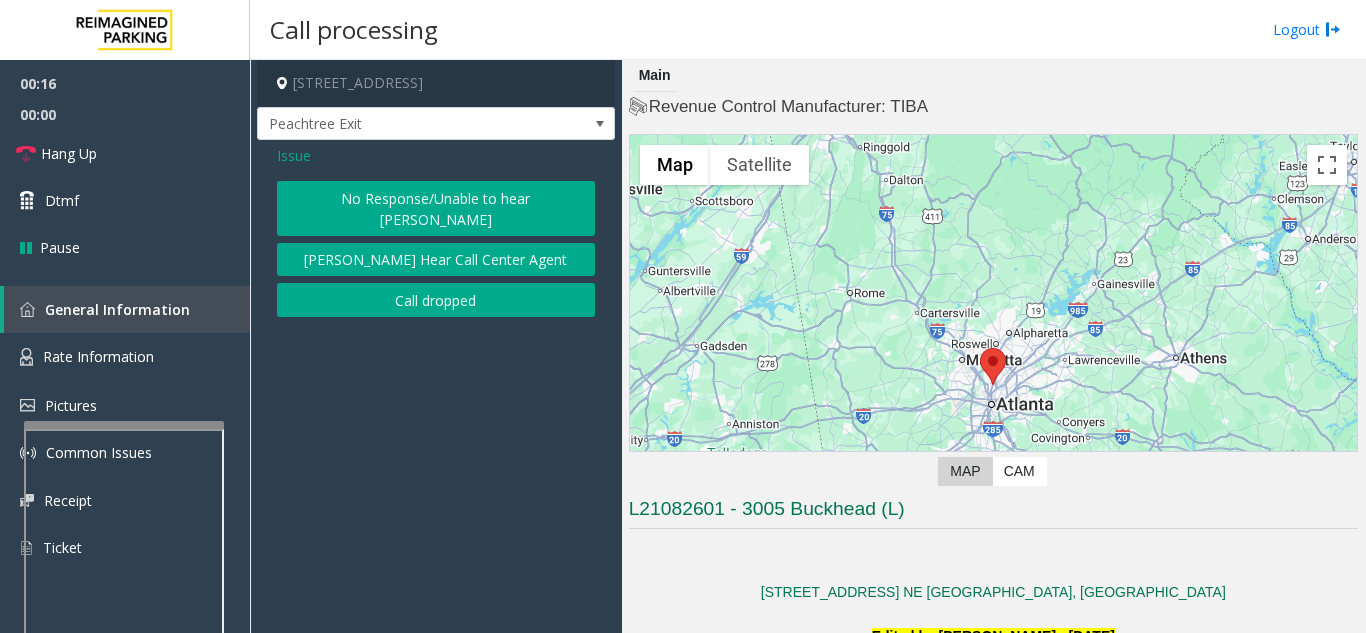 click on "No Response/Unable to hear [PERSON_NAME]" 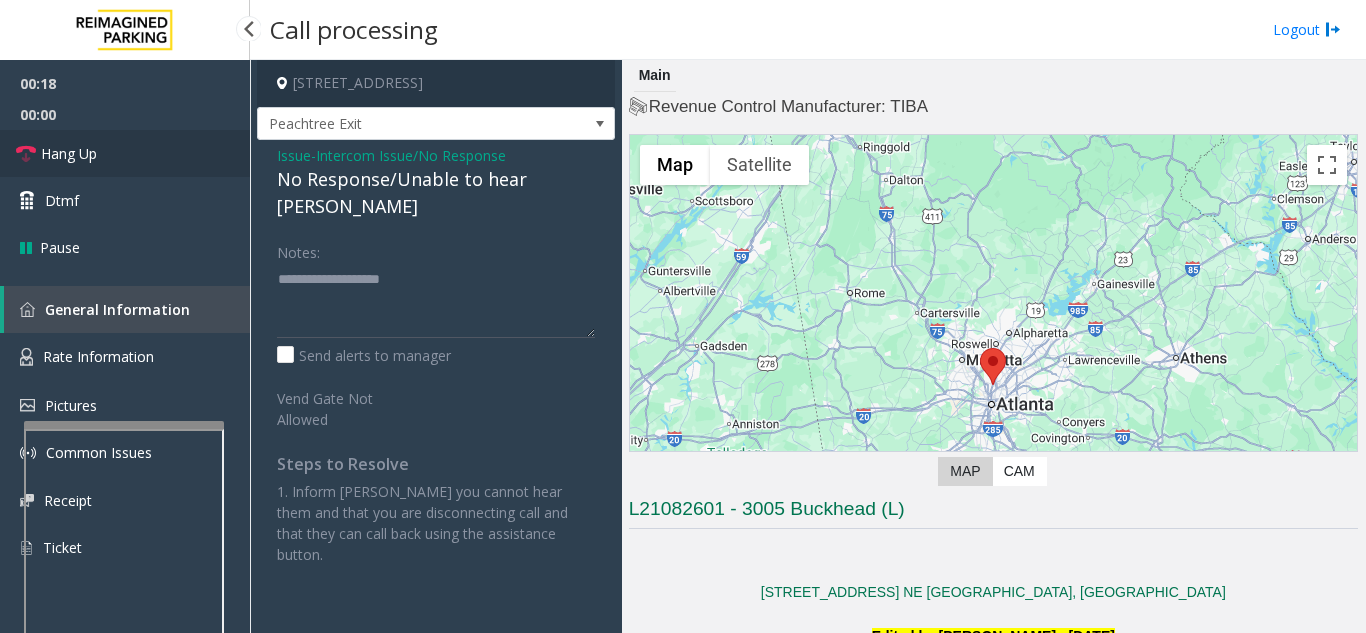 click on "Hang Up" at bounding box center [125, 153] 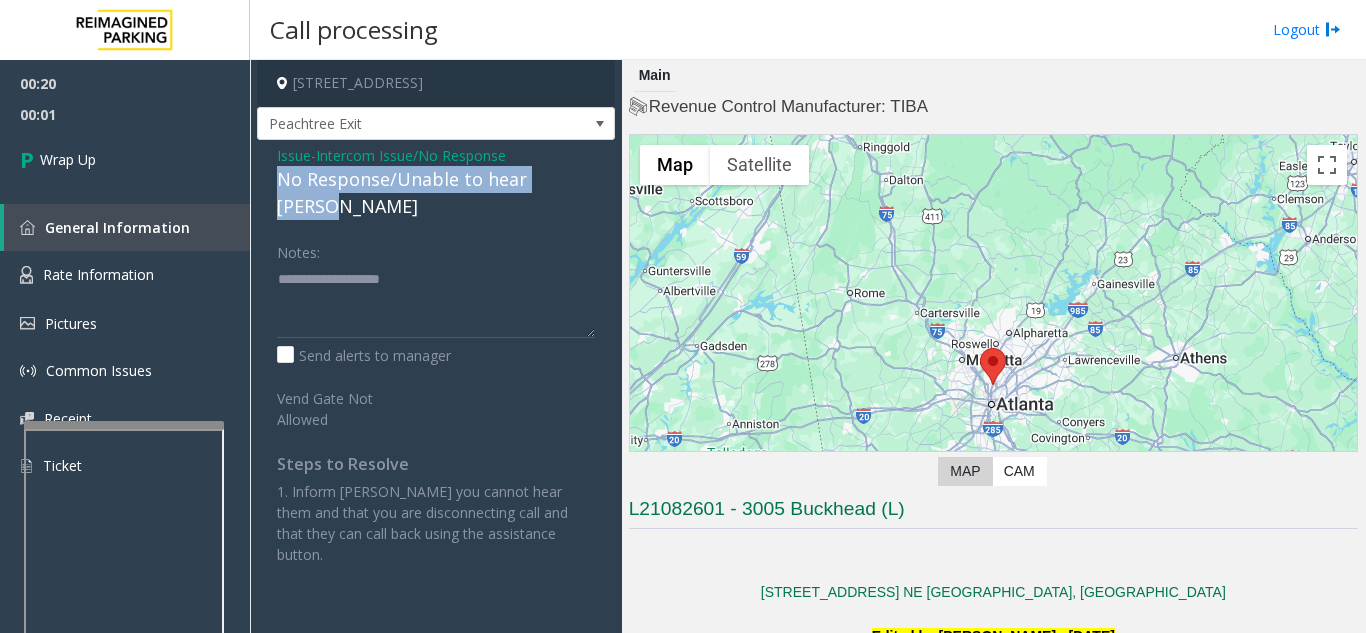 drag, startPoint x: 273, startPoint y: 176, endPoint x: 602, endPoint y: 192, distance: 329.38882 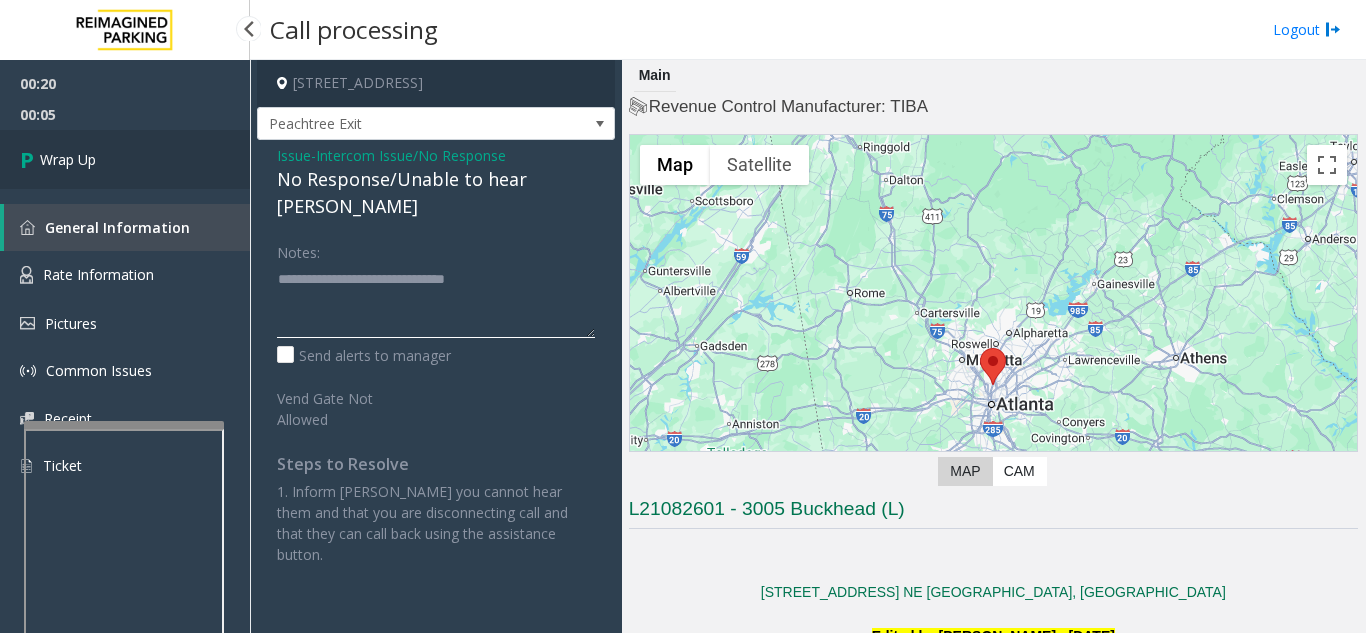 type on "**********" 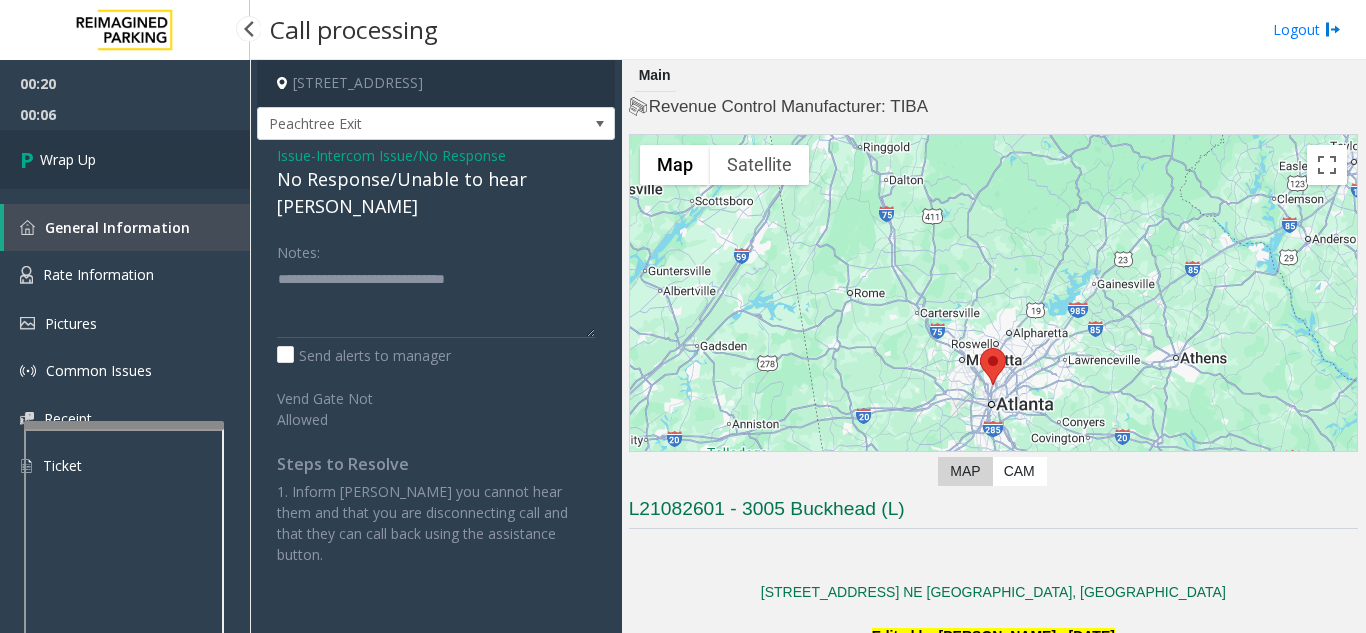 click on "Wrap Up" at bounding box center [125, 159] 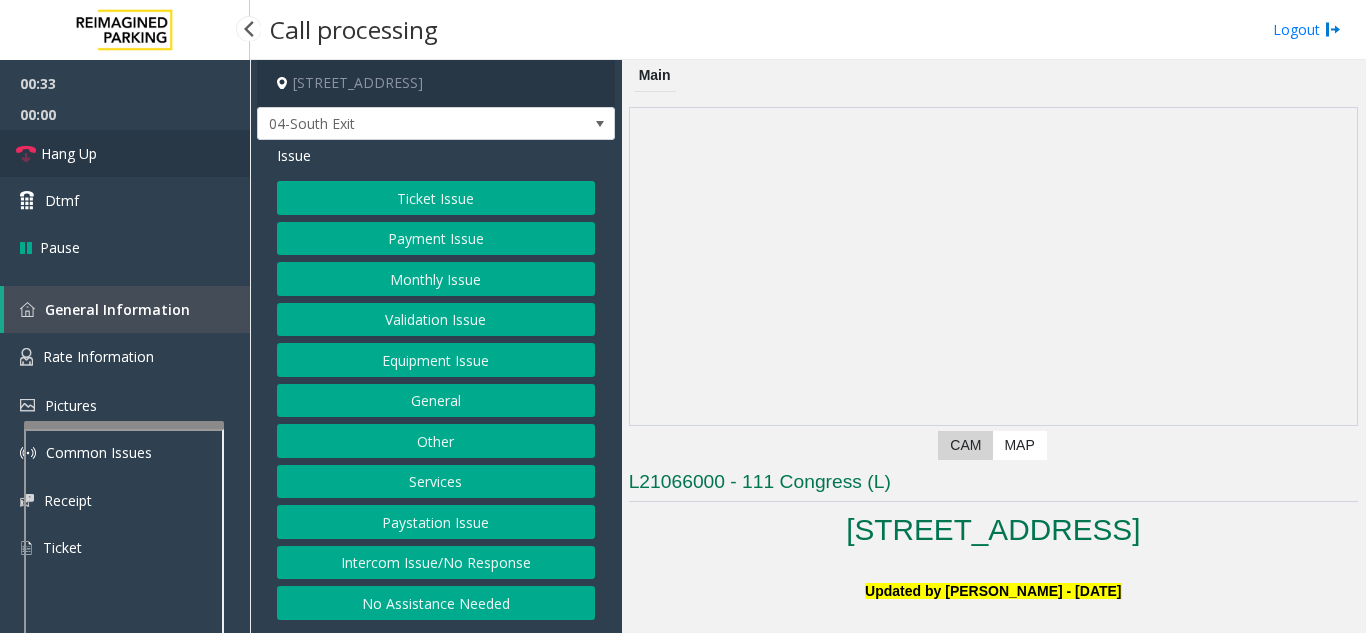 click on "Hang Up" at bounding box center (69, 153) 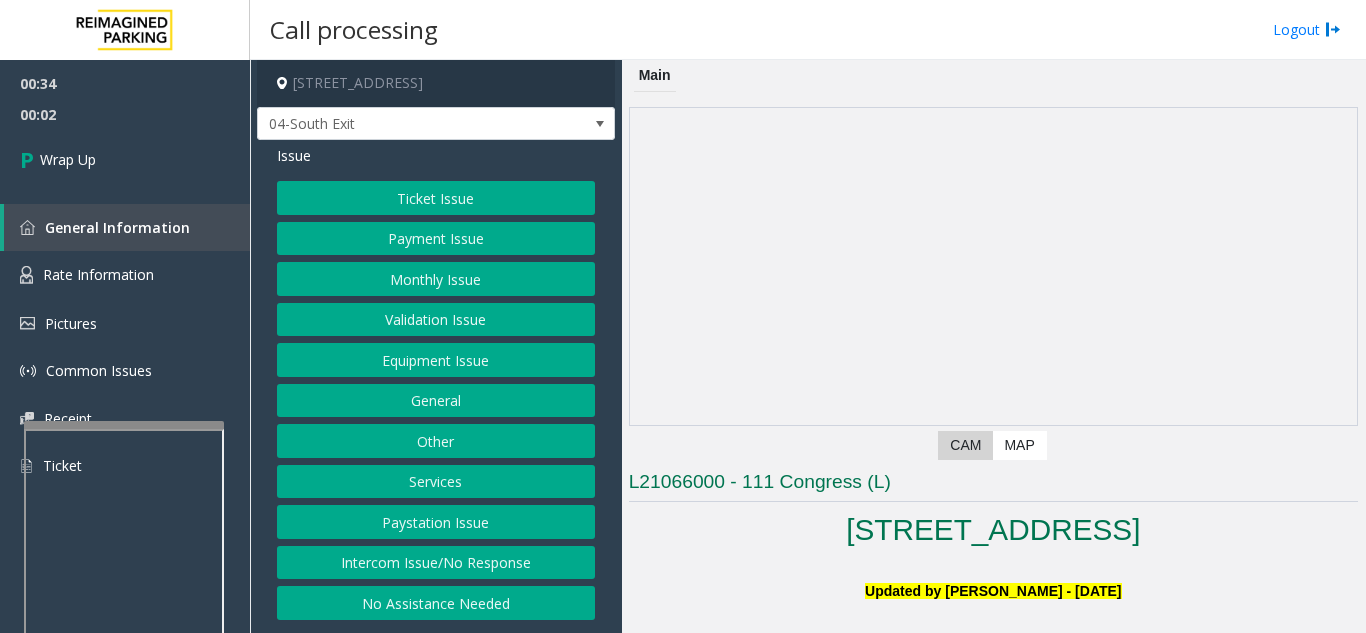 click on "Intercom Issue/No Response" 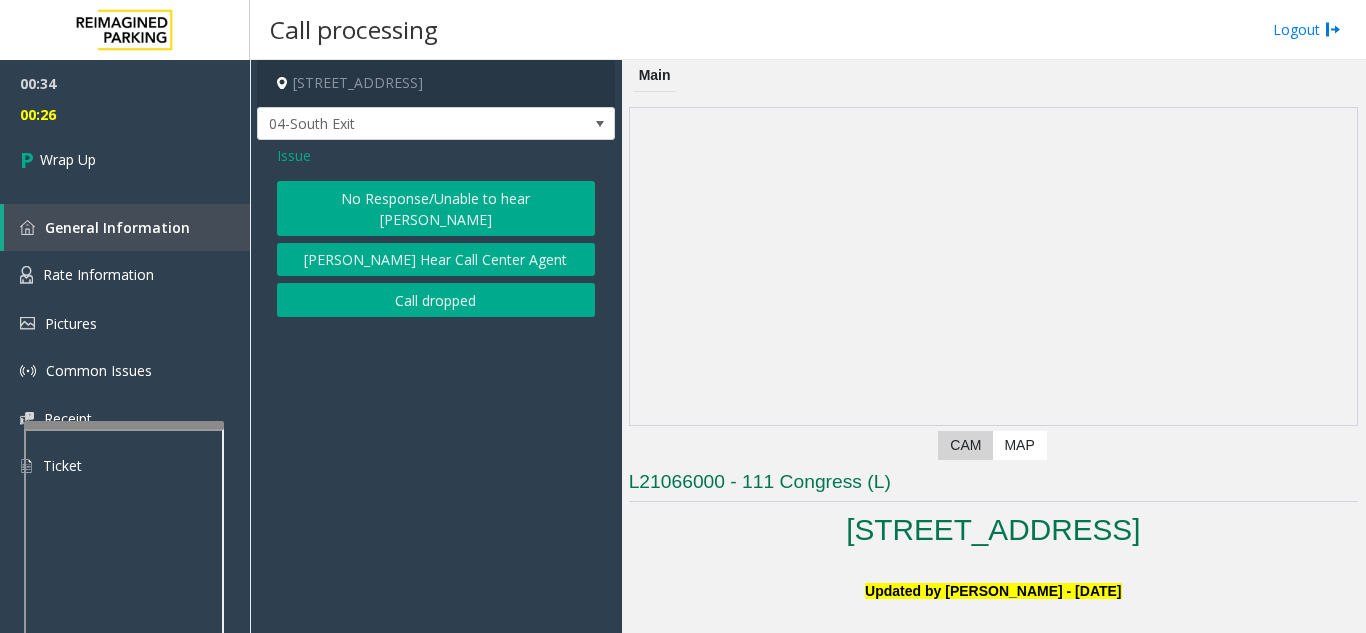 click on "Issue" 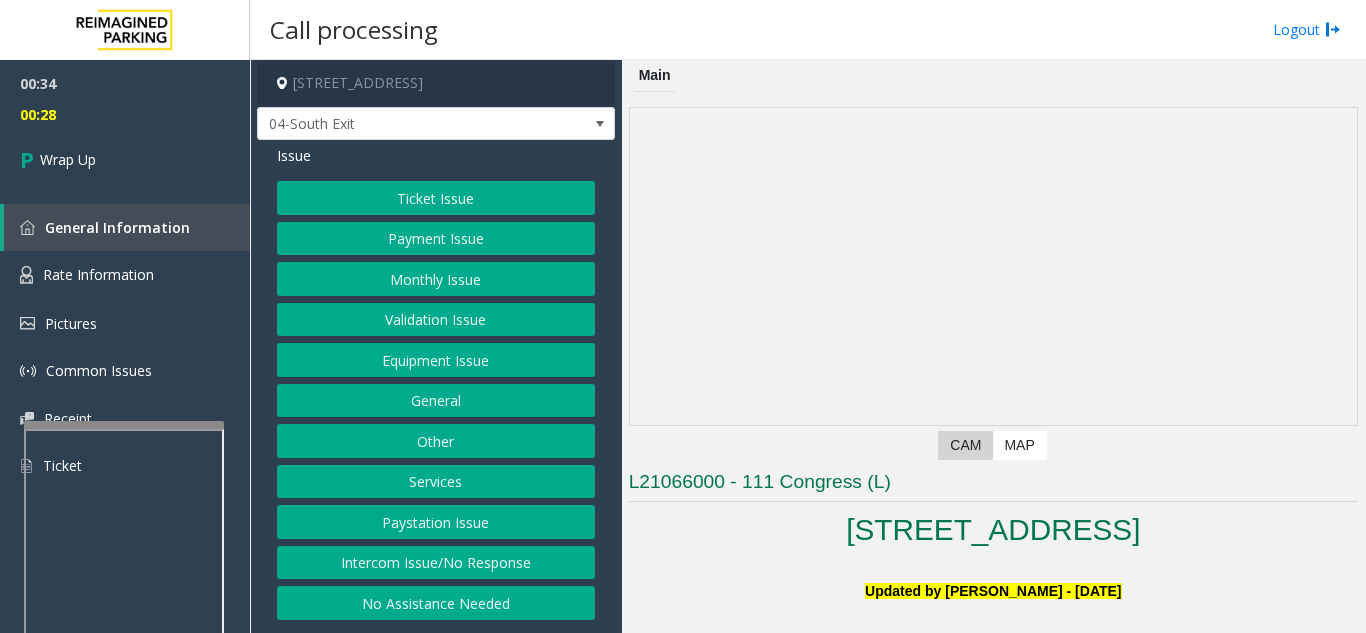 click on "Equipment Issue" 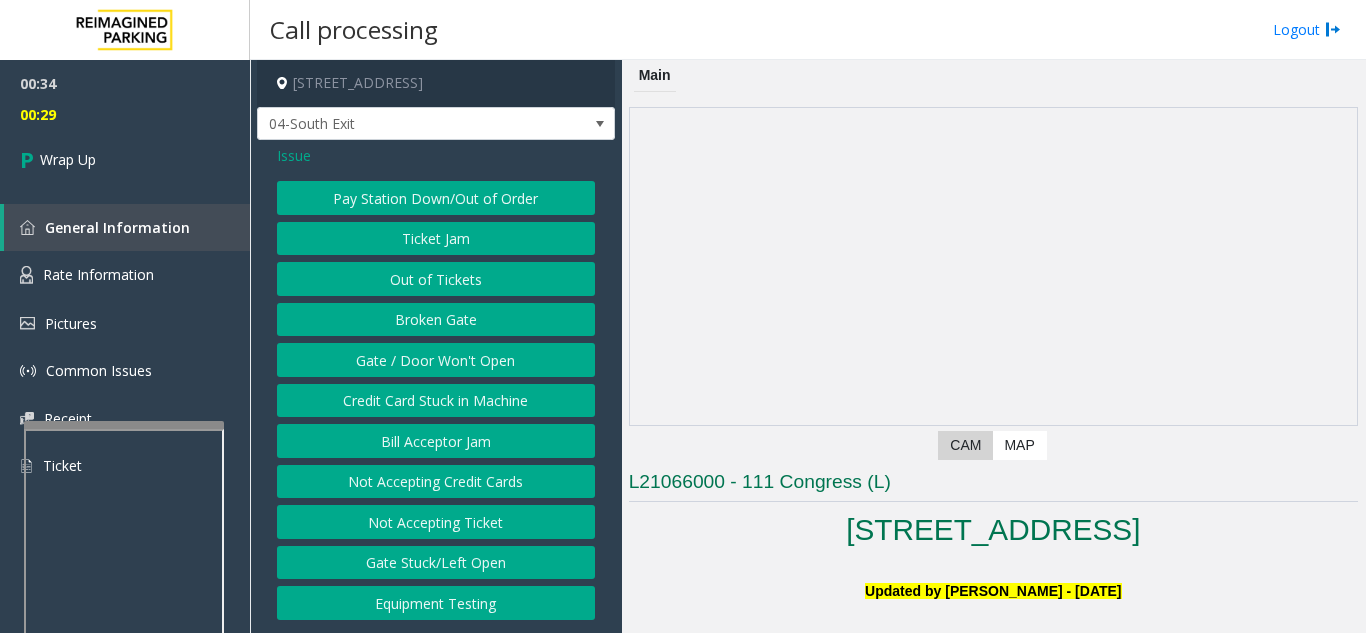 click on "Gate / Door Won't Open" 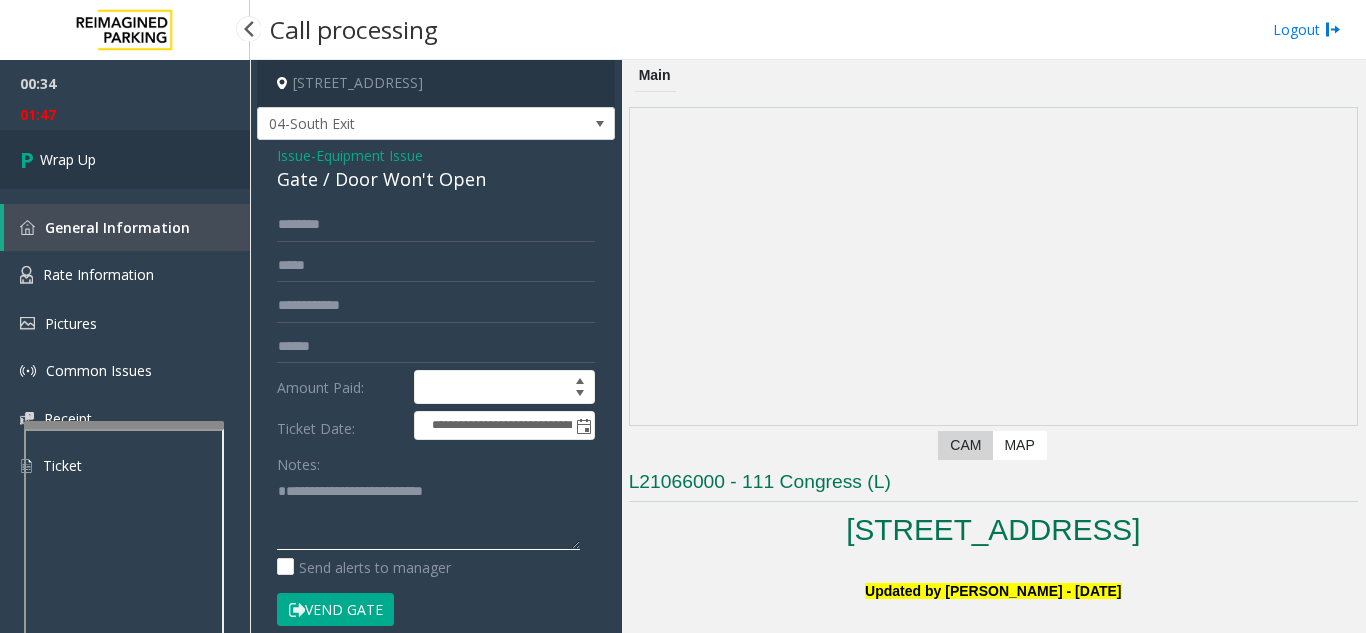 type on "**********" 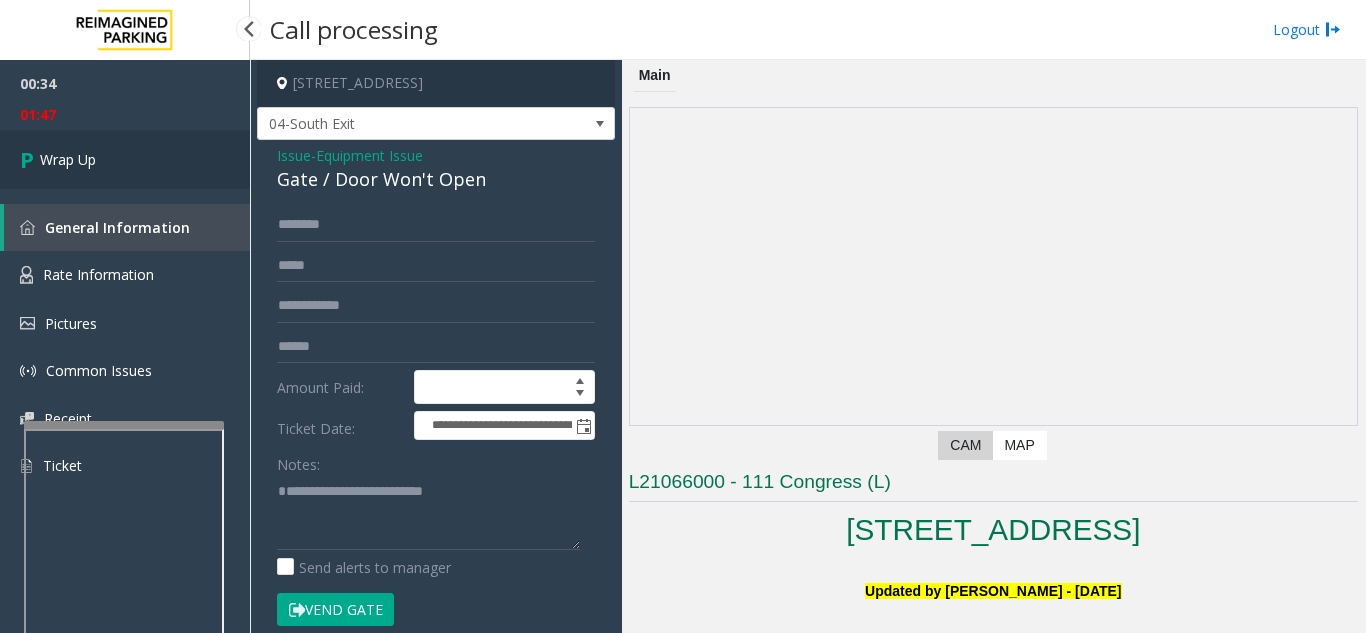 click on "Wrap Up" at bounding box center (68, 159) 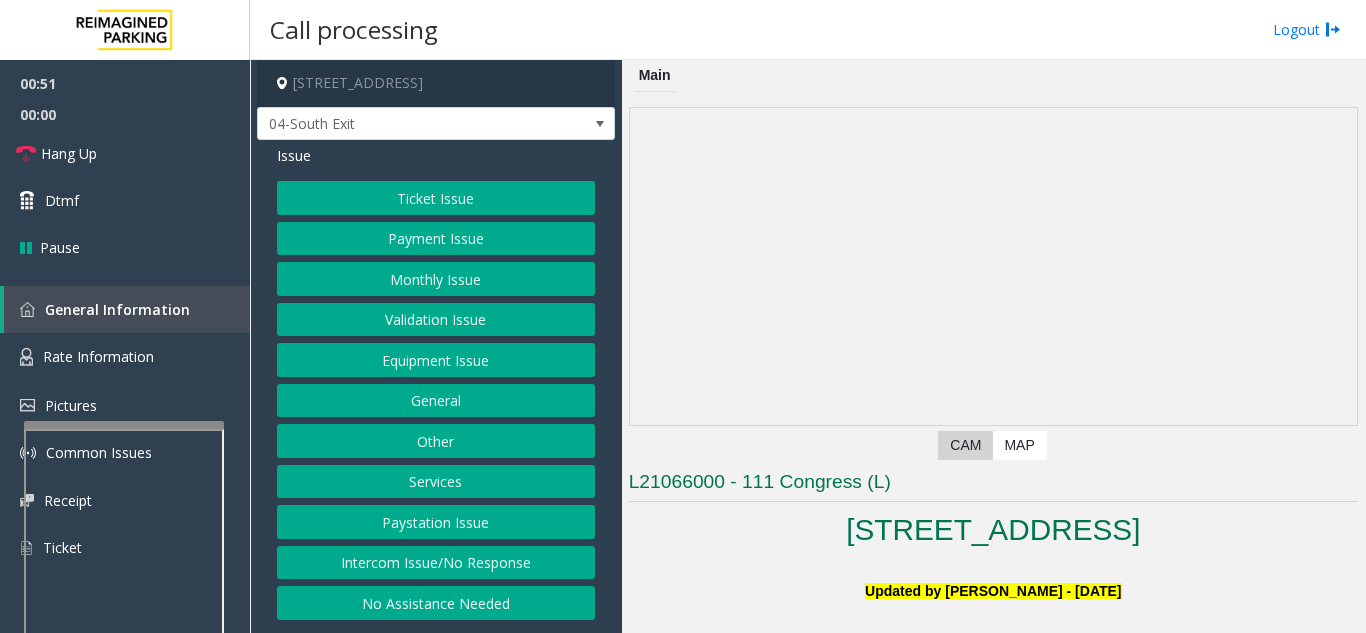 click on "Equipment Issue" 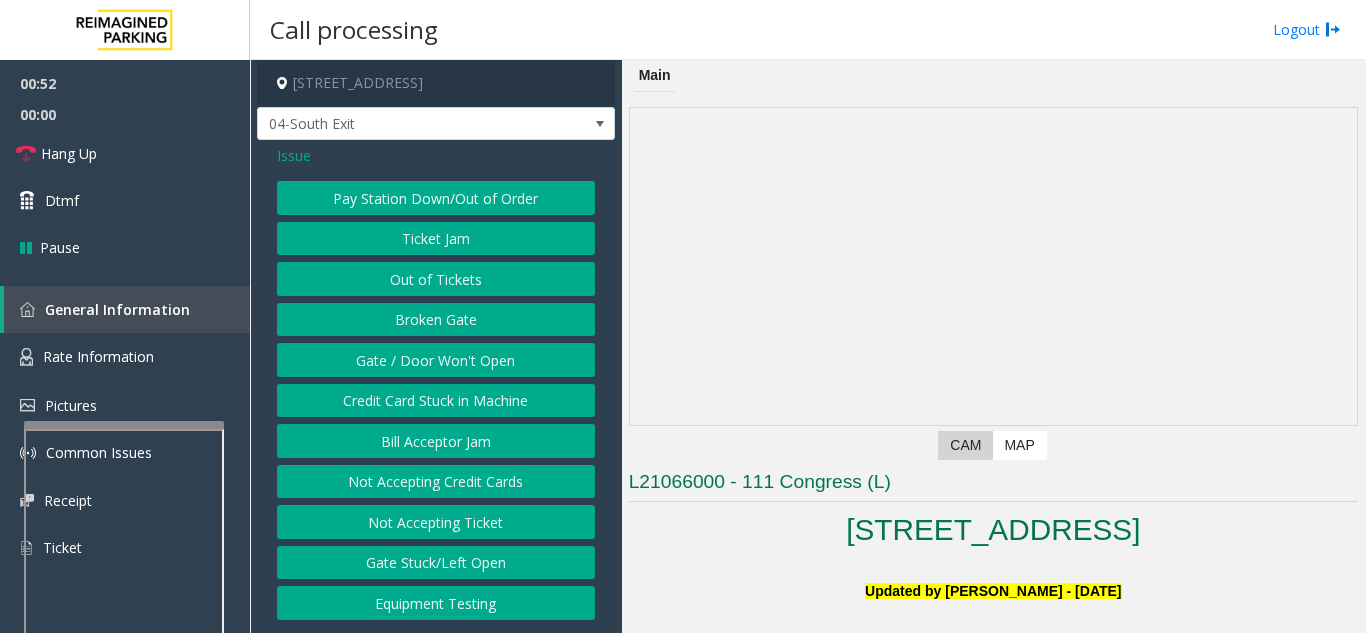 click on "Gate / Door Won't Open" 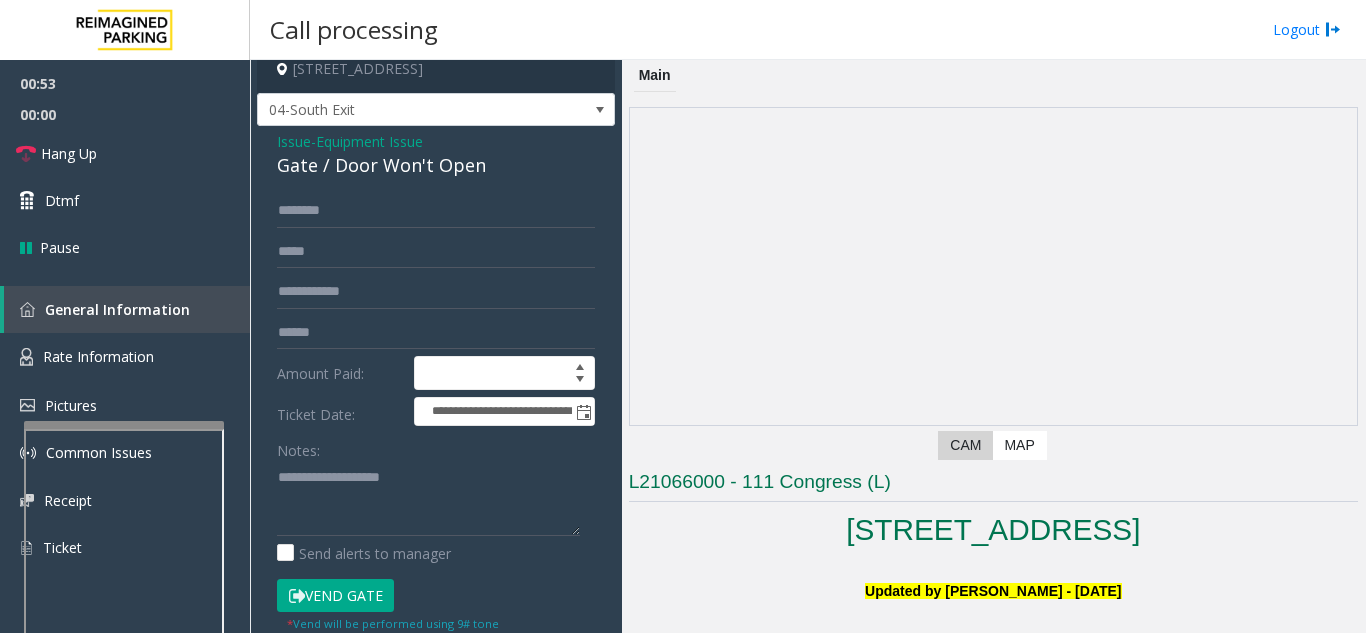 scroll, scrollTop: 0, scrollLeft: 0, axis: both 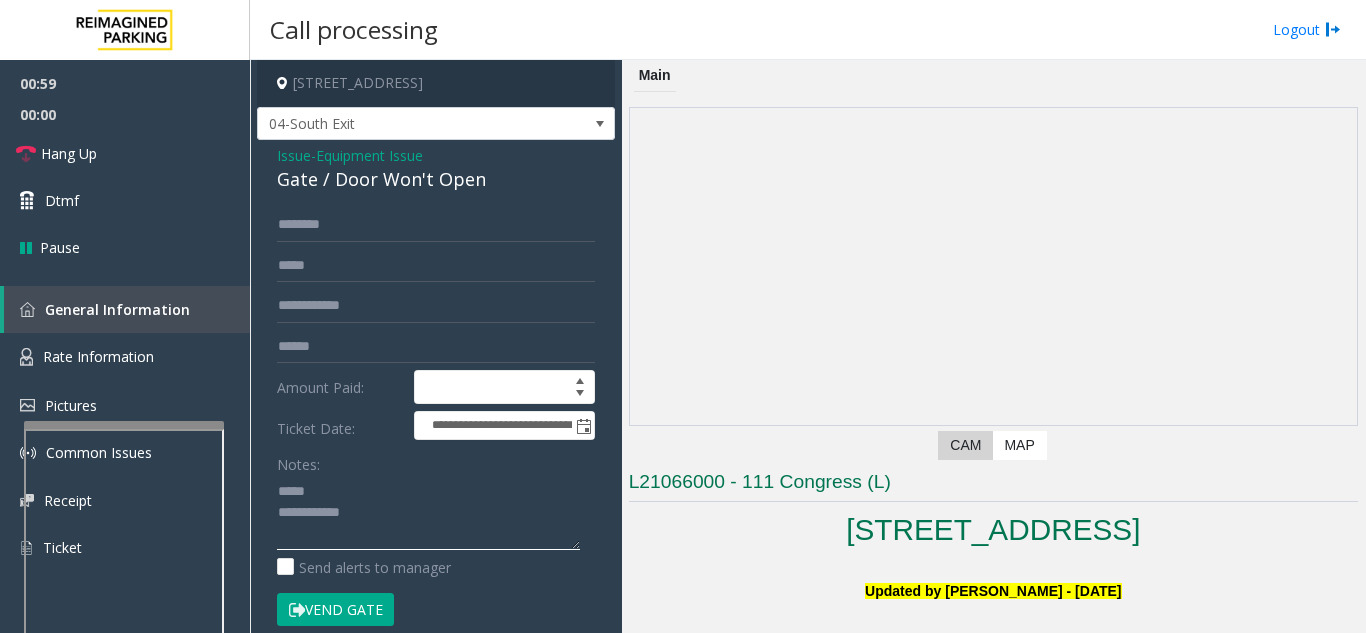 click 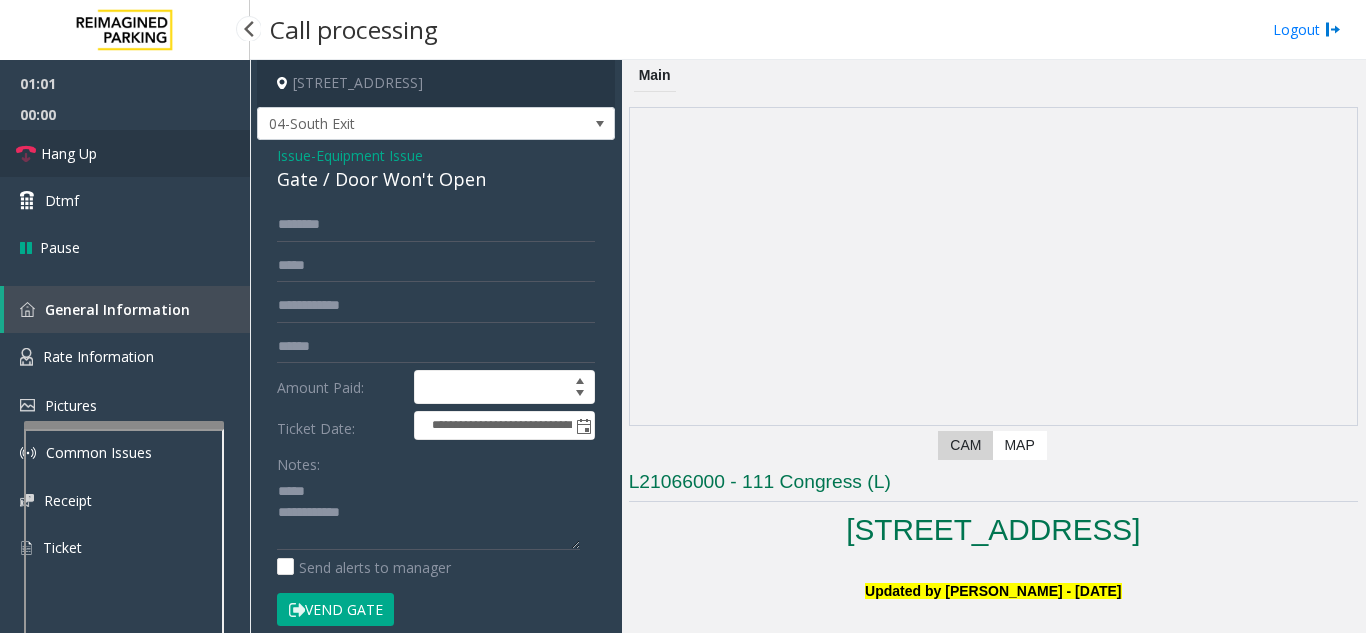 click on "Hang Up" at bounding box center (125, 153) 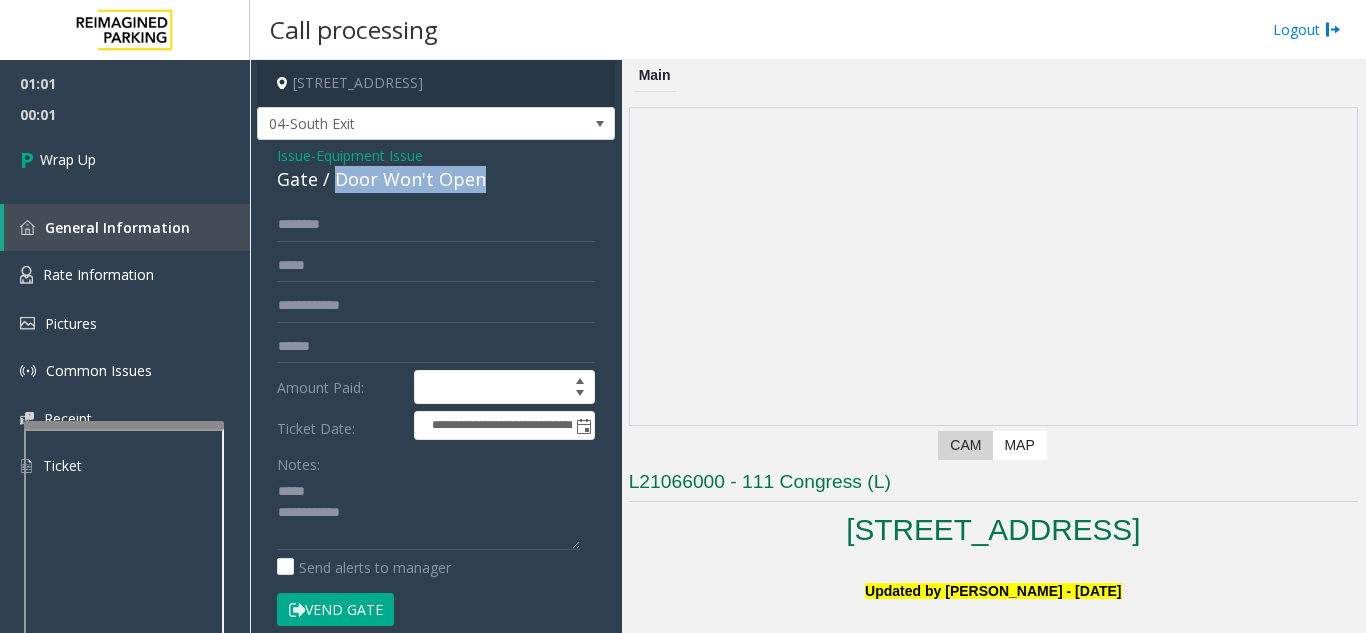 drag, startPoint x: 332, startPoint y: 179, endPoint x: 521, endPoint y: 193, distance: 189.5178 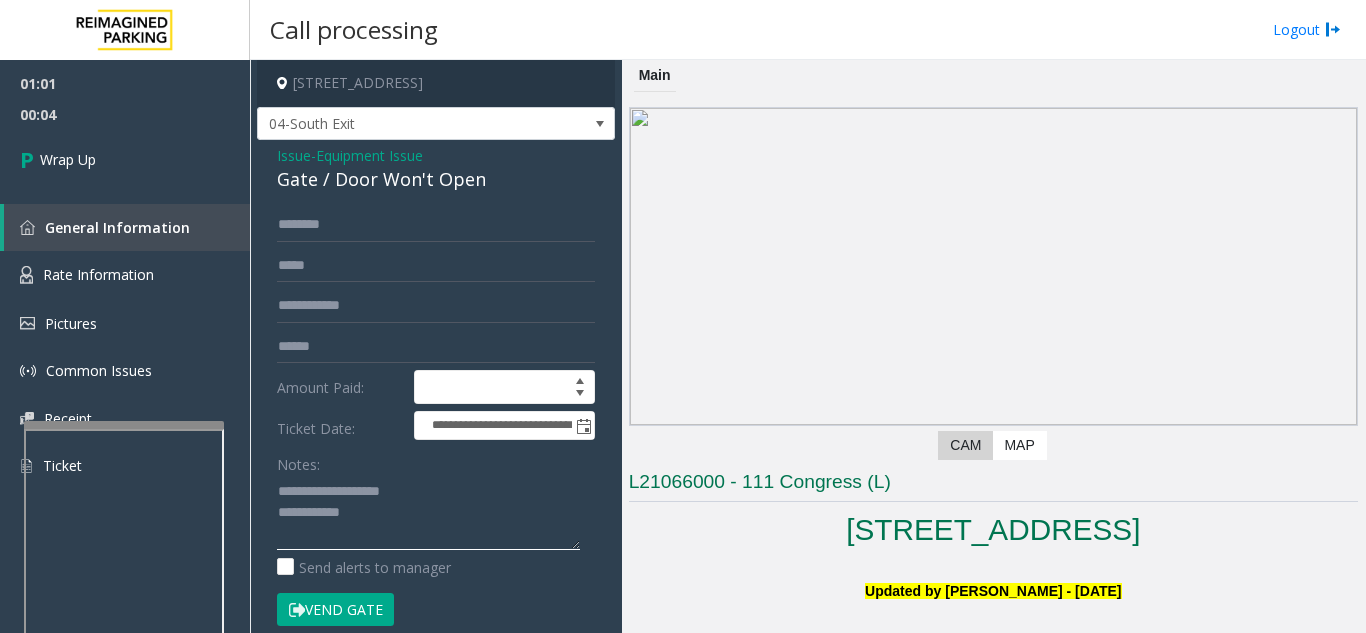 click 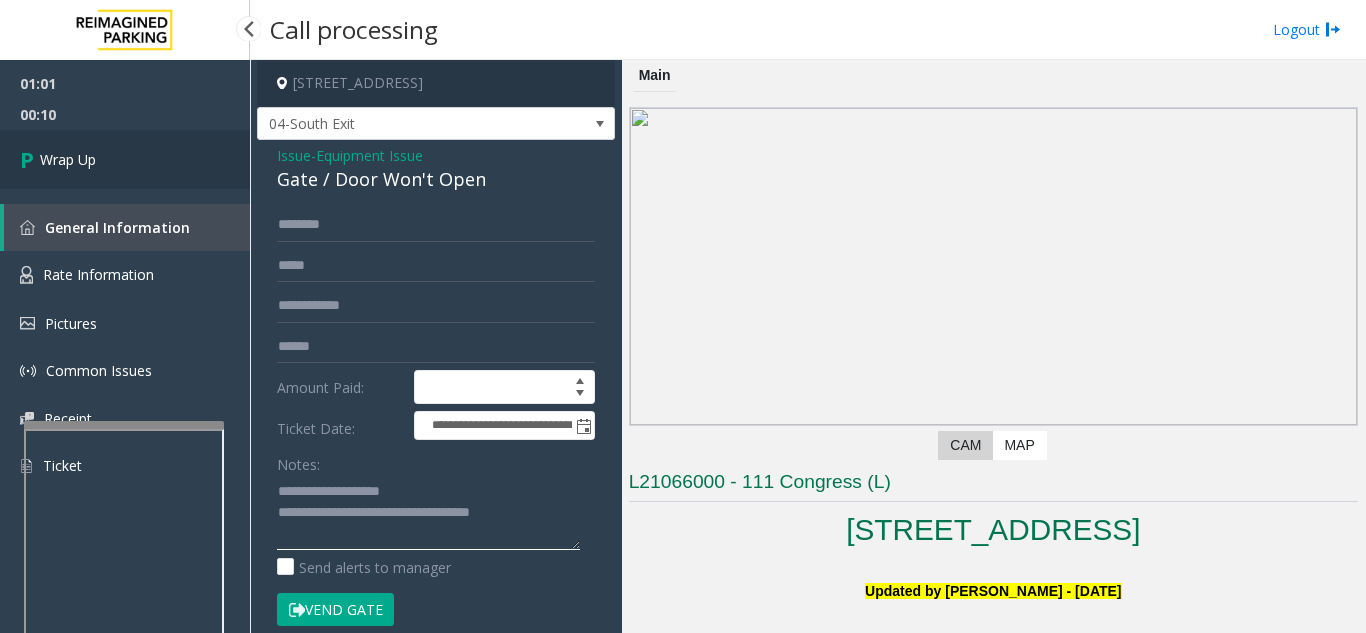 type on "**********" 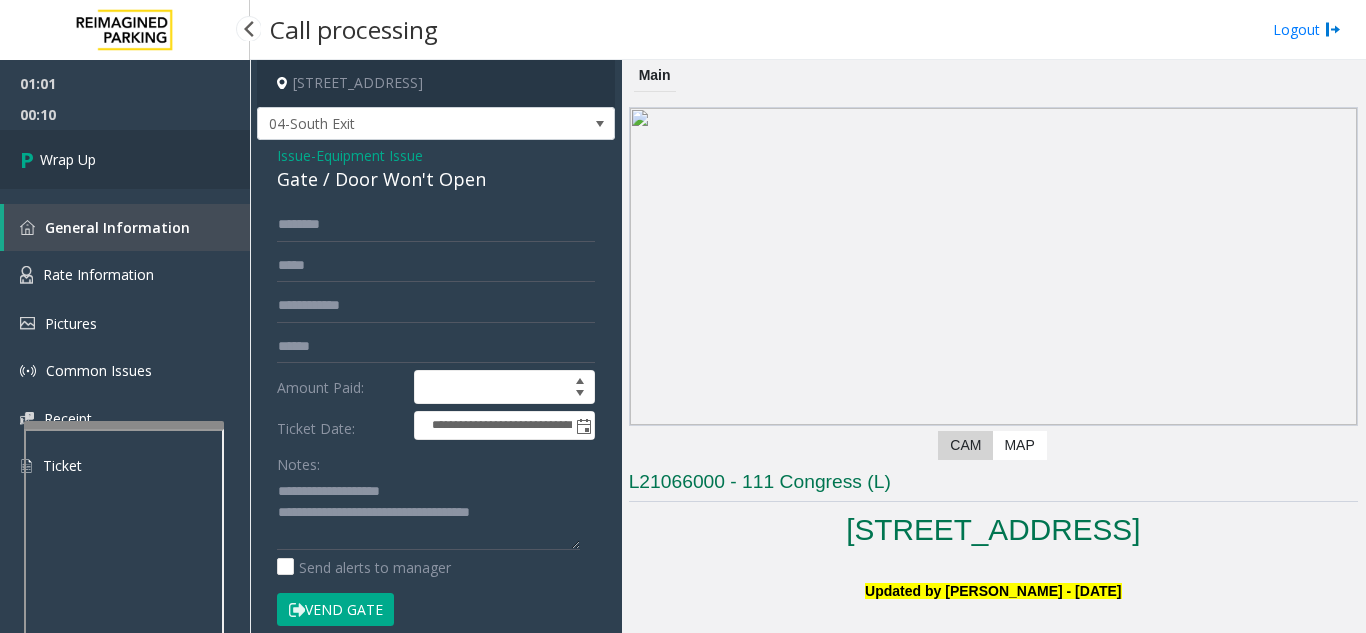 click on "Wrap Up" at bounding box center (68, 159) 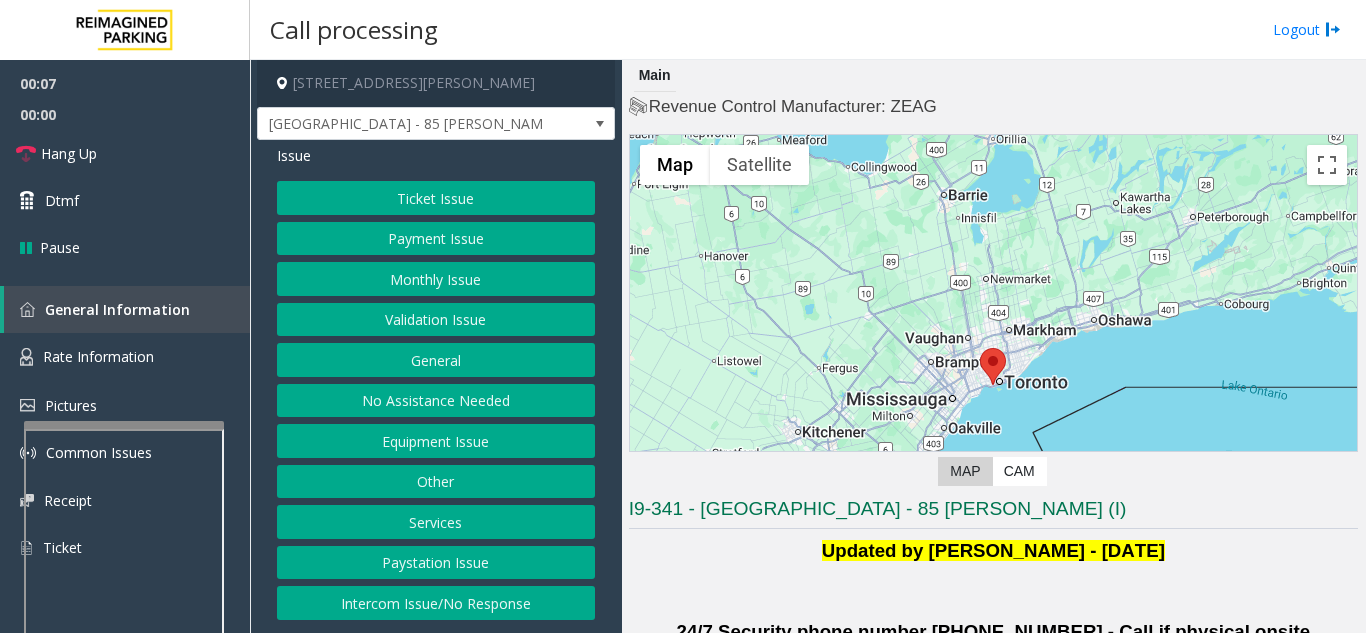 click on "Validation Issue" 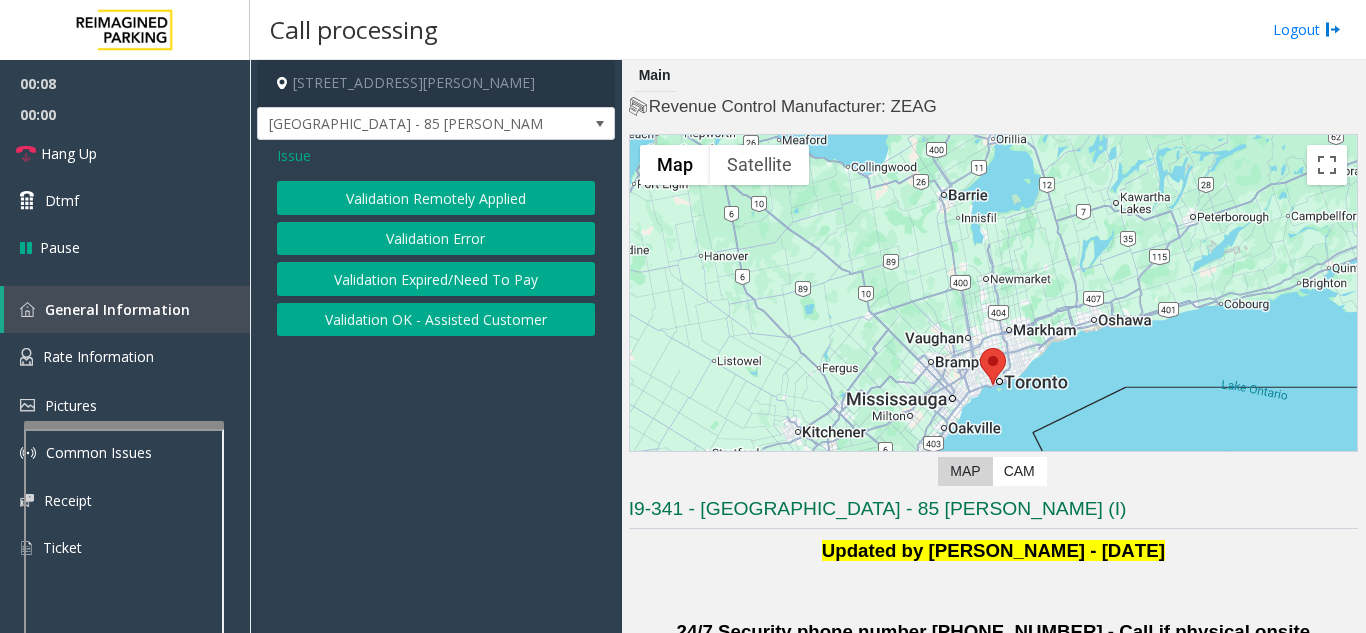 click on "Validation Error" 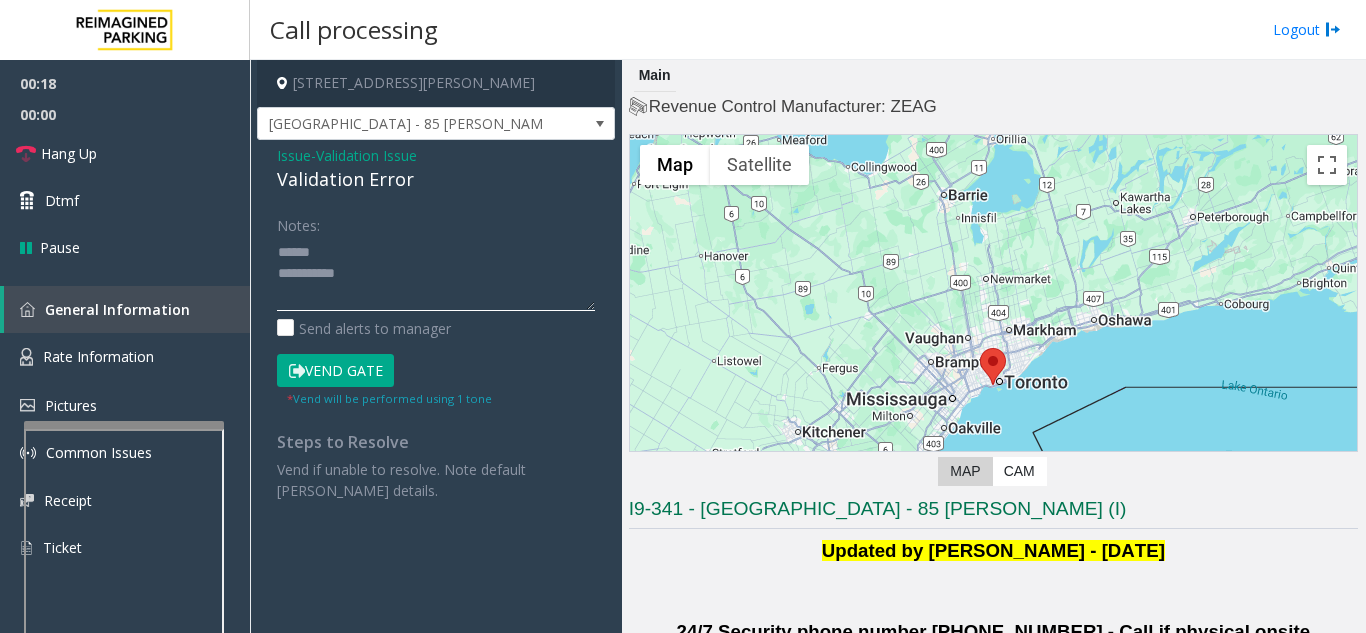 click 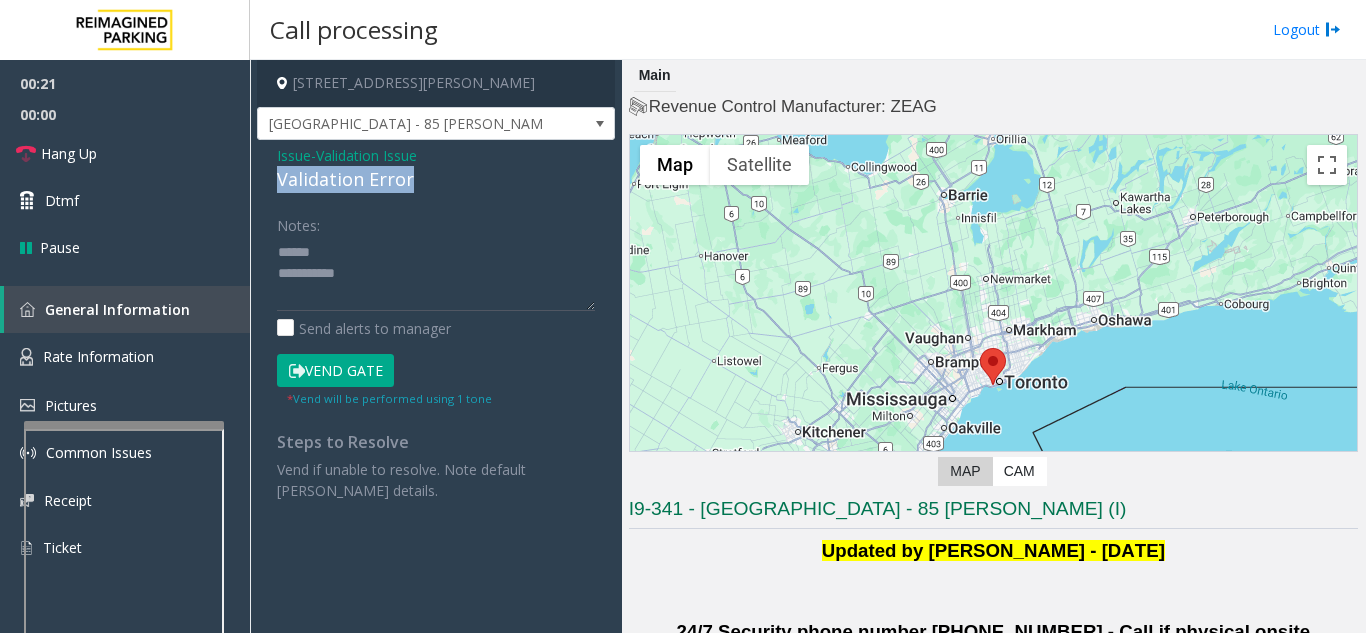 drag, startPoint x: 265, startPoint y: 187, endPoint x: 464, endPoint y: 195, distance: 199.16074 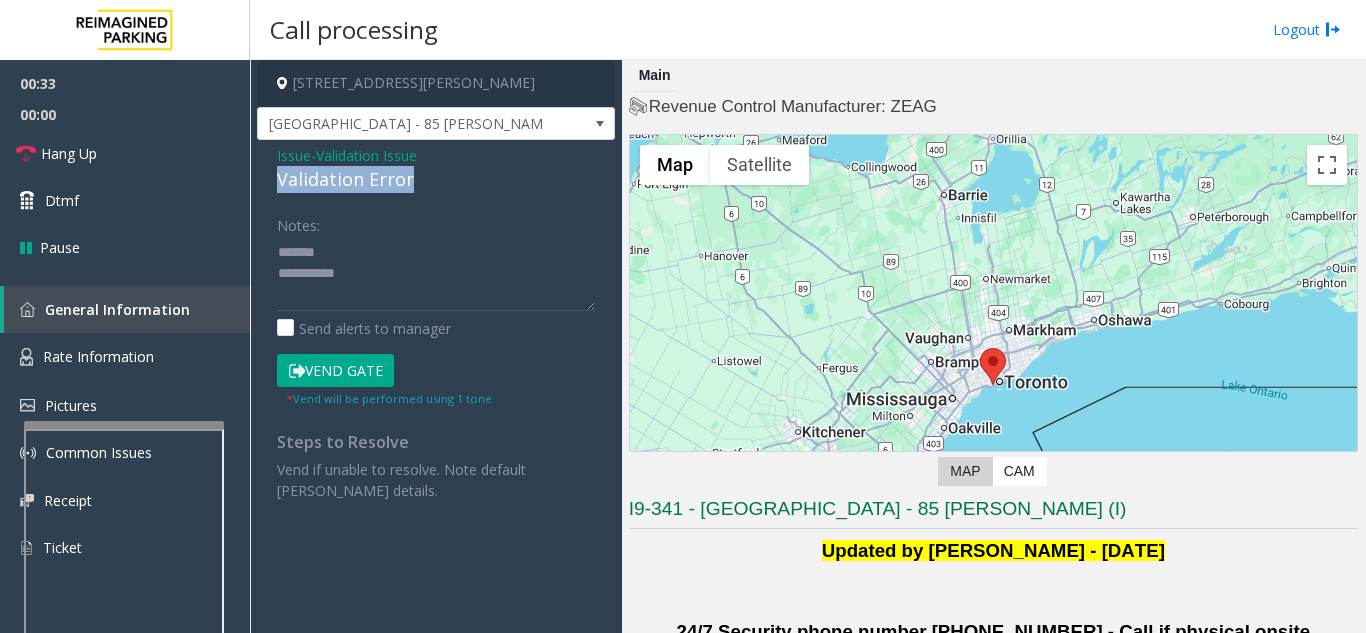 drag, startPoint x: 267, startPoint y: 176, endPoint x: 453, endPoint y: 187, distance: 186.32498 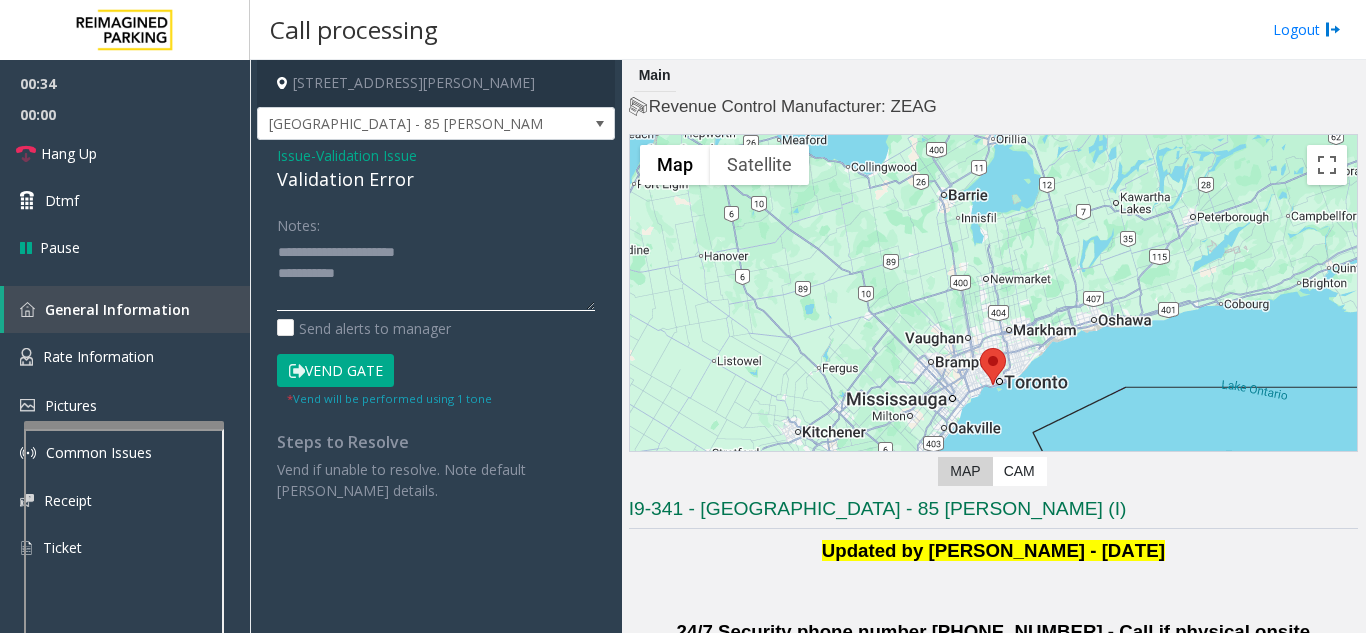 click 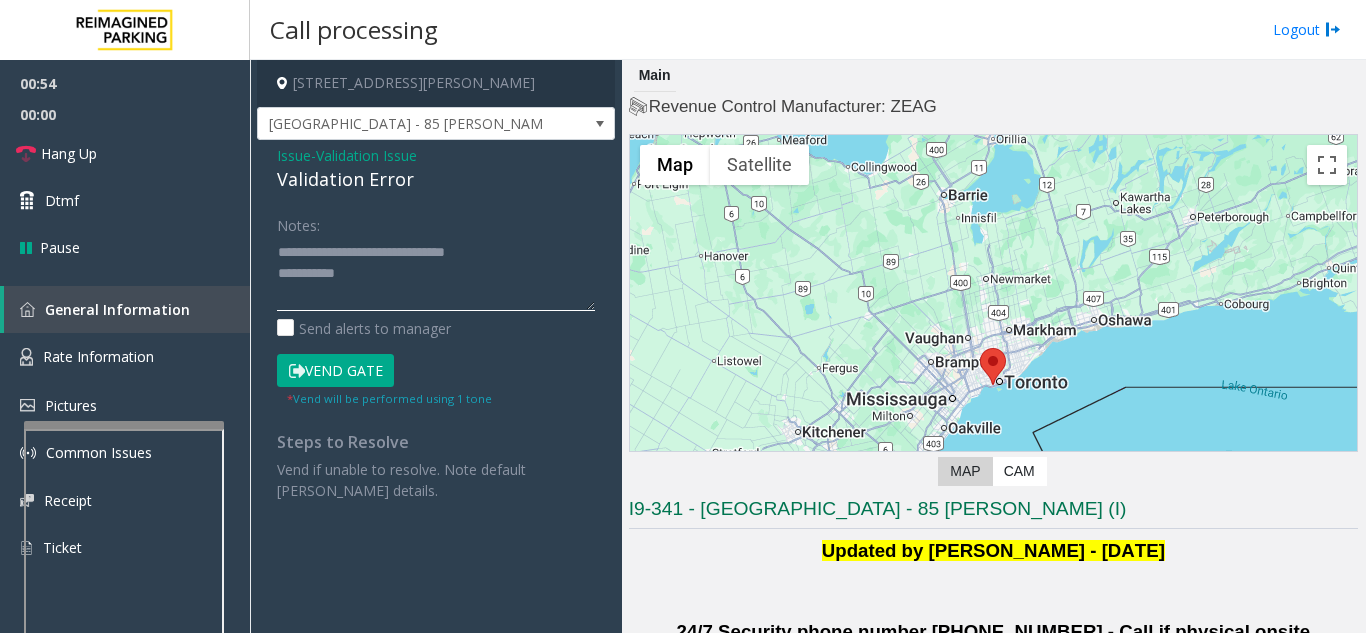 click 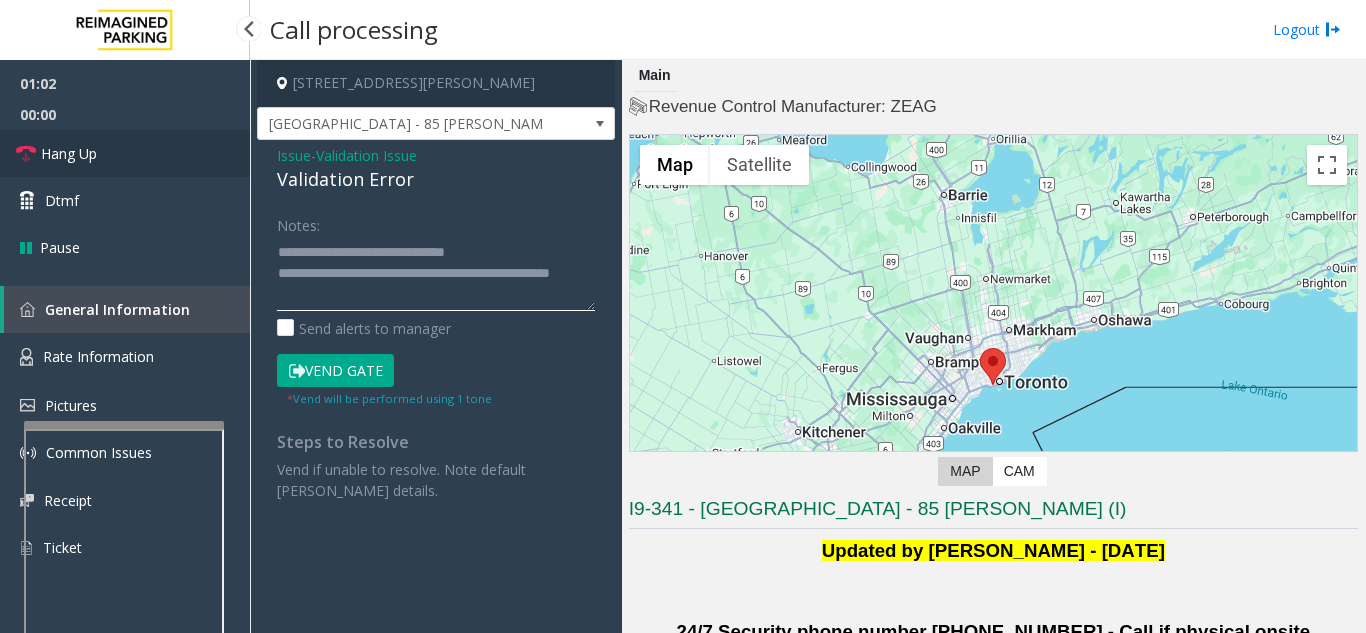 type on "**********" 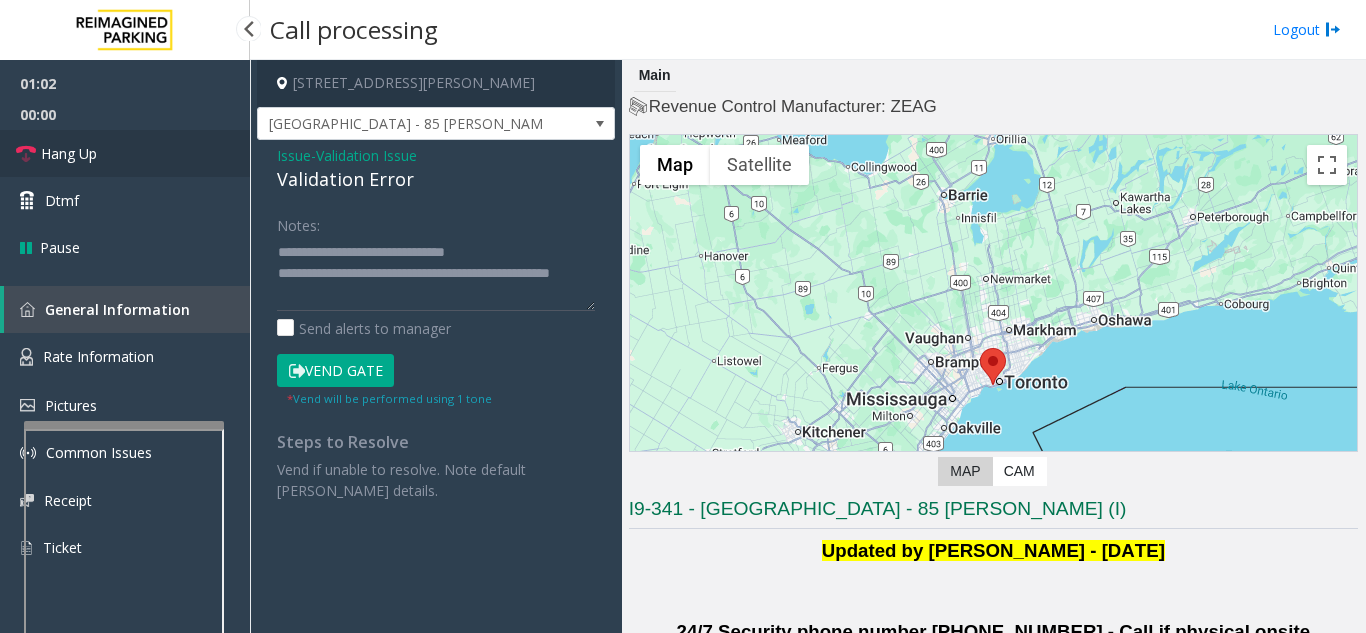 click on "Hang Up" at bounding box center (125, 153) 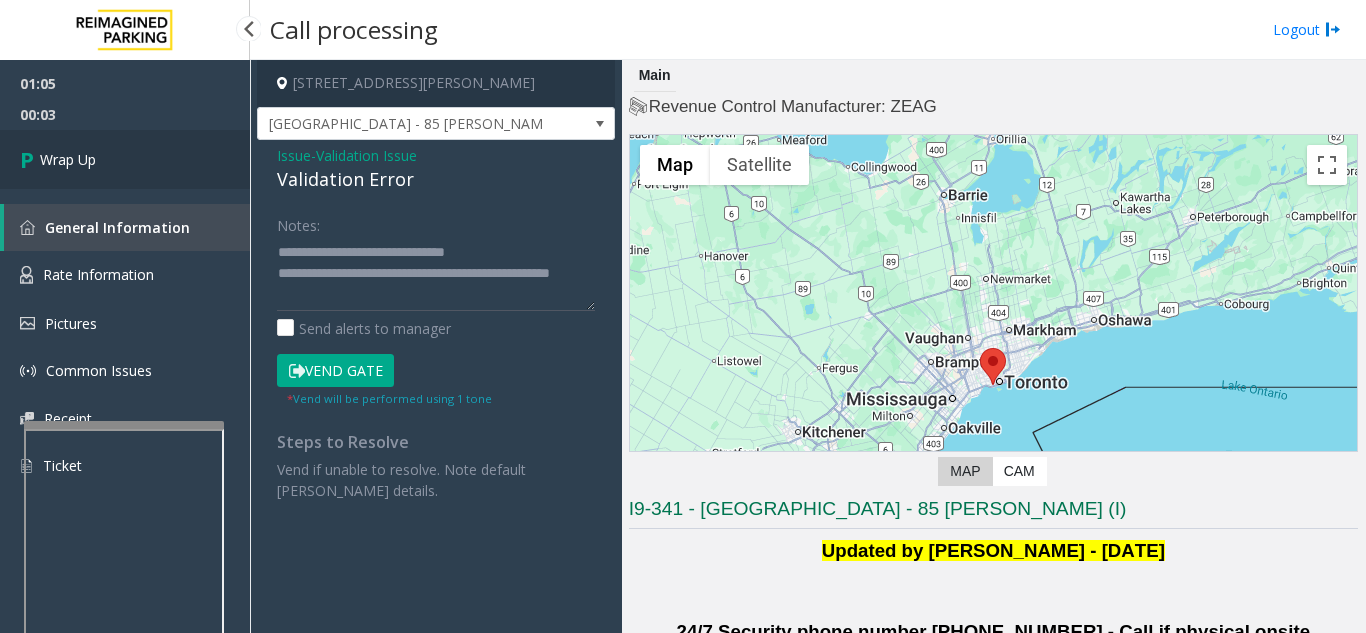 click on "Wrap Up" at bounding box center [125, 159] 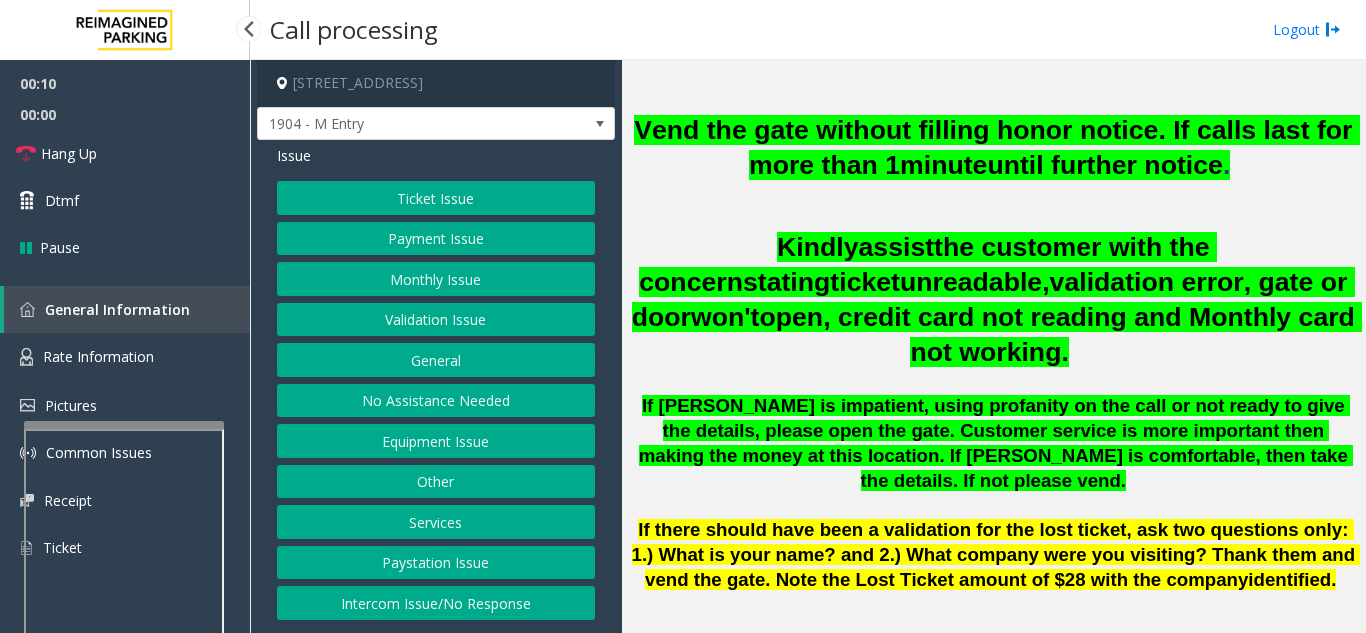 scroll, scrollTop: 700, scrollLeft: 0, axis: vertical 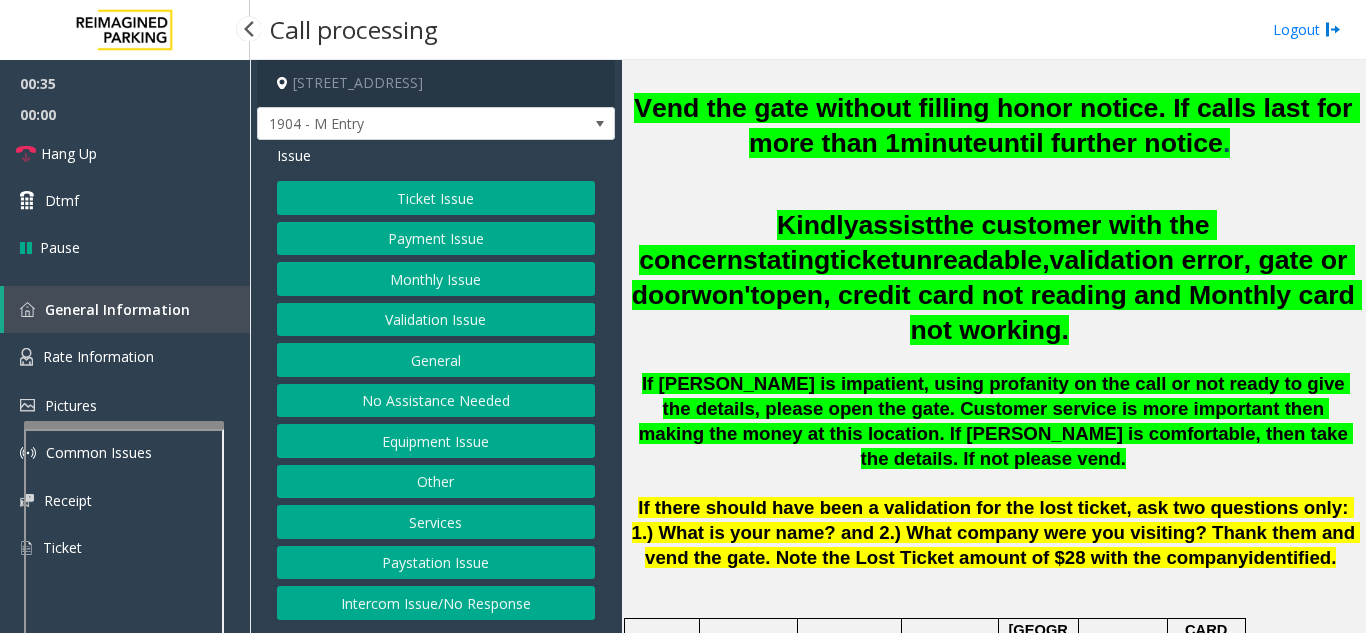 click on "Equipment Issue" 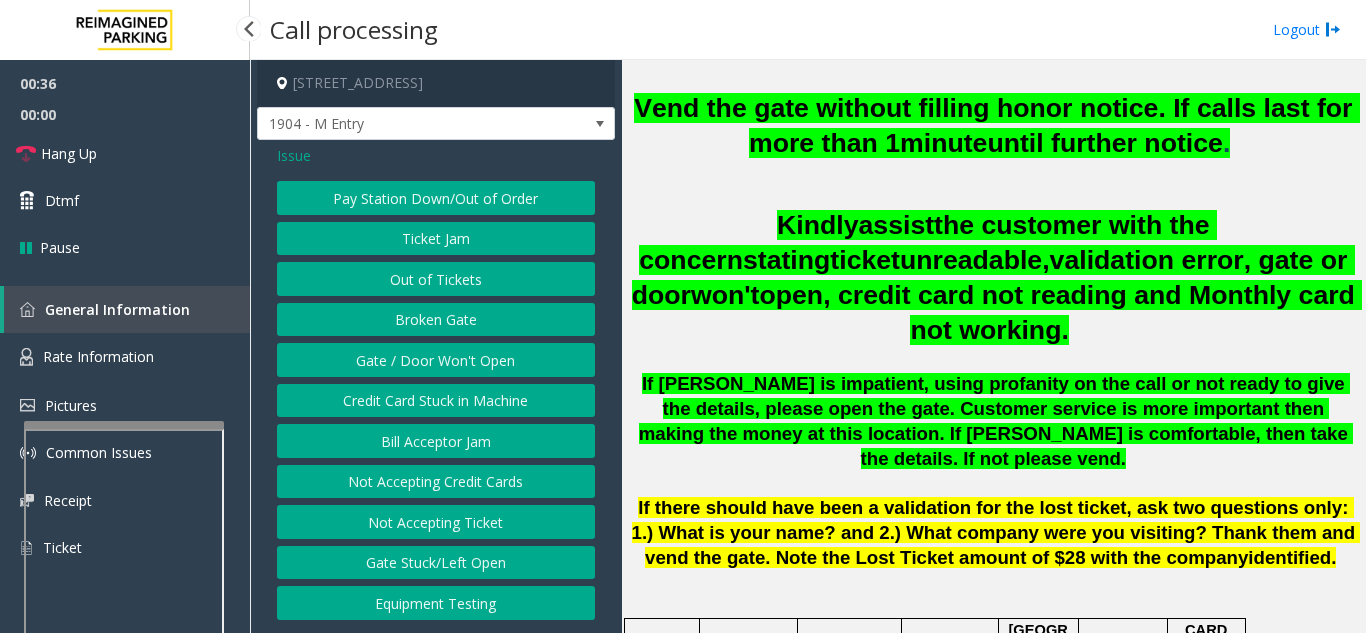 click on "Gate / Door Won't Open" 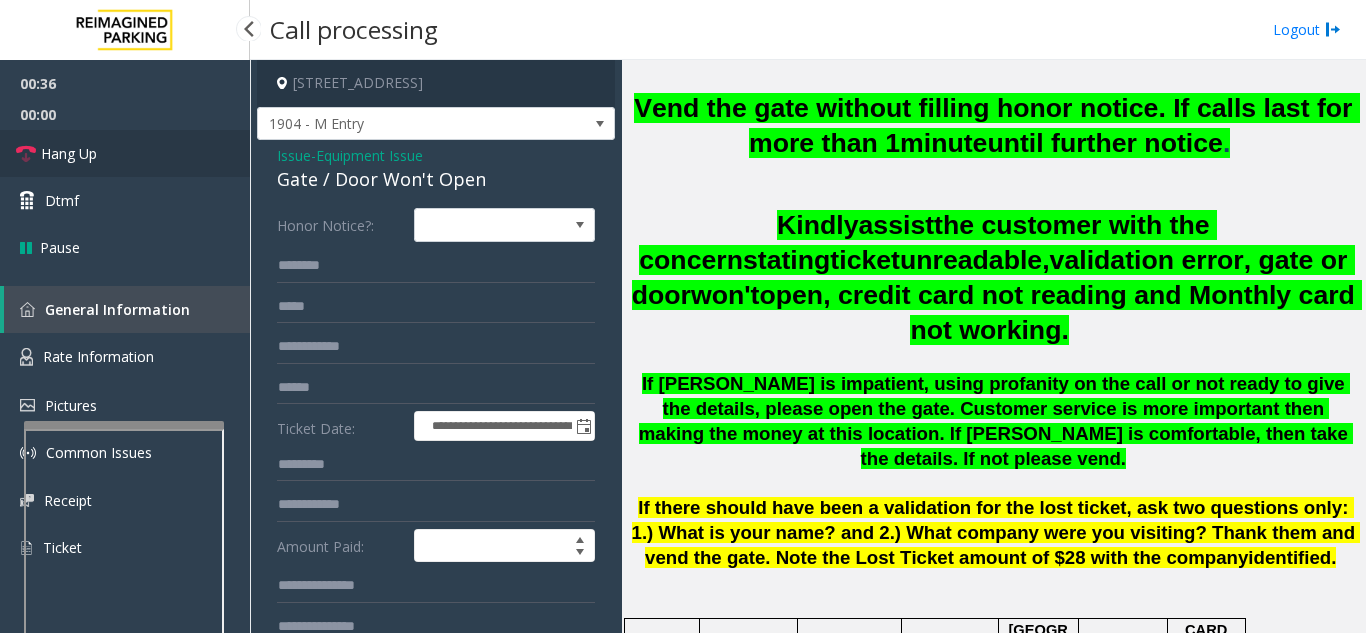 click on "Hang Up" at bounding box center (69, 153) 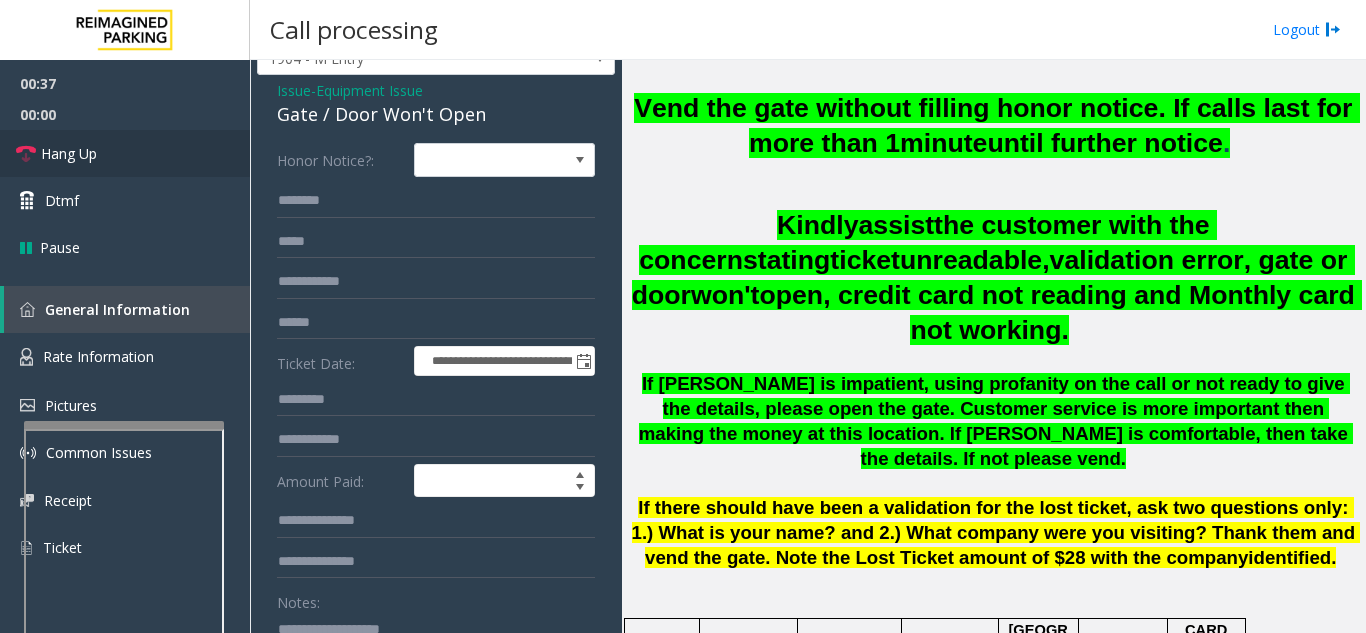scroll, scrollTop: 100, scrollLeft: 0, axis: vertical 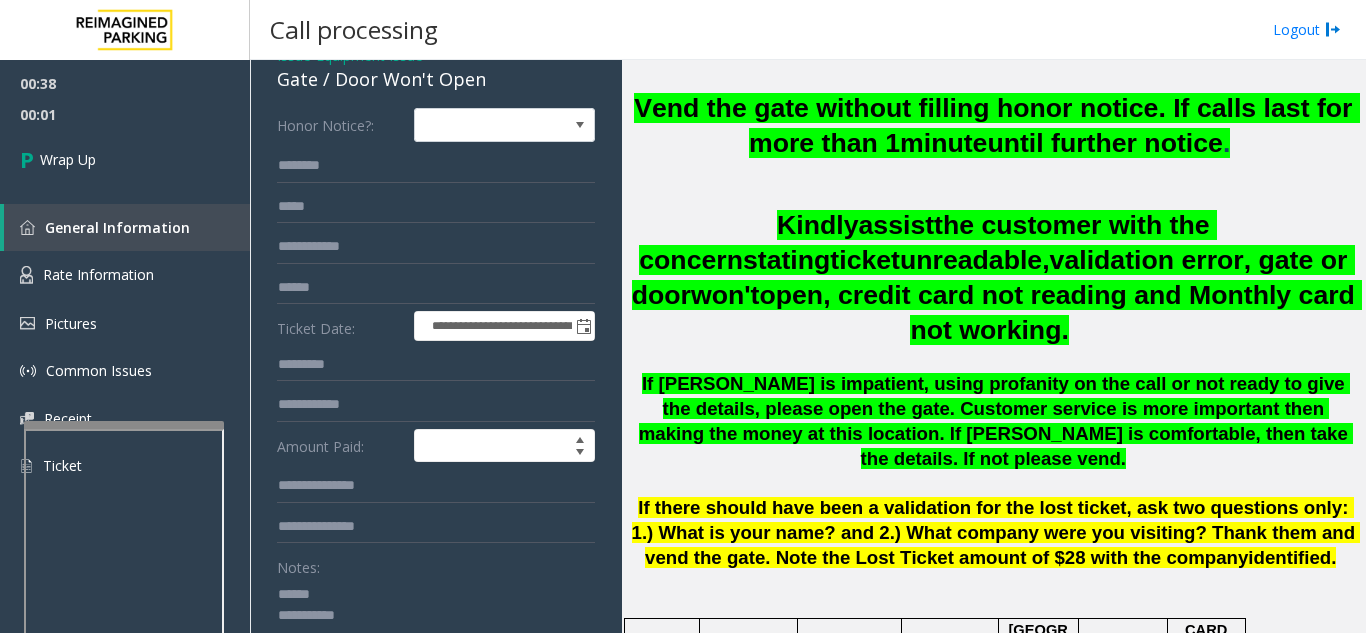 click 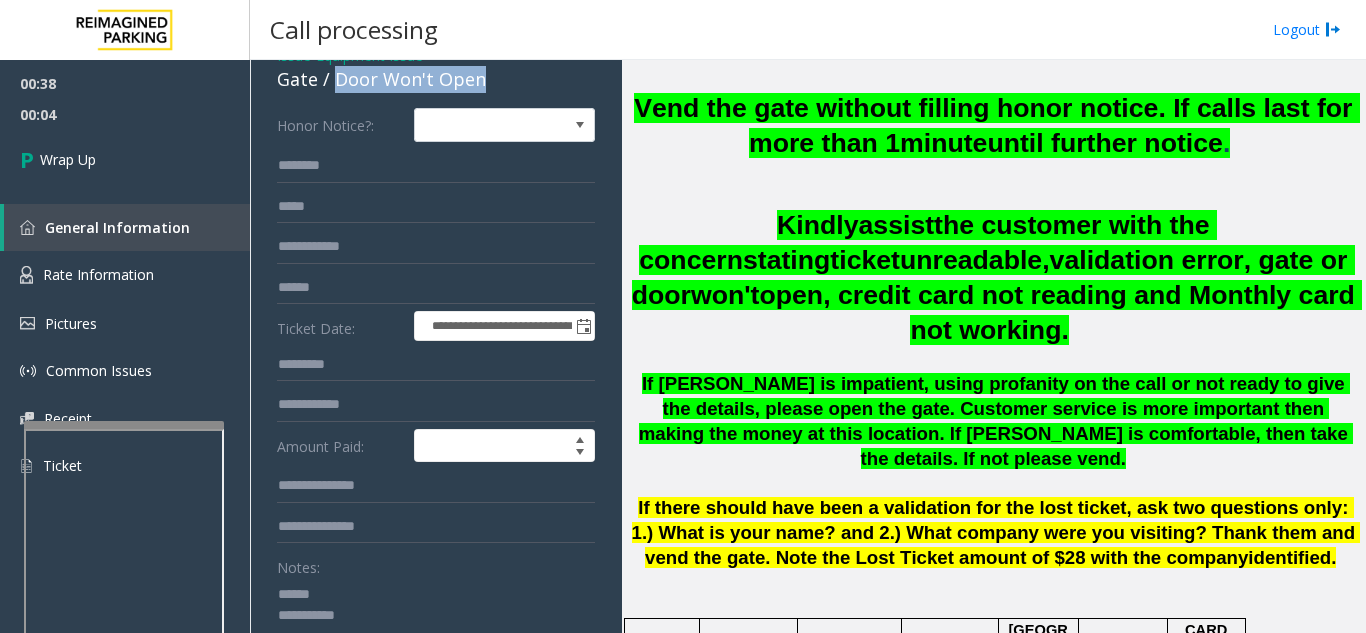drag, startPoint x: 333, startPoint y: 81, endPoint x: 501, endPoint y: 87, distance: 168.1071 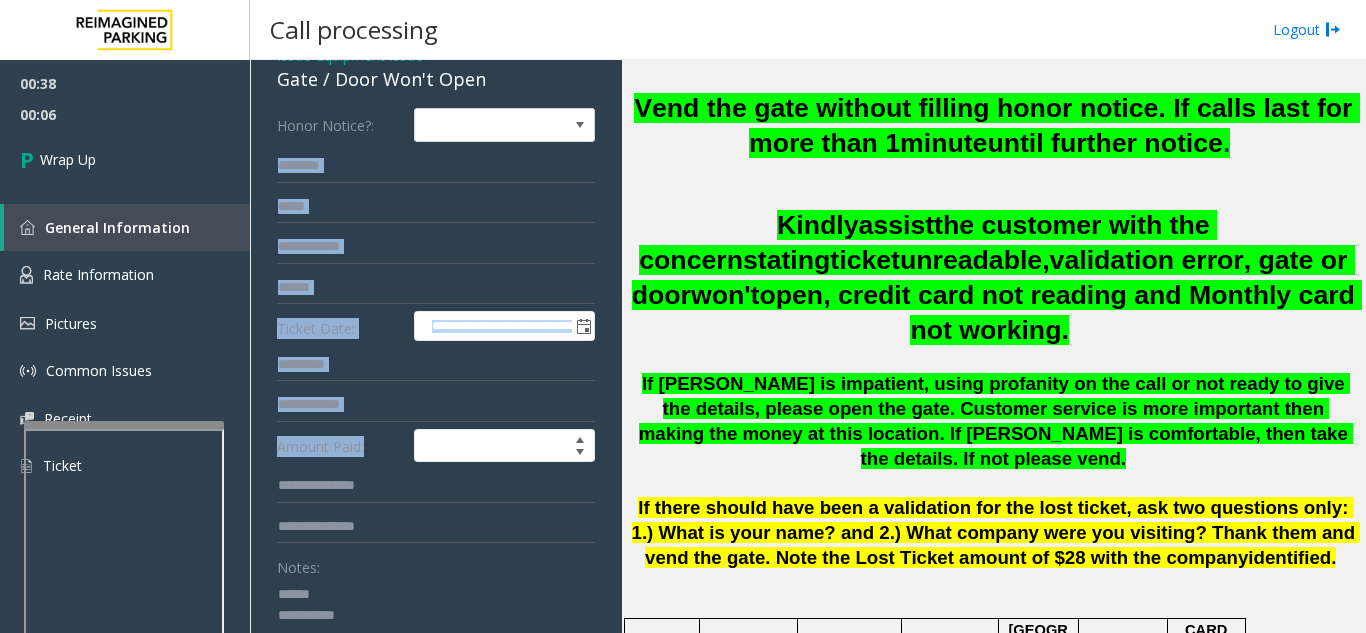 drag, startPoint x: 454, startPoint y: 129, endPoint x: 449, endPoint y: 492, distance: 363.03442 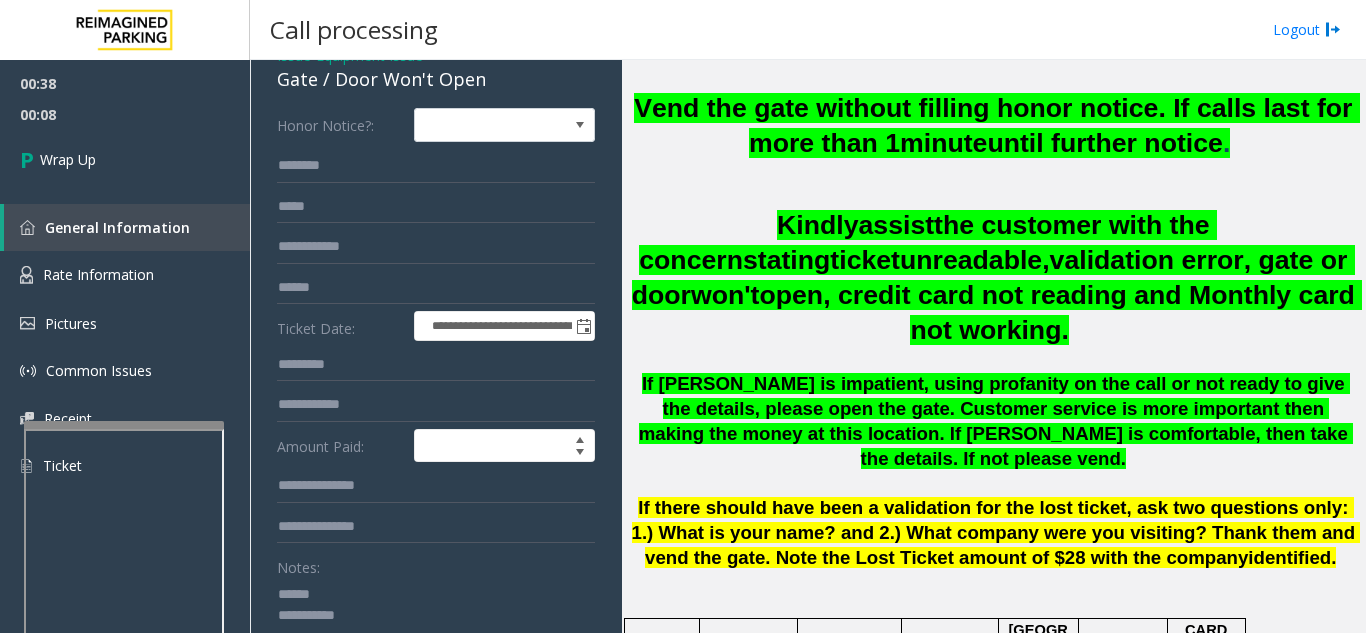 click on "**********" 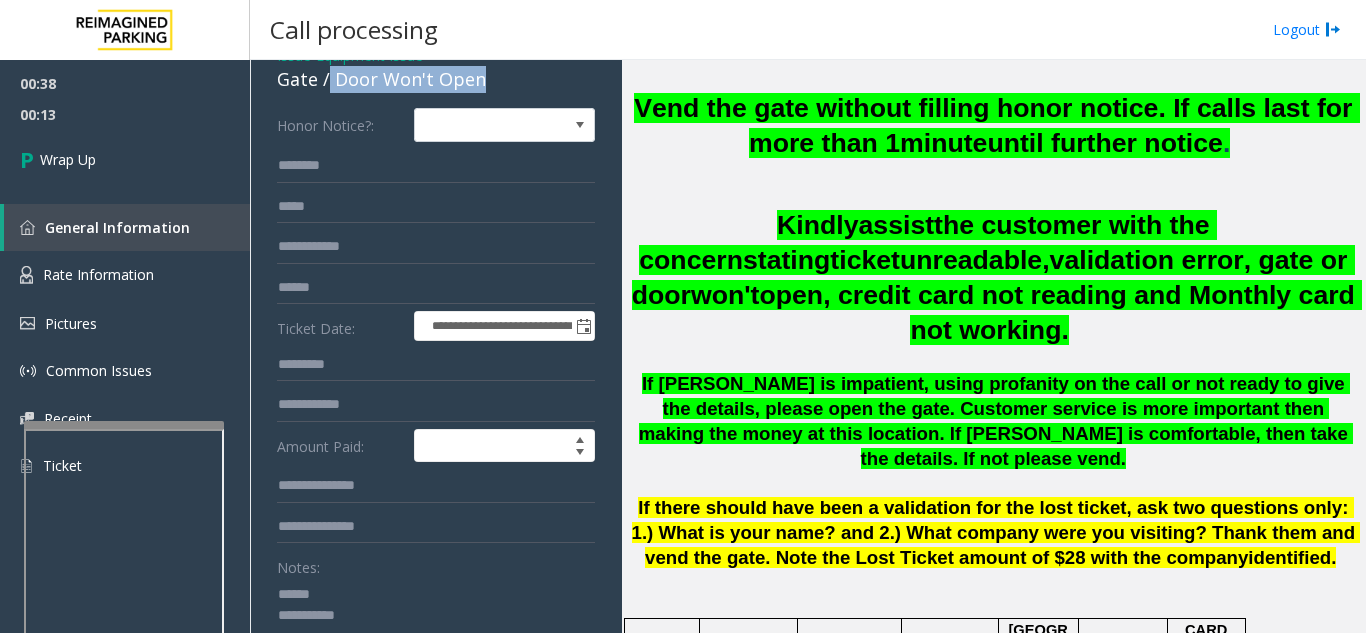 drag, startPoint x: 329, startPoint y: 80, endPoint x: 536, endPoint y: 82, distance: 207.00966 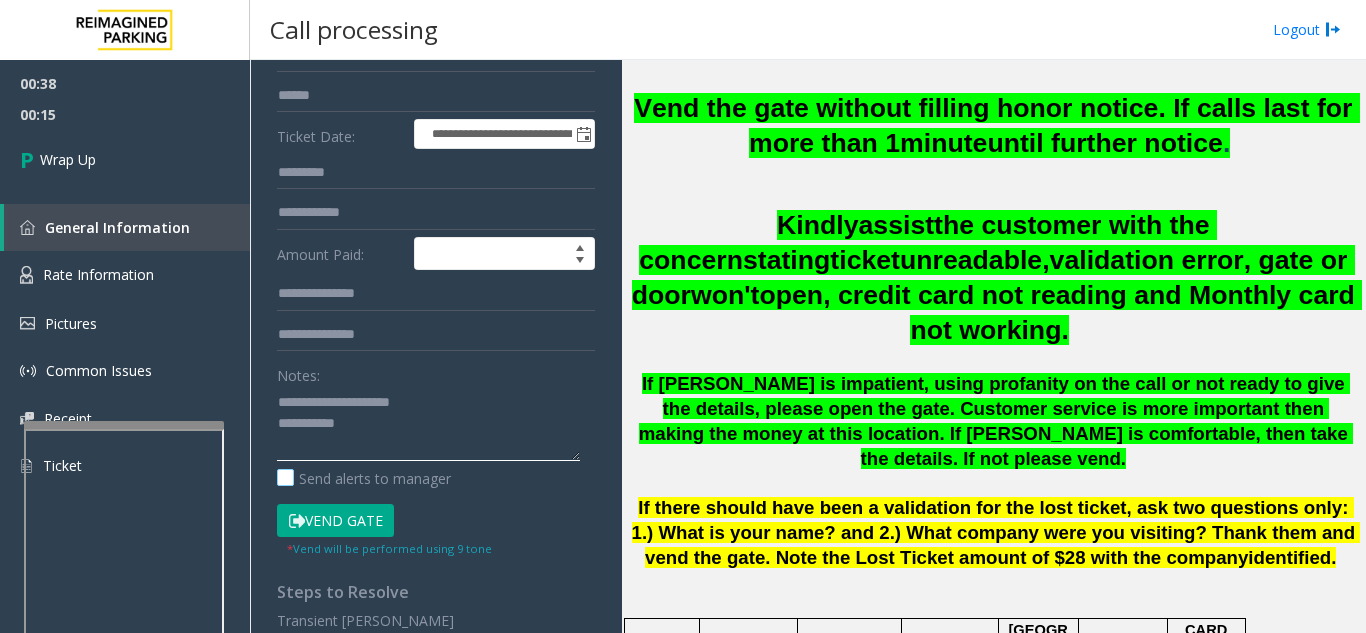scroll, scrollTop: 300, scrollLeft: 0, axis: vertical 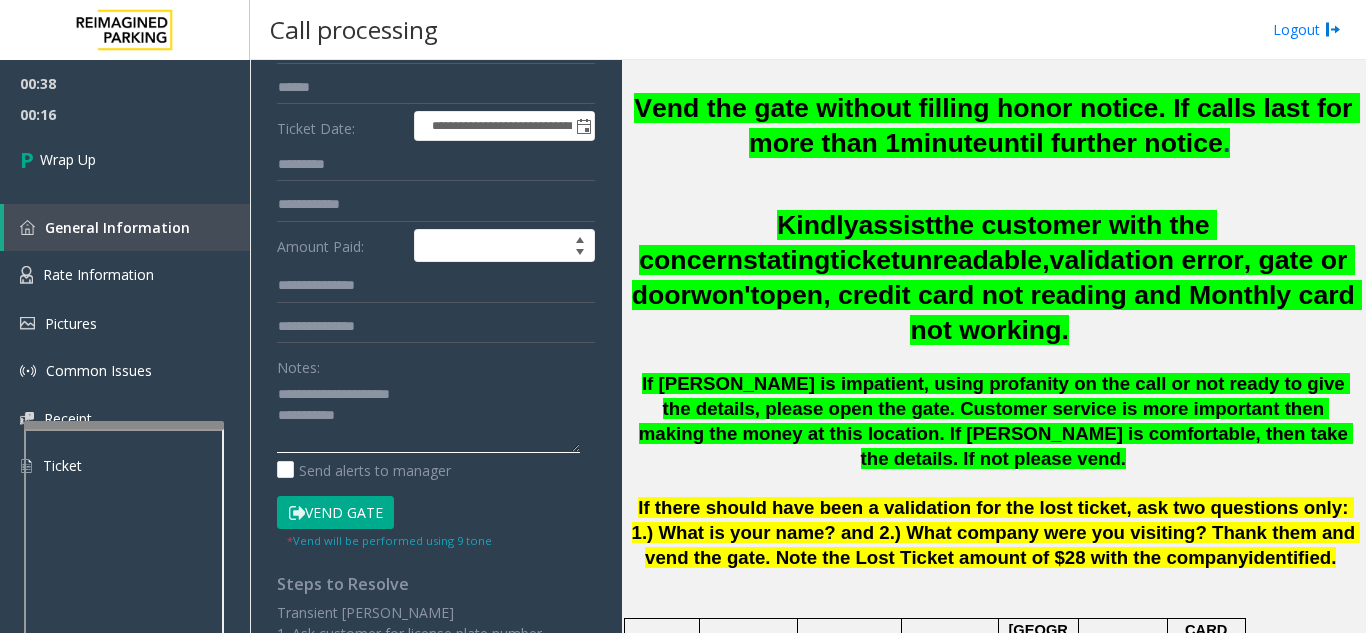 click 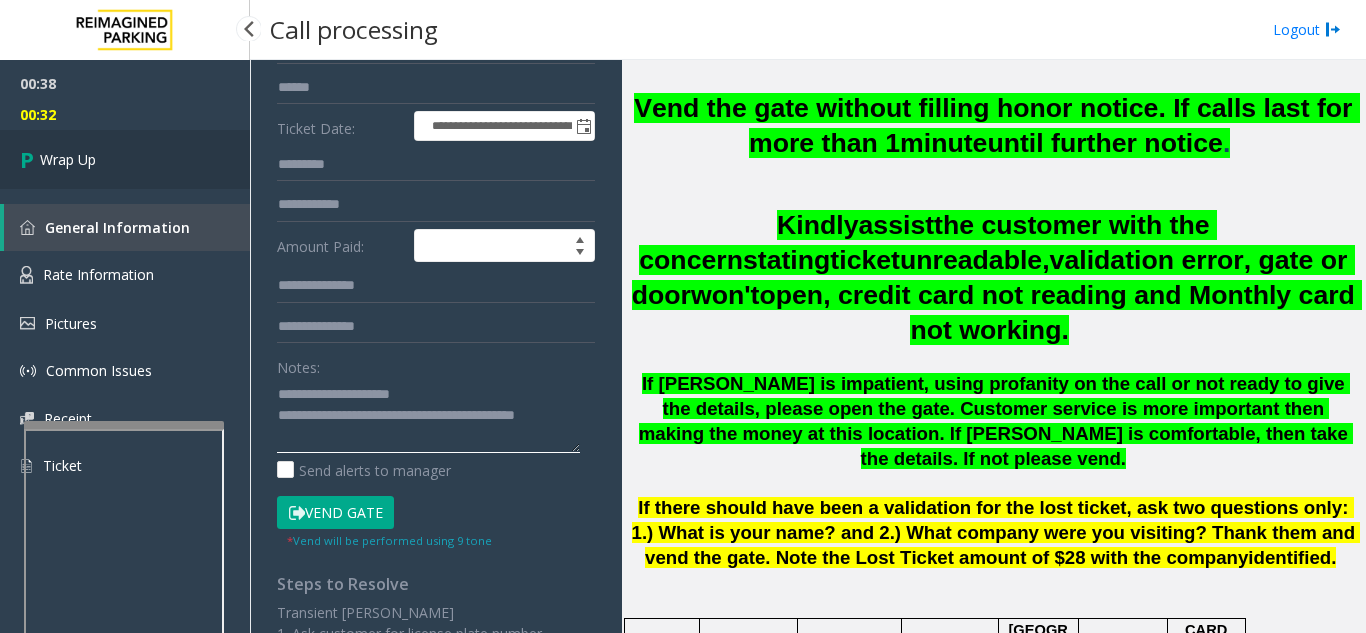 type on "**********" 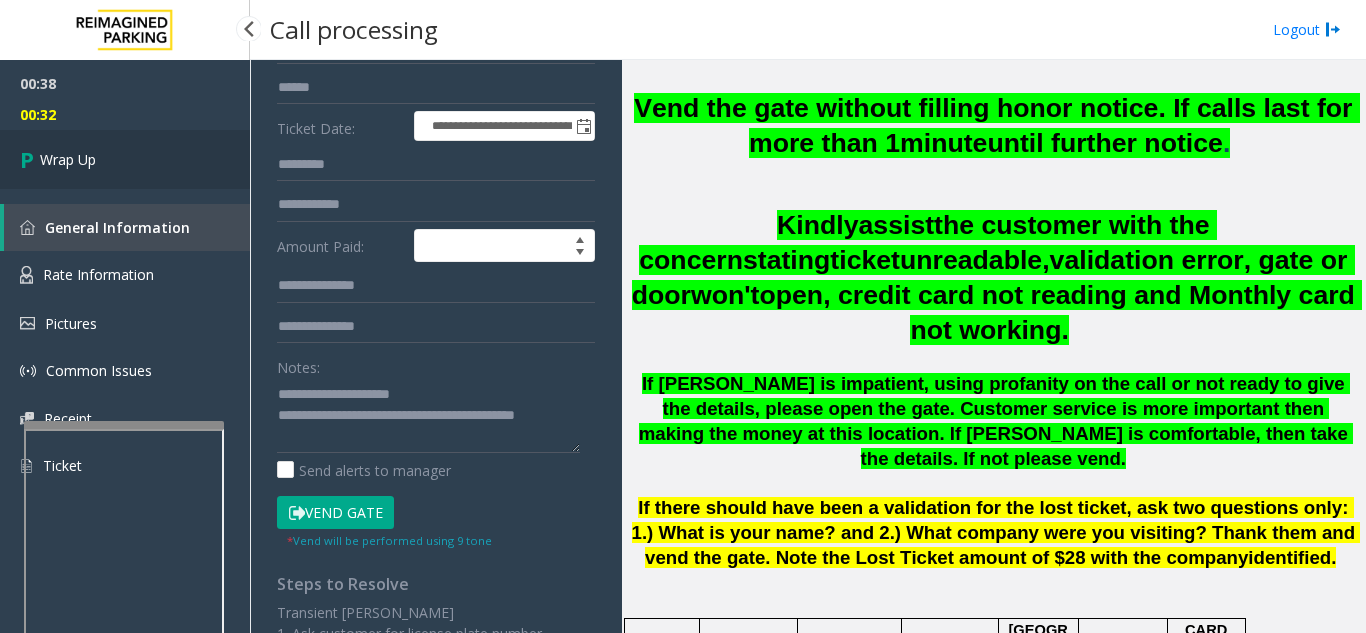 click on "Wrap Up" at bounding box center [125, 159] 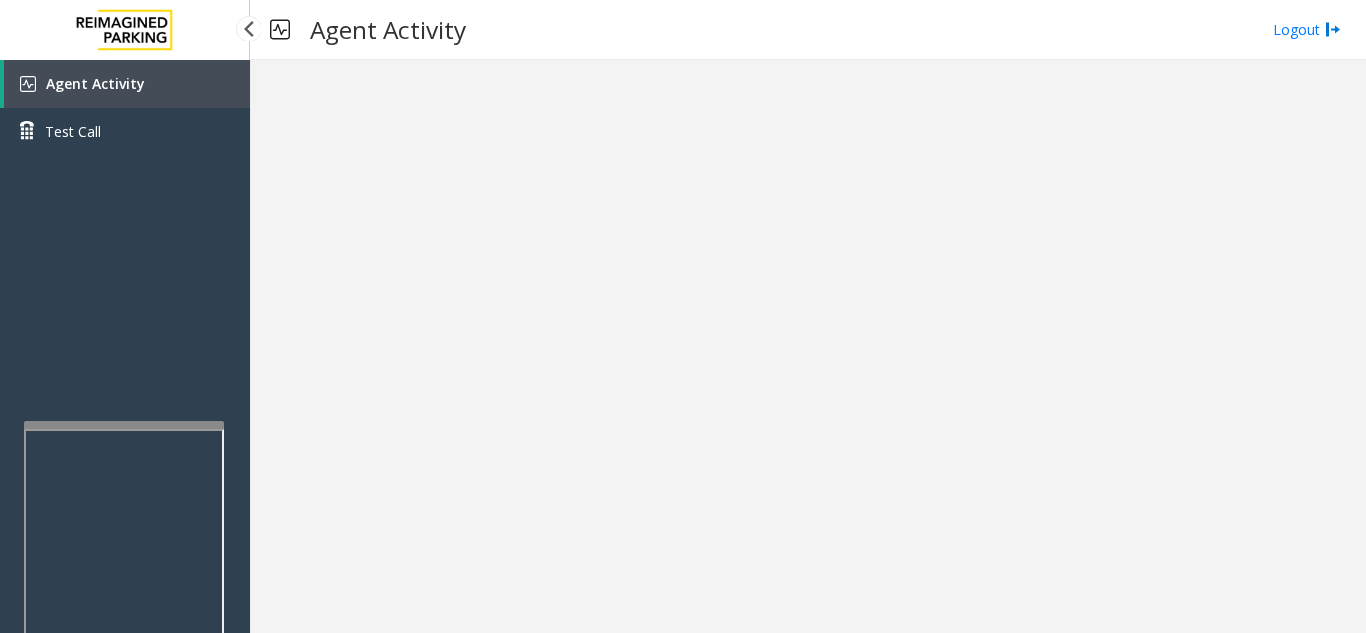 click on "Agent Activity Test Call" at bounding box center [125, 376] 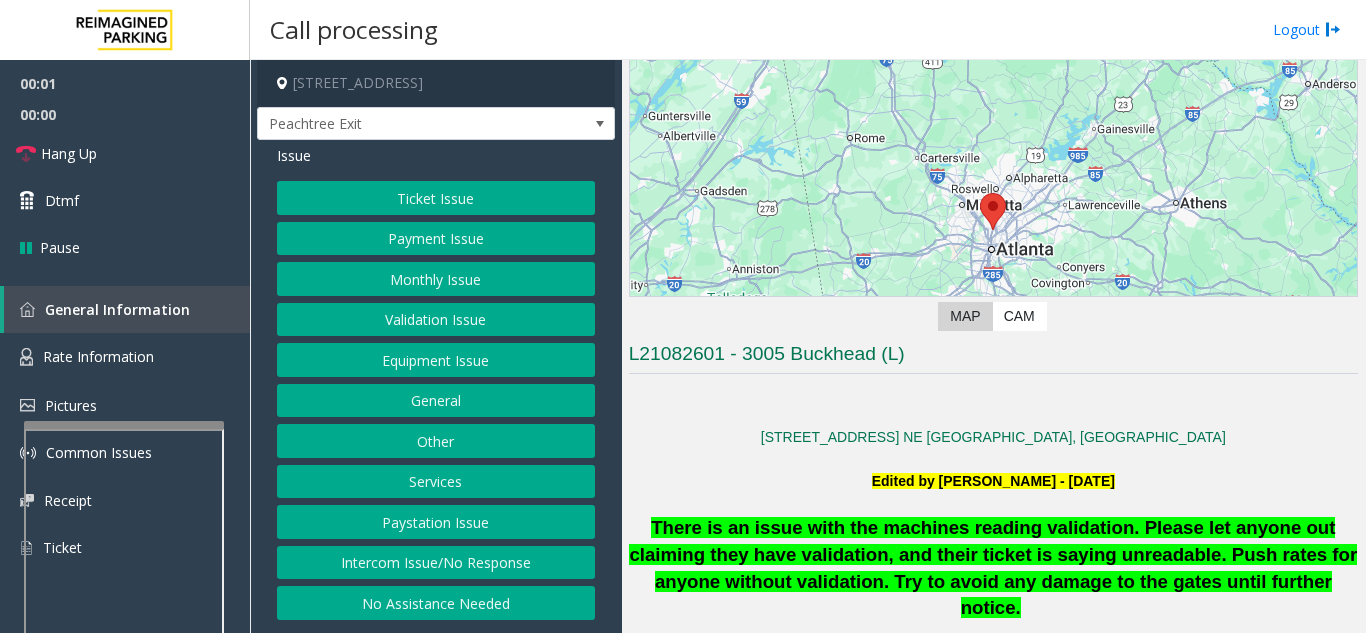 scroll, scrollTop: 400, scrollLeft: 0, axis: vertical 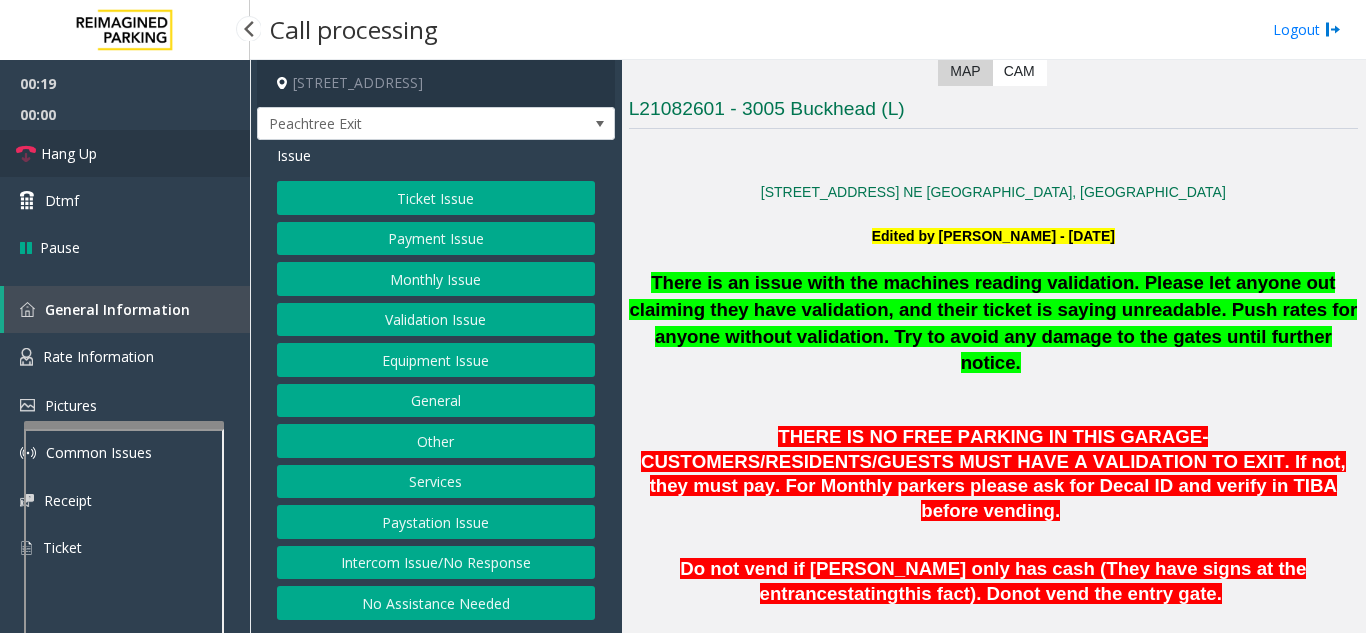 click on "Hang Up" at bounding box center (125, 153) 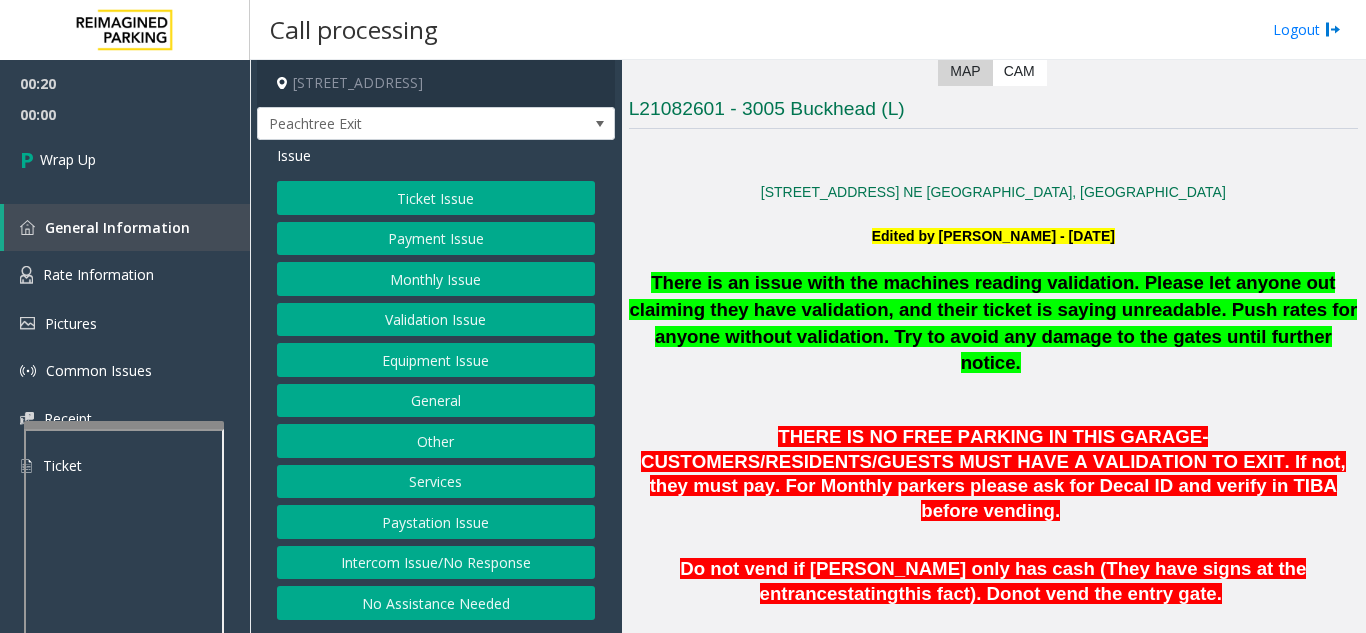 click on "Intercom Issue/No Response" 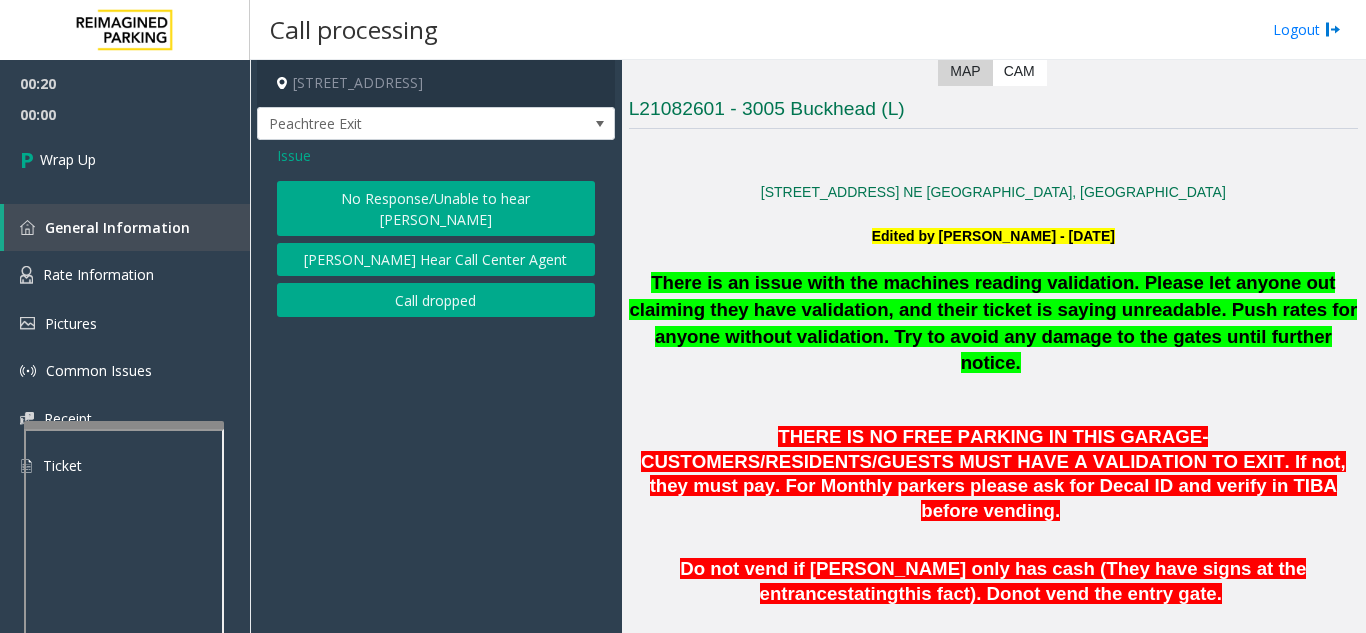 click on "No Response/Unable to hear [PERSON_NAME]" 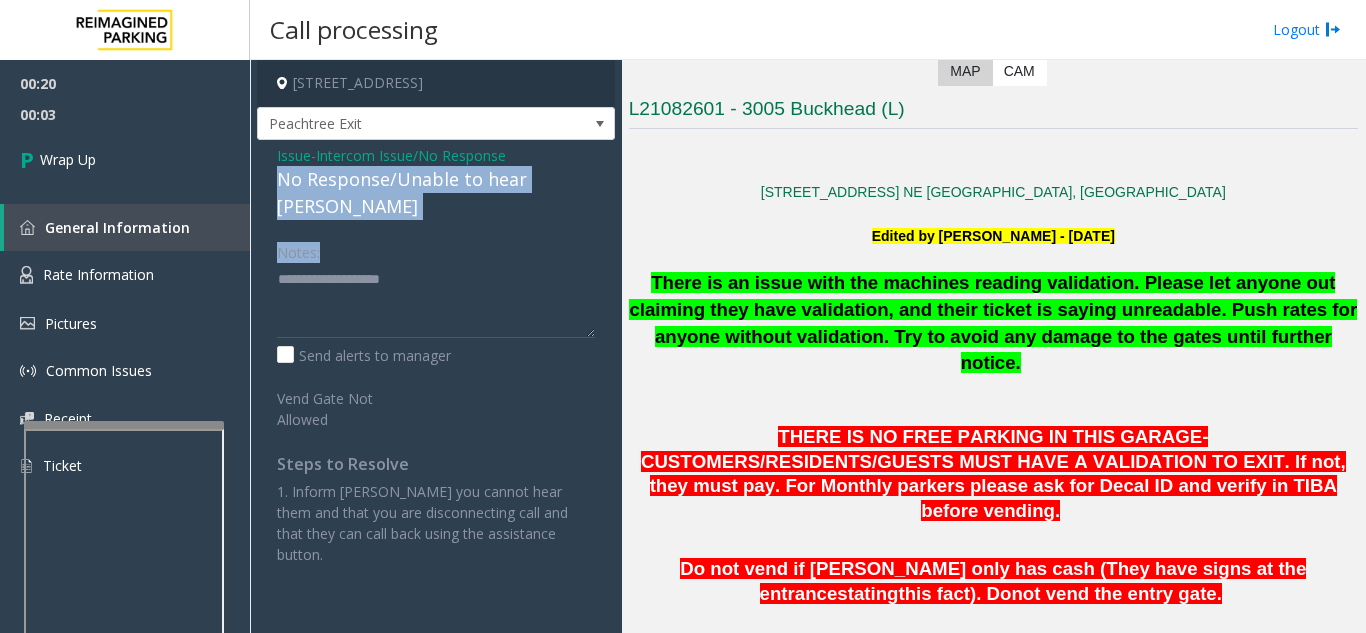 drag, startPoint x: 266, startPoint y: 182, endPoint x: 560, endPoint y: 196, distance: 294.33313 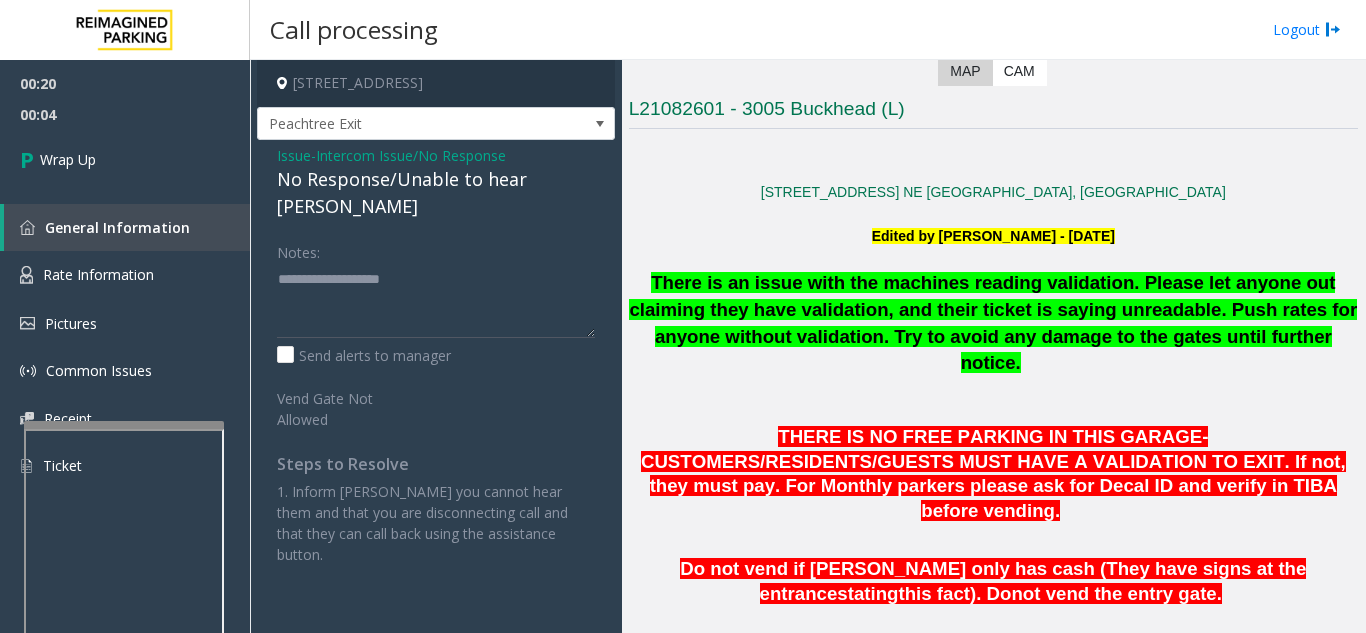 click on "Issue  -  Intercom Issue/No Response No Response/Unable to hear [PERSON_NAME] Notes:                      Send alerts to manager  Vend Gate Not Allowed  Steps to Resolve 1. Inform [PERSON_NAME] you cannot hear them and that you are disconnecting call and that they can call back using the assistance button." 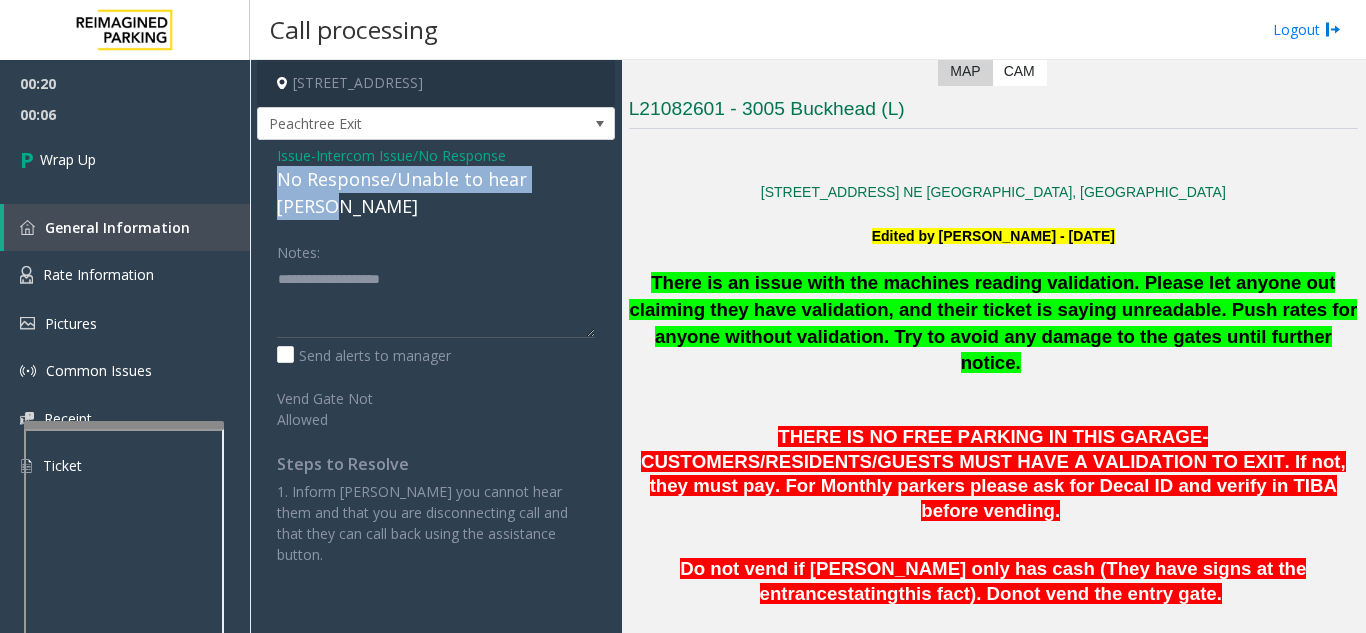 drag, startPoint x: 578, startPoint y: 173, endPoint x: 257, endPoint y: 172, distance: 321.00156 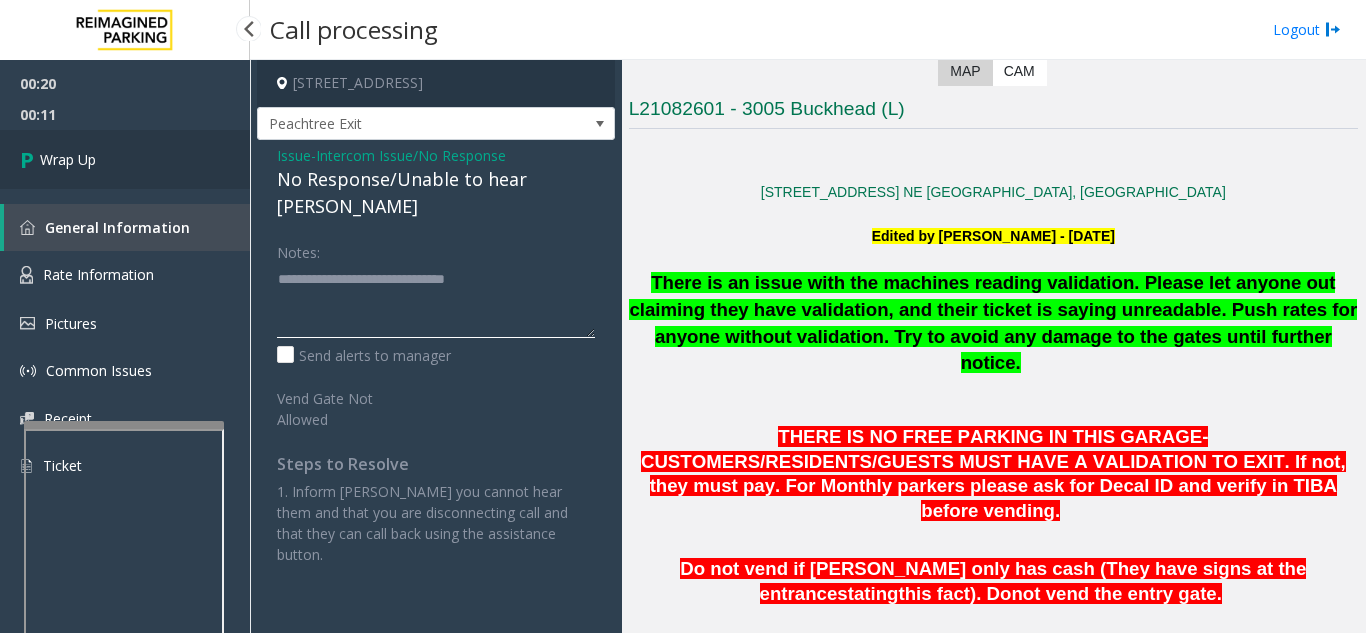 type on "**********" 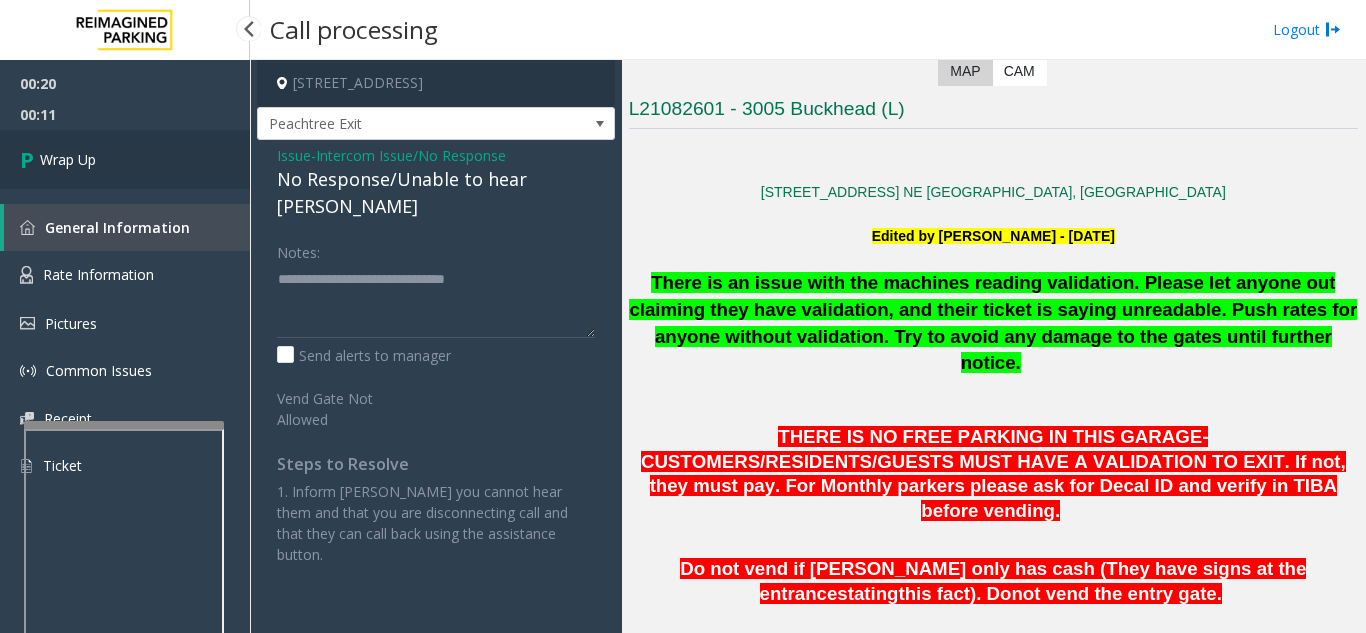 click on "Wrap Up" at bounding box center (125, 159) 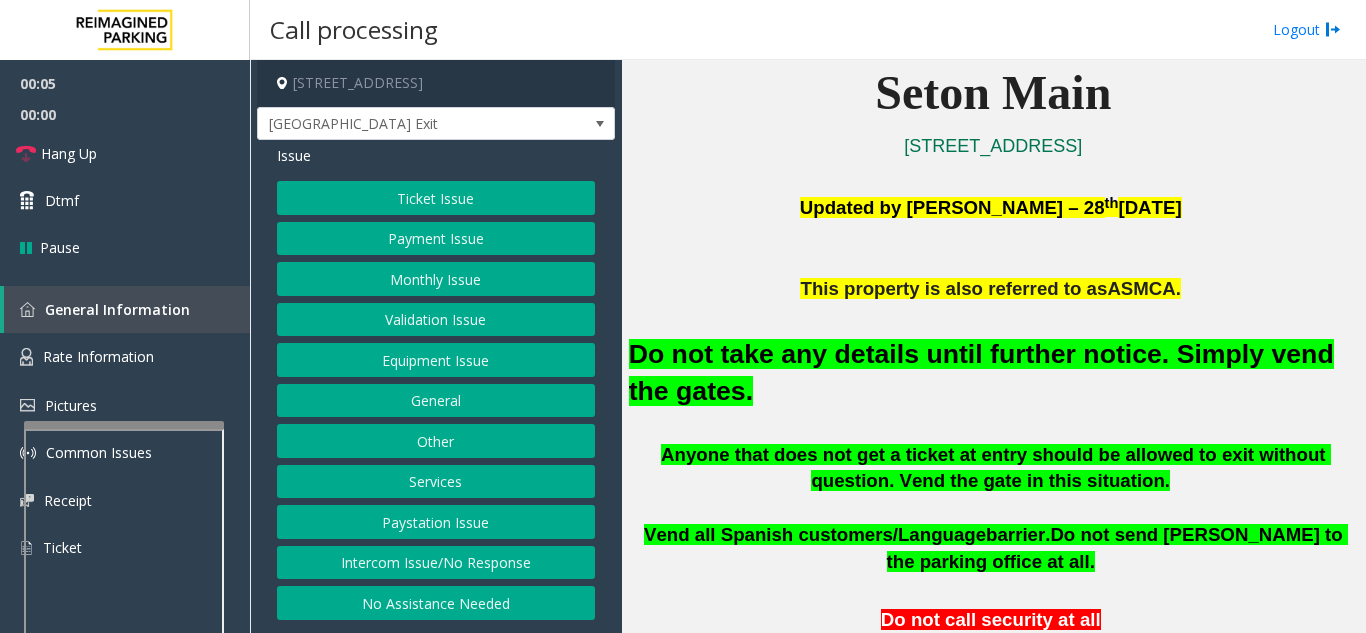 scroll, scrollTop: 500, scrollLeft: 0, axis: vertical 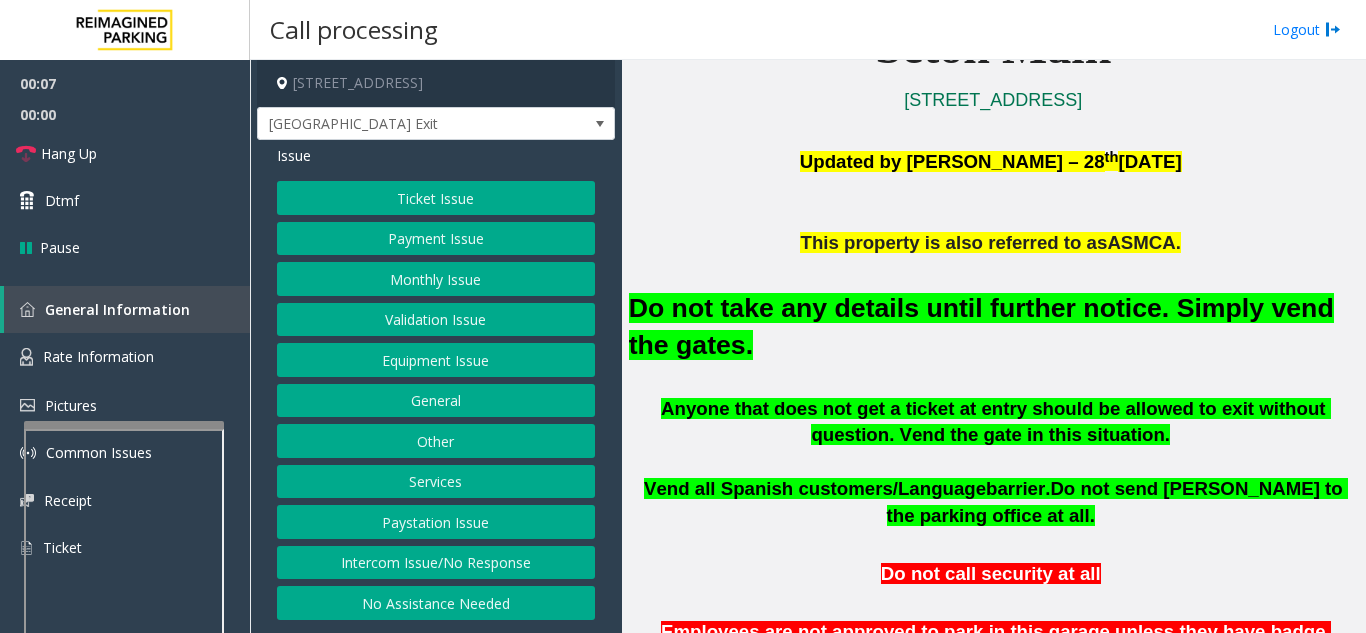click on "Equipment Issue" 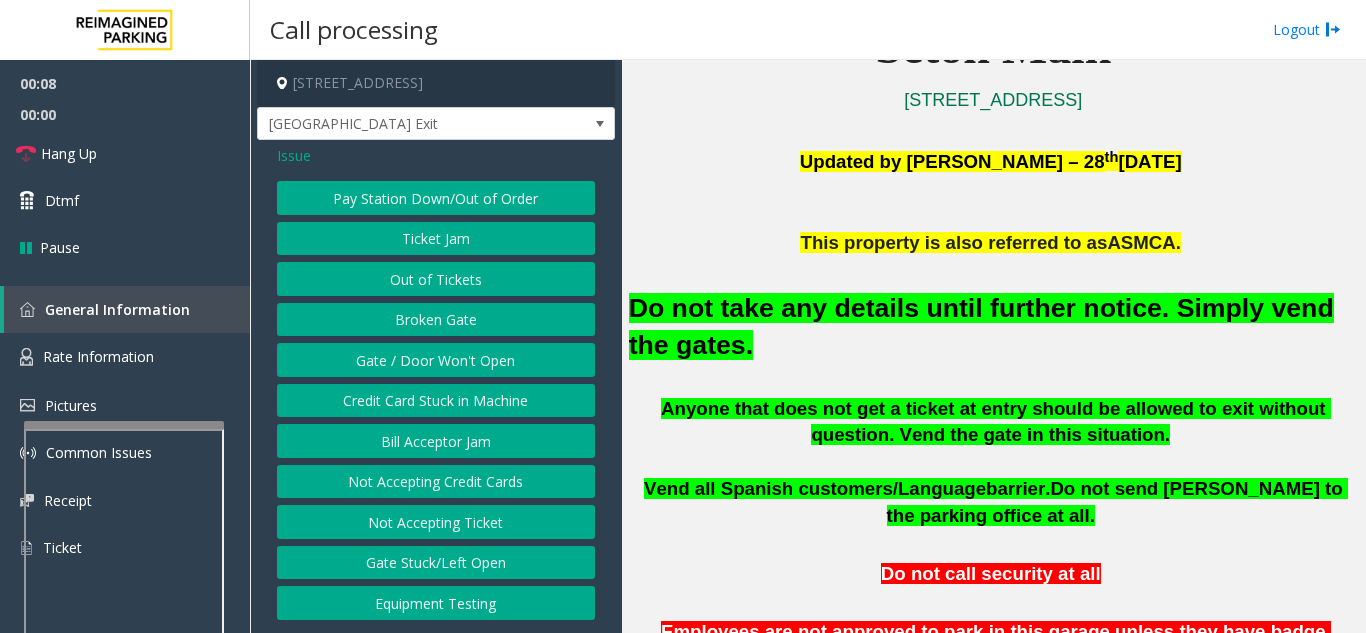 click on "Gate / Door Won't Open" 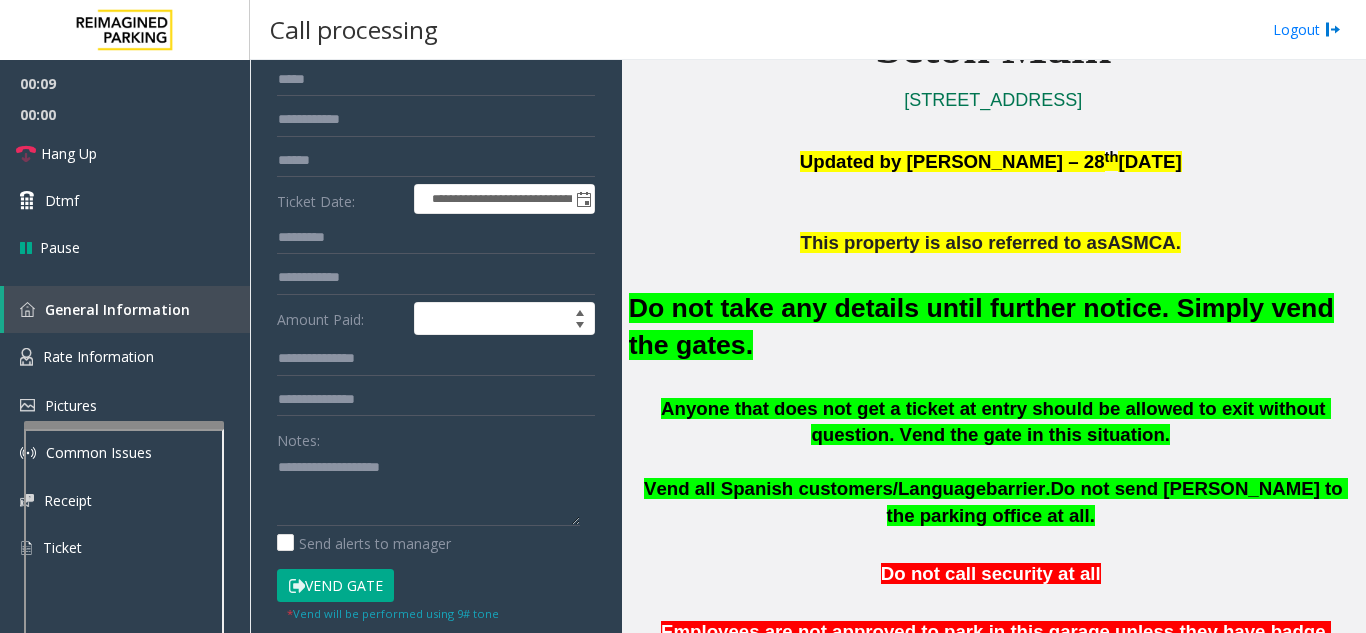 scroll, scrollTop: 200, scrollLeft: 0, axis: vertical 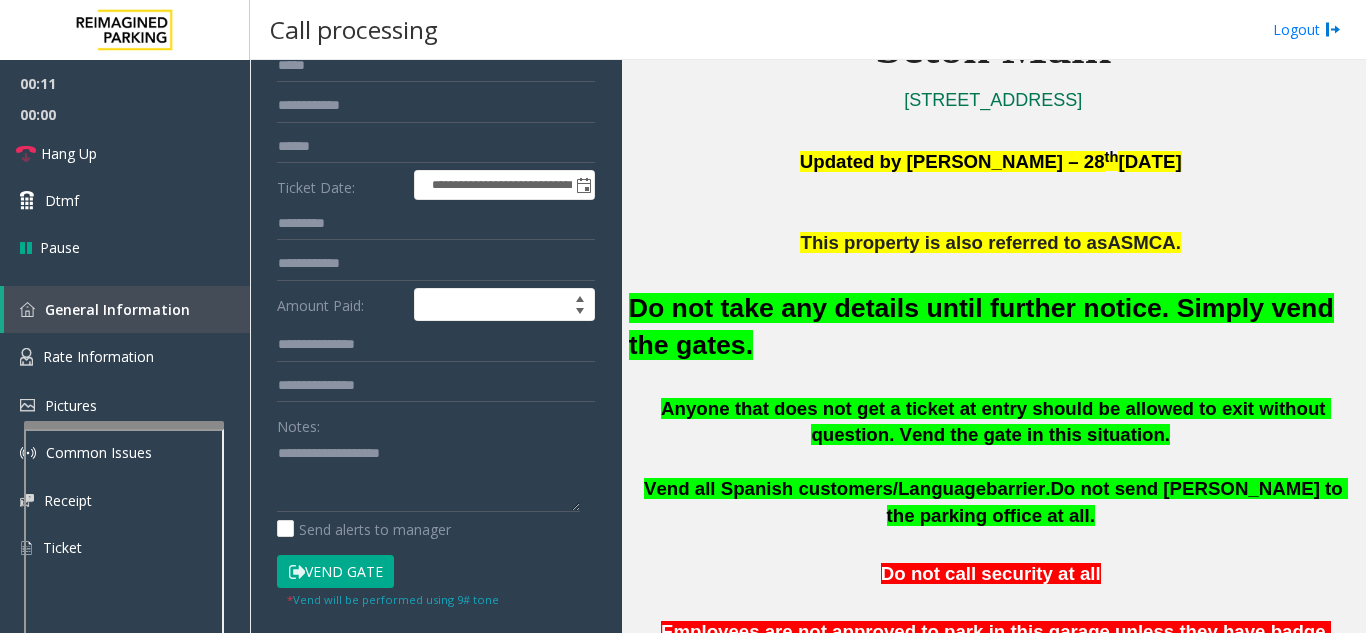 click on "Vend Gate" 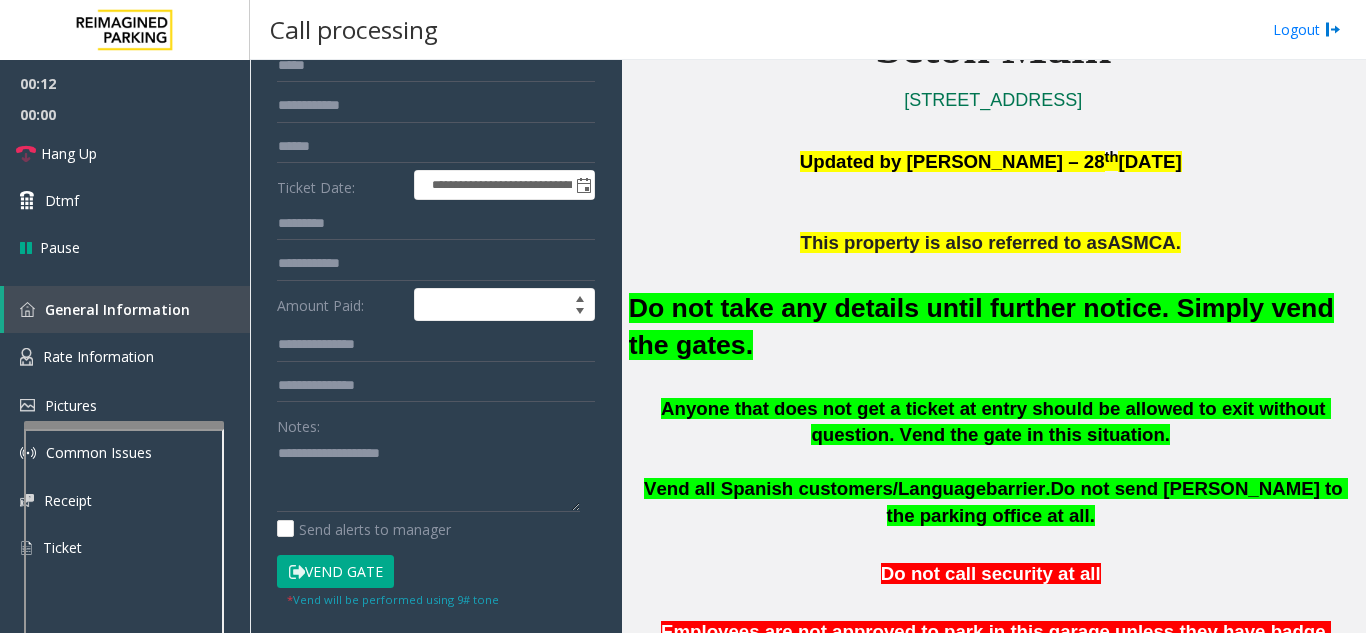 type 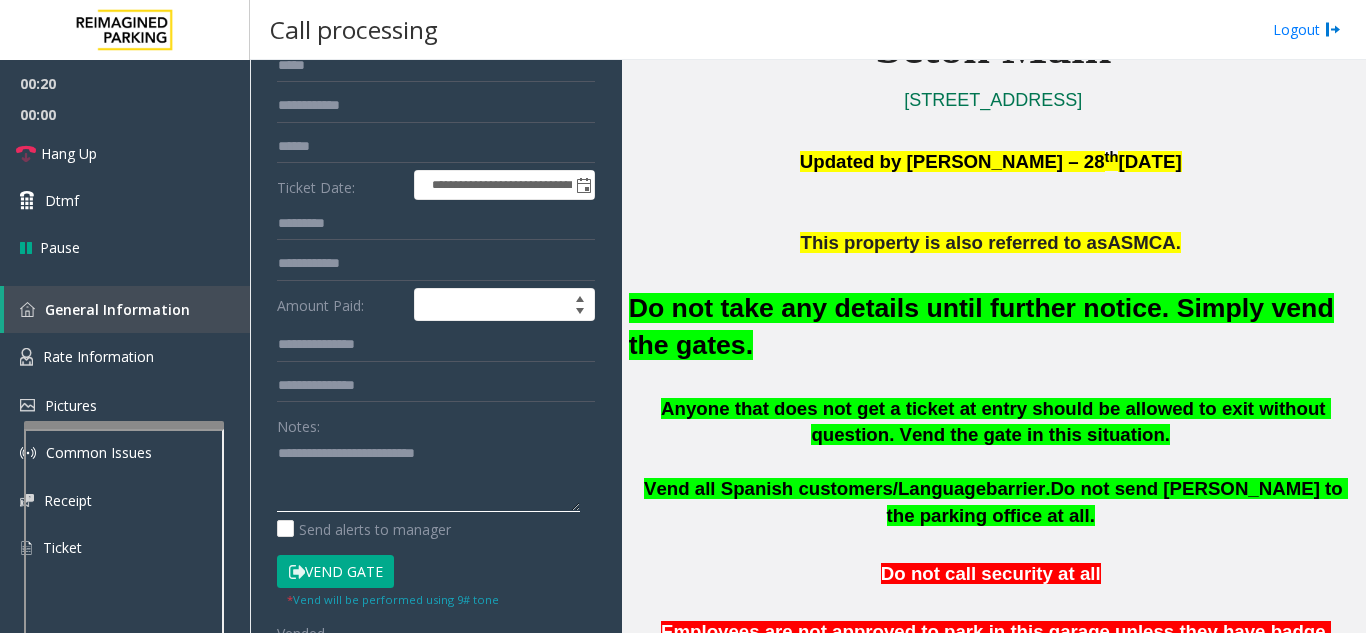 click 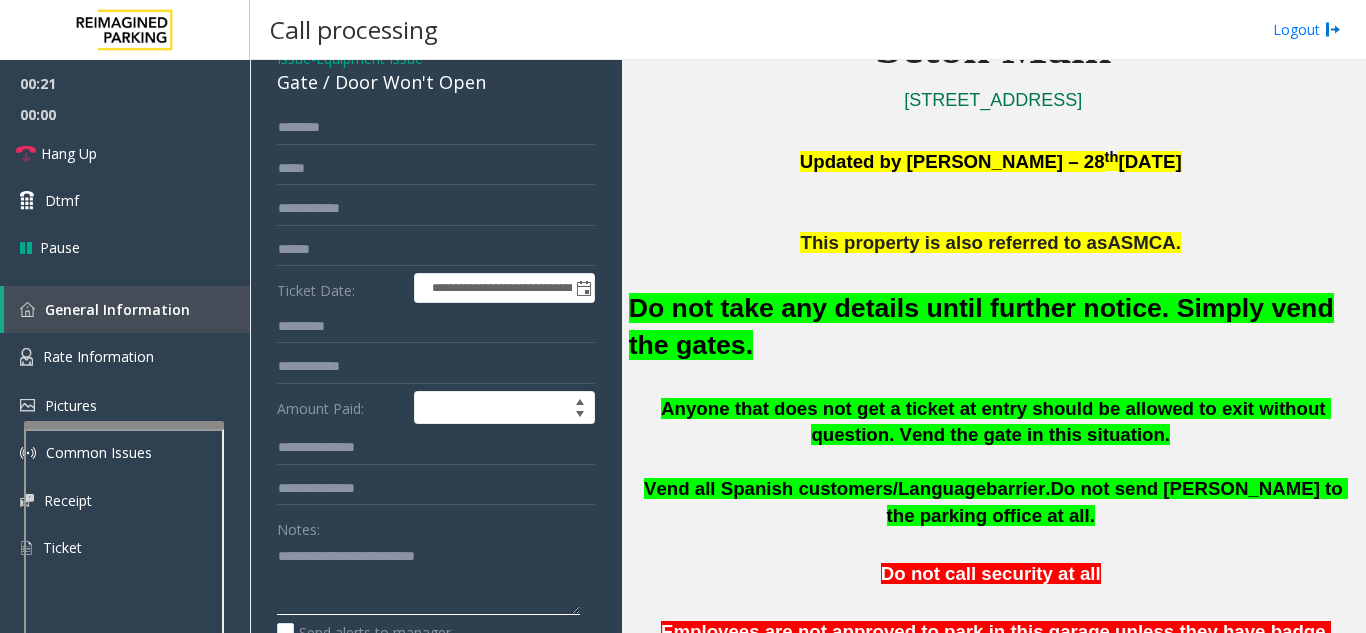 scroll, scrollTop: 0, scrollLeft: 0, axis: both 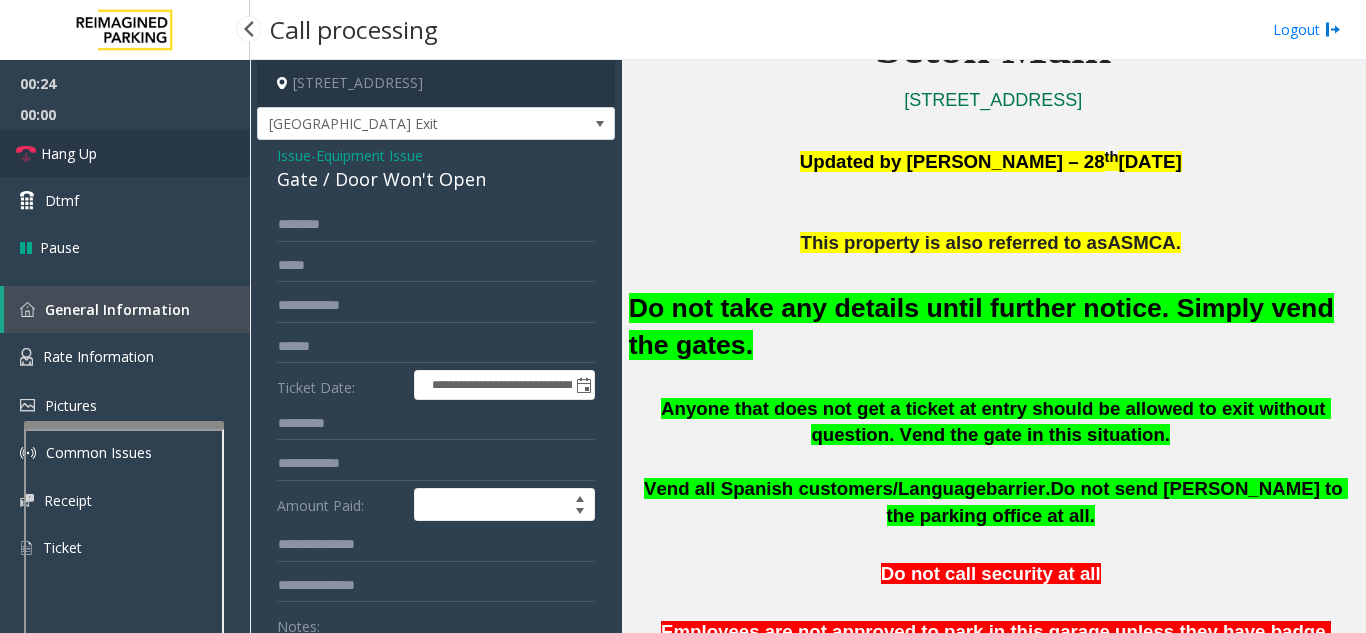 type on "**********" 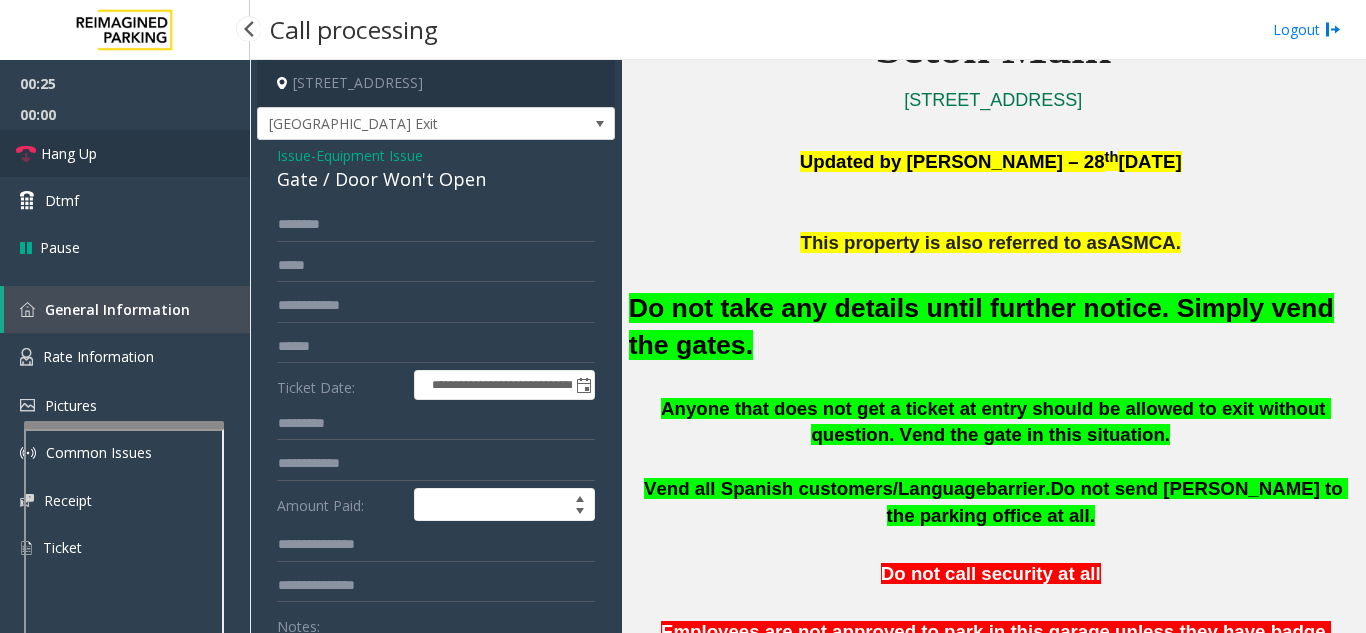 click on "Hang Up" at bounding box center [125, 153] 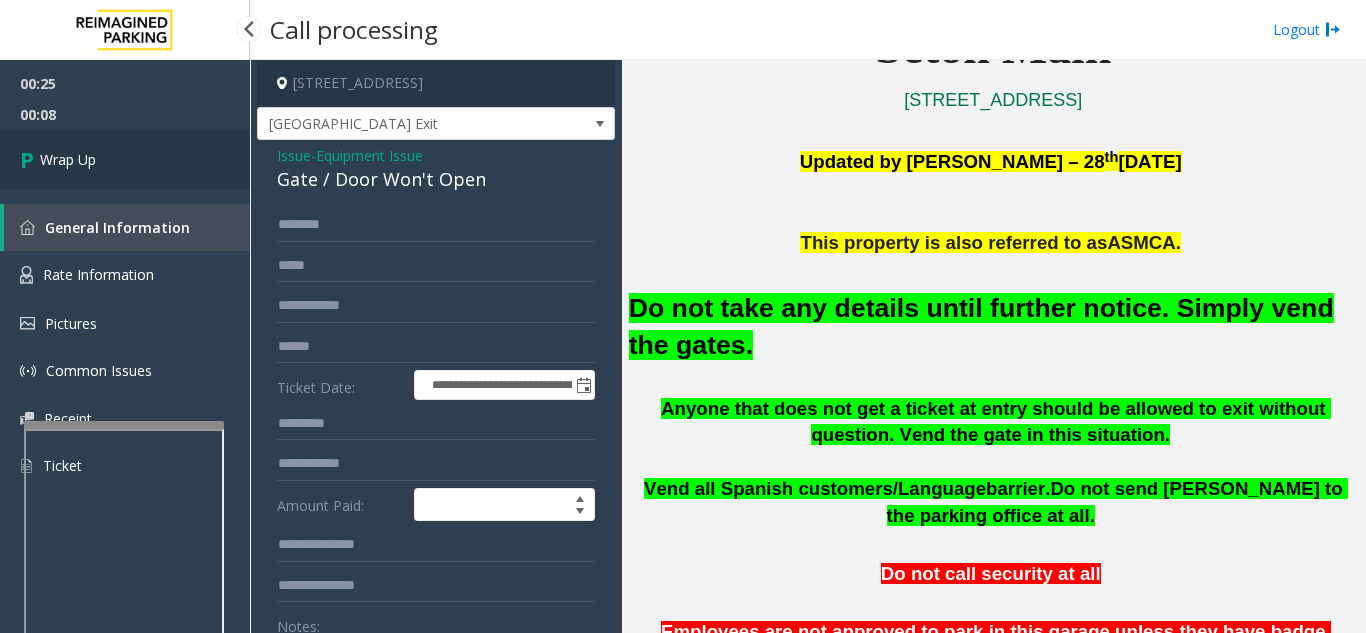 click on "Wrap Up" at bounding box center [68, 159] 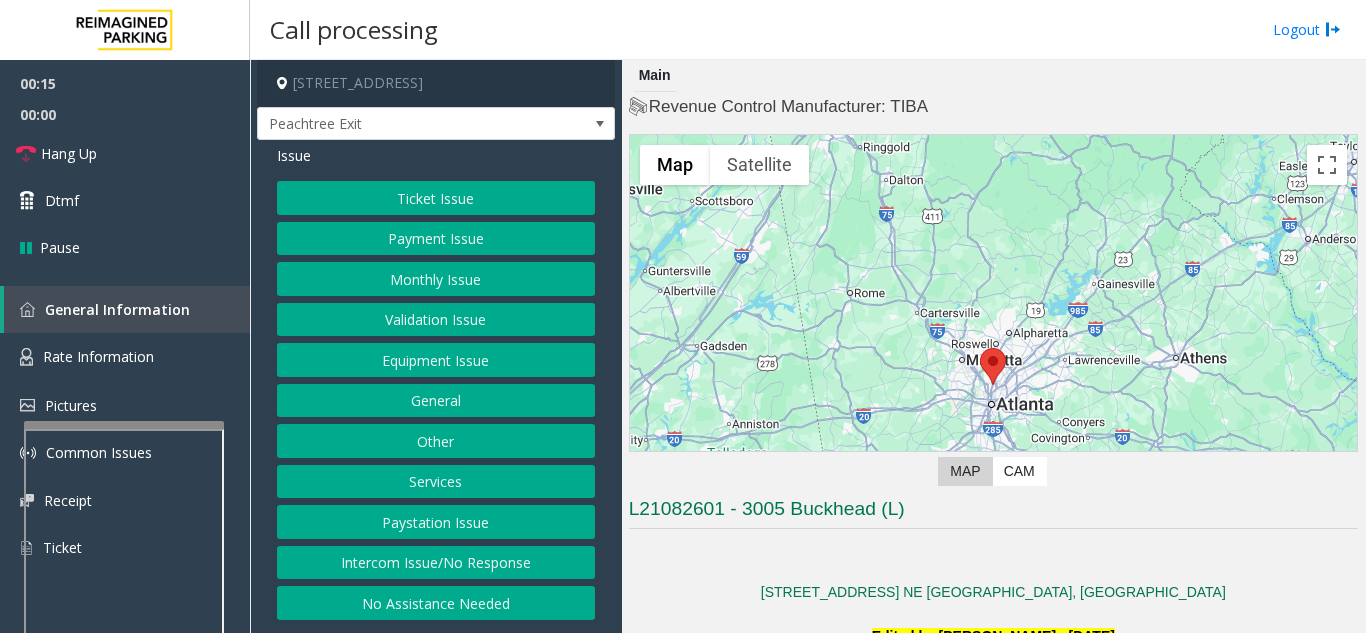 click on "Intercom Issue/No Response" 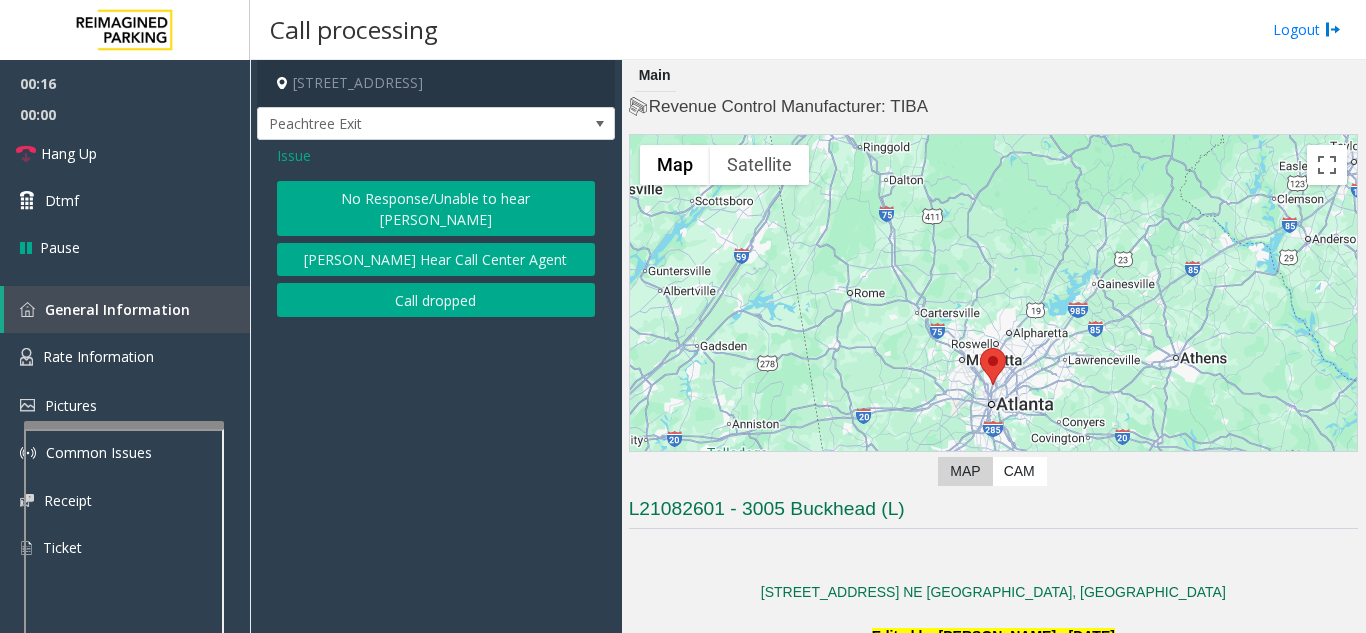 click on "No Response/Unable to hear [PERSON_NAME]" 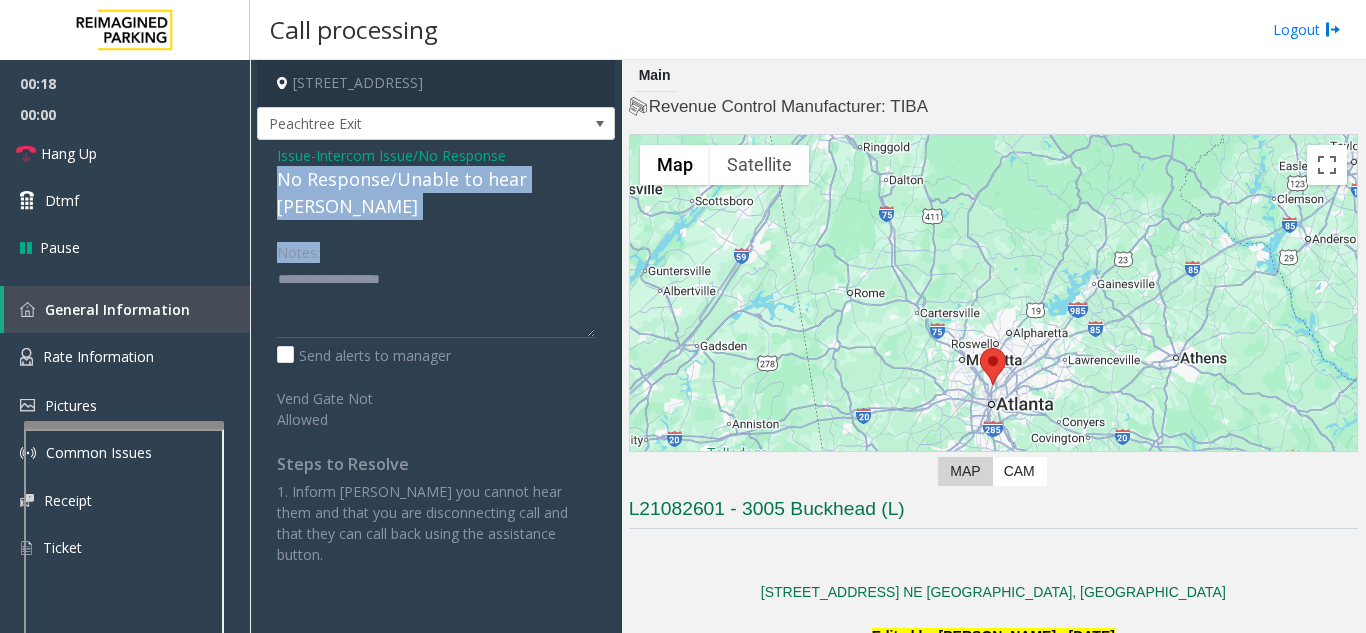 drag, startPoint x: 265, startPoint y: 176, endPoint x: 586, endPoint y: 208, distance: 322.59106 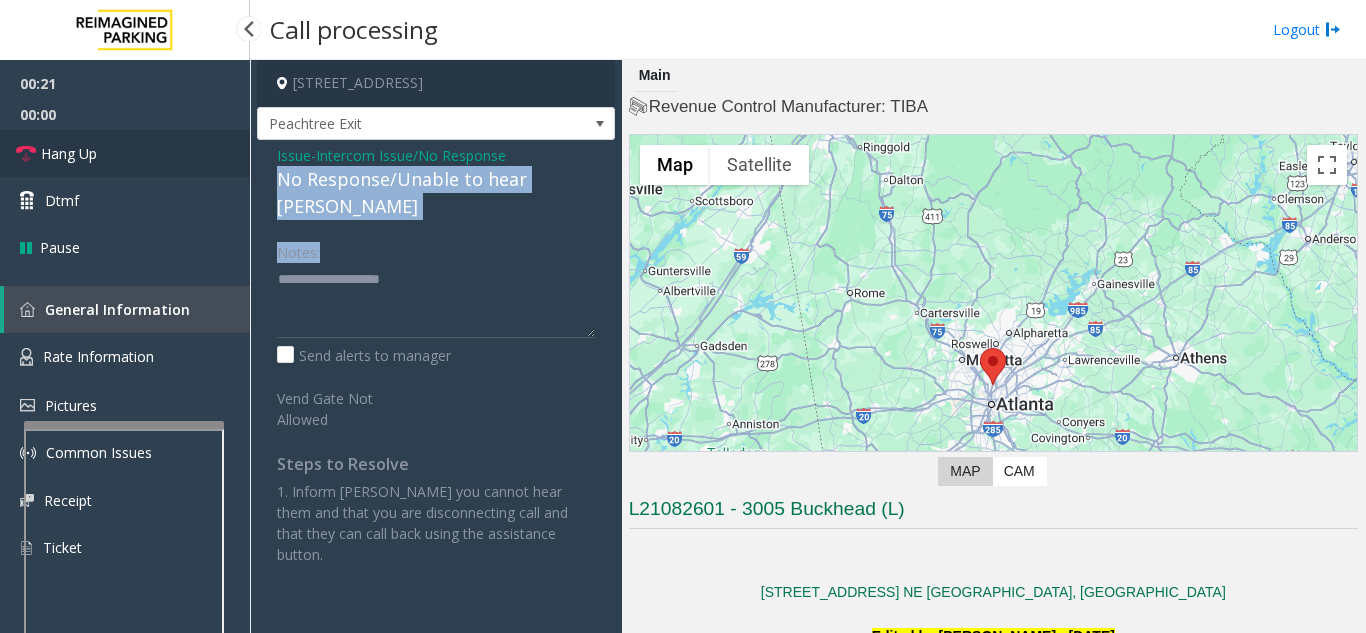 click on "Hang Up" at bounding box center [125, 153] 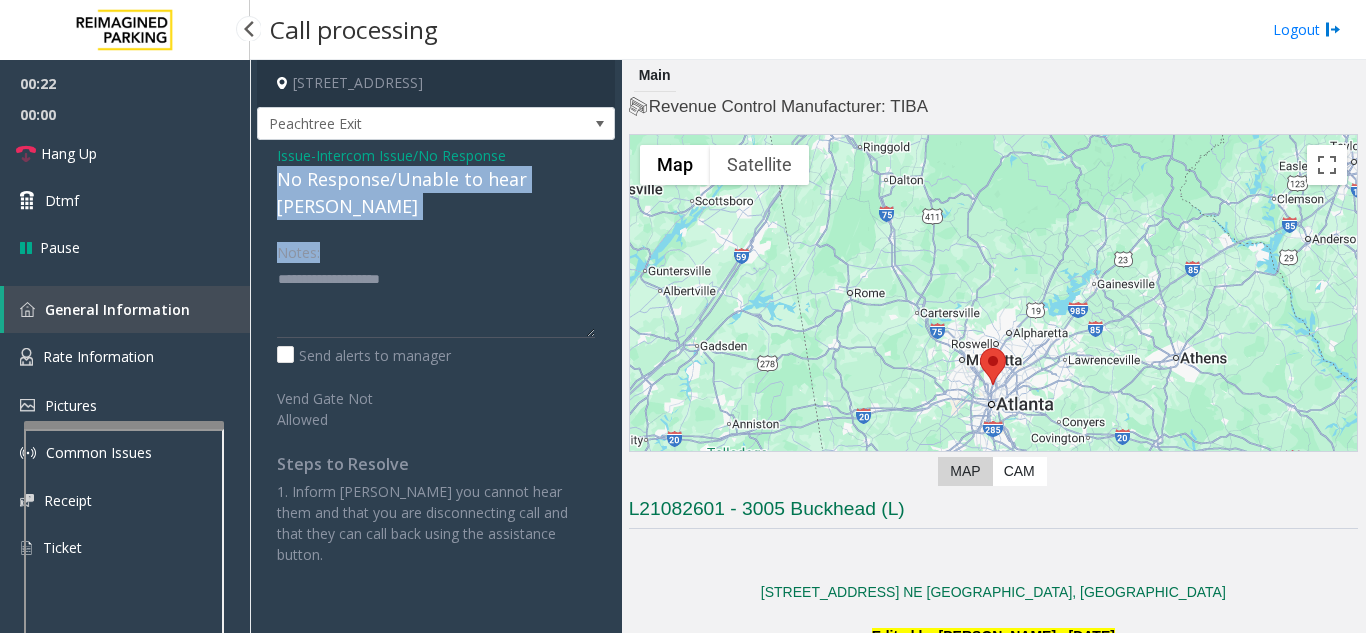 click on "Notes:" 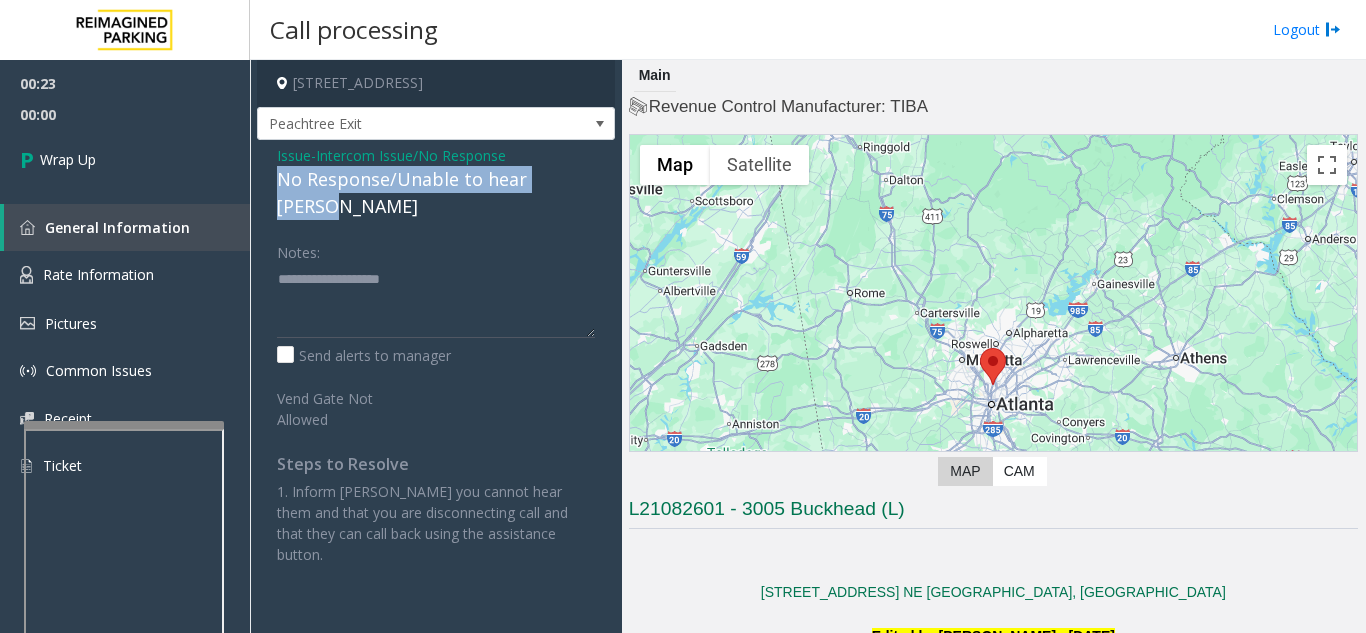 drag, startPoint x: 265, startPoint y: 167, endPoint x: 606, endPoint y: 190, distance: 341.77478 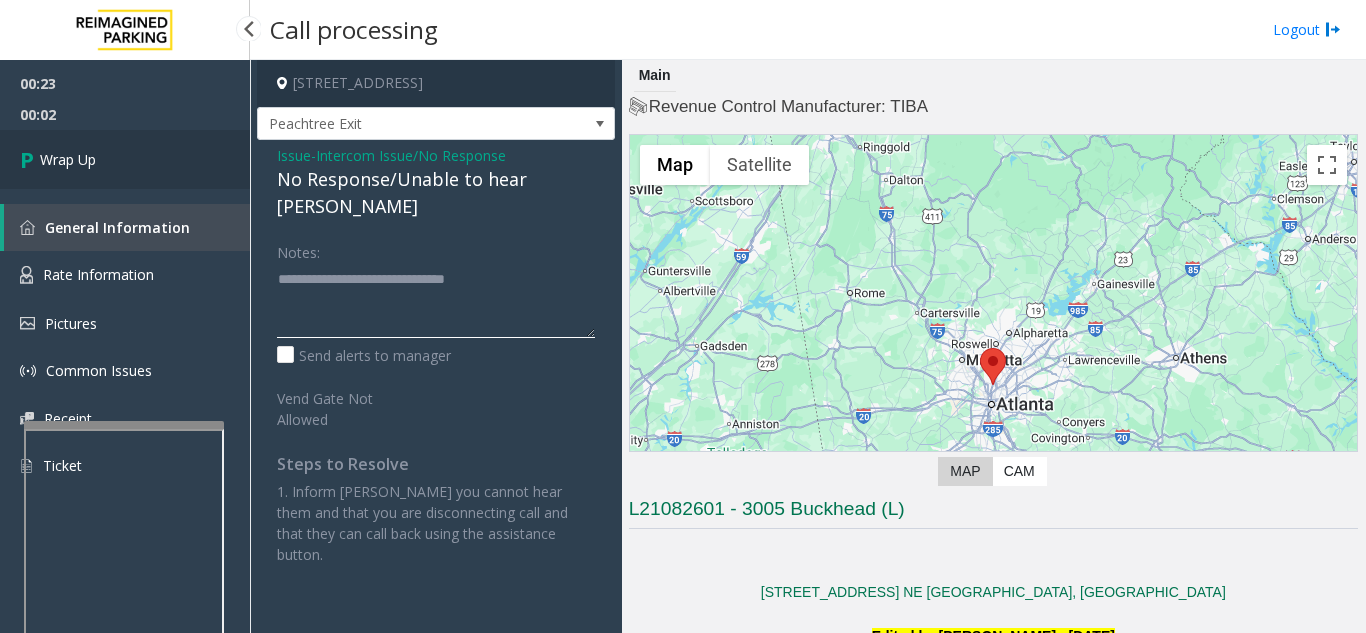 type on "**********" 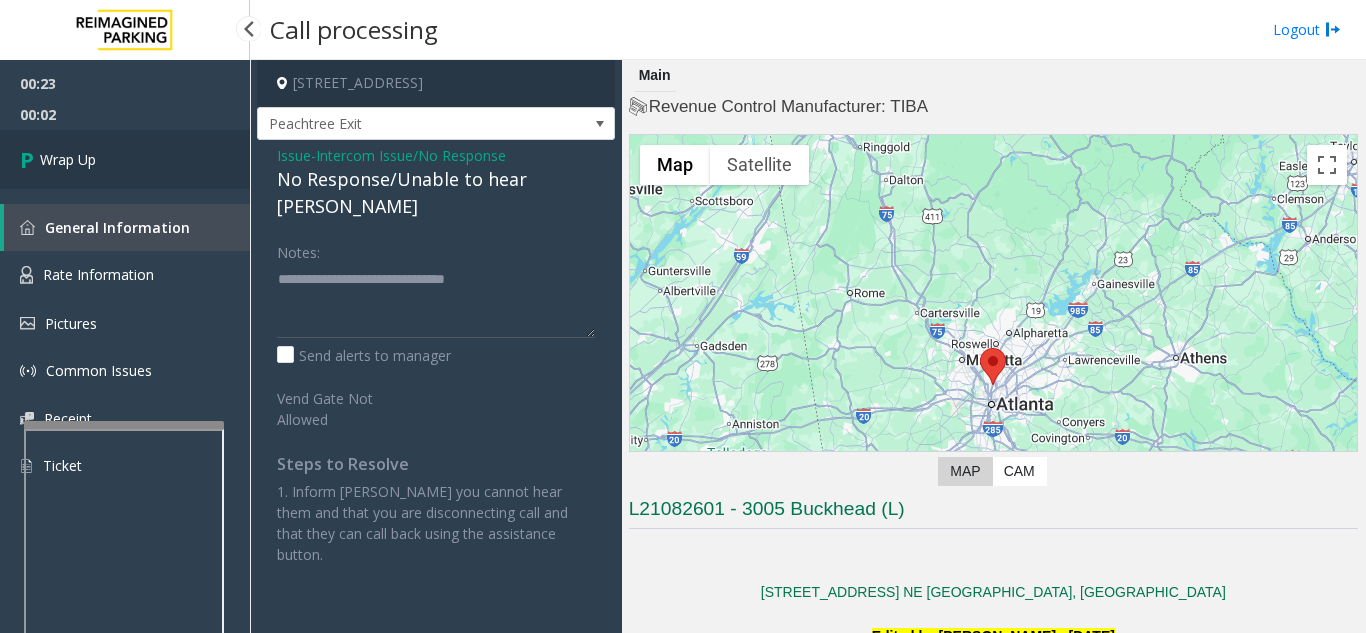 click on "Wrap Up" at bounding box center (68, 159) 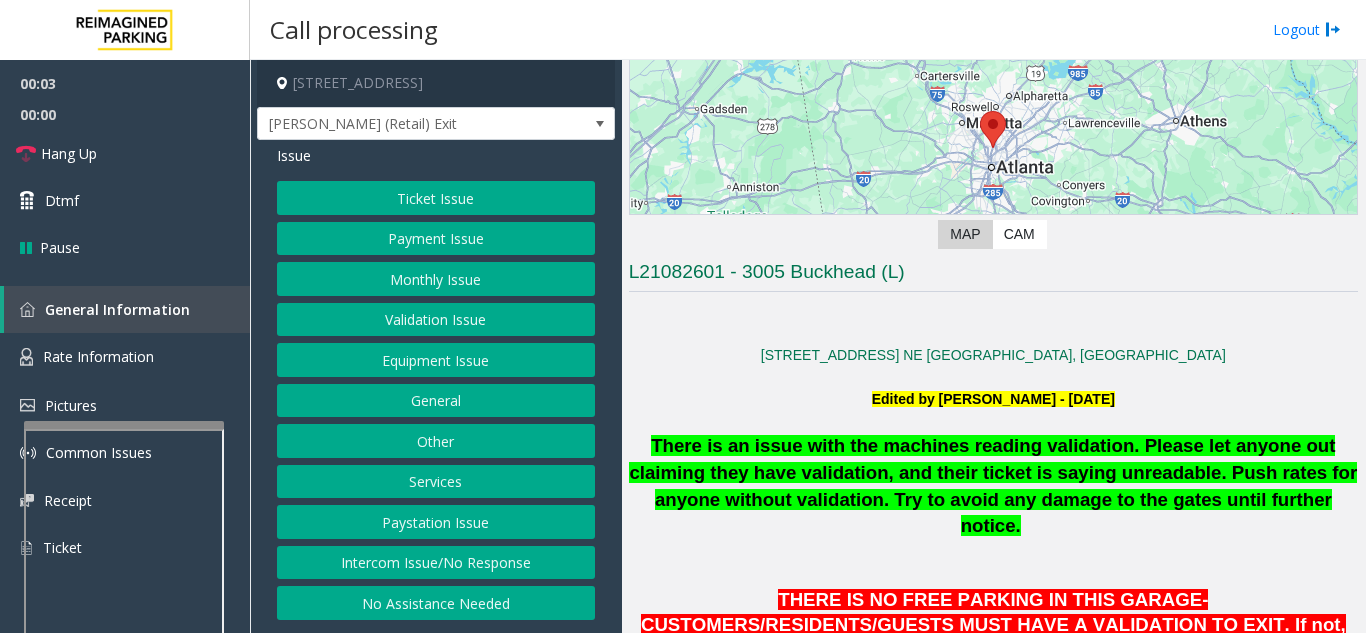 scroll, scrollTop: 300, scrollLeft: 0, axis: vertical 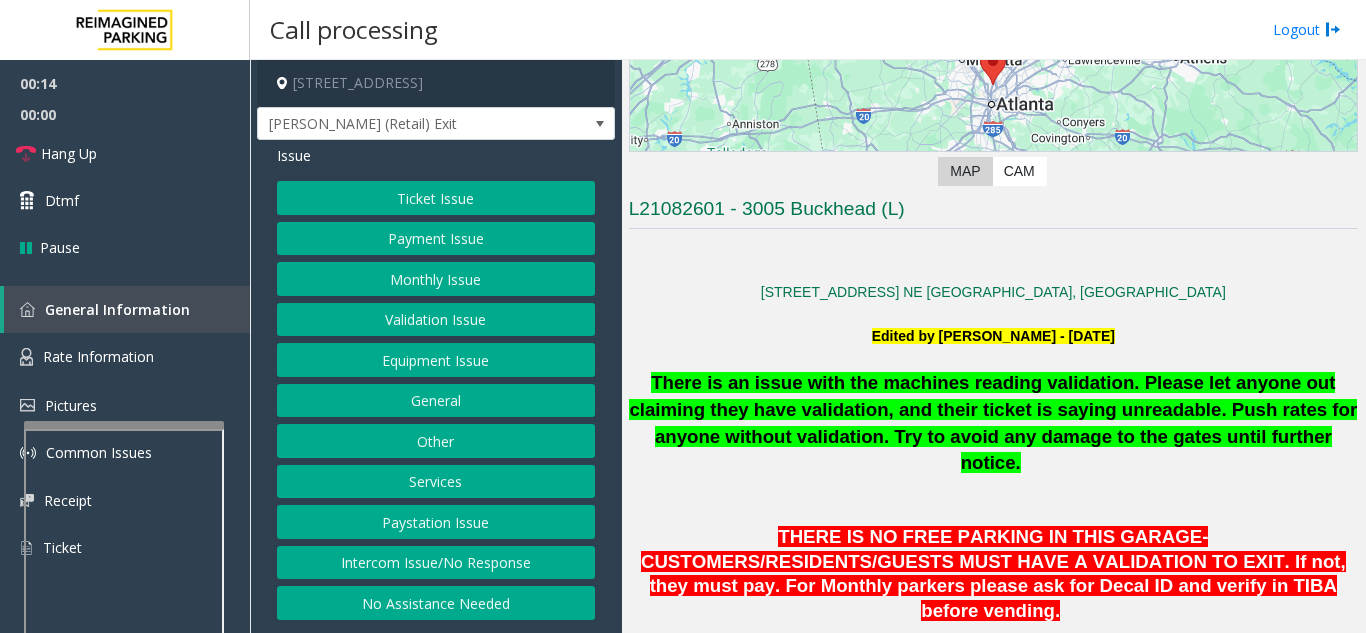 click on "Intercom Issue/No Response" 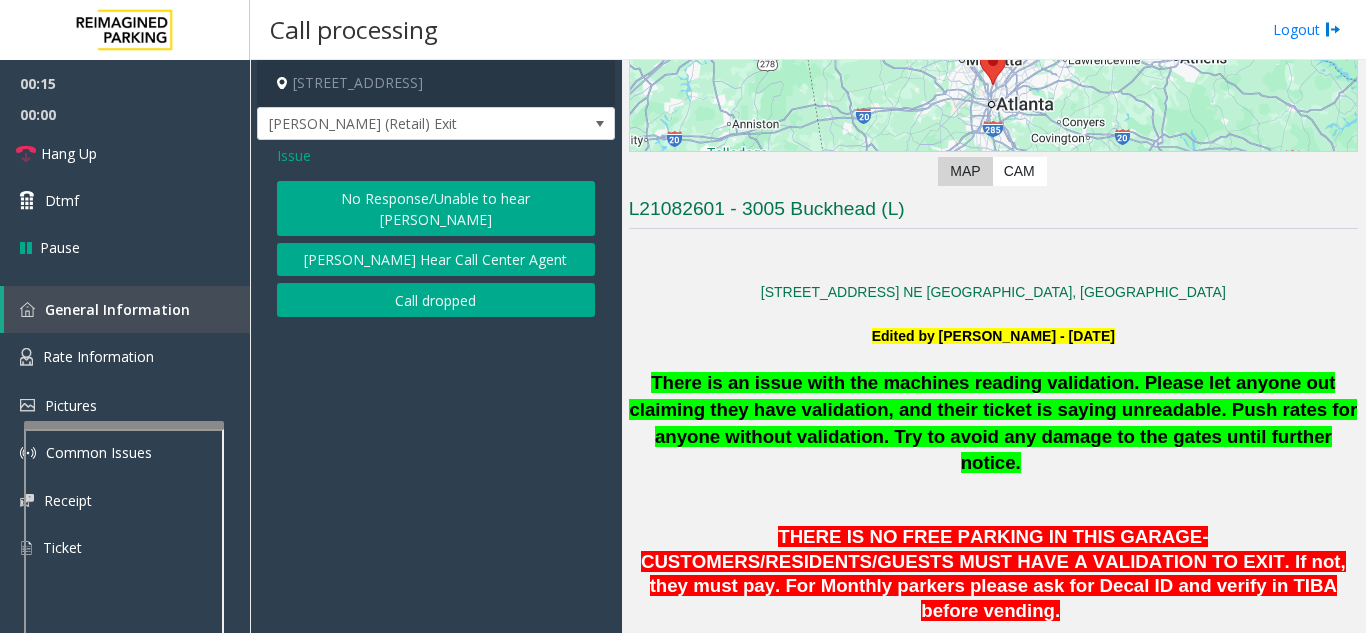 click on "No Response/Unable to hear [PERSON_NAME]" 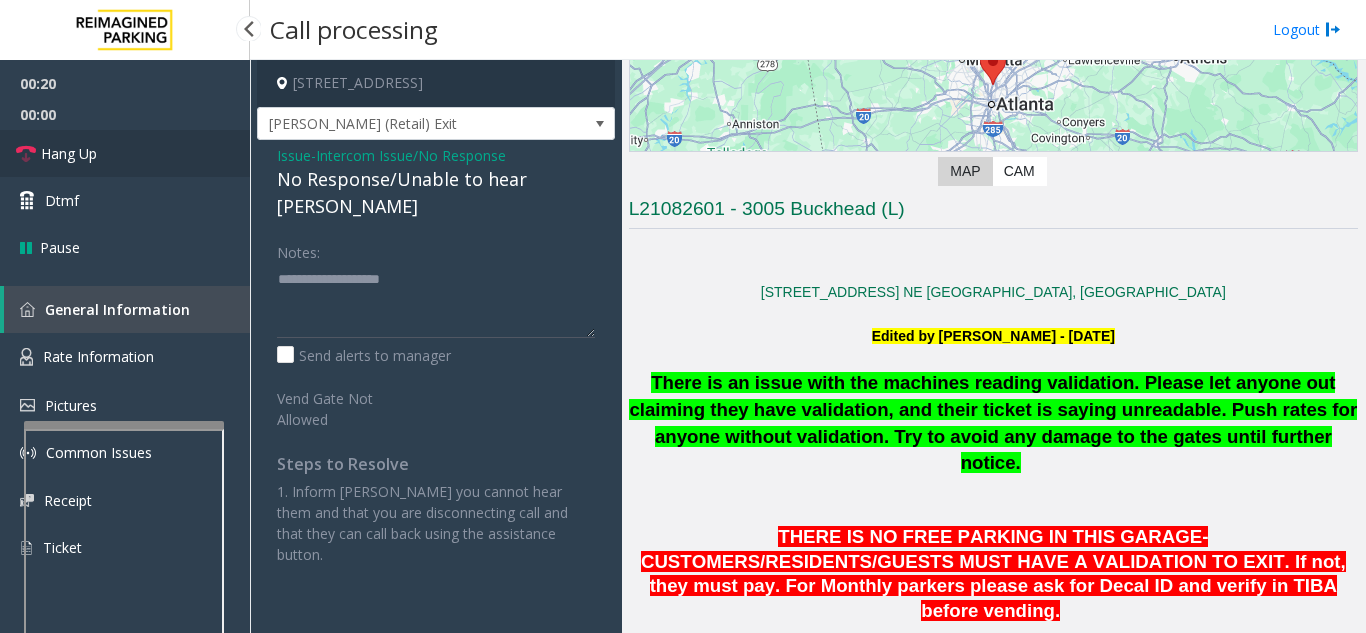 click on "Hang Up" at bounding box center [125, 153] 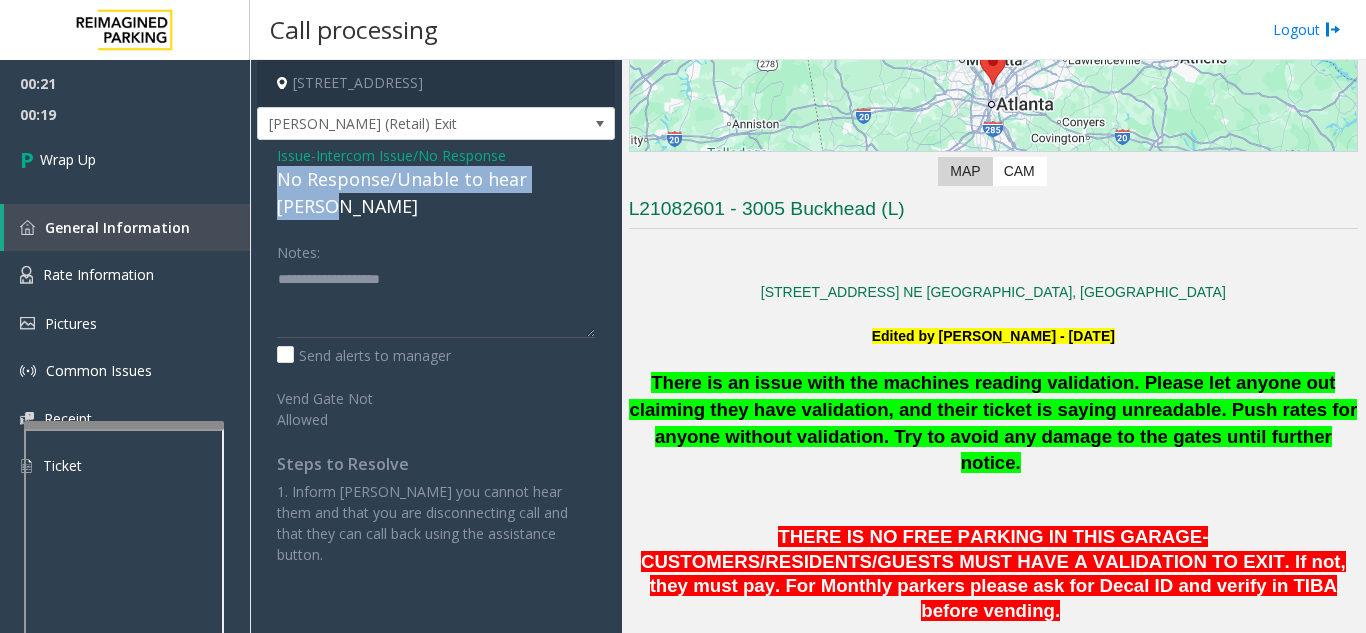 drag, startPoint x: 270, startPoint y: 176, endPoint x: 607, endPoint y: 177, distance: 337.0015 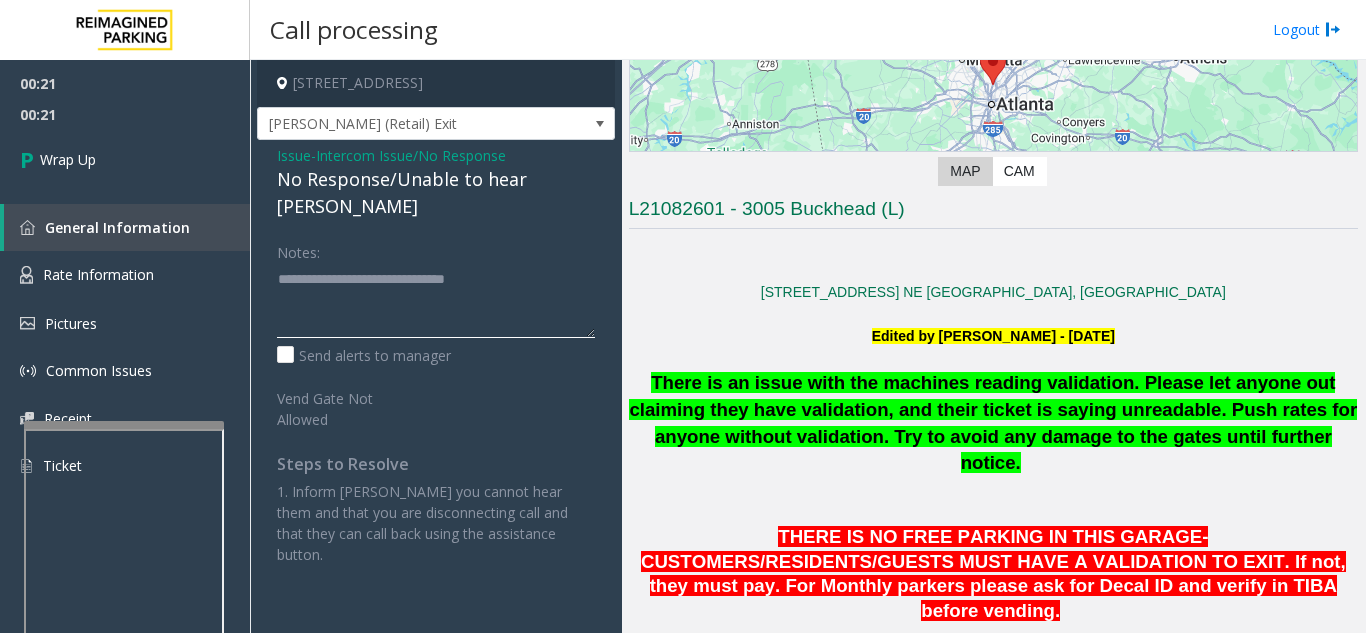 type on "**********" 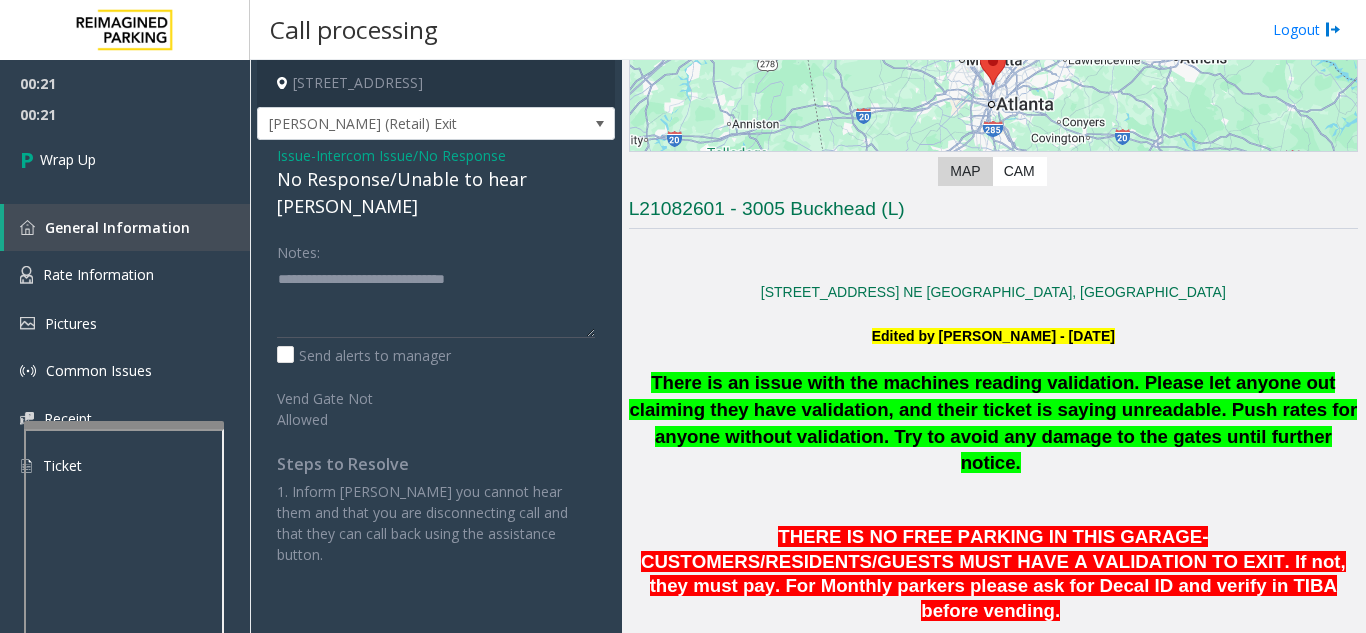 click on "Intercom Issue/No Response" 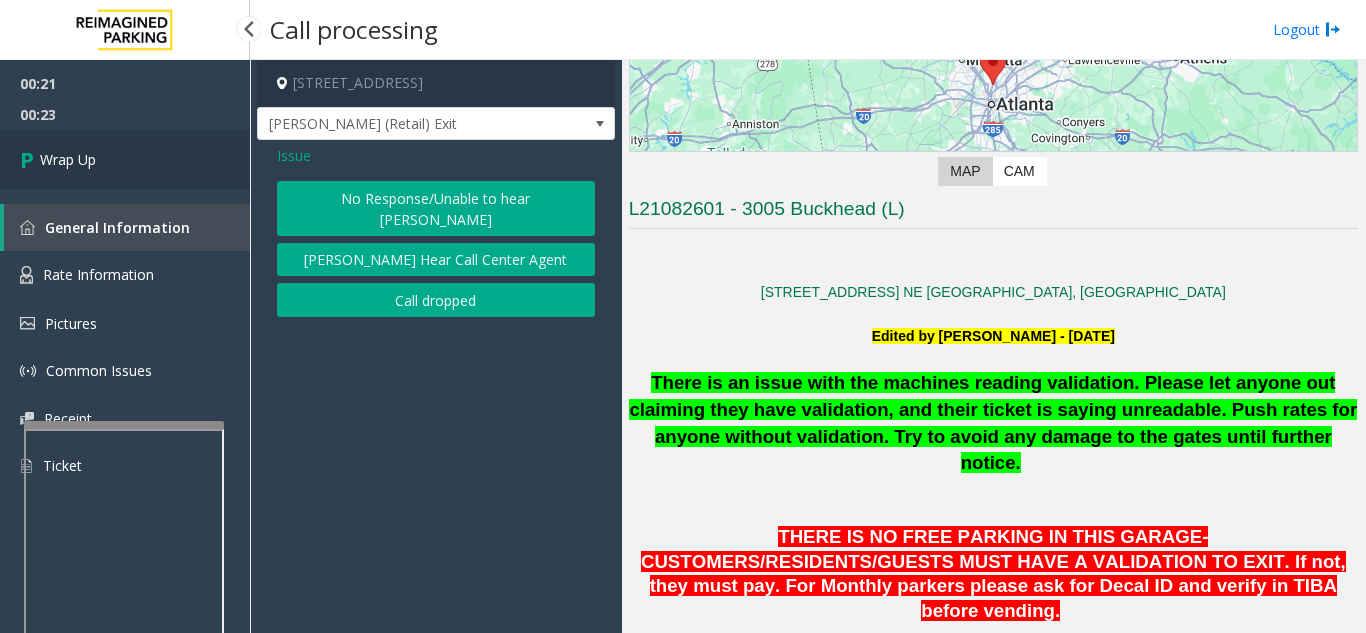 click on "Wrap Up" at bounding box center [125, 159] 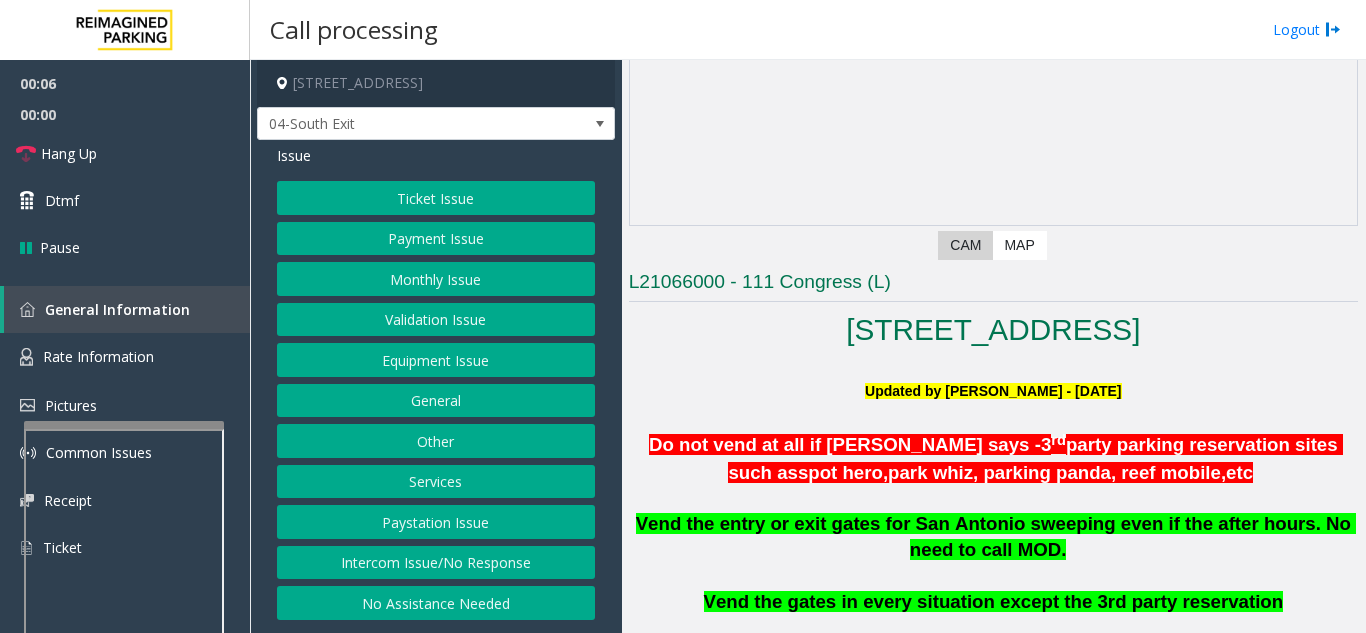 scroll, scrollTop: 300, scrollLeft: 0, axis: vertical 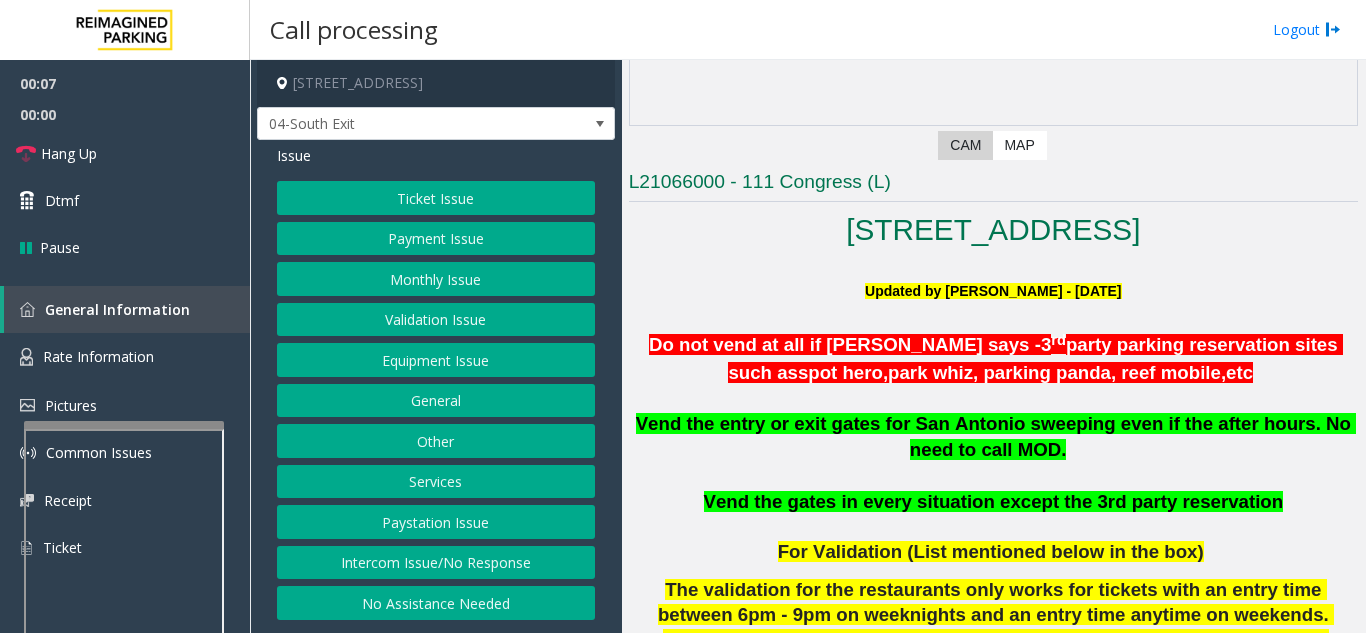 click on "Validation Issue" 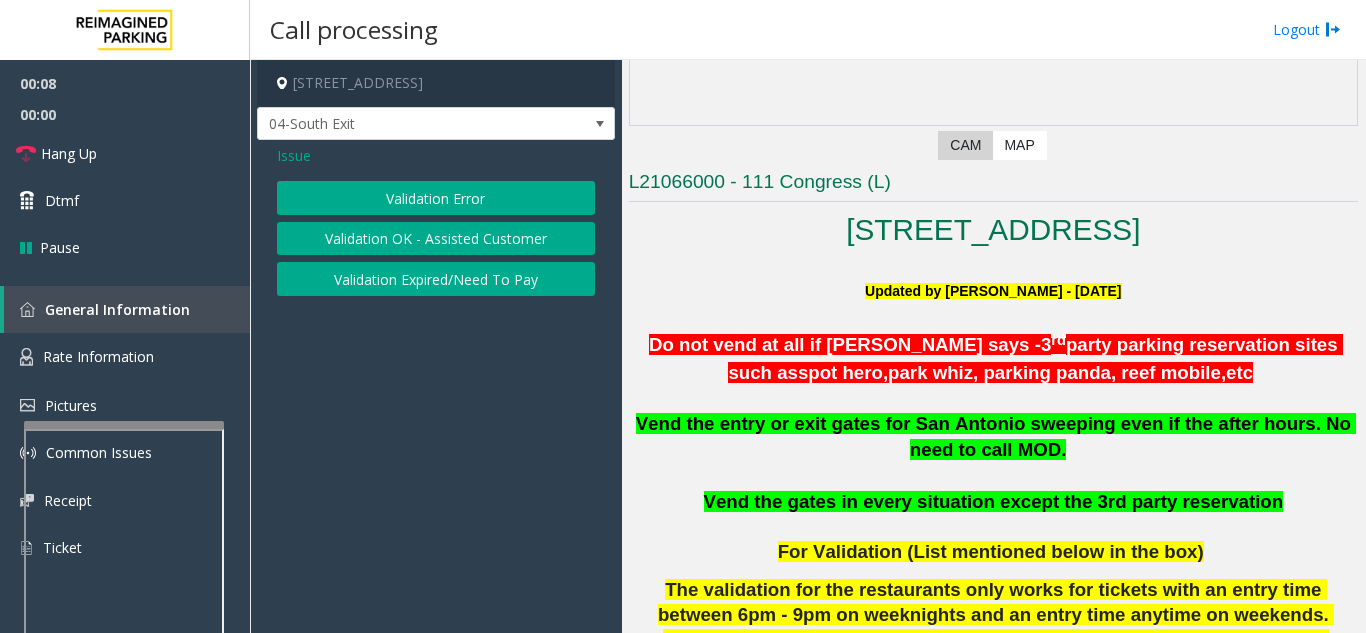 click on "Validation Error" 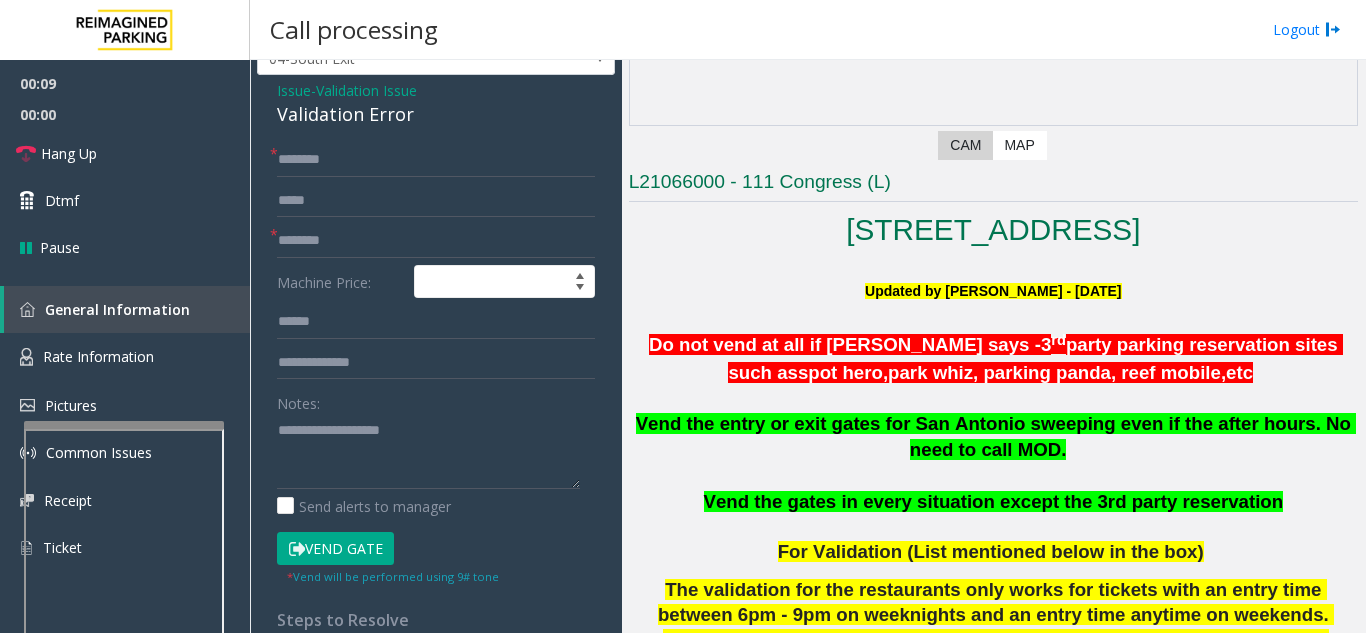 scroll, scrollTop: 100, scrollLeft: 0, axis: vertical 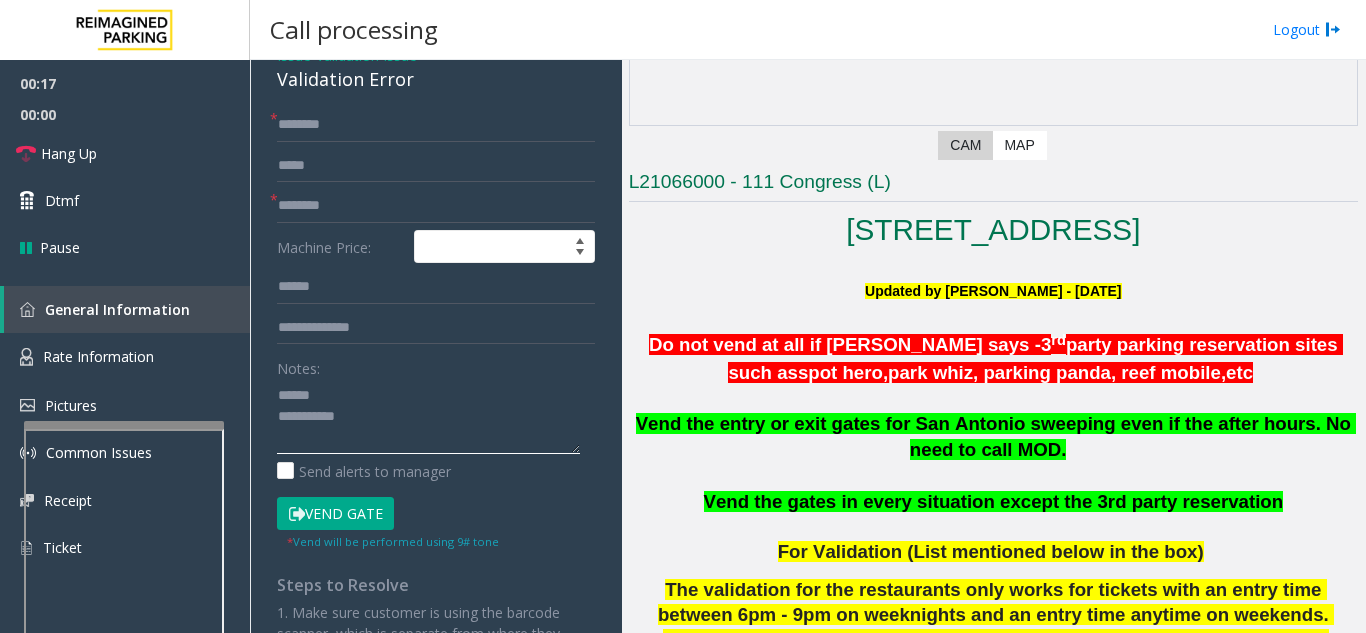 type on "**********" 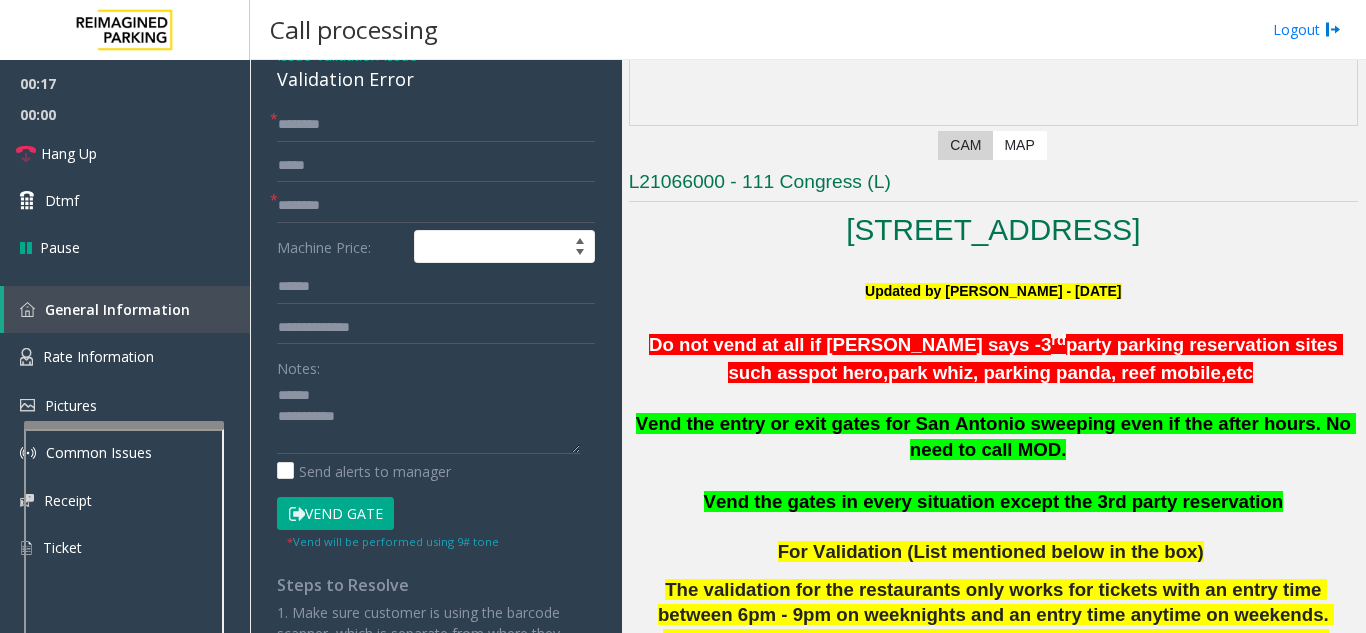 click on "Vend Gate" 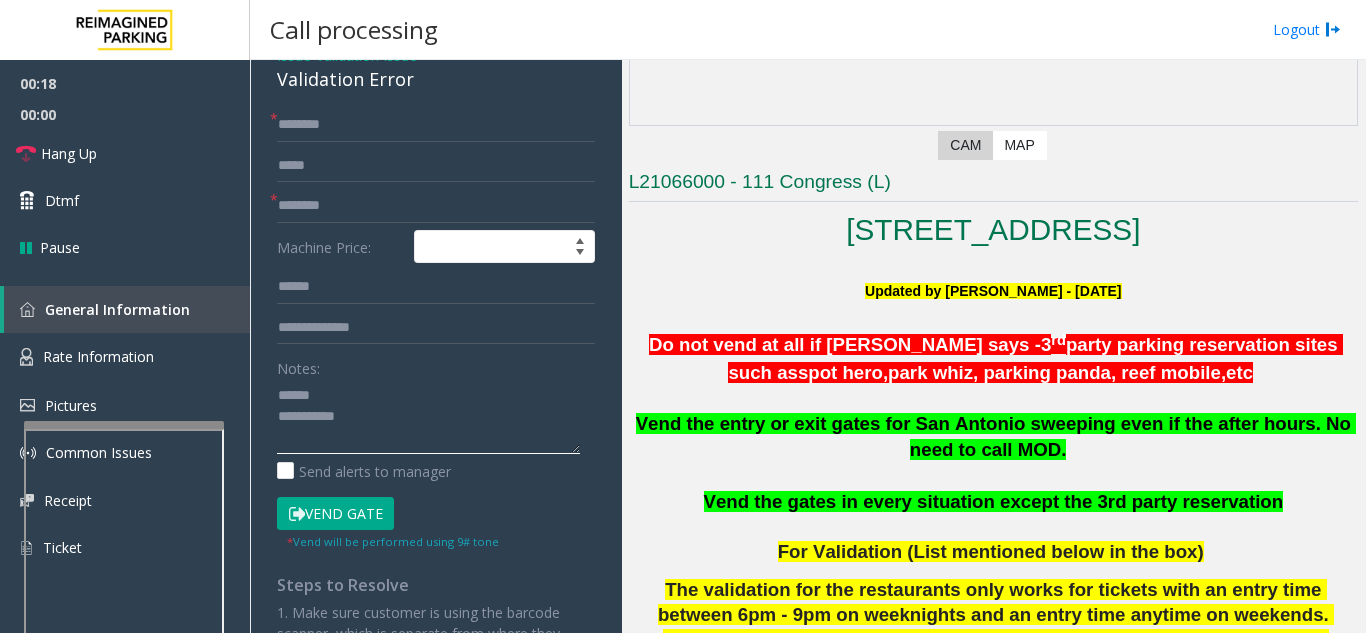 click 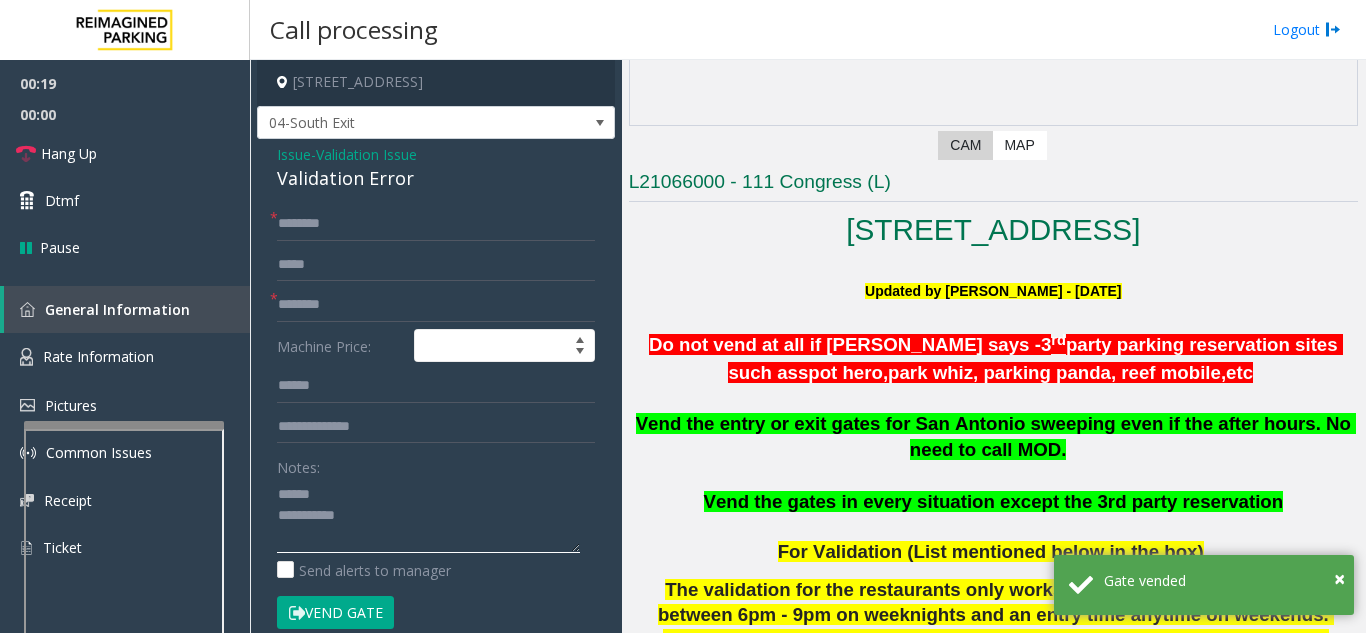 scroll, scrollTop: 0, scrollLeft: 0, axis: both 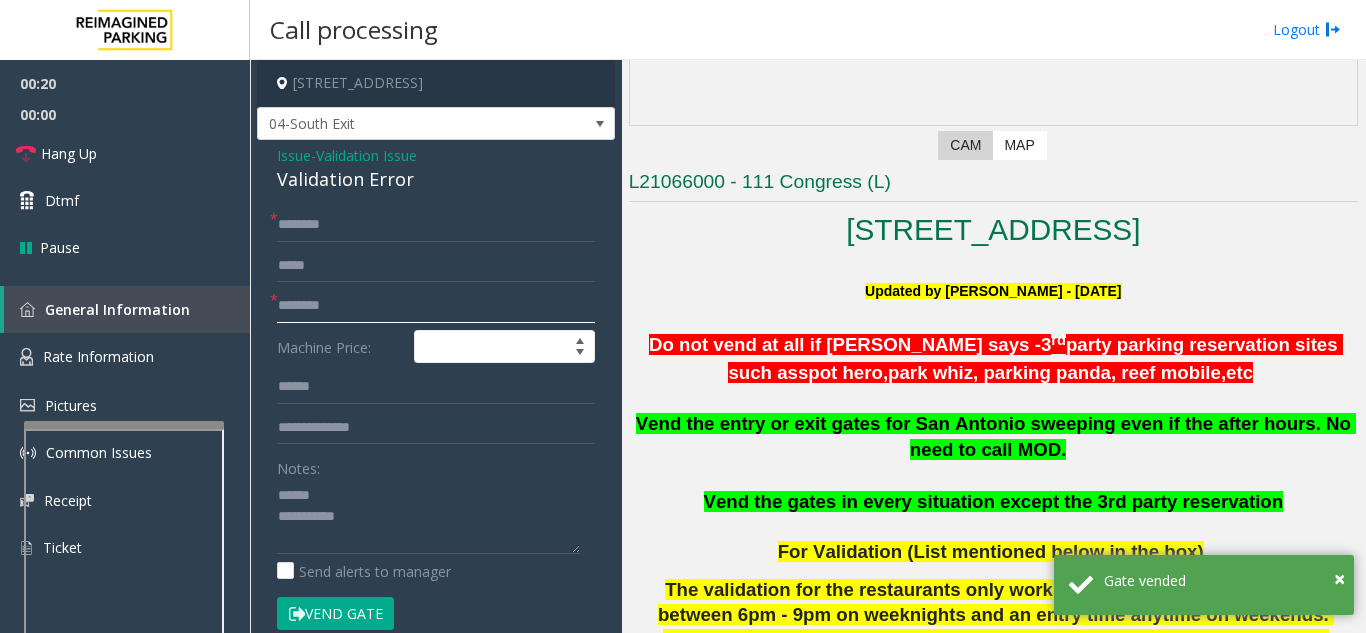 click 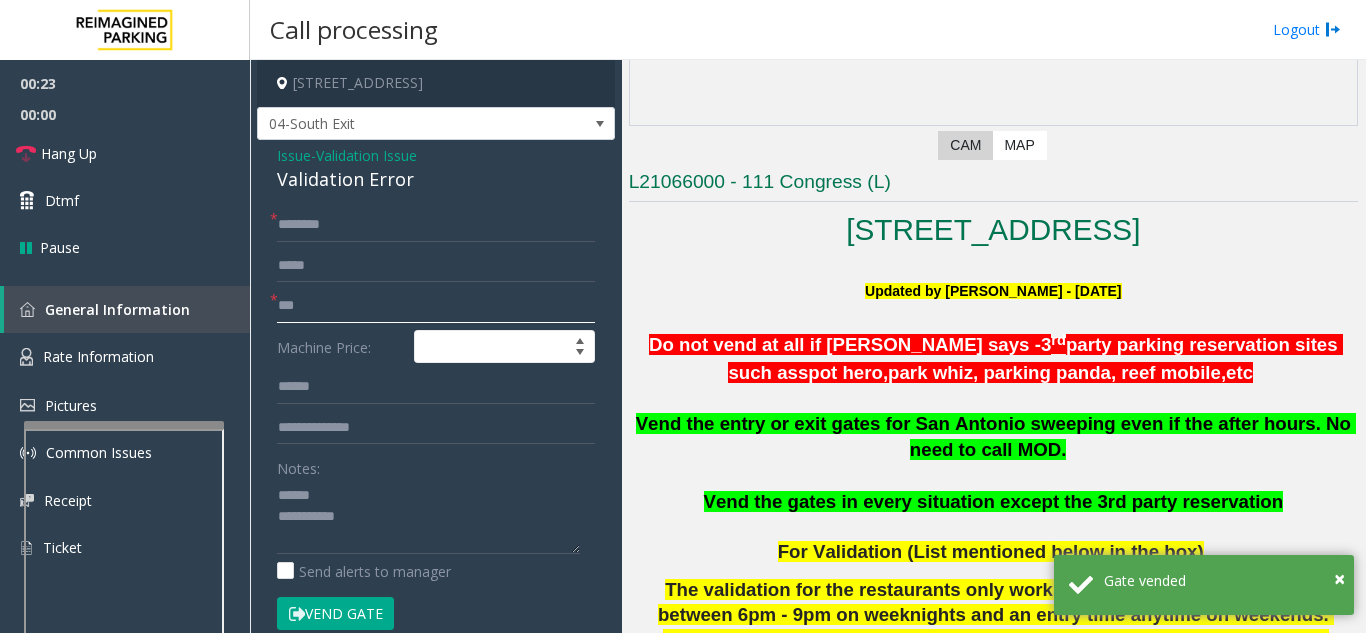 type on "**" 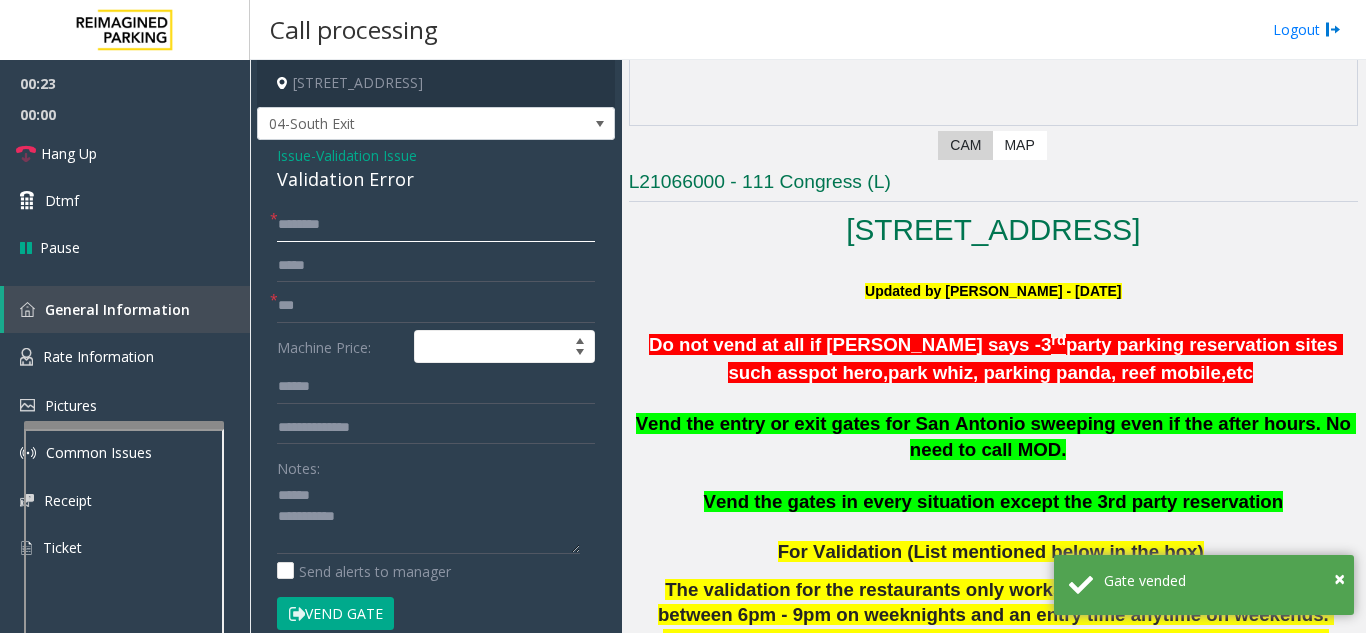 click 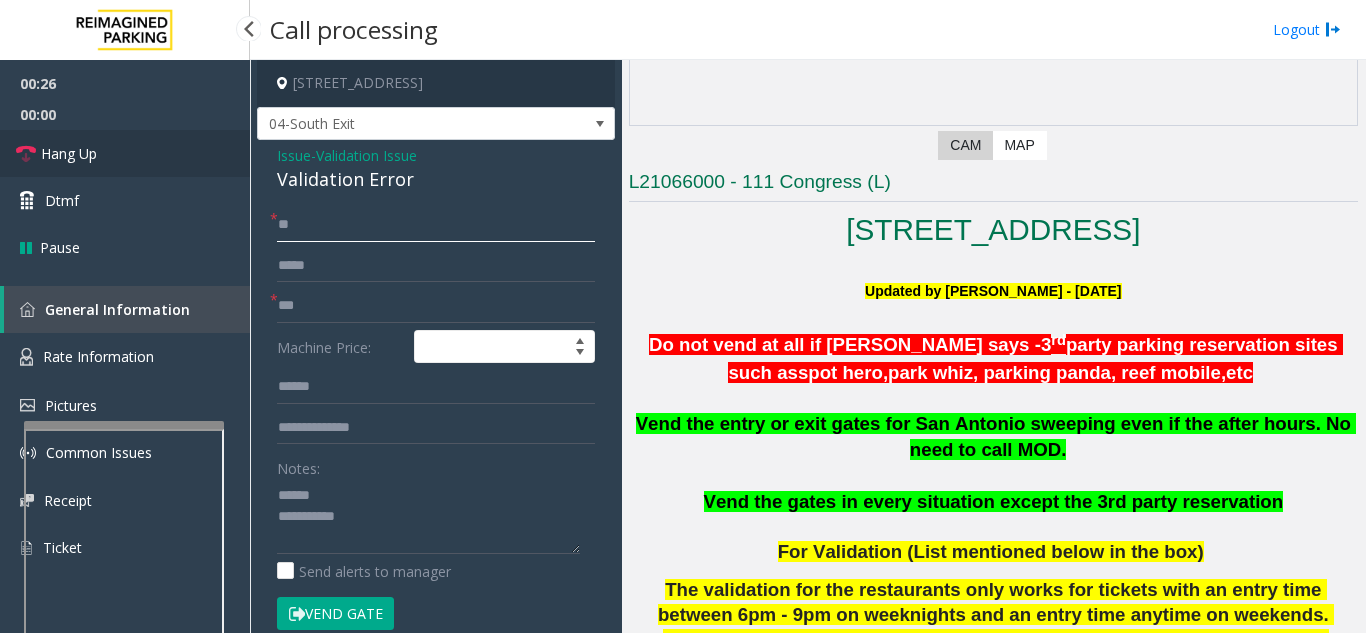 type on "**" 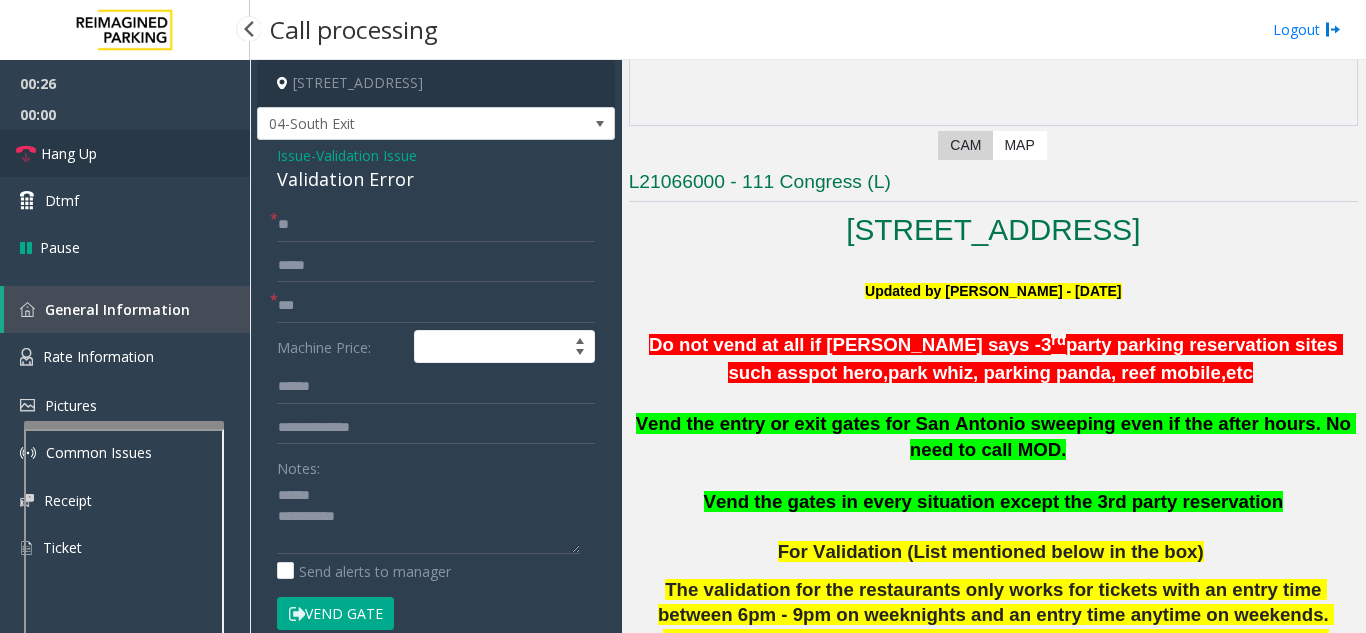 click on "Hang Up" at bounding box center (69, 153) 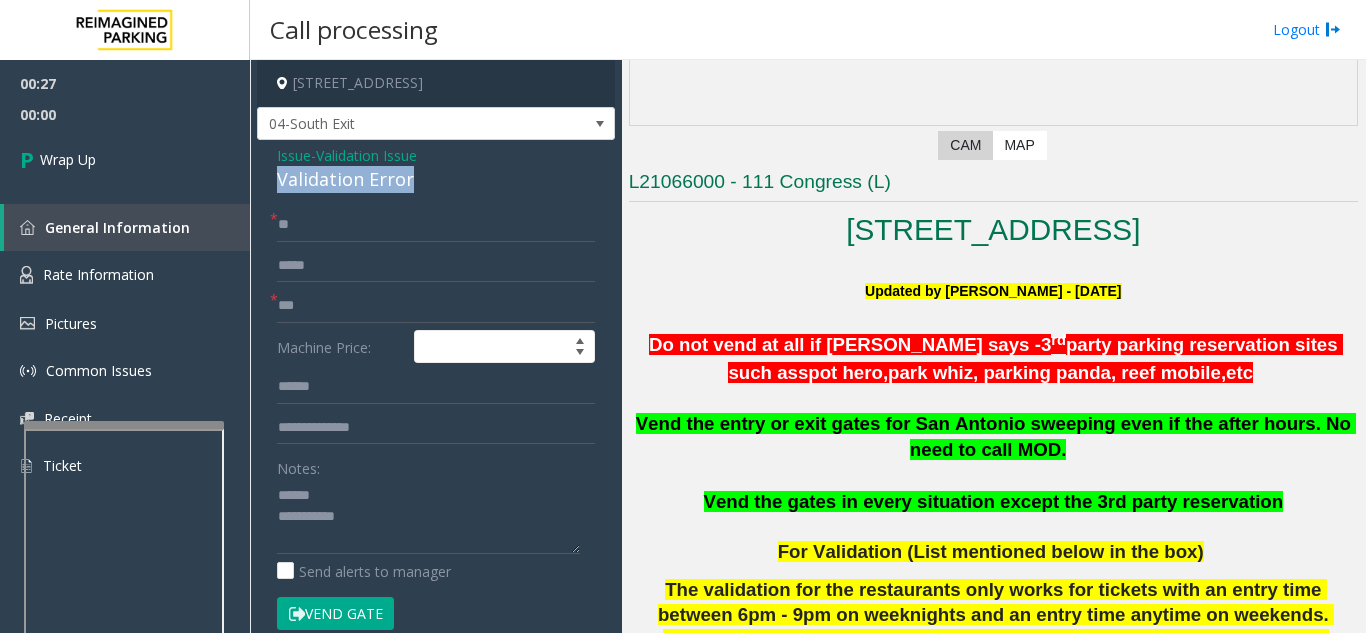 drag, startPoint x: 431, startPoint y: 181, endPoint x: 271, endPoint y: 181, distance: 160 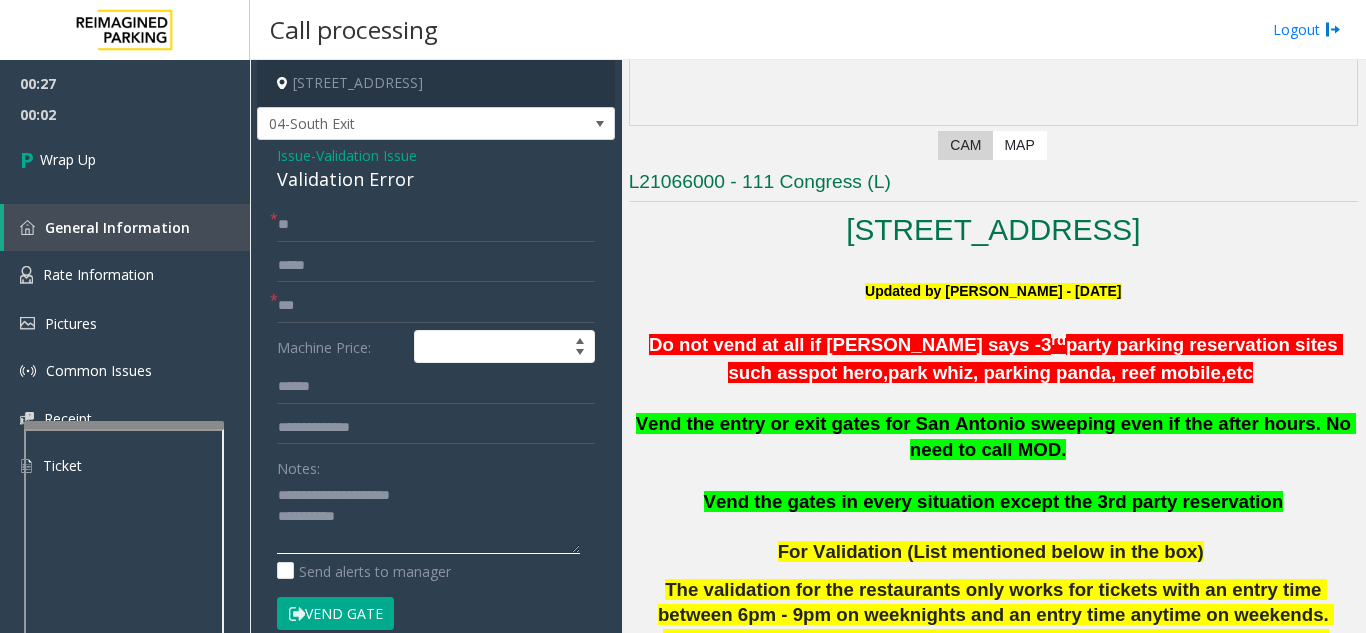 click 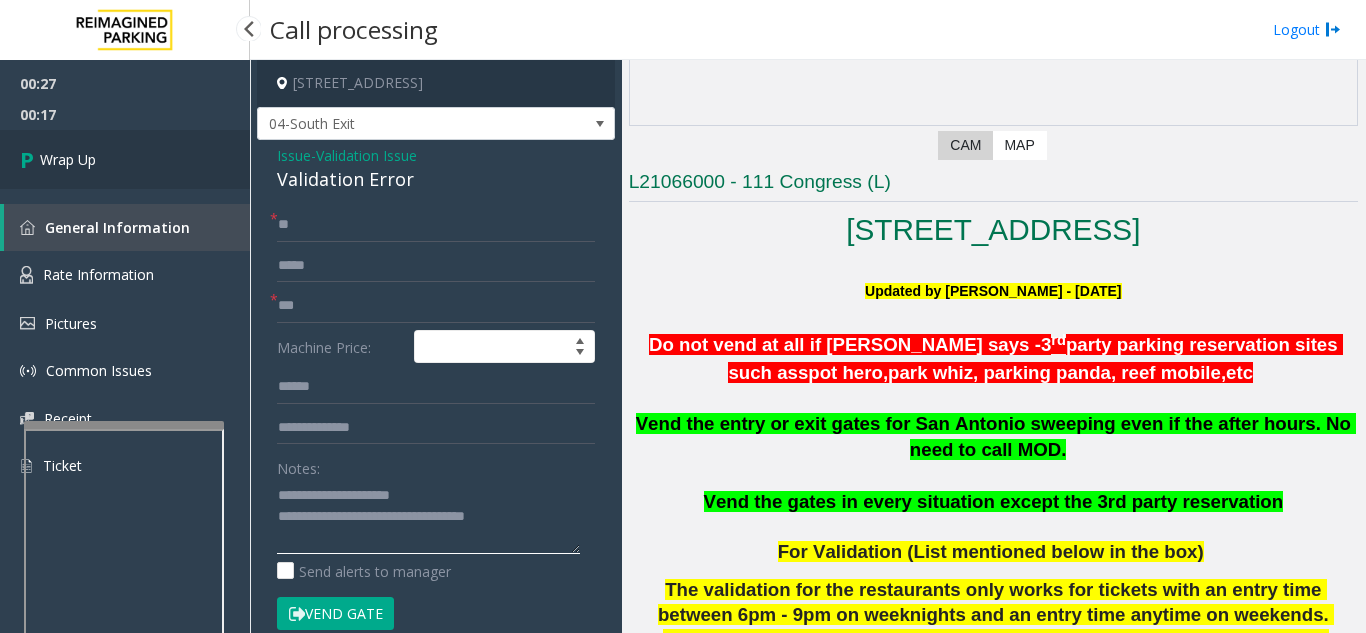 type on "**********" 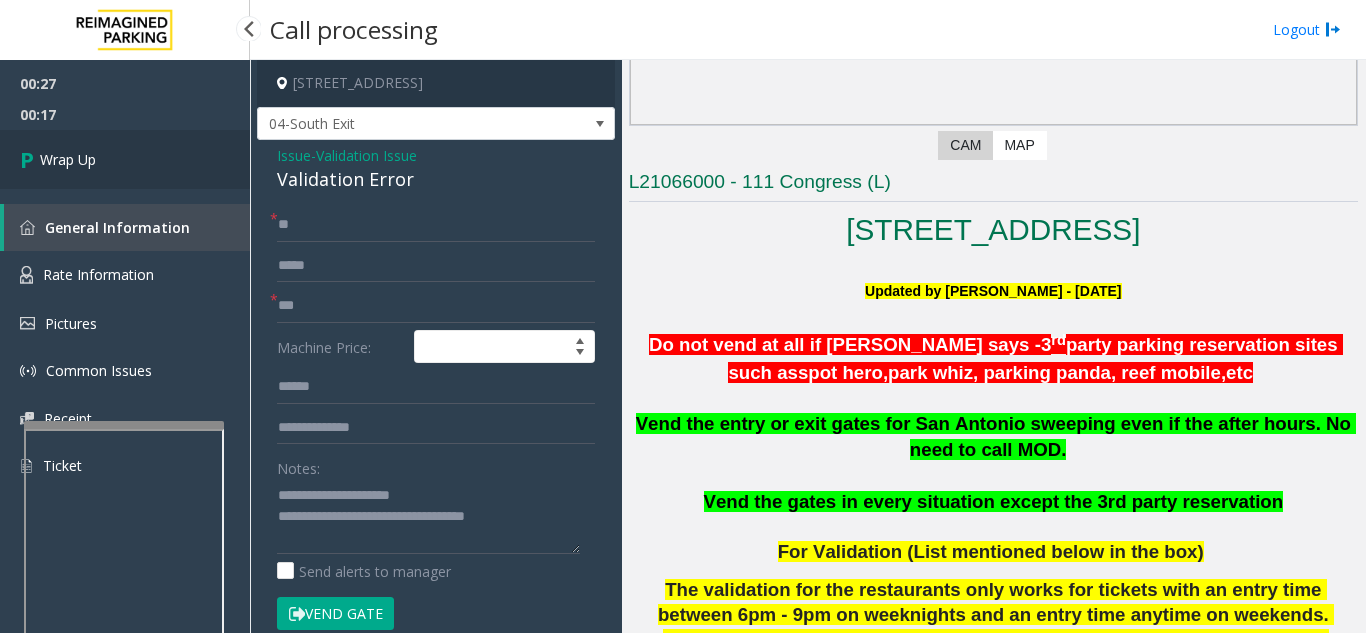 click on "Wrap Up" at bounding box center [68, 159] 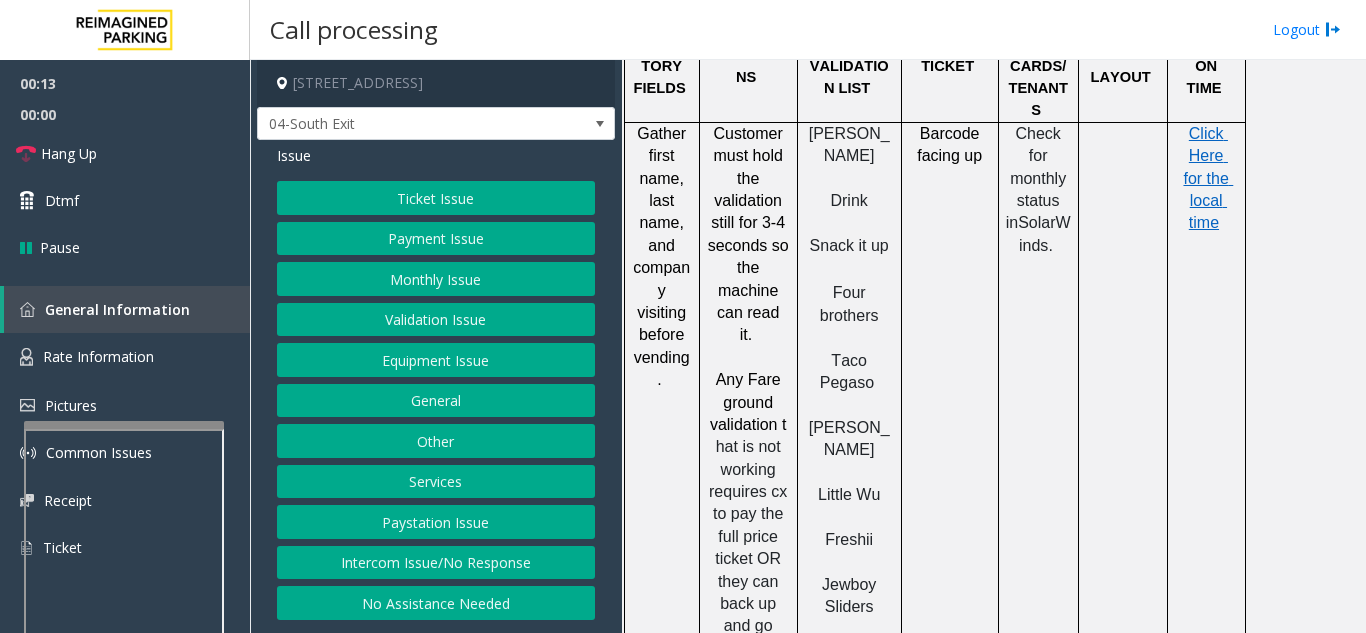 scroll, scrollTop: 2000, scrollLeft: 0, axis: vertical 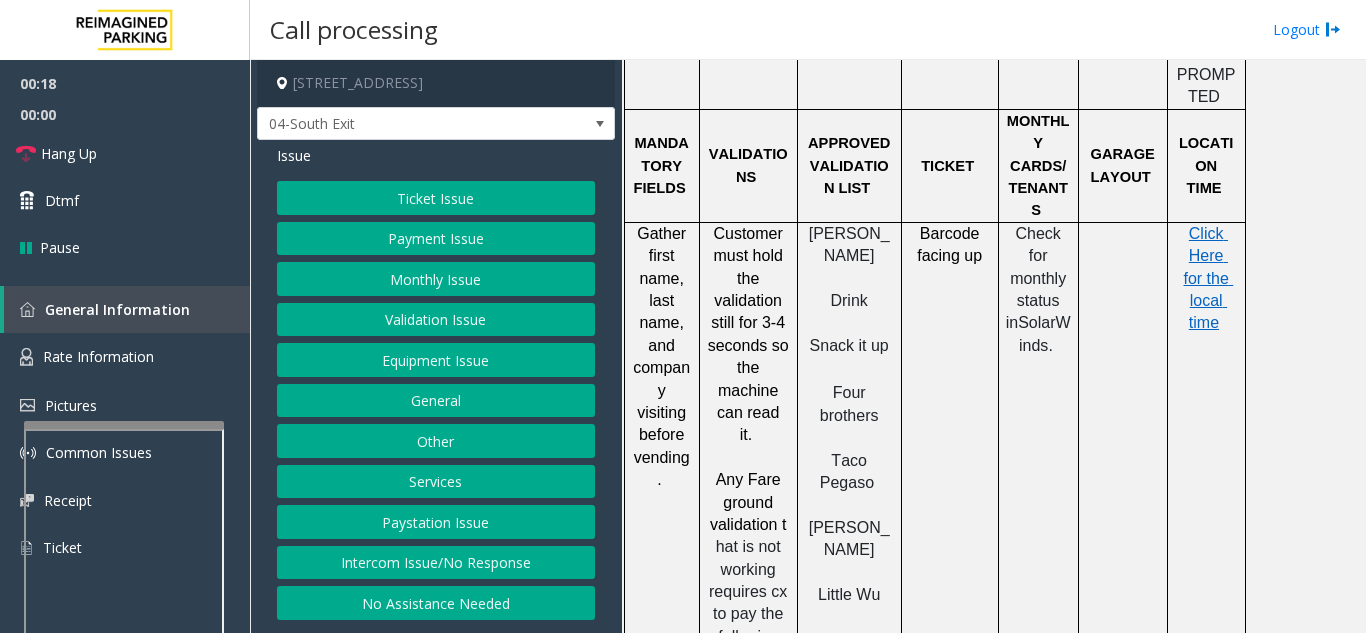 click on "Validation Issue" 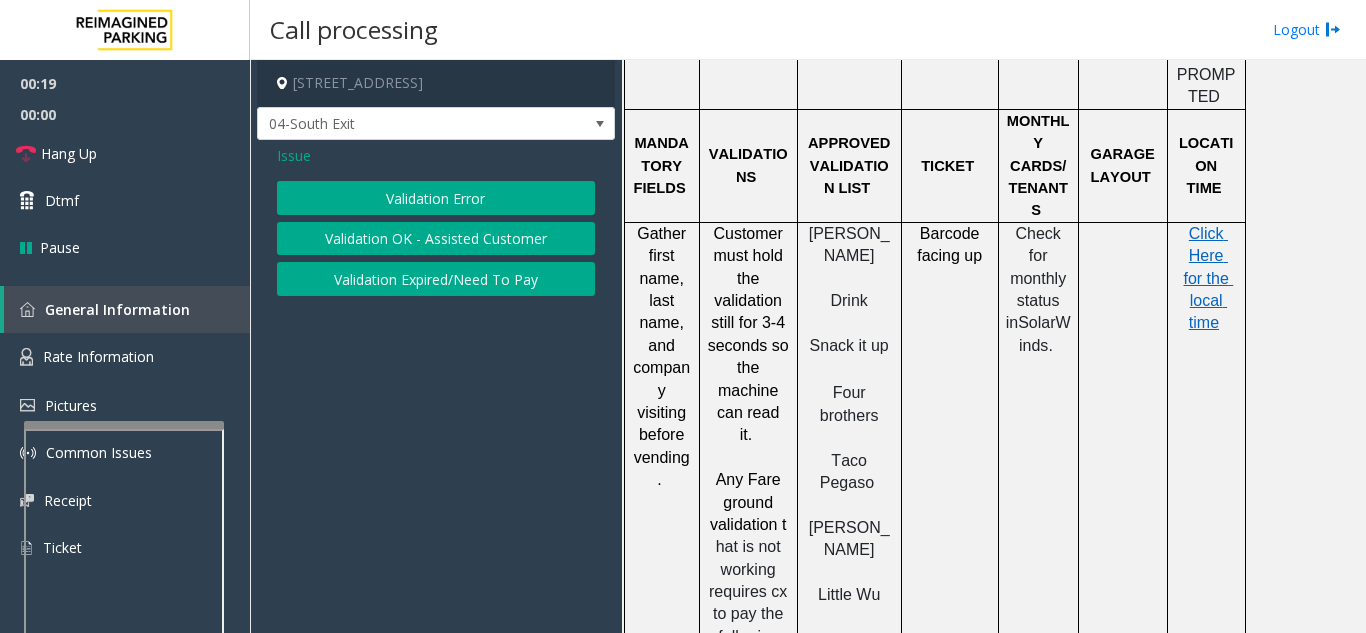 click on "Validation Error" 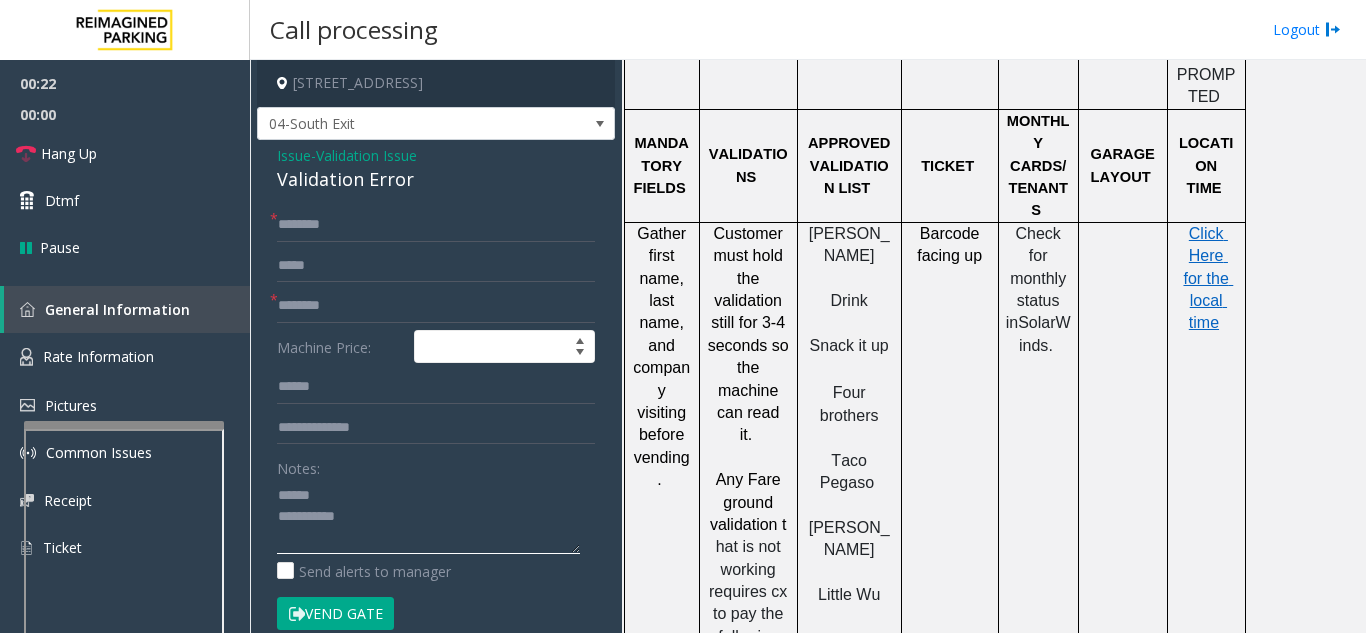 click 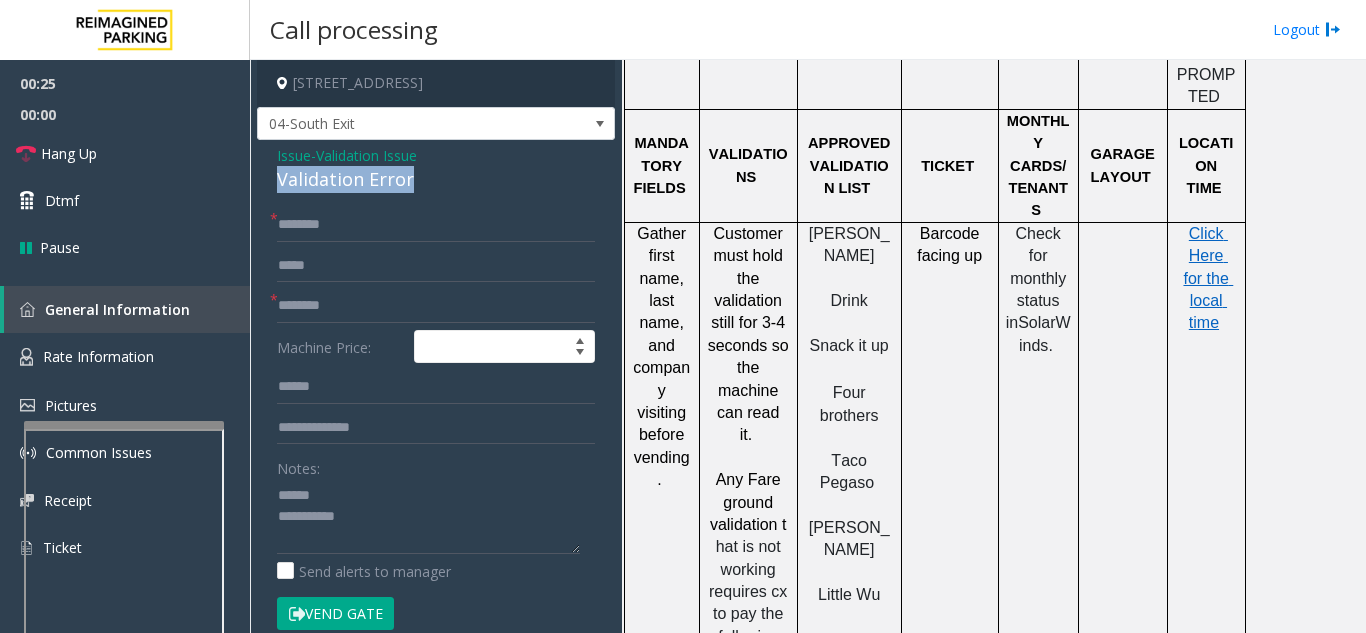 drag, startPoint x: 271, startPoint y: 171, endPoint x: 424, endPoint y: 185, distance: 153.63919 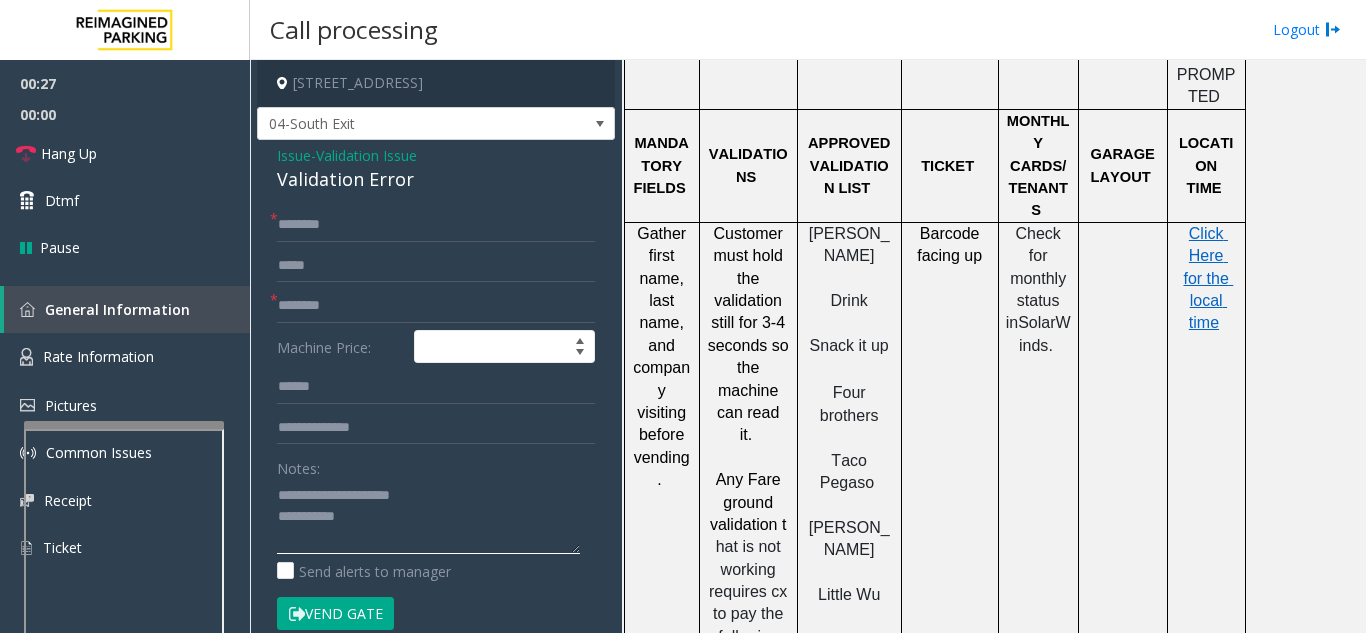 type on "**********" 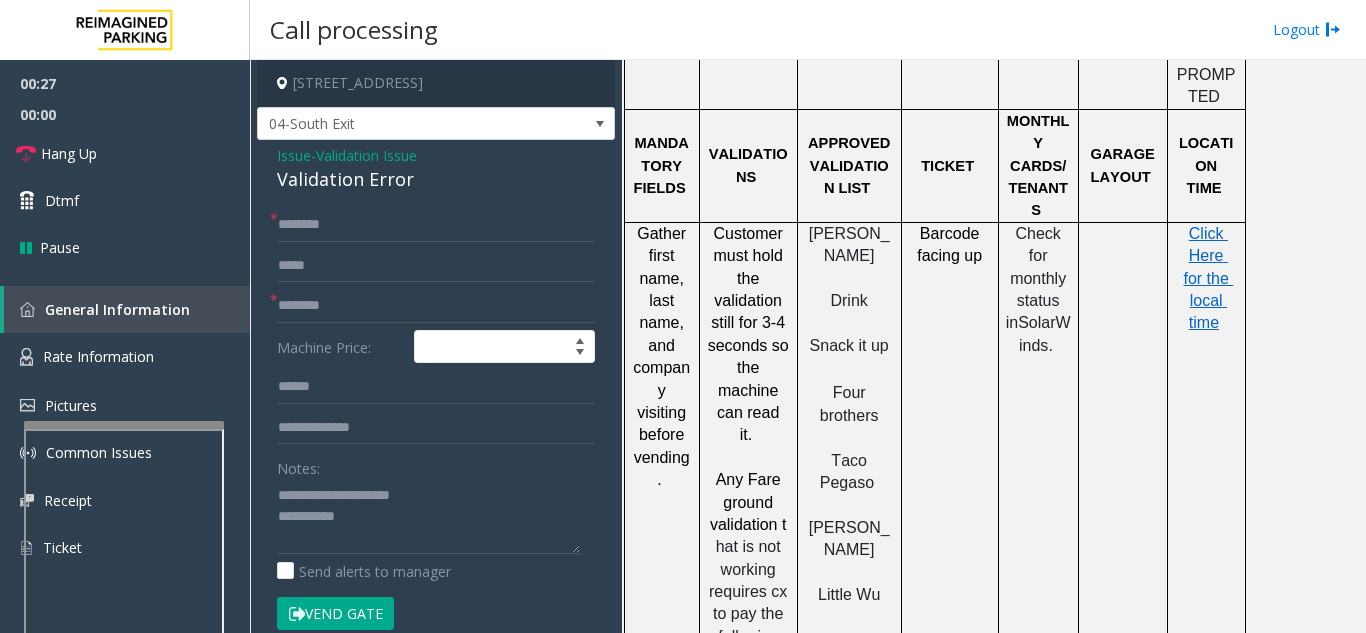 click on "Notes:" 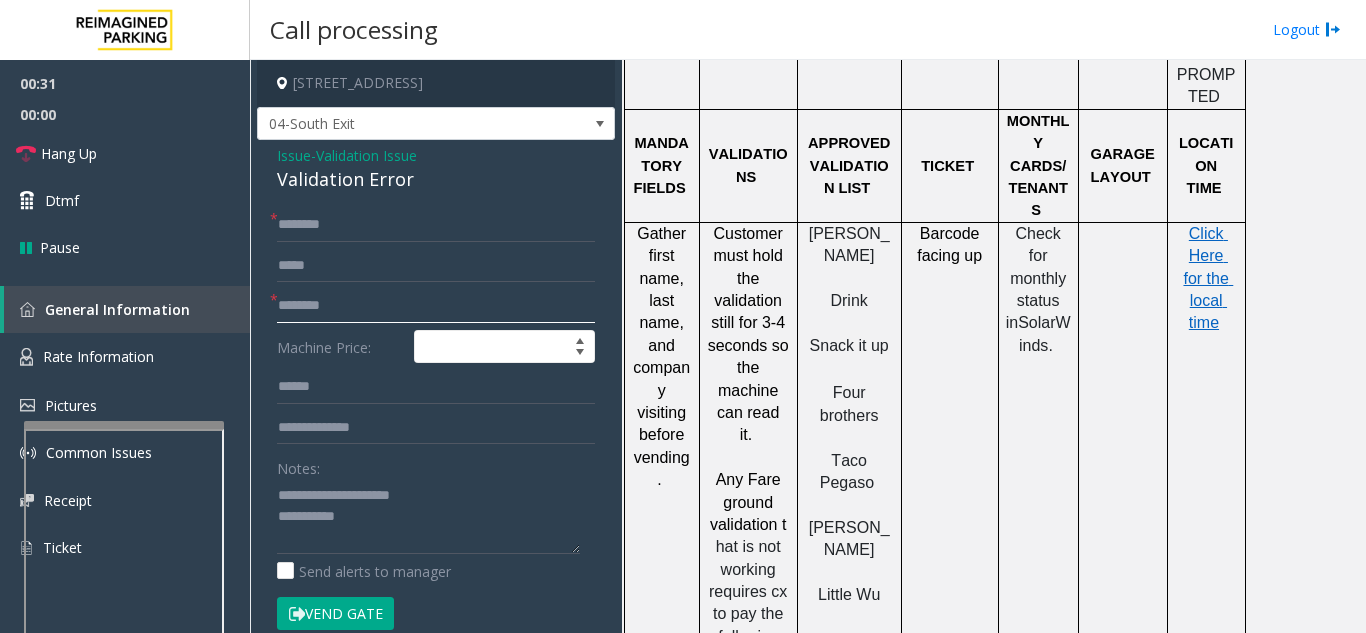 click 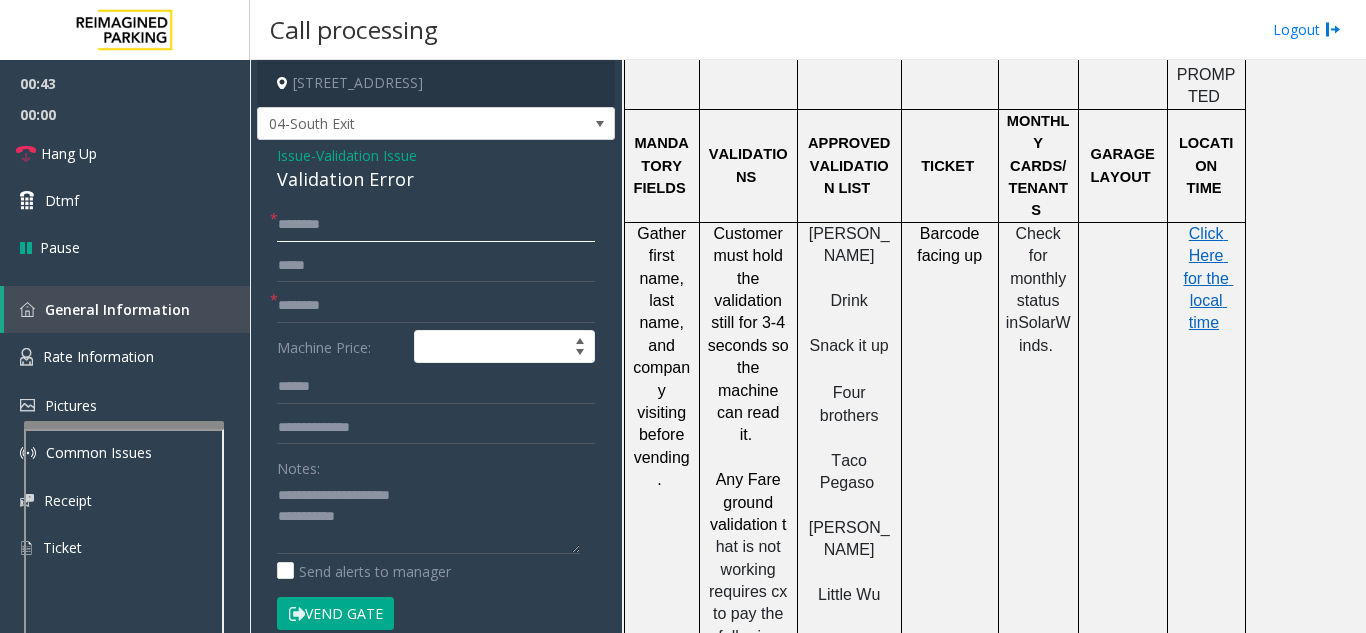 click 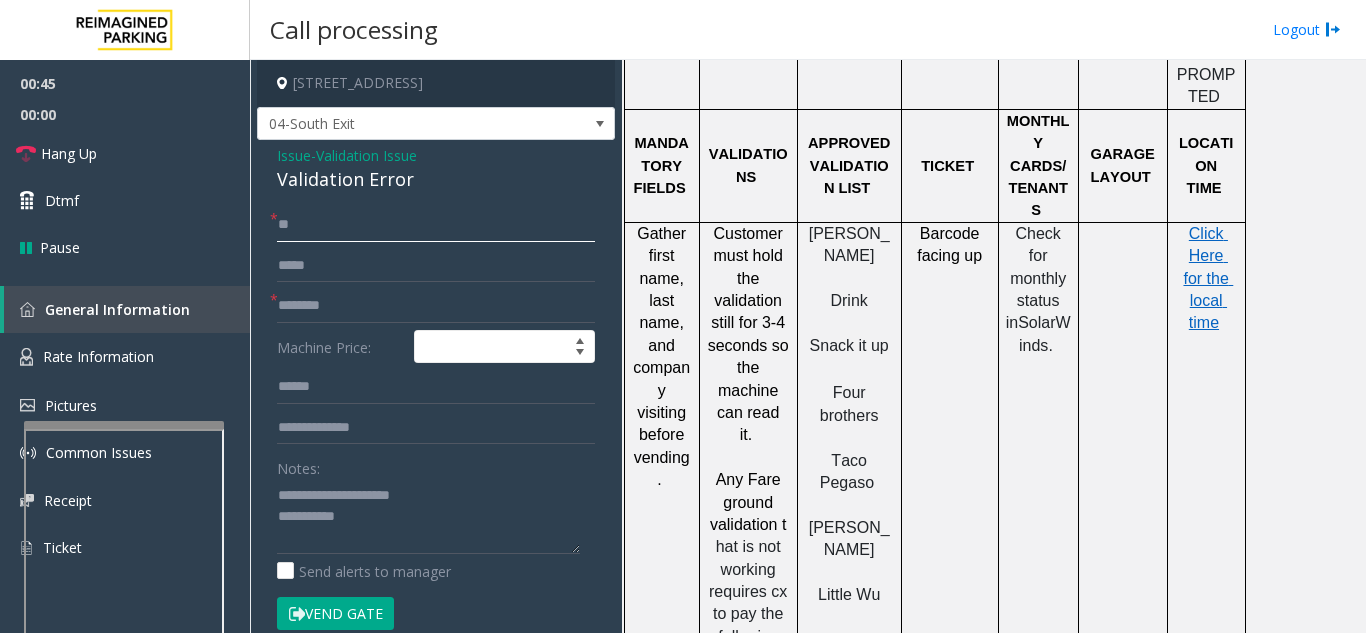 type on "**" 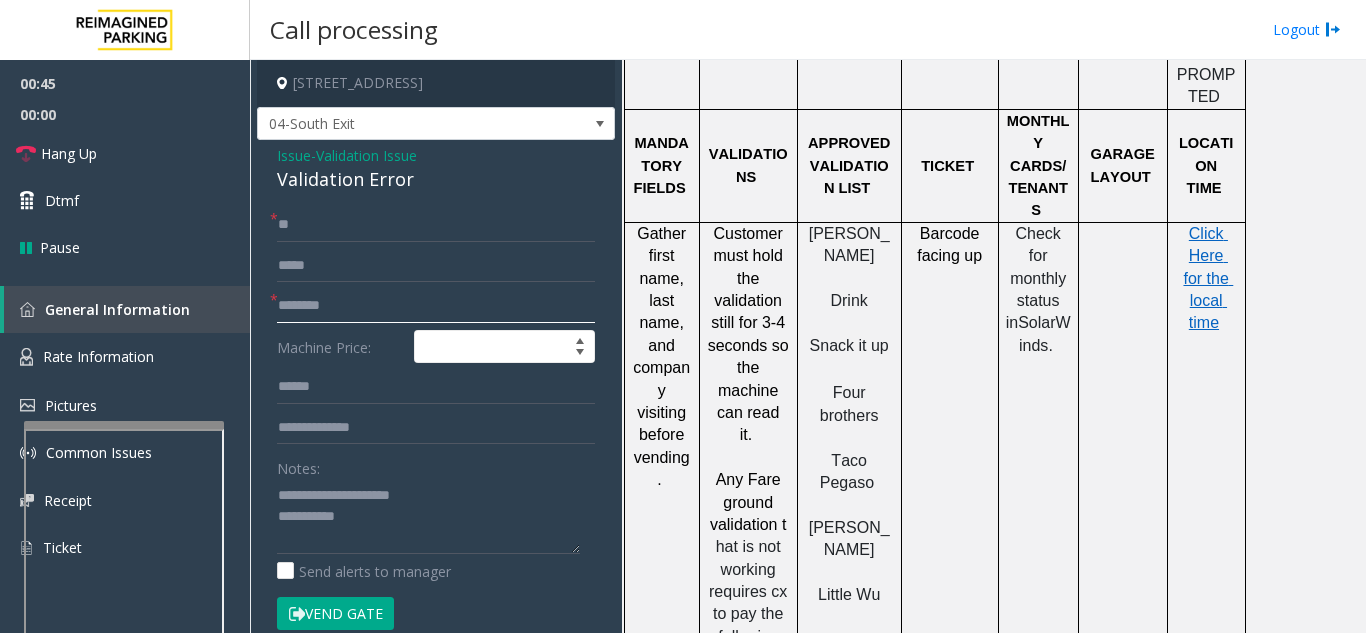 click 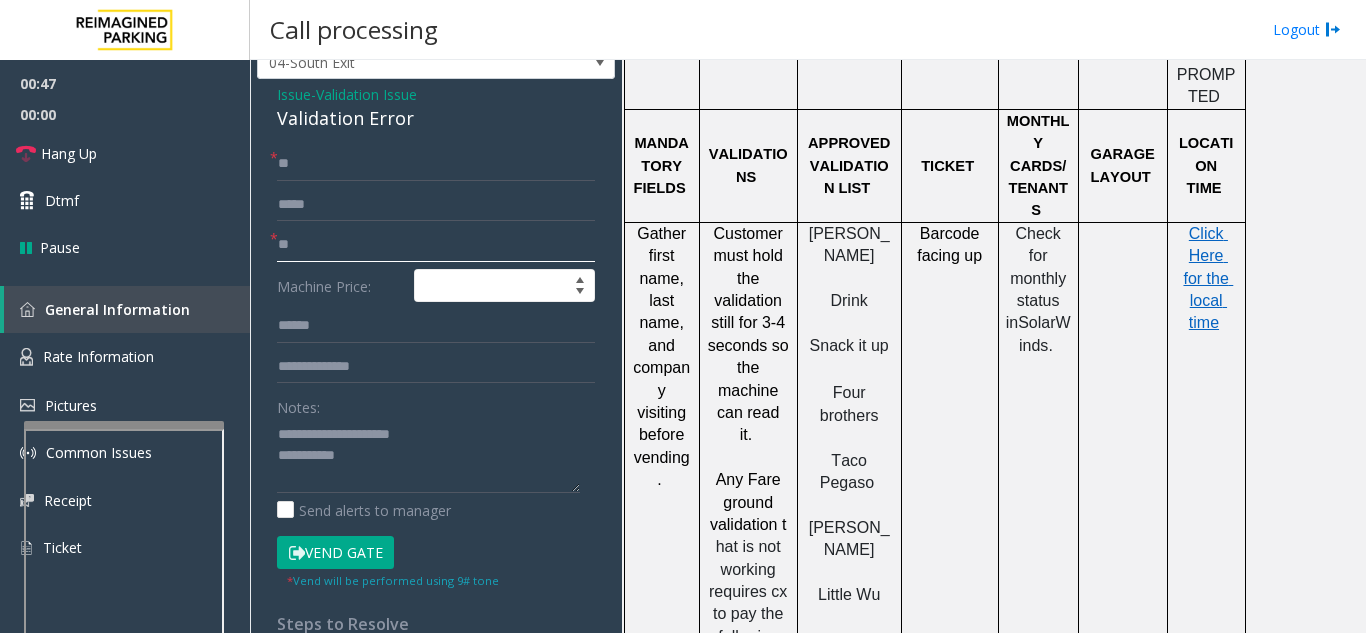 scroll, scrollTop: 200, scrollLeft: 0, axis: vertical 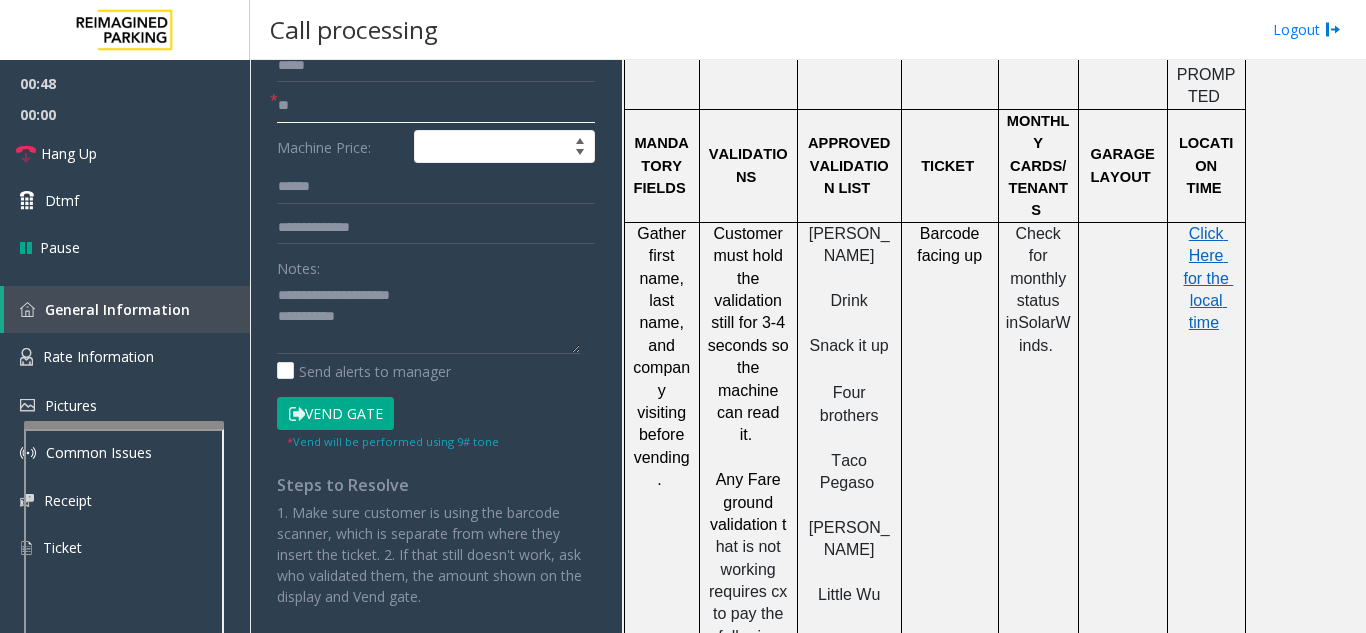 type on "**" 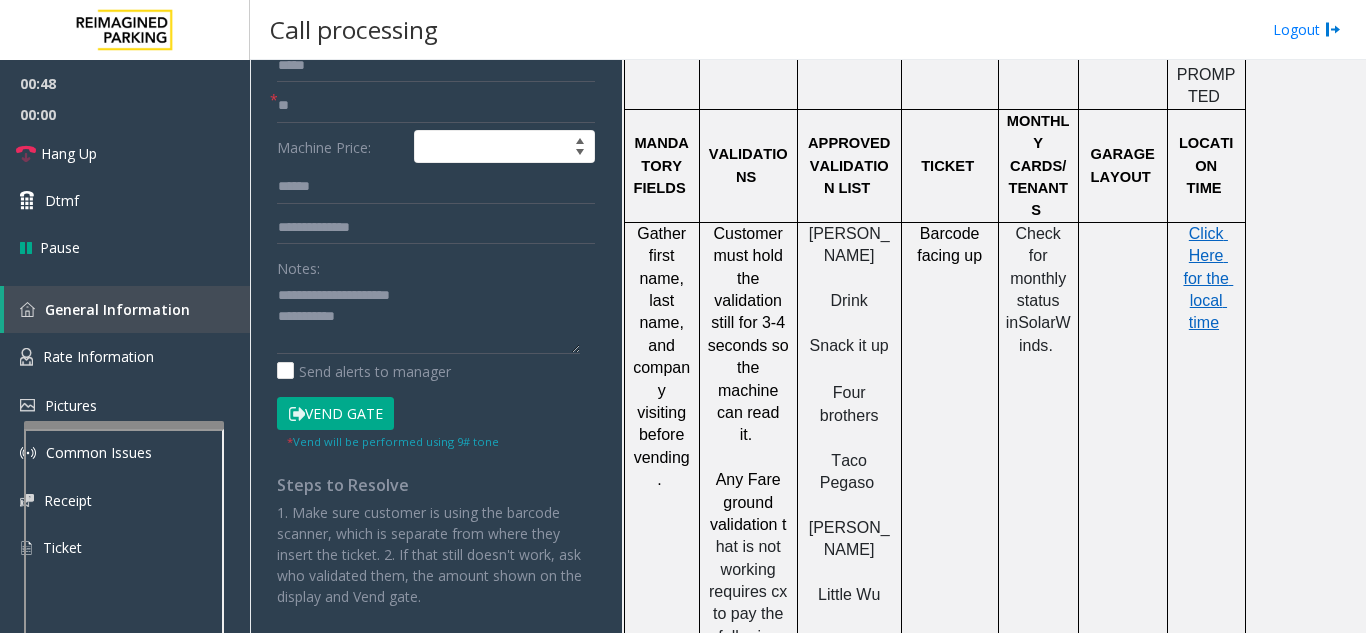 click on "Vend Gate" 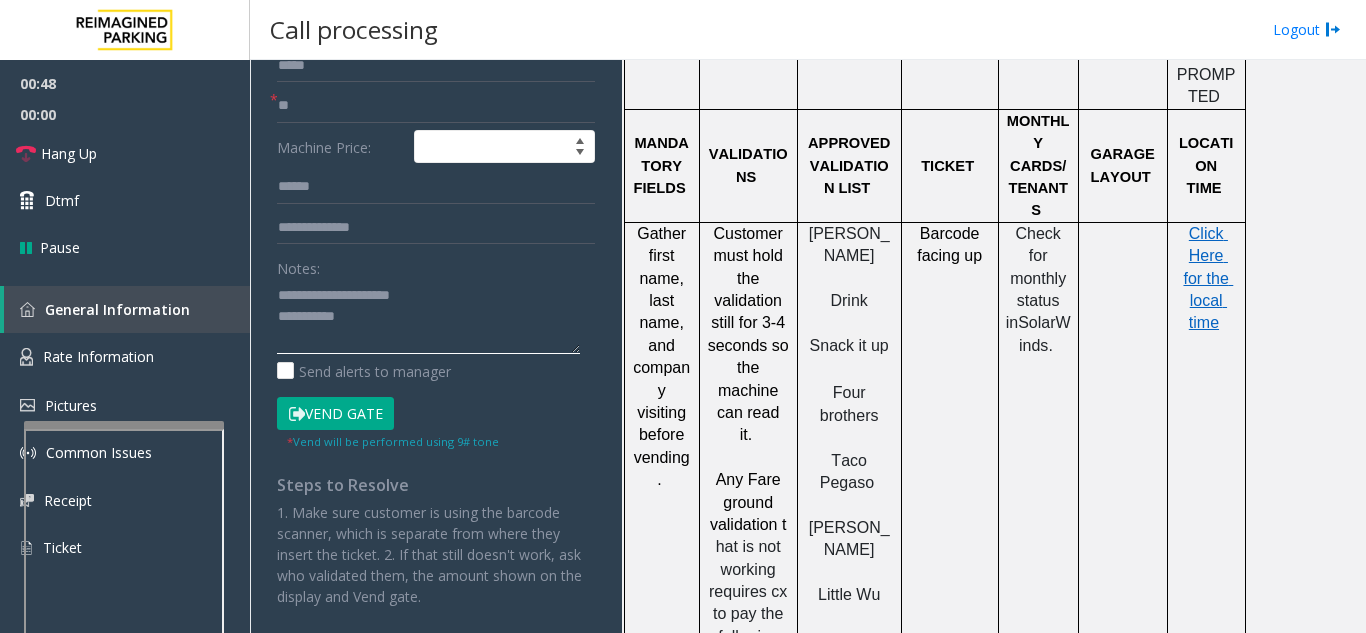 click 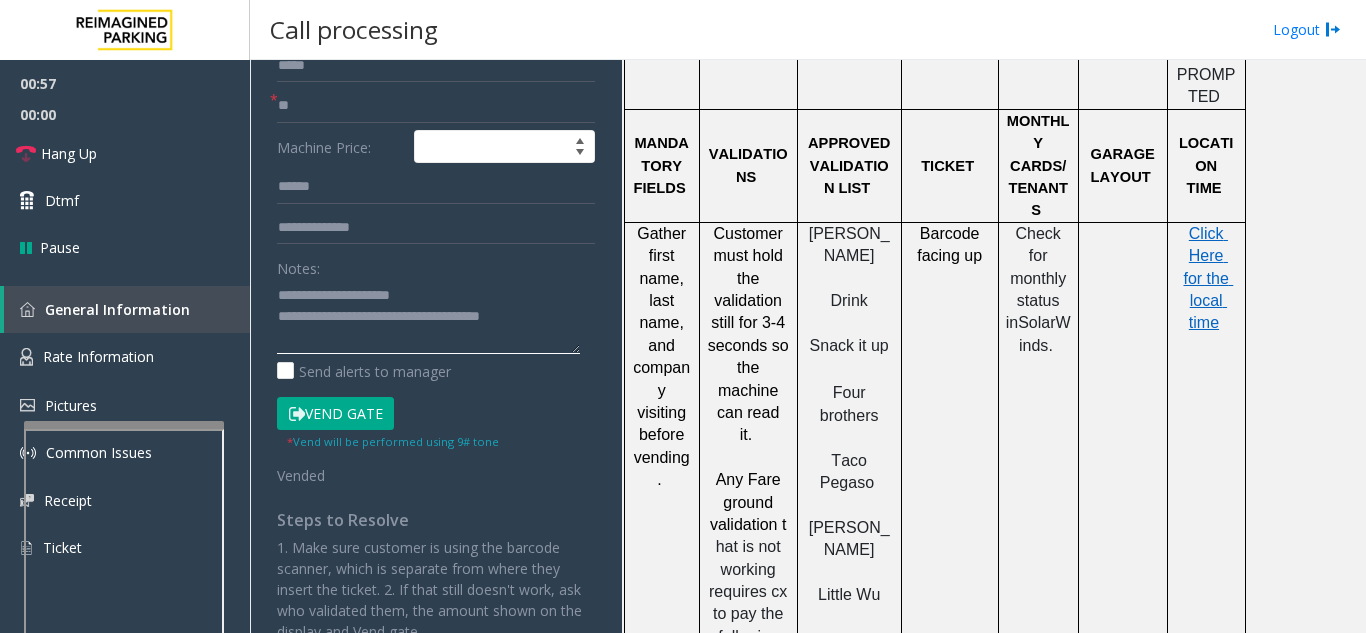 type on "**********" 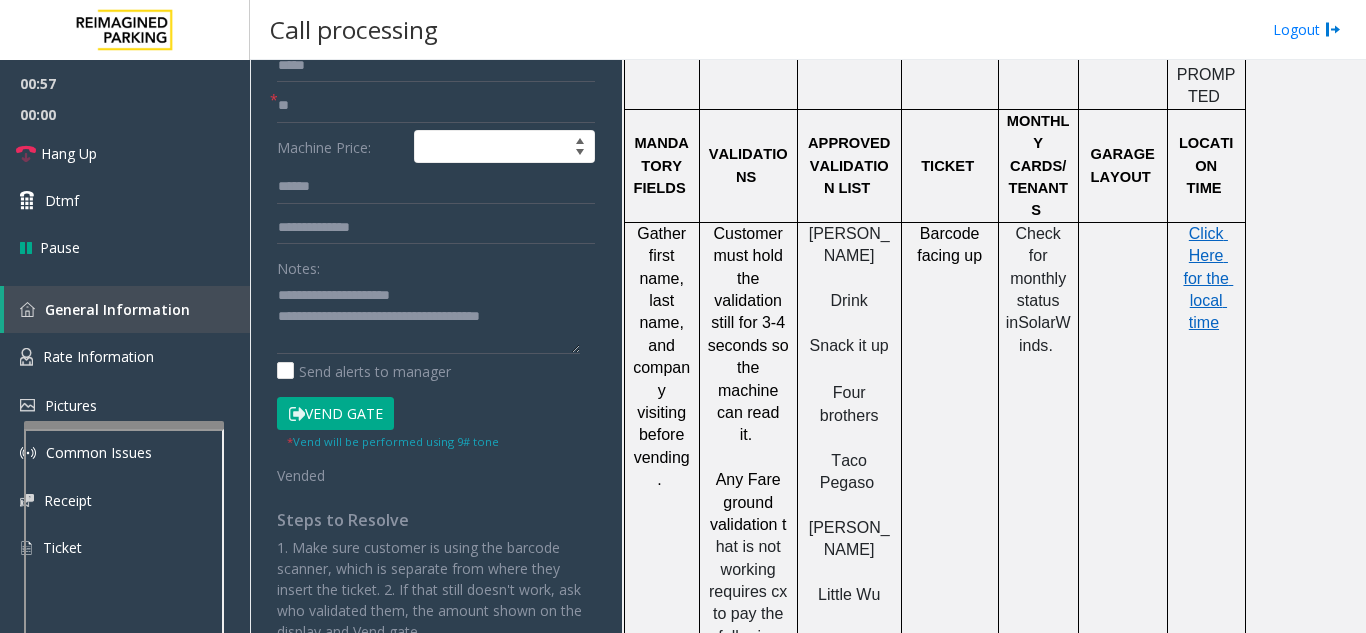 click on "Notes:" 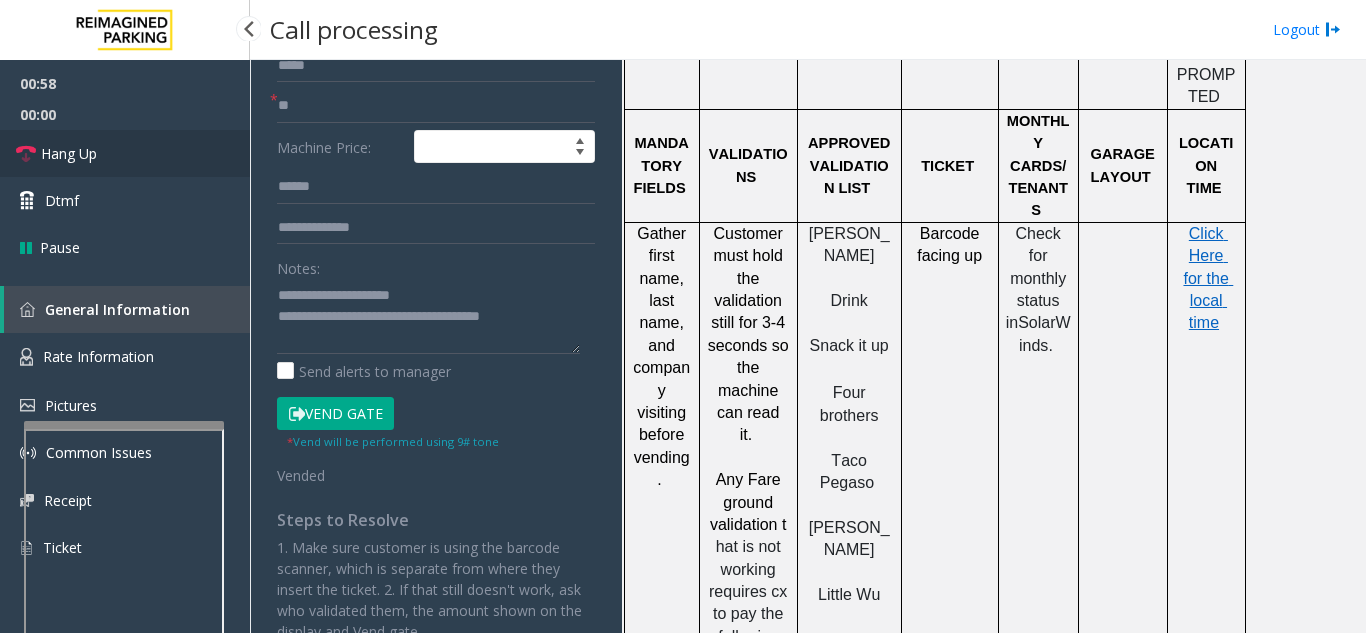 click on "Hang Up" at bounding box center (125, 153) 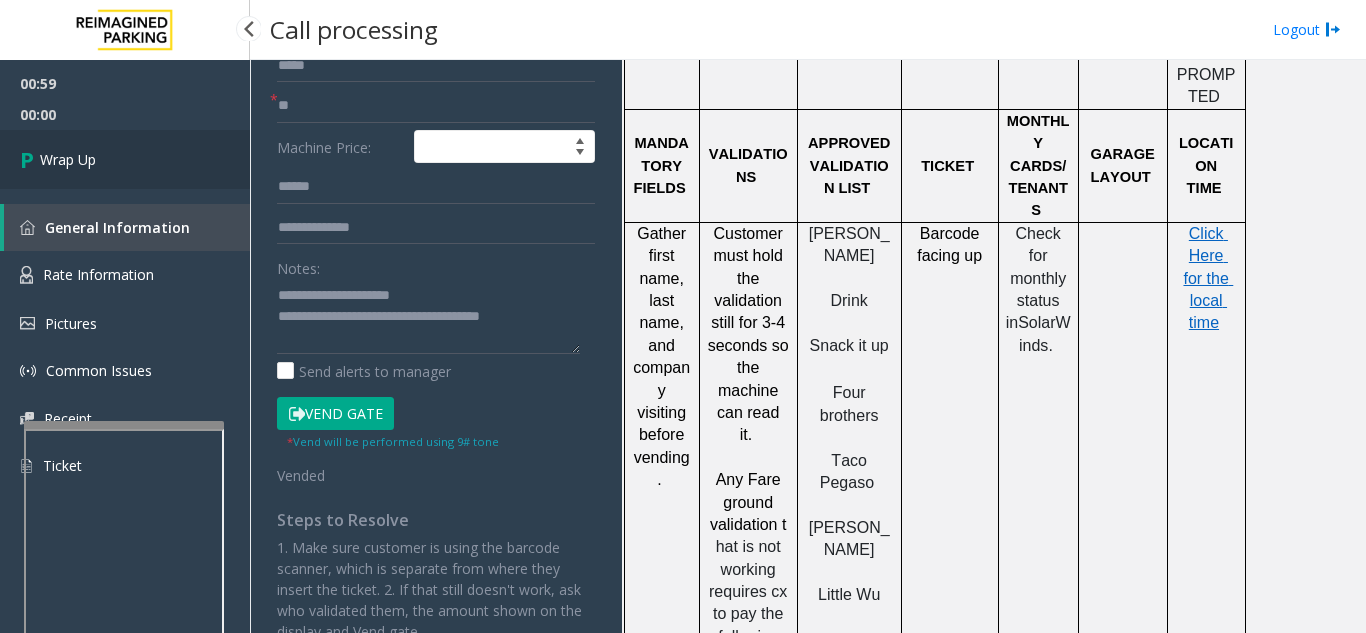 click on "Wrap Up" at bounding box center [125, 159] 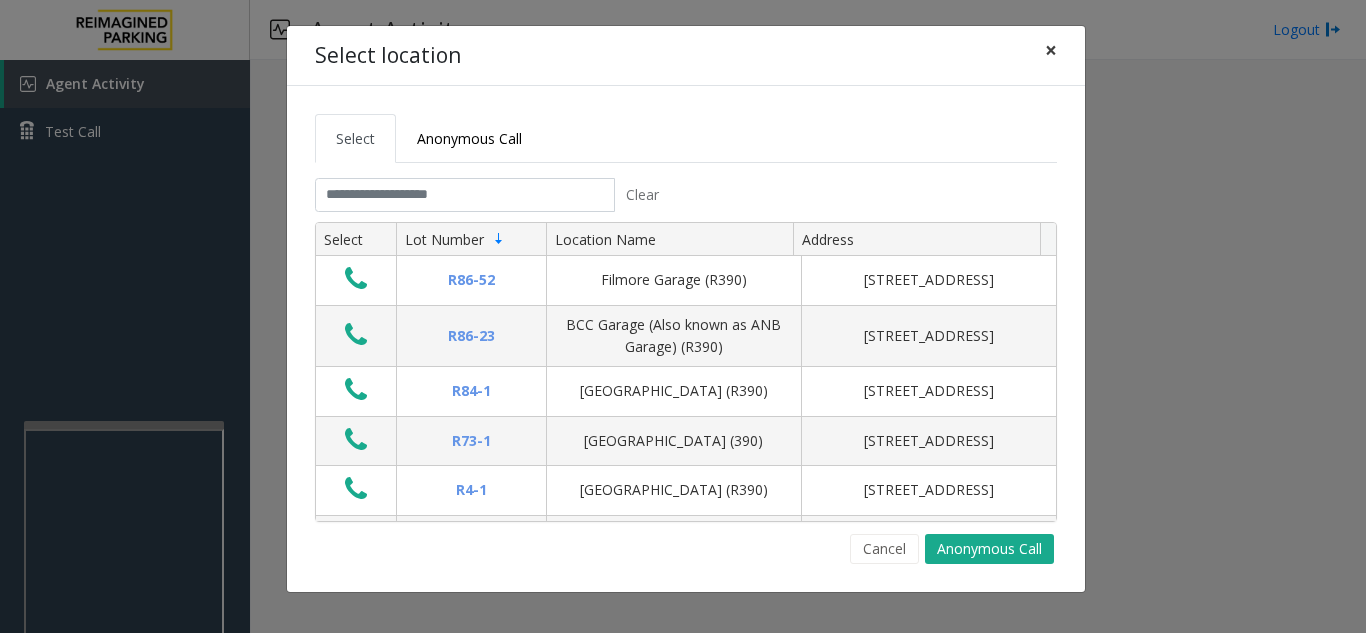 click on "×" 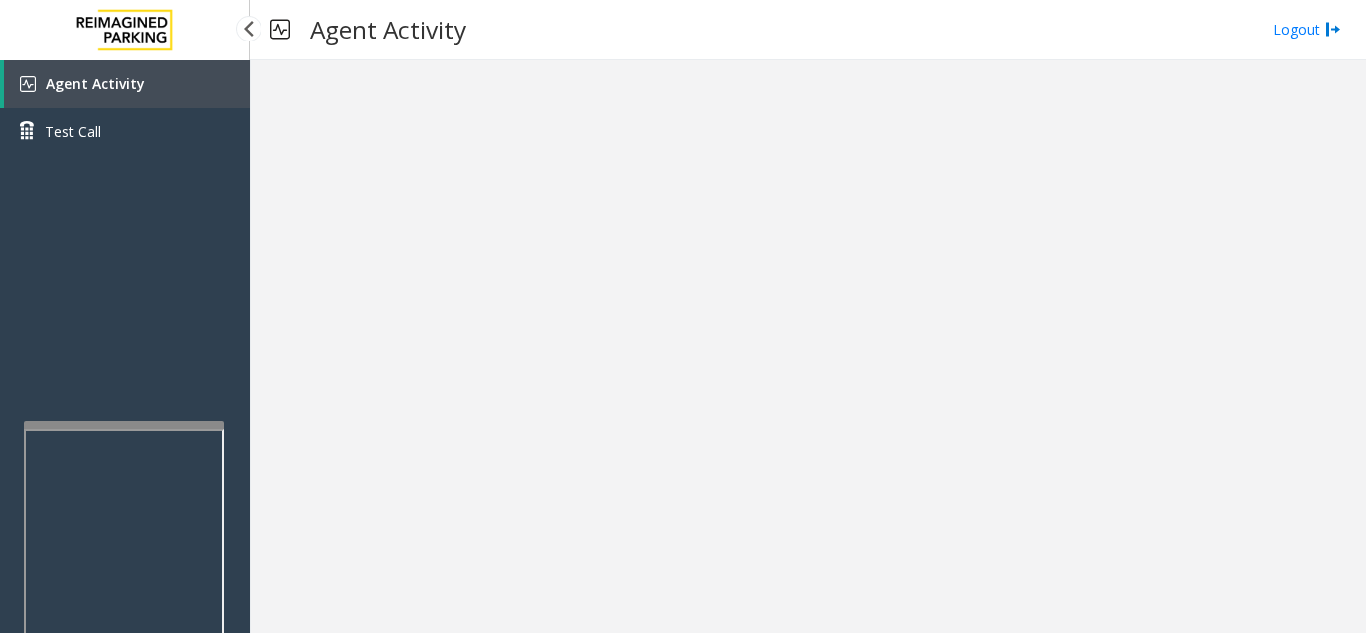 click on "Agent Activity" at bounding box center [95, 83] 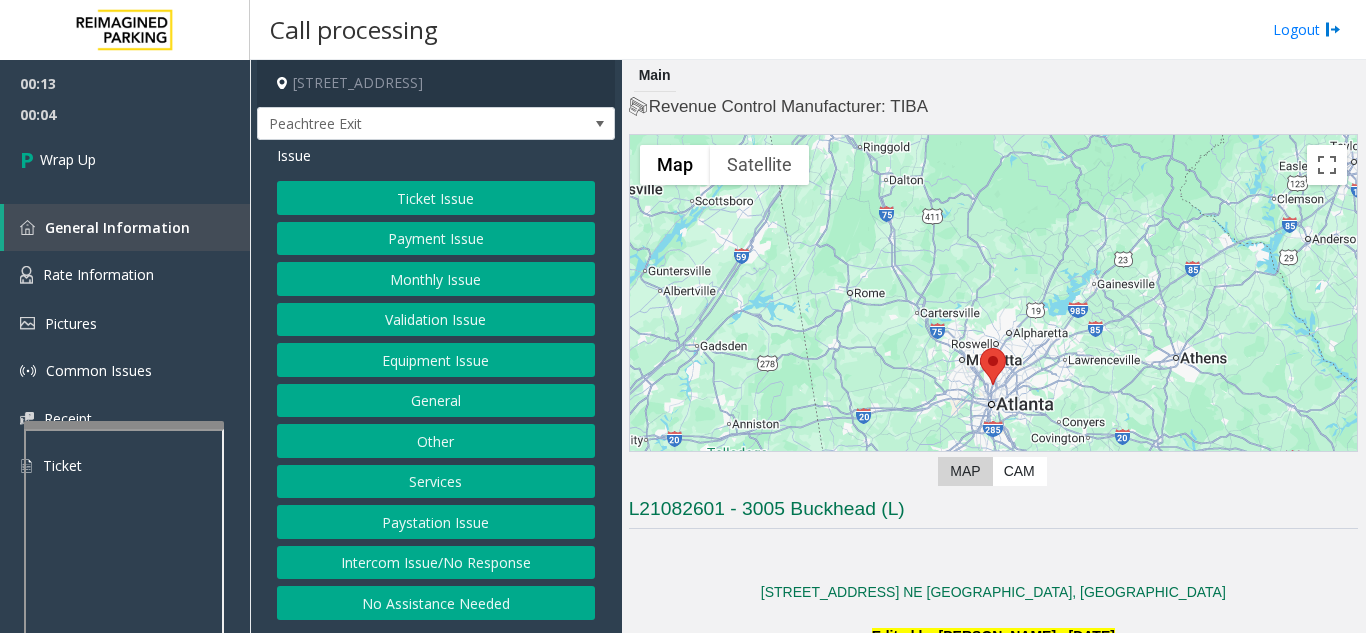 click on "Intercom Issue/No Response" 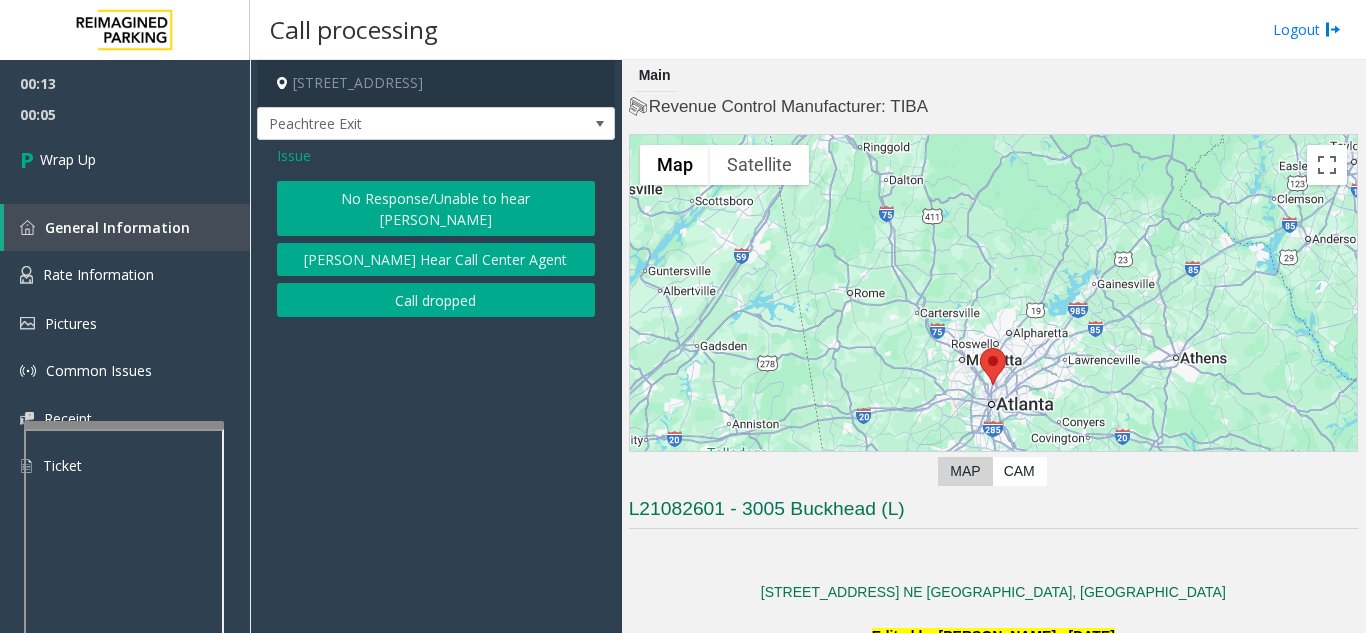 click on "Call dropped" 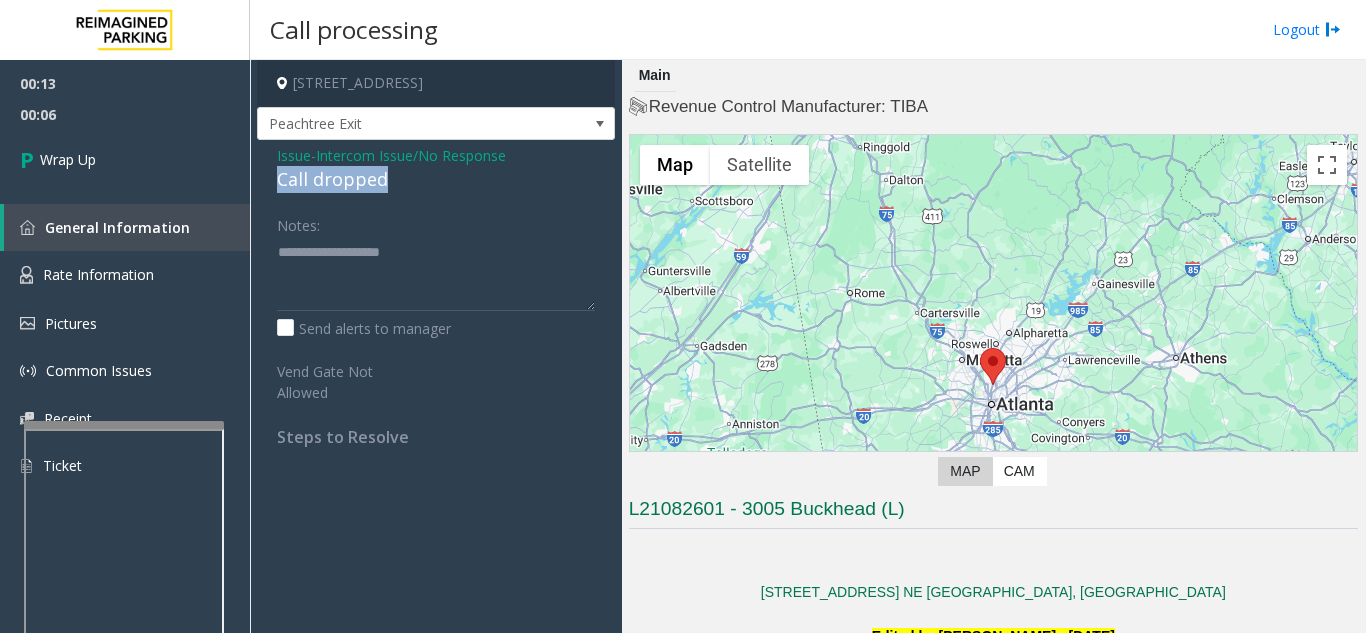 drag, startPoint x: 401, startPoint y: 178, endPoint x: 261, endPoint y: 189, distance: 140.43147 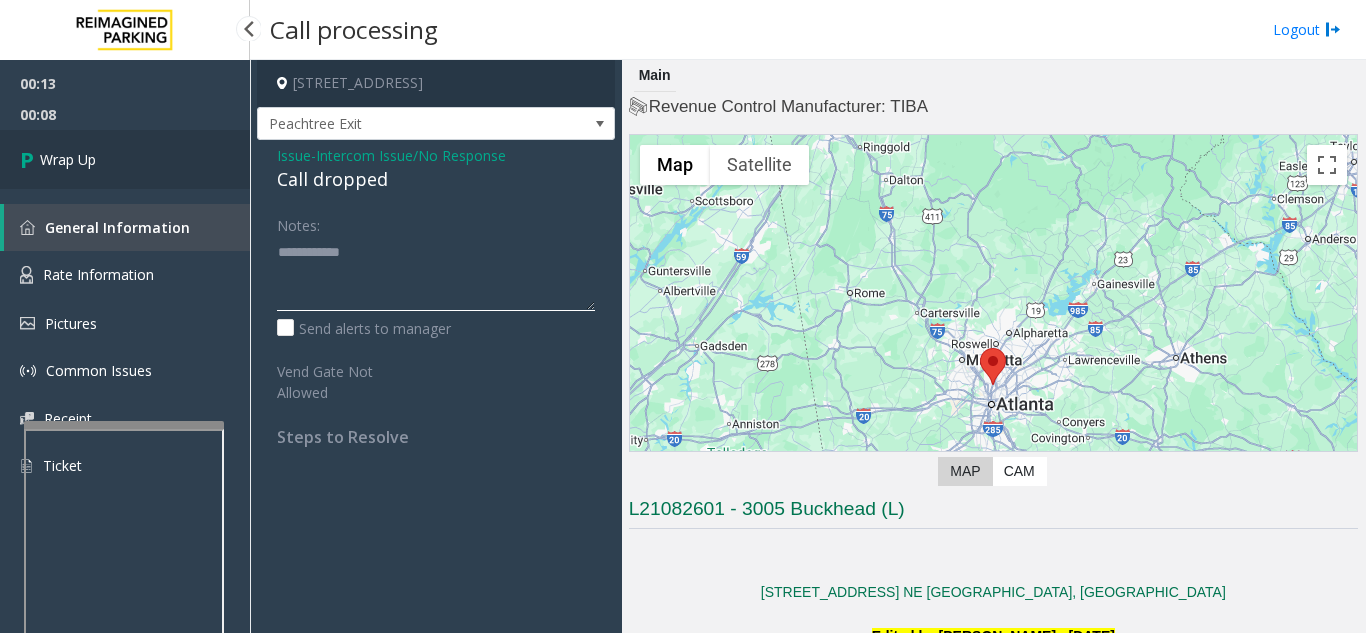 type on "**********" 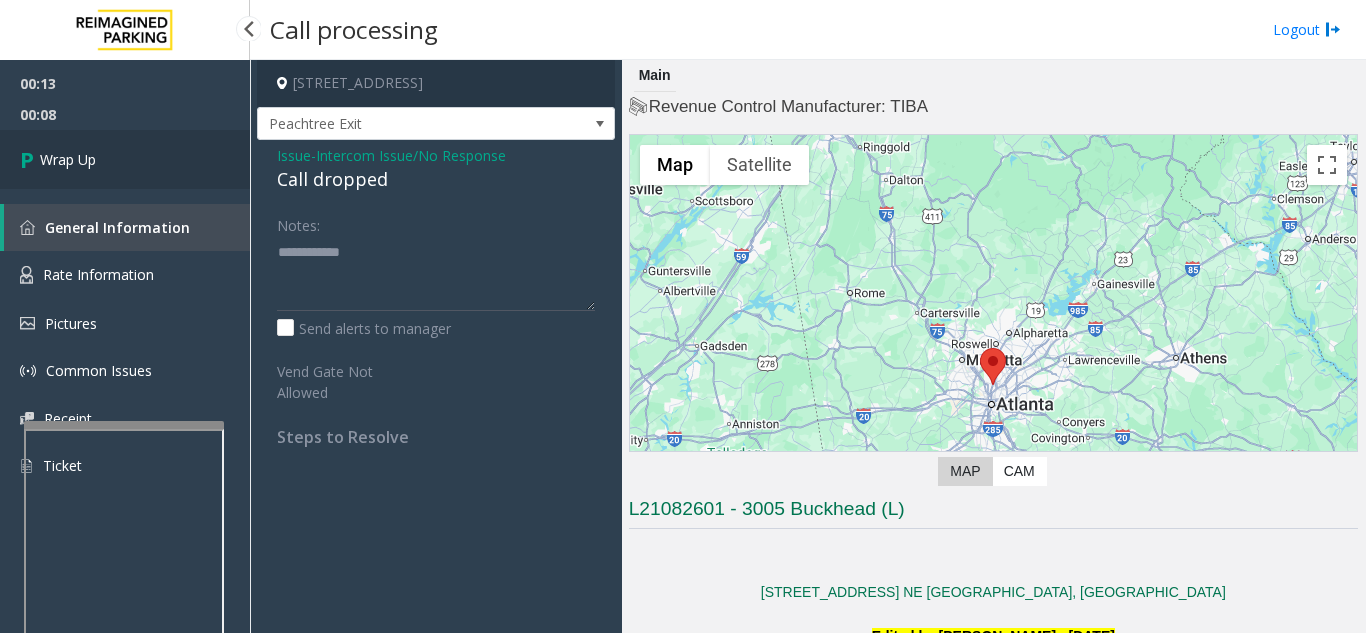 click on "Wrap Up" at bounding box center [125, 159] 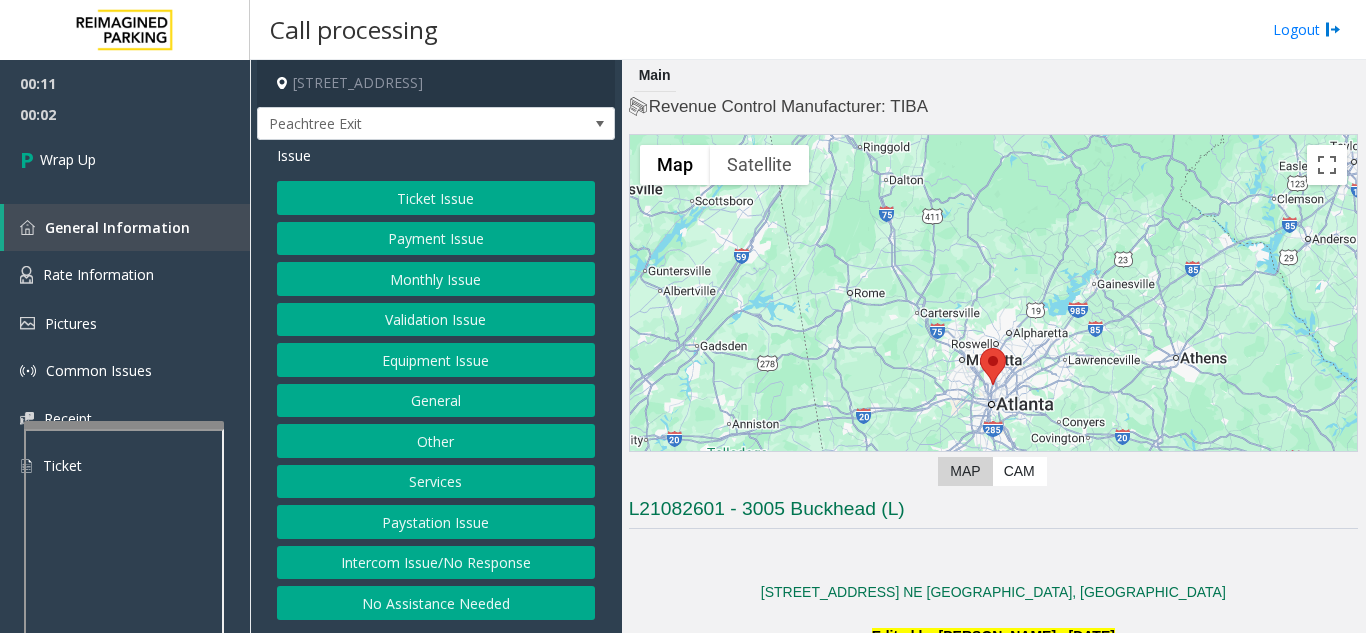 click on "Intercom Issue/No Response" 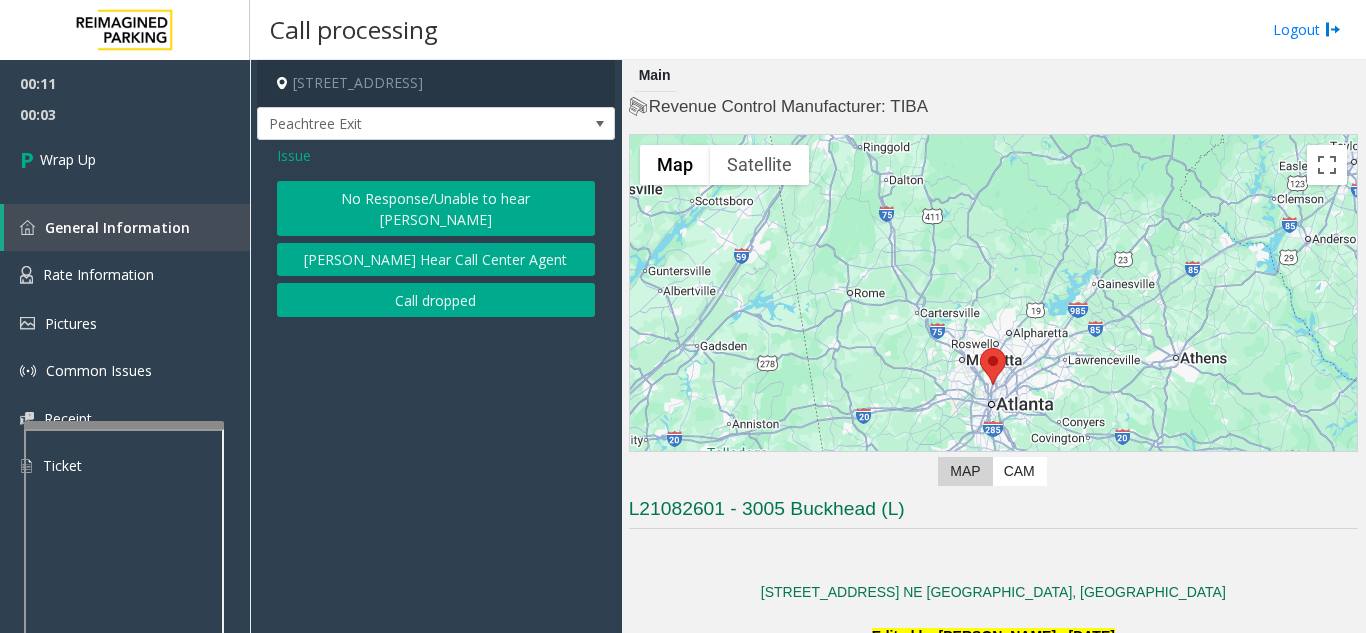 click on "Call dropped" 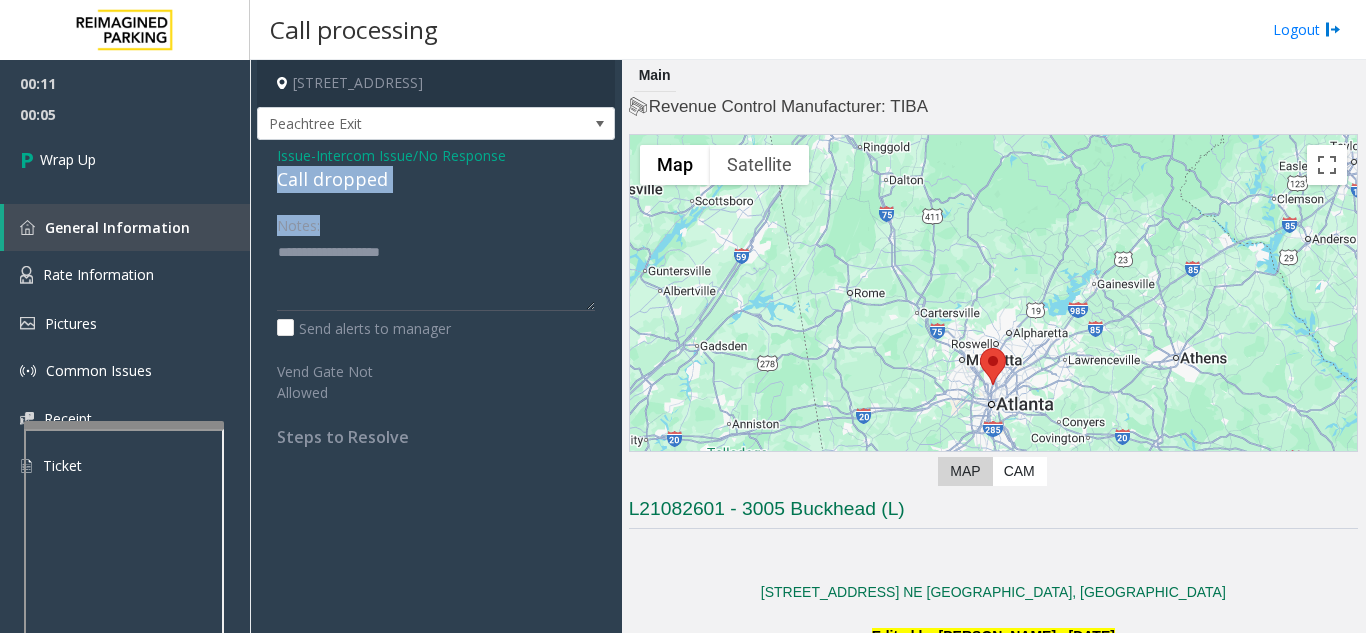 drag, startPoint x: 272, startPoint y: 188, endPoint x: 433, endPoint y: 206, distance: 162.00308 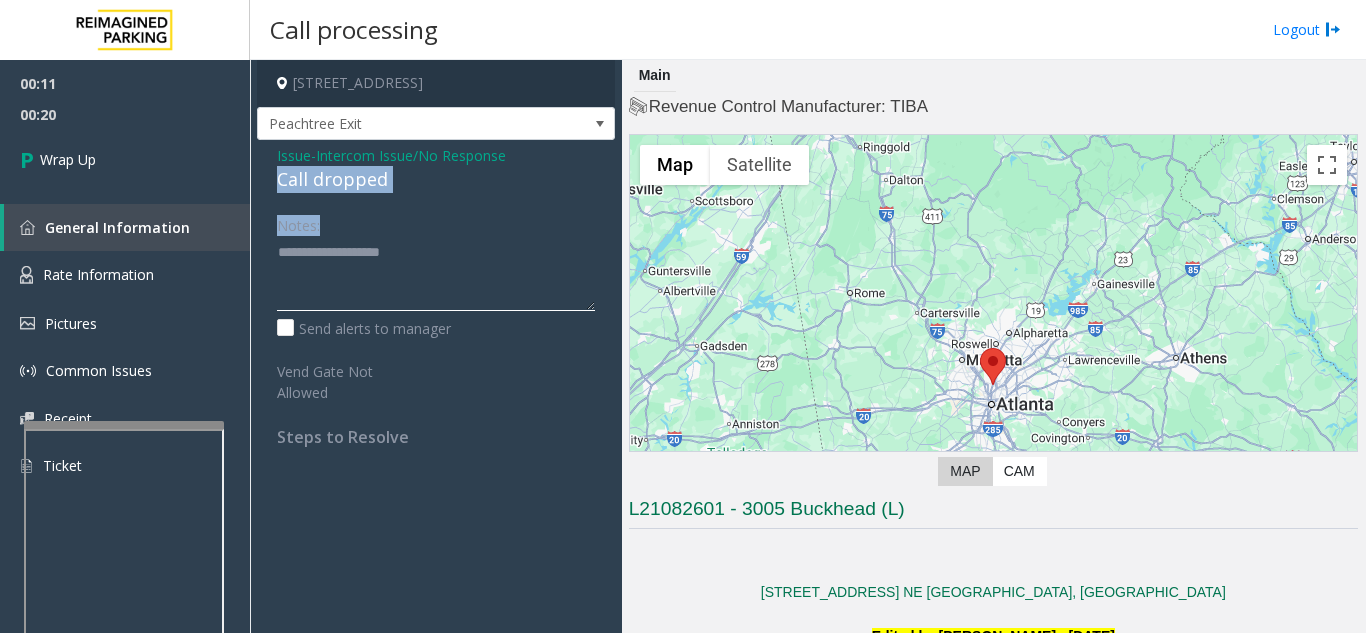 click 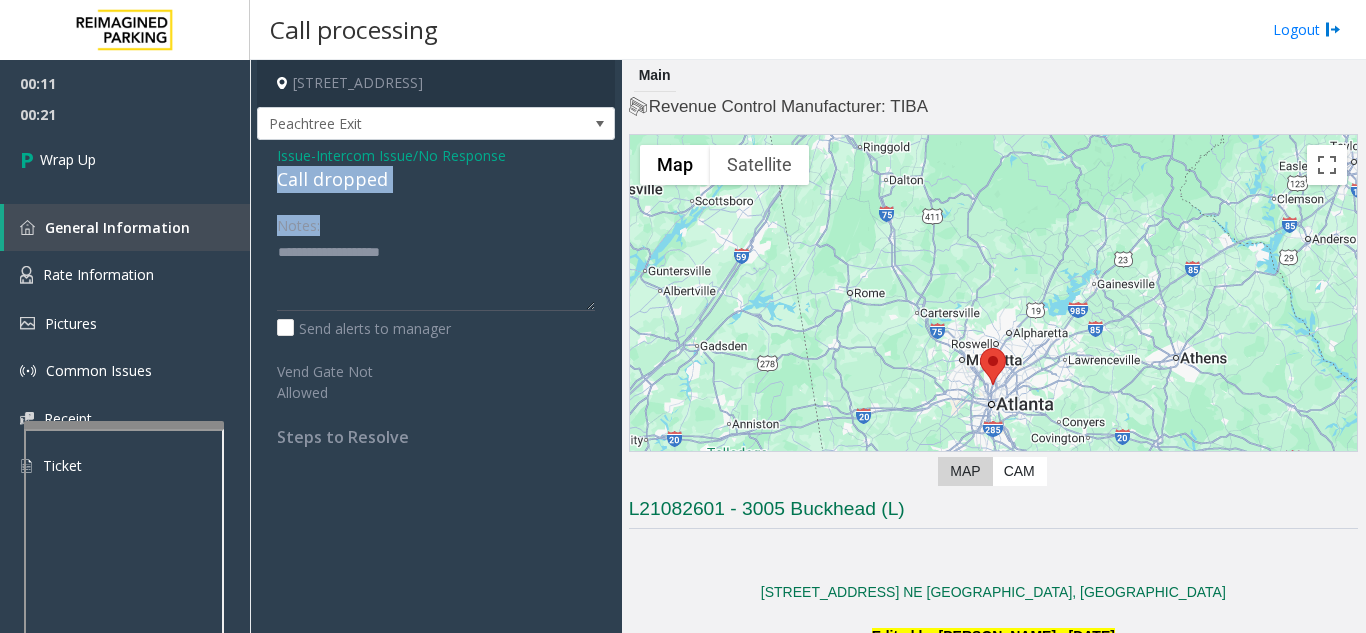 click on "Notes:" 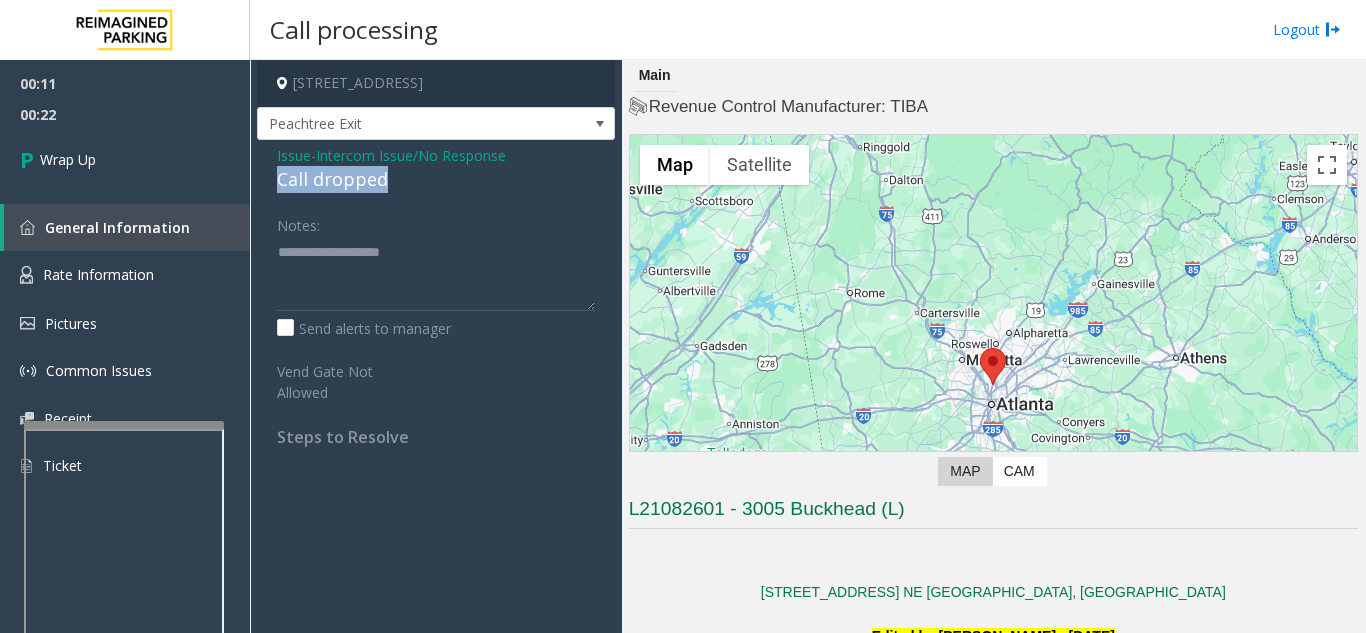 drag, startPoint x: 383, startPoint y: 176, endPoint x: 248, endPoint y: 192, distance: 135.94484 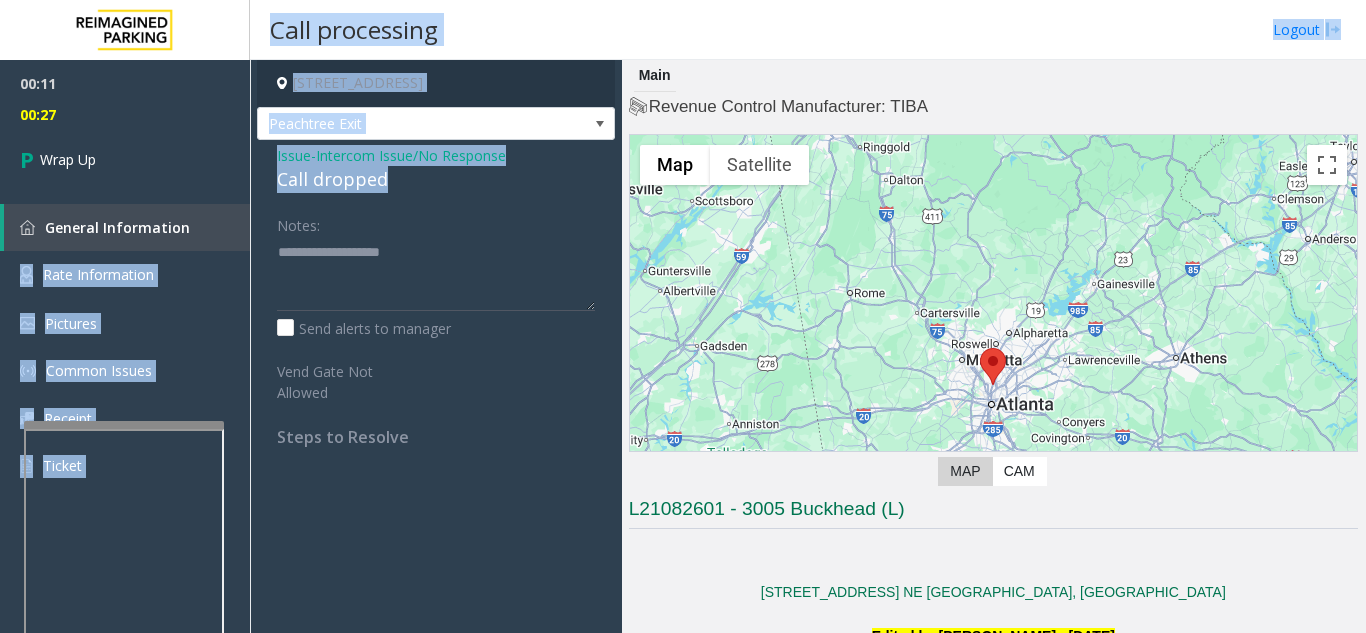 click on "Call processing" at bounding box center [354, 29] 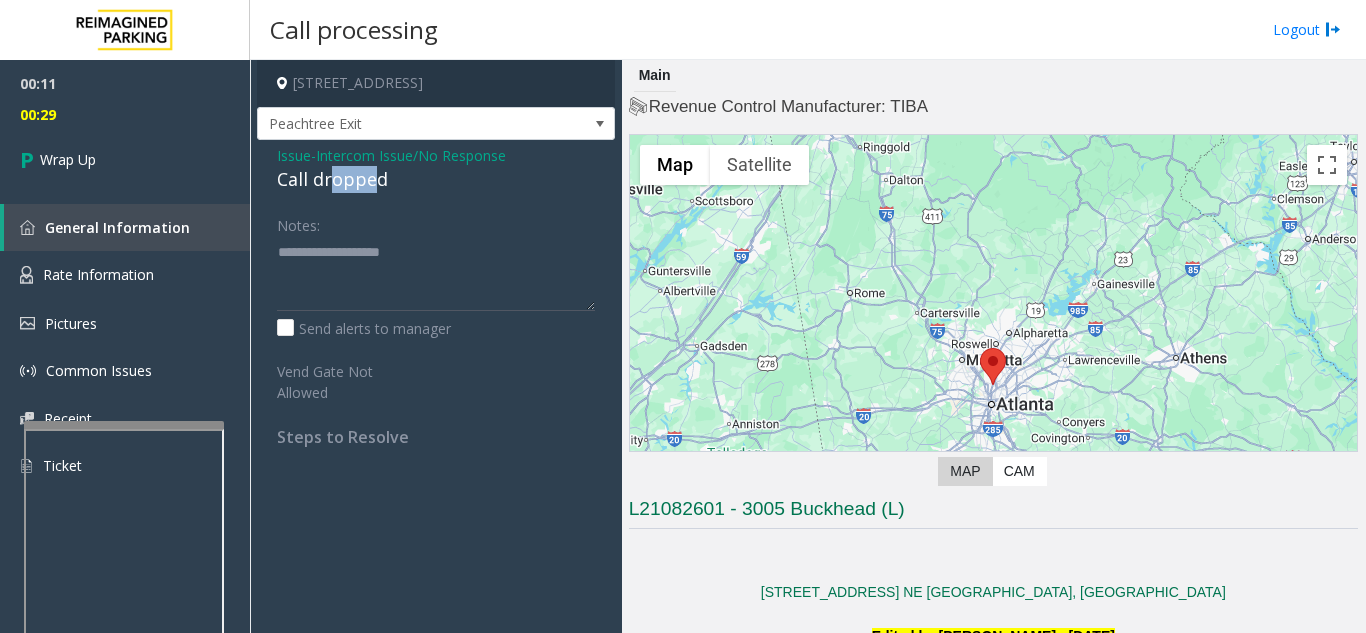 drag, startPoint x: 370, startPoint y: 169, endPoint x: 319, endPoint y: 172, distance: 51.088158 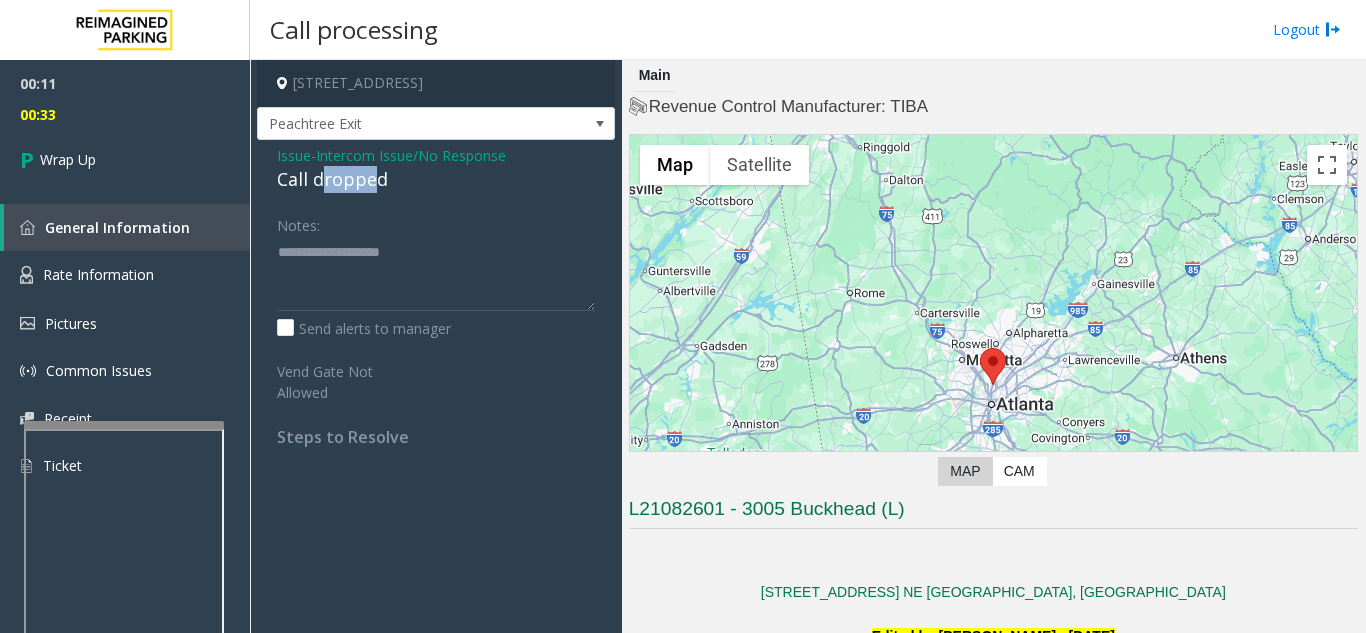 click on "Call dropped" 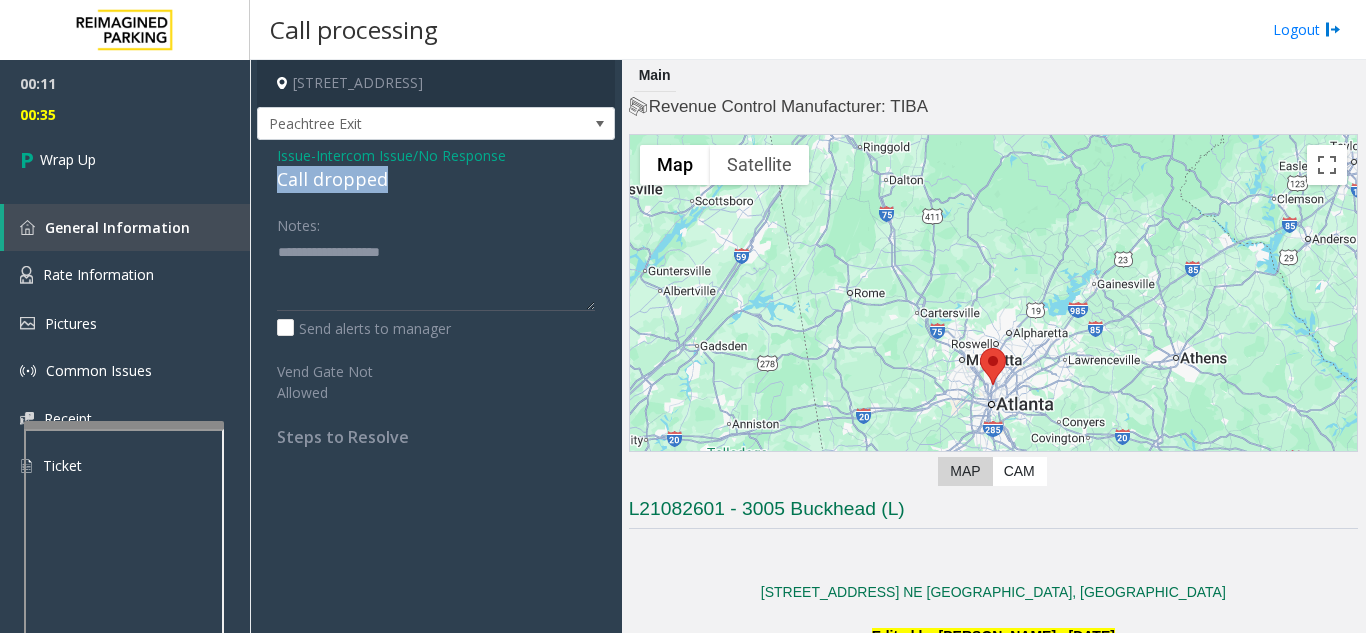drag, startPoint x: 386, startPoint y: 181, endPoint x: 267, endPoint y: 169, distance: 119.60351 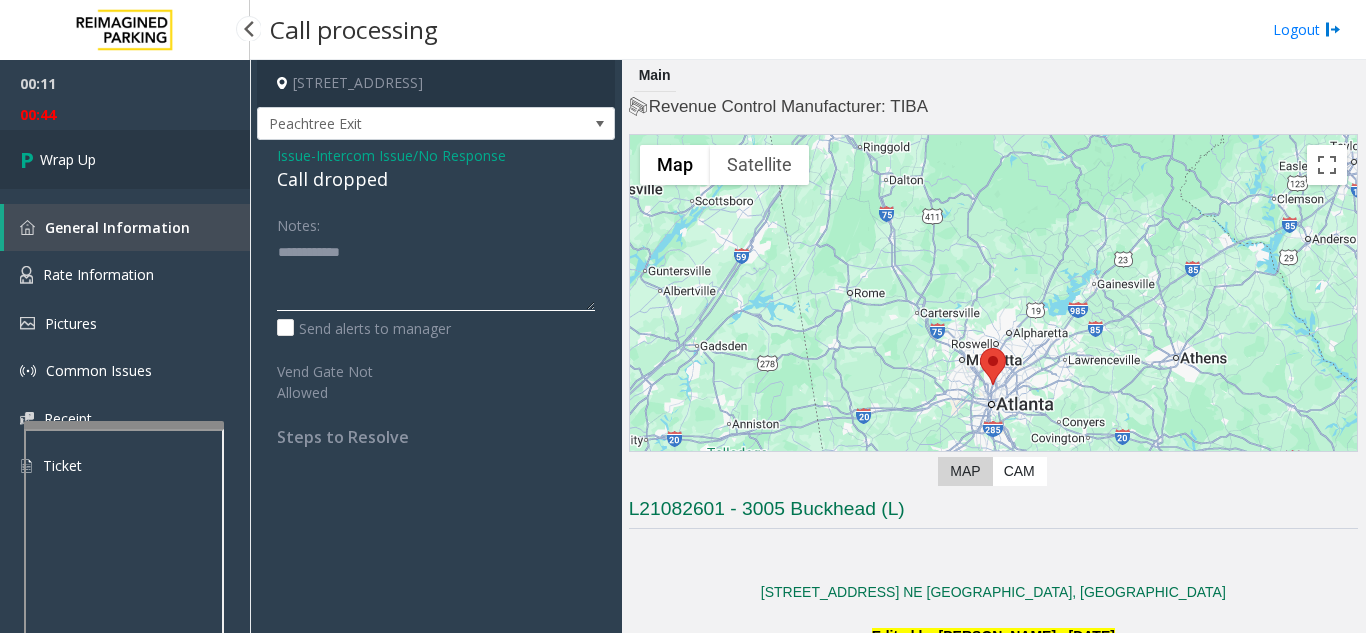 type on "**********" 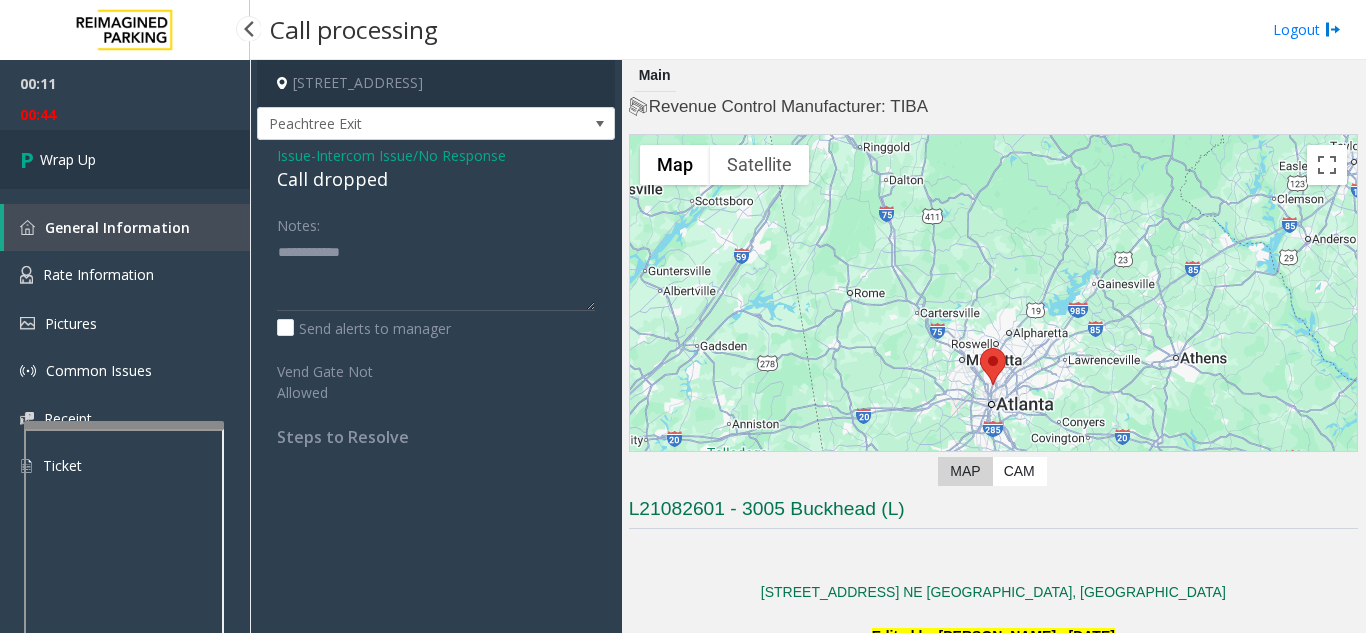 click on "Wrap Up" at bounding box center (125, 159) 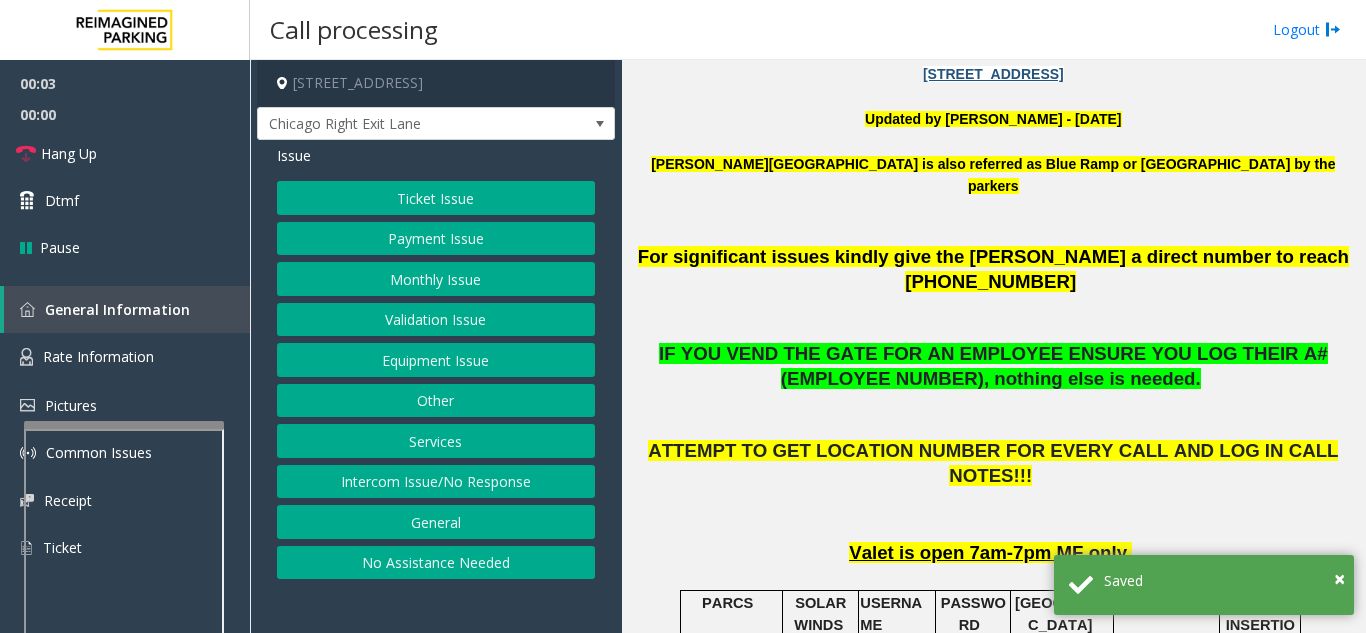 scroll, scrollTop: 700, scrollLeft: 0, axis: vertical 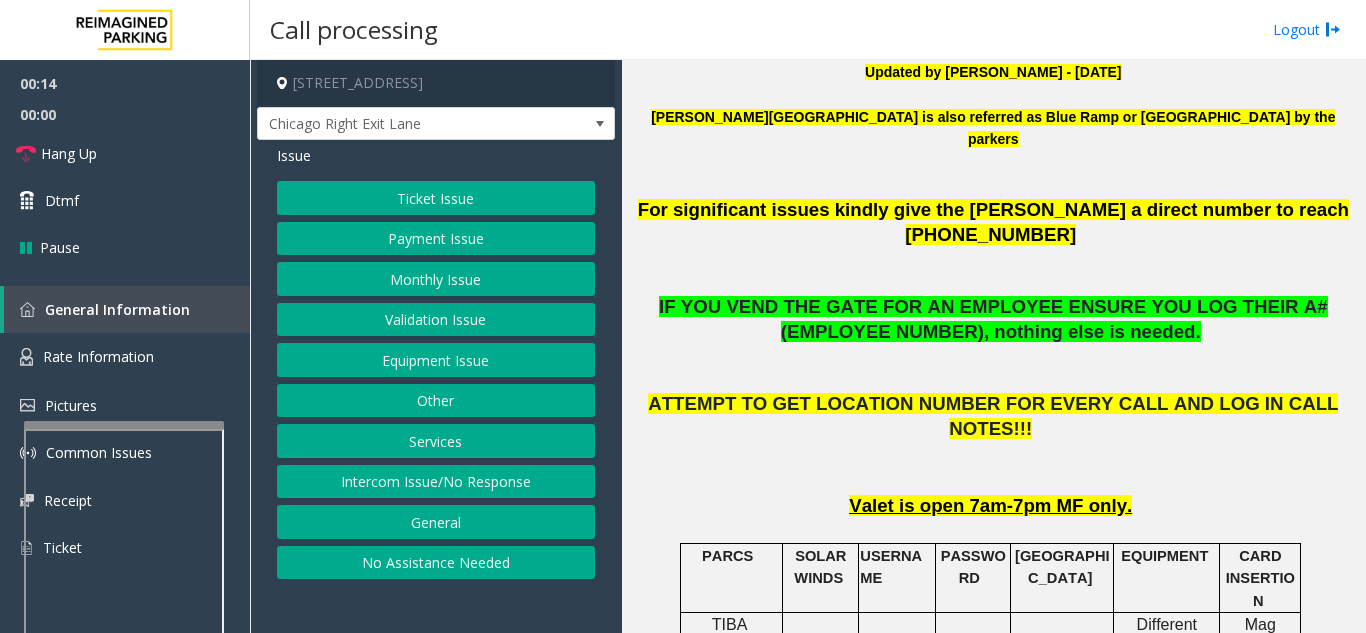 click on "Intercom Issue/No Response" 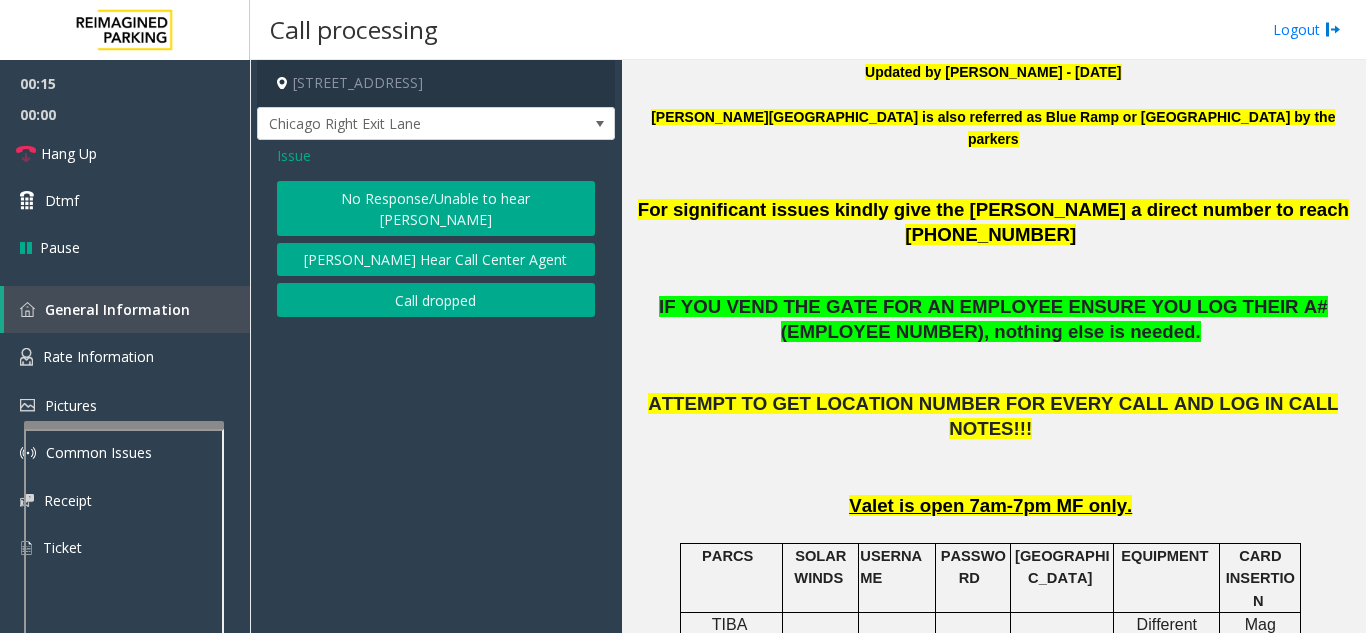 click on "No Response/Unable to hear [PERSON_NAME] Cannot Hear Call Center Agent   Call dropped" 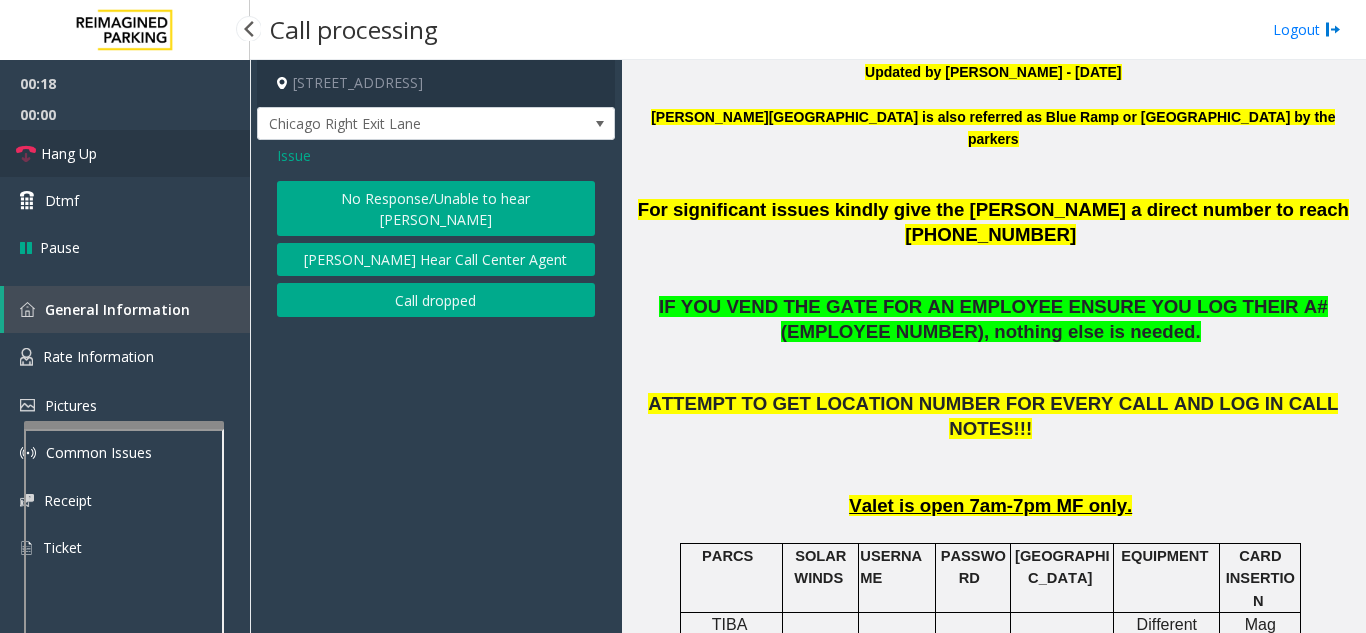 click on "Hang Up" at bounding box center (125, 153) 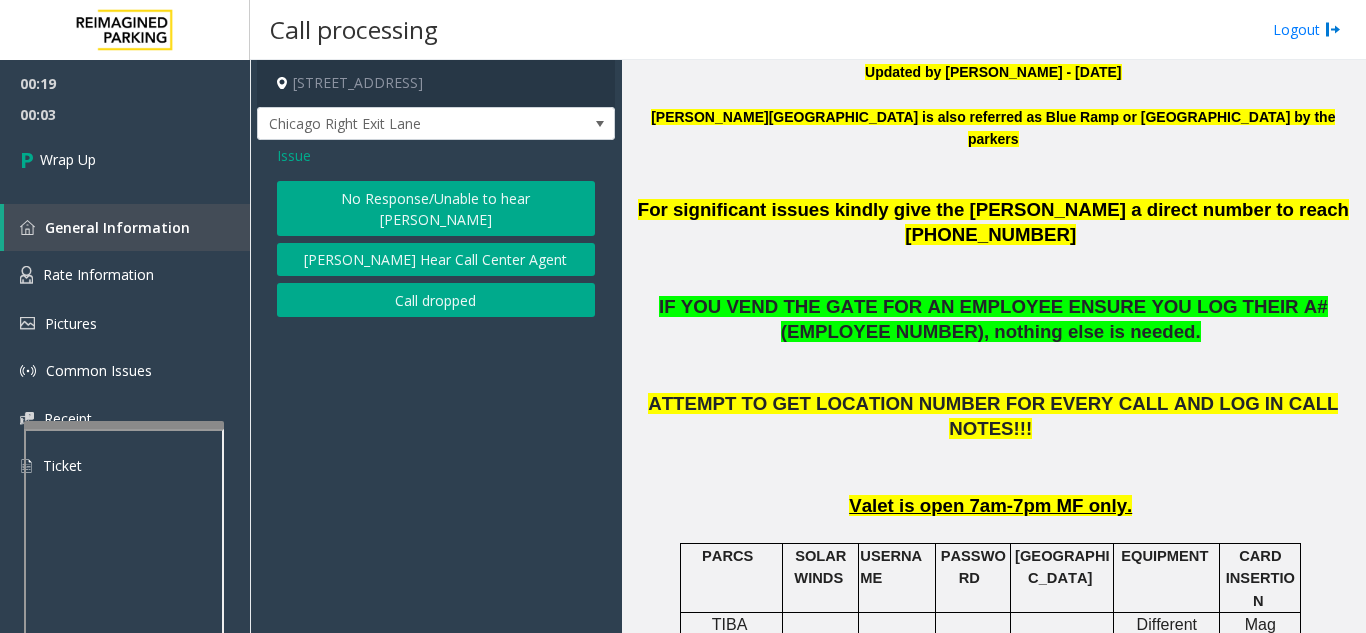 click on "No Response/Unable to hear [PERSON_NAME]" 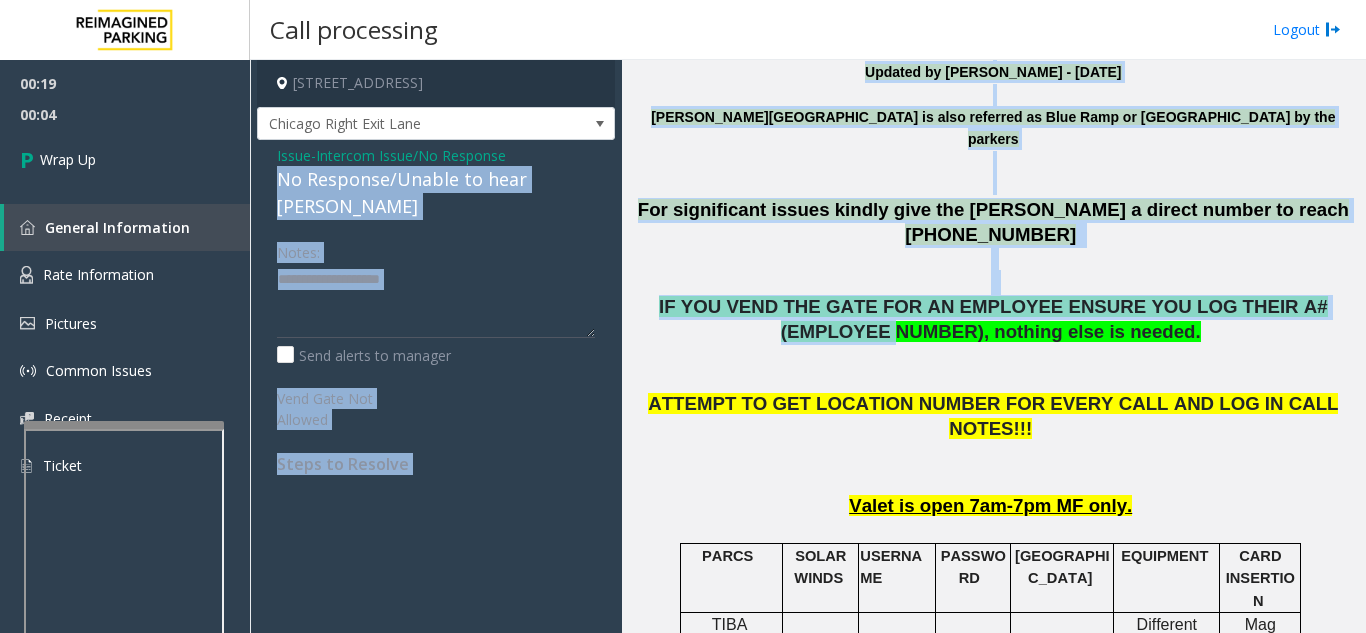 drag, startPoint x: 267, startPoint y: 176, endPoint x: 635, endPoint y: 180, distance: 368.02173 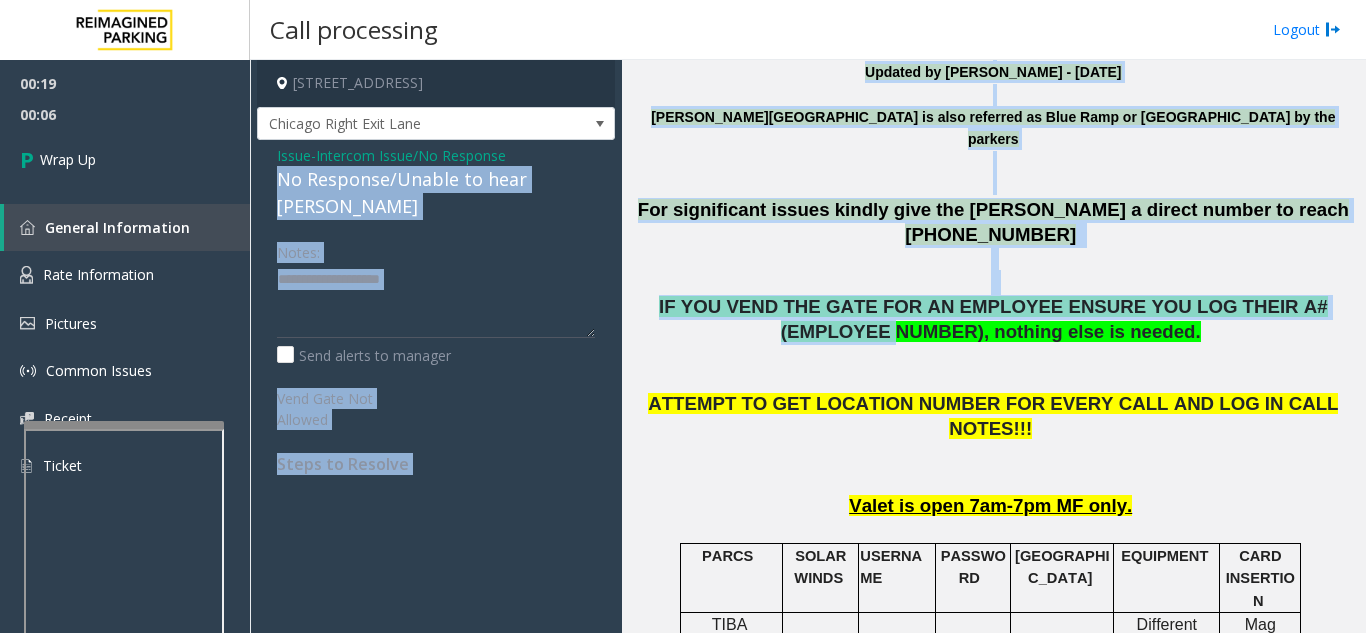 click on "Issue  -  Intercom Issue/No Response No Response/Unable to hear [PERSON_NAME] Notes:                      Send alerts to manager  Vend Gate Not Allowed  Steps to Resolve" 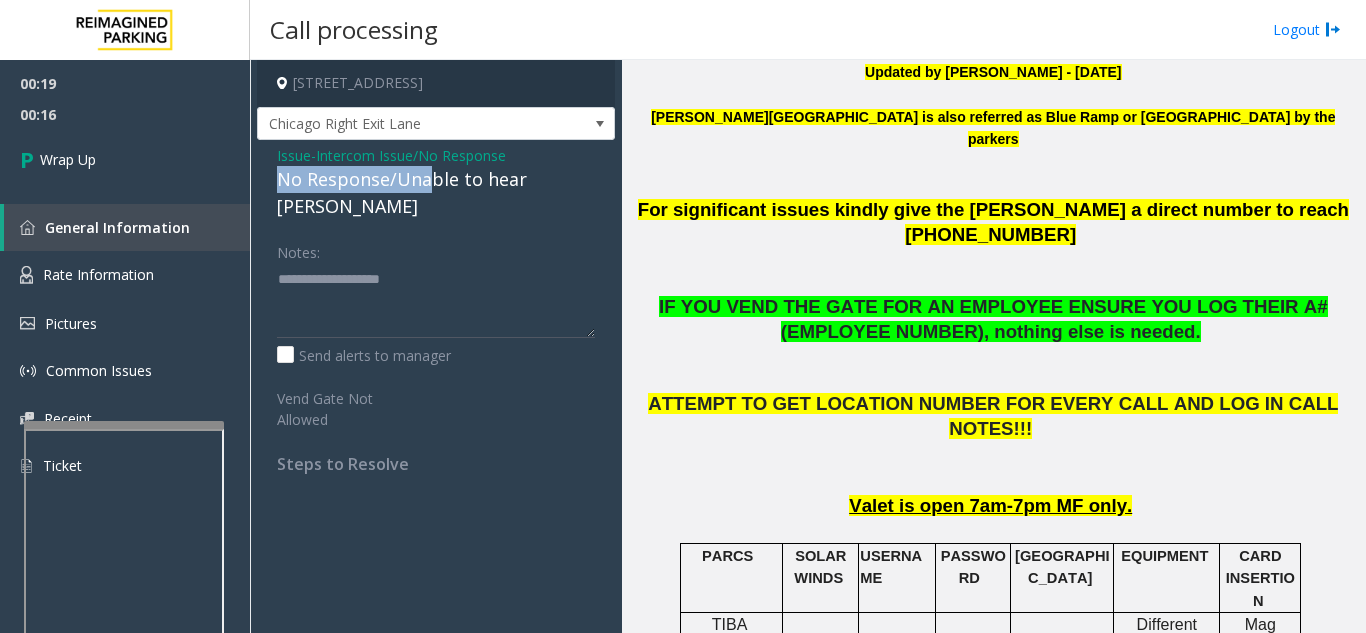 drag, startPoint x: 312, startPoint y: 189, endPoint x: 430, endPoint y: 190, distance: 118.004234 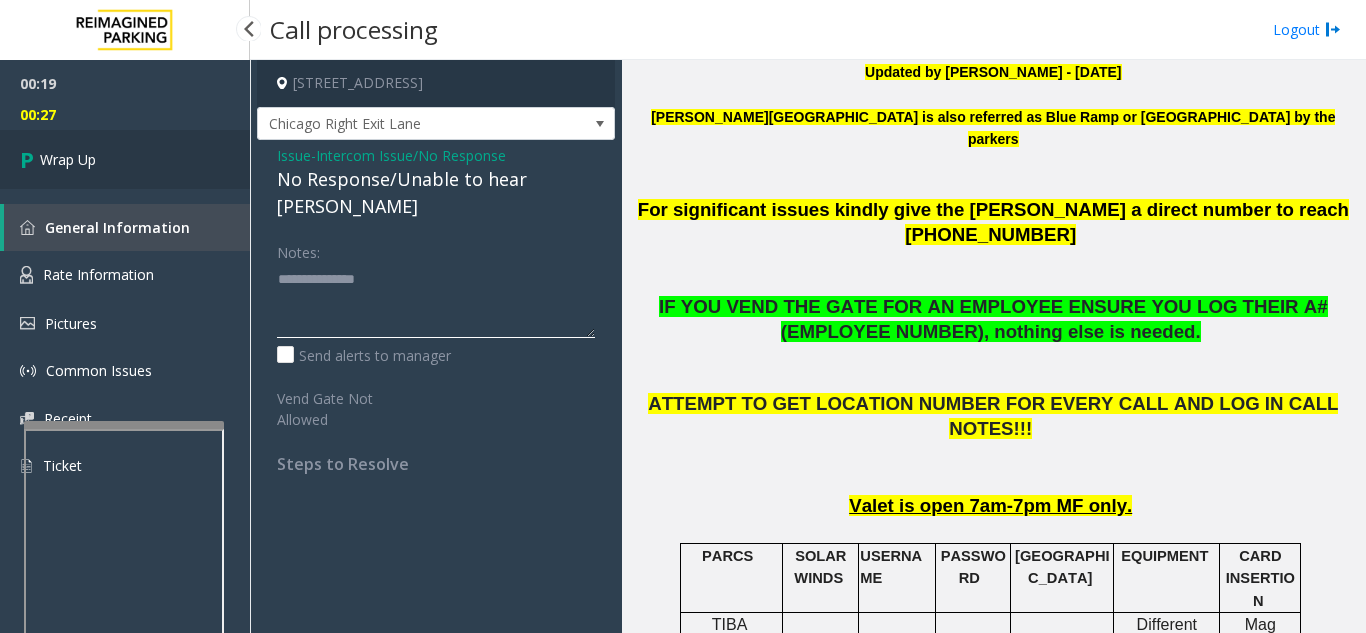 type on "**********" 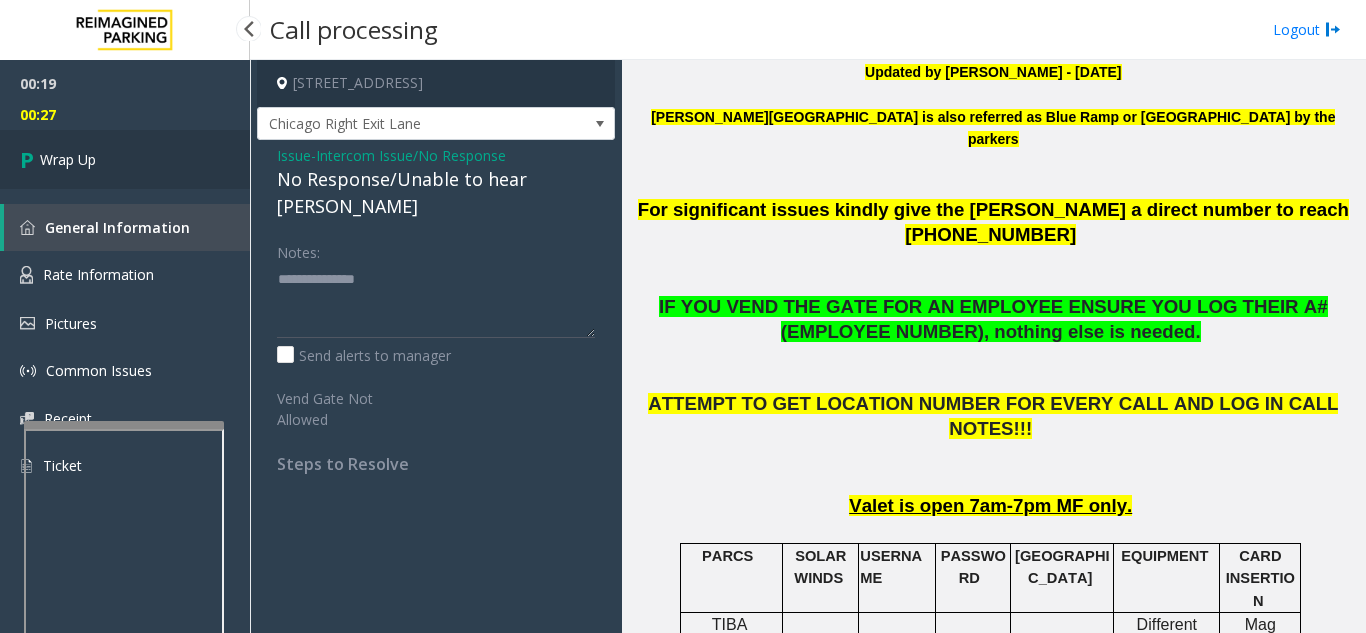 click on "Wrap Up" at bounding box center [125, 159] 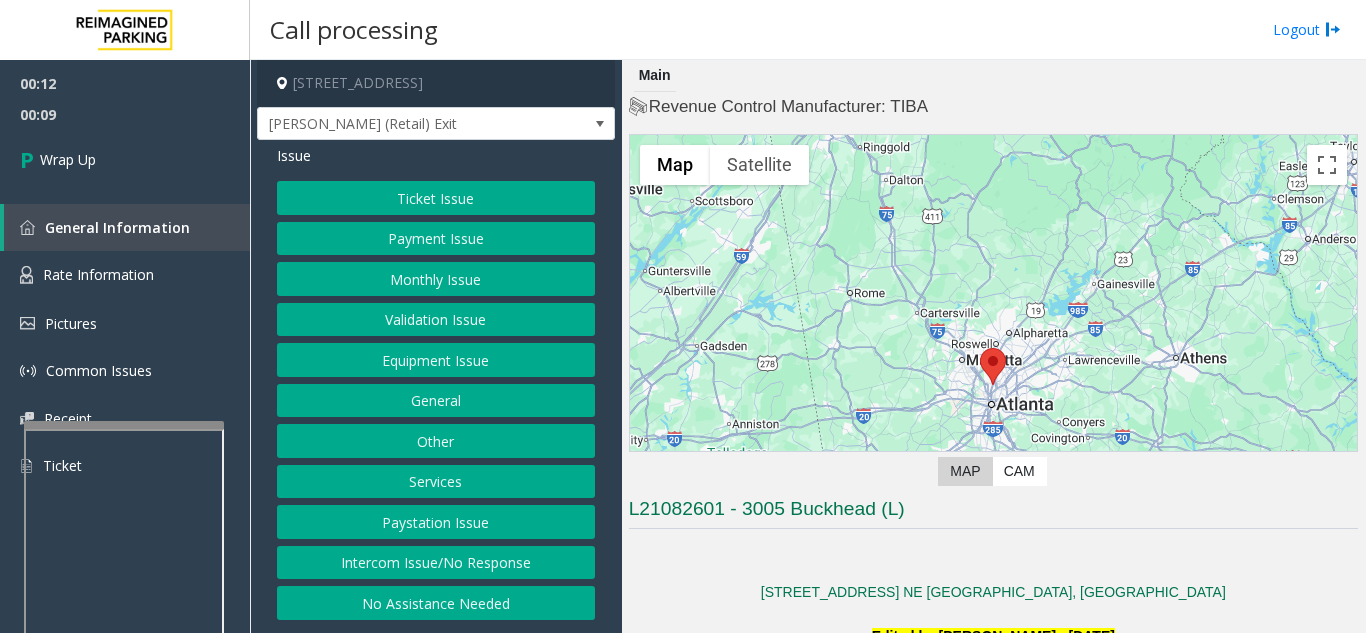 click on "Intercom Issue/No Response" 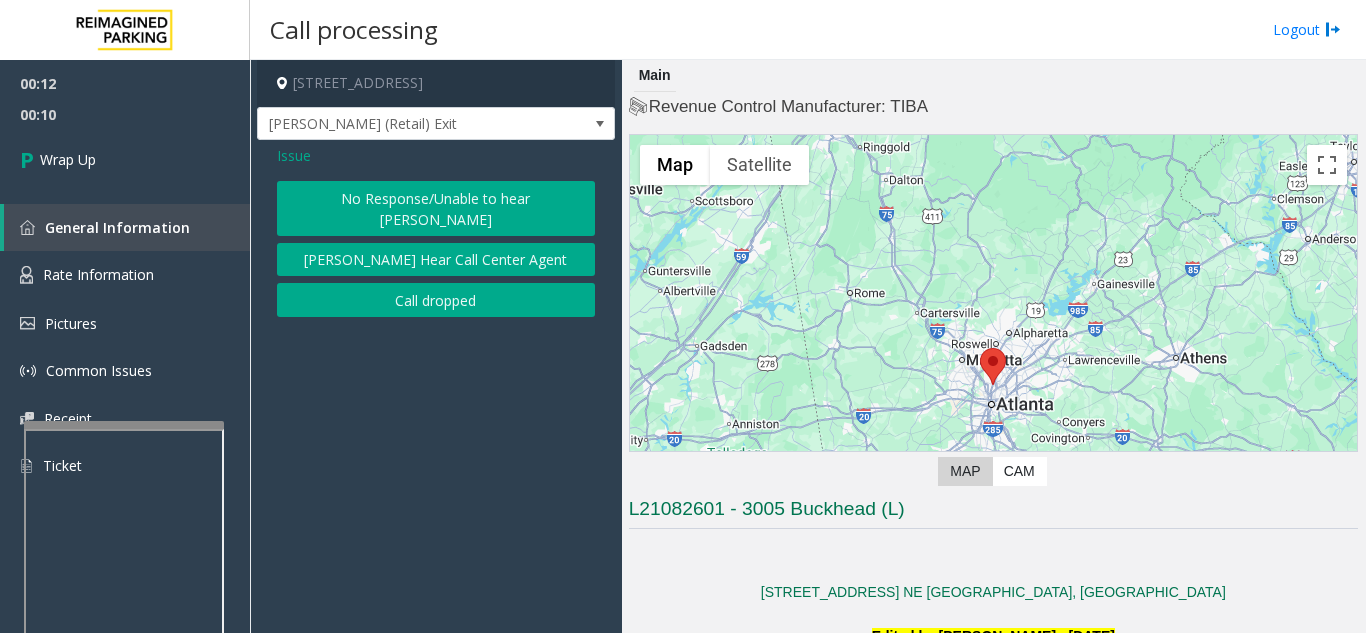click on "Call dropped" 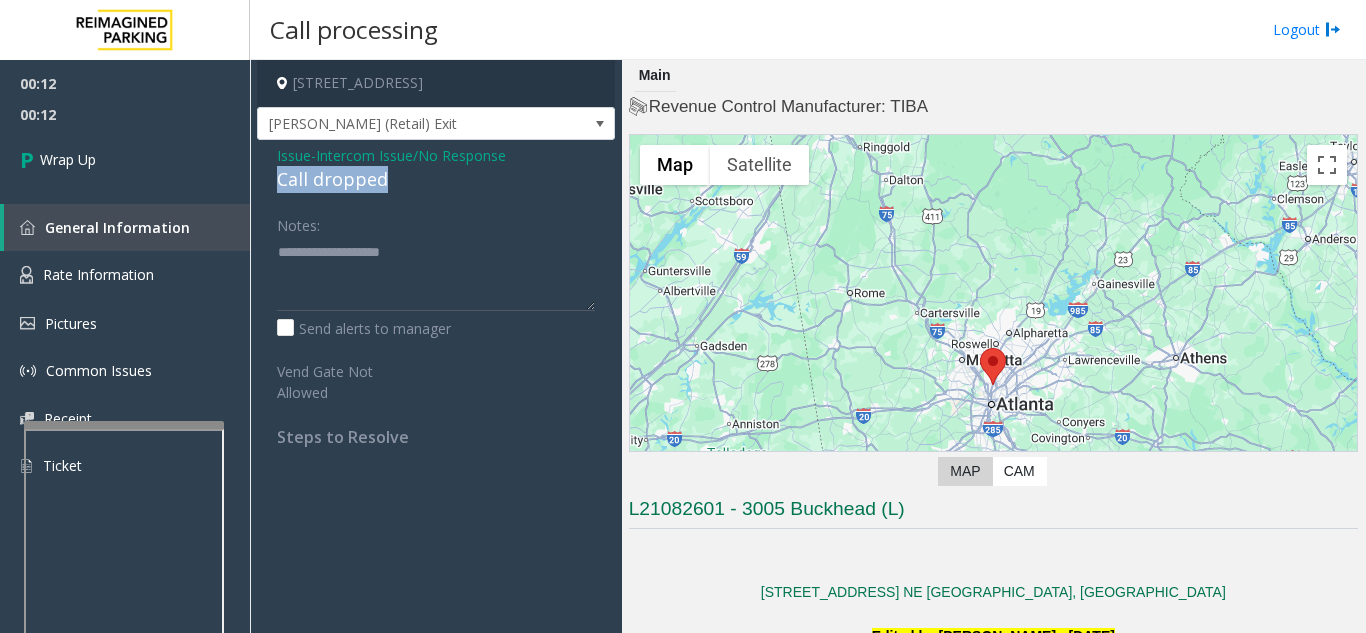 drag, startPoint x: 262, startPoint y: 178, endPoint x: 396, endPoint y: 186, distance: 134.23859 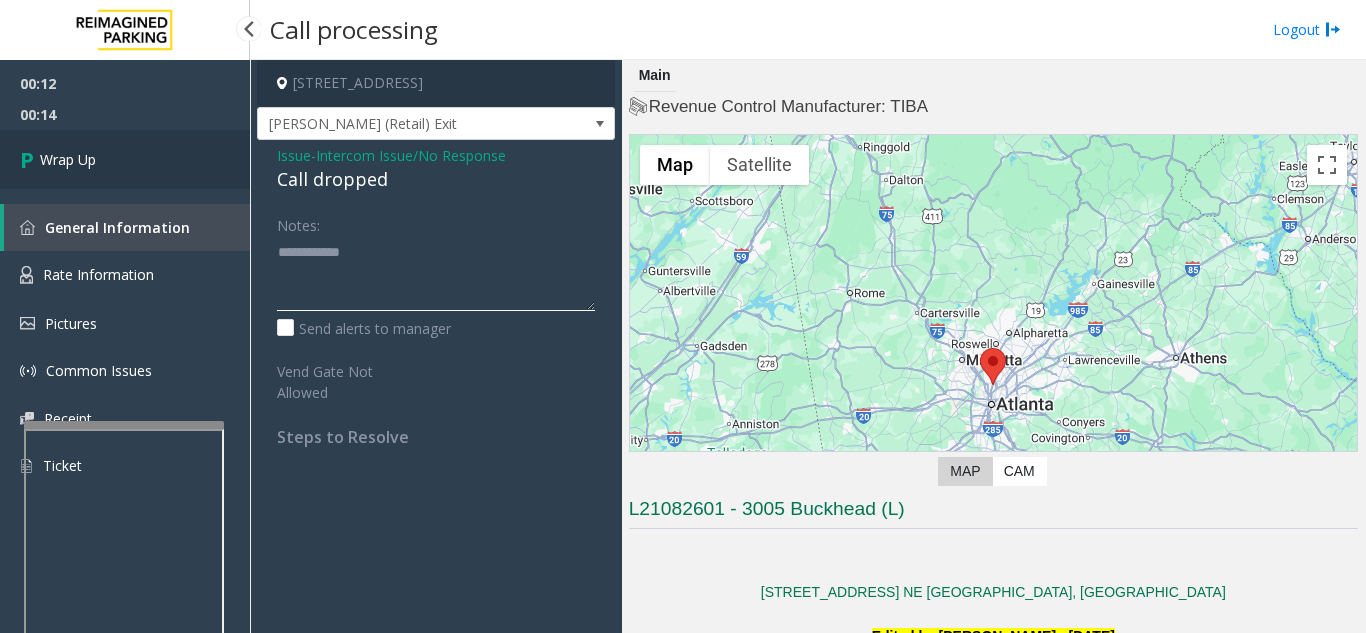 type on "**********" 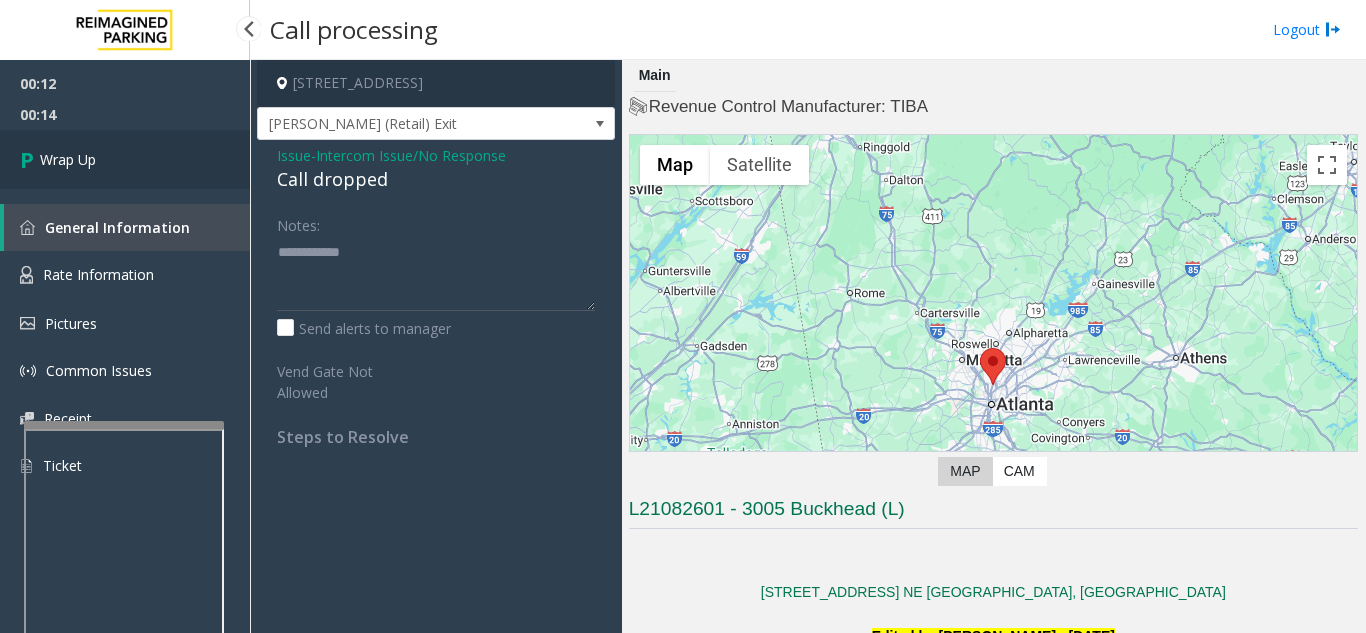click on "Wrap Up" at bounding box center (125, 159) 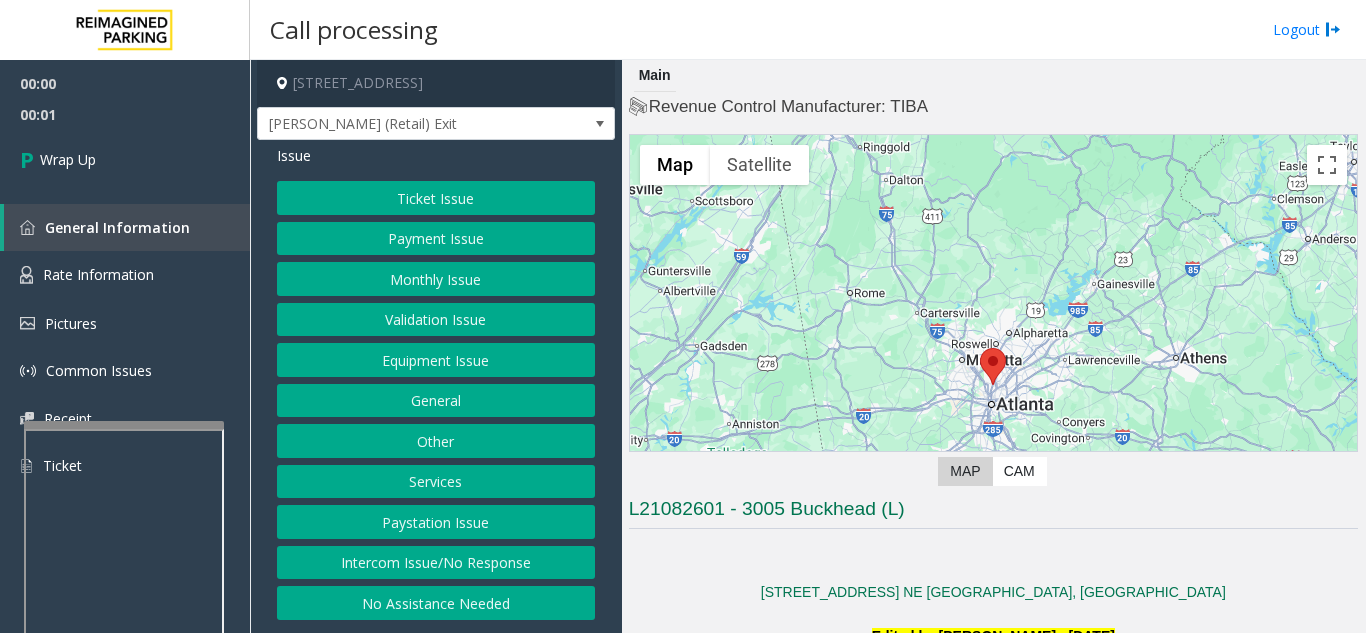 click on "Intercom Issue/No Response" 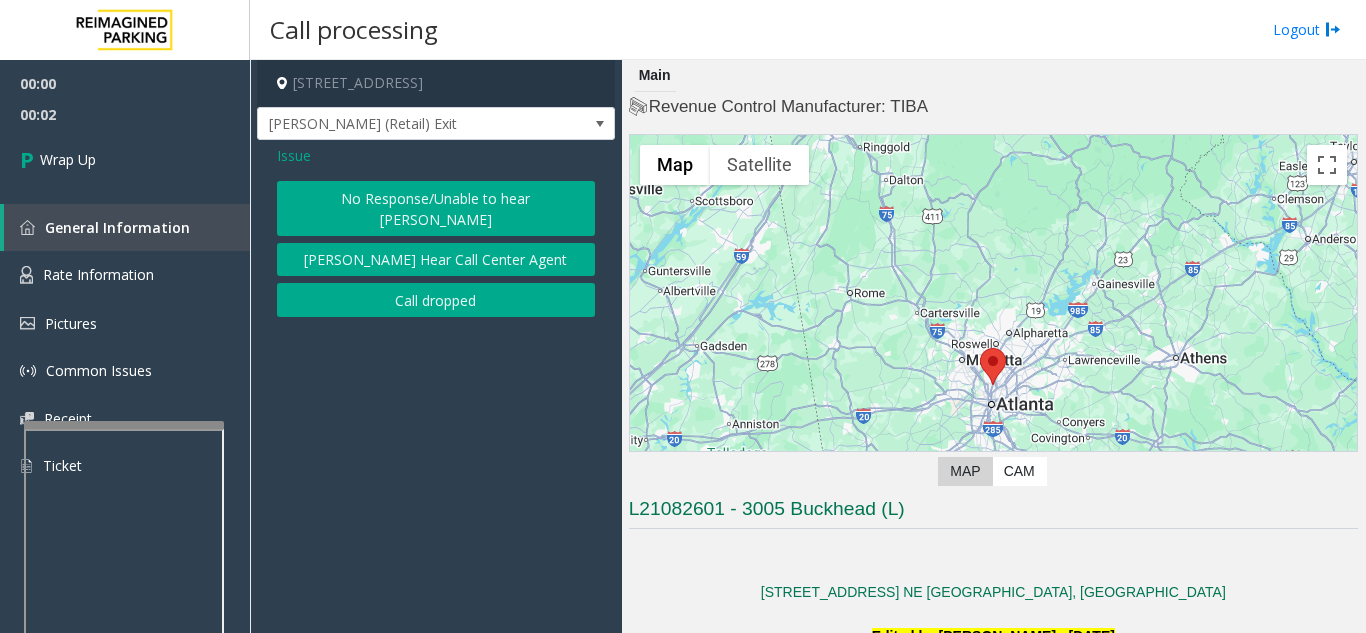 click on "Call dropped" 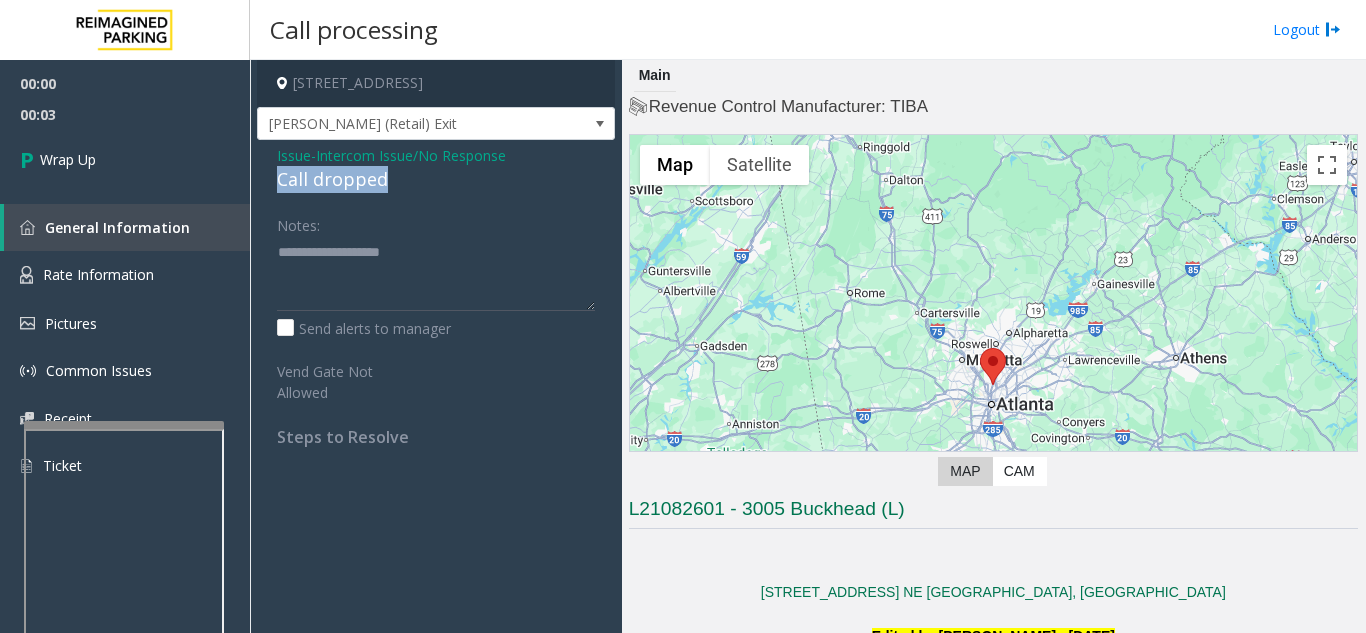 drag, startPoint x: 259, startPoint y: 182, endPoint x: 422, endPoint y: 179, distance: 163.0276 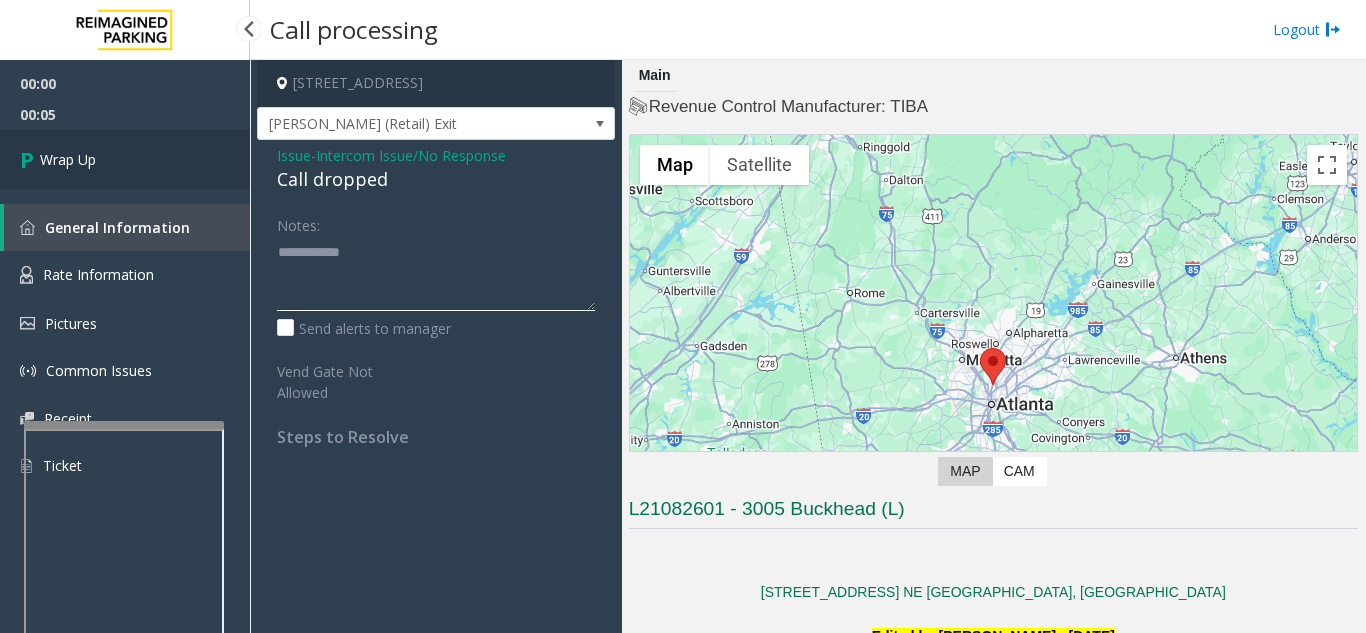 type on "**********" 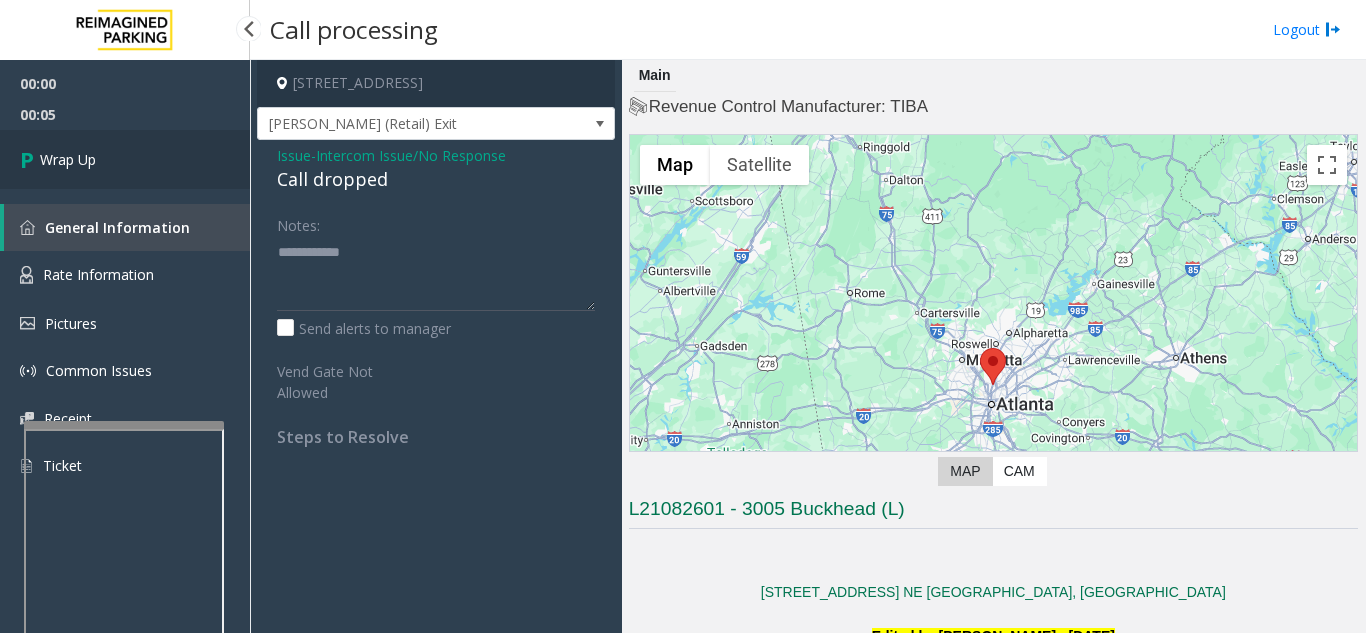 click on "Wrap Up" at bounding box center [125, 159] 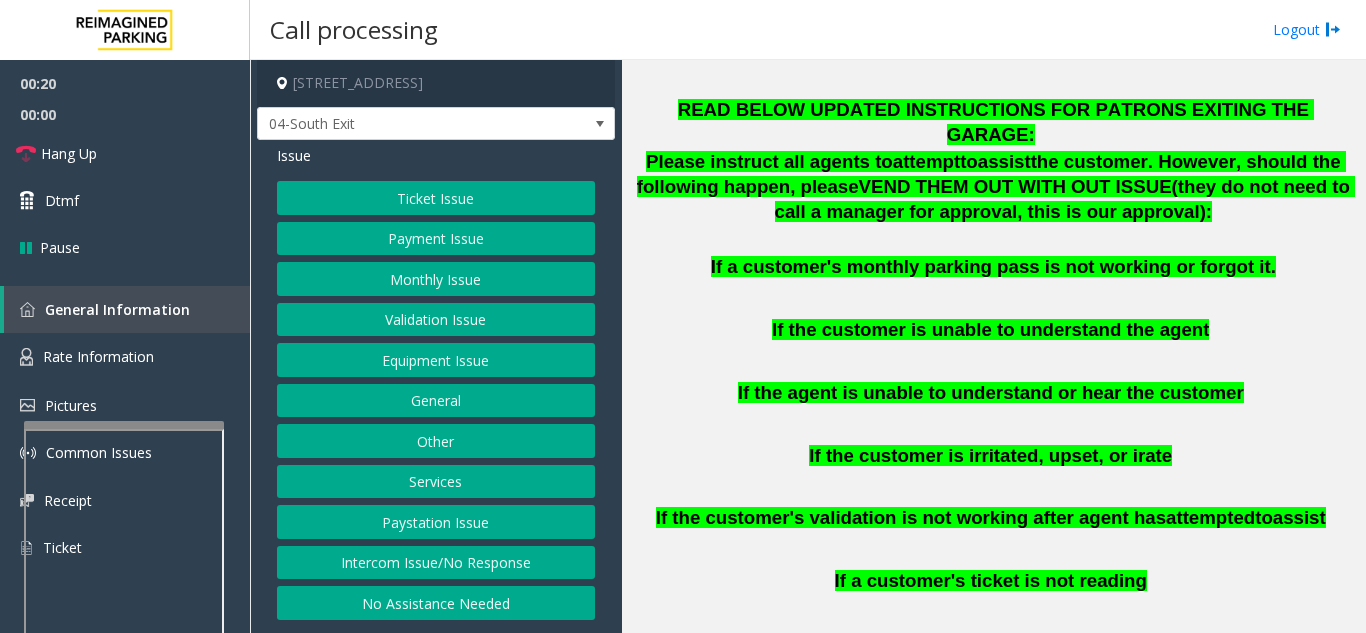scroll, scrollTop: 1000, scrollLeft: 0, axis: vertical 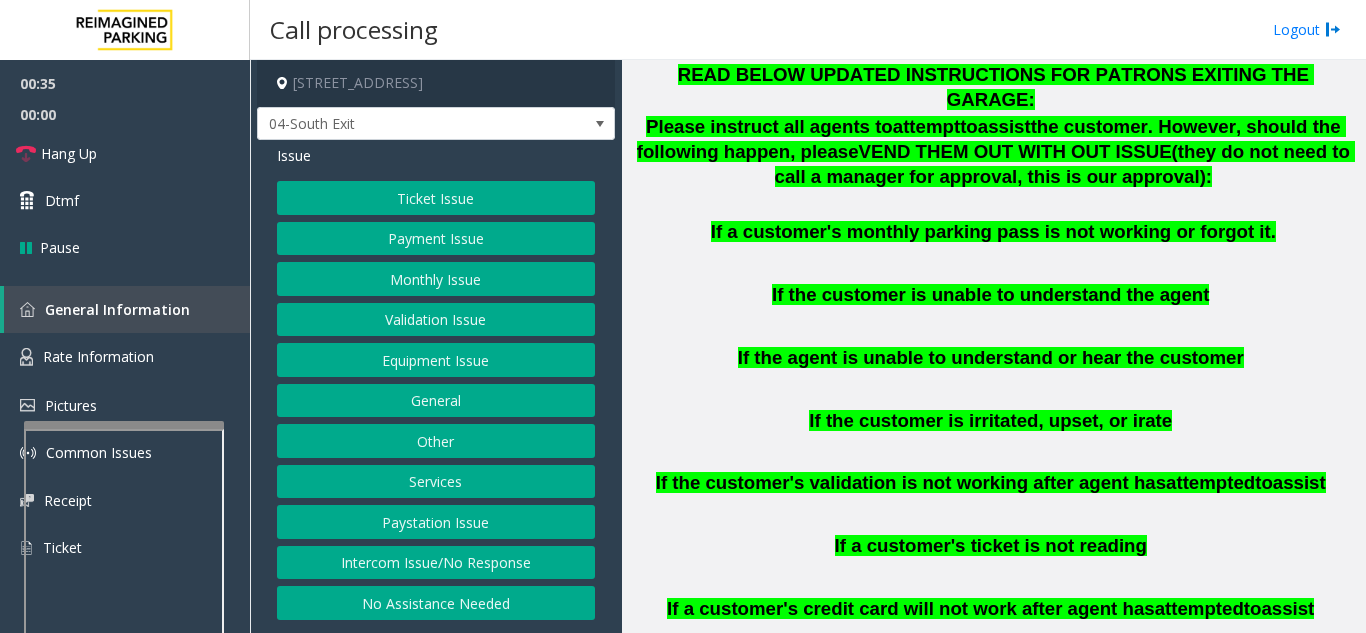click on "Payment Issue" 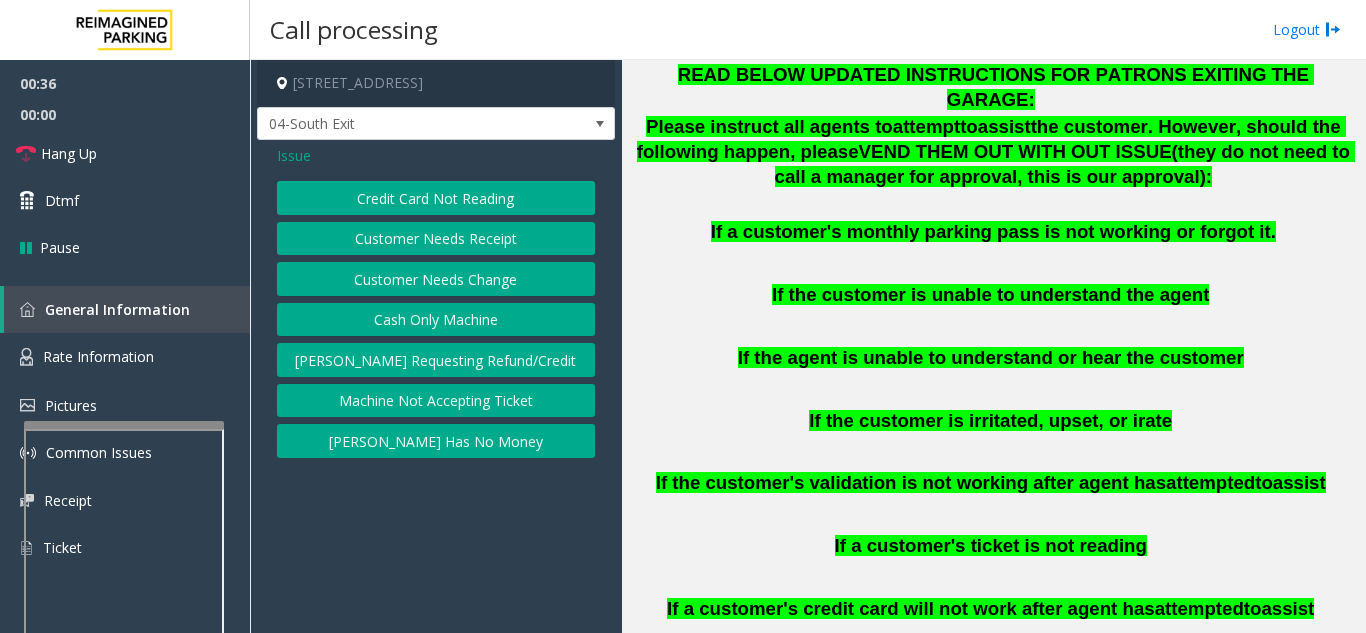 click on "Credit Card Not Reading" 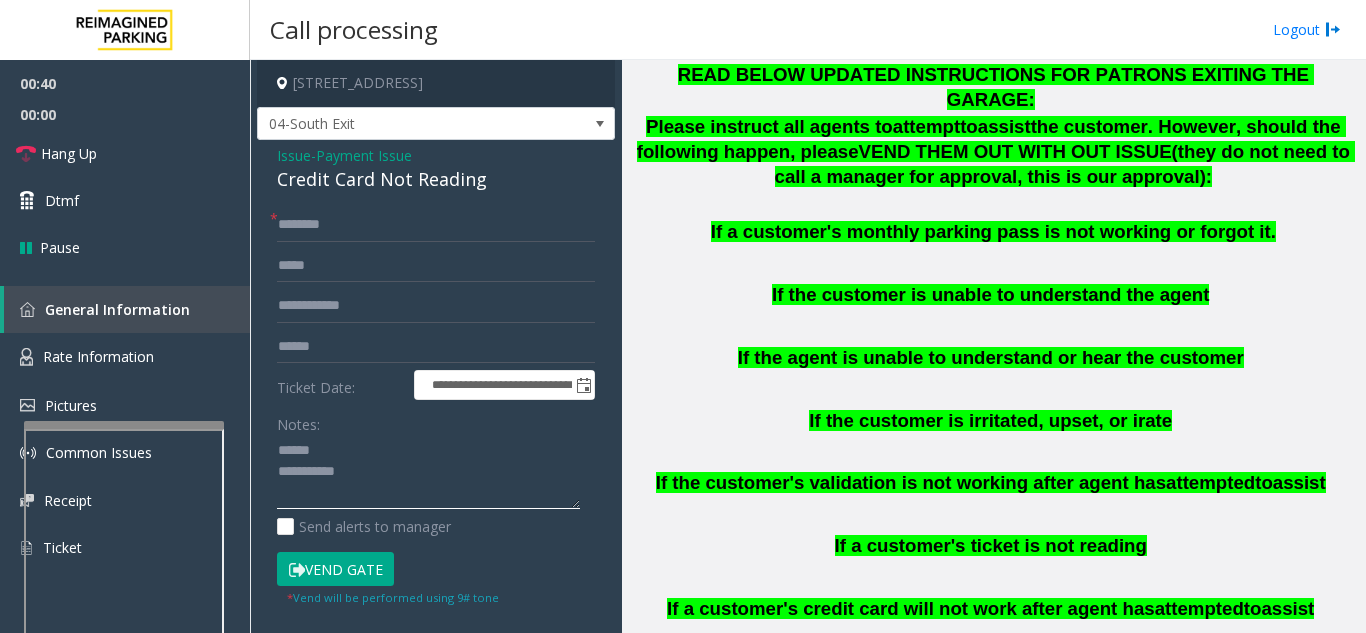 click 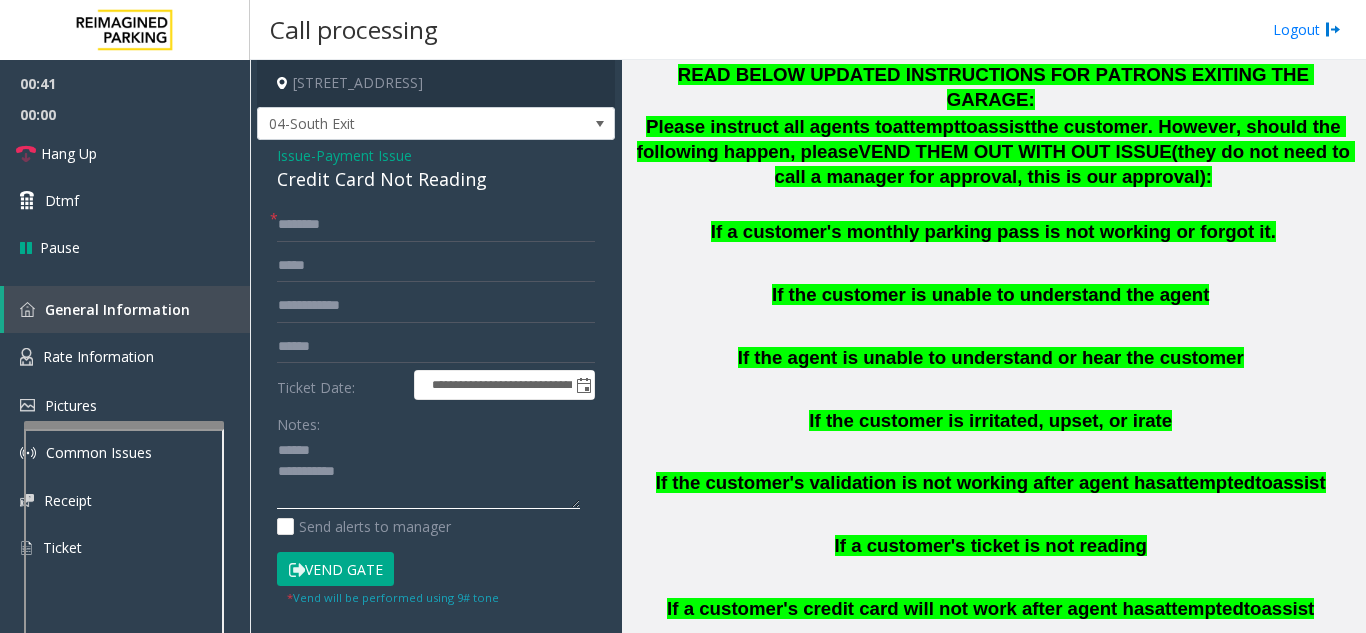 click 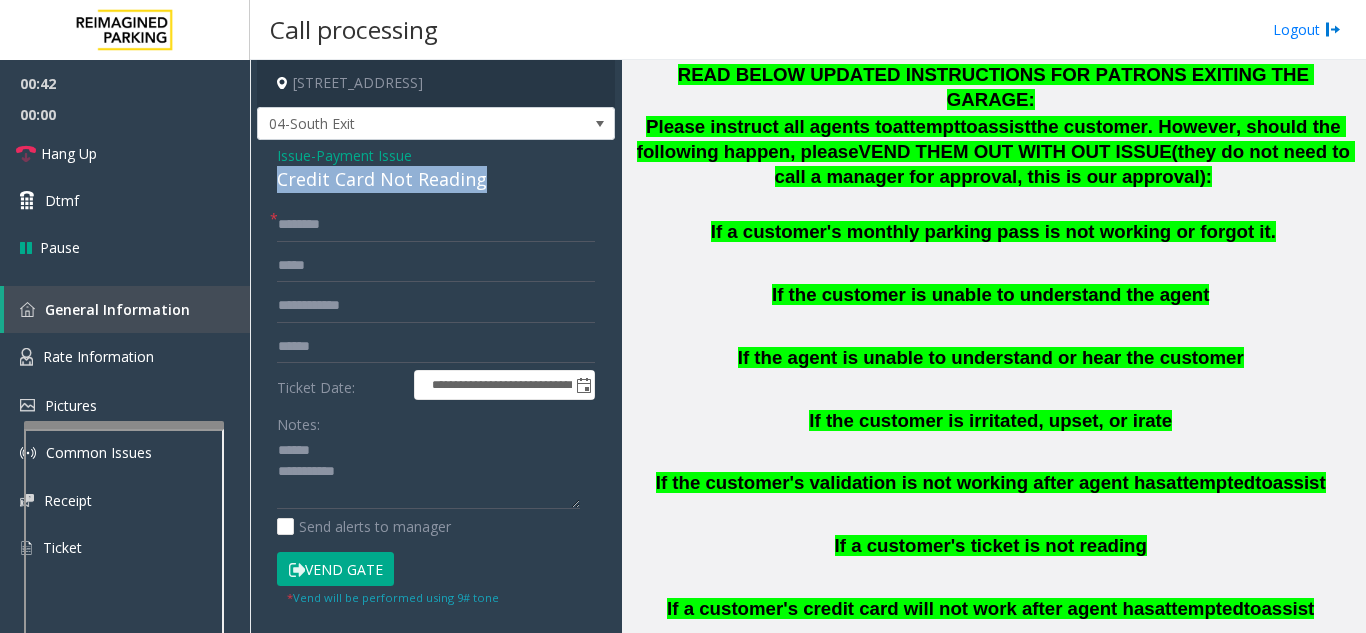 drag, startPoint x: 308, startPoint y: 175, endPoint x: 517, endPoint y: 171, distance: 209.03827 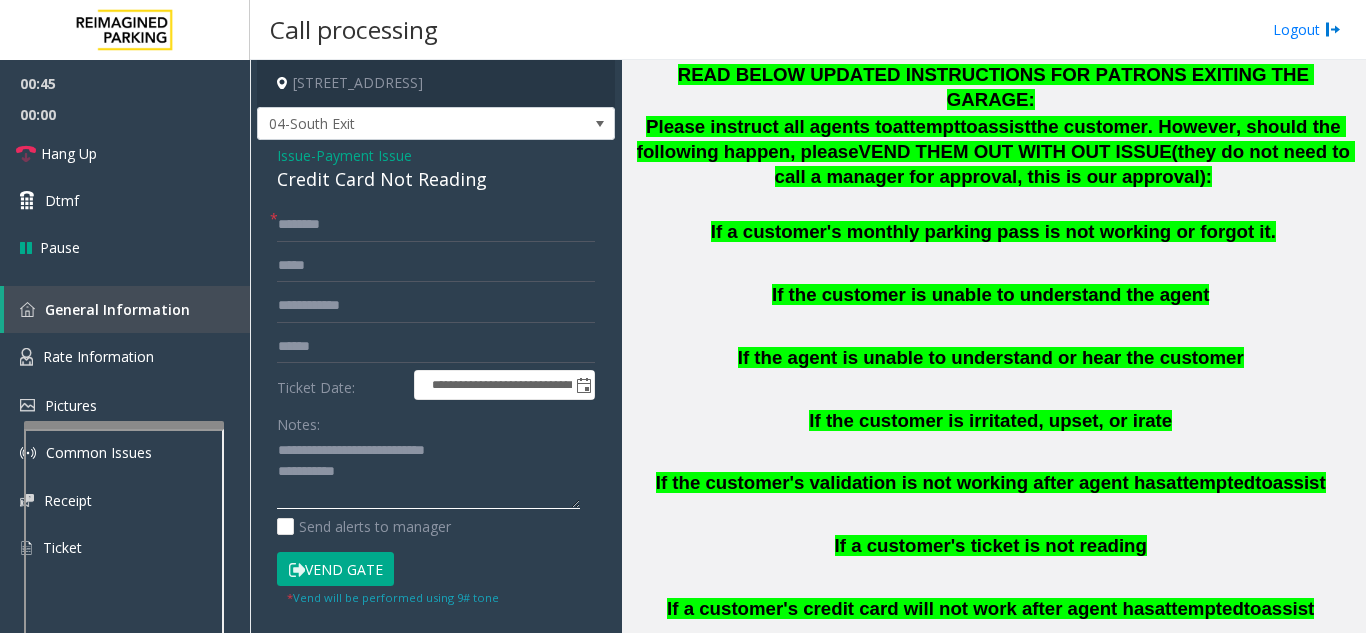 type on "**********" 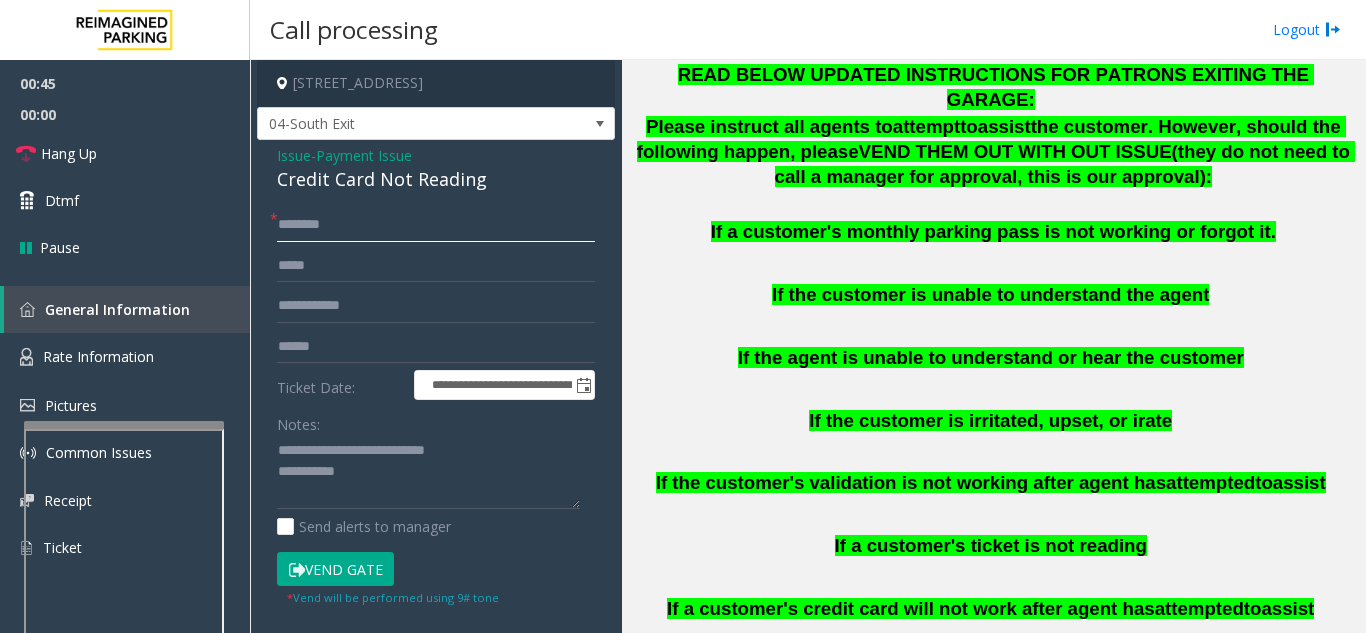 click 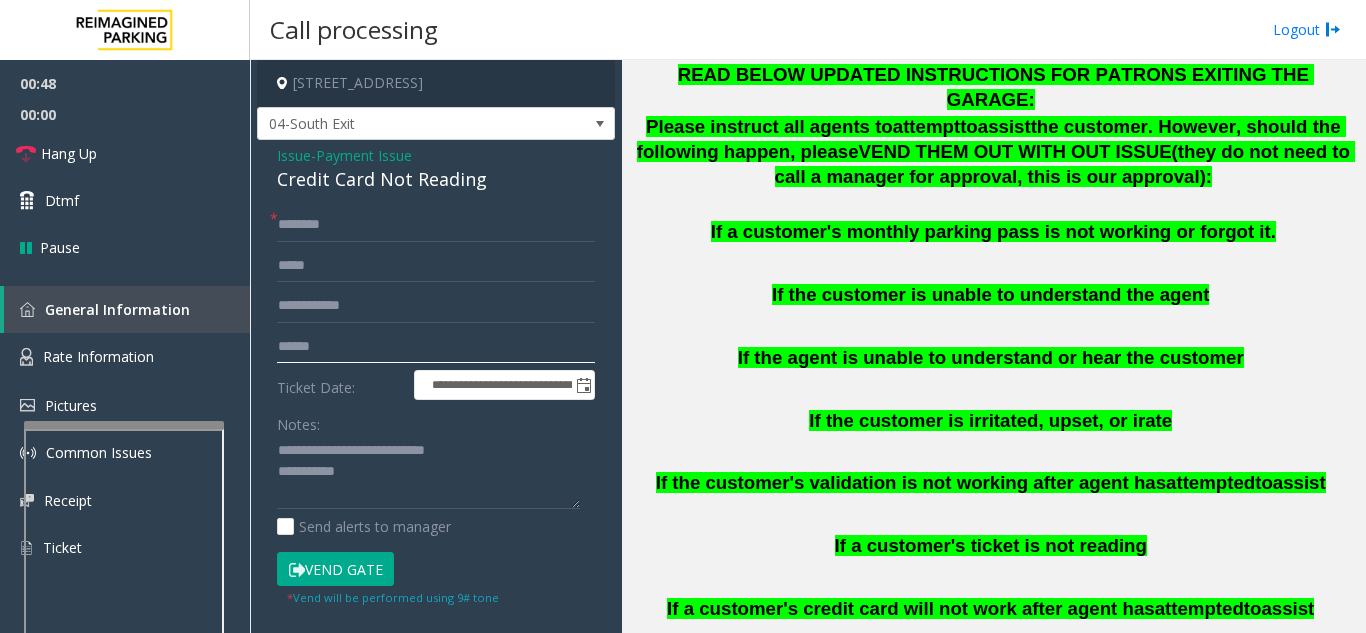 click 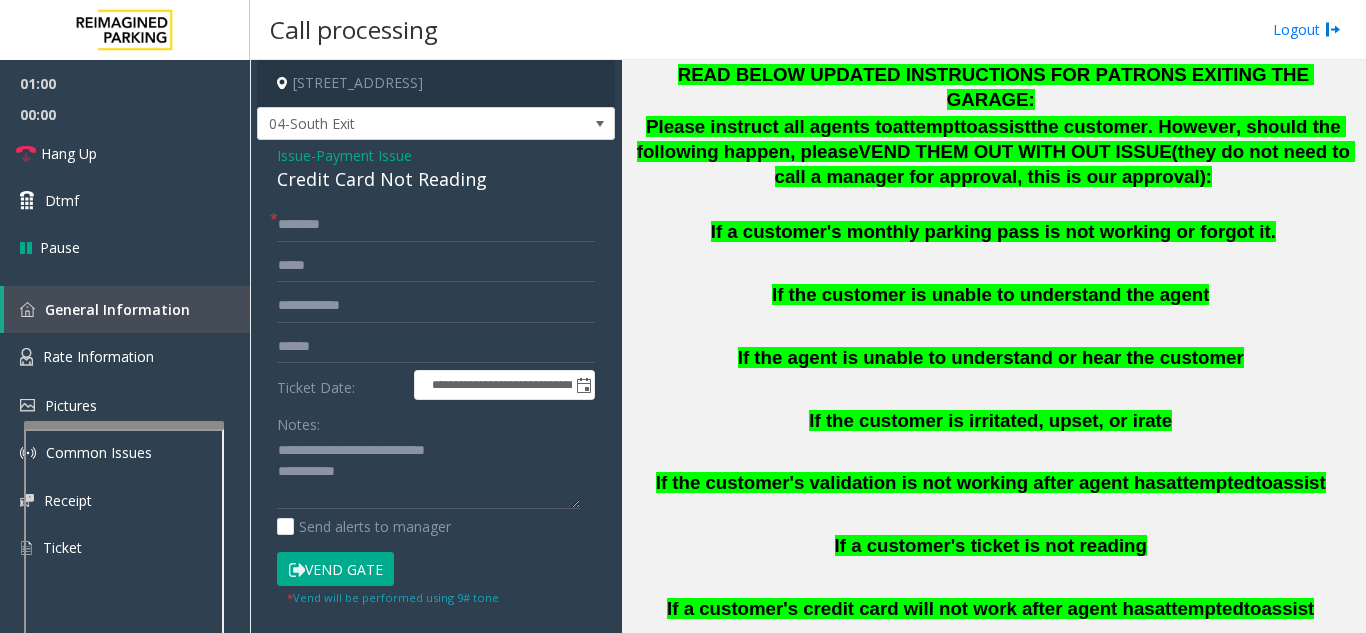 click on "Vend Gate" 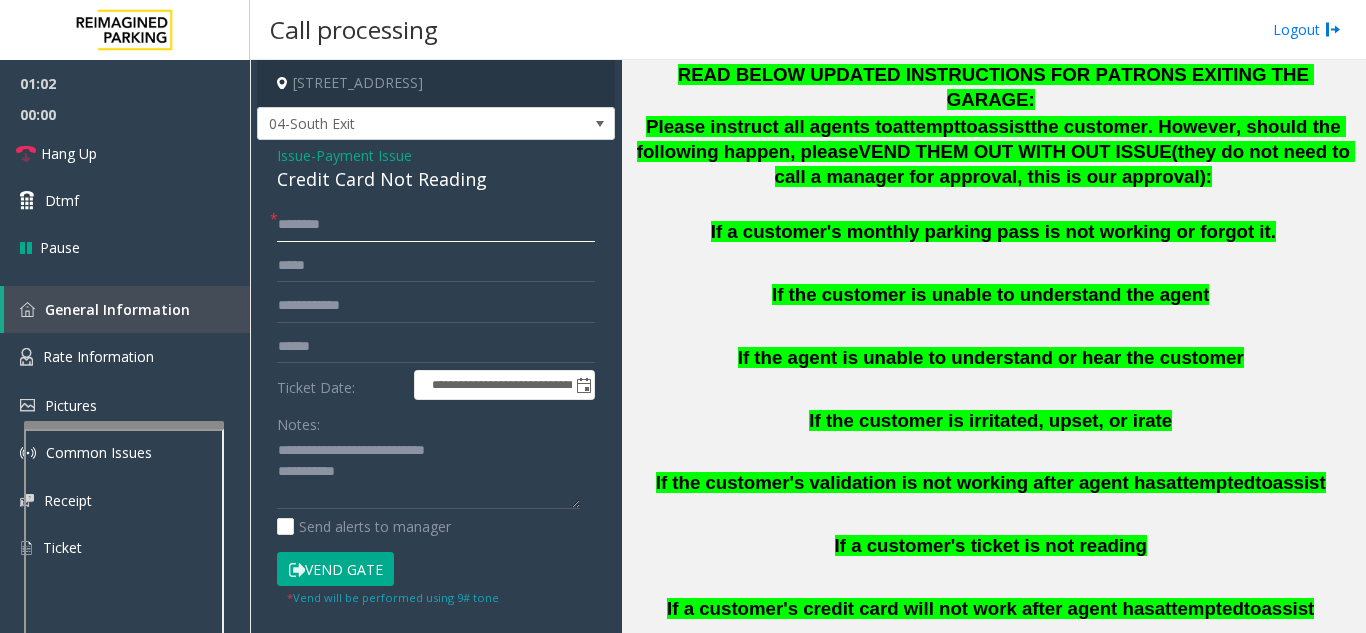 click 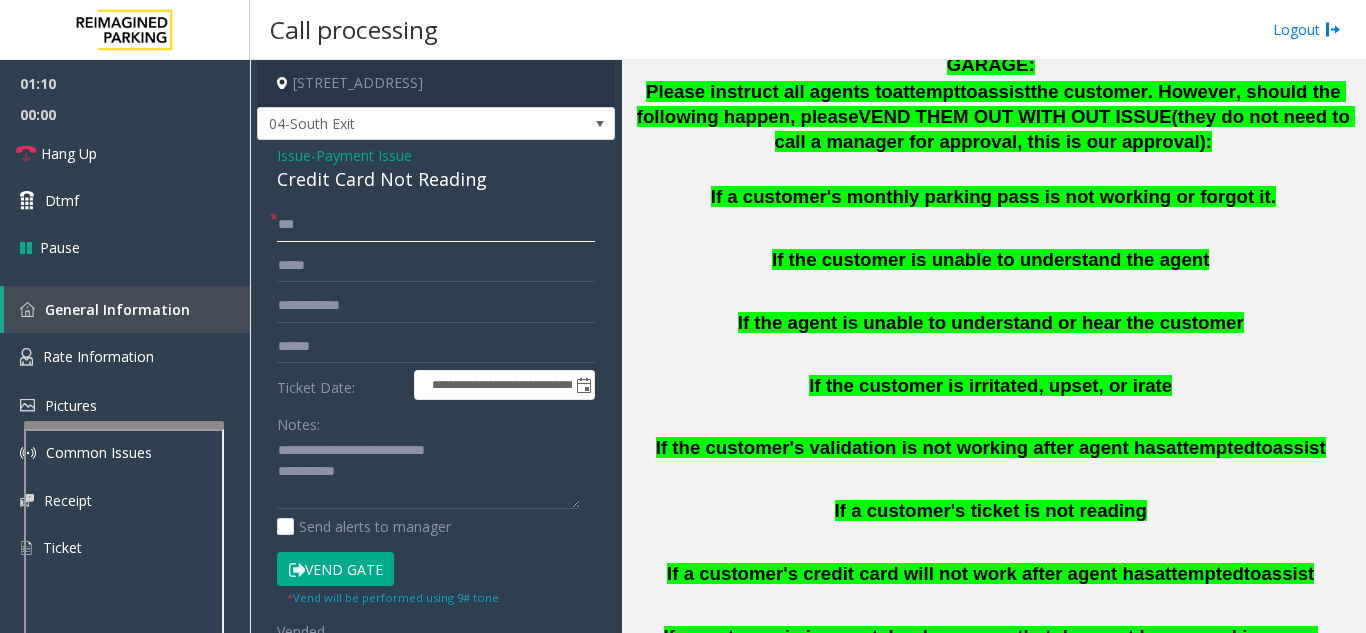 scroll, scrollTop: 1000, scrollLeft: 0, axis: vertical 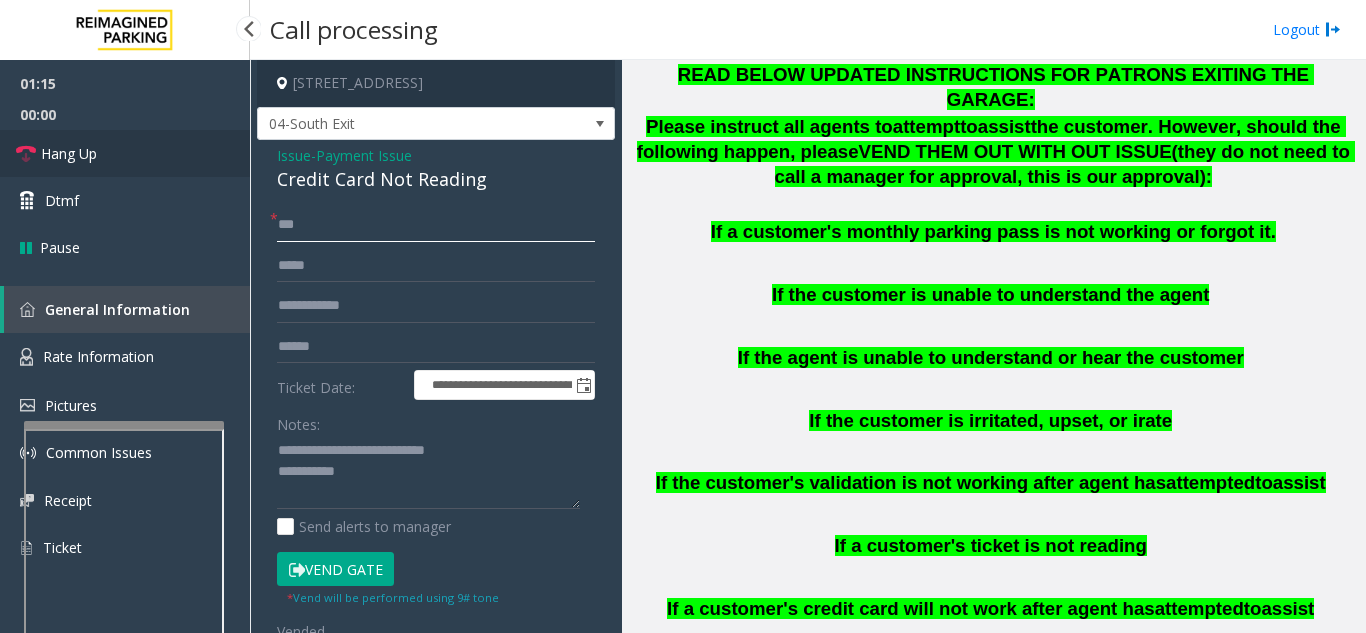 type on "**" 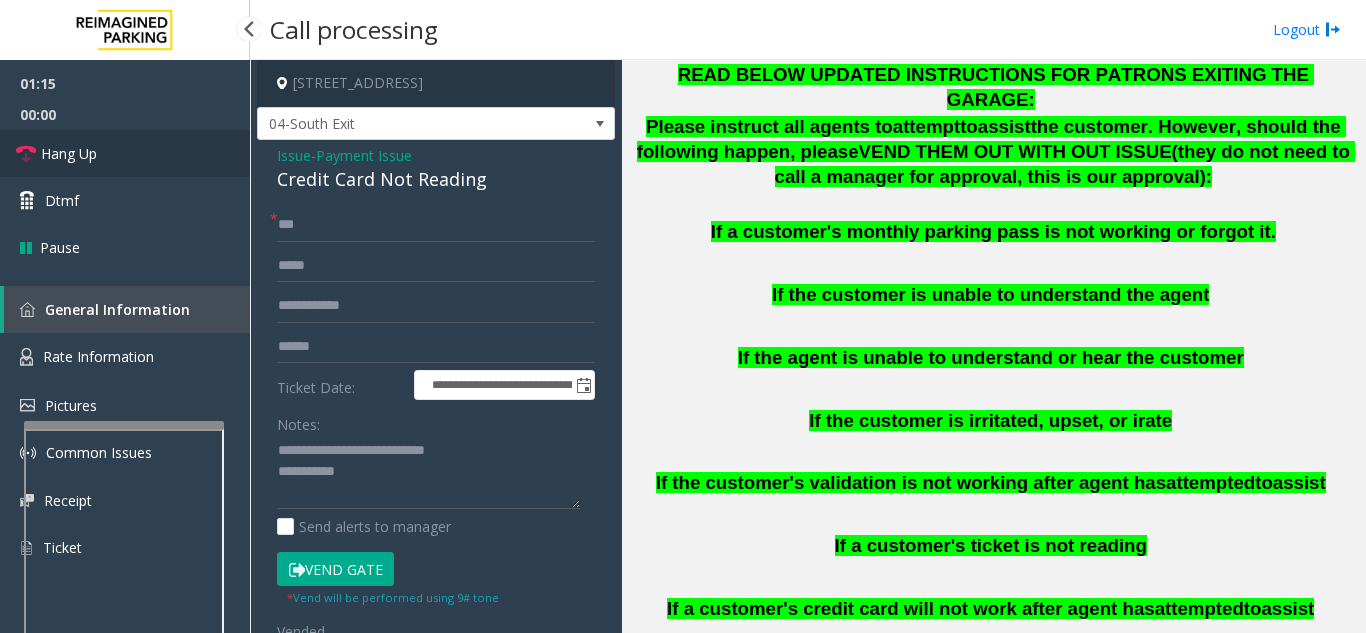 click on "Hang Up" at bounding box center [69, 153] 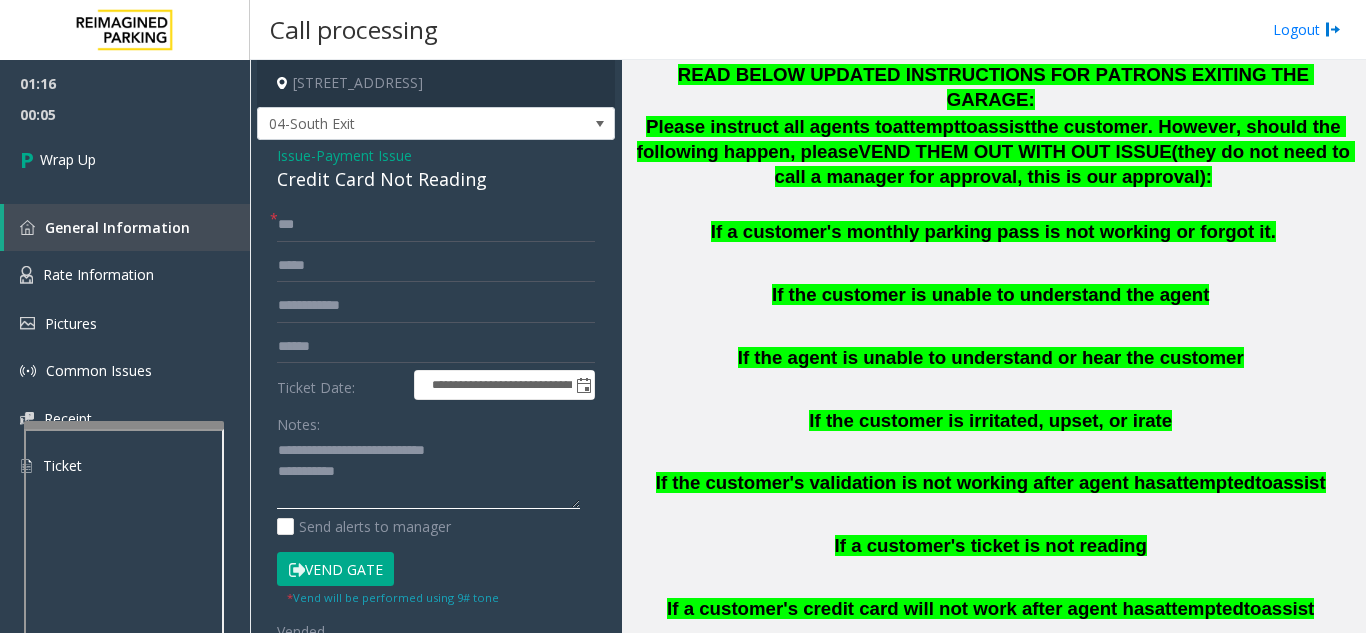 click 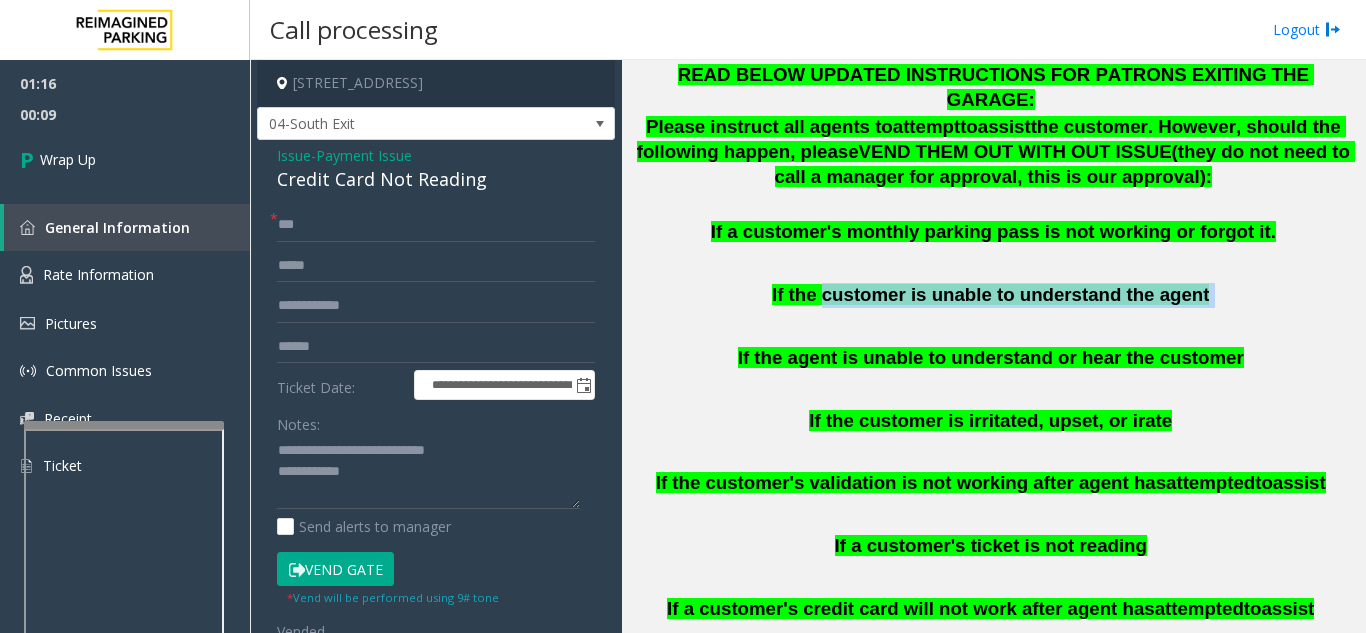 drag, startPoint x: 839, startPoint y: 242, endPoint x: 1194, endPoint y: 243, distance: 355.0014 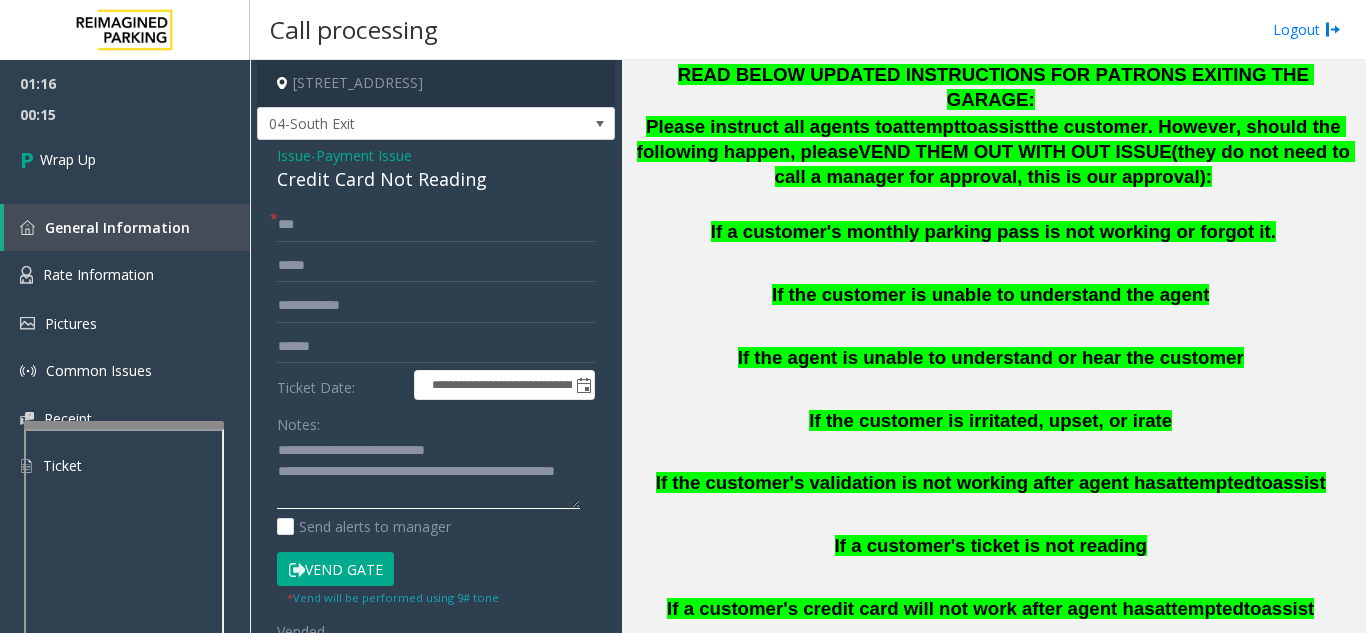 click 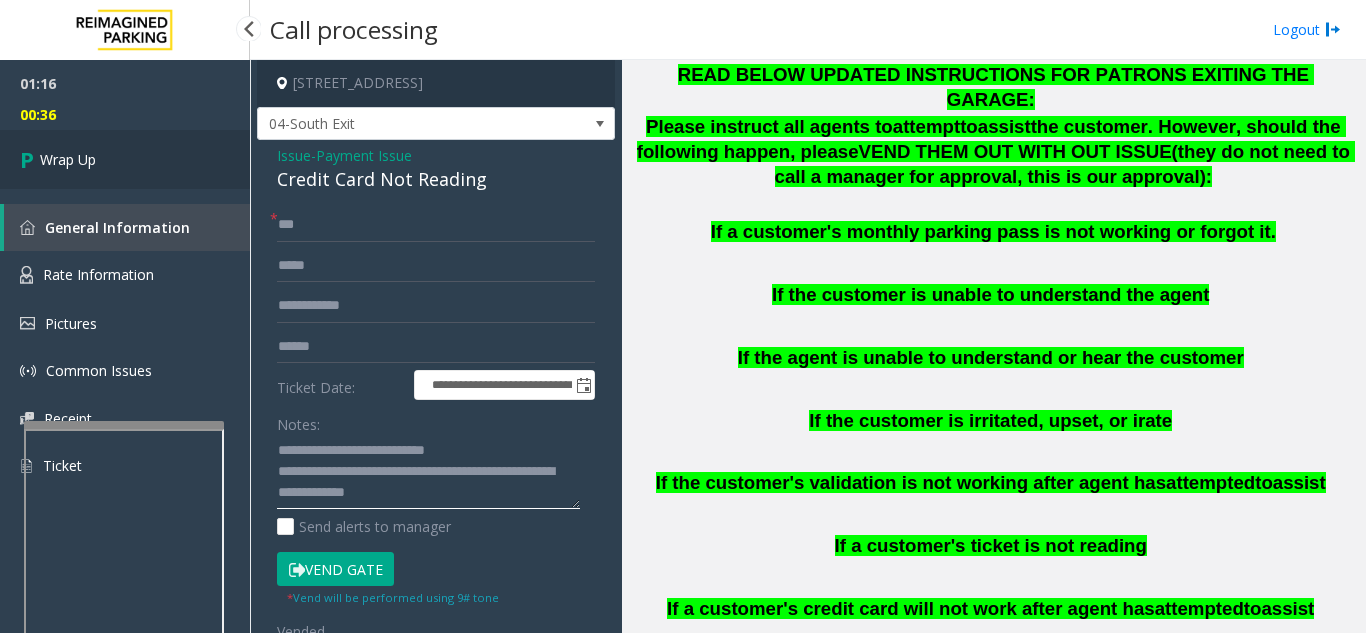 type on "**********" 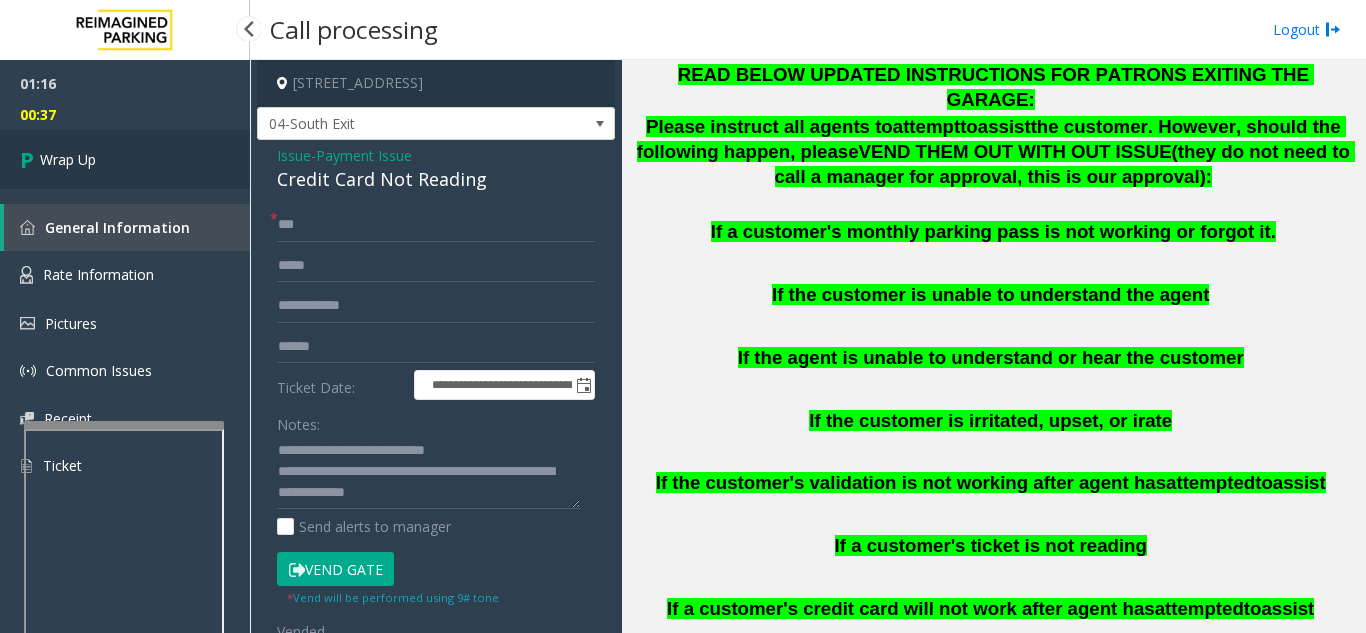 click on "Wrap Up" at bounding box center [125, 159] 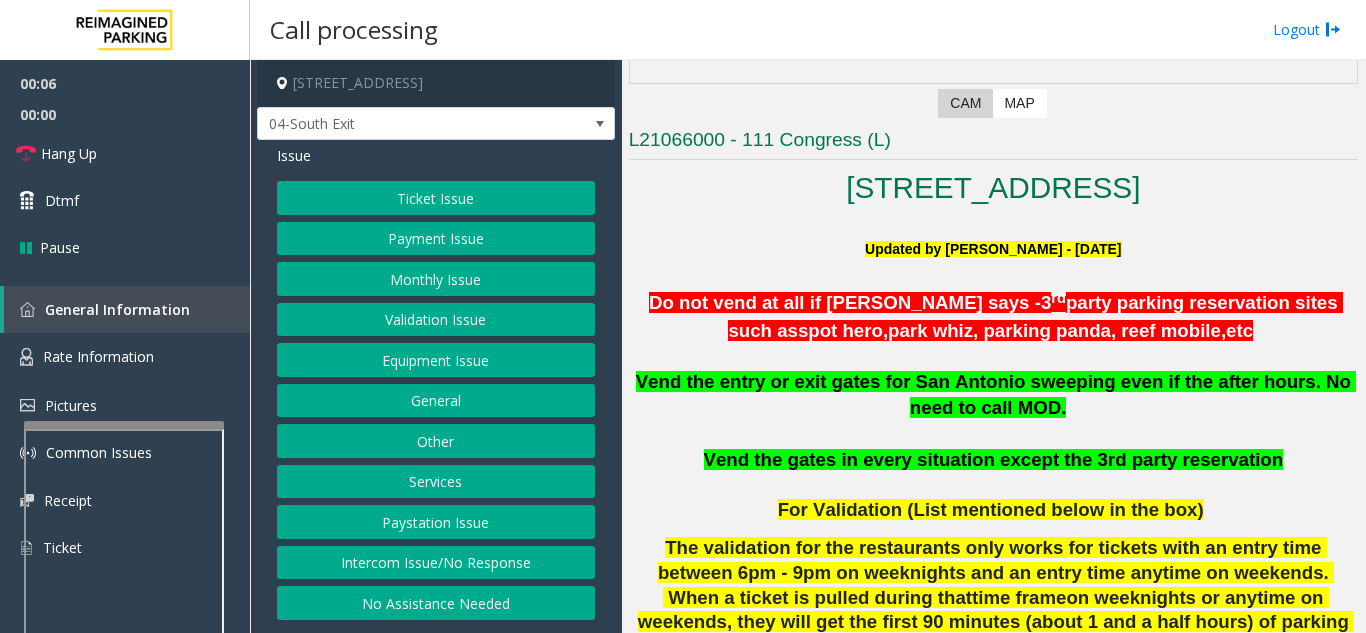 scroll, scrollTop: 400, scrollLeft: 0, axis: vertical 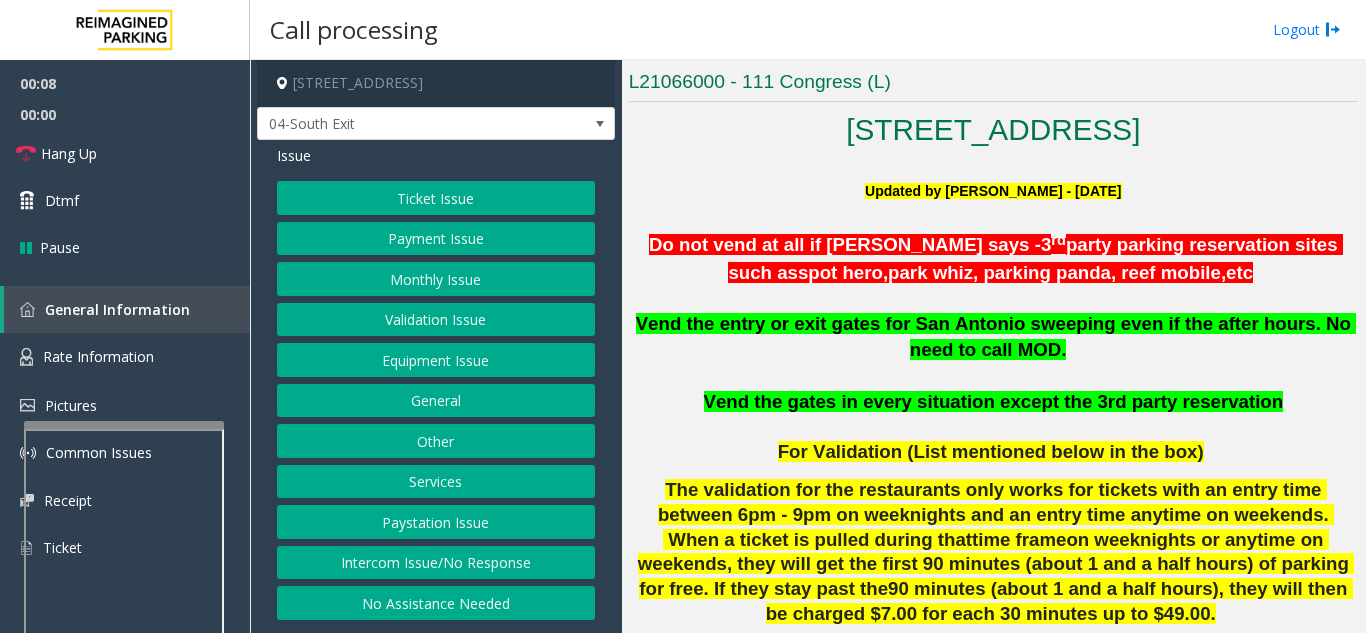 click on "Validation Issue" 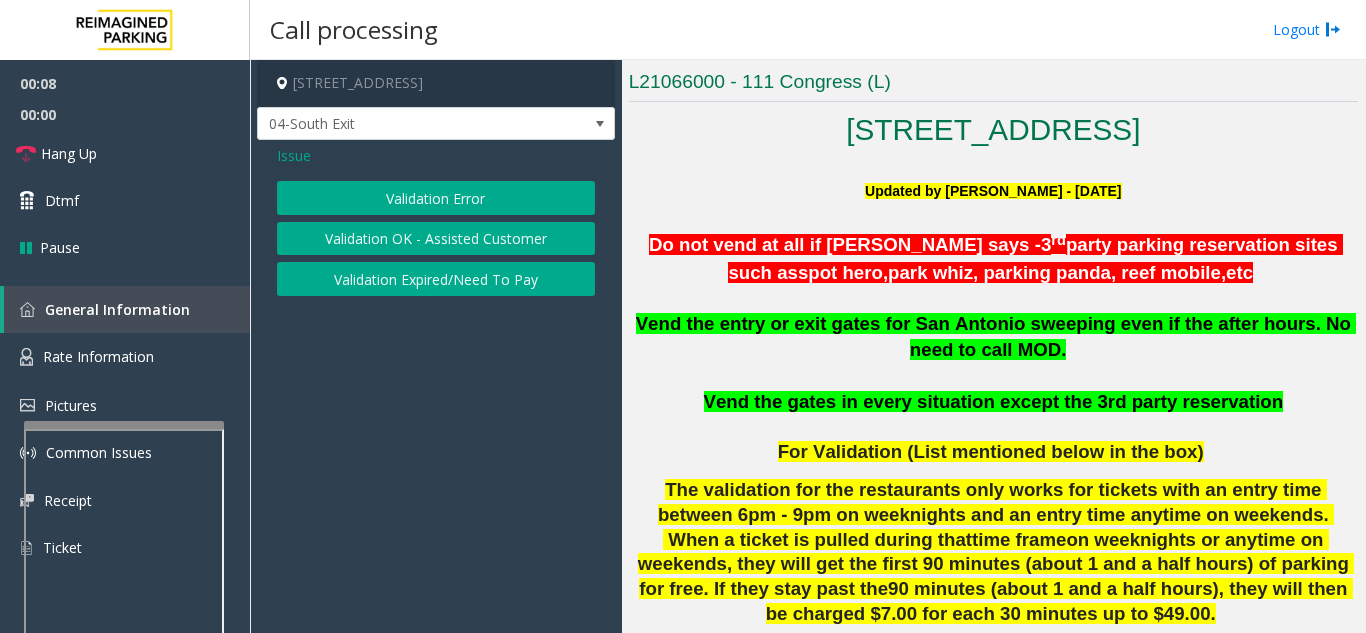 click on "Validation Error" 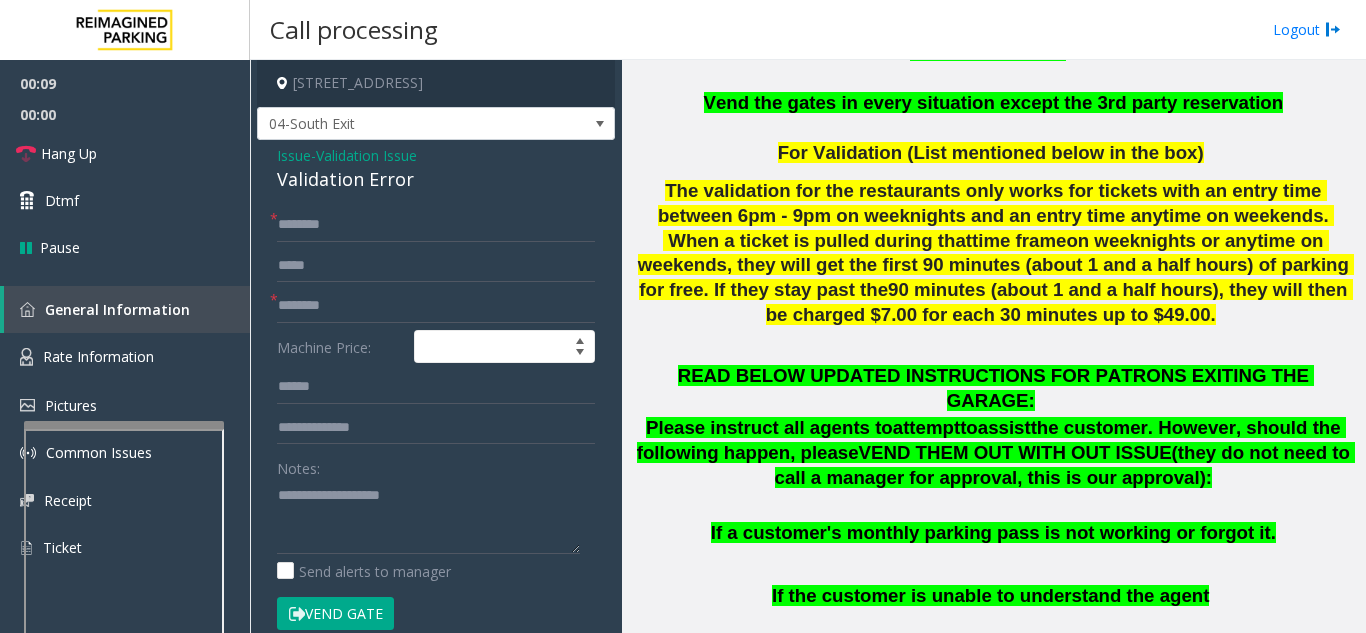 scroll, scrollTop: 800, scrollLeft: 0, axis: vertical 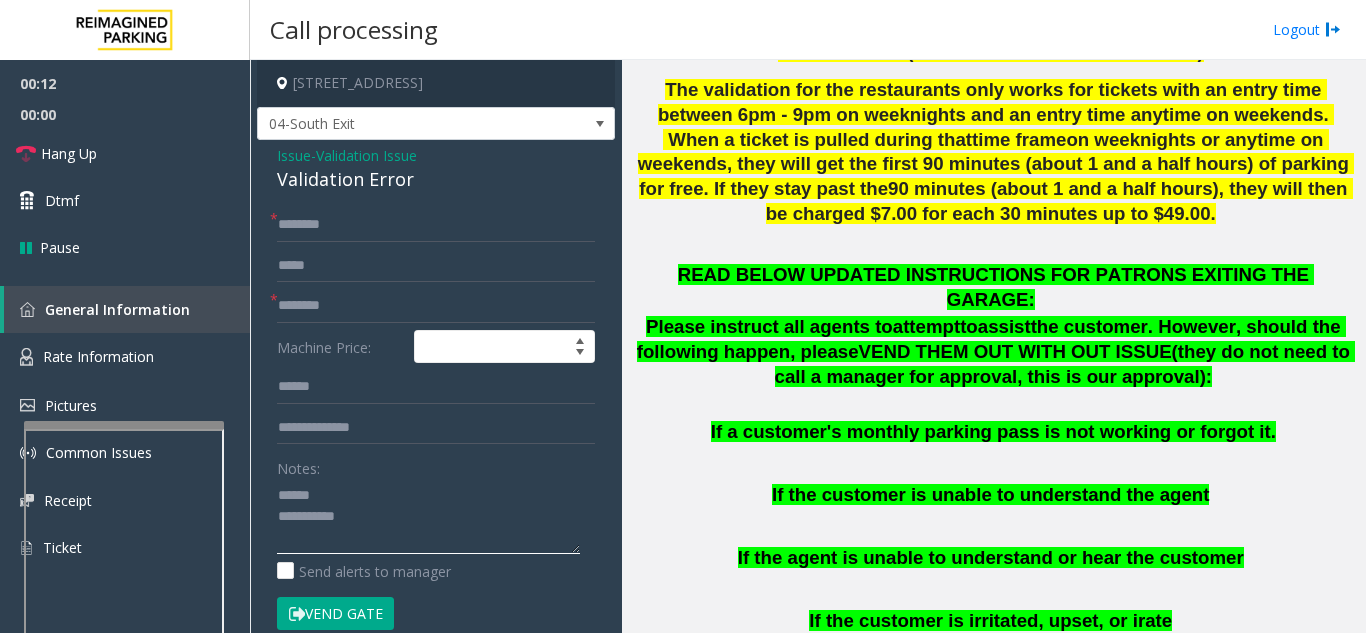 click 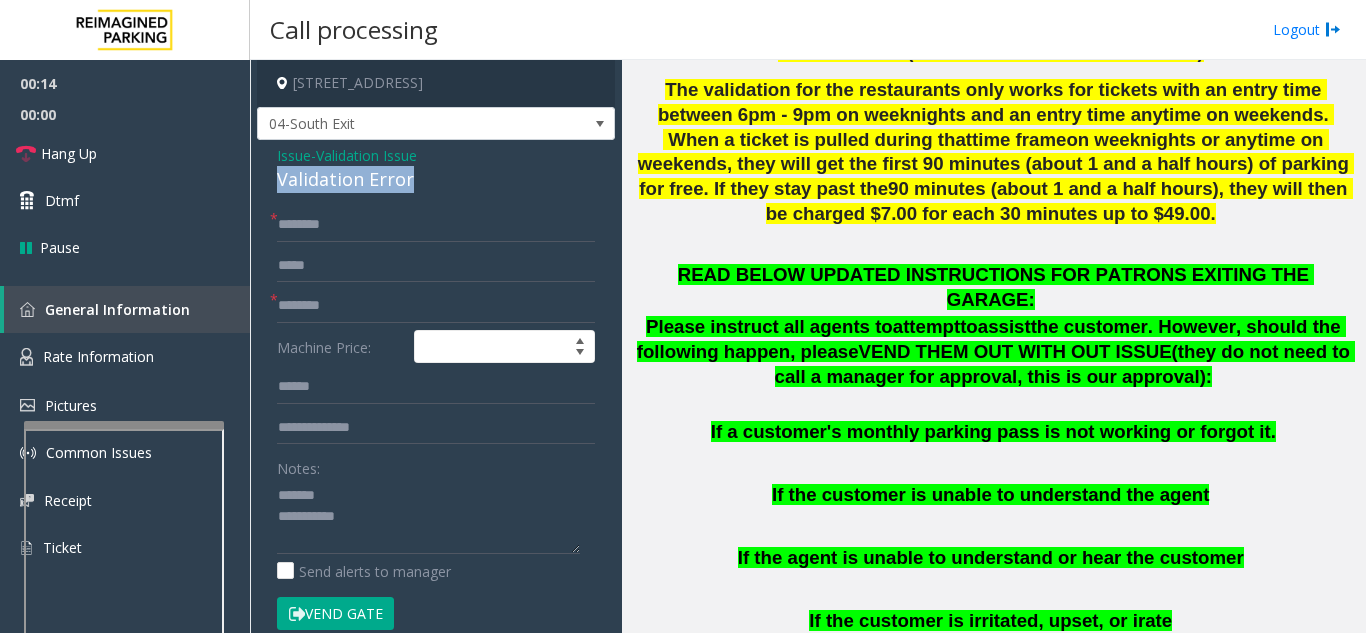 drag, startPoint x: 271, startPoint y: 173, endPoint x: 432, endPoint y: 169, distance: 161.04968 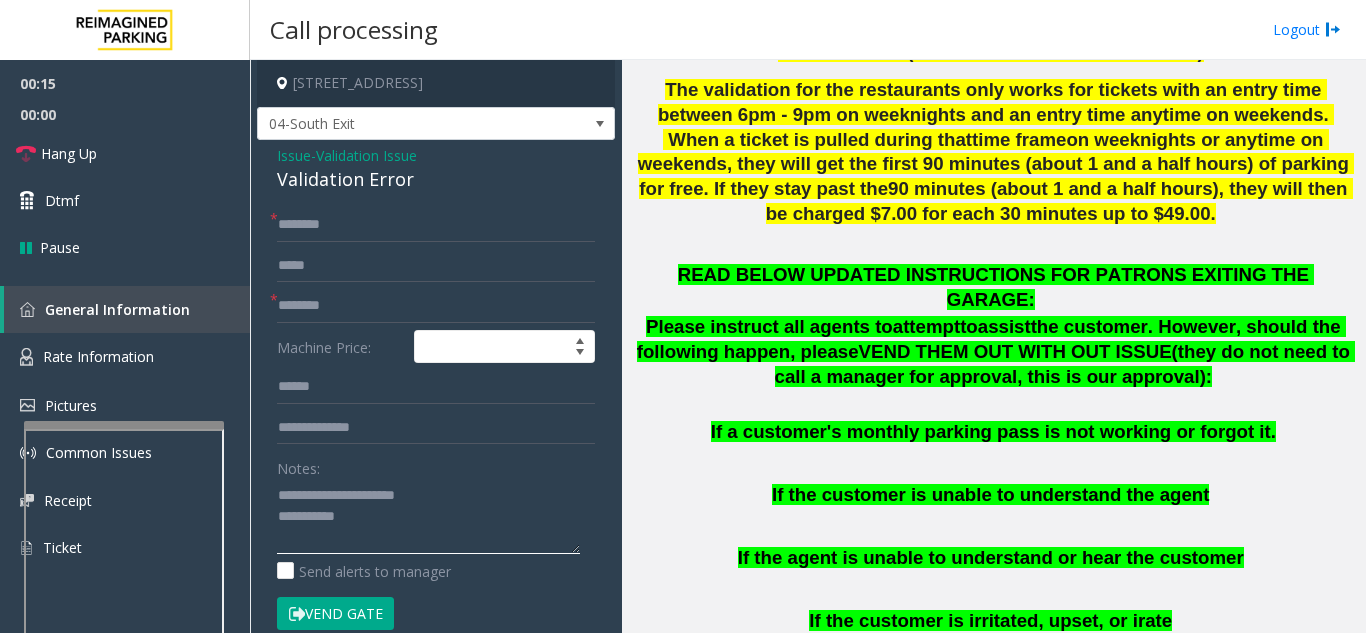 click 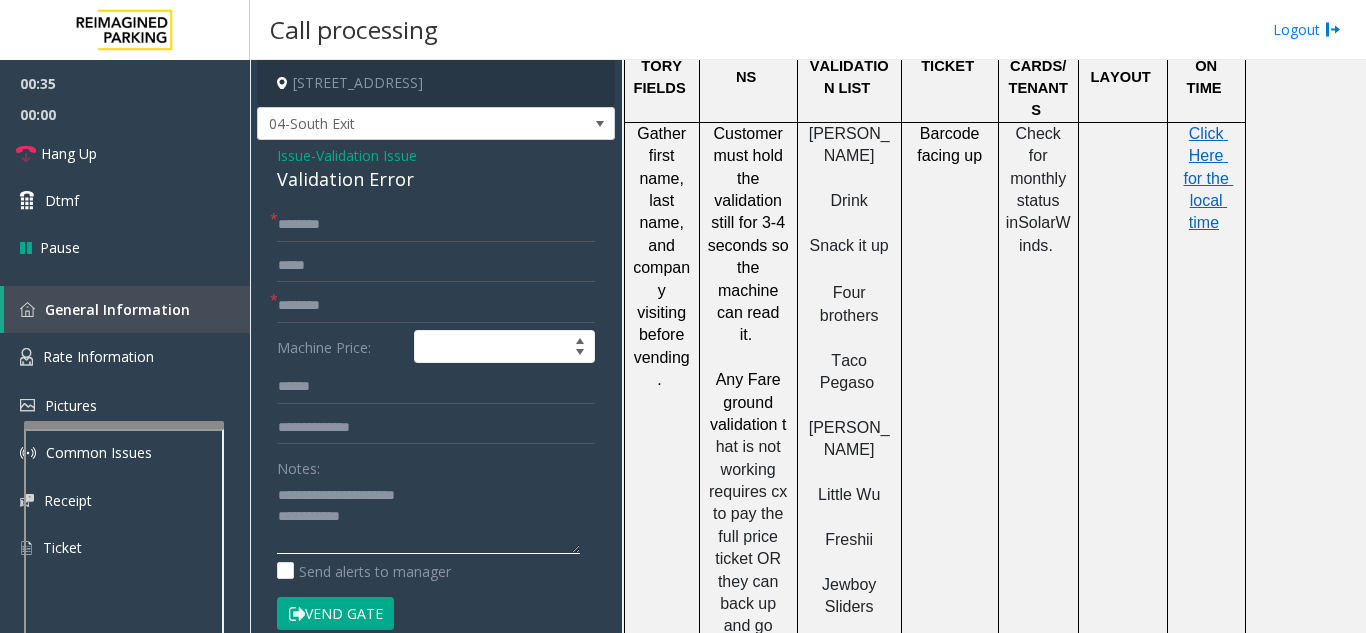 scroll, scrollTop: 2000, scrollLeft: 0, axis: vertical 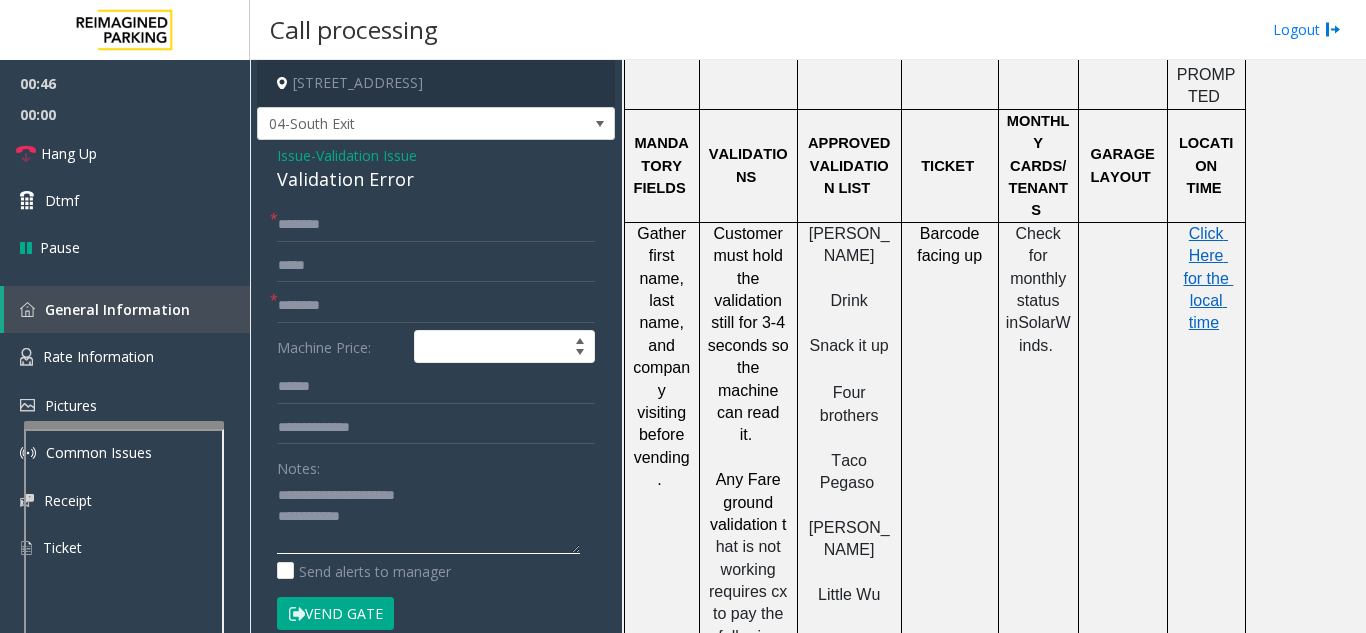 type on "**********" 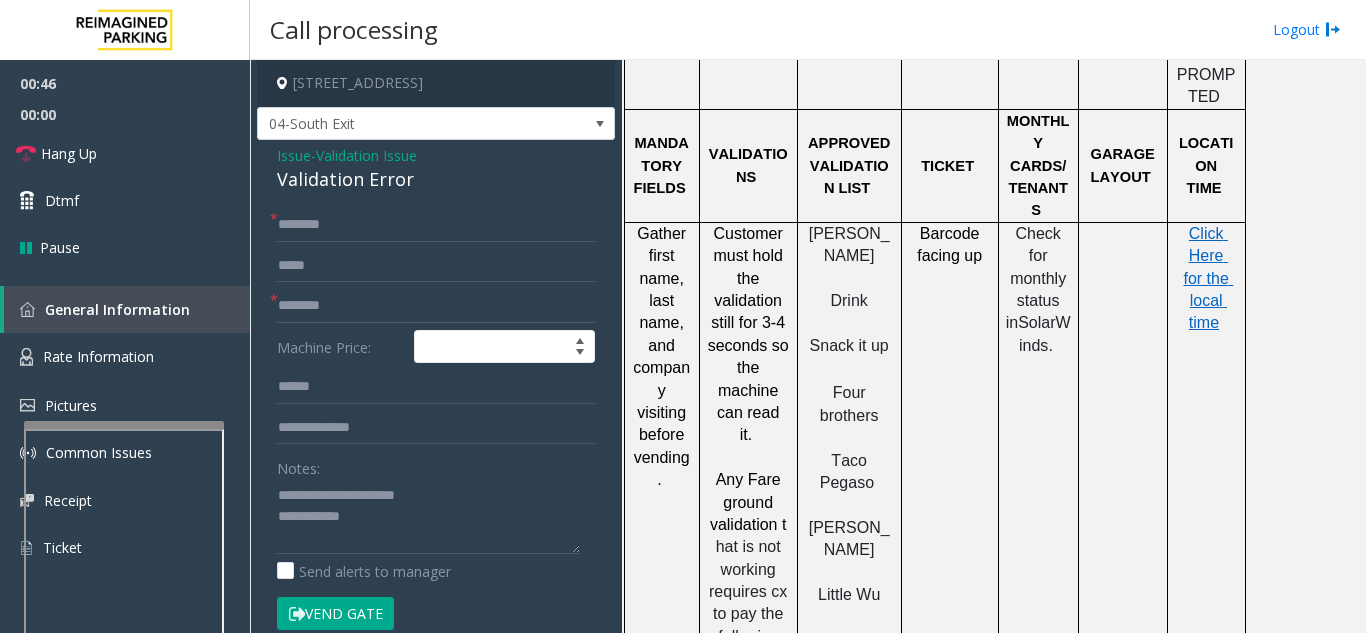 click on "Vend Gate" 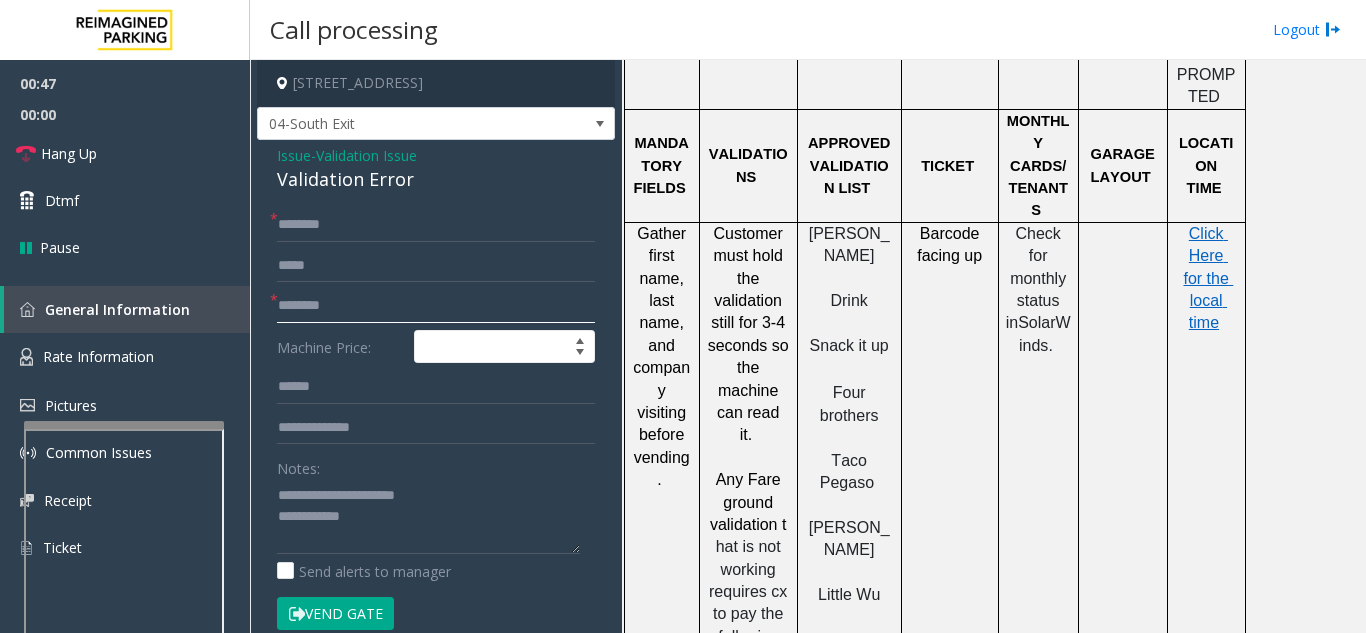 click 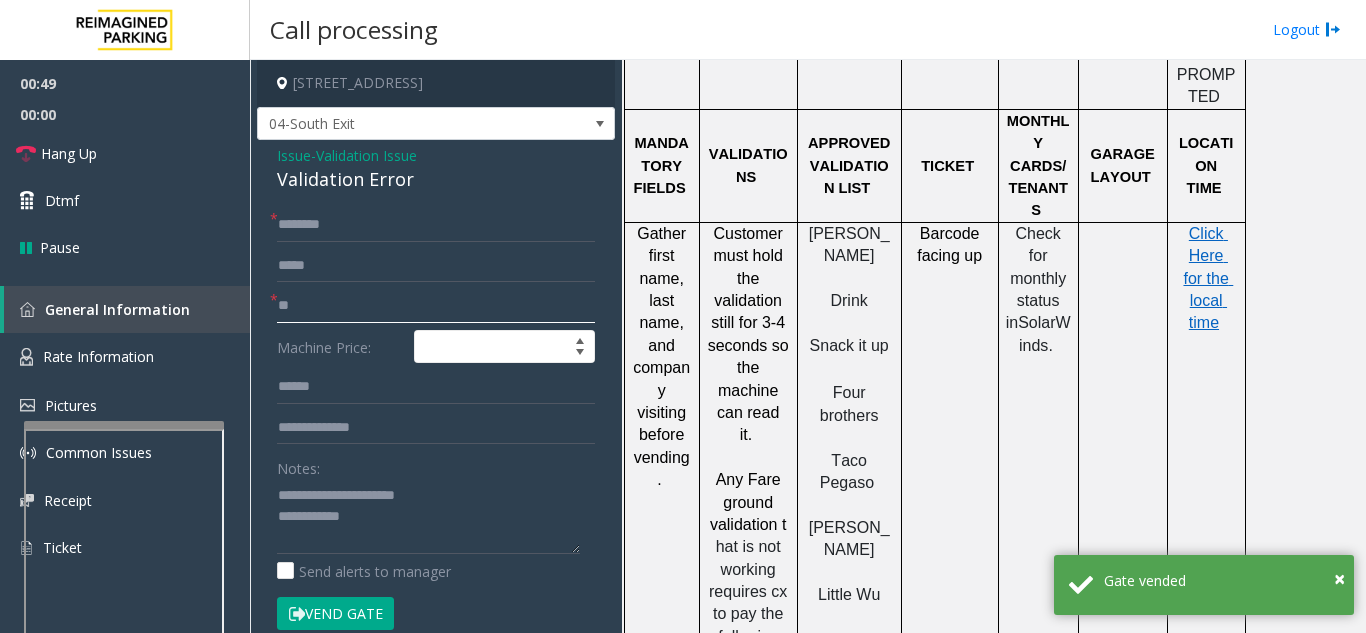 type on "**" 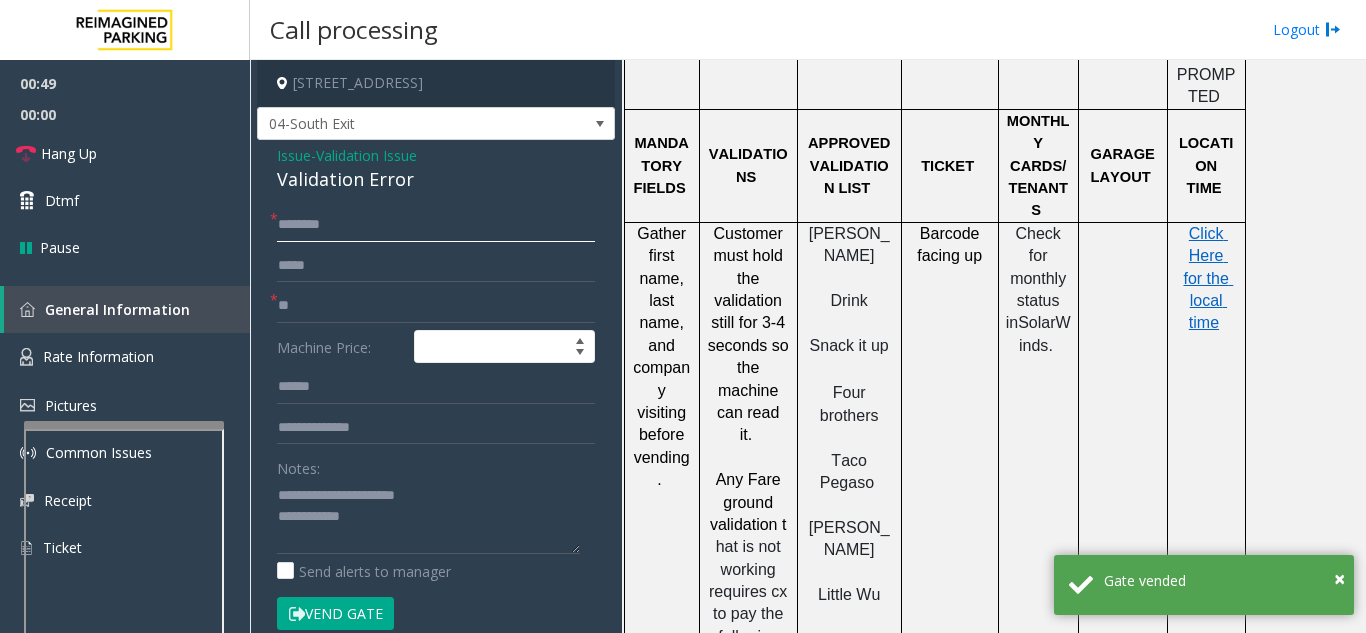 click 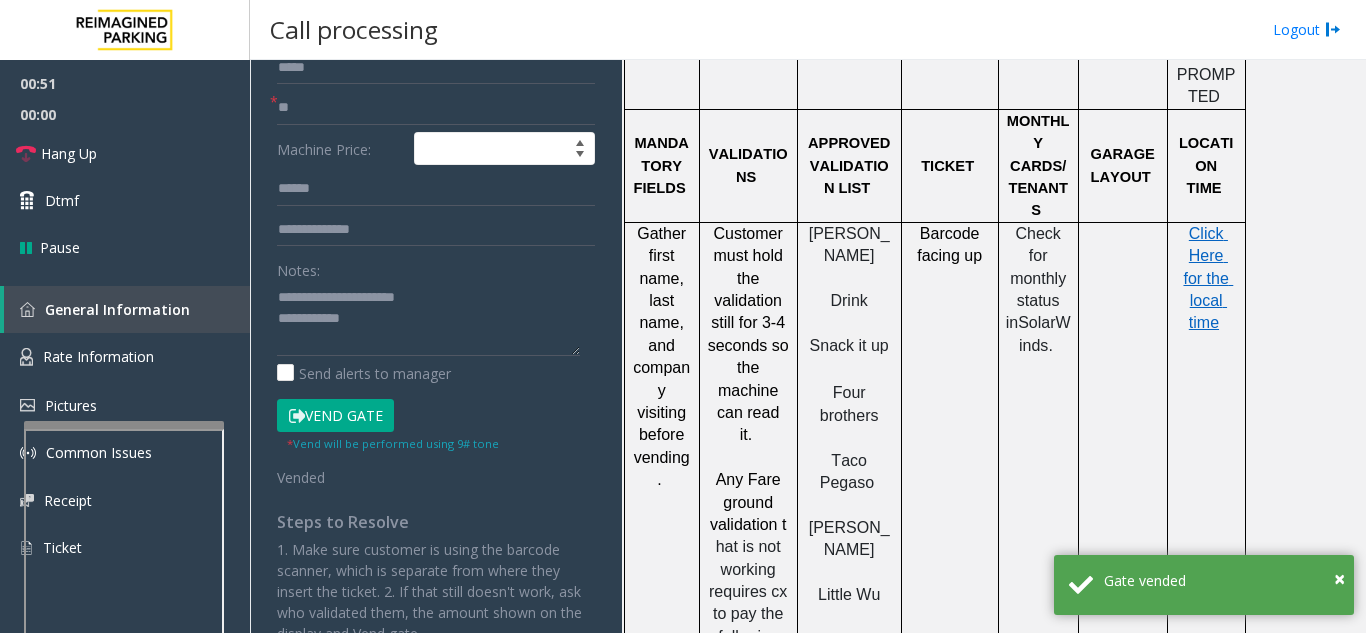 scroll, scrollTop: 200, scrollLeft: 0, axis: vertical 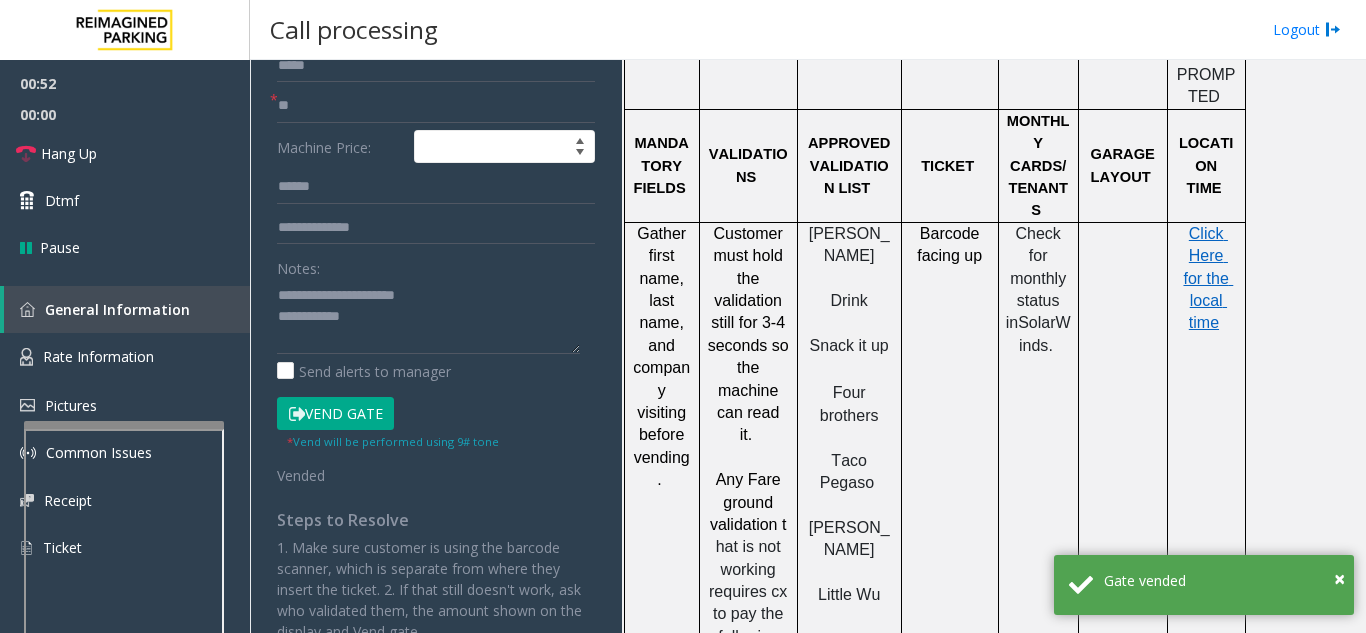 type on "**" 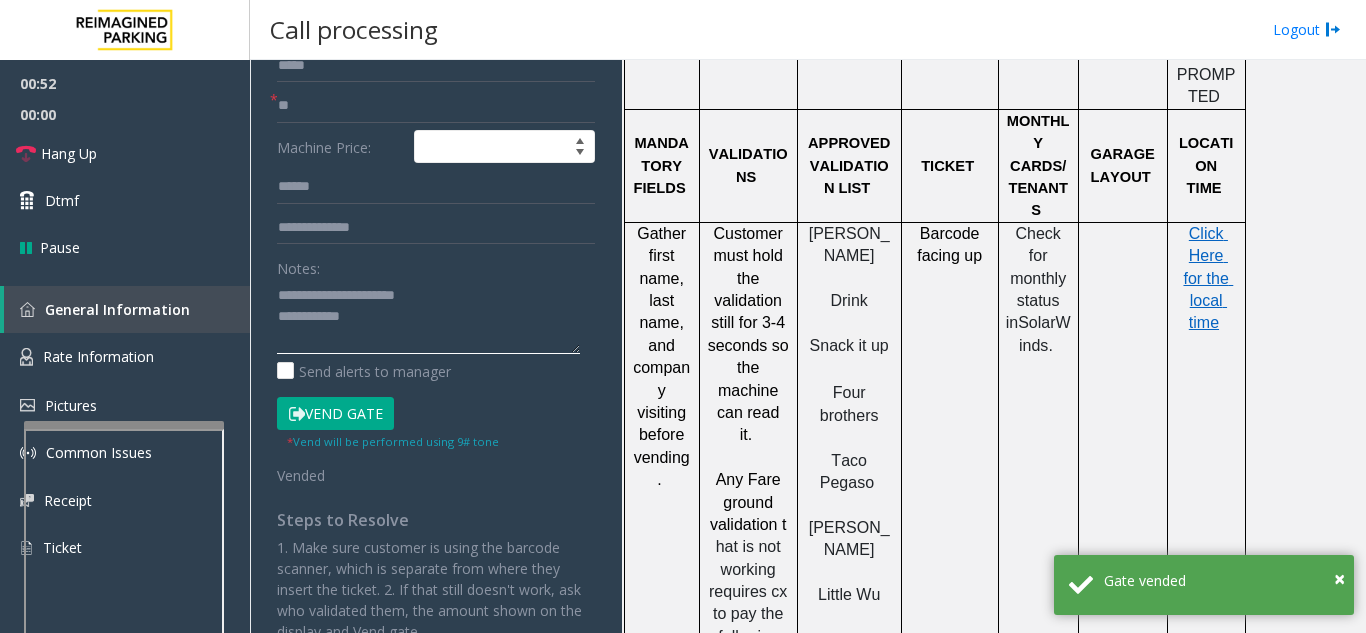 click 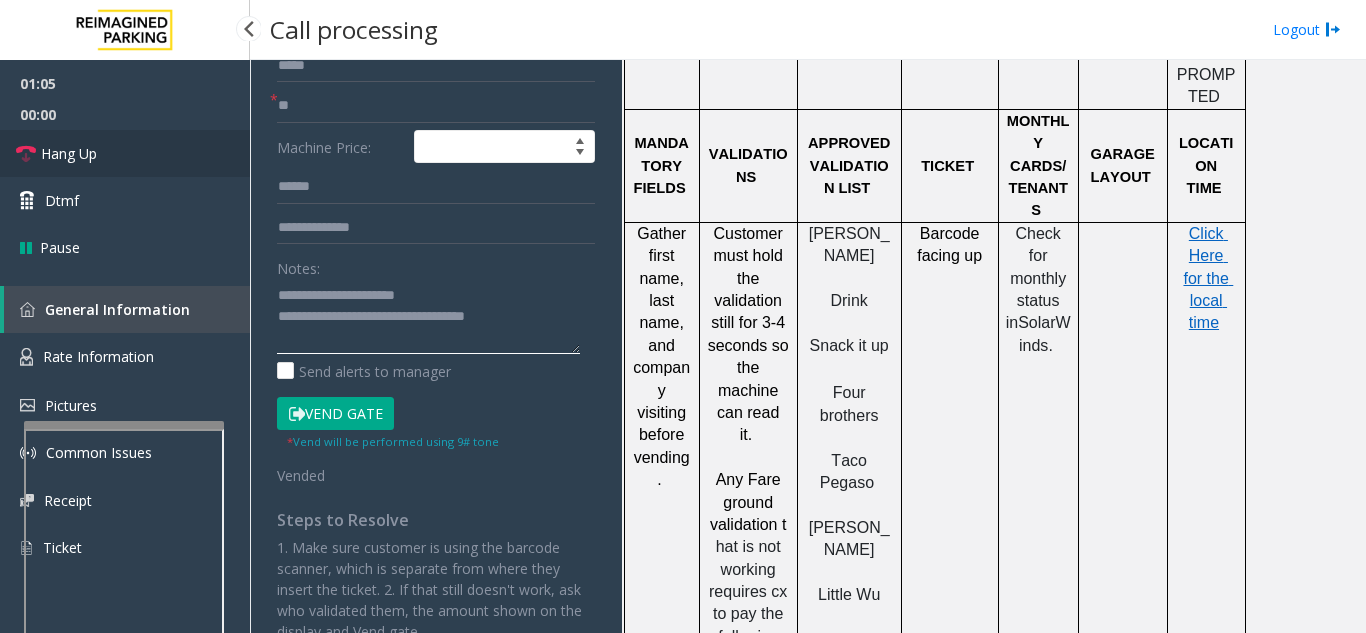 type on "**********" 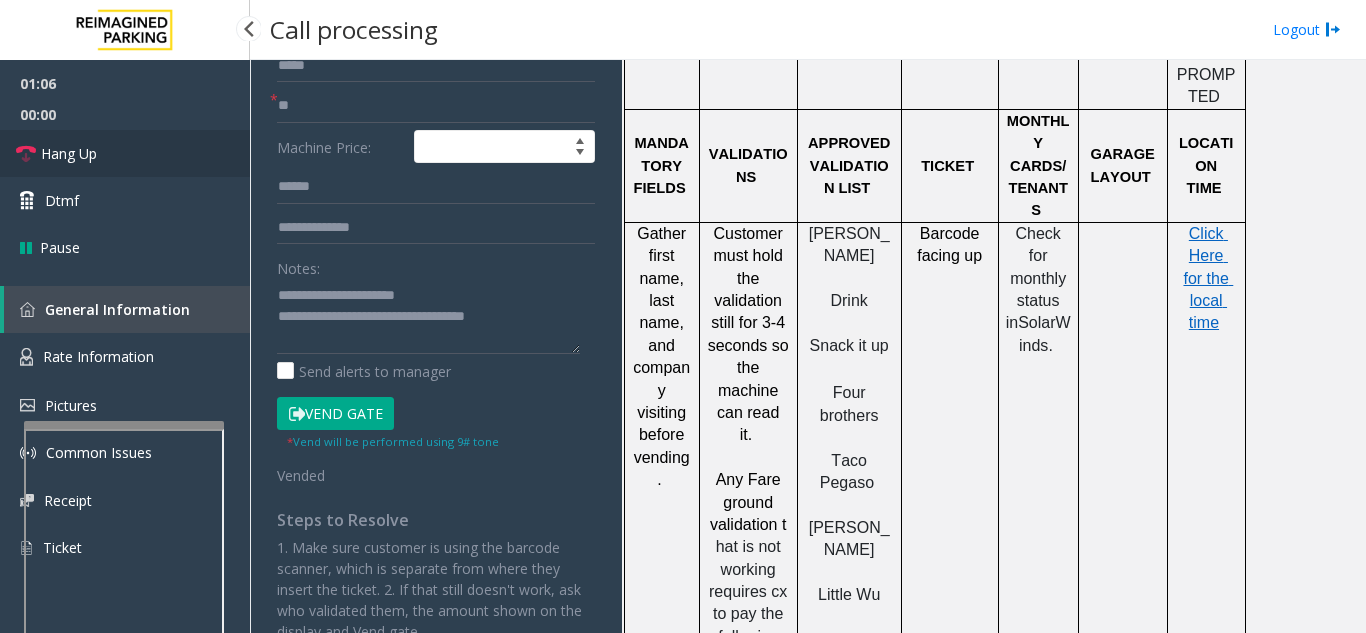 click on "Hang Up" at bounding box center (125, 153) 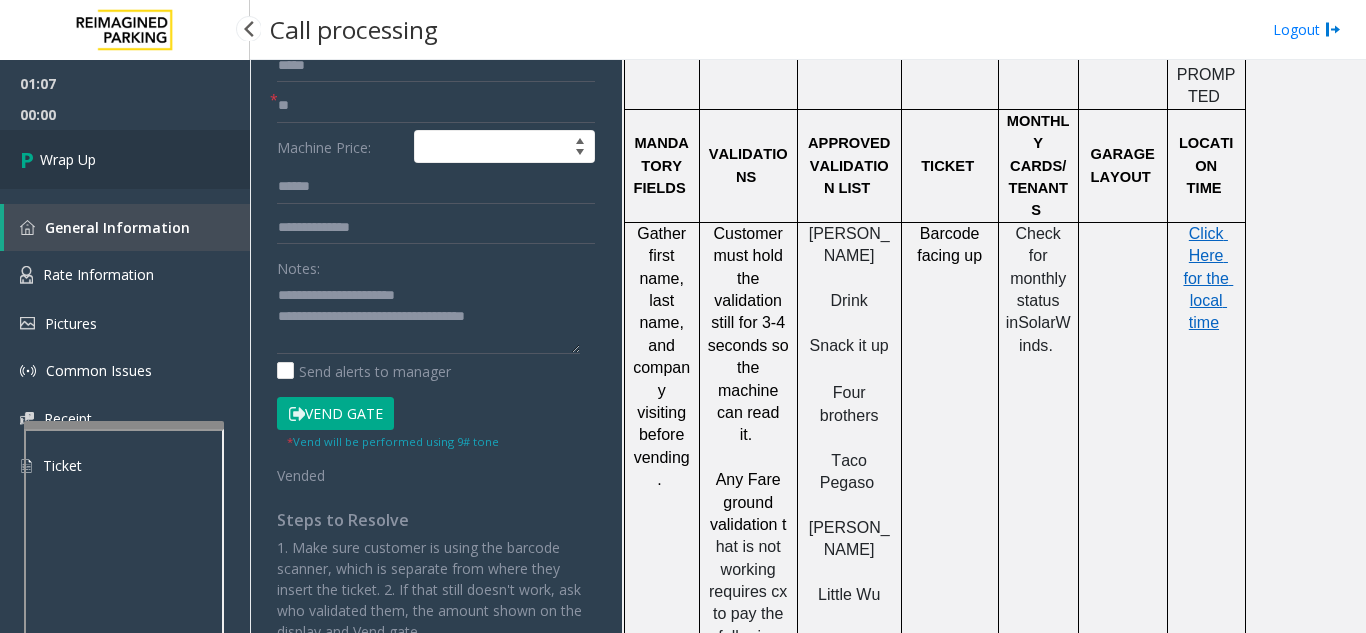 click on "Wrap Up" at bounding box center (125, 159) 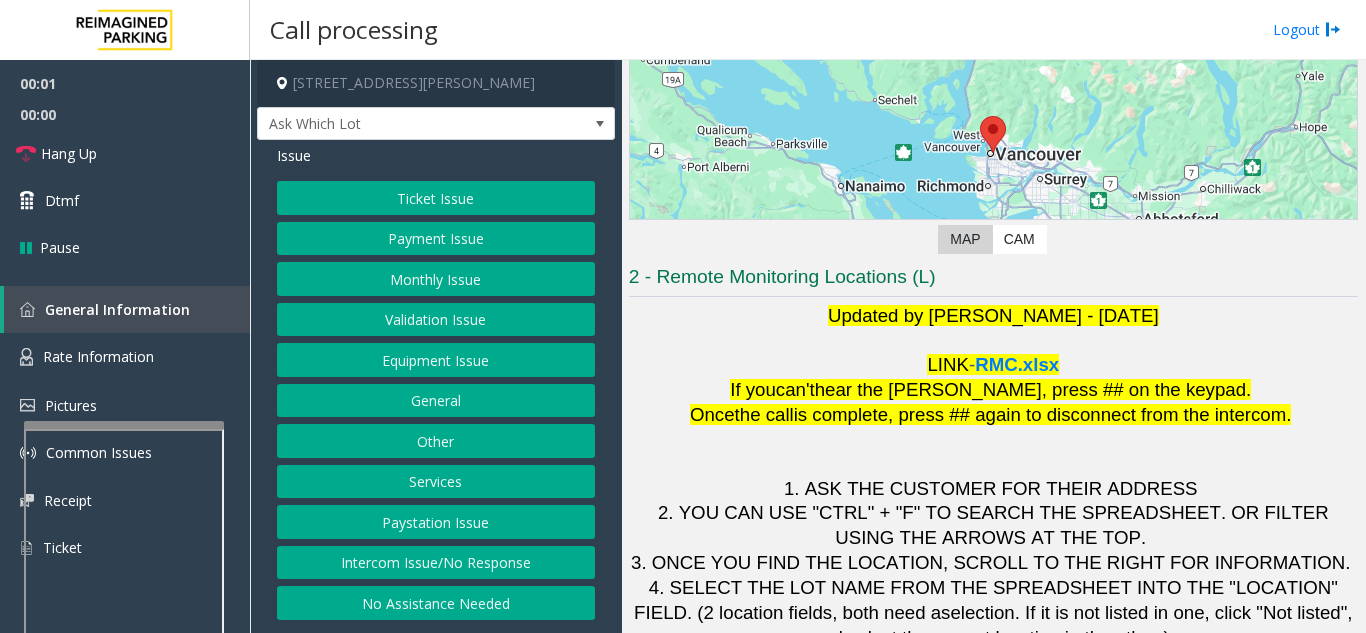 scroll, scrollTop: 294, scrollLeft: 0, axis: vertical 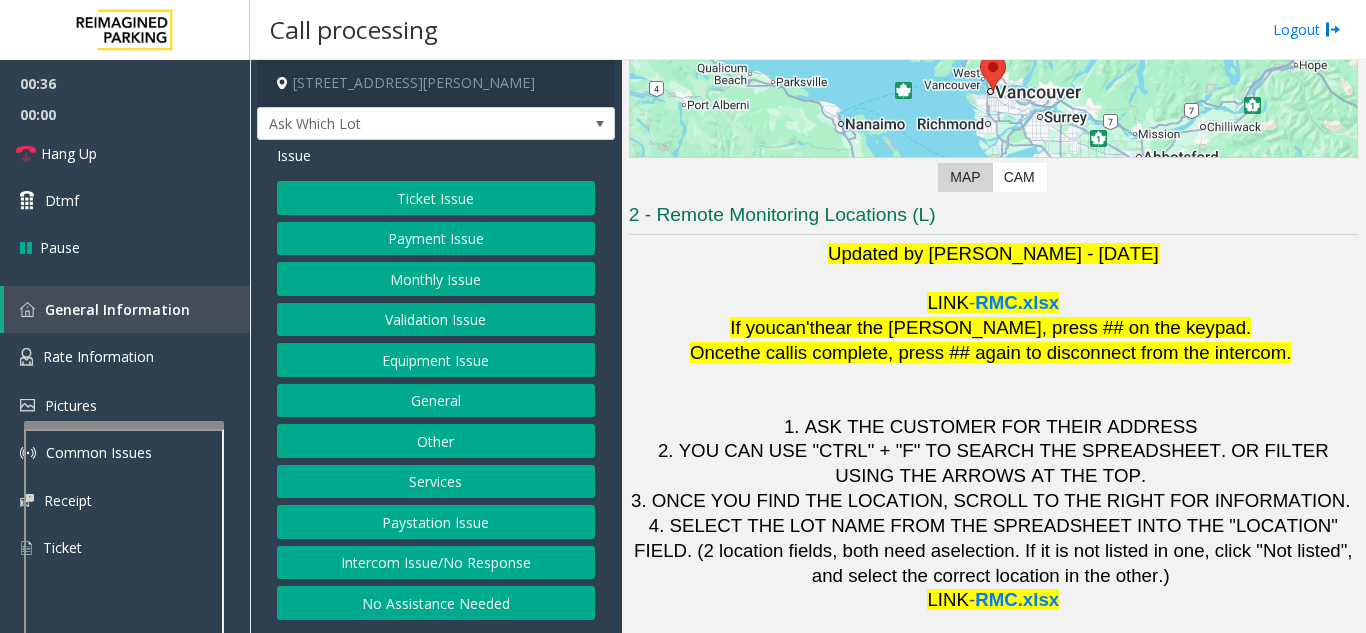 click on "Ticket Issue   Payment Issue   Monthly Issue   Validation Issue   Equipment Issue   General   Other   Services   Paystation Issue   Intercom Issue/No Response   No Assistance Needed" 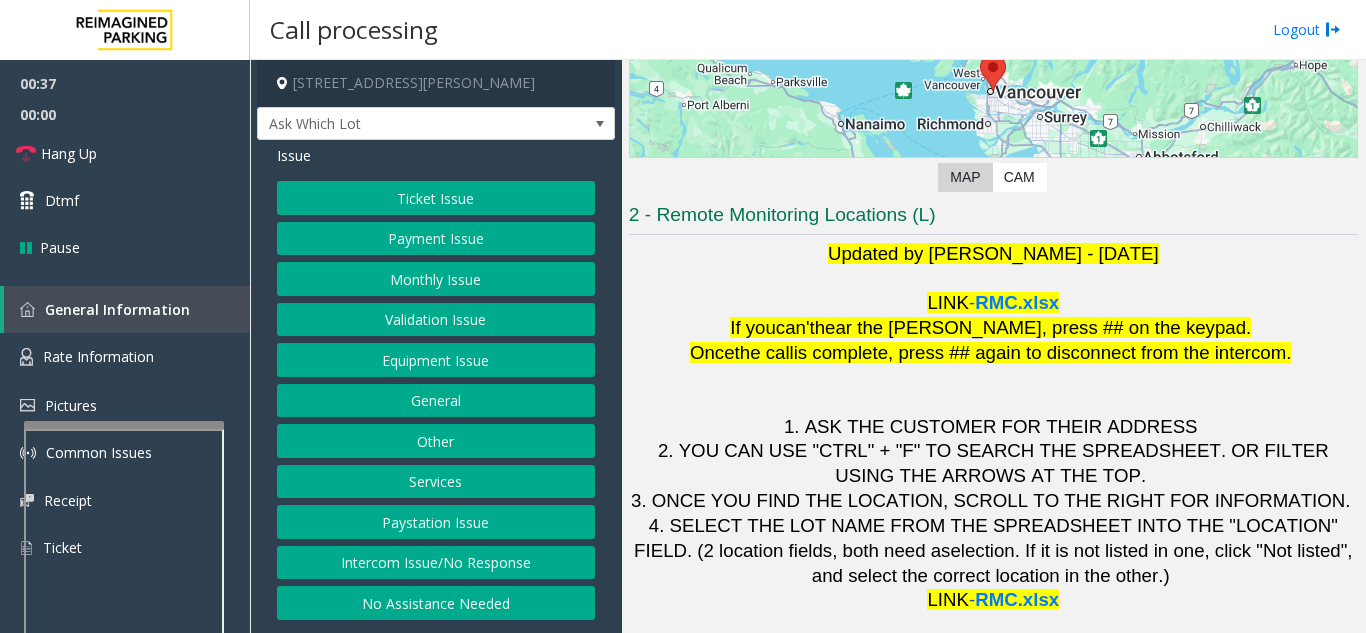 click on "Equipment Issue" 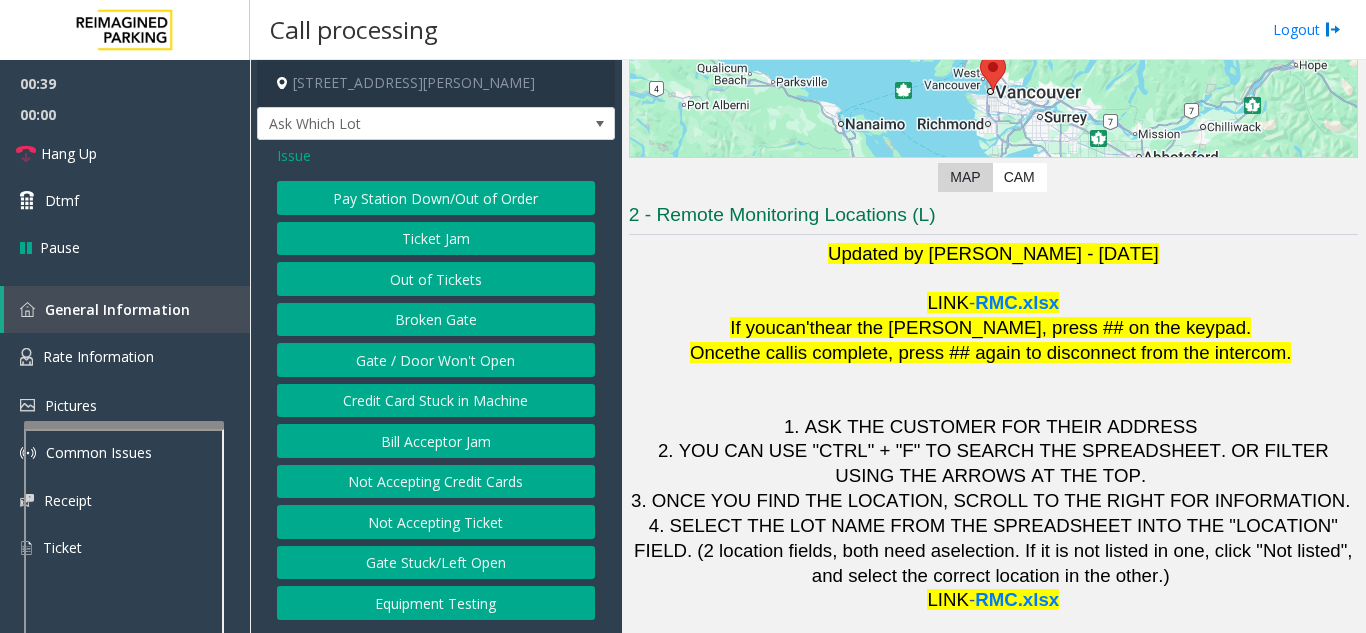 click on "Gate / Door Won't Open" 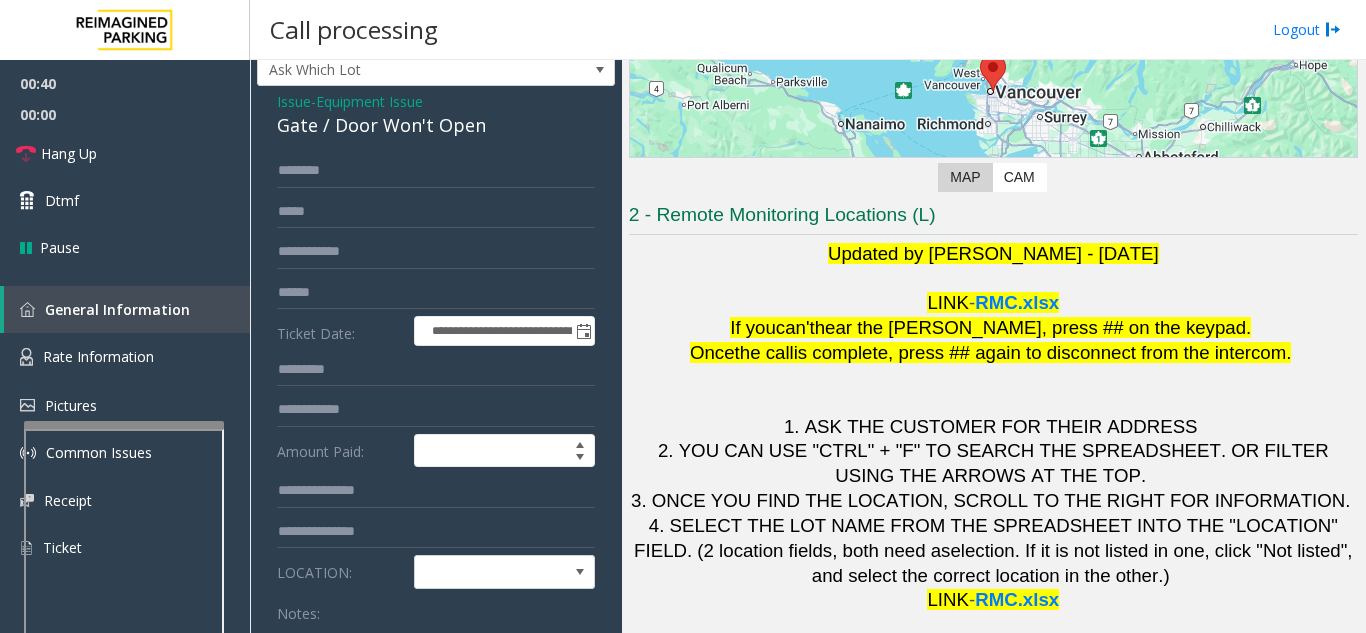 scroll, scrollTop: 100, scrollLeft: 0, axis: vertical 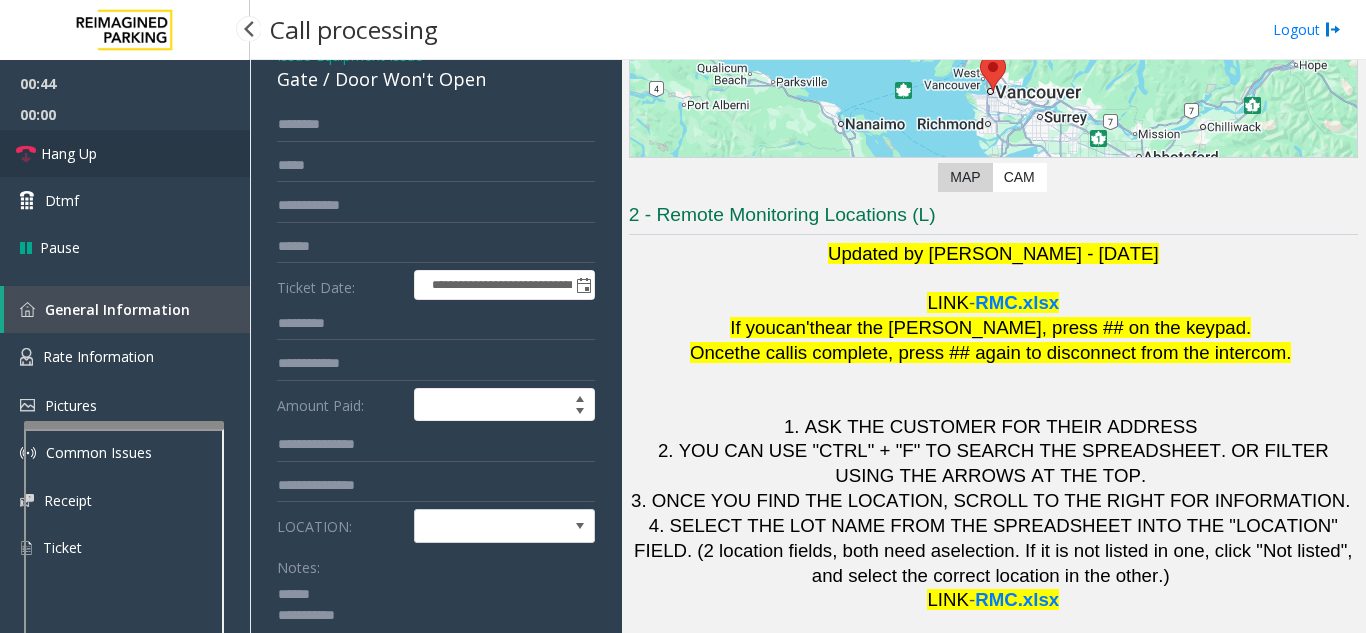 click on "Hang Up" at bounding box center (125, 153) 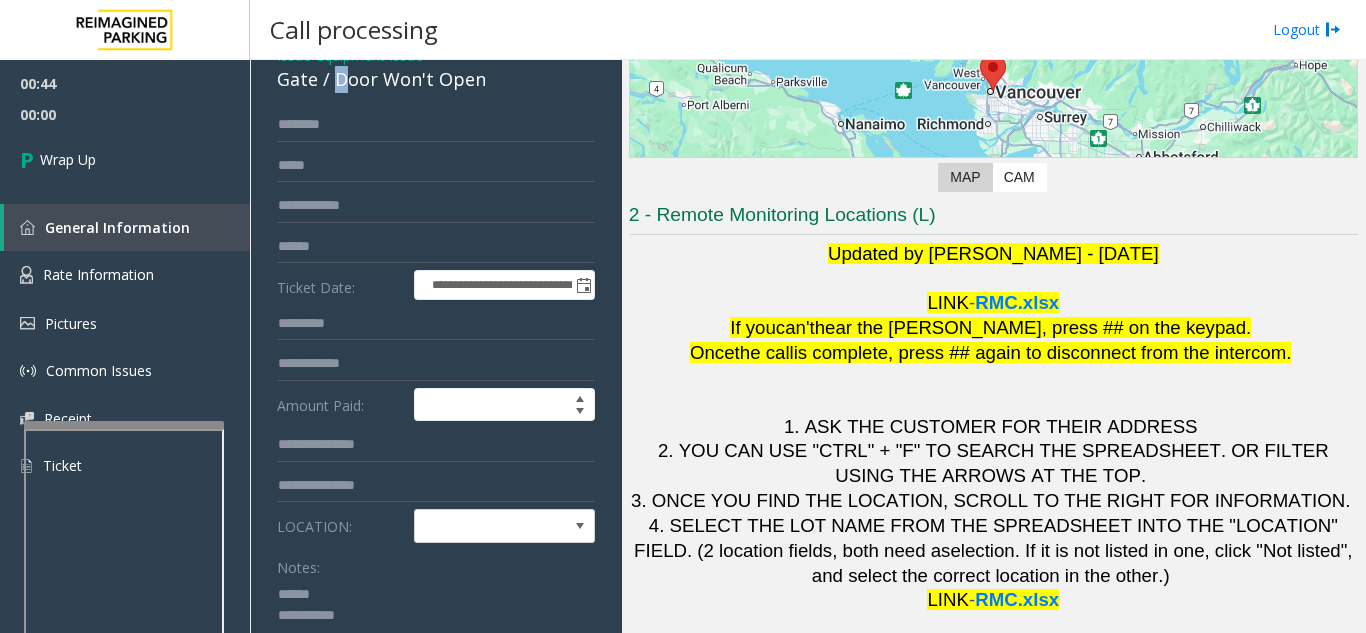 scroll, scrollTop: 95, scrollLeft: 0, axis: vertical 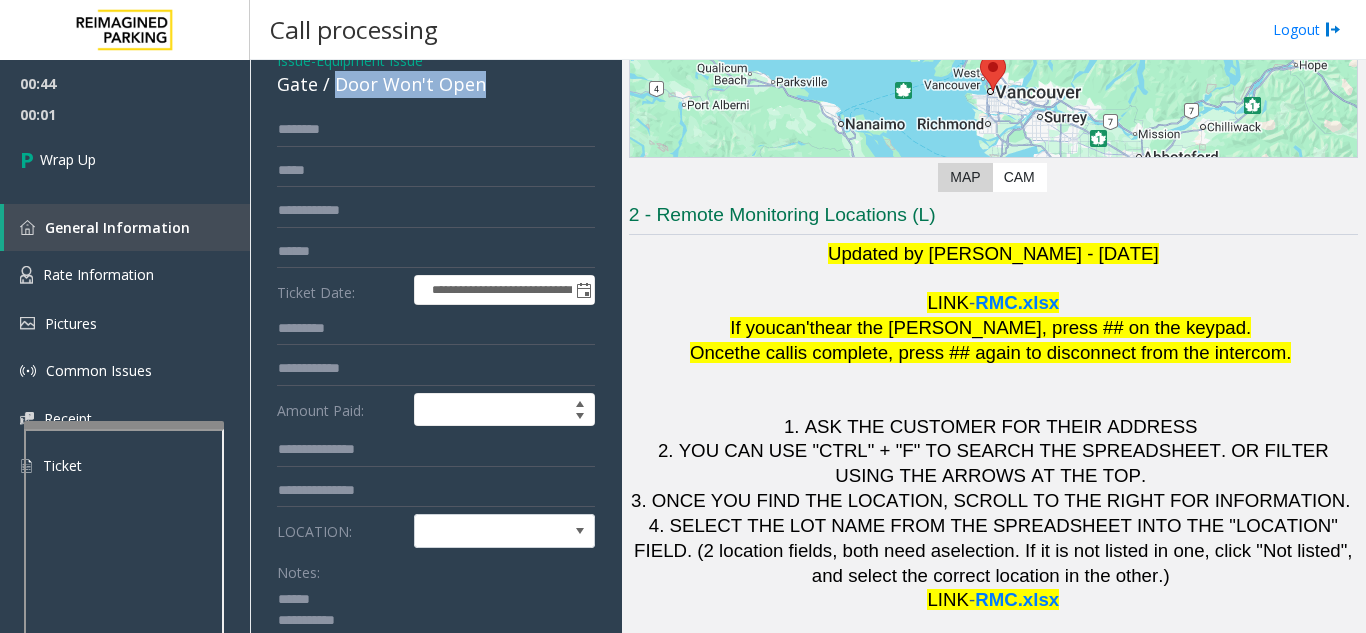 drag, startPoint x: 332, startPoint y: 80, endPoint x: 488, endPoint y: 86, distance: 156.11534 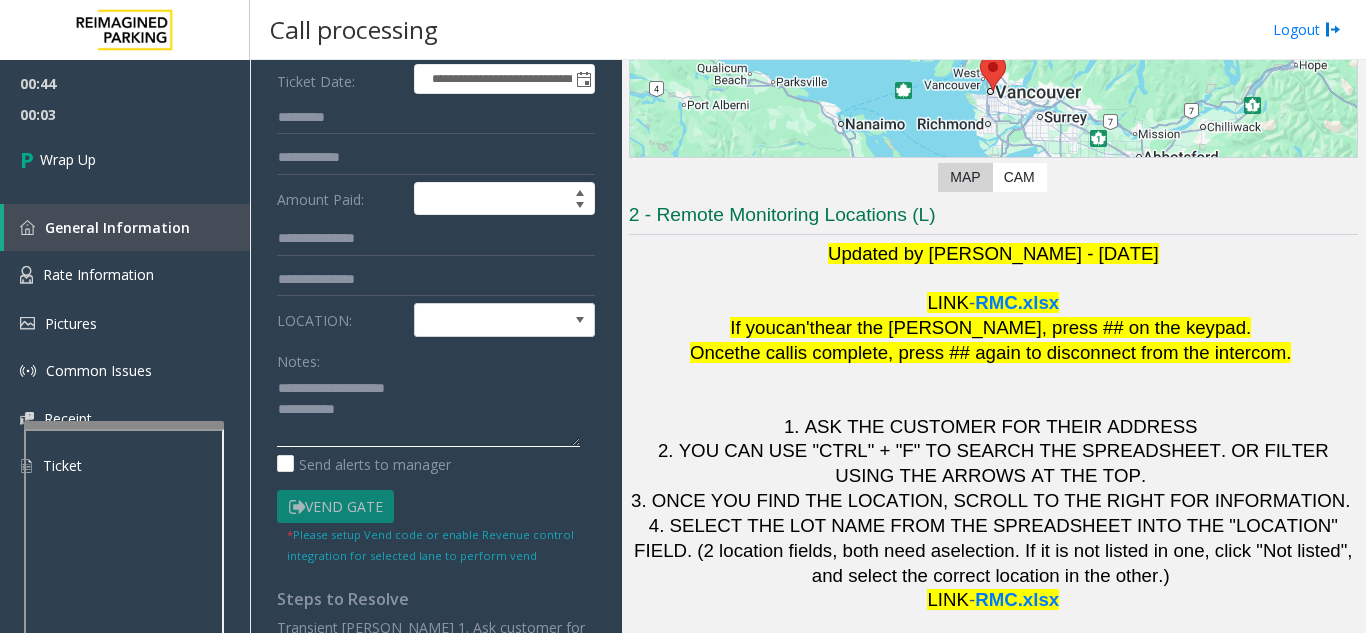 scroll, scrollTop: 395, scrollLeft: 0, axis: vertical 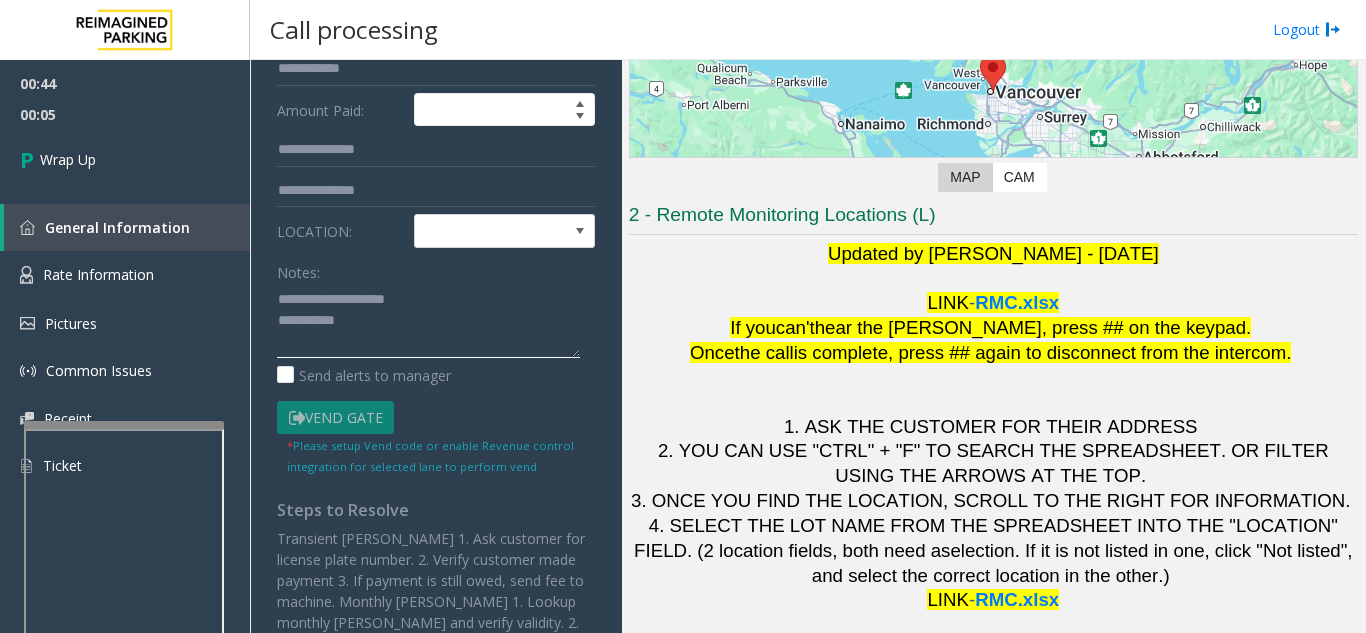 click 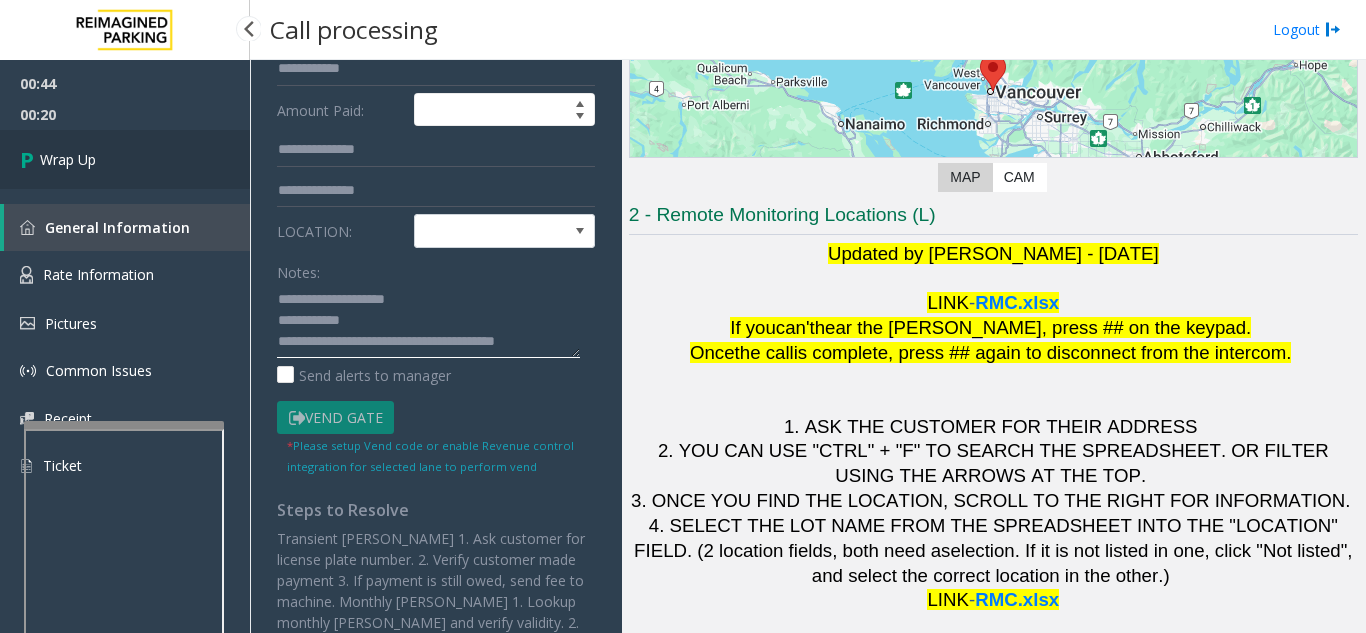 type on "**********" 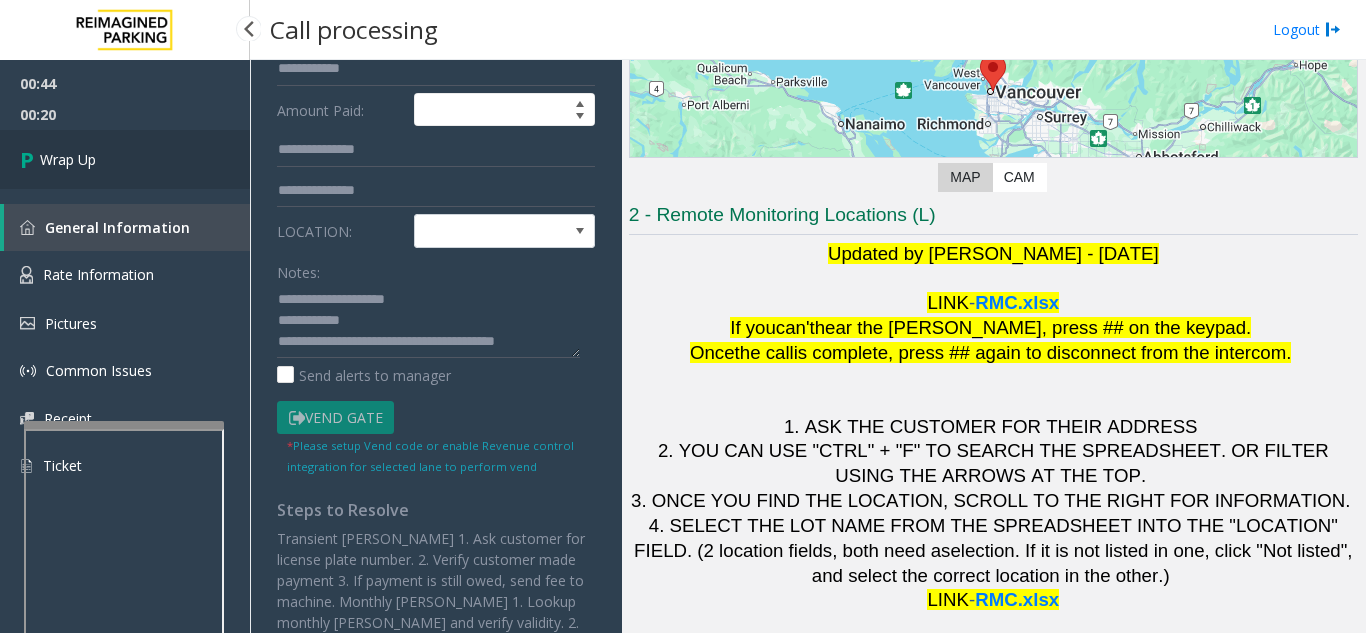 click on "Wrap Up" at bounding box center (125, 159) 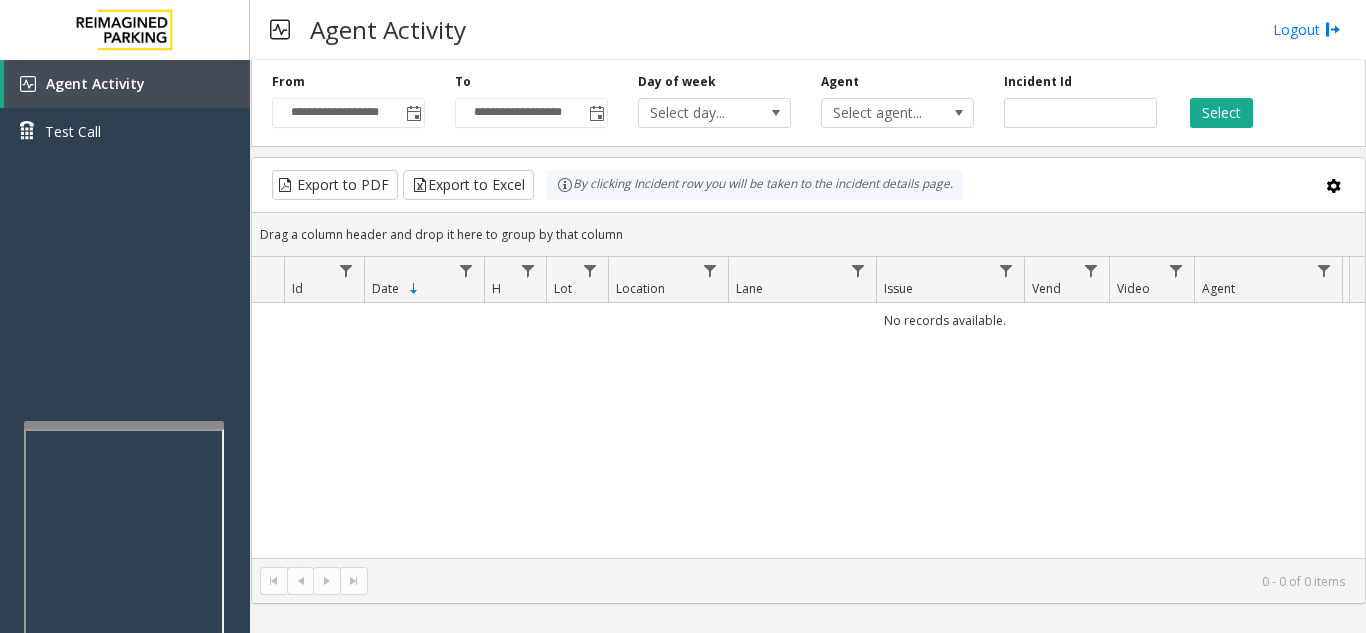 click on "No records available." 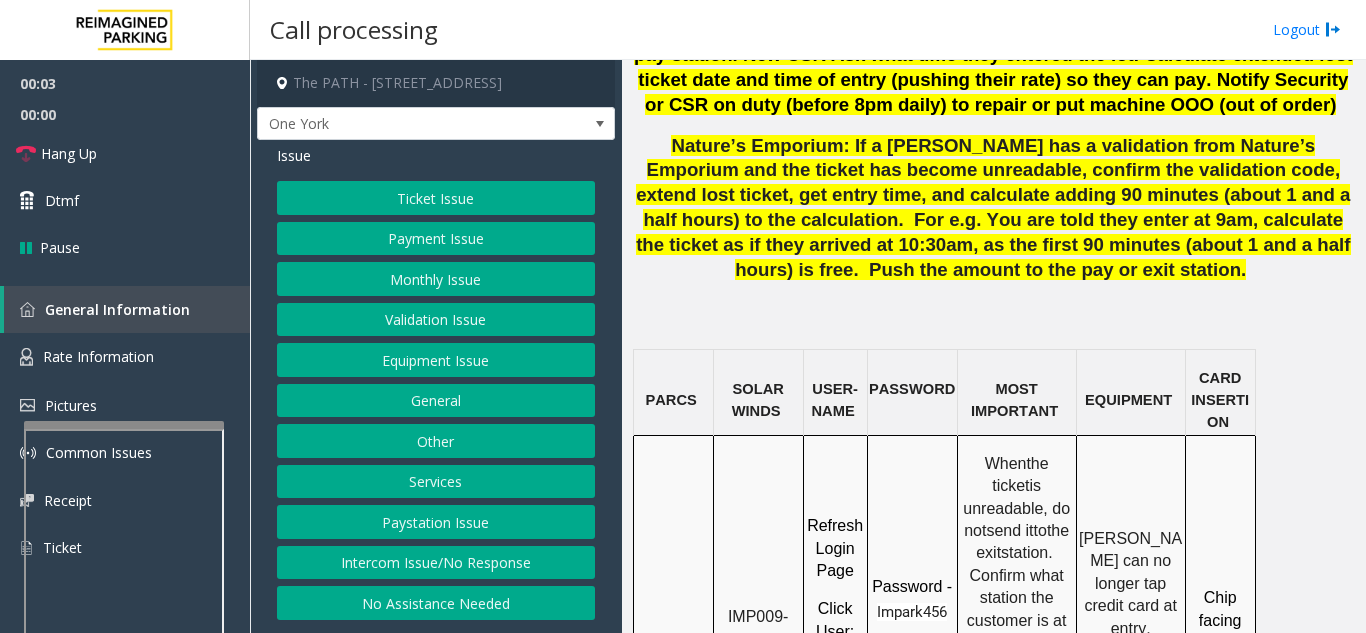 scroll, scrollTop: 1700, scrollLeft: 0, axis: vertical 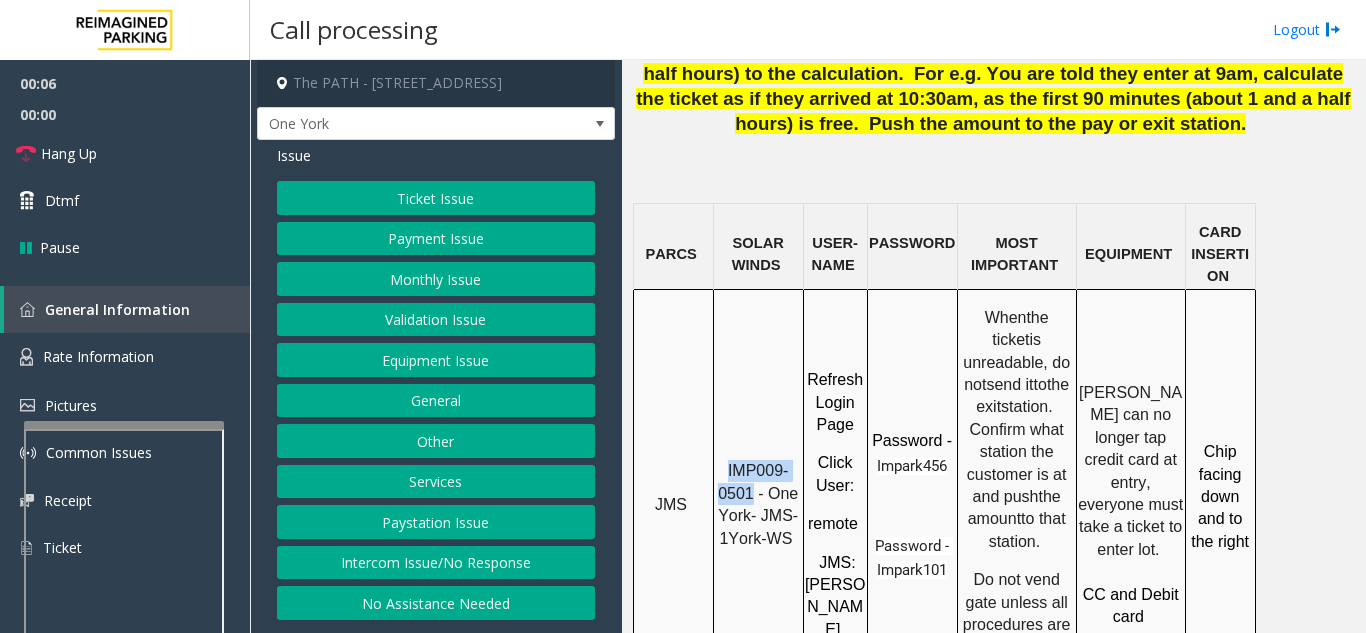 drag, startPoint x: 754, startPoint y: 291, endPoint x: 719, endPoint y: 265, distance: 43.60046 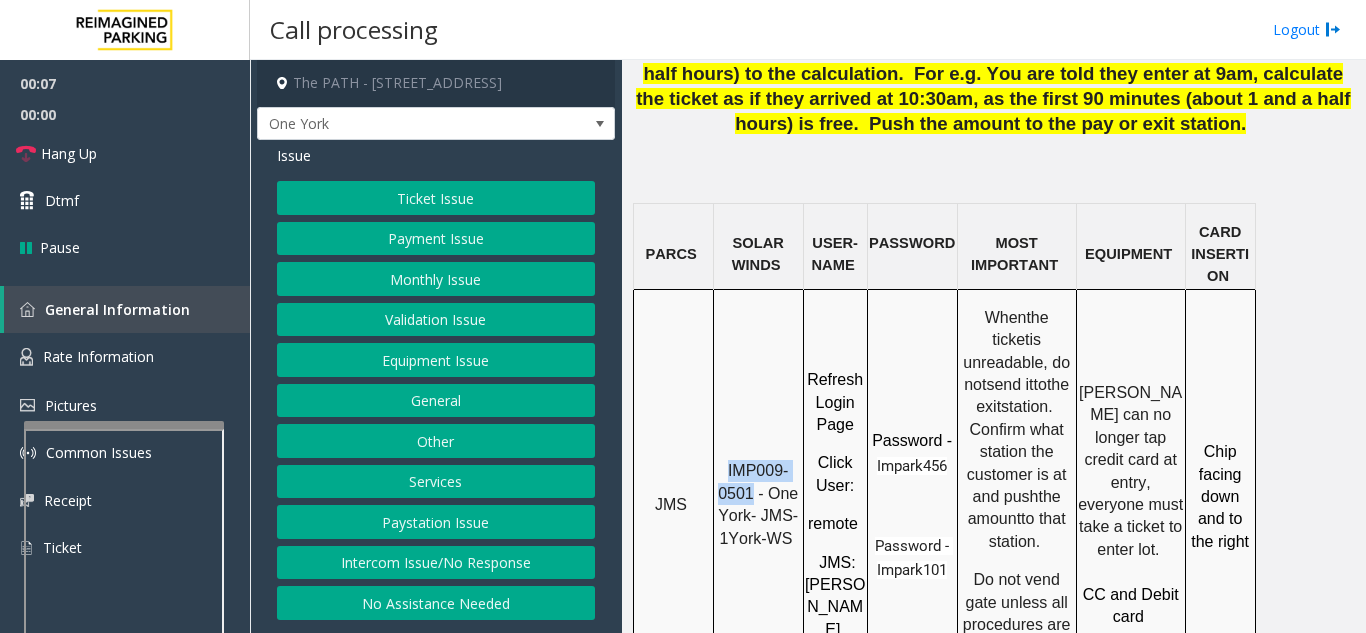 copy on "IMP009-0501" 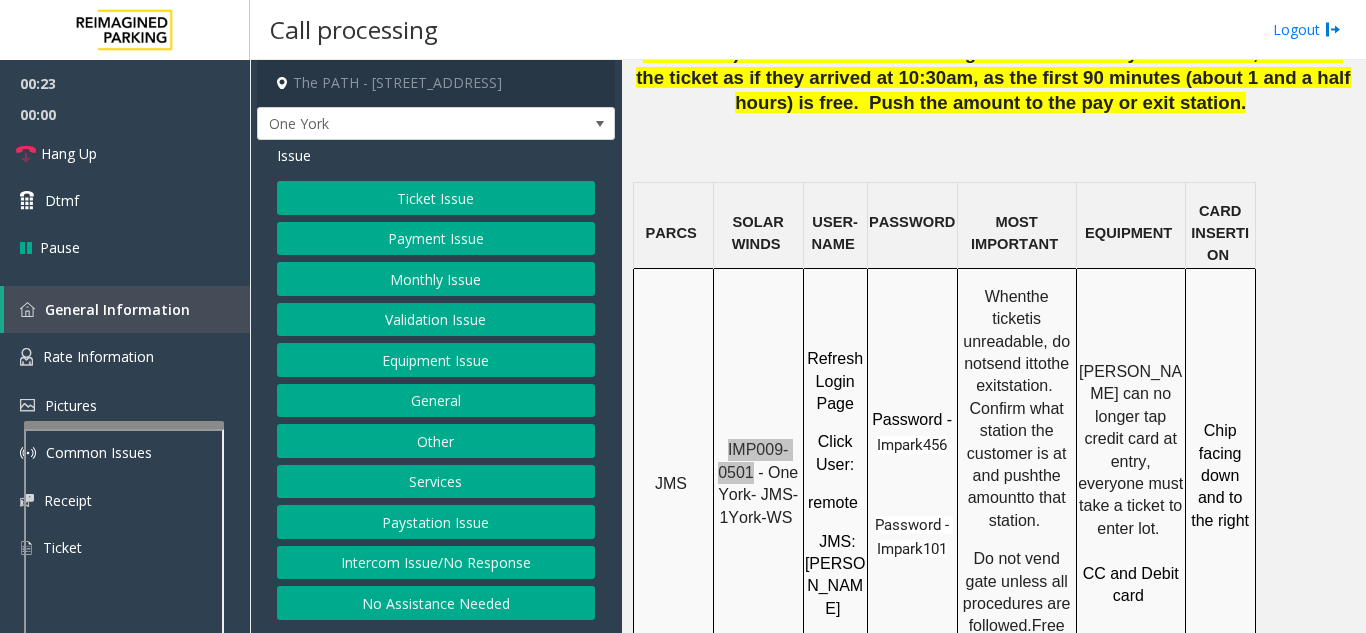 scroll, scrollTop: 1700, scrollLeft: 0, axis: vertical 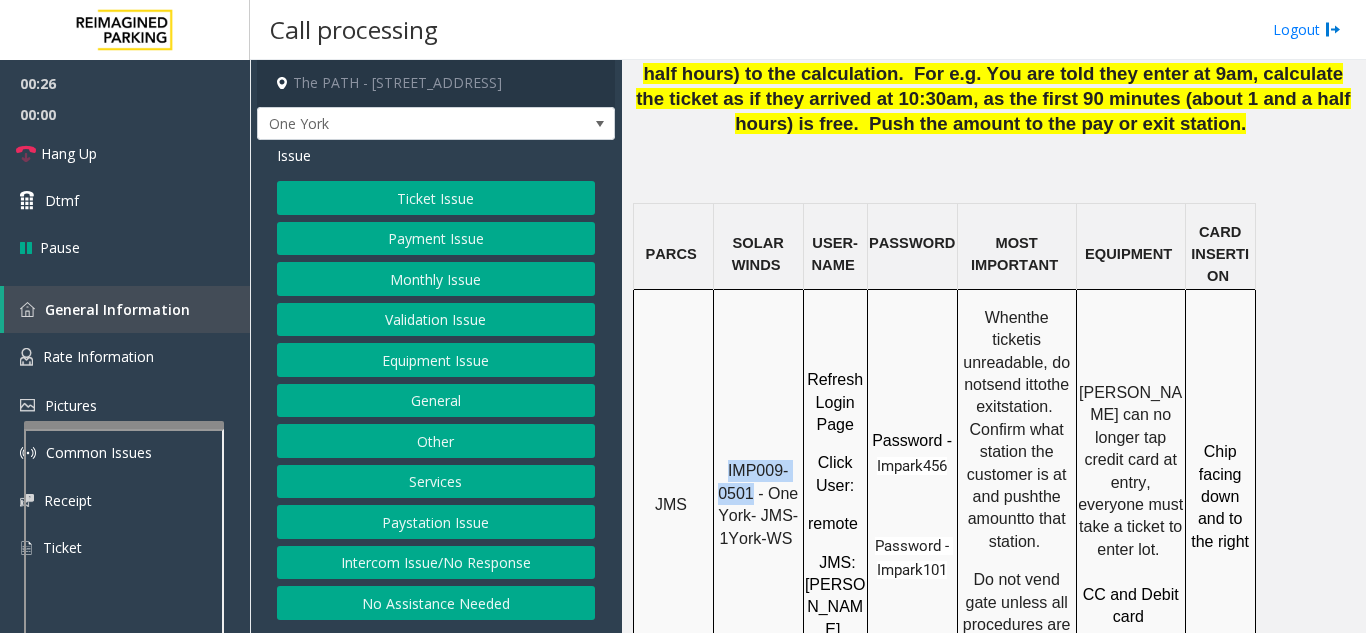 click on "Ticket Issue" 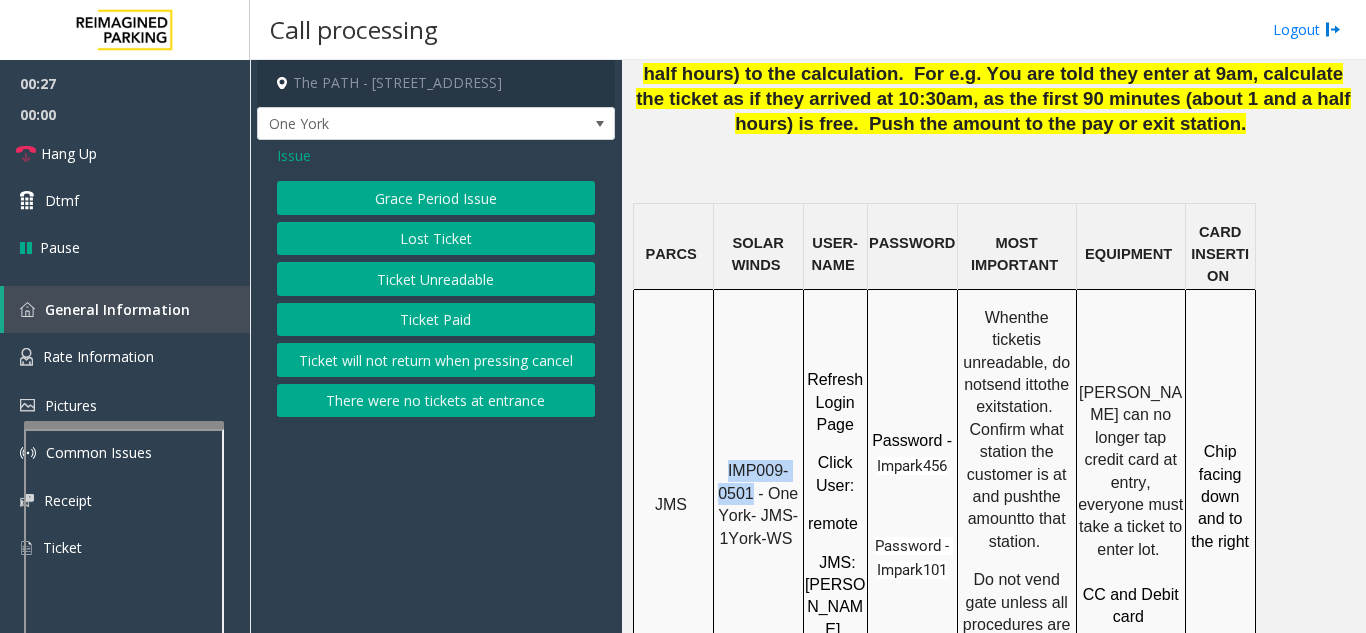 click on "Ticket Unreadable" 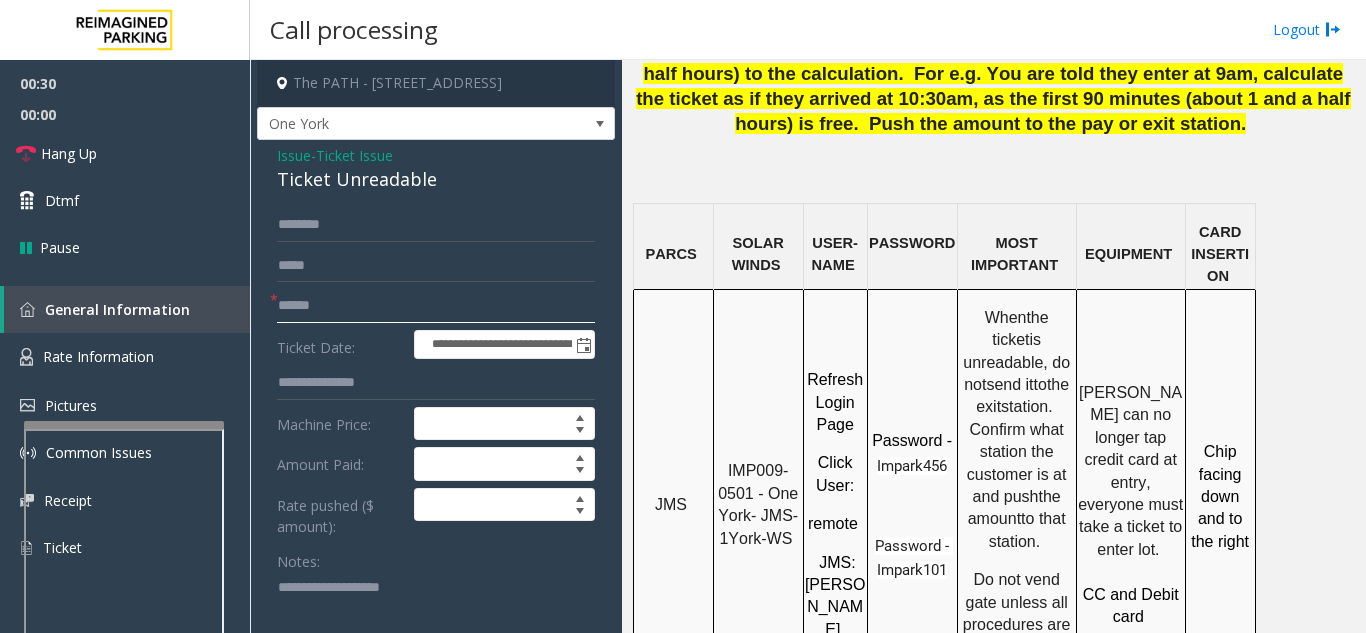 click 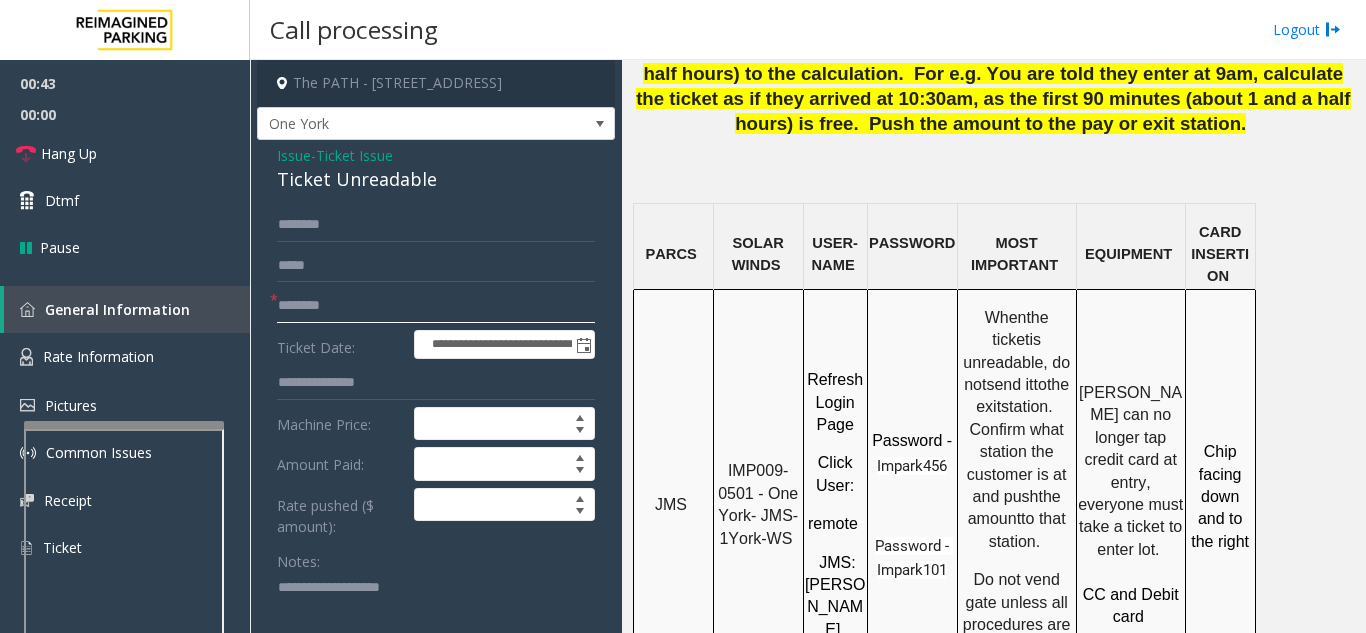 click on "*******" 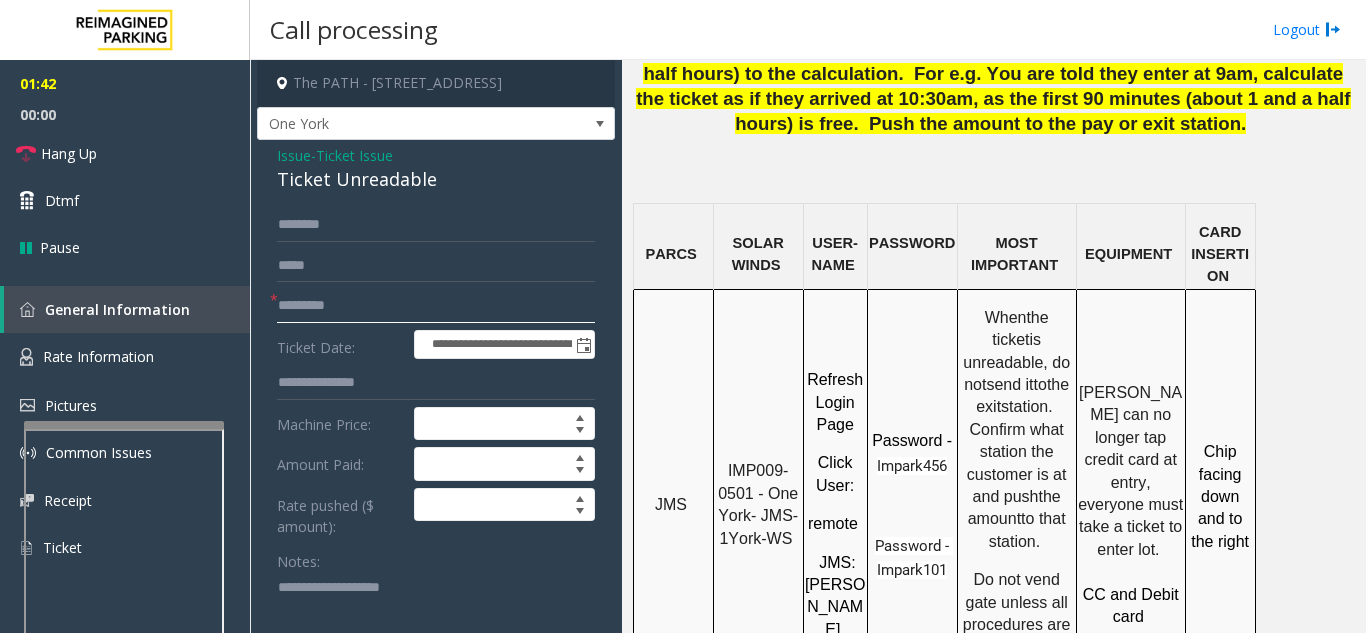 click on "********" 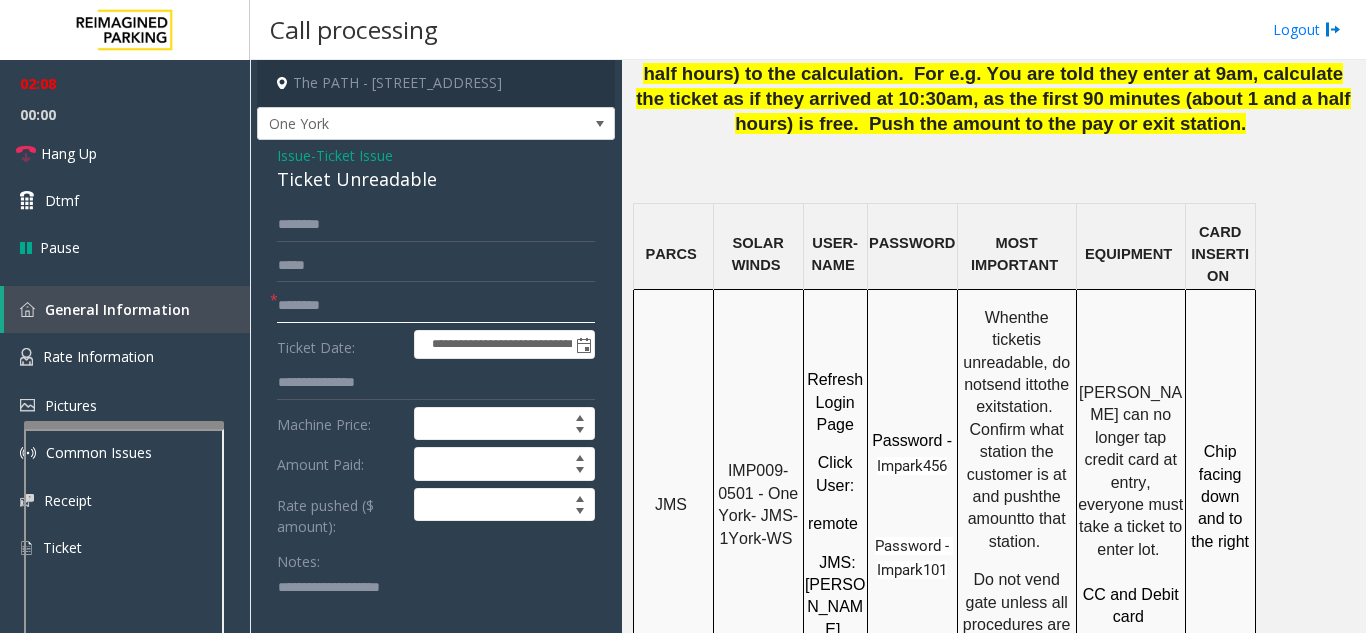 click on "*******" 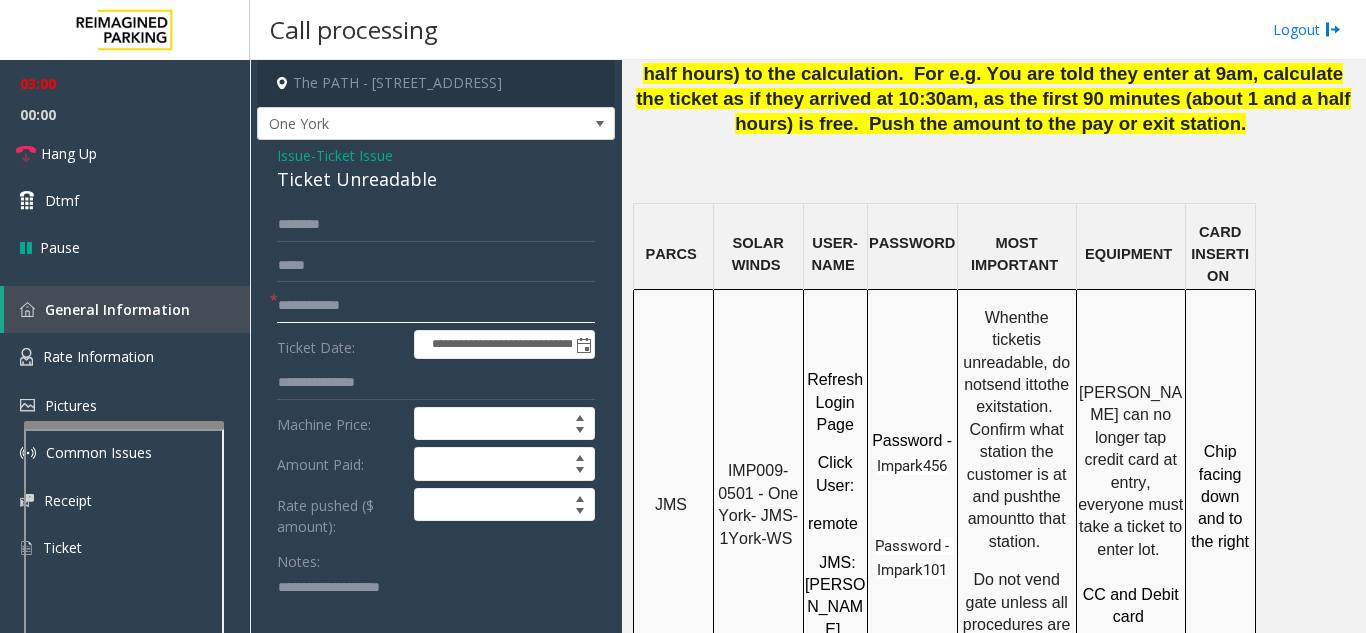 click on "**********" 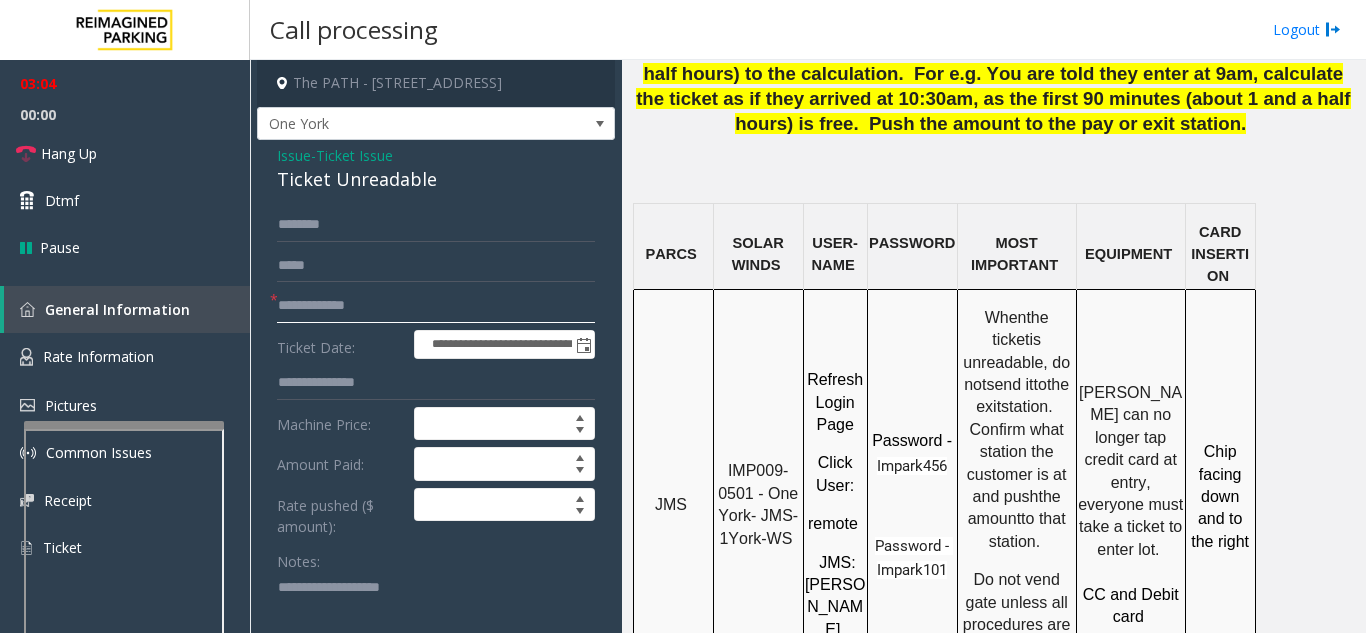drag, startPoint x: 348, startPoint y: 305, endPoint x: 426, endPoint y: 306, distance: 78.00641 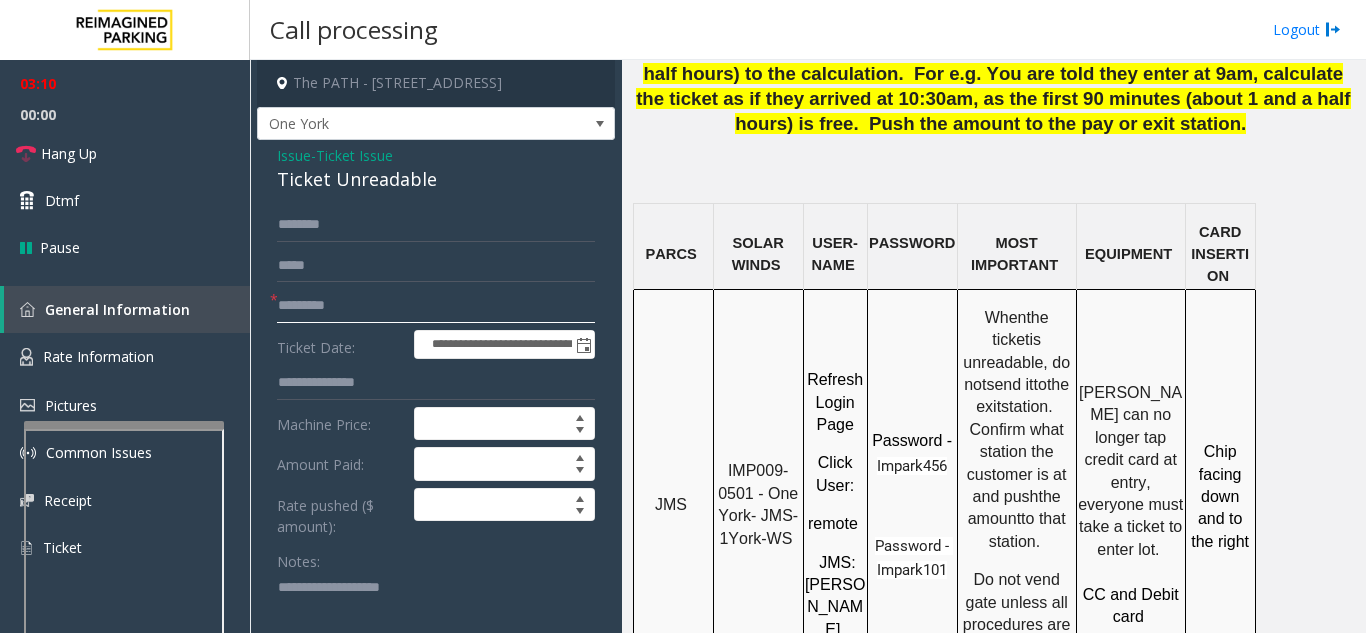 type on "********" 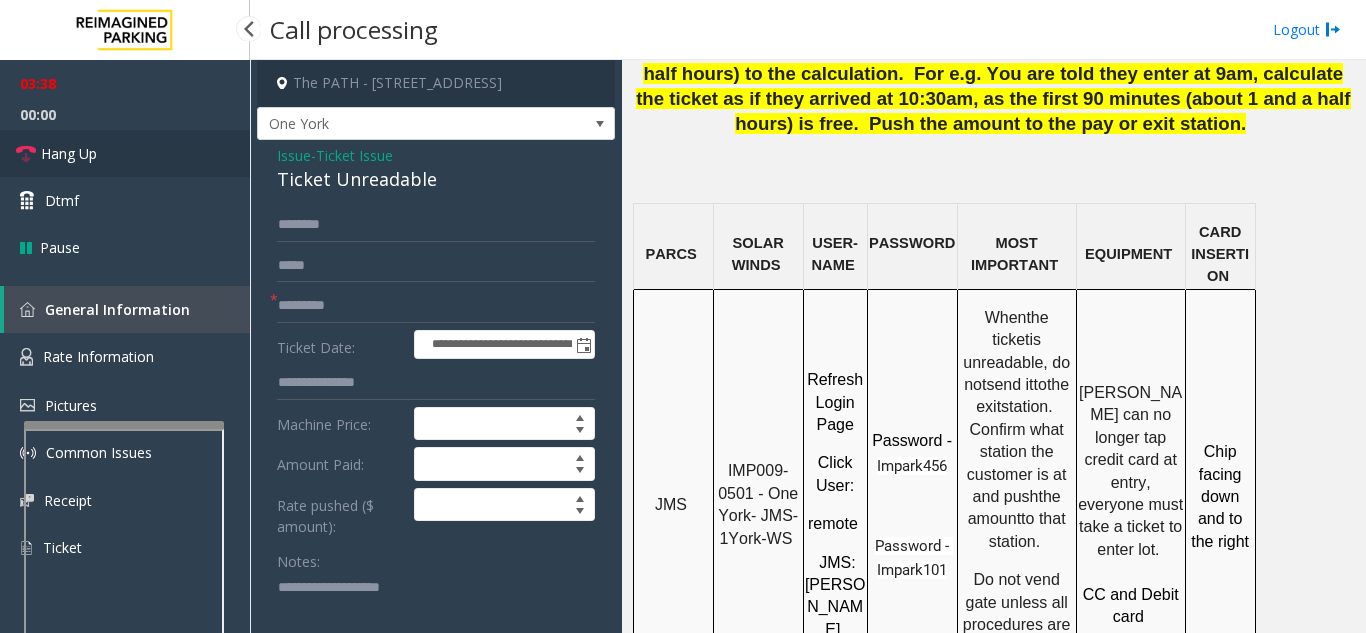 click on "Hang Up" at bounding box center [69, 153] 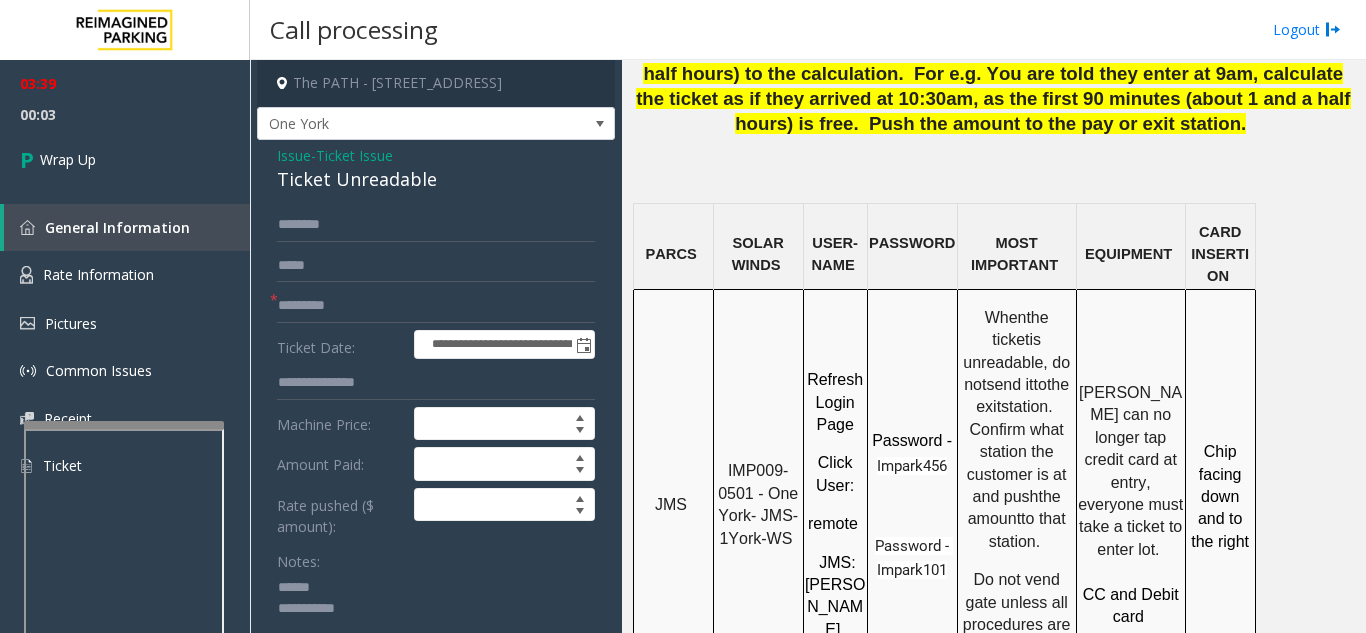 click 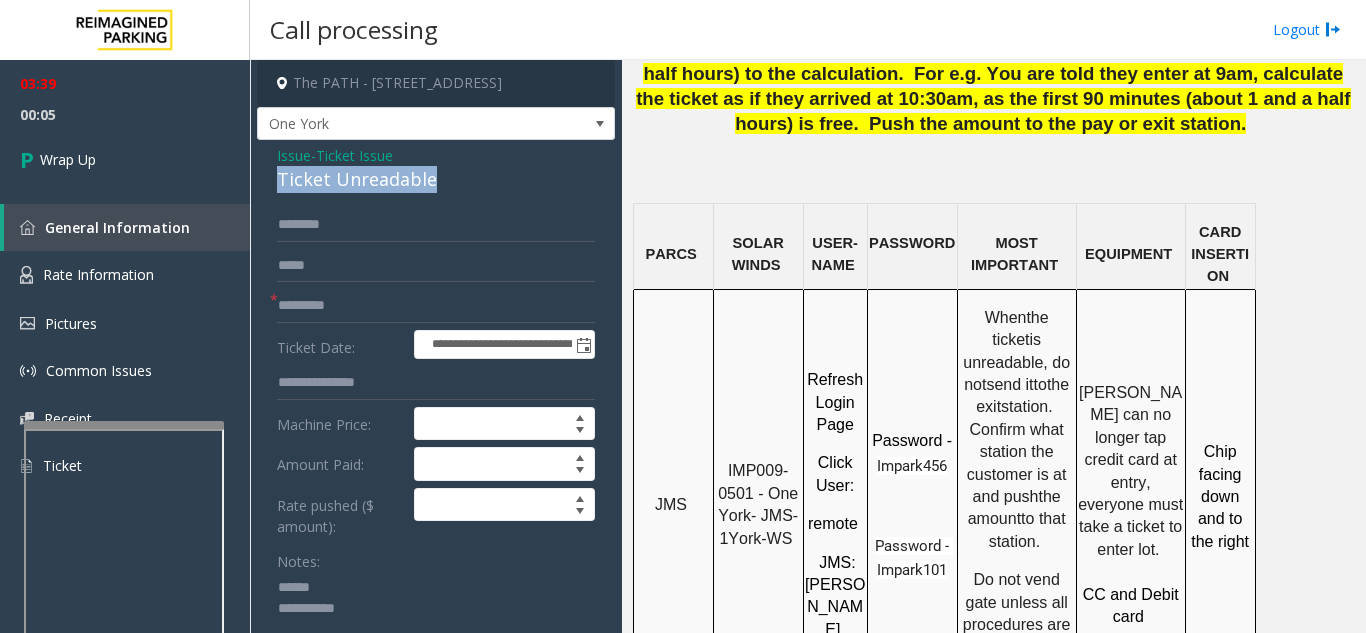 drag, startPoint x: 269, startPoint y: 170, endPoint x: 473, endPoint y: 184, distance: 204.47983 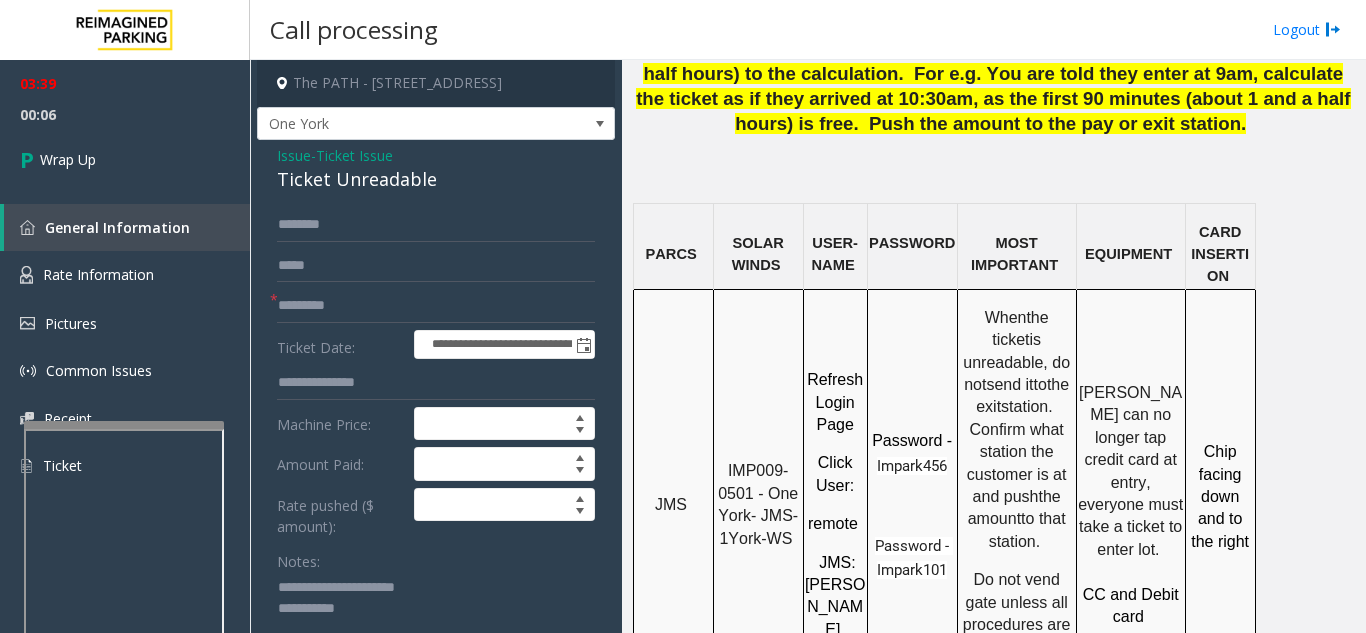 click 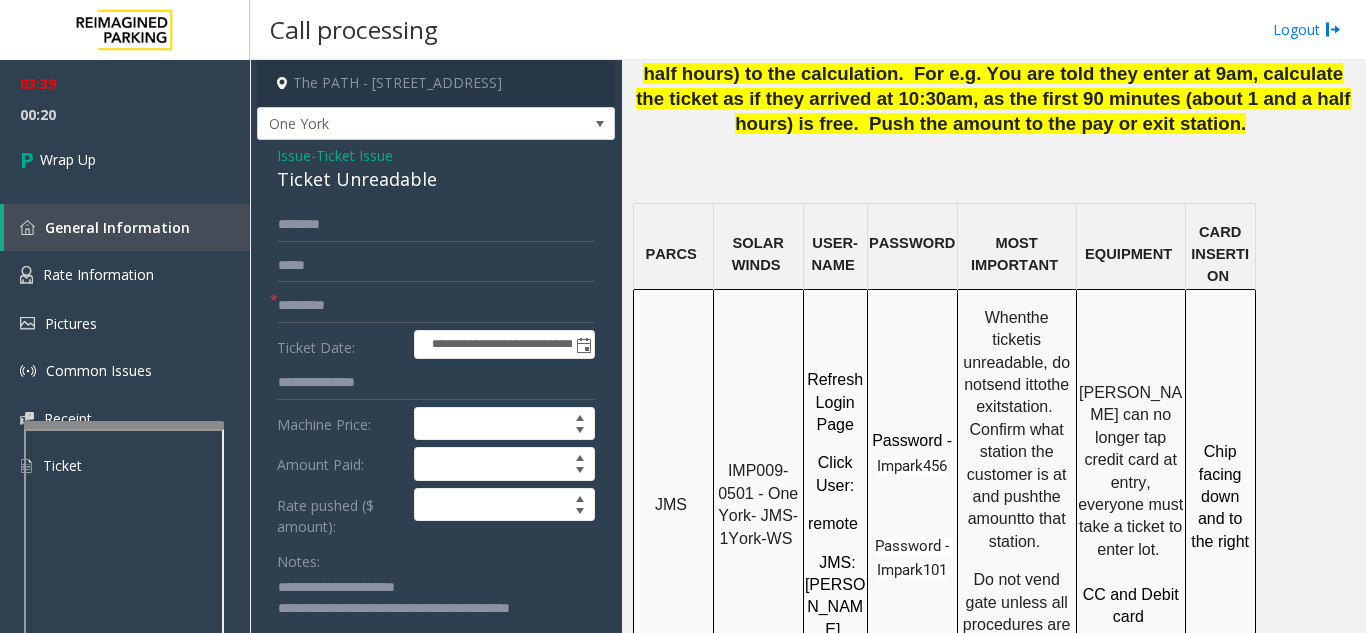 scroll, scrollTop: 7, scrollLeft: 0, axis: vertical 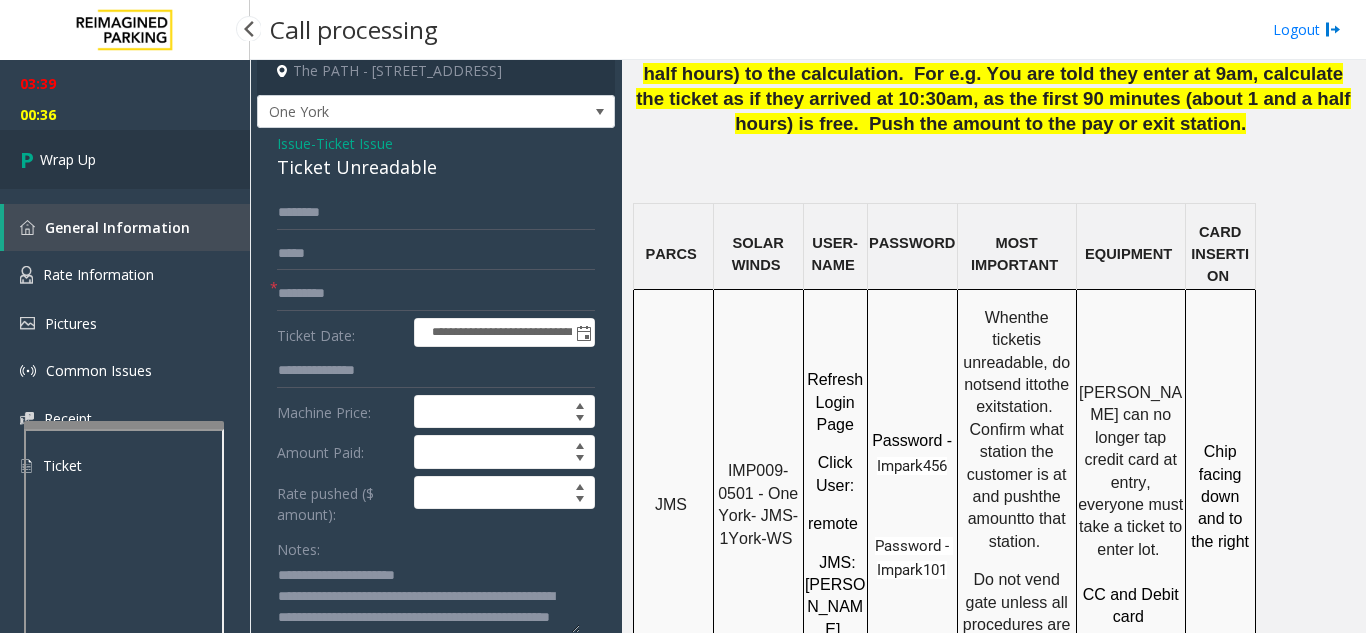 type on "**********" 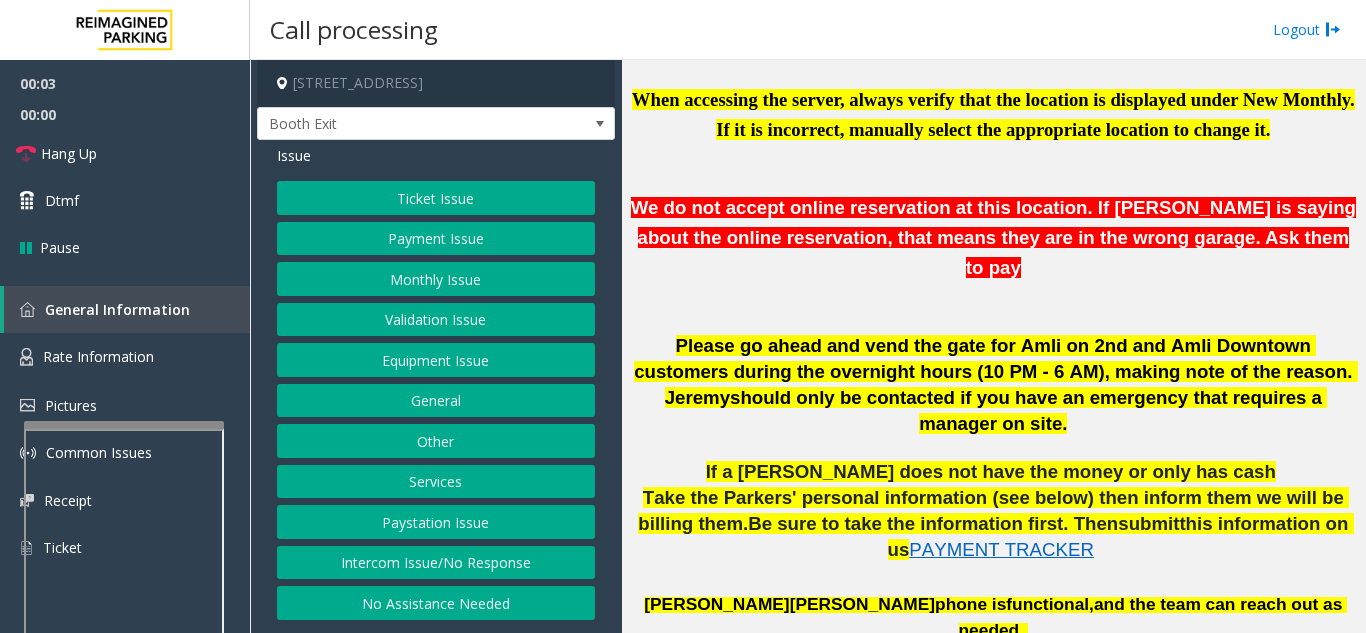 scroll, scrollTop: 900, scrollLeft: 0, axis: vertical 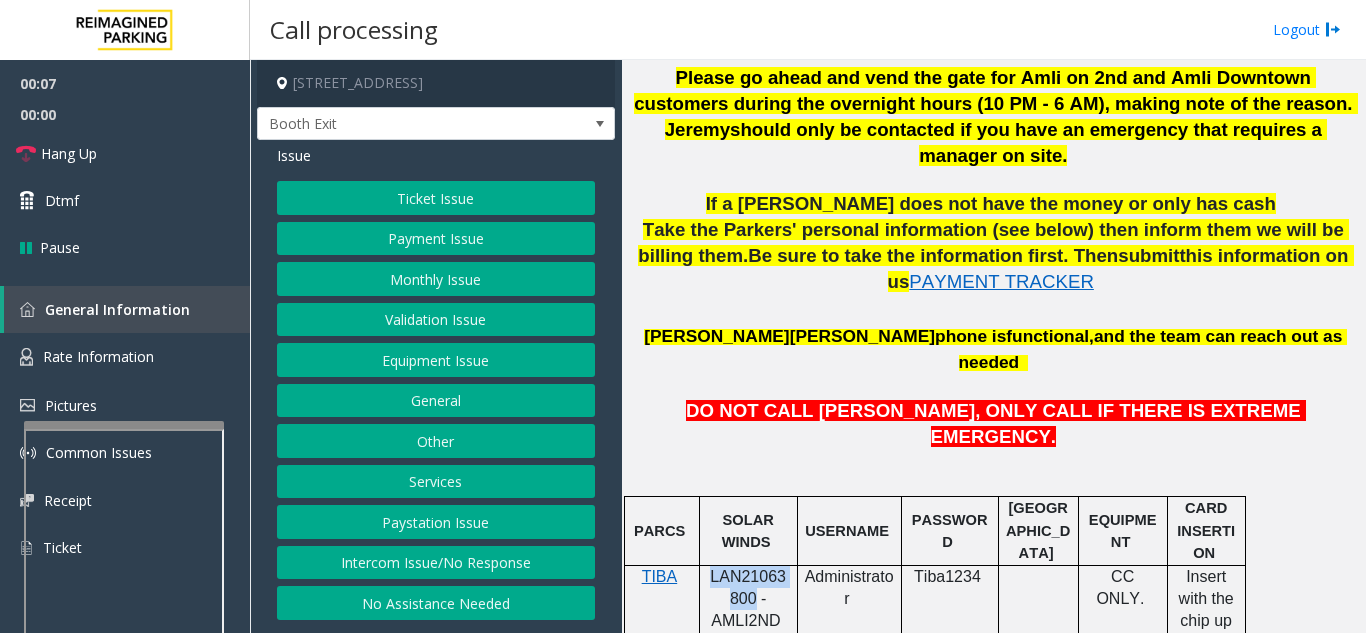 drag, startPoint x: 751, startPoint y: 489, endPoint x: 708, endPoint y: 470, distance: 47.010635 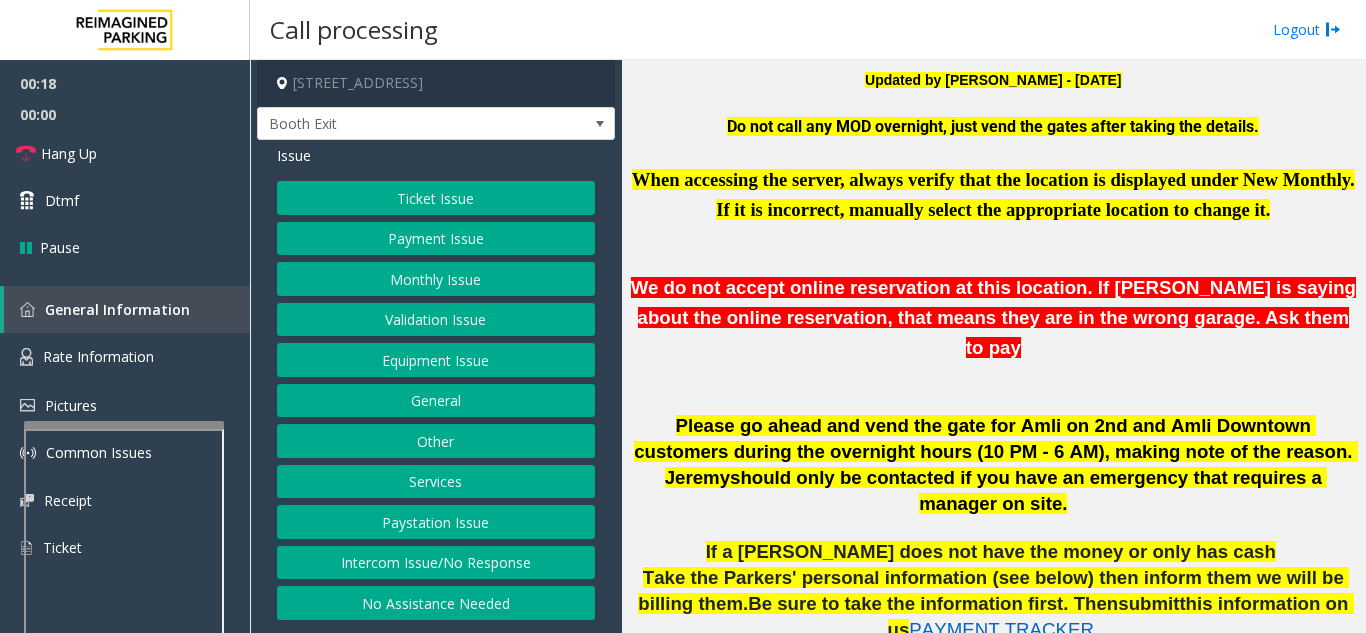 scroll, scrollTop: 400, scrollLeft: 0, axis: vertical 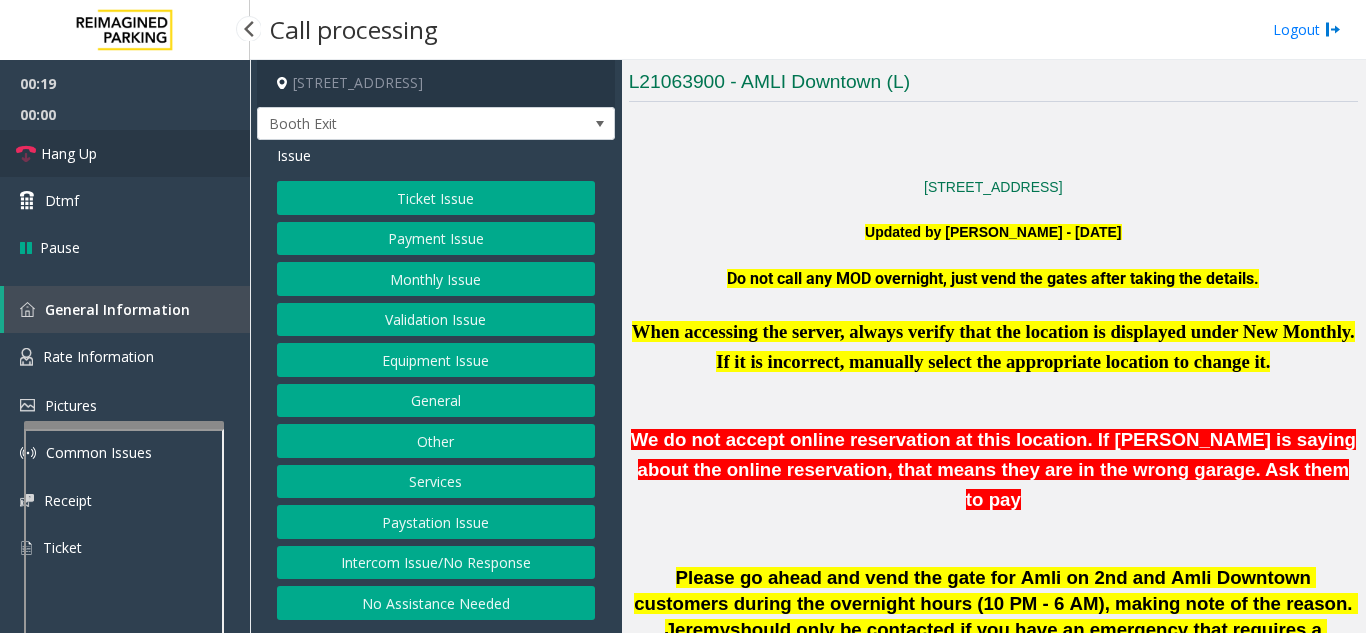 click on "Hang Up" at bounding box center (69, 153) 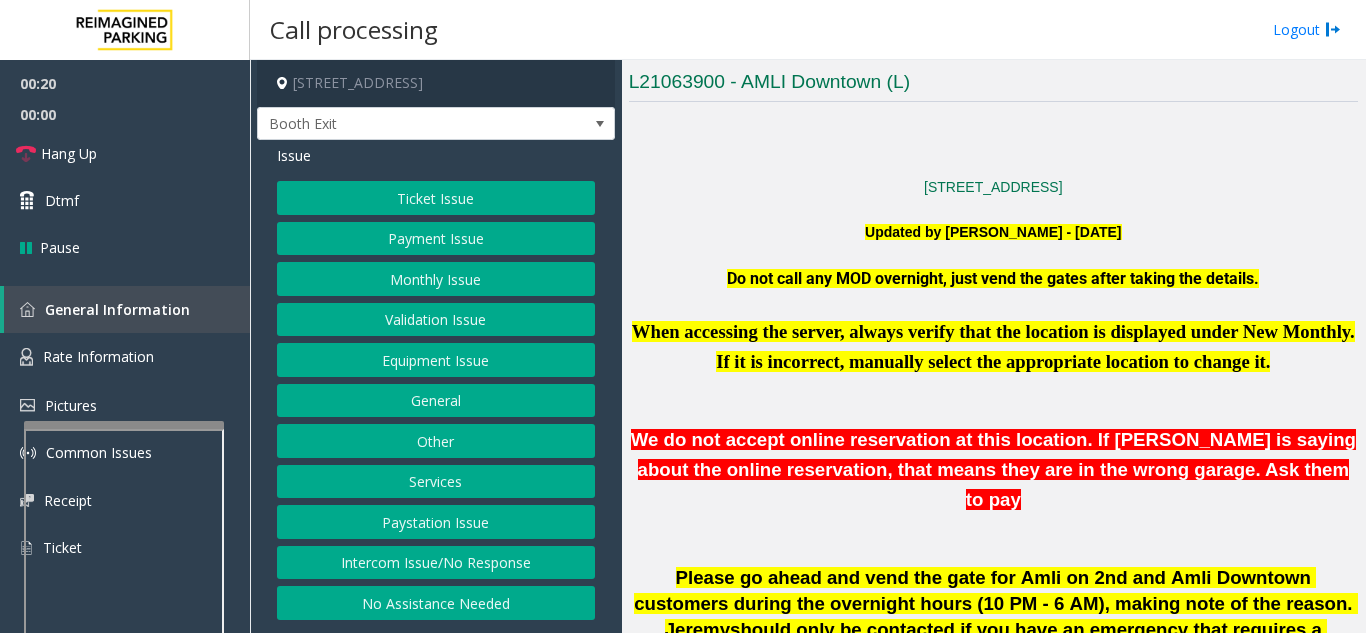 click on "Intercom Issue/No Response" 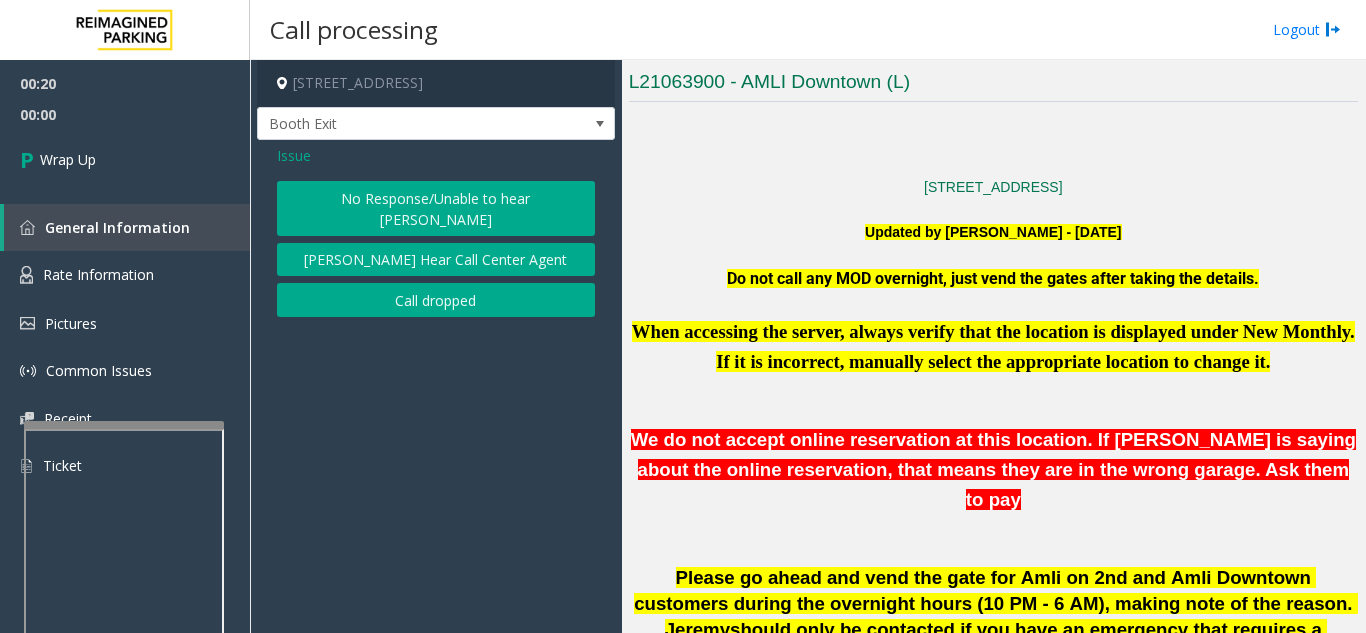 click on "No Response/Unable to hear [PERSON_NAME]" 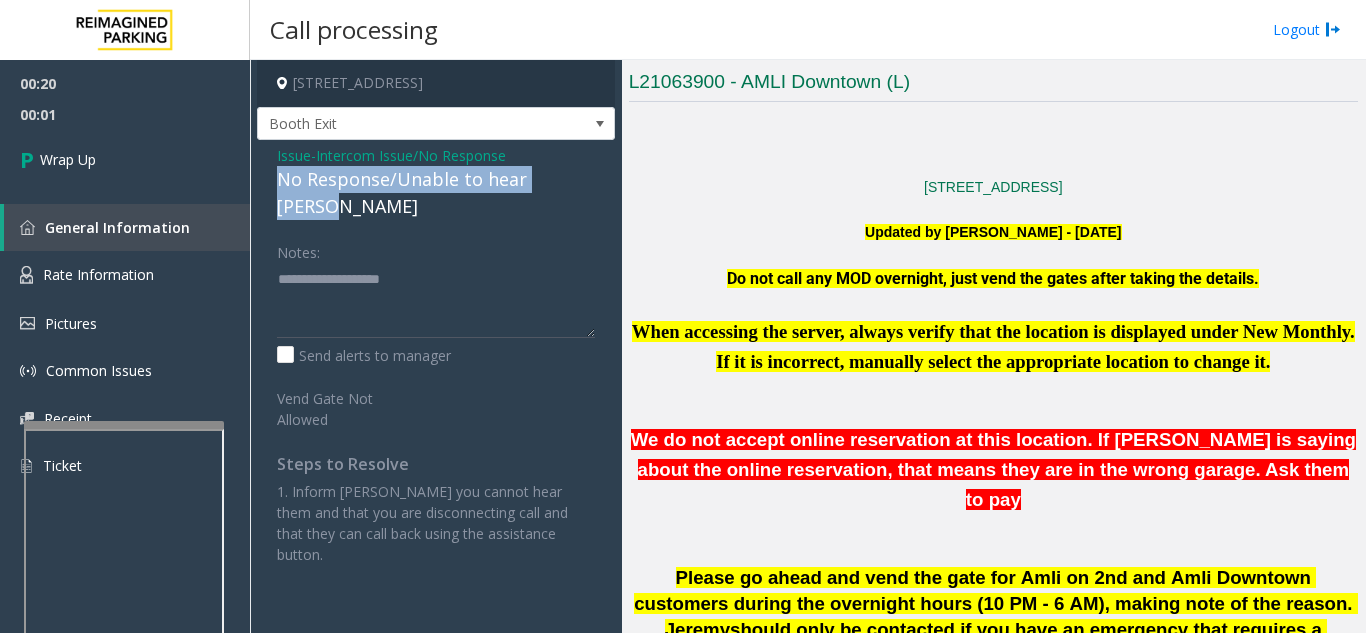 drag, startPoint x: 278, startPoint y: 182, endPoint x: 592, endPoint y: 185, distance: 314.01434 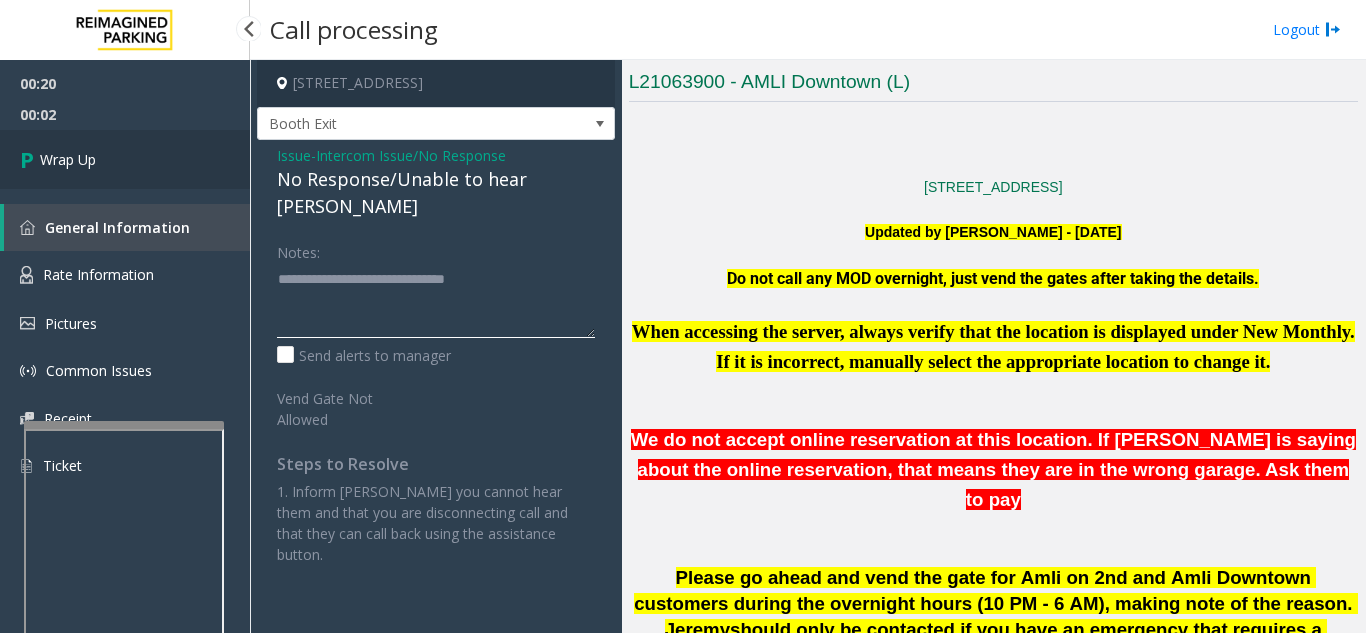 type on "**********" 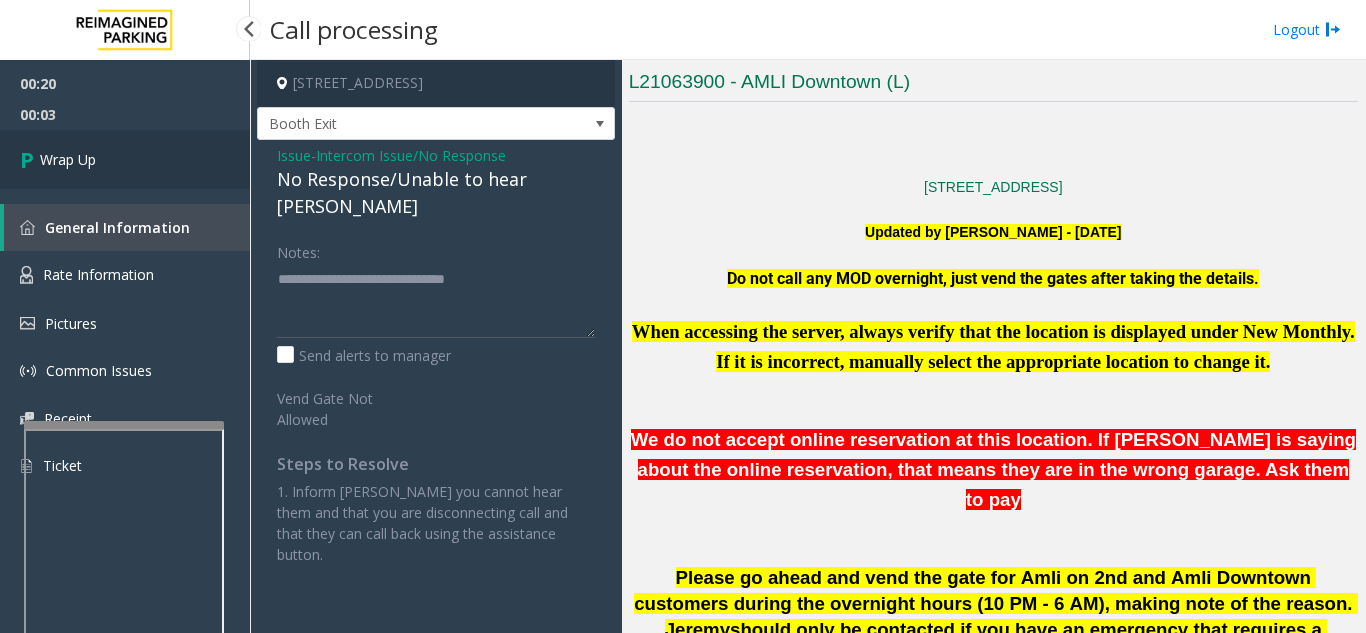 click on "Wrap Up" at bounding box center (125, 159) 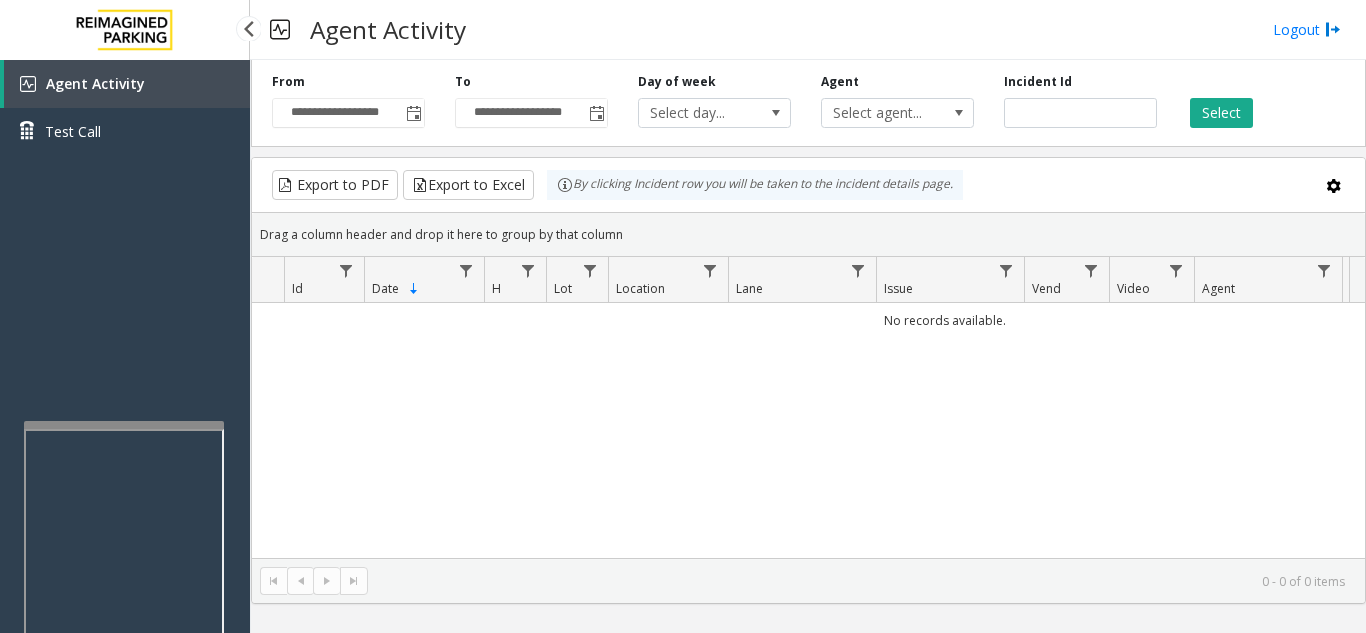 click on "Agent Activity Test Call" at bounding box center [125, 376] 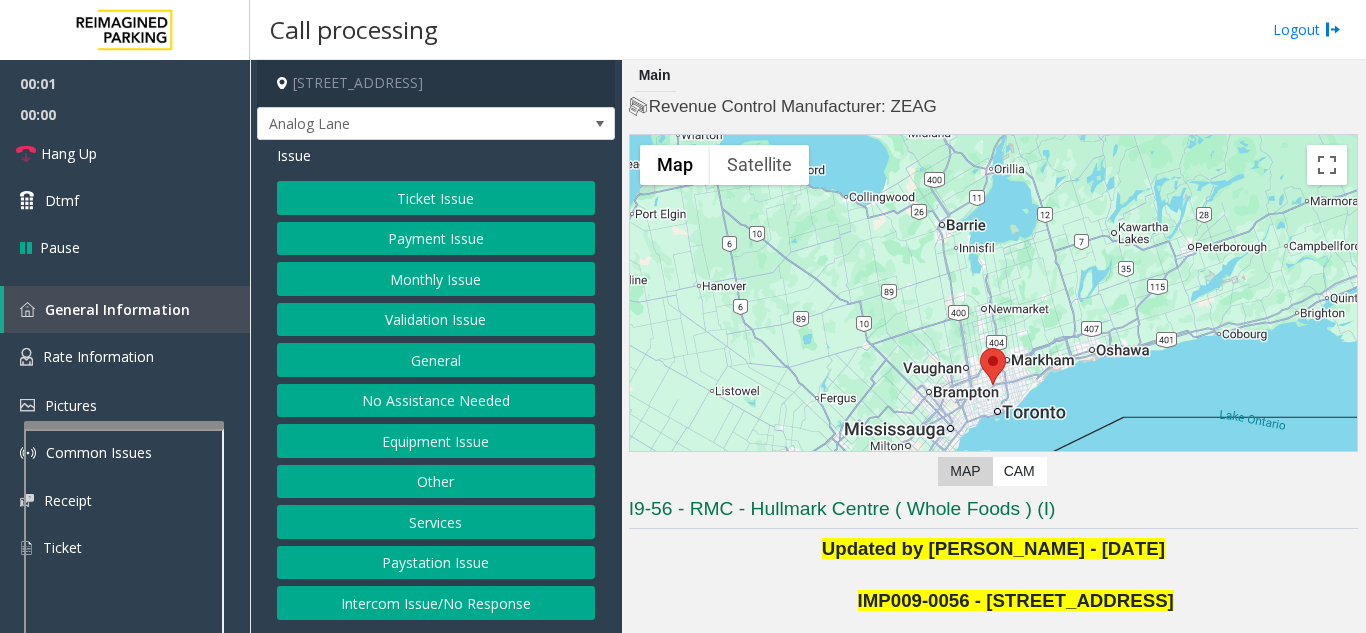 click on "Updated by [PERSON_NAME] - [DATE]" 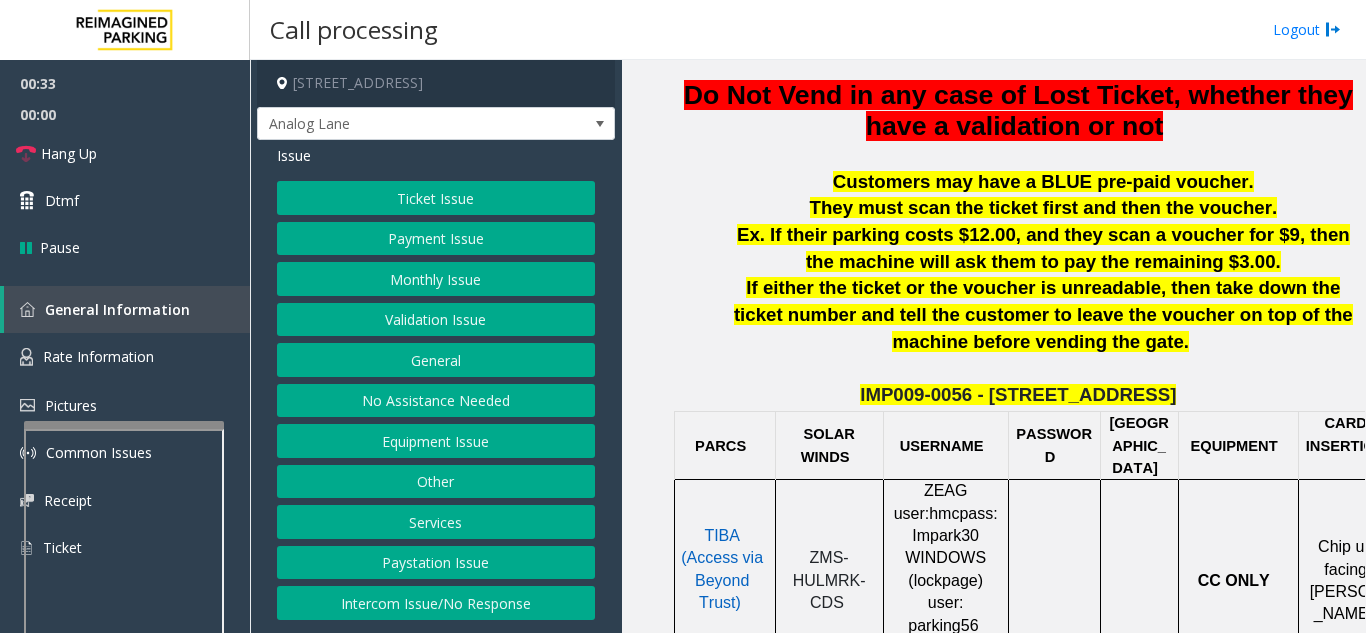 scroll, scrollTop: 700, scrollLeft: 0, axis: vertical 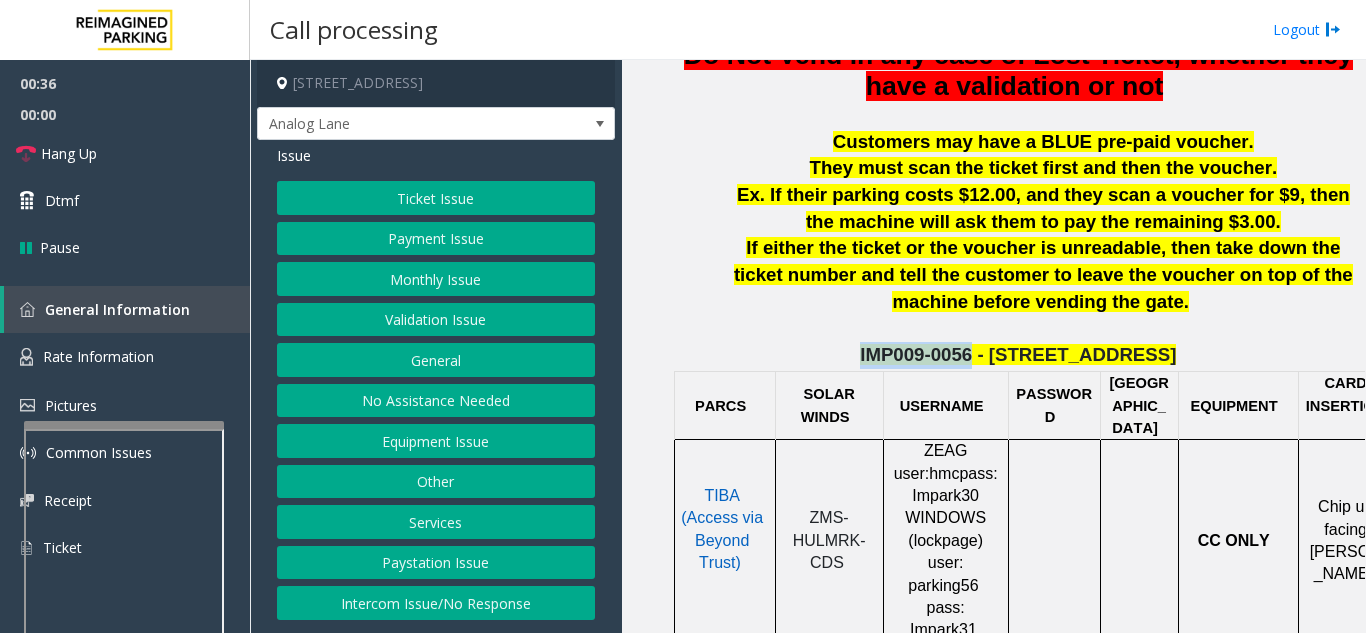 drag, startPoint x: 994, startPoint y: 359, endPoint x: 894, endPoint y: 345, distance: 100.97524 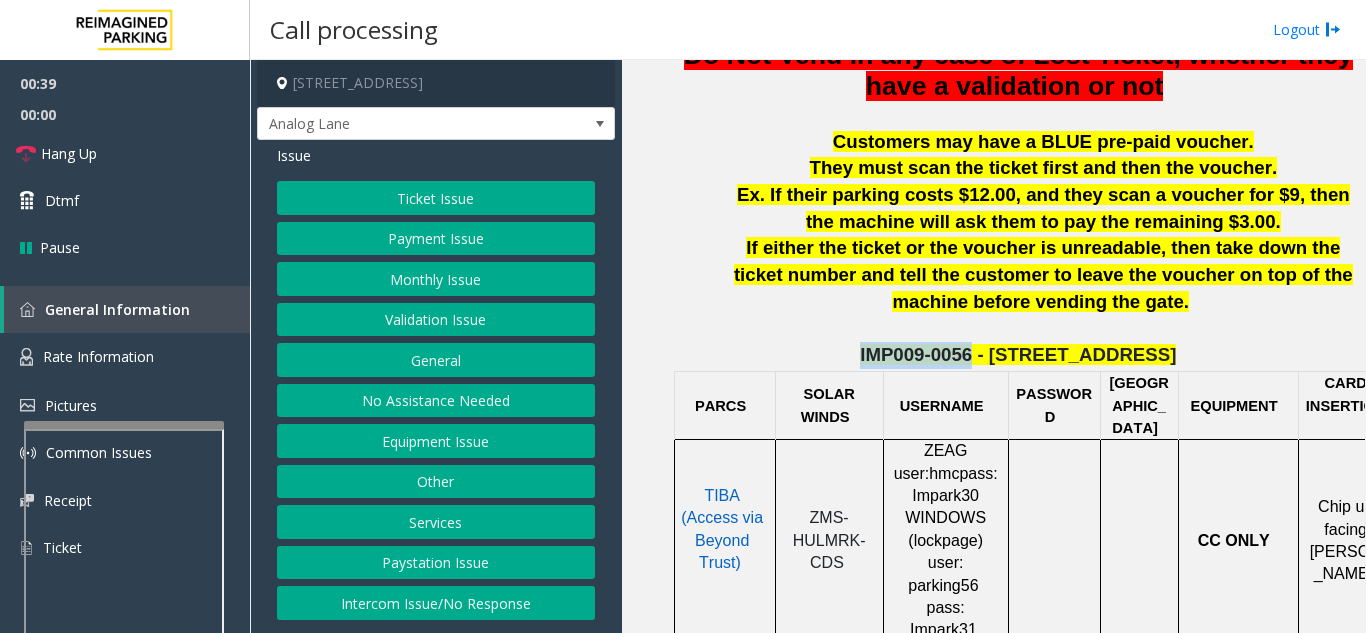 copy on "IMP009-0056" 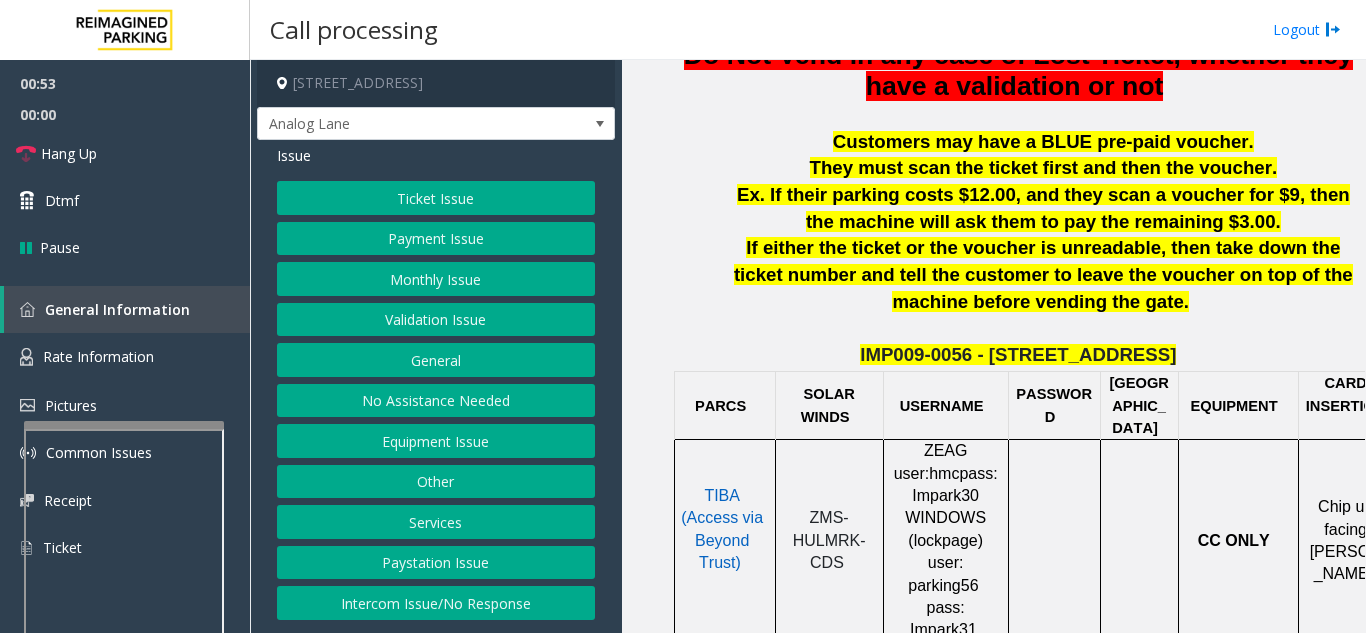 click on "If either the ticket or the voucher is unreadable, then take down the ticket number and tell the customer to leave the voucher on top of the machine before vending the gate." 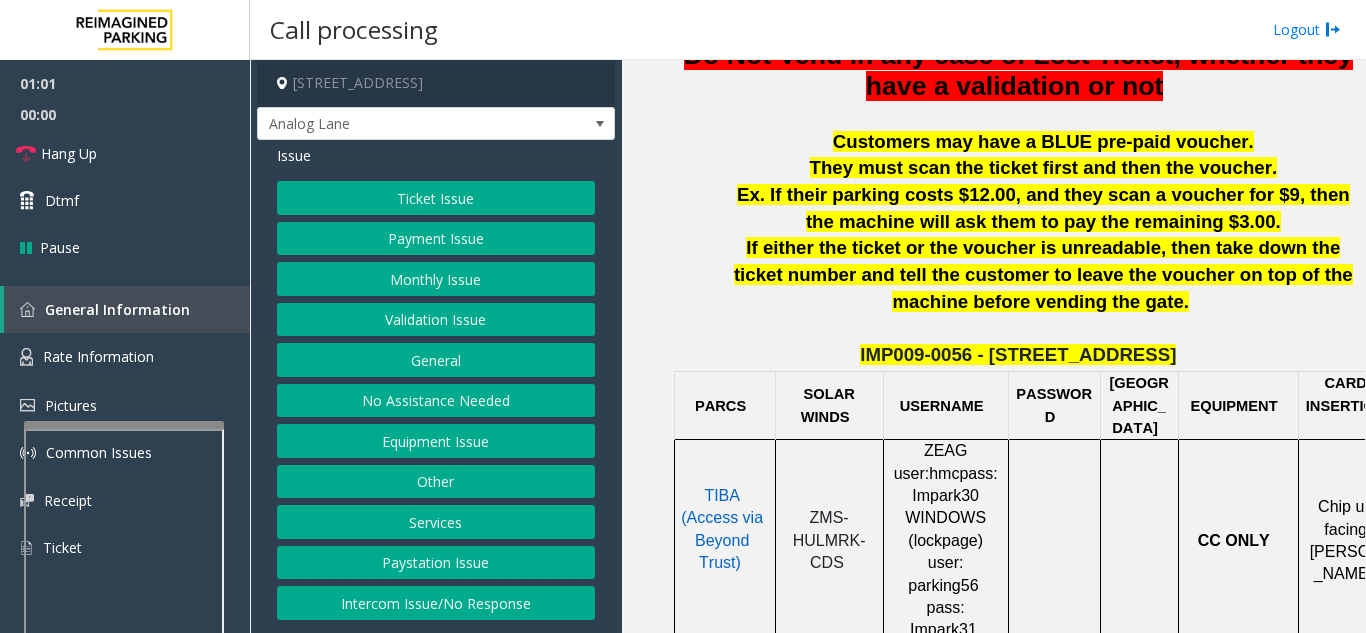 click on "Monthly Issue" 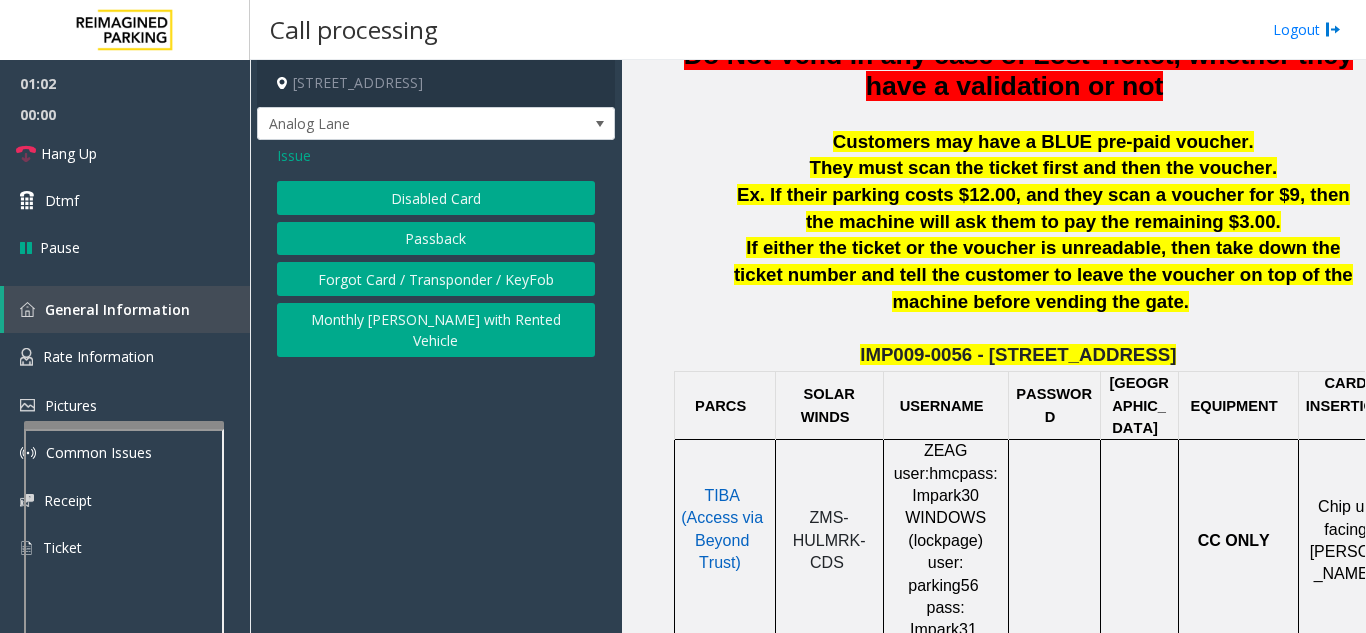 click on "Disabled Card" 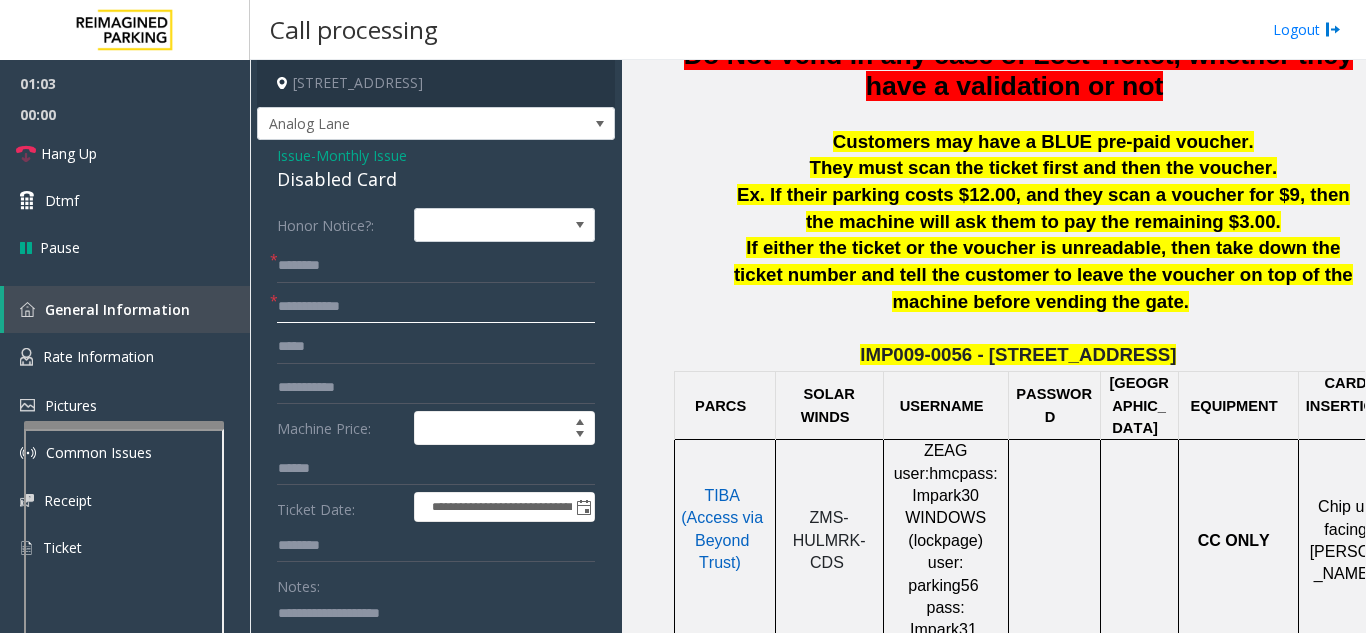 click 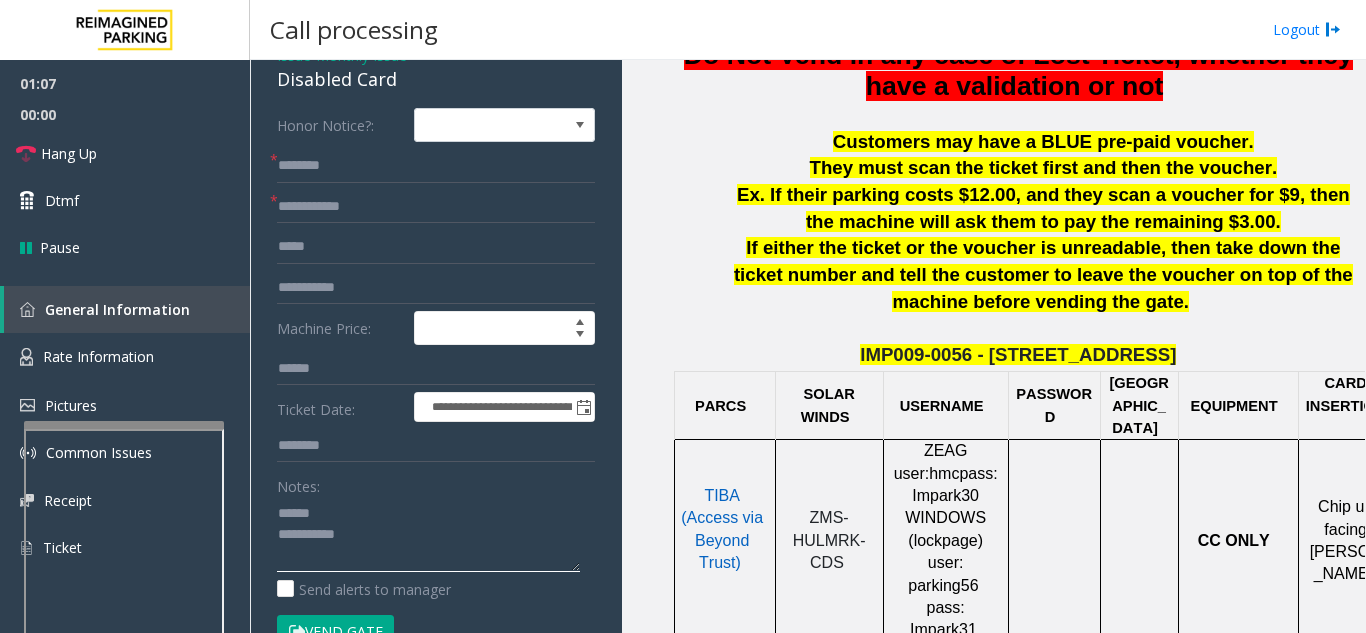 click 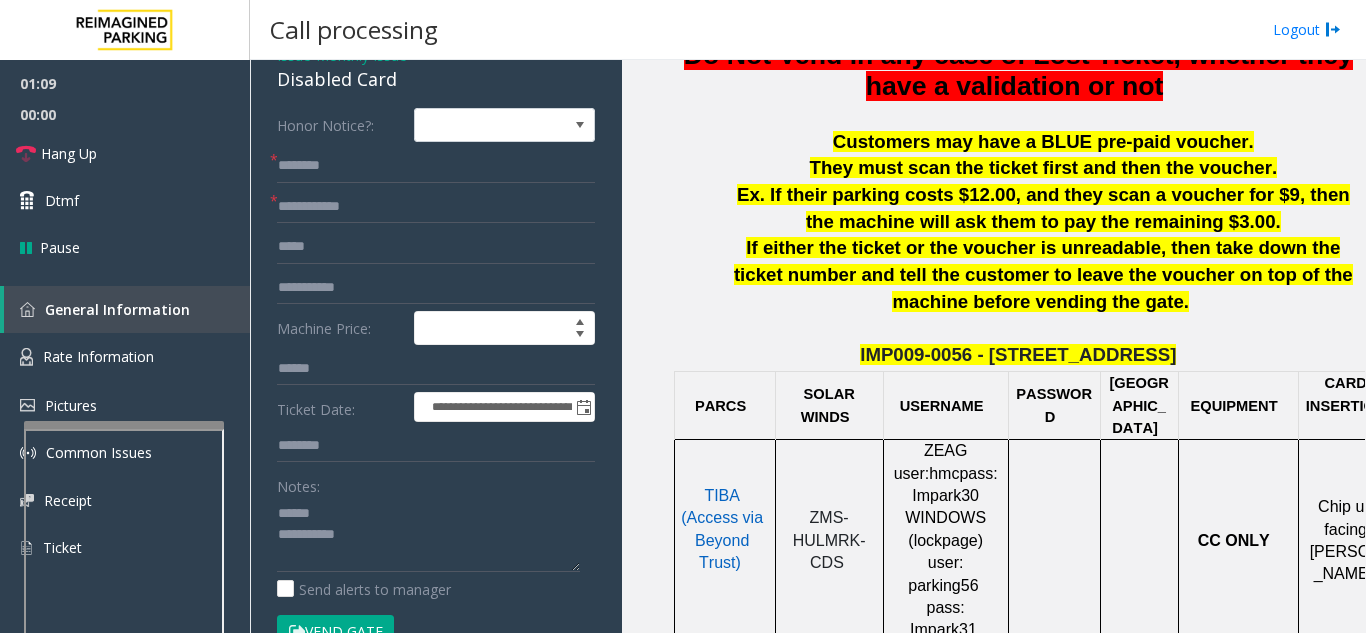click on "**********" 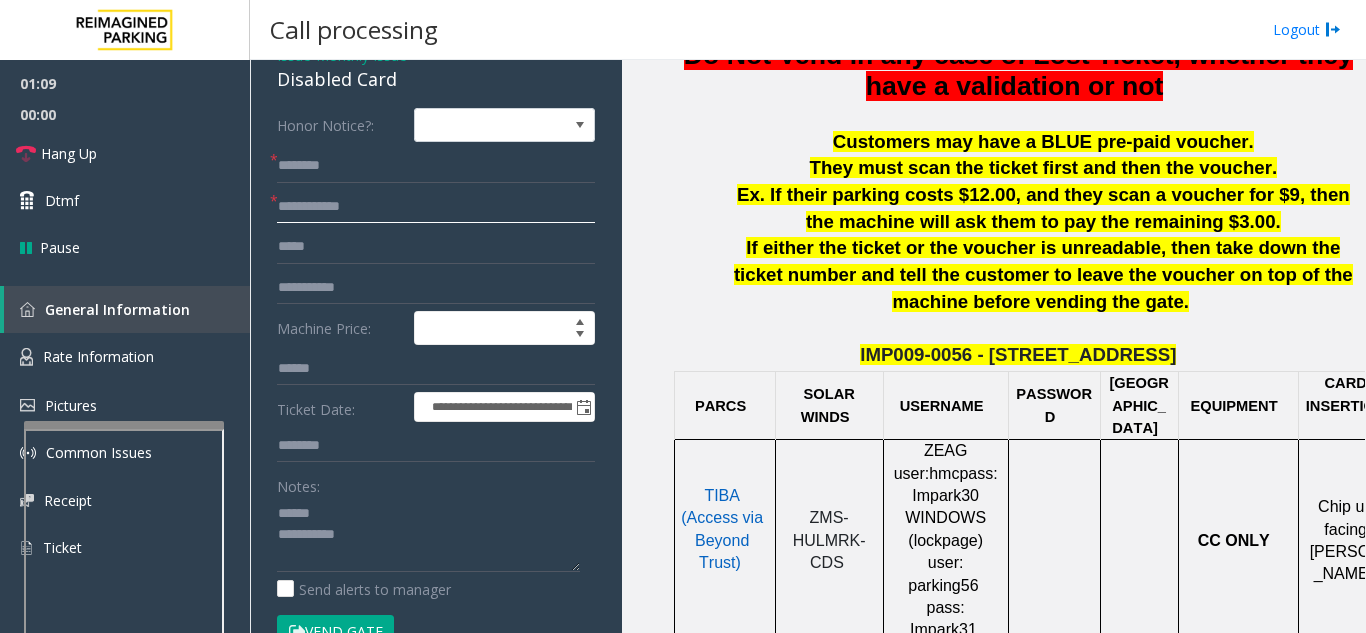 click 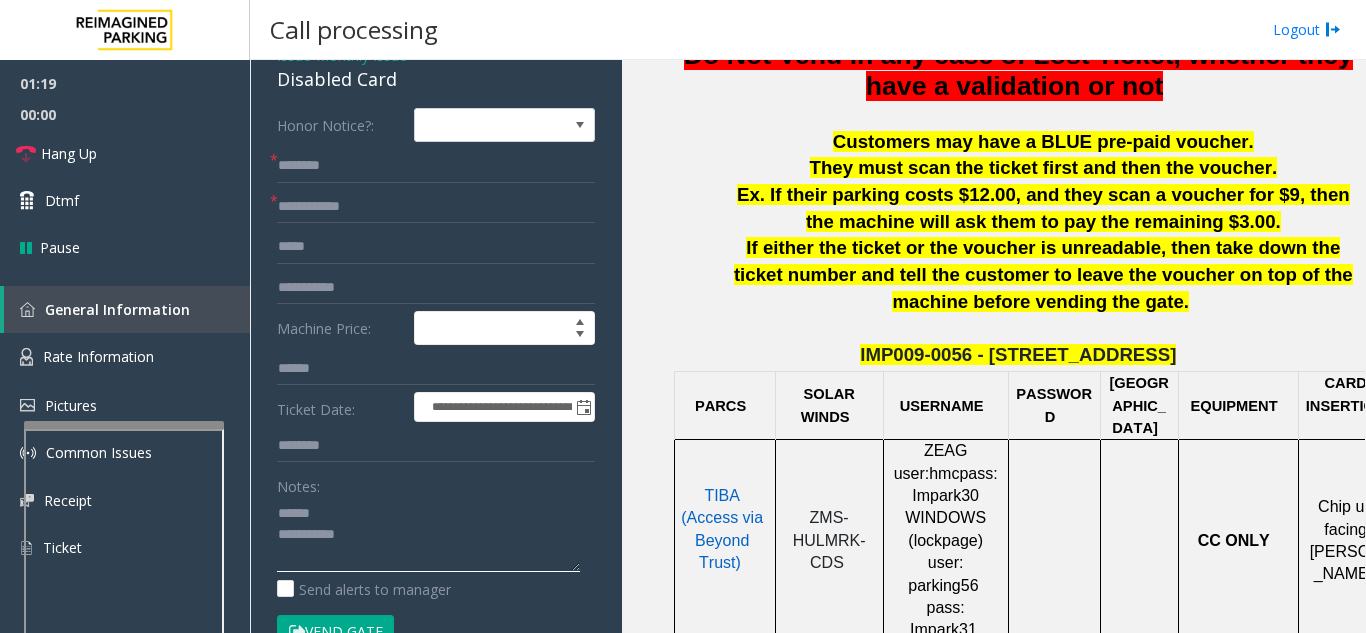 click 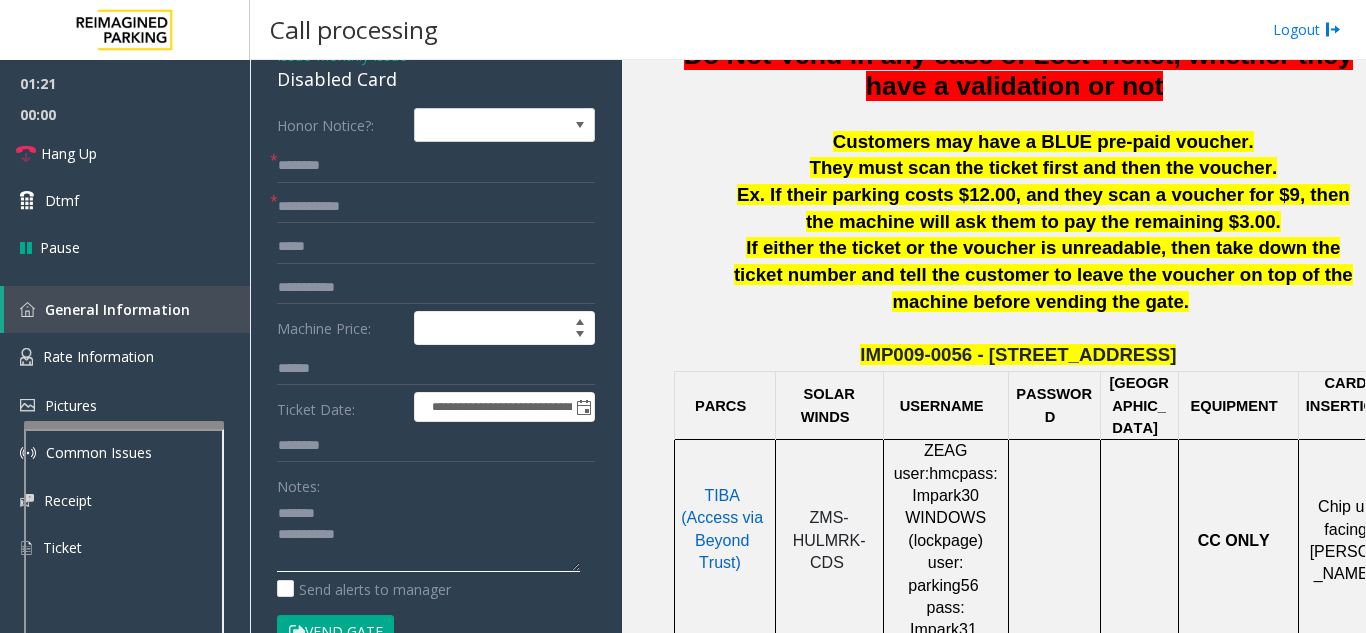 type on "**********" 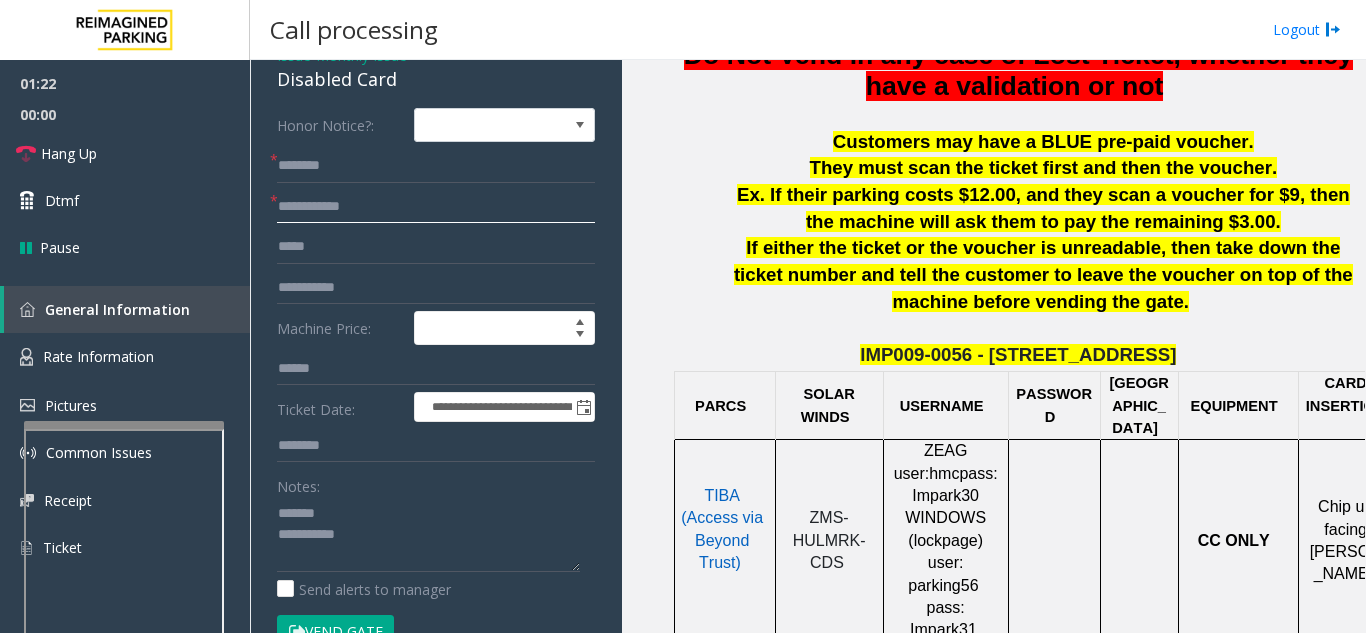click 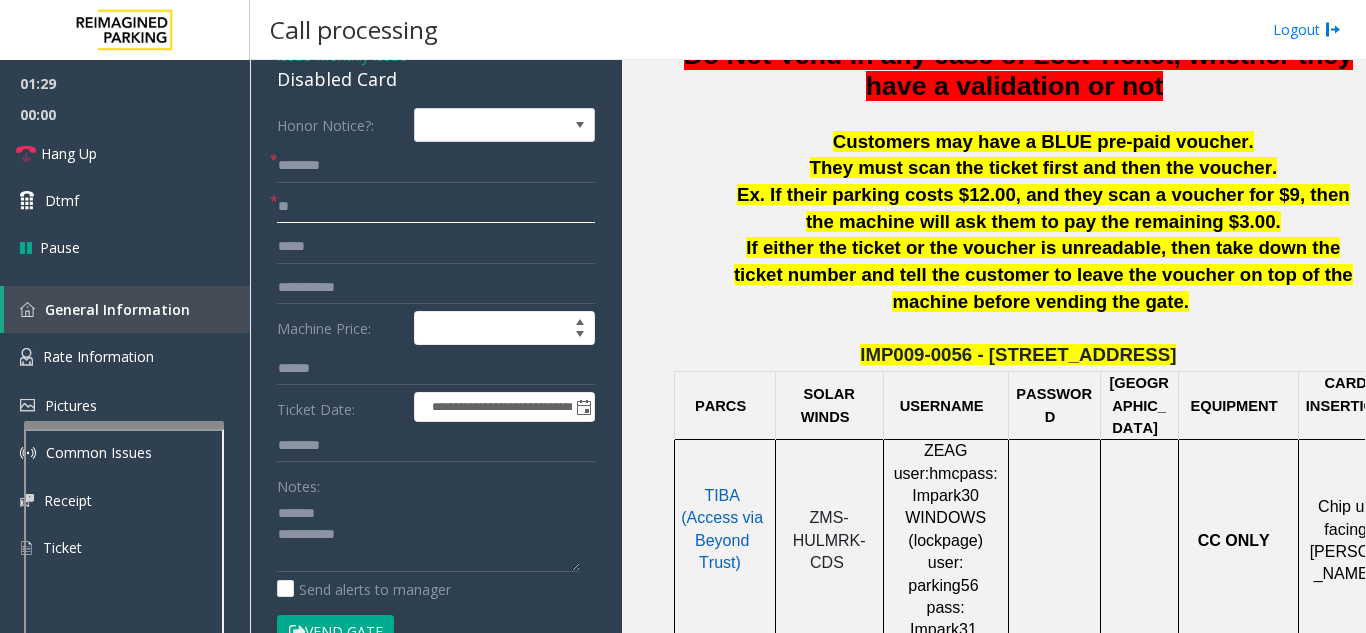 type on "*" 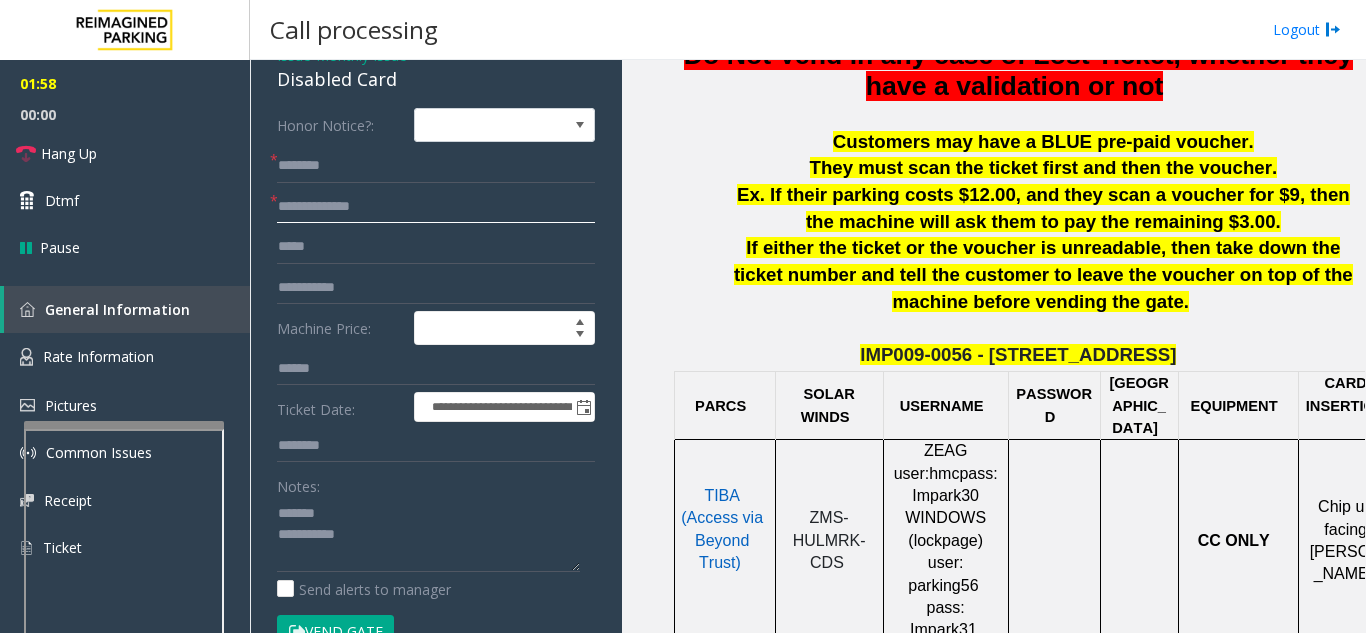 drag, startPoint x: 327, startPoint y: 203, endPoint x: 267, endPoint y: 219, distance: 62.0967 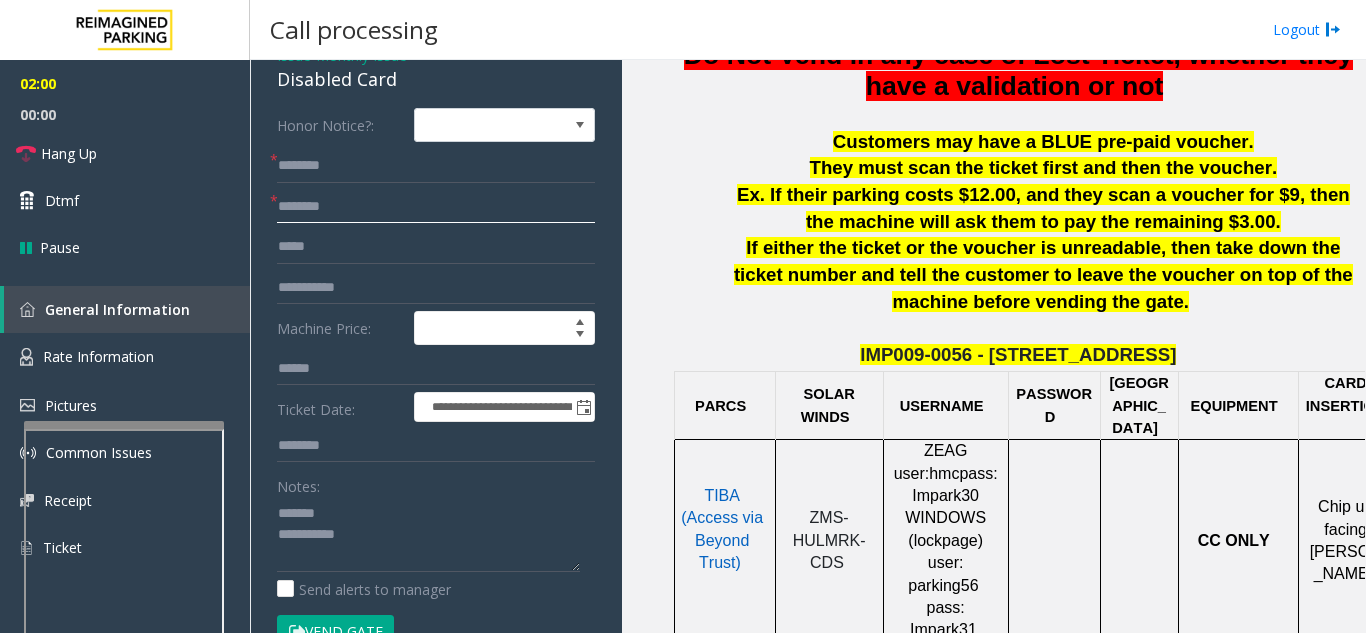 type on "******" 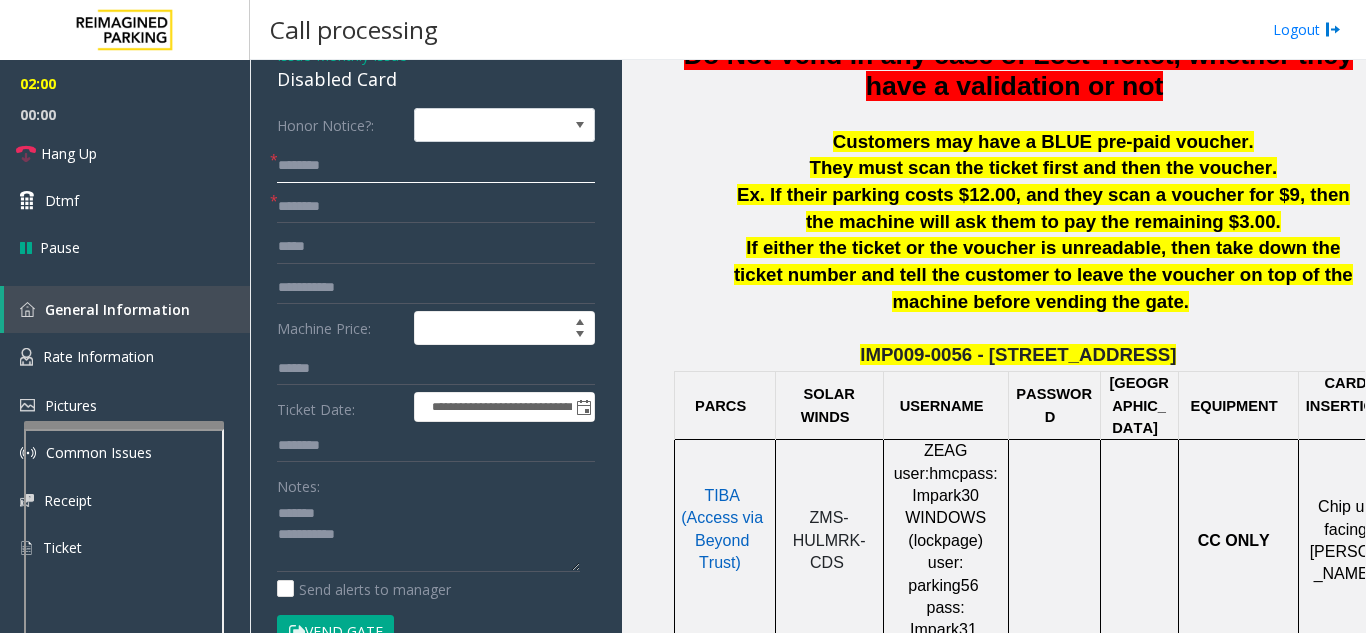 click 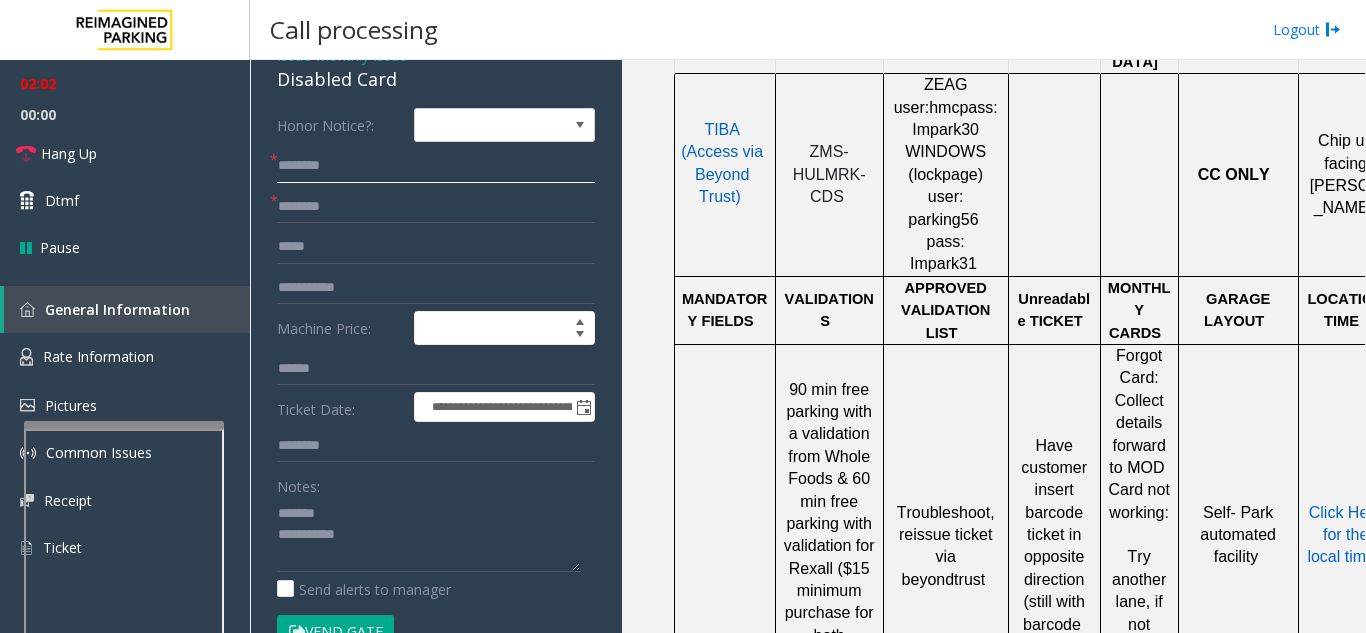 scroll, scrollTop: 1100, scrollLeft: 0, axis: vertical 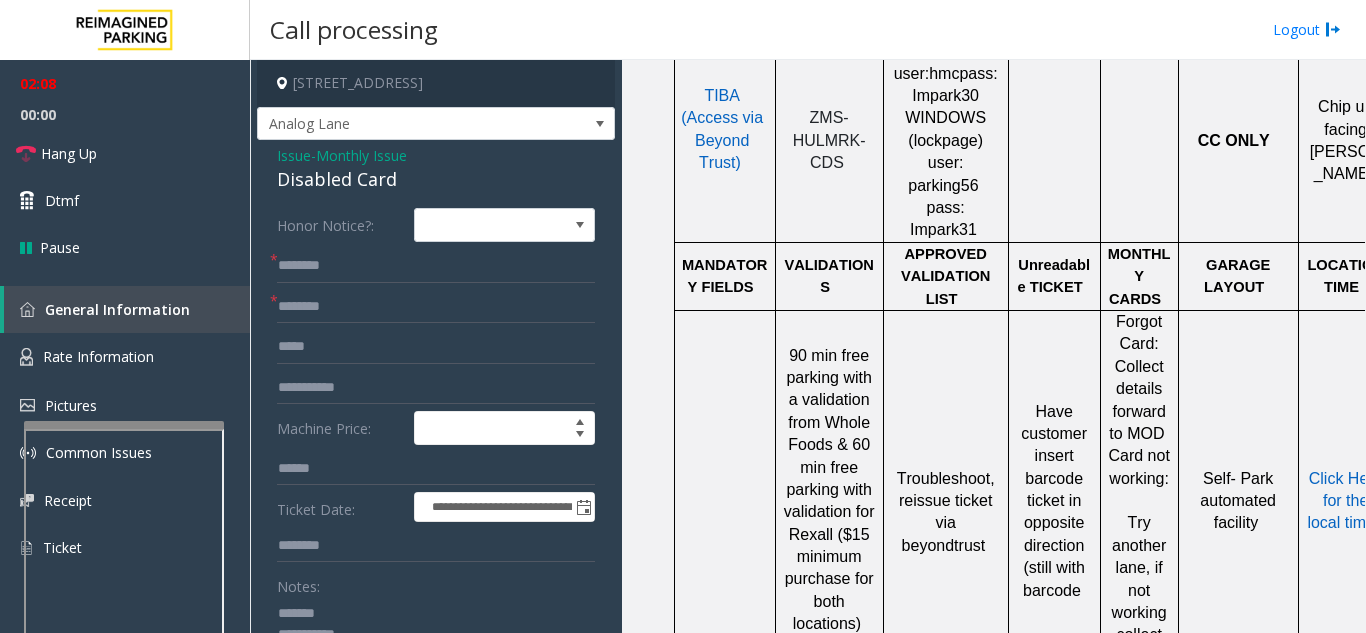 click on "Issue" 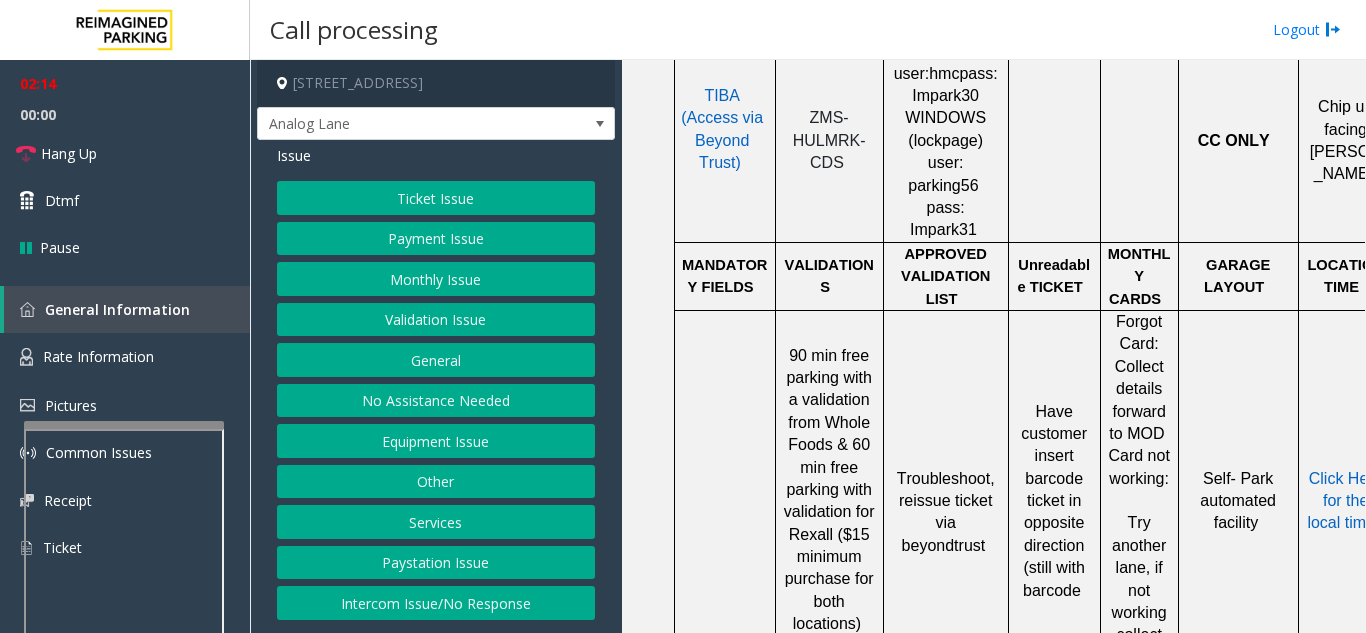 click on "General" 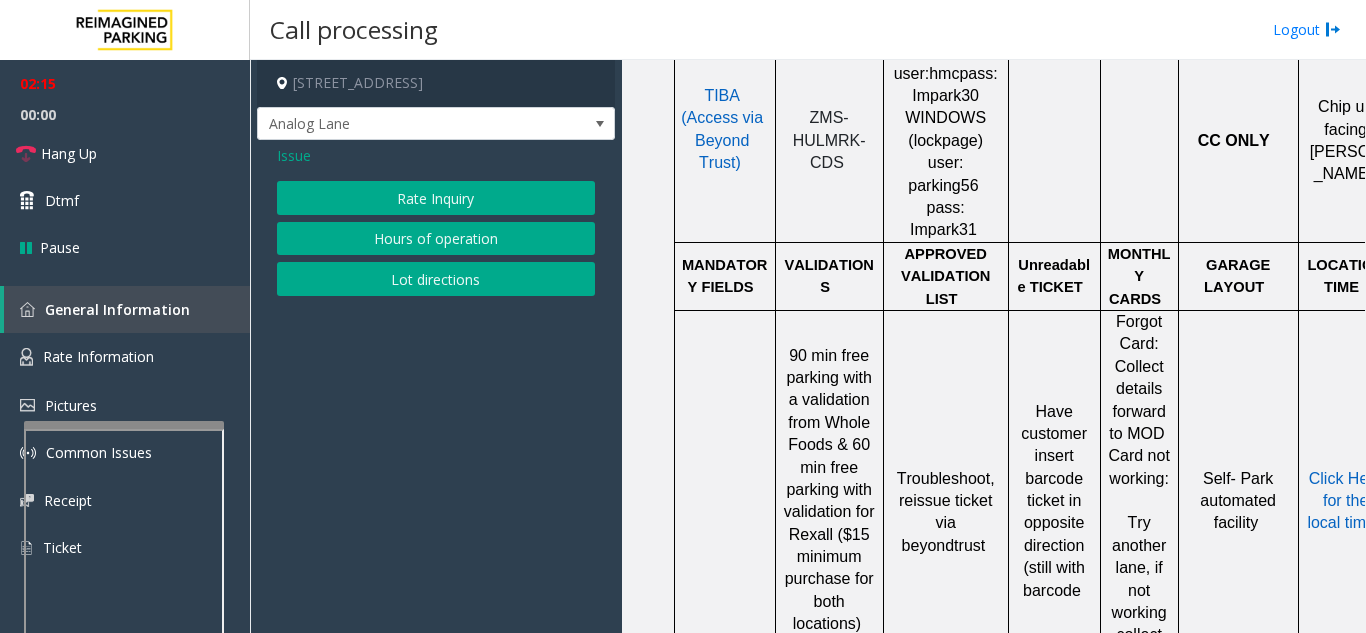 click on "Issue  Rate Inquiry   Hours of operation   Lot directions" 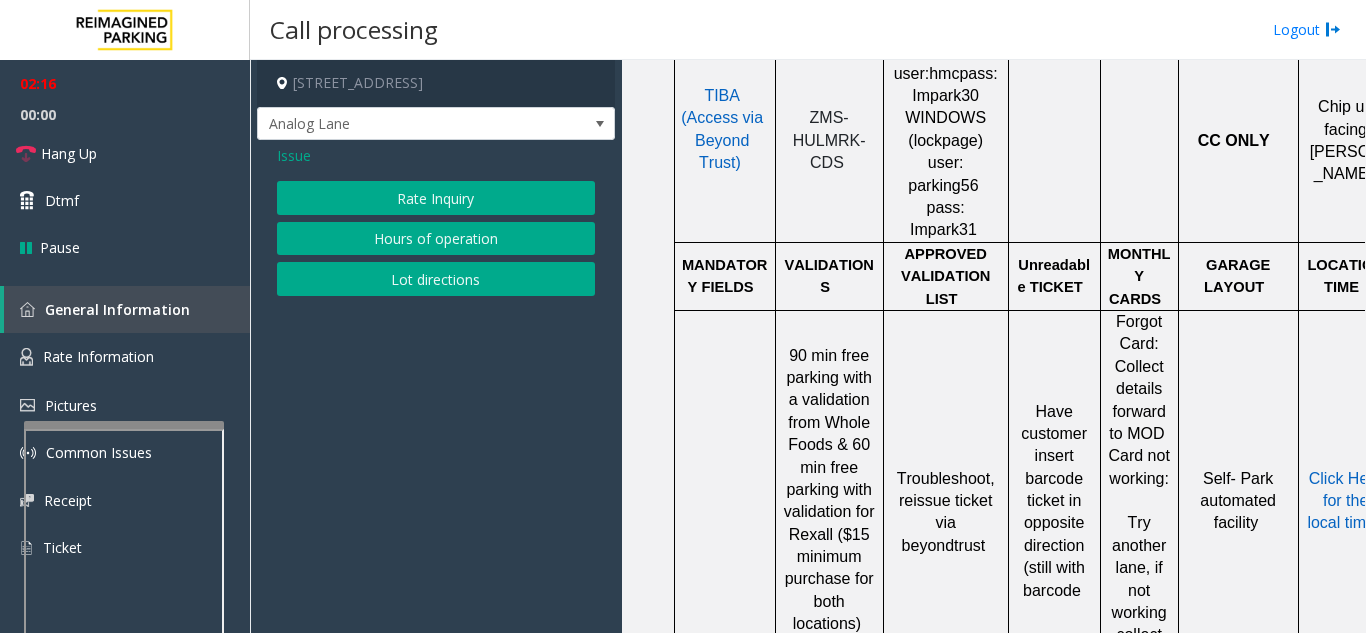 click on "Issue" 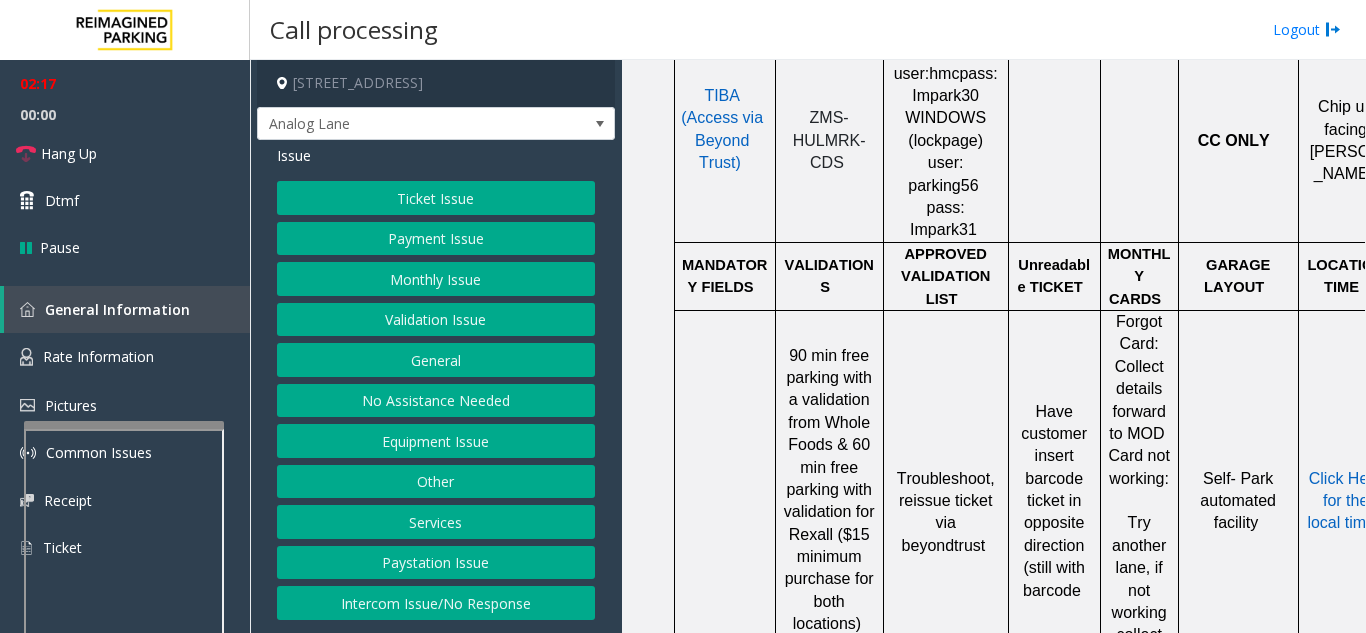 click on "Monthly Issue" 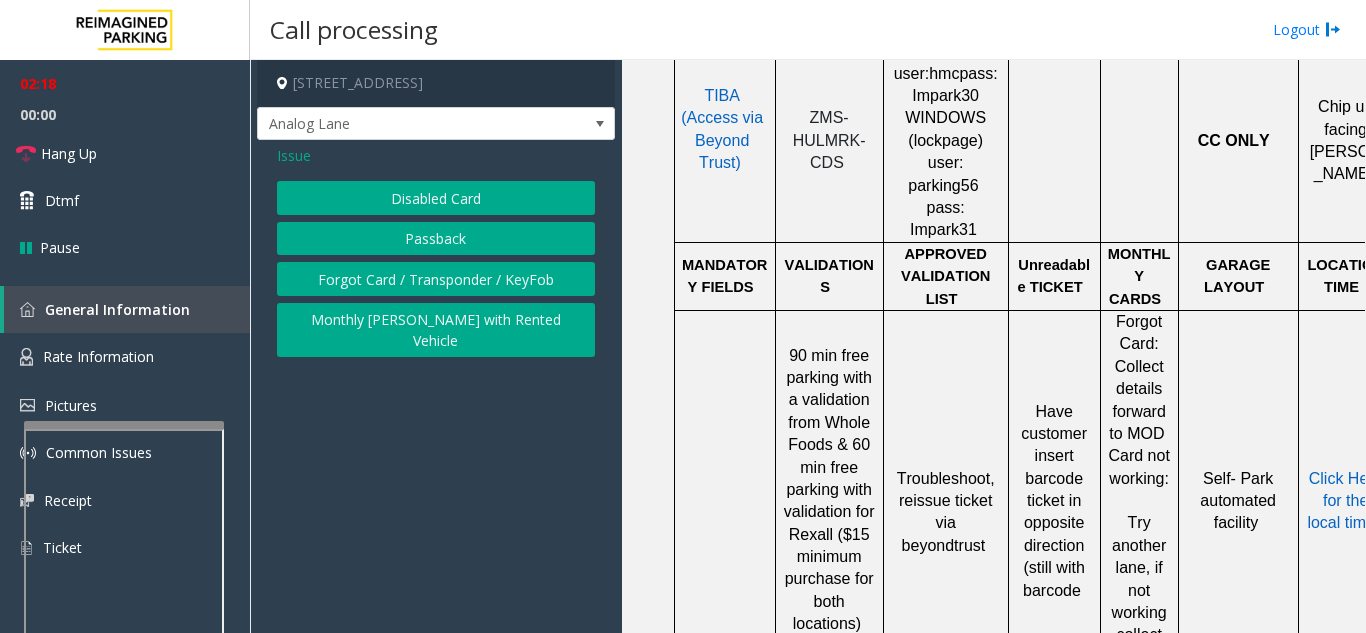 click on "Disabled Card" 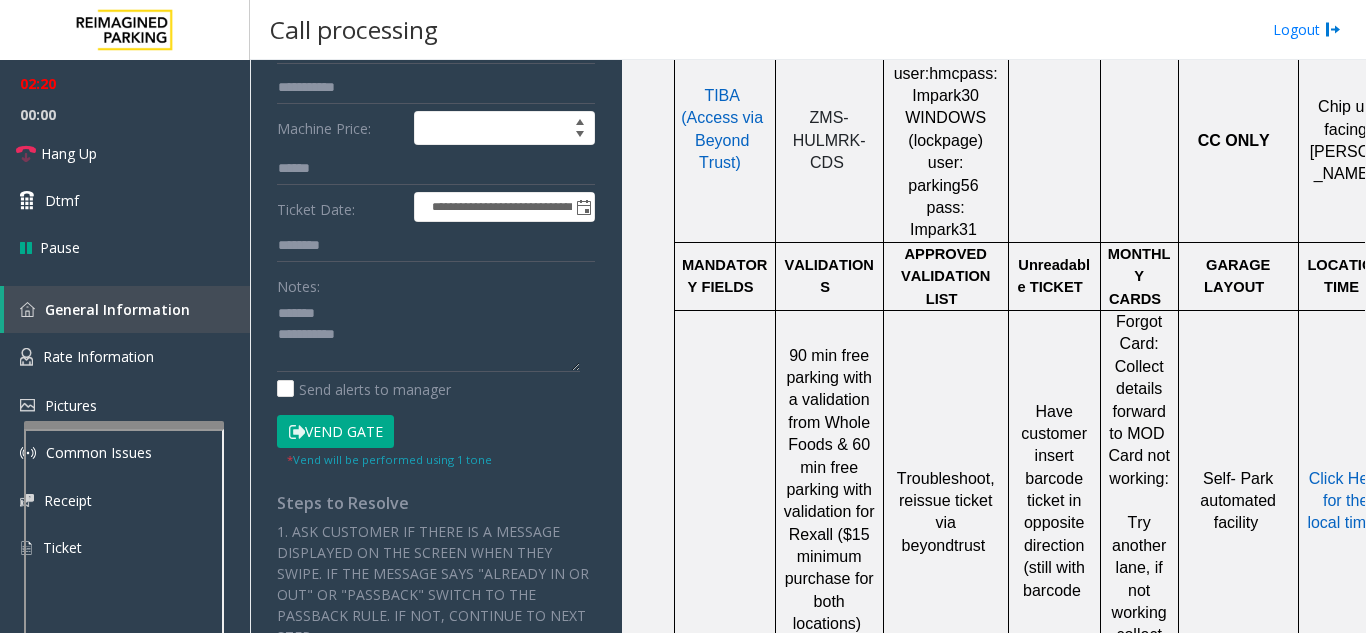 click on "Vend Gate" 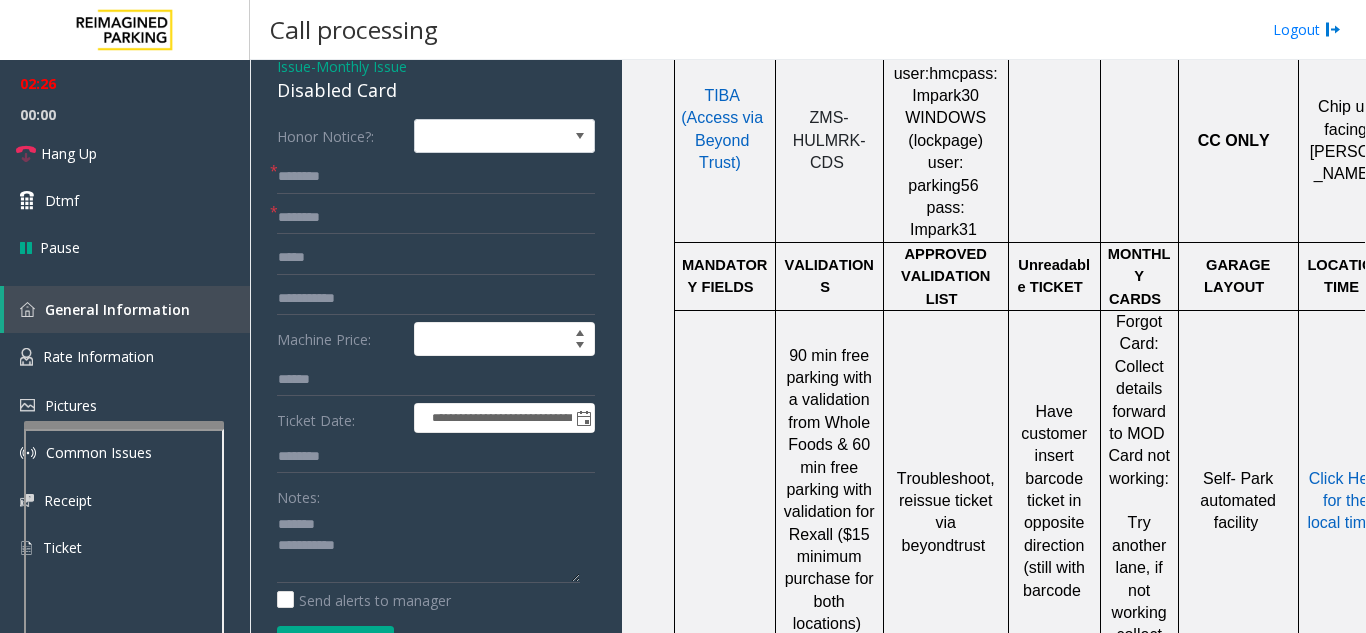 scroll, scrollTop: 0, scrollLeft: 0, axis: both 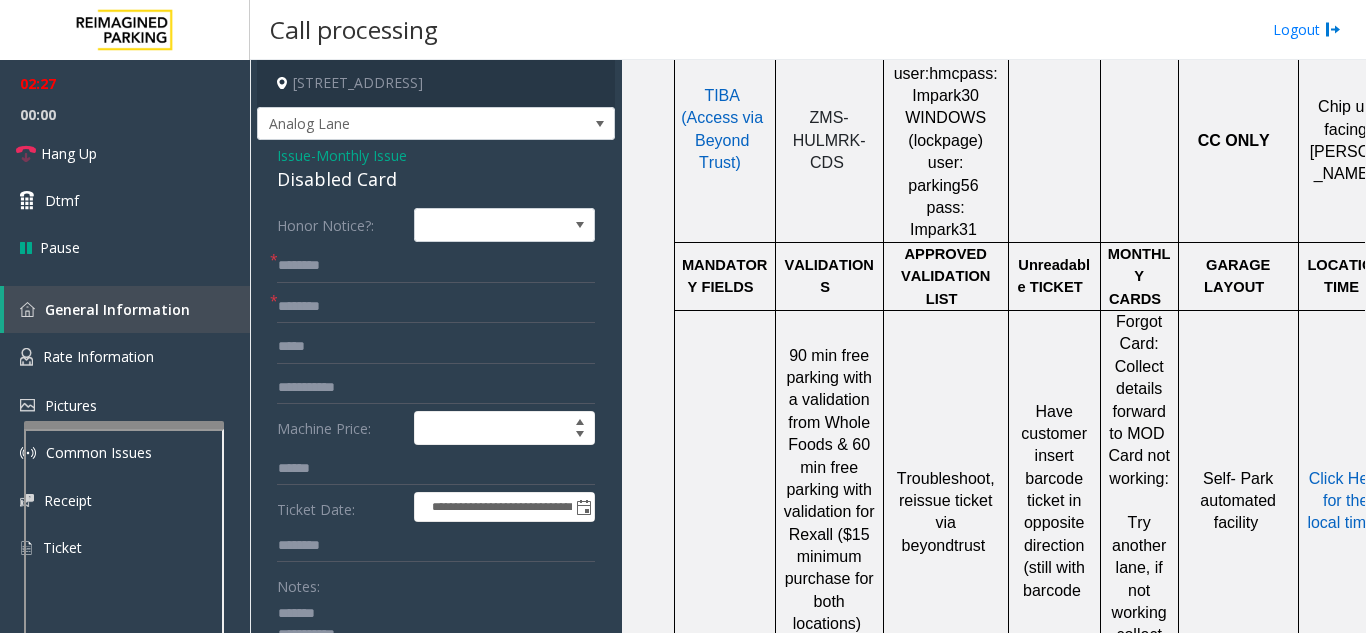 click on "Issue" 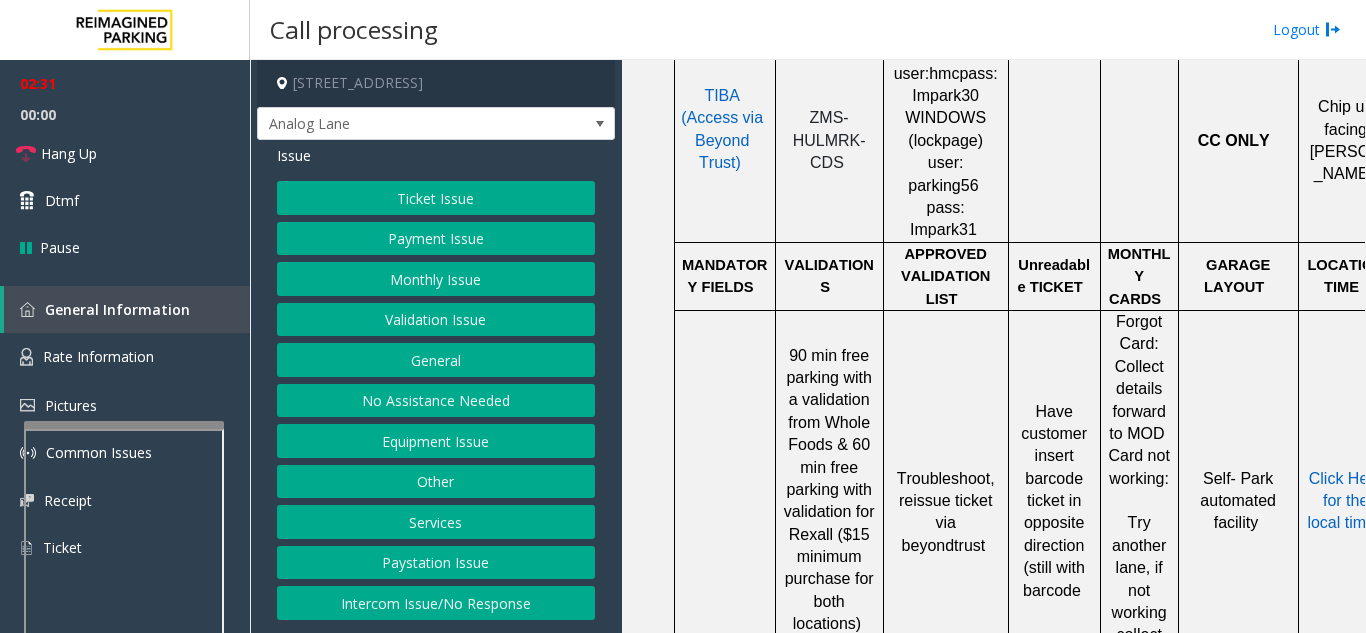 click on "Equipment Issue" 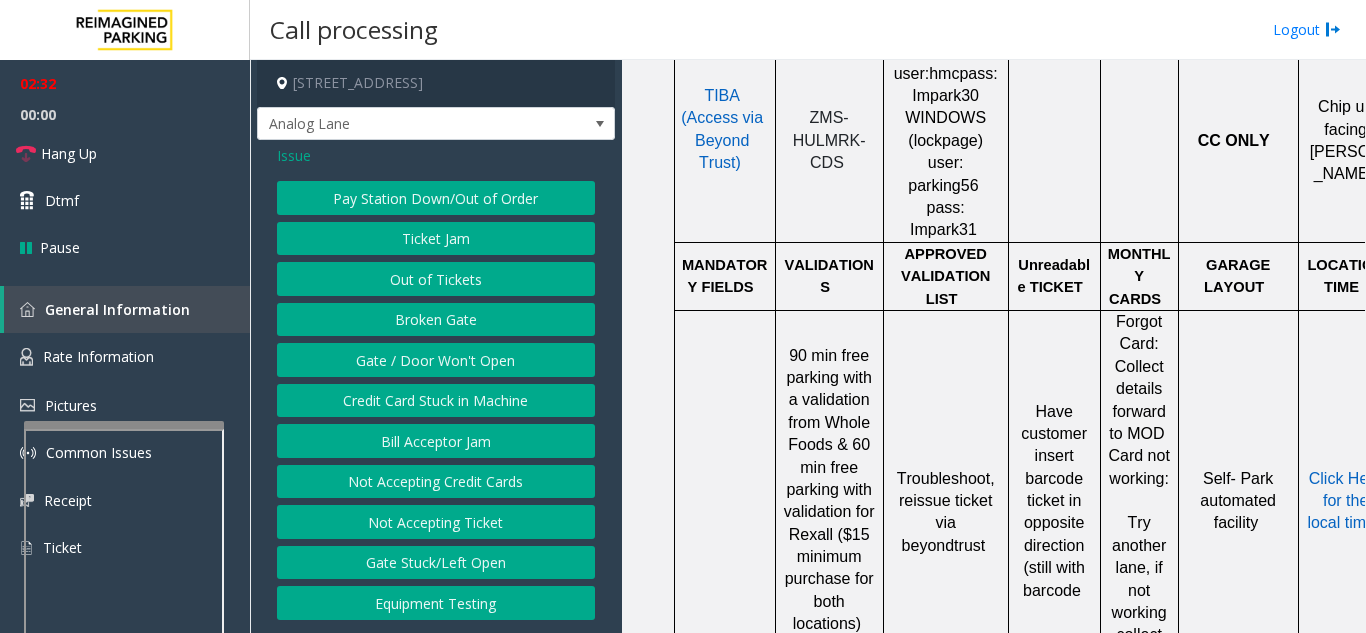 click on "Gate / Door Won't Open" 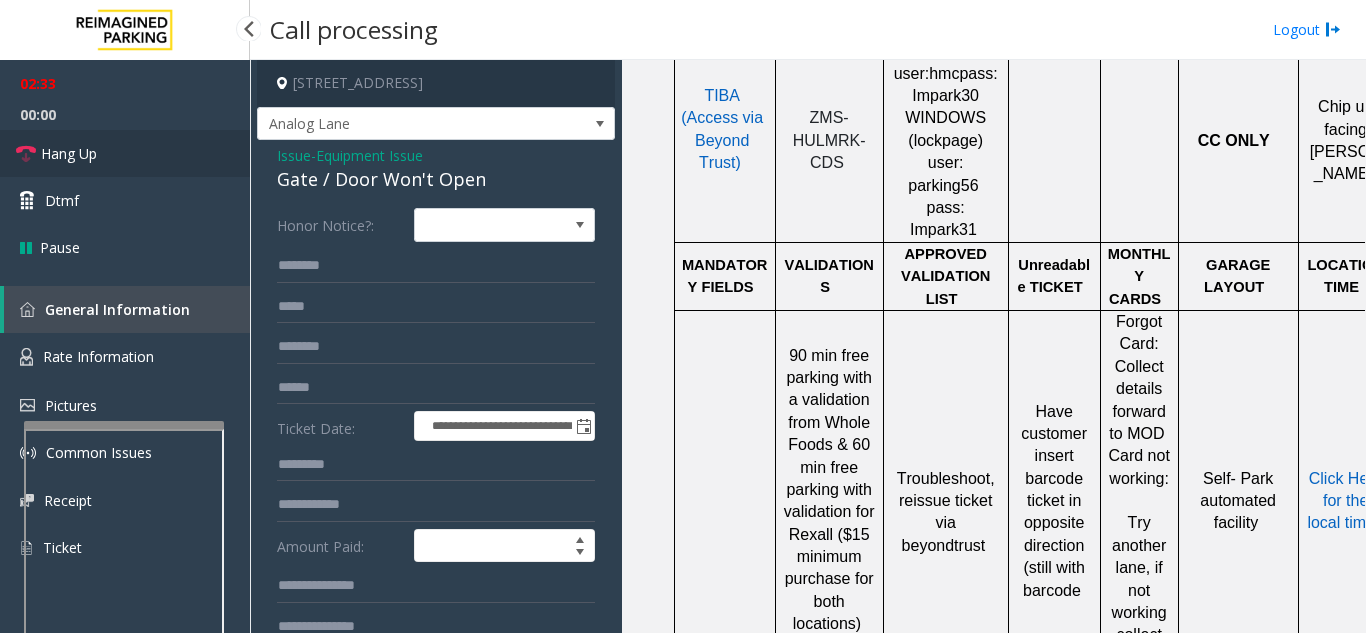 click on "Hang Up" at bounding box center (125, 153) 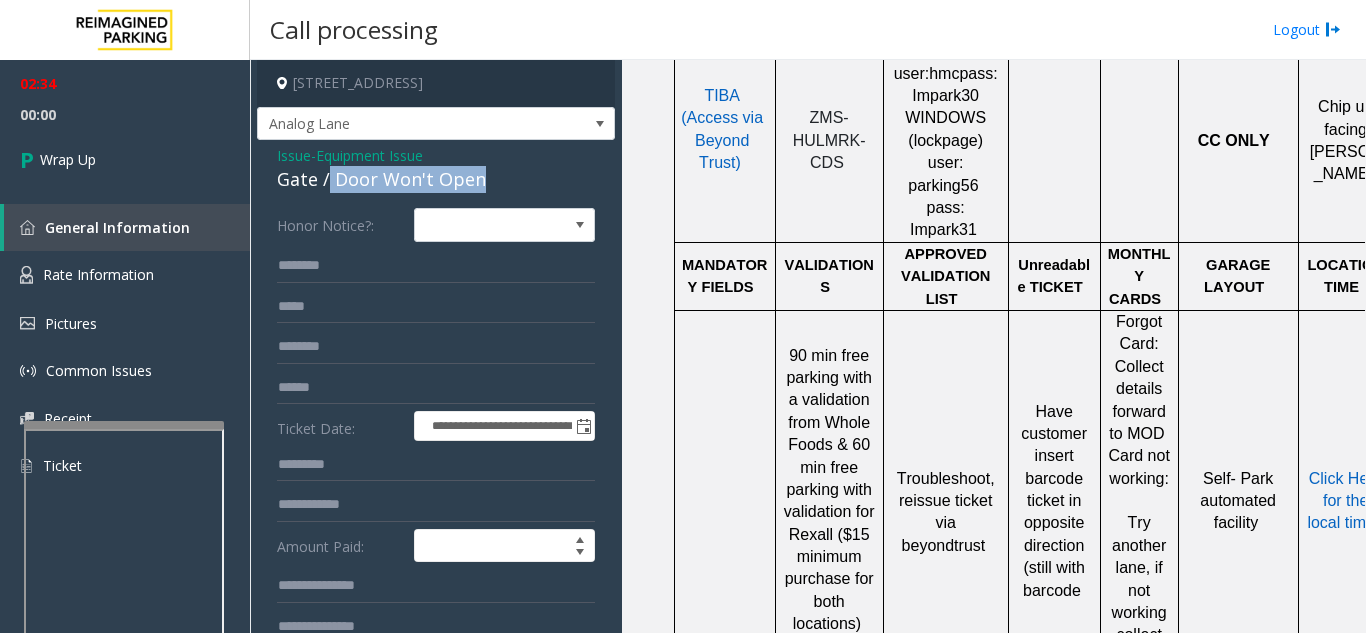 drag, startPoint x: 332, startPoint y: 182, endPoint x: 514, endPoint y: 186, distance: 182.04395 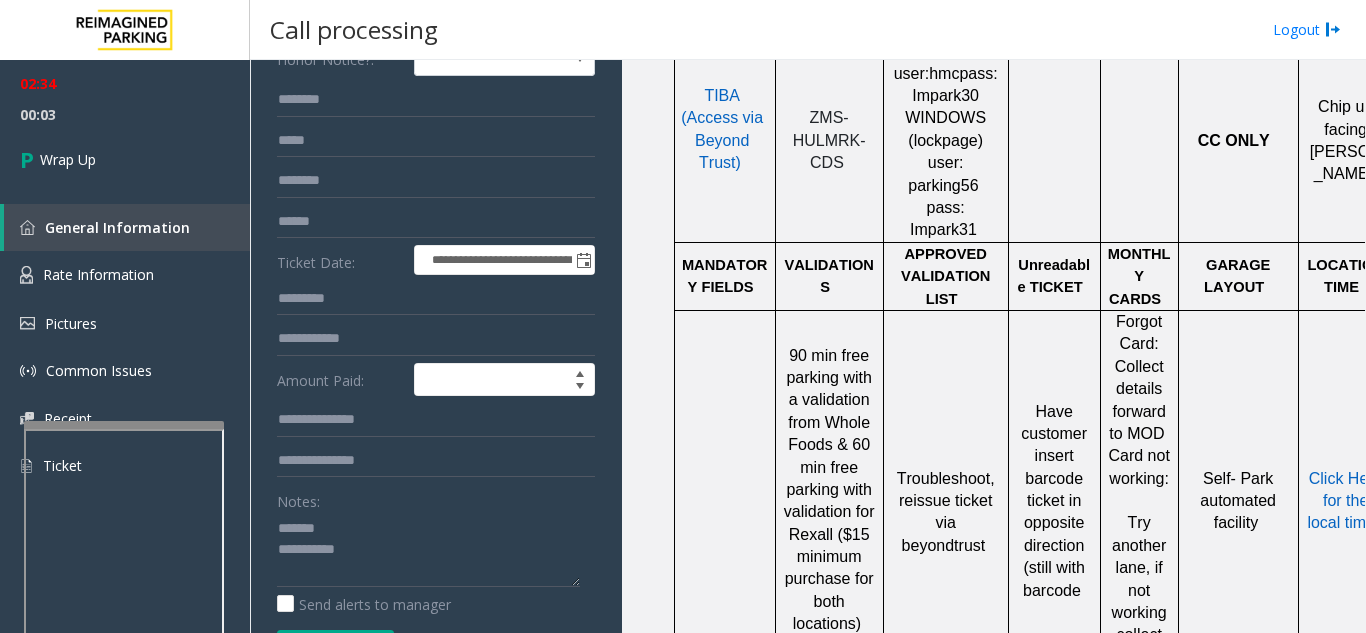 scroll, scrollTop: 265, scrollLeft: 0, axis: vertical 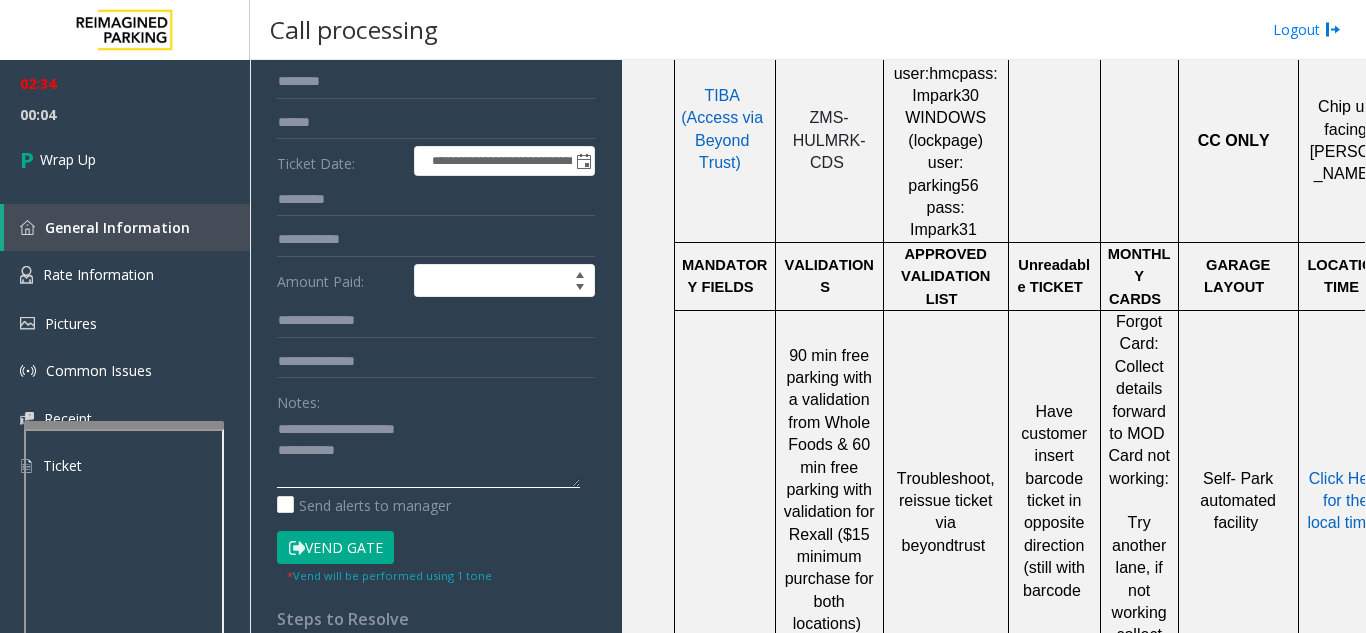 click 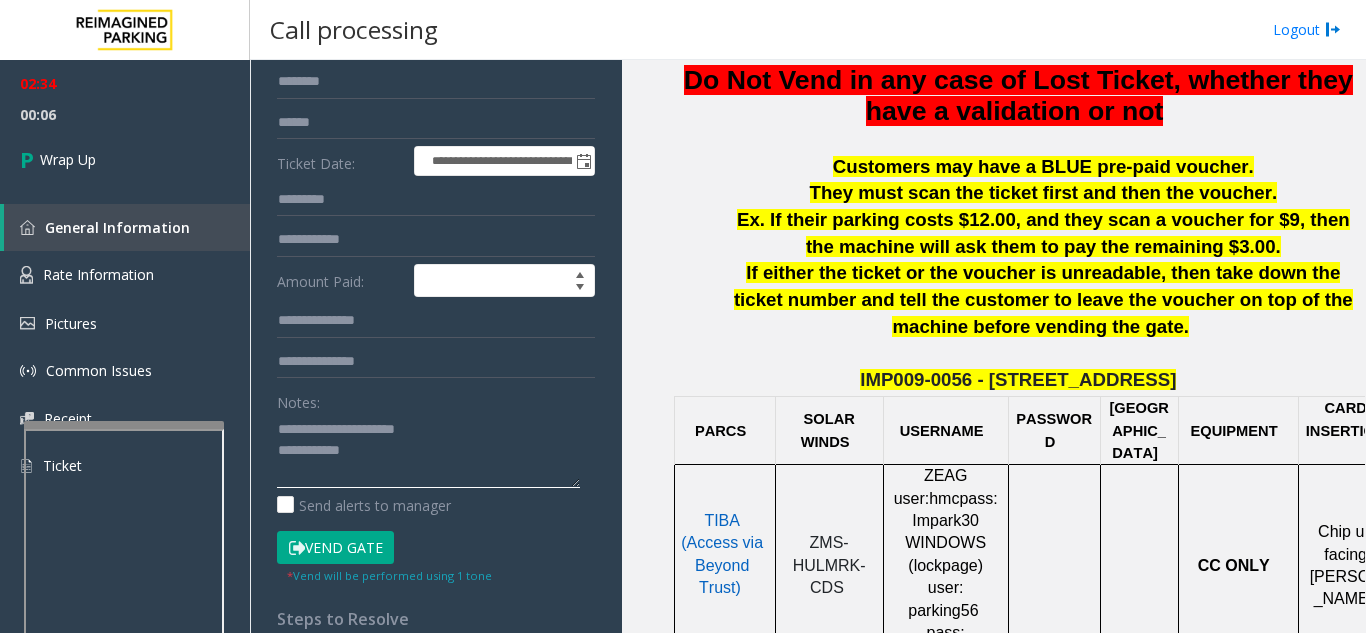 scroll, scrollTop: 600, scrollLeft: 0, axis: vertical 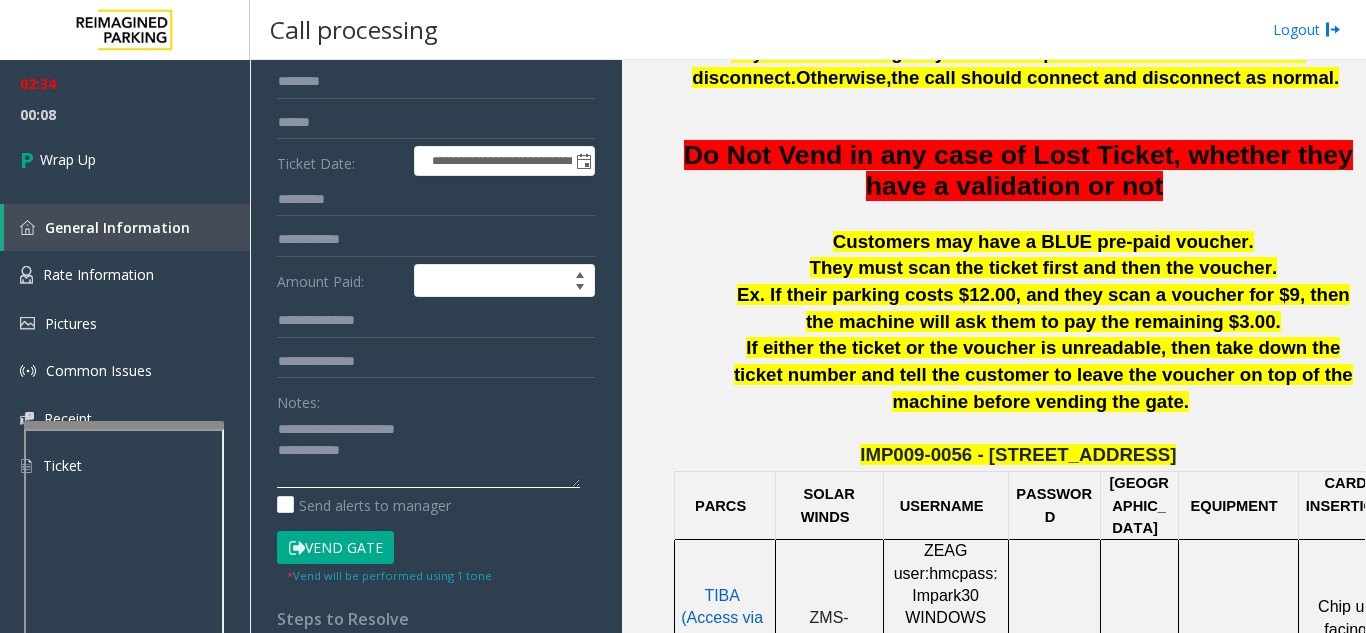 click 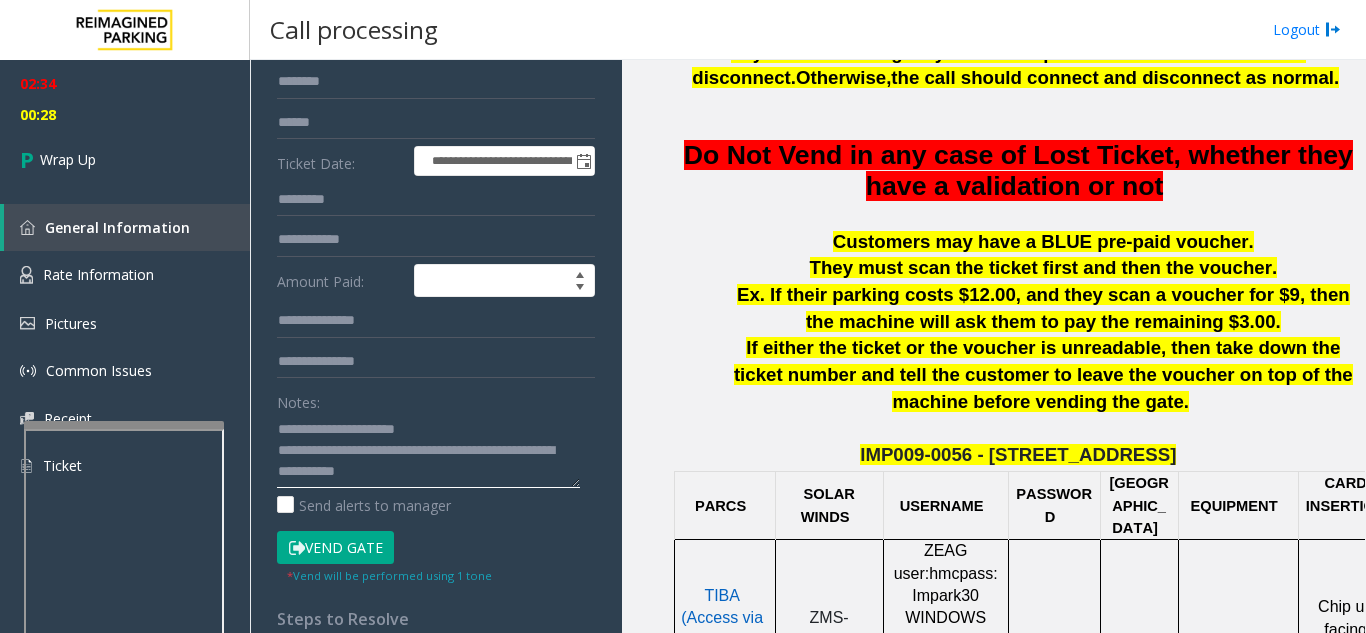scroll, scrollTop: 0, scrollLeft: 0, axis: both 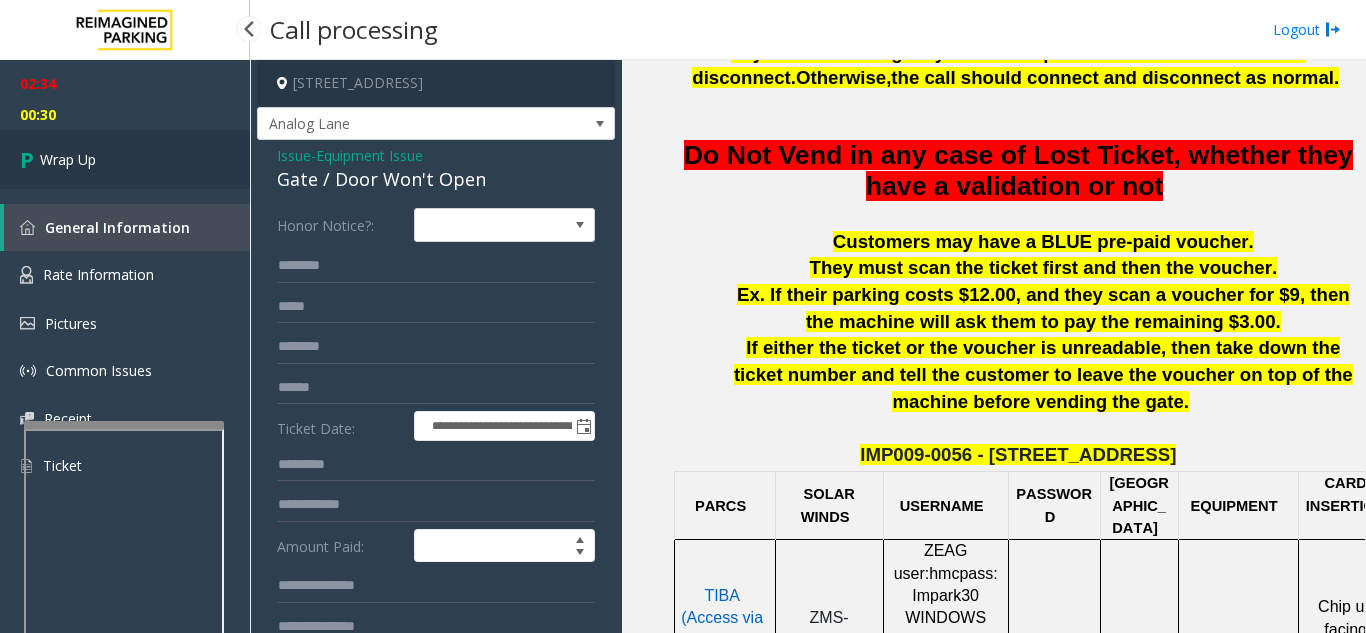 type on "**********" 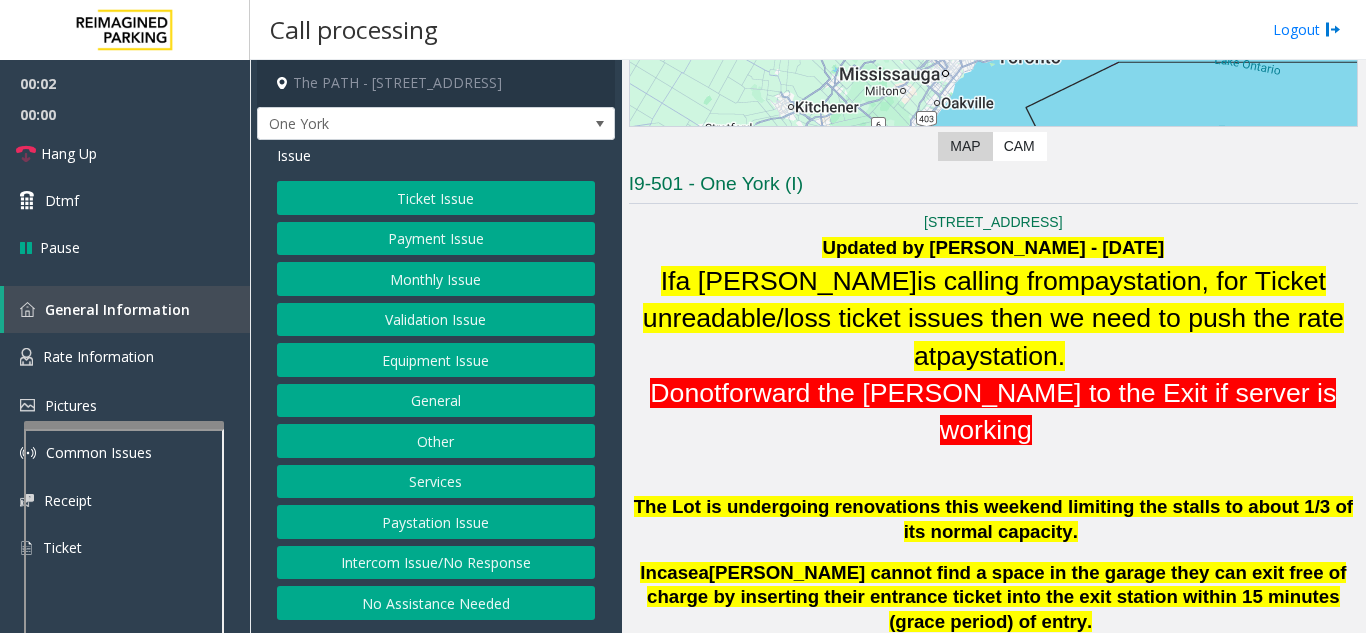 scroll, scrollTop: 400, scrollLeft: 0, axis: vertical 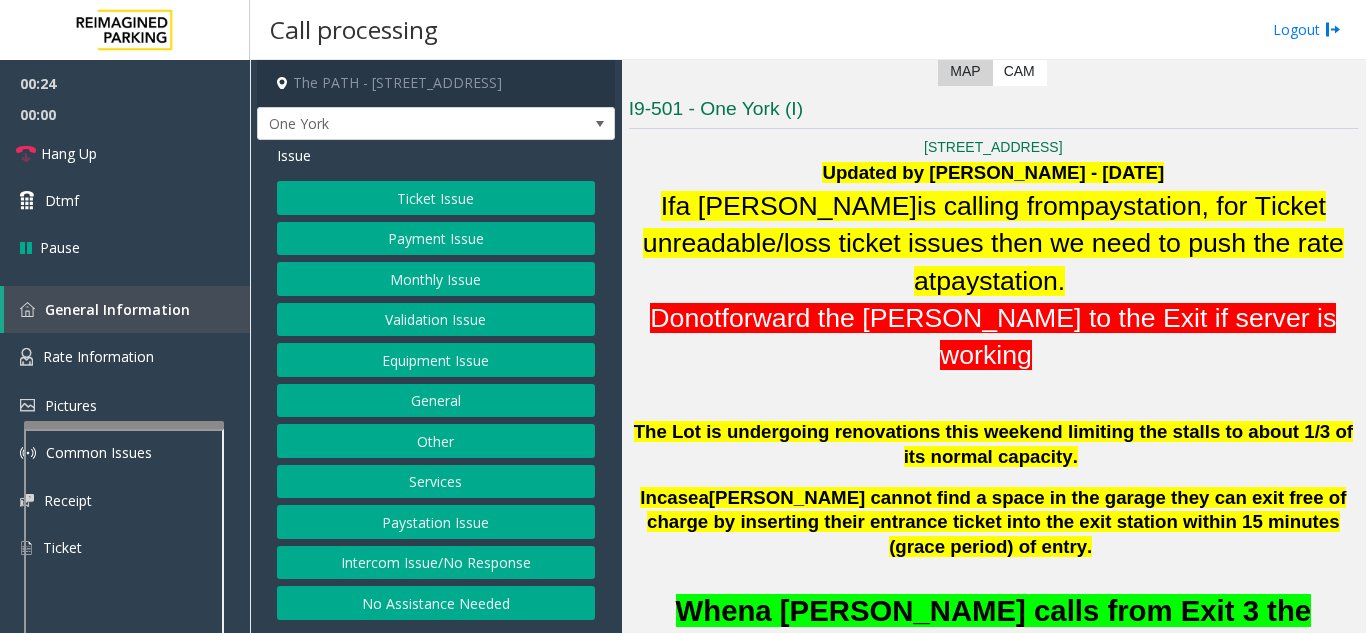 click on "Ticket Issue" 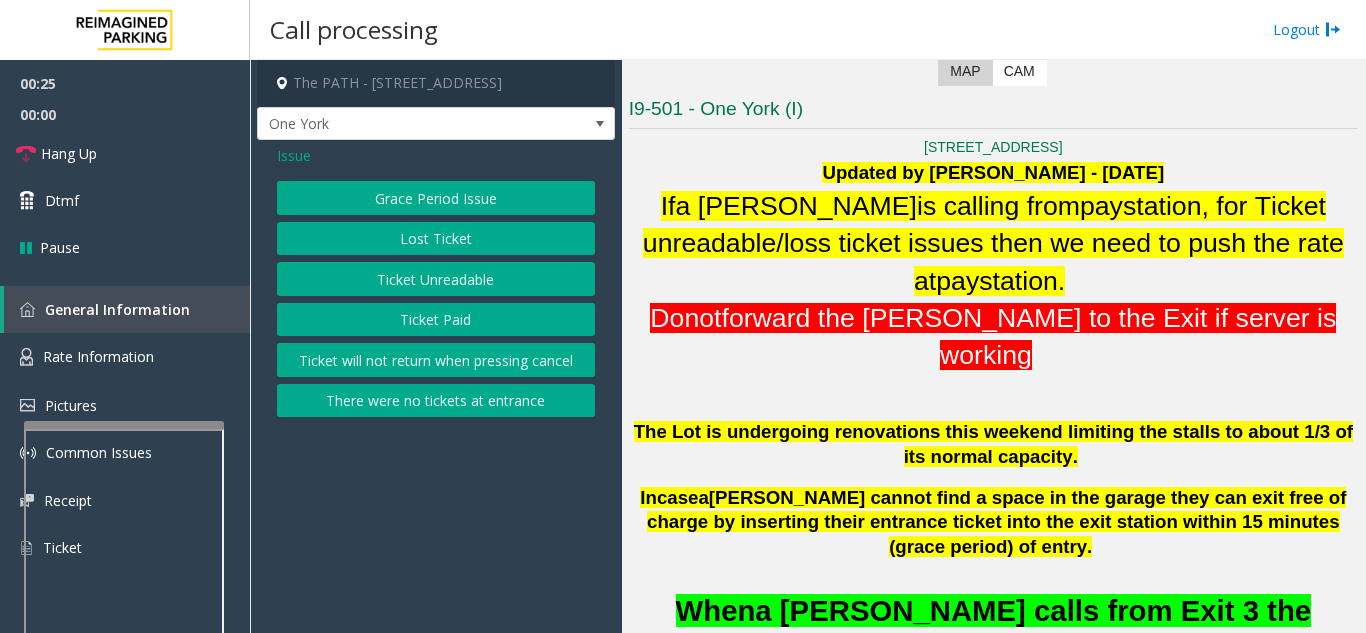 click on "Ticket Unreadable" 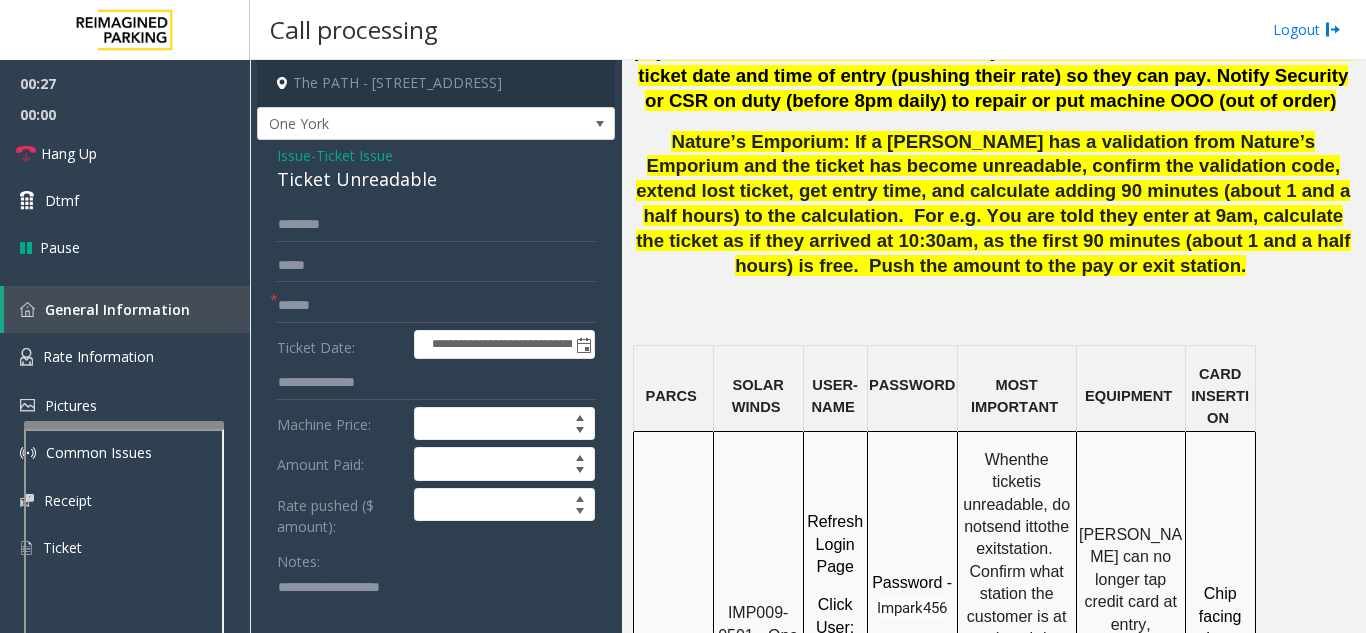scroll, scrollTop: 1600, scrollLeft: 0, axis: vertical 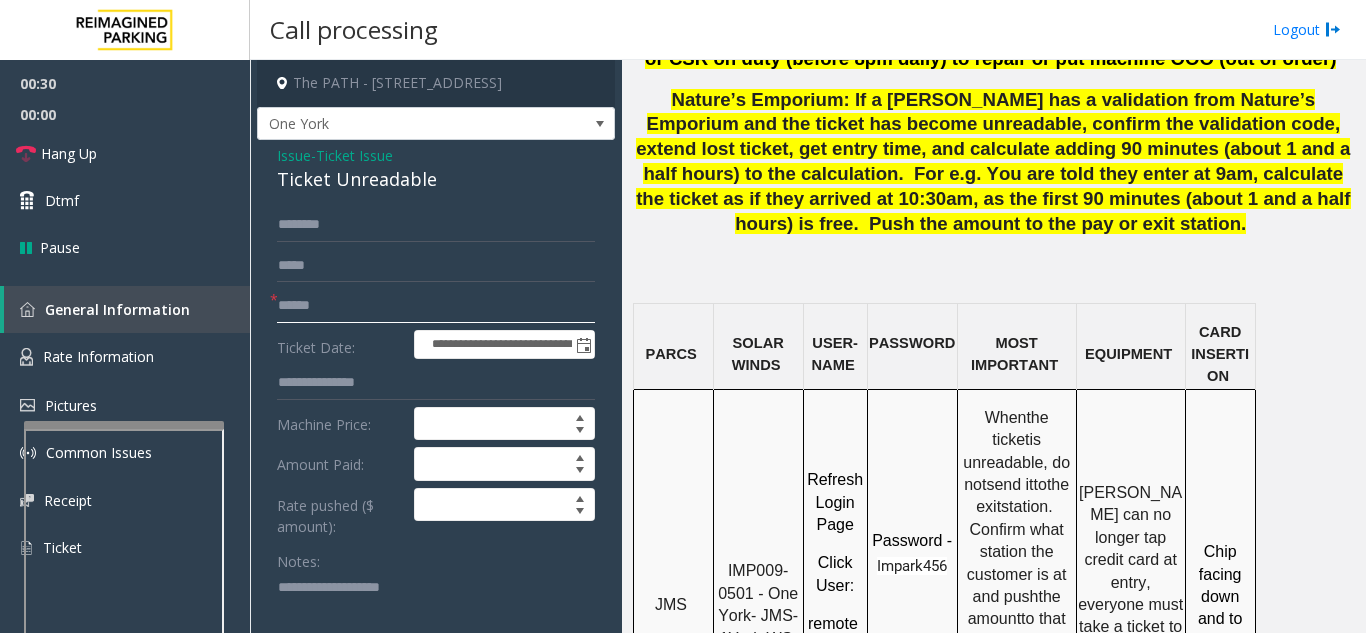 click 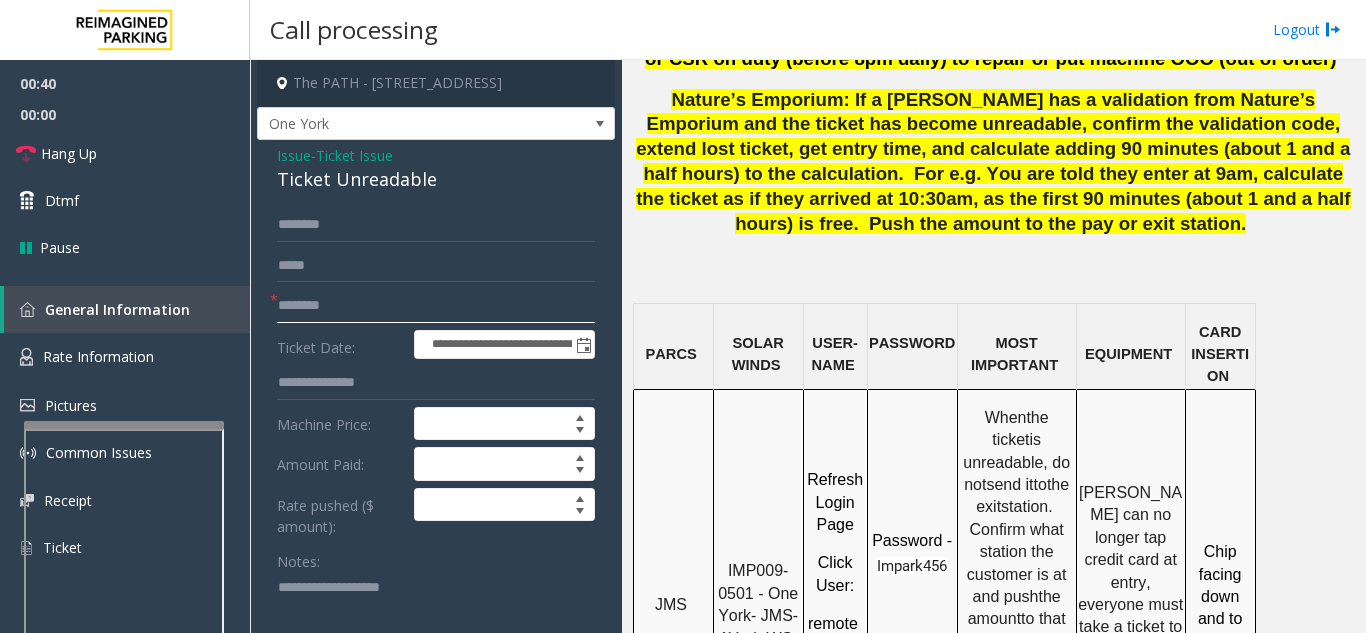type on "********" 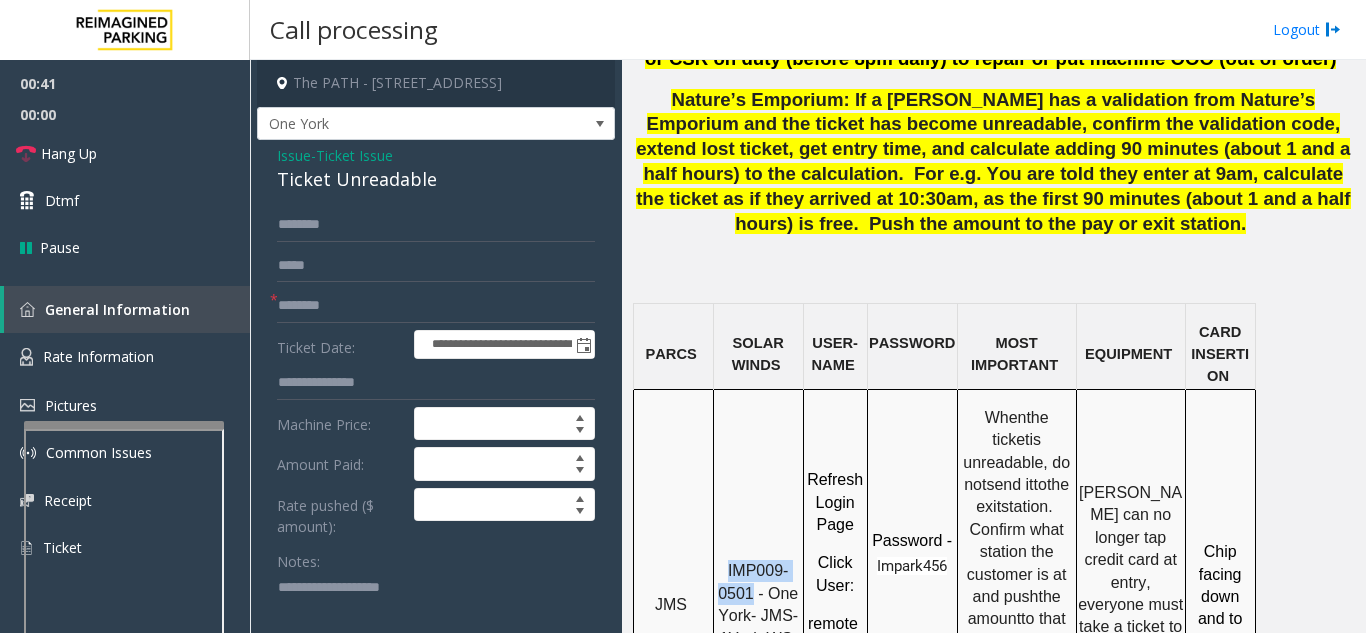drag, startPoint x: 754, startPoint y: 394, endPoint x: 726, endPoint y: 364, distance: 41.036568 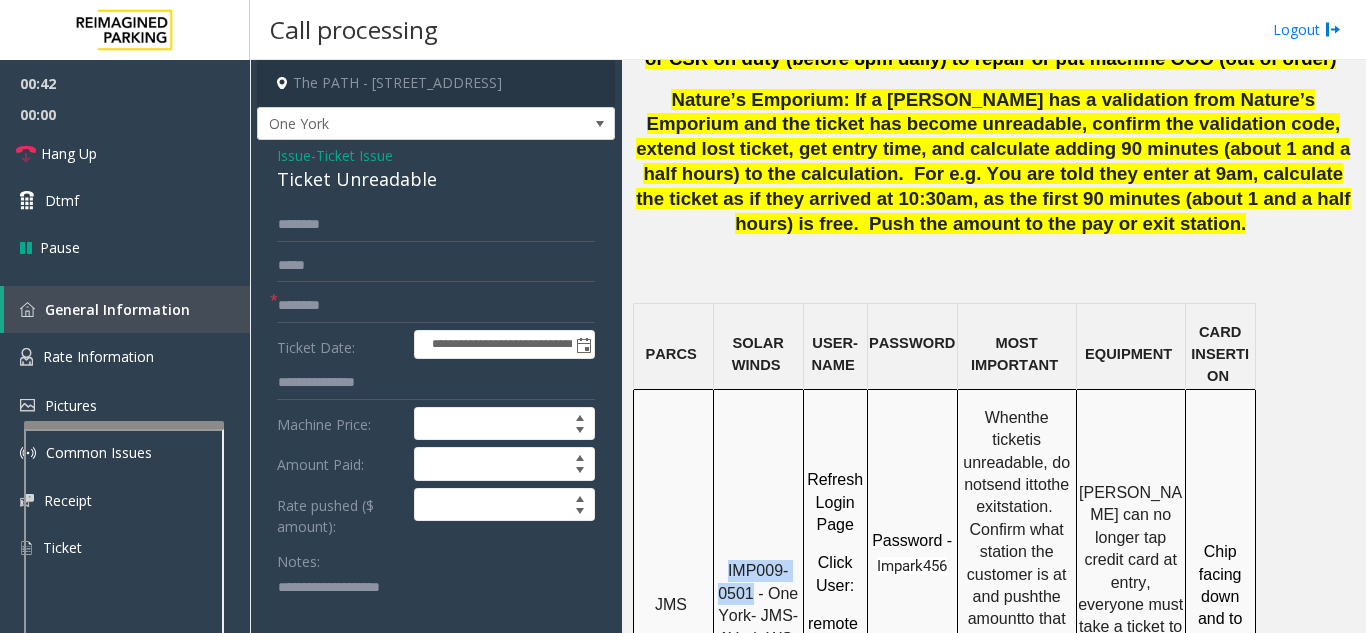 copy on "IMP009-0501" 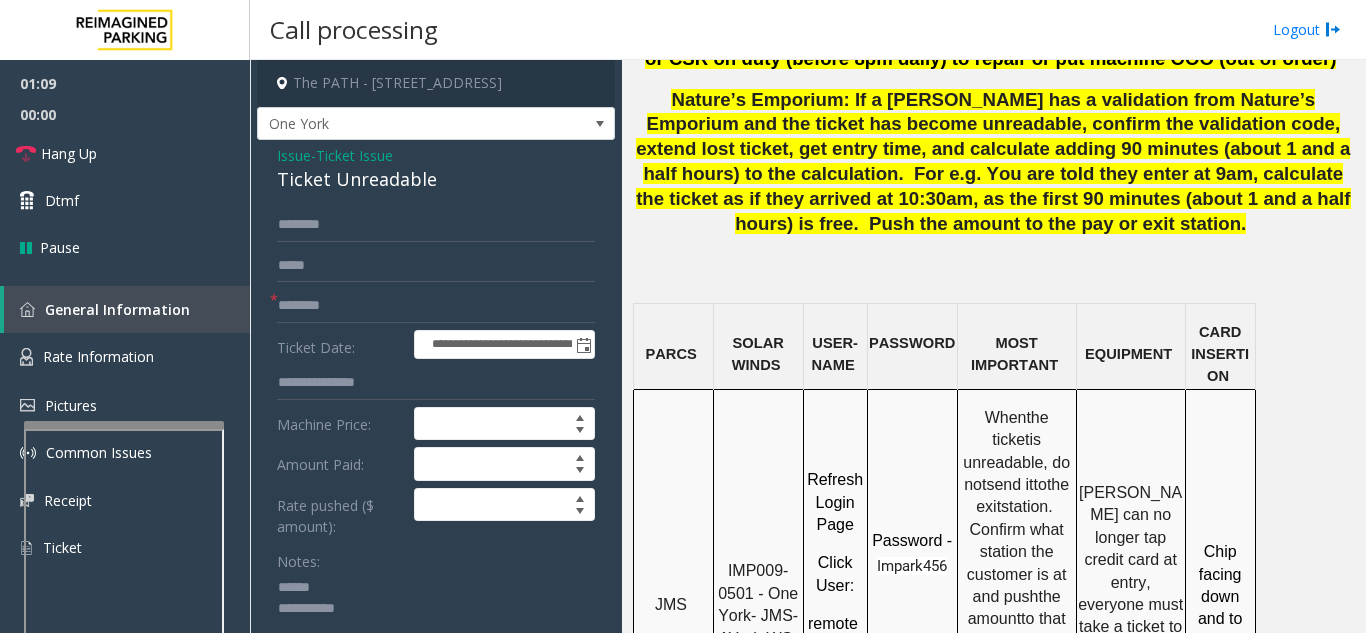 click 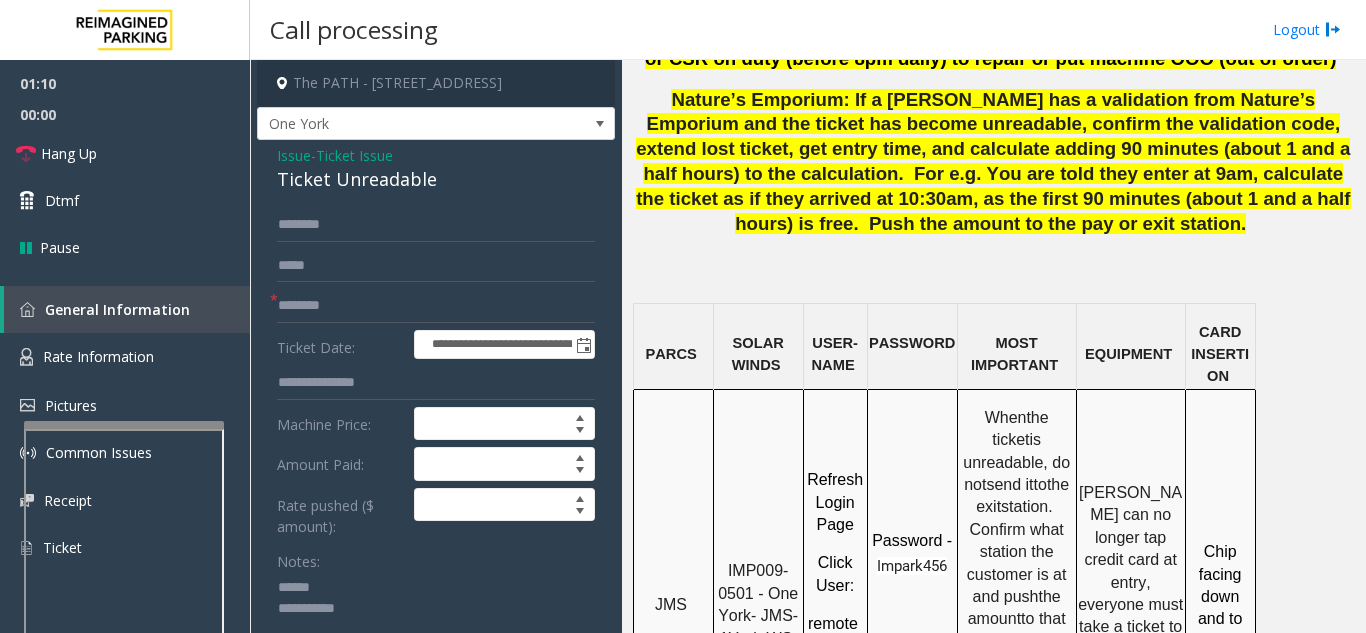 click 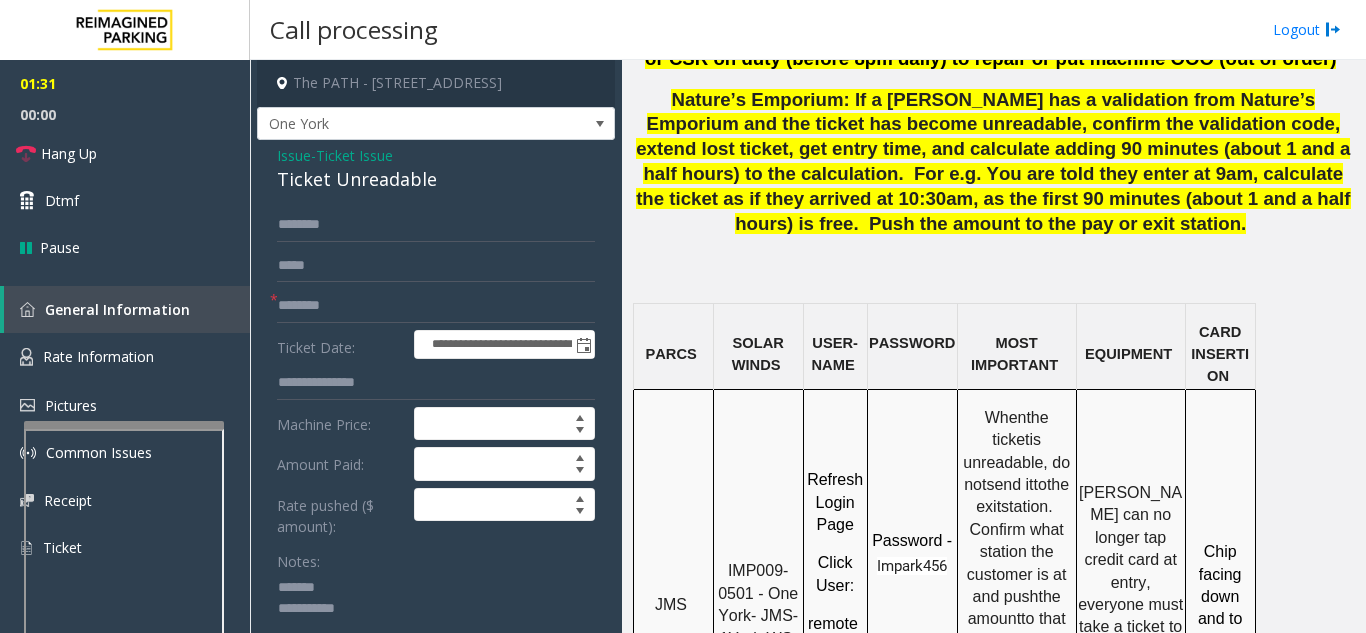 click 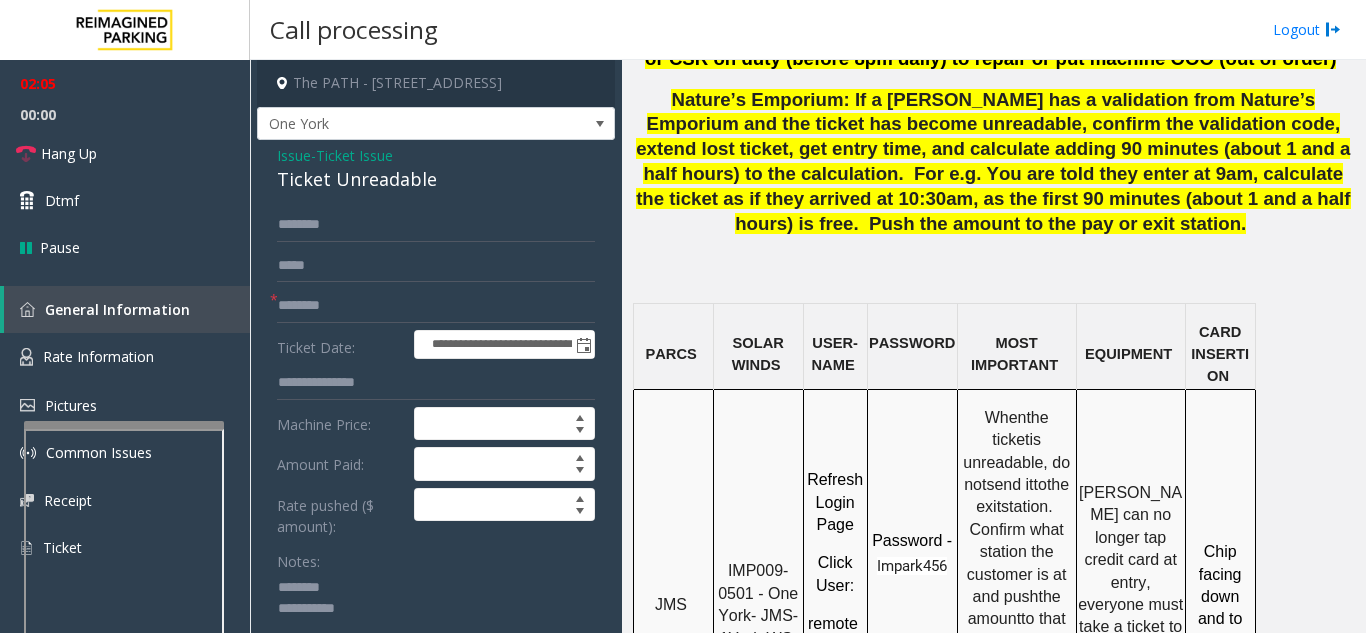 click 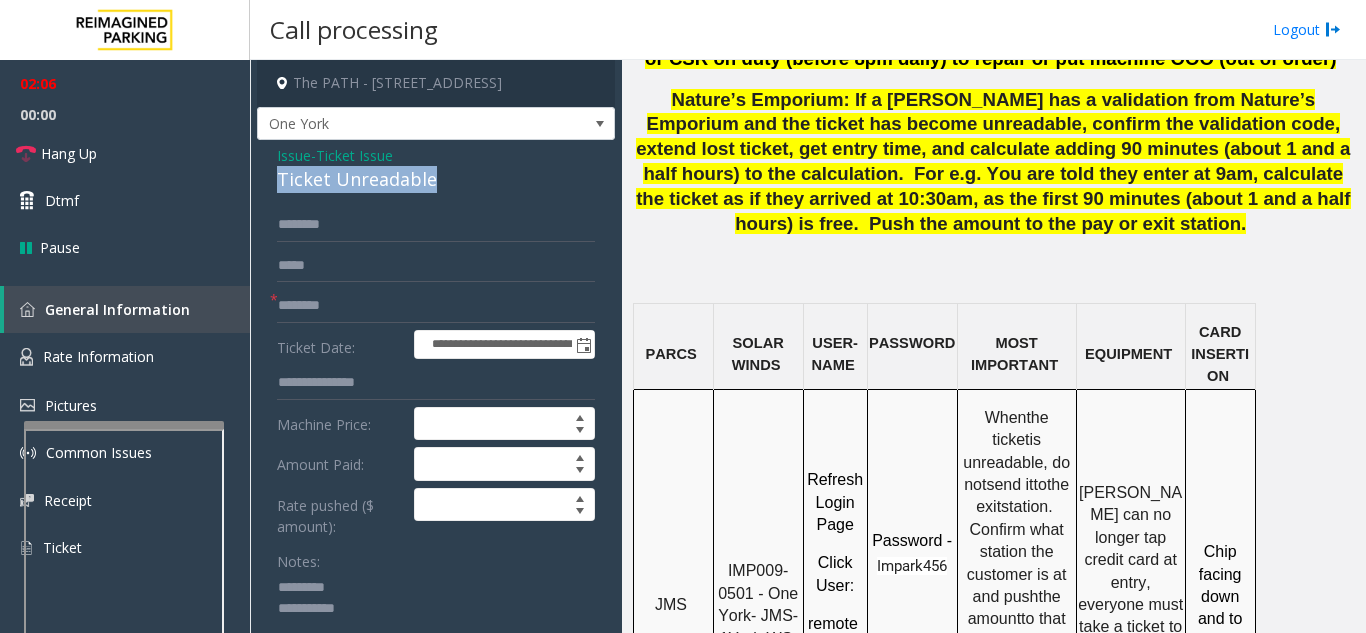 drag, startPoint x: 274, startPoint y: 185, endPoint x: 448, endPoint y: 183, distance: 174.01149 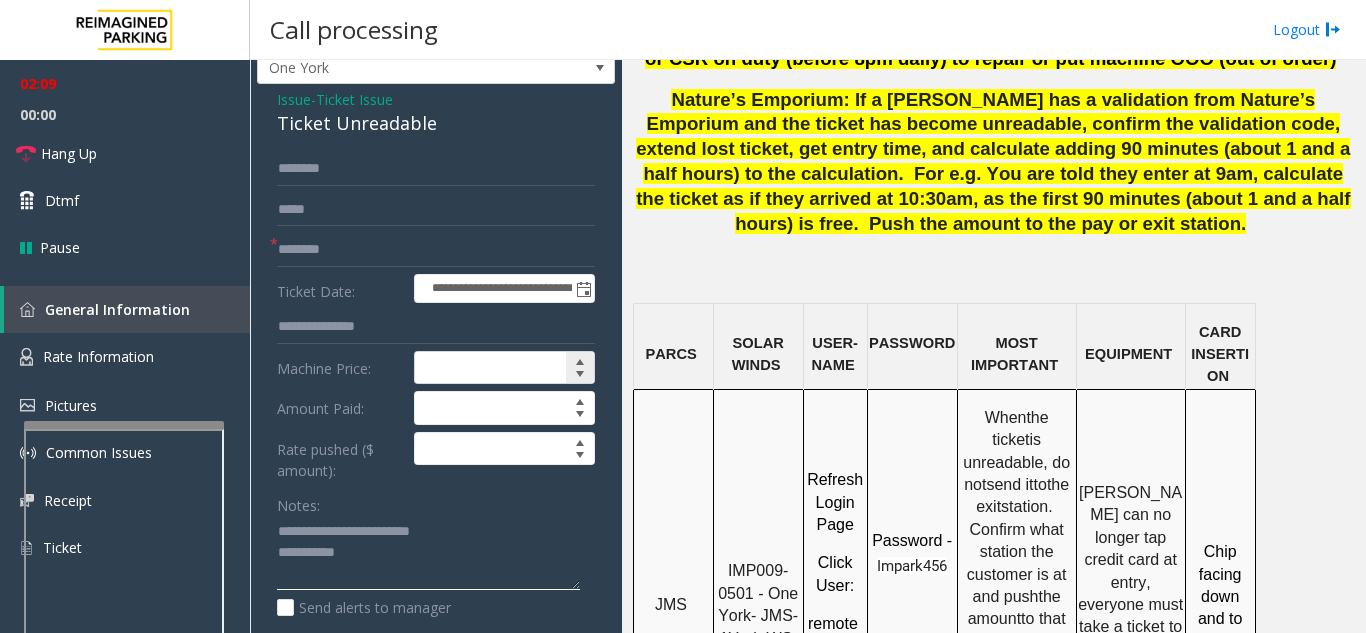 scroll, scrollTop: 100, scrollLeft: 0, axis: vertical 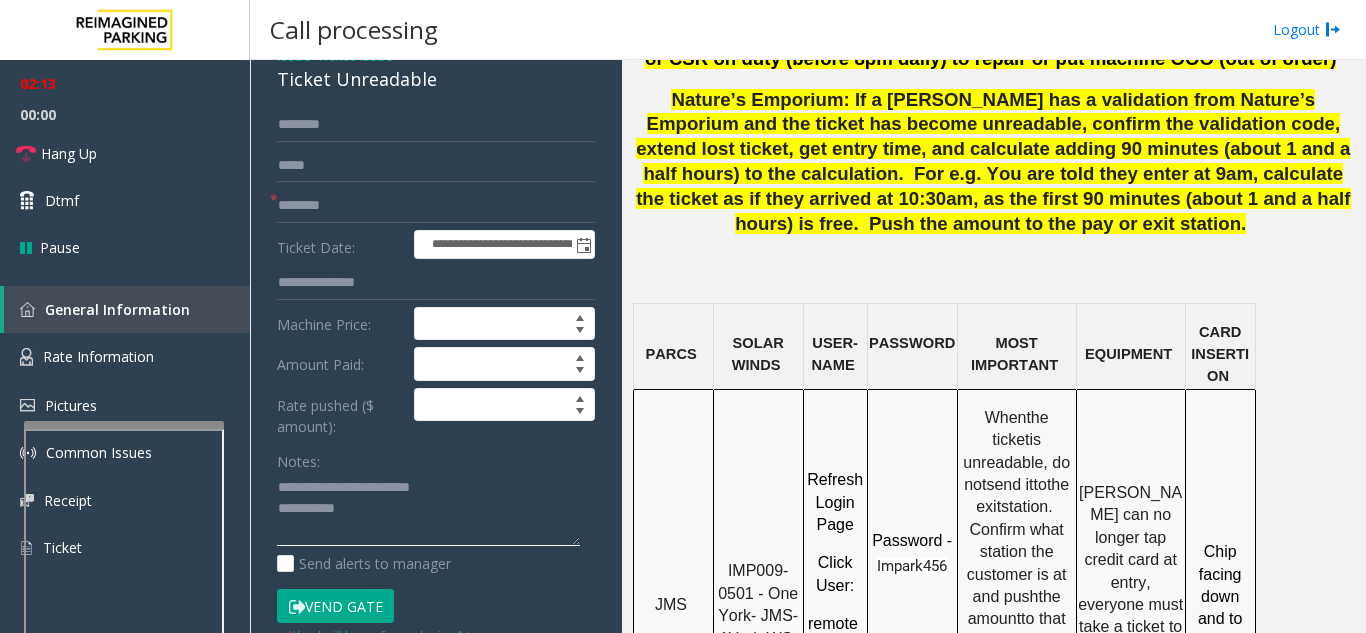 click 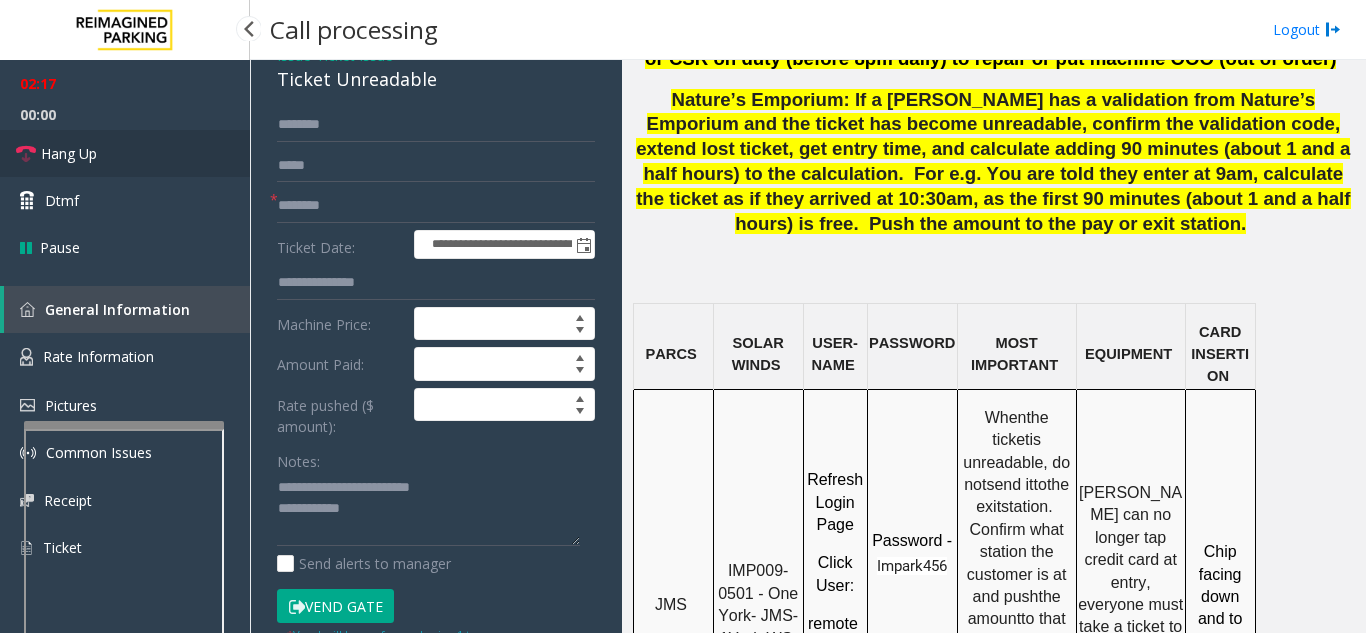 click on "Hang Up" at bounding box center (125, 153) 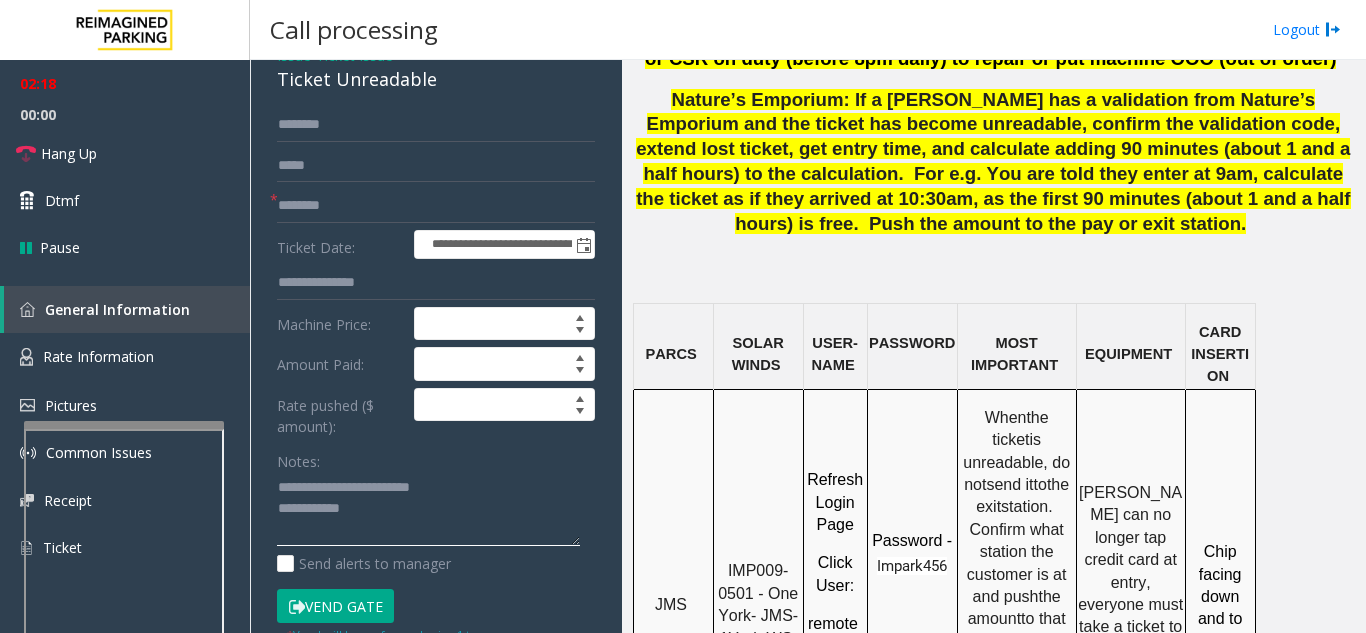 click 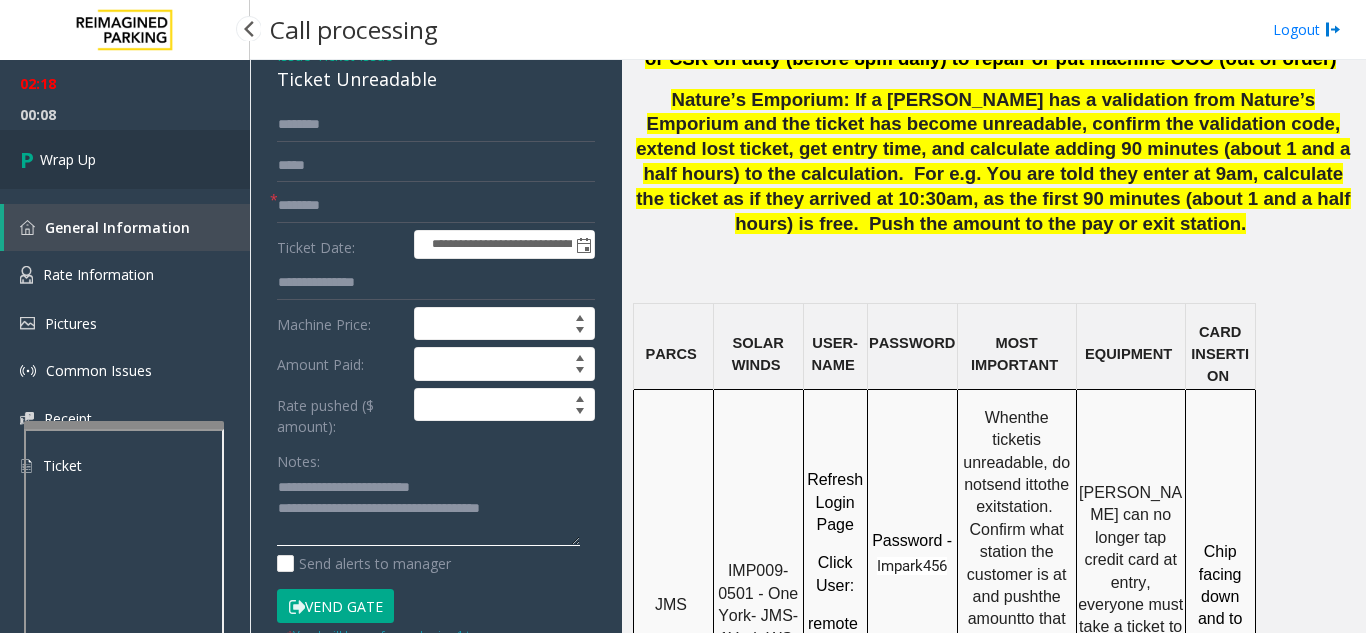 type on "**********" 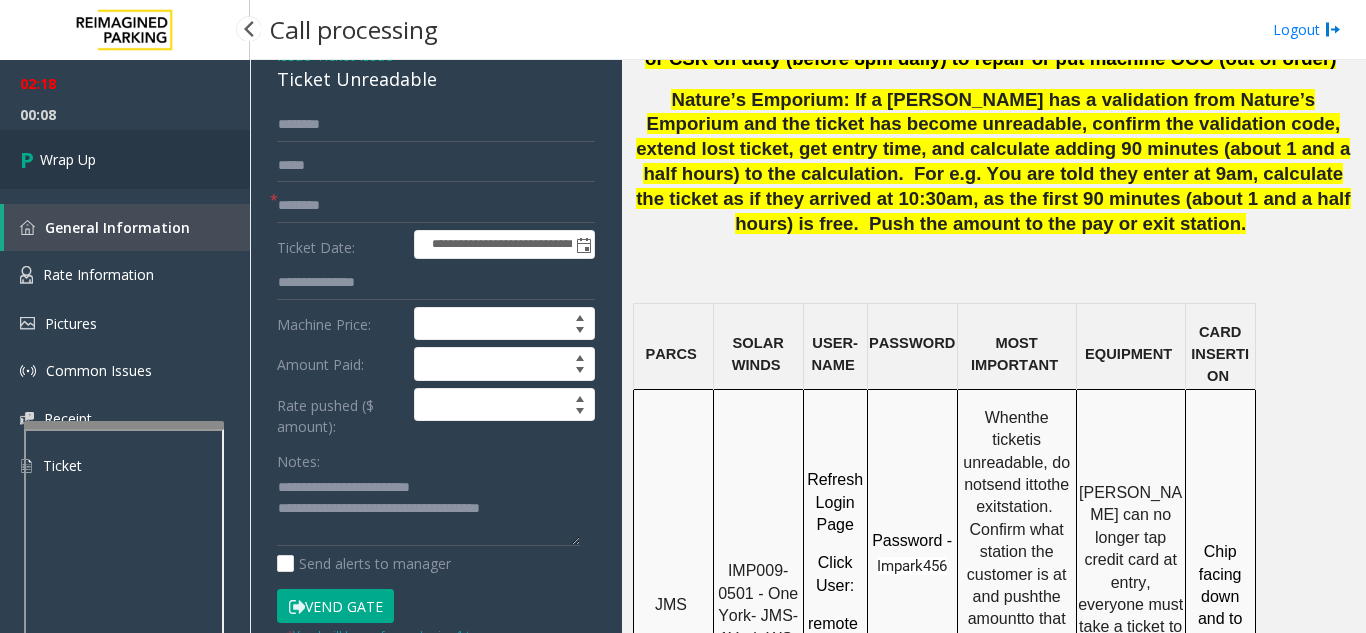 click on "Wrap Up" at bounding box center (125, 159) 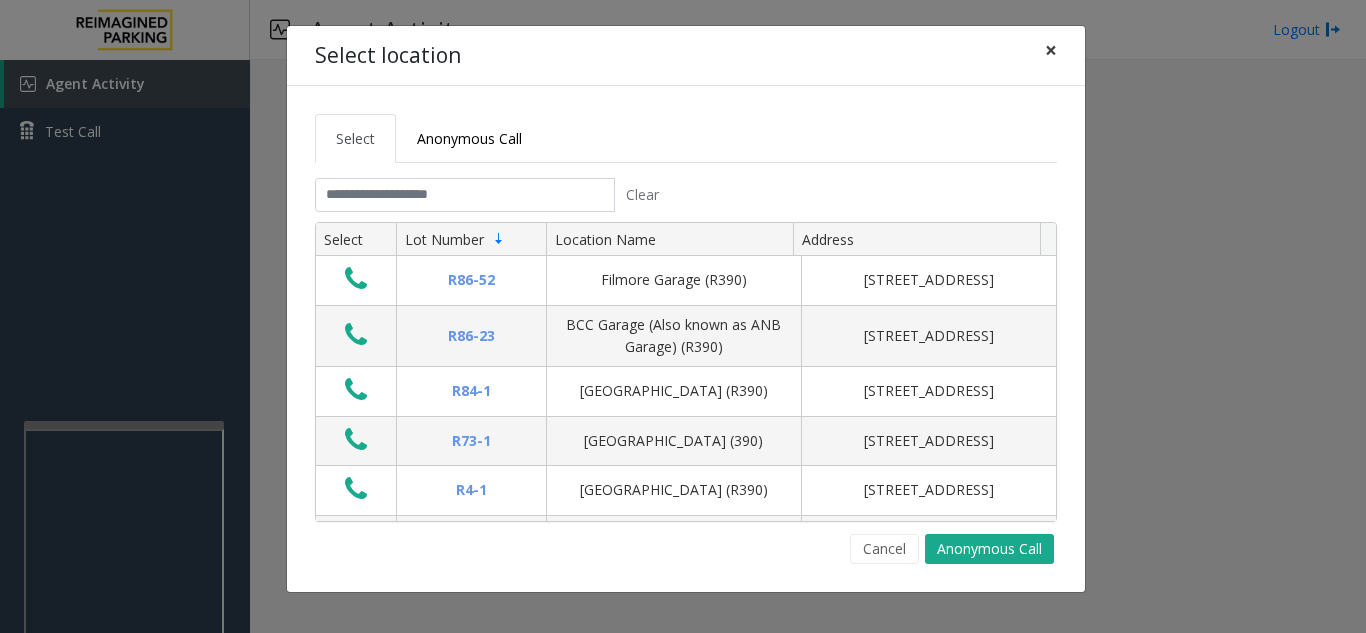 click on "×" 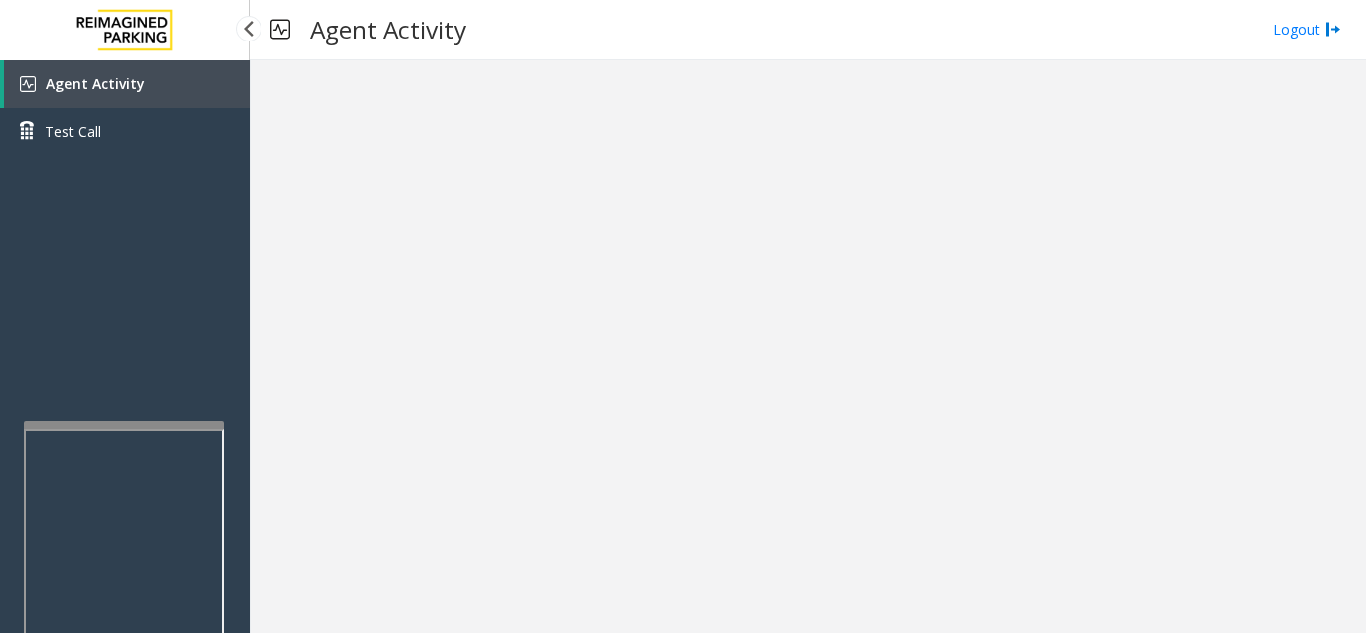 click on "Agent Activity" at bounding box center [127, 84] 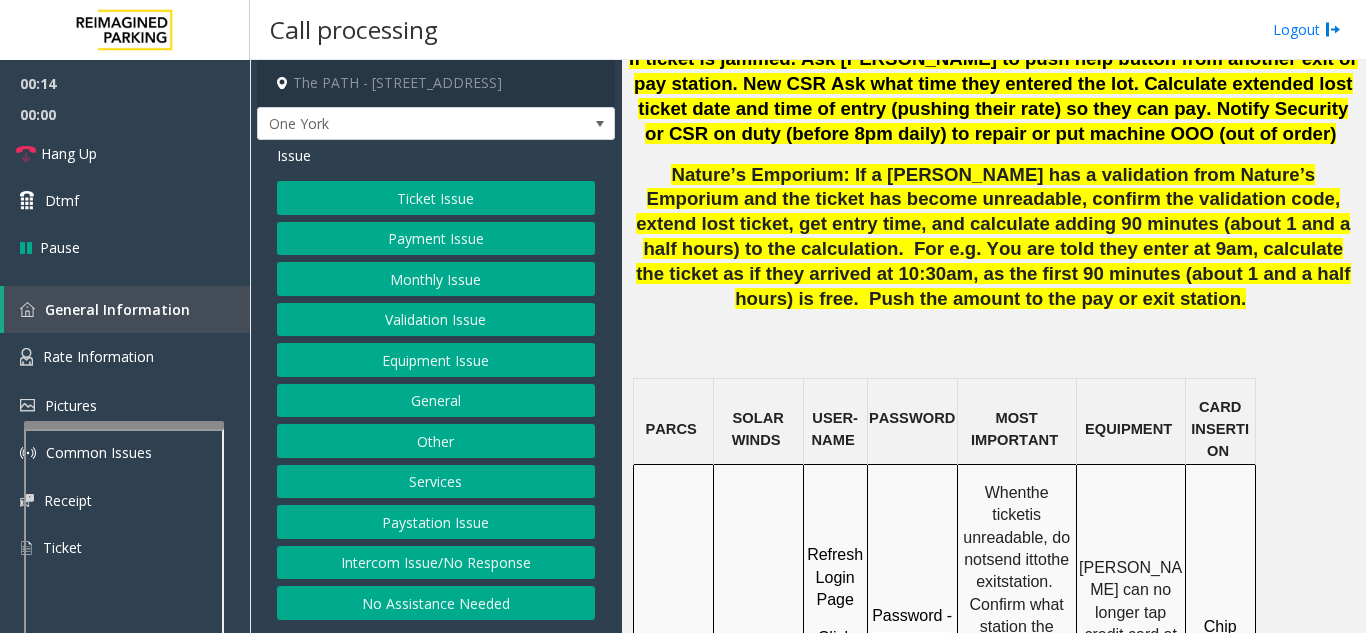 scroll, scrollTop: 1600, scrollLeft: 0, axis: vertical 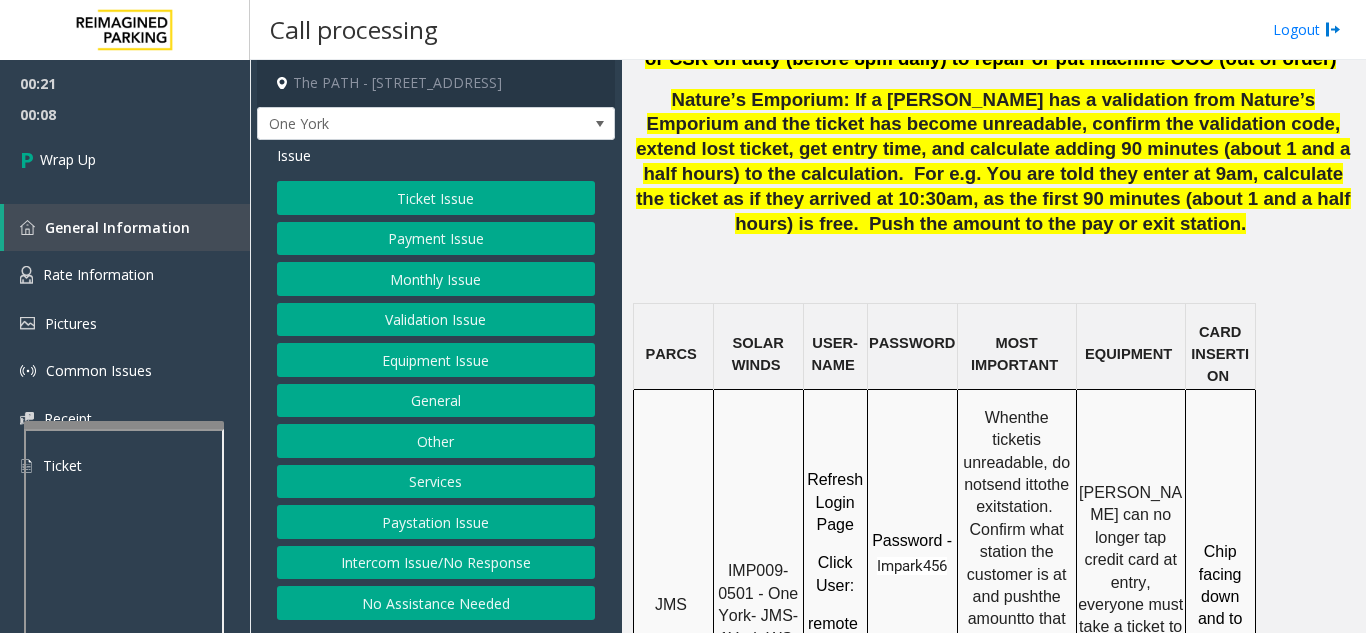 click on "Equipment Issue" 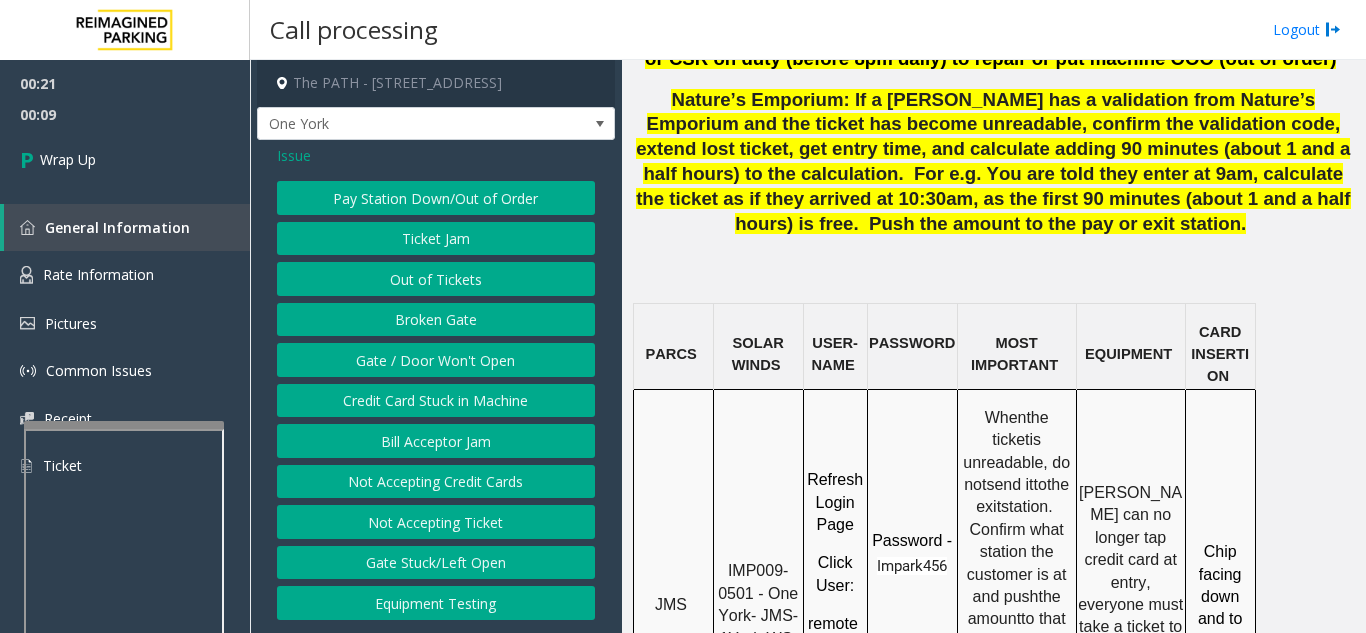 click on "Gate / Door Won't Open" 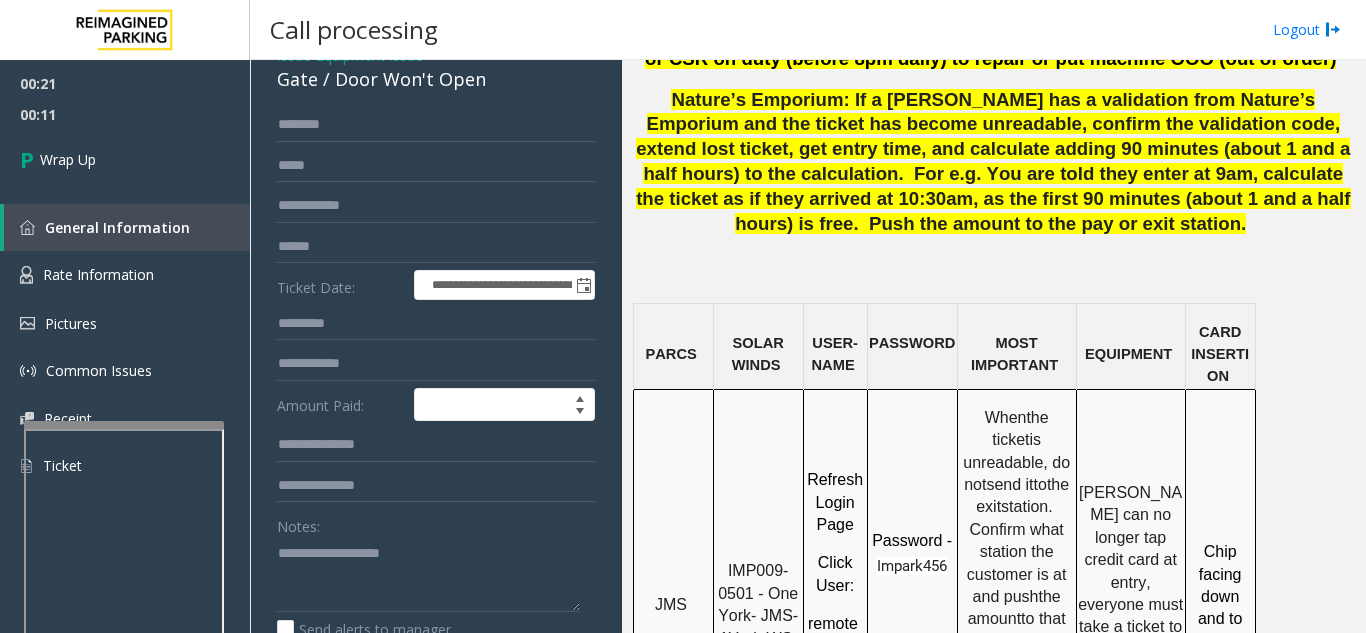 scroll, scrollTop: 200, scrollLeft: 0, axis: vertical 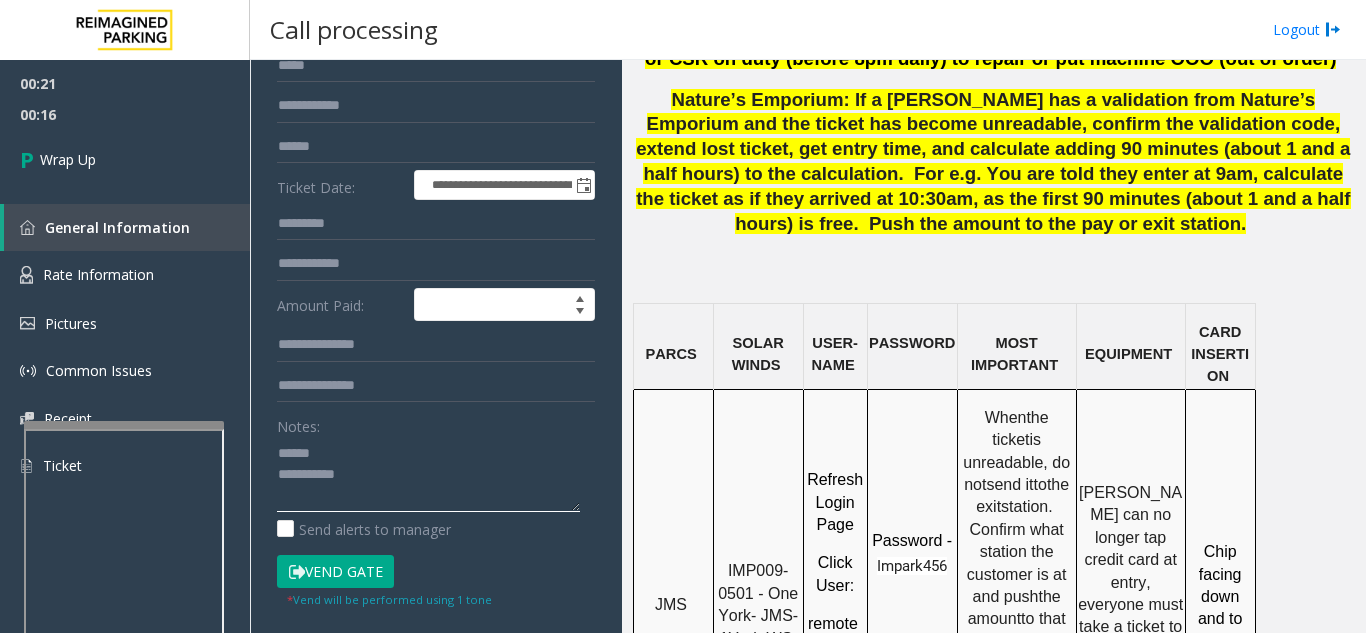 click 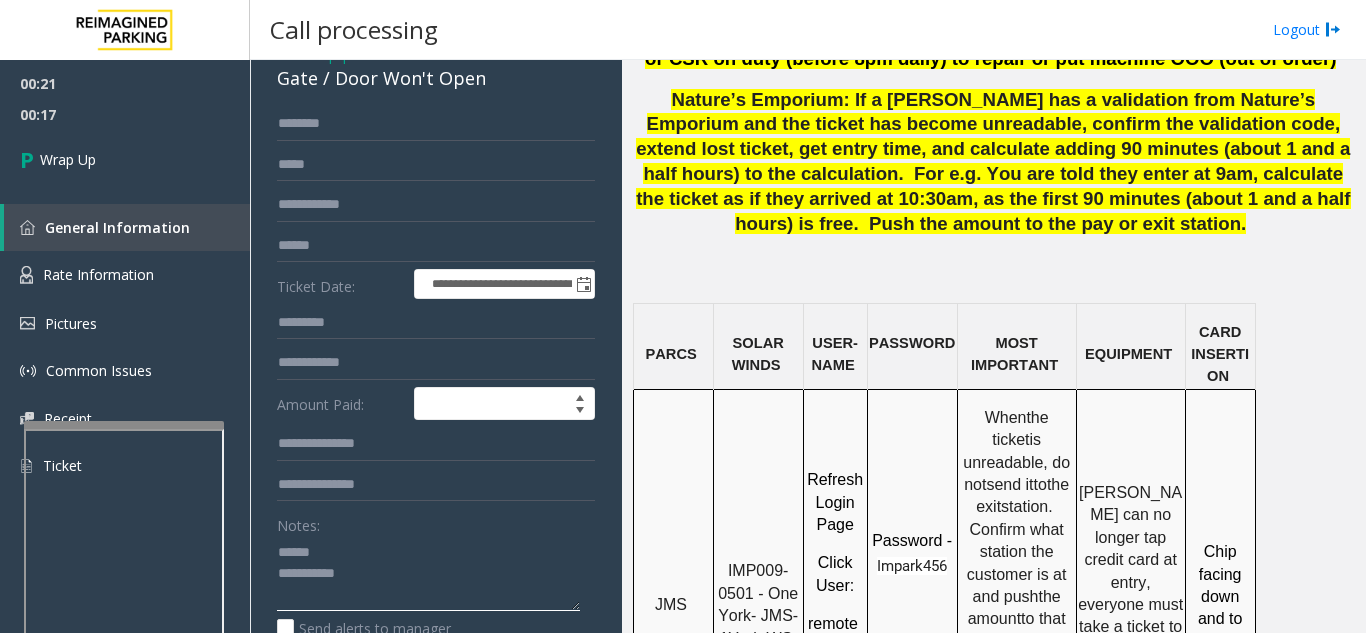 scroll, scrollTop: 100, scrollLeft: 0, axis: vertical 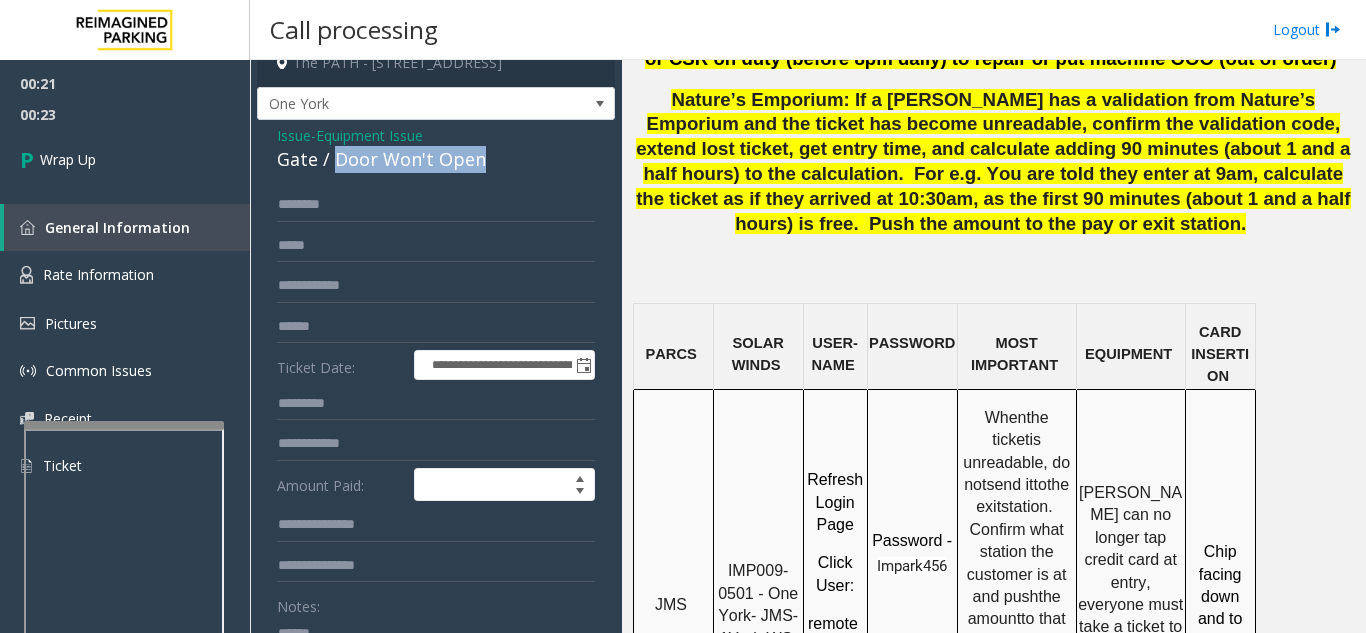 drag, startPoint x: 331, startPoint y: 70, endPoint x: 504, endPoint y: 151, distance: 191.02356 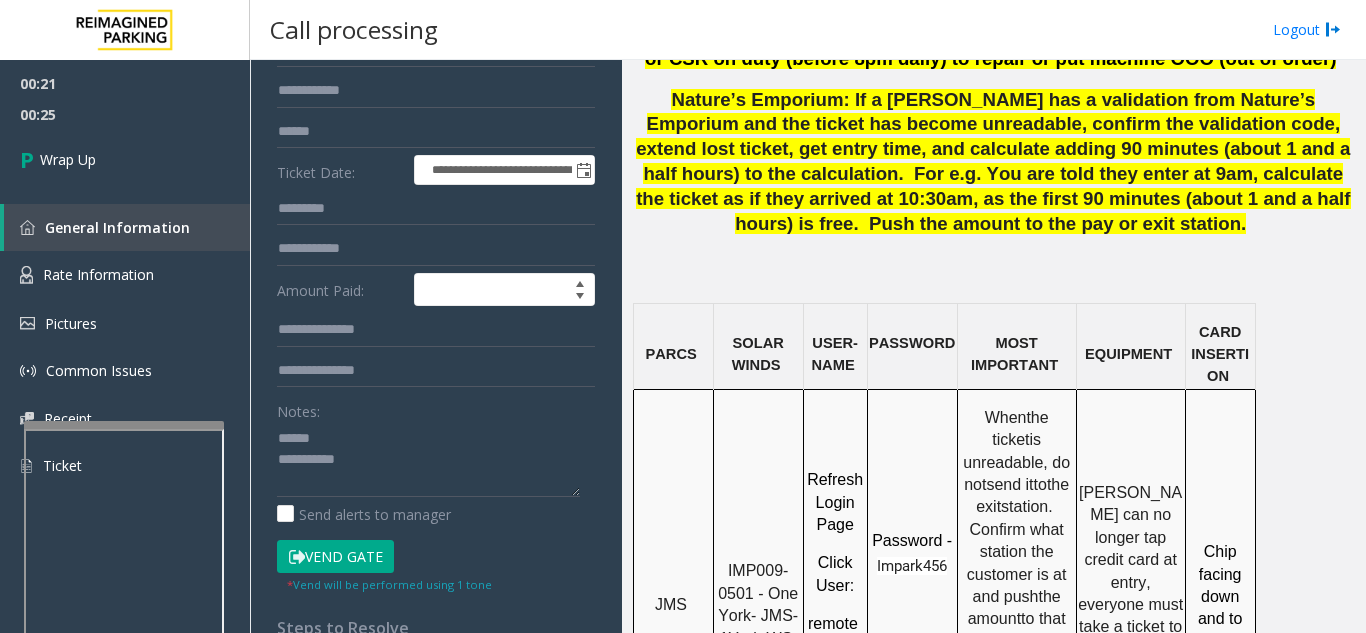 scroll, scrollTop: 264, scrollLeft: 0, axis: vertical 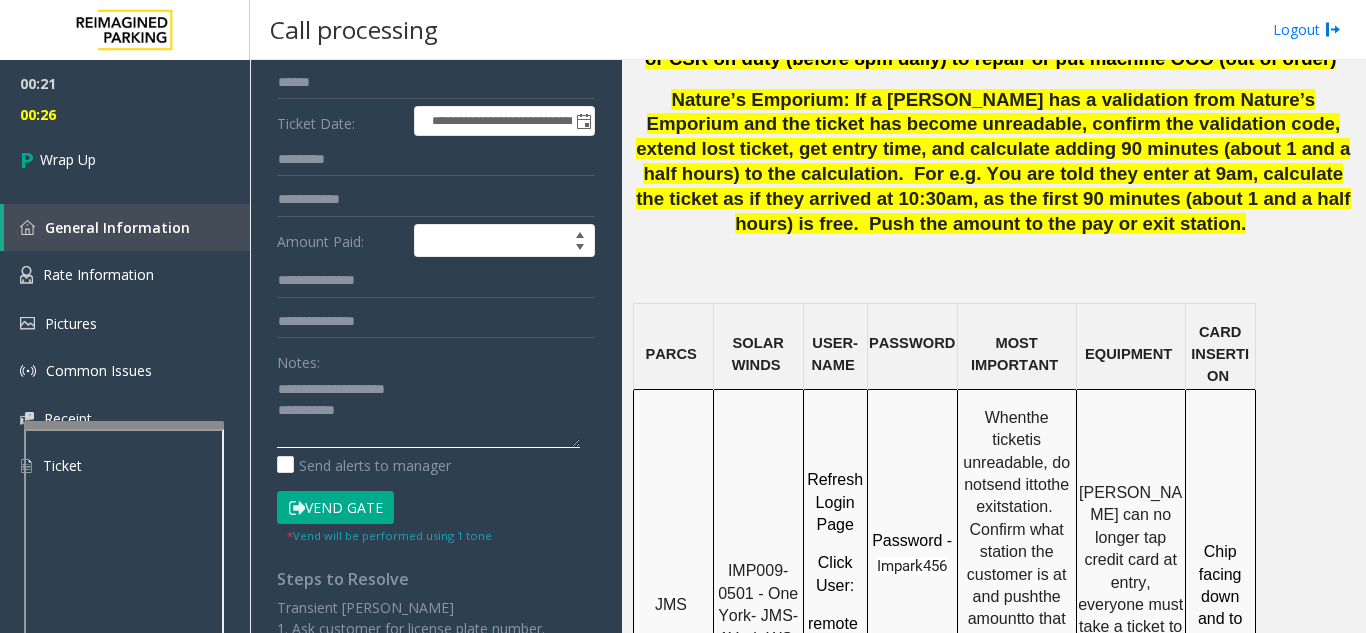 click 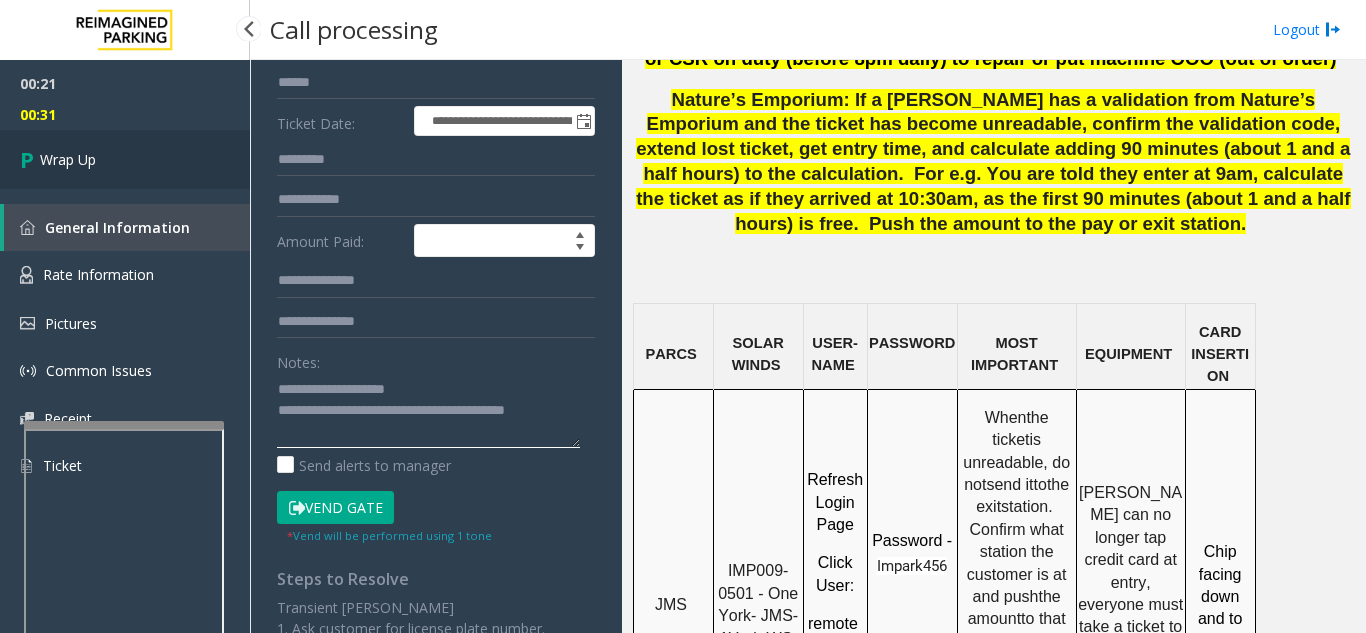 type on "**********" 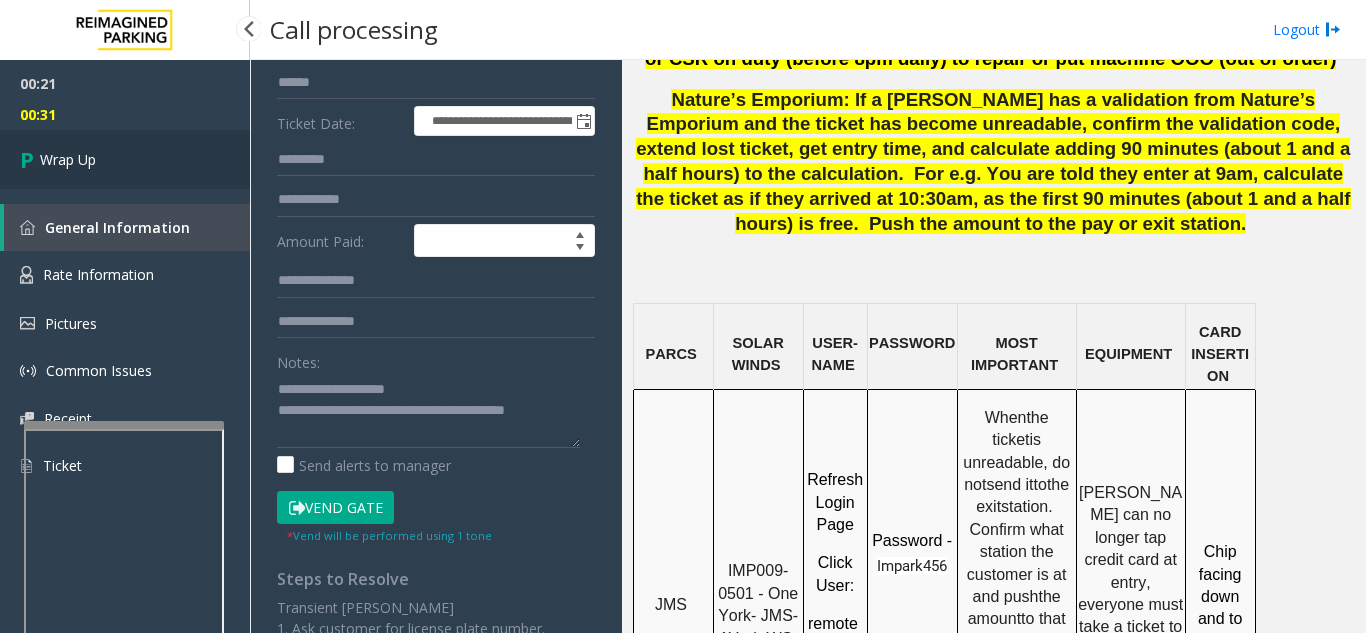 click on "Wrap Up" at bounding box center (125, 159) 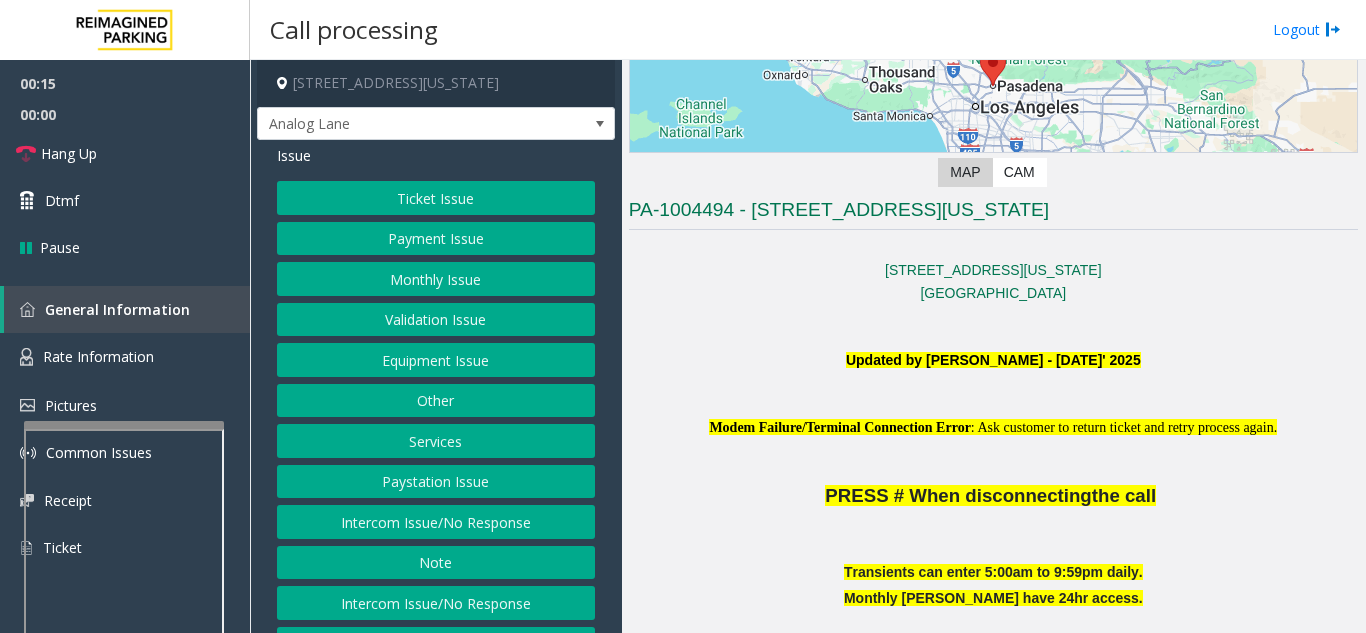 scroll, scrollTop: 300, scrollLeft: 0, axis: vertical 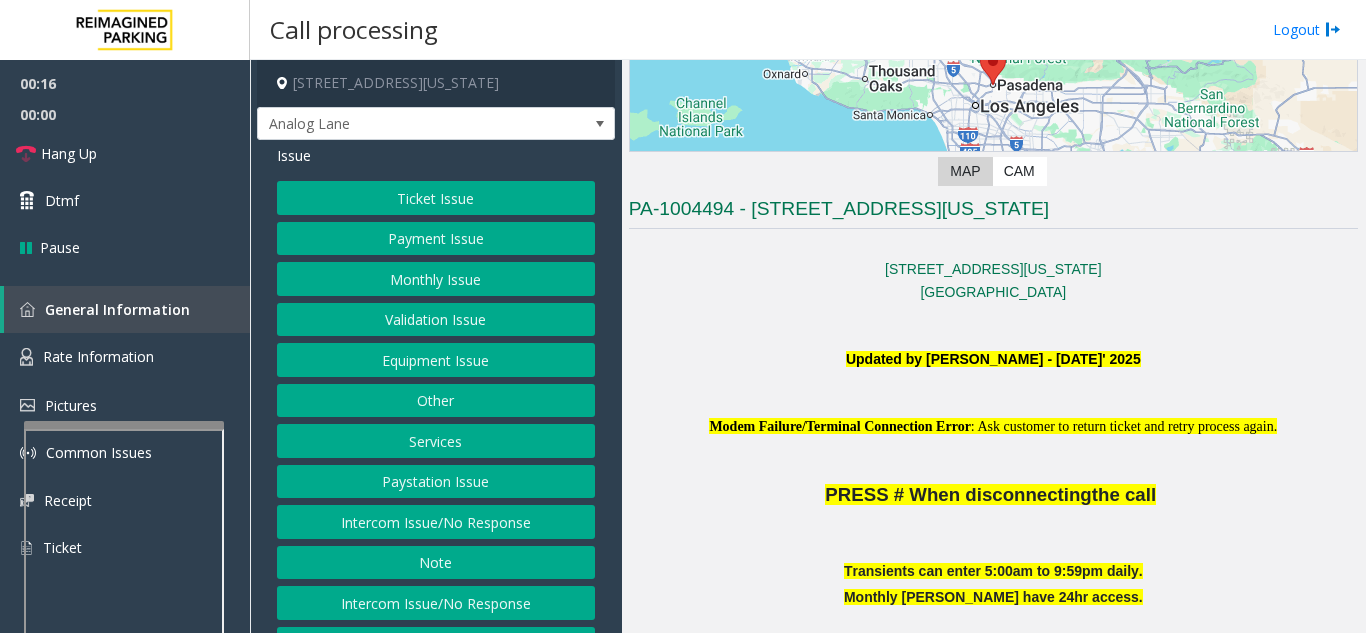 click on "Intercom Issue/No Response" 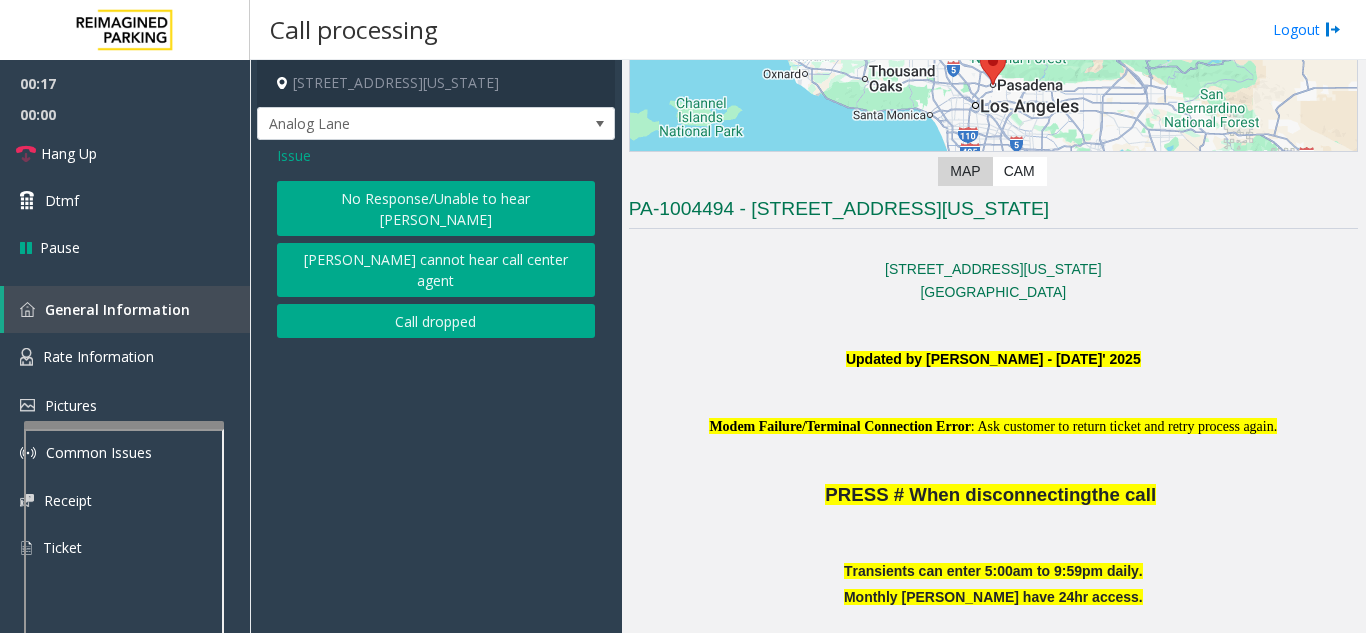 click on "No Response/Unable to hear [PERSON_NAME]" 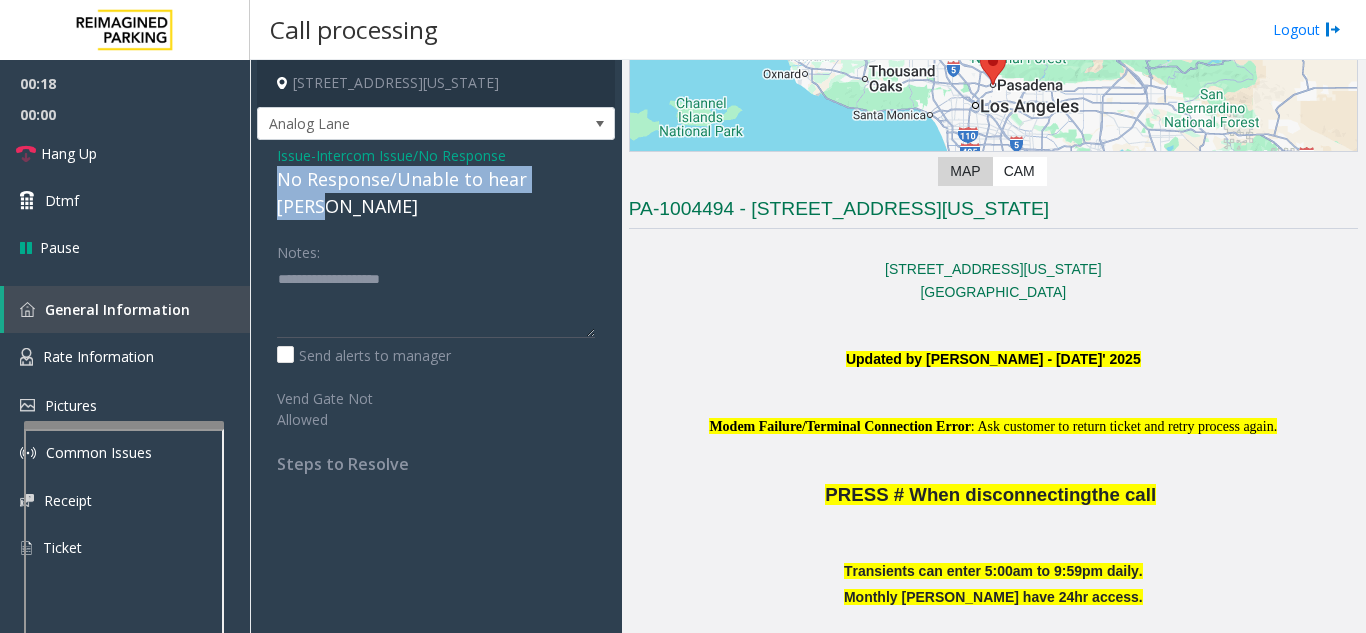 drag, startPoint x: 273, startPoint y: 182, endPoint x: 576, endPoint y: 187, distance: 303.04126 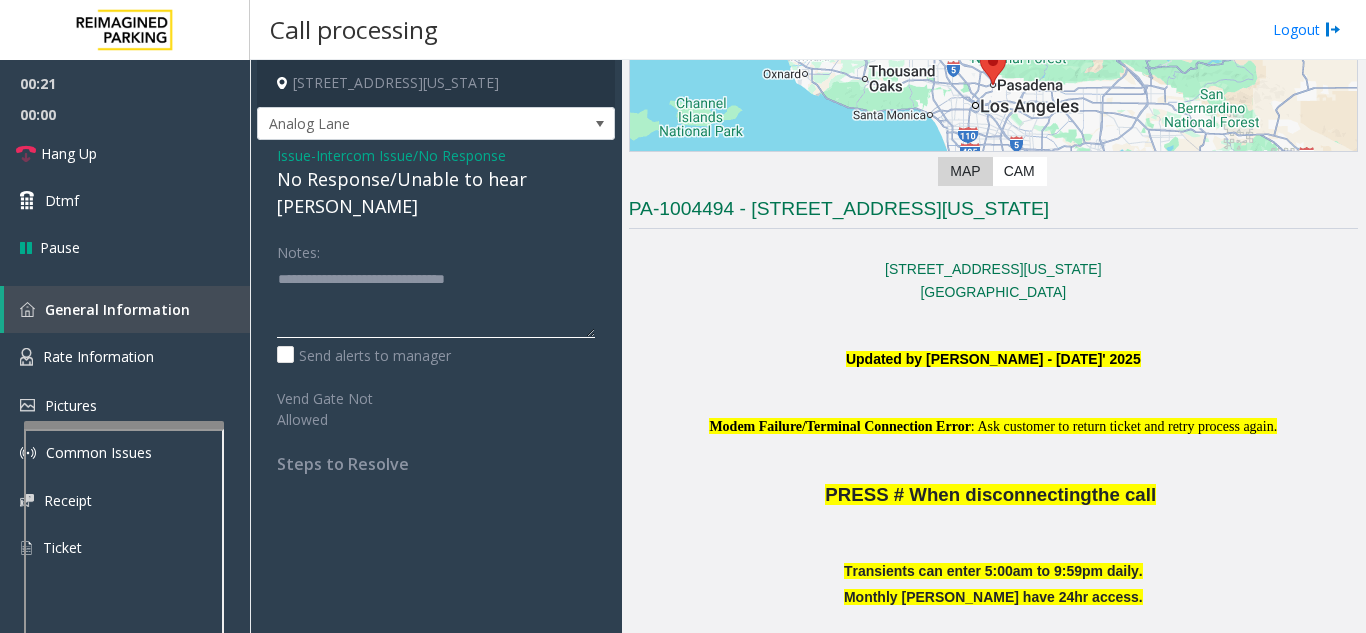 type on "**********" 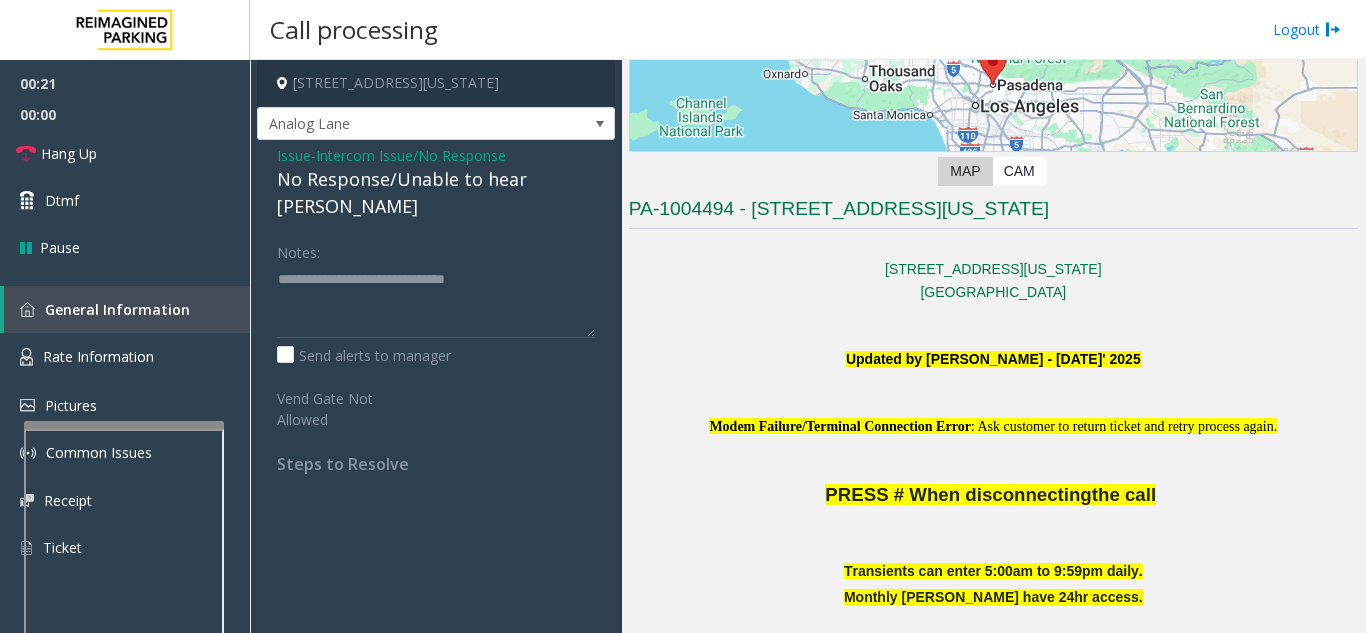 click on "Notes:" 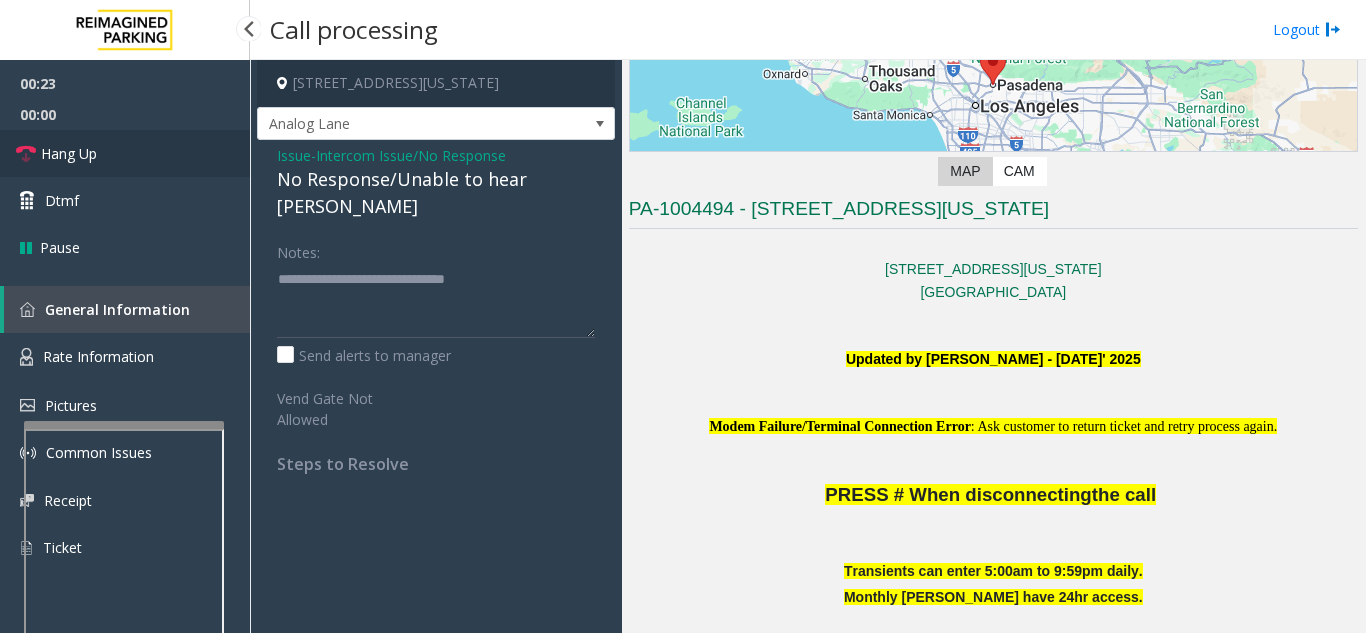 click on "Hang Up" at bounding box center (125, 153) 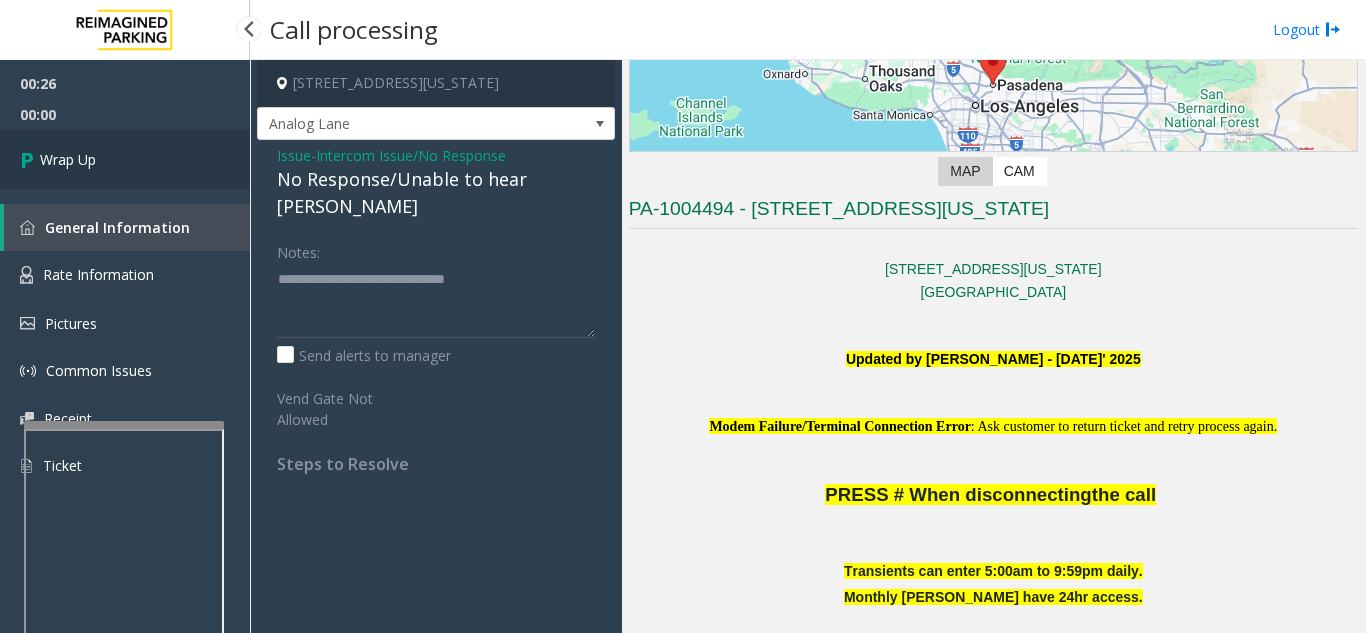 click on "Wrap Up" at bounding box center [125, 159] 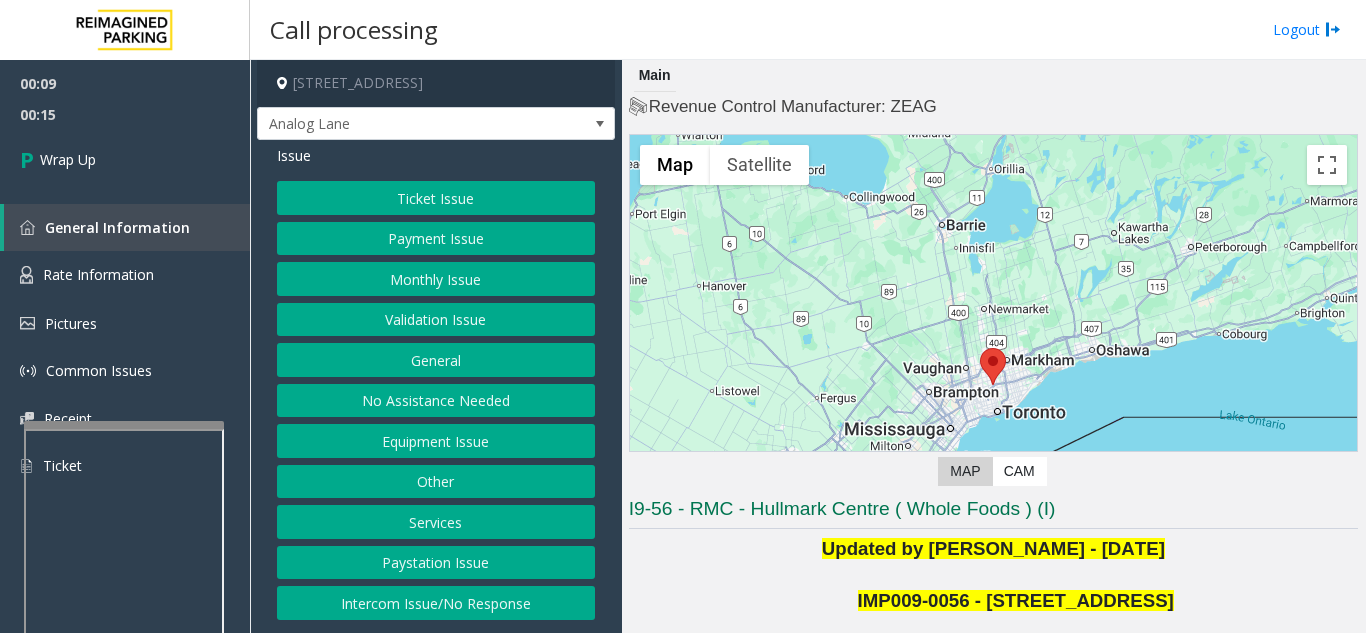 click on "Intercom Issue/No Response" 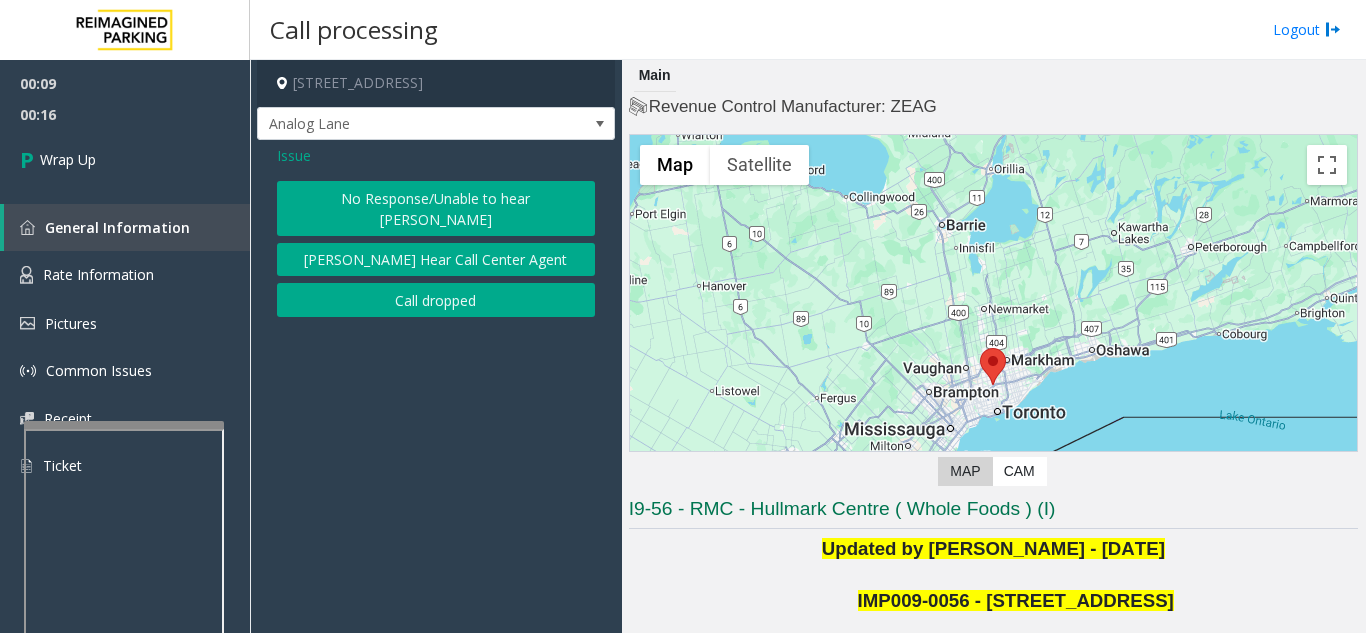 click on "Call dropped" 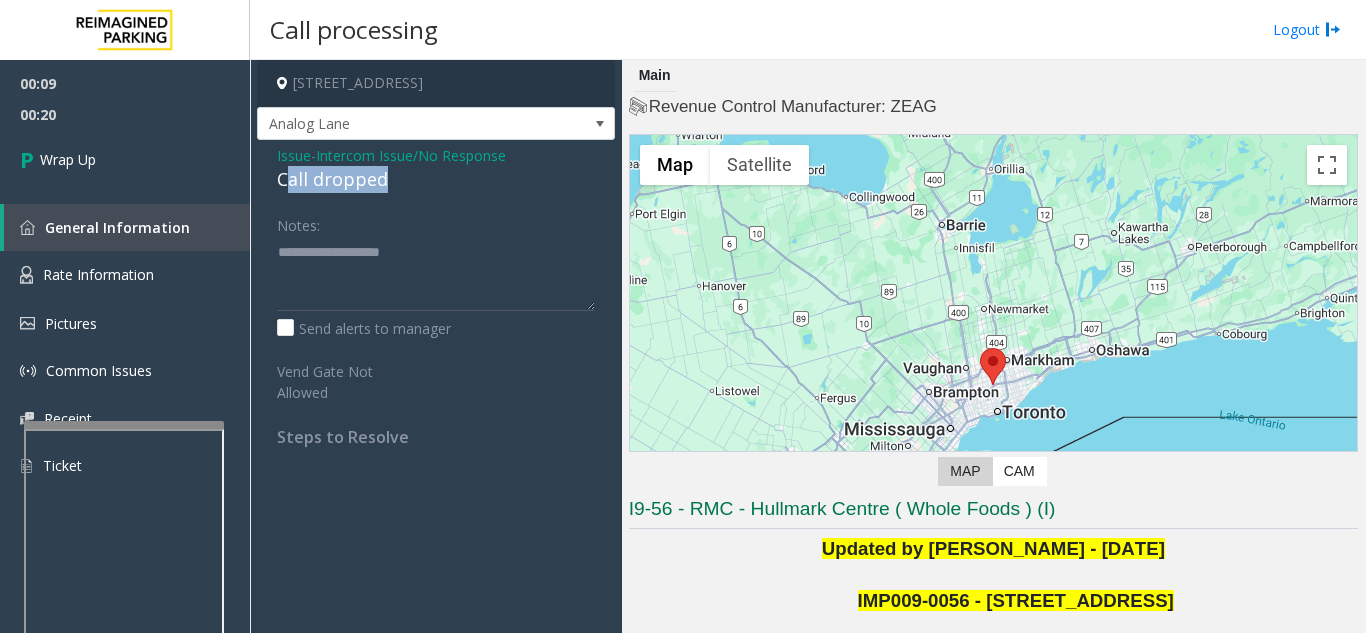 drag, startPoint x: 416, startPoint y: 169, endPoint x: 273, endPoint y: 179, distance: 143.34923 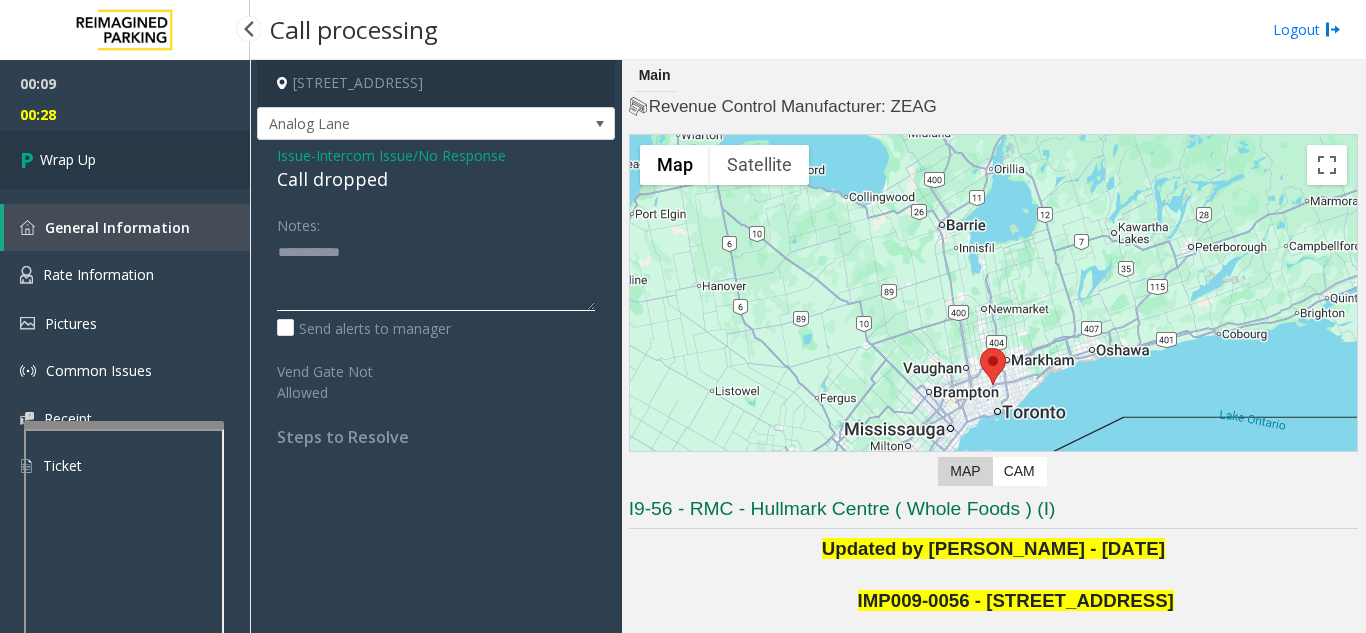 type on "**********" 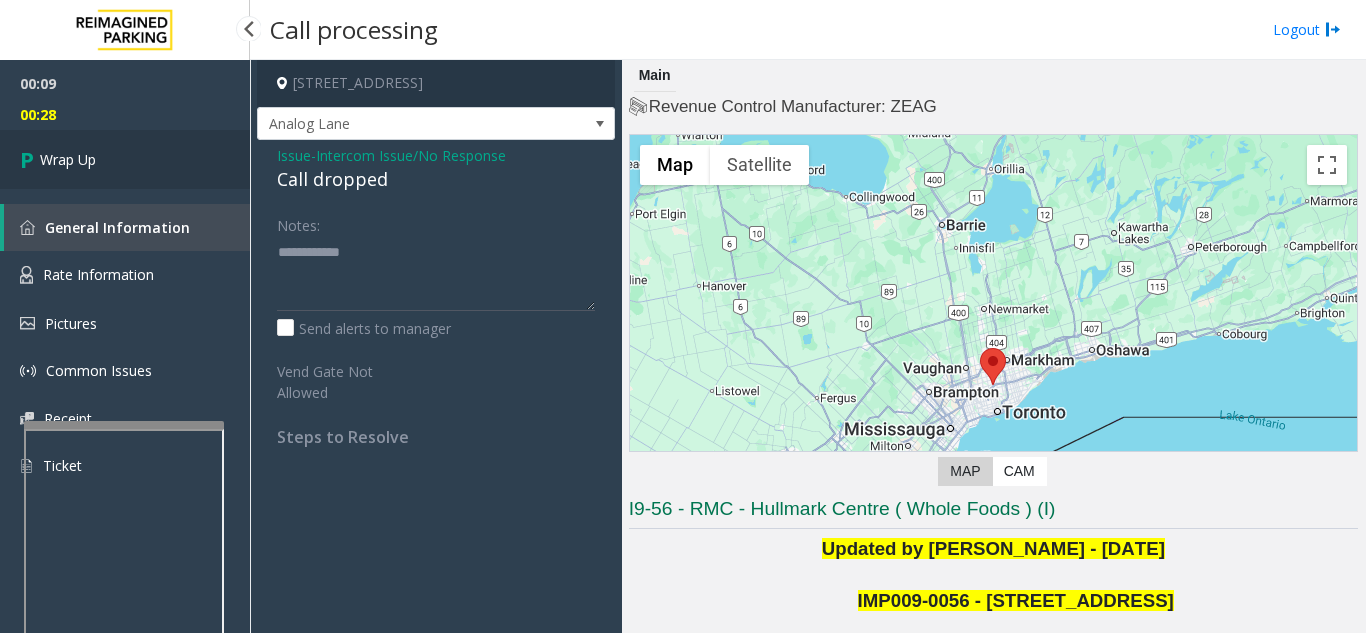 click on "Wrap Up" at bounding box center [125, 159] 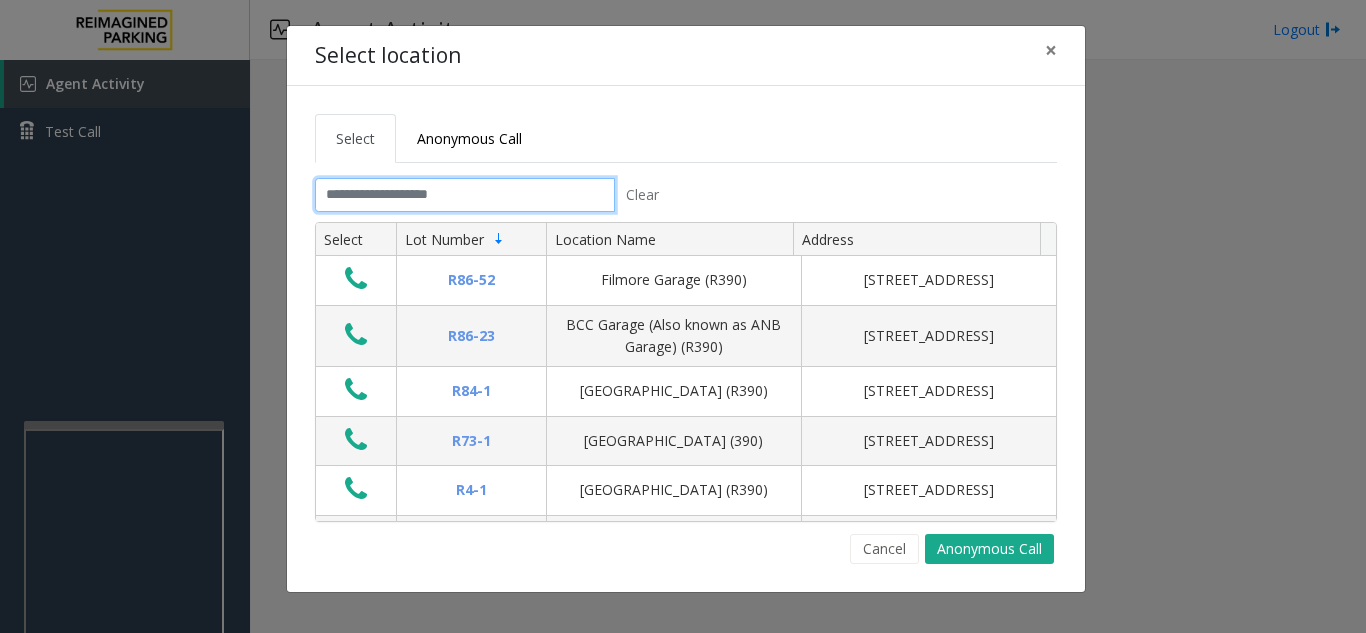 click 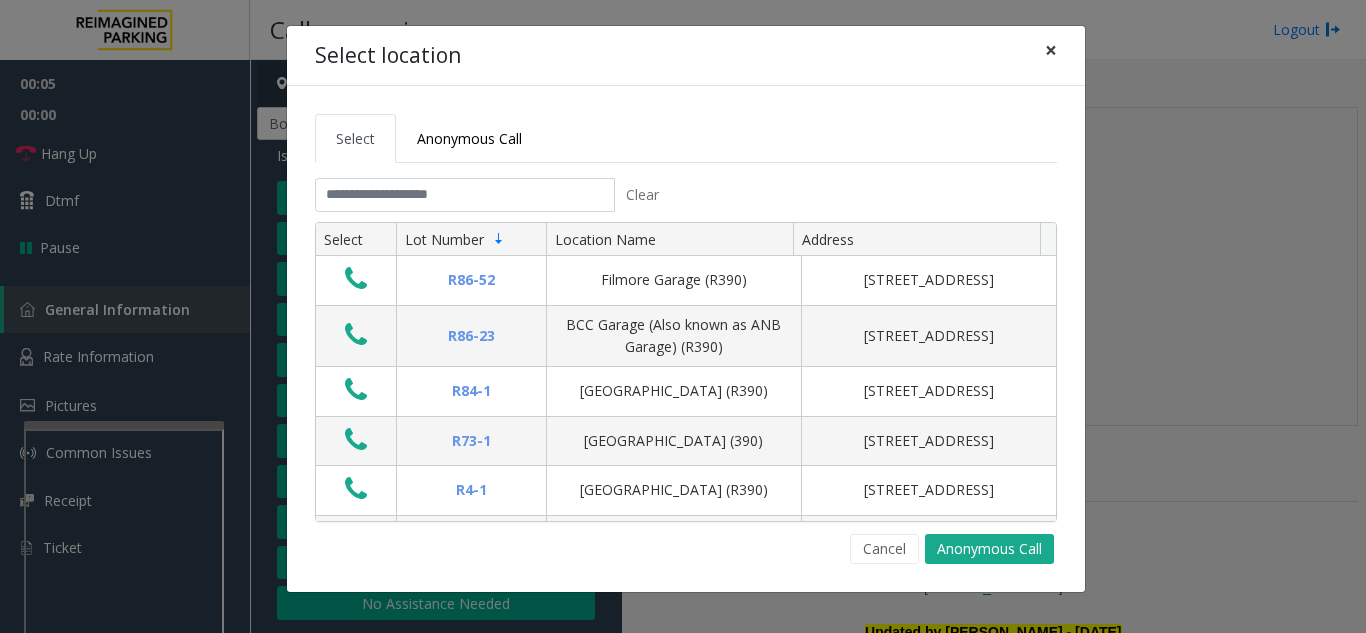 click on "×" 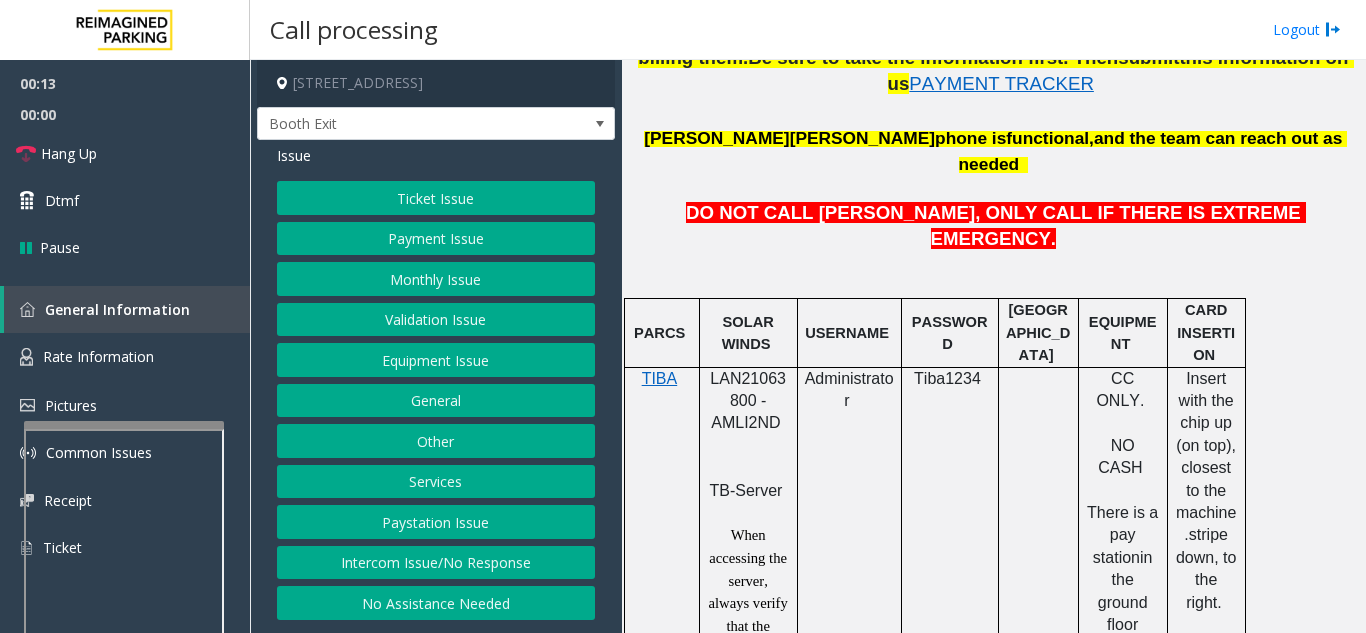 scroll, scrollTop: 1100, scrollLeft: 0, axis: vertical 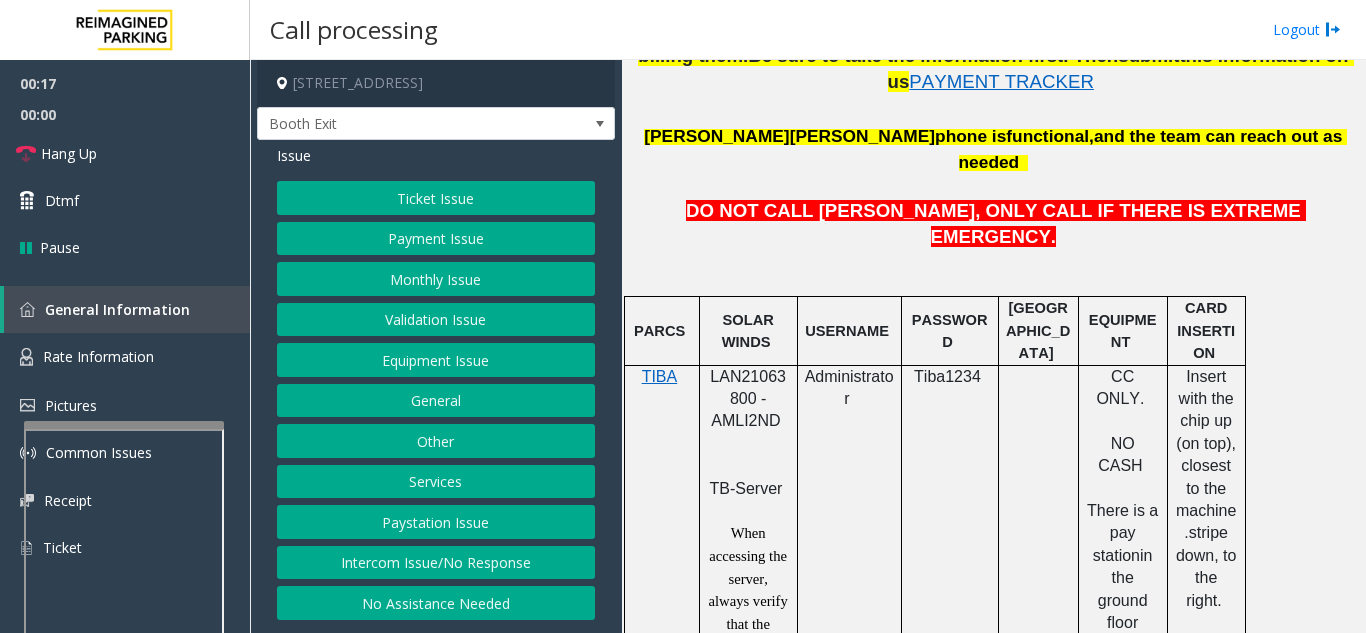 click on "Payment Issue" 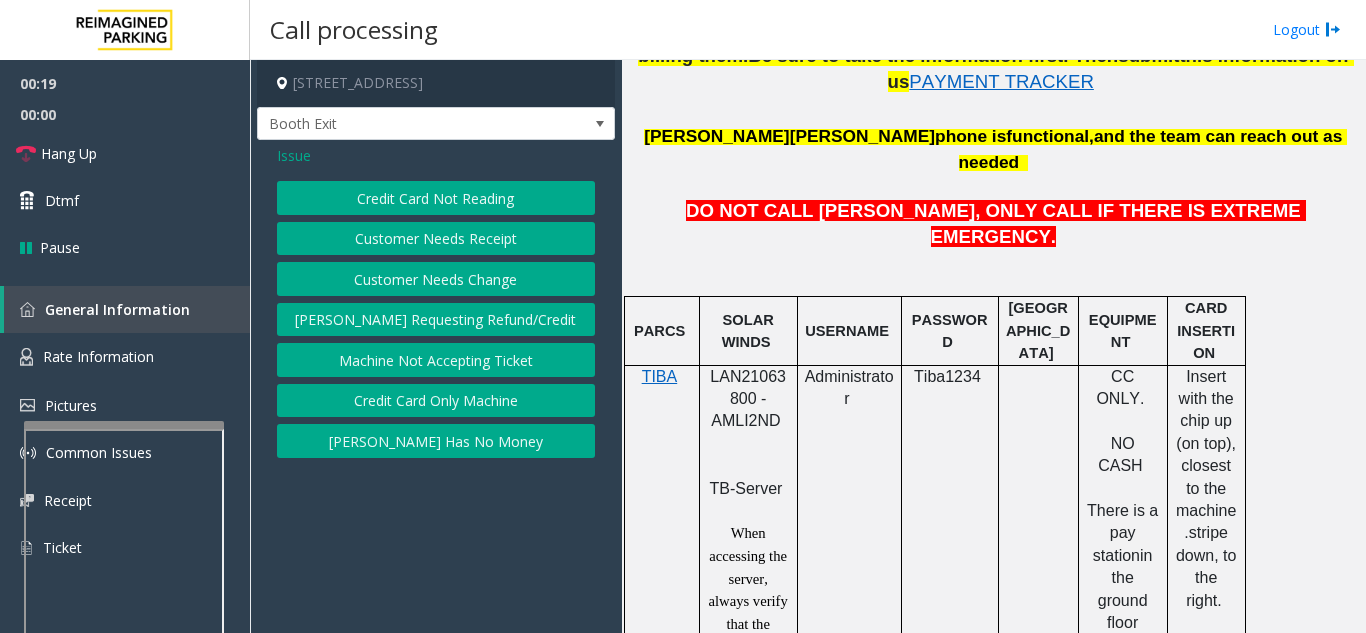 click on "Credit Card Only Machine" 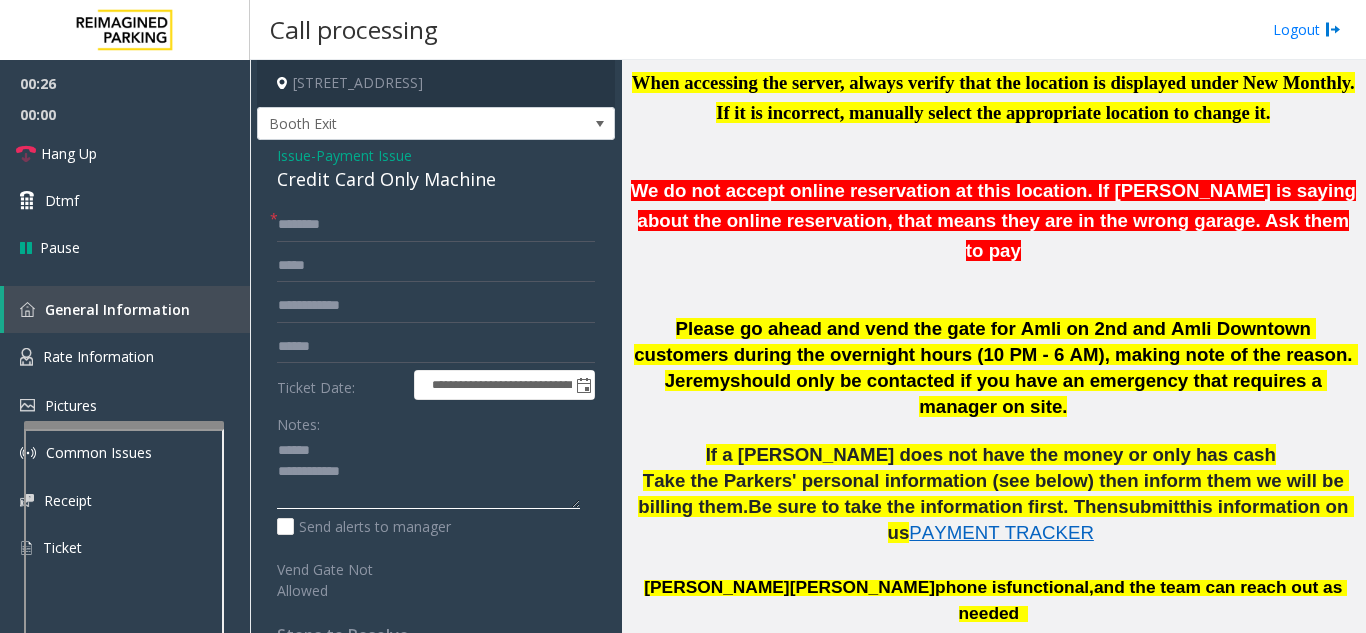 scroll, scrollTop: 600, scrollLeft: 0, axis: vertical 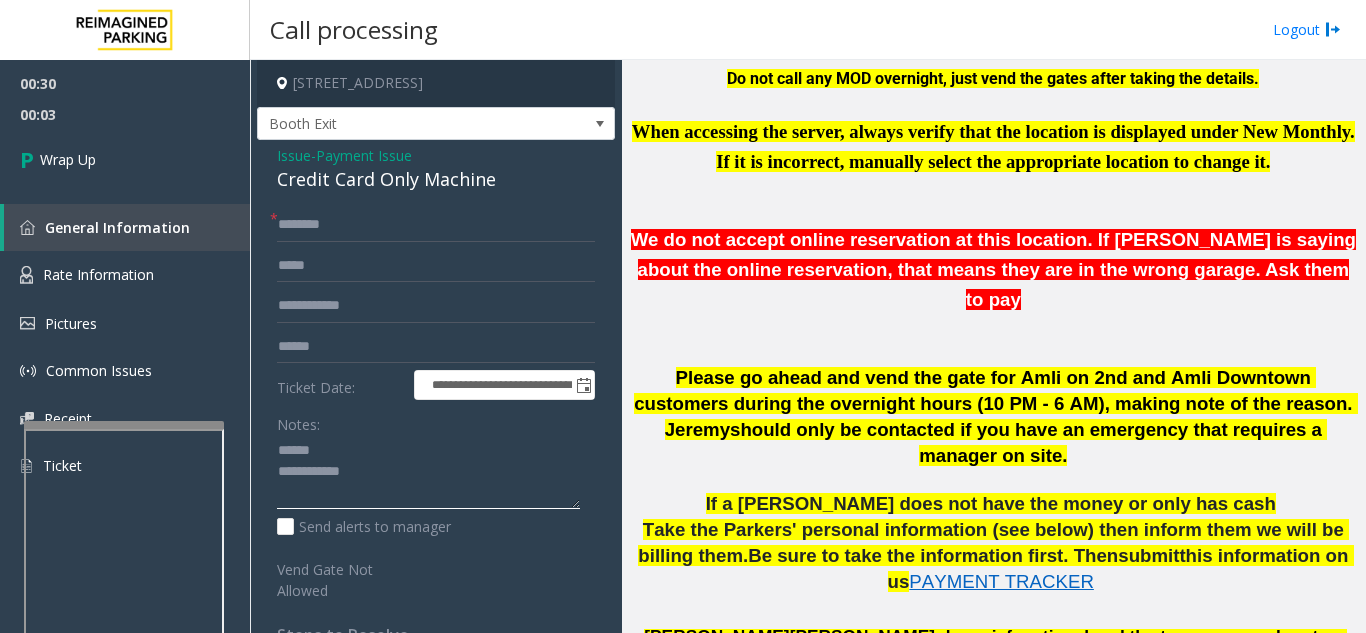 type on "**********" 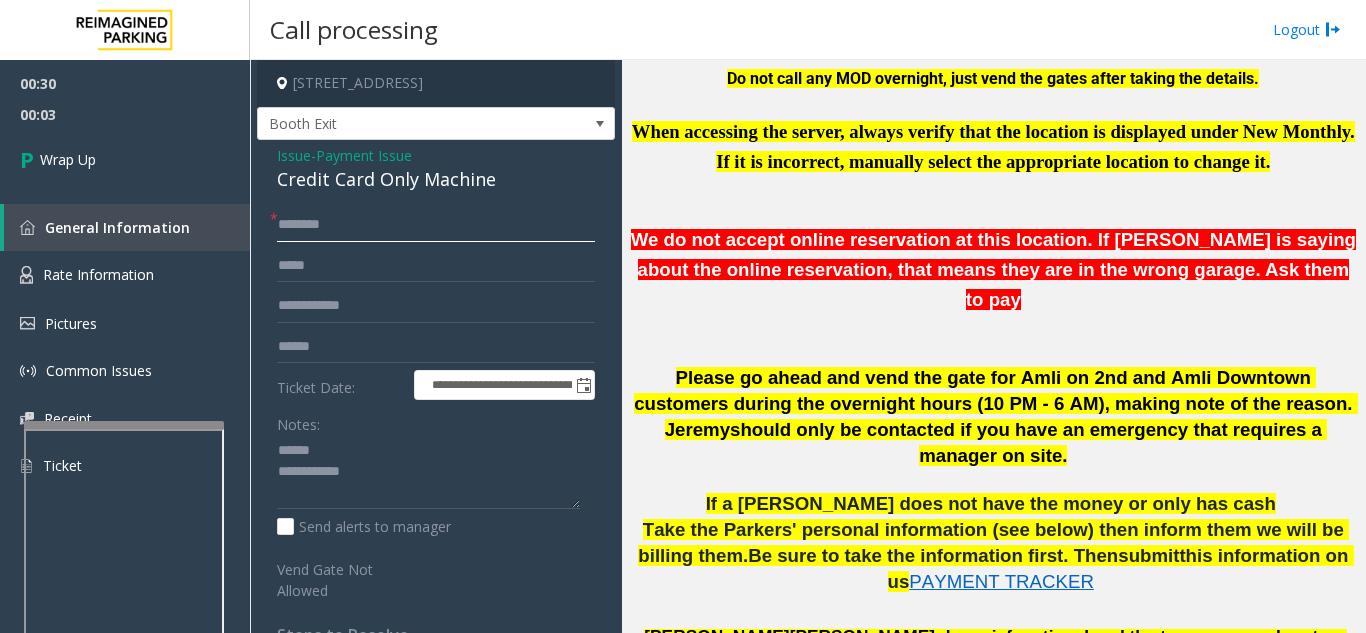 click 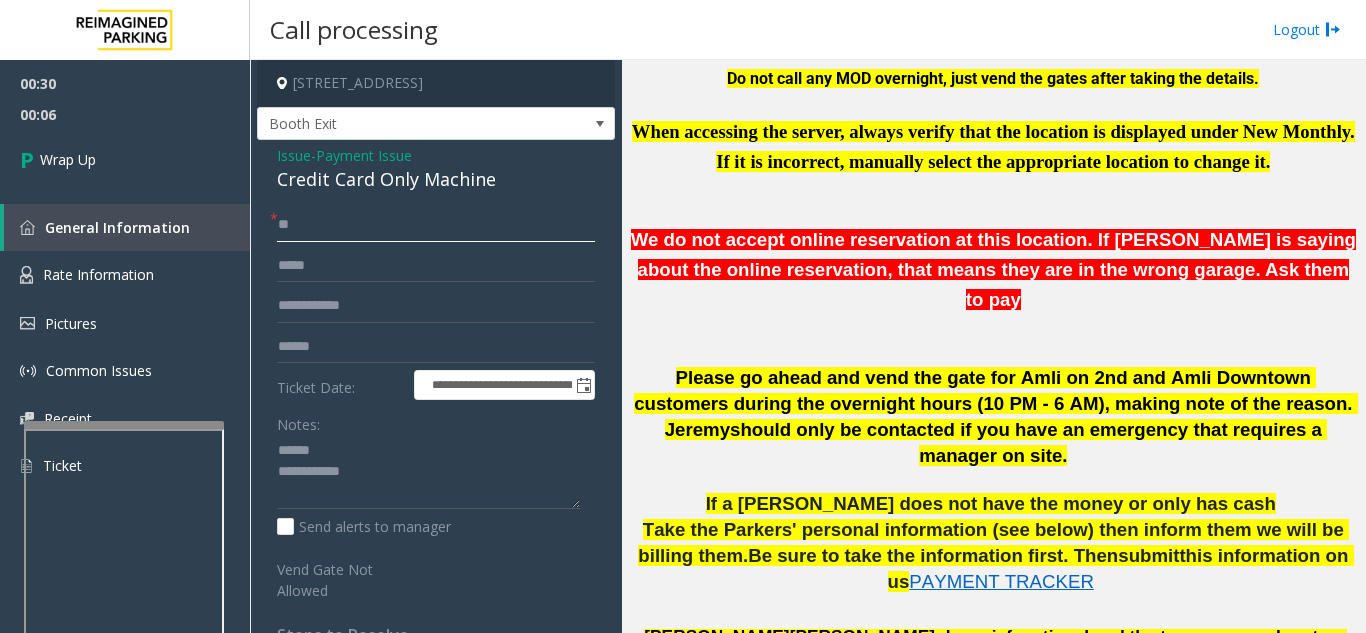 type on "**" 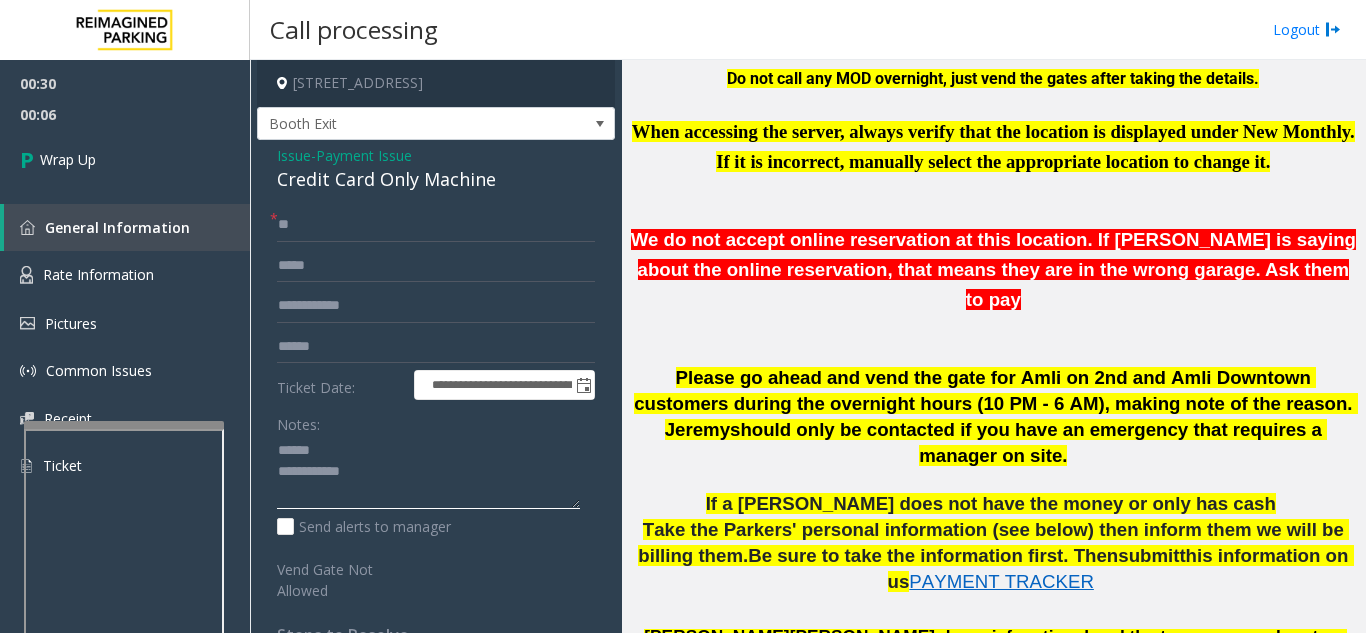 click 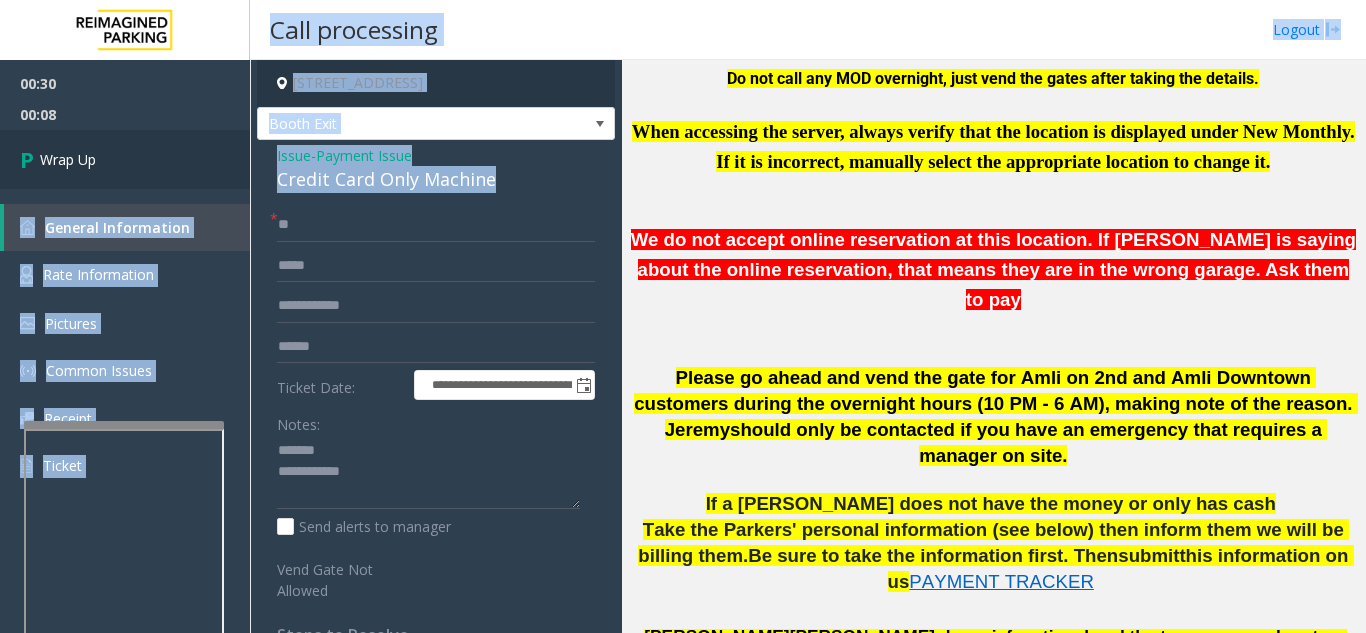drag, startPoint x: 505, startPoint y: 173, endPoint x: 248, endPoint y: 185, distance: 257.28 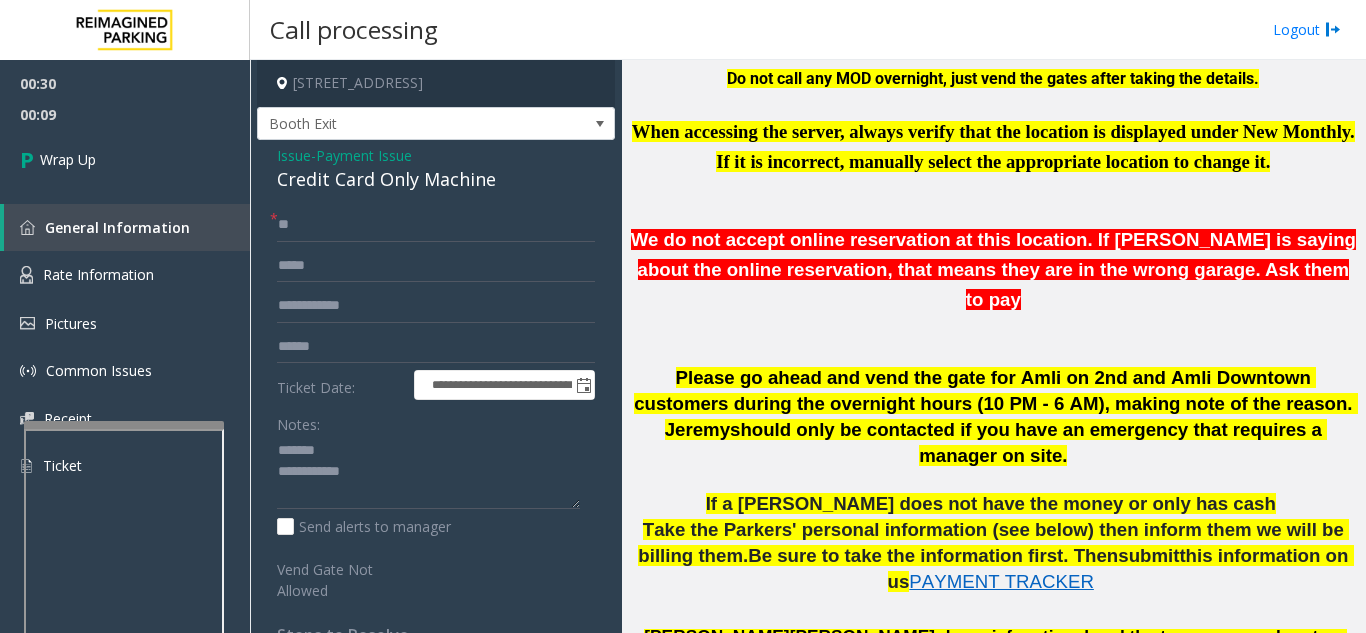 click on "**********" 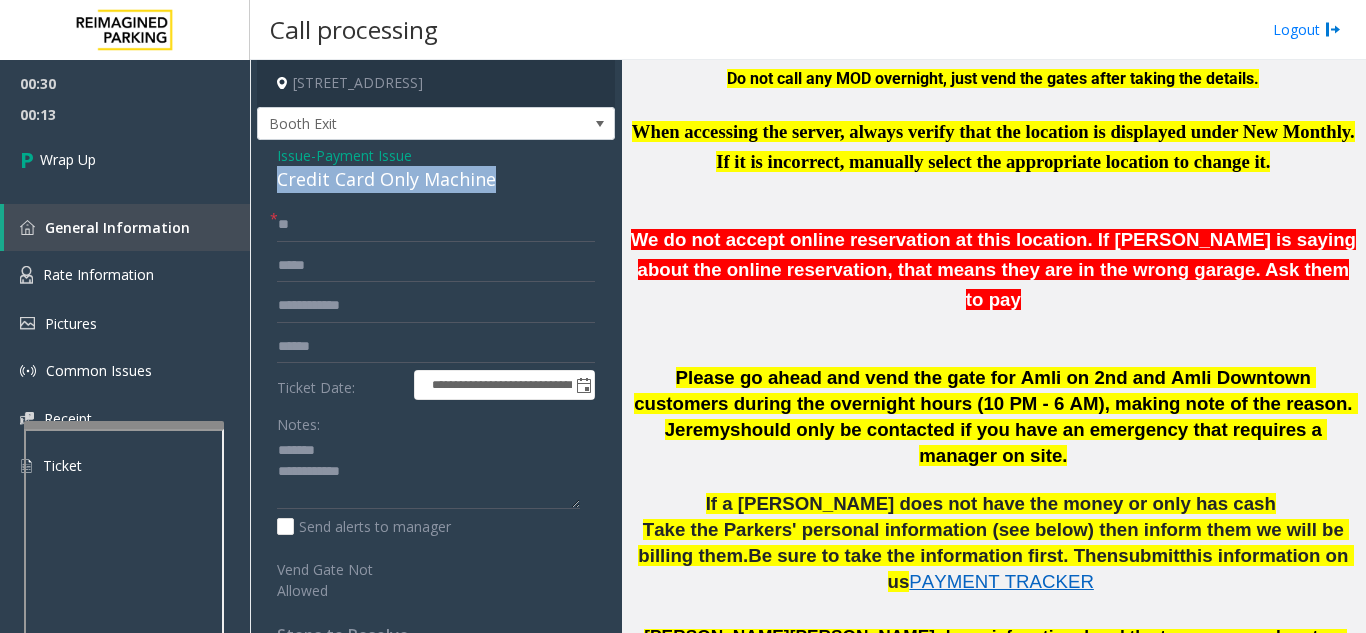 drag, startPoint x: 517, startPoint y: 169, endPoint x: 276, endPoint y: 185, distance: 241.53053 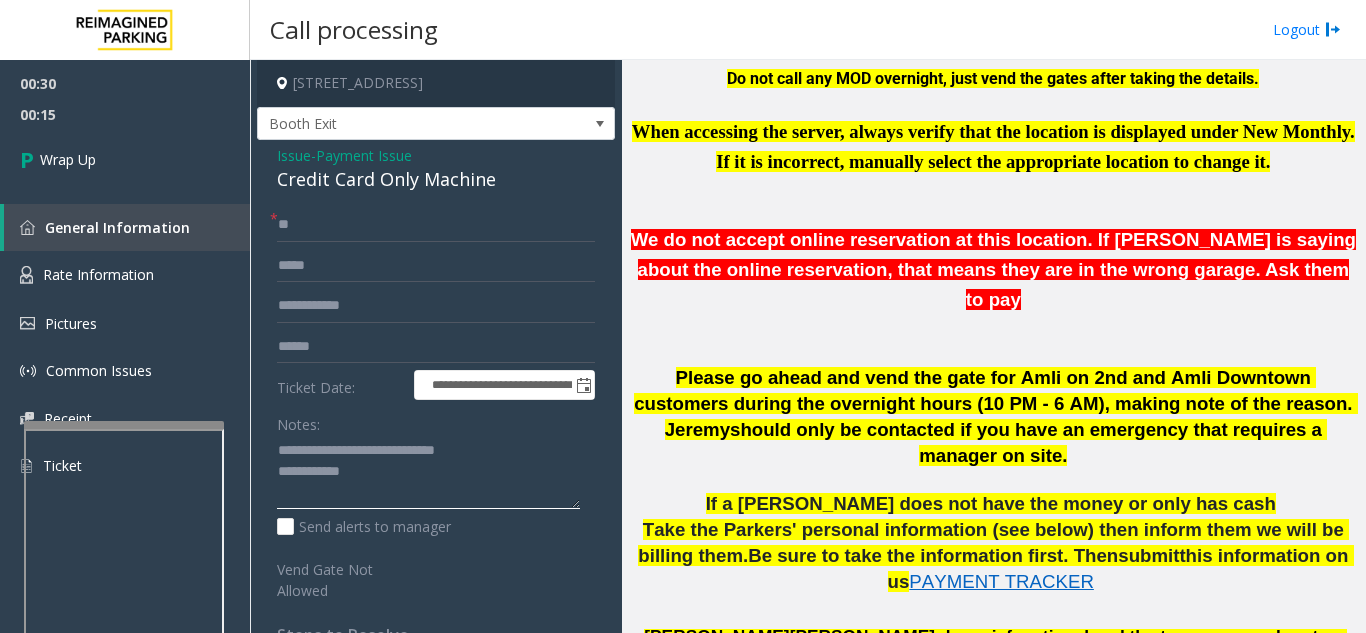 click 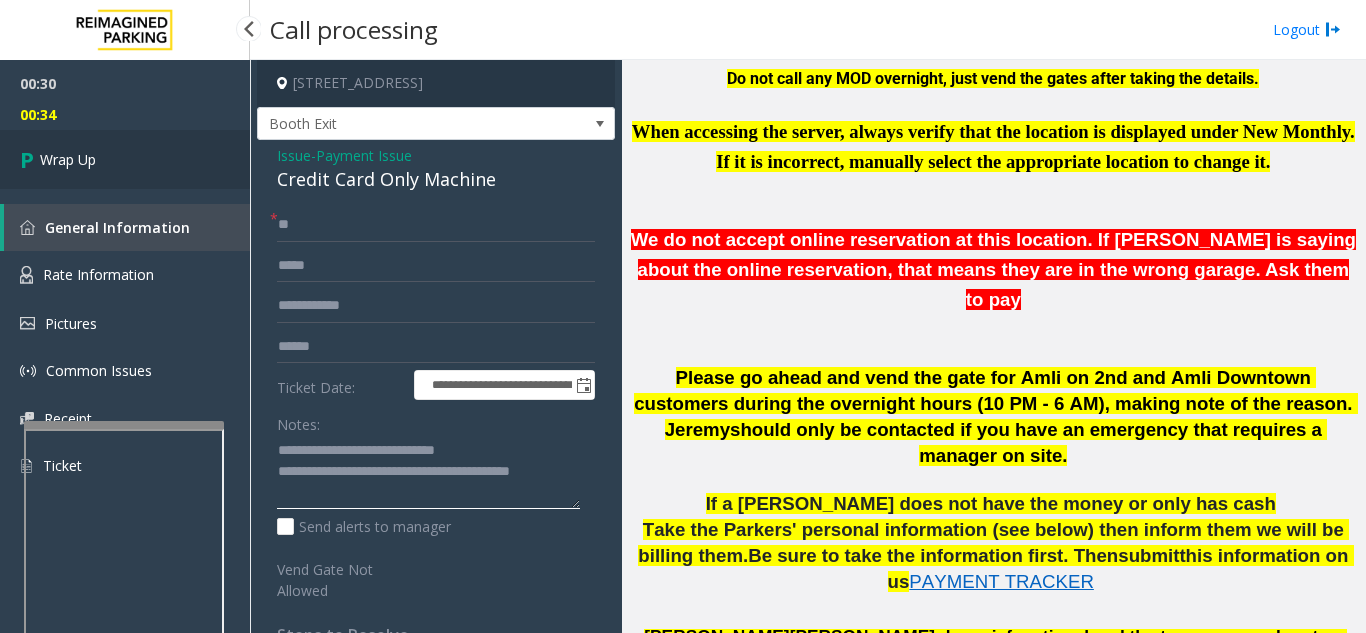 type on "**********" 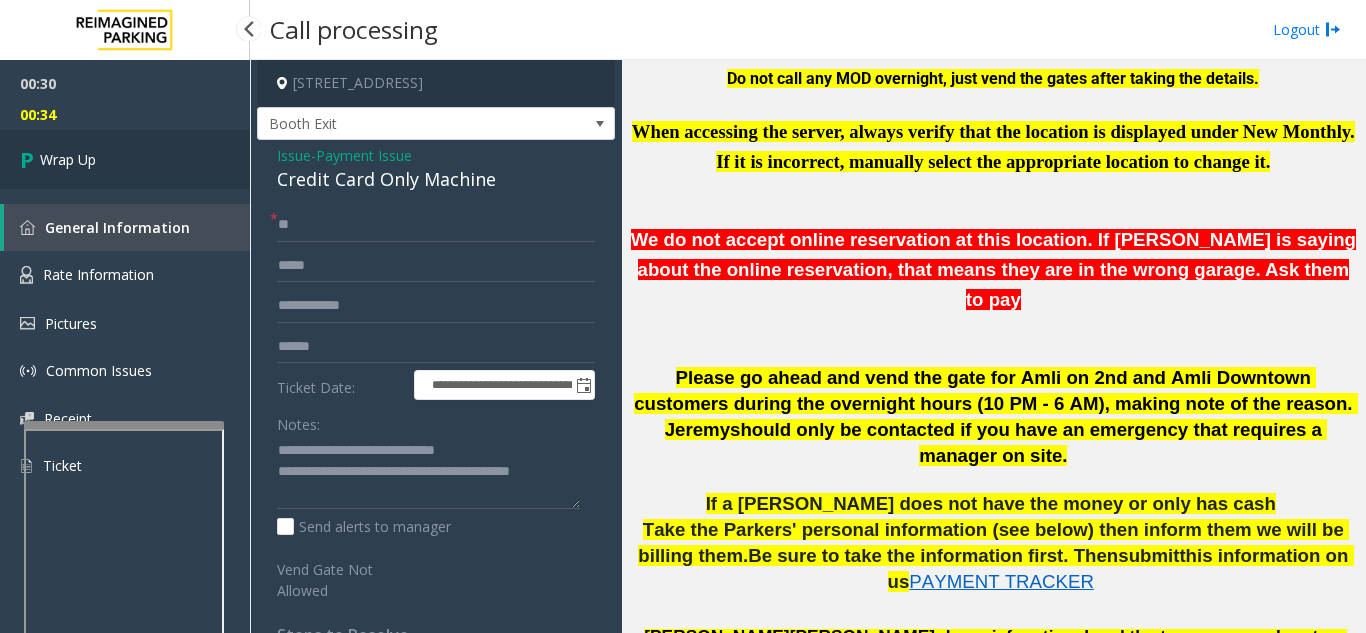 click on "Wrap Up" at bounding box center (68, 159) 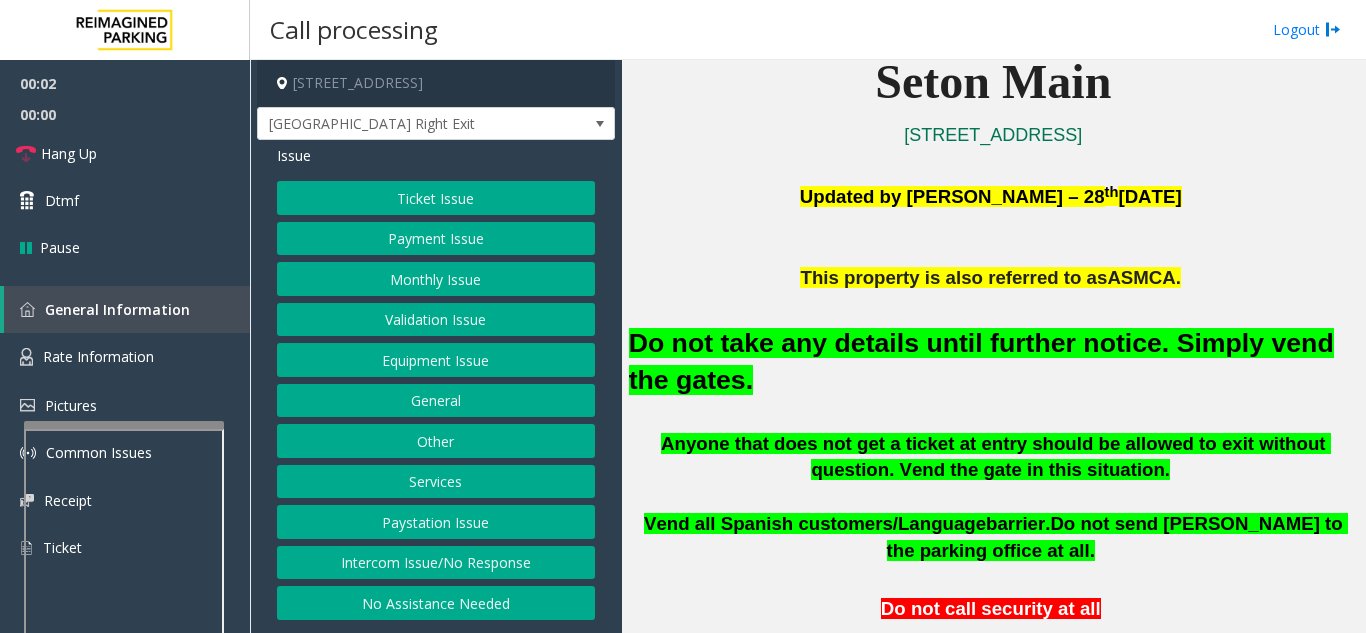 scroll, scrollTop: 500, scrollLeft: 0, axis: vertical 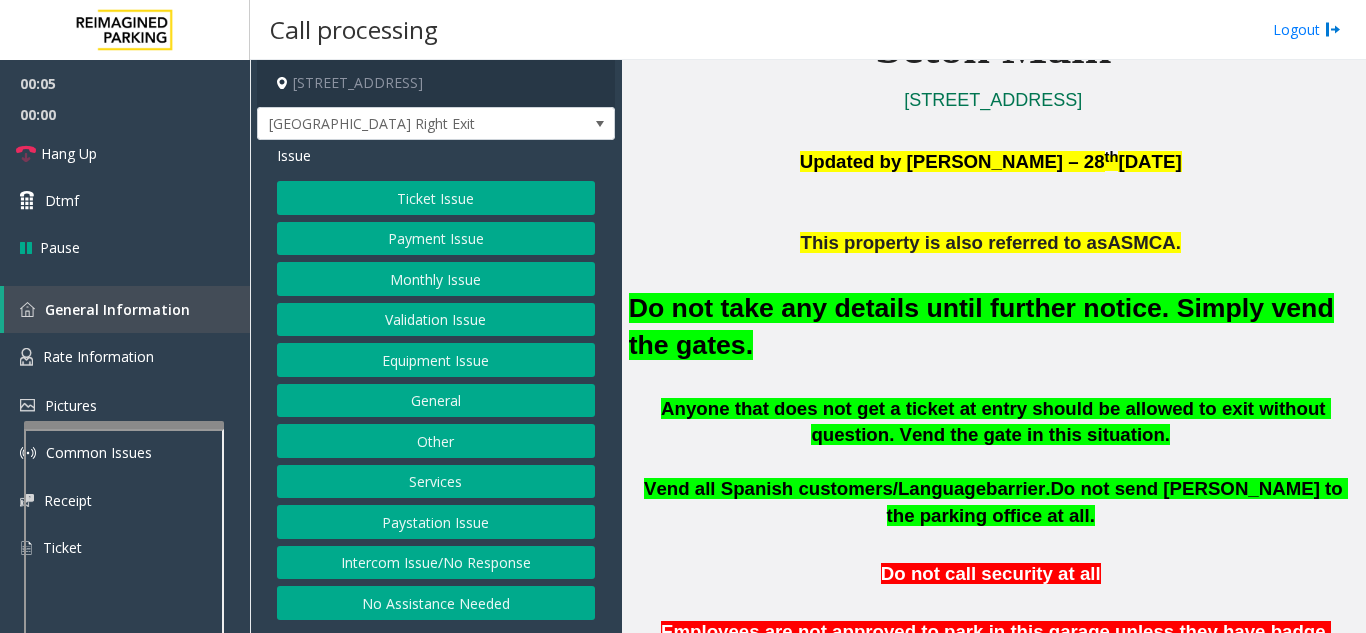 click on "Equipment Issue" 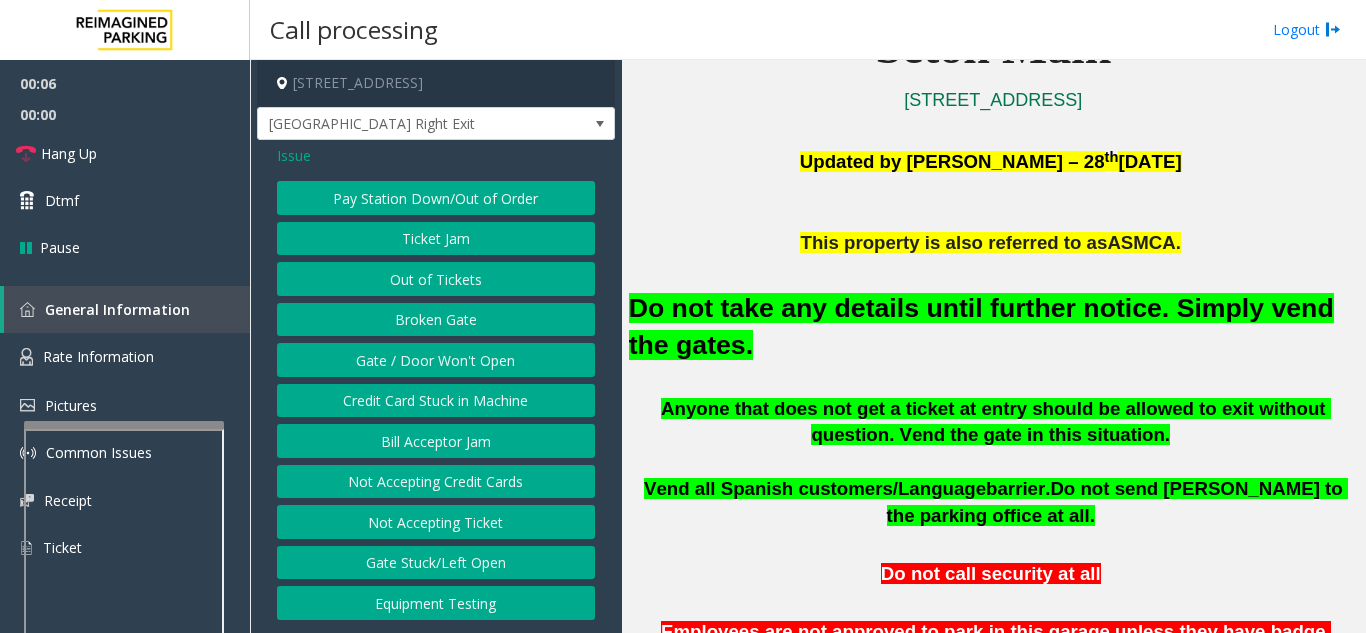 click on "Gate / Door Won't Open" 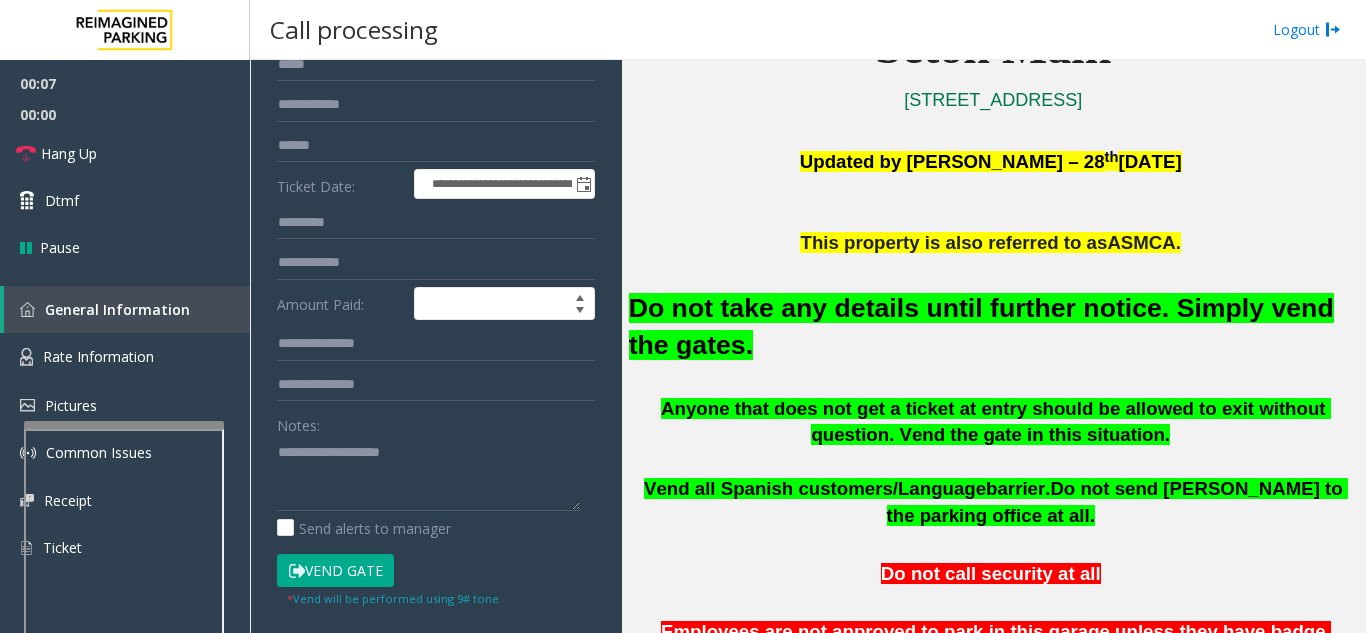 scroll, scrollTop: 300, scrollLeft: 0, axis: vertical 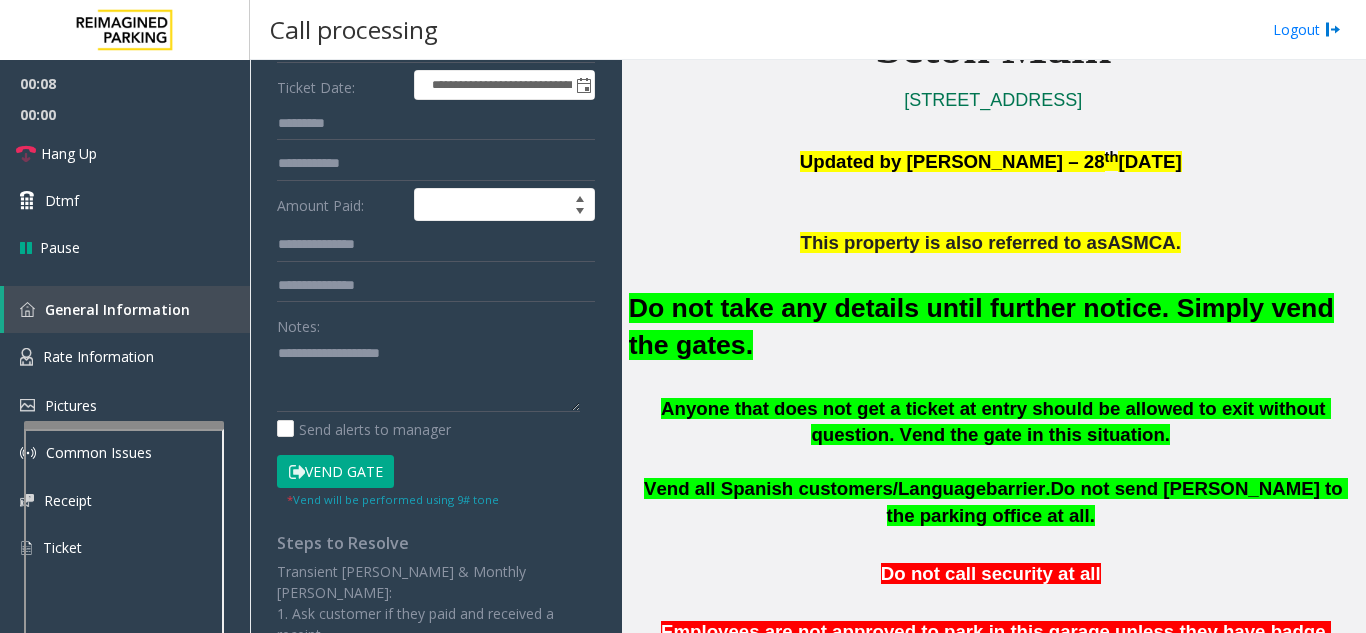 click on "Vend Gate" 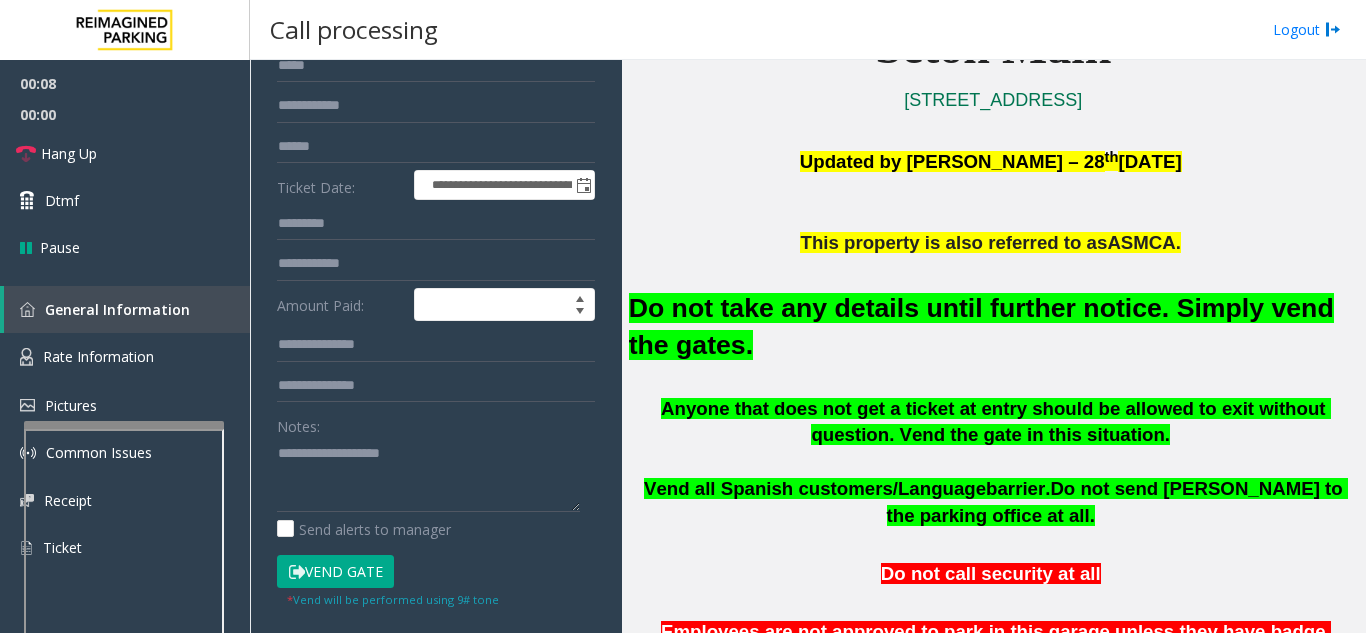 scroll, scrollTop: 0, scrollLeft: 0, axis: both 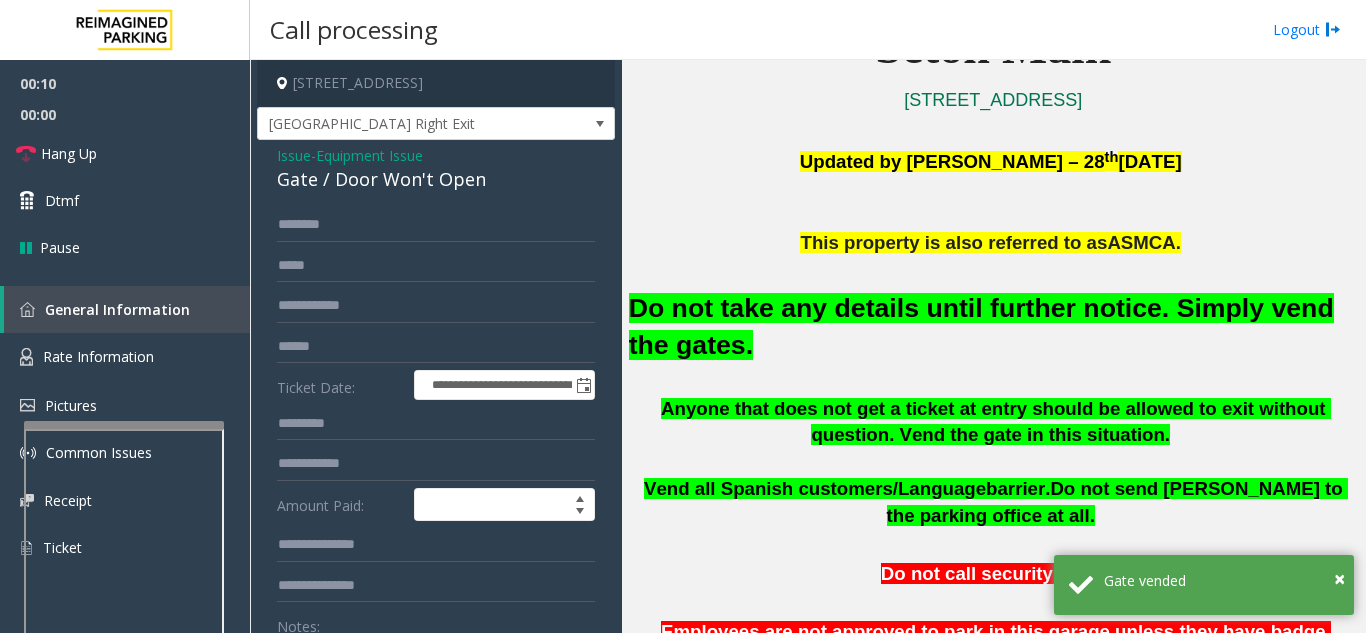 click on "Issue" 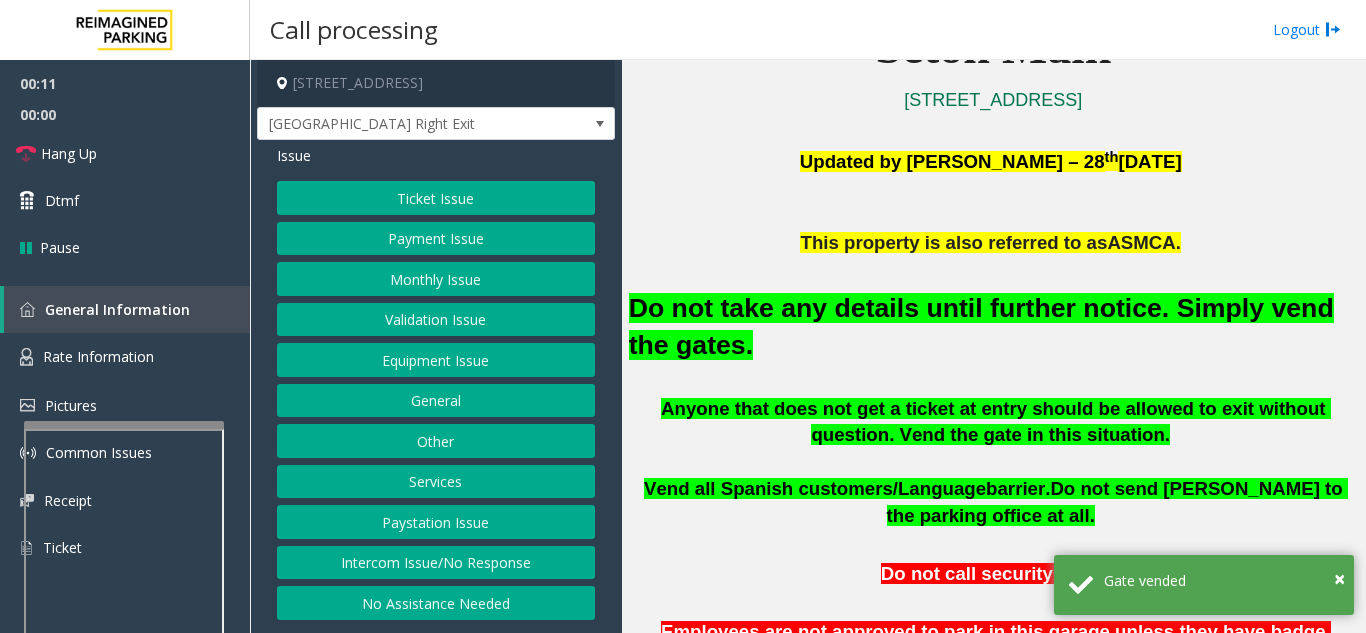 click on "Monthly Issue" 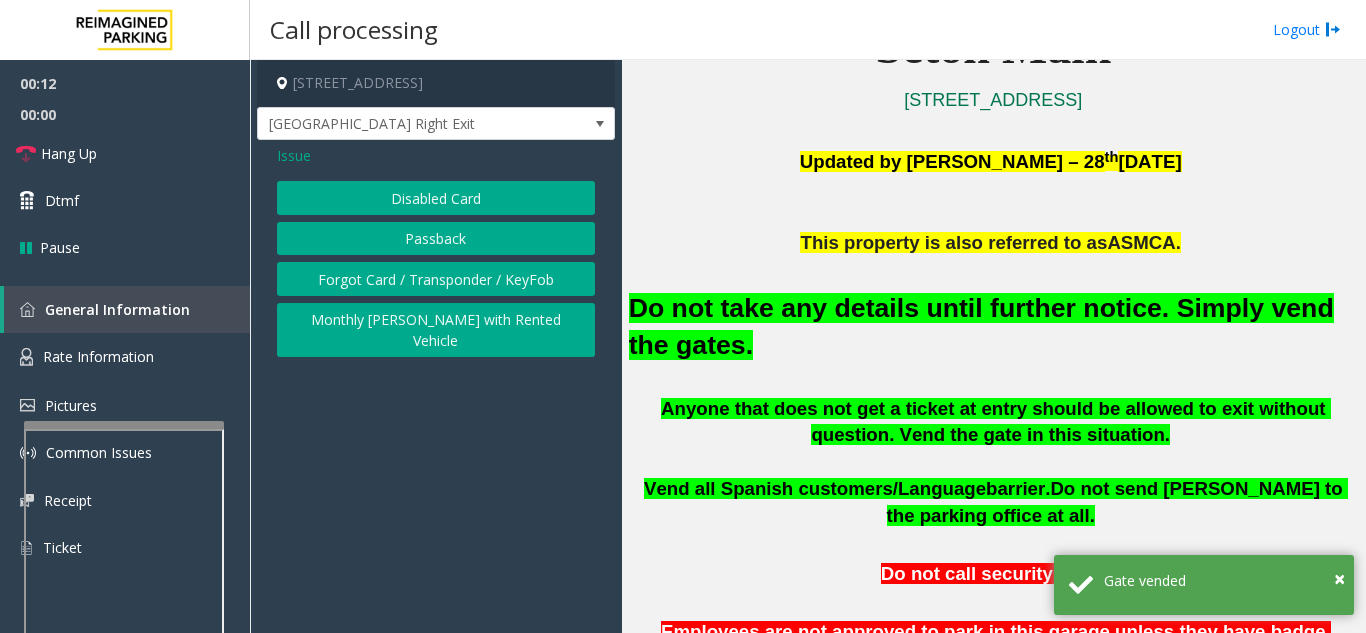 click on "Disabled Card" 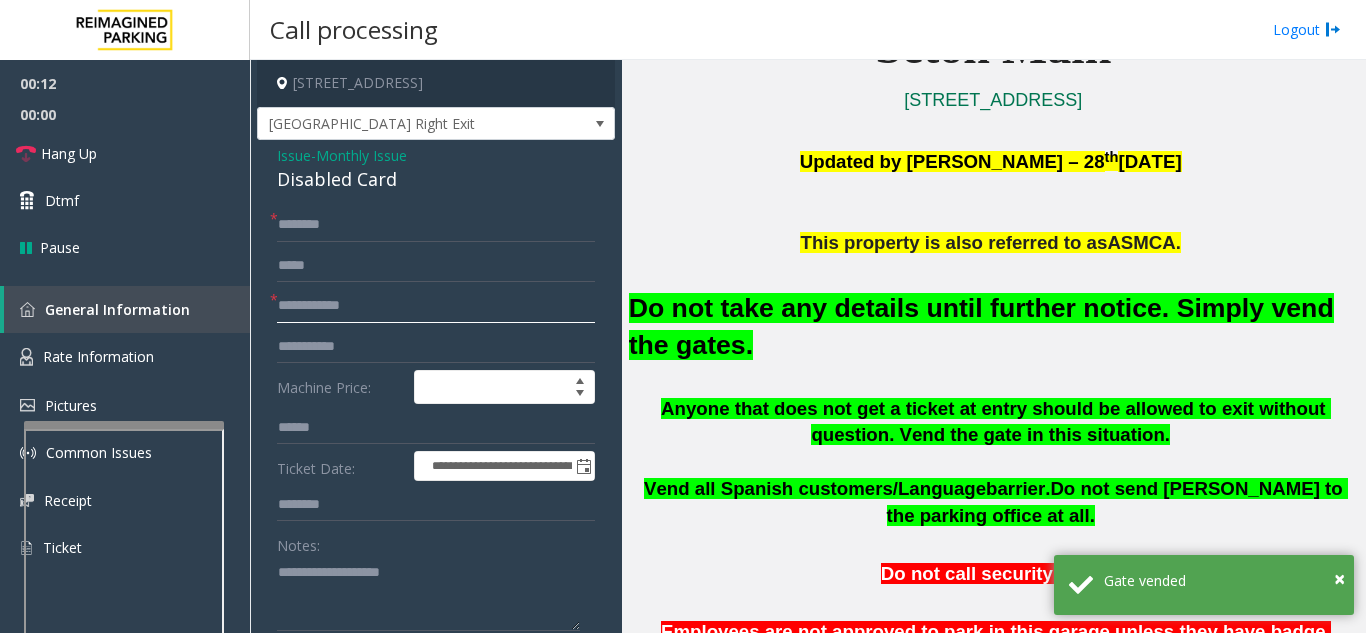 click 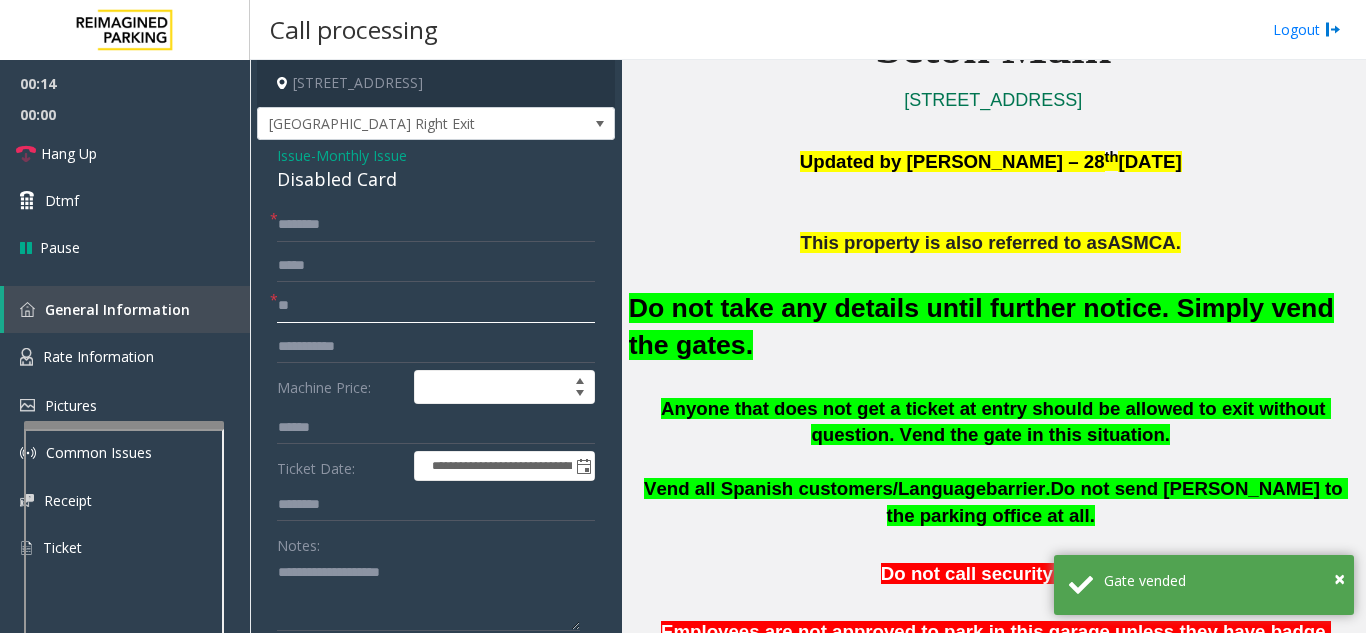 type on "**" 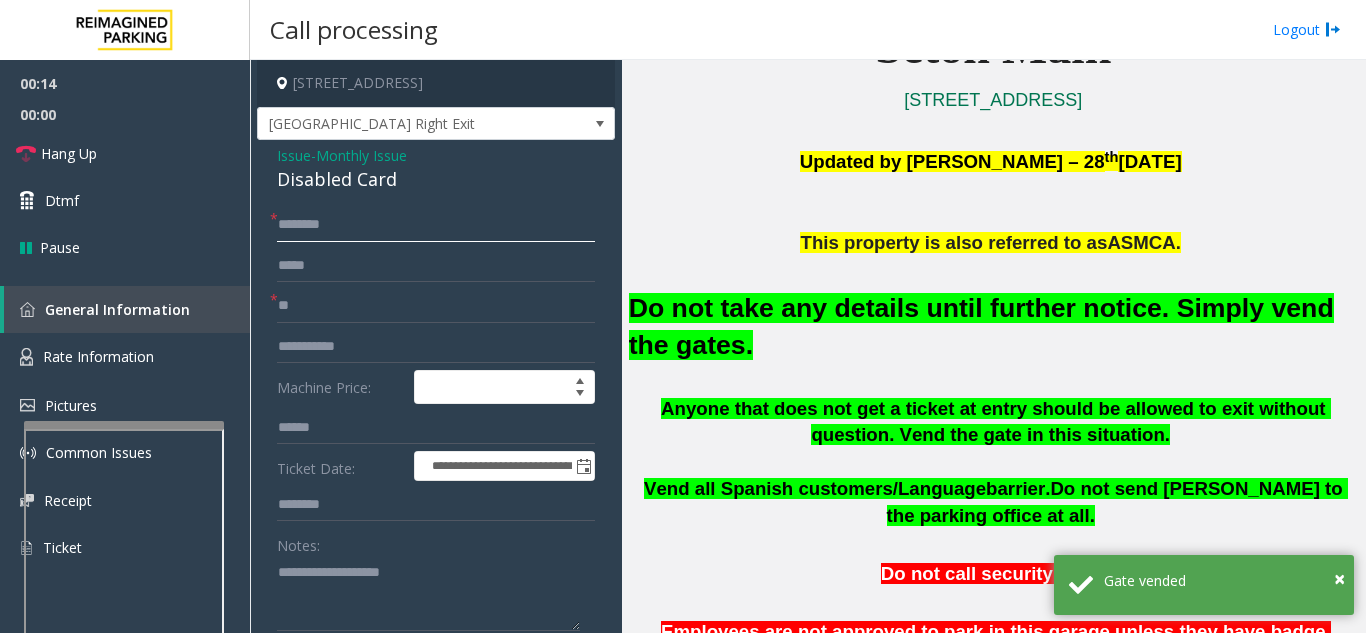 click 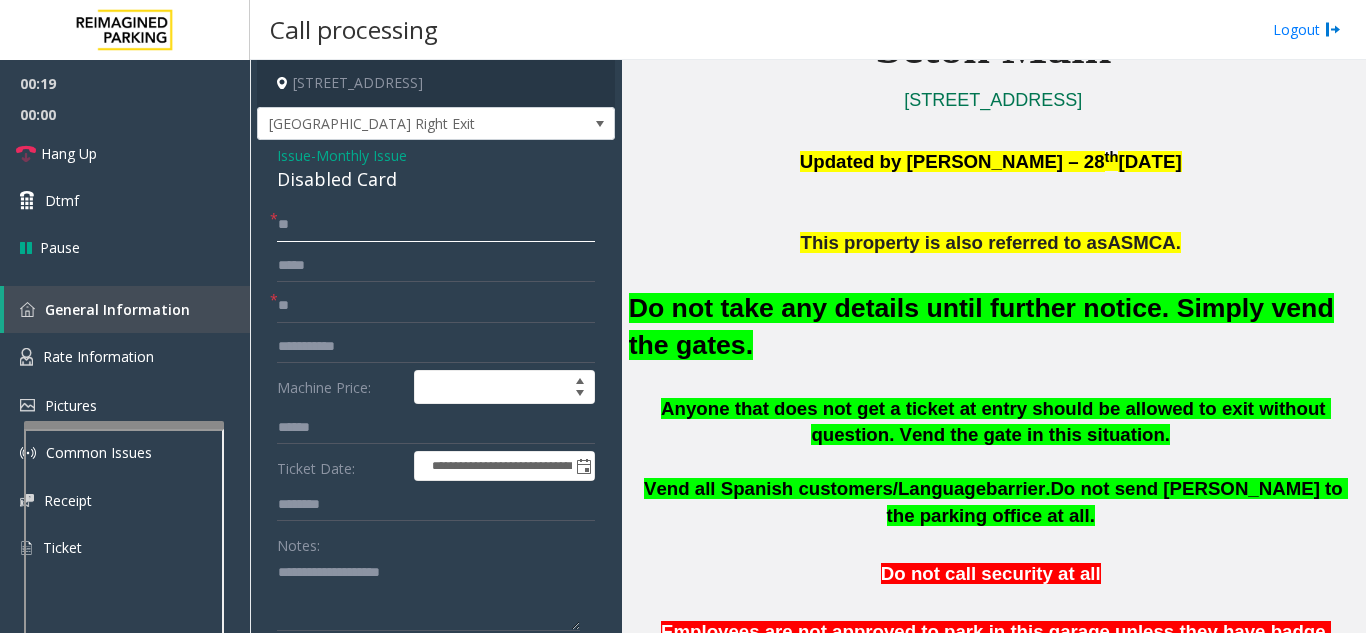 type on "**" 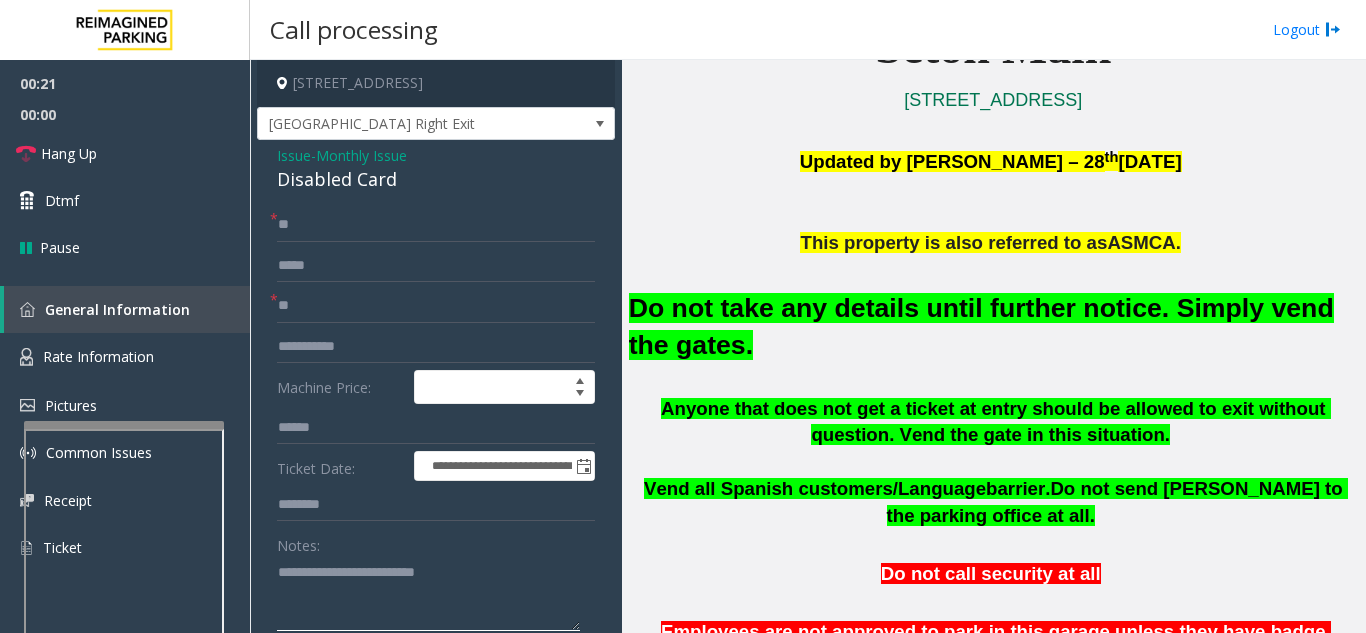 type on "**********" 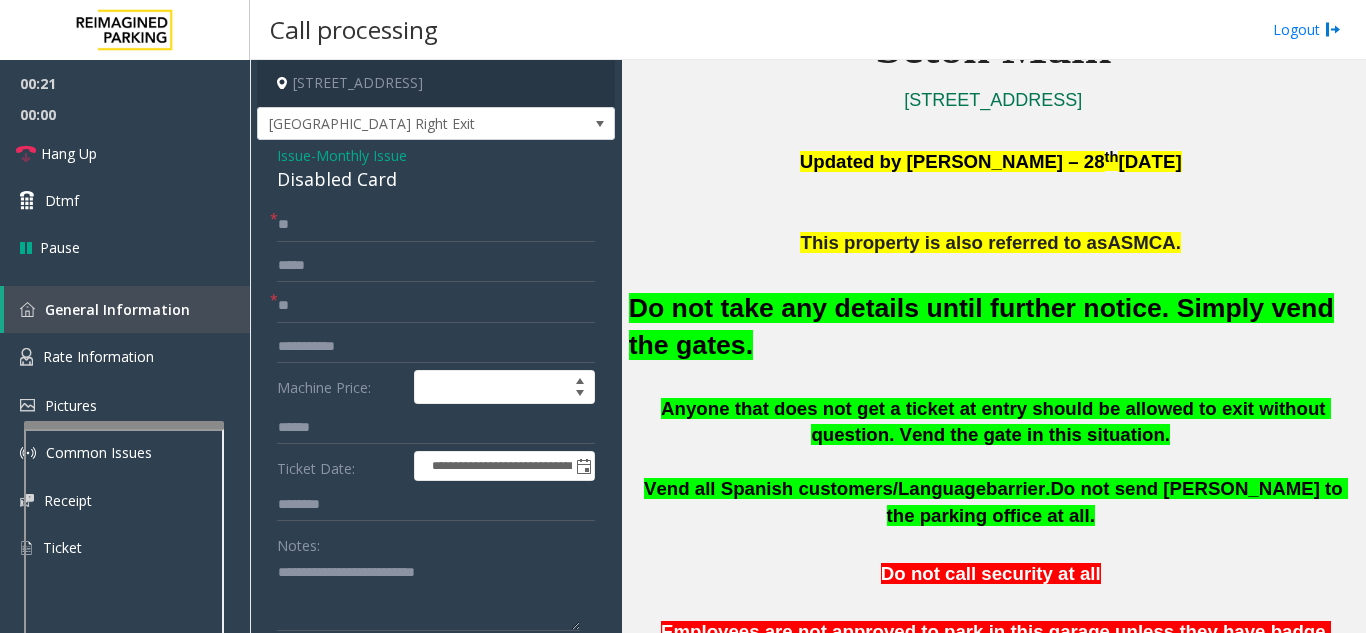 click on "**********" 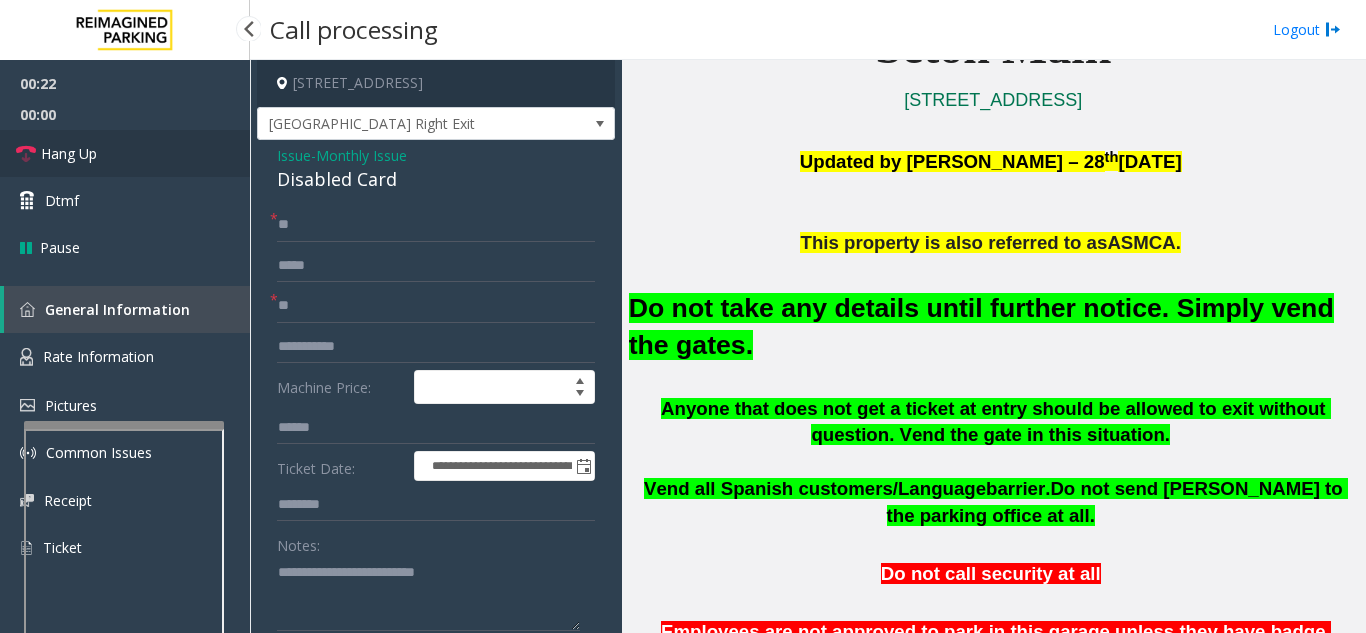 click on "Hang Up" at bounding box center [125, 153] 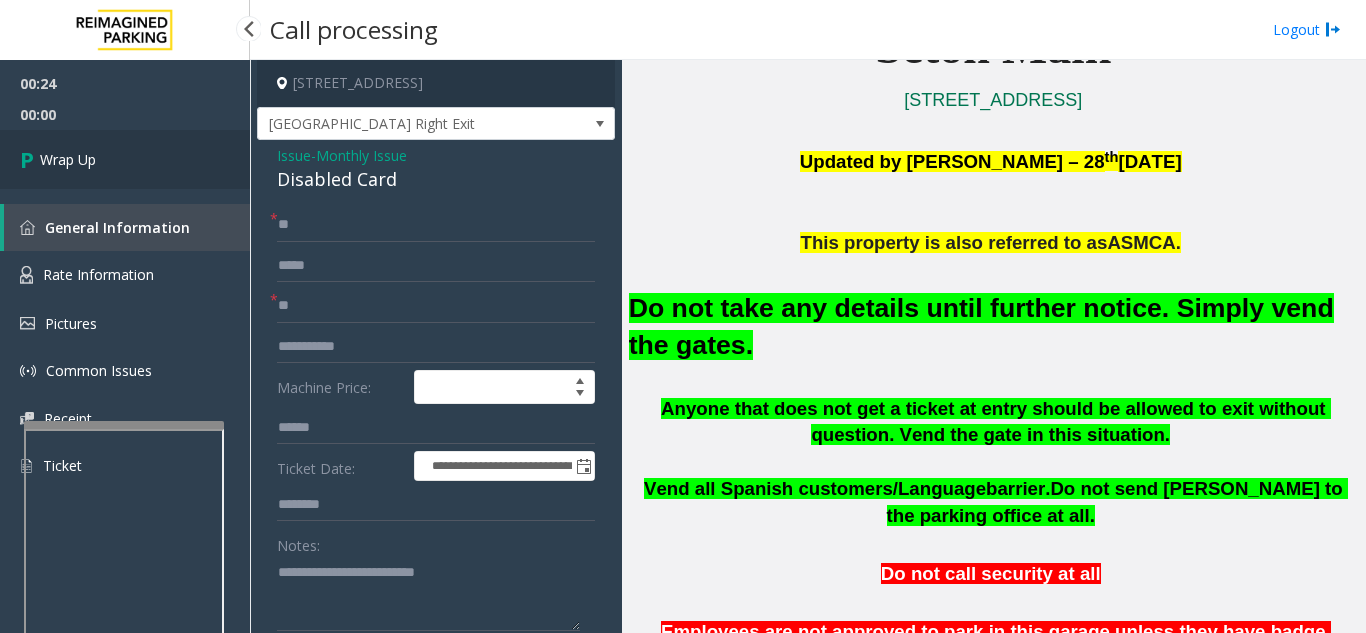 click on "Wrap Up" at bounding box center (125, 159) 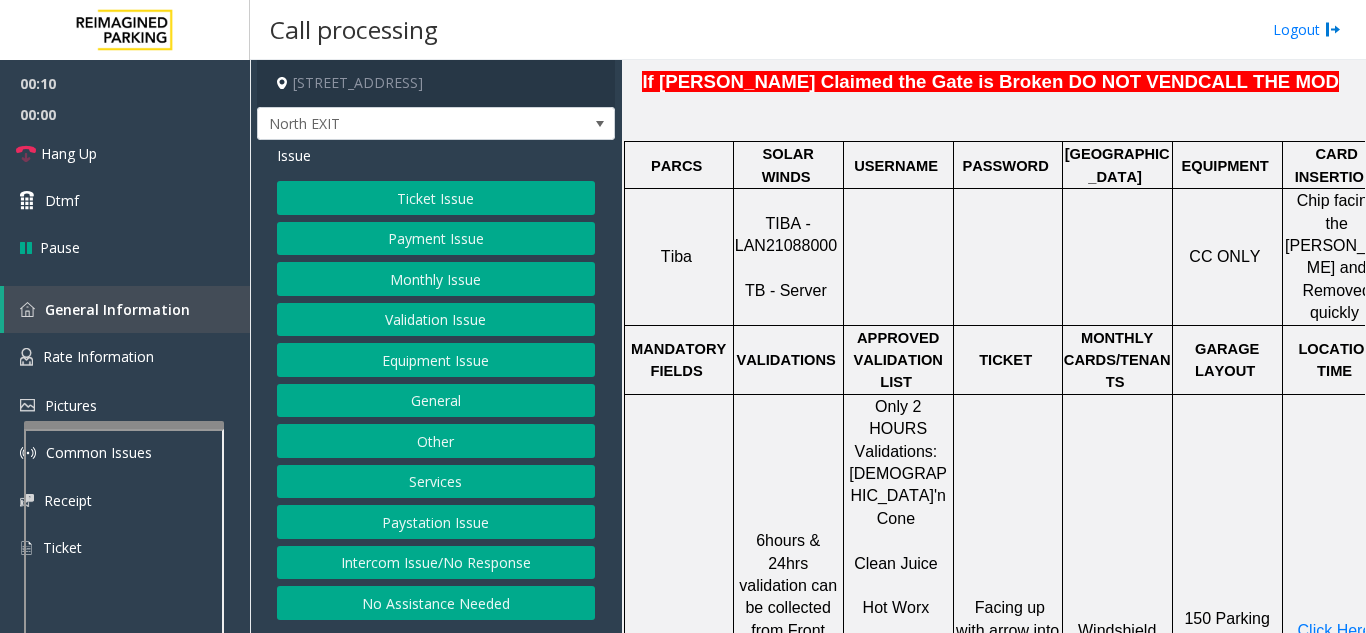 scroll, scrollTop: 700, scrollLeft: 0, axis: vertical 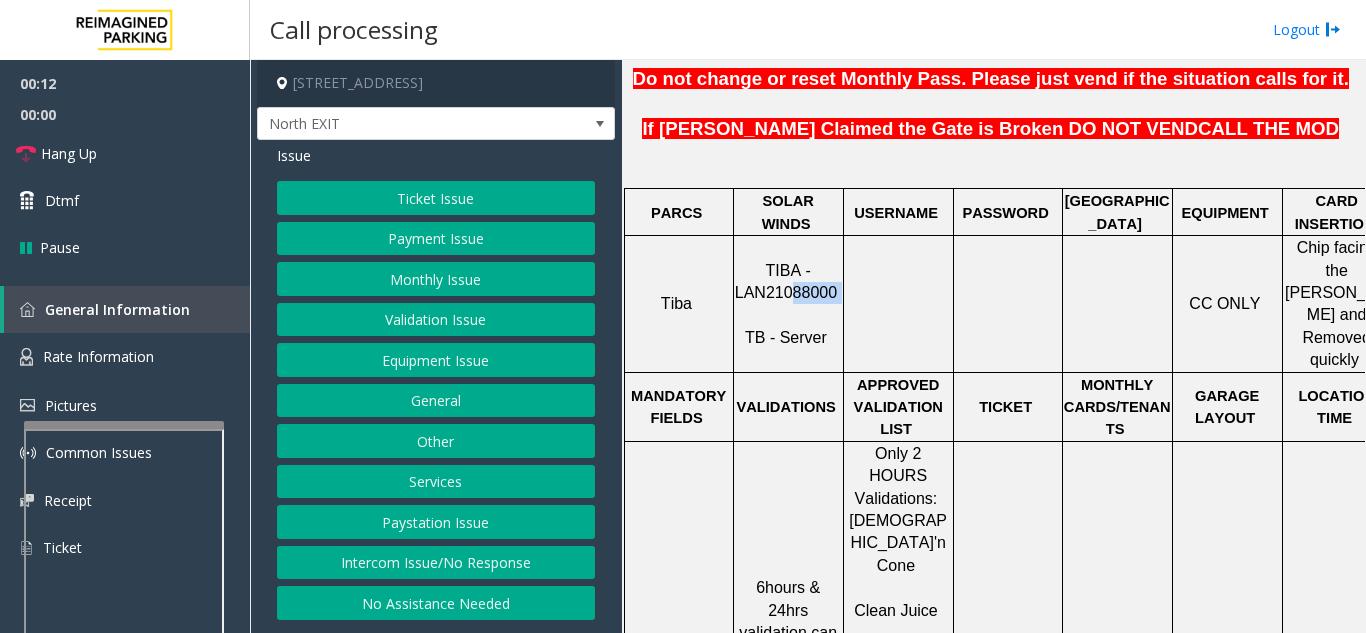 drag, startPoint x: 839, startPoint y: 244, endPoint x: 761, endPoint y: 255, distance: 78.77182 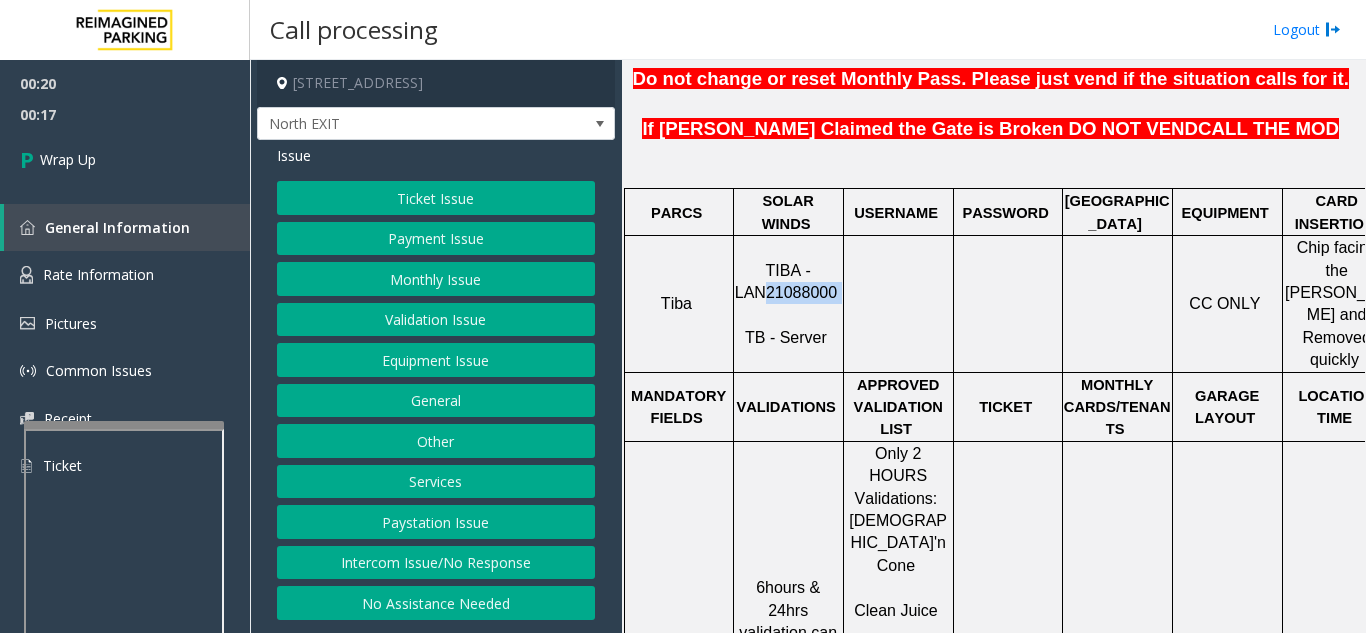 click on "Intercom Issue/No Response" 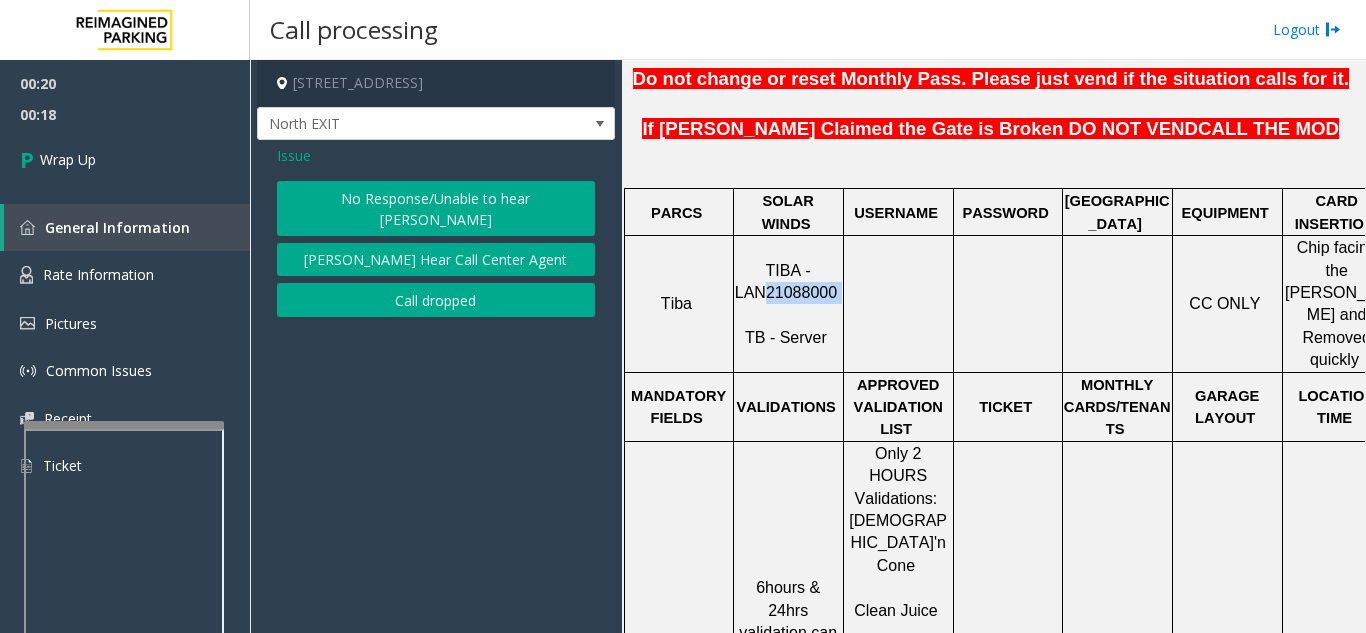 click on "Call dropped" 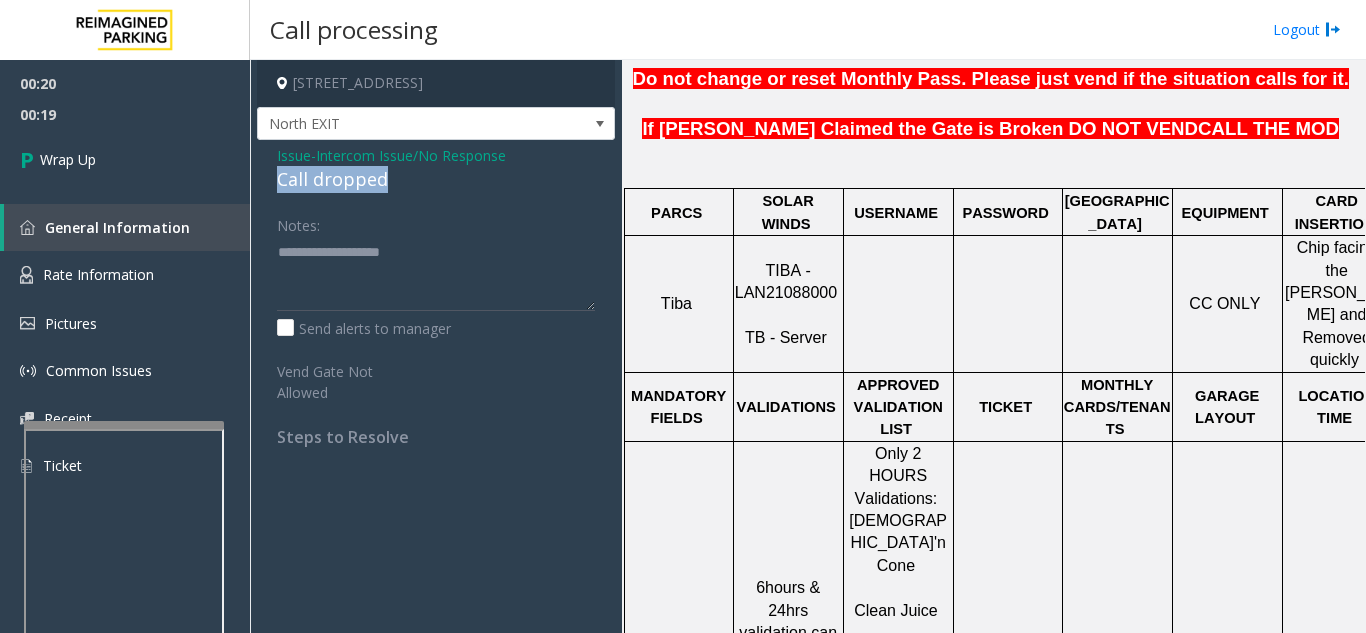 drag, startPoint x: 342, startPoint y: 186, endPoint x: 434, endPoint y: 188, distance: 92.021736 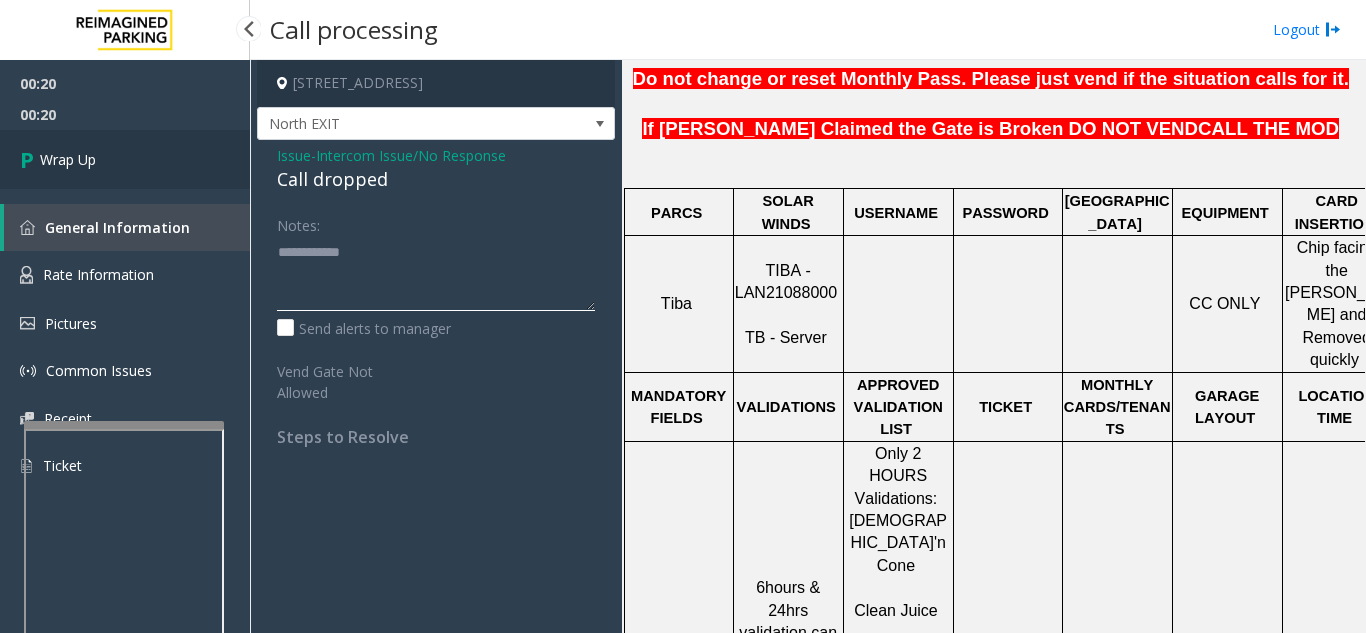 type on "**********" 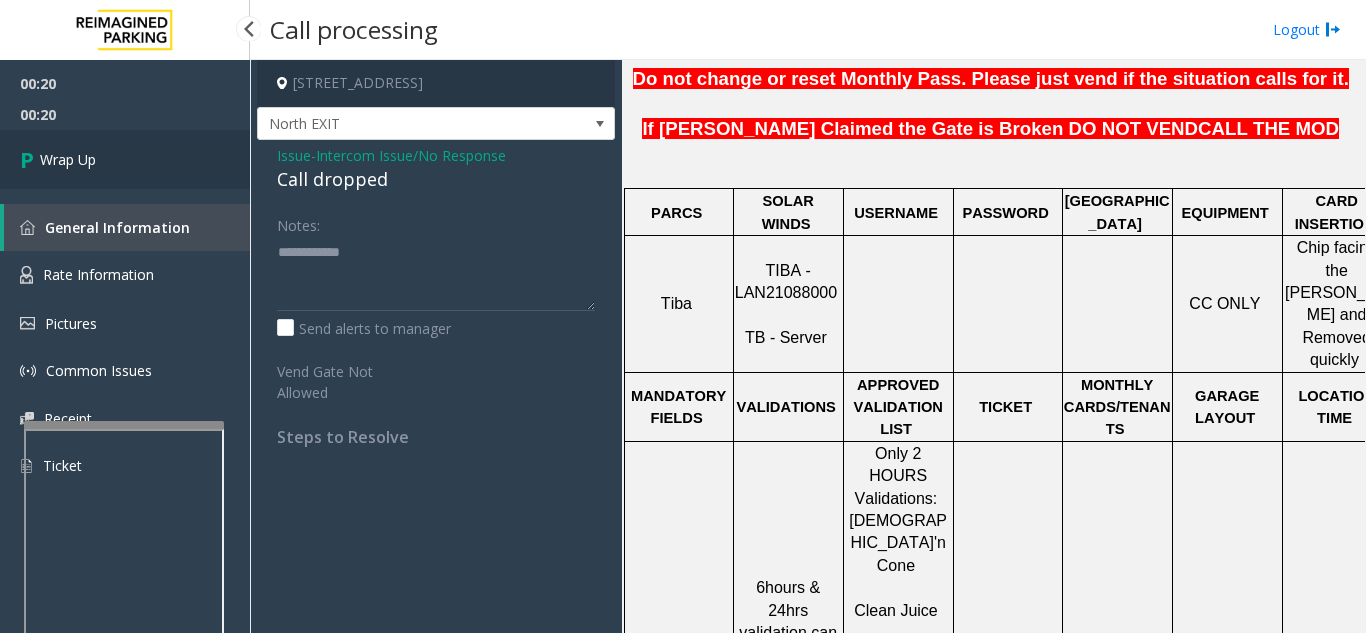 click on "Wrap Up" at bounding box center [125, 159] 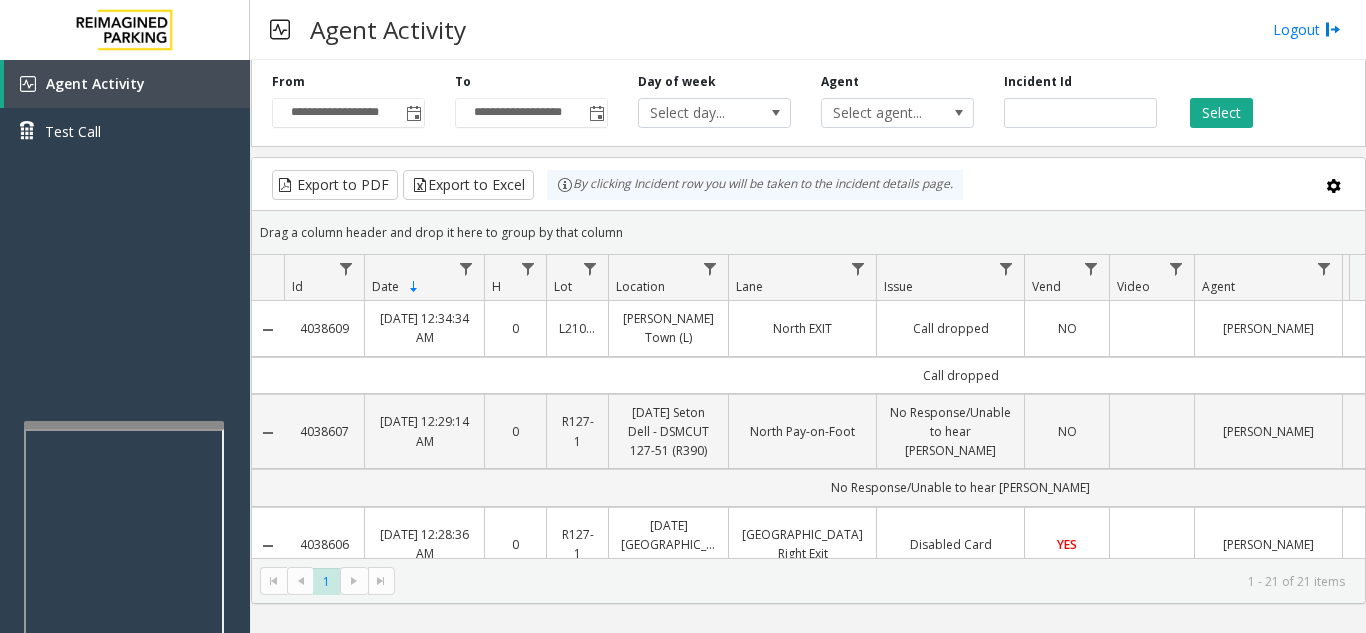 click 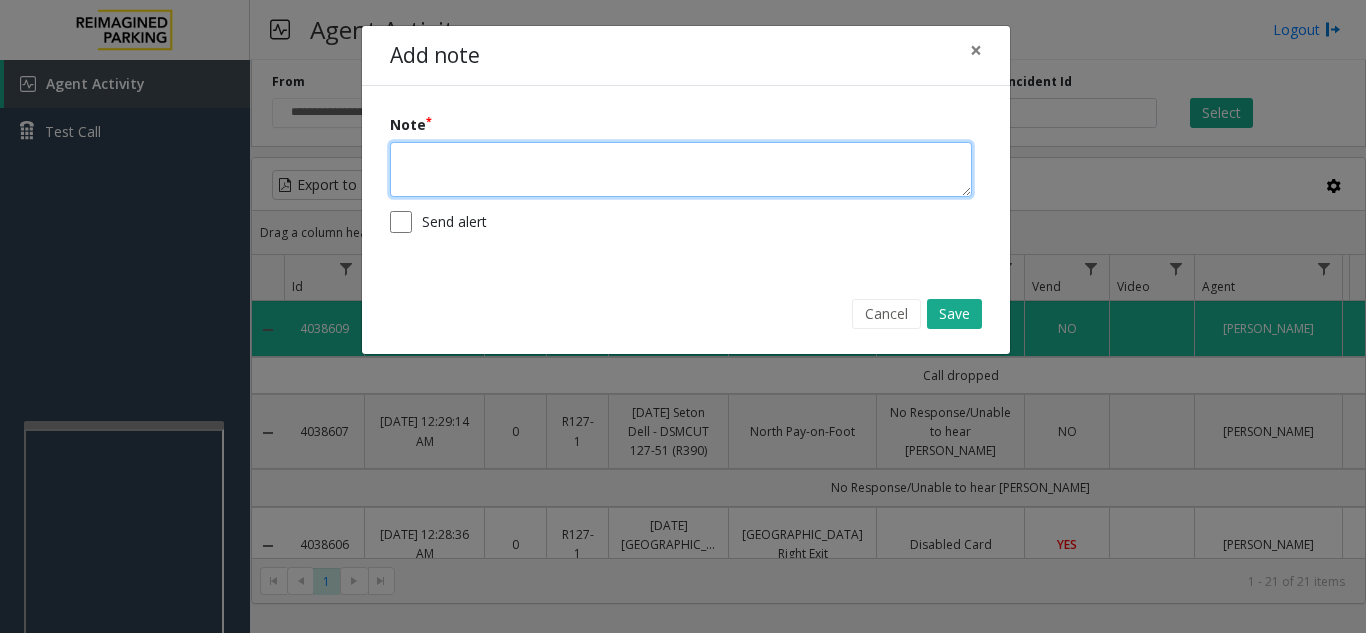 click 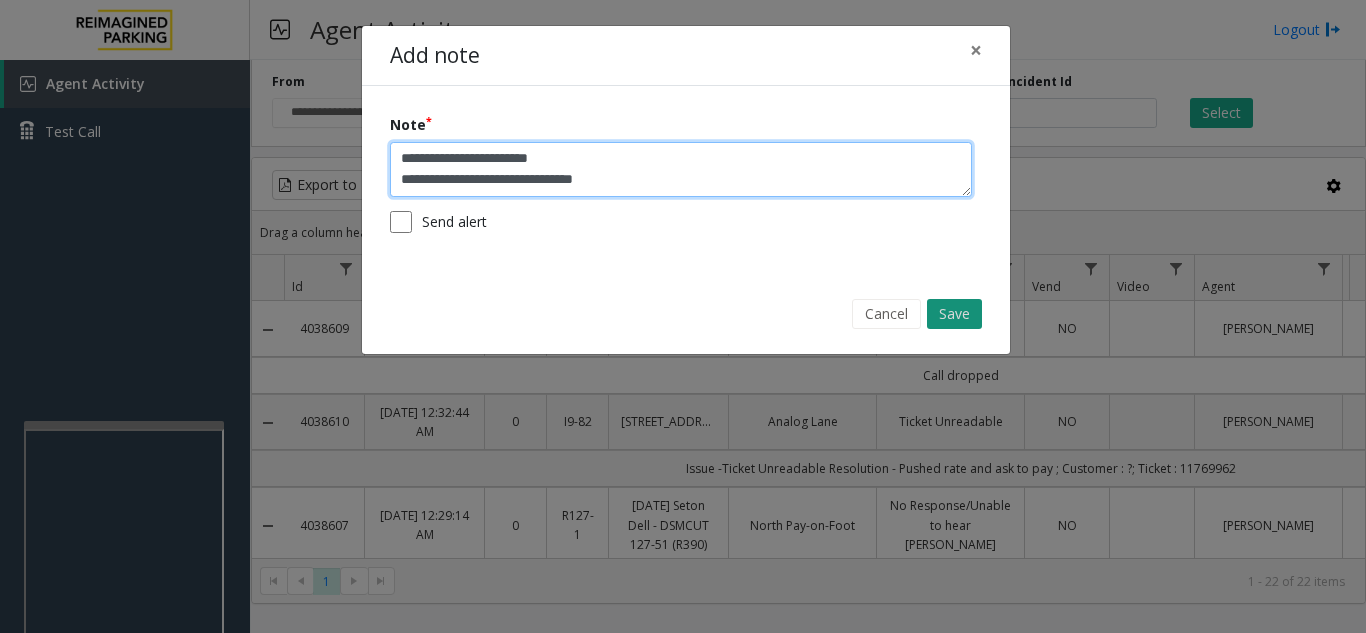 type on "**********" 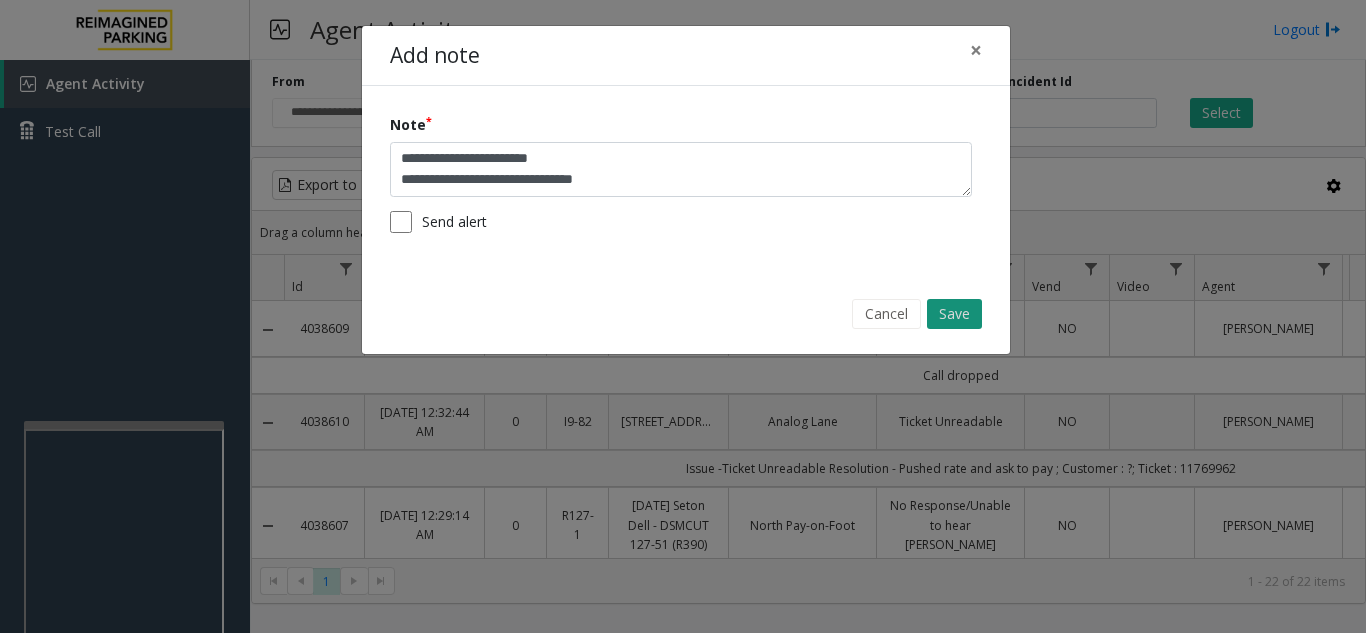 click on "Save" 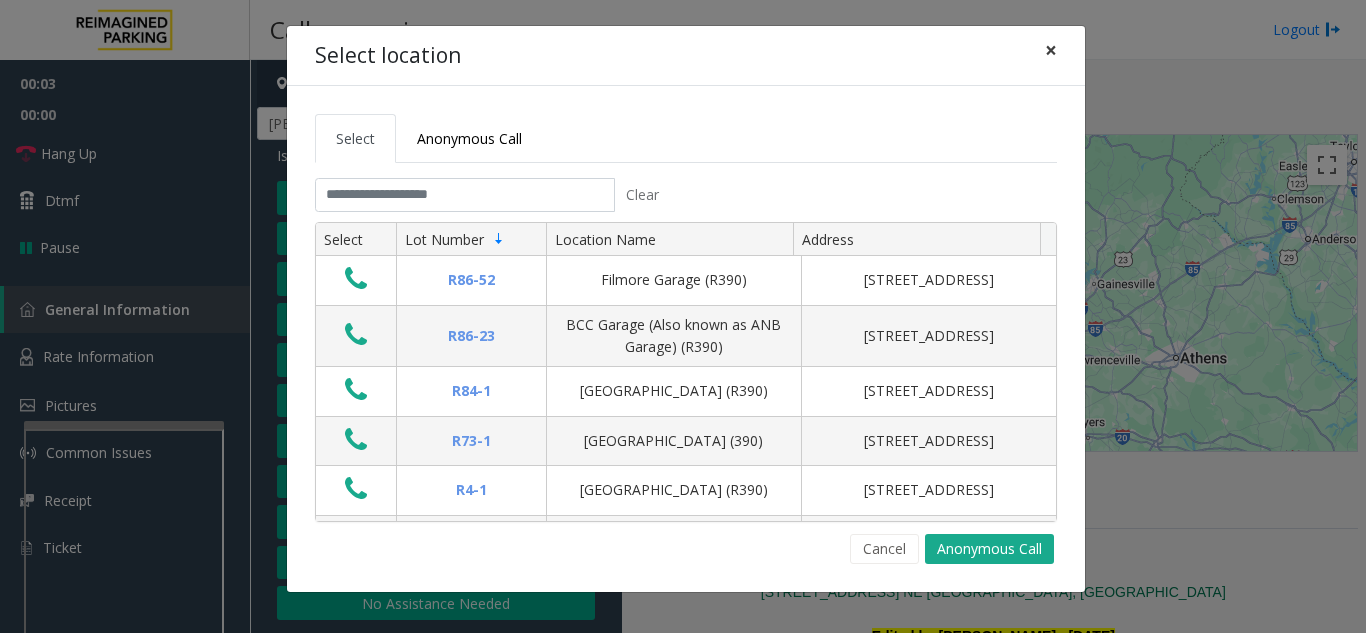 click on "×" 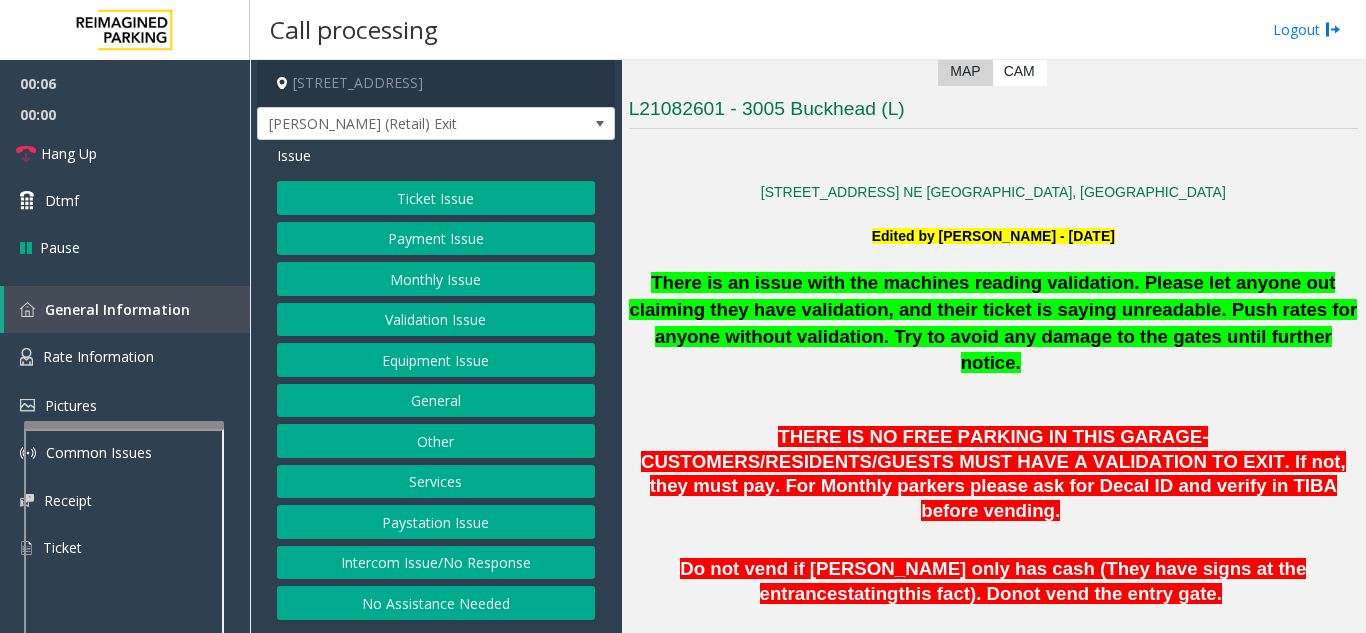scroll, scrollTop: 800, scrollLeft: 0, axis: vertical 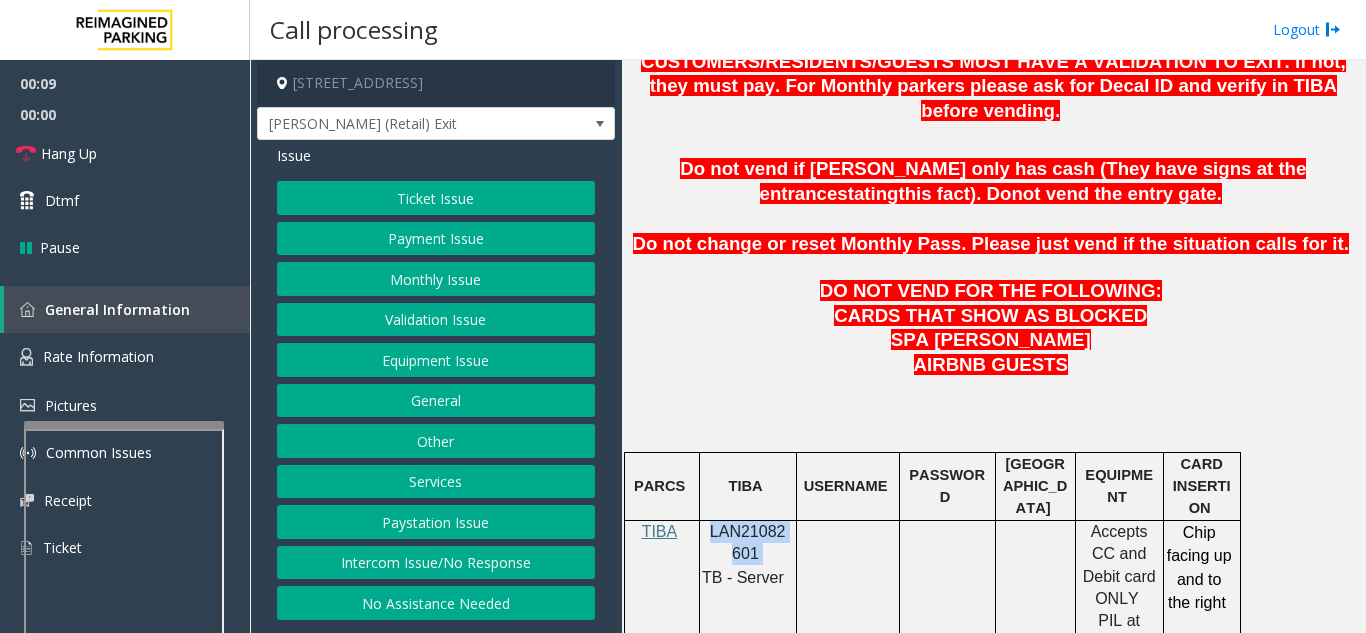 drag, startPoint x: 771, startPoint y: 509, endPoint x: 708, endPoint y: 478, distance: 70.21396 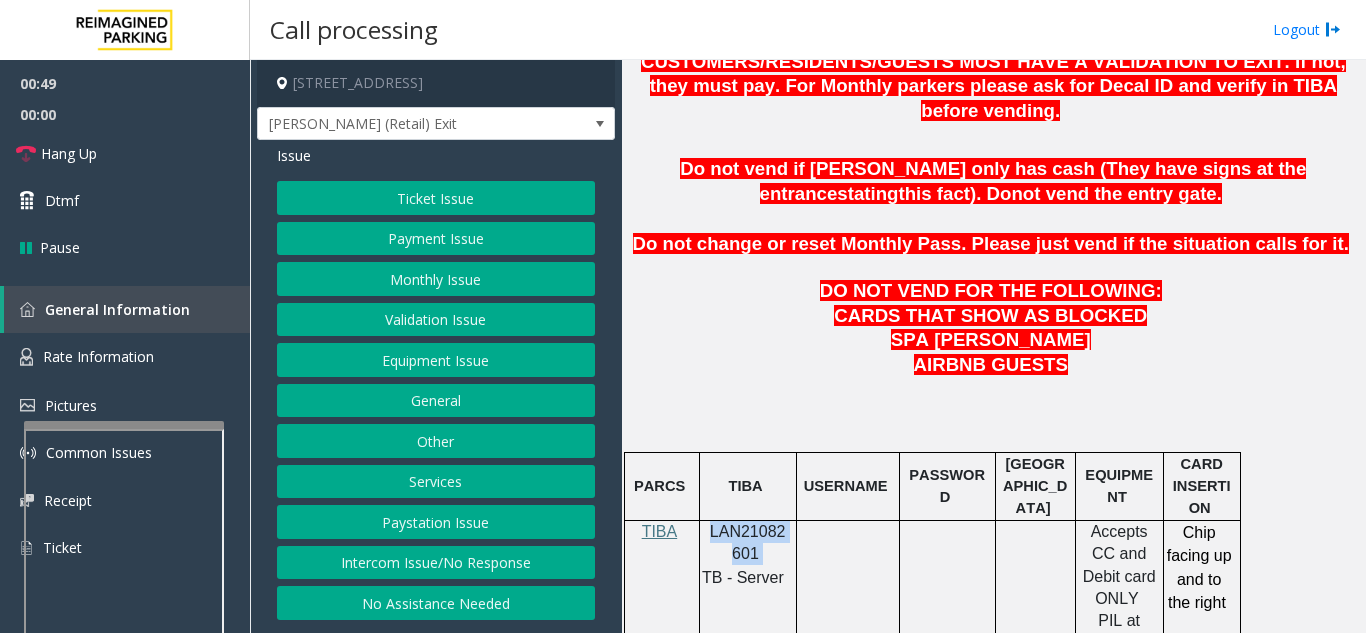 click on "Payment Issue" 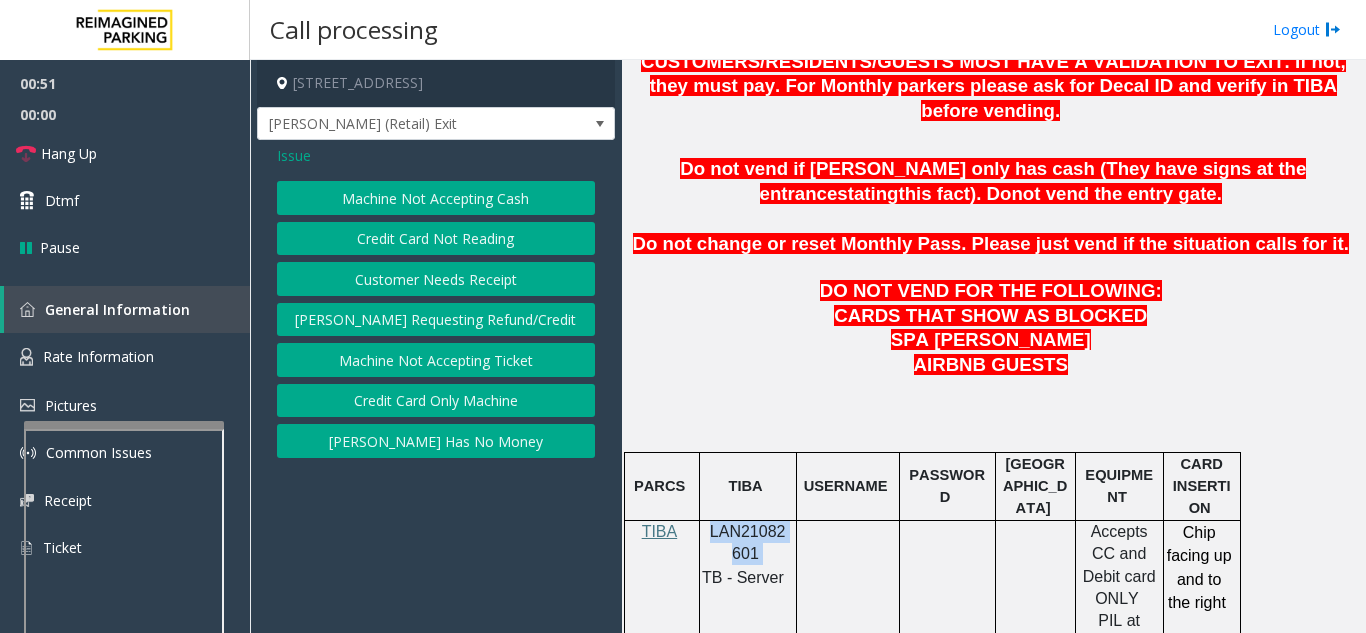 click on "Credit Card Not Reading" 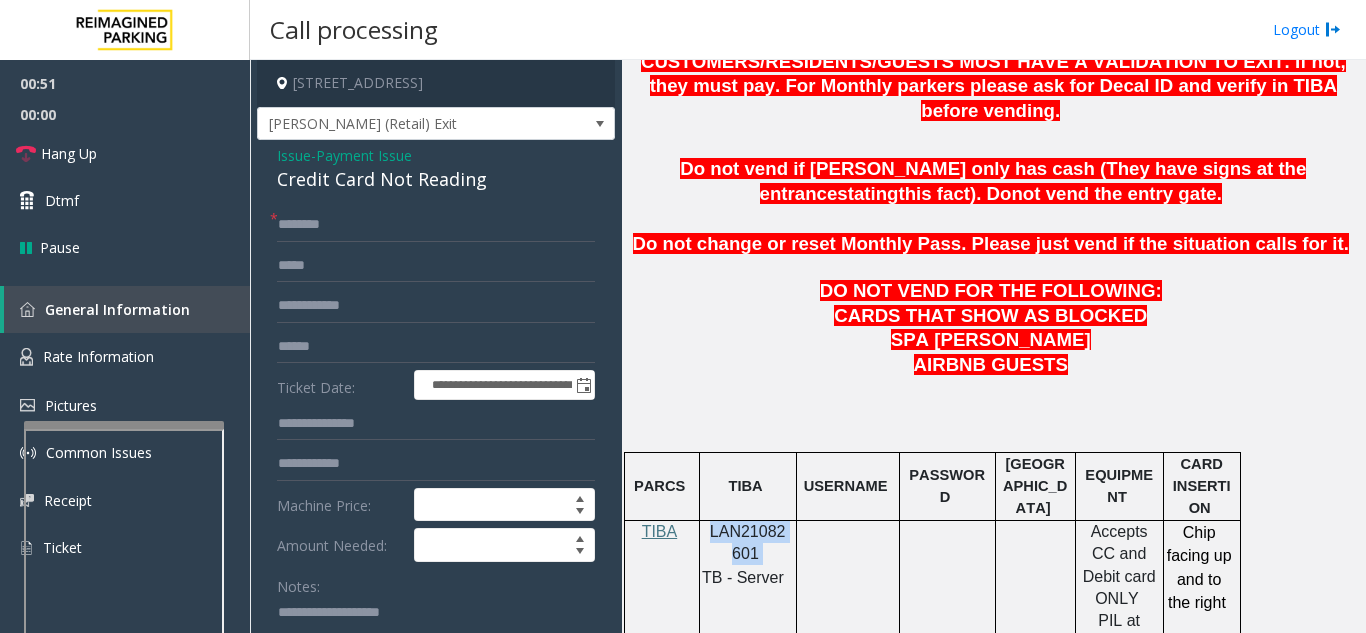 scroll, scrollTop: 100, scrollLeft: 0, axis: vertical 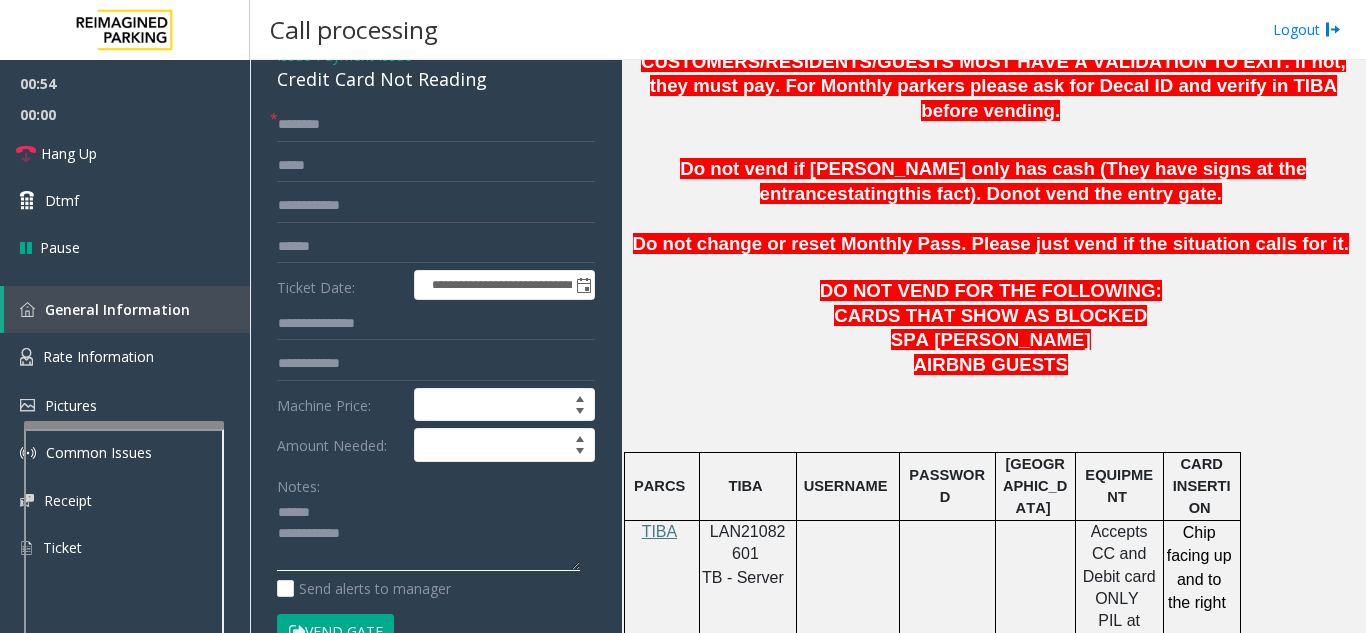 click 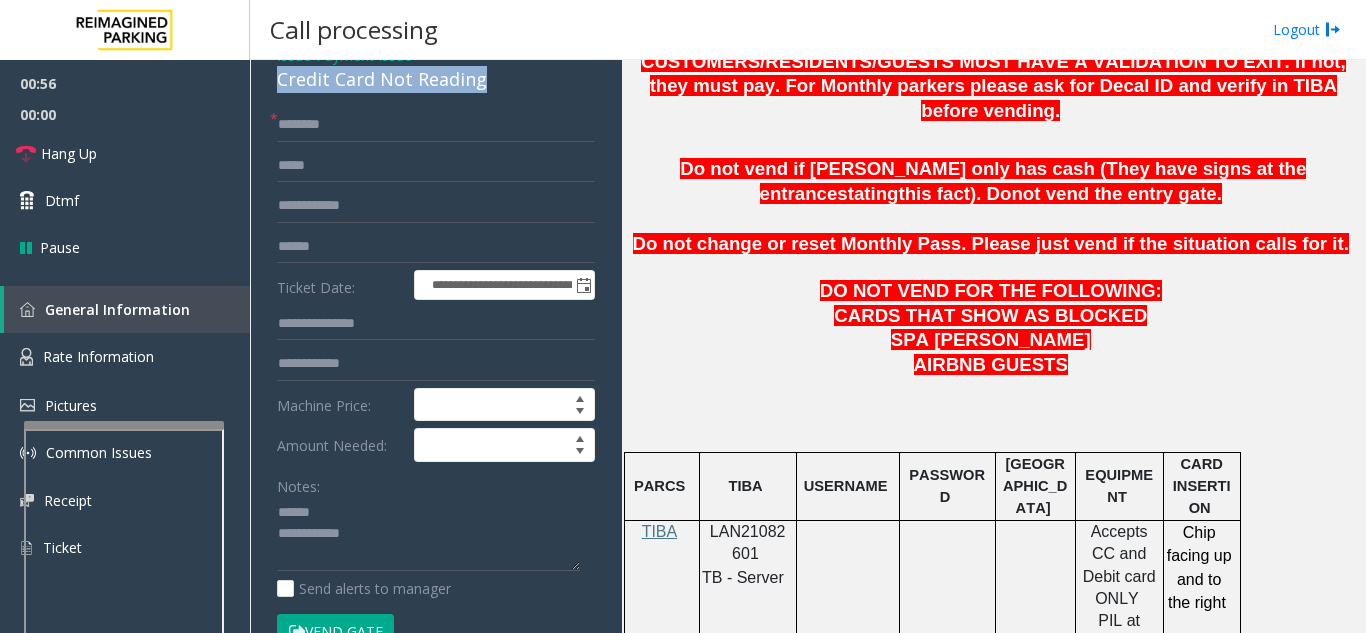 drag, startPoint x: 267, startPoint y: 90, endPoint x: 510, endPoint y: 109, distance: 243.74167 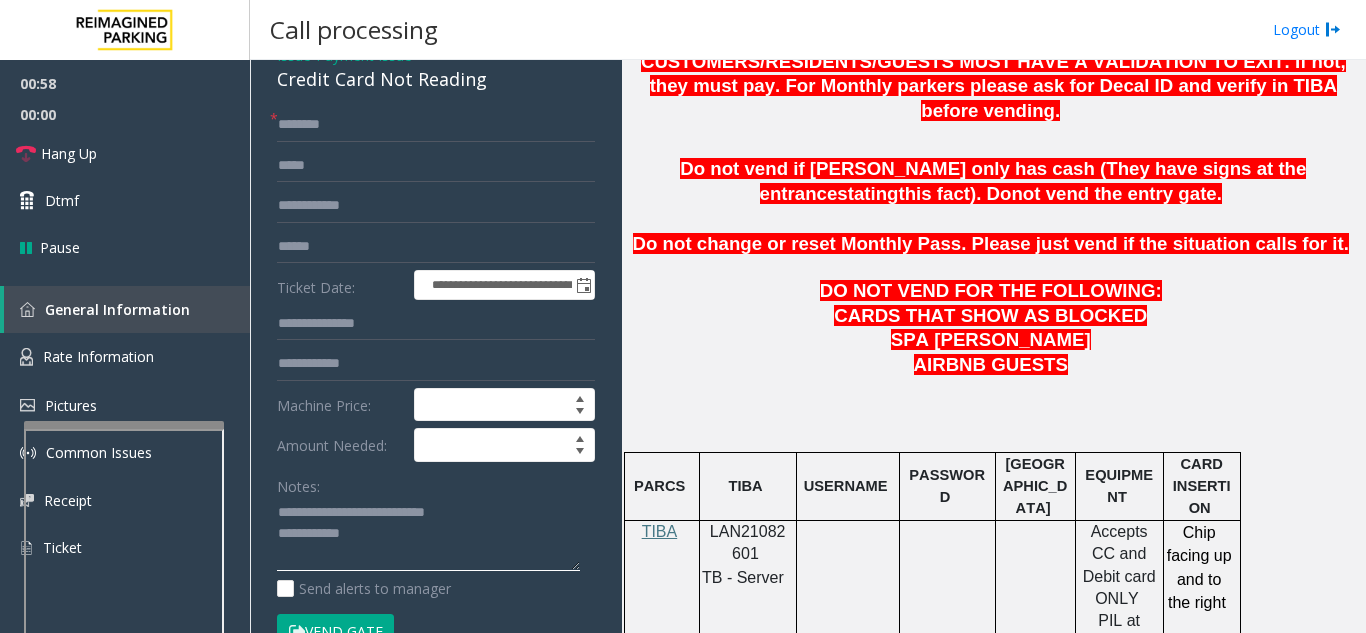type on "**********" 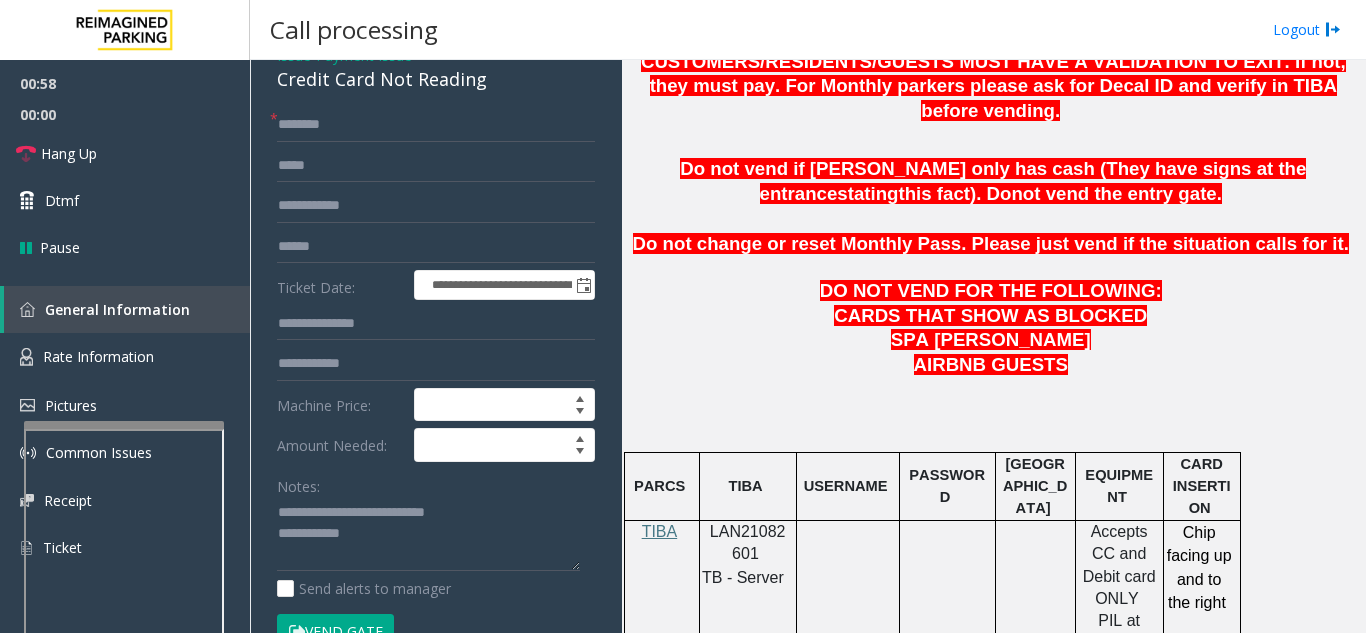 click on "PARCS" 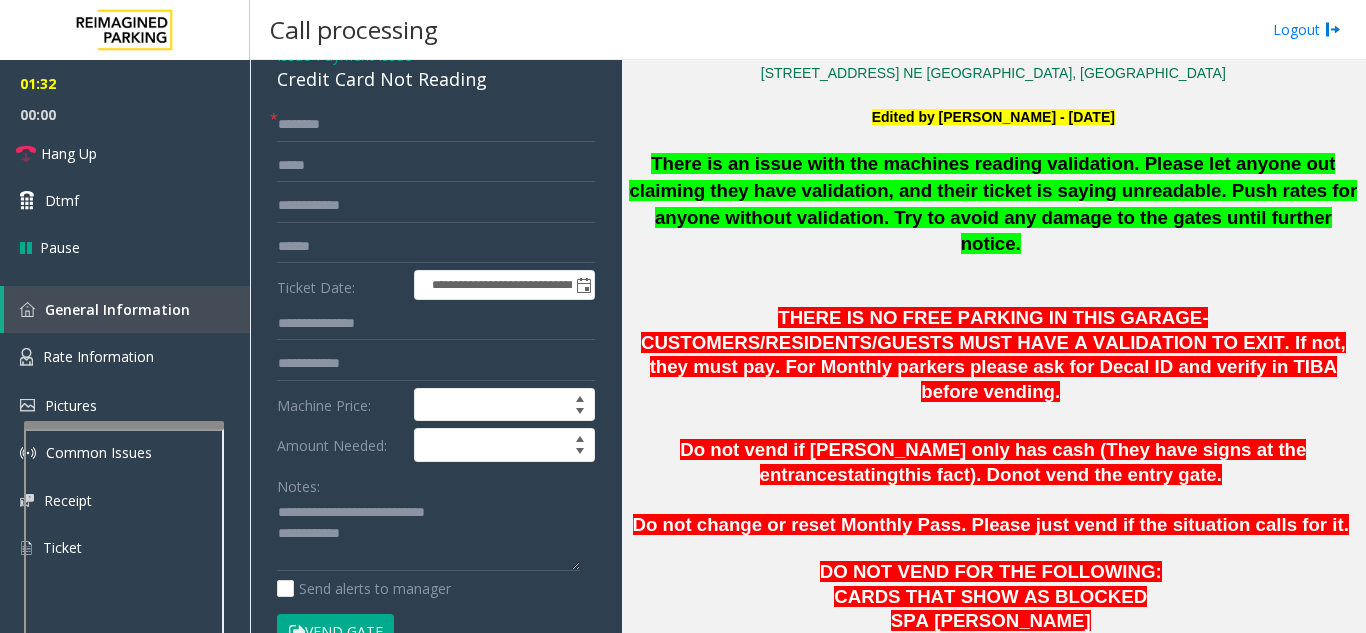 scroll, scrollTop: 500, scrollLeft: 0, axis: vertical 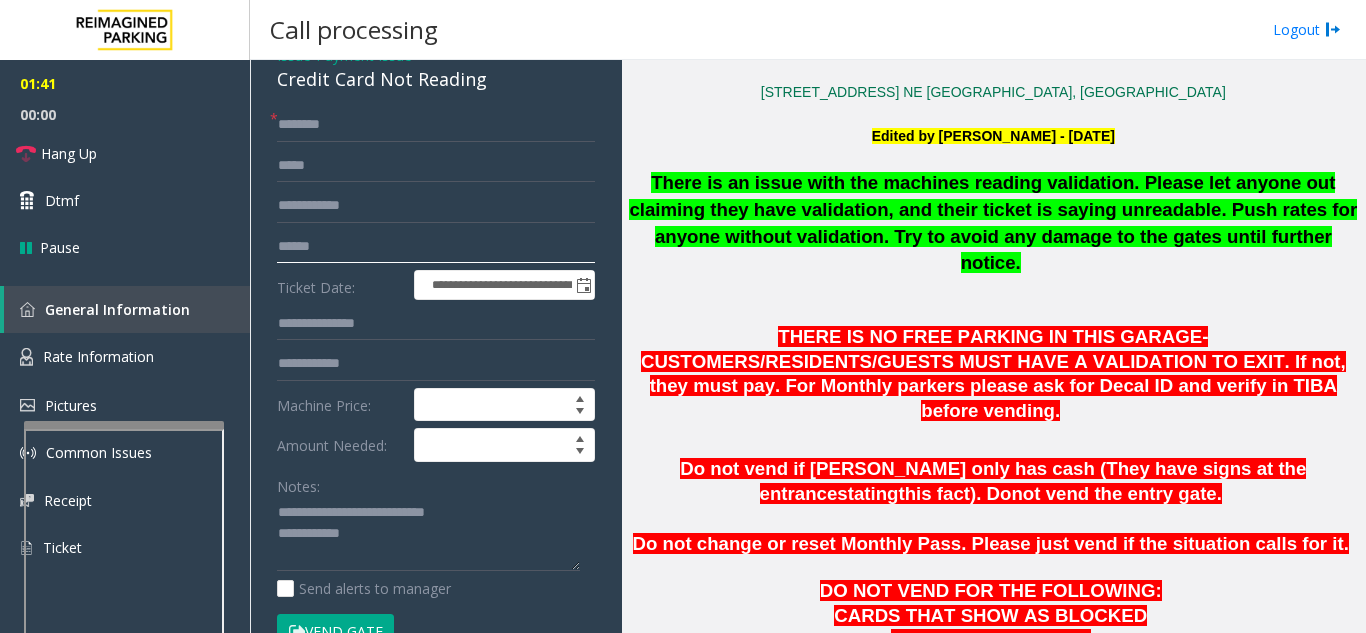 click 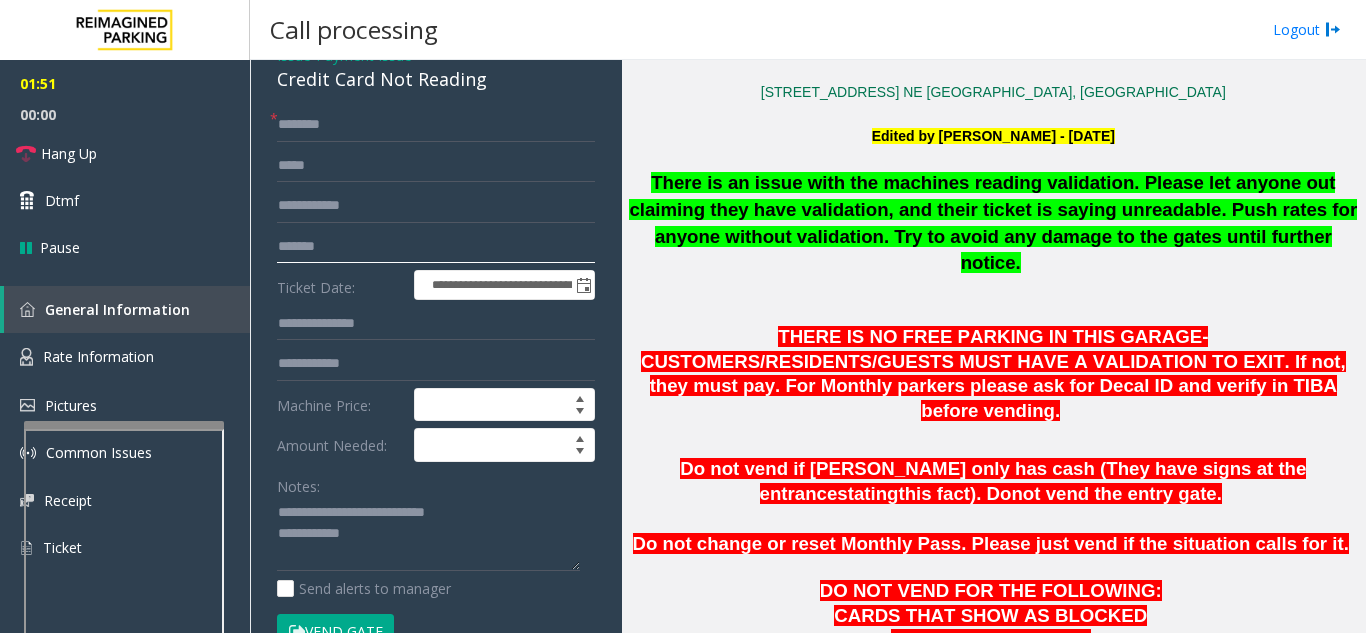 type on "*******" 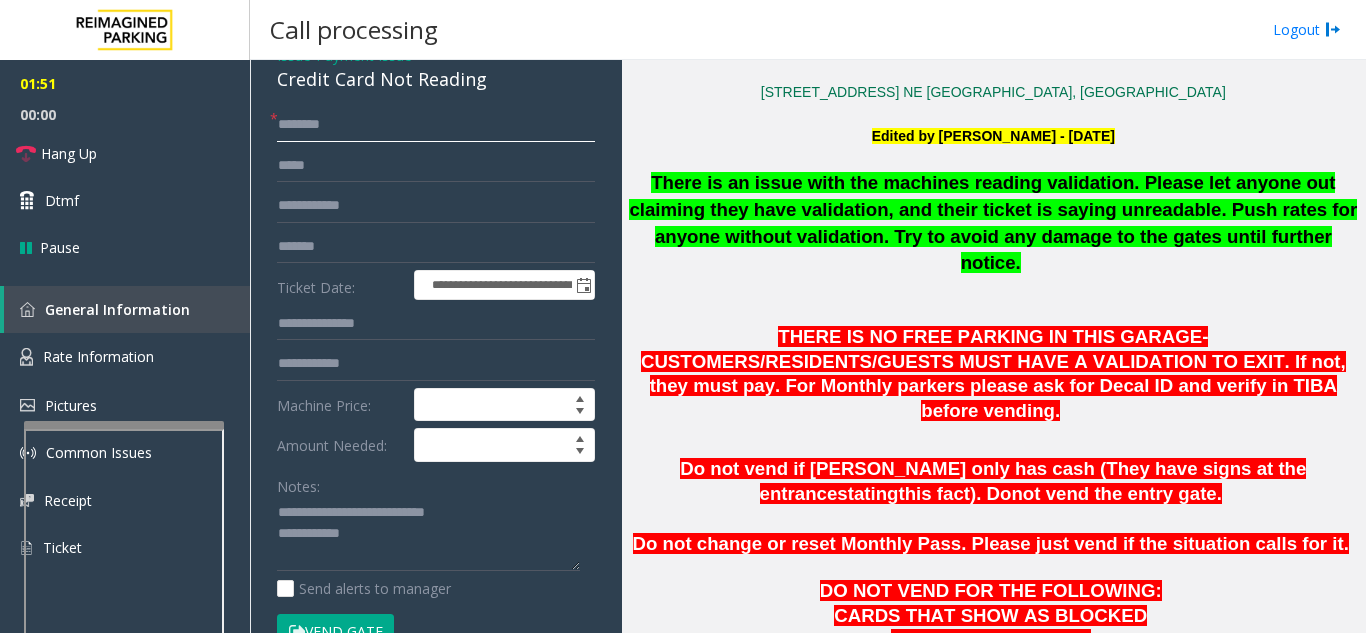 click 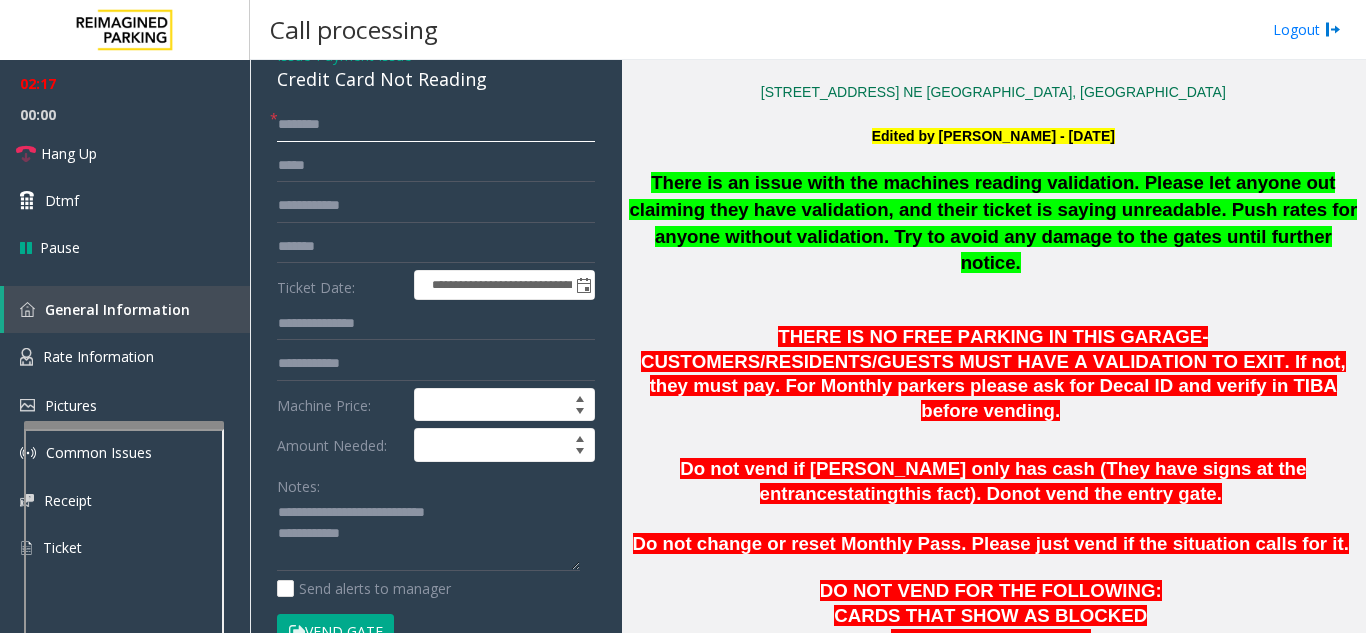 click 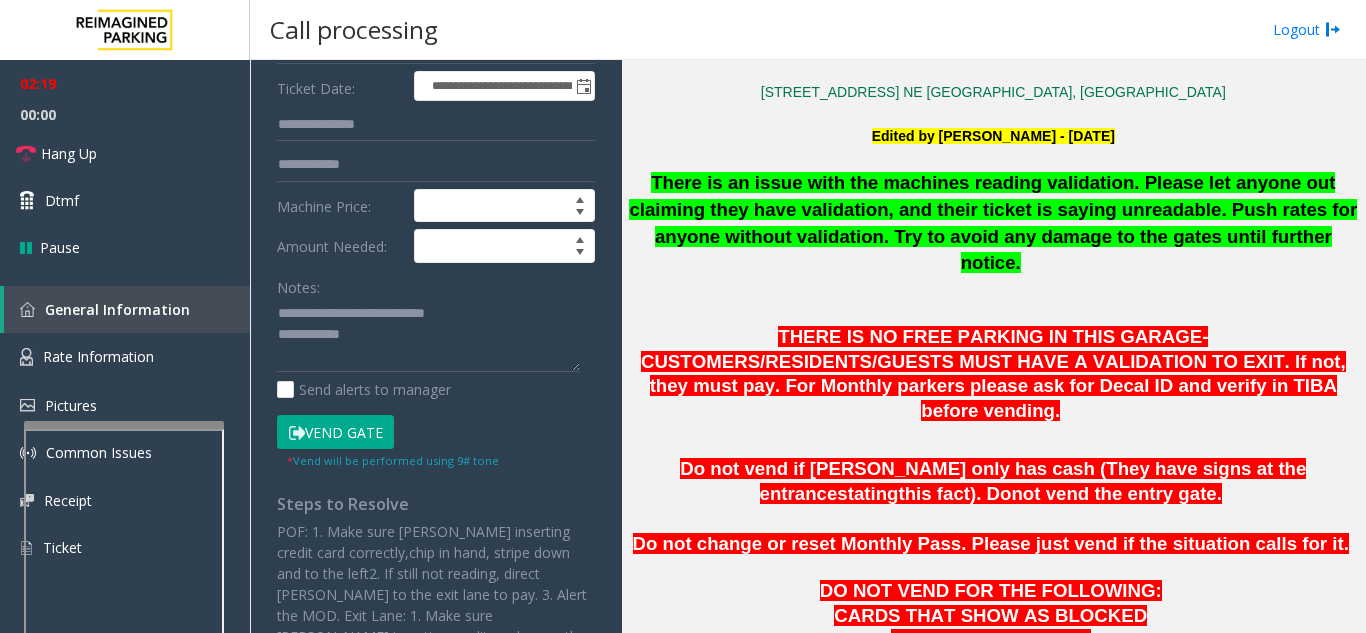 scroll, scrollTop: 300, scrollLeft: 0, axis: vertical 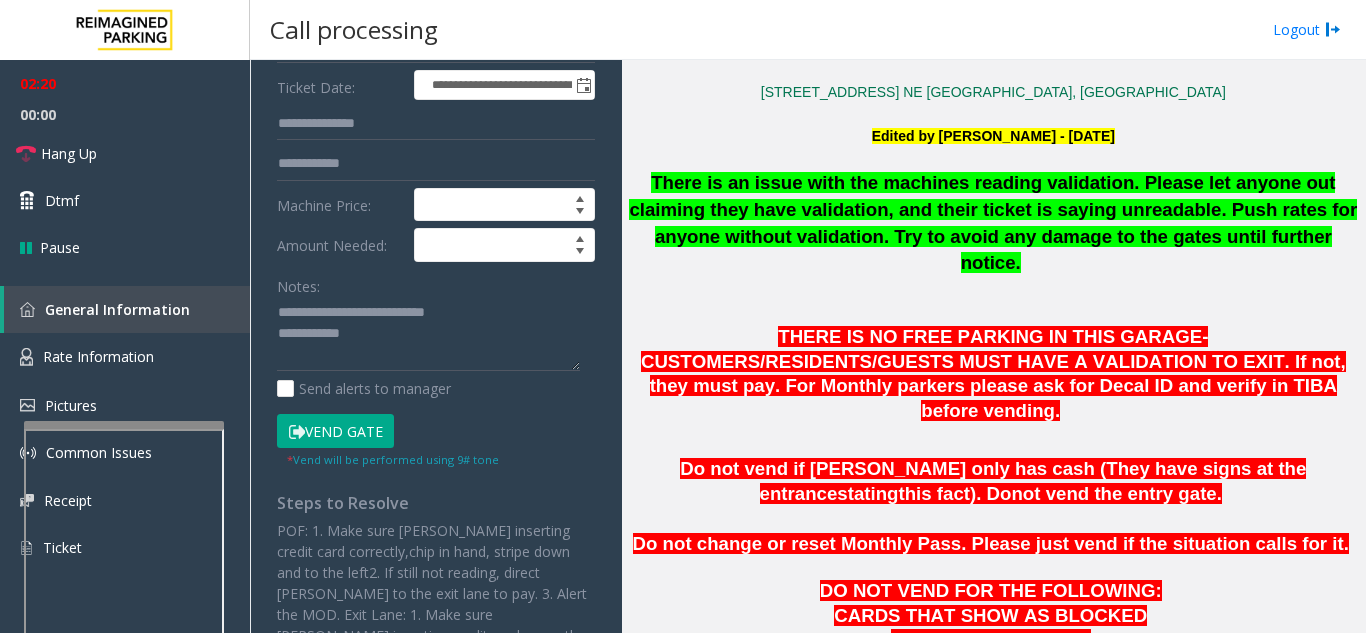 type on "**" 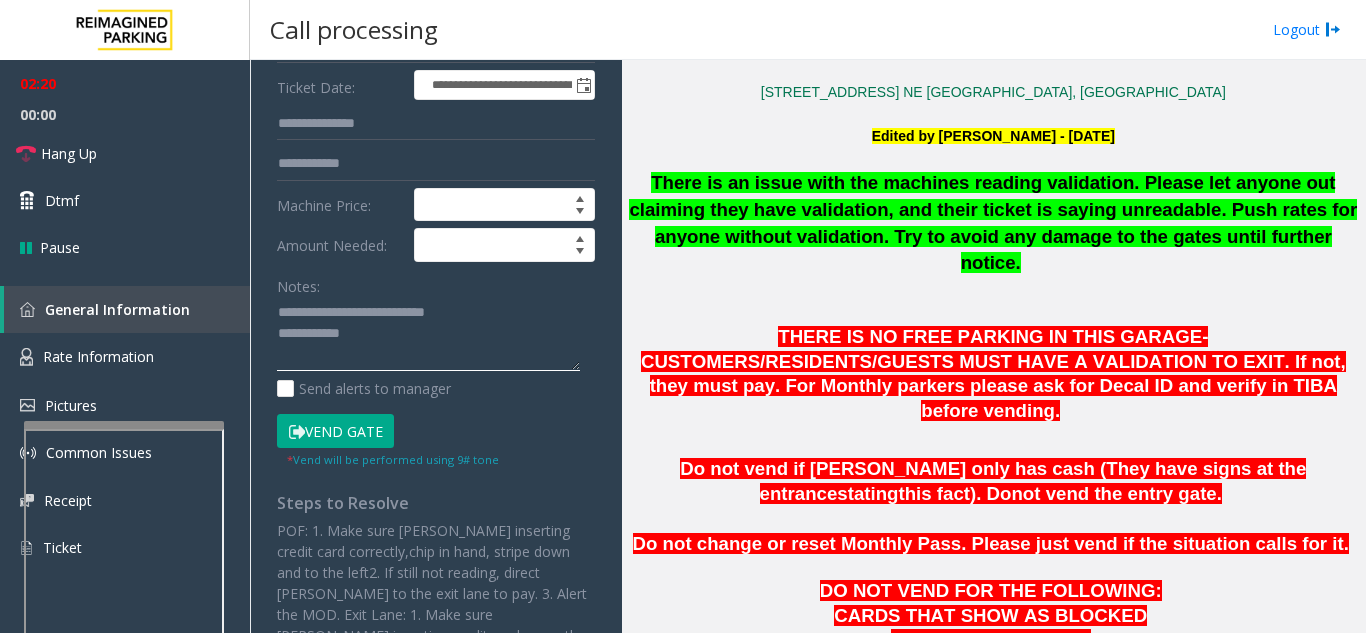 click 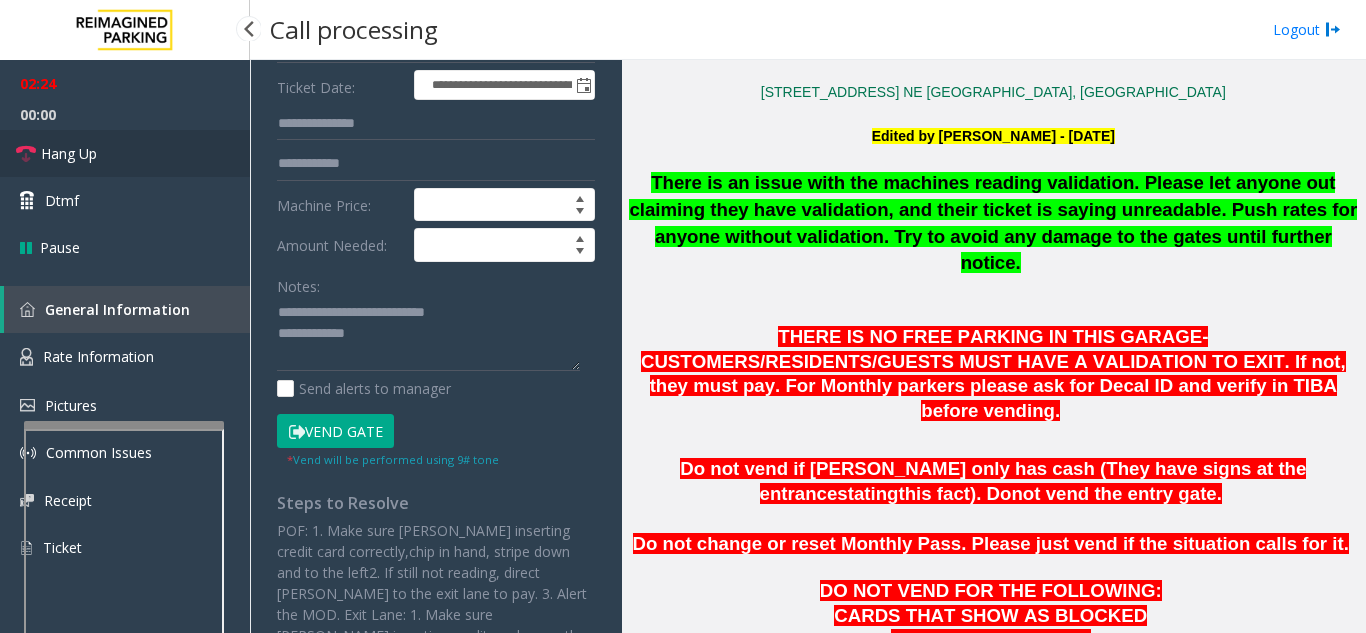 click on "Hang Up" at bounding box center (125, 153) 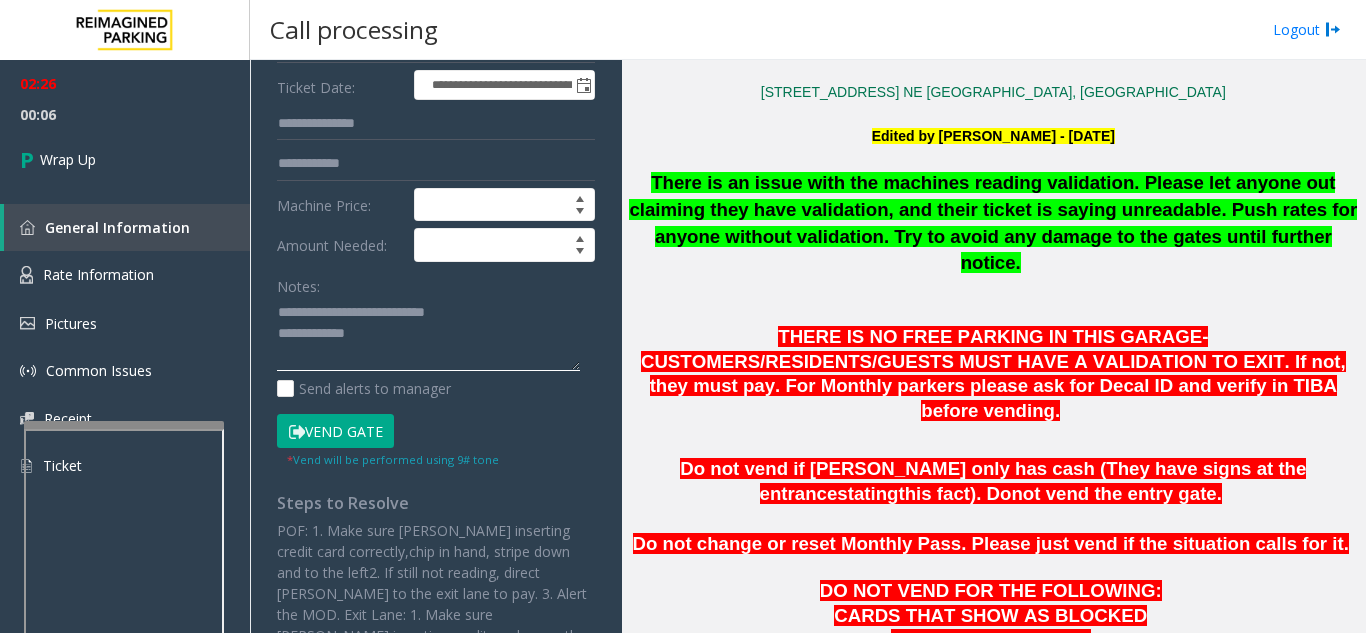 click 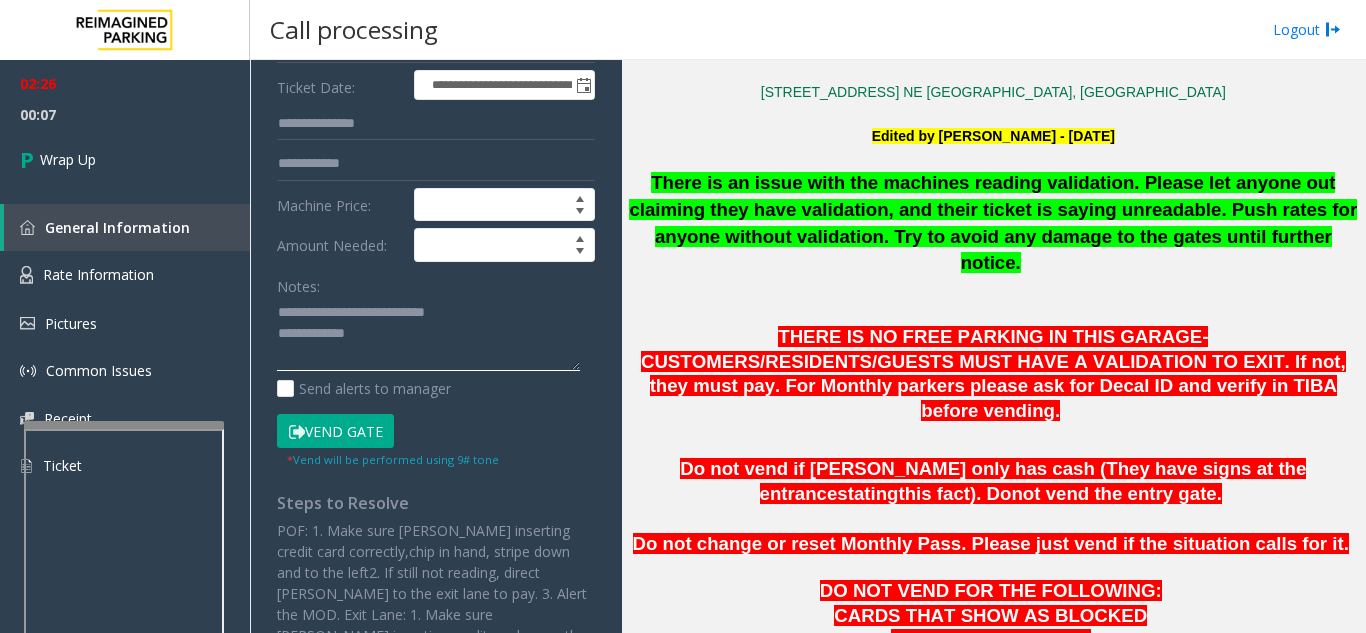 click 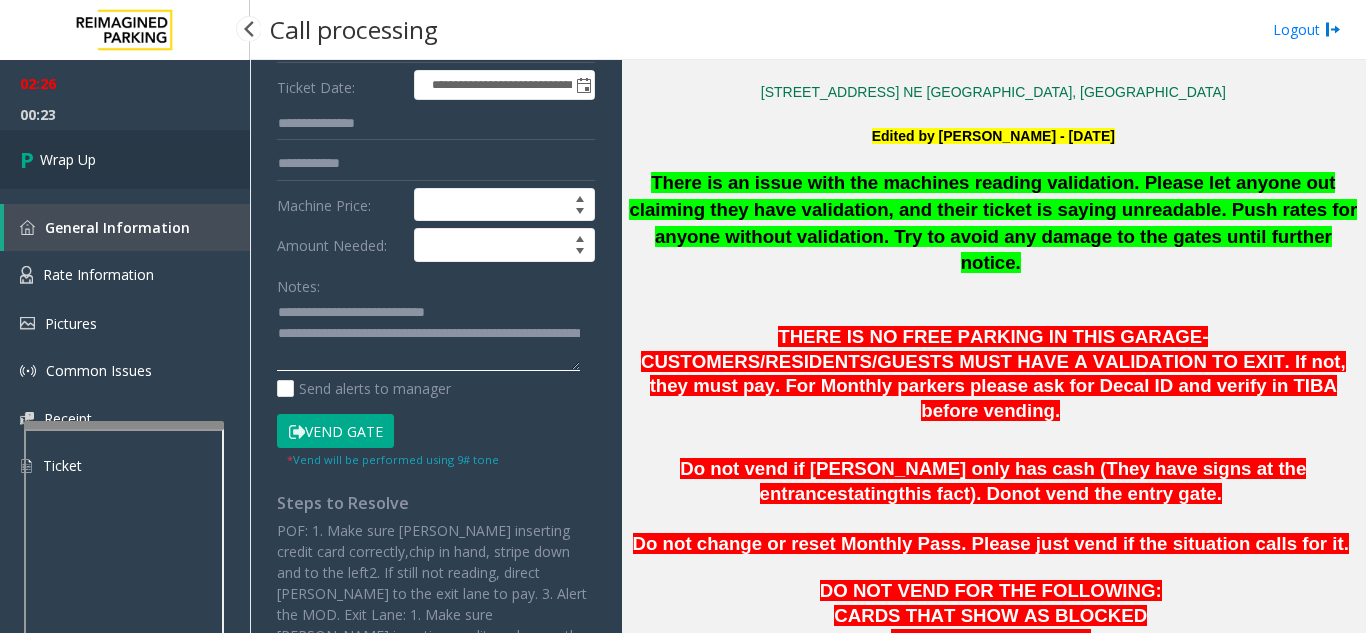 type on "**********" 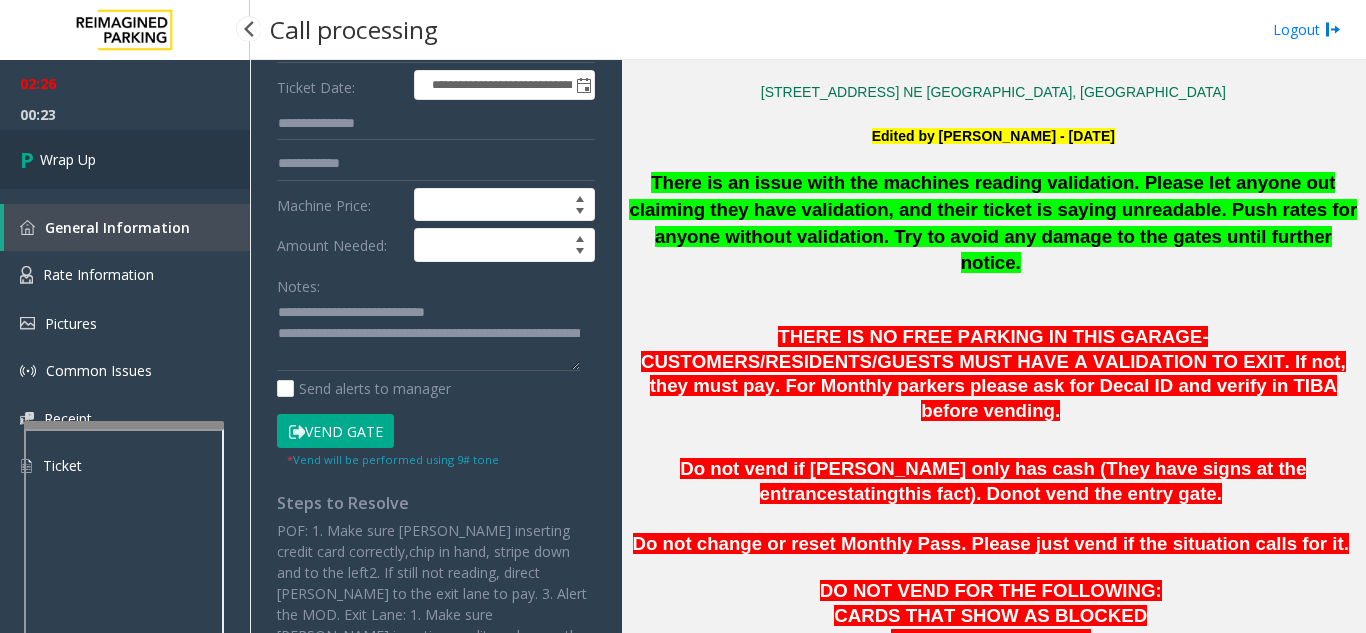 click on "Wrap Up" at bounding box center (125, 159) 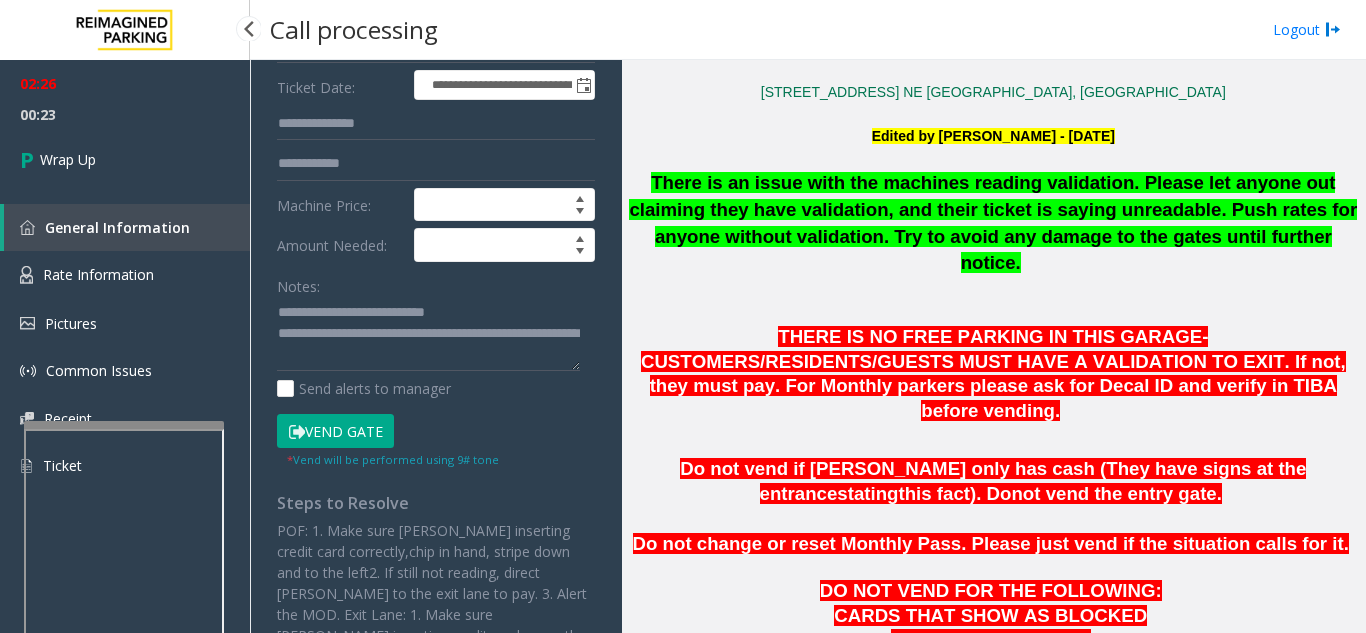 click on "02:26   00:23  Wrap Up General Information Rate Information Pictures Common Issues Receipt Ticket" at bounding box center (125, 283) 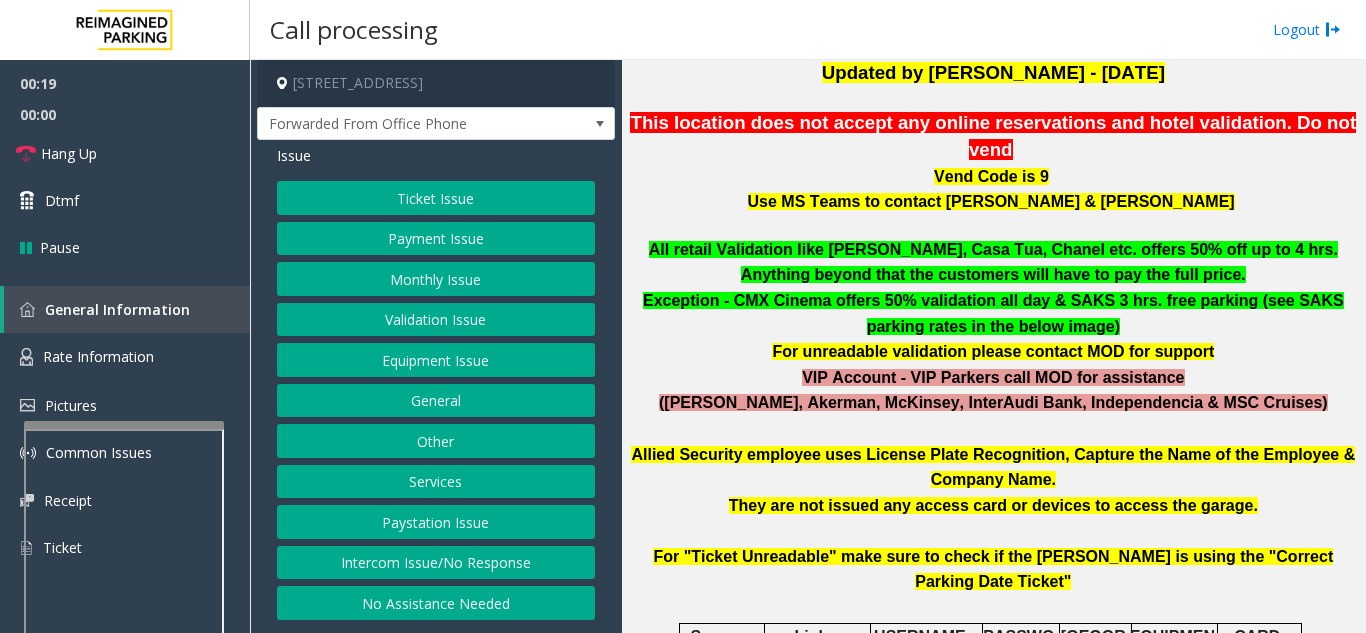 scroll, scrollTop: 400, scrollLeft: 0, axis: vertical 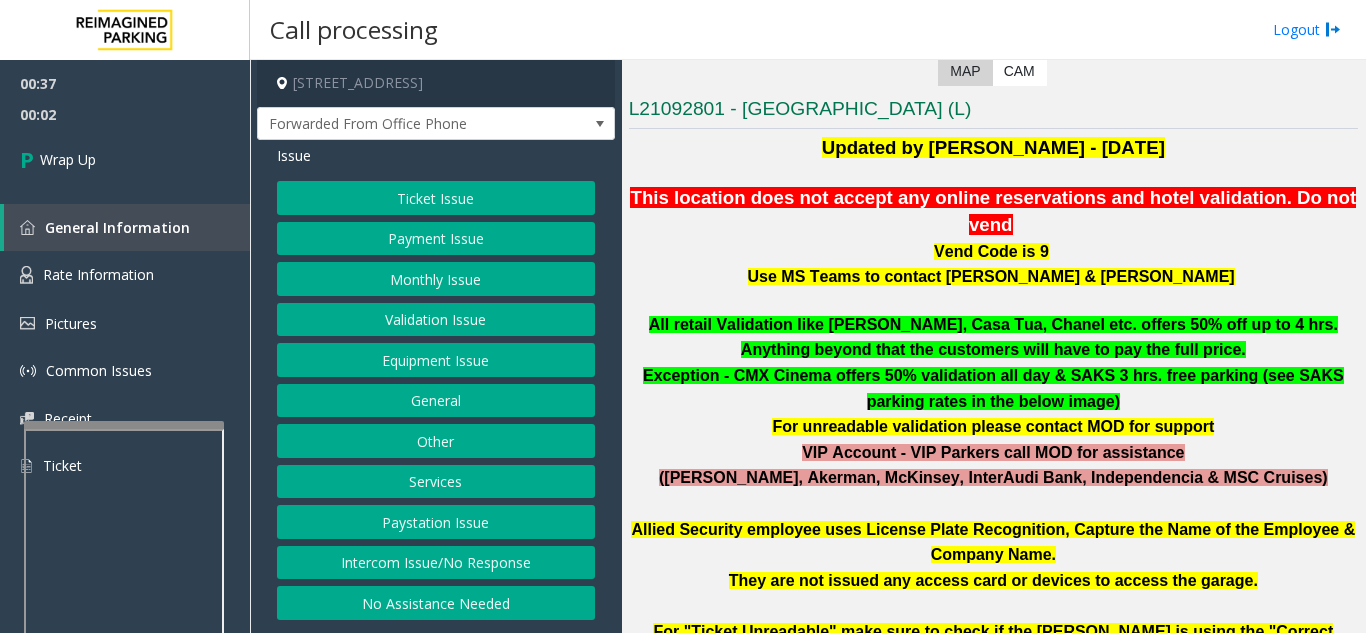 click on "Equipment Issue" 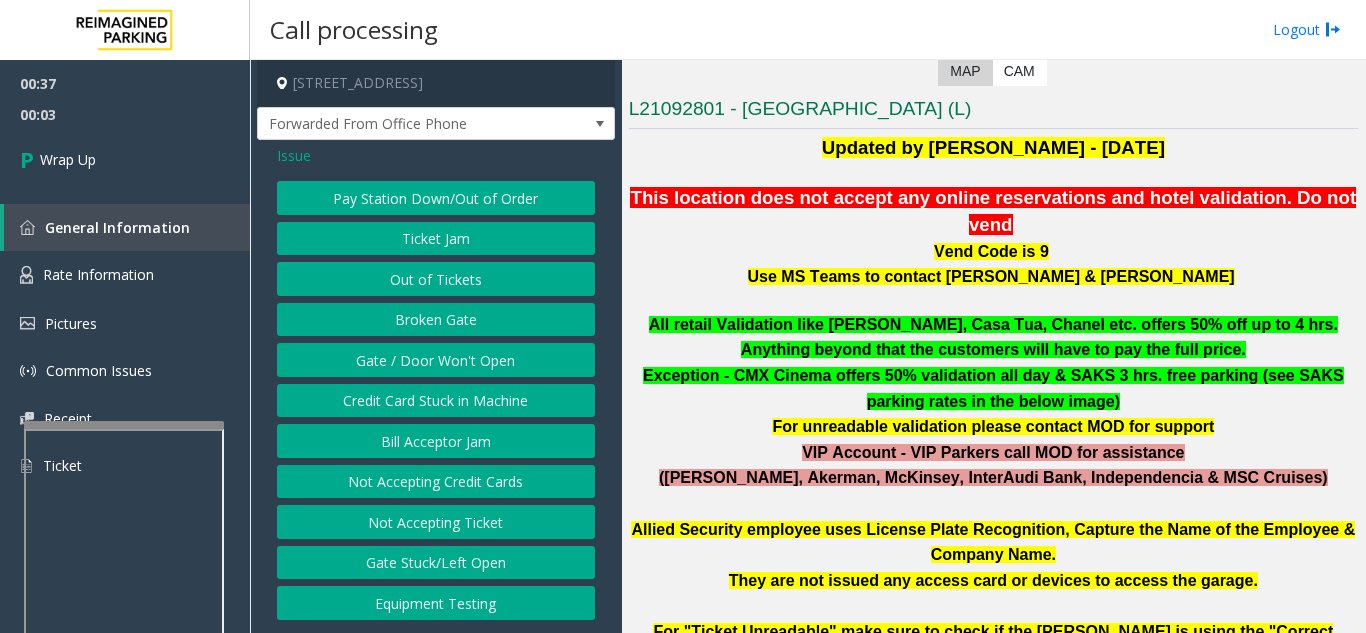 click on "Gate / Door Won't Open" 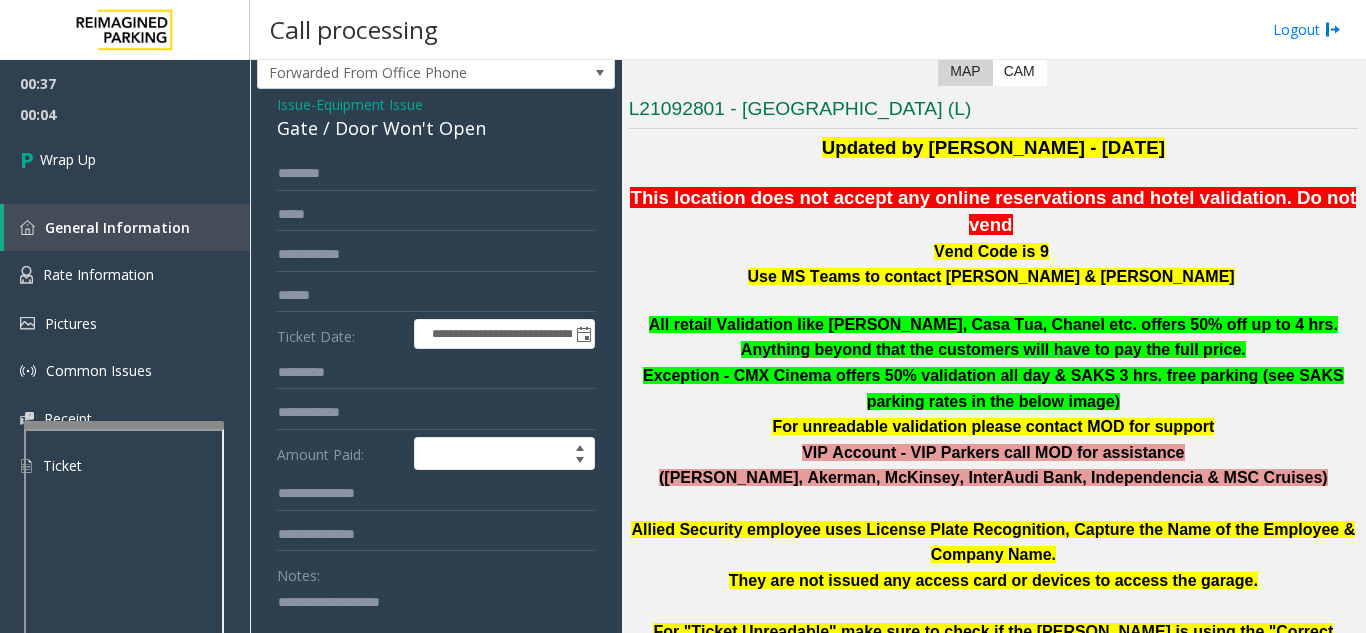 scroll, scrollTop: 100, scrollLeft: 0, axis: vertical 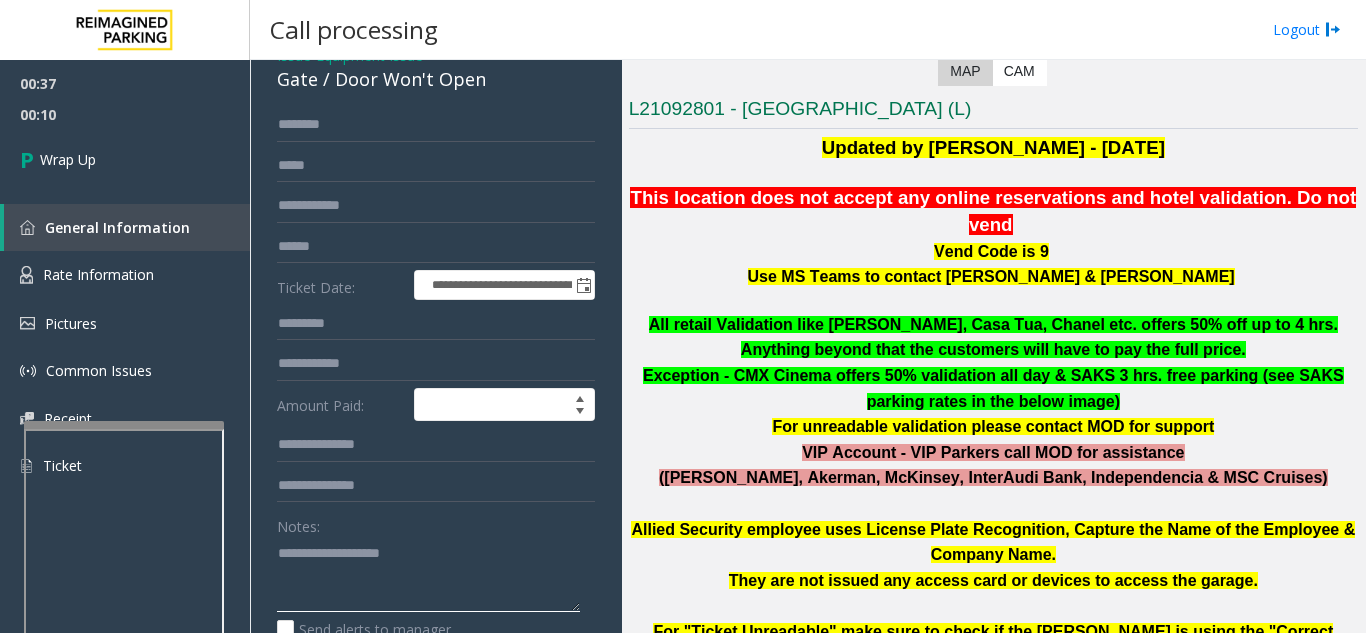 type on "**********" 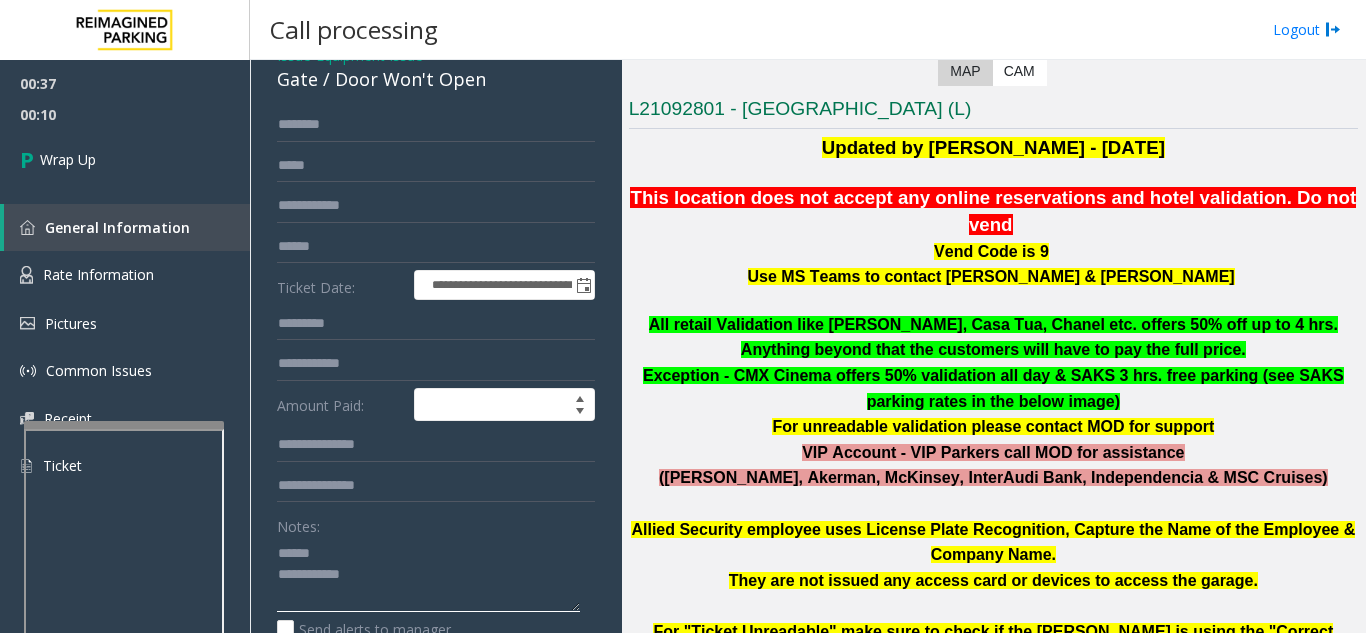 click 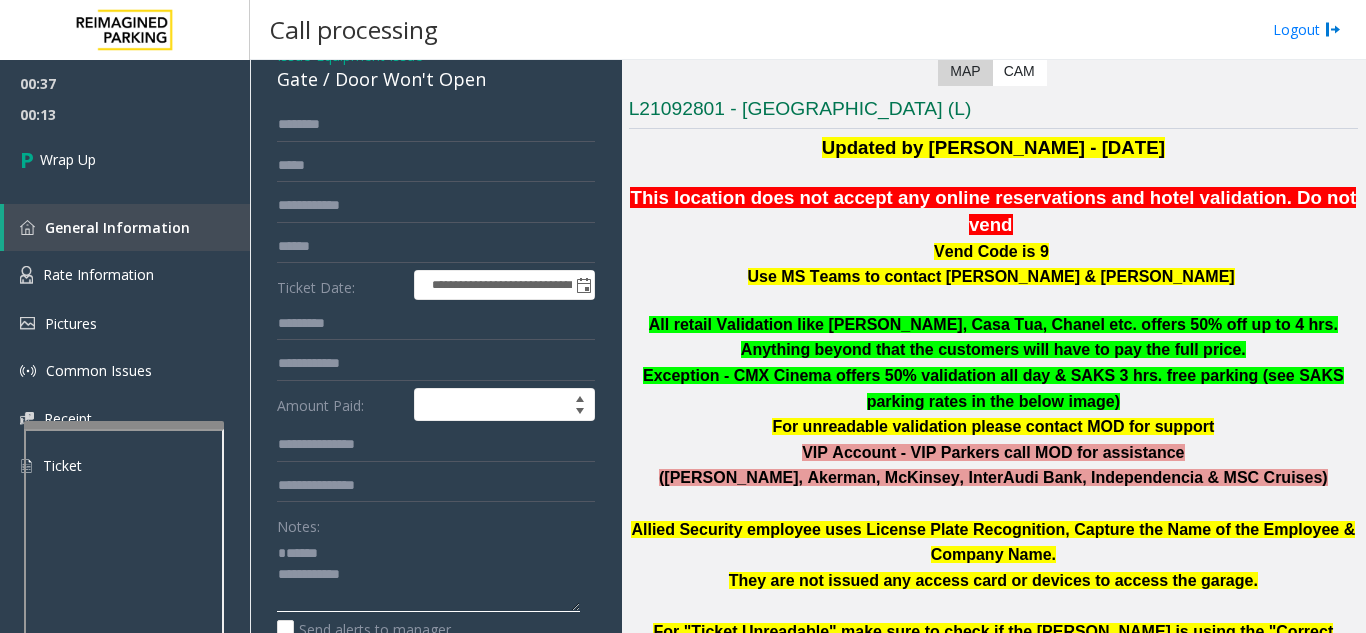 click 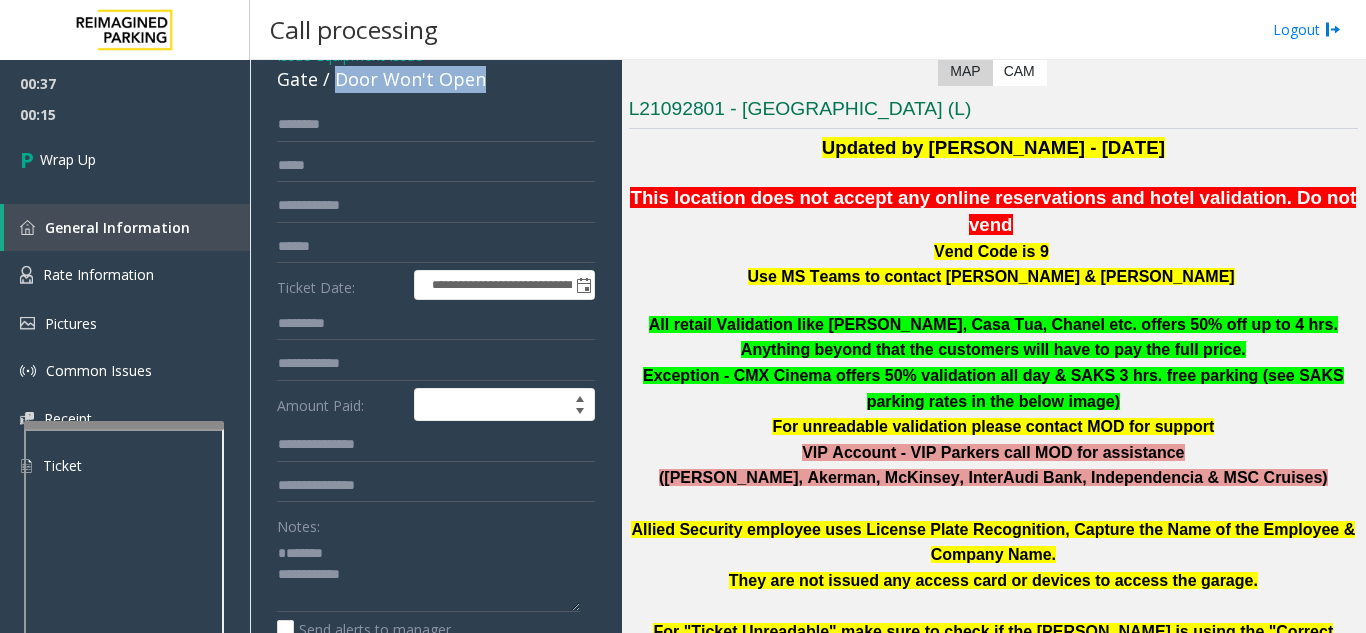 drag, startPoint x: 333, startPoint y: 78, endPoint x: 492, endPoint y: 87, distance: 159.25452 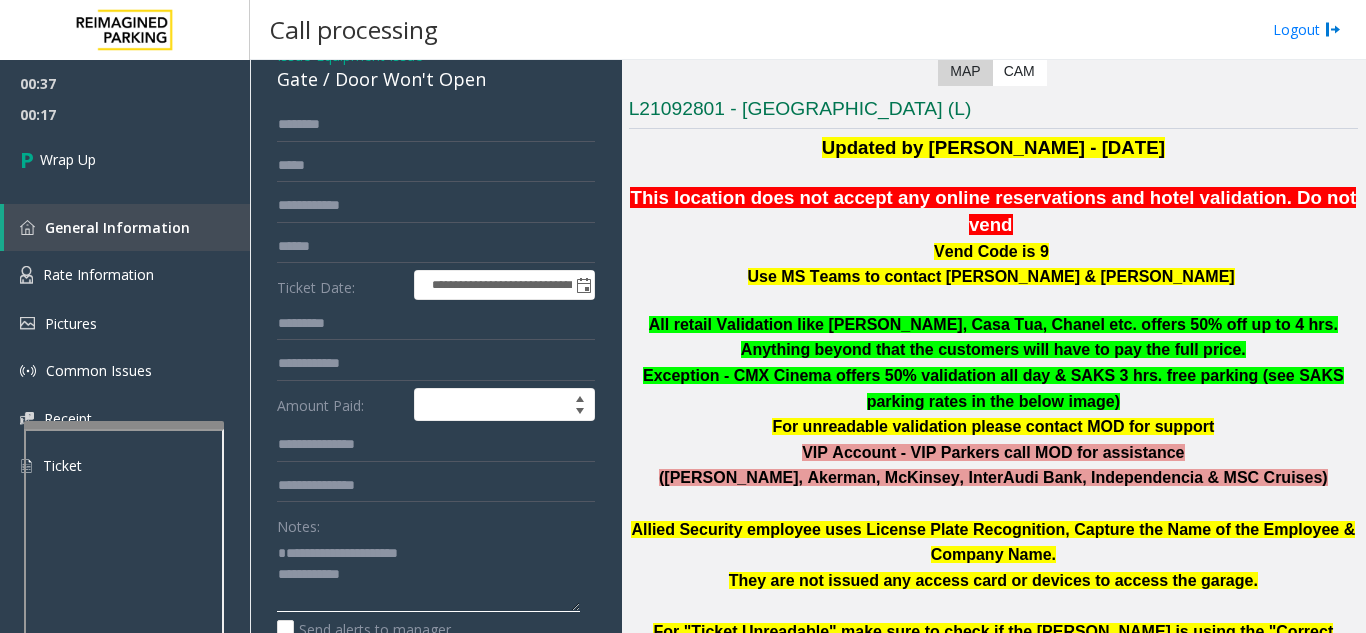 click 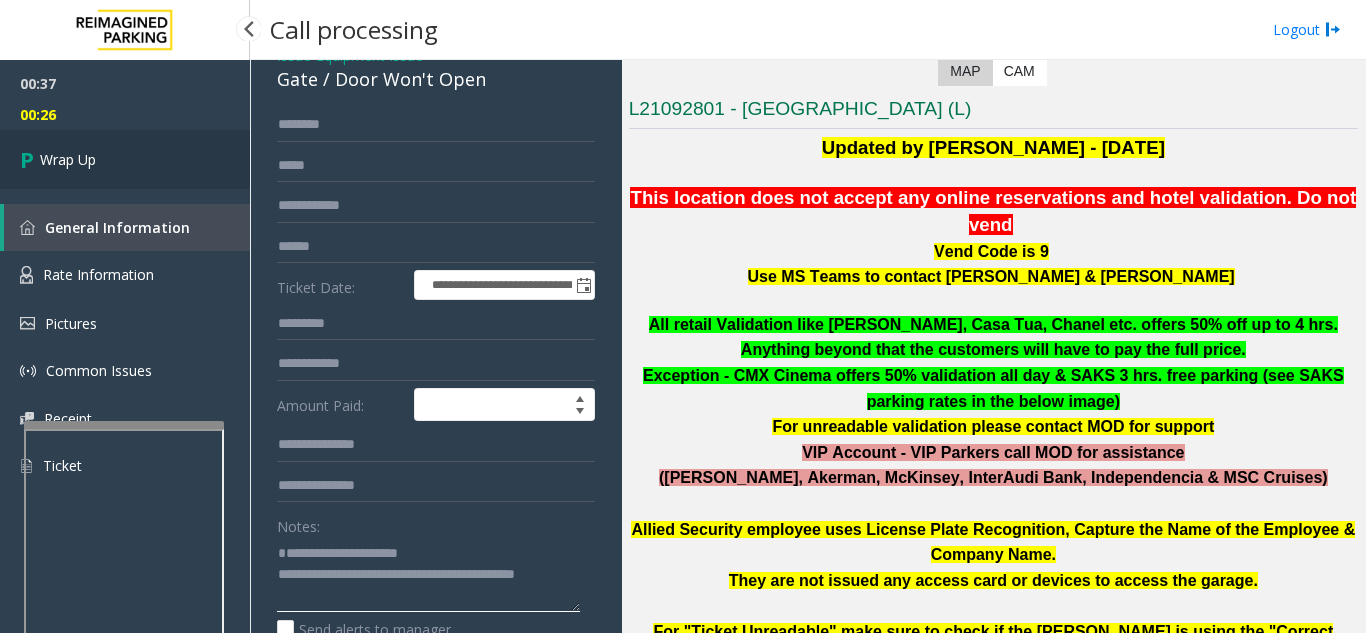 type on "**********" 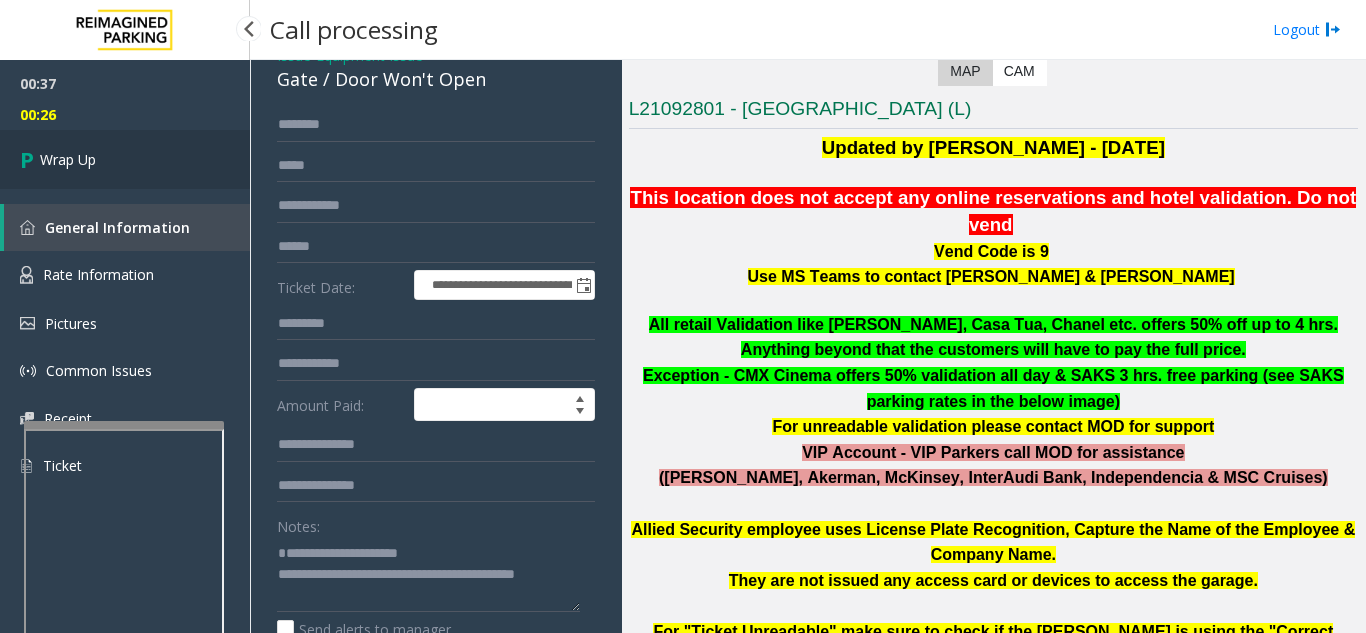 click on "Wrap Up" at bounding box center (125, 159) 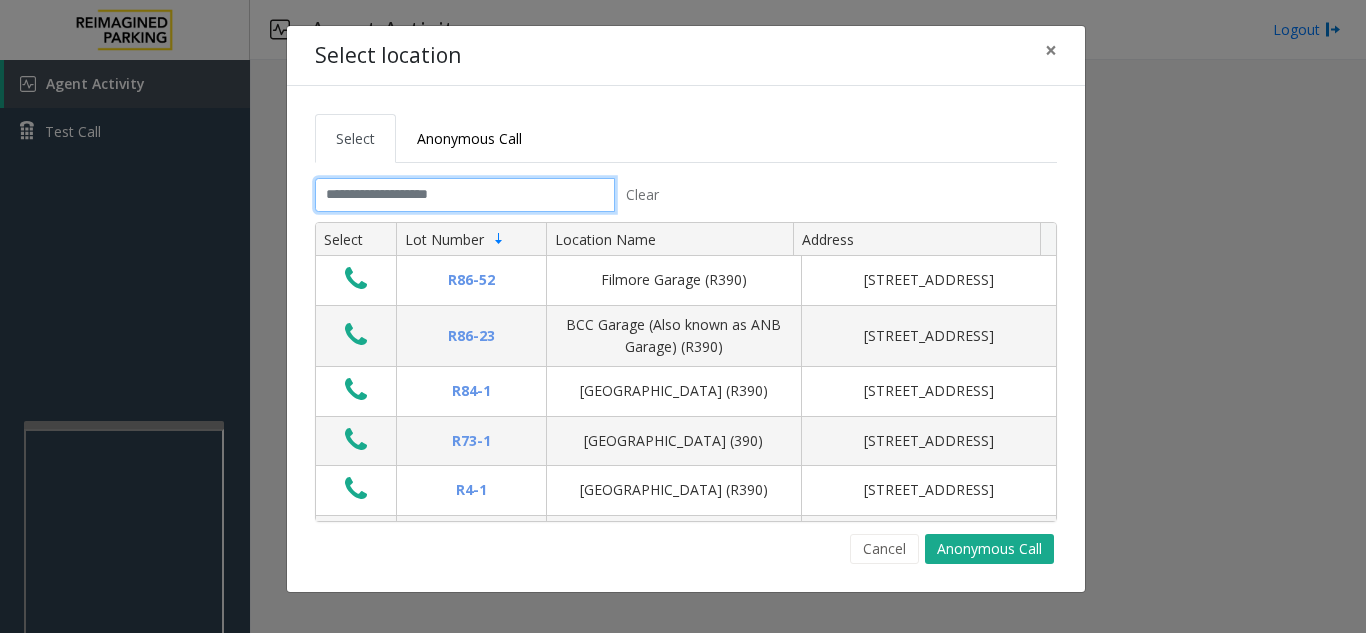 click 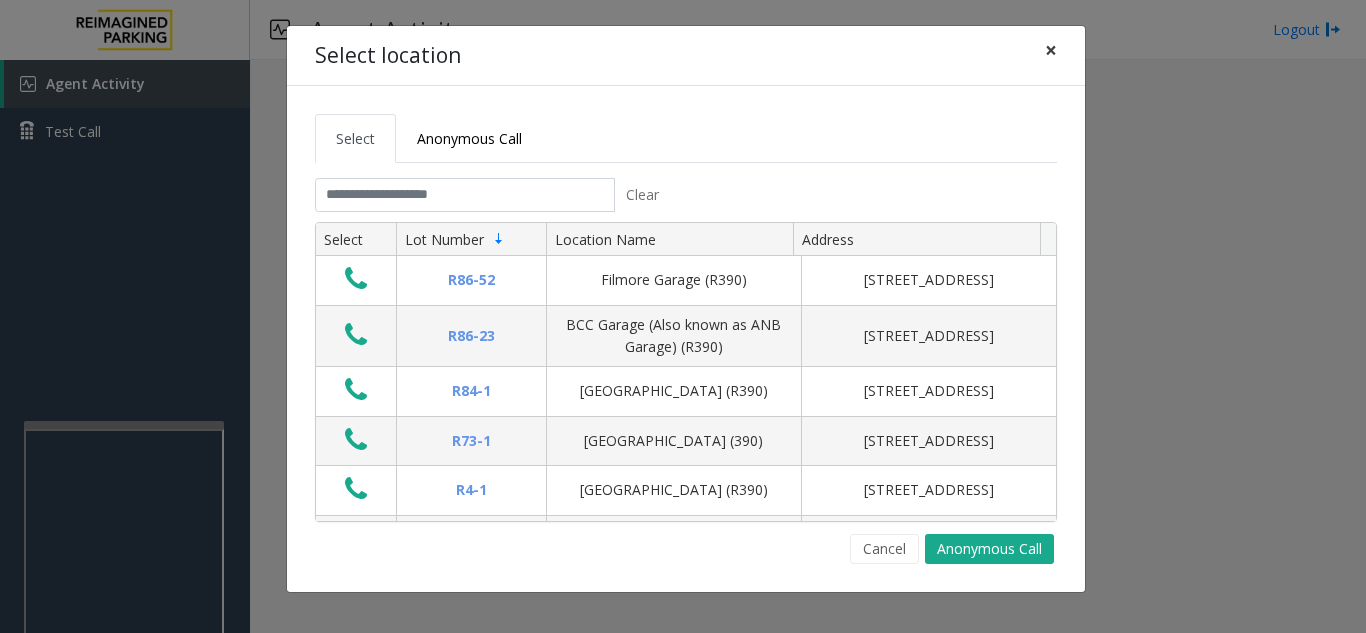 click on "×" 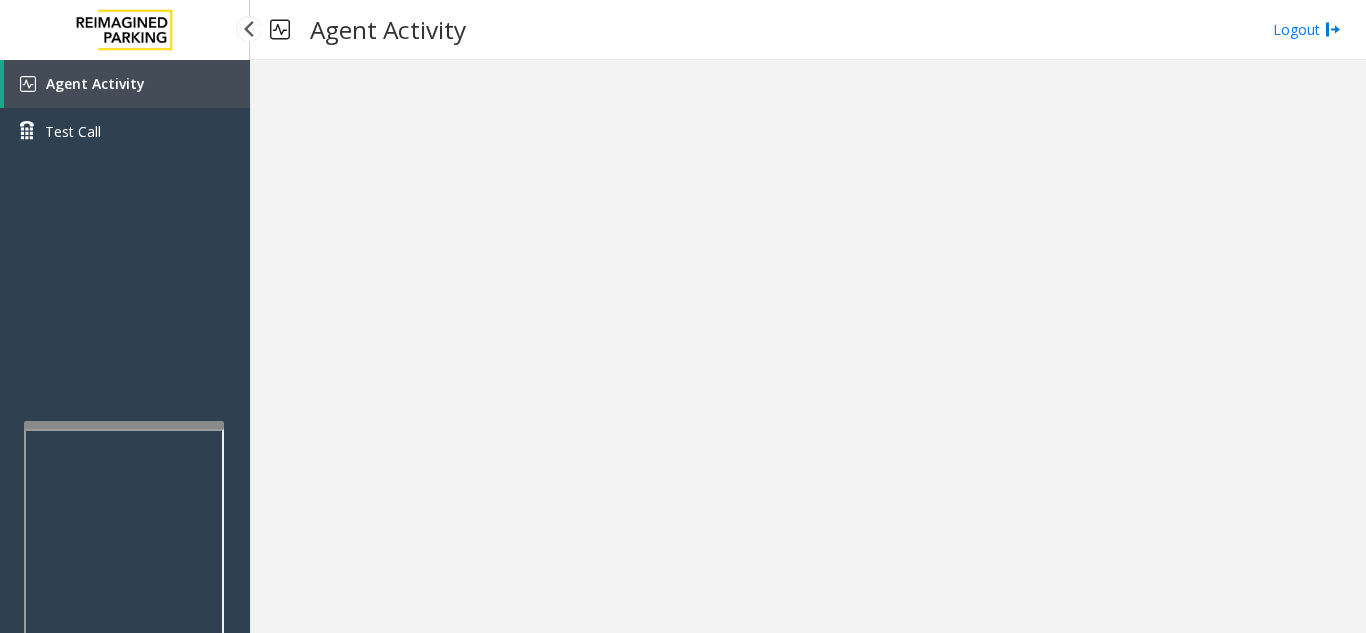 click on "Agent Activity" at bounding box center [95, 83] 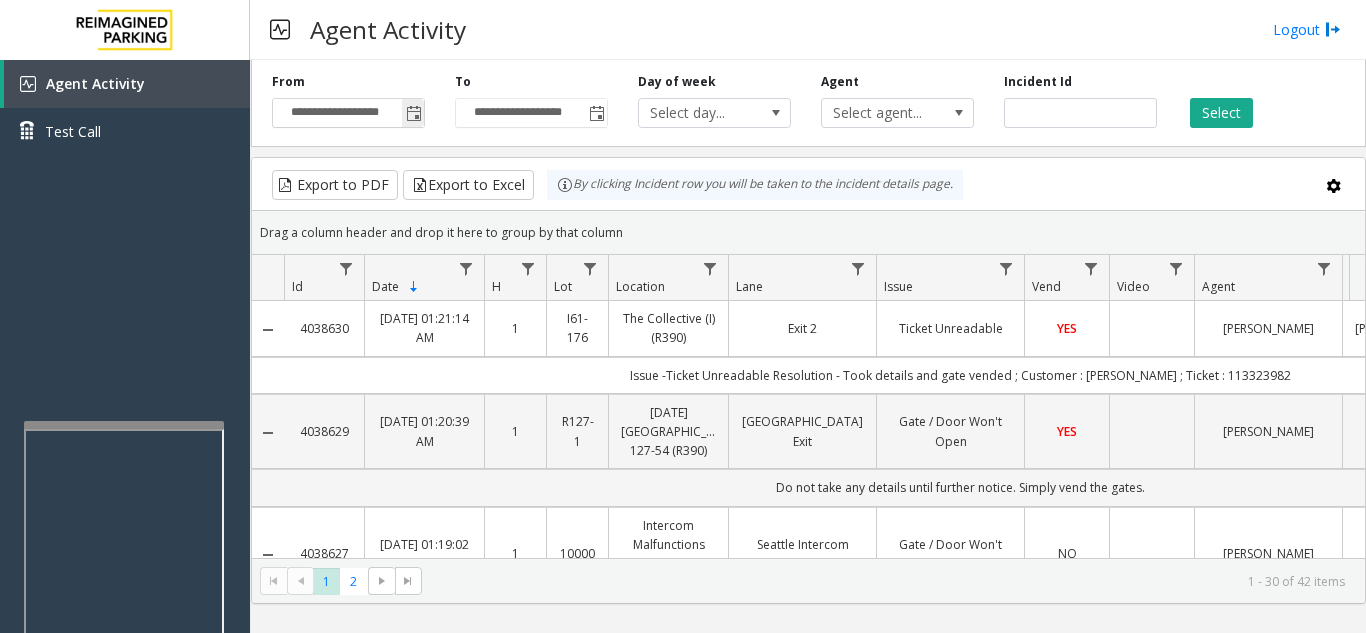 click 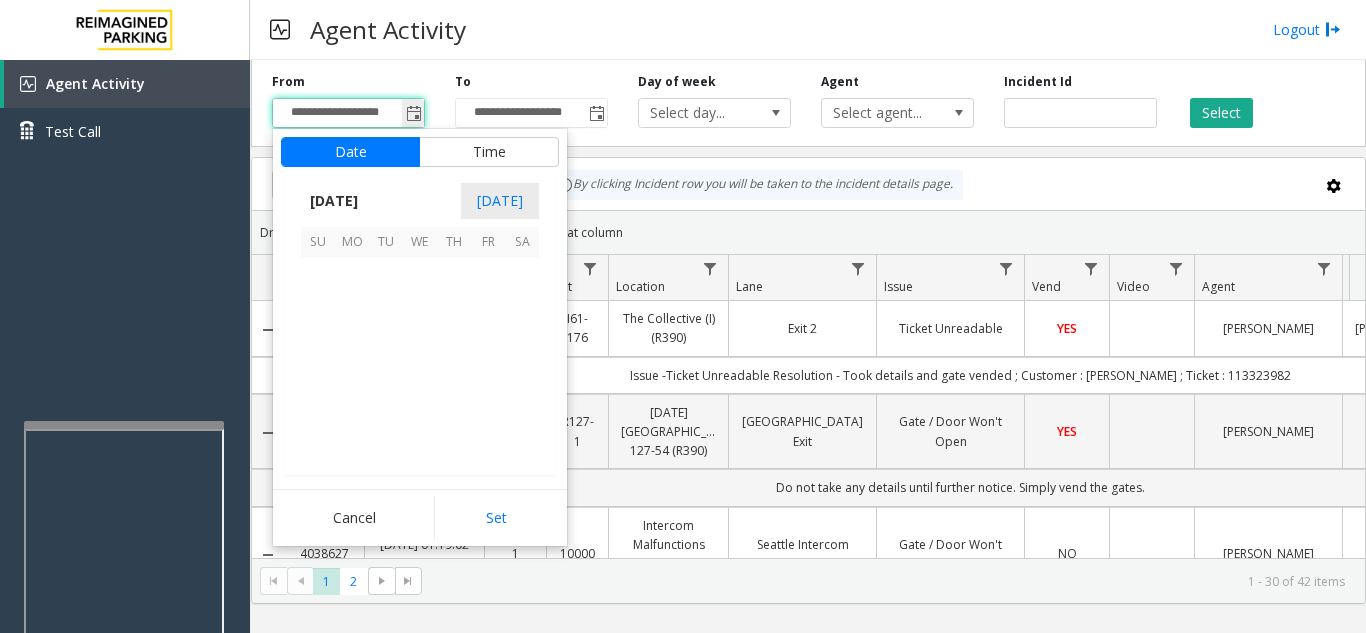 scroll, scrollTop: 358428, scrollLeft: 0, axis: vertical 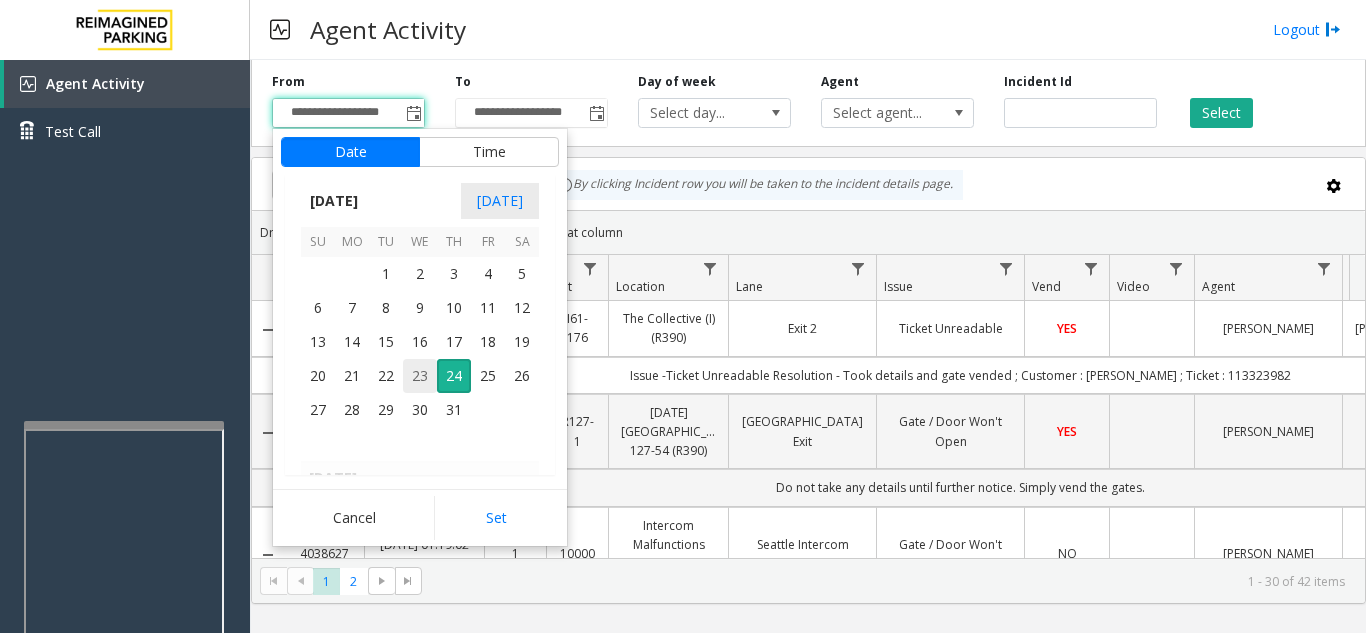 click on "23" at bounding box center [420, 376] 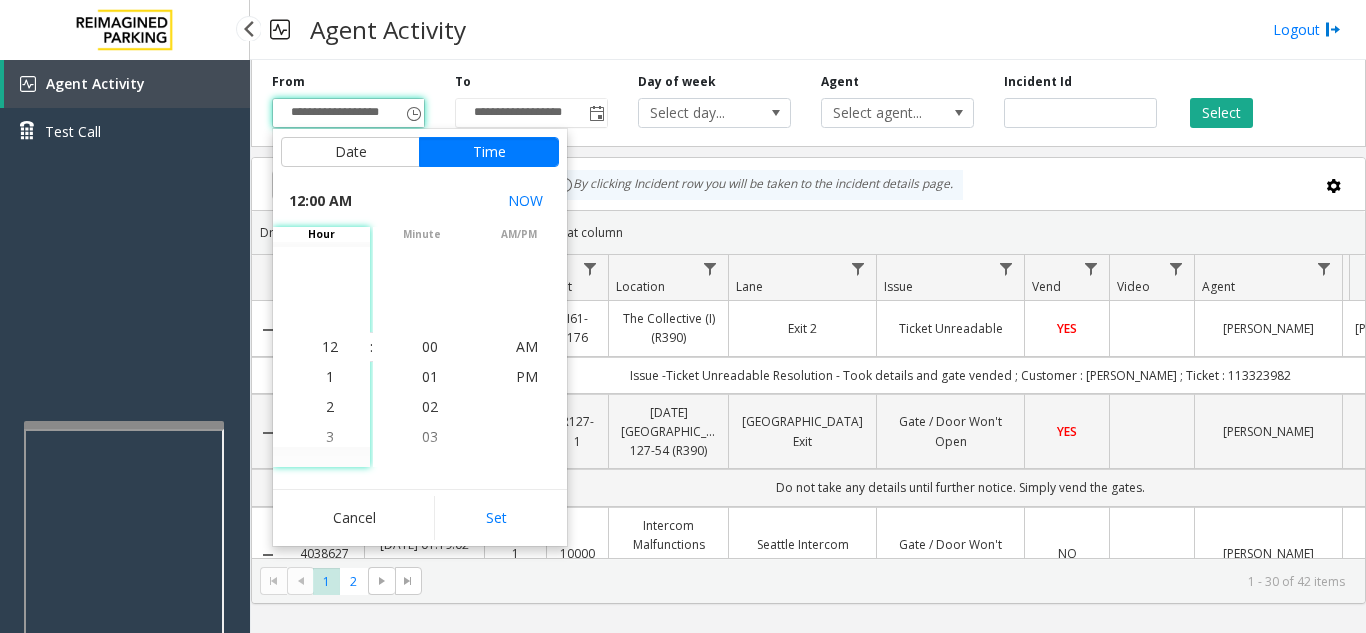 click on "Agent Activity Test Call" at bounding box center (125, 376) 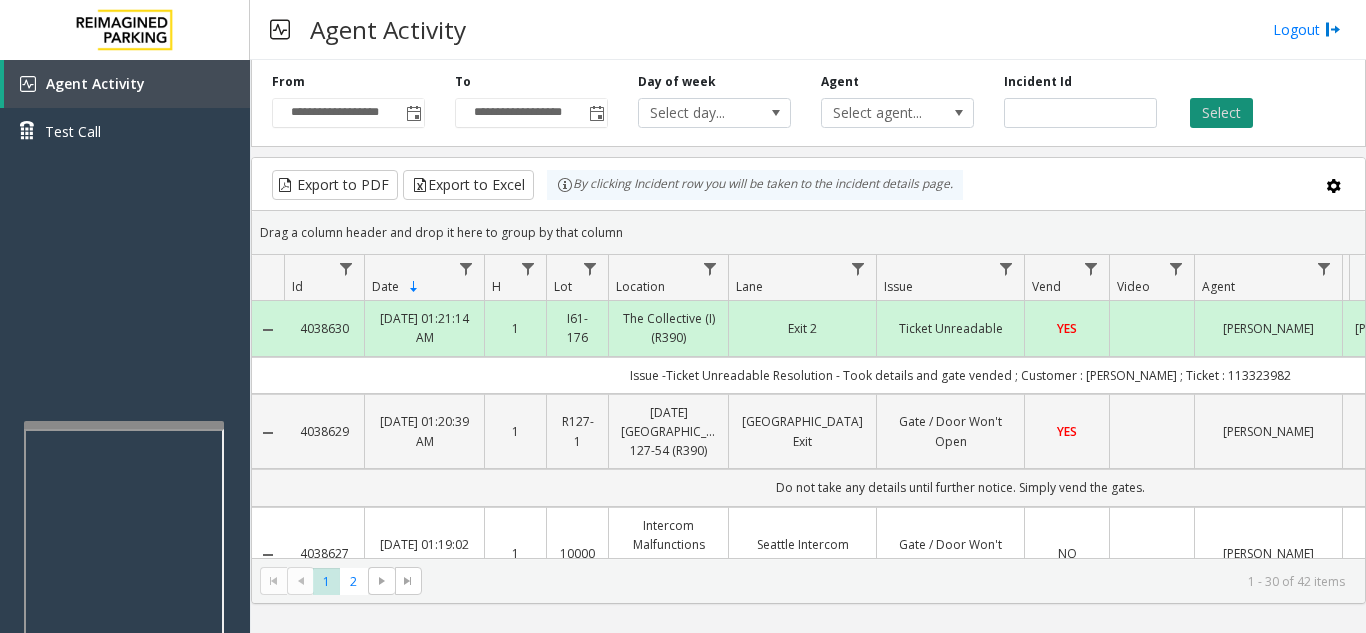click on "Select" 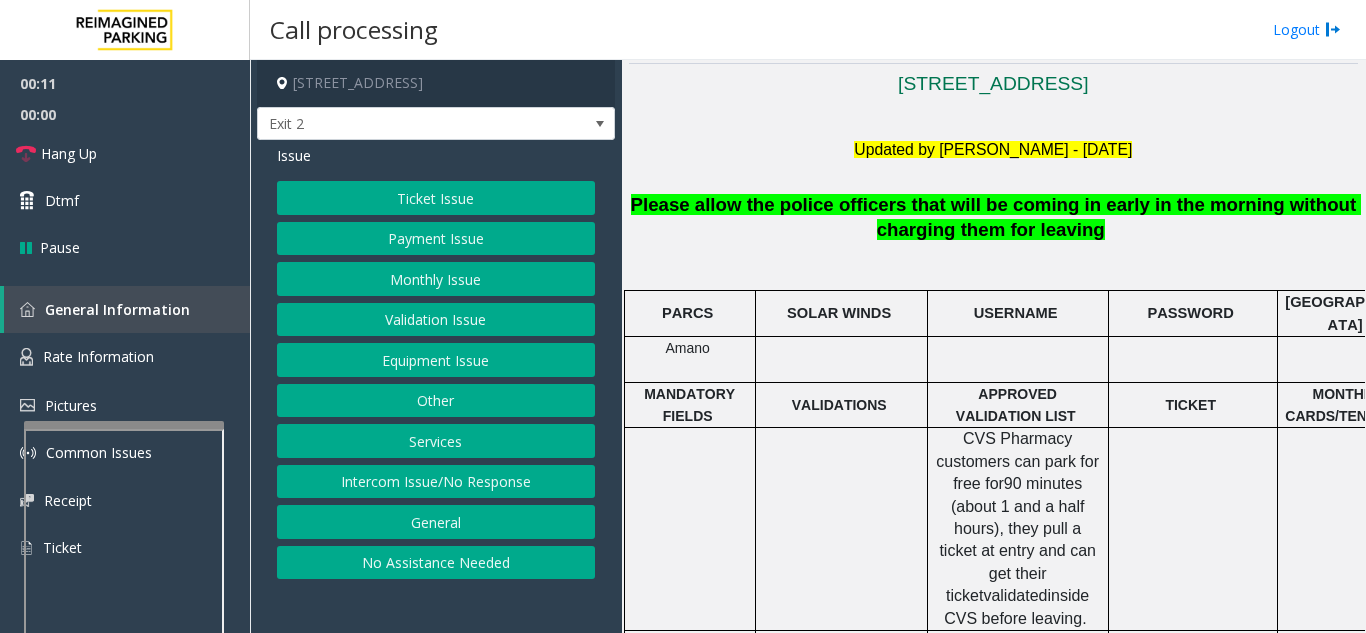 scroll, scrollTop: 500, scrollLeft: 0, axis: vertical 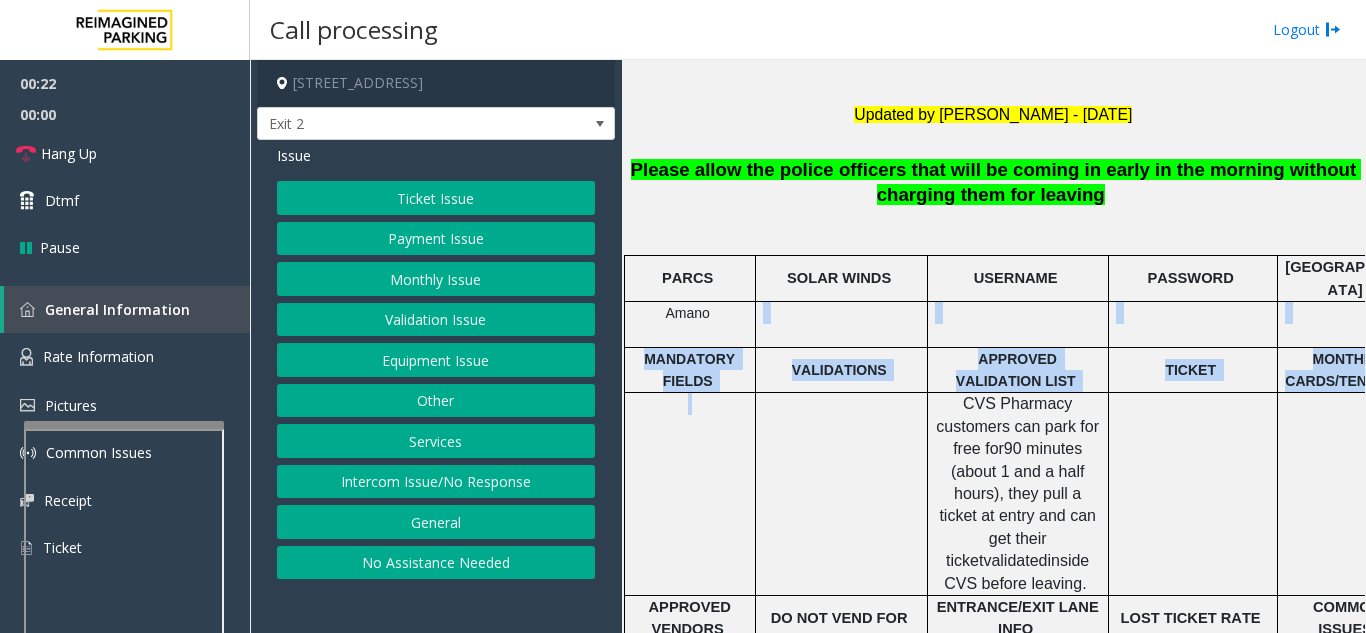 drag, startPoint x: 714, startPoint y: 310, endPoint x: 697, endPoint y: 396, distance: 87.66413 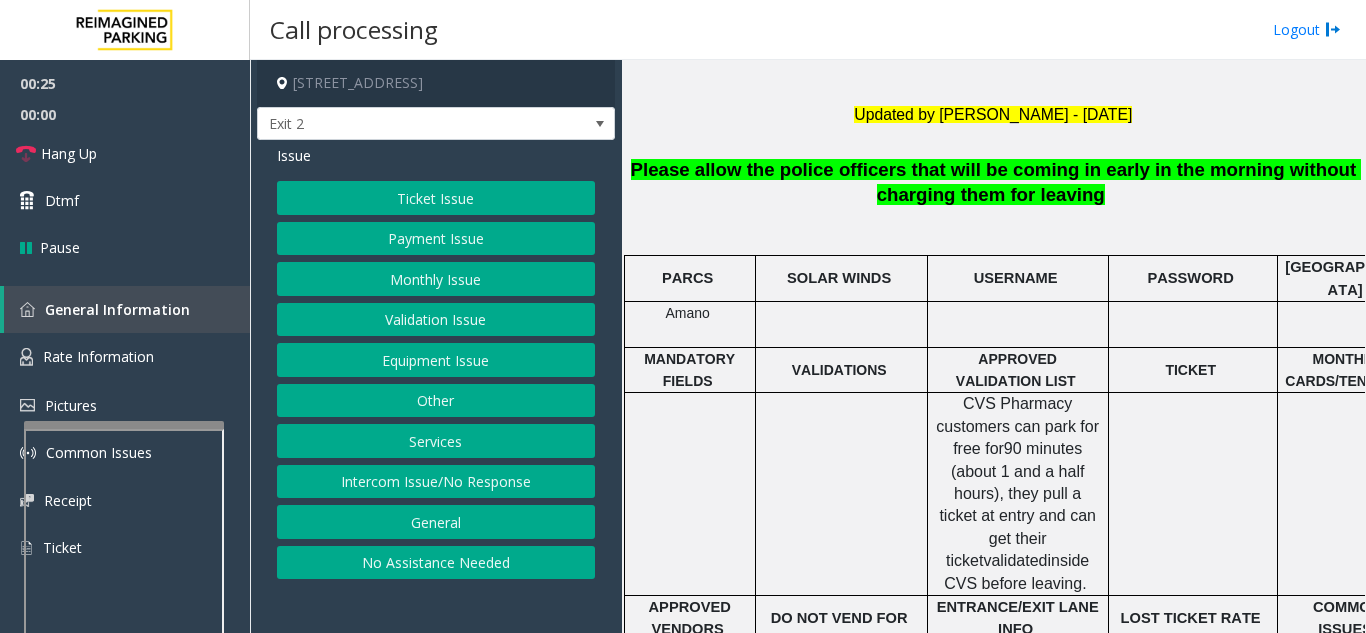click 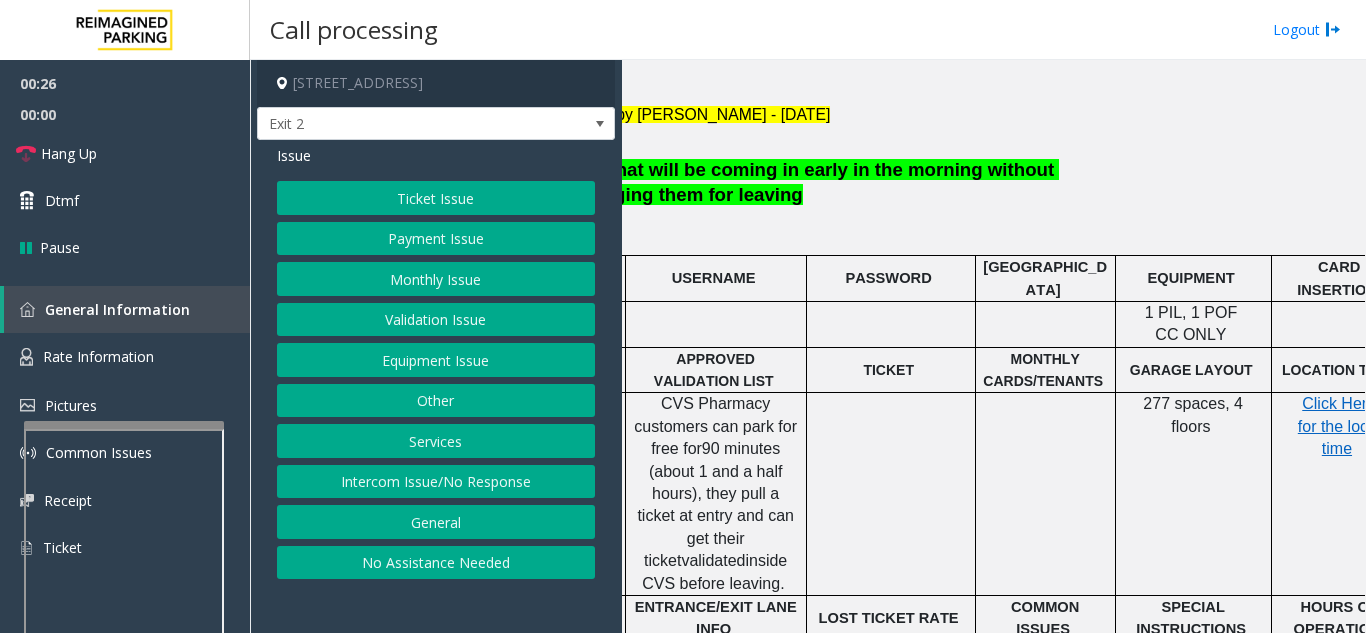 scroll, scrollTop: 500, scrollLeft: 310, axis: both 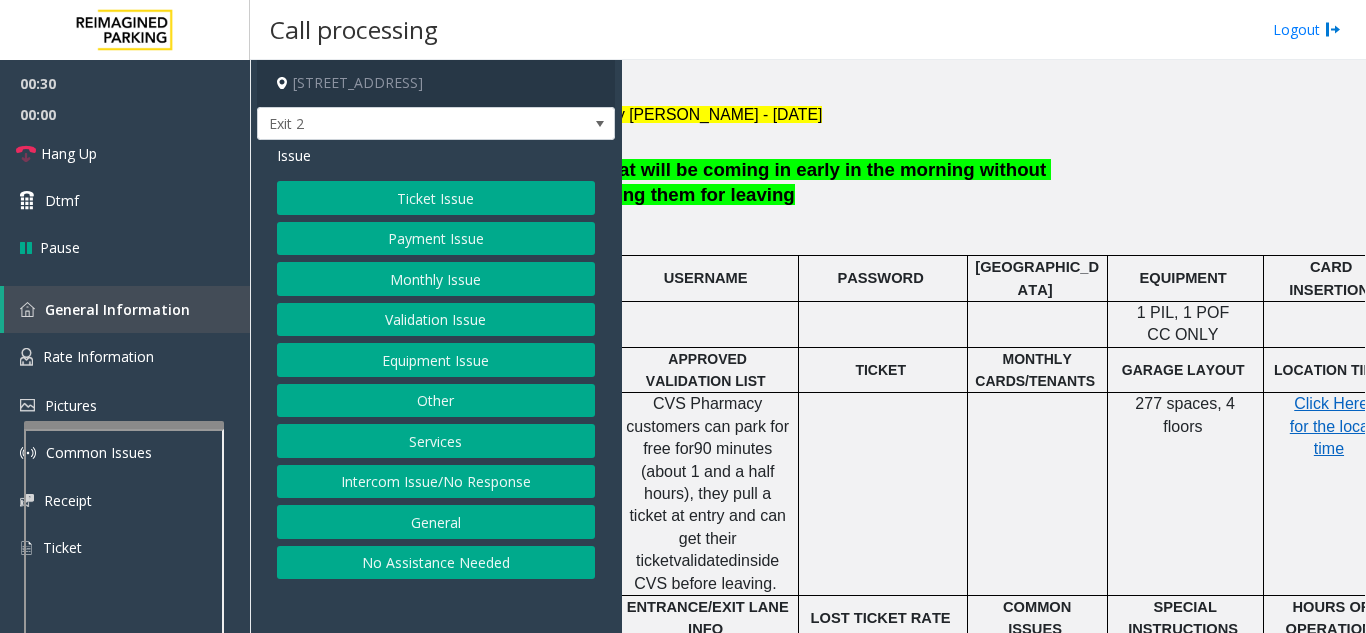 click on "Payment Issue" 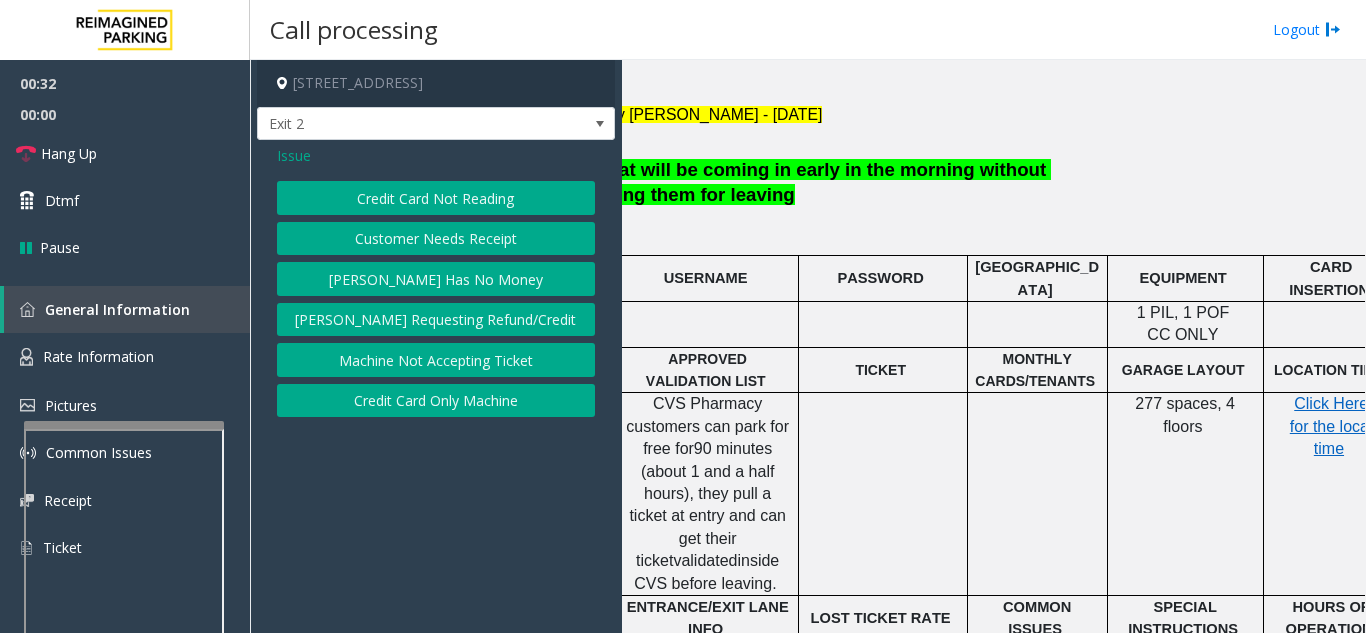 click on "Credit Card Only Machine" 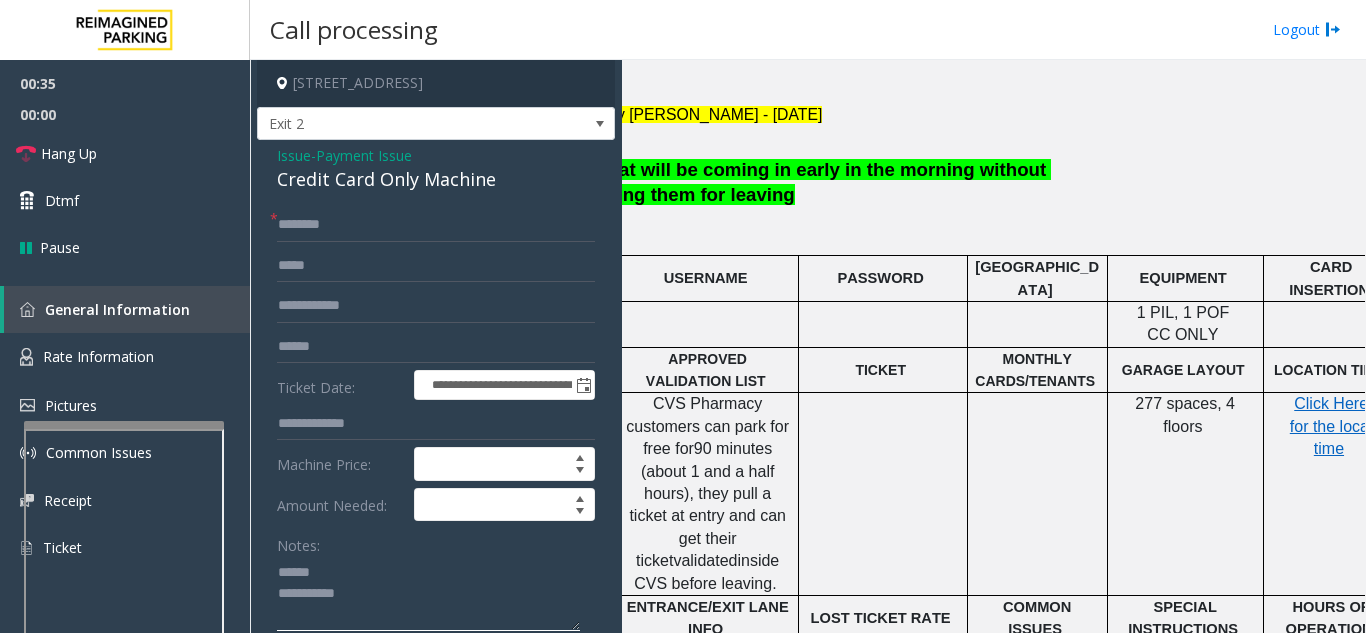 click 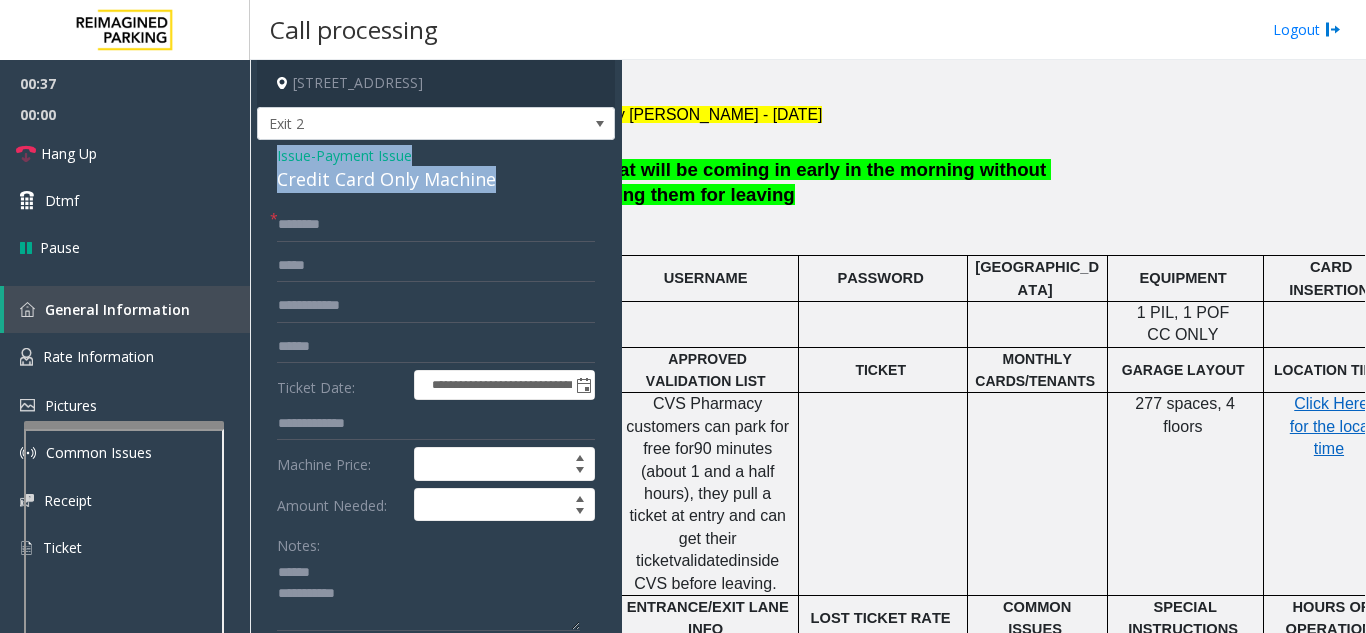 drag, startPoint x: 257, startPoint y: 165, endPoint x: 547, endPoint y: 191, distance: 291.16318 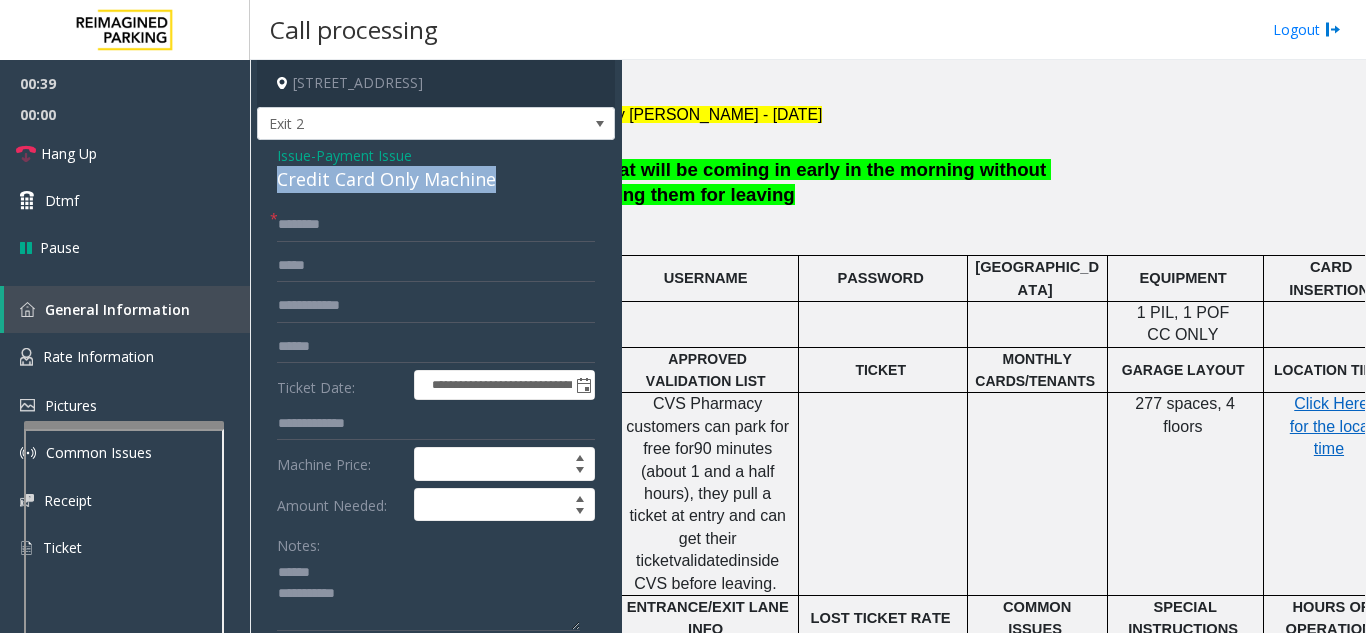 drag, startPoint x: 500, startPoint y: 187, endPoint x: 268, endPoint y: 182, distance: 232.05388 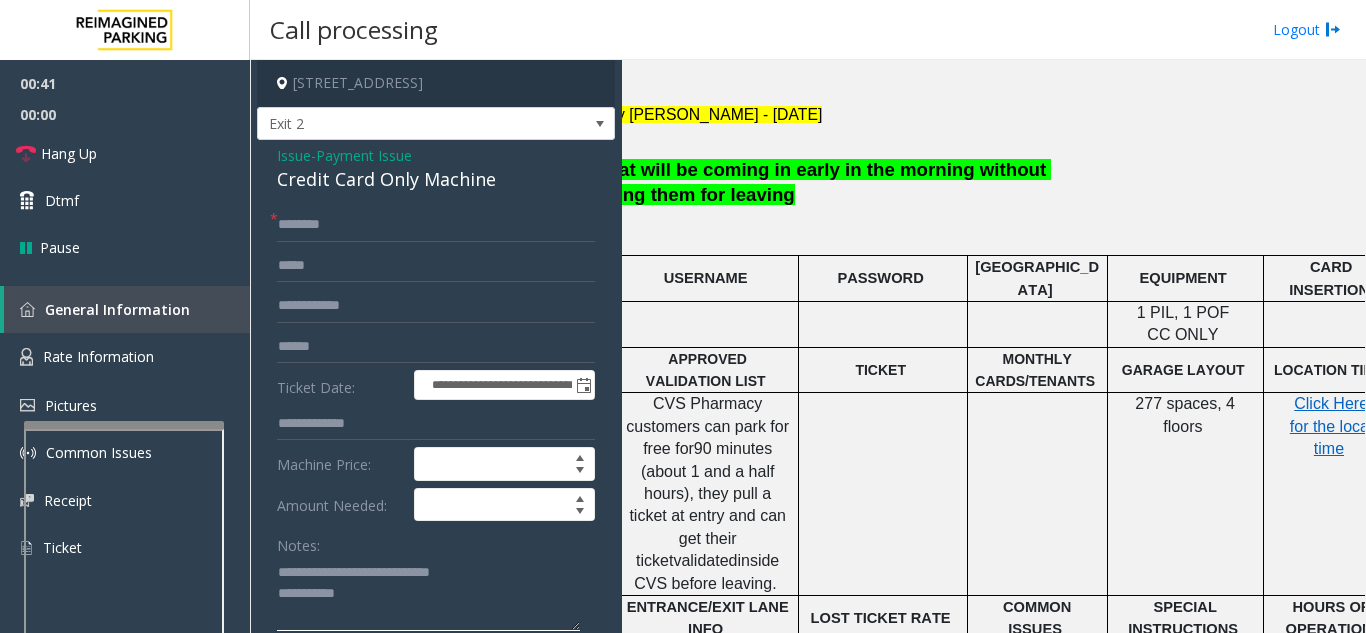 type on "**********" 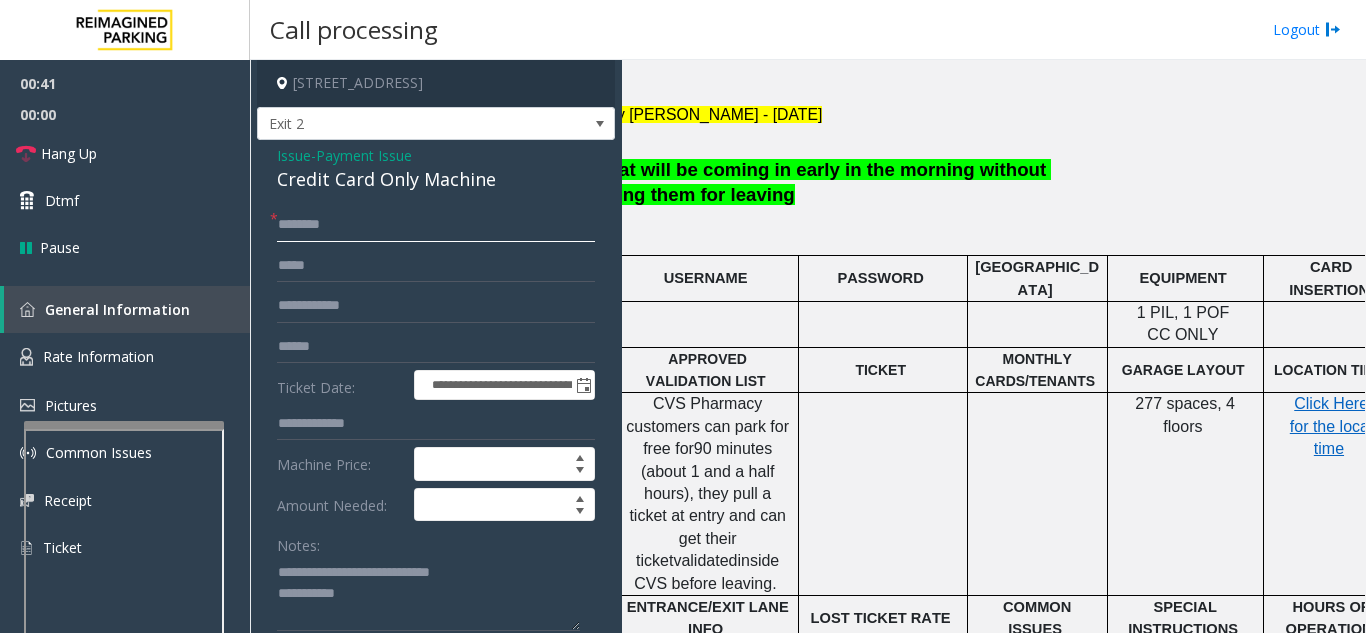 click 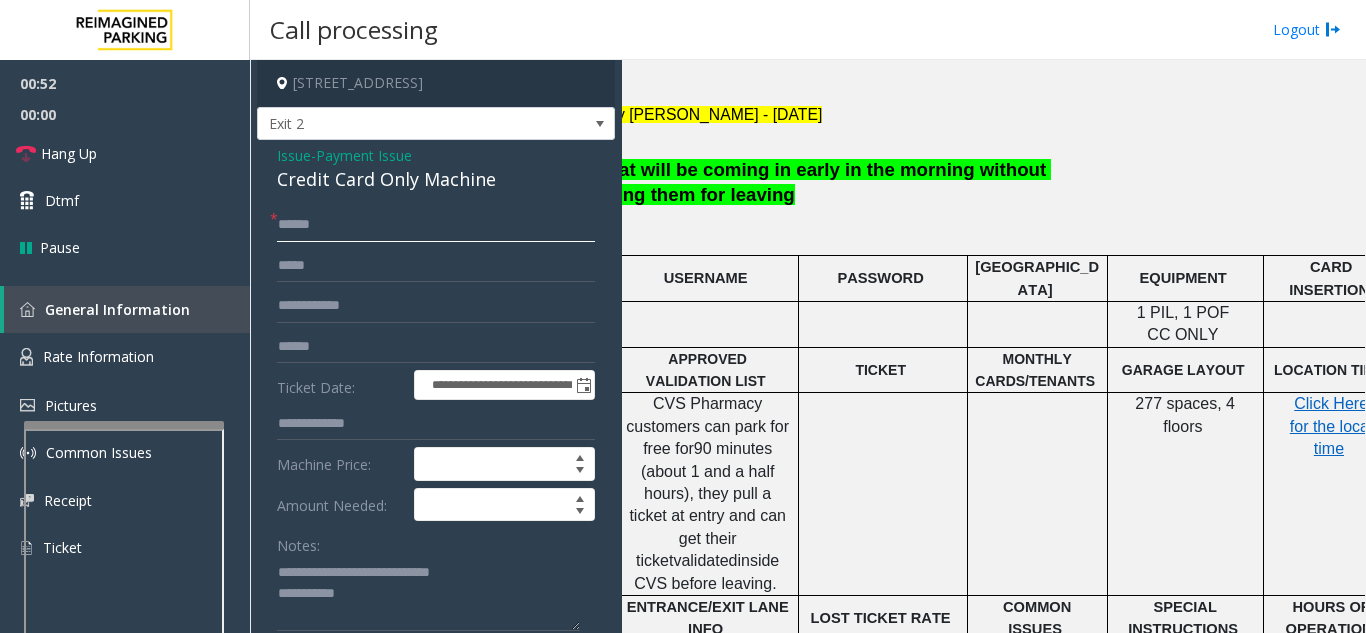 type on "*****" 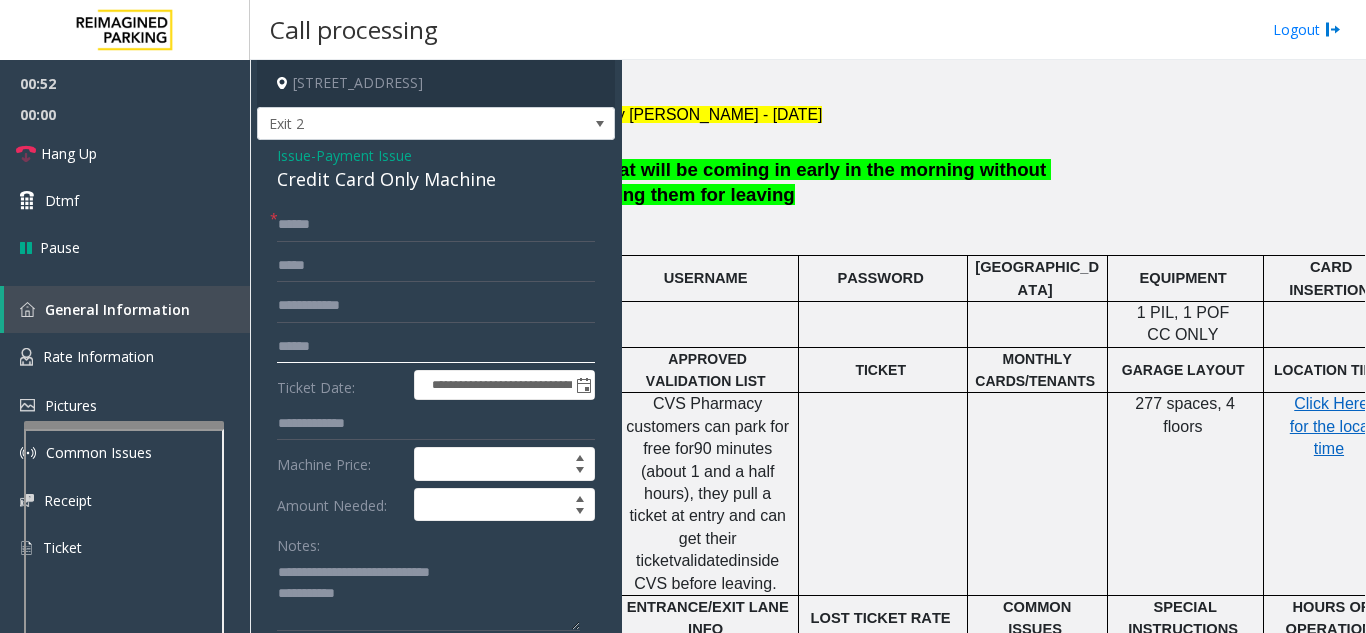 click 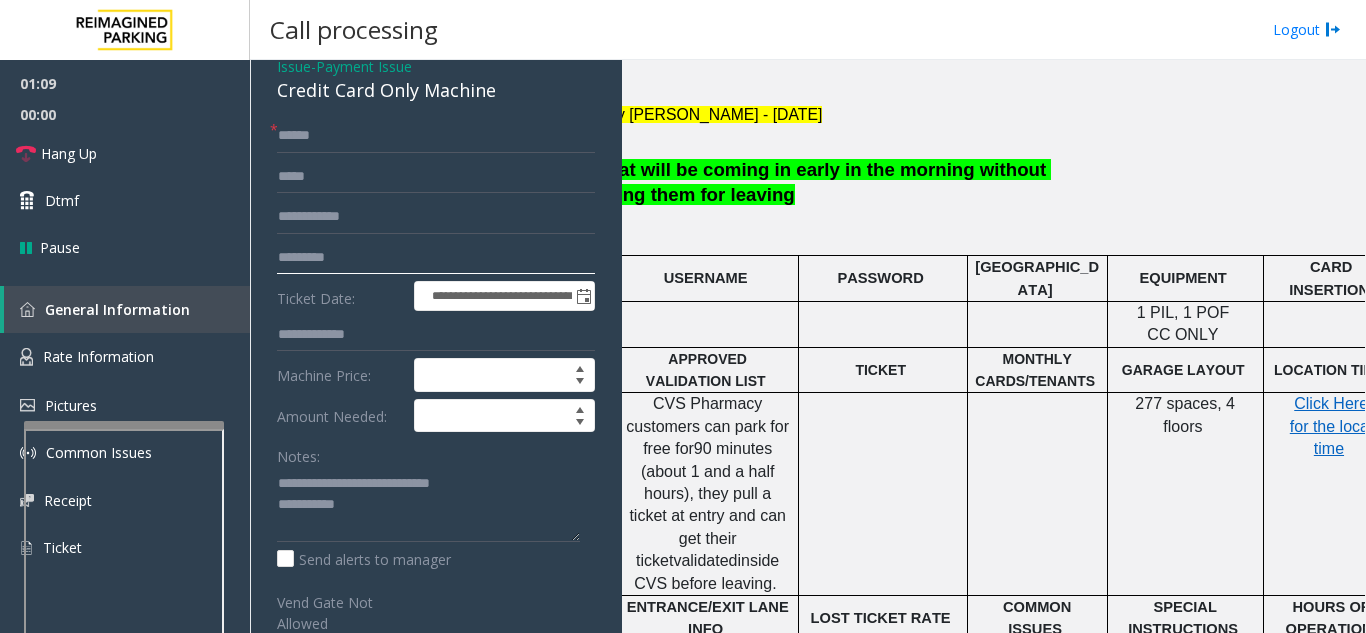 scroll, scrollTop: 0, scrollLeft: 0, axis: both 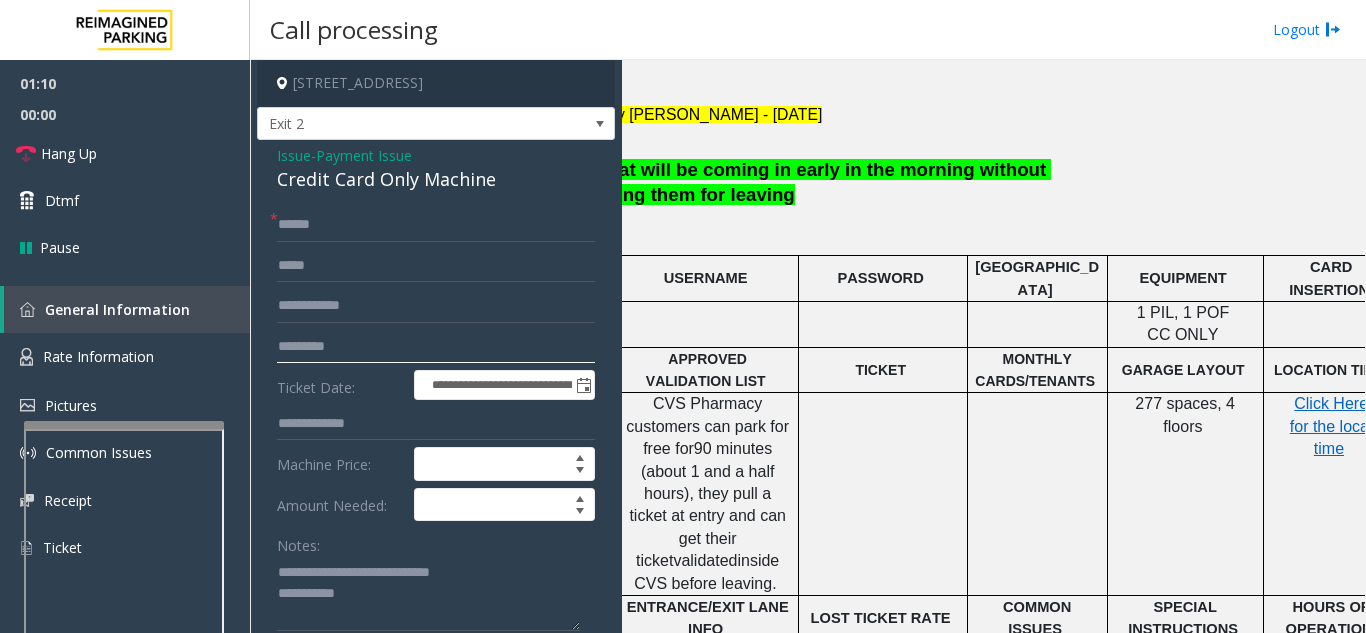 type on "*********" 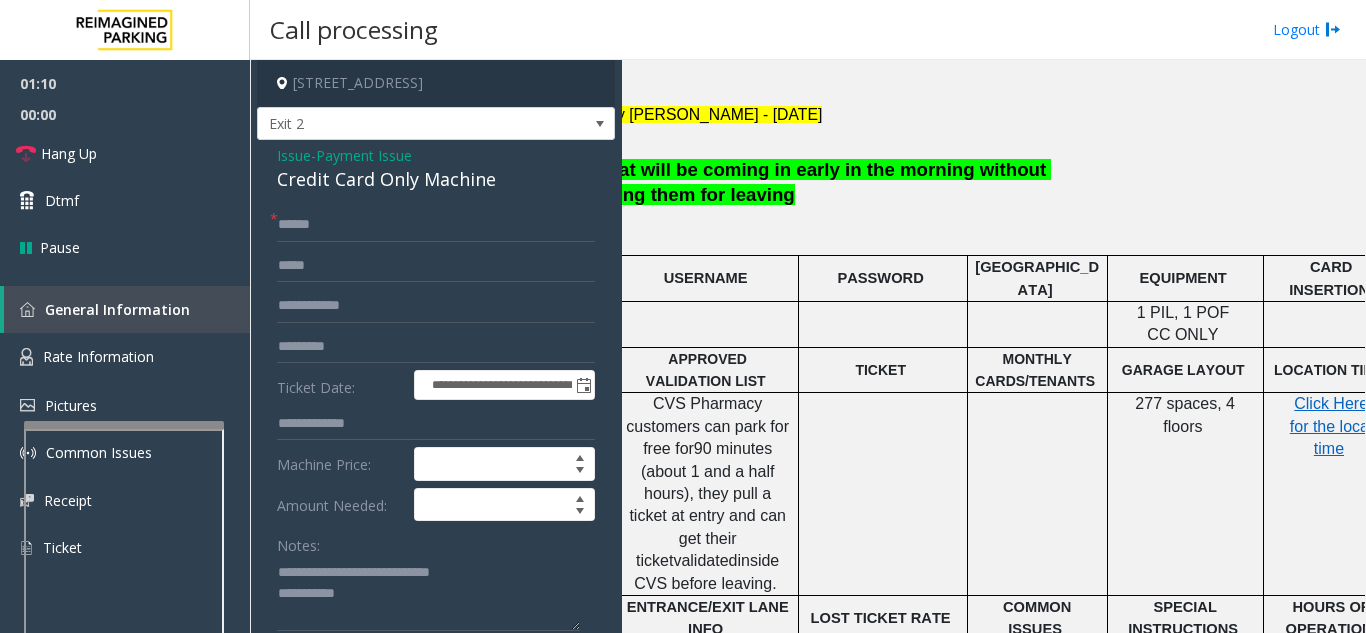 click on "Issue" 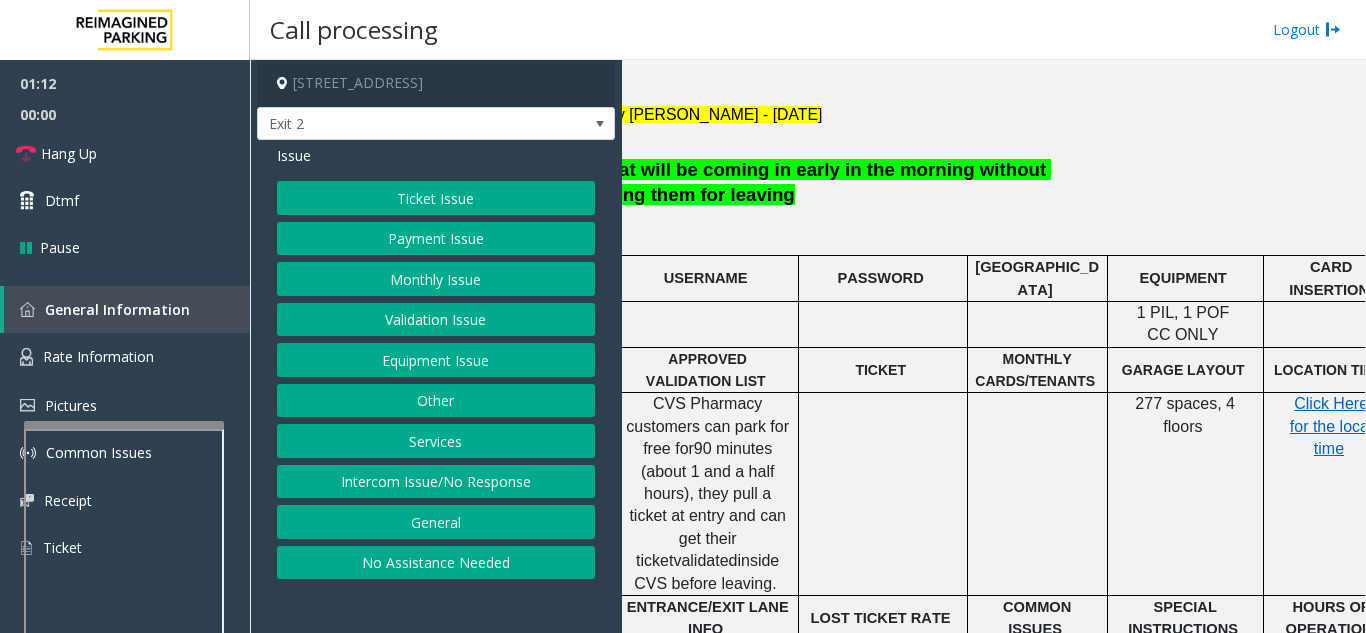click on "Ticket Issue" 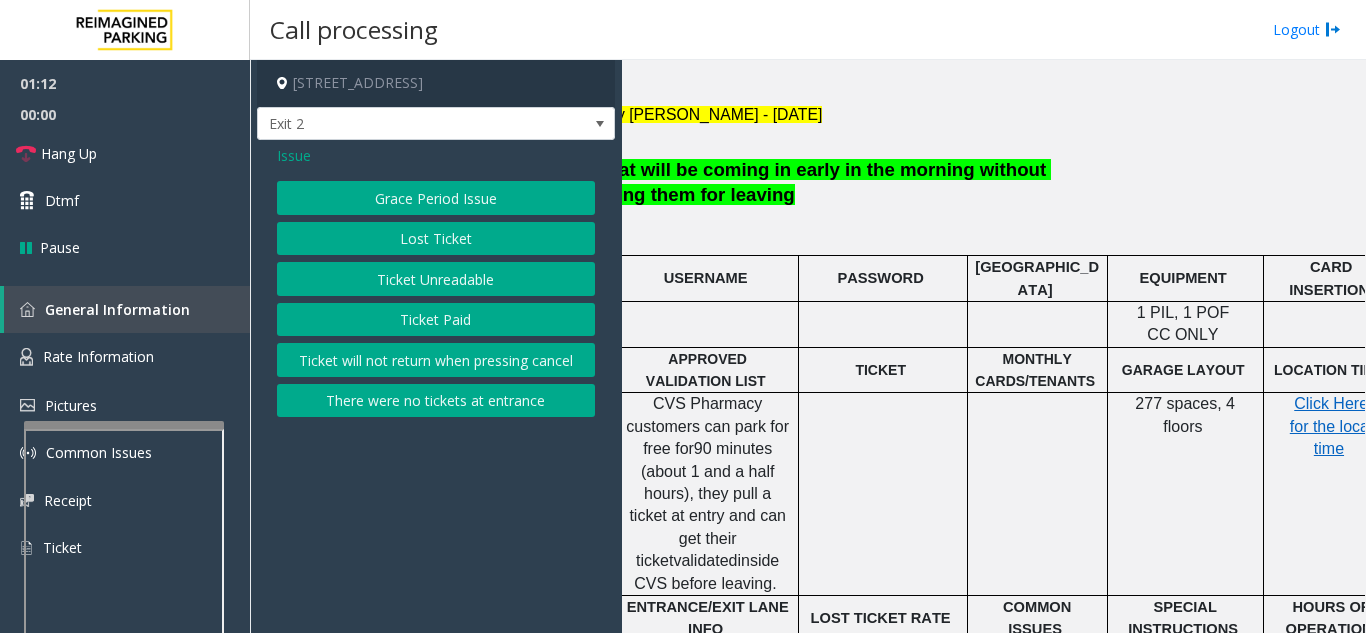 click on "Ticket Unreadable" 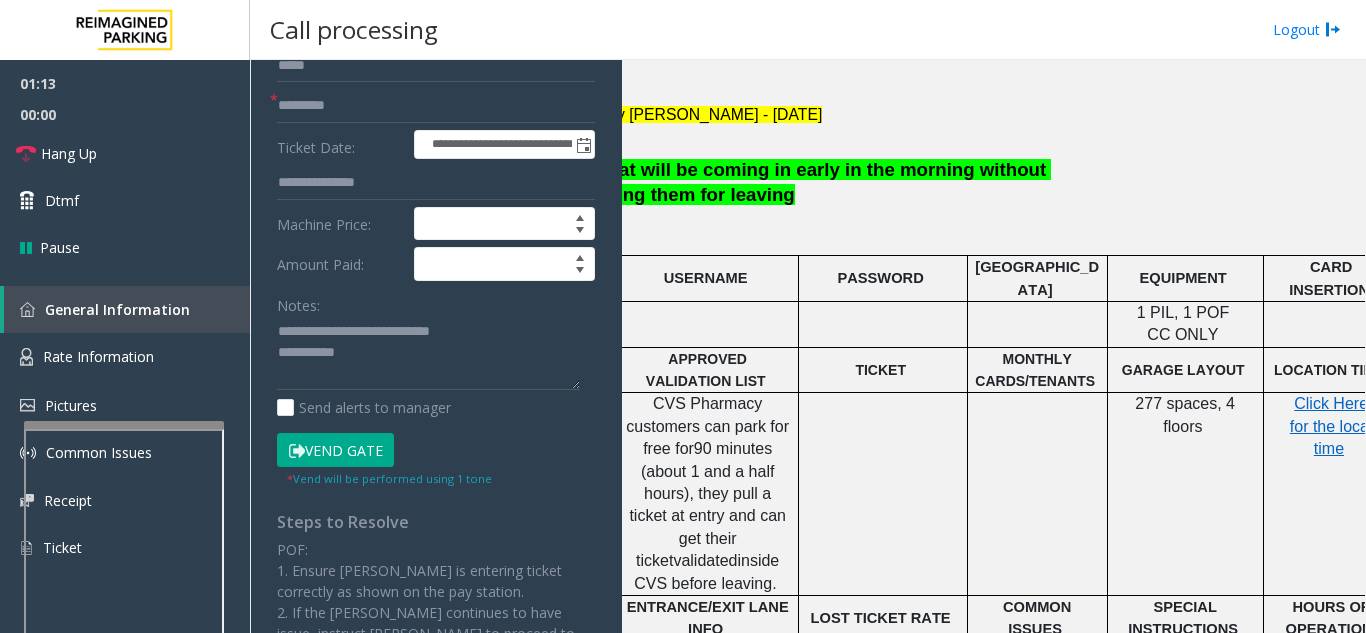 click on "Vend Gate" 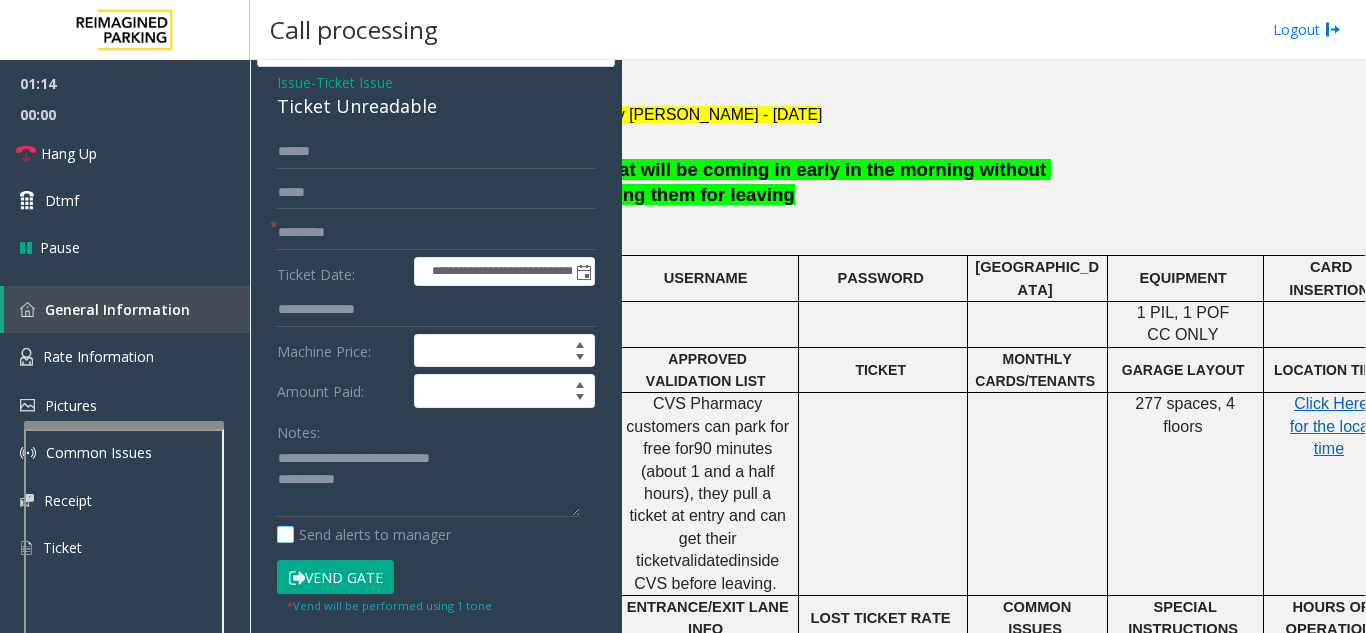 scroll, scrollTop: 0, scrollLeft: 0, axis: both 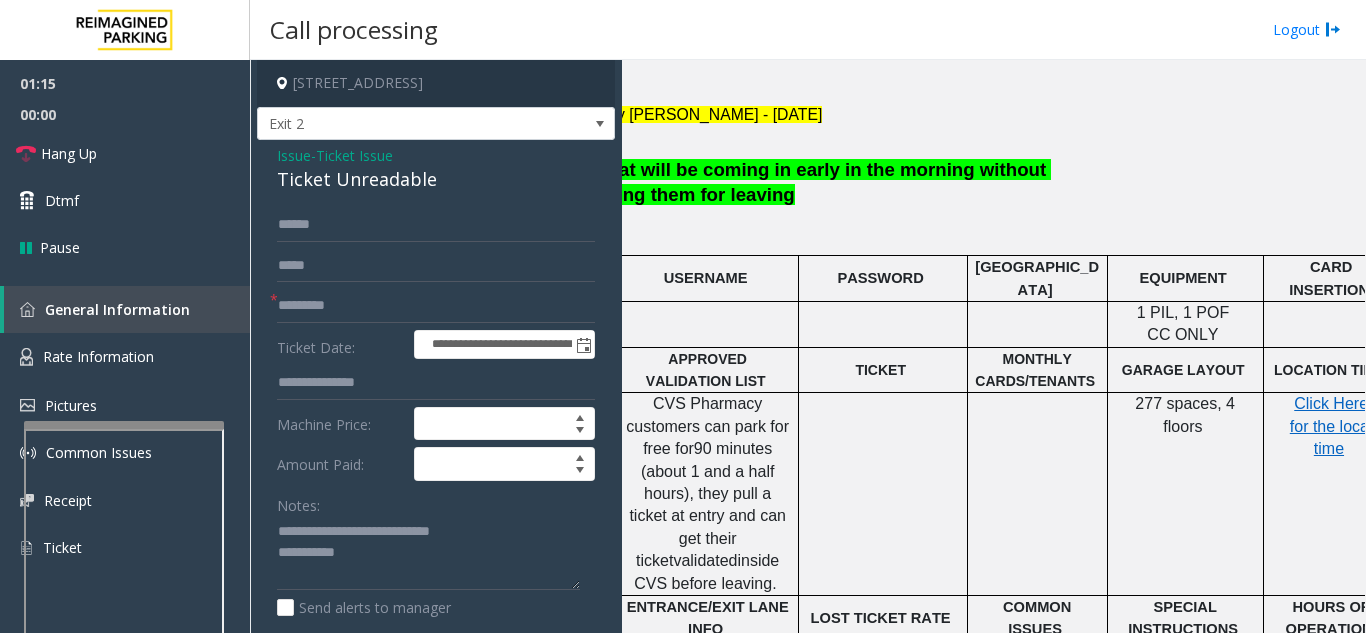 click on "Issue" 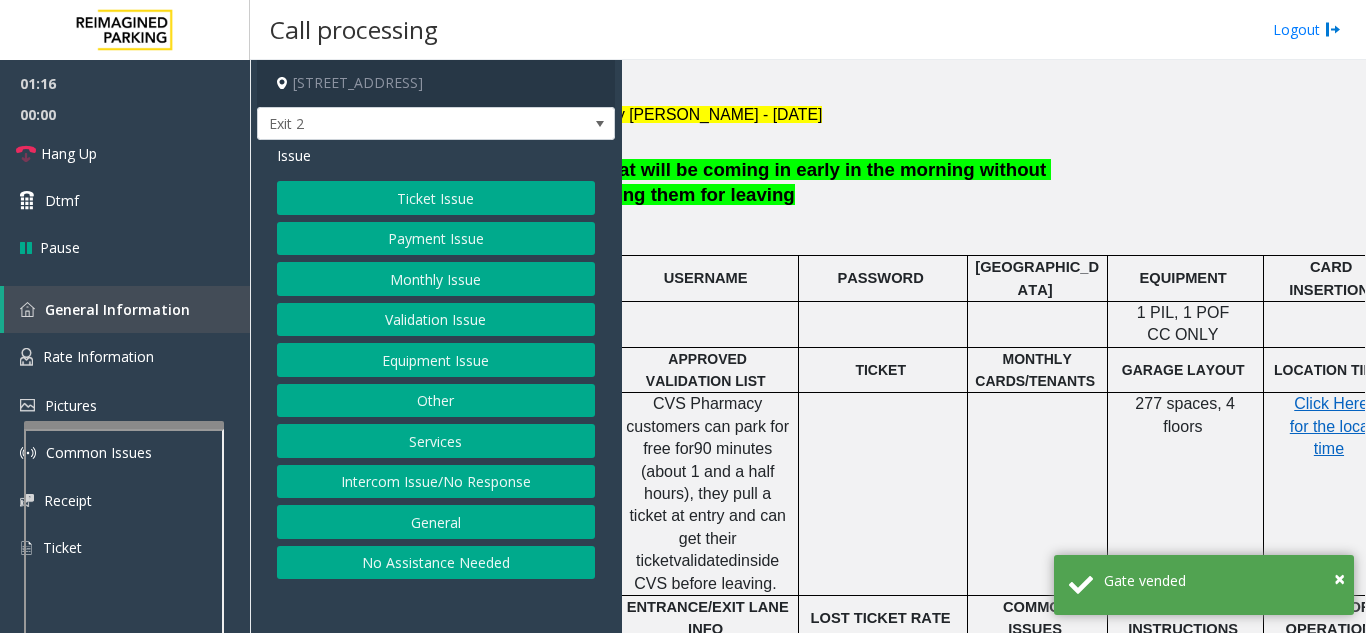 click on "Payment Issue" 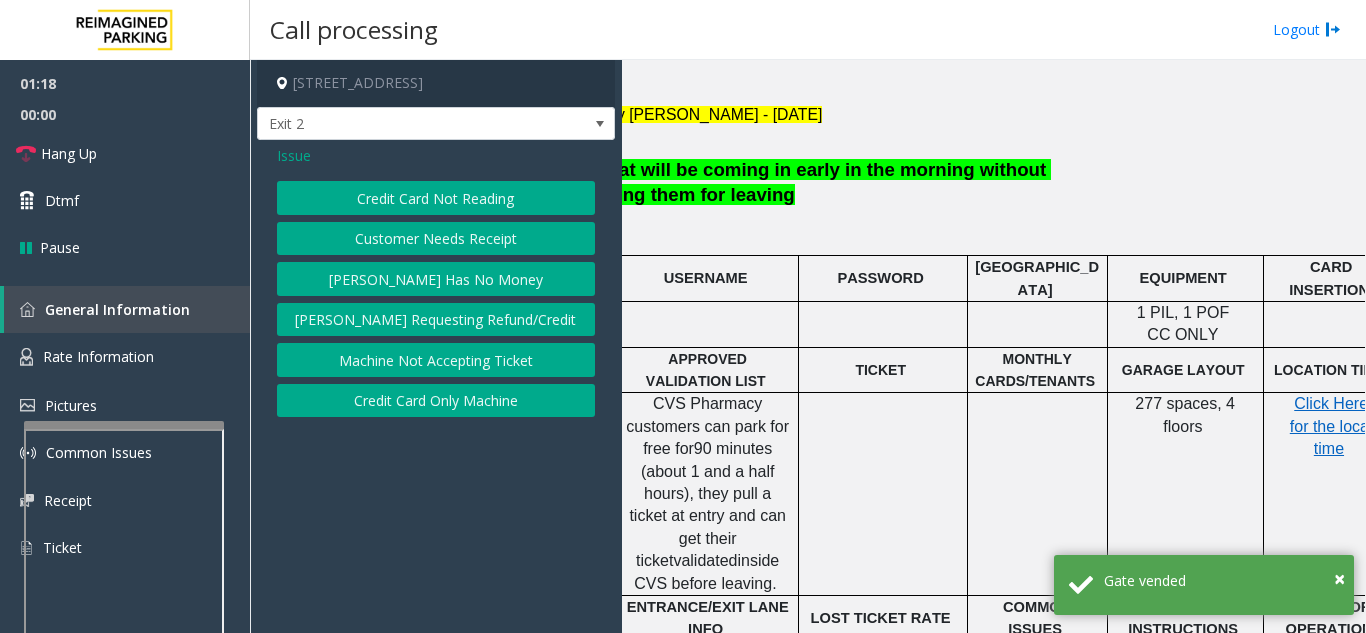 click on "Credit Card Only Machine" 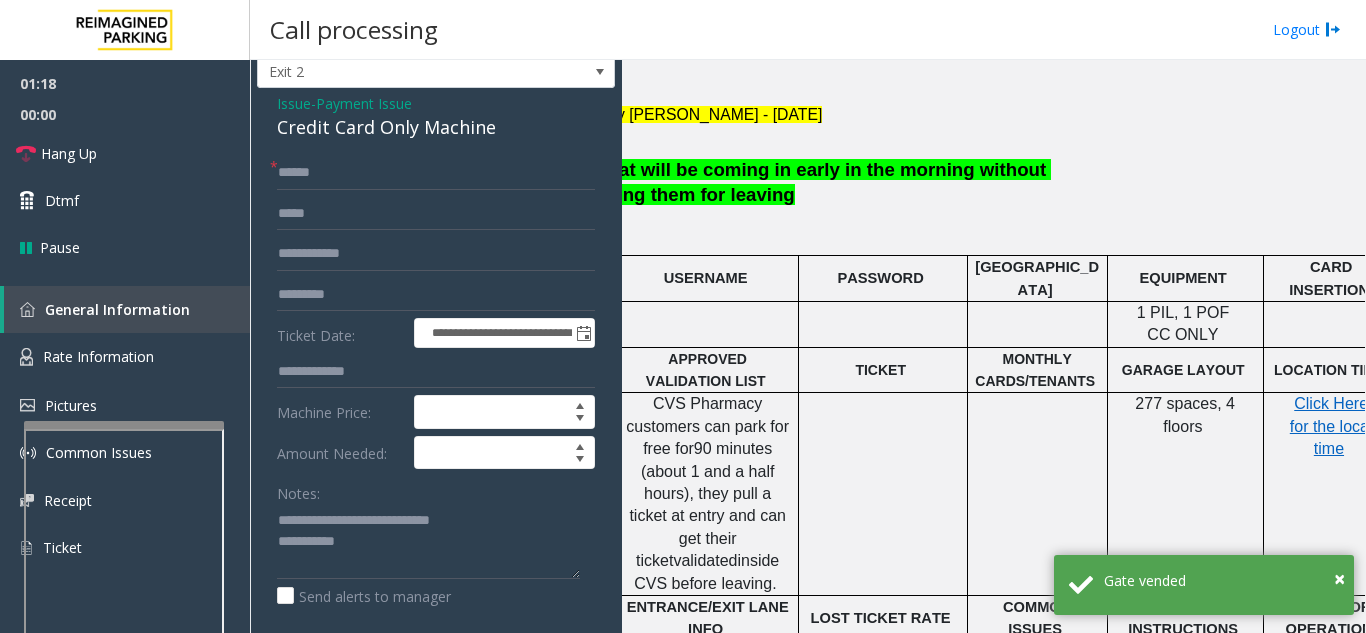 scroll, scrollTop: 100, scrollLeft: 0, axis: vertical 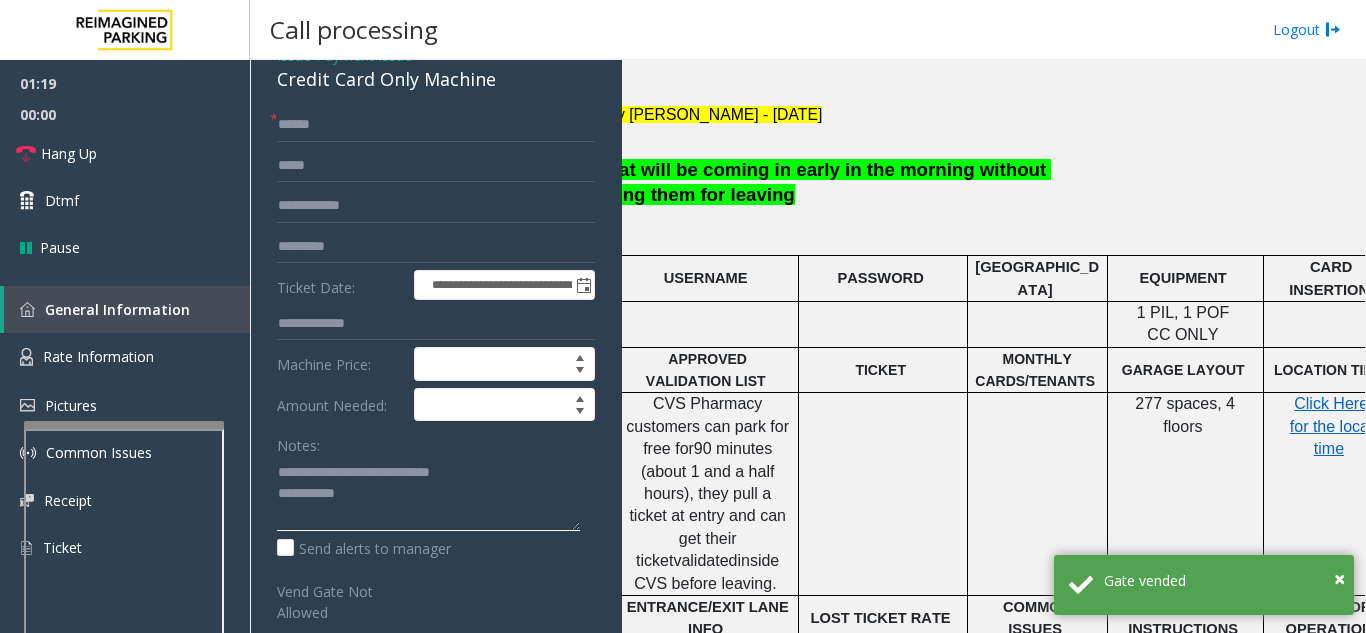 click 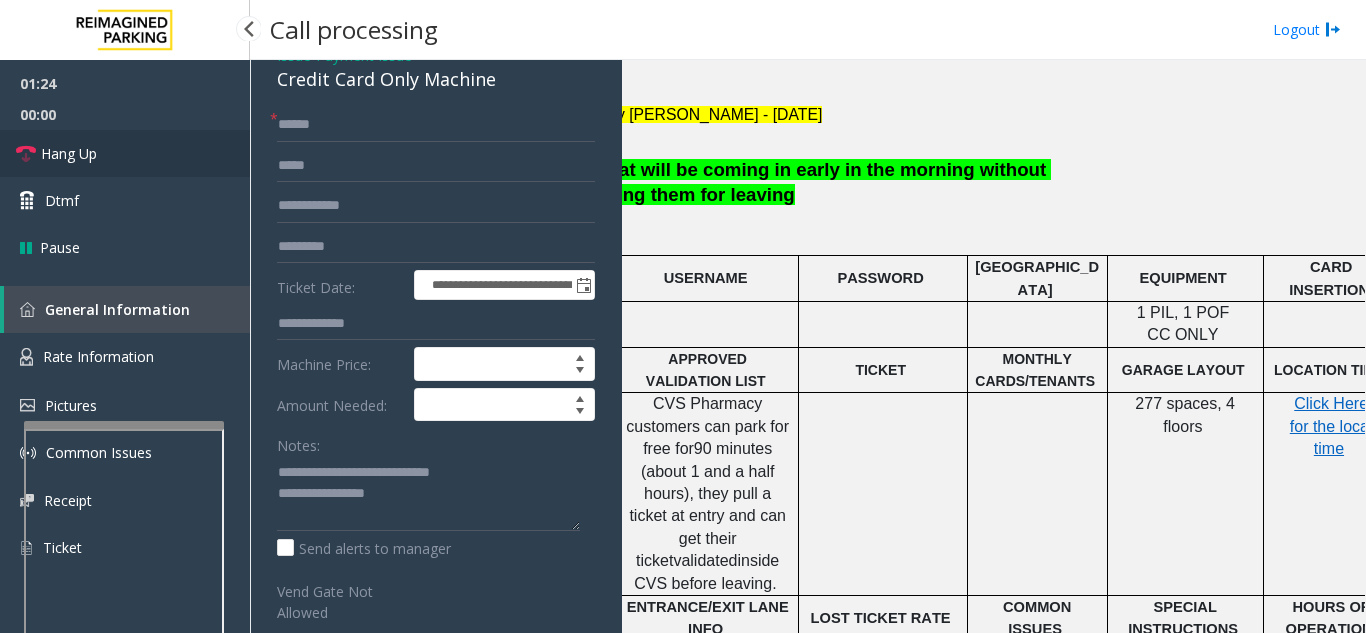 click on "Hang Up" at bounding box center [125, 153] 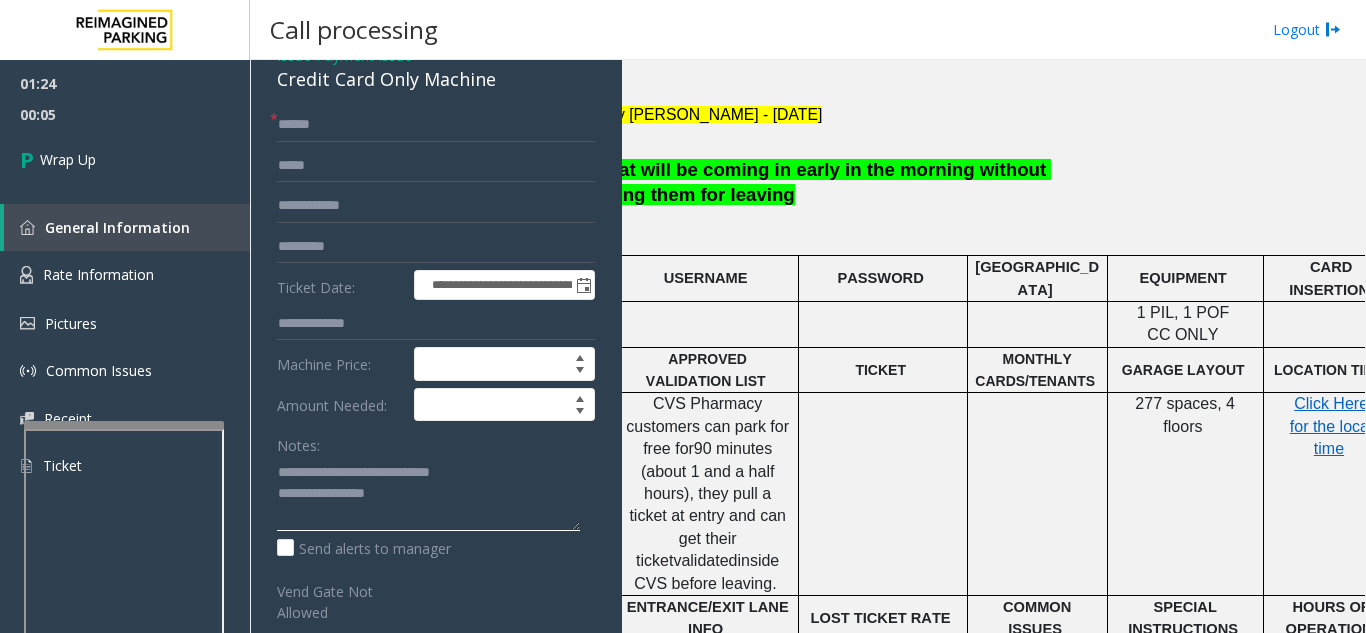 click 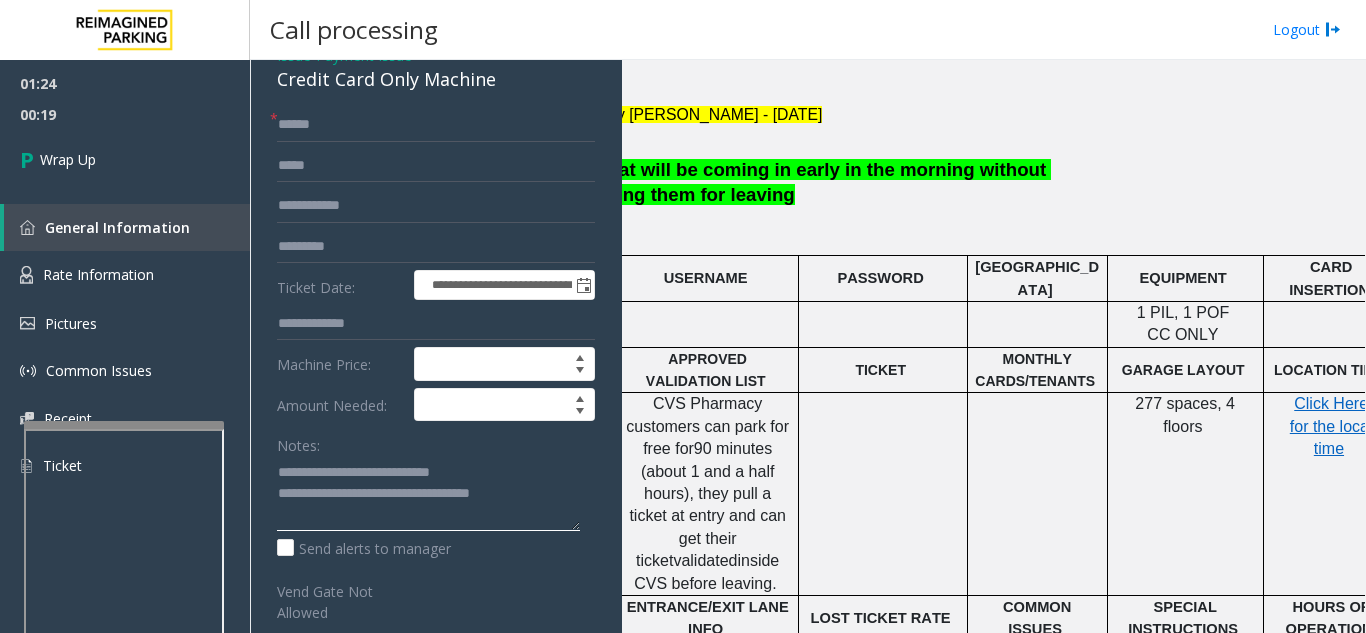 click 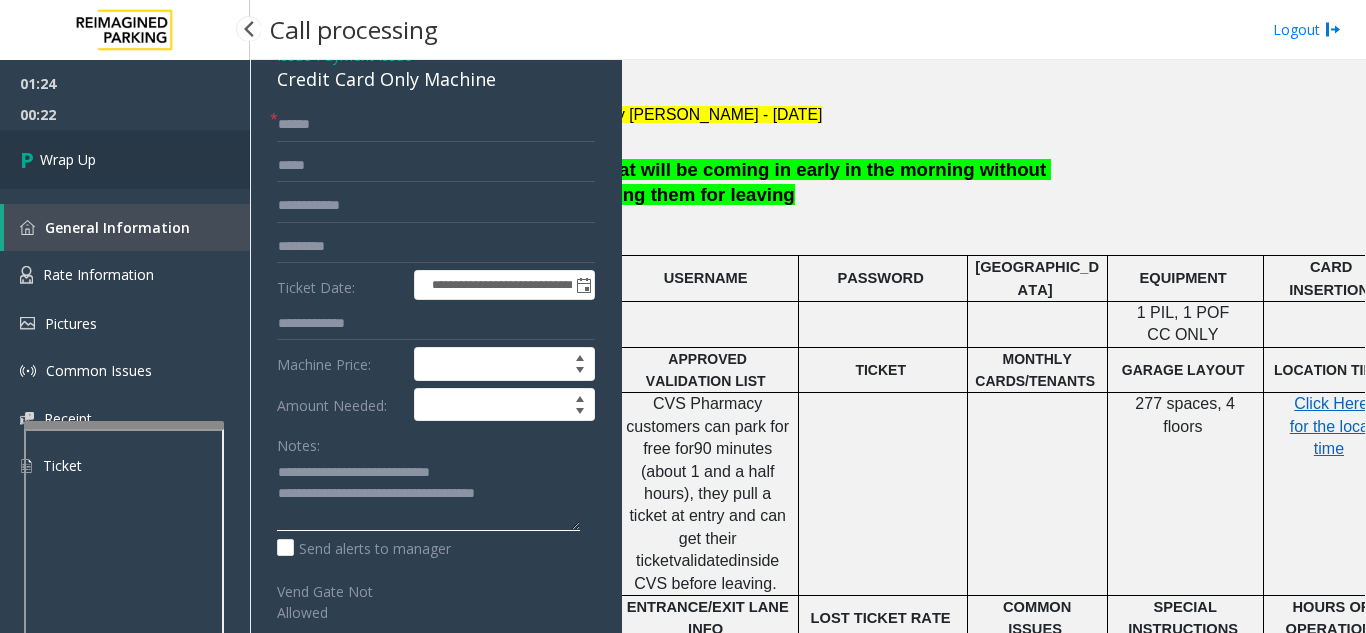 type on "**********" 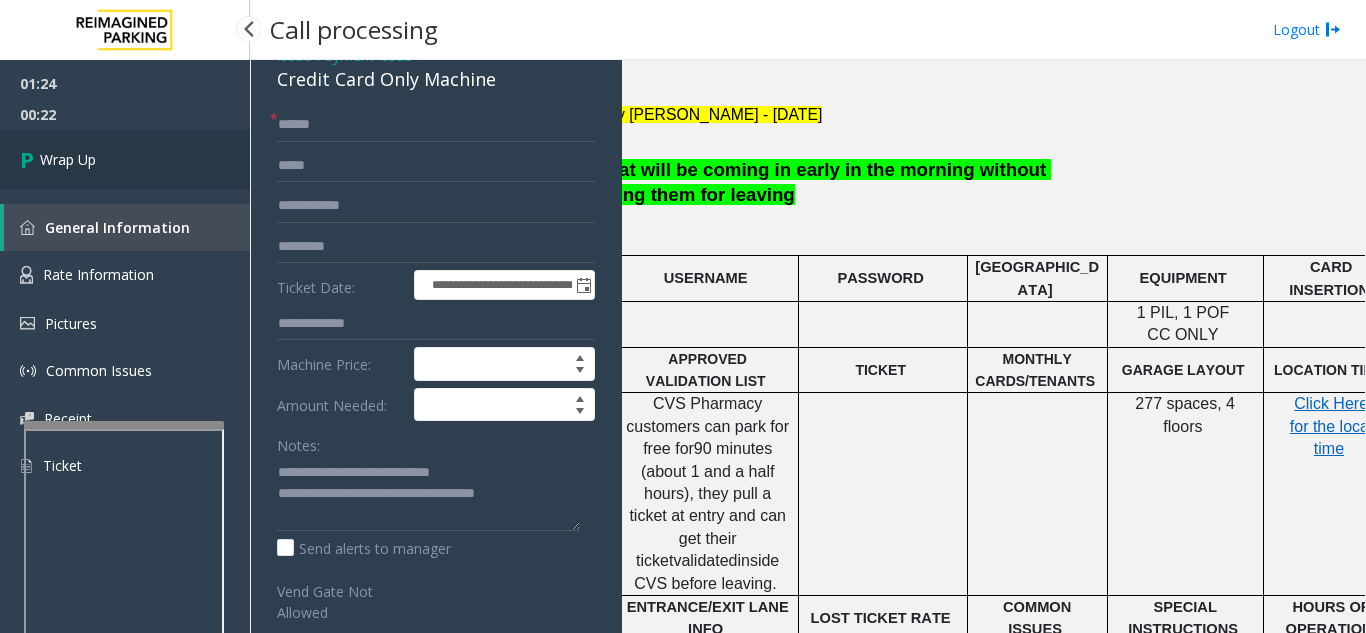 click on "Wrap Up" at bounding box center [125, 159] 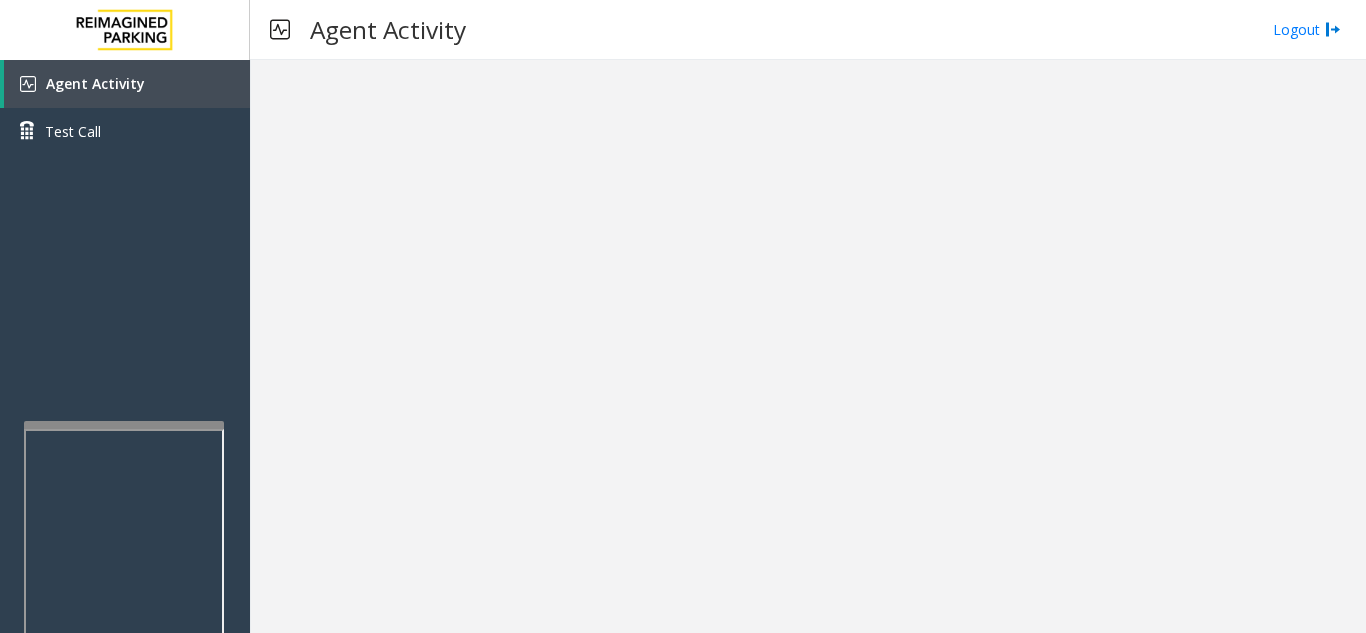 scroll, scrollTop: 0, scrollLeft: 0, axis: both 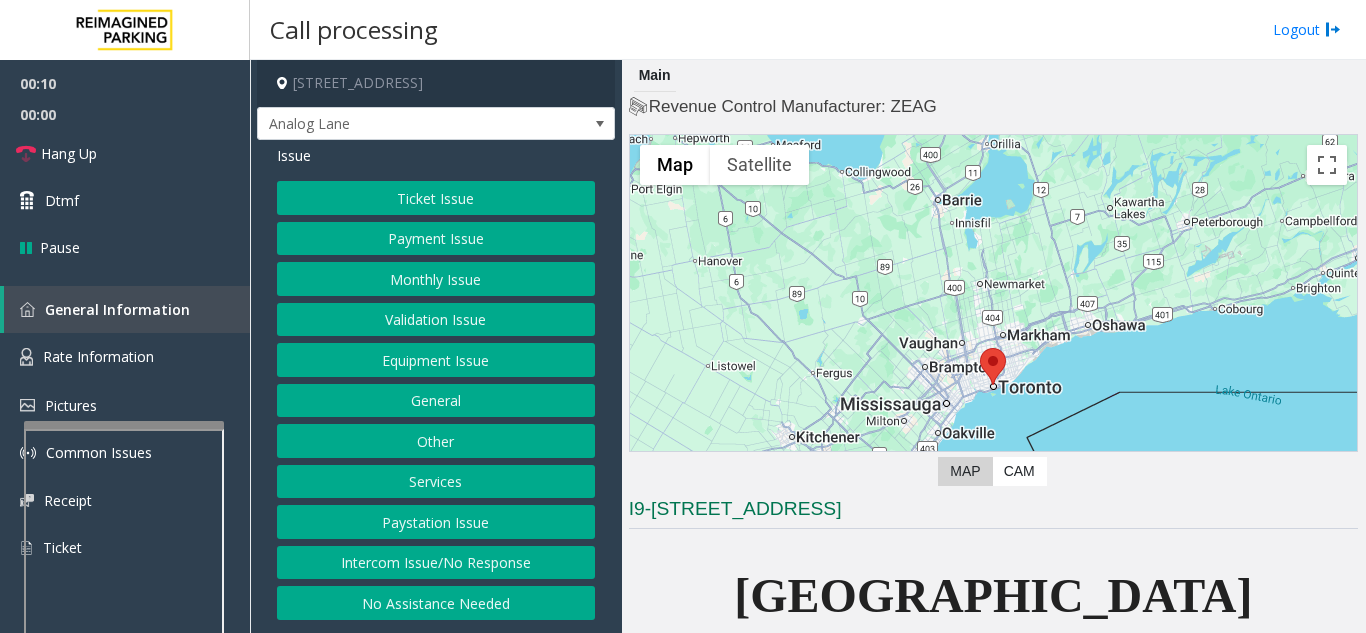 click on "Intercom Issue/No Response" 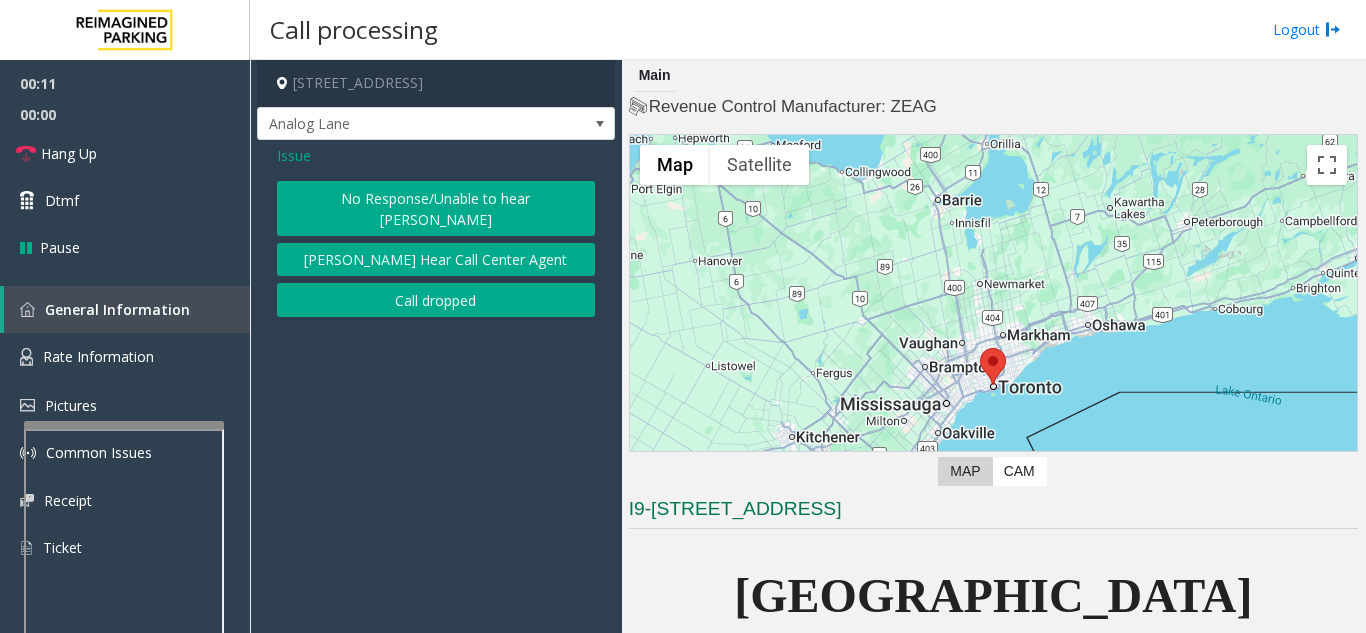 click on "No Response/Unable to hear [PERSON_NAME]" 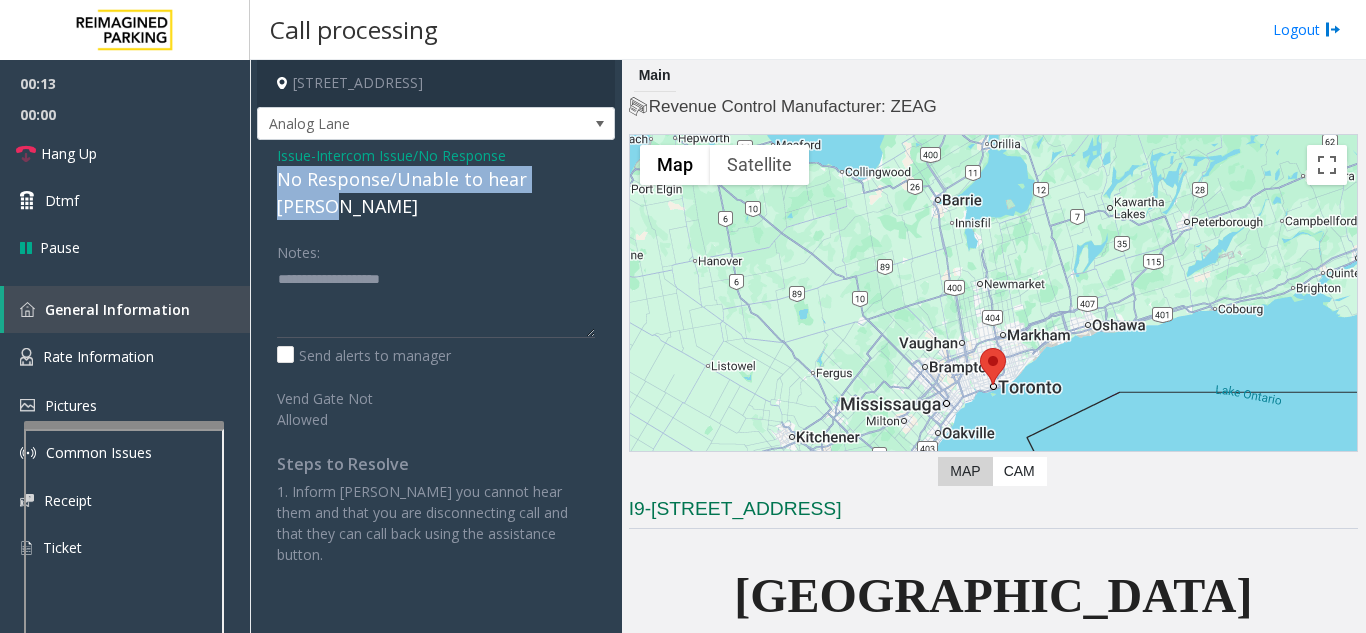 drag, startPoint x: 270, startPoint y: 179, endPoint x: 600, endPoint y: 173, distance: 330.05453 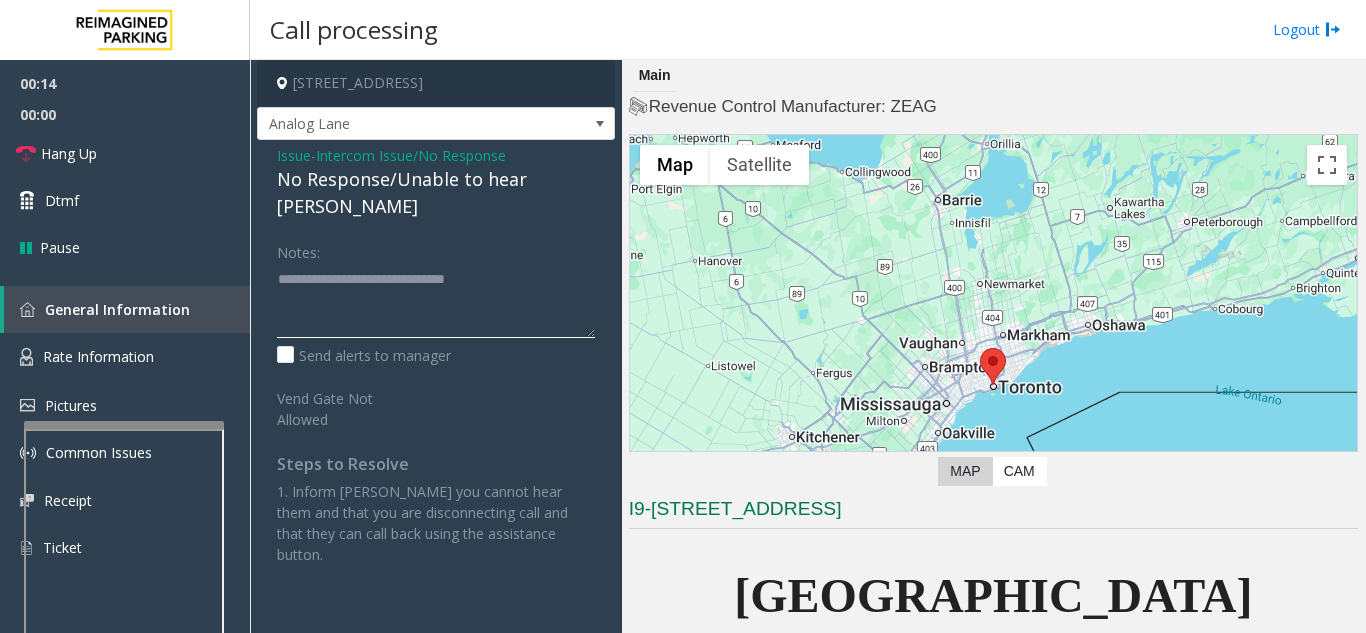 click 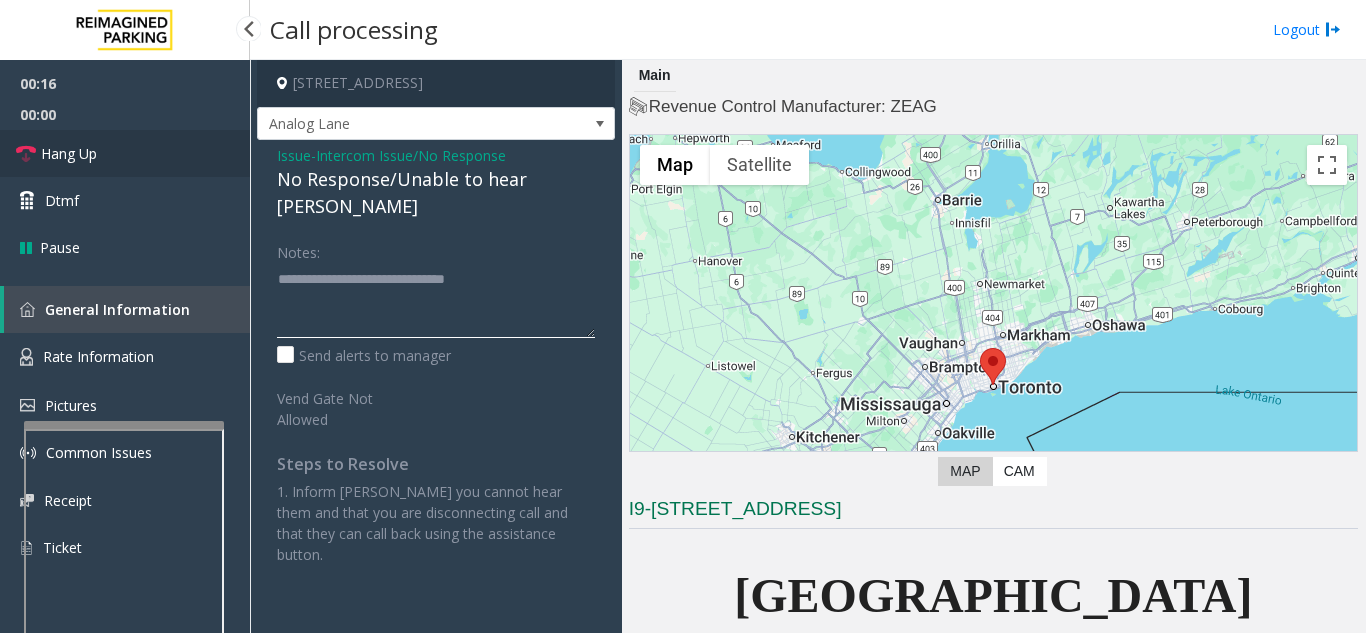 type on "**********" 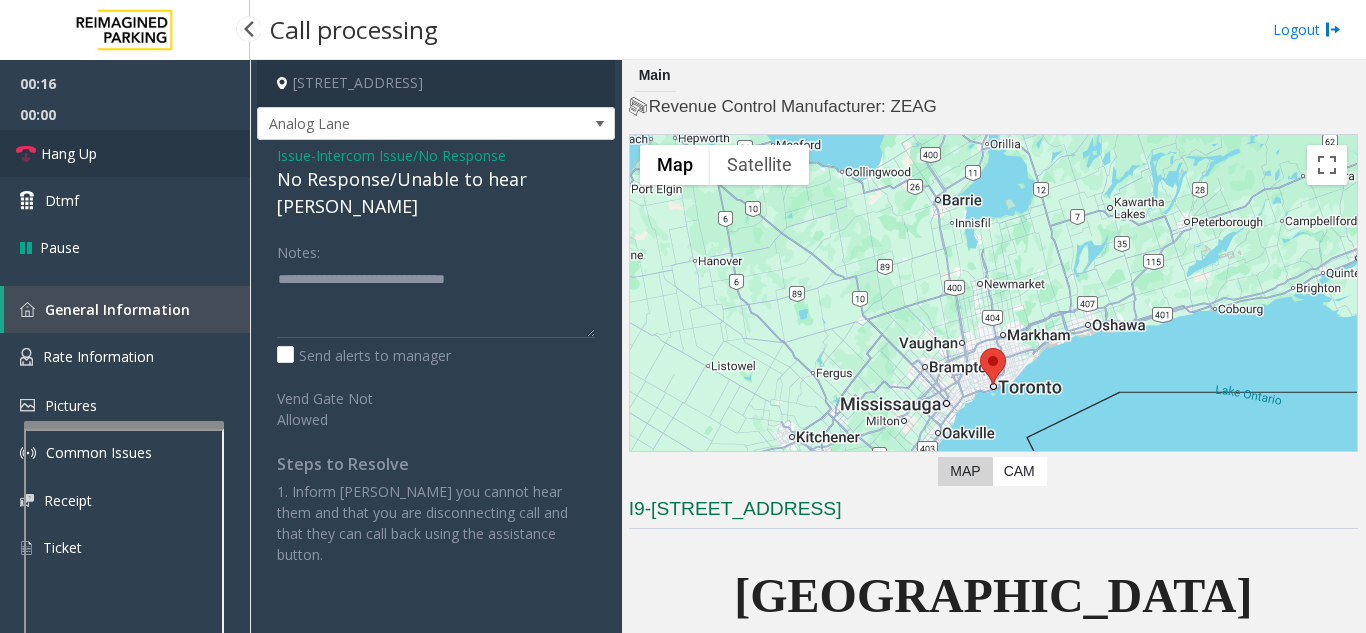 click on "Hang Up" at bounding box center [125, 153] 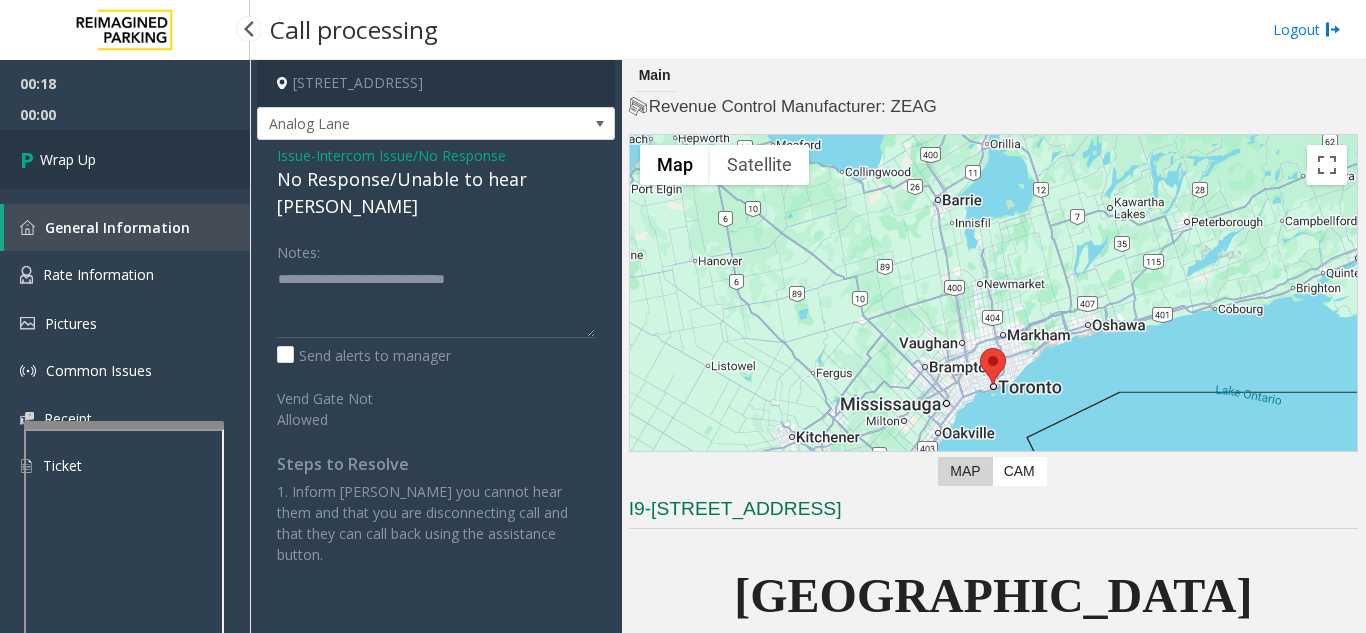 click on "Wrap Up" at bounding box center [125, 159] 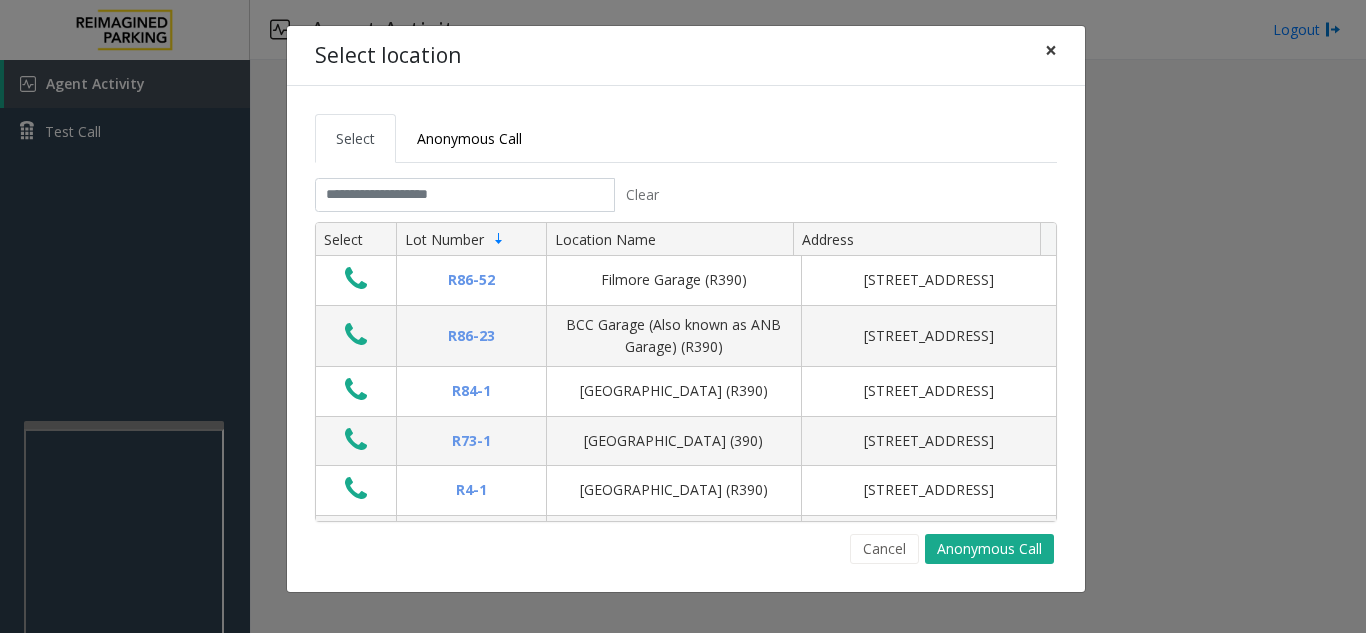 click on "×" 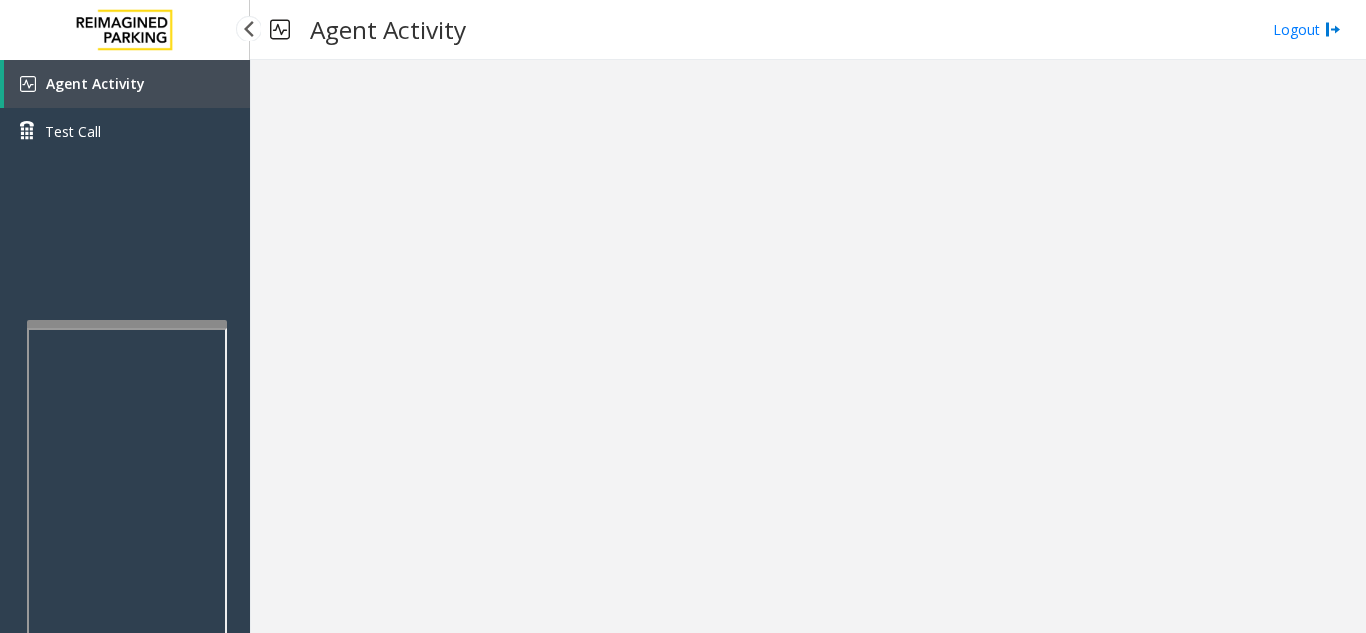 click at bounding box center [127, 324] 